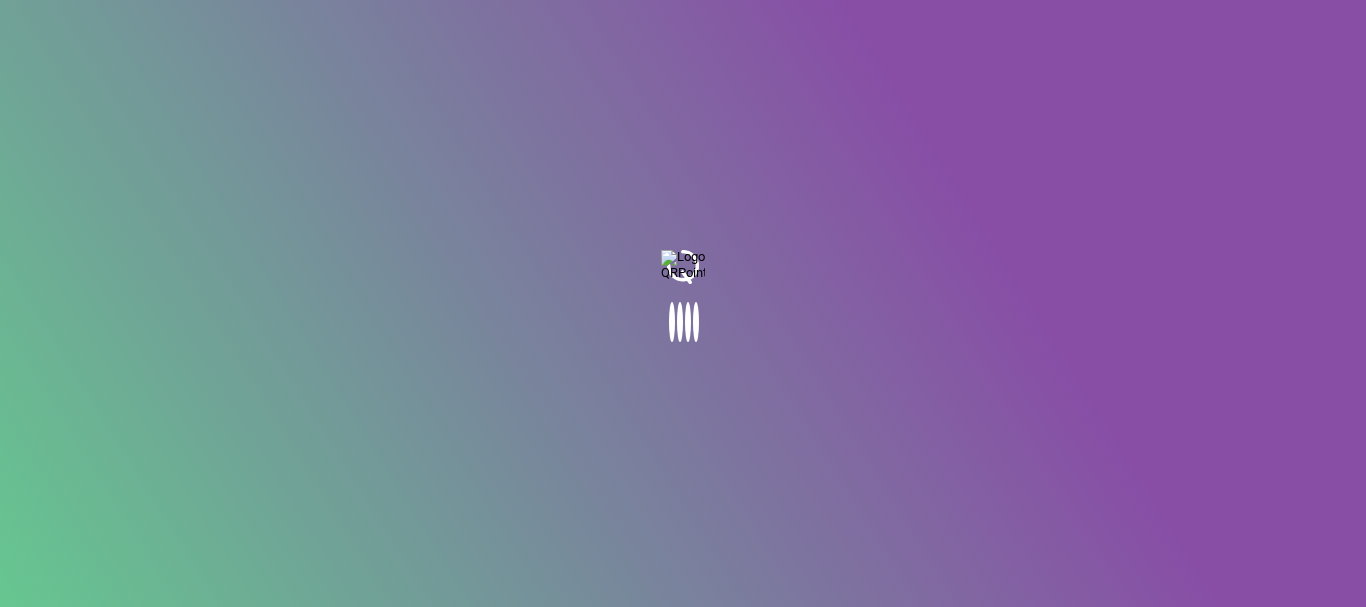 scroll, scrollTop: 0, scrollLeft: 0, axis: both 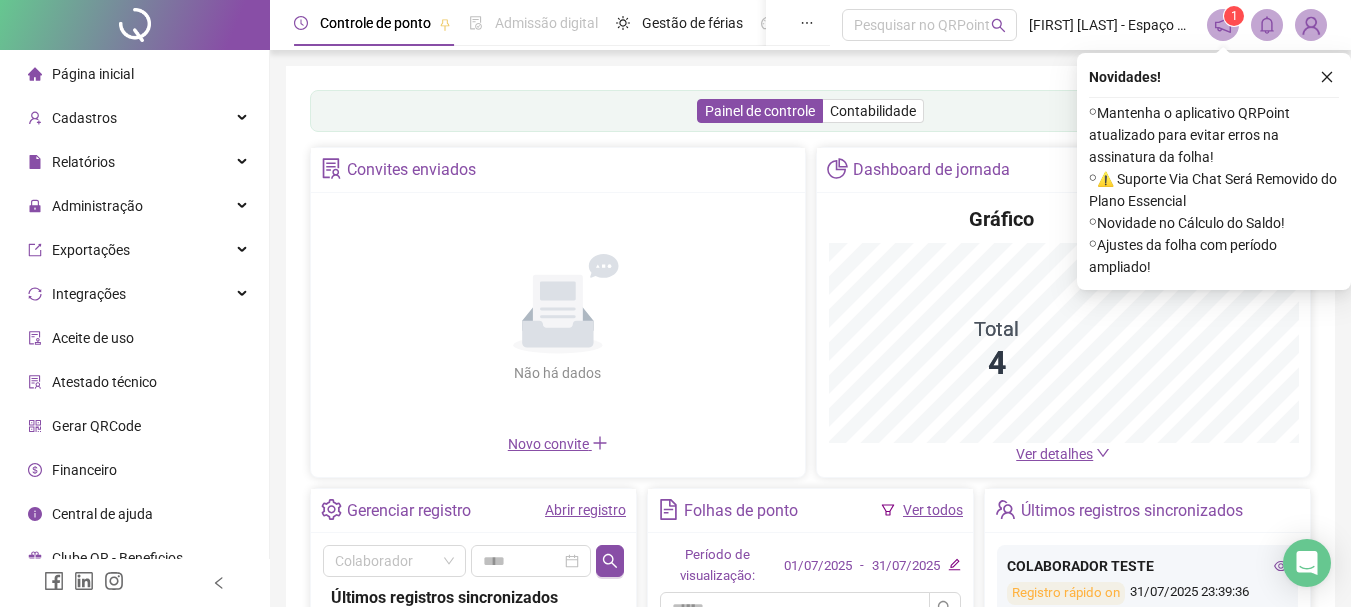 click on "Novo convite" at bounding box center [558, 444] 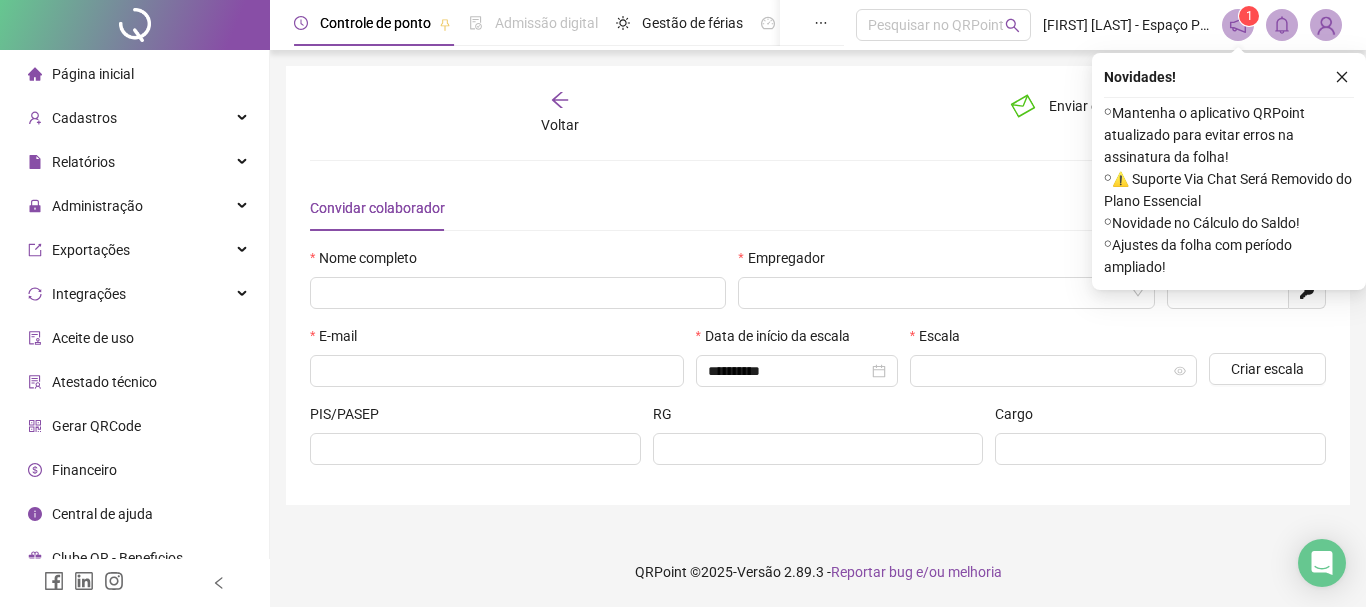 type on "*****" 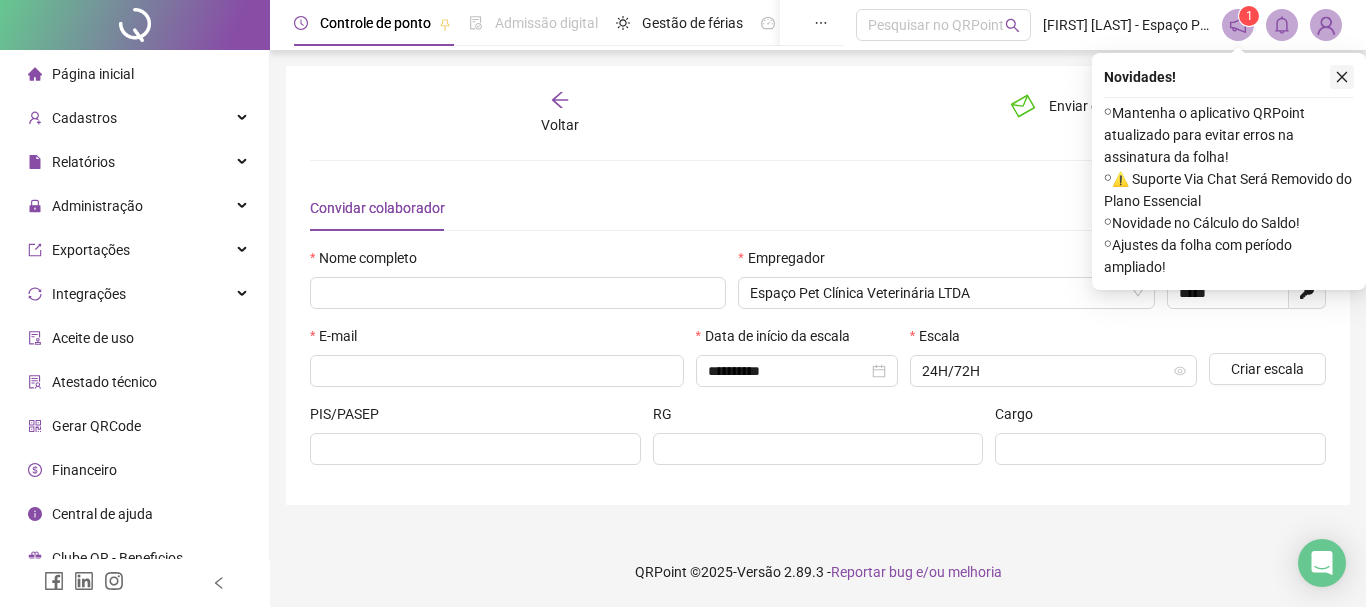 click 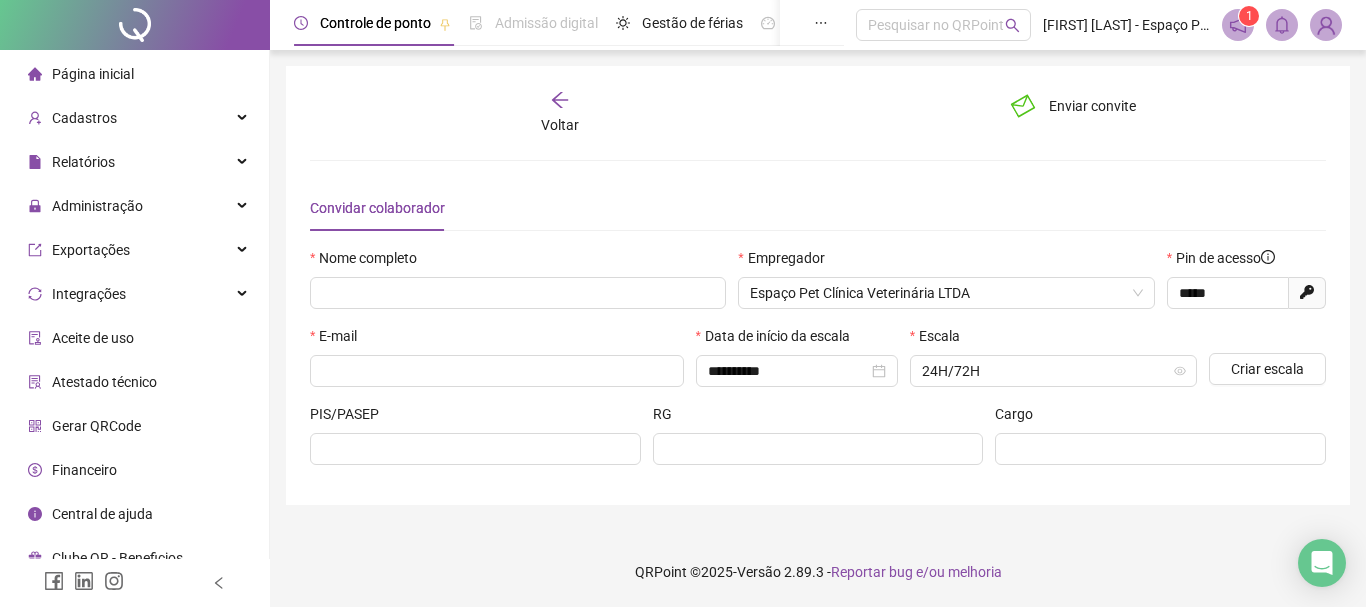 click 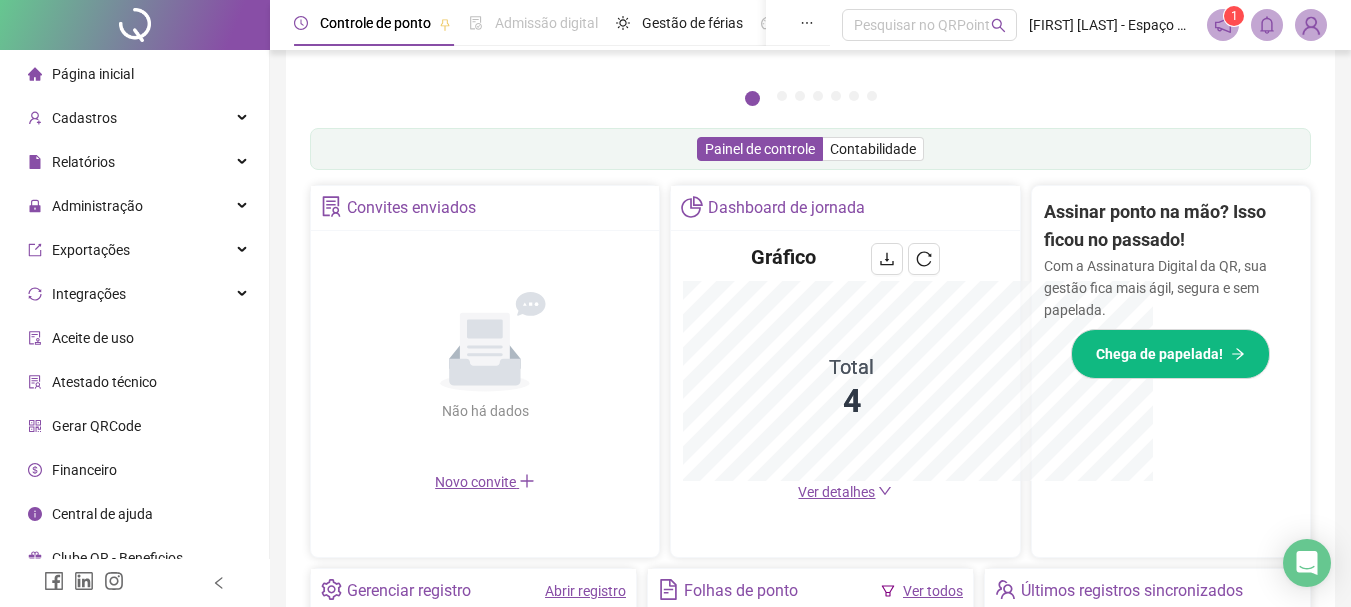 scroll, scrollTop: 652, scrollLeft: 0, axis: vertical 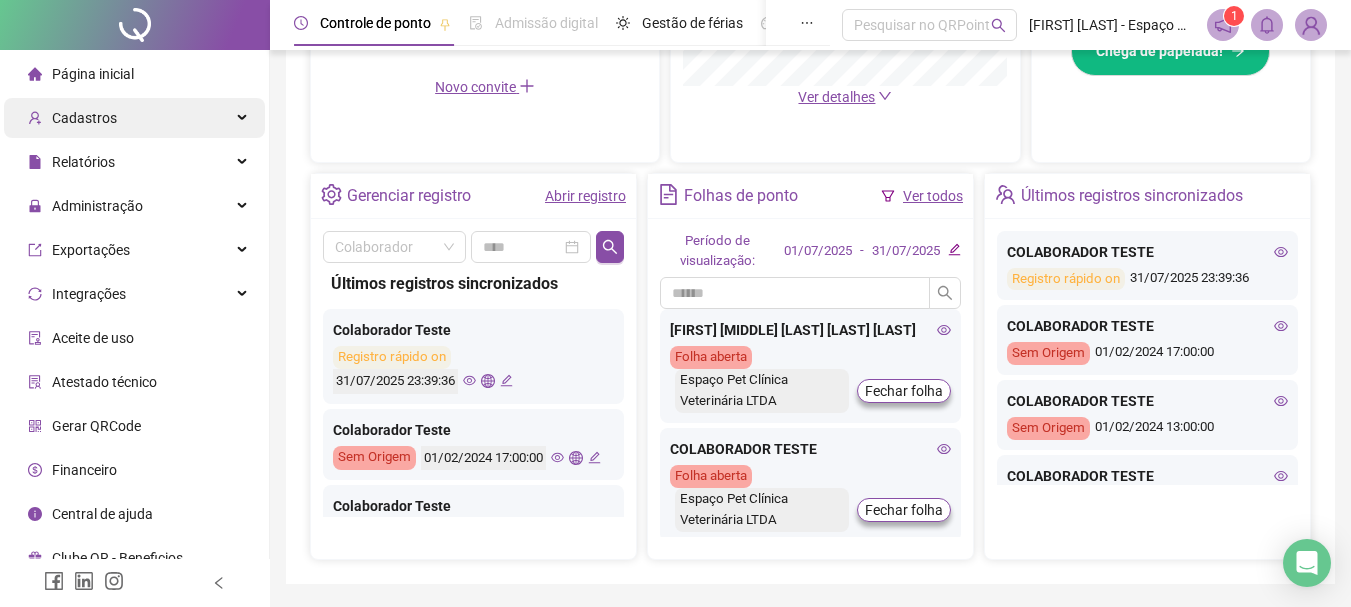 click on "Cadastros" at bounding box center [84, 118] 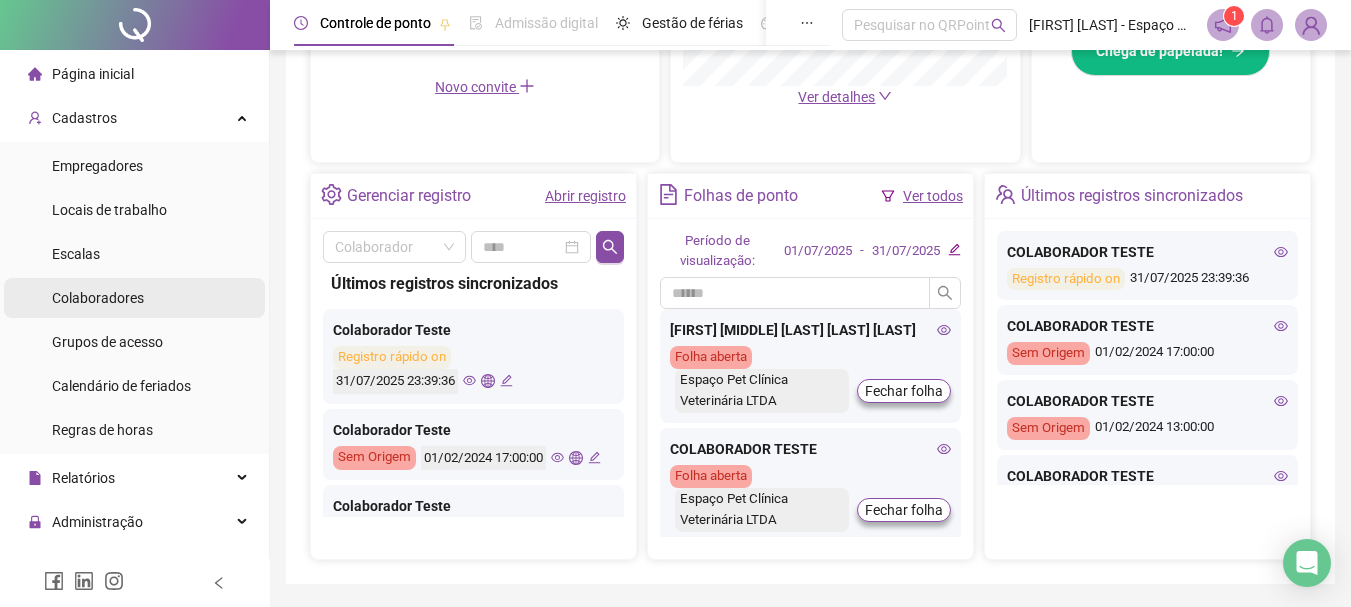 click on "Colaboradores" at bounding box center (98, 298) 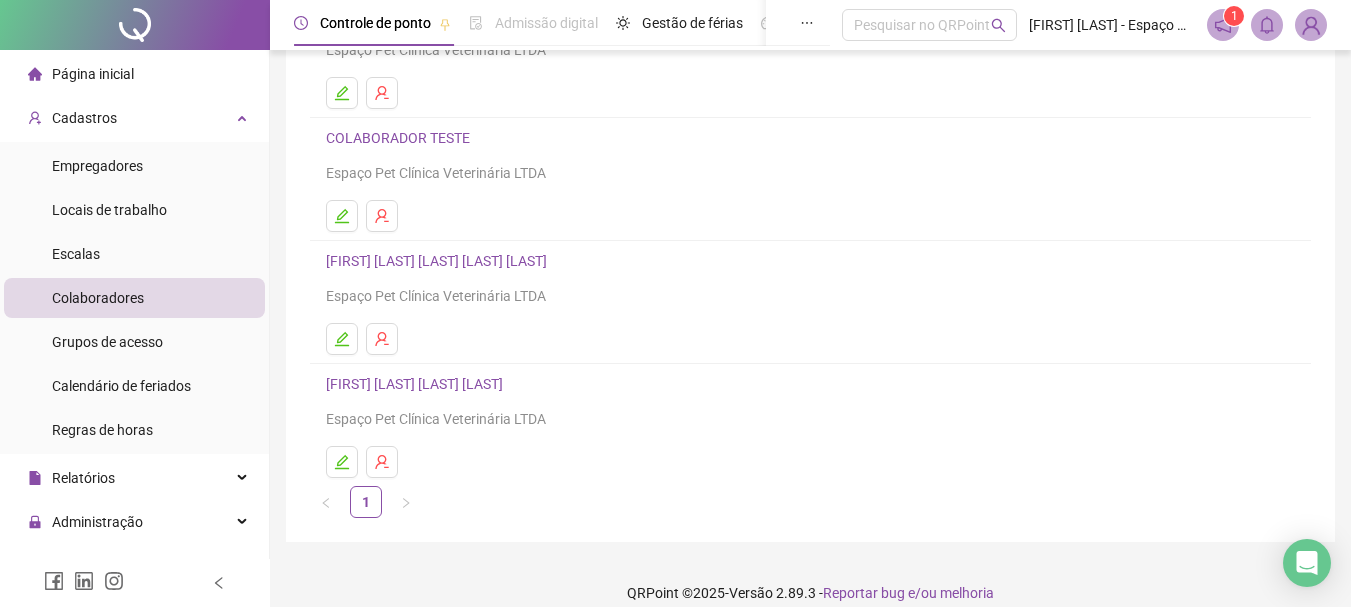 scroll, scrollTop: 221, scrollLeft: 0, axis: vertical 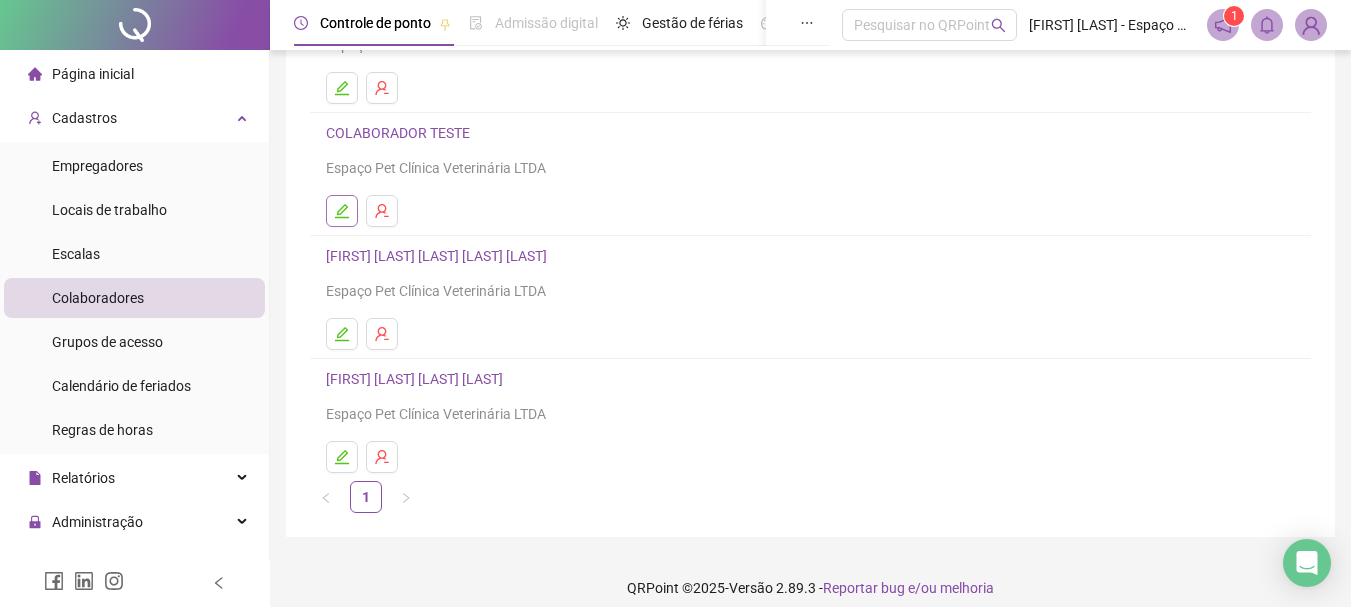 click 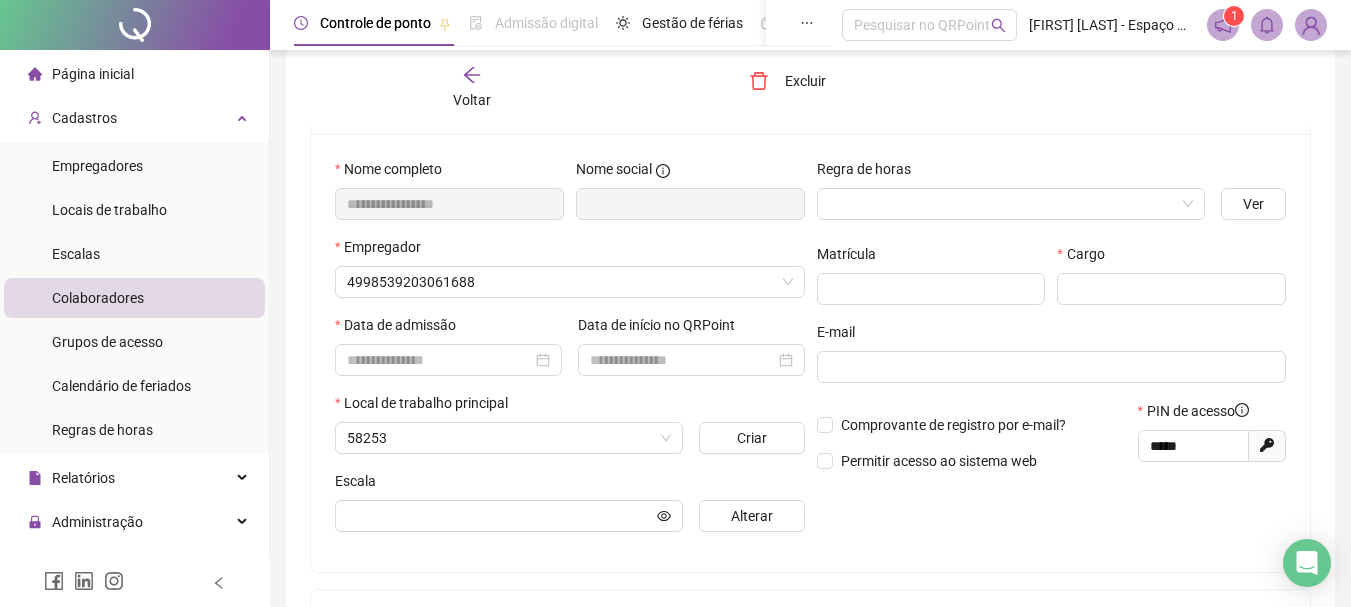 scroll, scrollTop: 231, scrollLeft: 0, axis: vertical 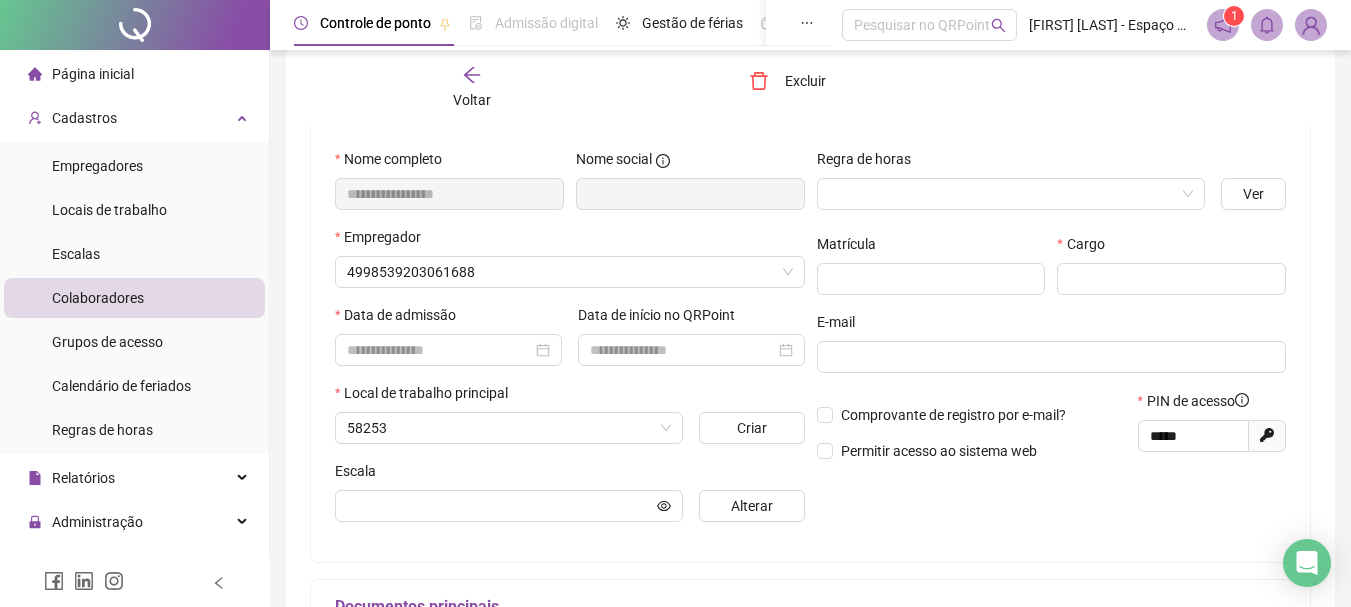 type on "********" 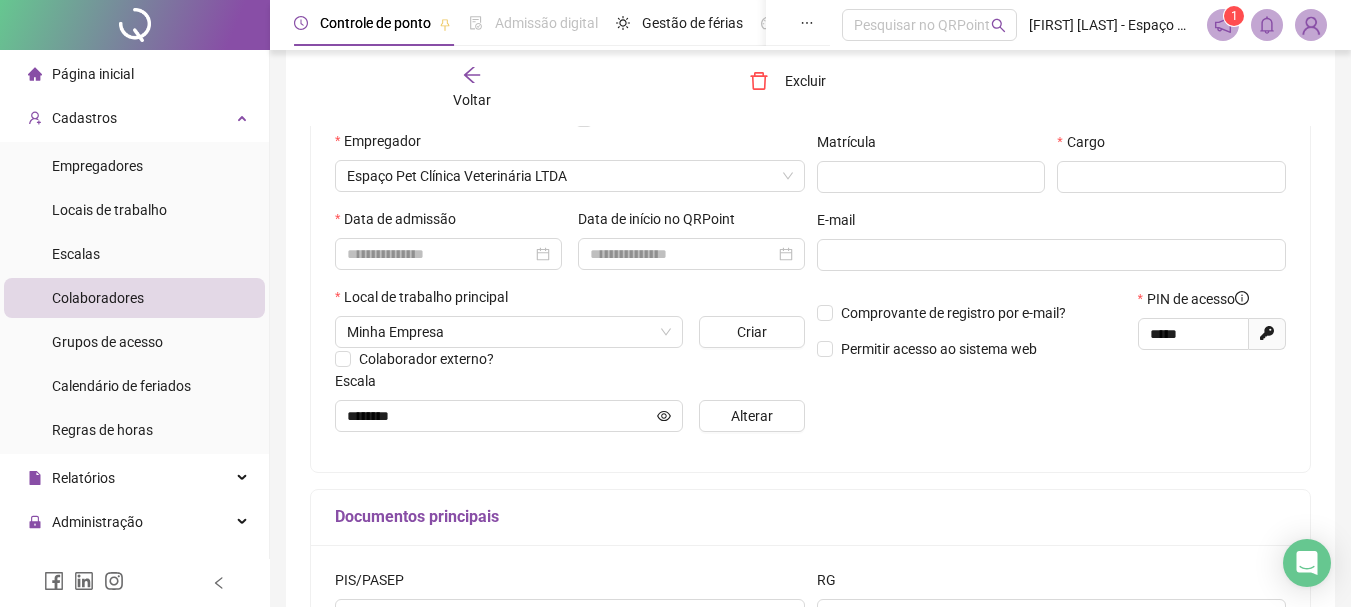 scroll, scrollTop: 334, scrollLeft: 0, axis: vertical 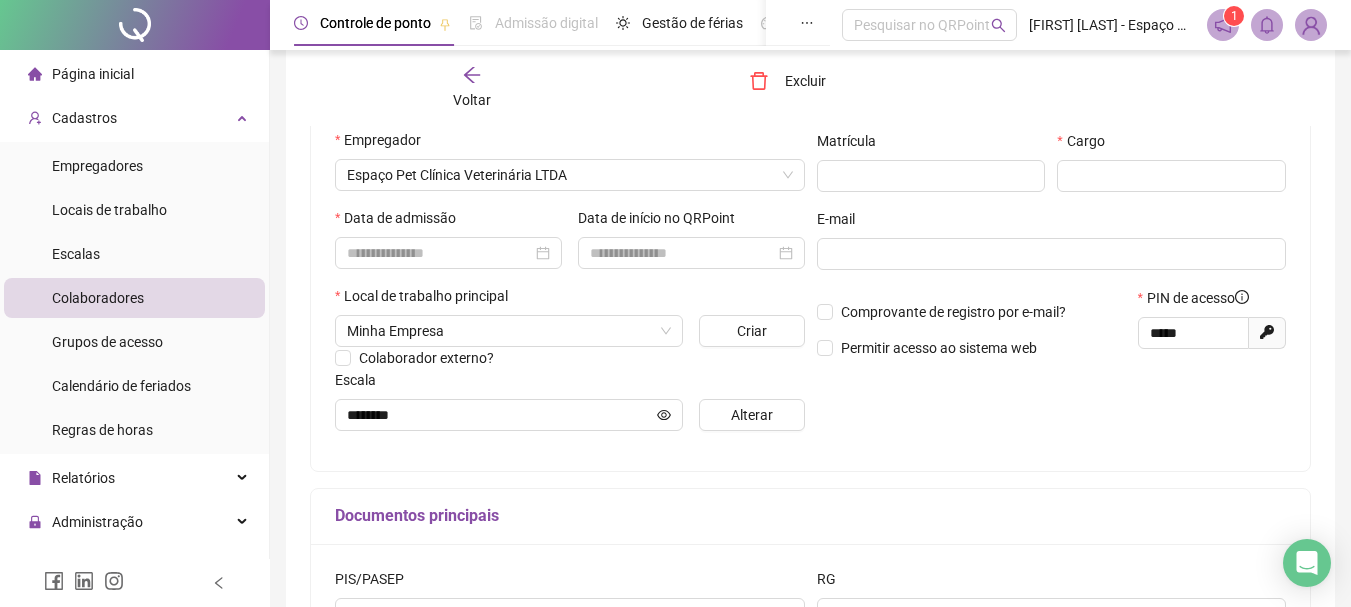 click on "Colaboradores" at bounding box center [98, 298] 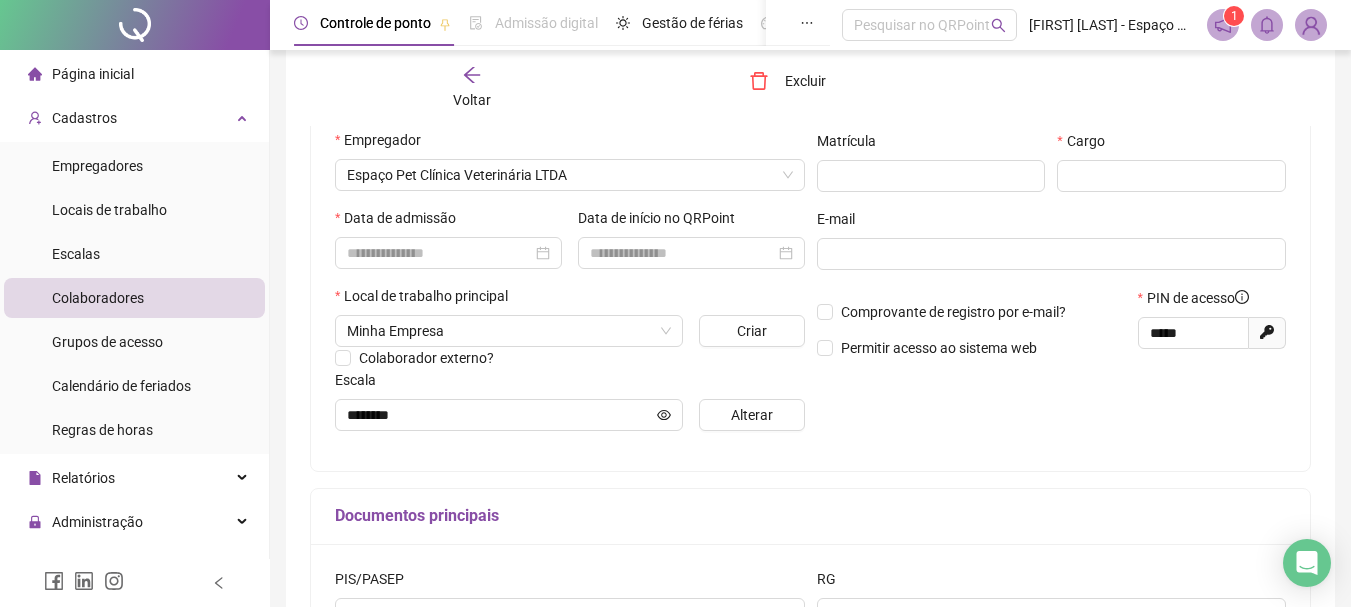 click on "Voltar" at bounding box center [472, 100] 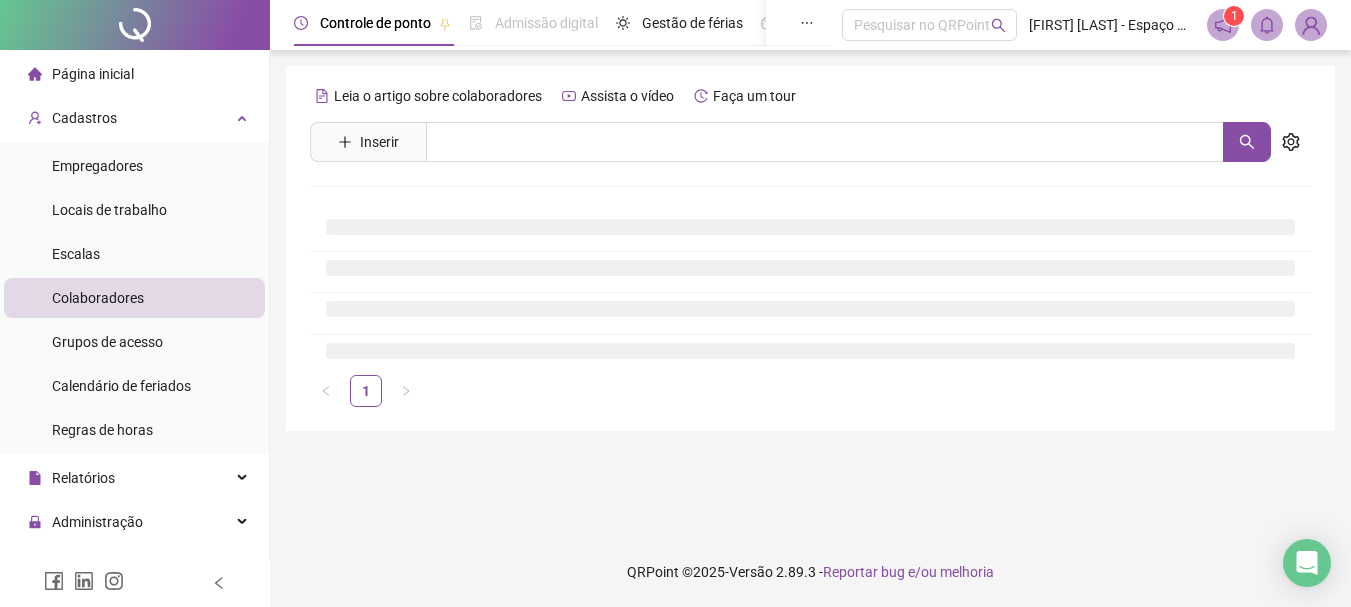 scroll, scrollTop: 0, scrollLeft: 0, axis: both 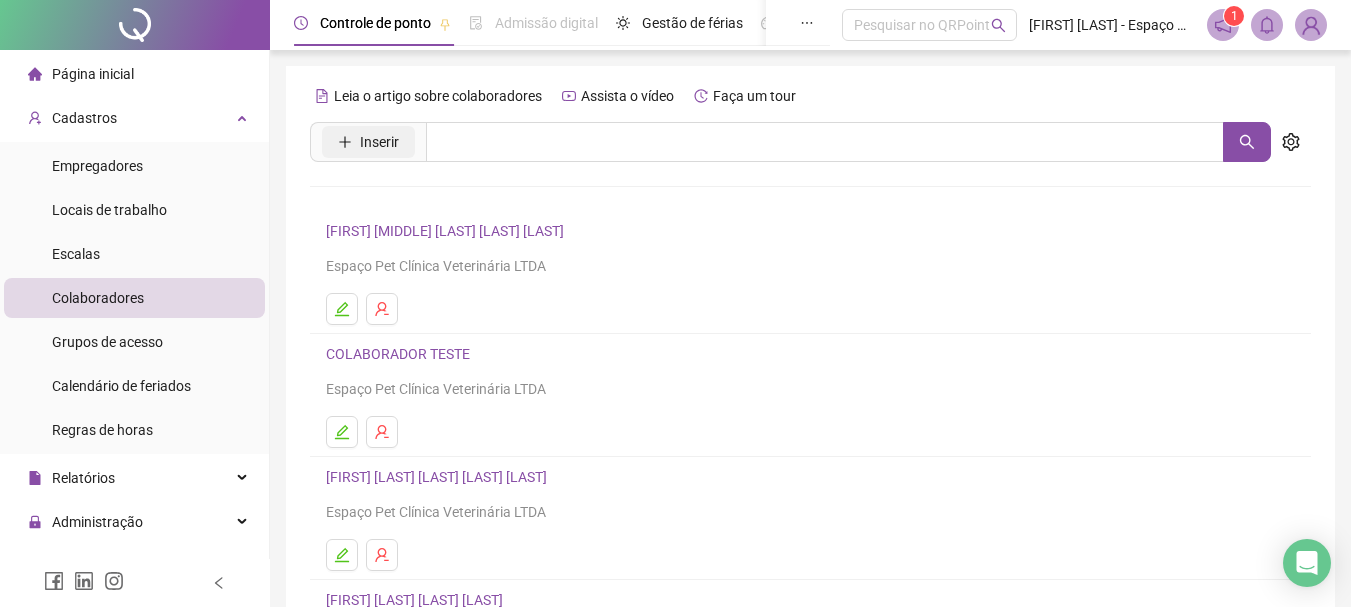 click on "Inserir" at bounding box center (379, 142) 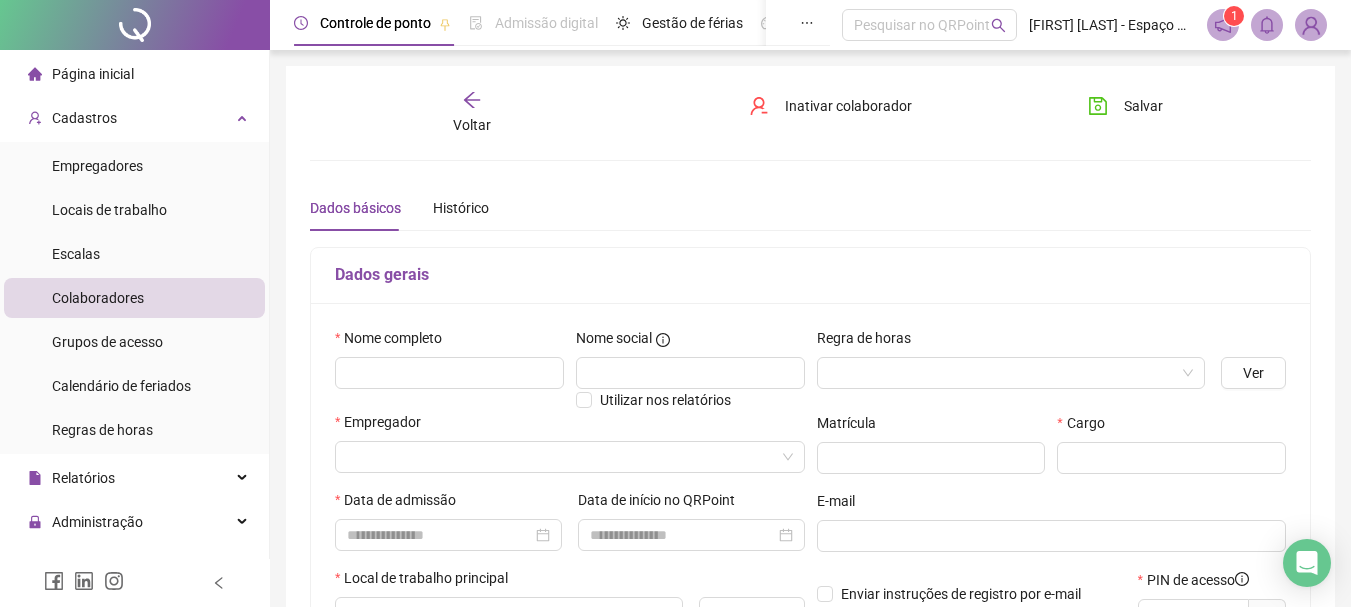 type on "*****" 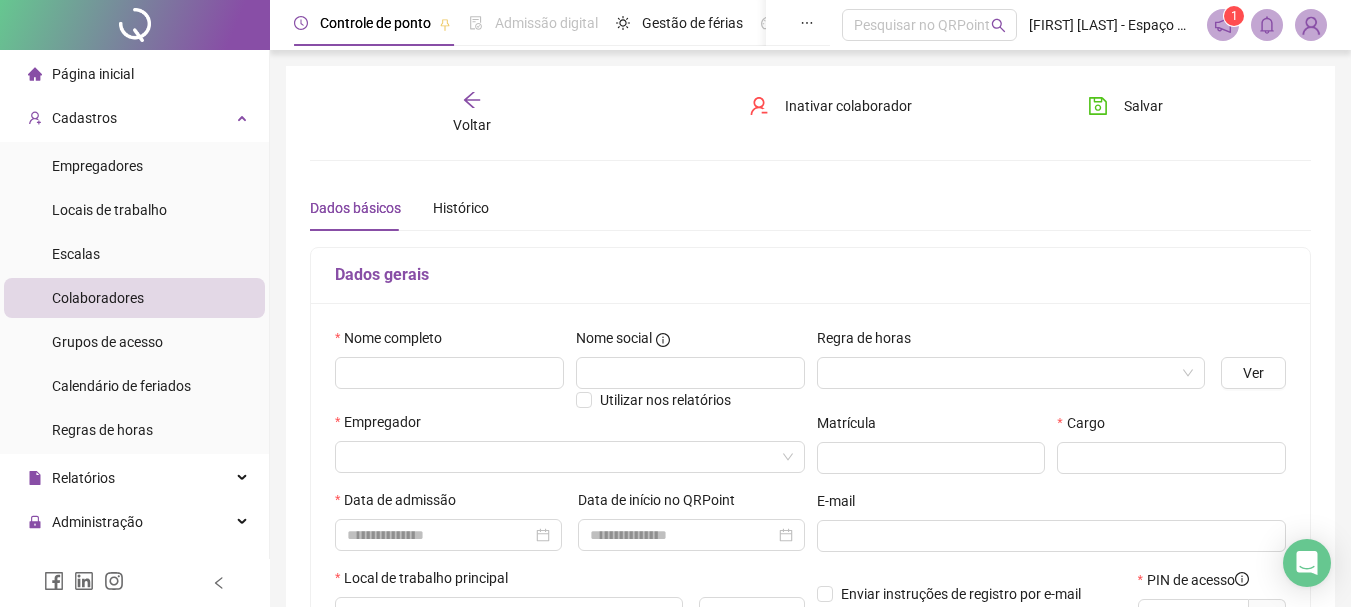 click 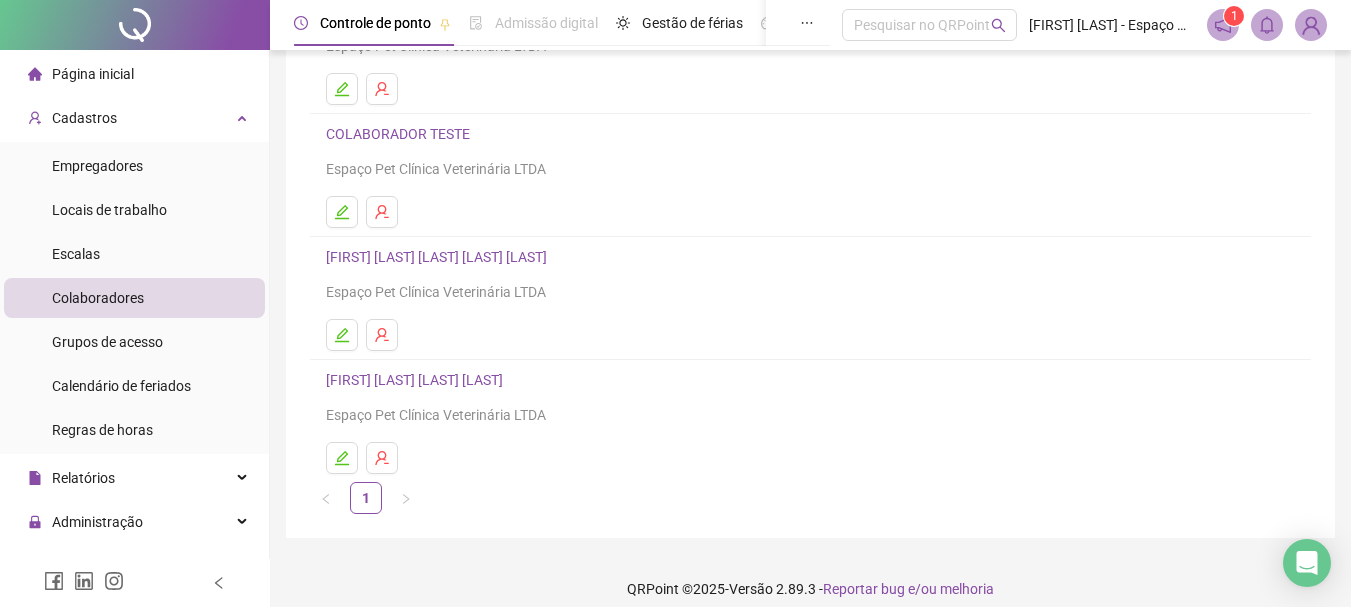 scroll, scrollTop: 237, scrollLeft: 0, axis: vertical 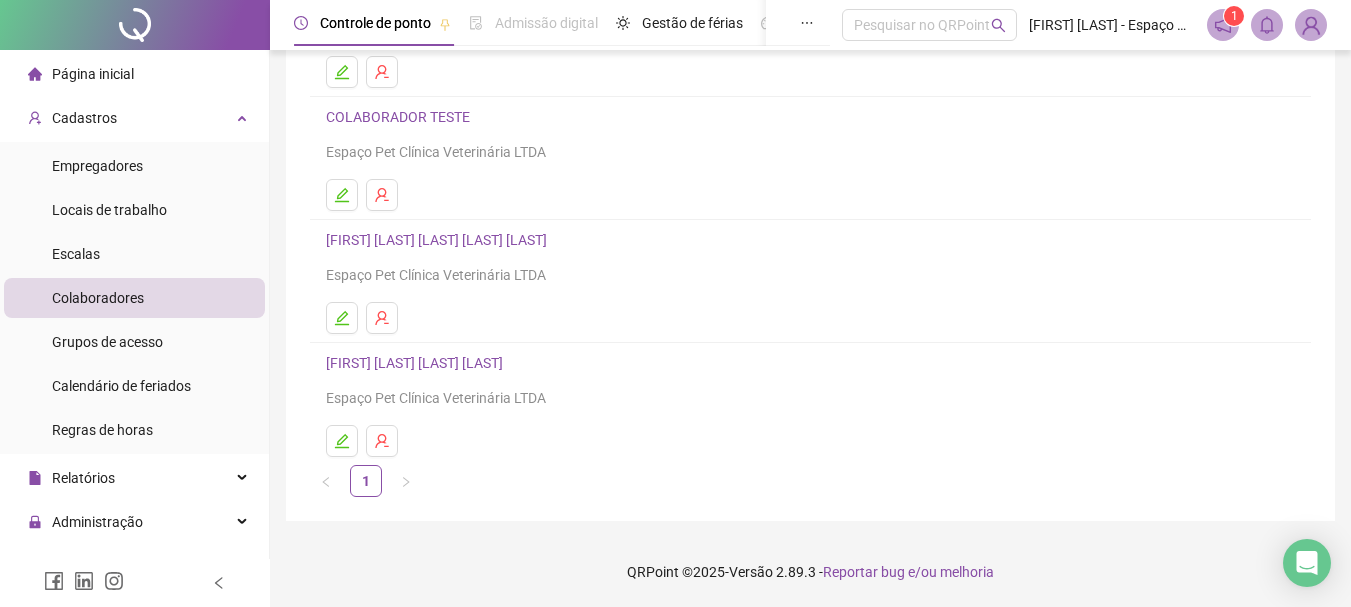 click on "1" at bounding box center (810, 481) 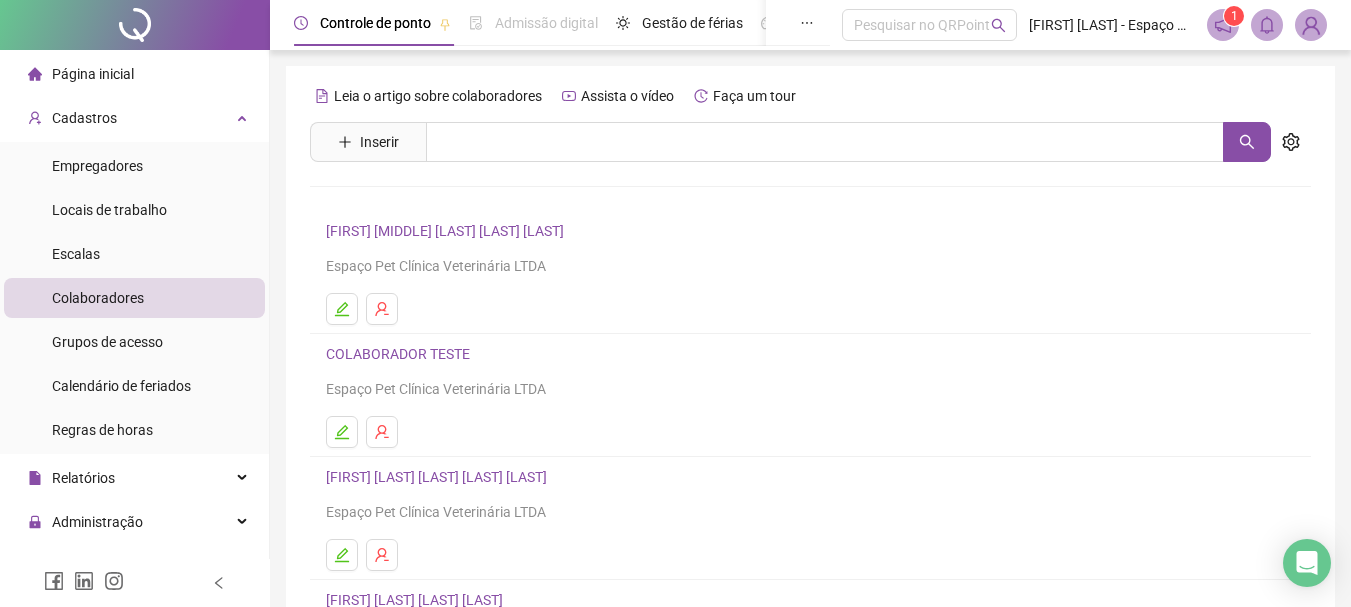 scroll, scrollTop: 2, scrollLeft: 0, axis: vertical 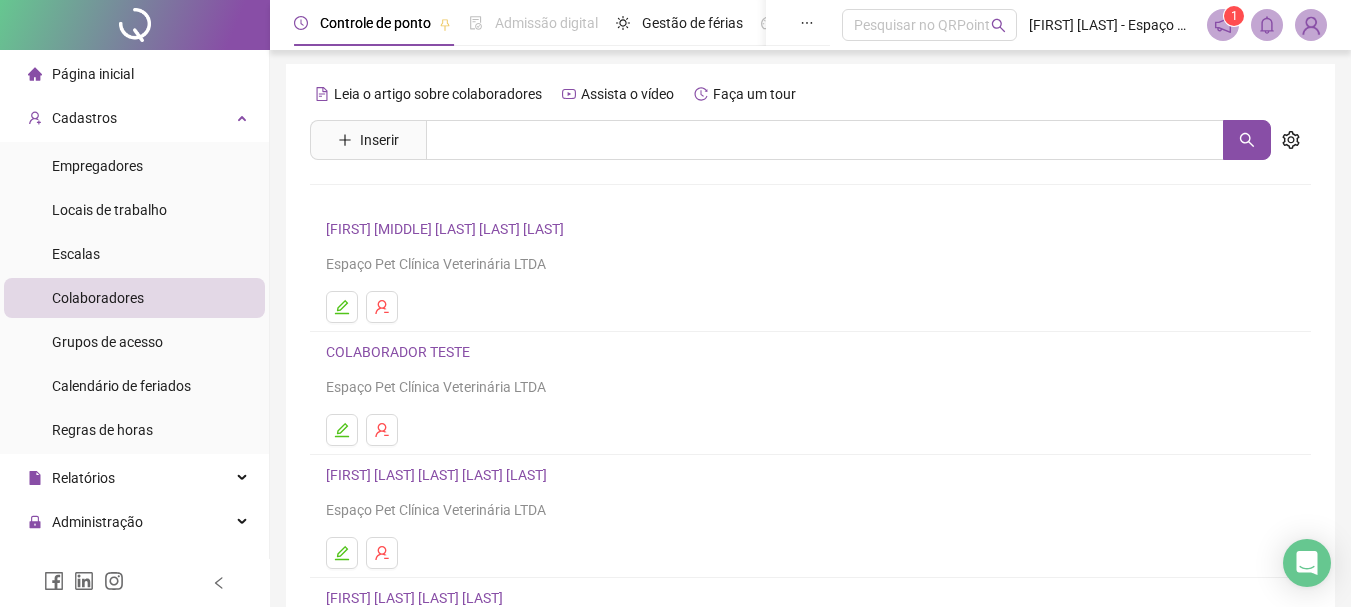 click on "Empregadores Locais de trabalho Escalas Colaboradores Grupos de acesso Calendário de feriados Regras de horas" at bounding box center (134, 298) 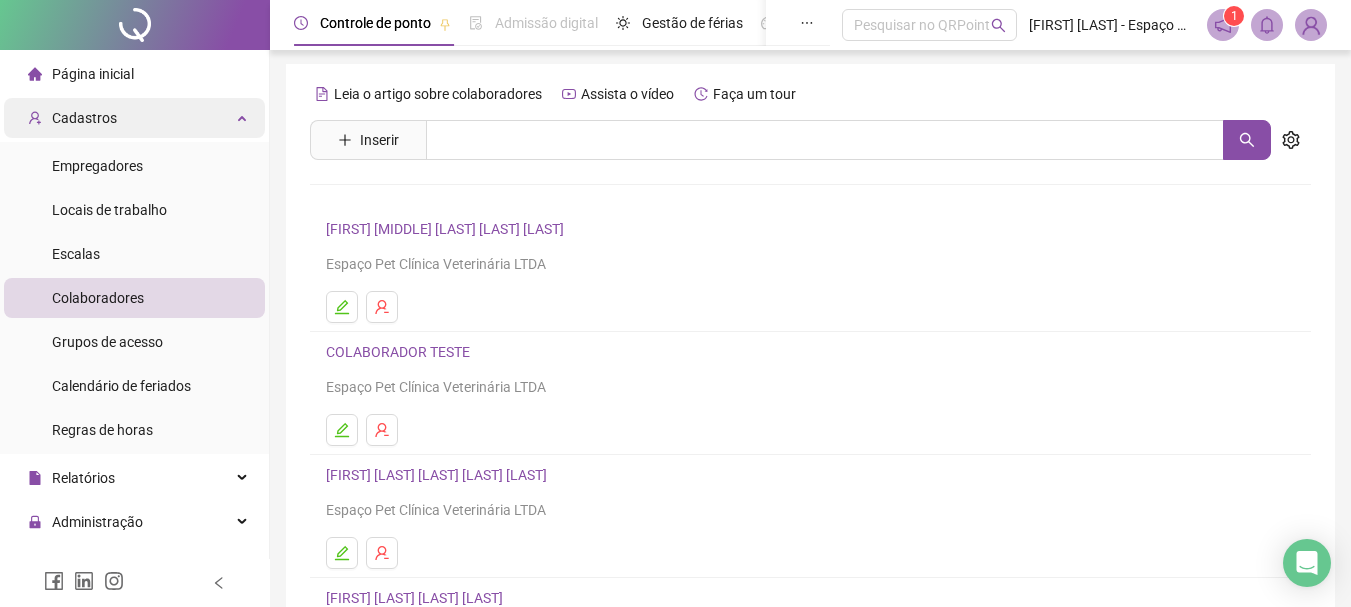 click on "Cadastros" at bounding box center [84, 118] 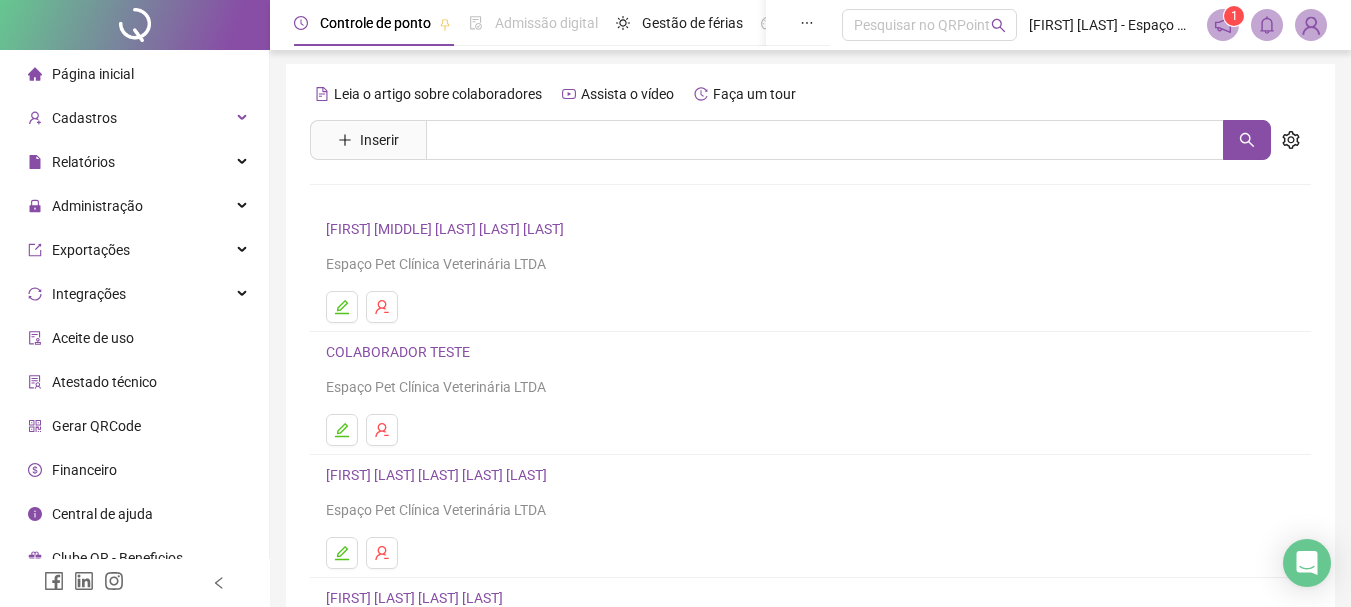 click on "Página inicial" at bounding box center [81, 74] 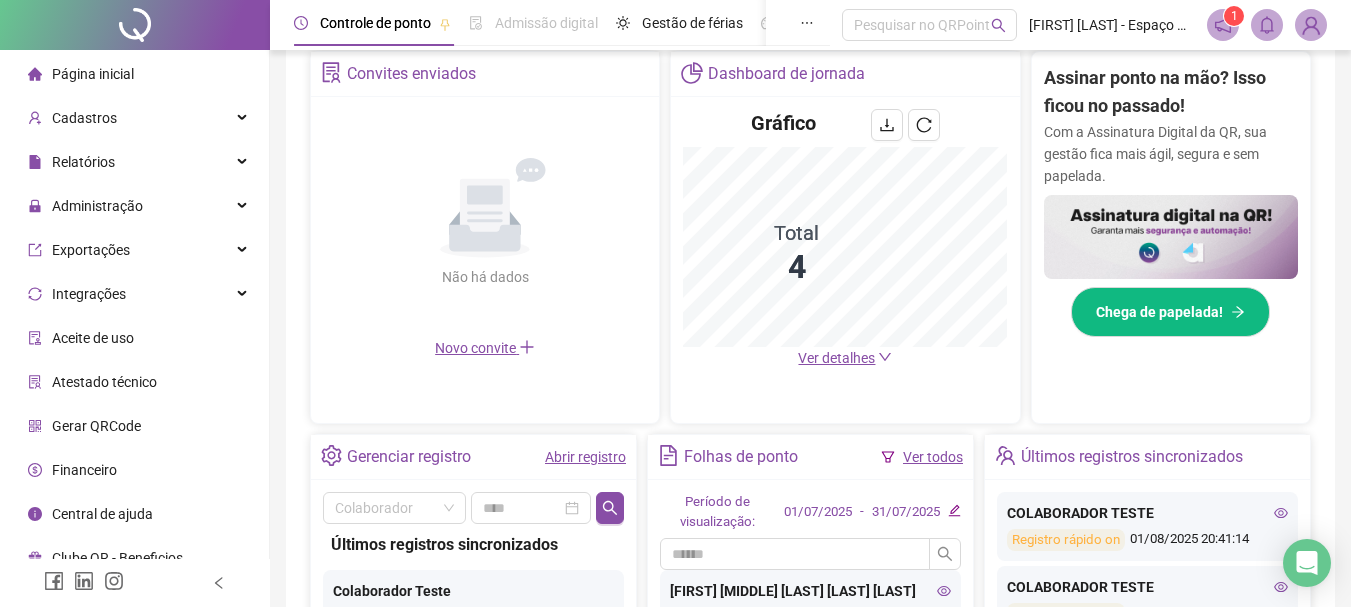 scroll, scrollTop: 359, scrollLeft: 0, axis: vertical 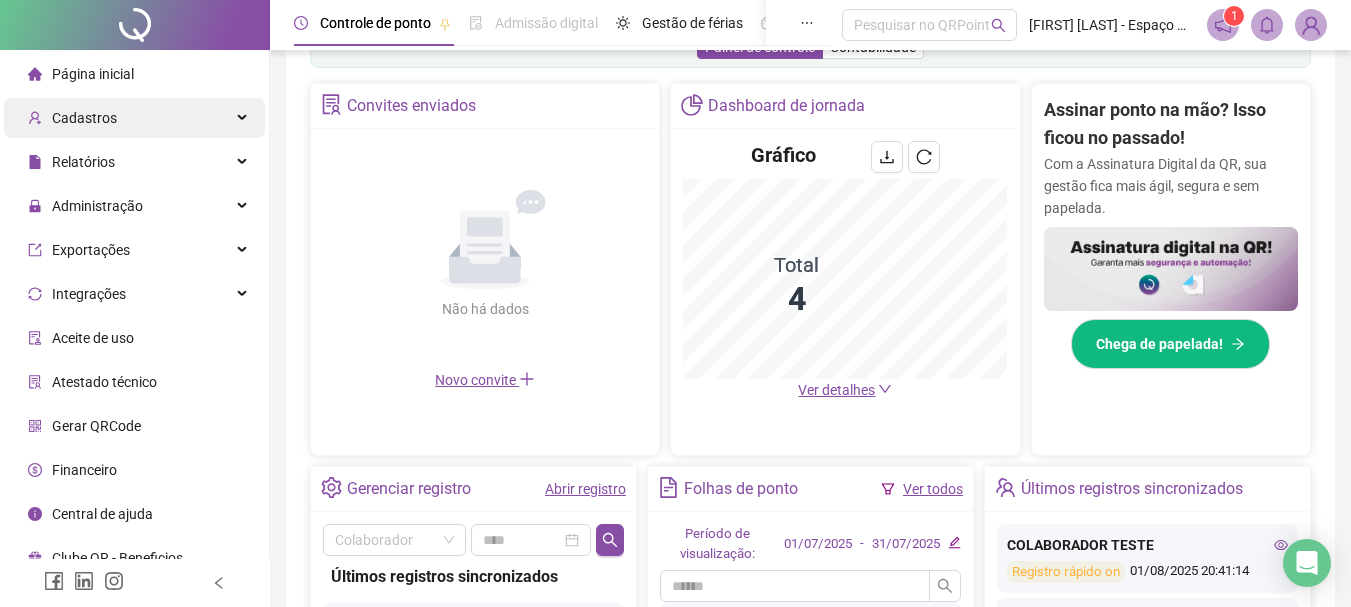 click on "Cadastros" at bounding box center (84, 118) 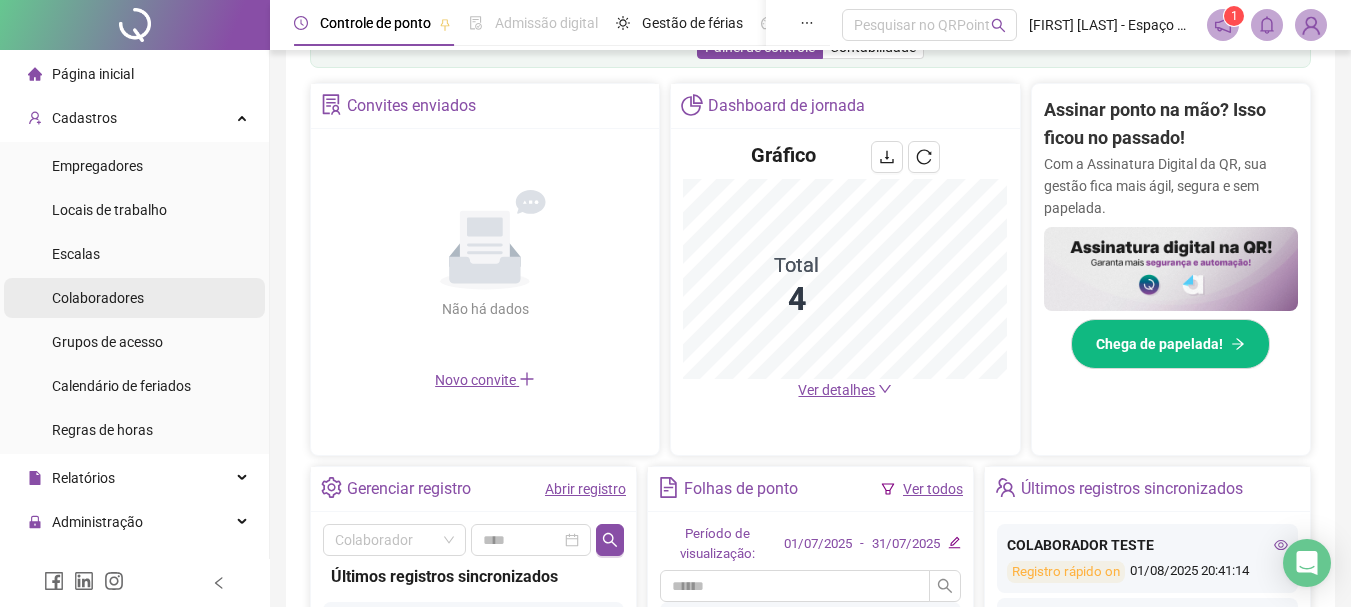 click on "Colaboradores" at bounding box center [98, 298] 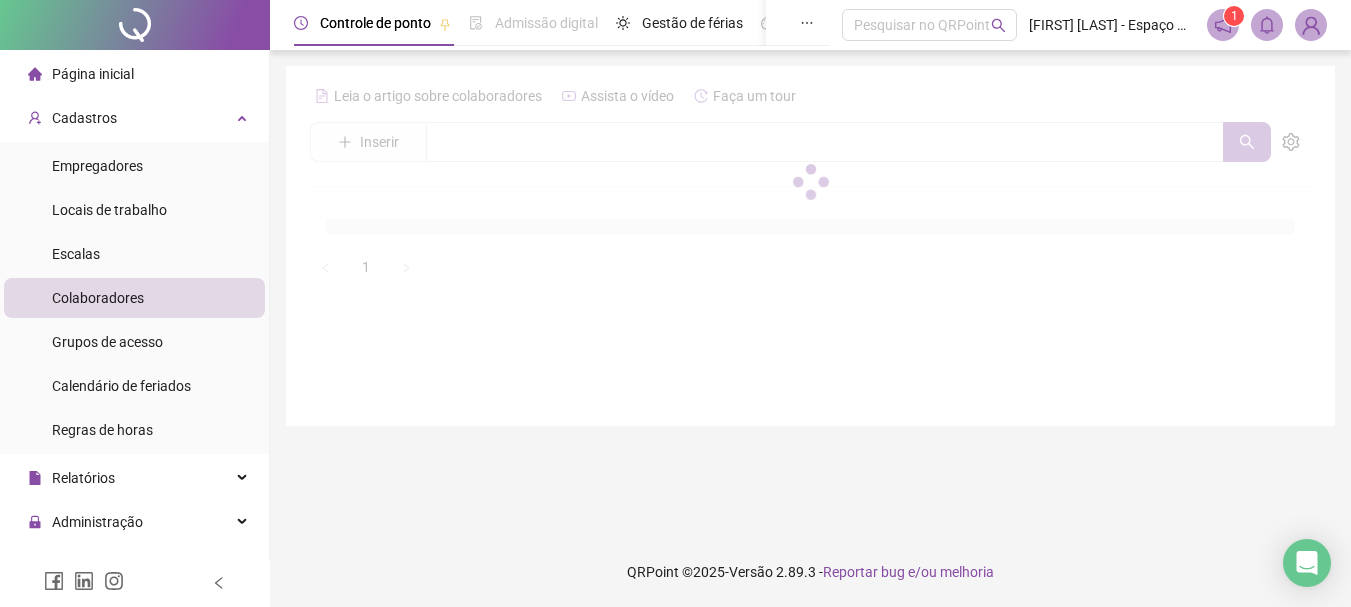 scroll, scrollTop: 0, scrollLeft: 0, axis: both 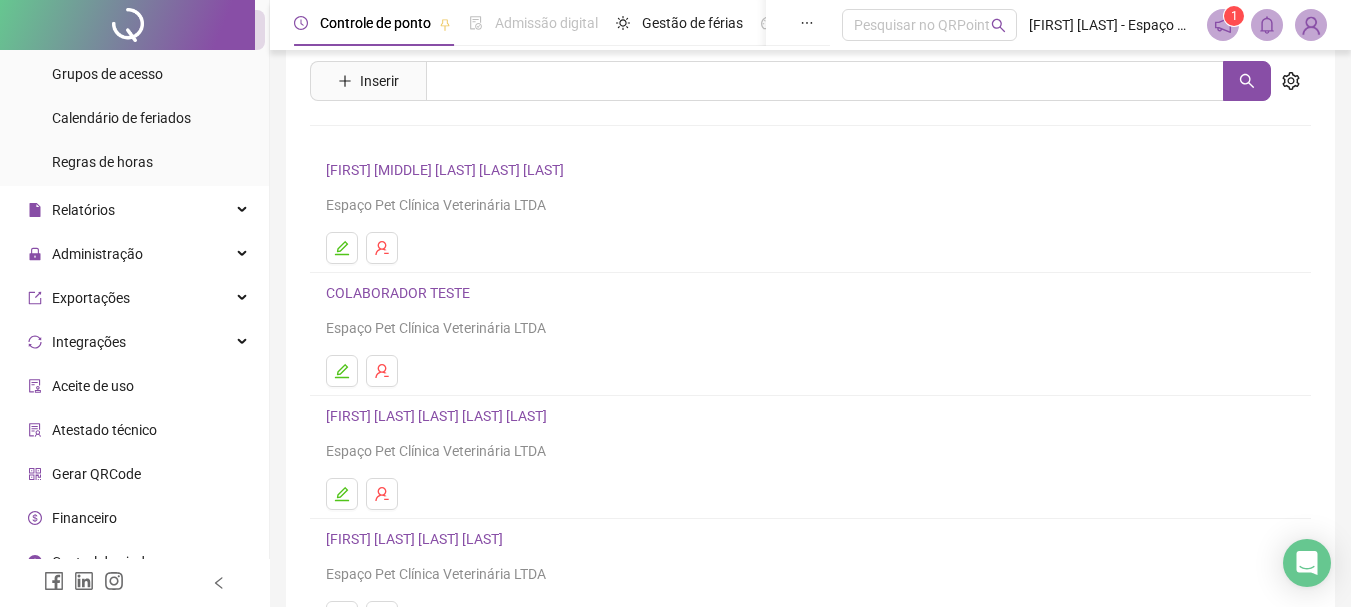 click on "DANA YASMINI SALES NASCIMENTO DE LIMA" at bounding box center (439, 416) 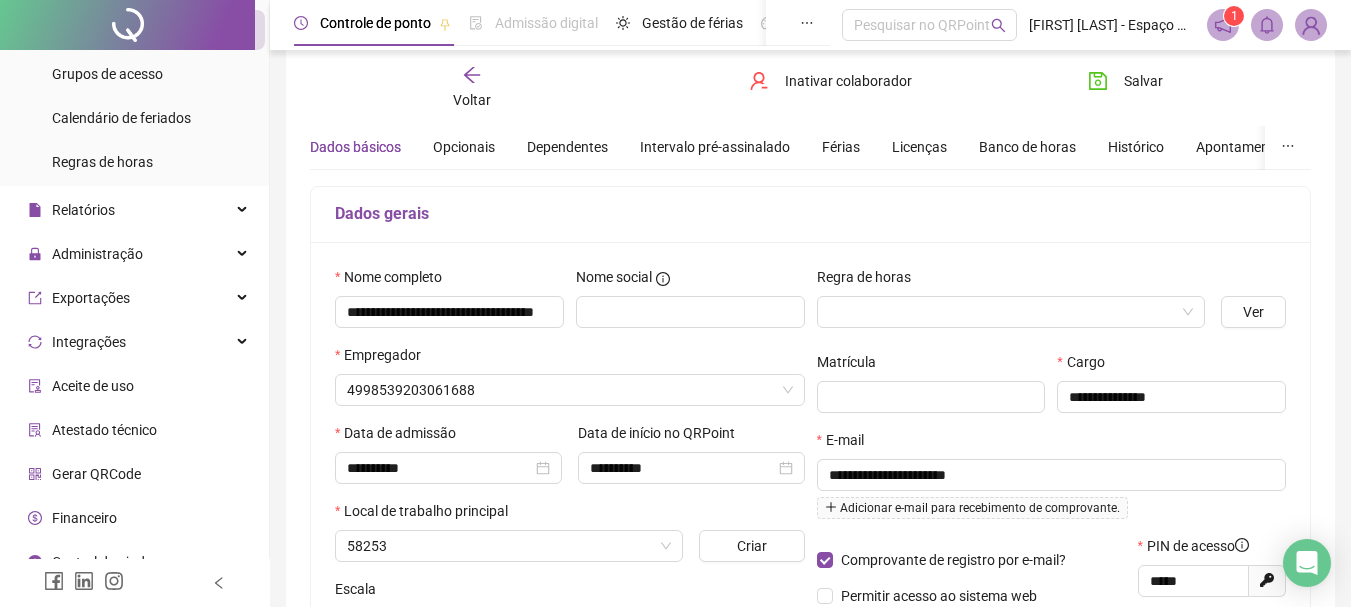 scroll, scrollTop: 71, scrollLeft: 0, axis: vertical 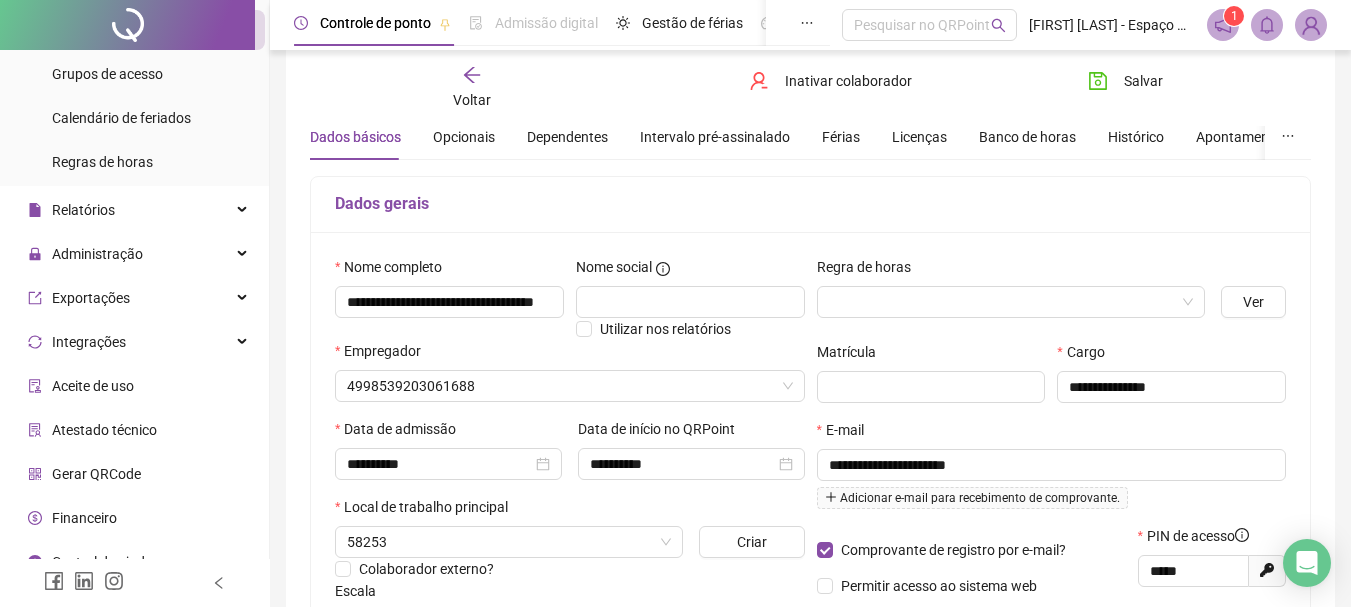 type on "*******" 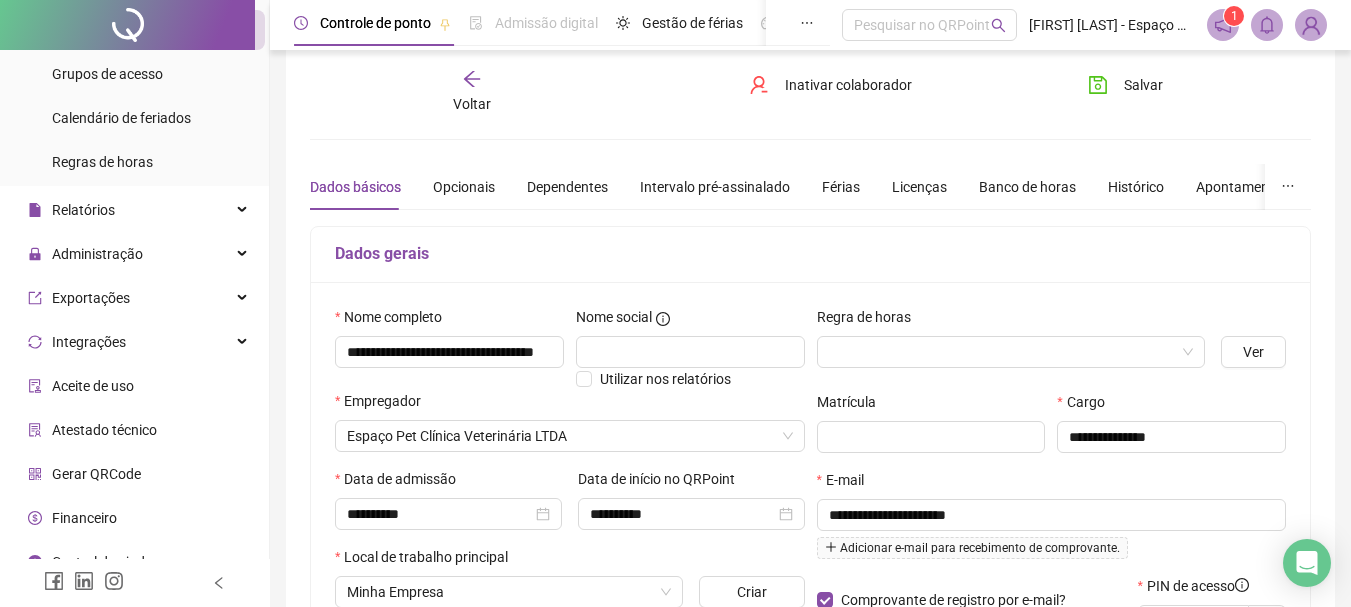 scroll, scrollTop: 0, scrollLeft: 0, axis: both 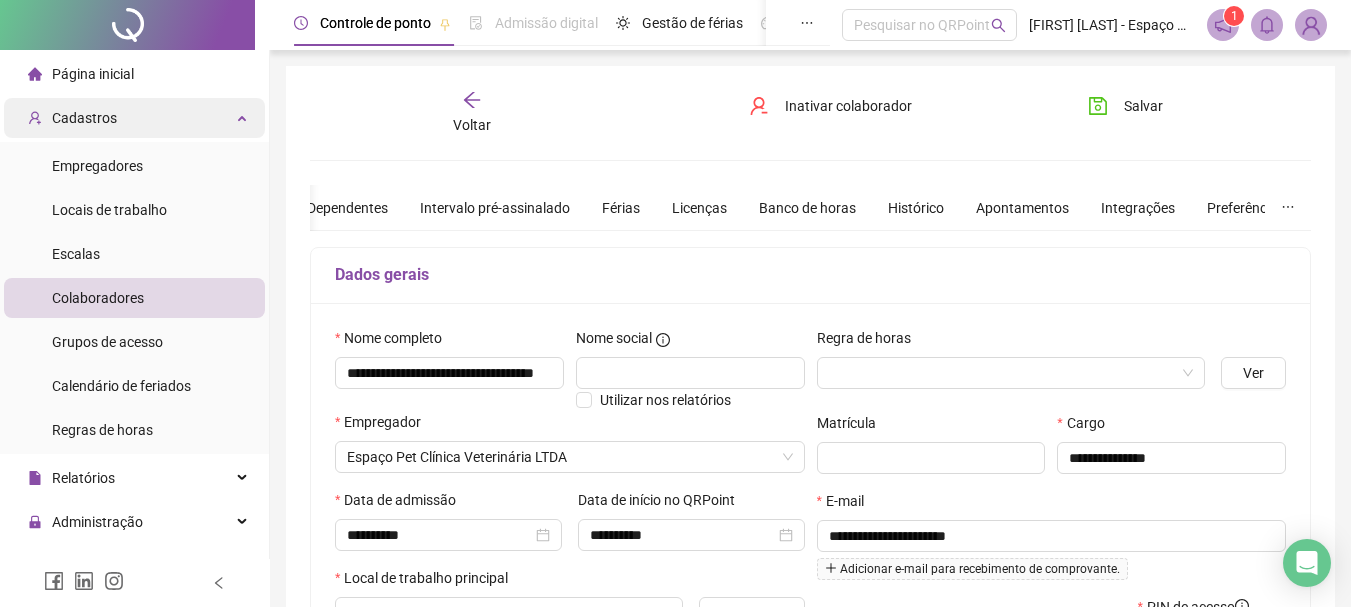 click on "Cadastros" at bounding box center [72, 118] 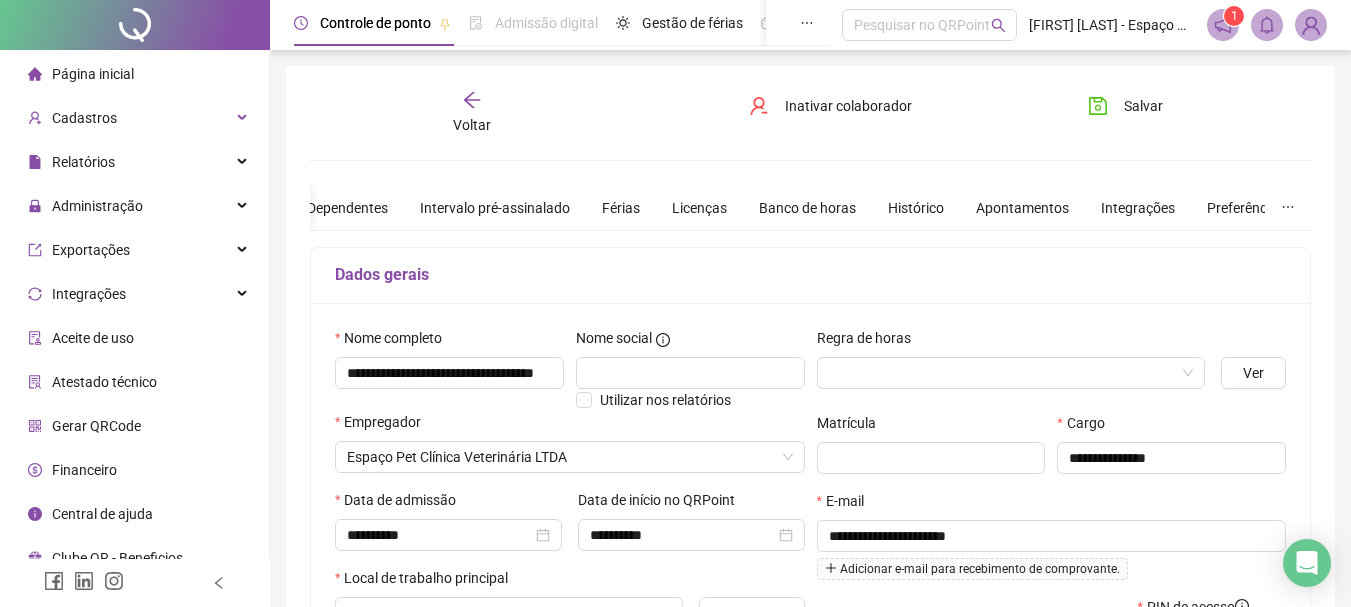 click on "Página inicial" at bounding box center [93, 74] 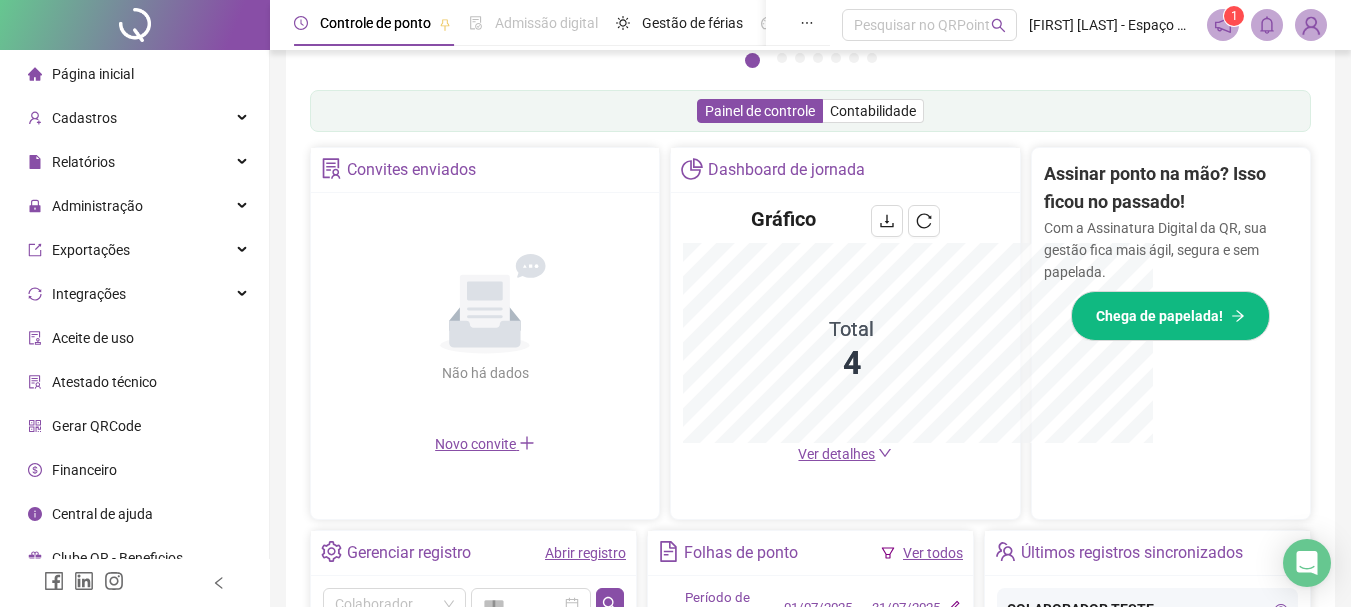 scroll, scrollTop: 590, scrollLeft: 0, axis: vertical 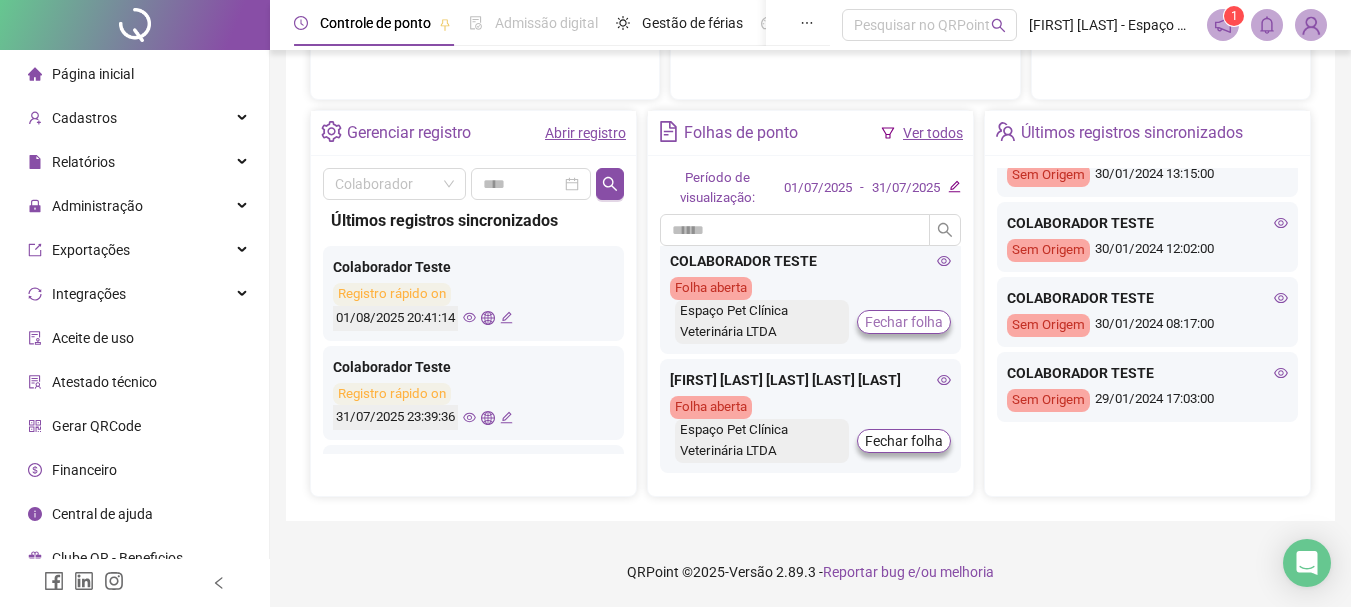 click on "Fechar folha" at bounding box center (904, 322) 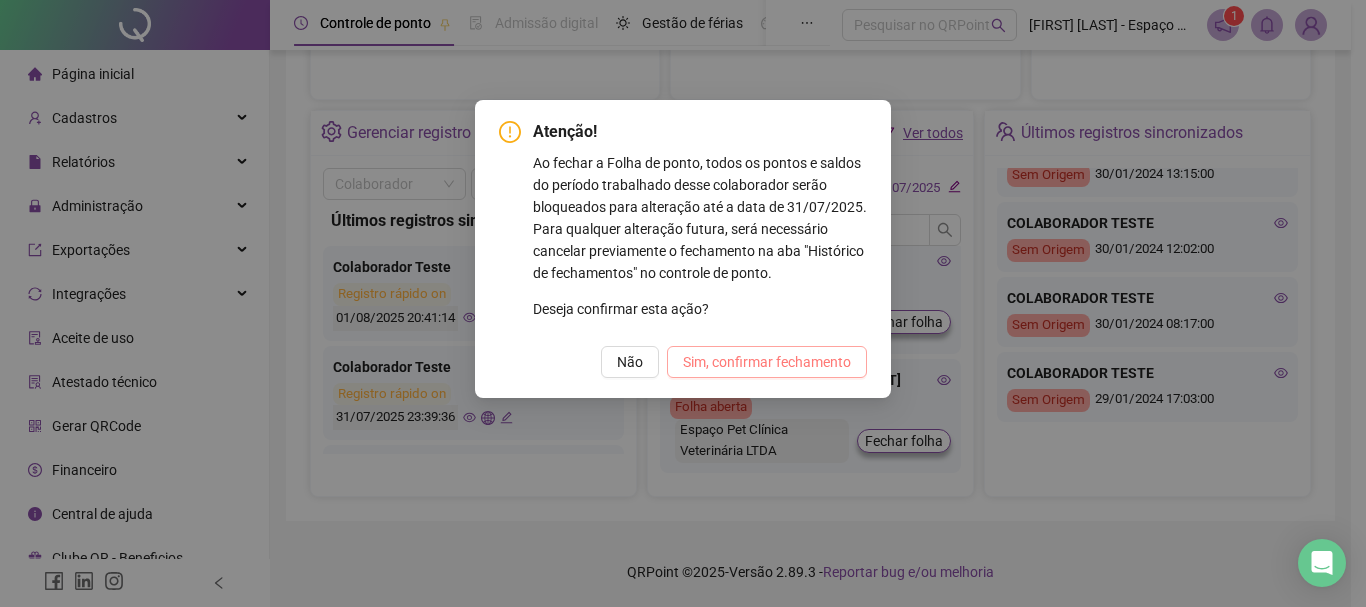 click on "Sim, confirmar fechamento" at bounding box center (767, 362) 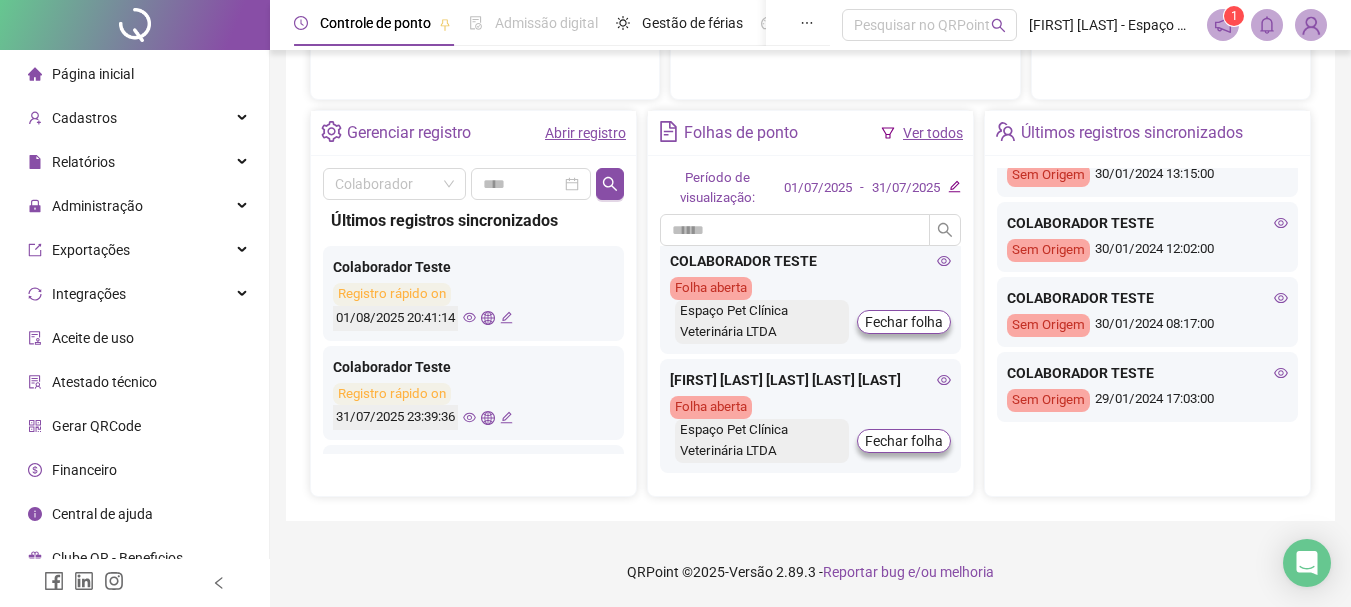 scroll, scrollTop: 705, scrollLeft: 0, axis: vertical 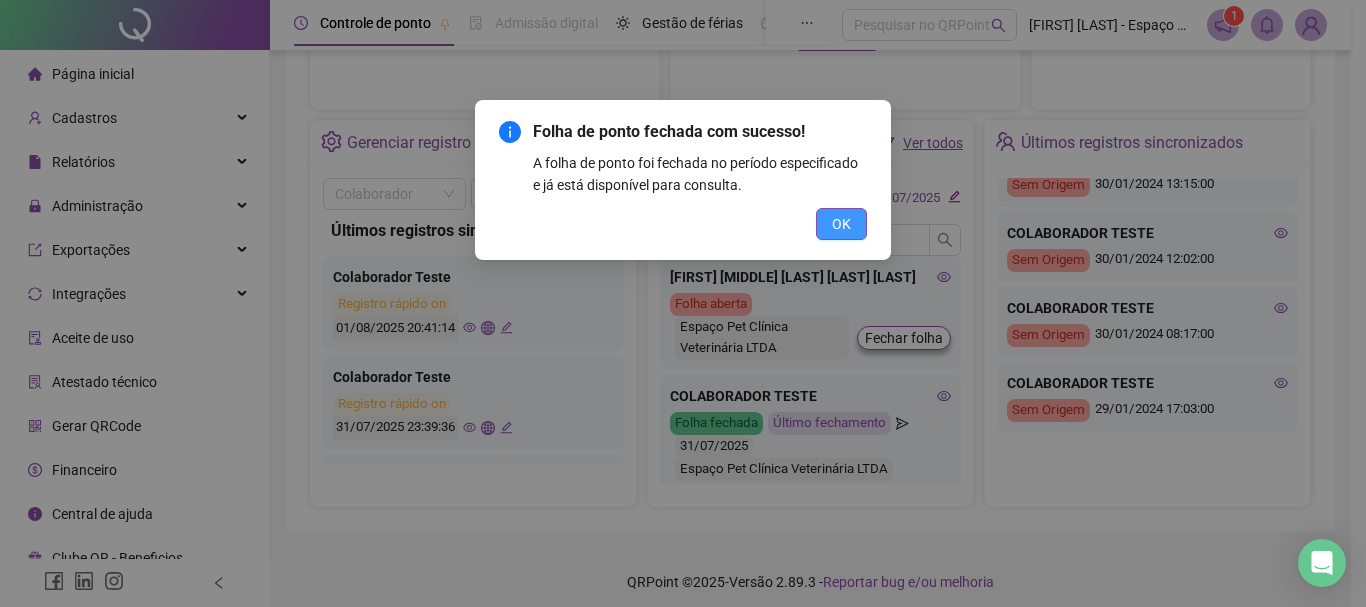 click on "OK" at bounding box center [841, 224] 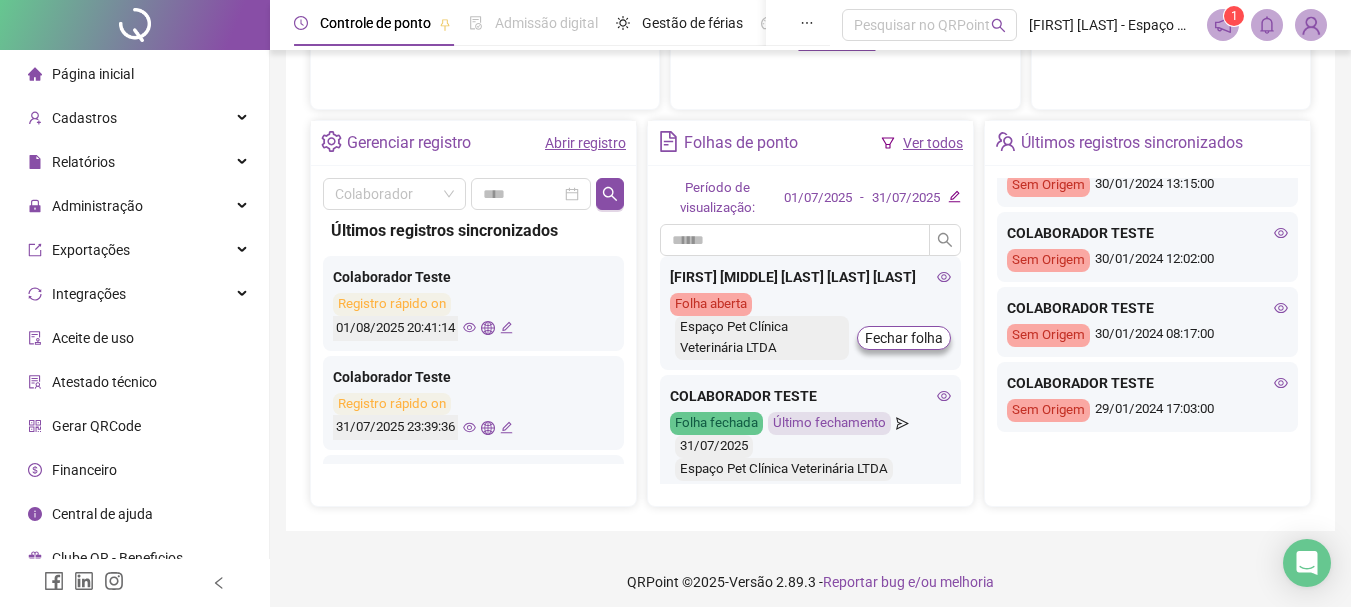 click 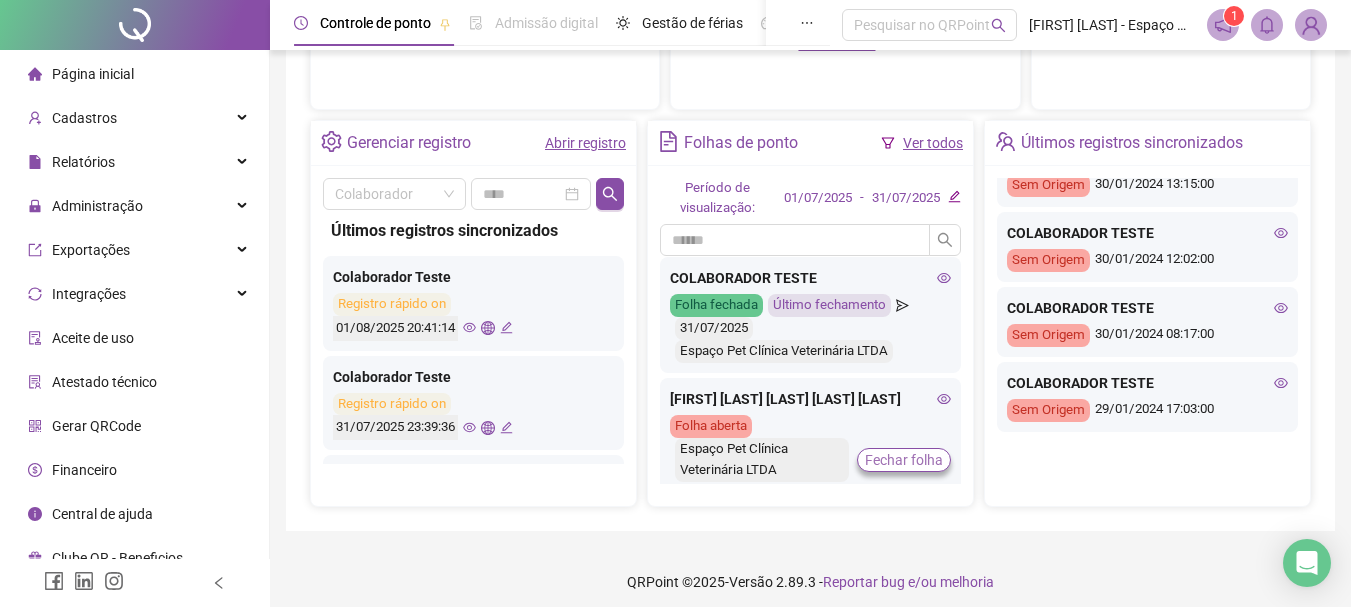 scroll, scrollTop: 120, scrollLeft: 0, axis: vertical 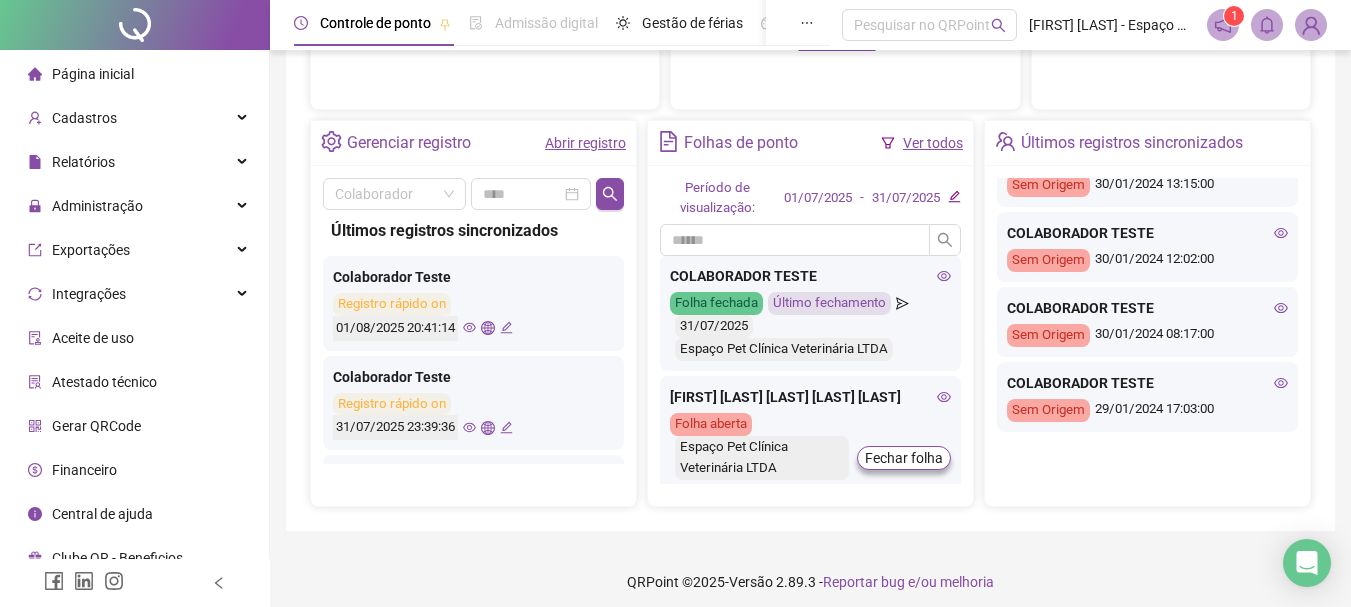 click on "Folha fechada" at bounding box center [716, 303] 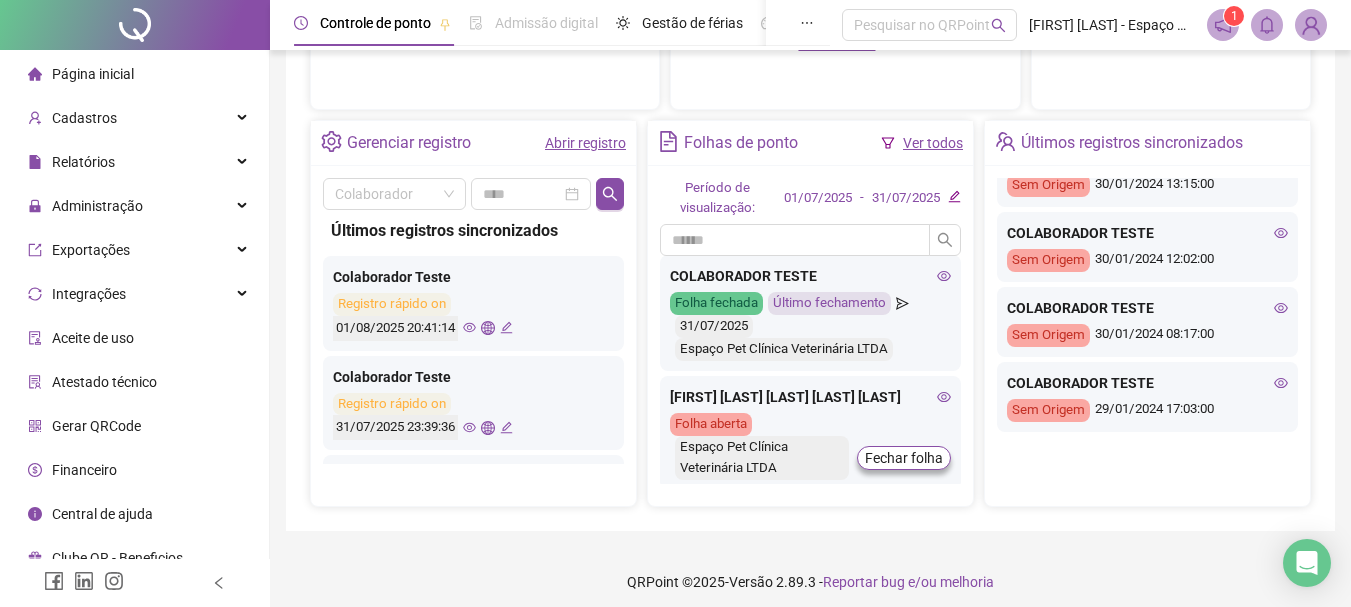 click on "Espaço Pet Clínica Veterinária LTDA" at bounding box center [784, 349] 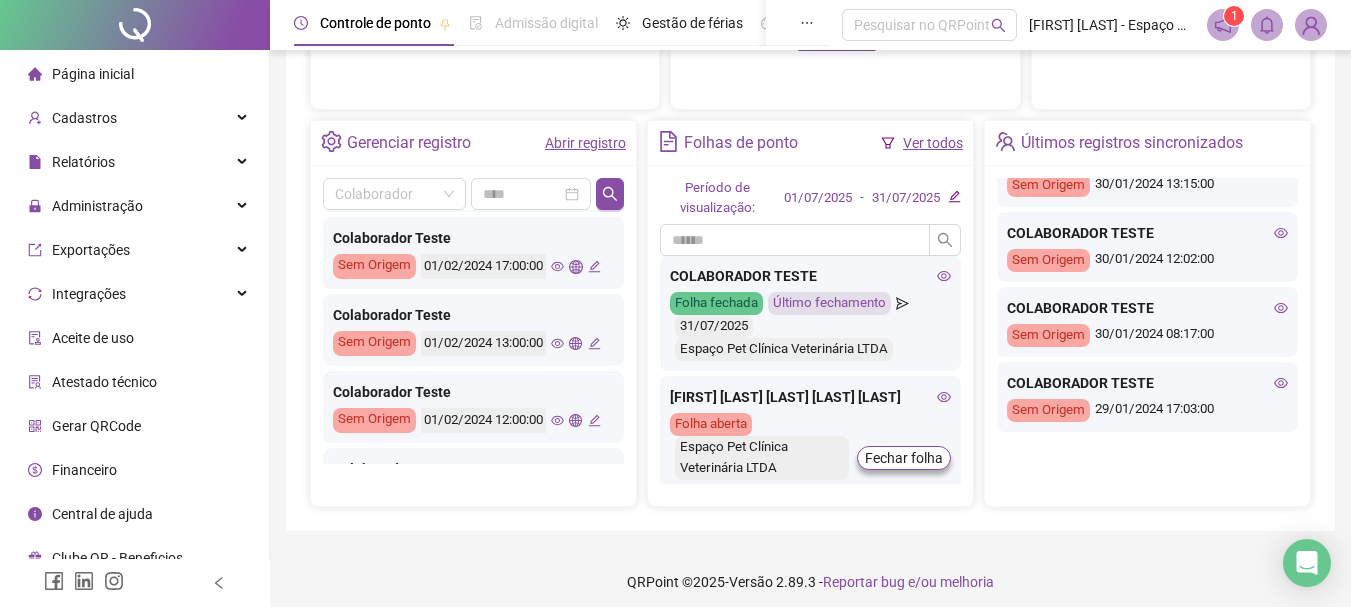 scroll, scrollTop: 233, scrollLeft: 0, axis: vertical 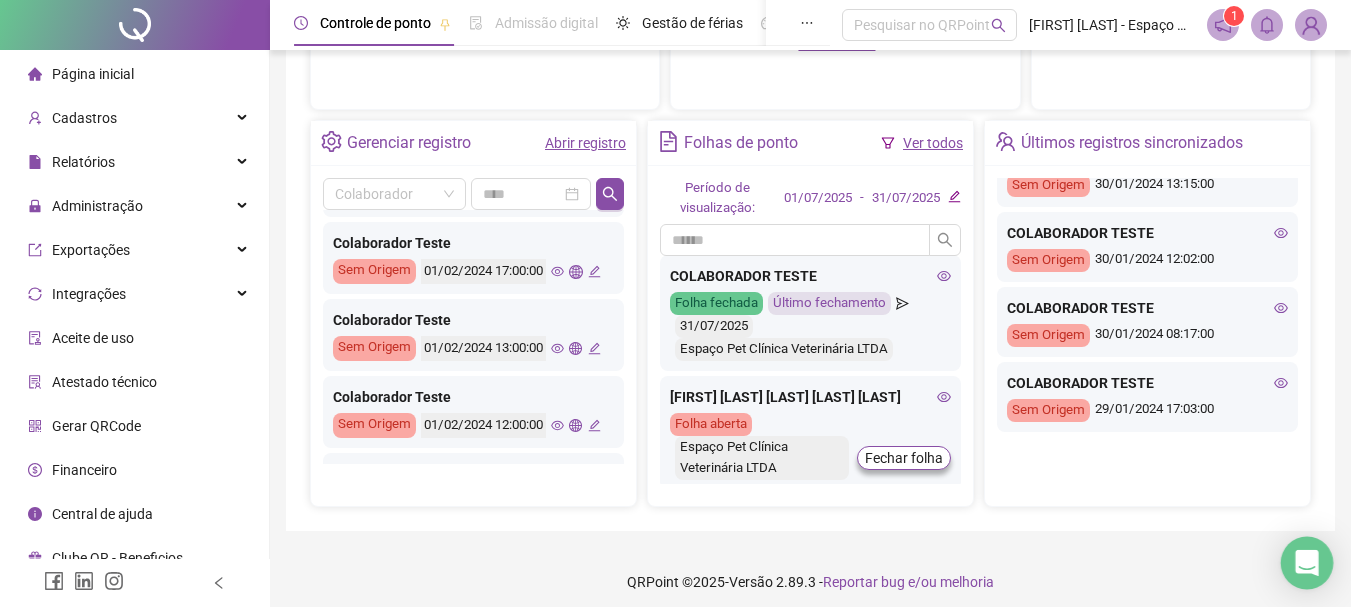 click 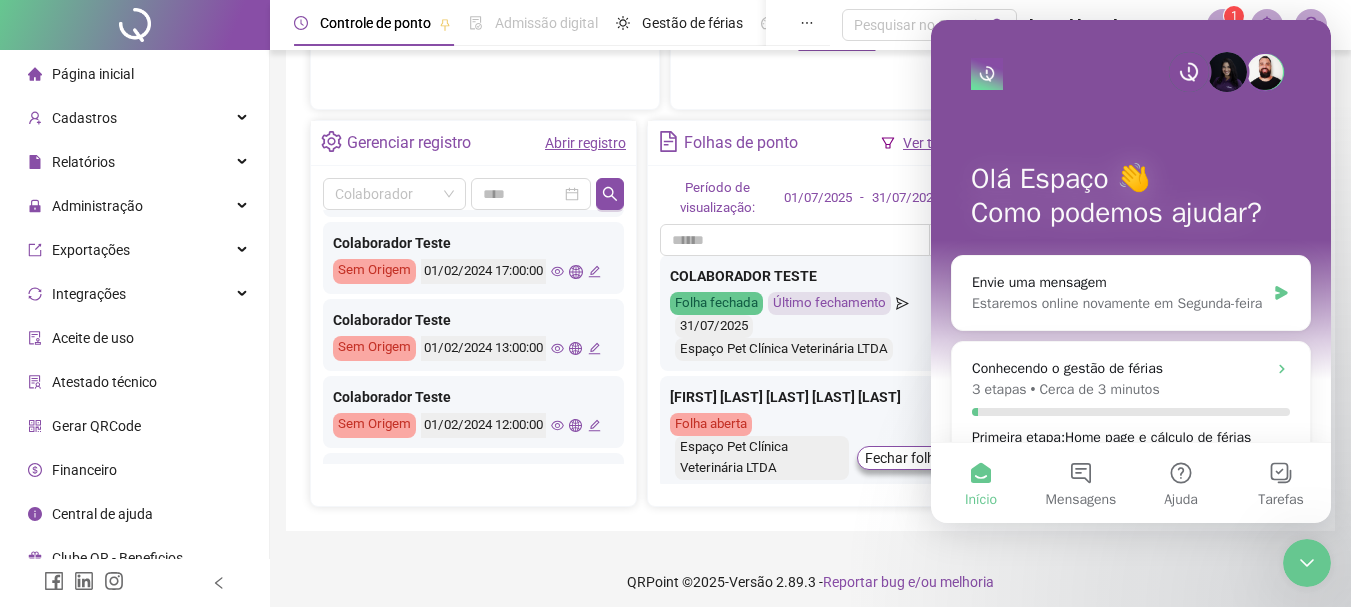scroll, scrollTop: 0, scrollLeft: 0, axis: both 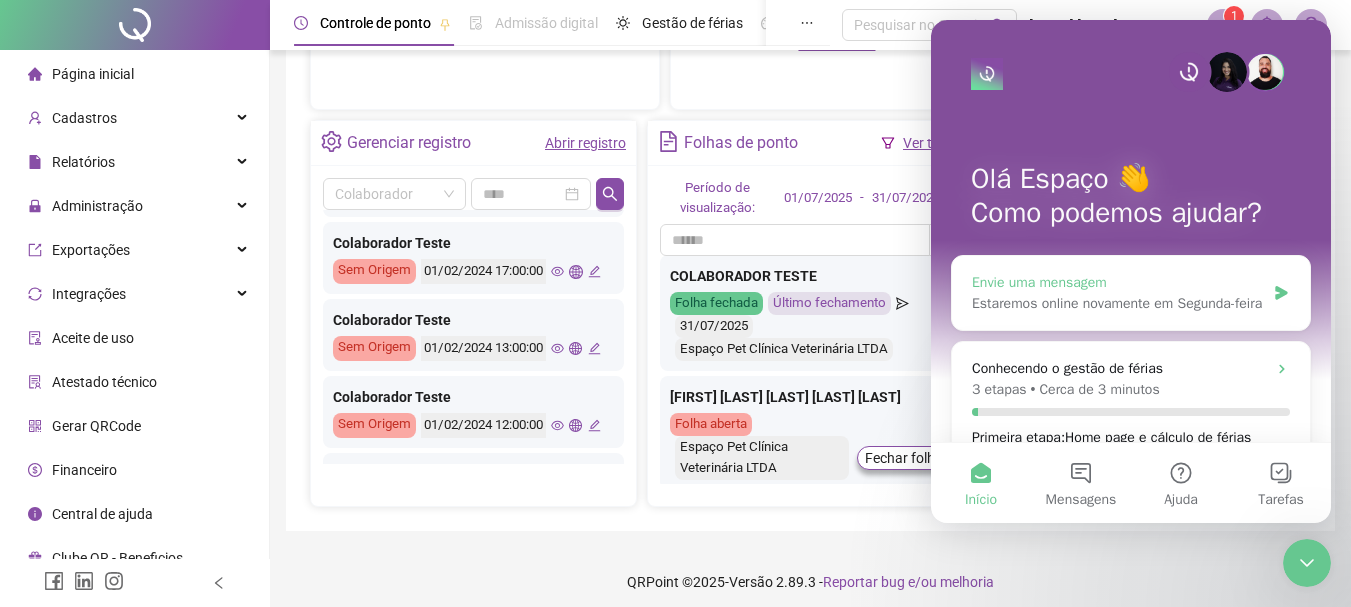 click on "Estaremos online novamente em Segunda-feira" at bounding box center [1118, 303] 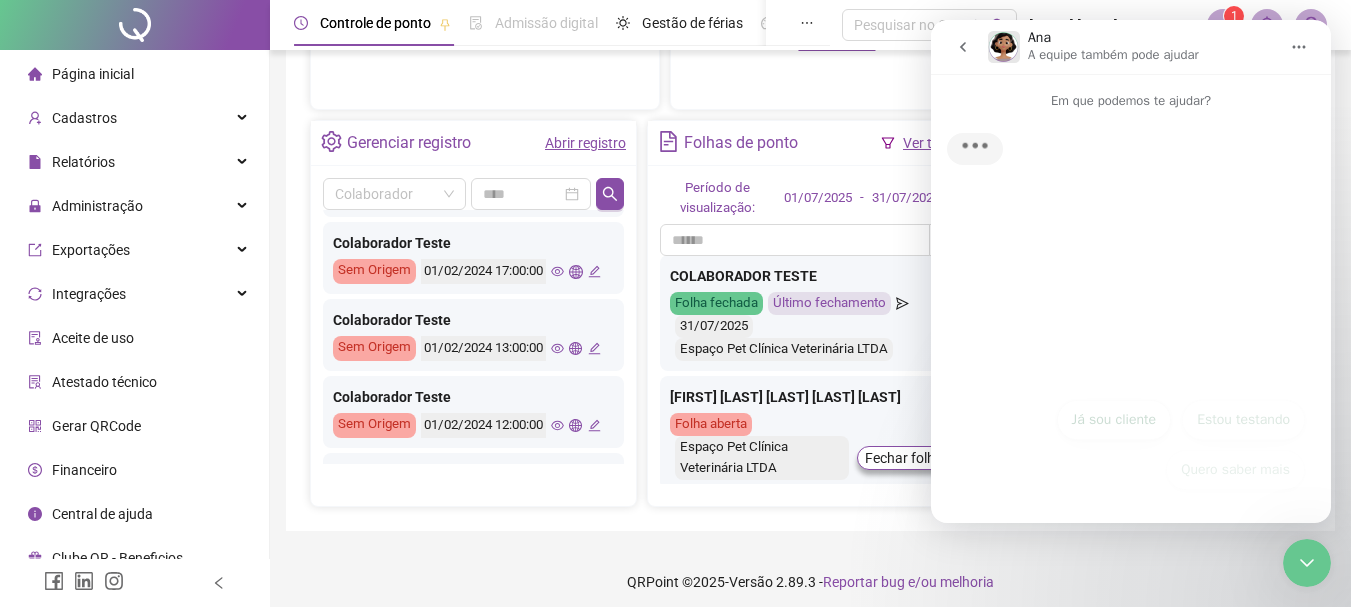 scroll, scrollTop: 0, scrollLeft: 0, axis: both 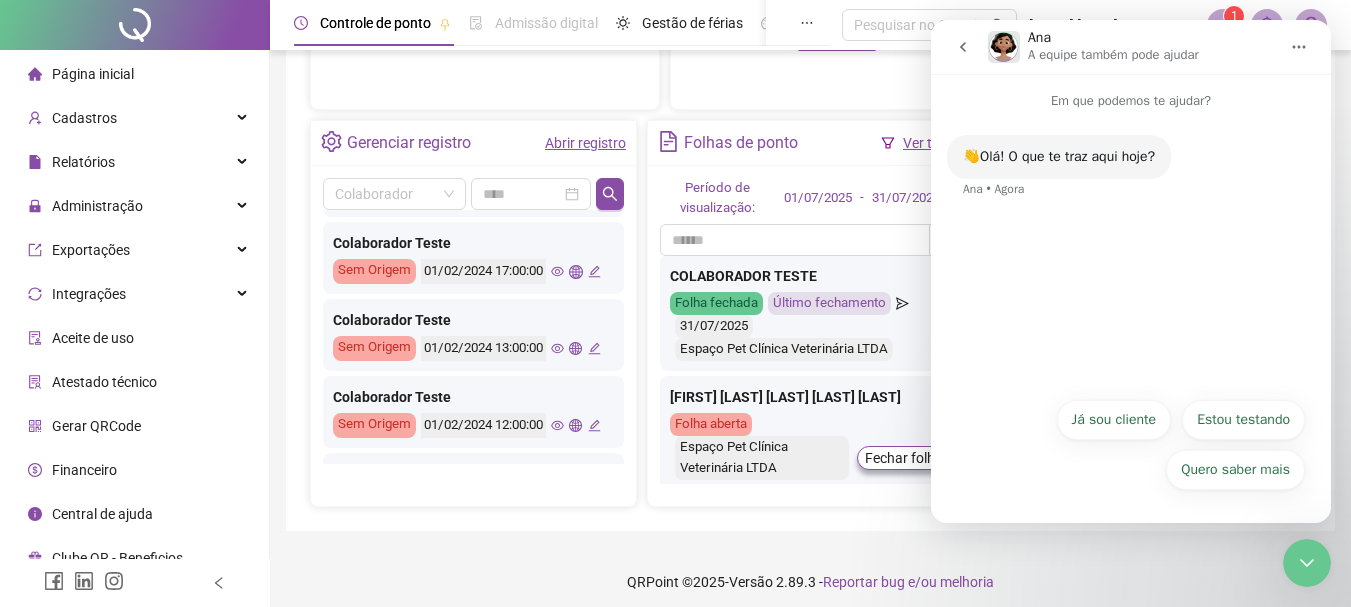 click 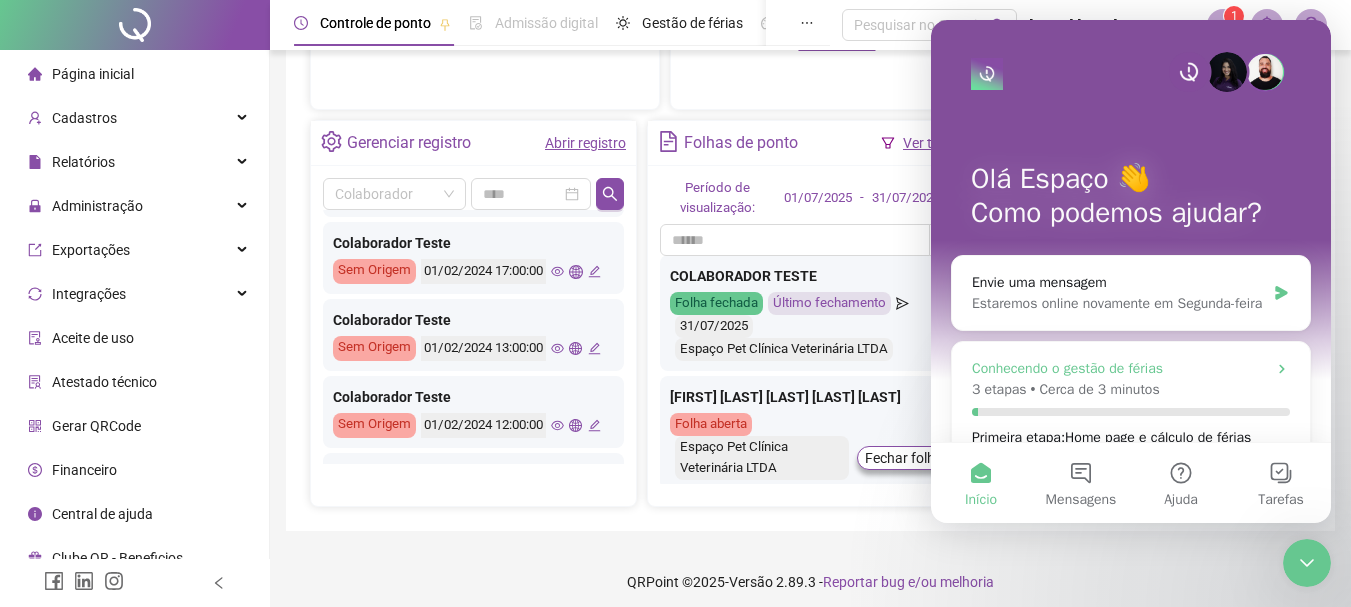click on "Conhecendo o gestão de férias" at bounding box center [1067, 368] 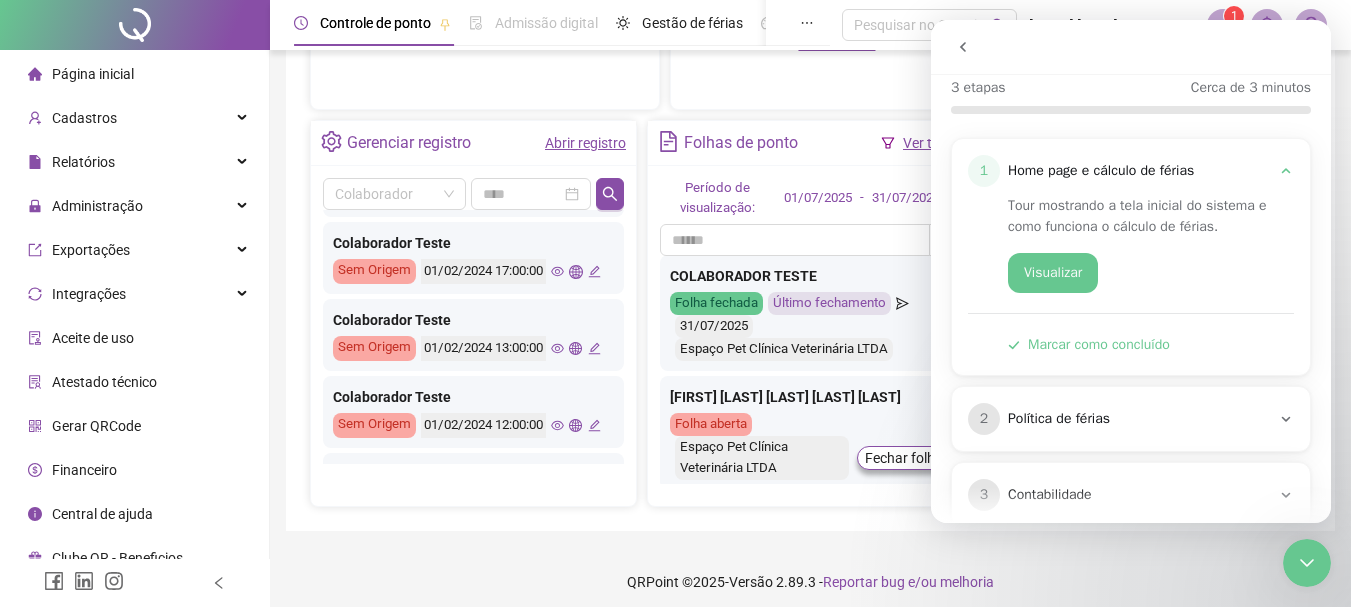 scroll, scrollTop: 125, scrollLeft: 0, axis: vertical 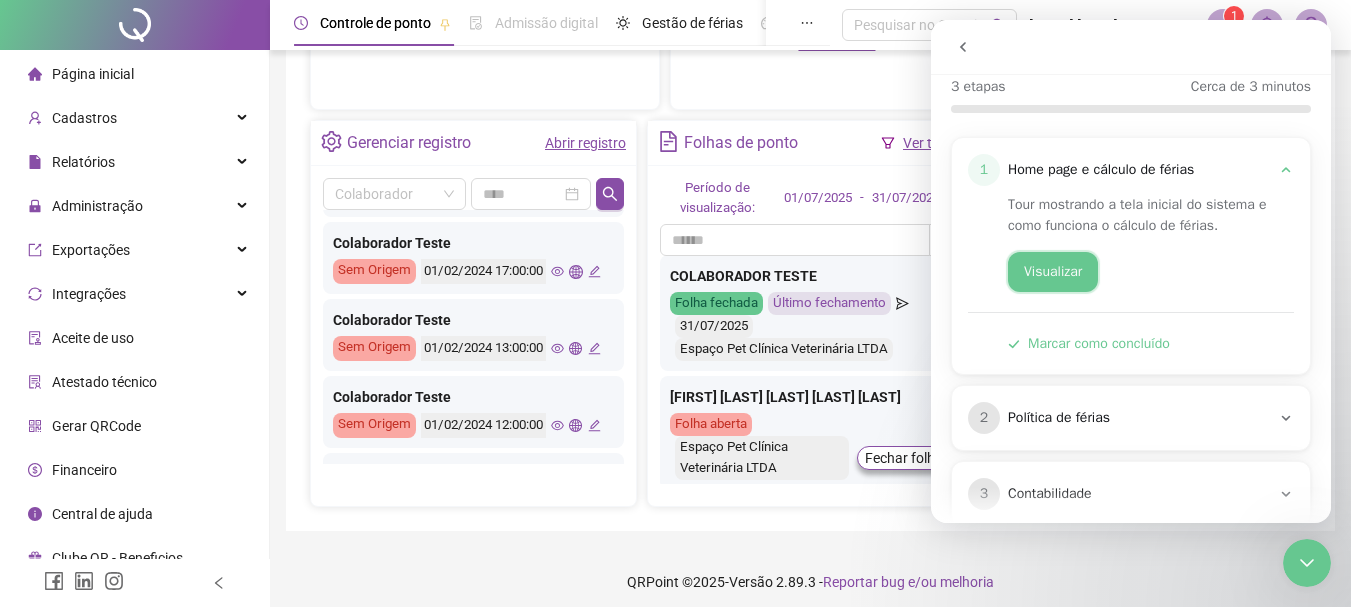 click on "Visualizar" at bounding box center (1053, 272) 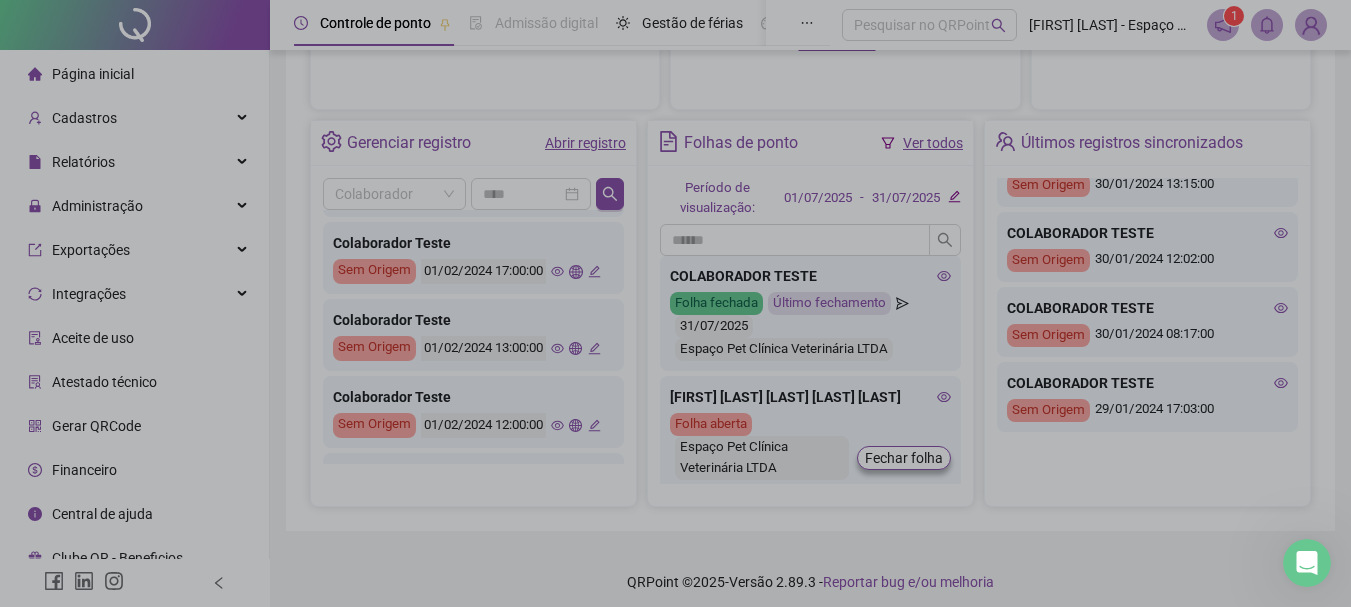 scroll, scrollTop: 0, scrollLeft: 0, axis: both 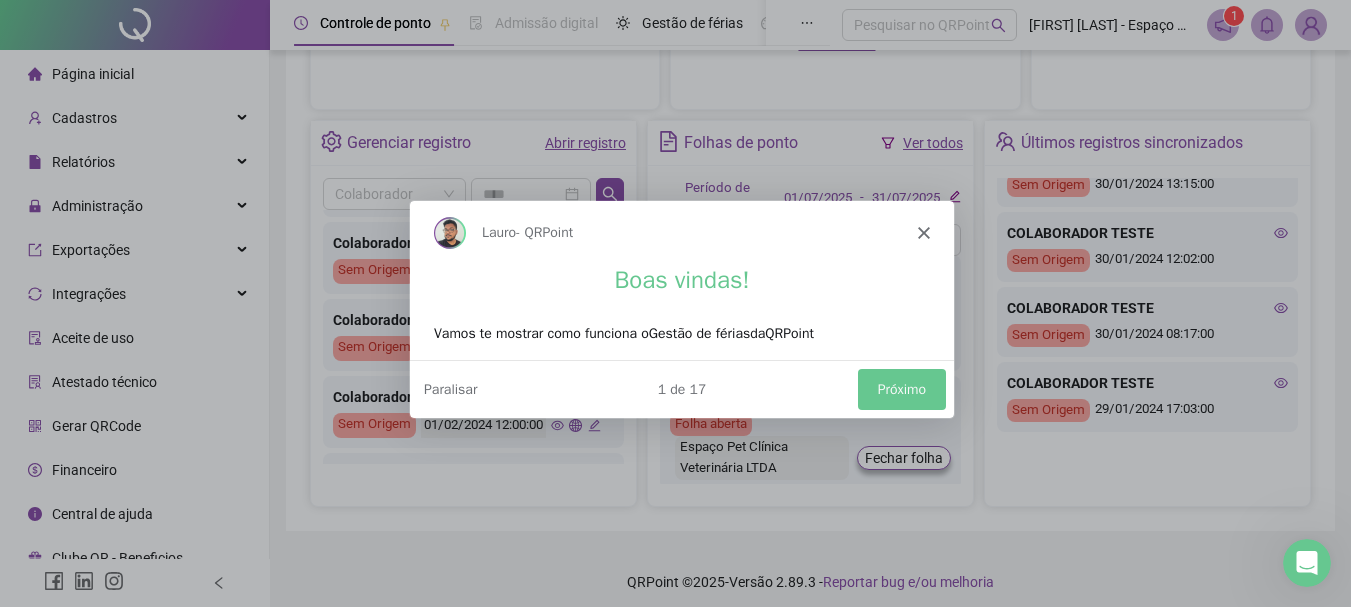 click on "Próximo" at bounding box center [900, 388] 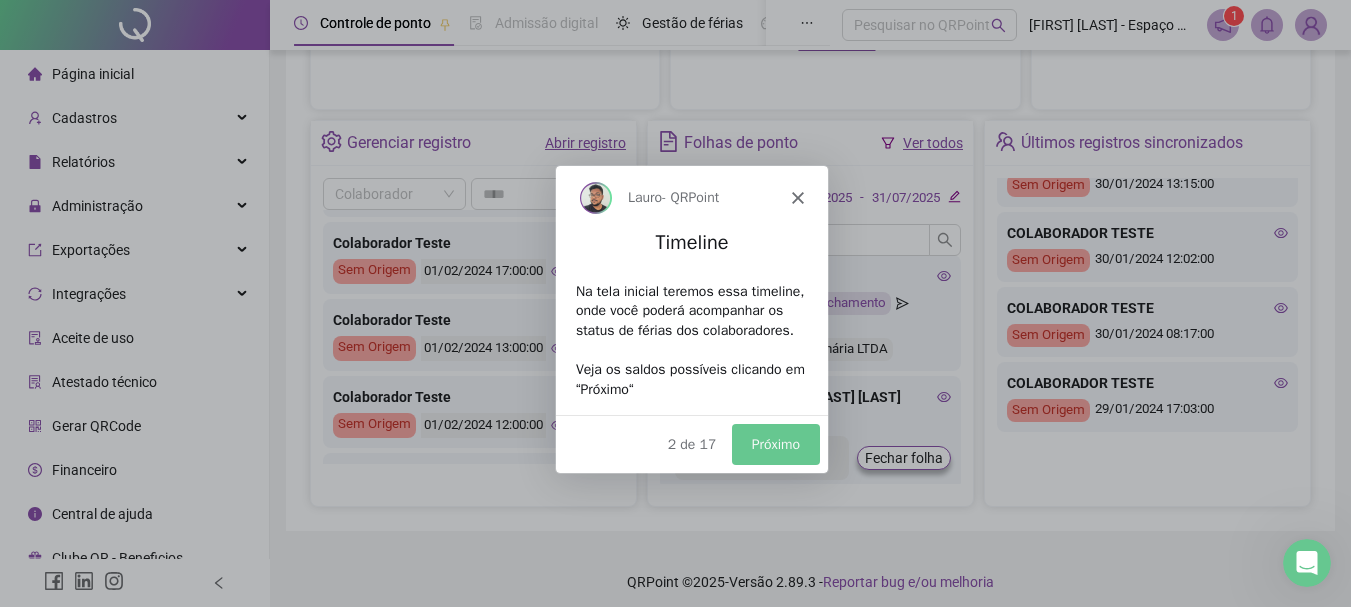 scroll, scrollTop: 0, scrollLeft: 0, axis: both 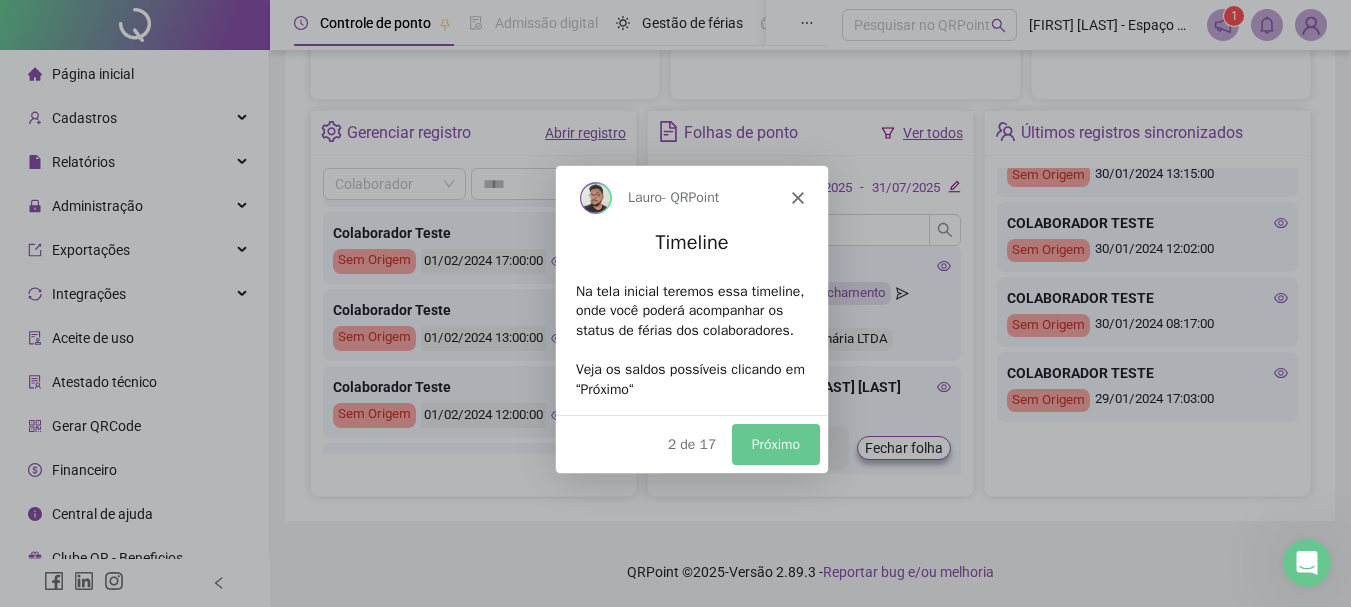 click on "Próximo" at bounding box center (774, 442) 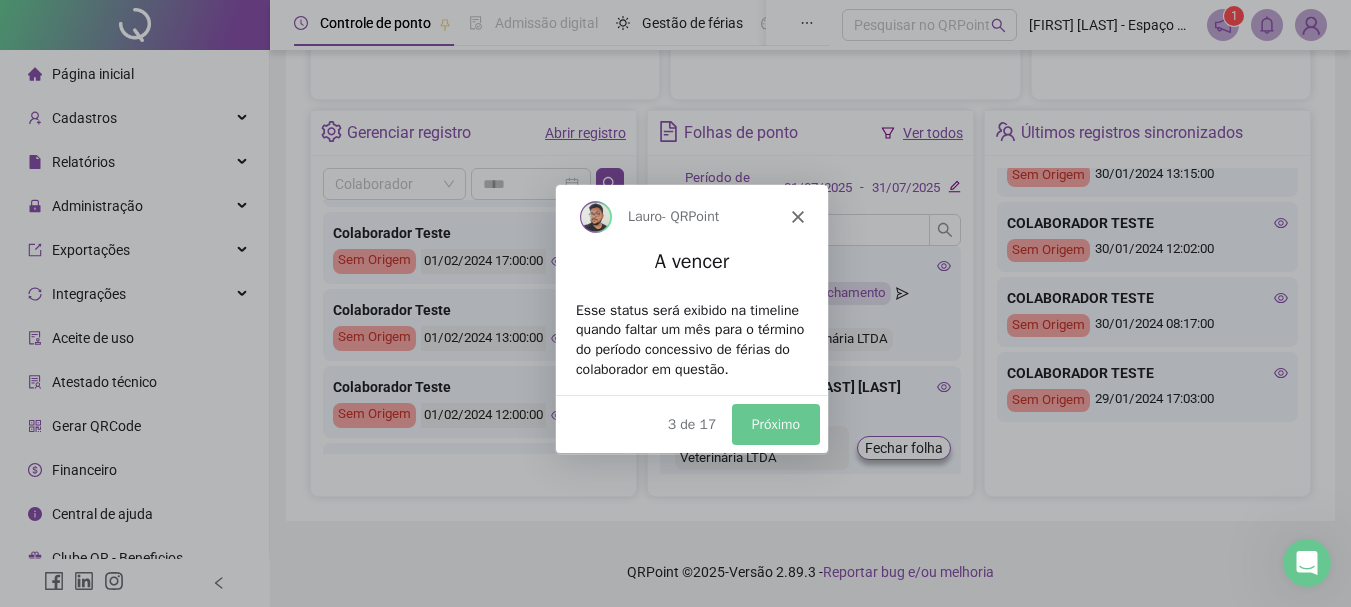 scroll, scrollTop: 0, scrollLeft: 0, axis: both 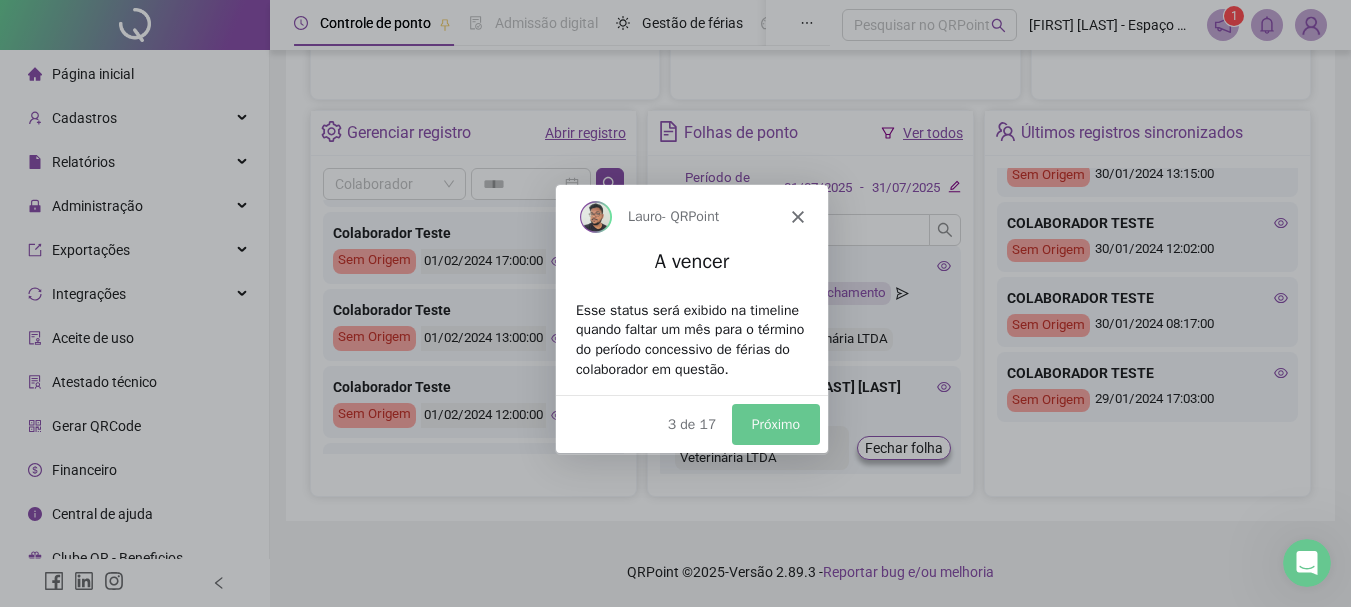 click on "Próximo" at bounding box center (774, 423) 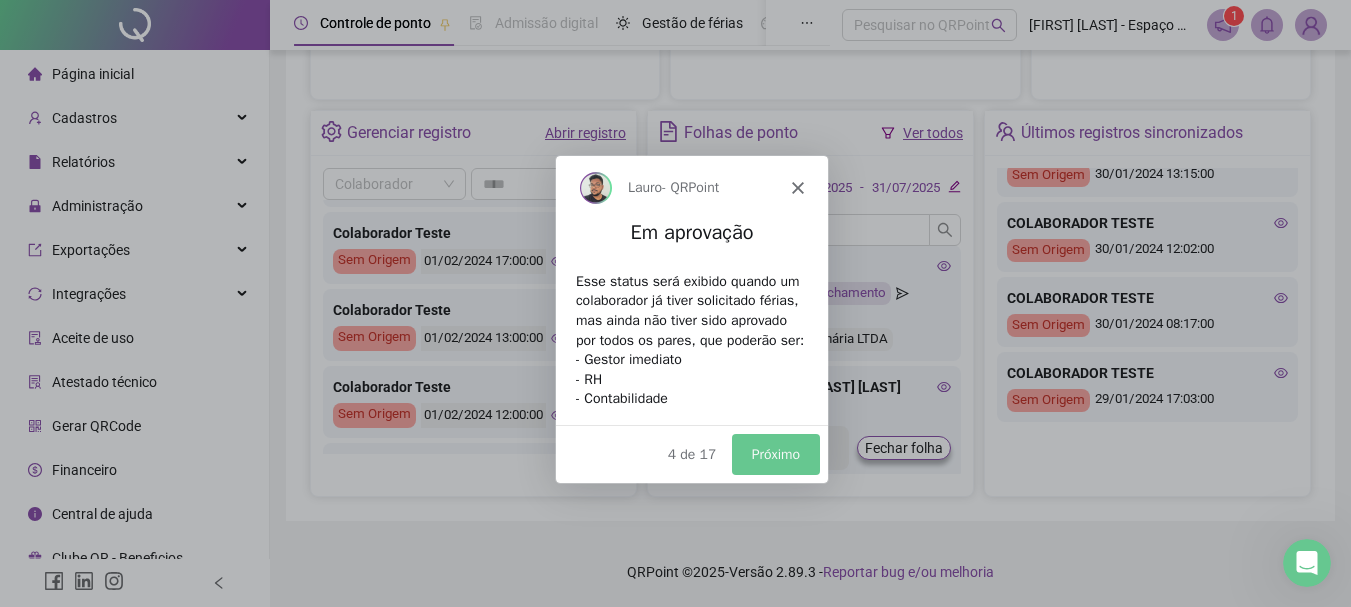 scroll, scrollTop: 0, scrollLeft: 0, axis: both 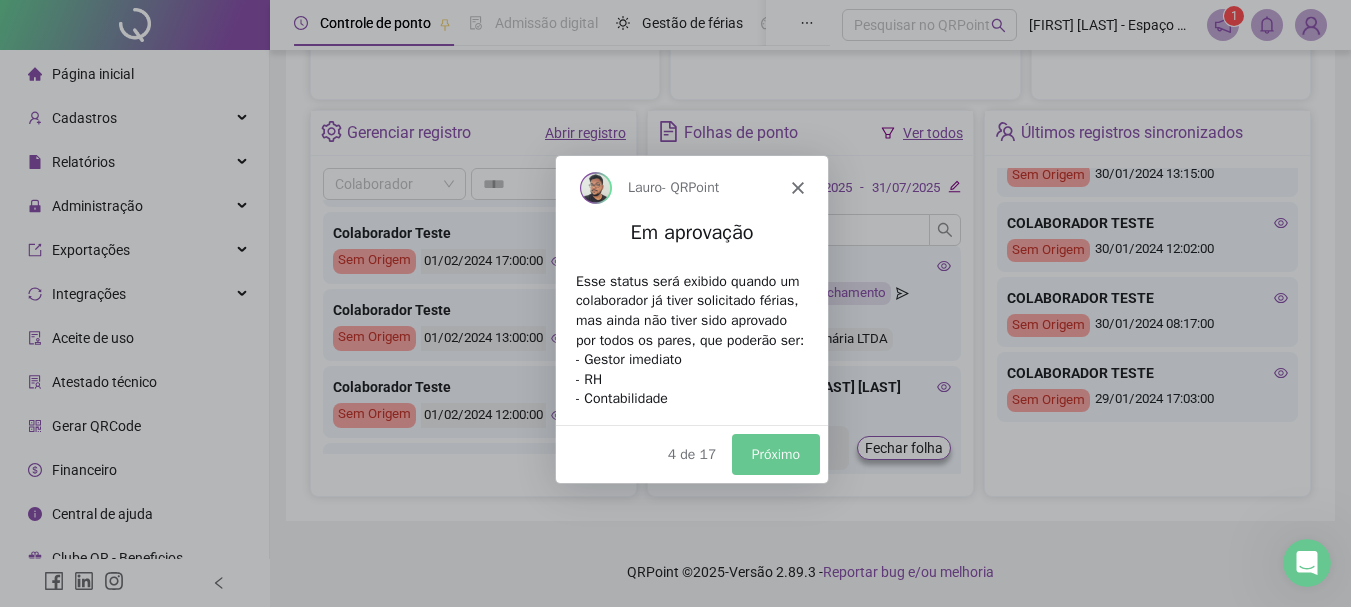click on "Próximo" at bounding box center (774, 453) 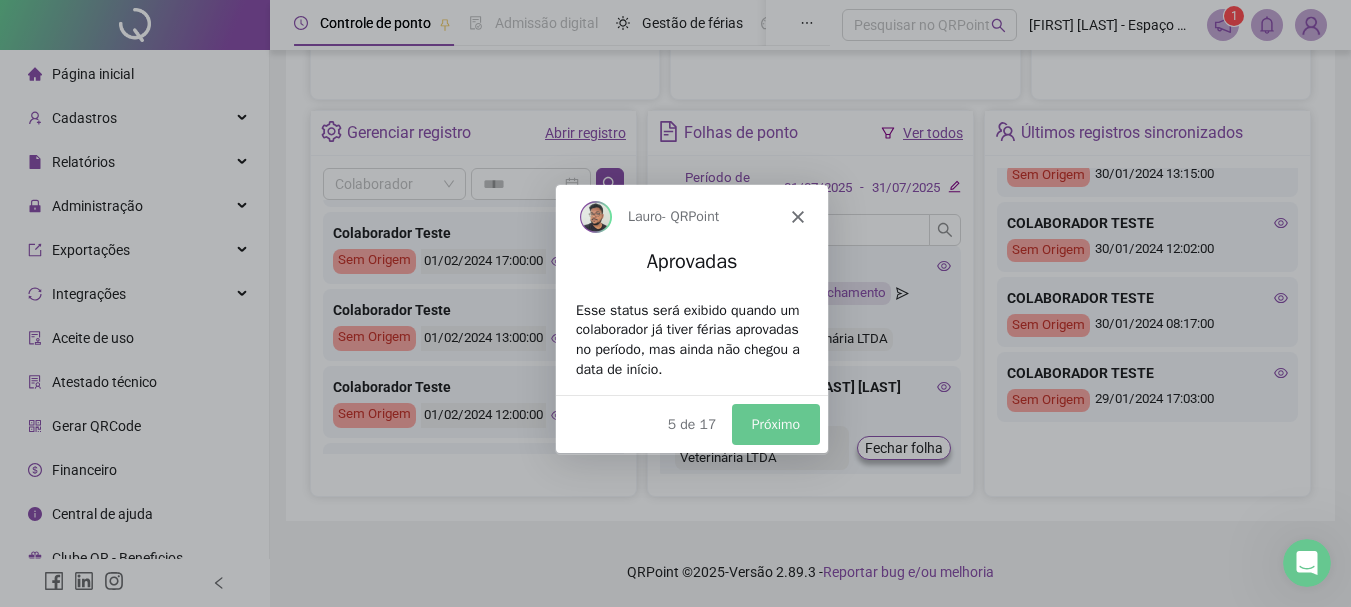 scroll, scrollTop: 0, scrollLeft: 0, axis: both 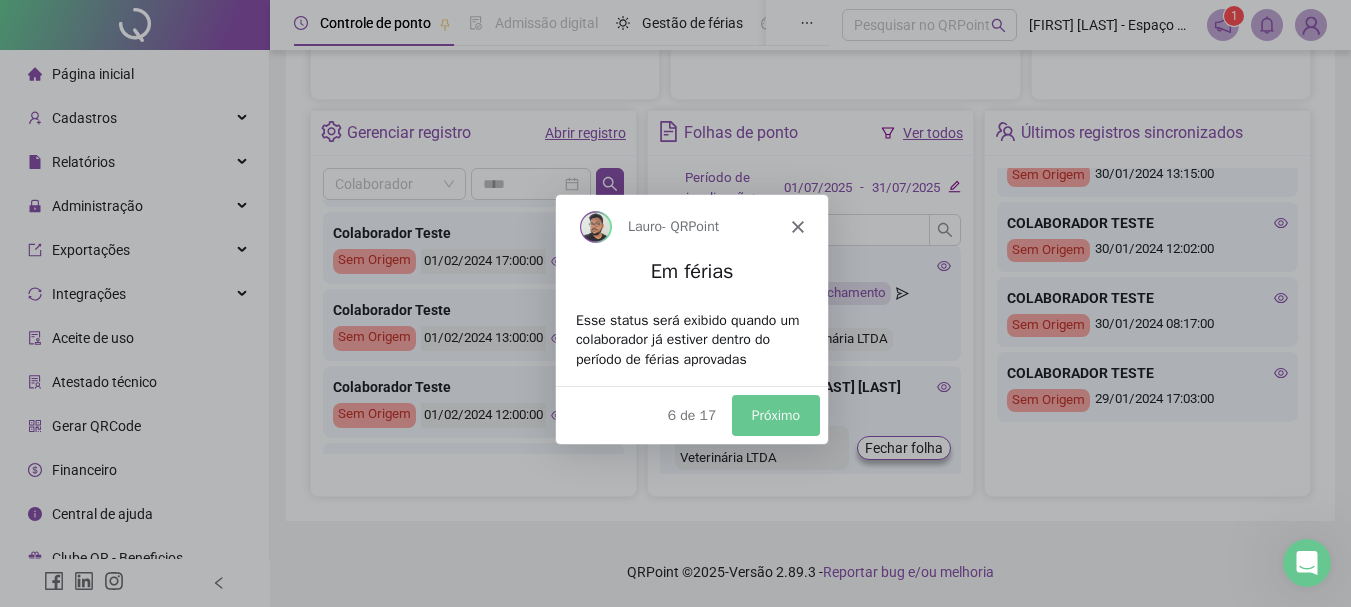 click on "Próximo" at bounding box center (774, 414) 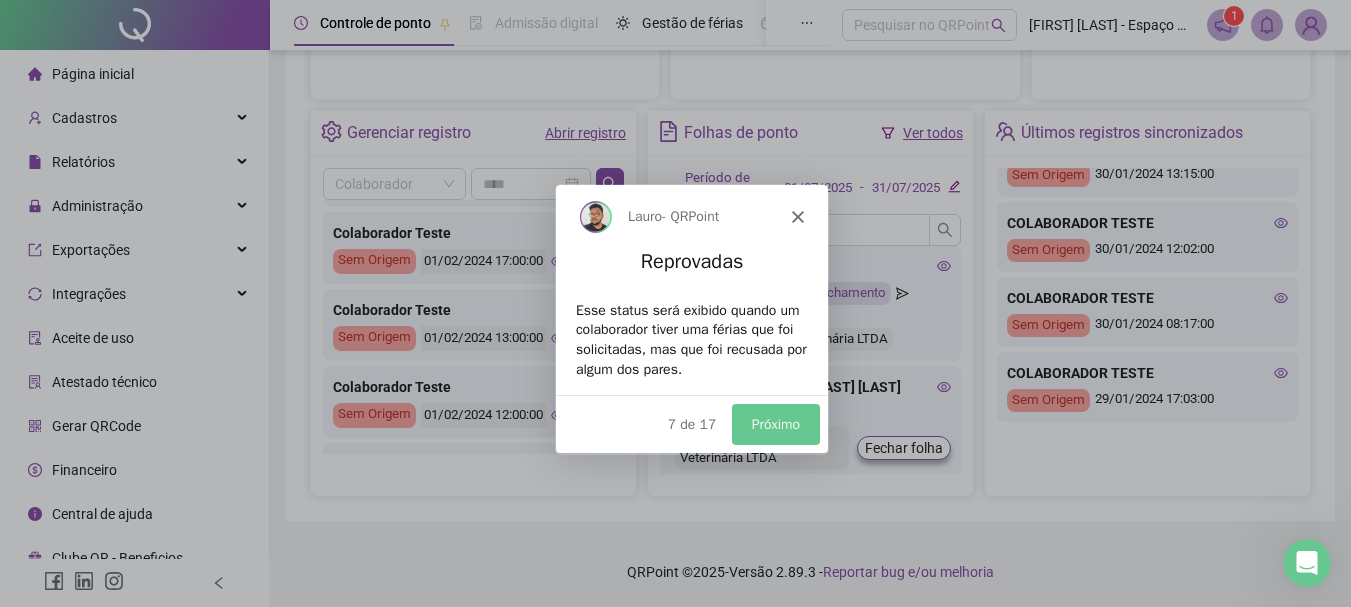 scroll, scrollTop: 0, scrollLeft: 0, axis: both 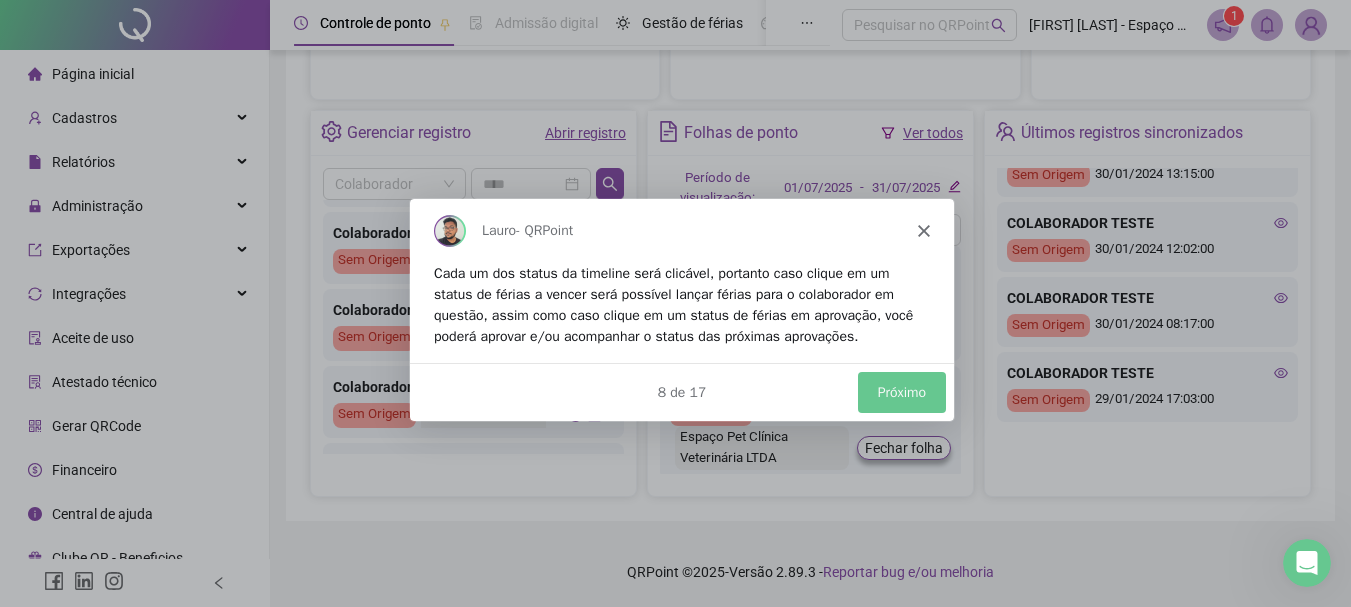 click on "Próximo" at bounding box center (900, 390) 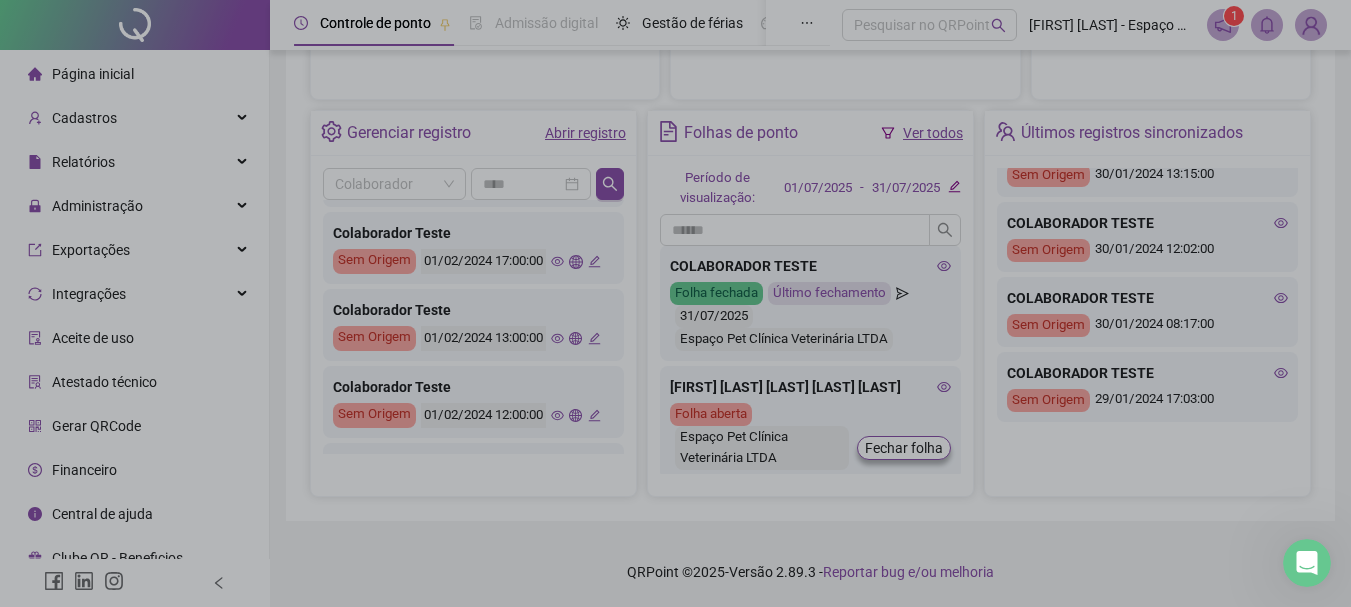 scroll, scrollTop: 0, scrollLeft: 0, axis: both 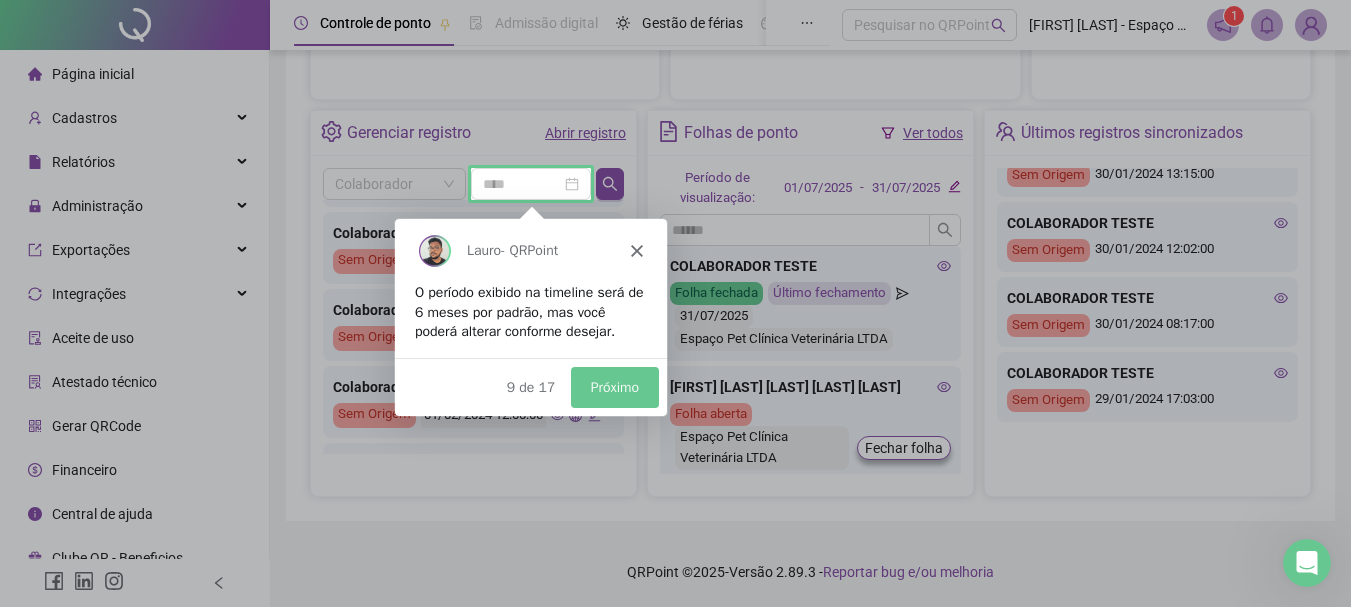 click on "Próximo" at bounding box center (614, 385) 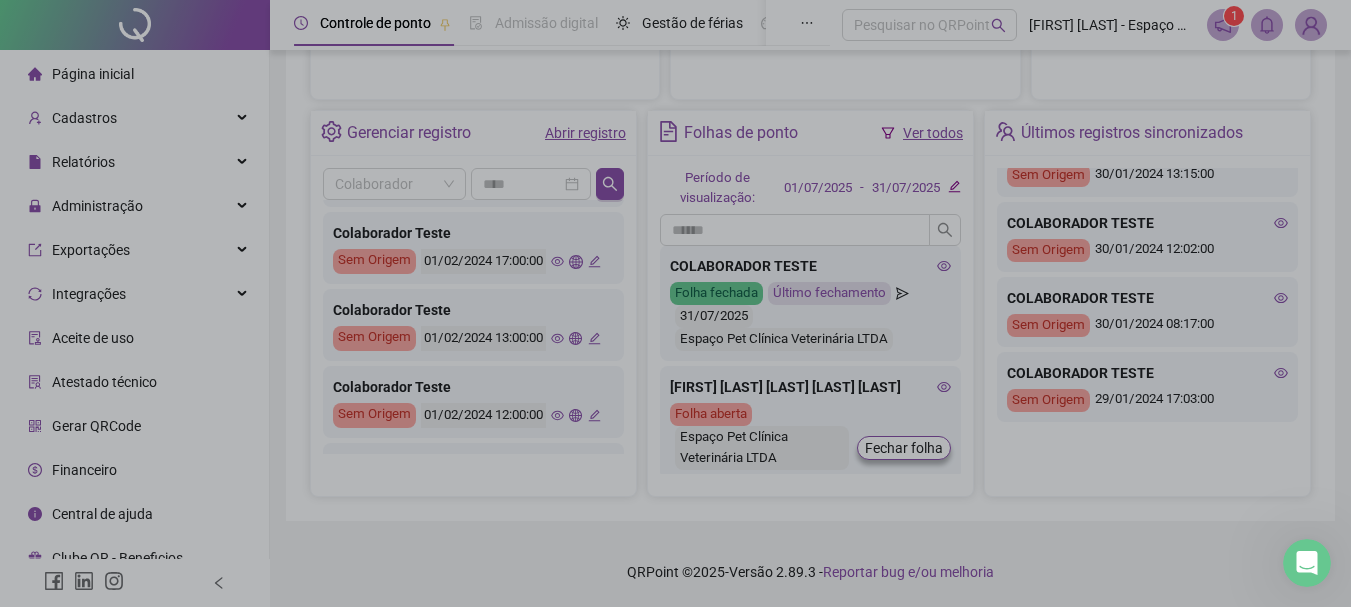 scroll, scrollTop: 0, scrollLeft: 0, axis: both 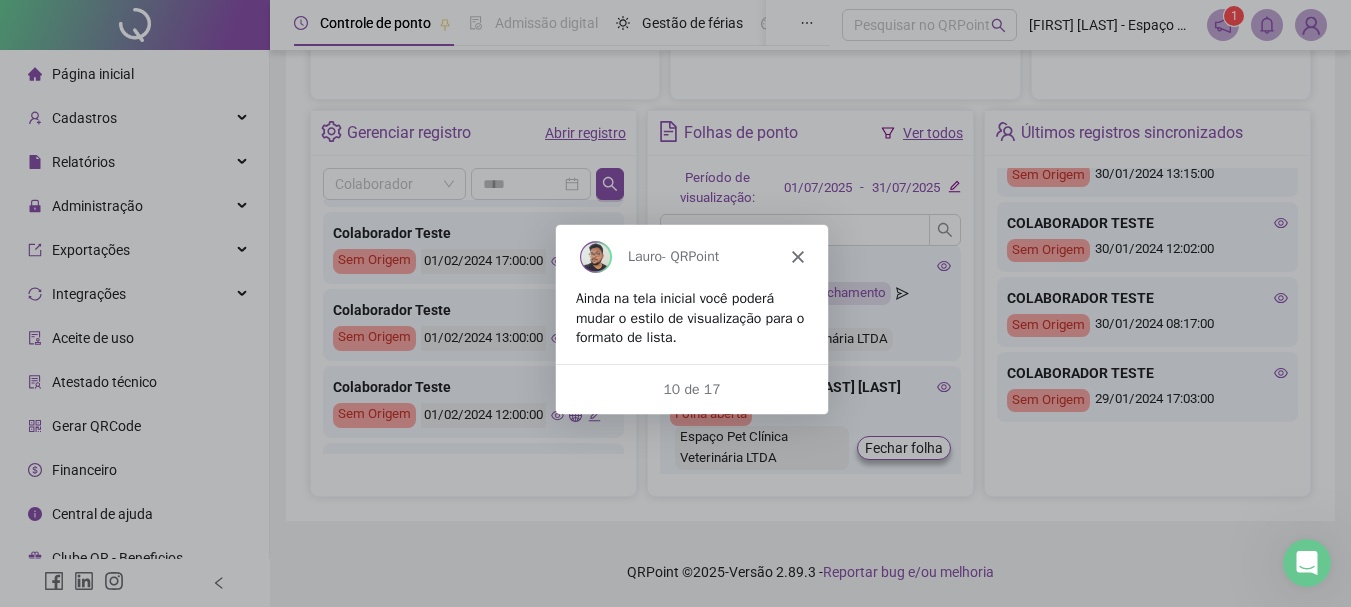 click 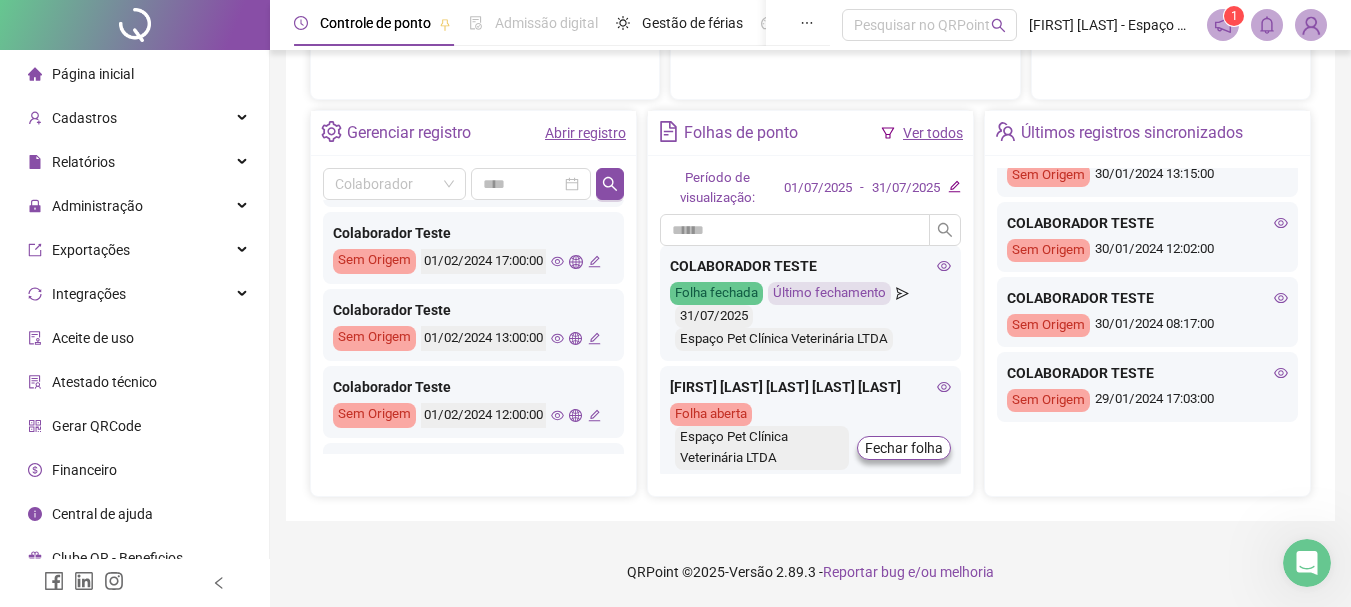 click at bounding box center (1307, 563) 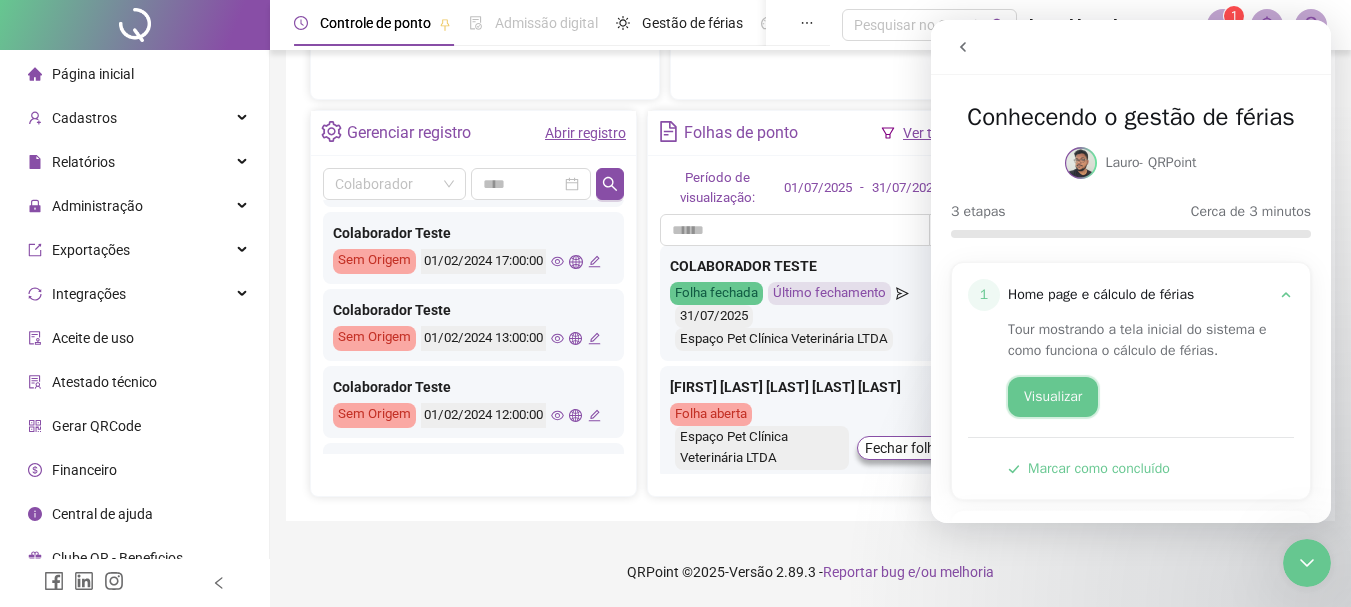 click on "Visualizar" at bounding box center [1053, 397] 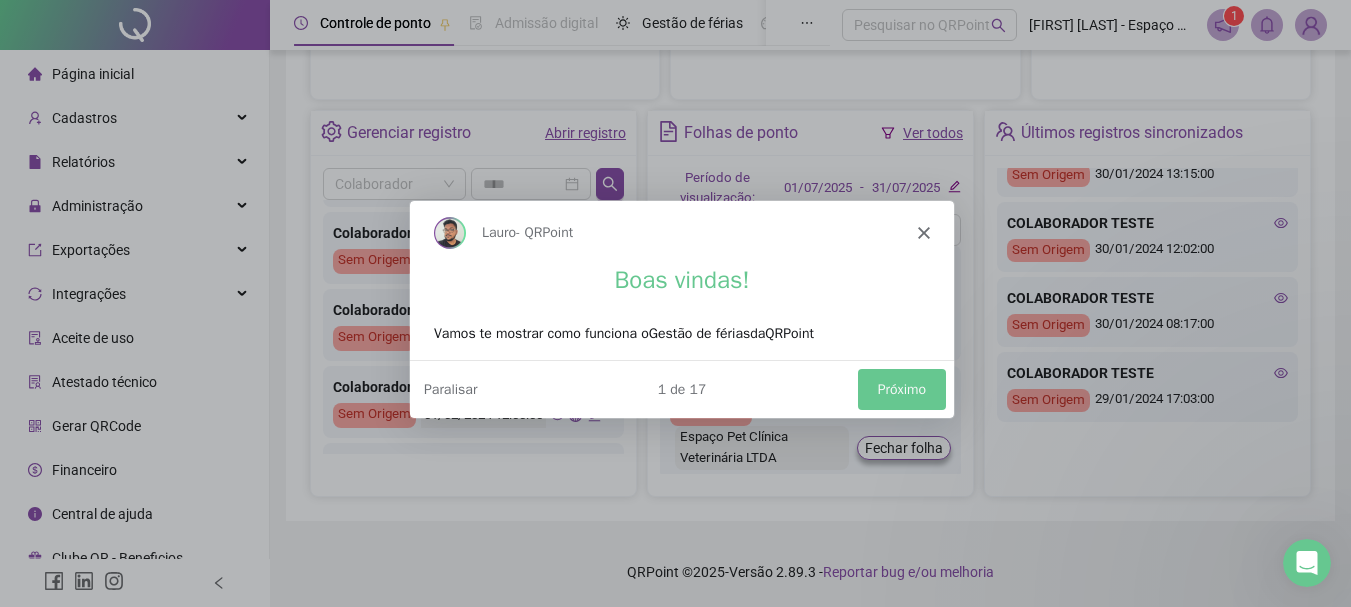 scroll, scrollTop: 0, scrollLeft: 0, axis: both 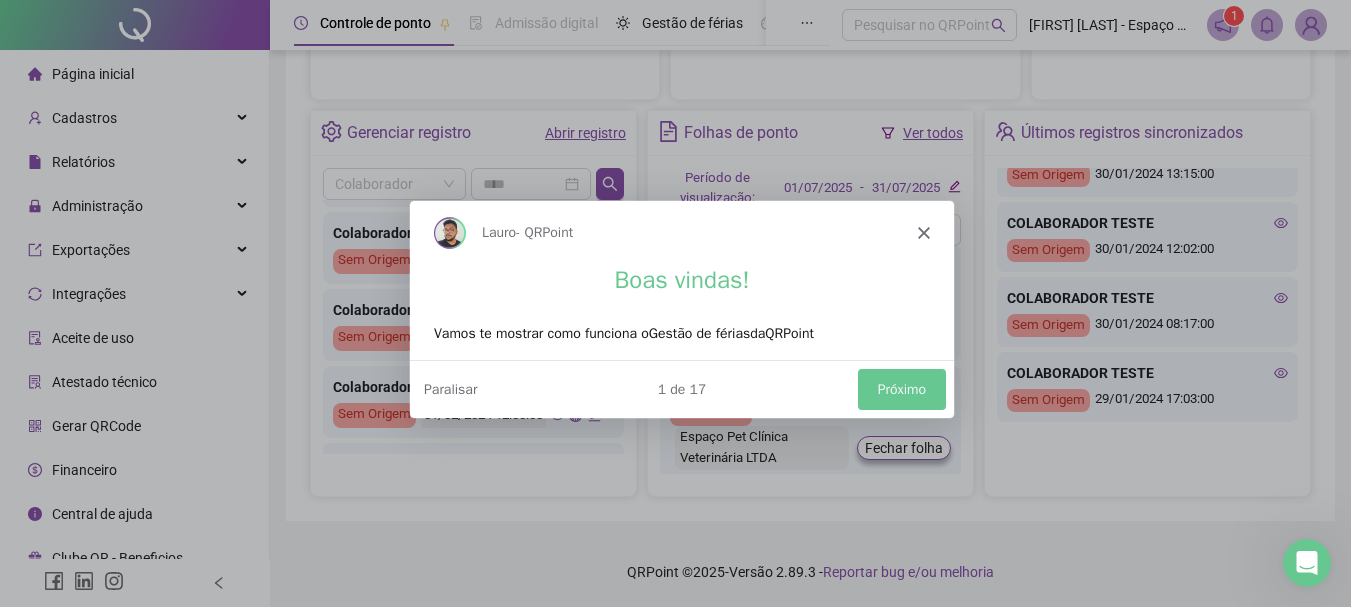 click on "Próximo" at bounding box center (900, 388) 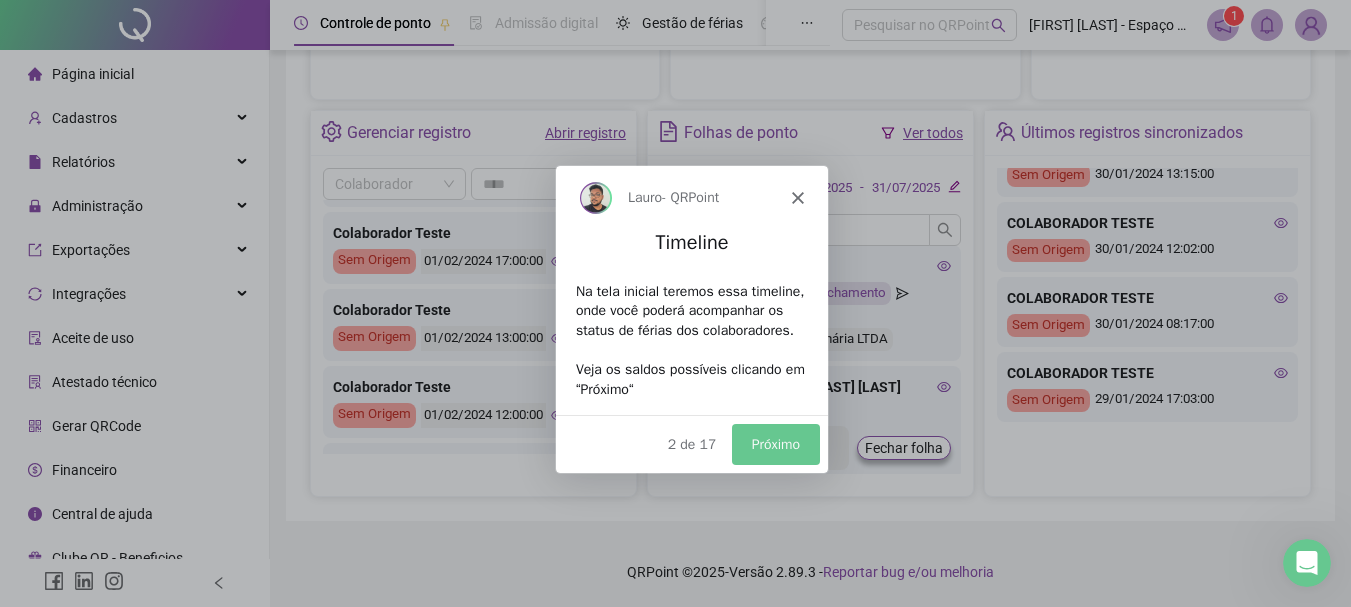 scroll, scrollTop: 0, scrollLeft: 0, axis: both 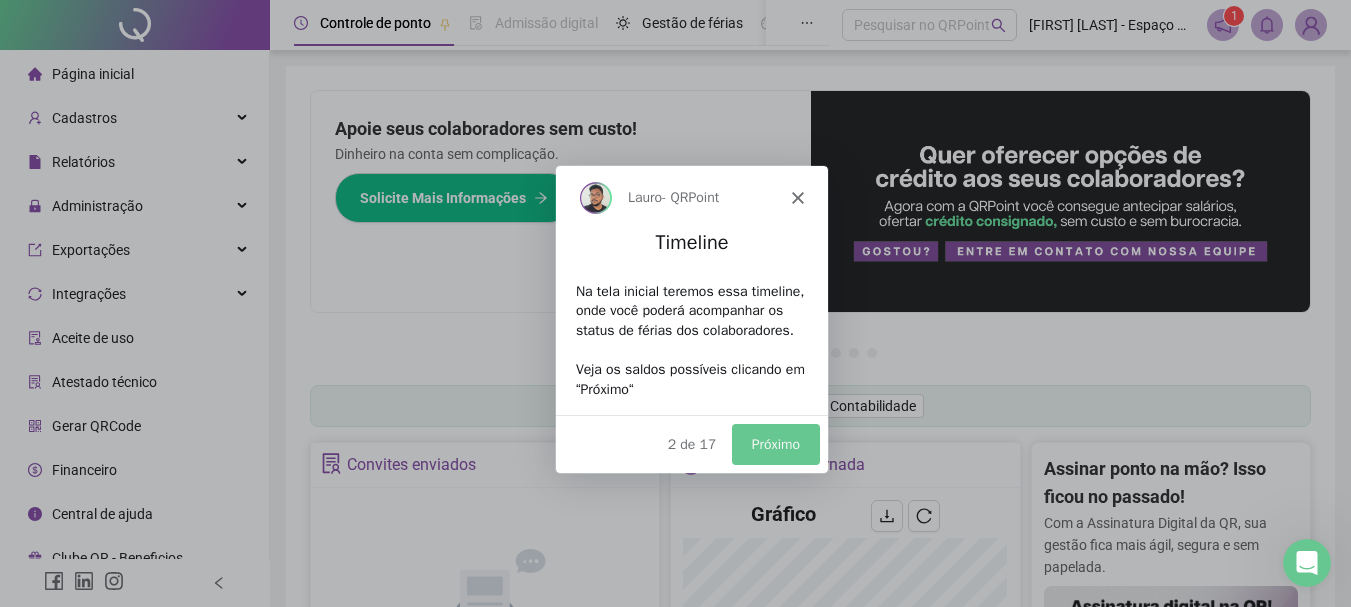 click on "Próximo" at bounding box center (774, 442) 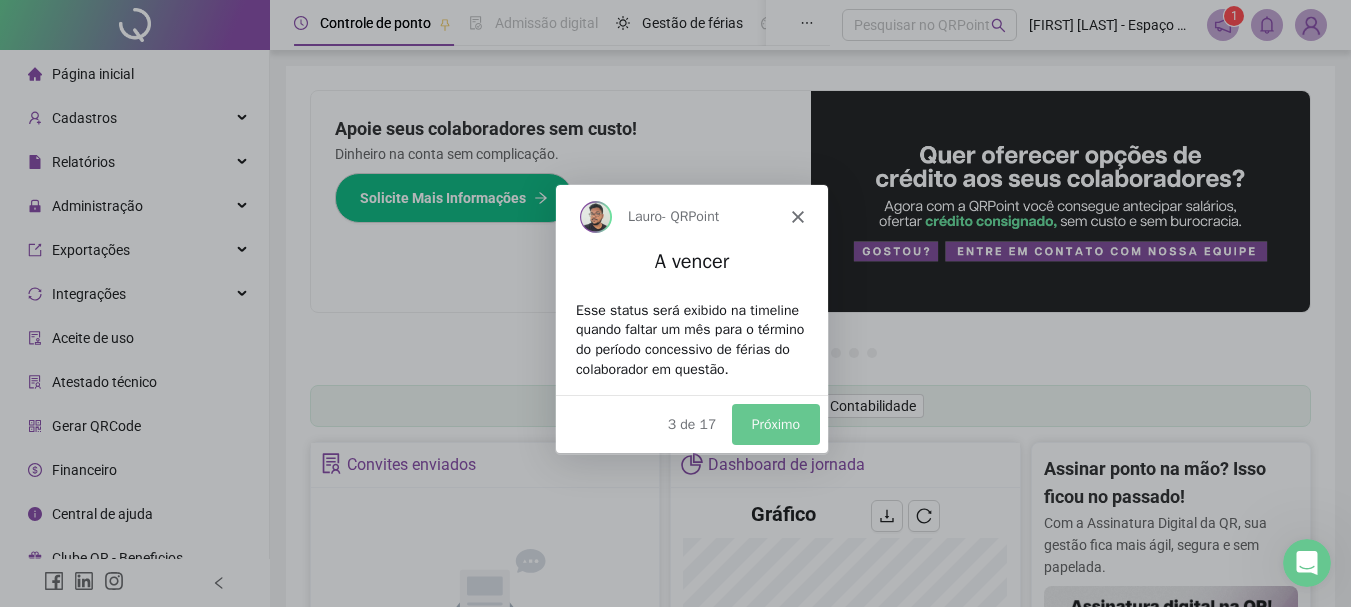 scroll, scrollTop: 0, scrollLeft: 0, axis: both 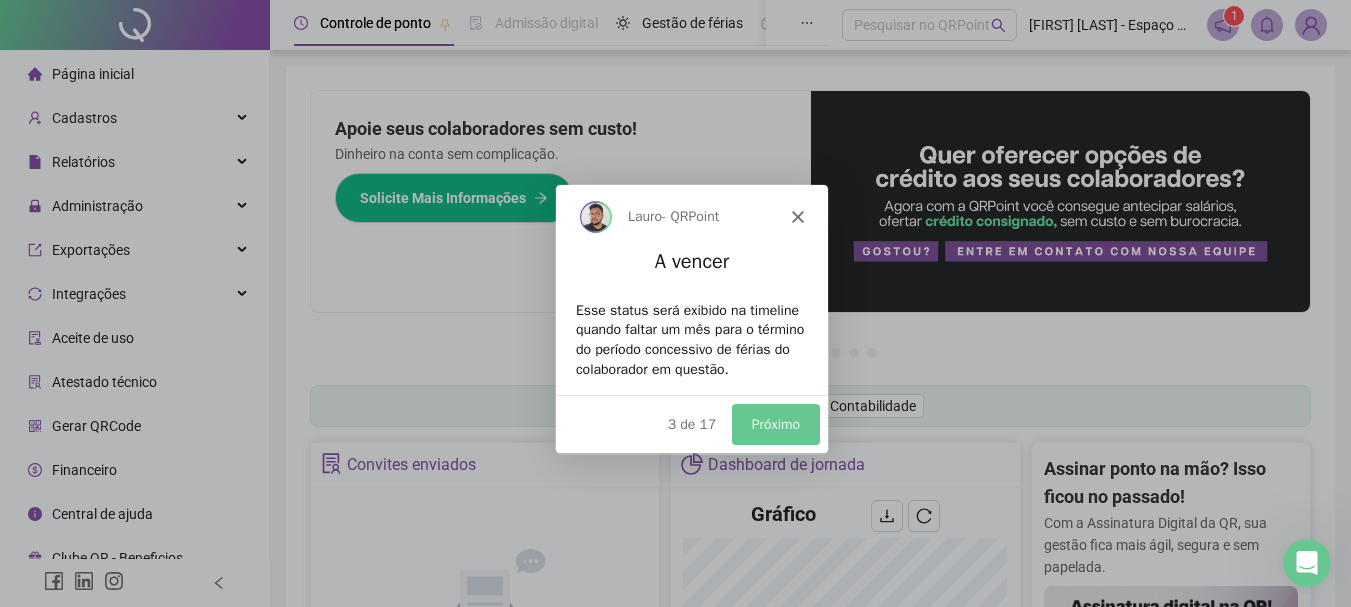 click on "Próximo" at bounding box center (774, 423) 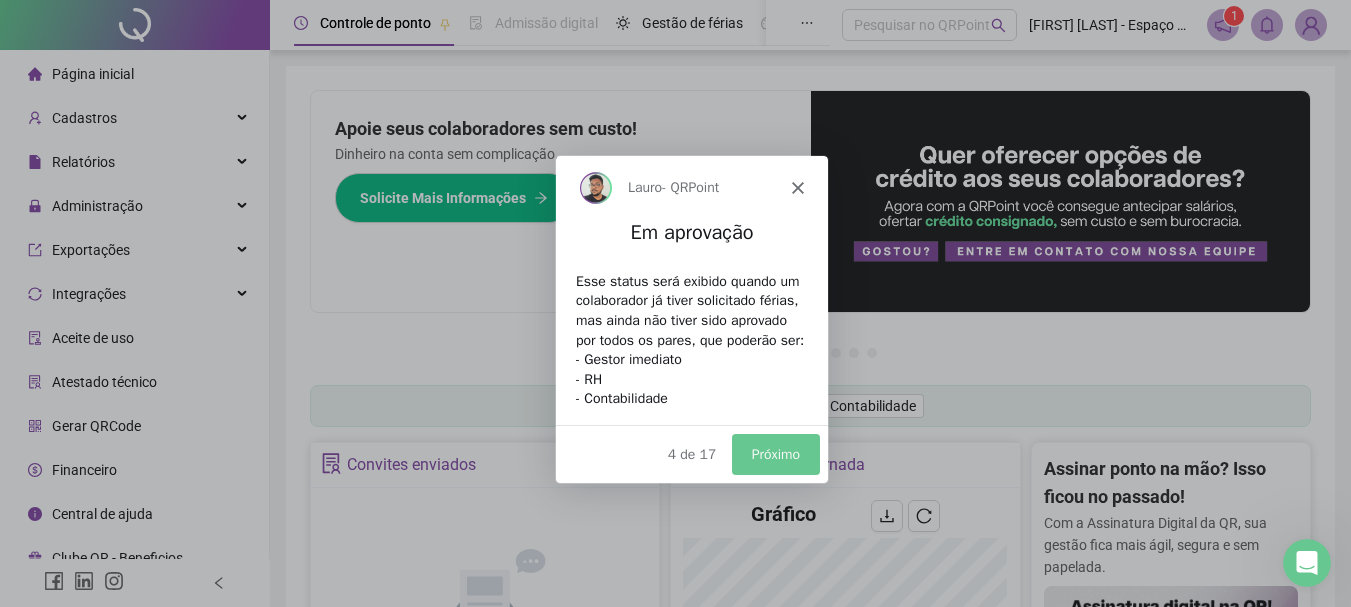 scroll, scrollTop: 0, scrollLeft: 0, axis: both 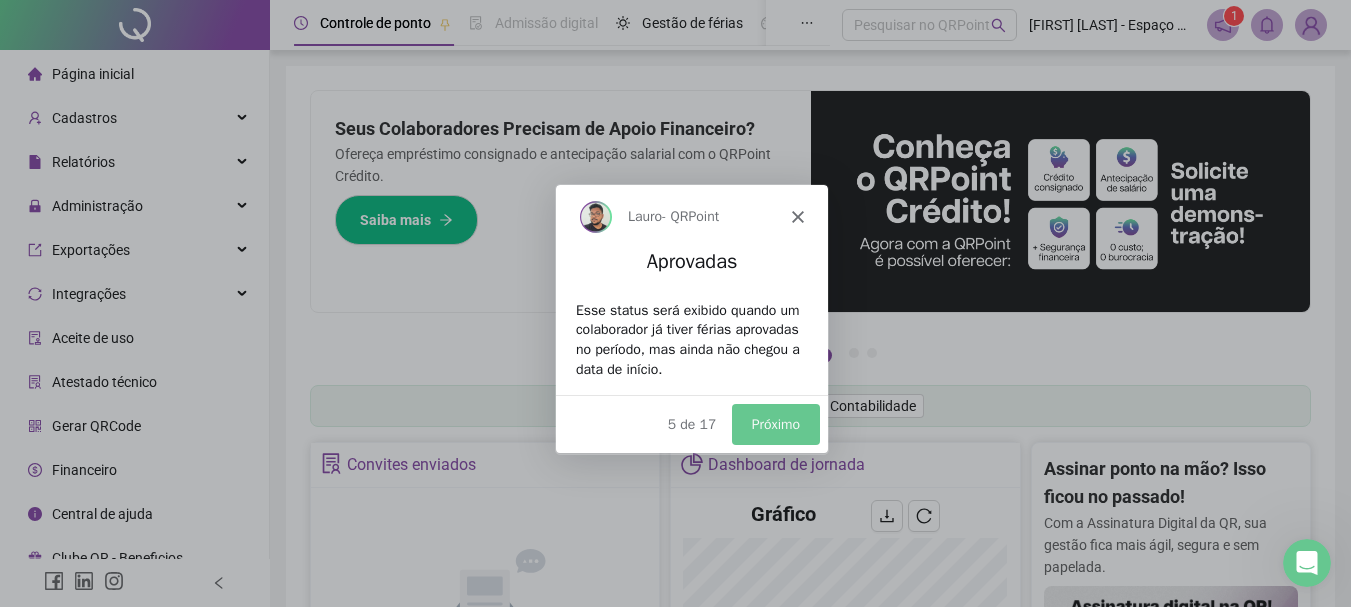 click on "Próximo" at bounding box center (774, 423) 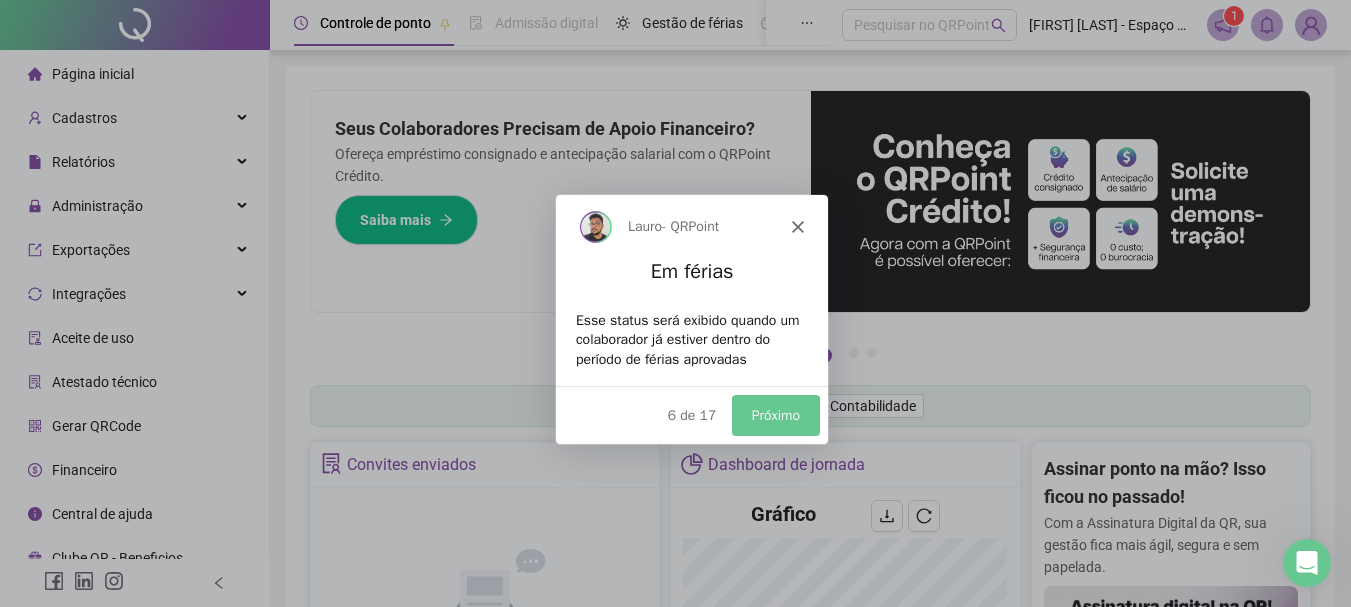 scroll, scrollTop: 0, scrollLeft: 0, axis: both 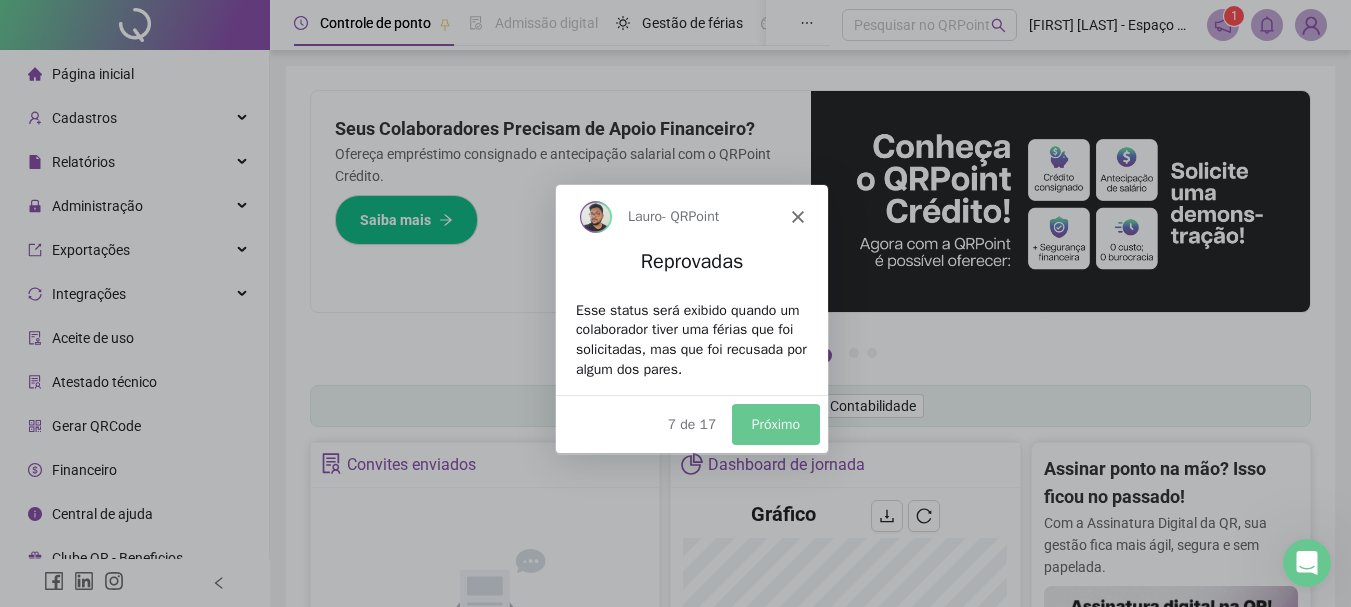 click on "Próximo" at bounding box center (774, 423) 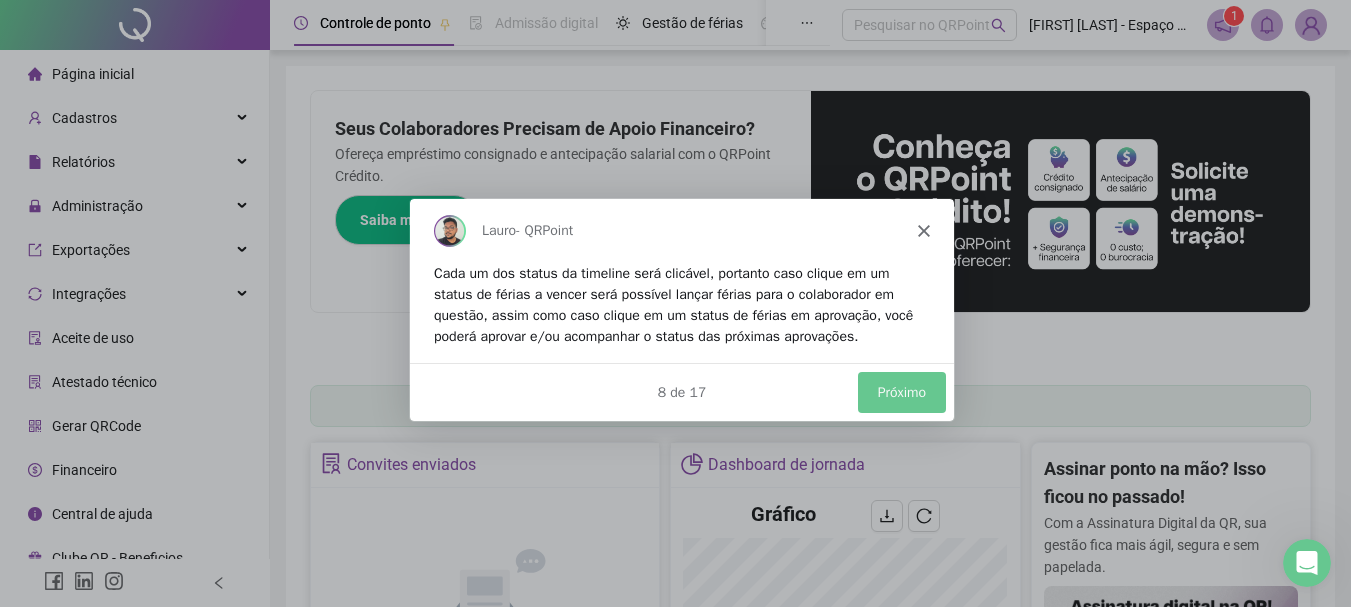 scroll, scrollTop: 0, scrollLeft: 0, axis: both 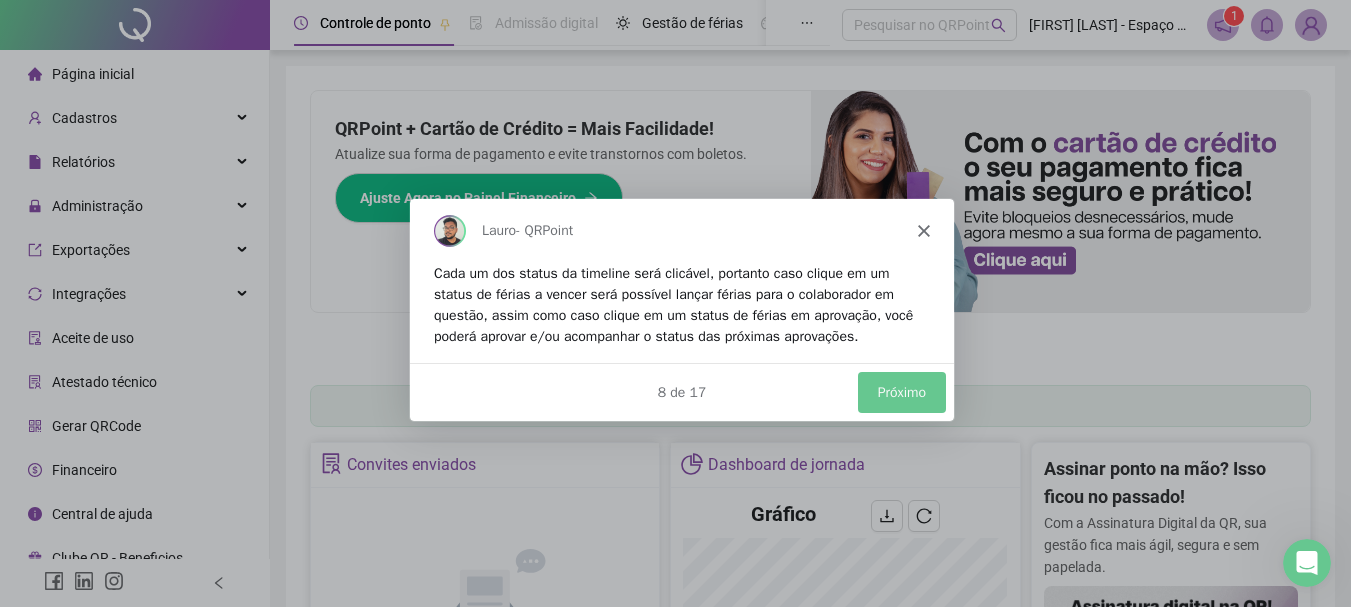 click on "Próximo" at bounding box center (900, 390) 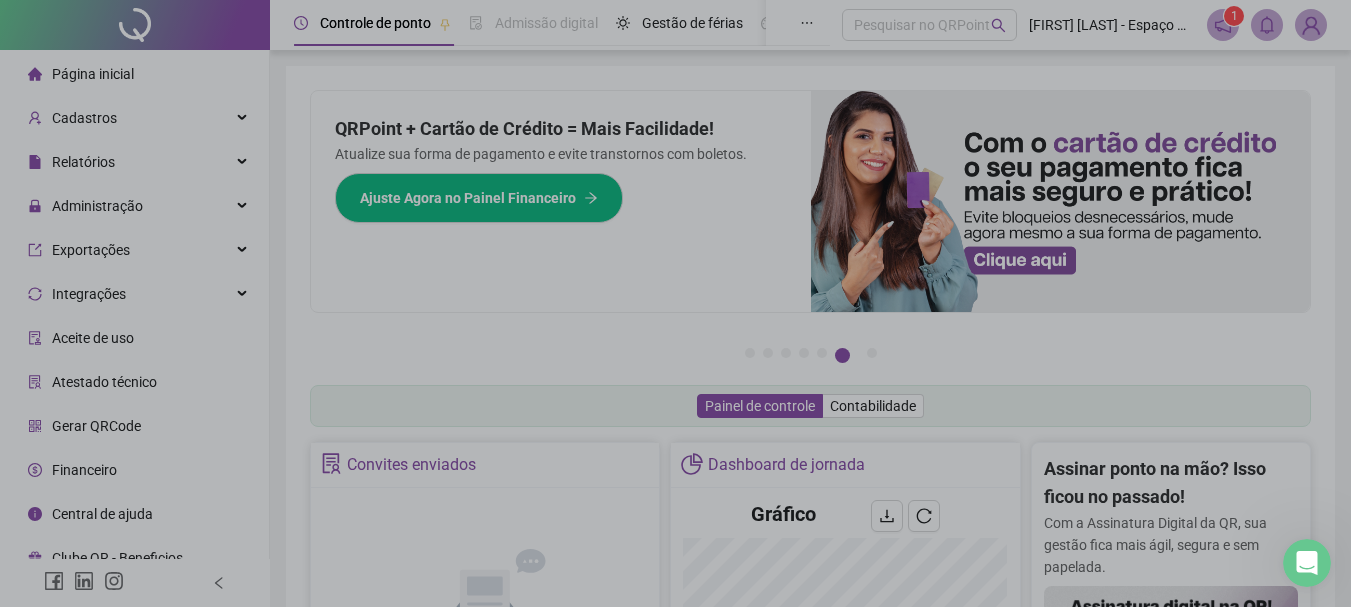 scroll, scrollTop: 0, scrollLeft: 0, axis: both 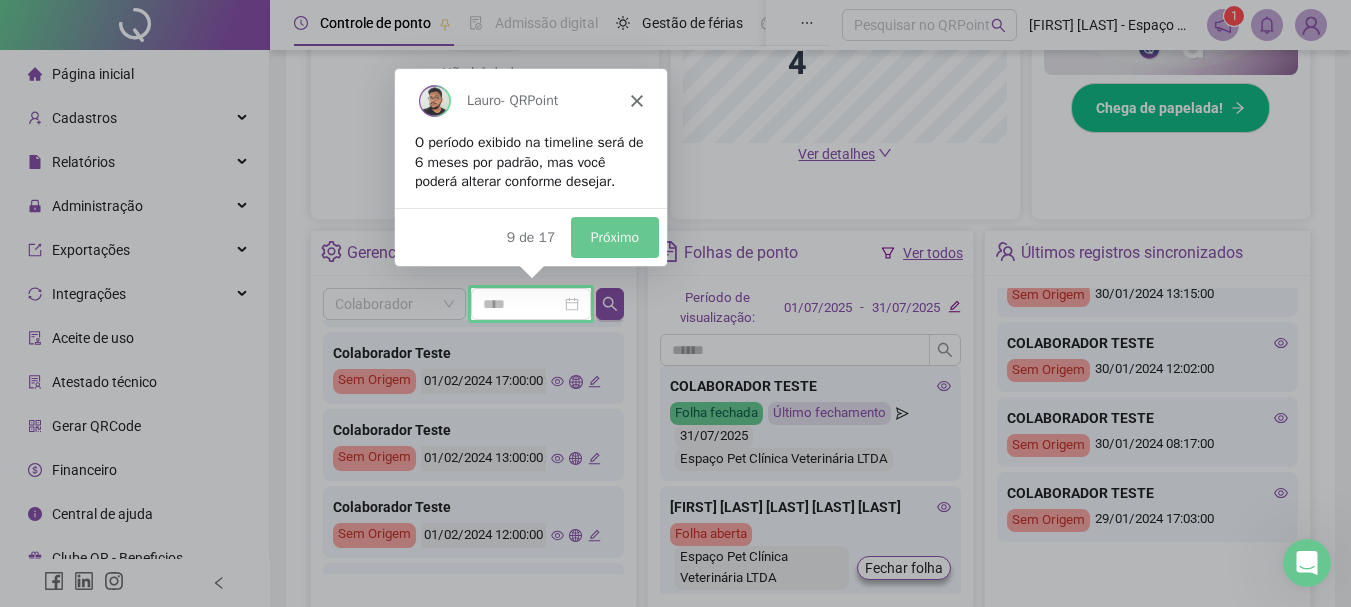 click on "Próximo" at bounding box center (614, 235) 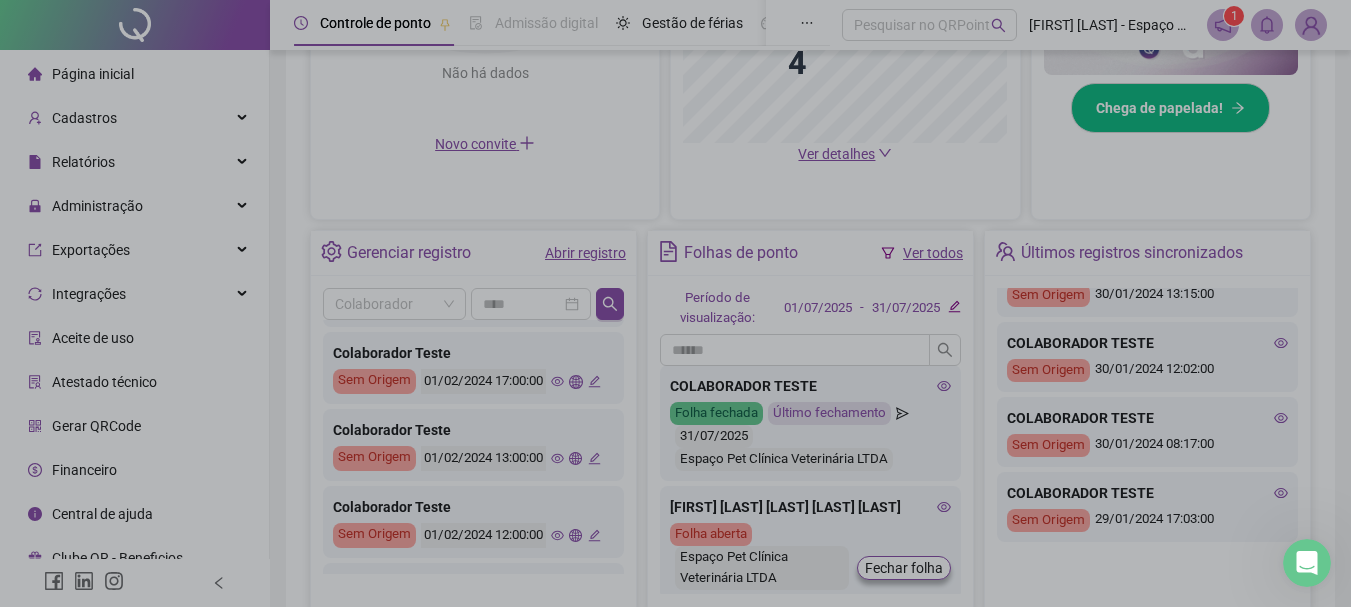 scroll, scrollTop: 0, scrollLeft: 0, axis: both 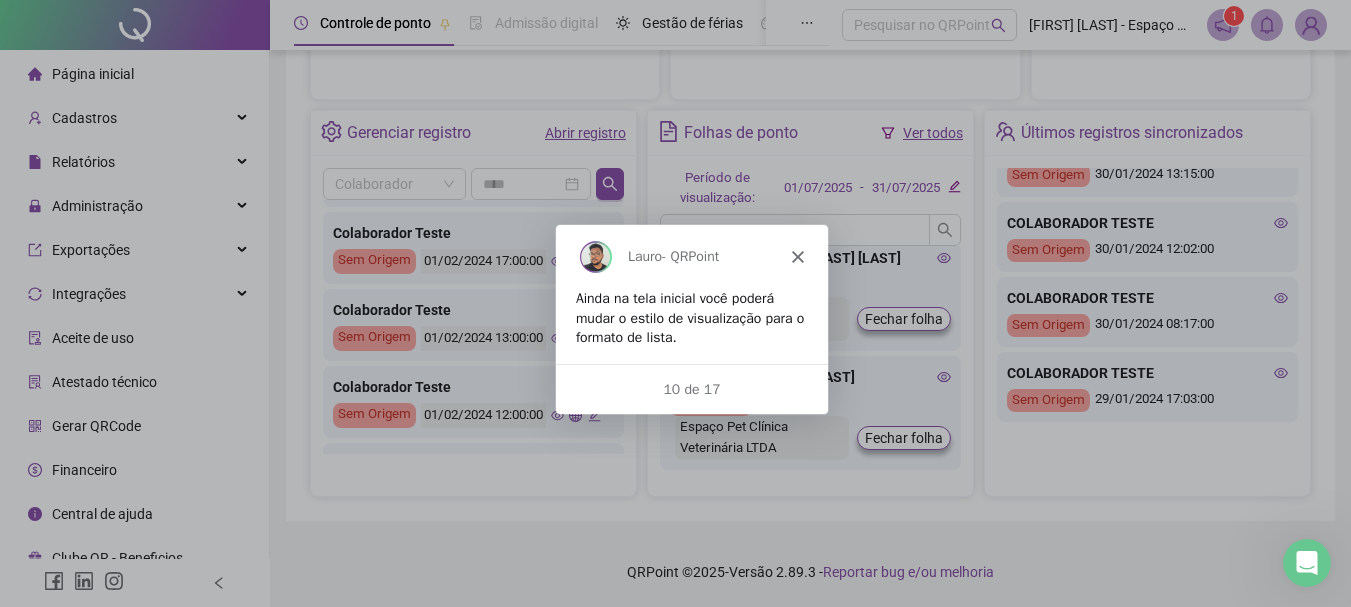click on "Ainda na tela inicial você poderá mudar o estilo de visualização para o formato de lista." at bounding box center [690, 316] 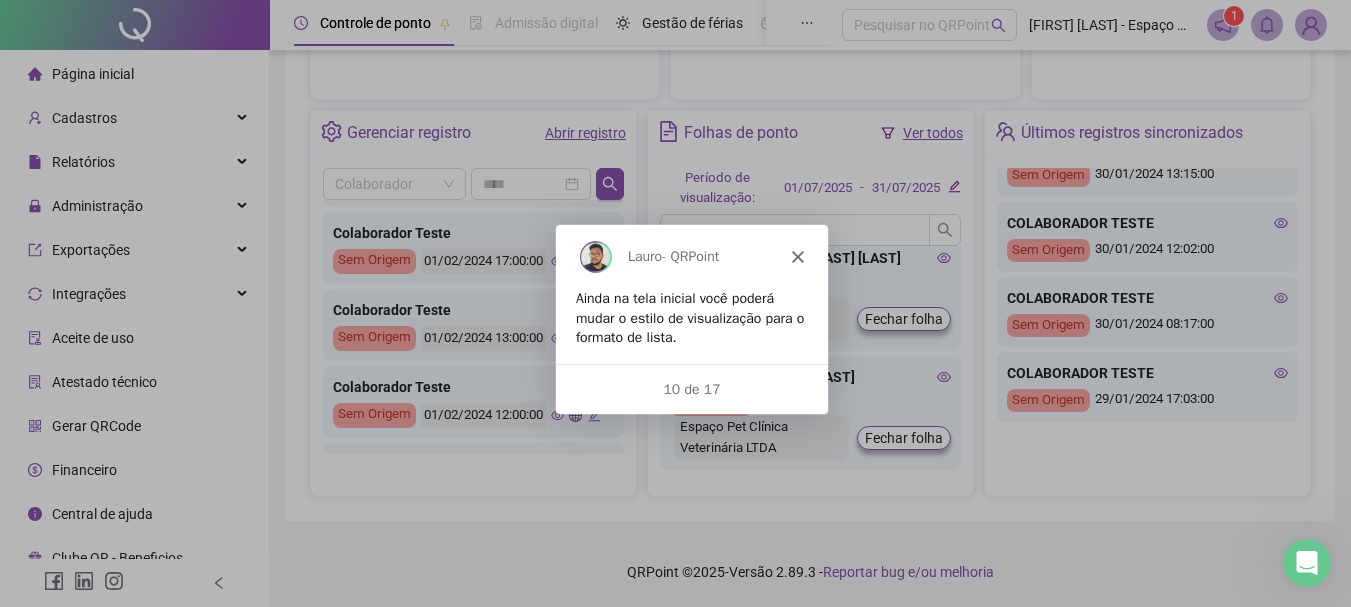 click on "10 de 17" at bounding box center (690, 387) 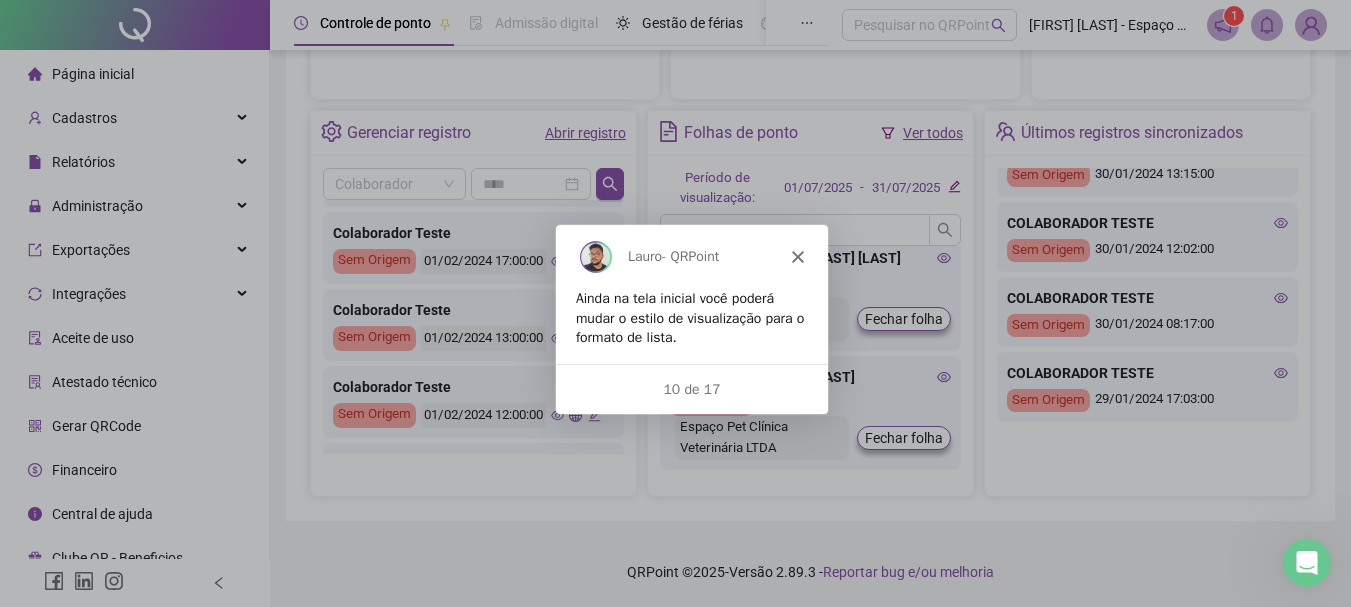 click 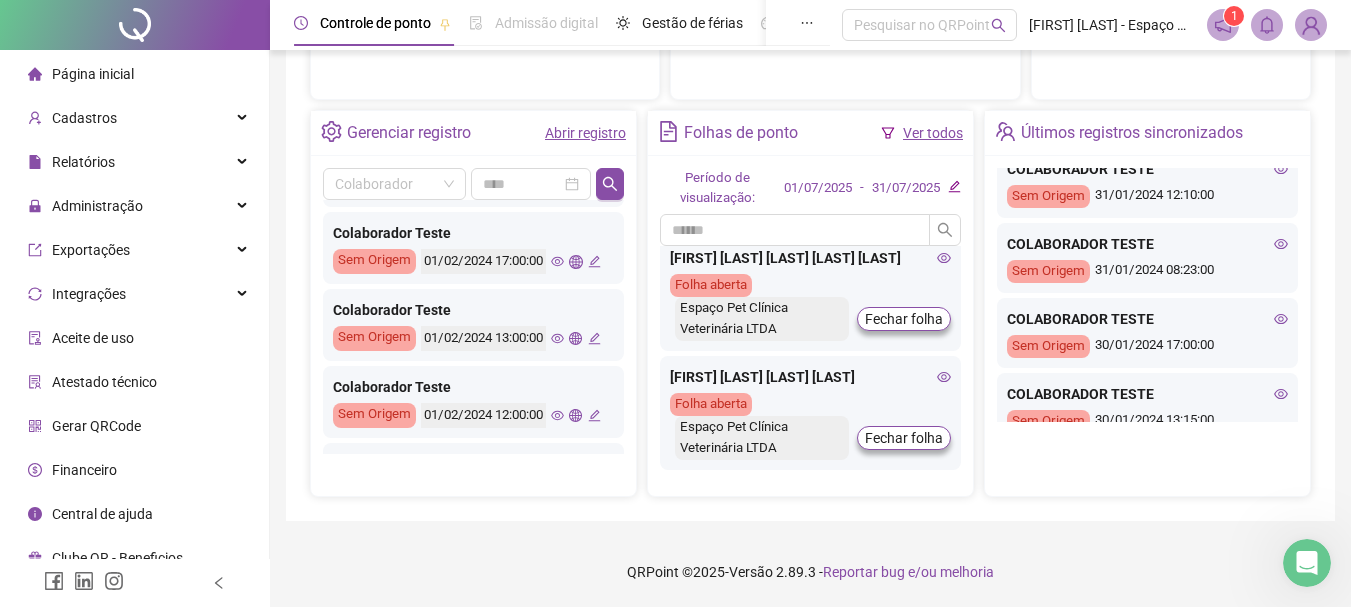 scroll, scrollTop: 618, scrollLeft: 0, axis: vertical 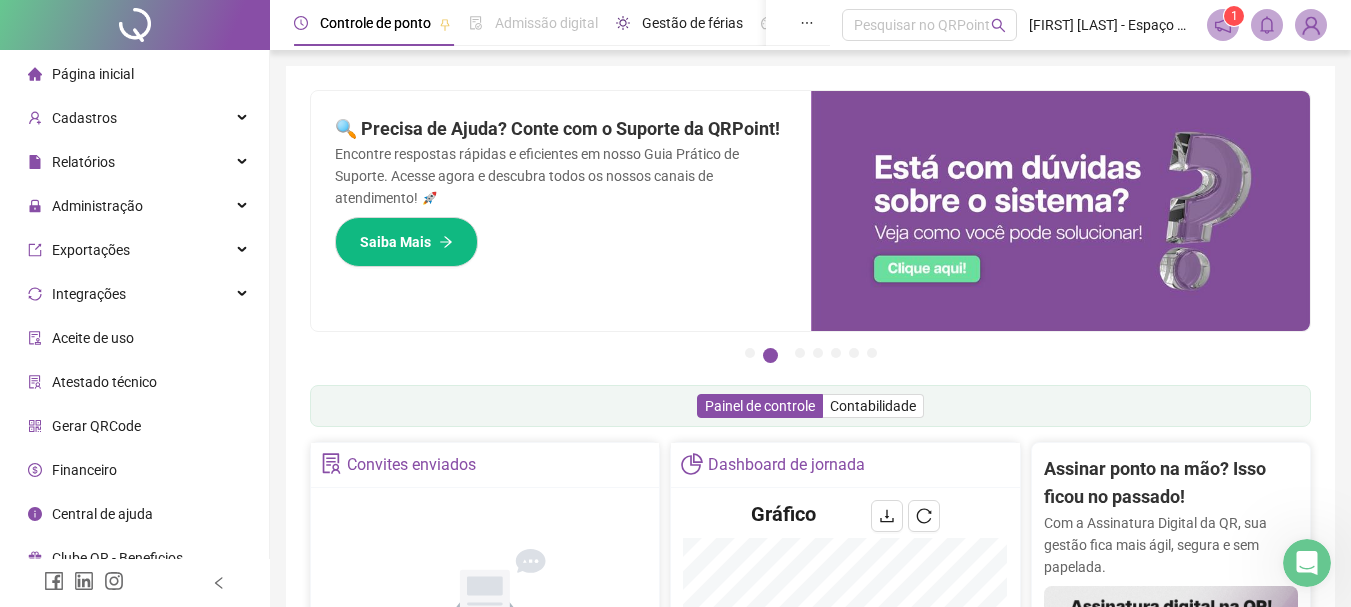 click on "Gestão de férias" at bounding box center [692, 23] 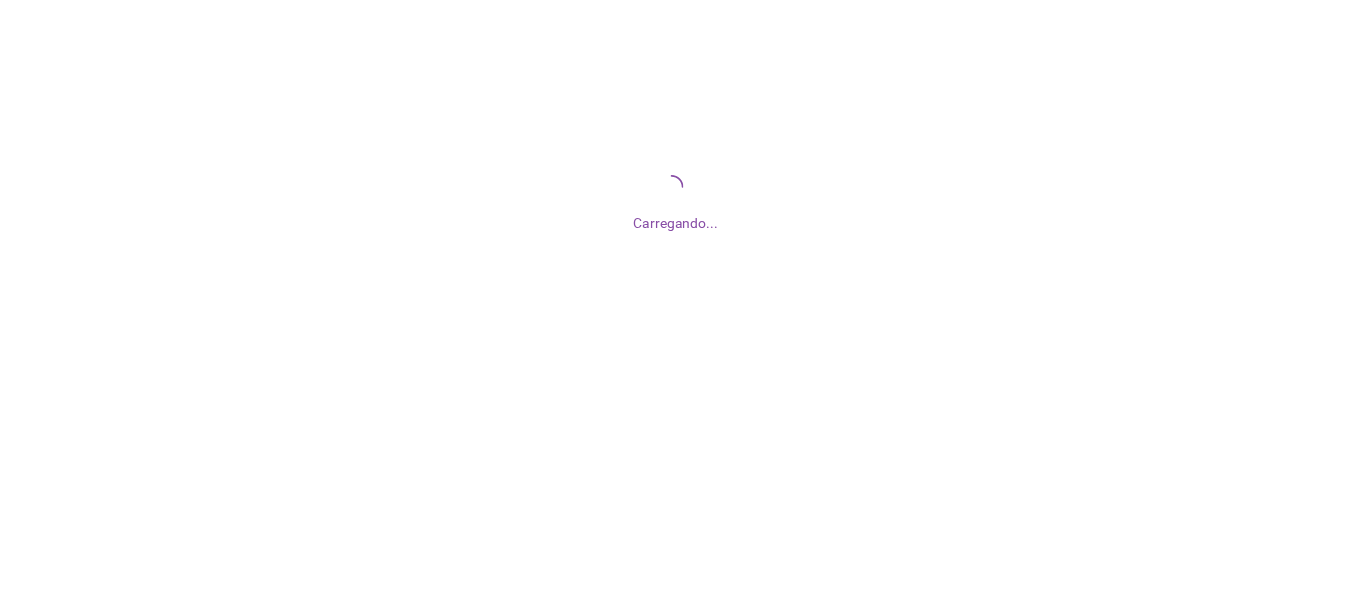 scroll, scrollTop: 0, scrollLeft: 0, axis: both 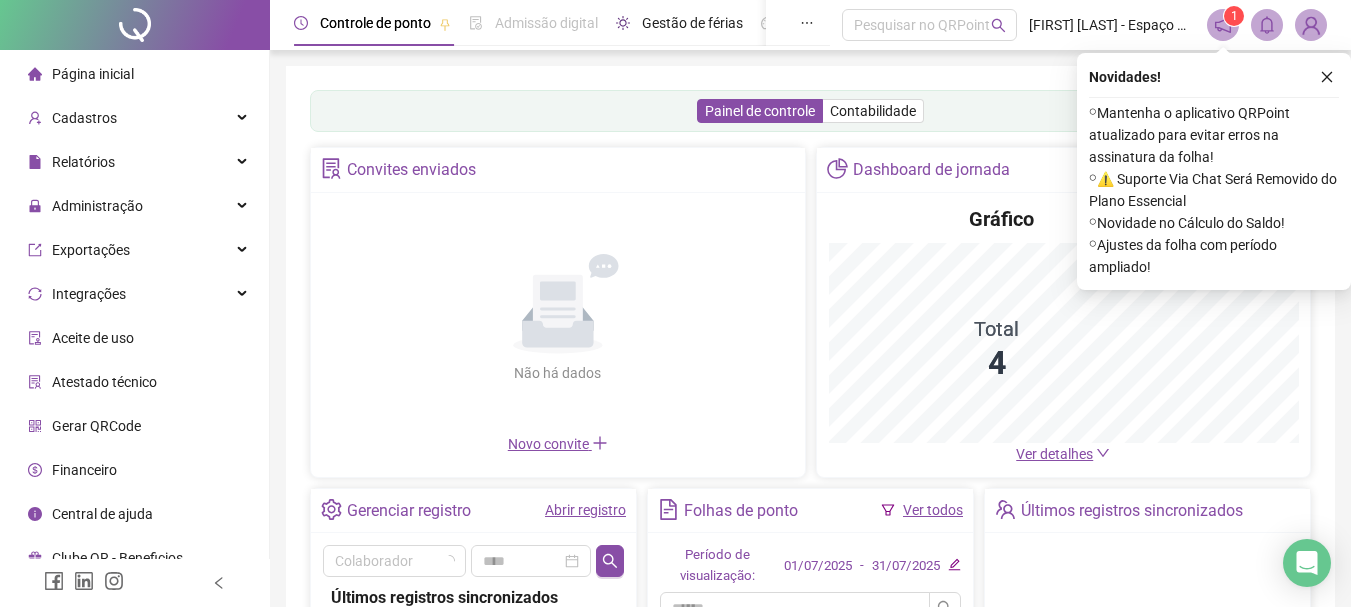 click on "Gestão de férias" at bounding box center (692, 23) 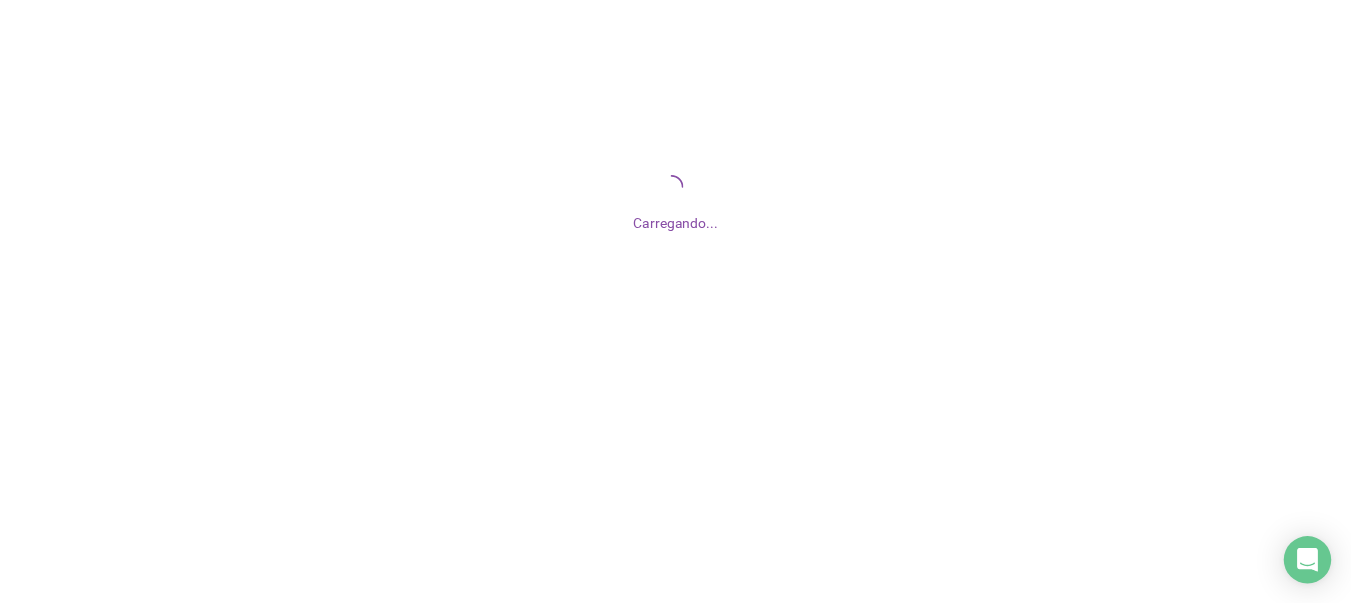 scroll, scrollTop: 0, scrollLeft: 0, axis: both 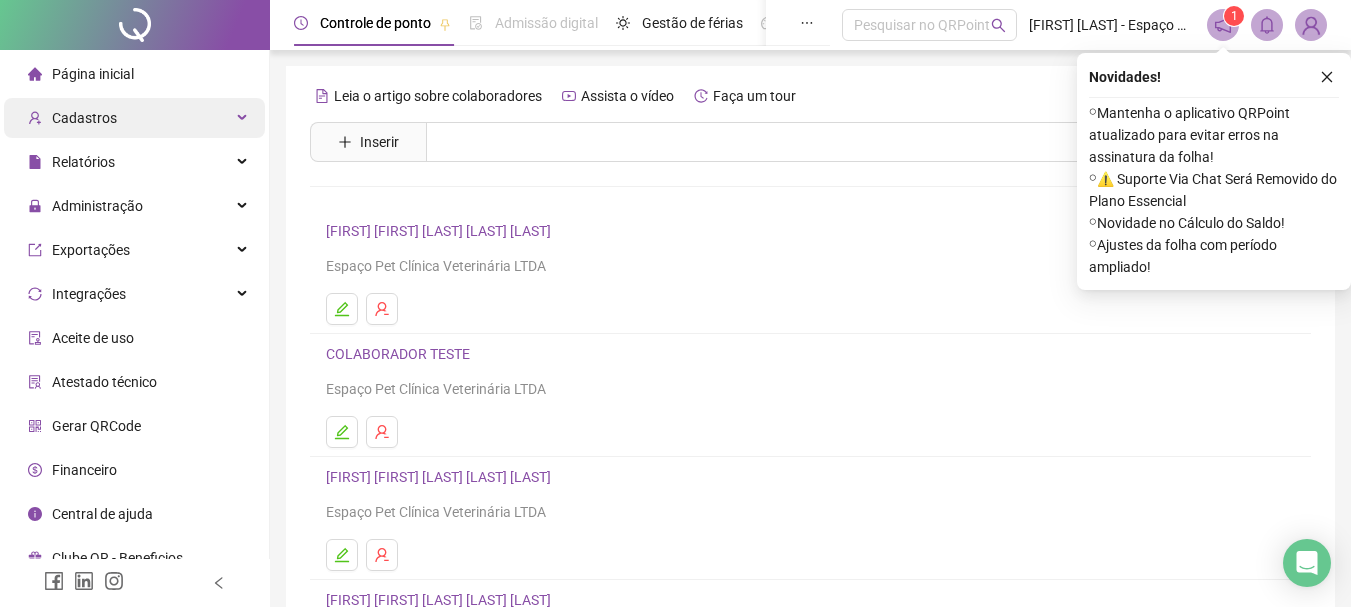 click on "Cadastros" at bounding box center (84, 118) 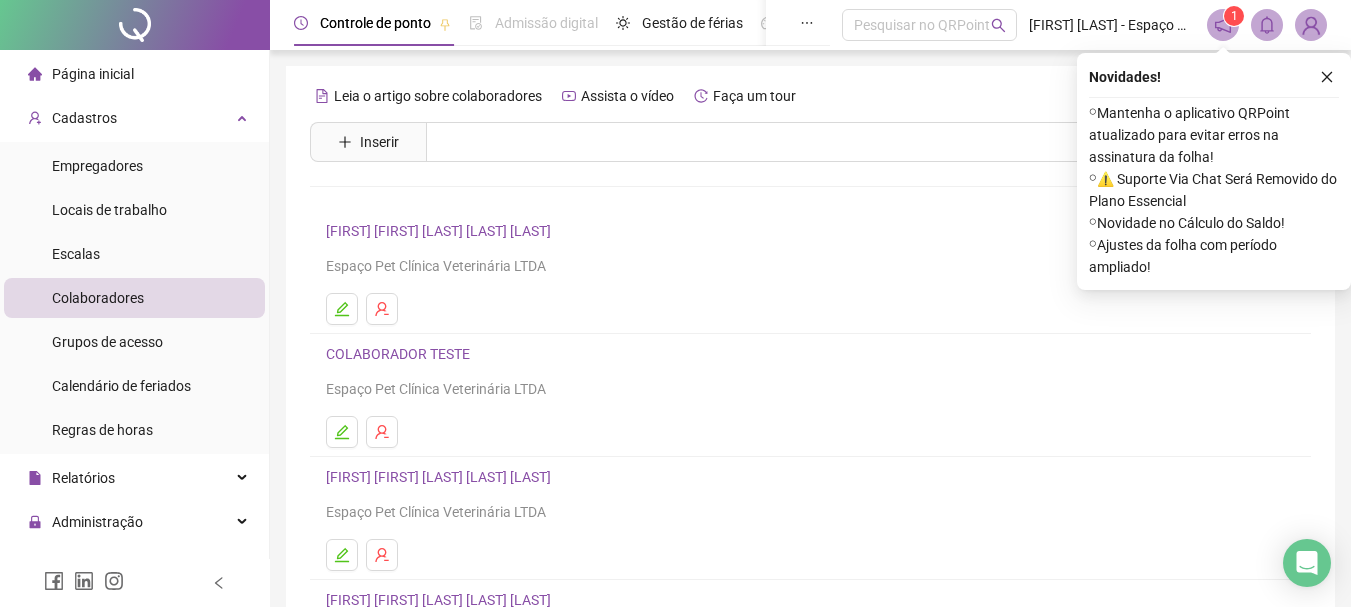 click on "Colaboradores" at bounding box center (98, 298) 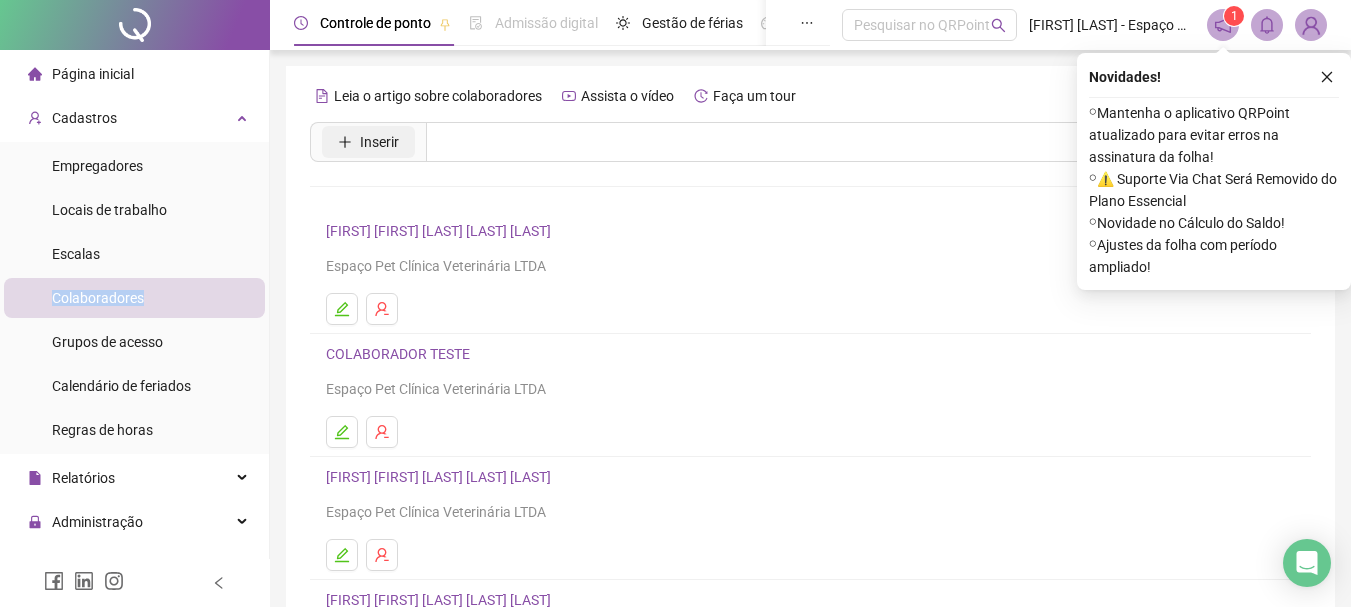 click on "Inserir" at bounding box center [368, 142] 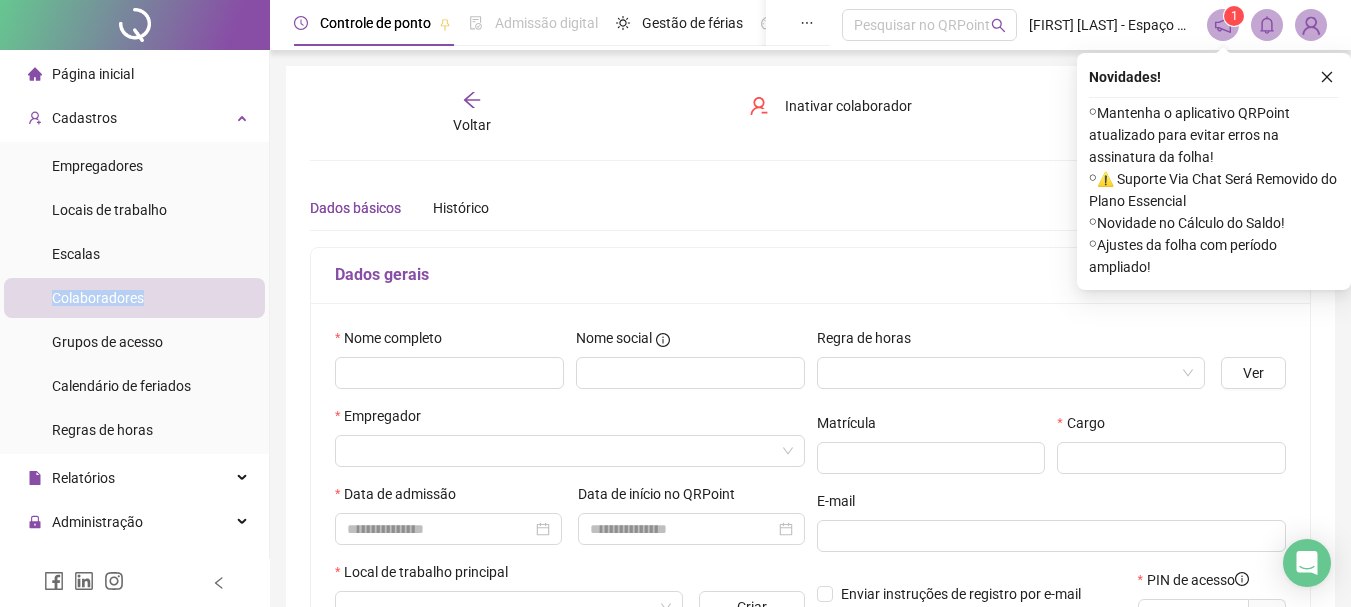 type on "*****" 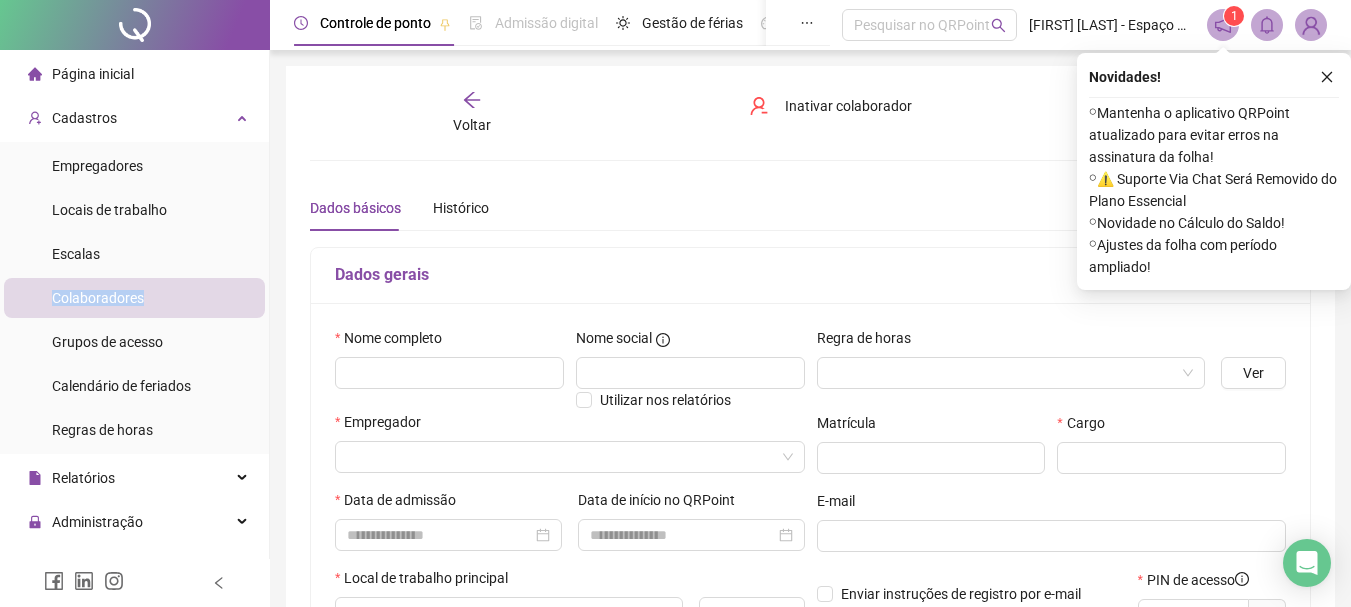scroll, scrollTop: 100, scrollLeft: 0, axis: vertical 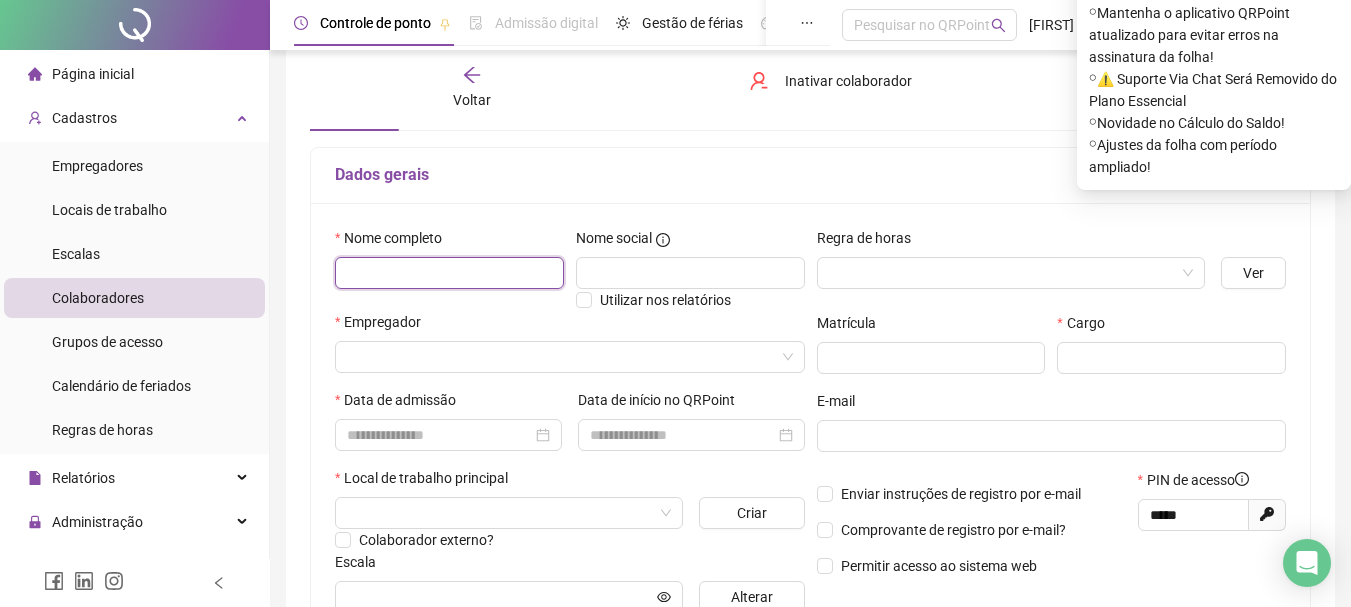 click at bounding box center (449, 273) 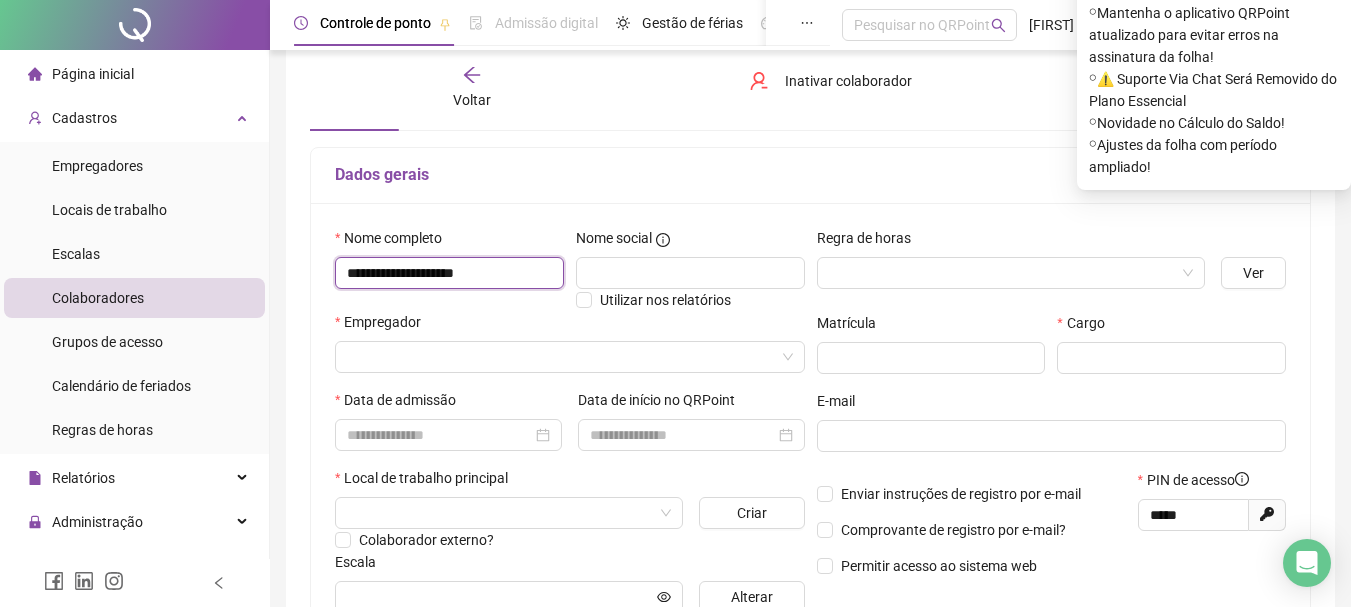 type on "**********" 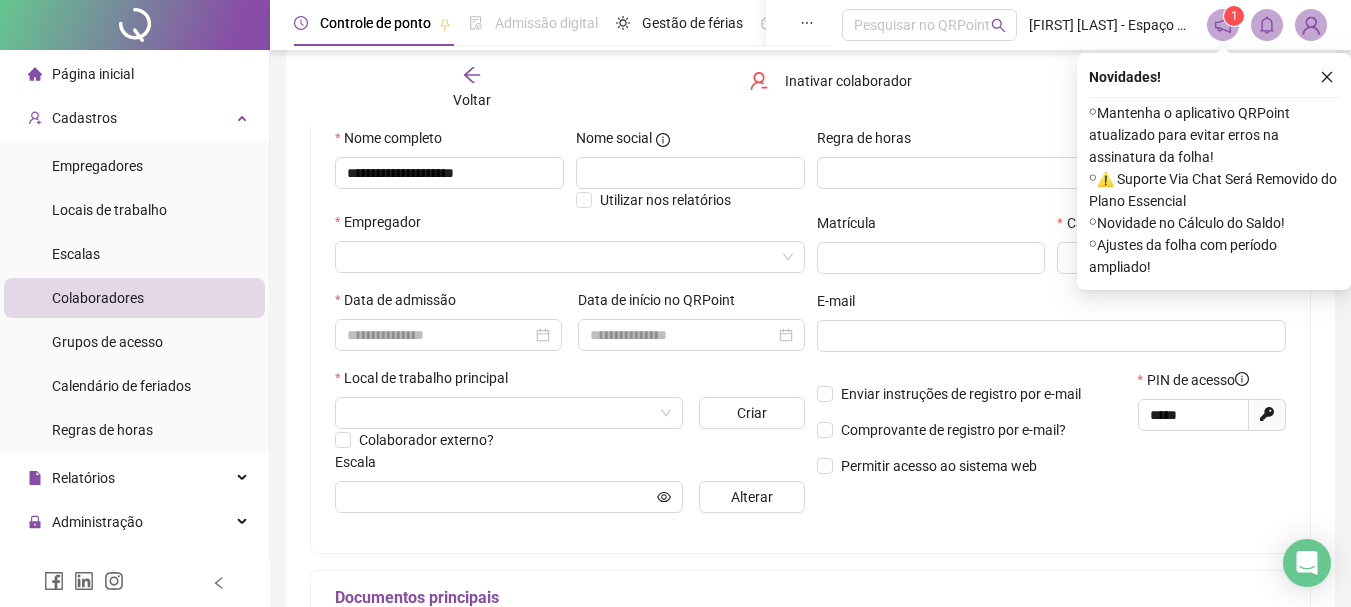 scroll, scrollTop: 100, scrollLeft: 0, axis: vertical 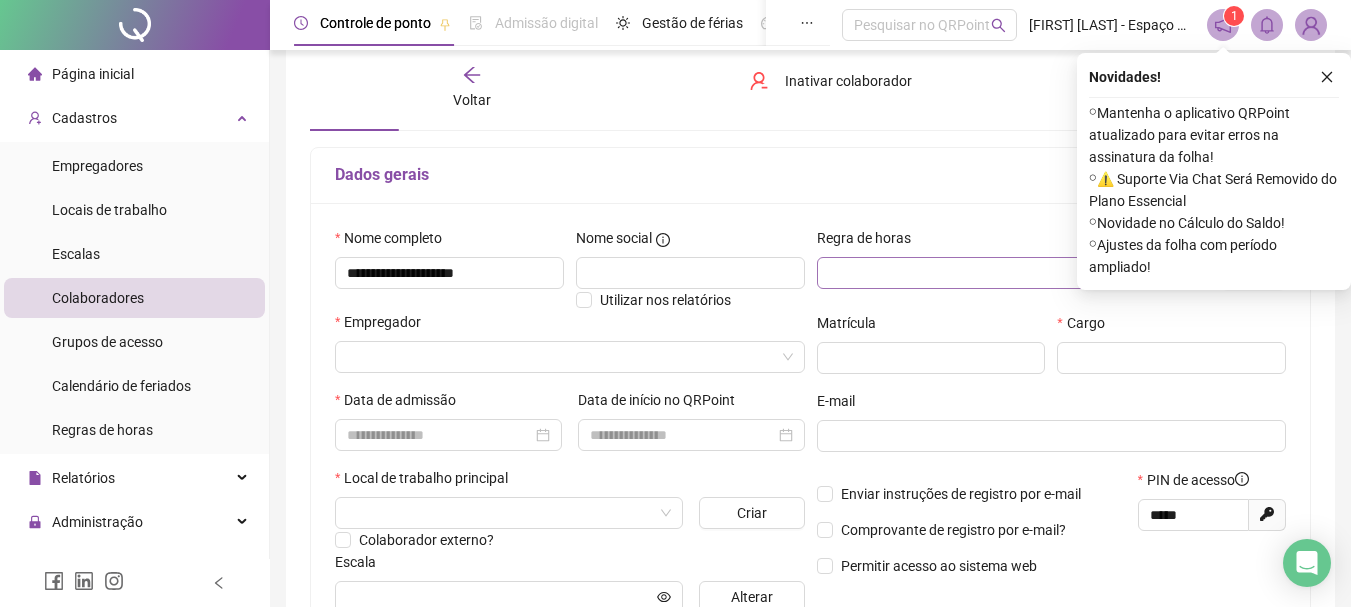 click at bounding box center [1002, 273] 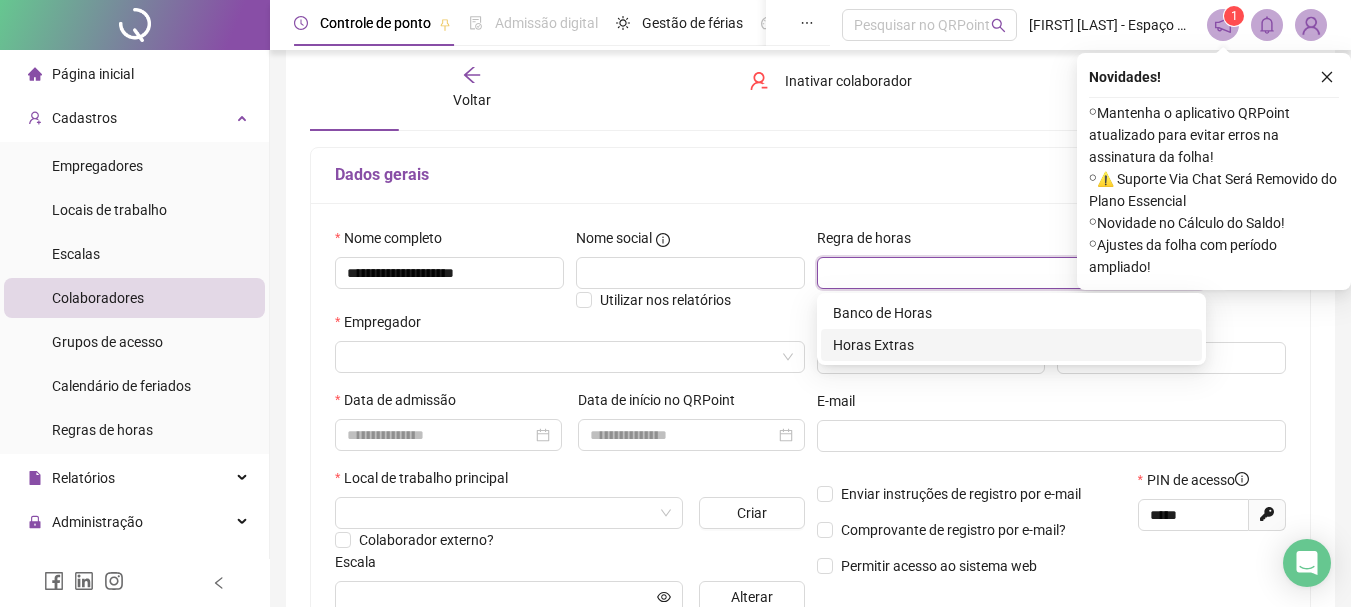 click on "Horas Extras" at bounding box center [1011, 345] 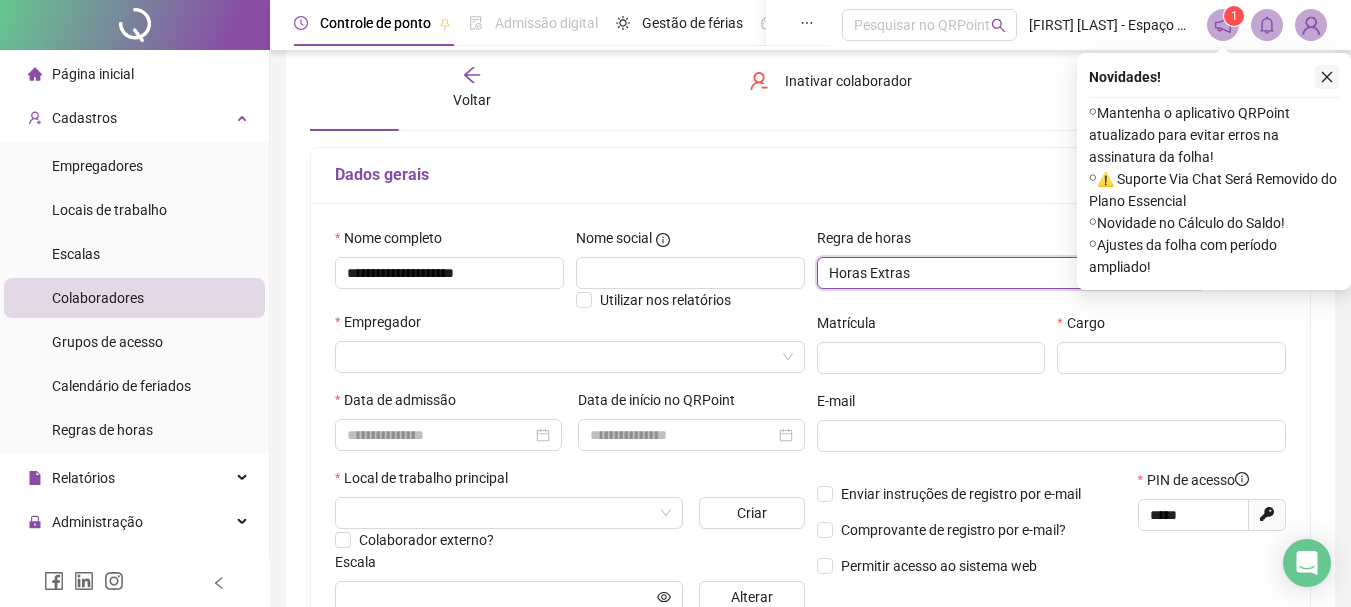 click 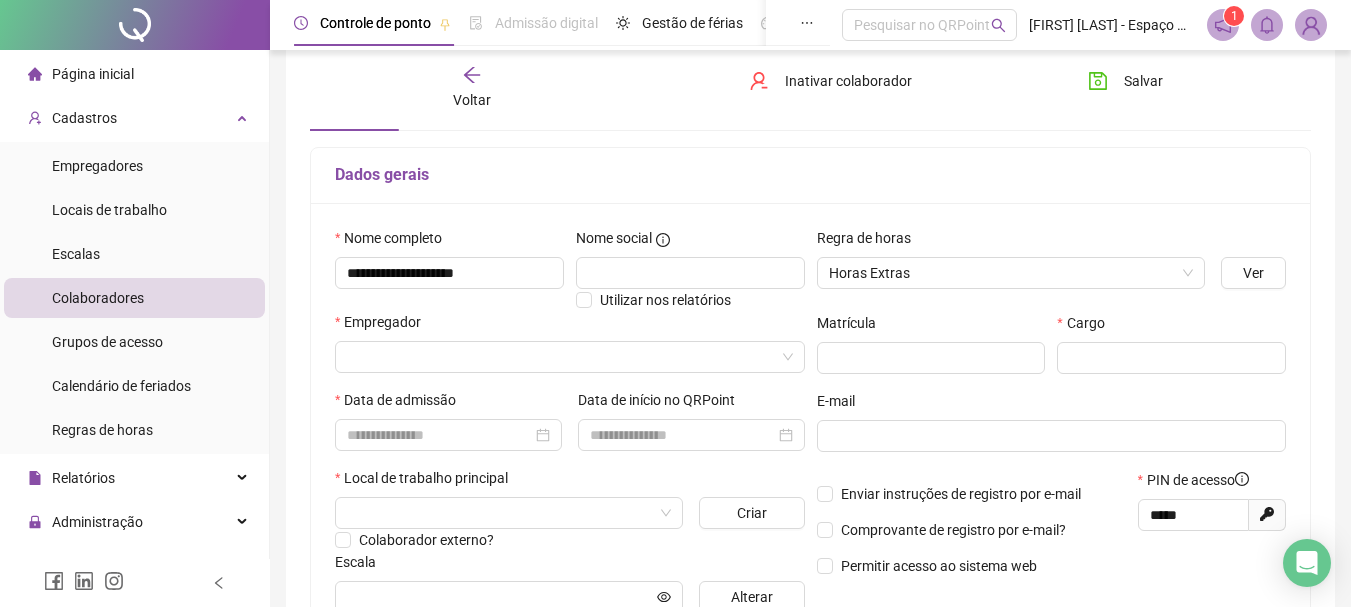scroll, scrollTop: 200, scrollLeft: 0, axis: vertical 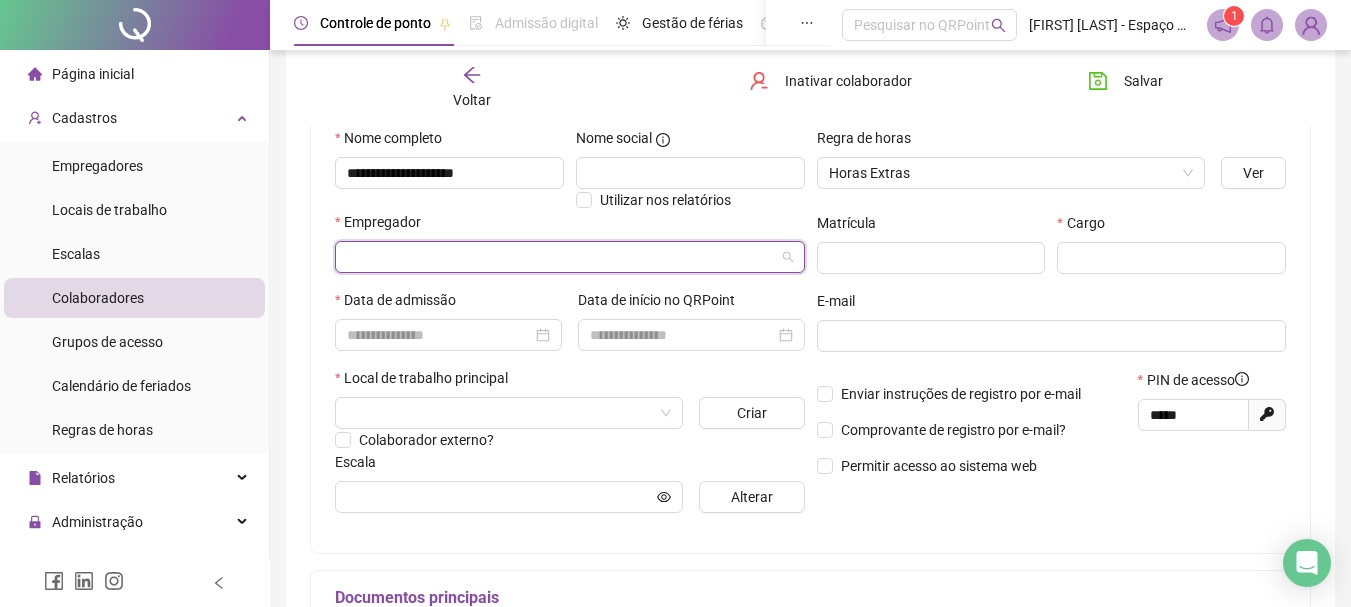 click at bounding box center (561, 257) 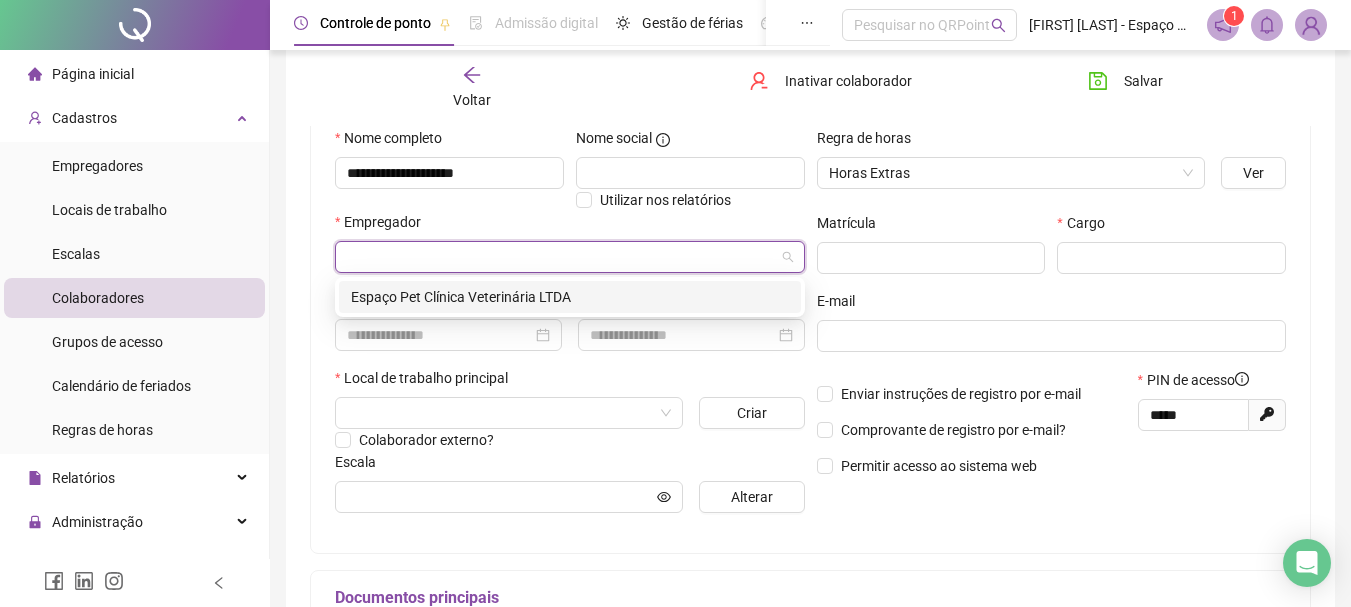 click on "Espaço Pet Clínica Veterinária LTDA" at bounding box center [570, 297] 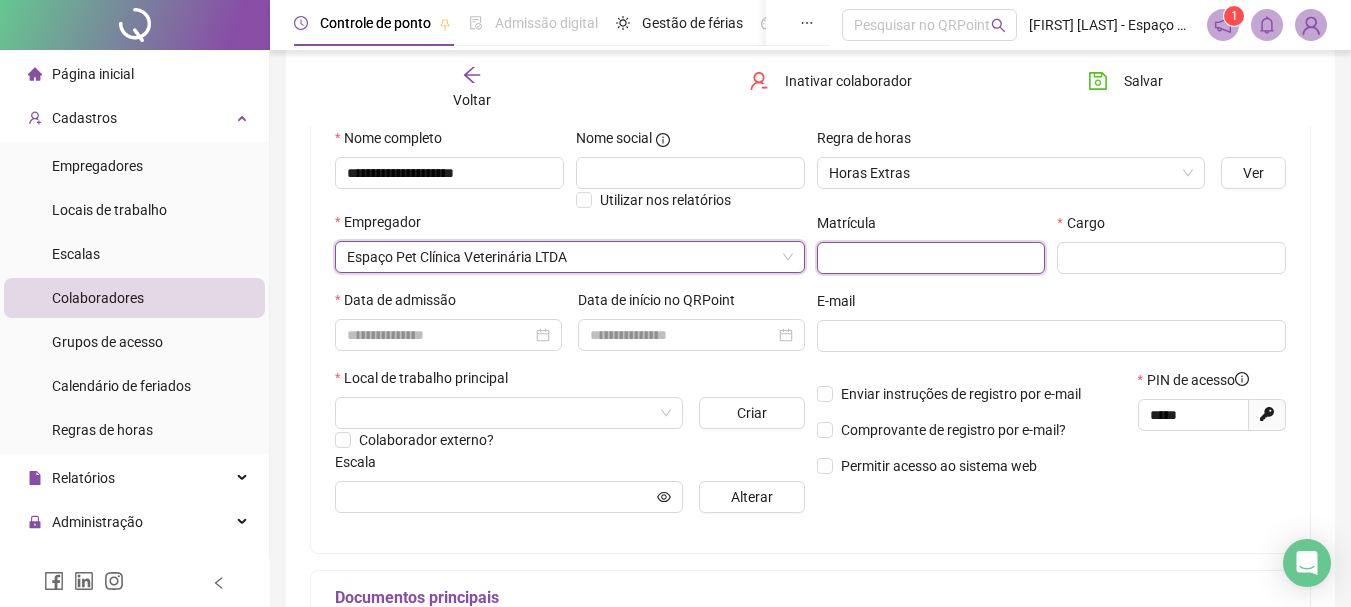 click at bounding box center [931, 258] 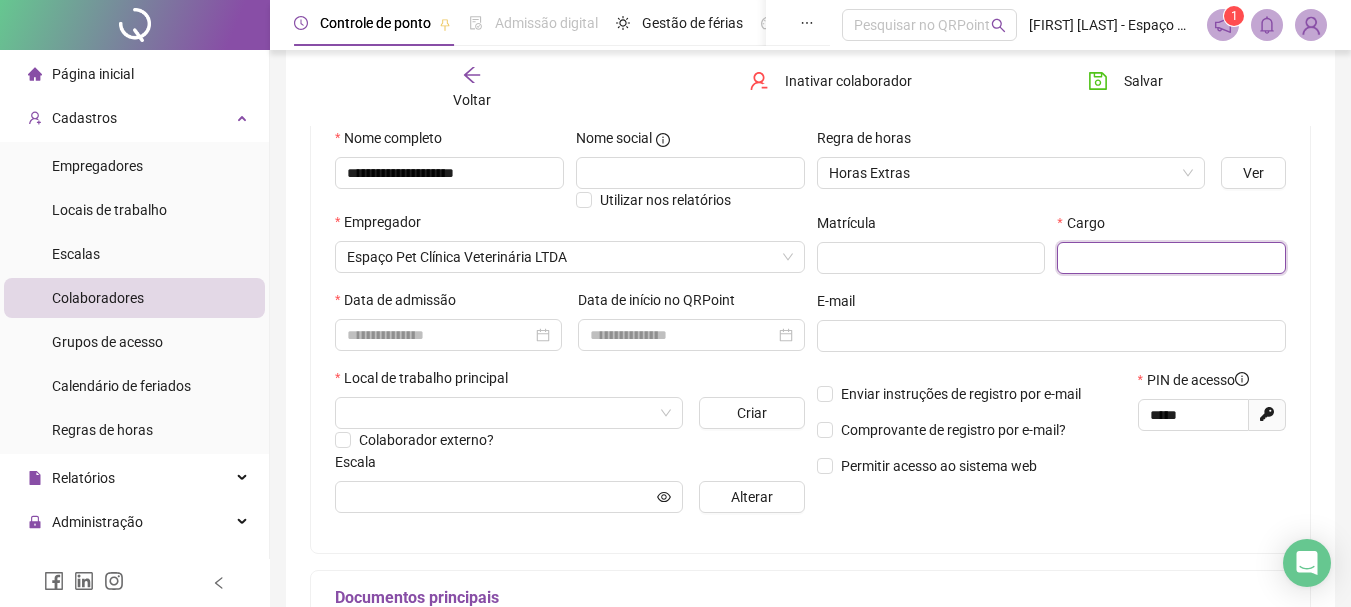 click at bounding box center (1171, 258) 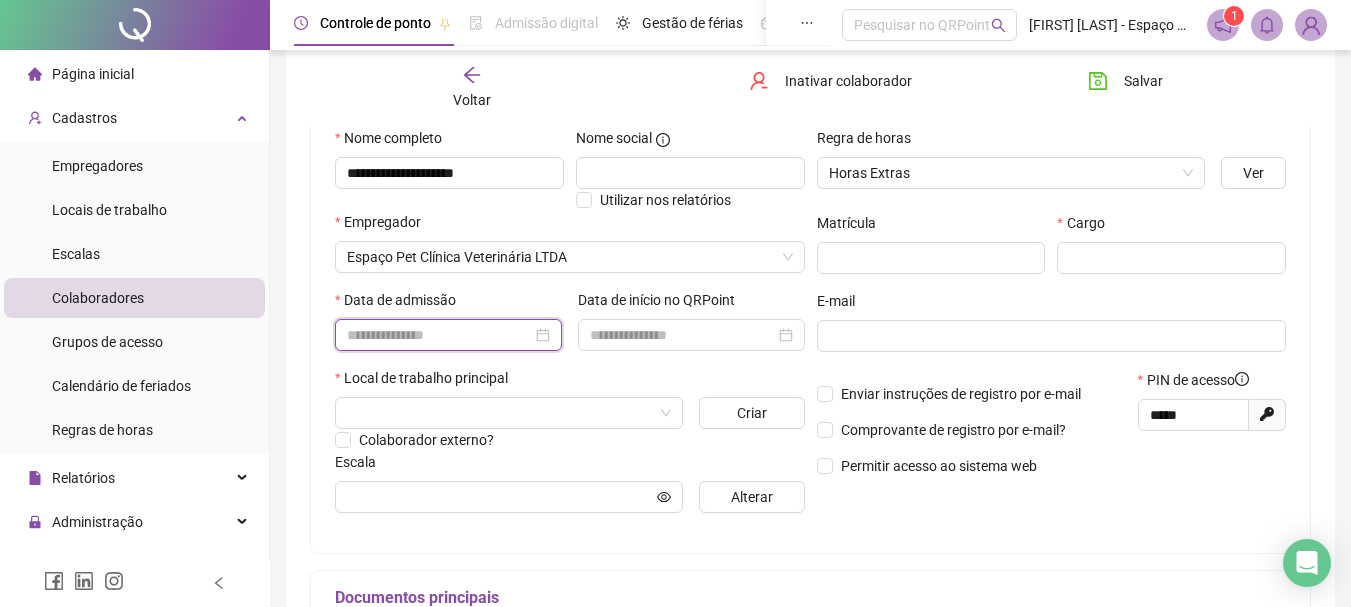 click at bounding box center (439, 335) 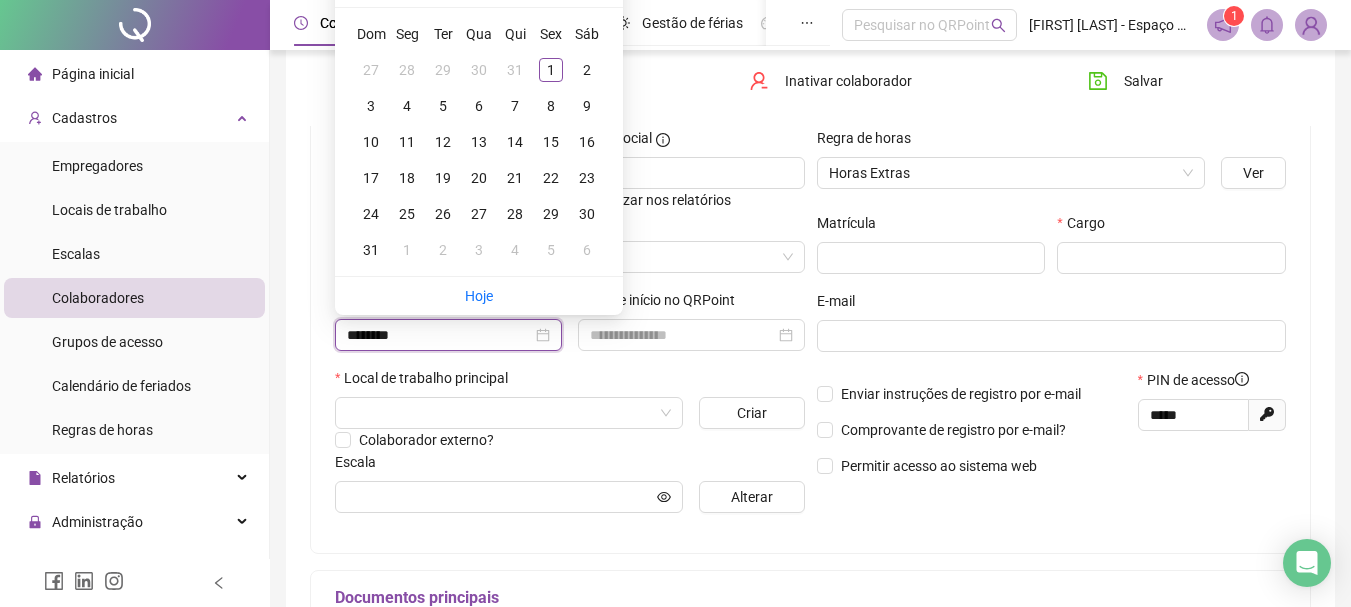 type on "********" 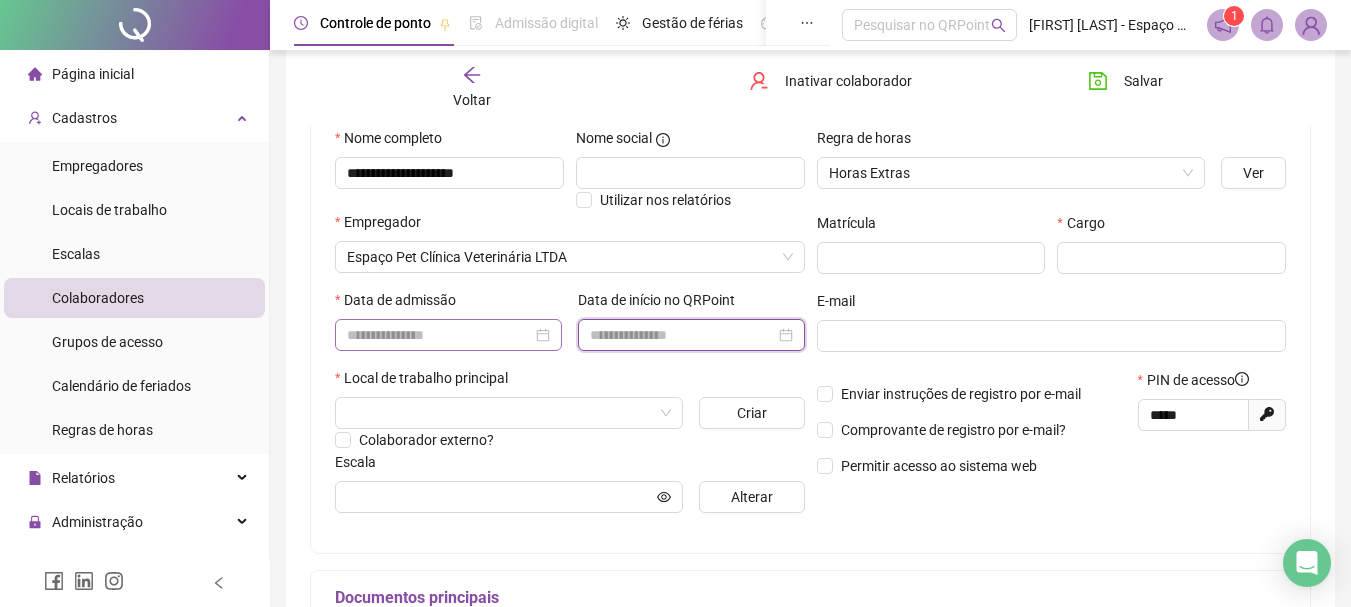 click at bounding box center (448, 335) 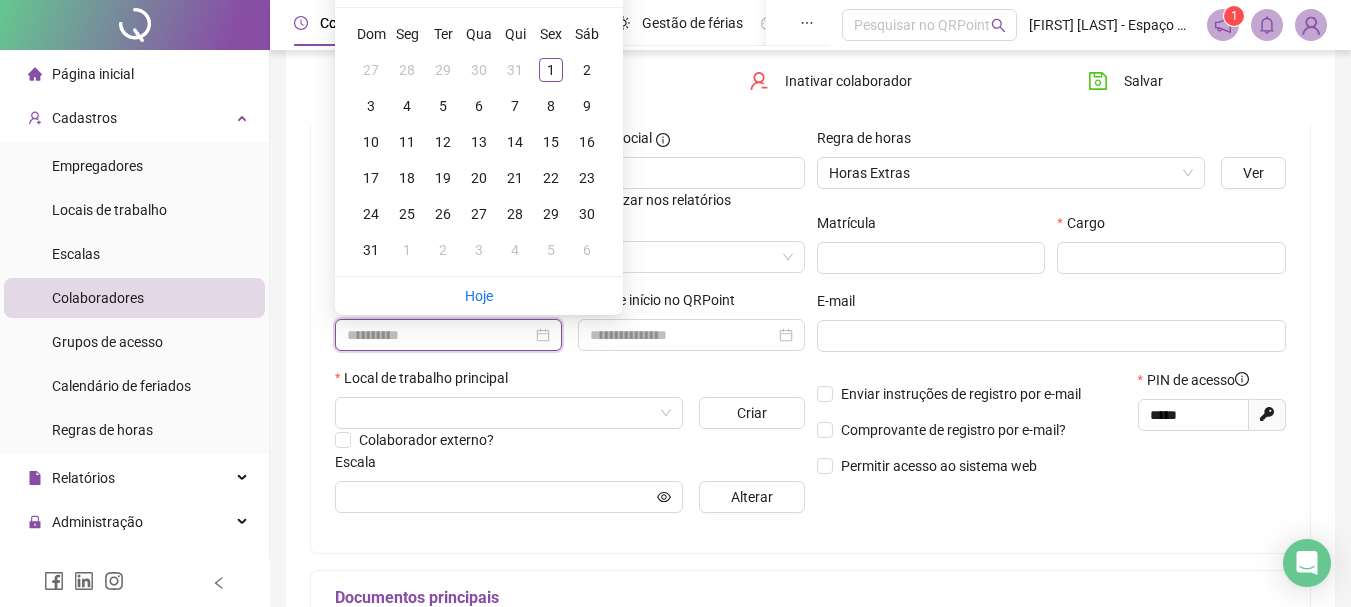 type on "**********" 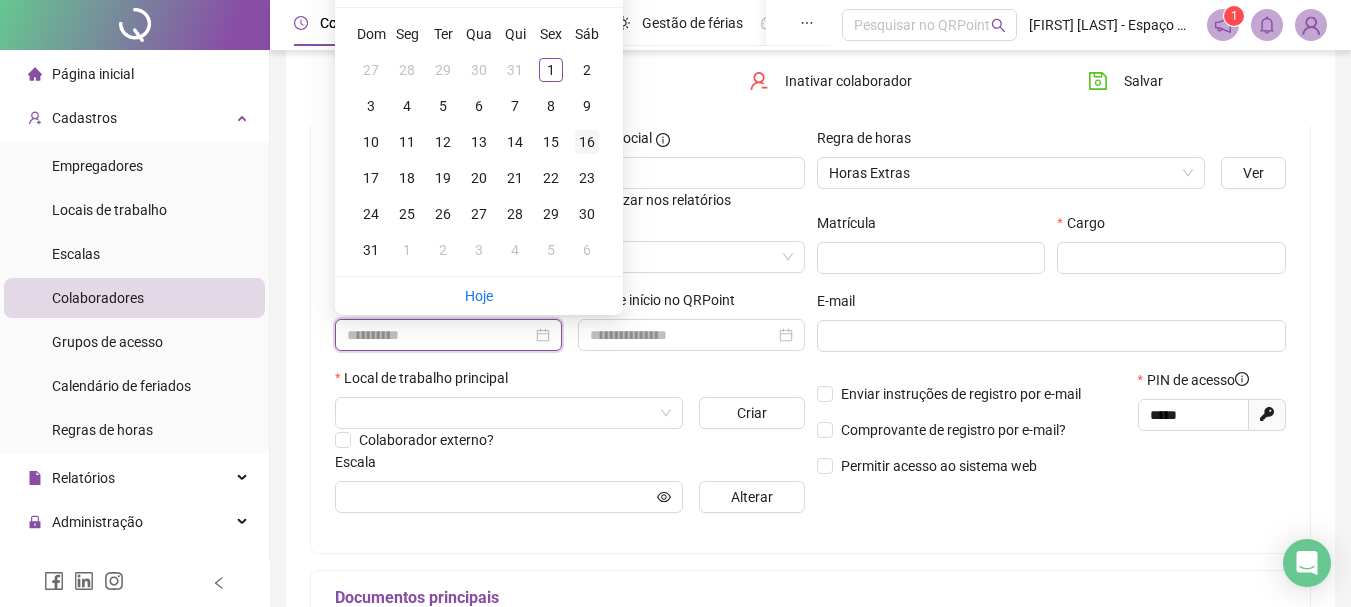 type on "**********" 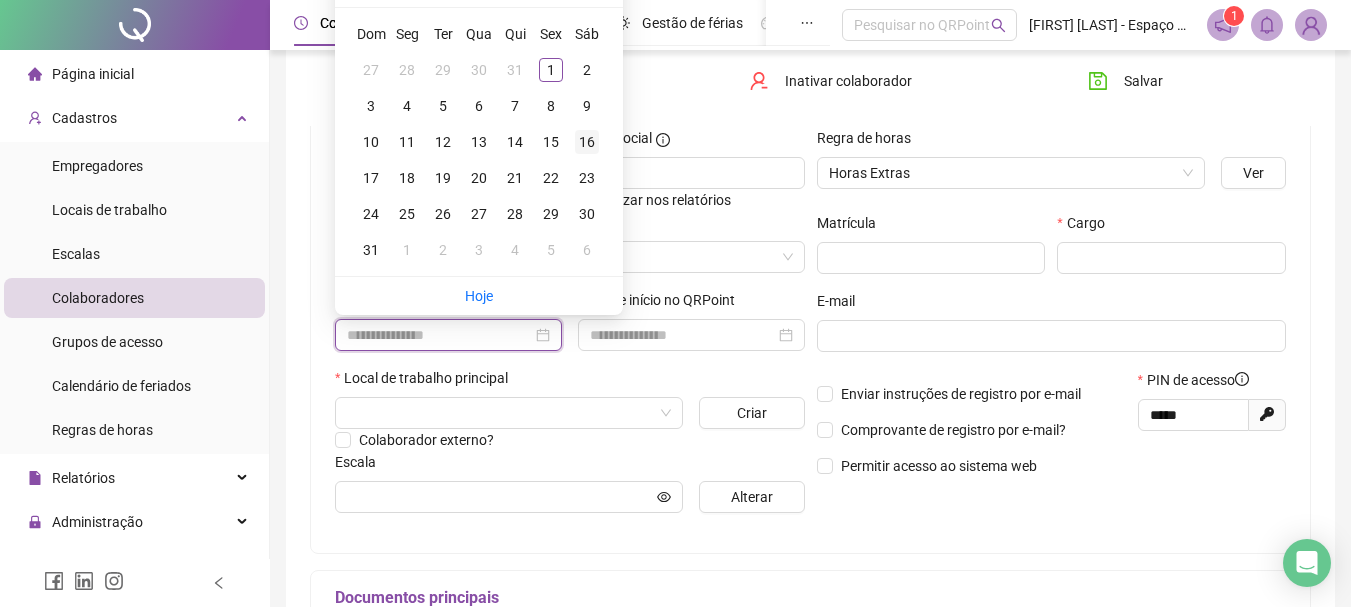 scroll, scrollTop: 100, scrollLeft: 0, axis: vertical 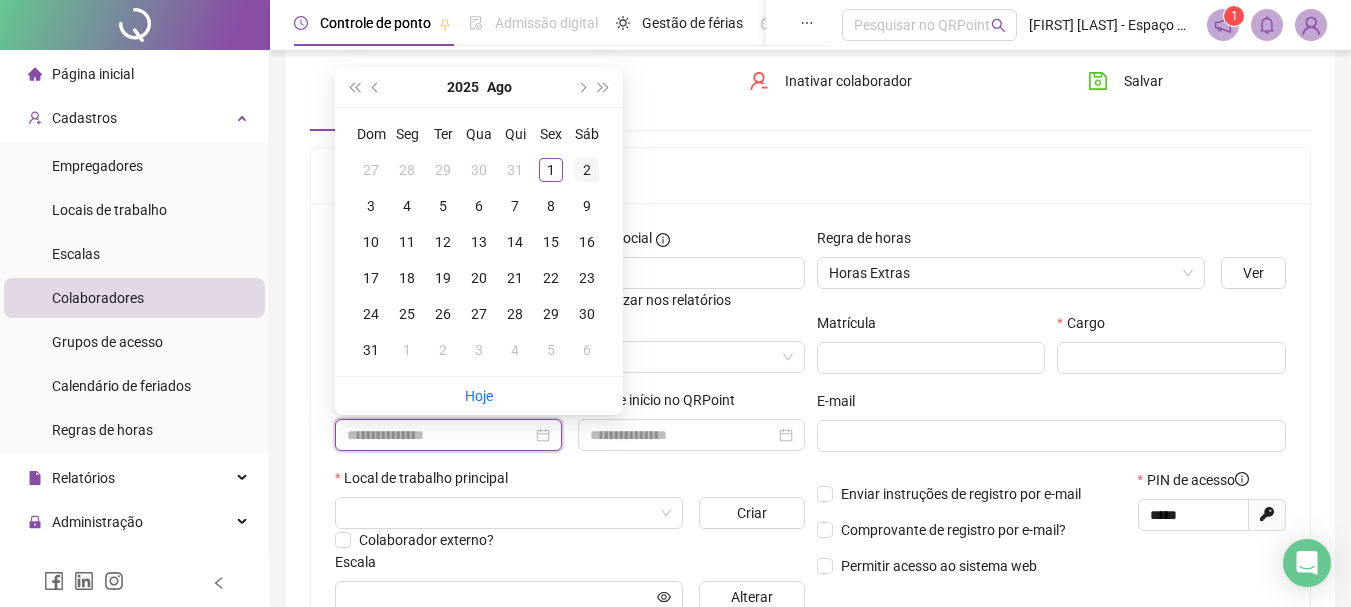 type on "**********" 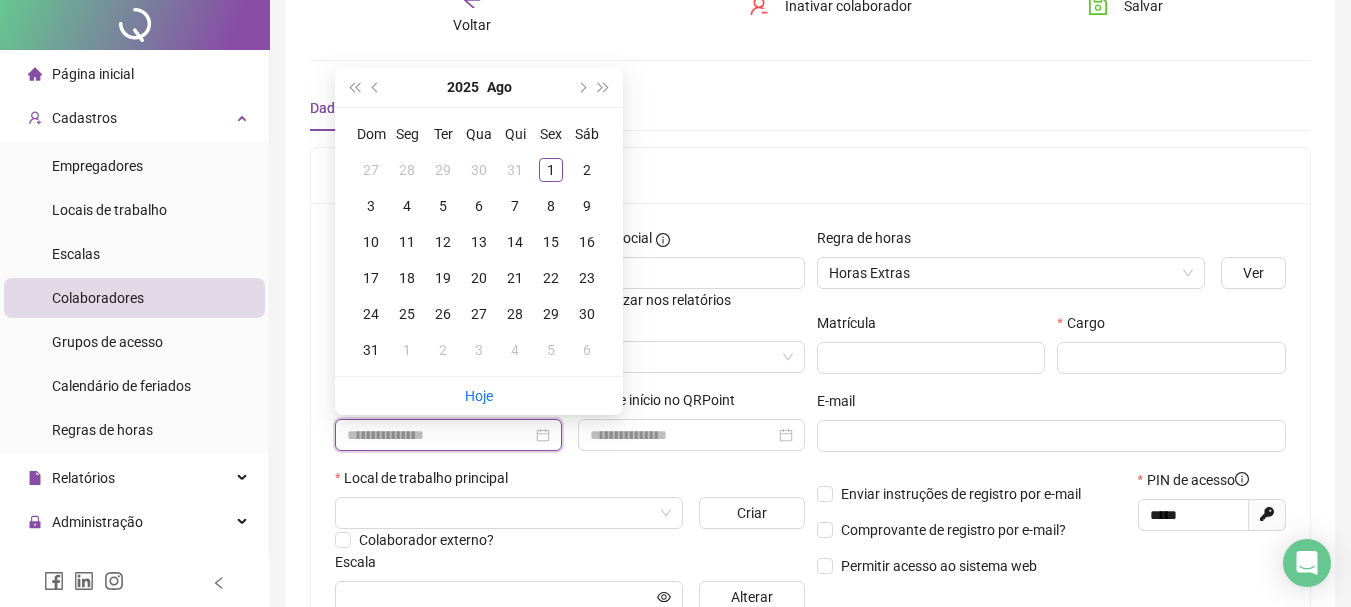 scroll, scrollTop: 0, scrollLeft: 0, axis: both 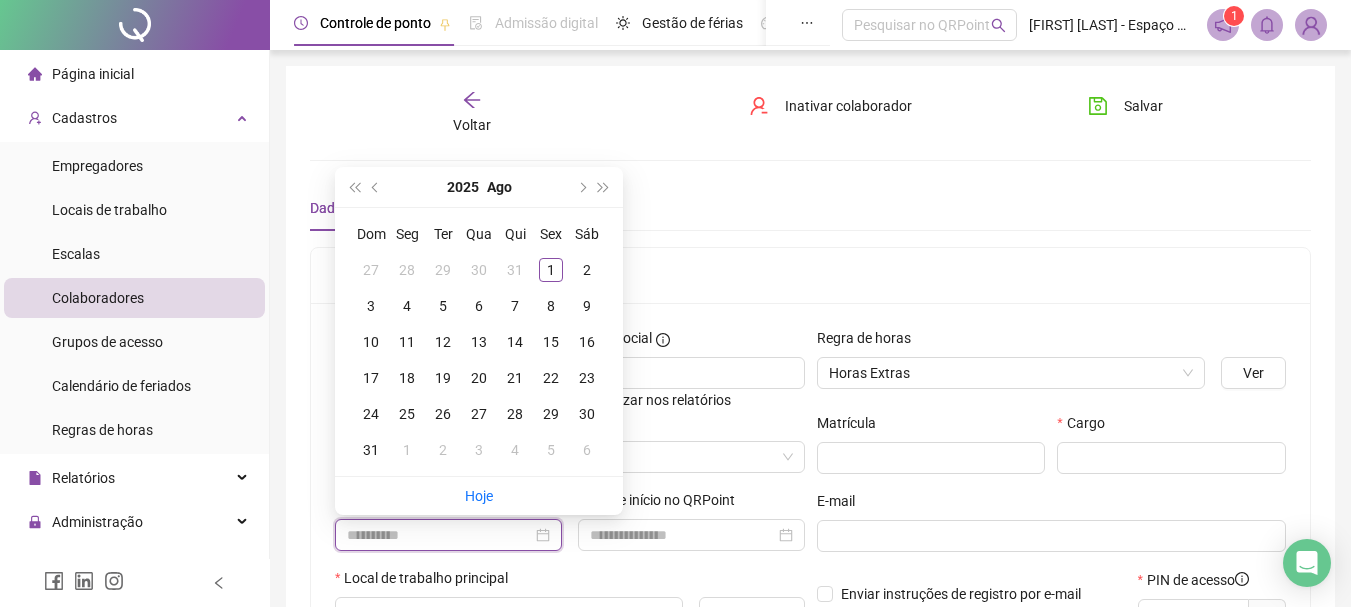 type on "**********" 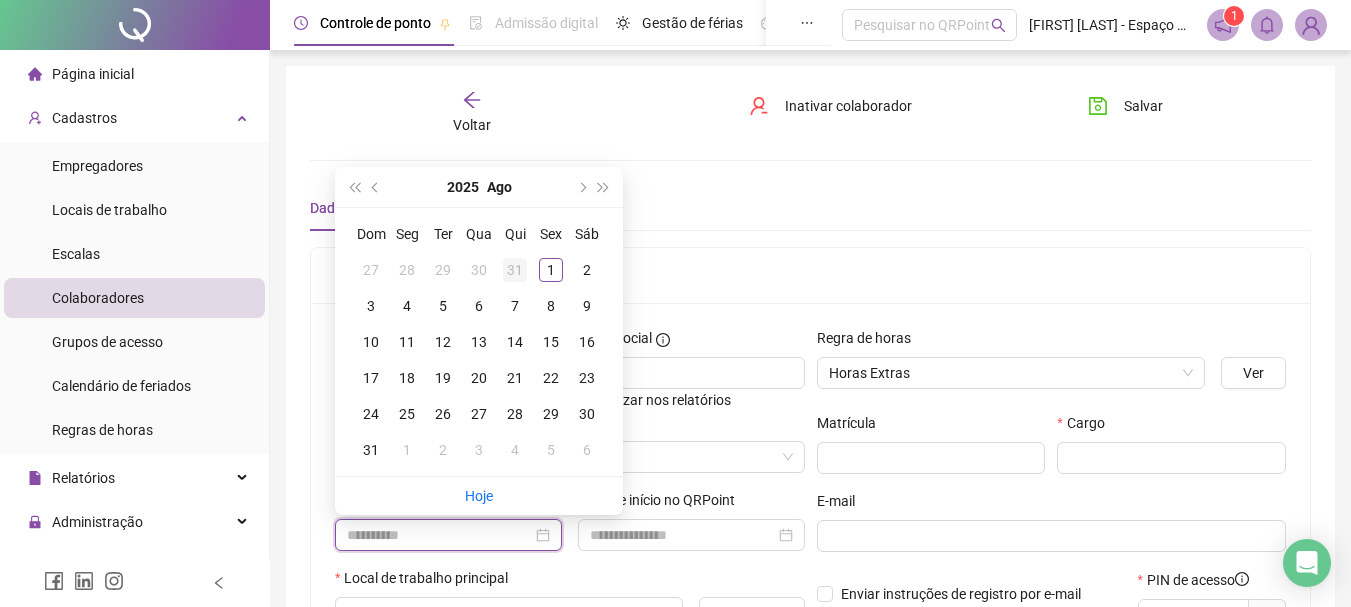 type on "**********" 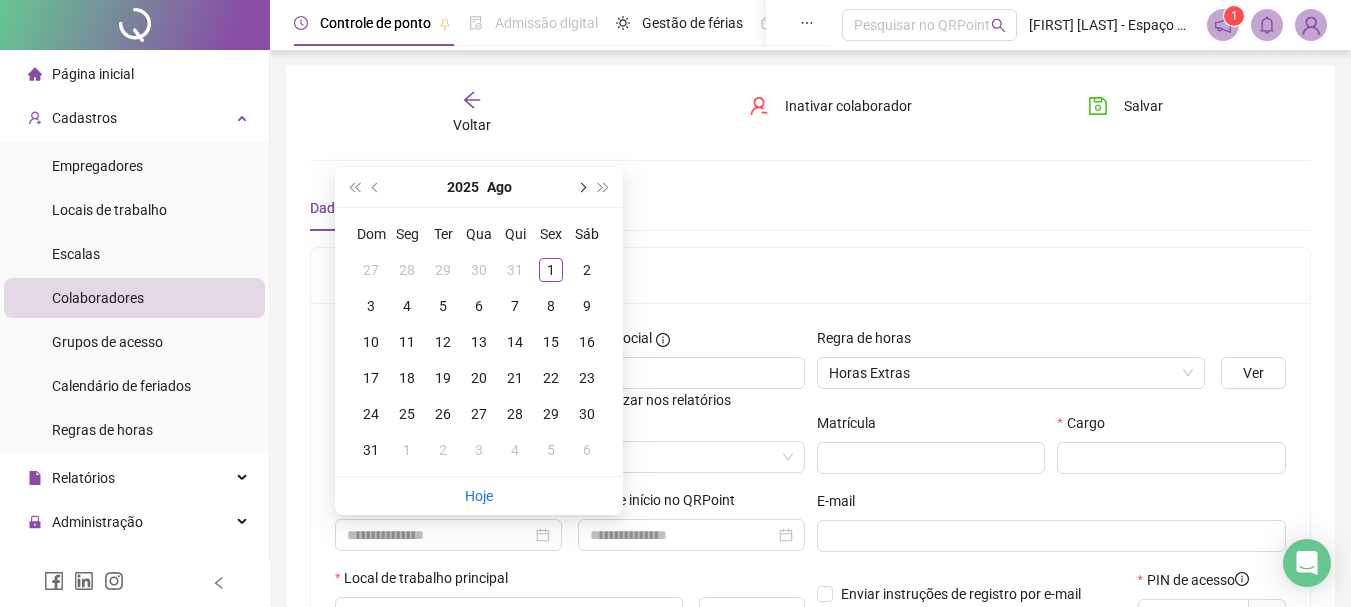 click at bounding box center [581, 187] 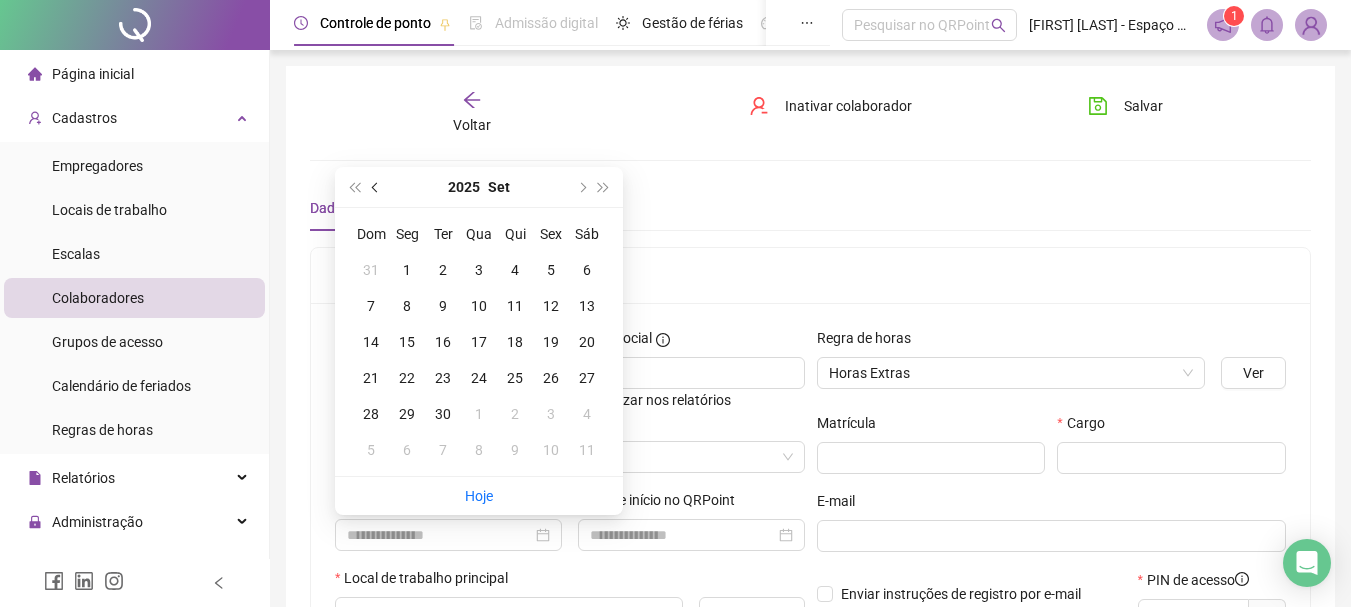 click at bounding box center (376, 187) 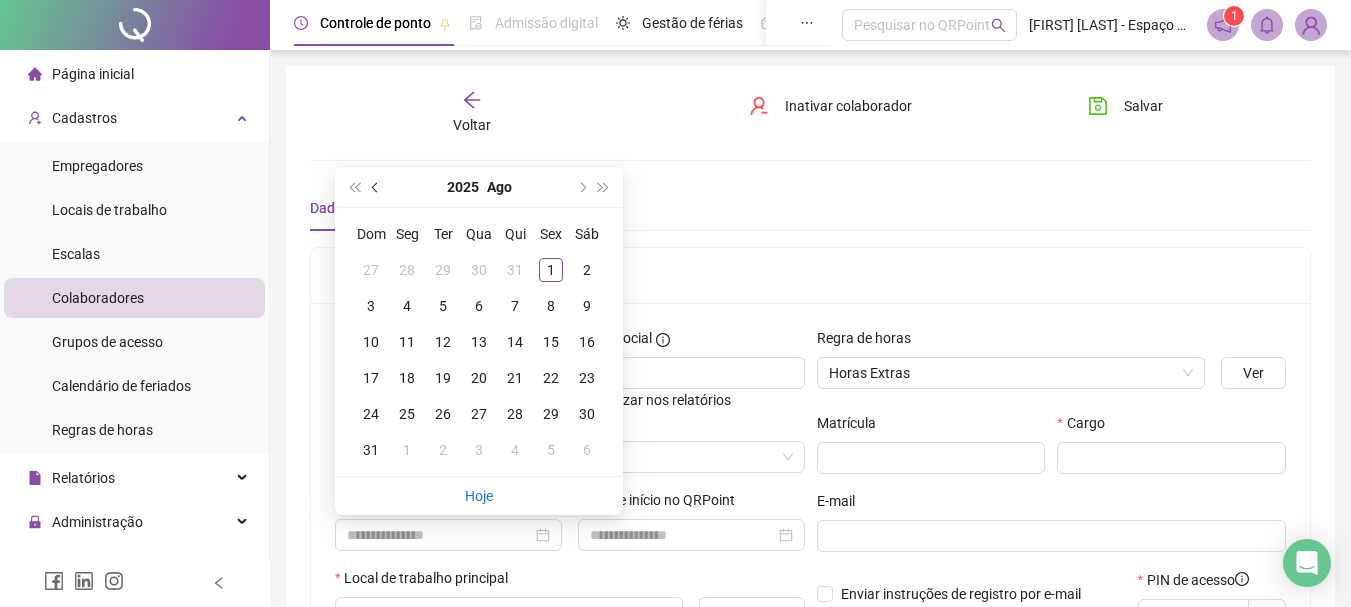 click at bounding box center [376, 187] 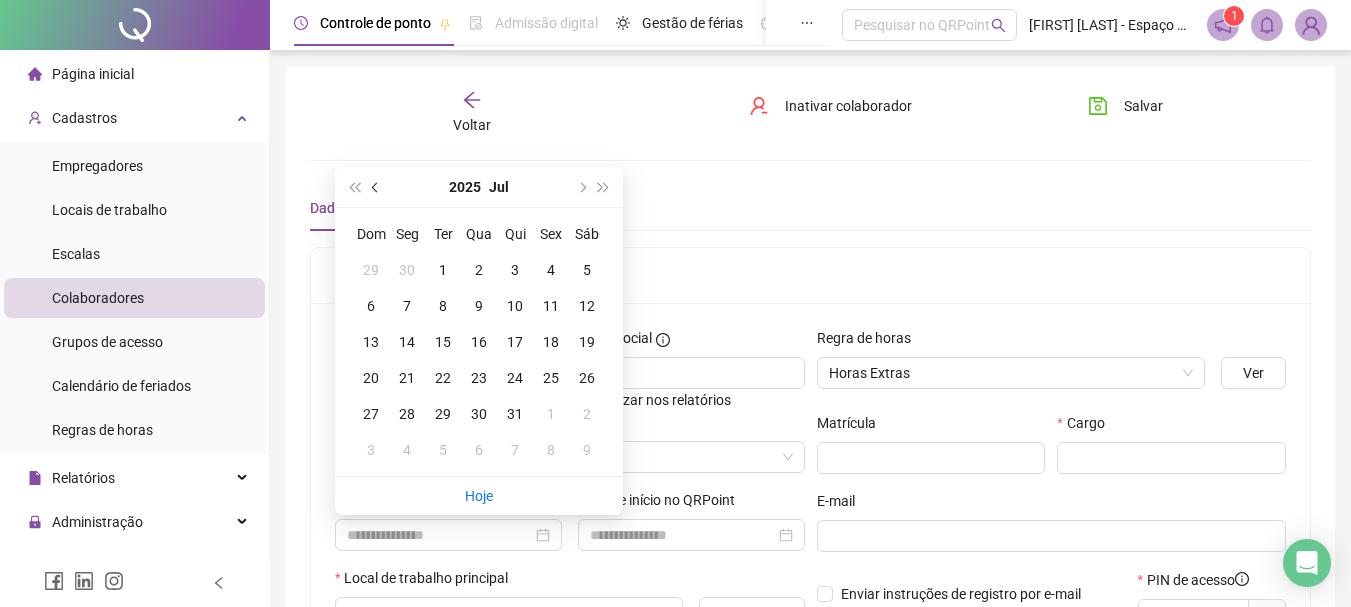 click at bounding box center (376, 187) 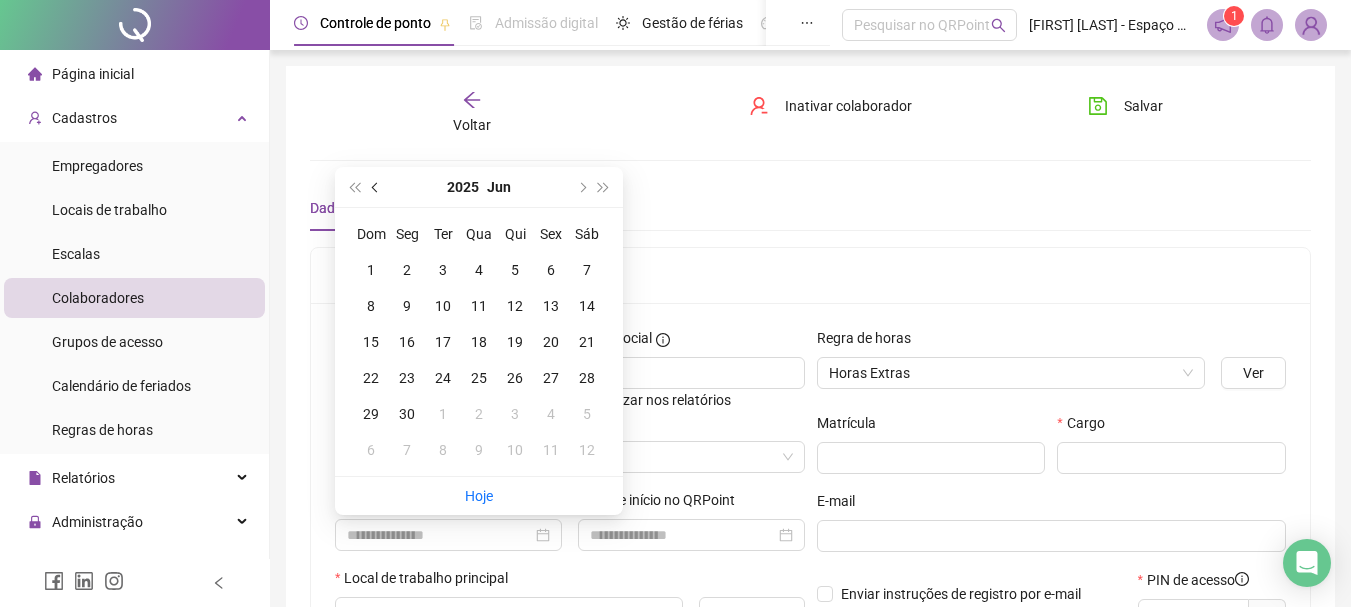 click at bounding box center [376, 187] 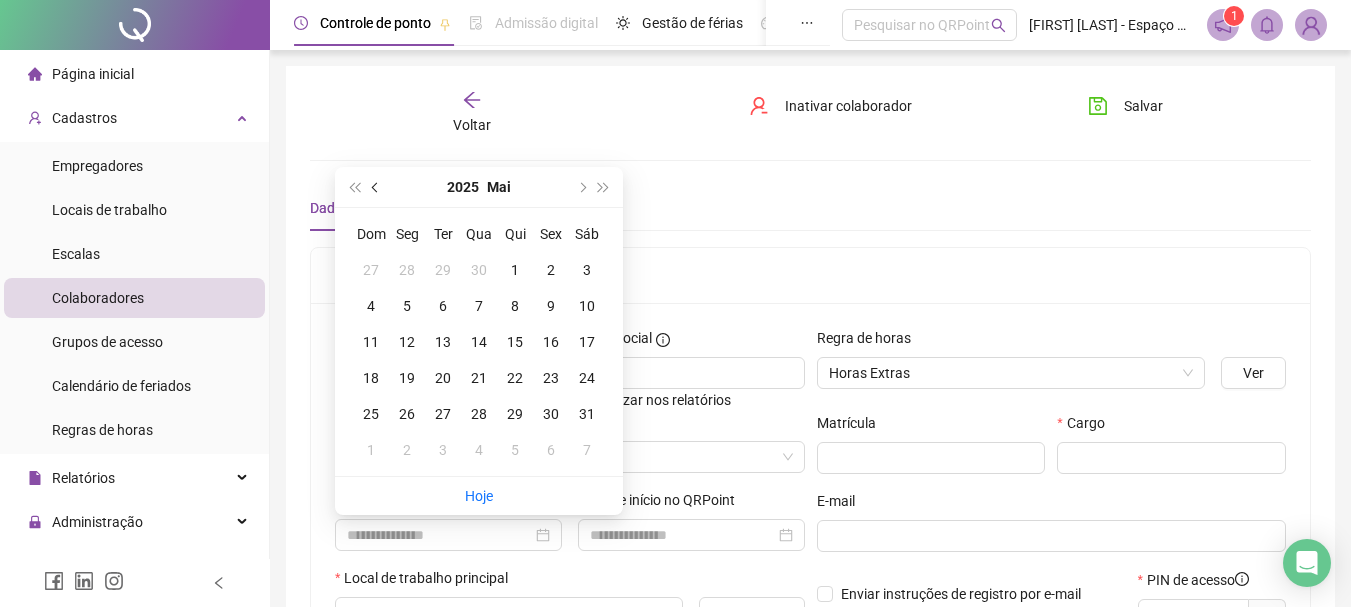 click at bounding box center [376, 187] 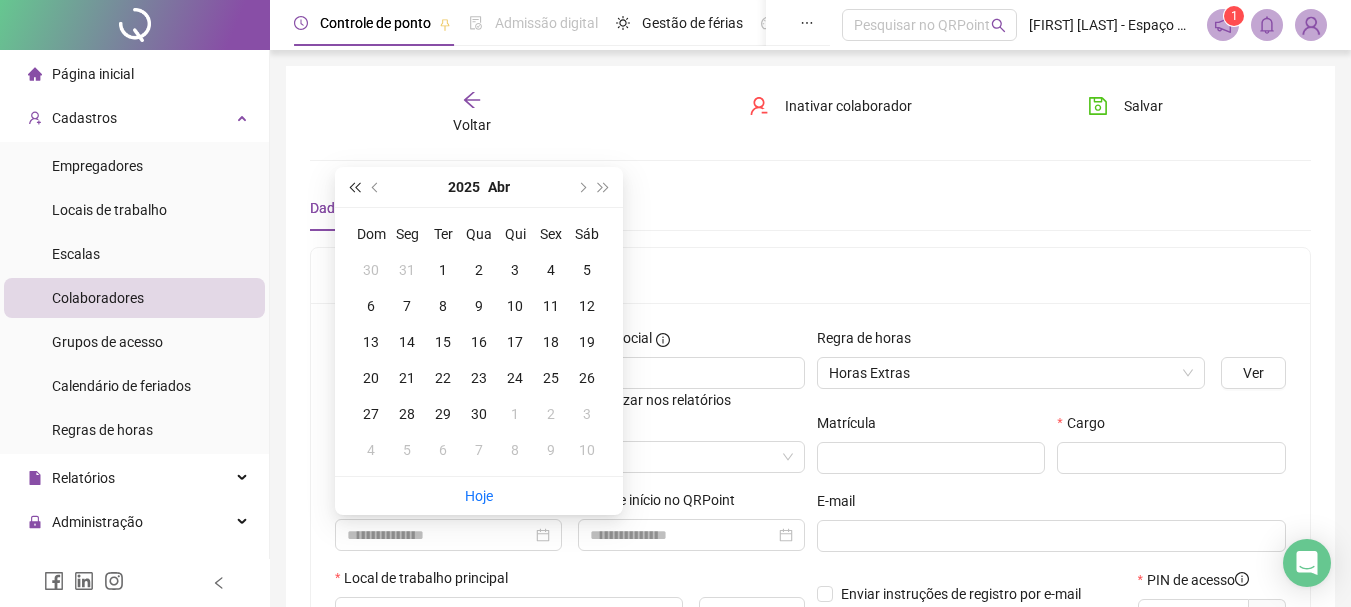 click at bounding box center (354, 187) 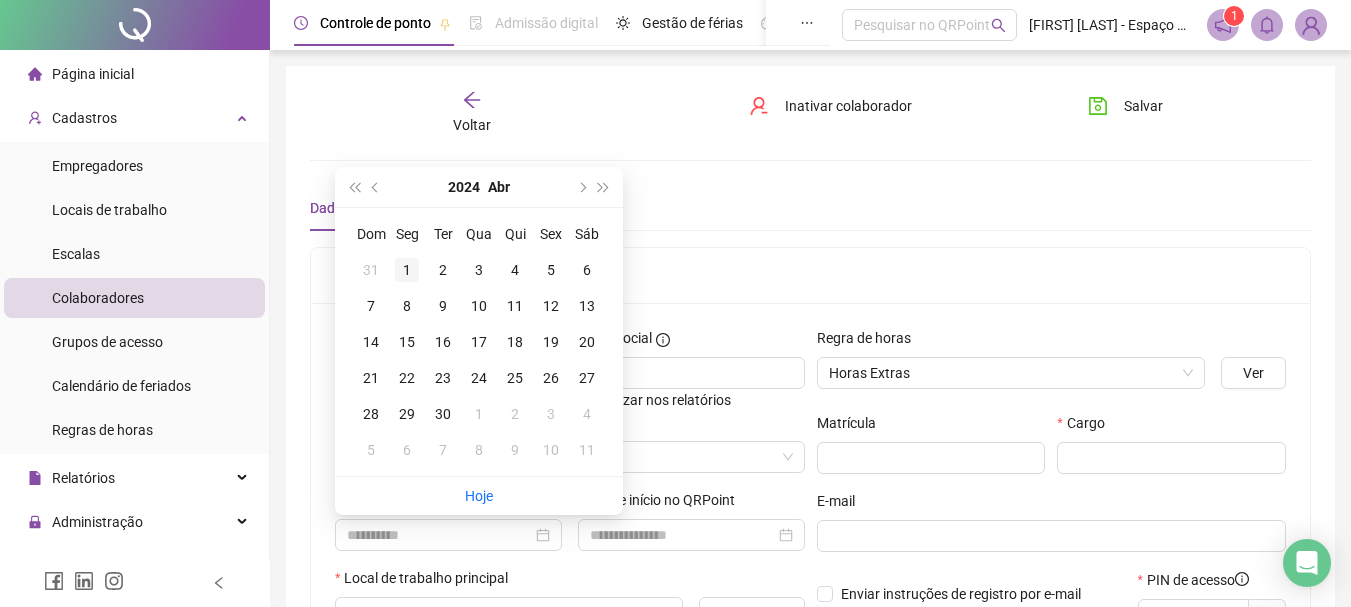 type on "**********" 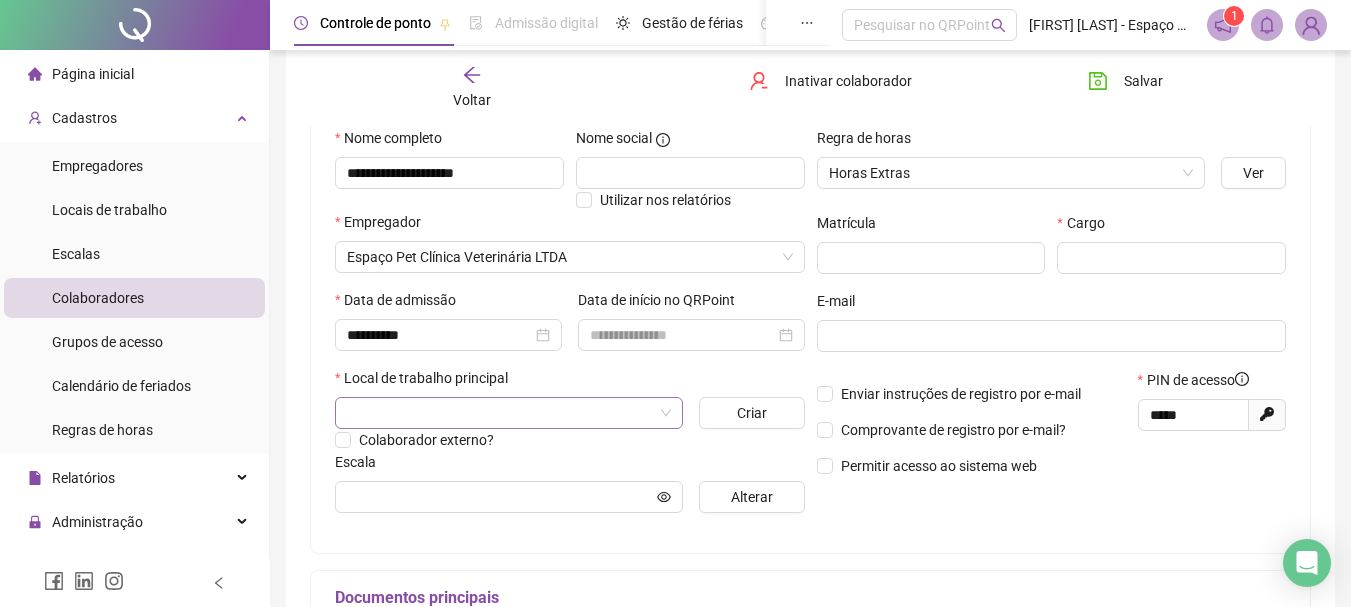 scroll, scrollTop: 300, scrollLeft: 0, axis: vertical 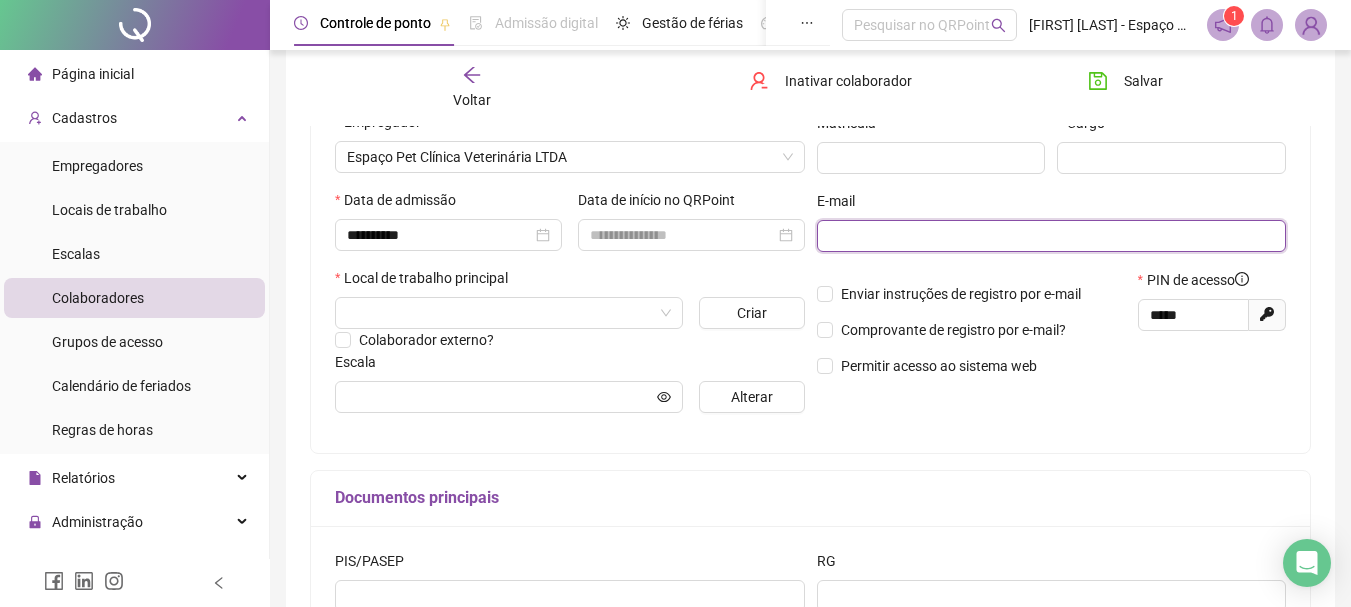 click at bounding box center [1050, 236] 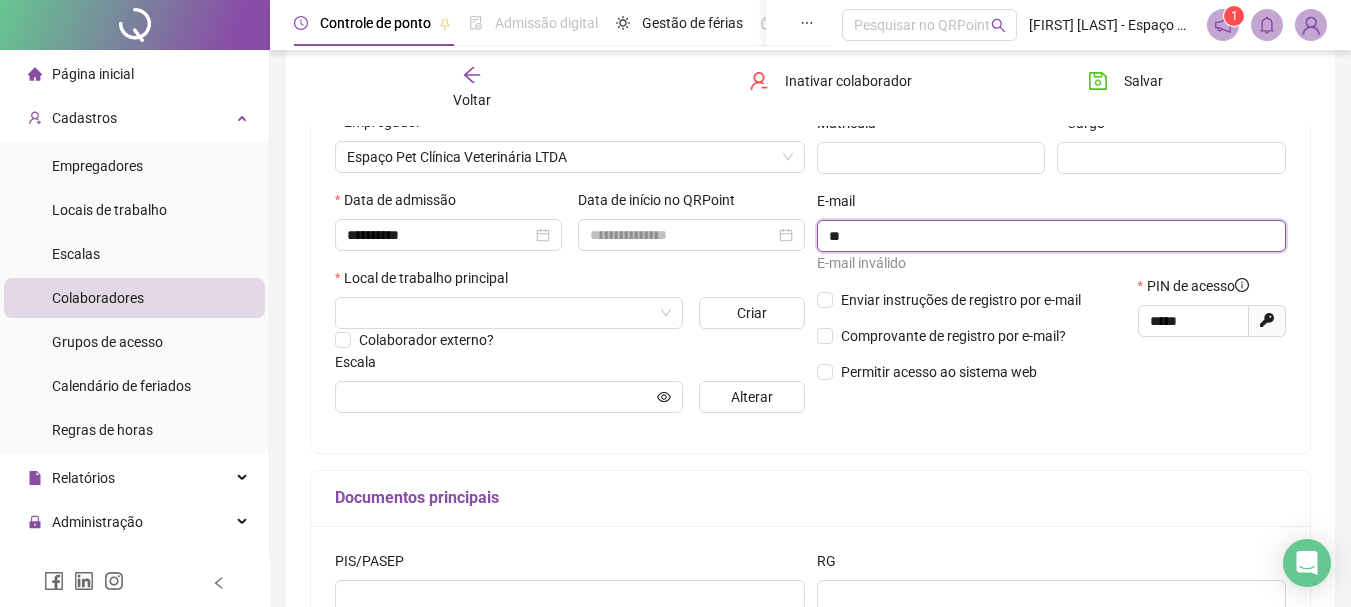 type on "*" 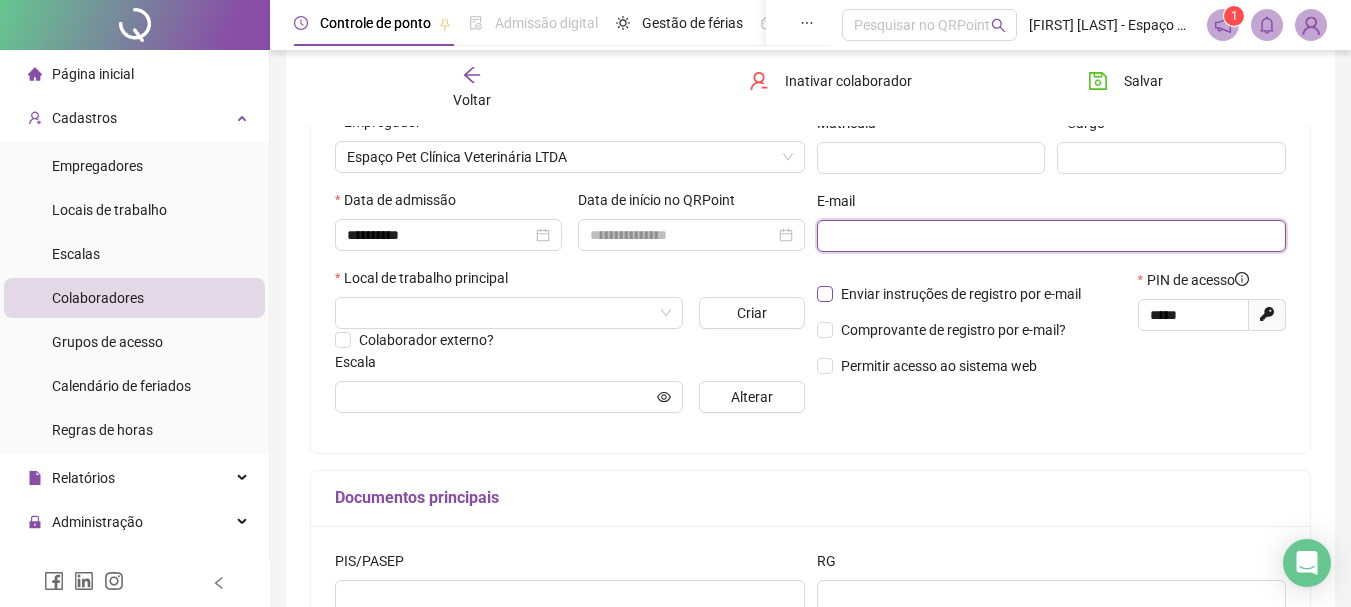paste on "**********" 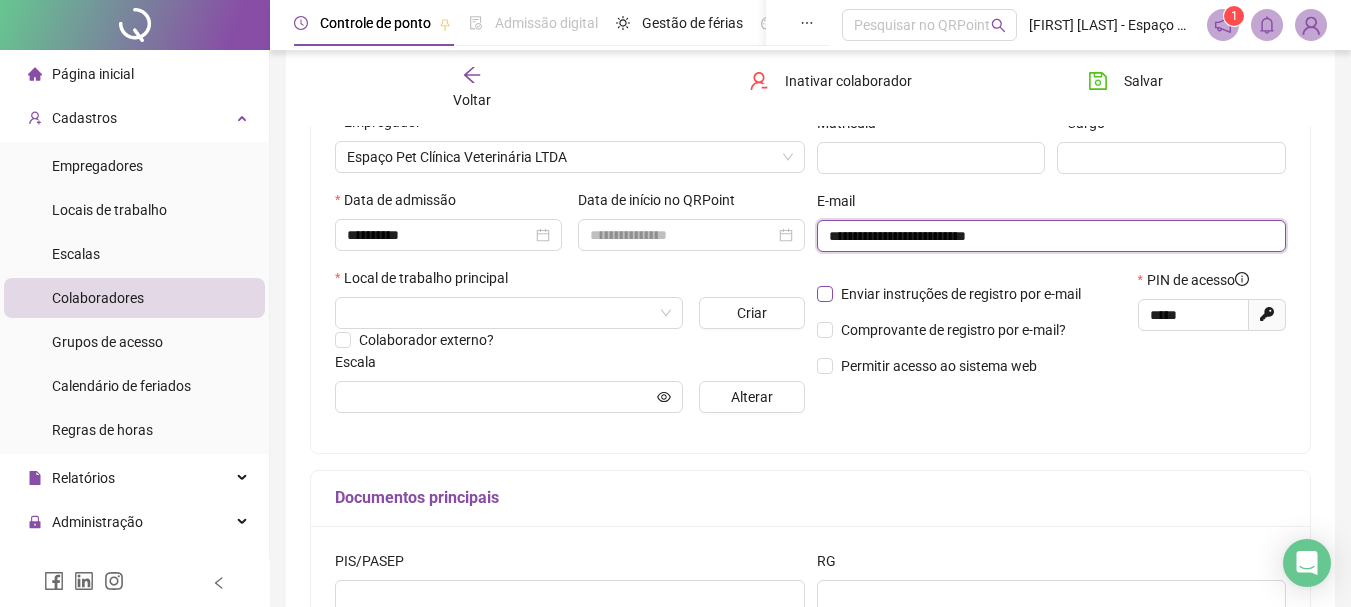 type on "**********" 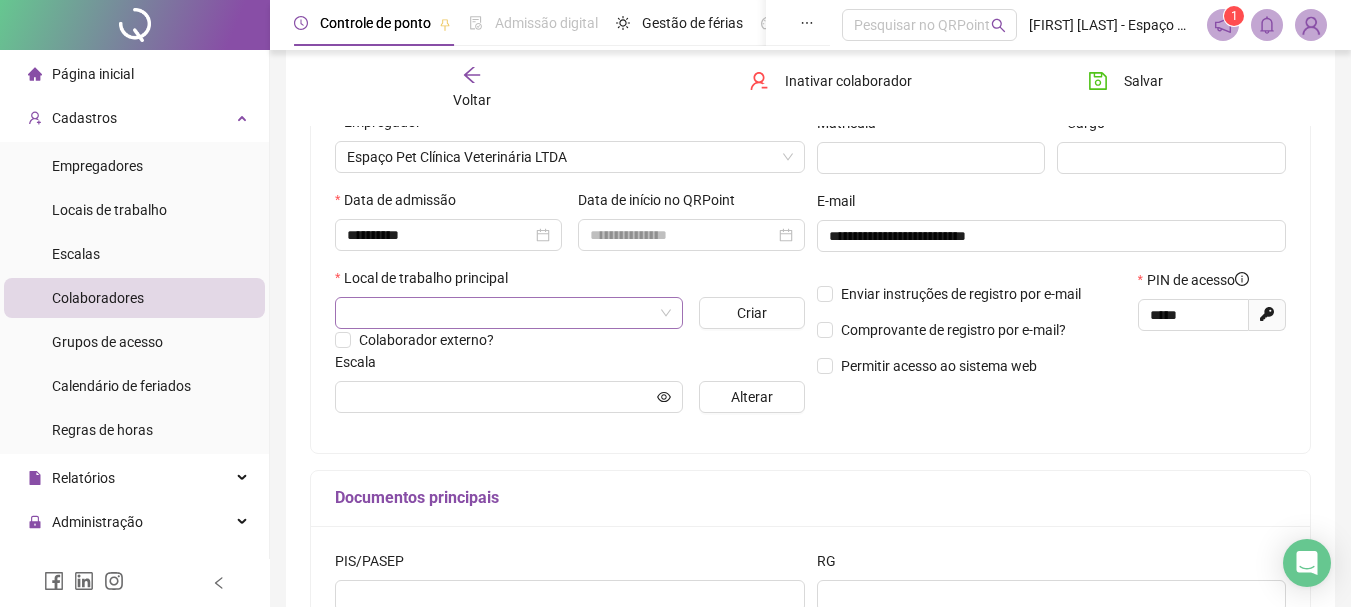 click at bounding box center (500, 313) 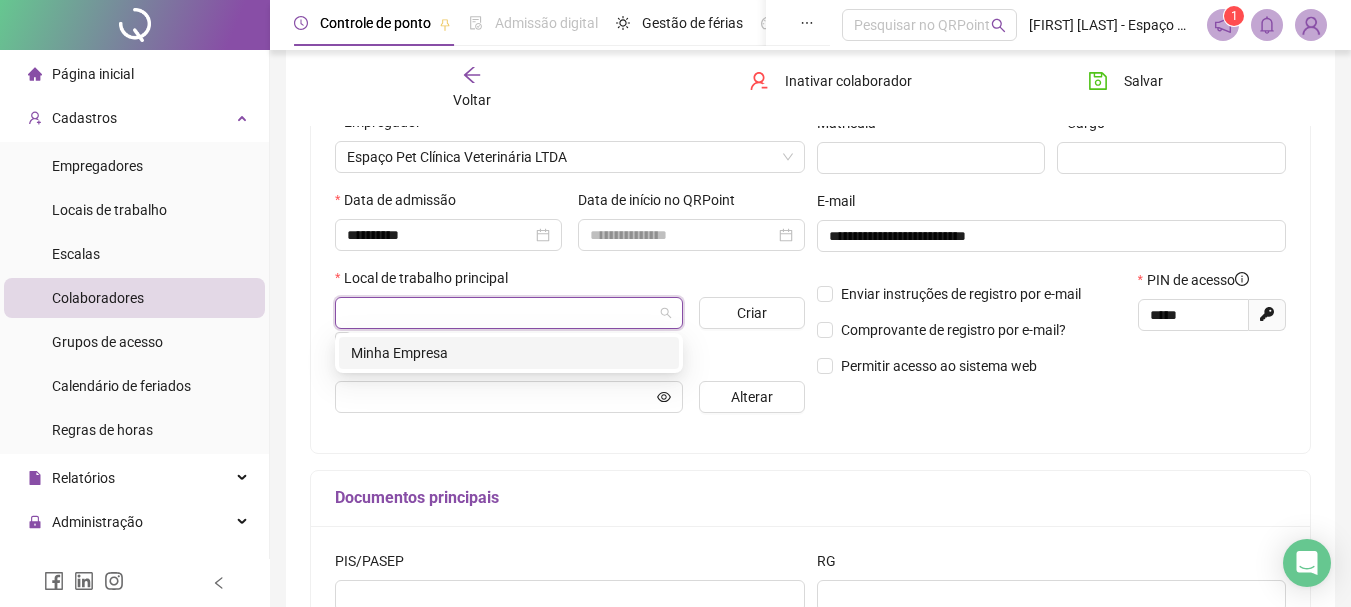 click on "Minha Empresa" at bounding box center [509, 353] 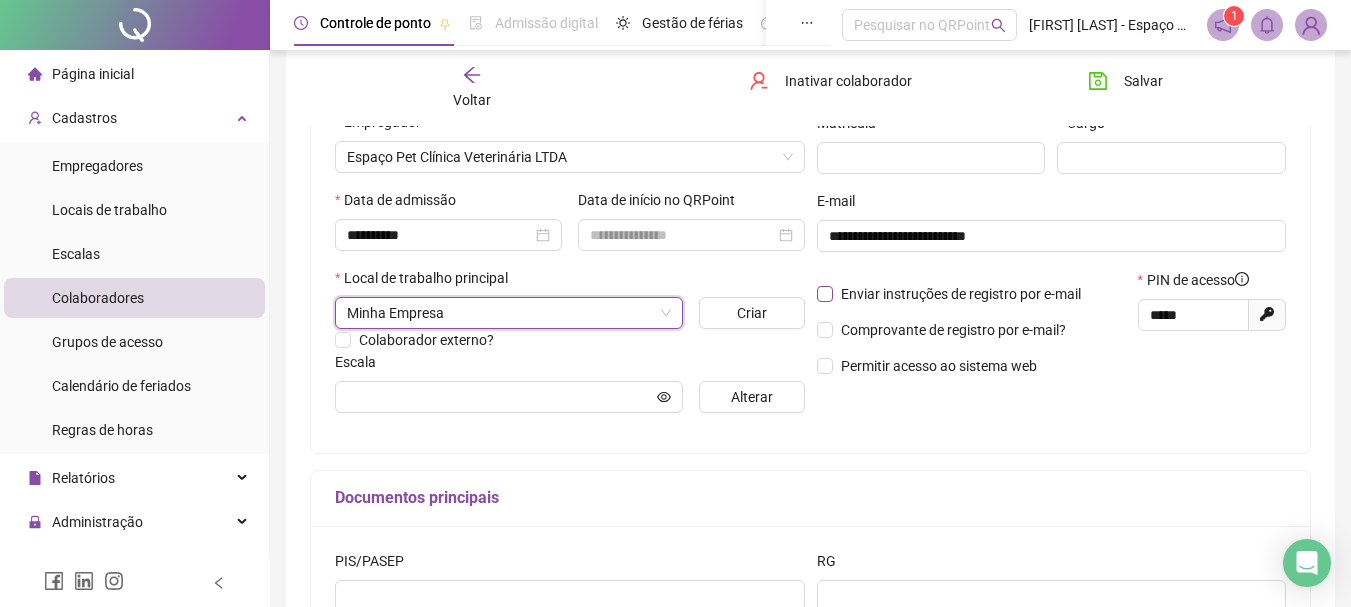 click on "Enviar instruções de registro por e-mail" at bounding box center (961, 294) 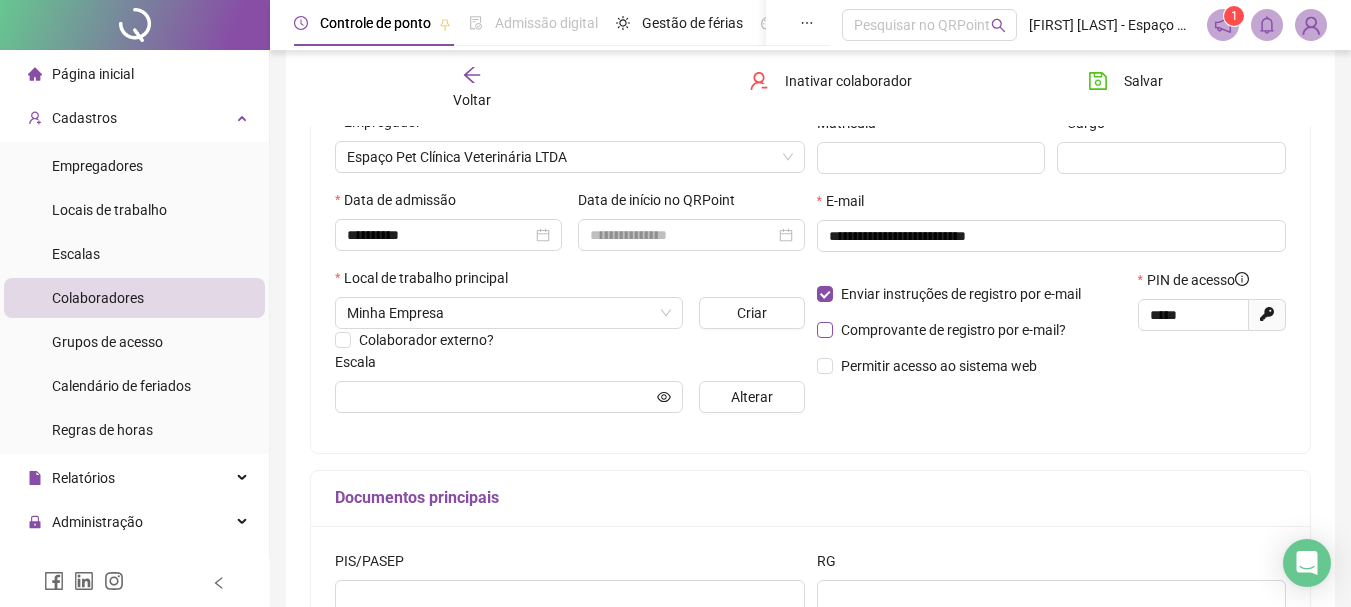 click on "Comprovante de registro por e-mail?" at bounding box center [953, 330] 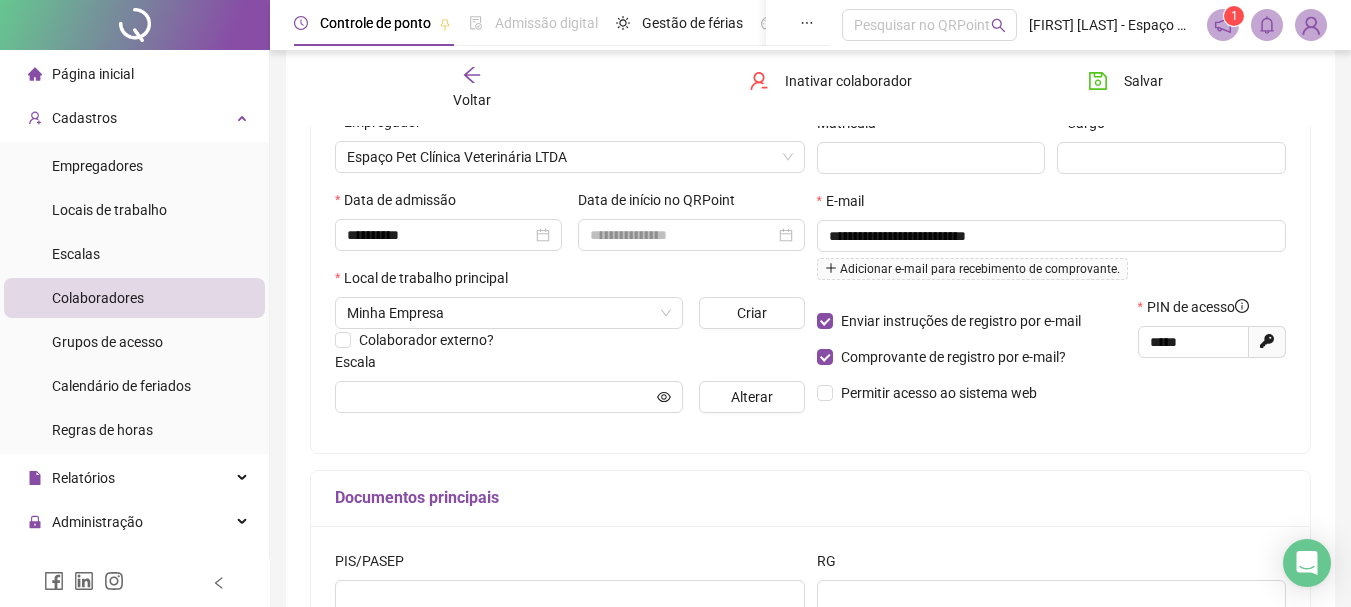 scroll, scrollTop: 400, scrollLeft: 0, axis: vertical 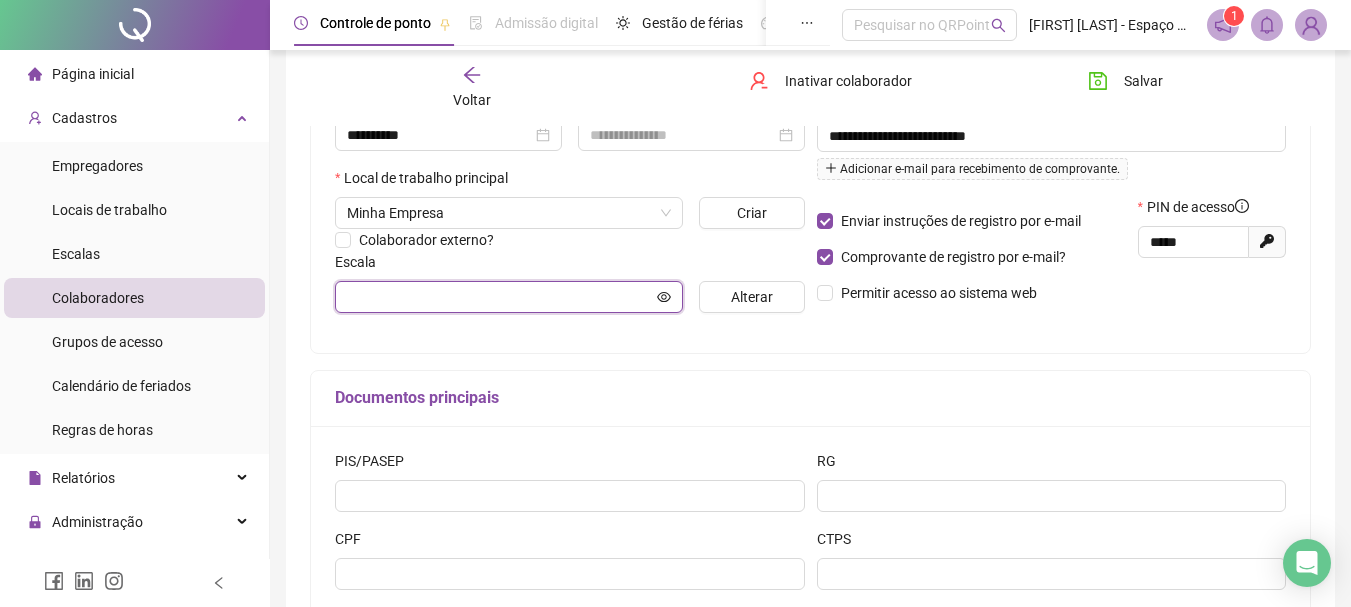 click at bounding box center [500, 297] 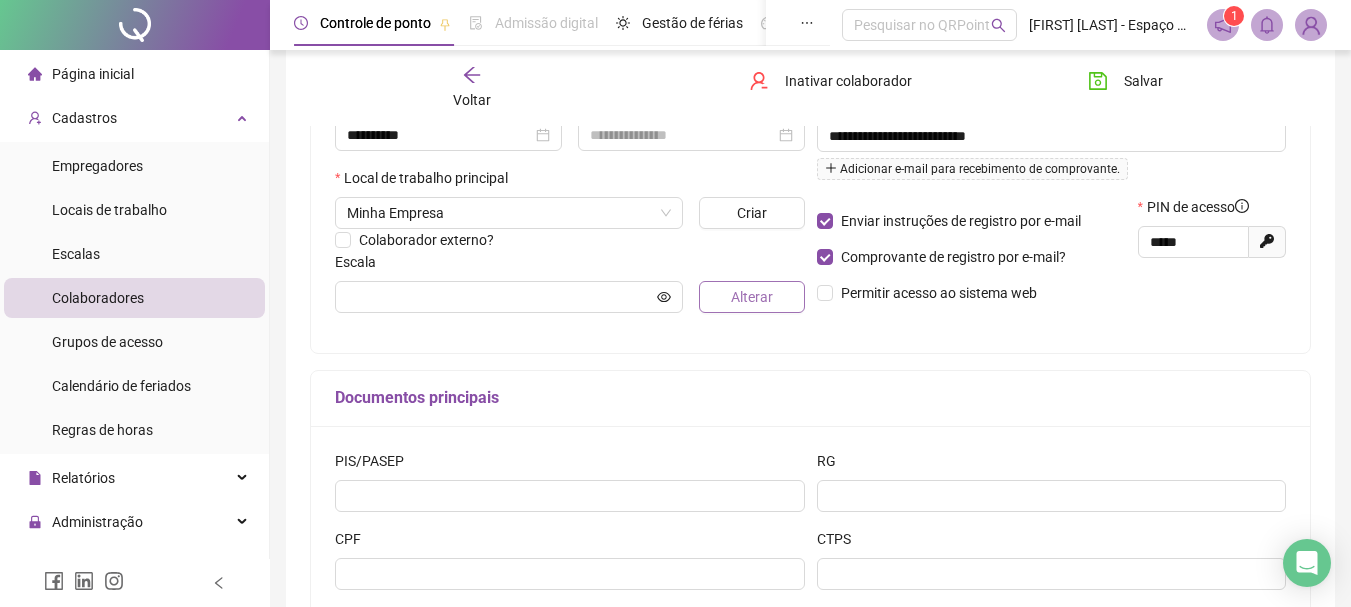 click on "Alterar" at bounding box center (751, 297) 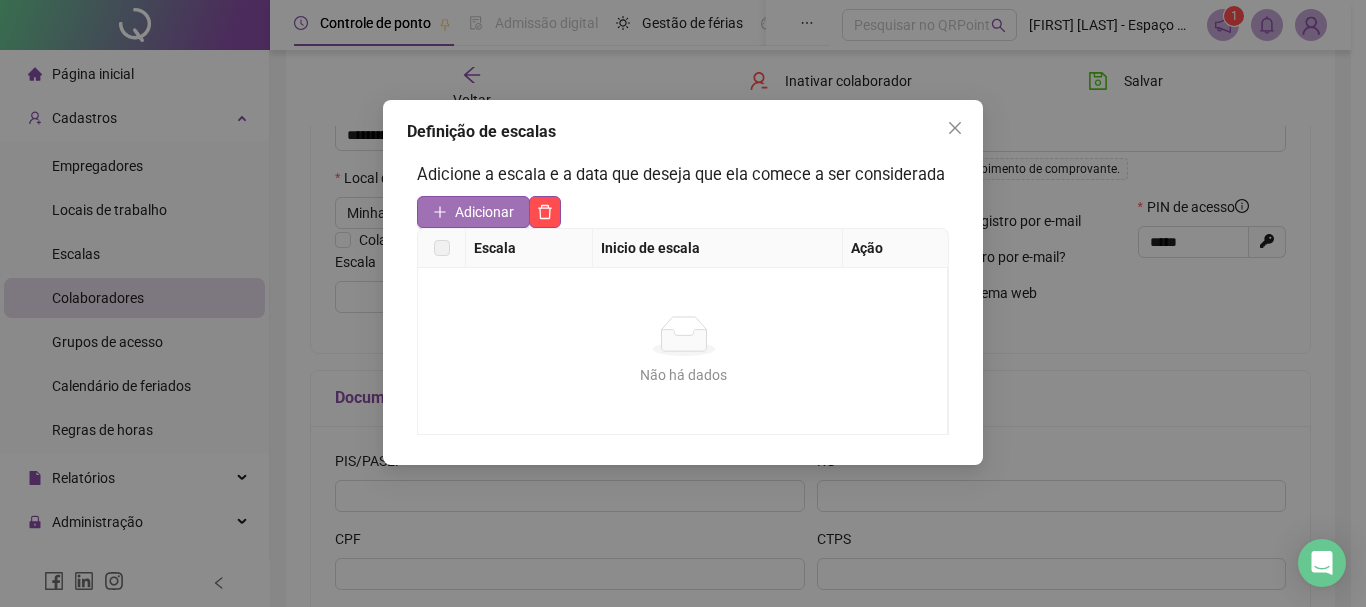 click on "Adicionar" at bounding box center (484, 212) 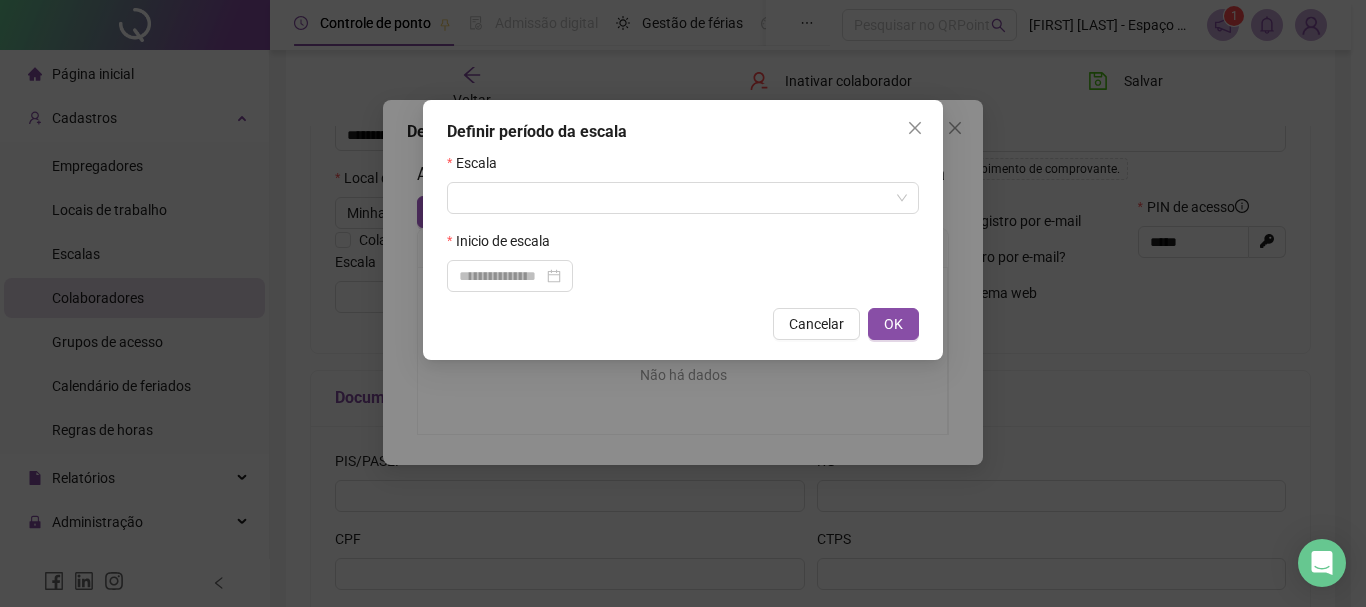 click on "Escala" at bounding box center (683, 167) 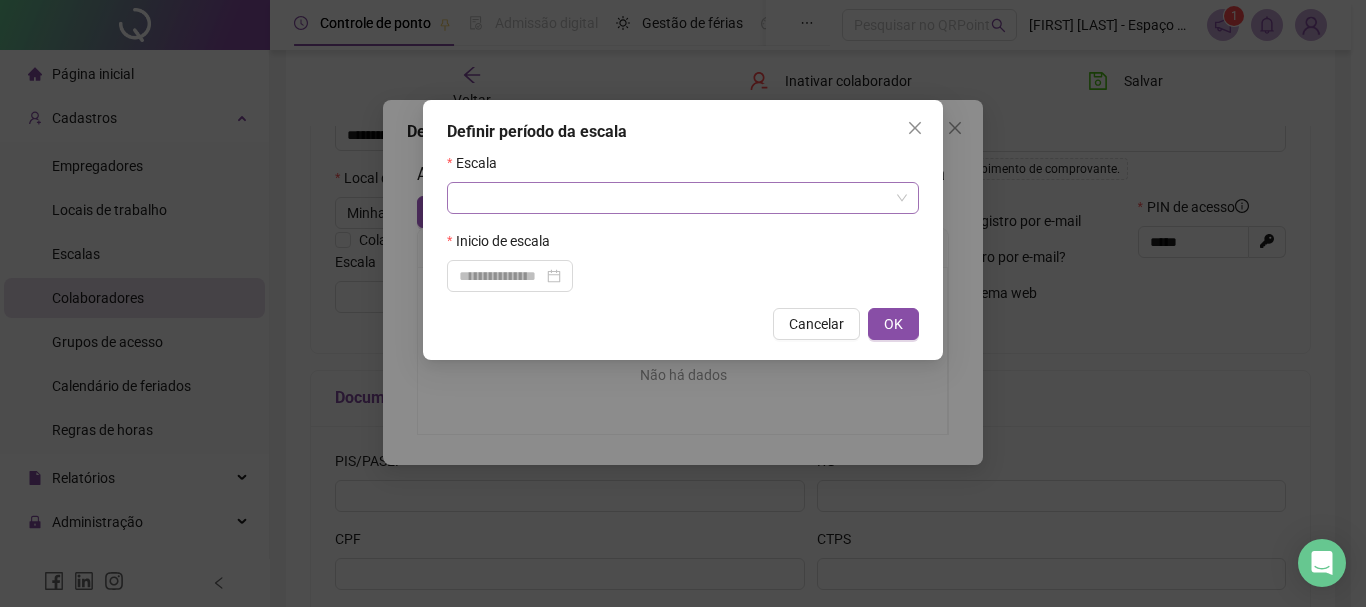 click at bounding box center [674, 198] 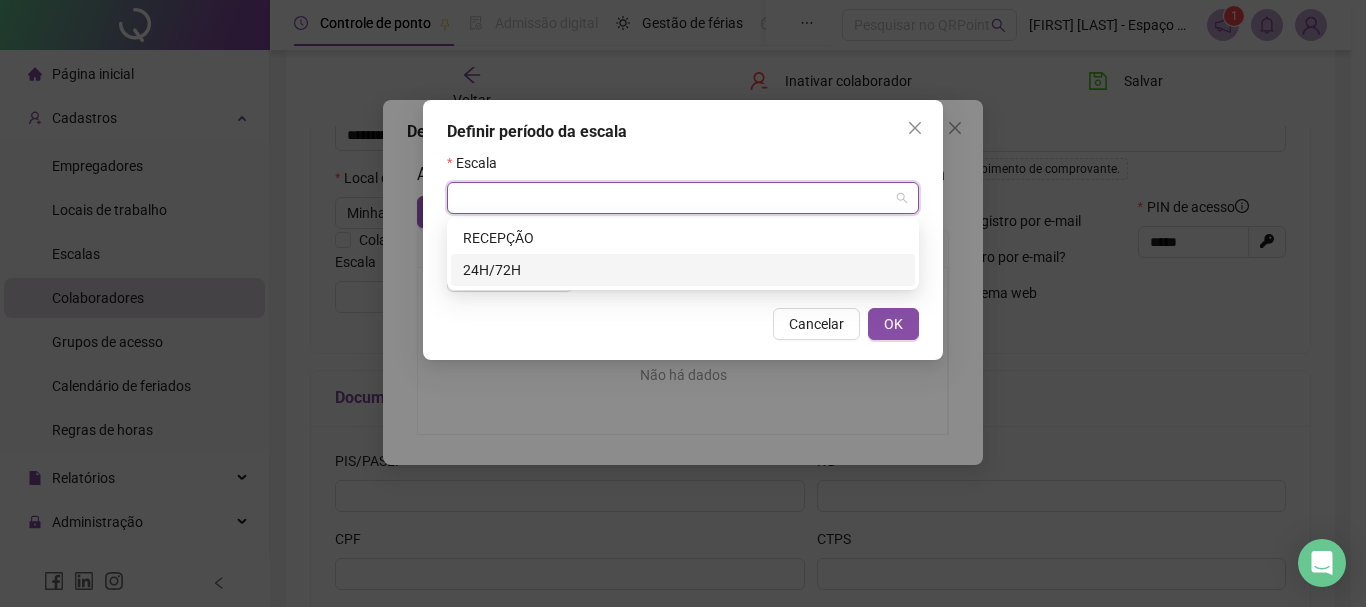 click on "24H/72H" at bounding box center (683, 270) 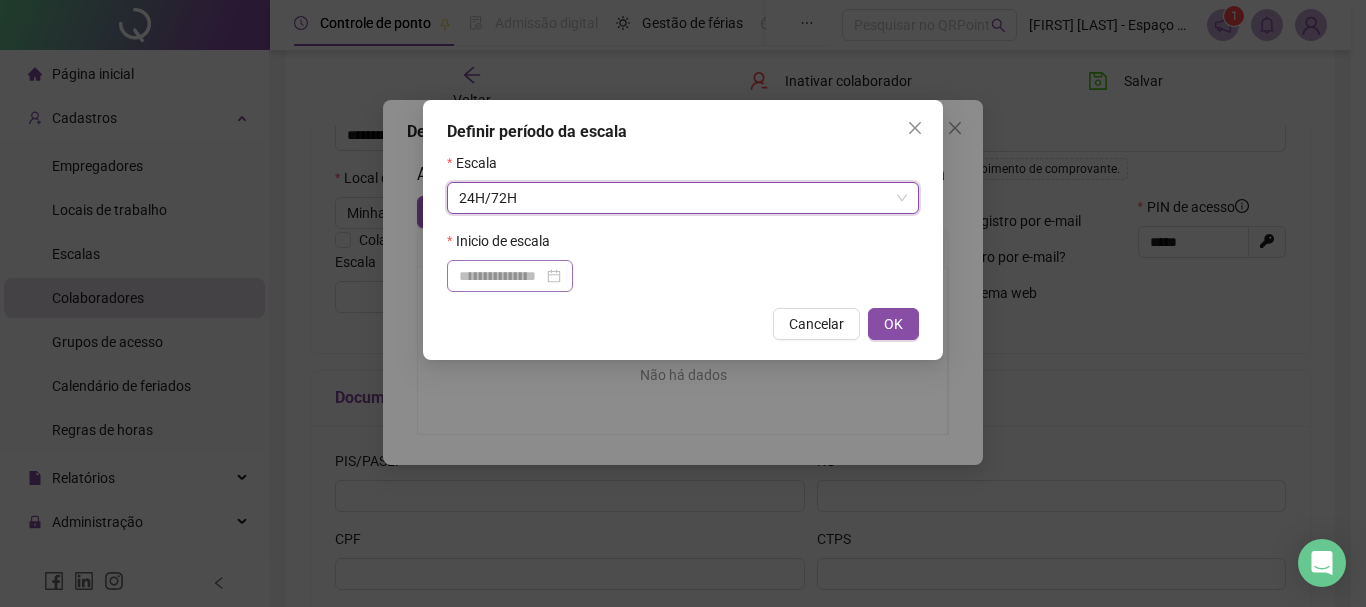 click at bounding box center (510, 276) 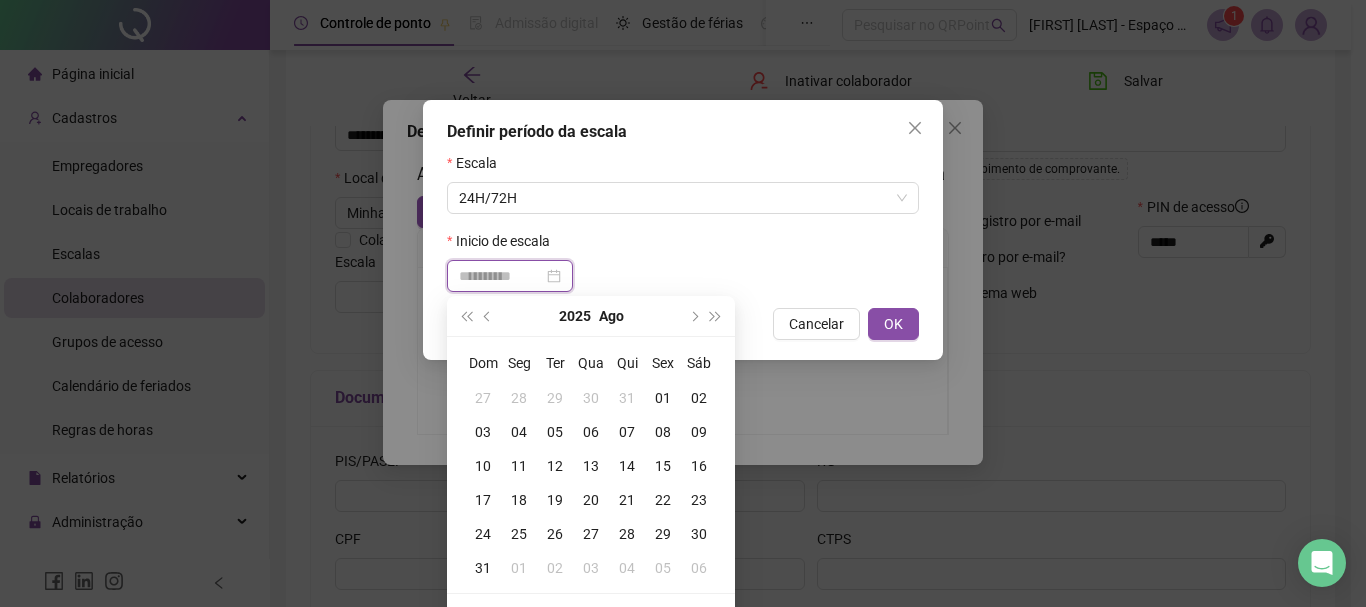 type on "**********" 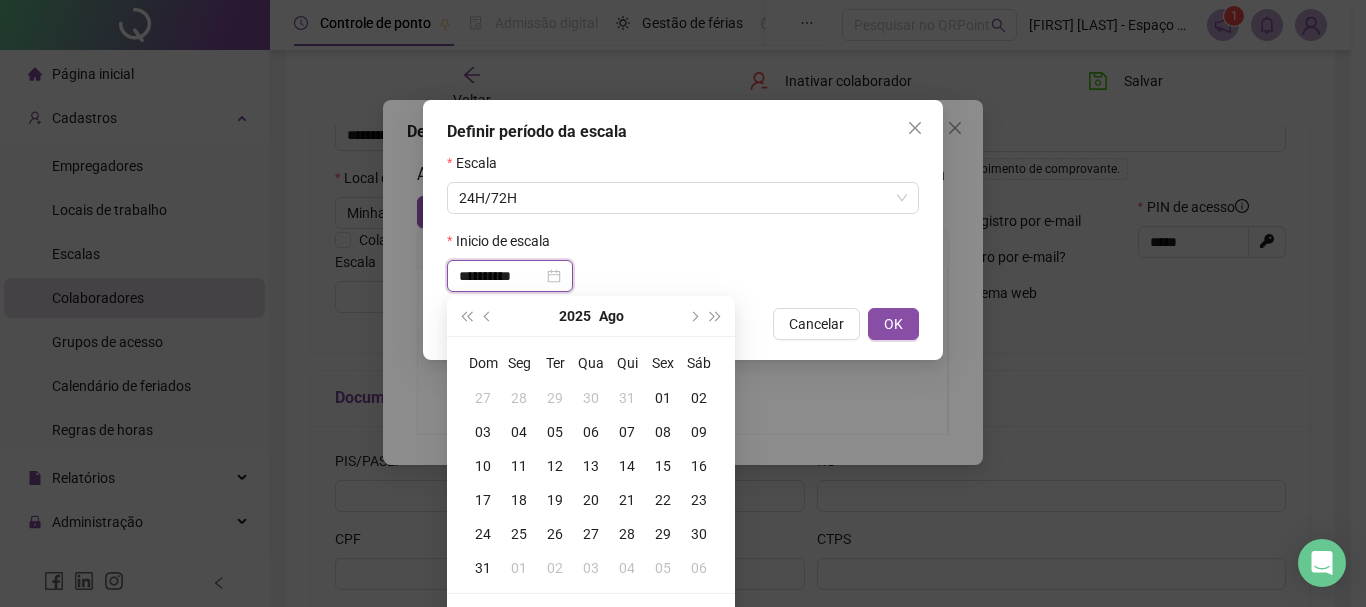 type on "**********" 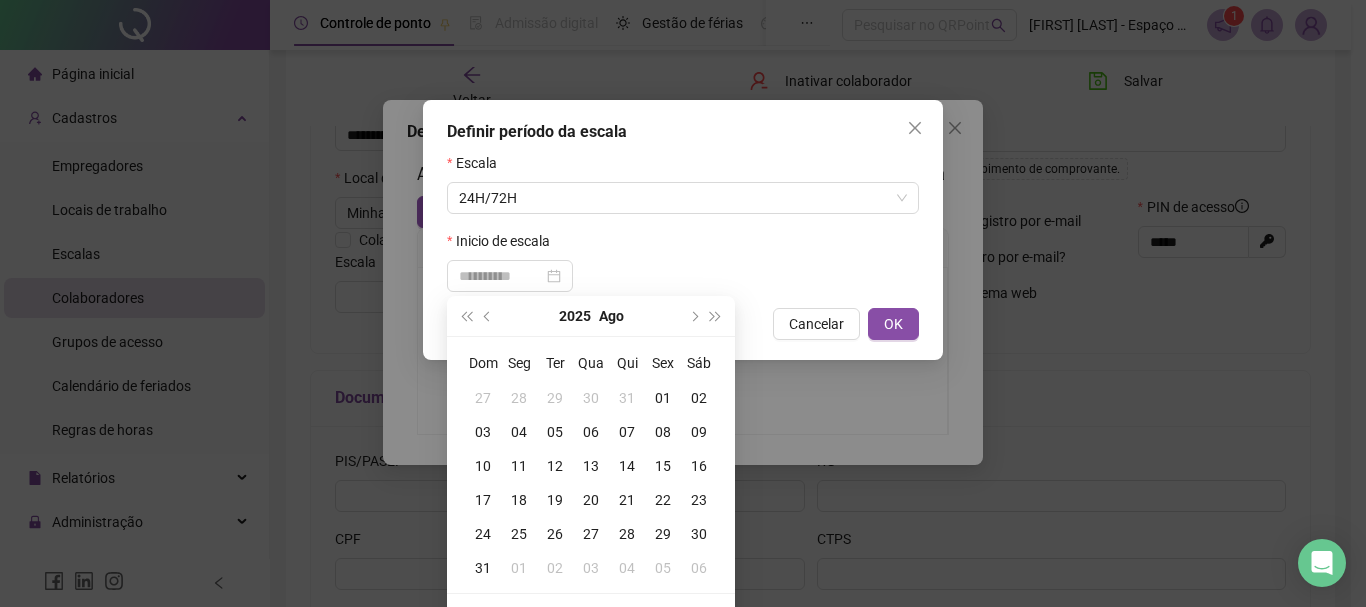 click on "01" at bounding box center [663, 398] 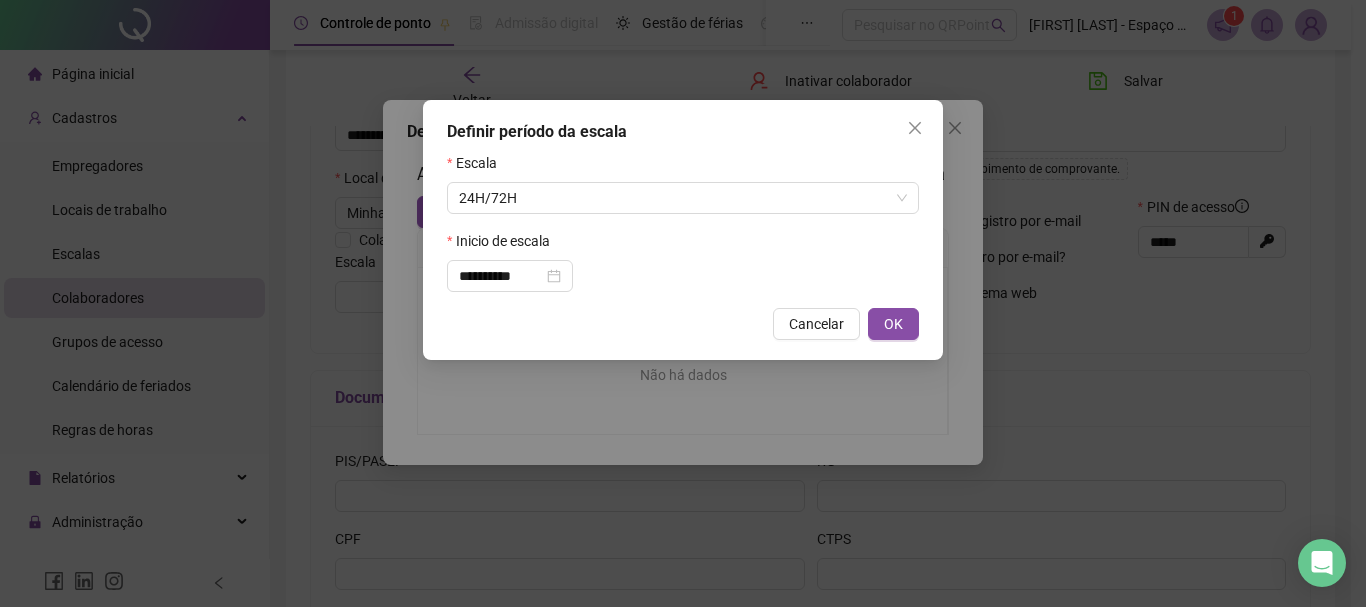 click on "**********" at bounding box center (683, 230) 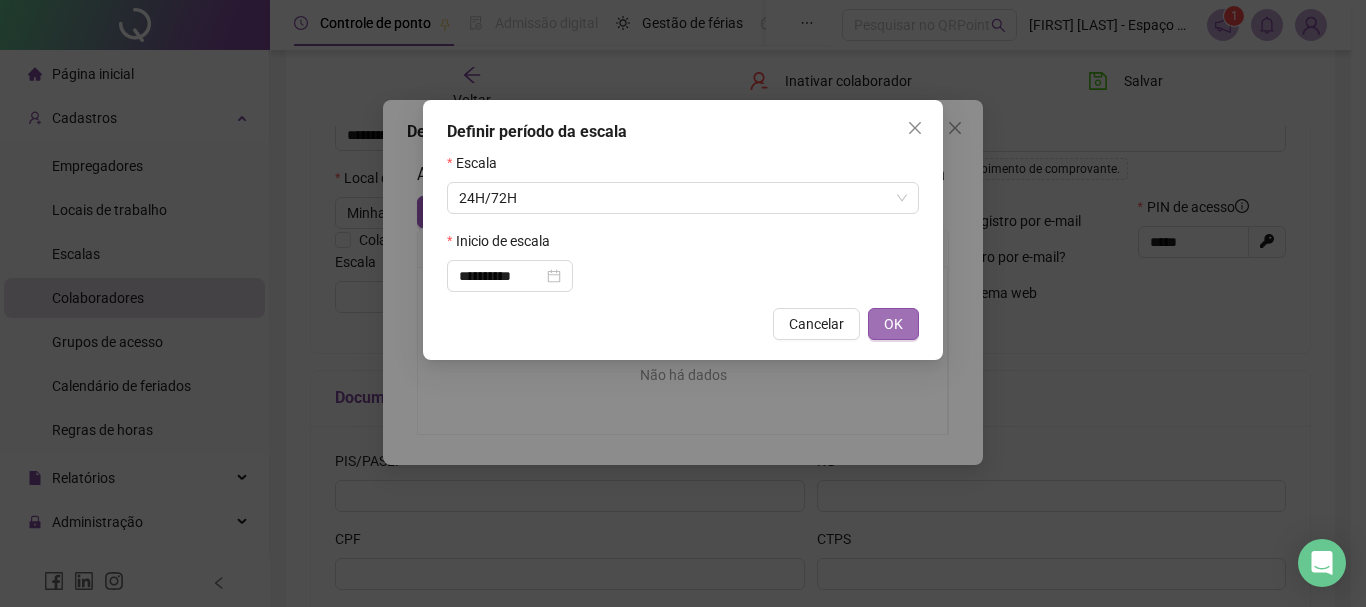 click on "OK" at bounding box center [893, 324] 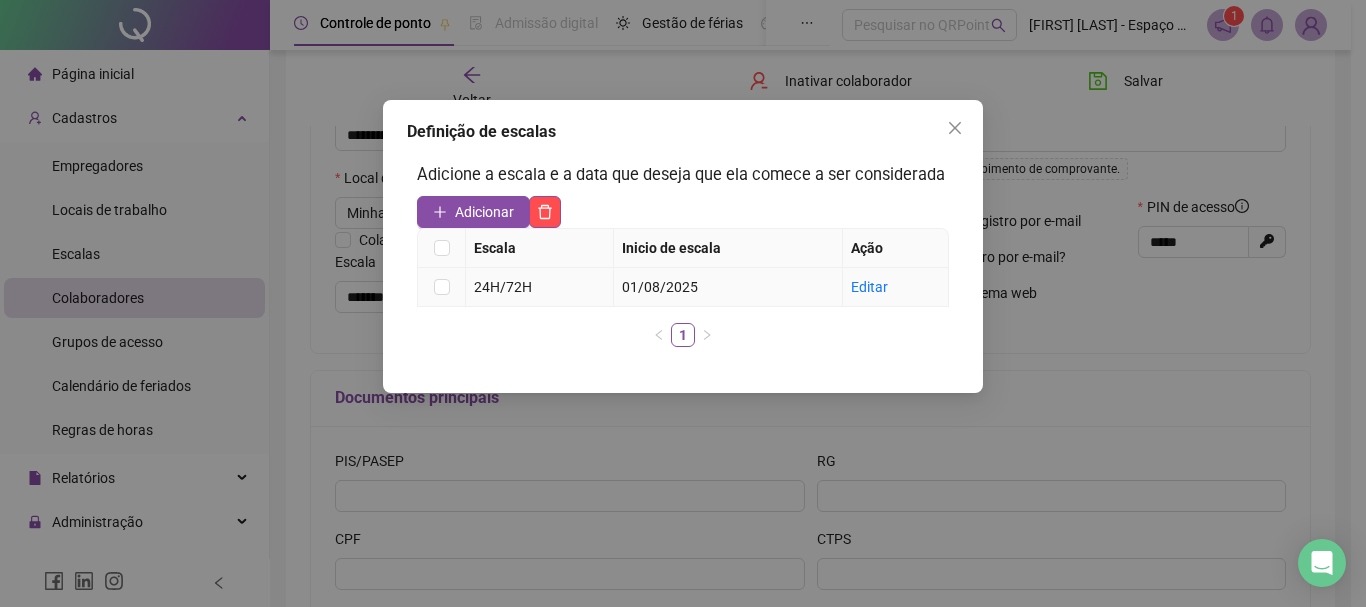 click on "01/08/2025" at bounding box center (660, 287) 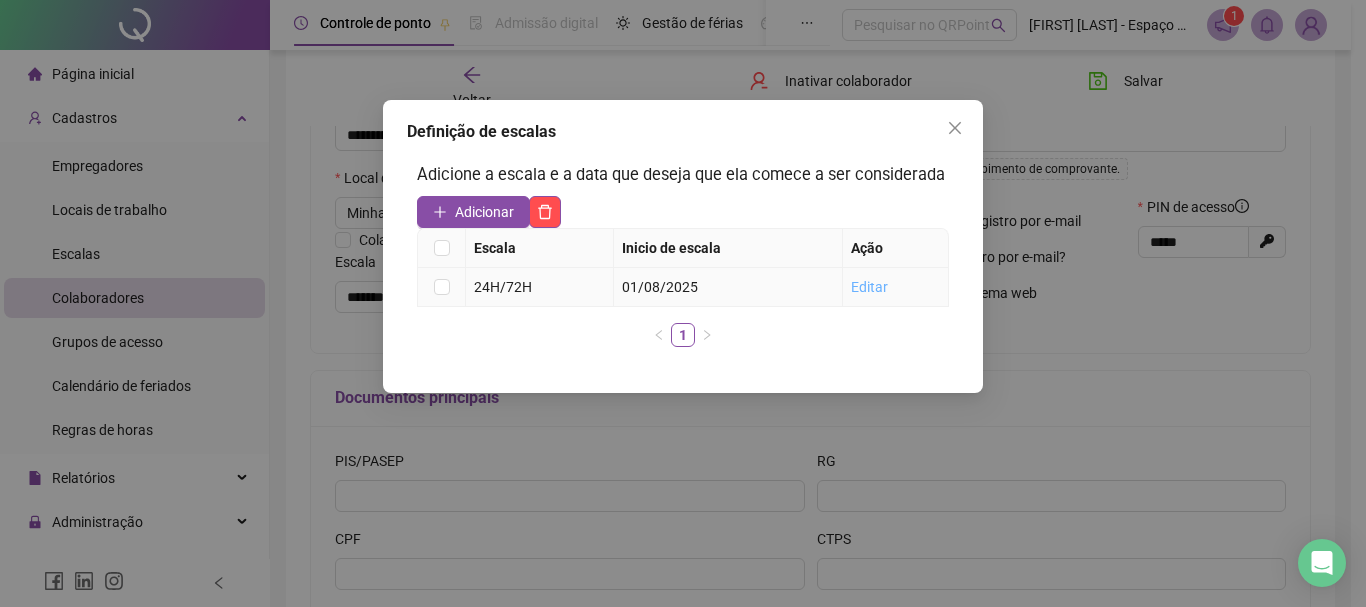 click on "Editar" at bounding box center (869, 287) 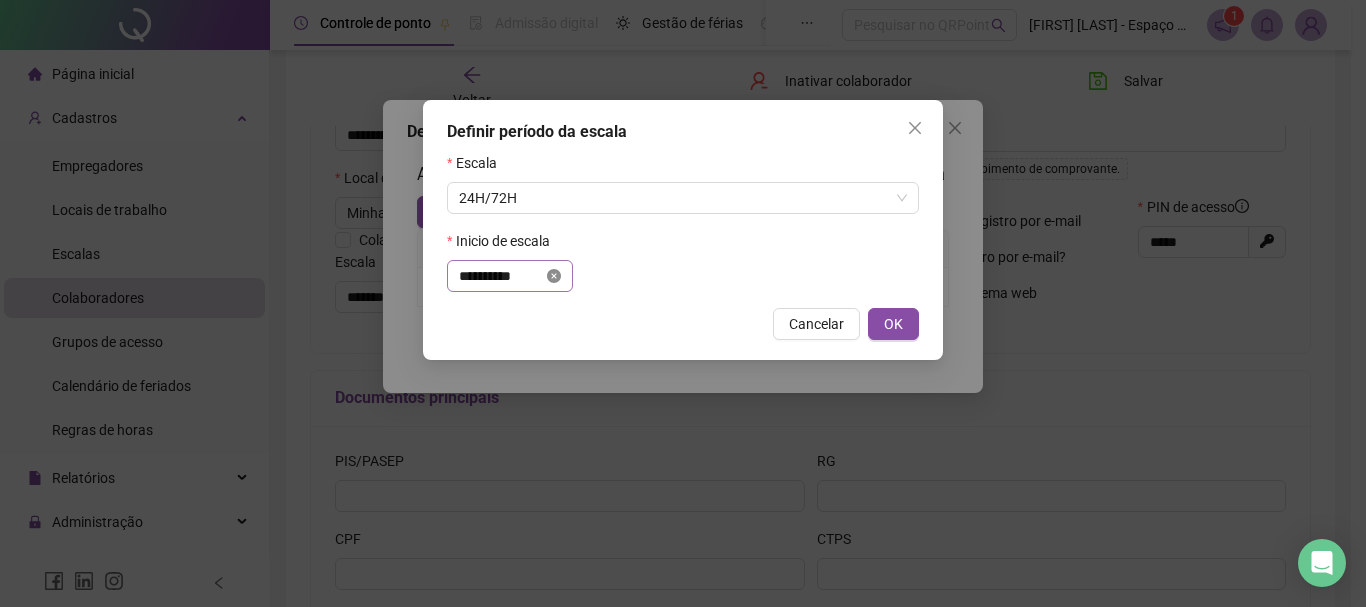 click 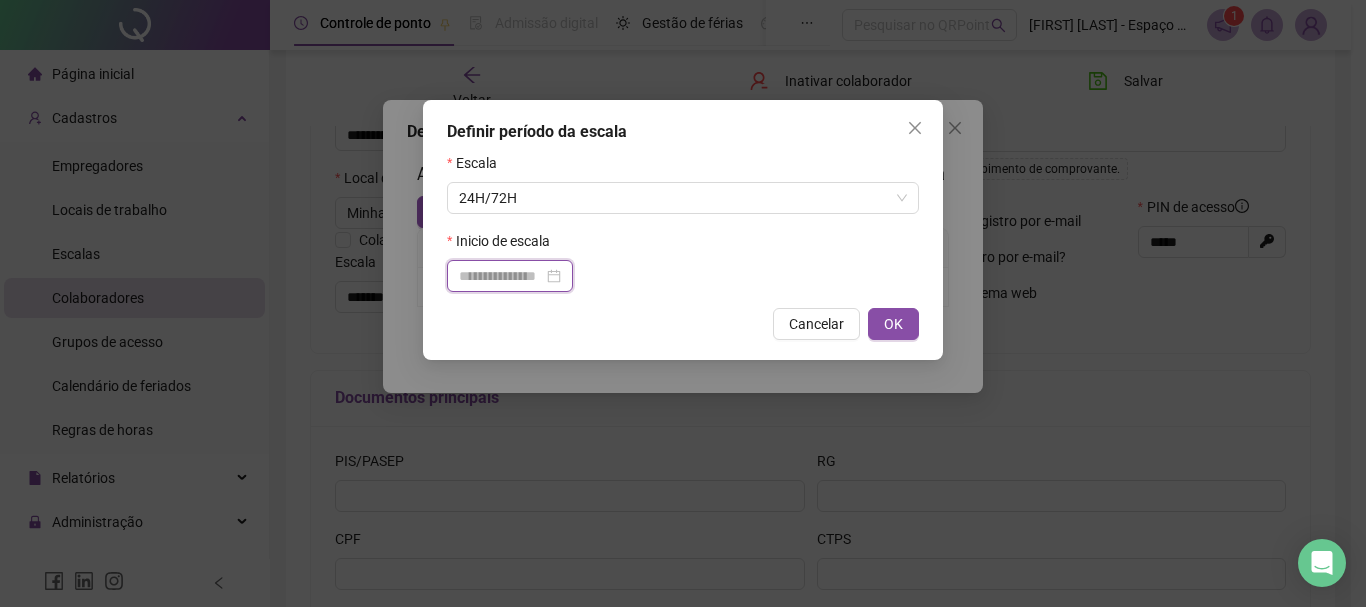 click at bounding box center [501, 276] 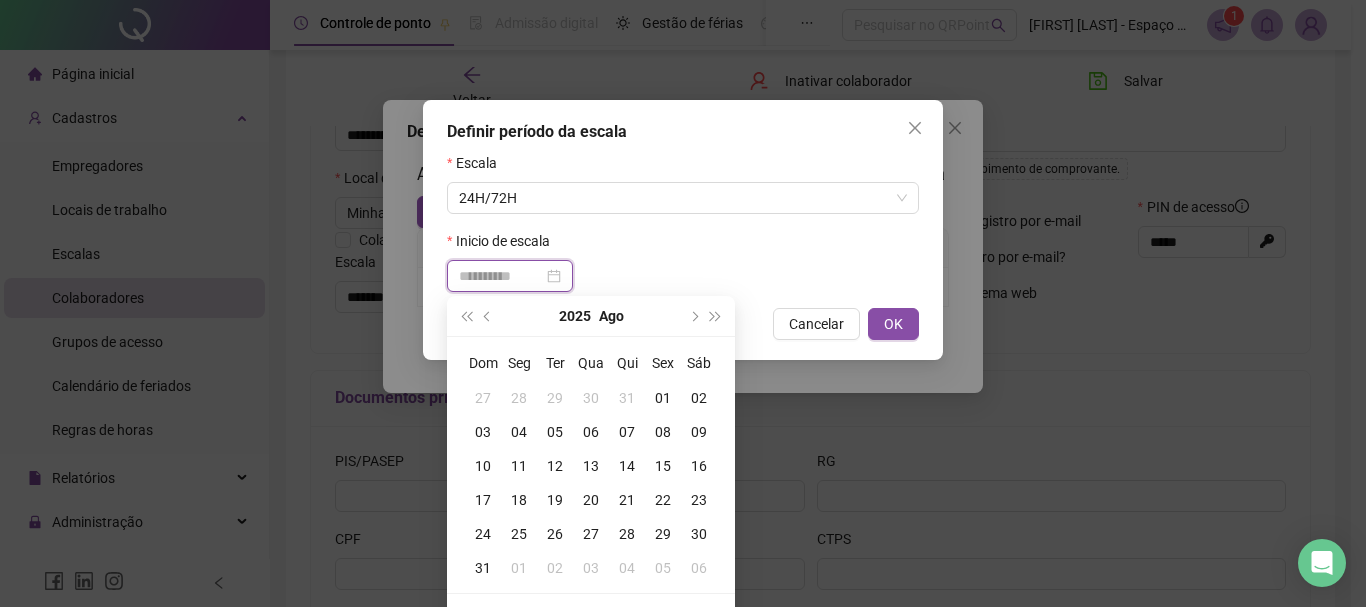 type on "**********" 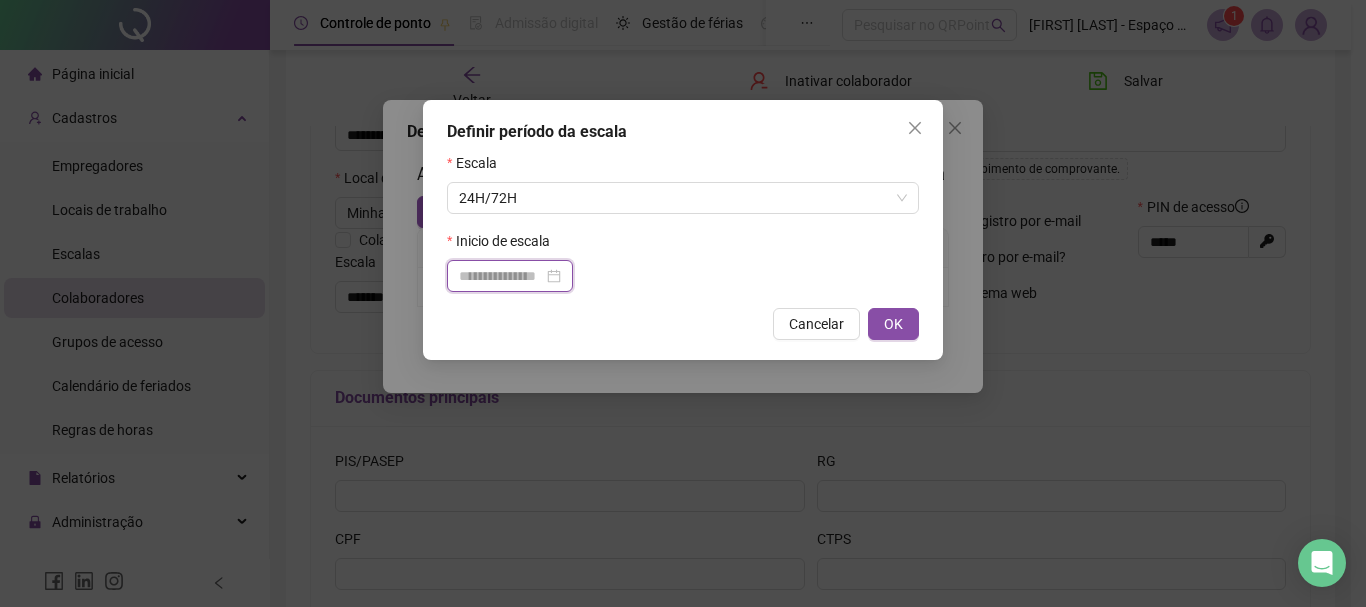 click at bounding box center (510, 276) 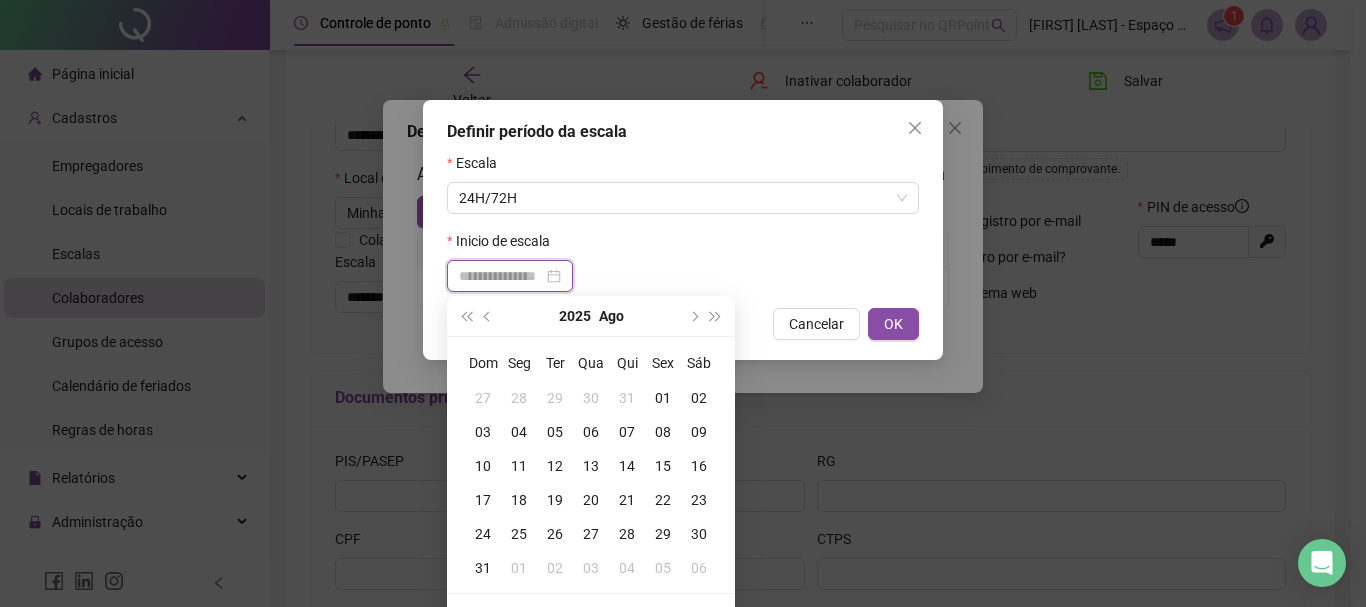 click at bounding box center [510, 276] 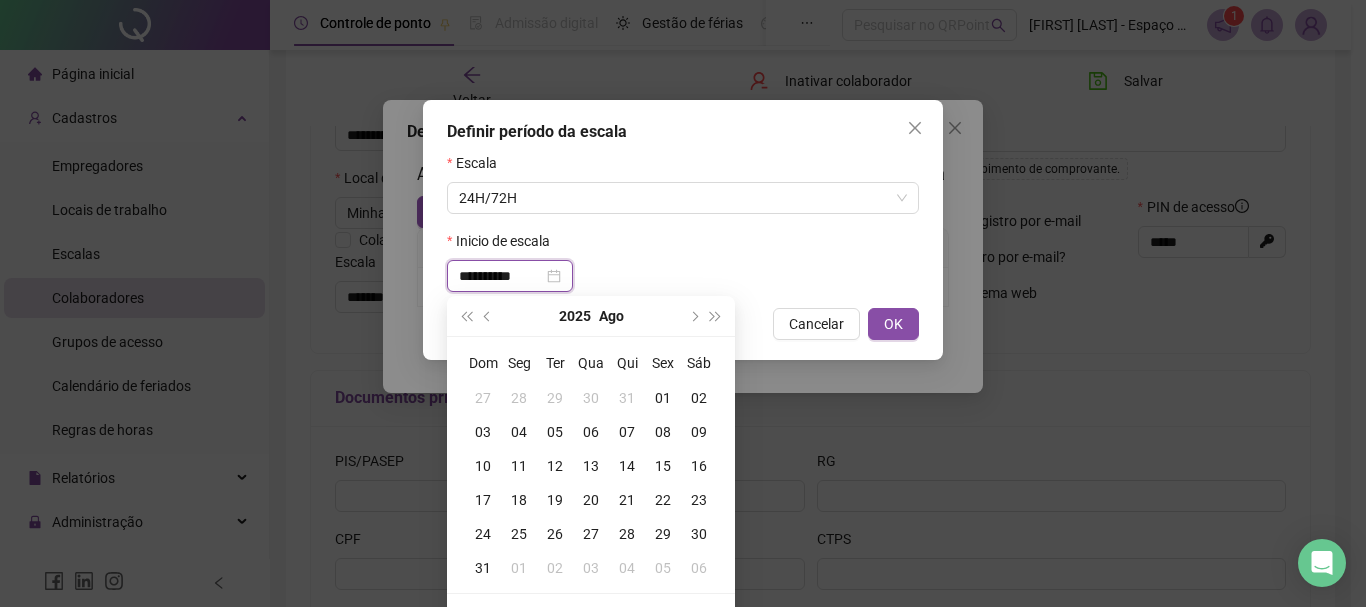 type on "**********" 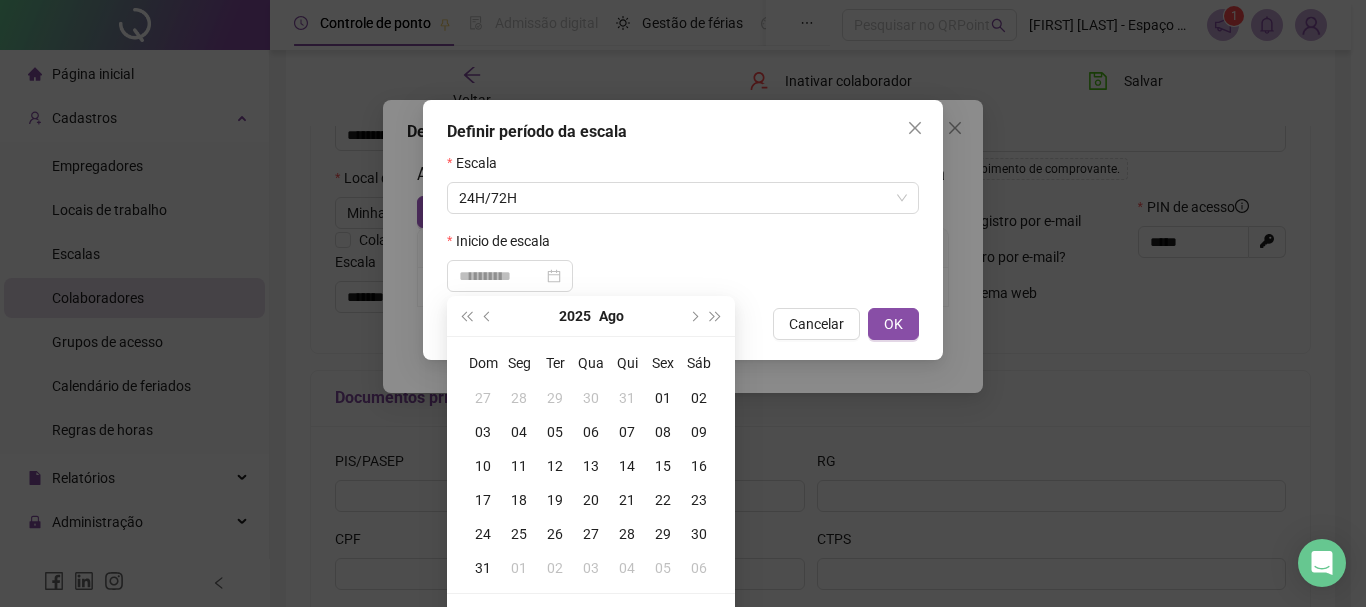 click on "01" at bounding box center (663, 398) 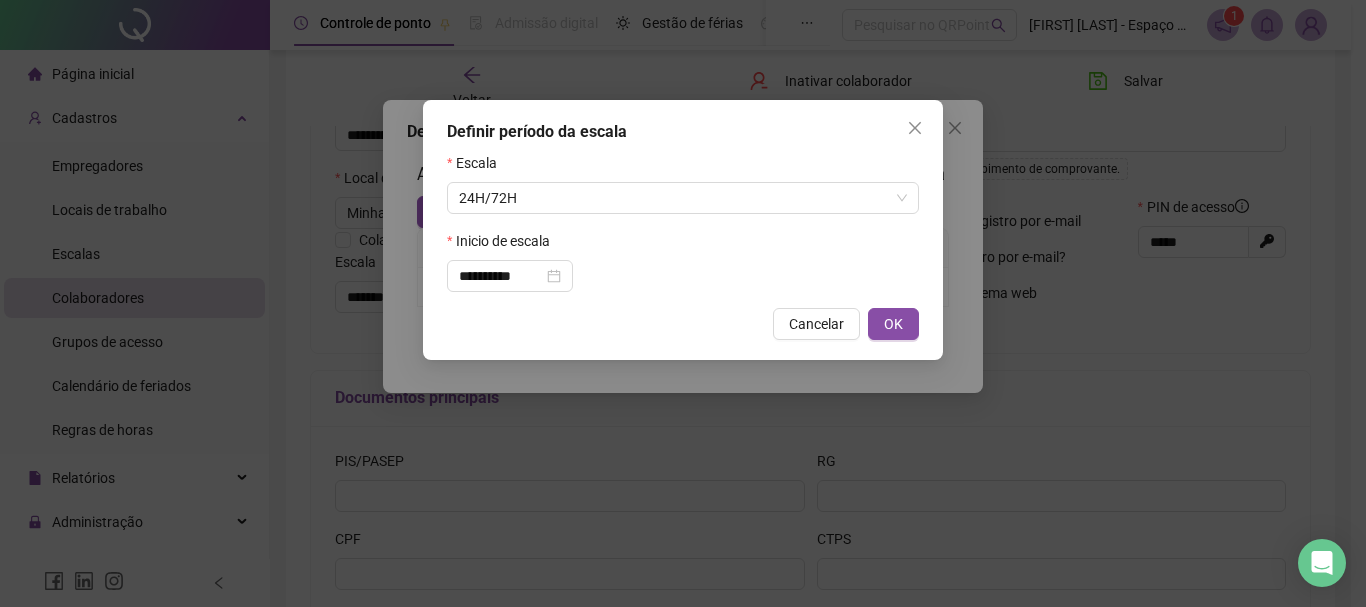 click on "**********" at bounding box center [683, 303] 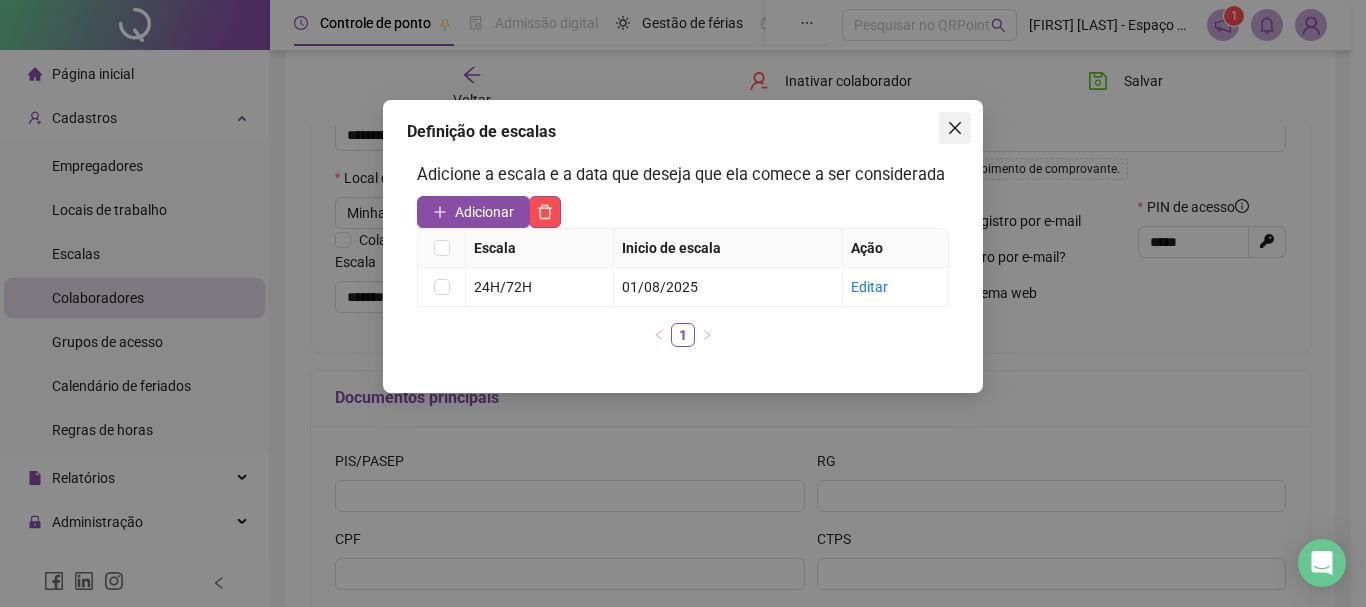 click 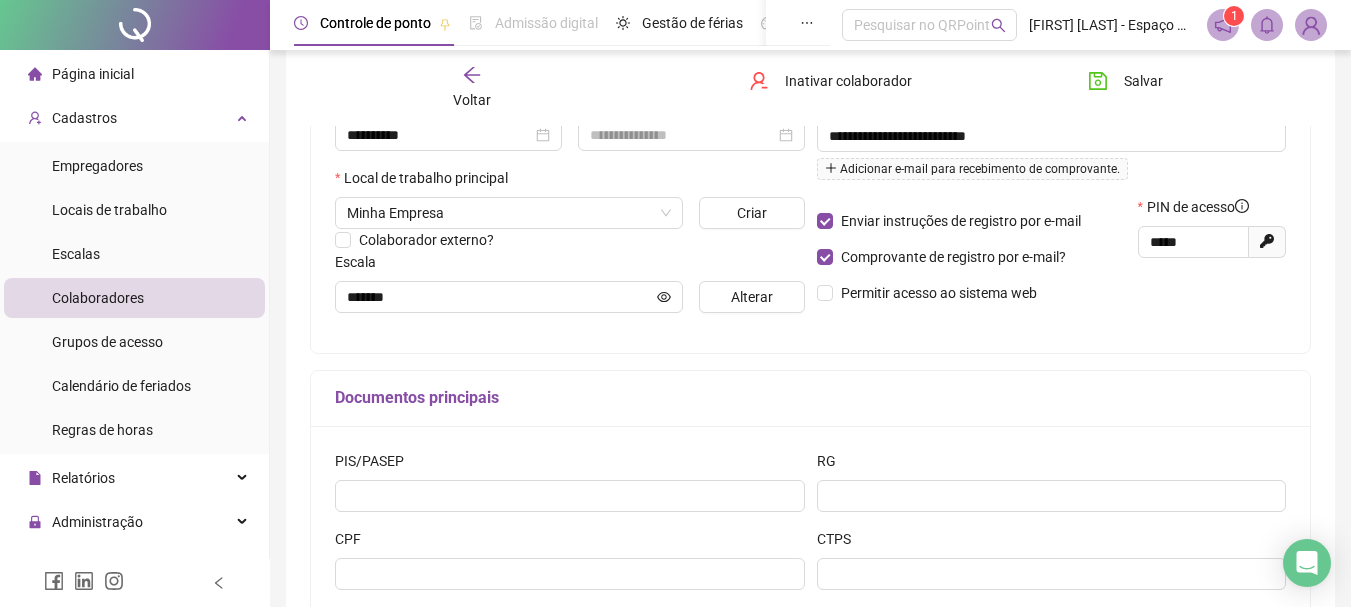 scroll, scrollTop: 534, scrollLeft: 0, axis: vertical 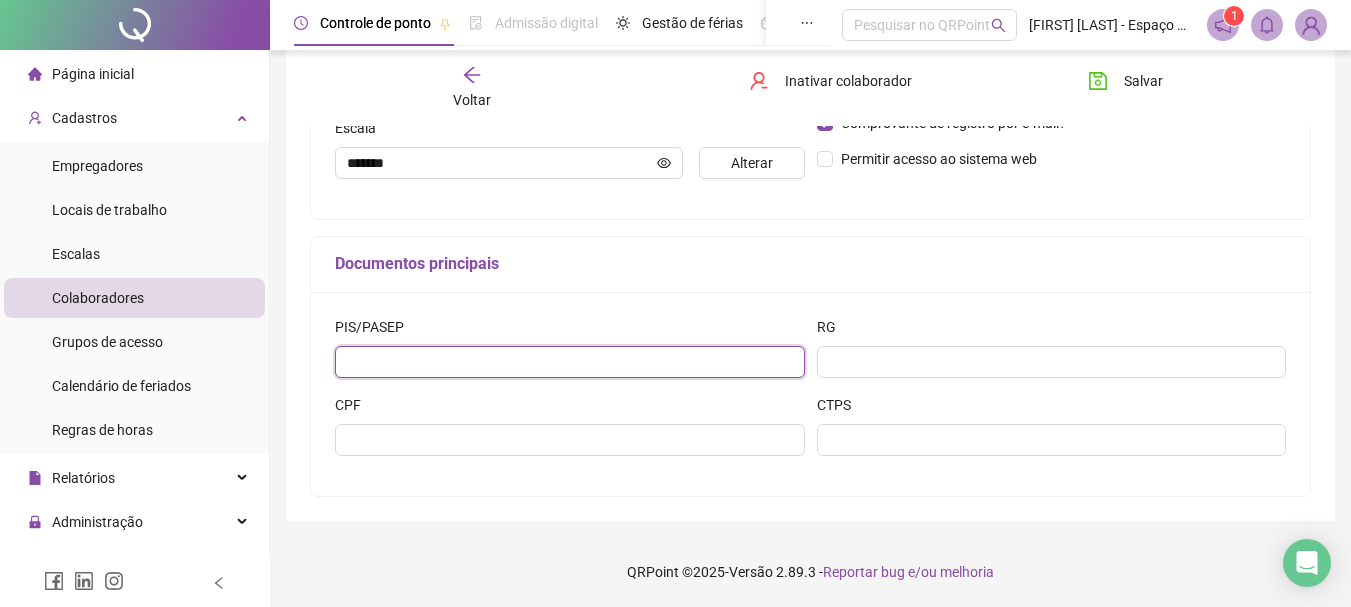 drag, startPoint x: 510, startPoint y: 358, endPoint x: 582, endPoint y: 353, distance: 72.1734 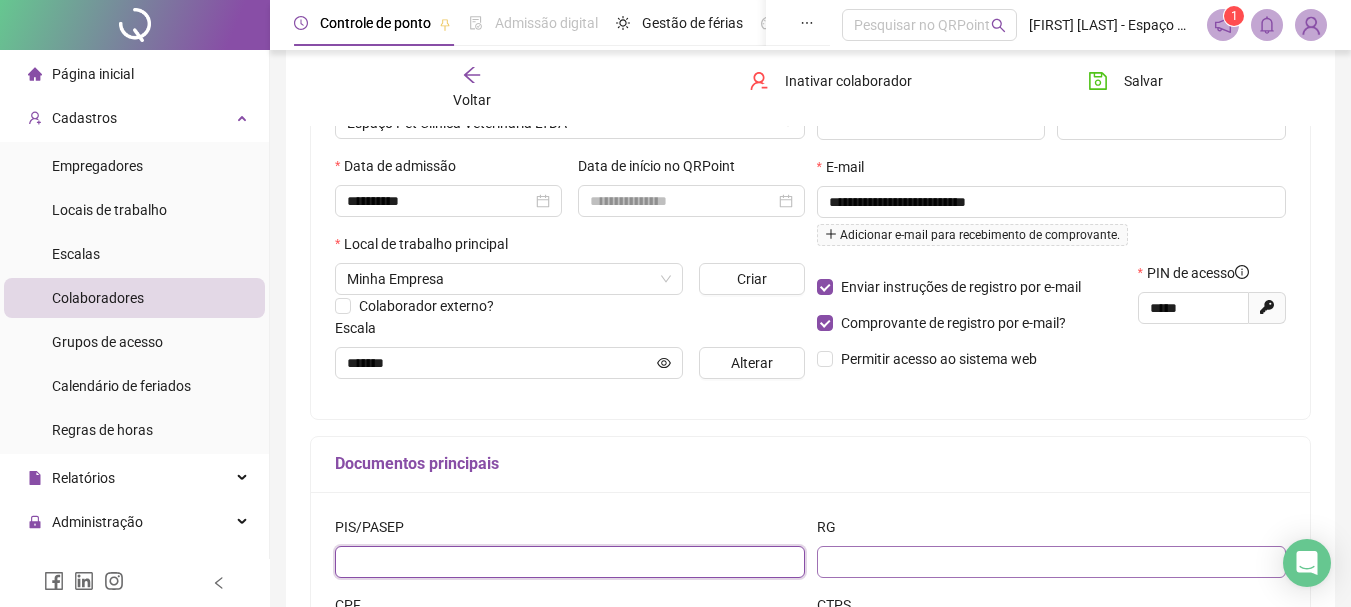 scroll, scrollTop: 534, scrollLeft: 0, axis: vertical 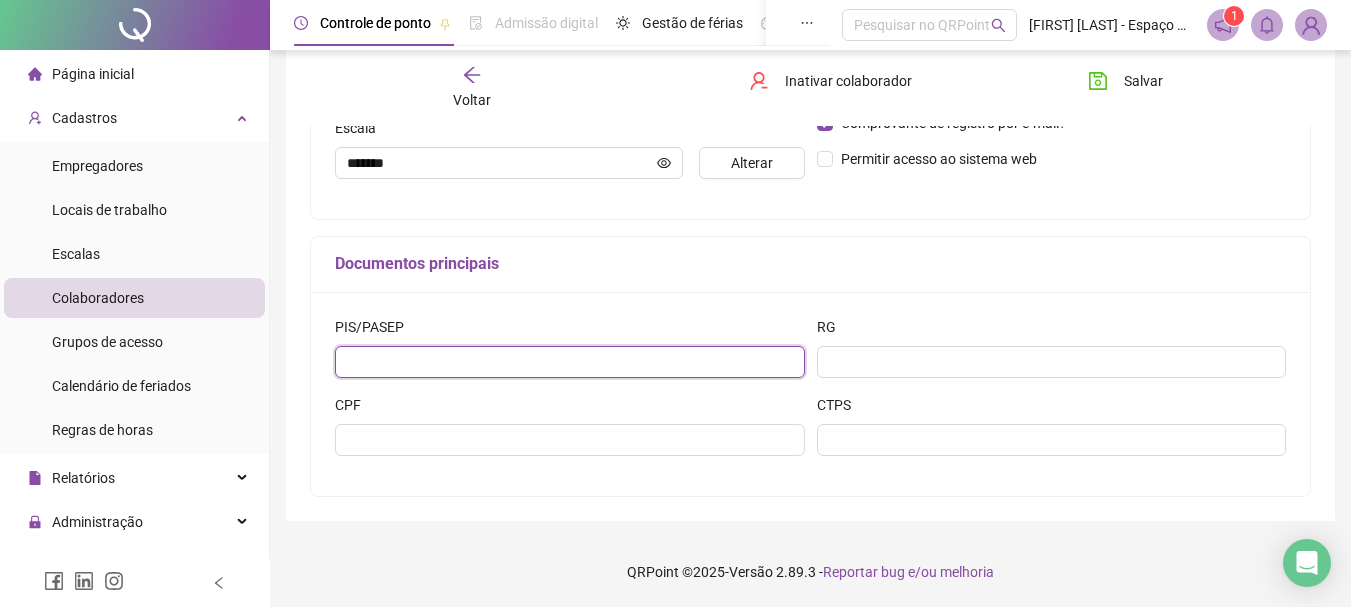 paste on "**********" 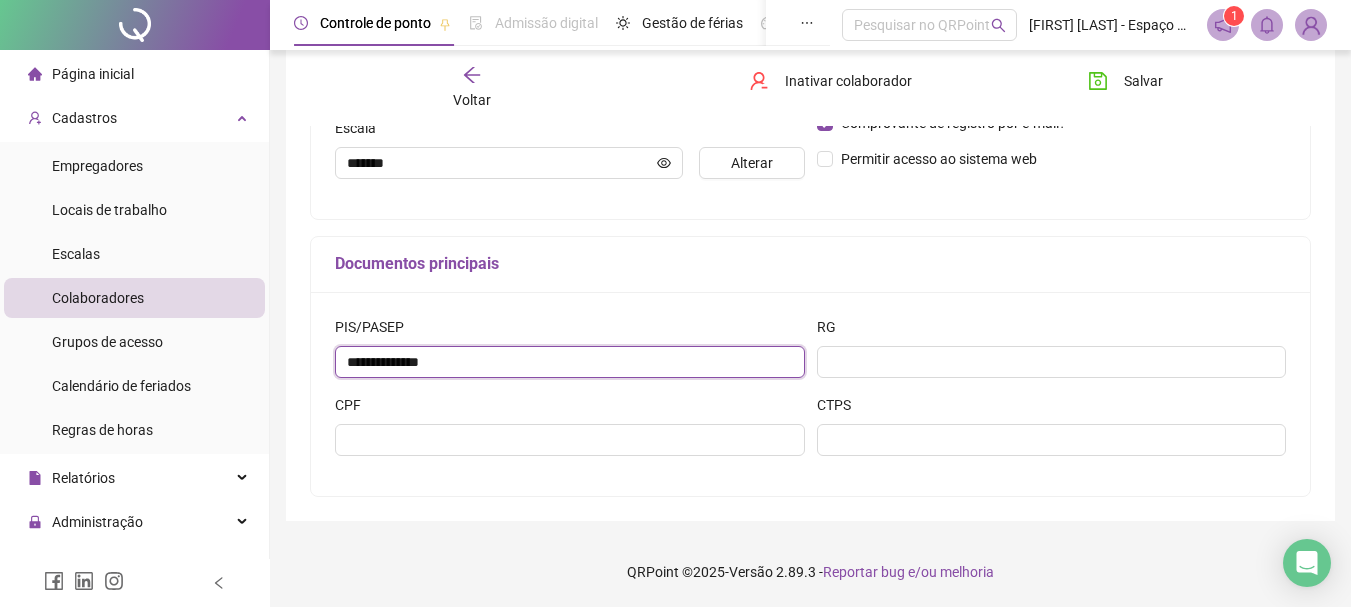 type on "**********" 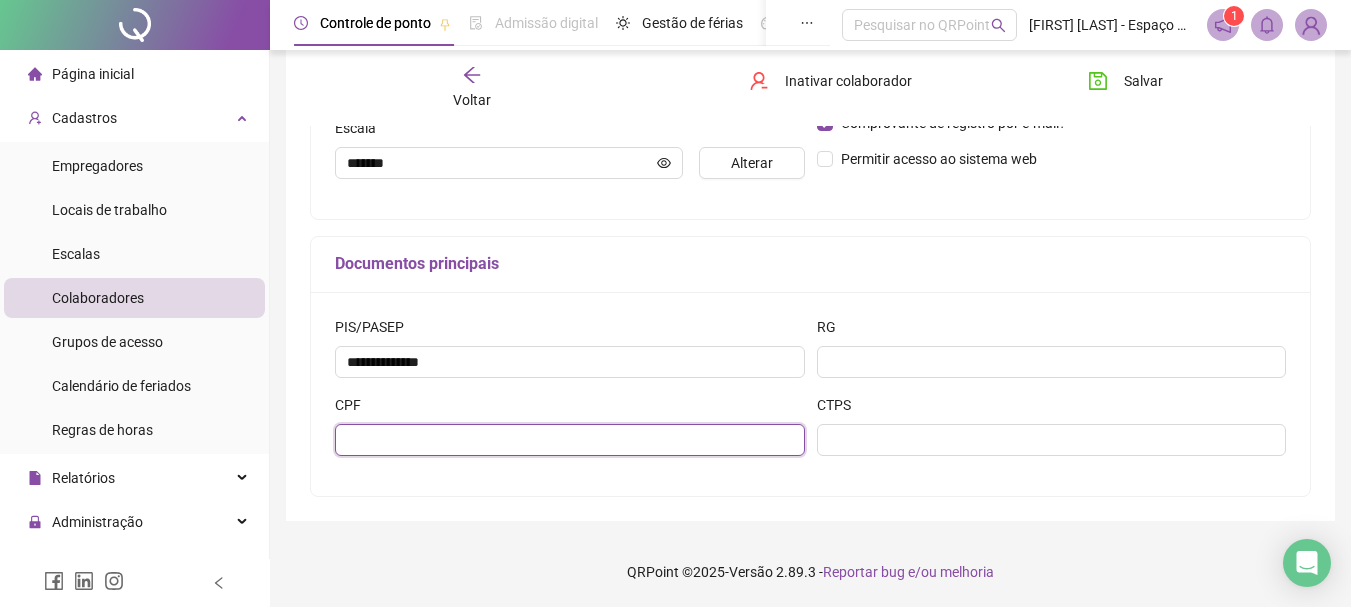 paste on "**********" 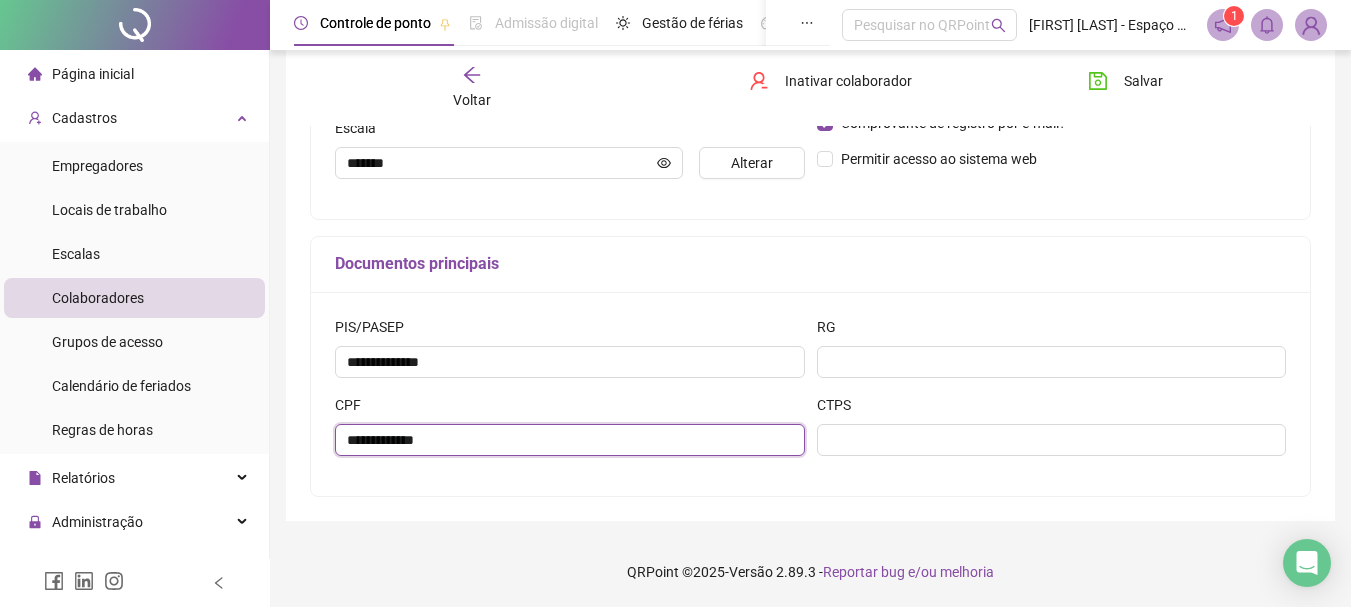 type on "**********" 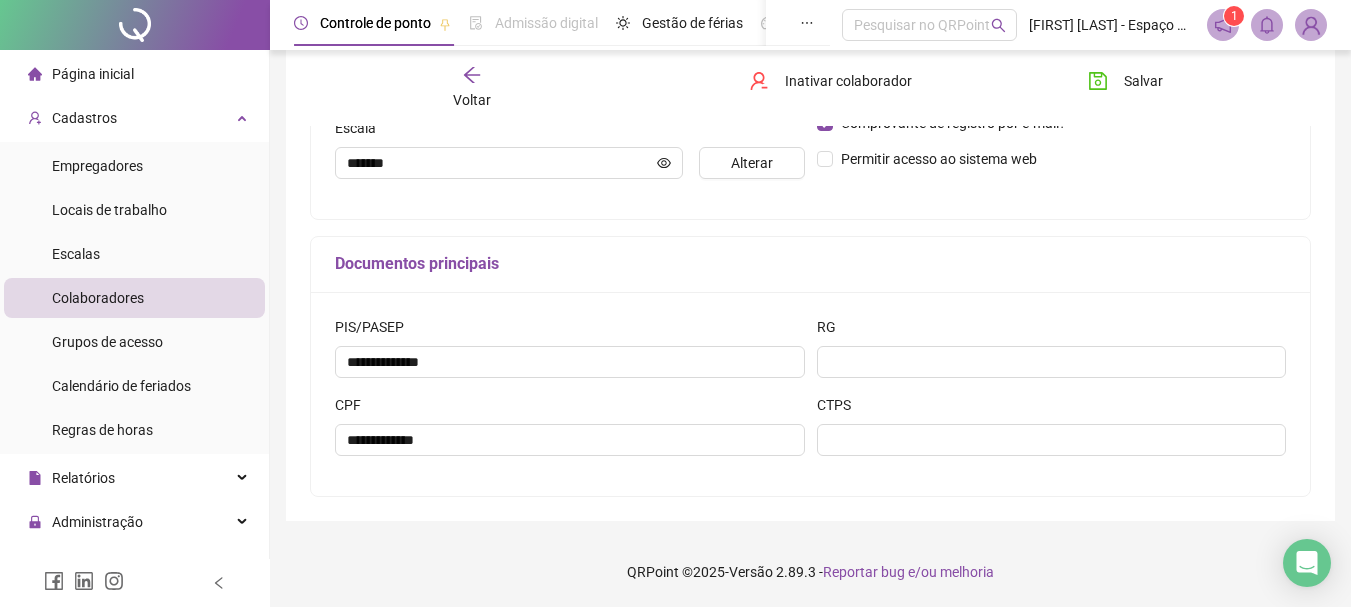 click on "**********" at bounding box center (810, 355) 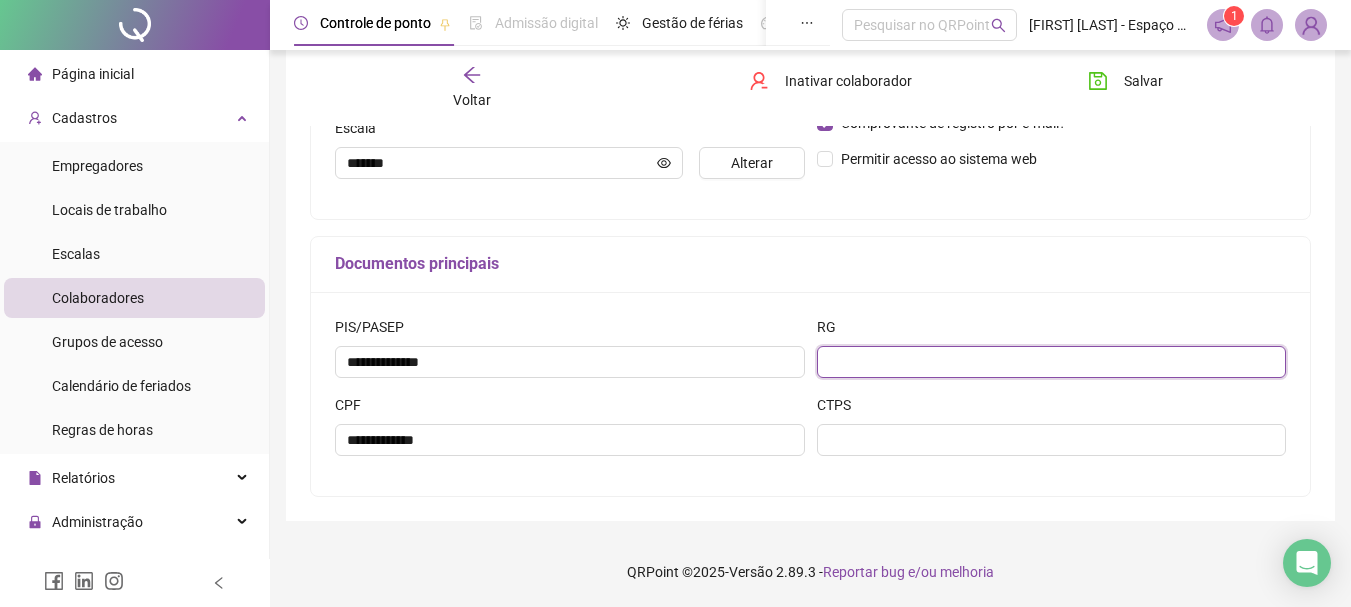 click at bounding box center [1052, 362] 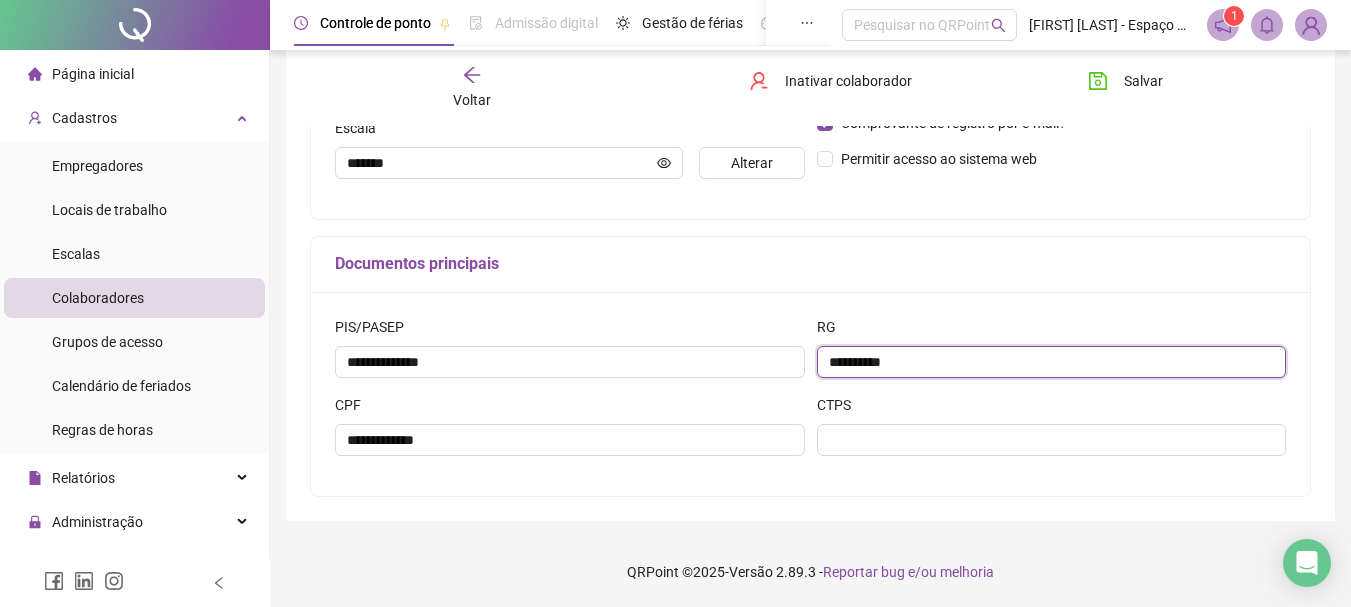 type on "**********" 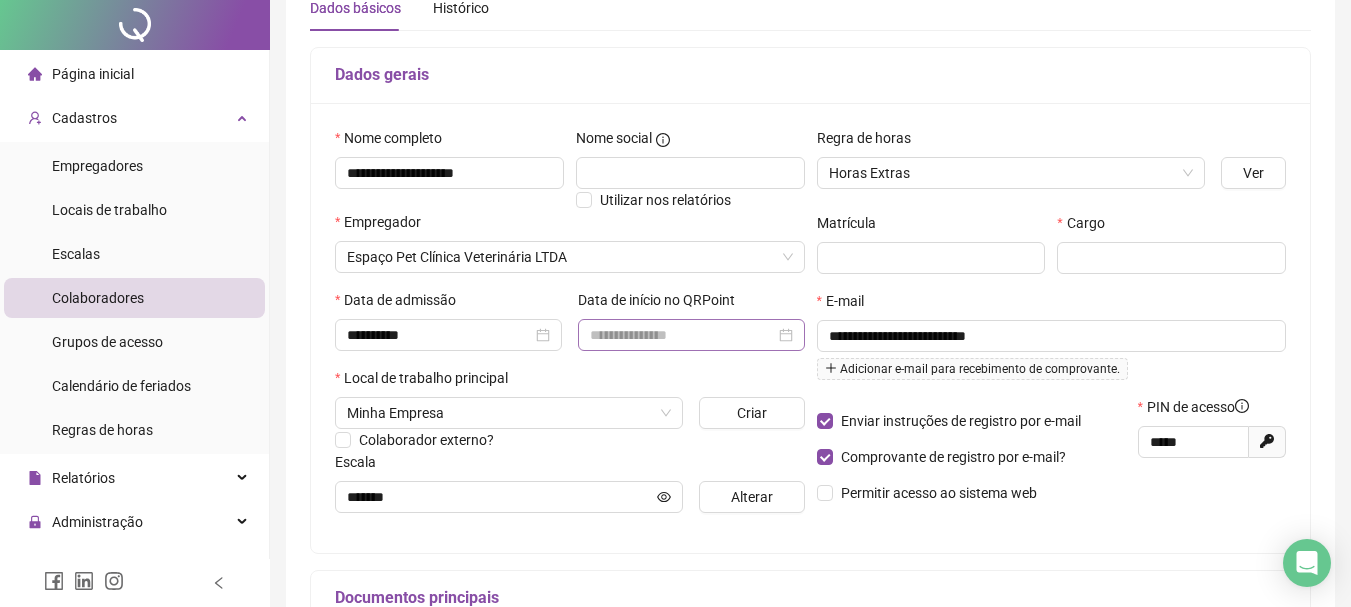 scroll, scrollTop: 0, scrollLeft: 0, axis: both 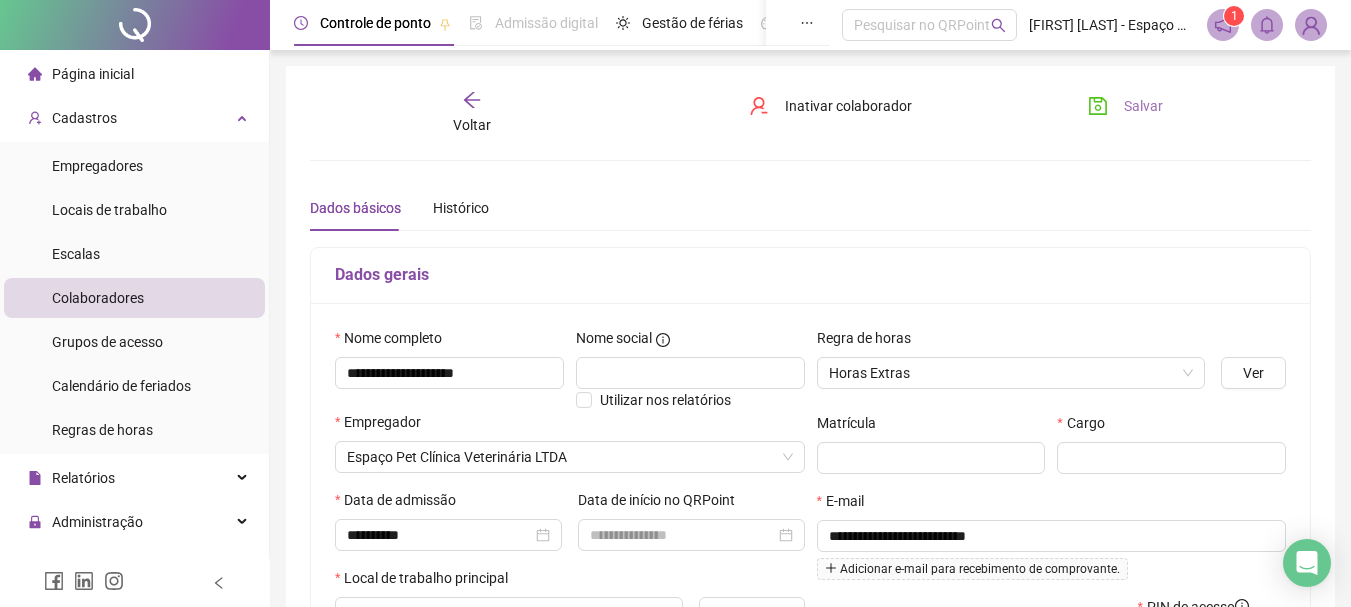 click 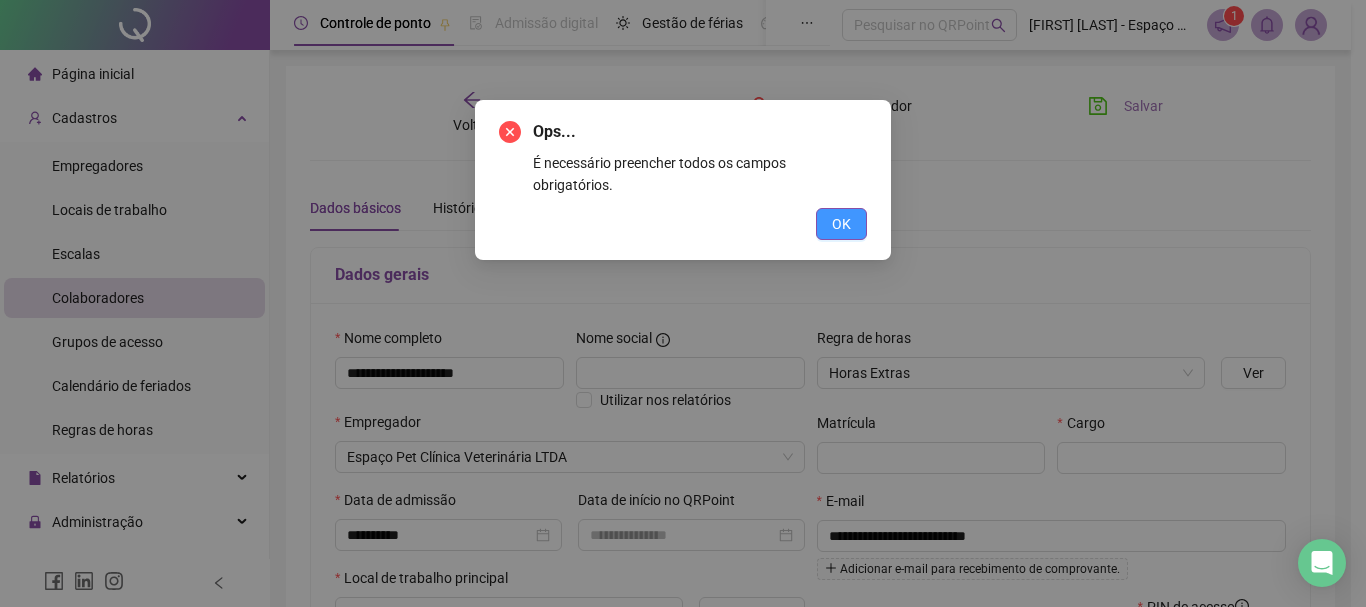 click on "OK" at bounding box center (841, 224) 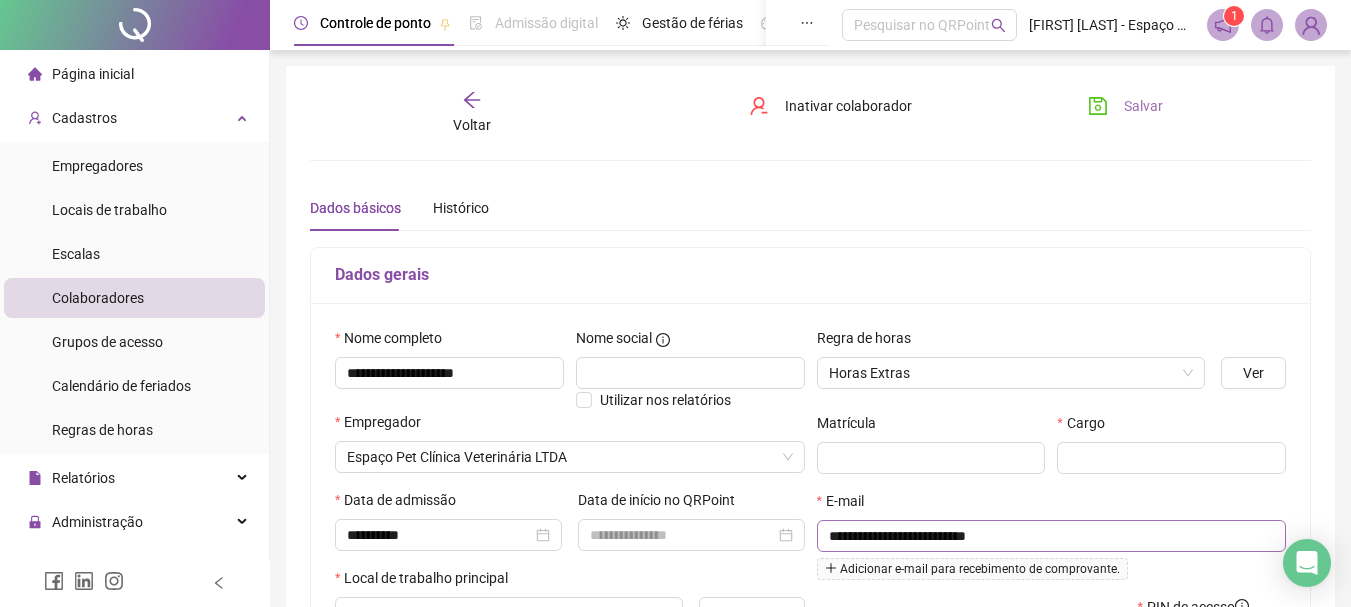 scroll, scrollTop: 200, scrollLeft: 0, axis: vertical 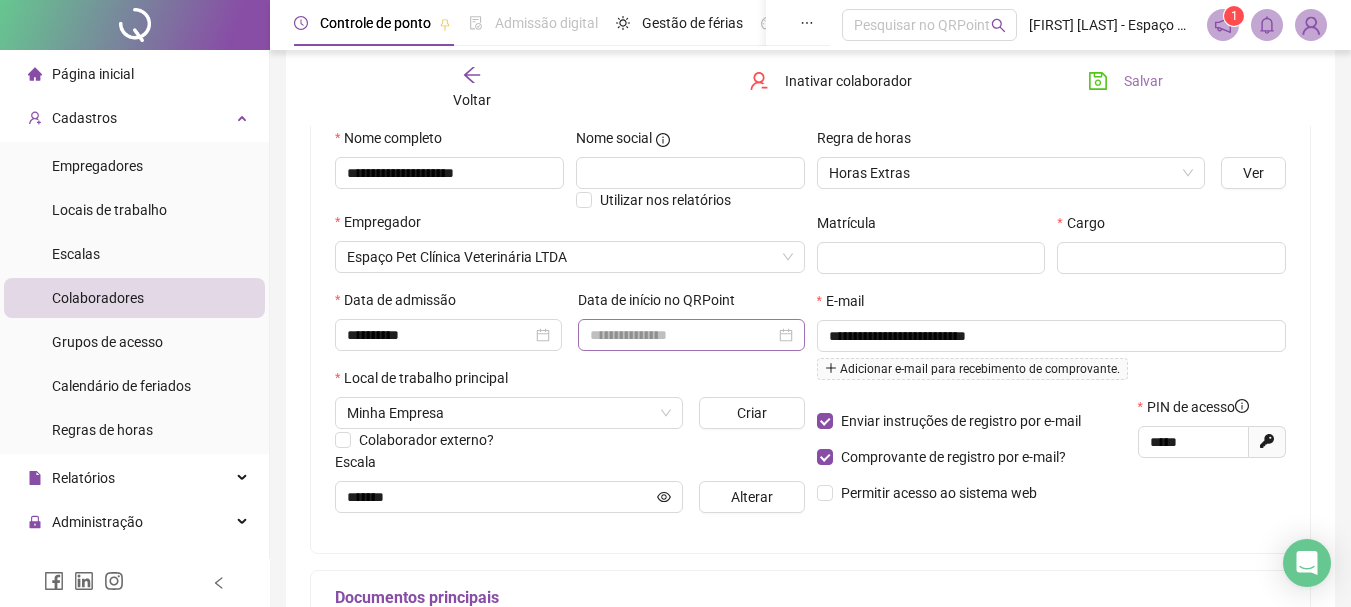 click at bounding box center [691, 335] 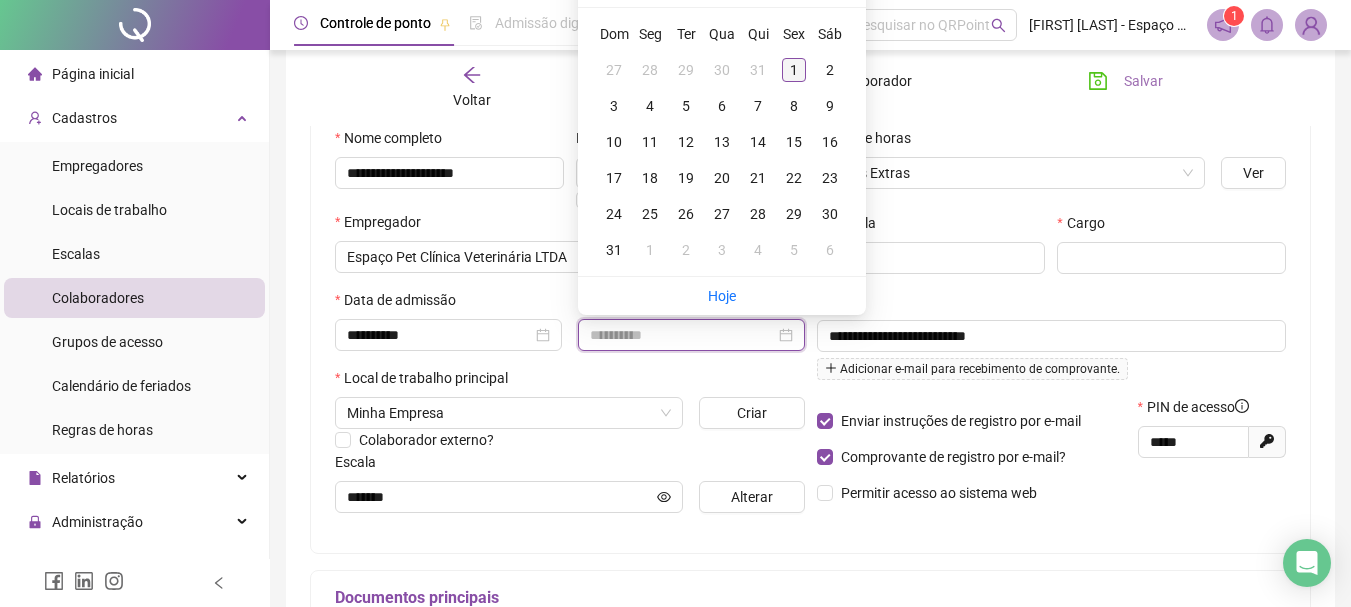 type on "**********" 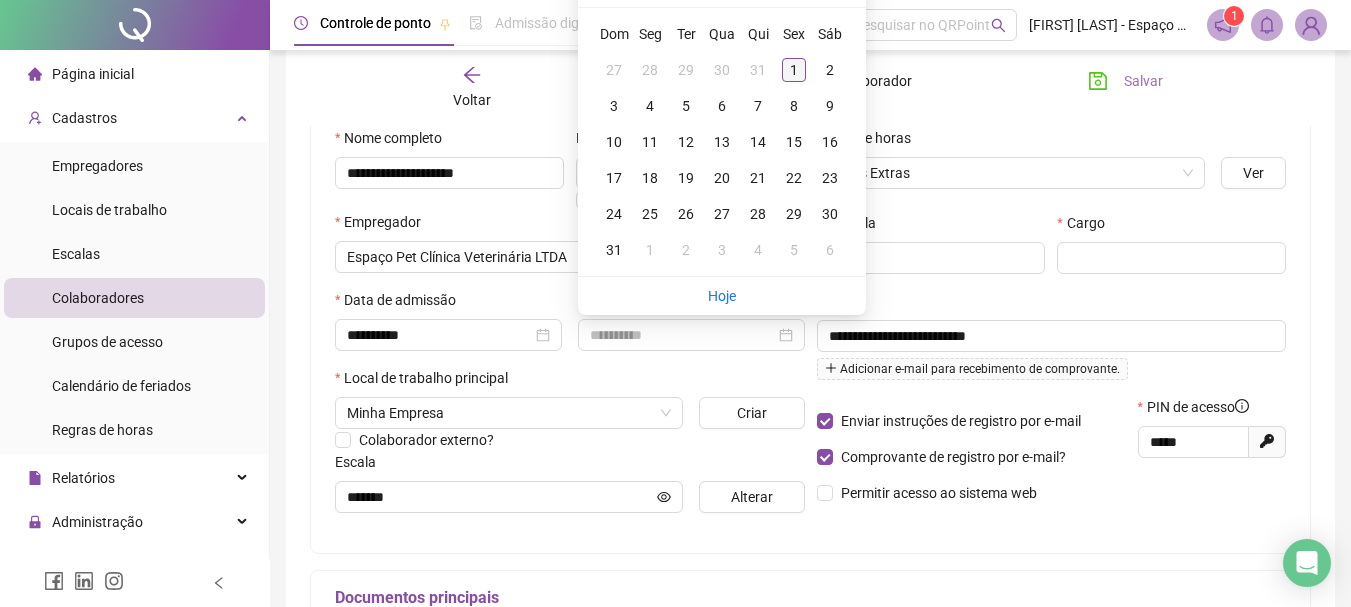 click on "1" at bounding box center (794, 70) 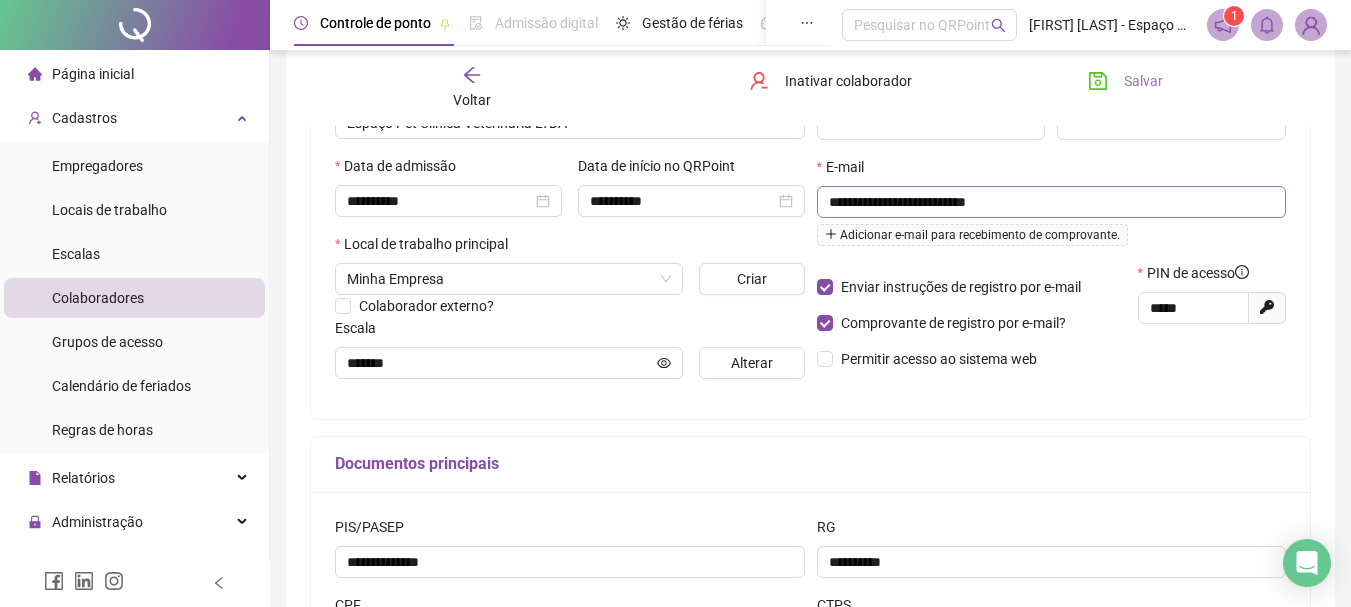 scroll, scrollTop: 234, scrollLeft: 0, axis: vertical 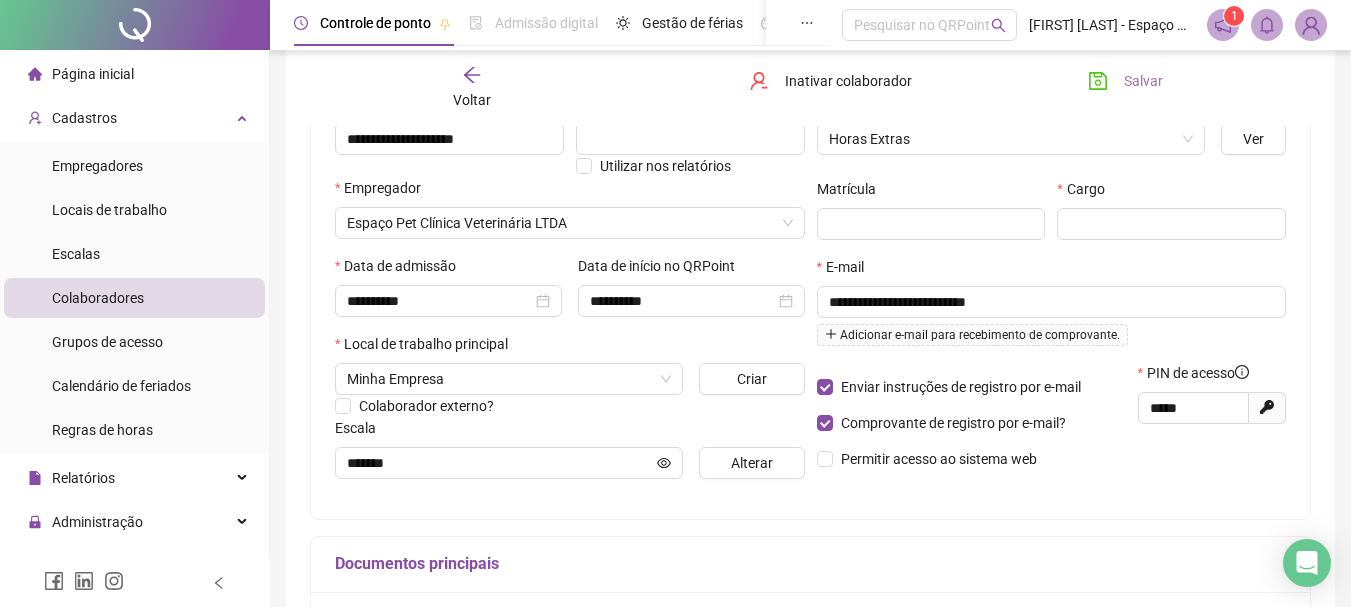click on "Salvar" at bounding box center (1143, 81) 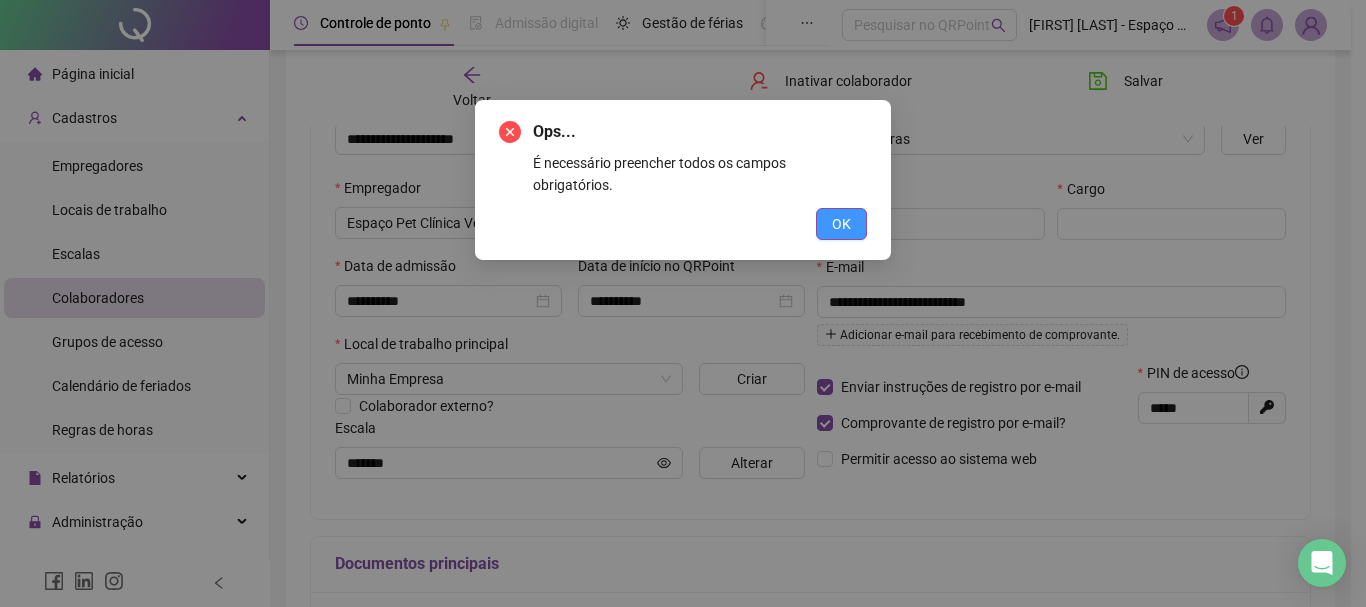 click on "OK" at bounding box center [841, 224] 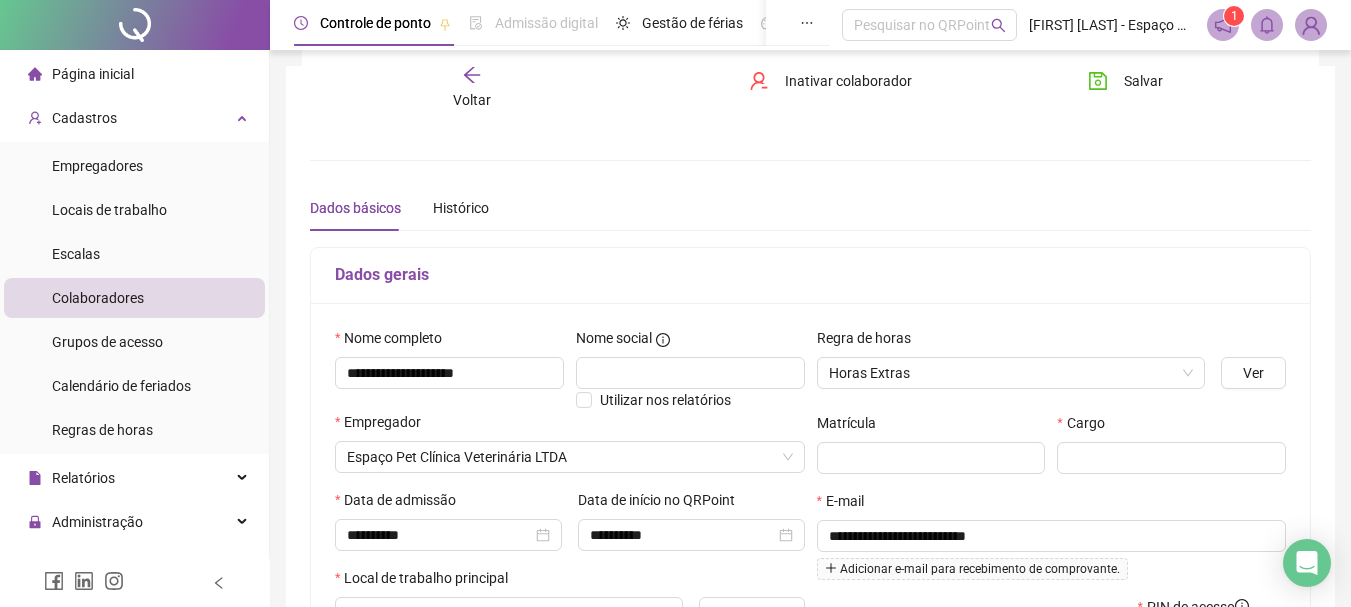 scroll, scrollTop: 200, scrollLeft: 0, axis: vertical 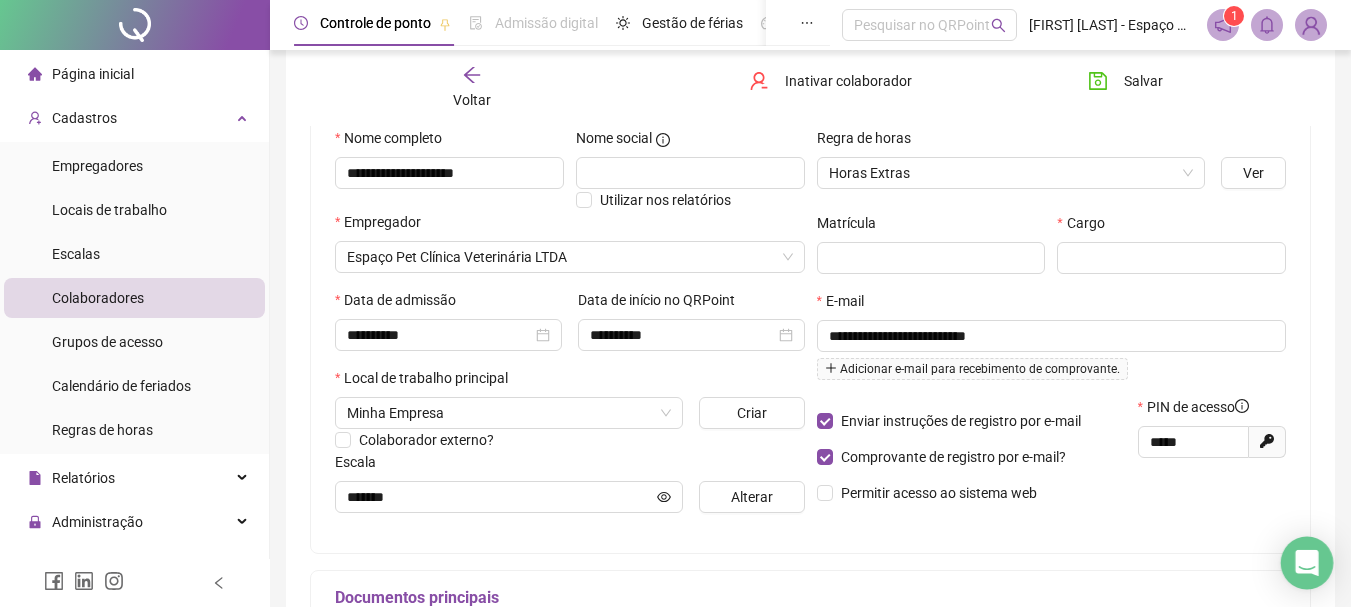 click 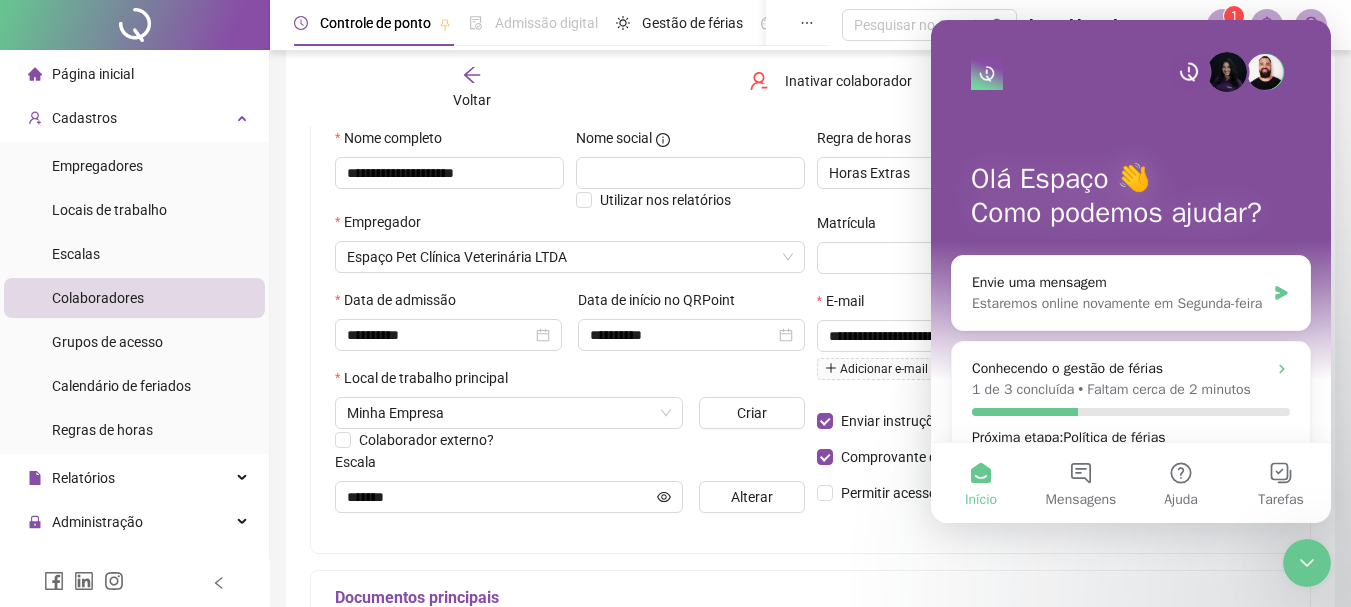 scroll, scrollTop: 0, scrollLeft: 0, axis: both 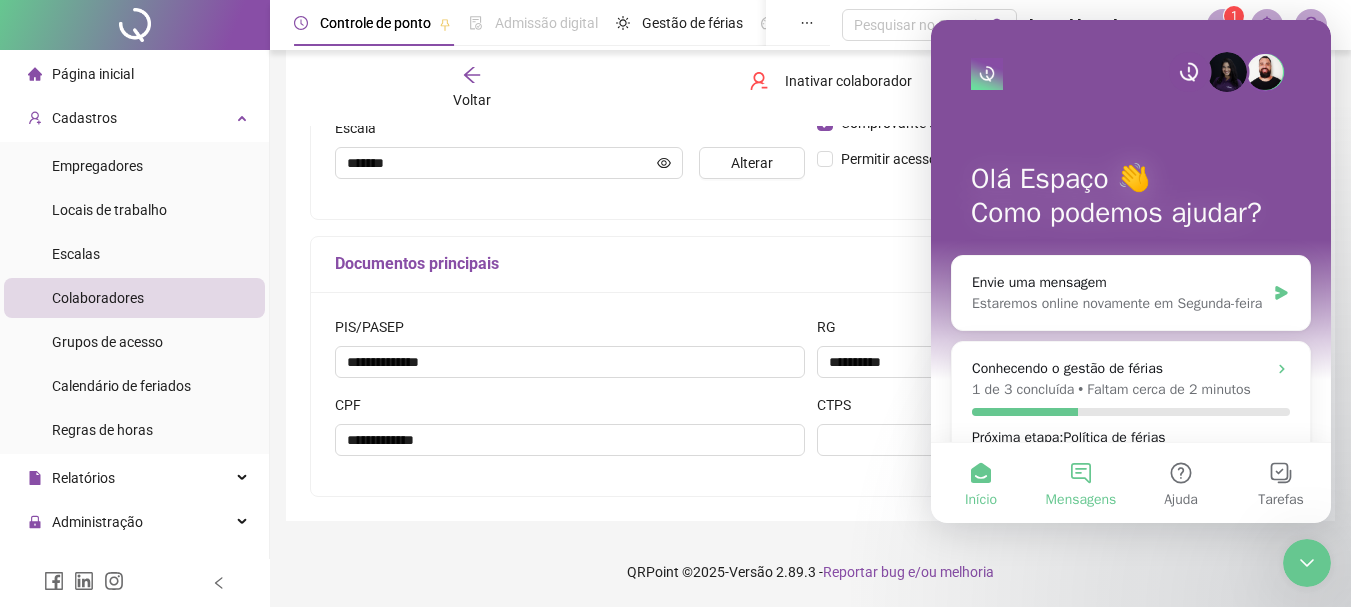 click on "Mensagens" at bounding box center [1081, 483] 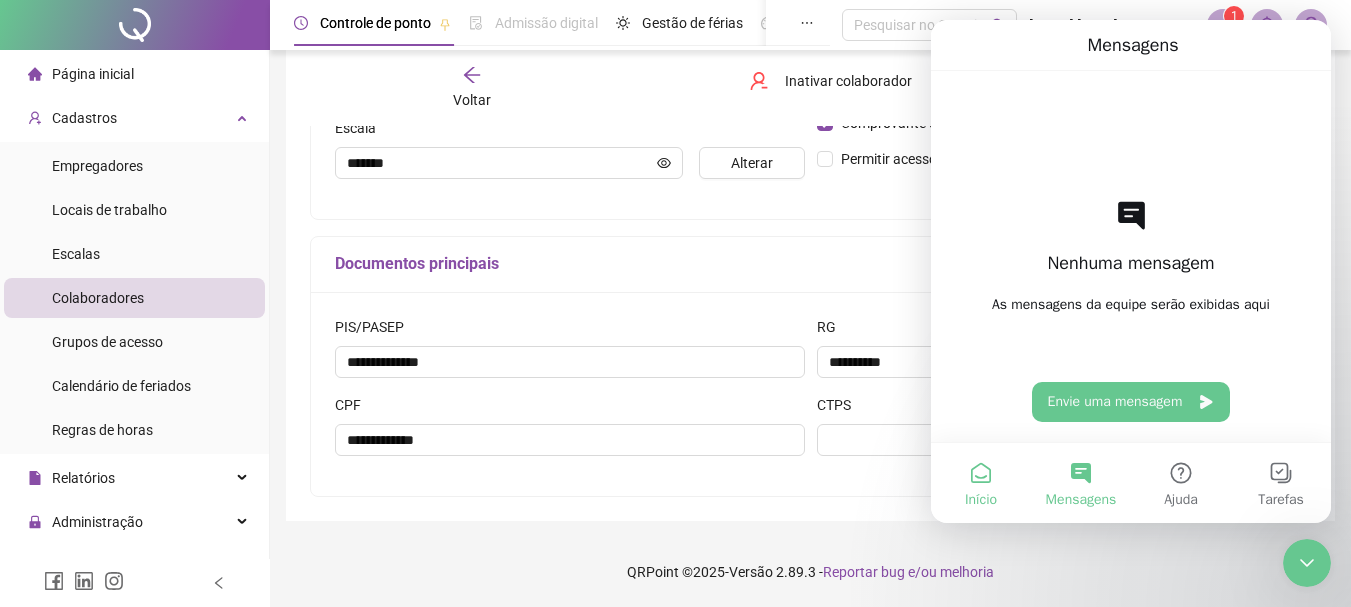 click on "Início" at bounding box center (981, 483) 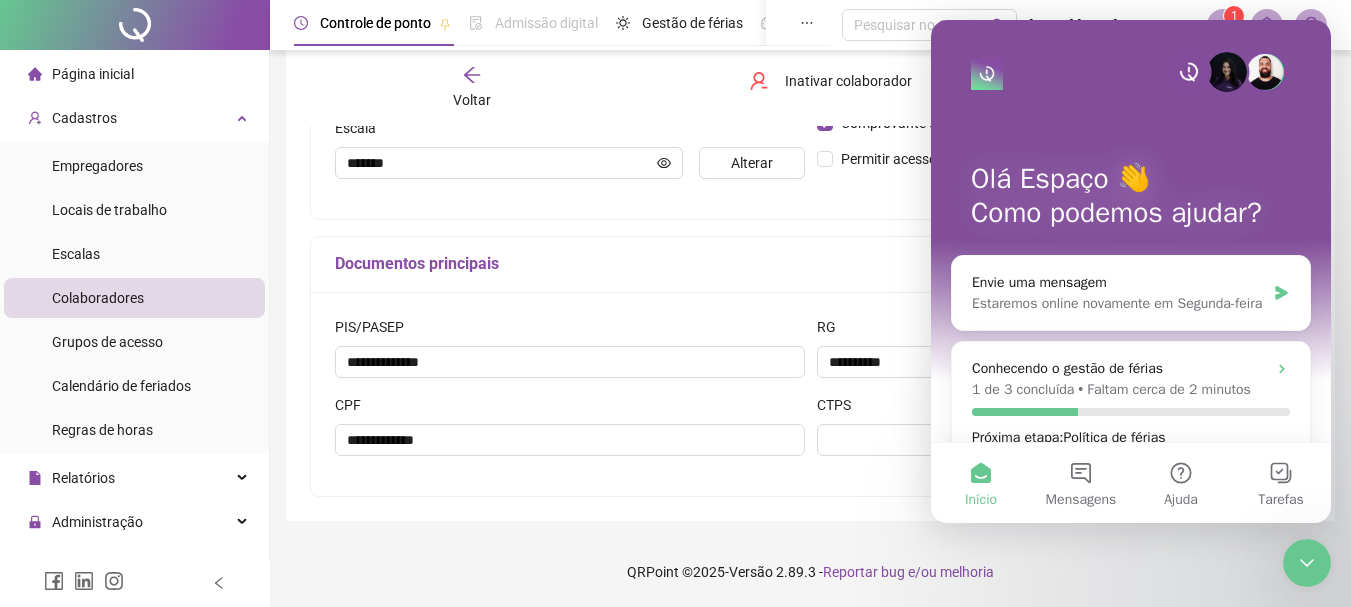 click at bounding box center [987, 74] 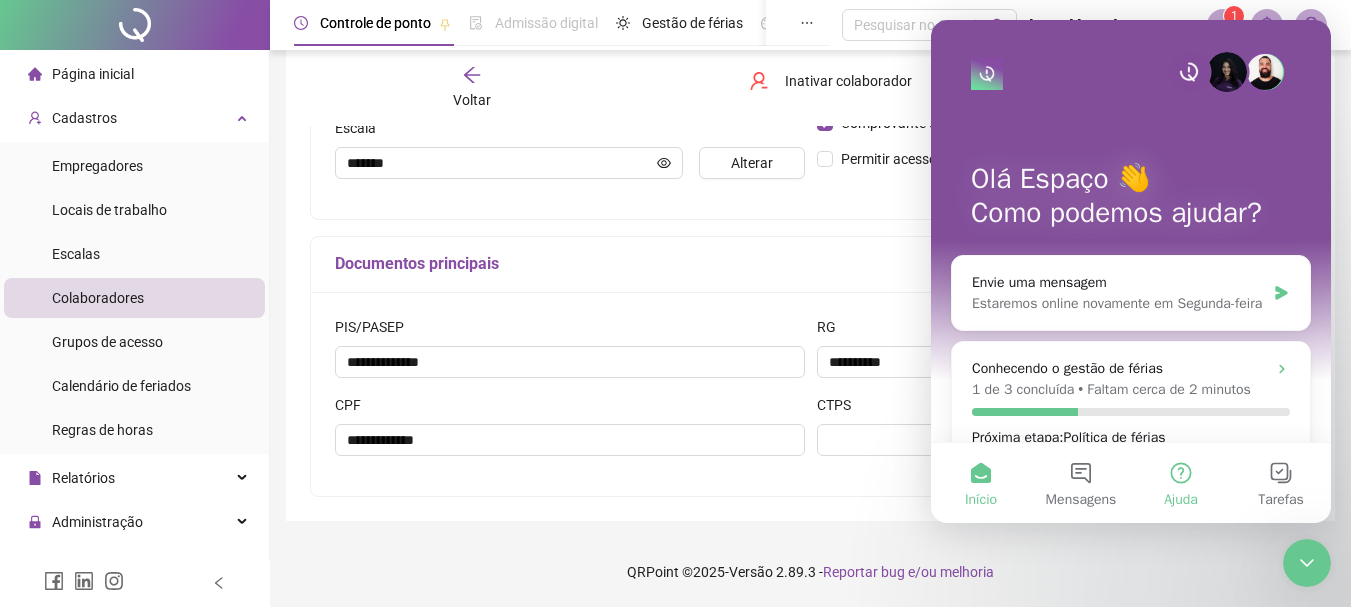 click on "Ajuda" at bounding box center [1181, 483] 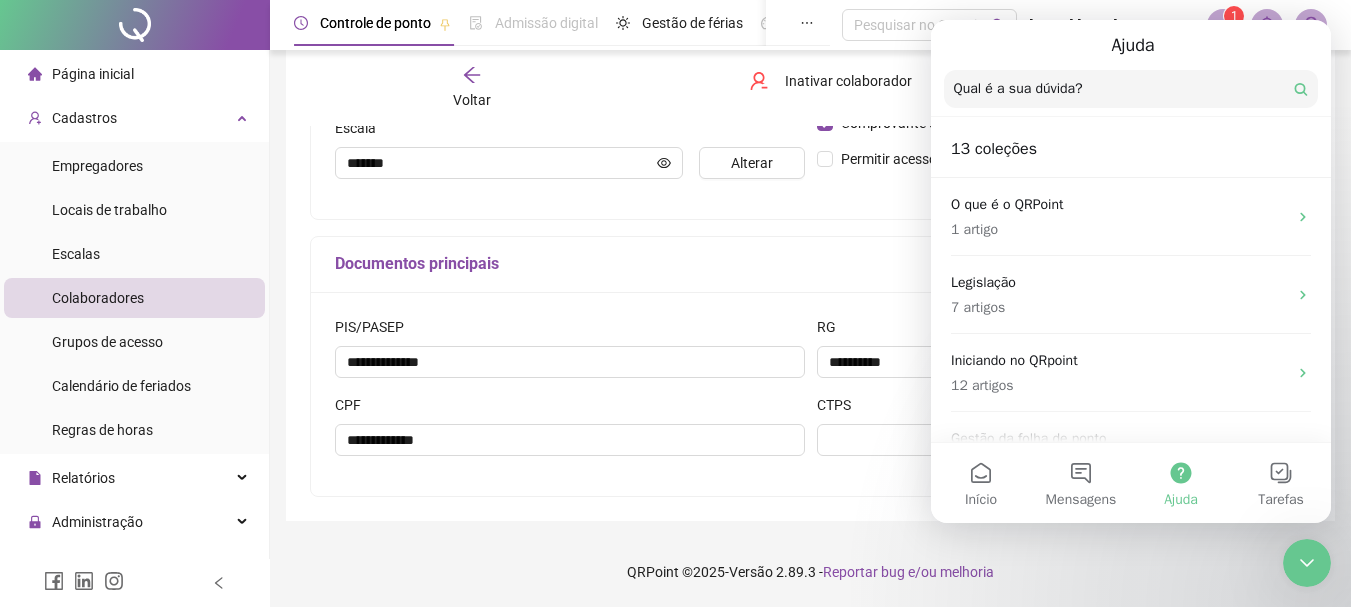 click at bounding box center [1131, 89] 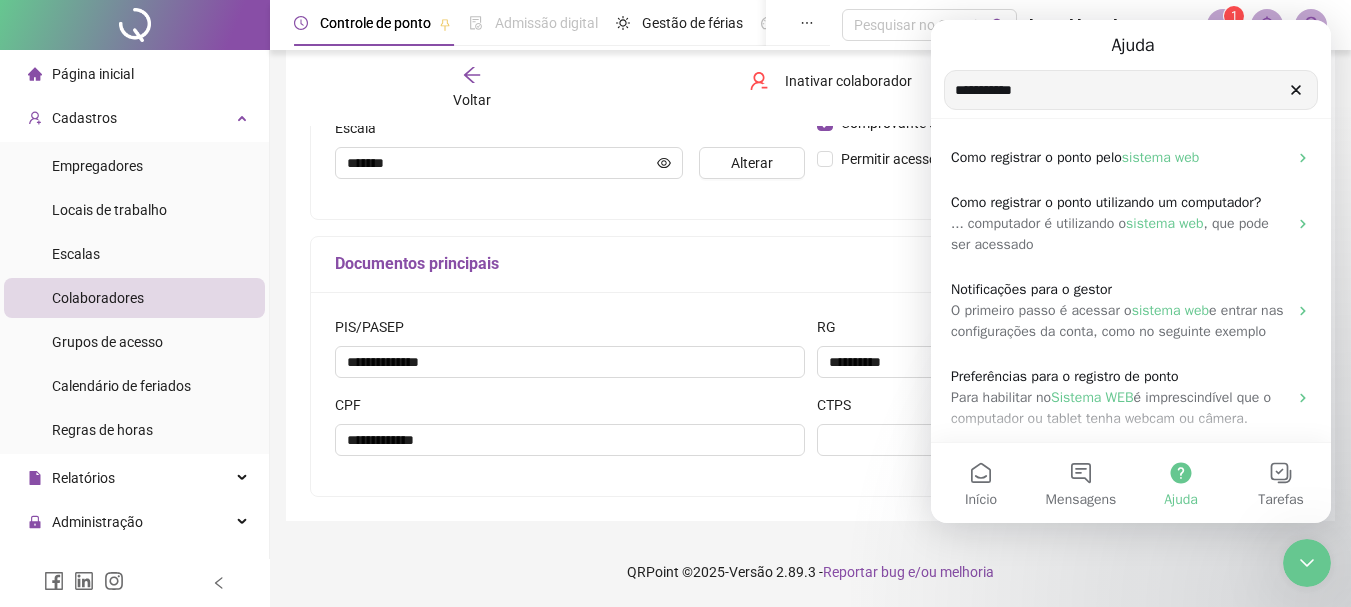 click on "**********" at bounding box center [1131, 90] 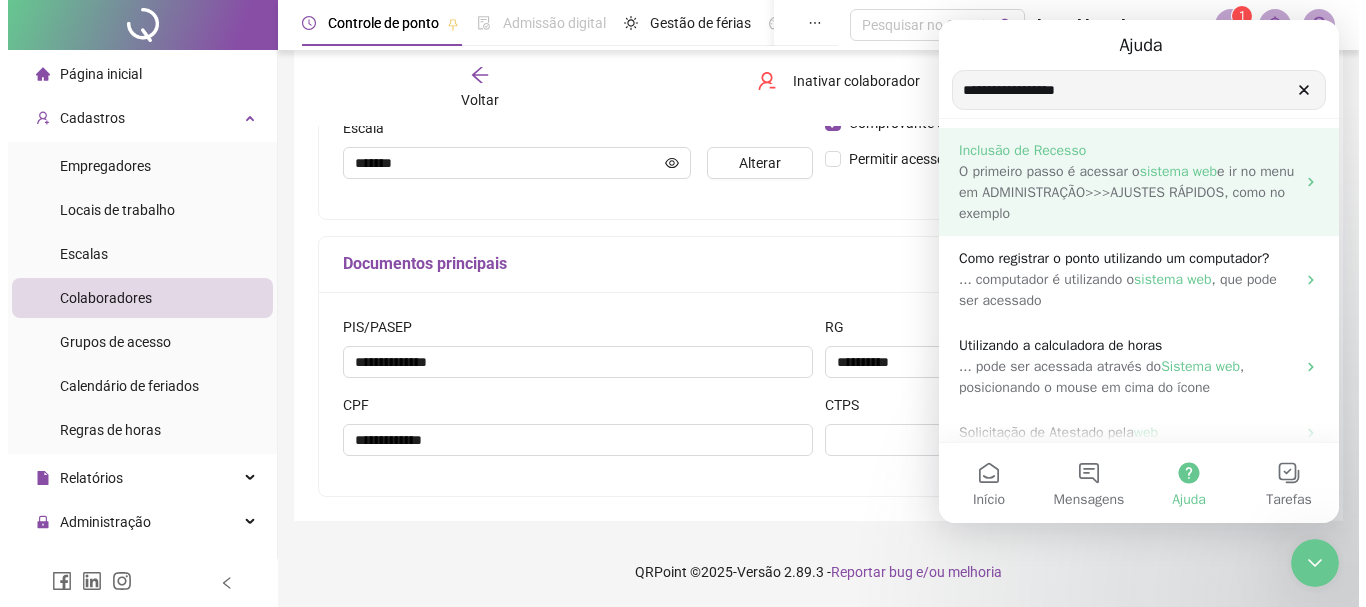 scroll, scrollTop: 542, scrollLeft: 0, axis: vertical 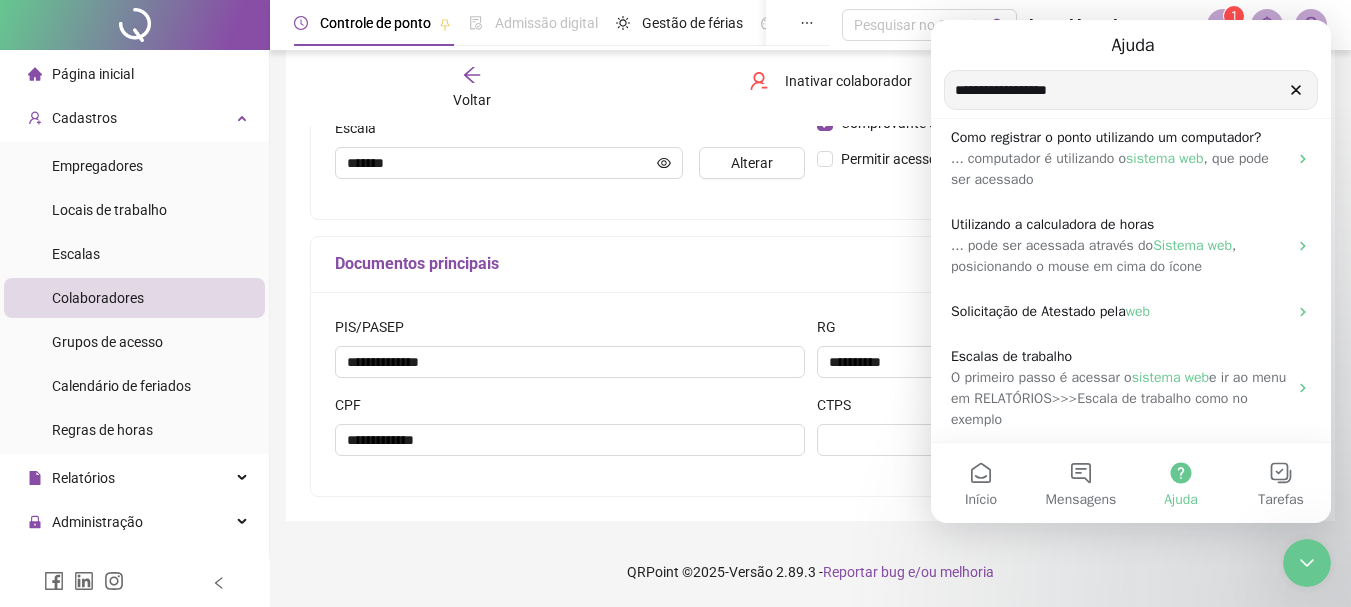 drag, startPoint x: 1125, startPoint y: 98, endPoint x: 955, endPoint y: 80, distance: 170.95029 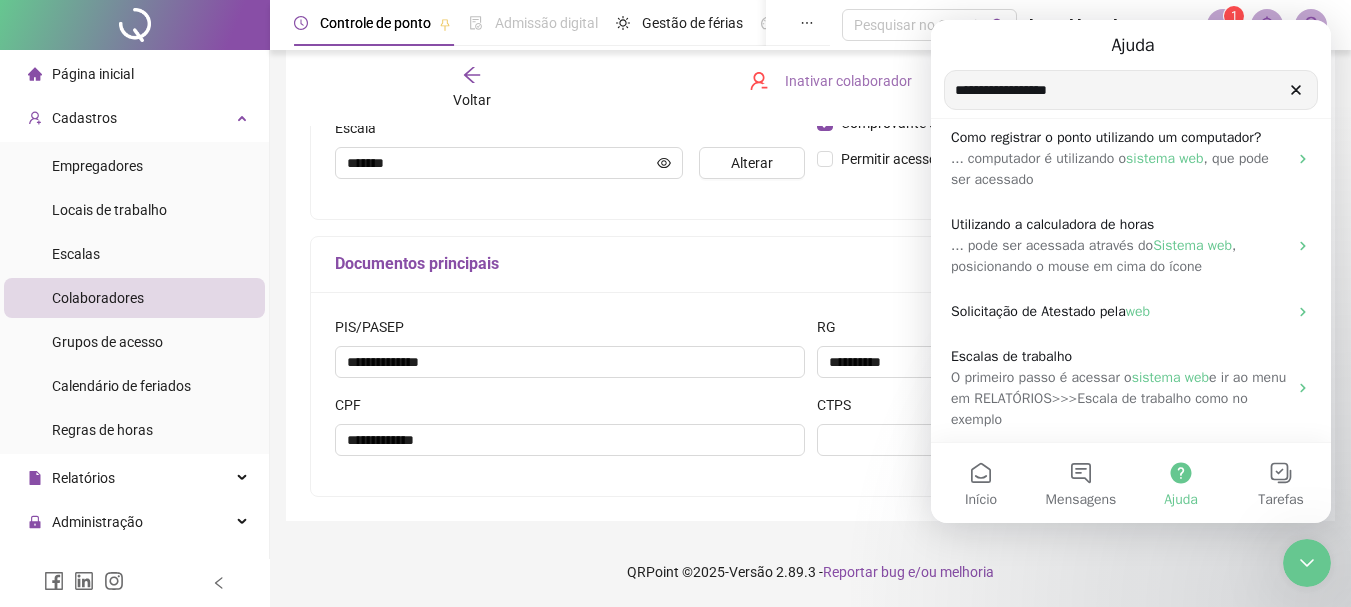type on "**********" 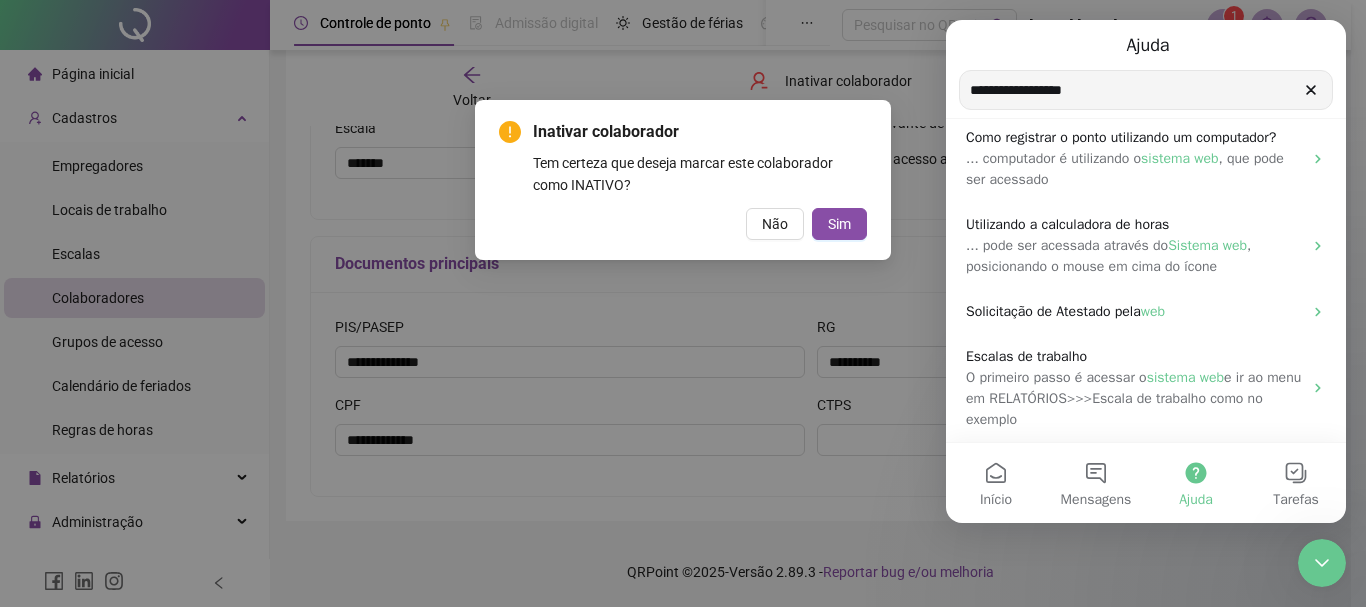 click on "Inativar colaborador Tem certeza que deseja marcar este colaborador como INATIVO?" at bounding box center (700, 158) 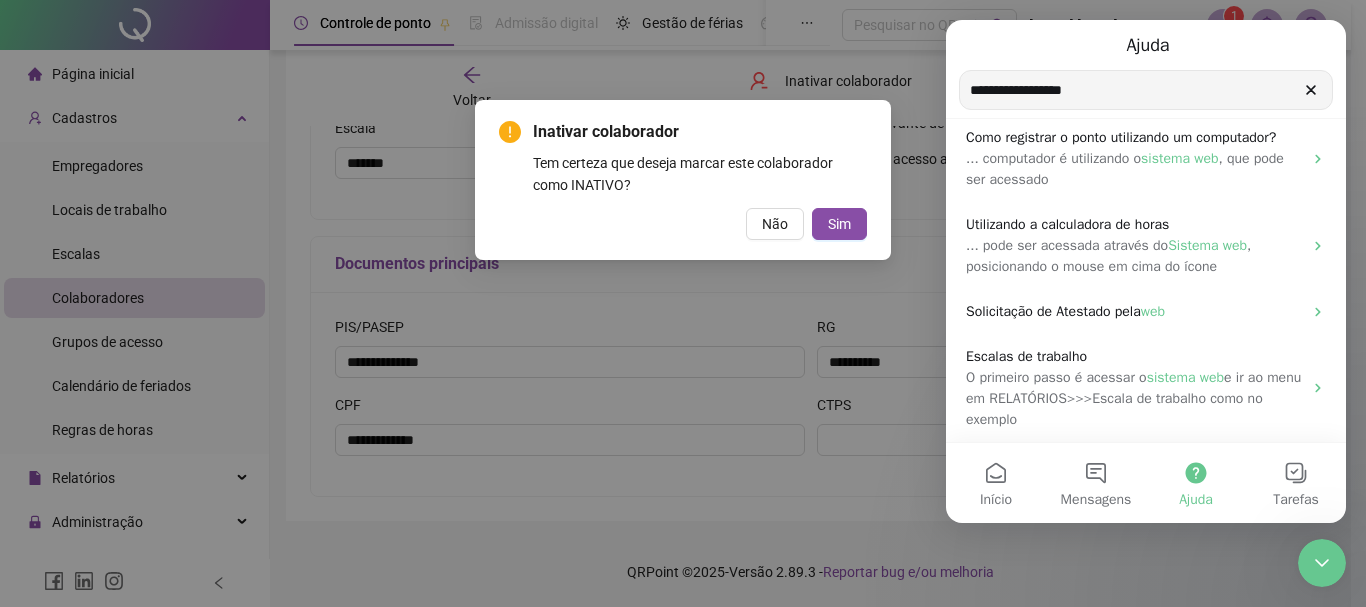 click at bounding box center [1322, 563] 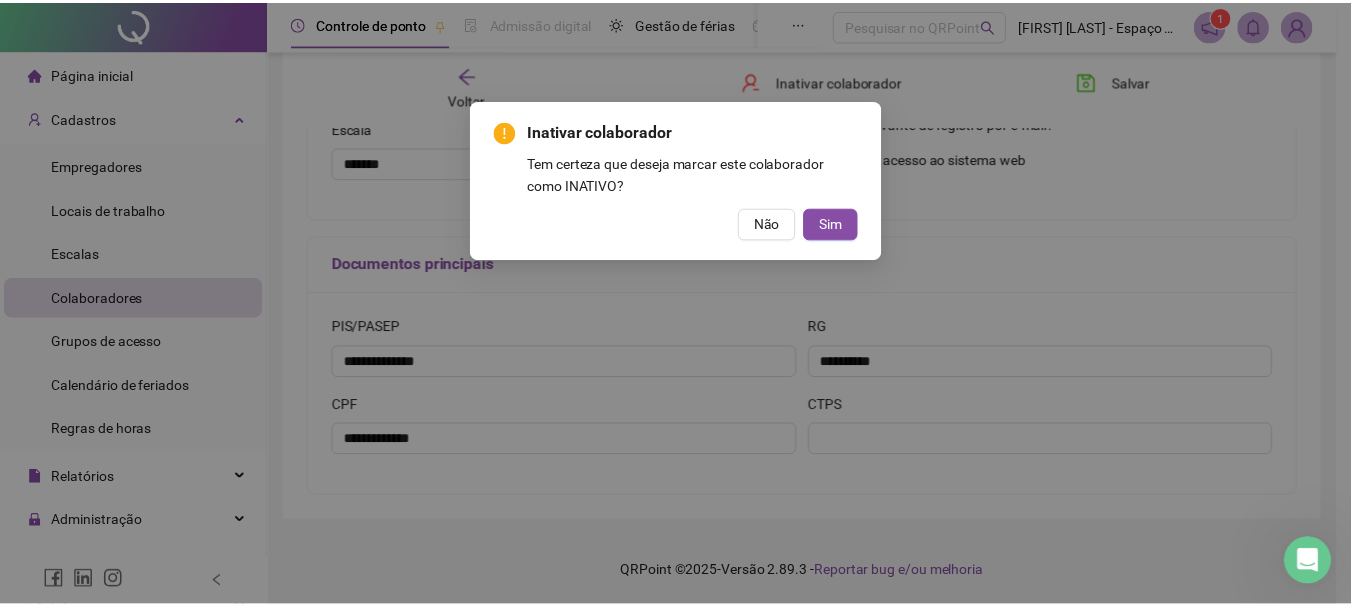 scroll, scrollTop: 0, scrollLeft: 0, axis: both 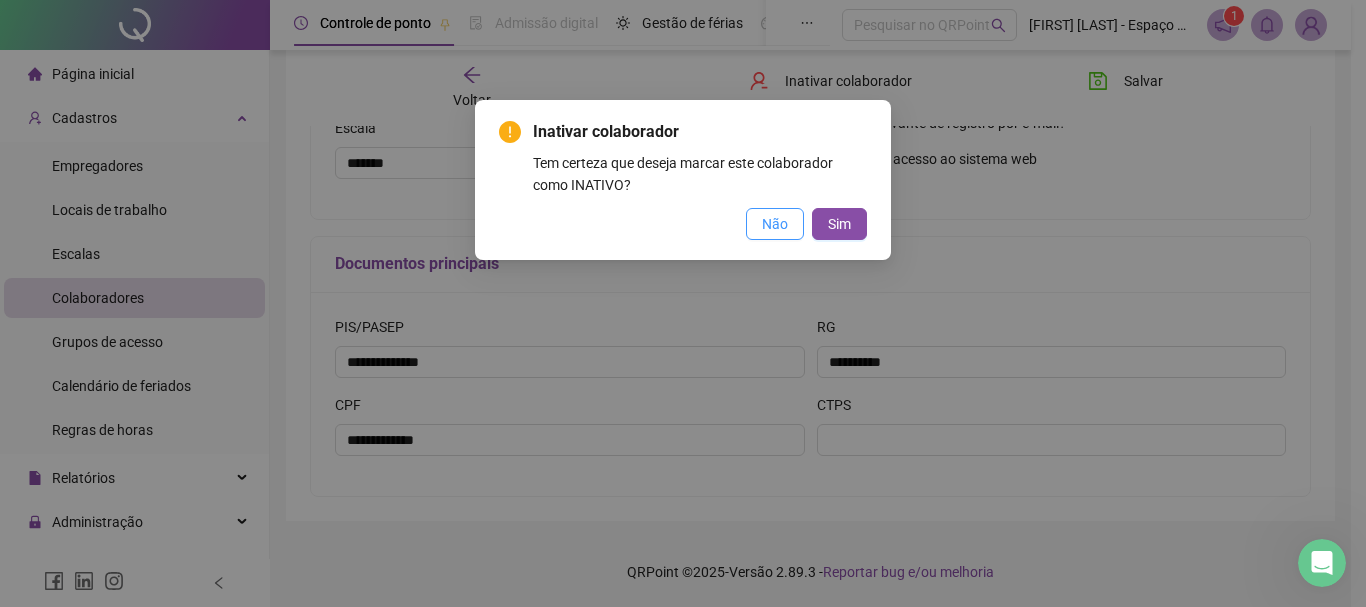 click on "Não" at bounding box center (775, 224) 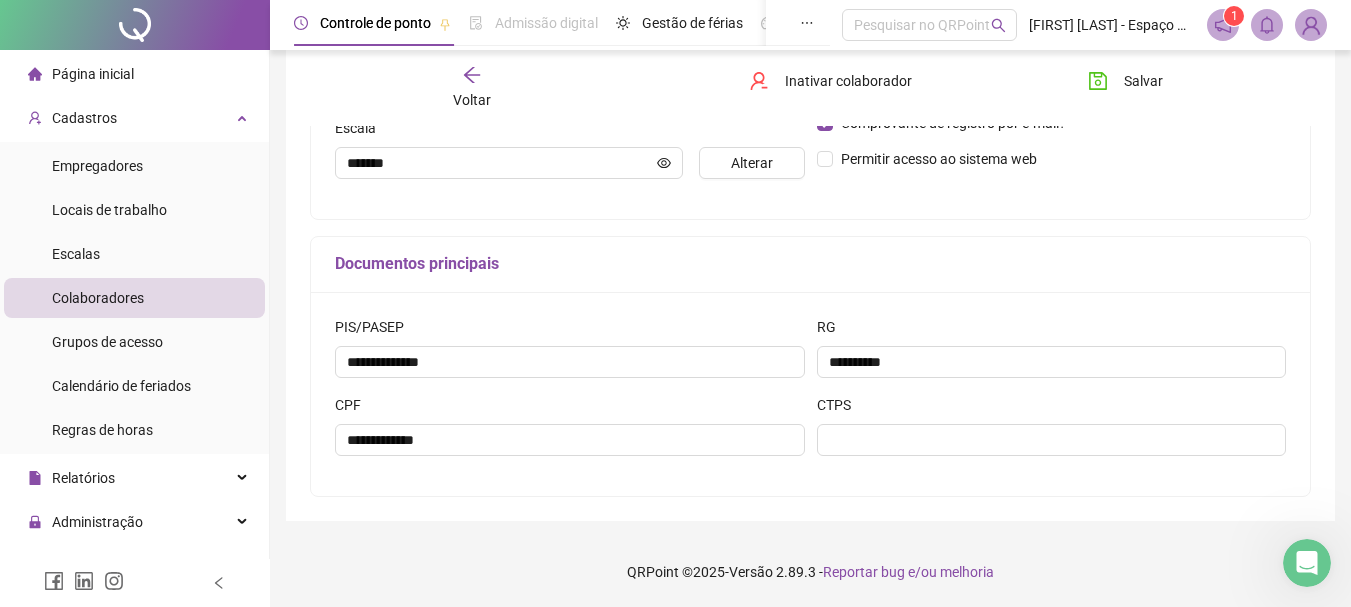 scroll, scrollTop: 234, scrollLeft: 0, axis: vertical 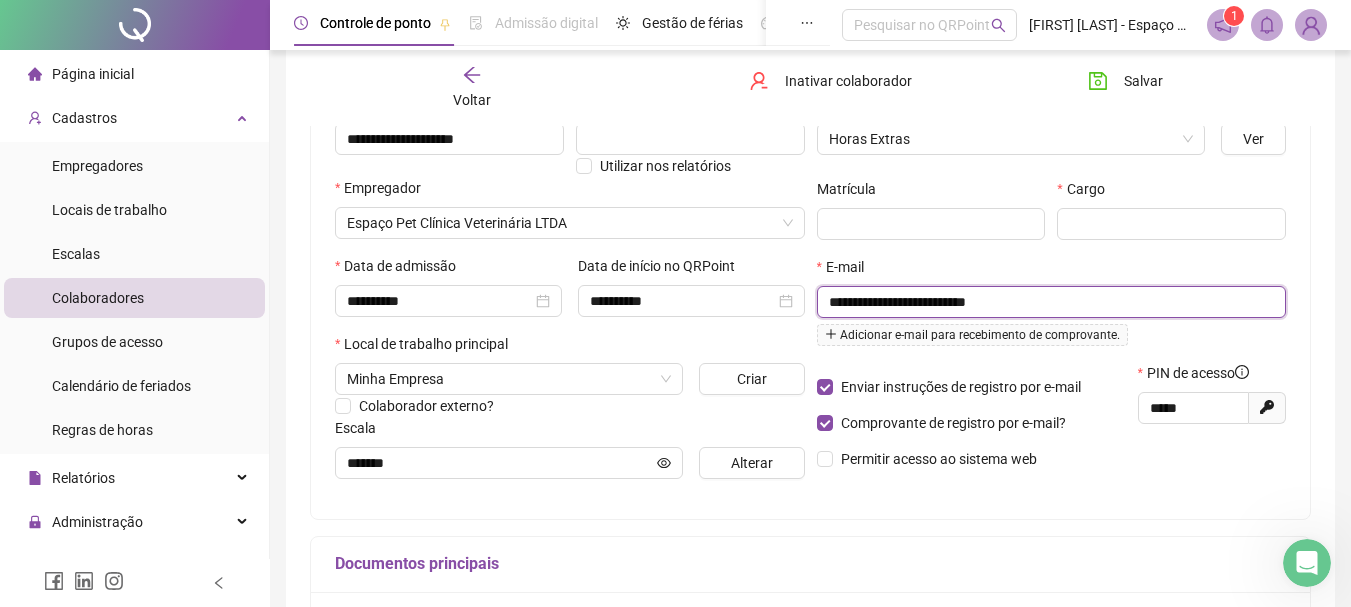 click on "**********" at bounding box center (1050, 302) 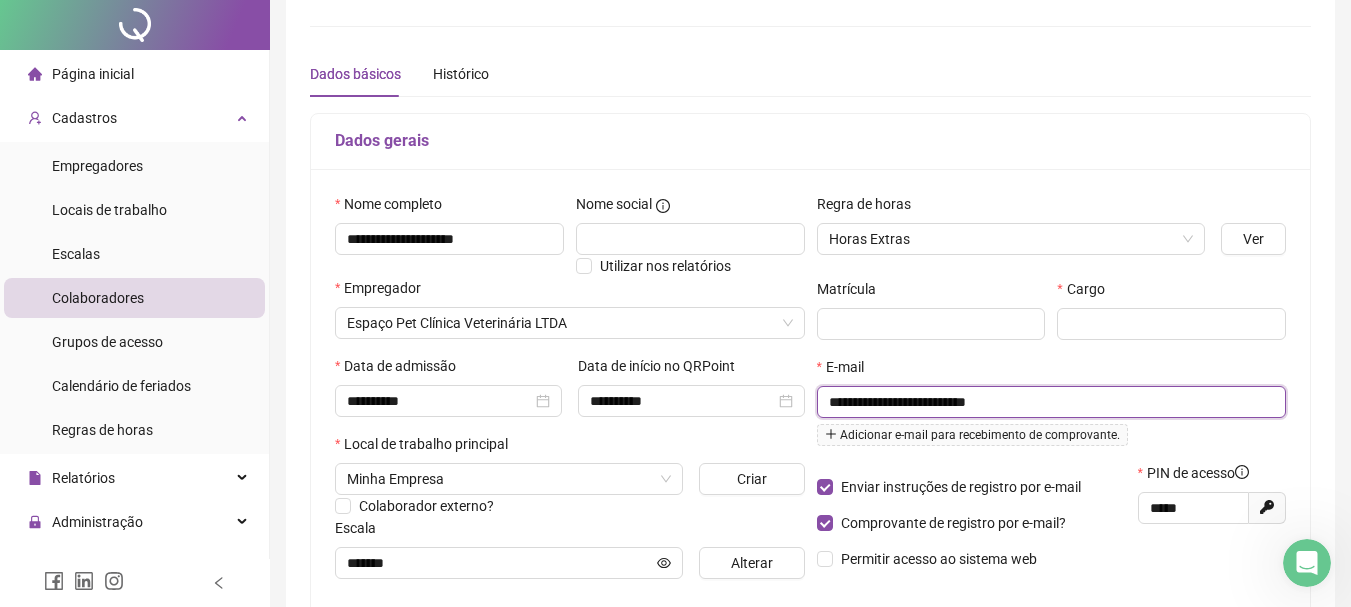 scroll, scrollTop: 0, scrollLeft: 0, axis: both 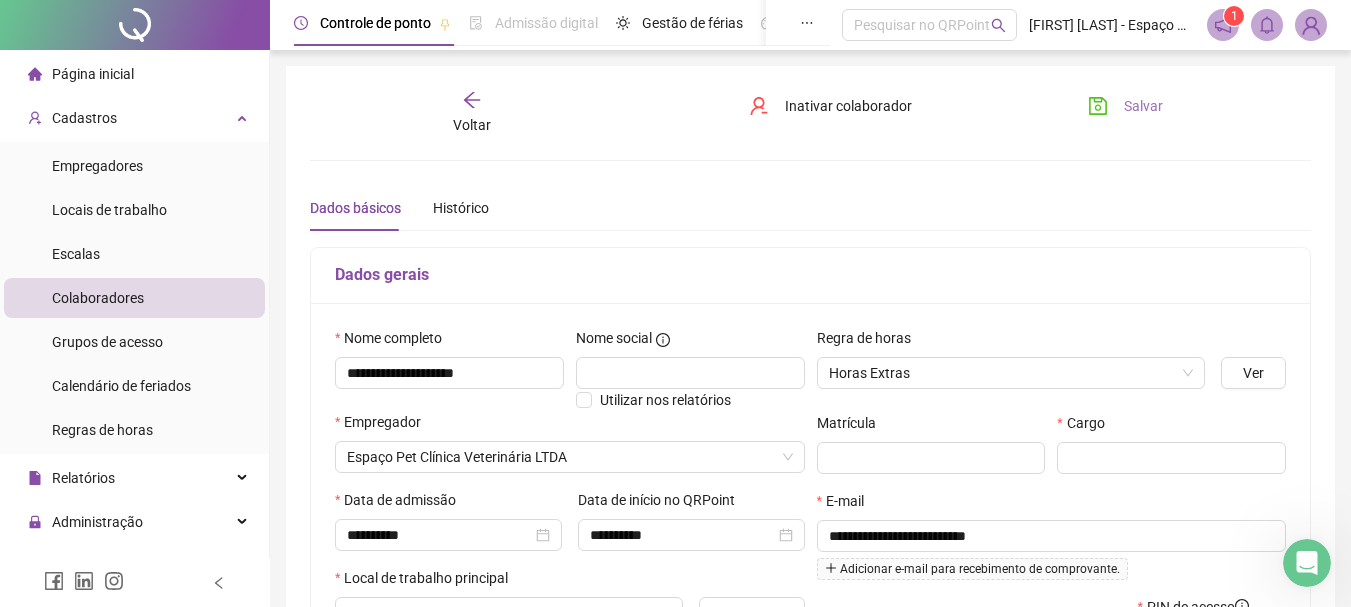 click on "Salvar" at bounding box center (1143, 106) 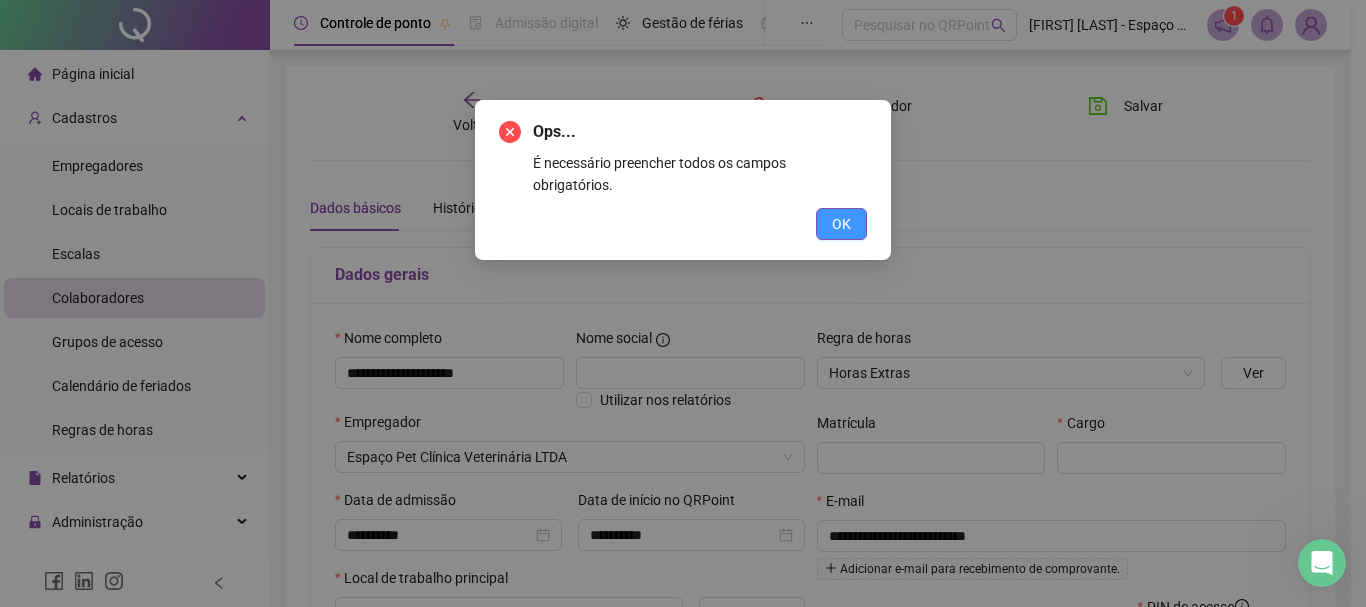 click on "OK" at bounding box center (841, 224) 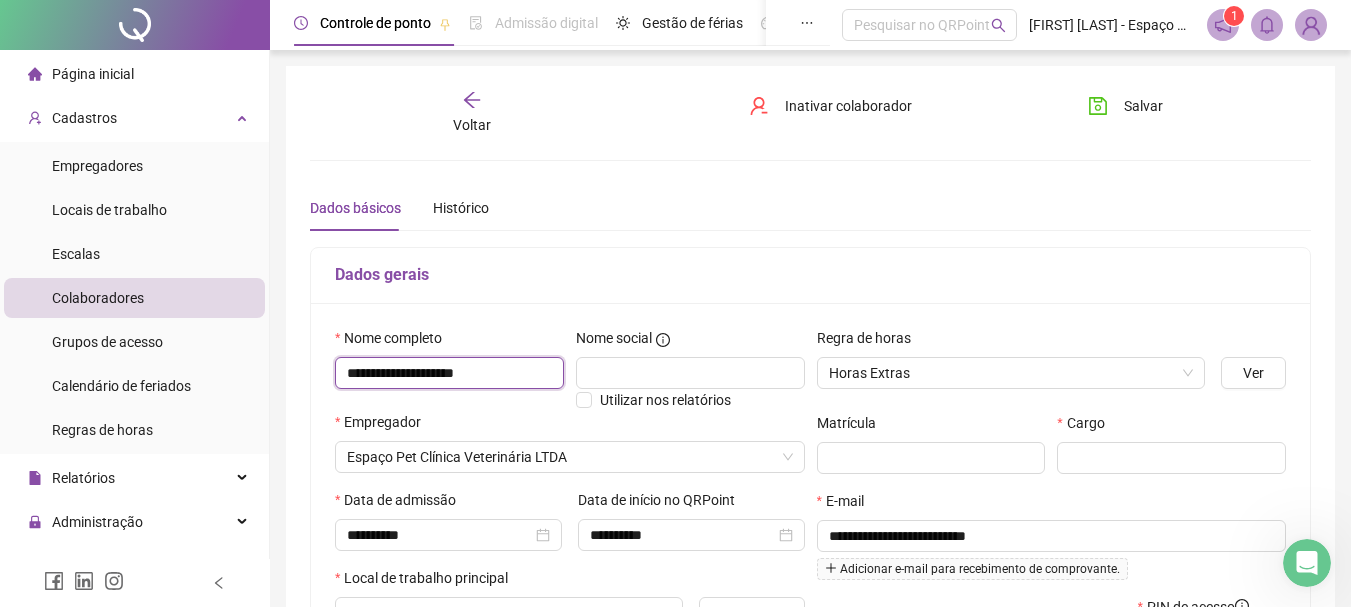 click on "**********" at bounding box center (449, 373) 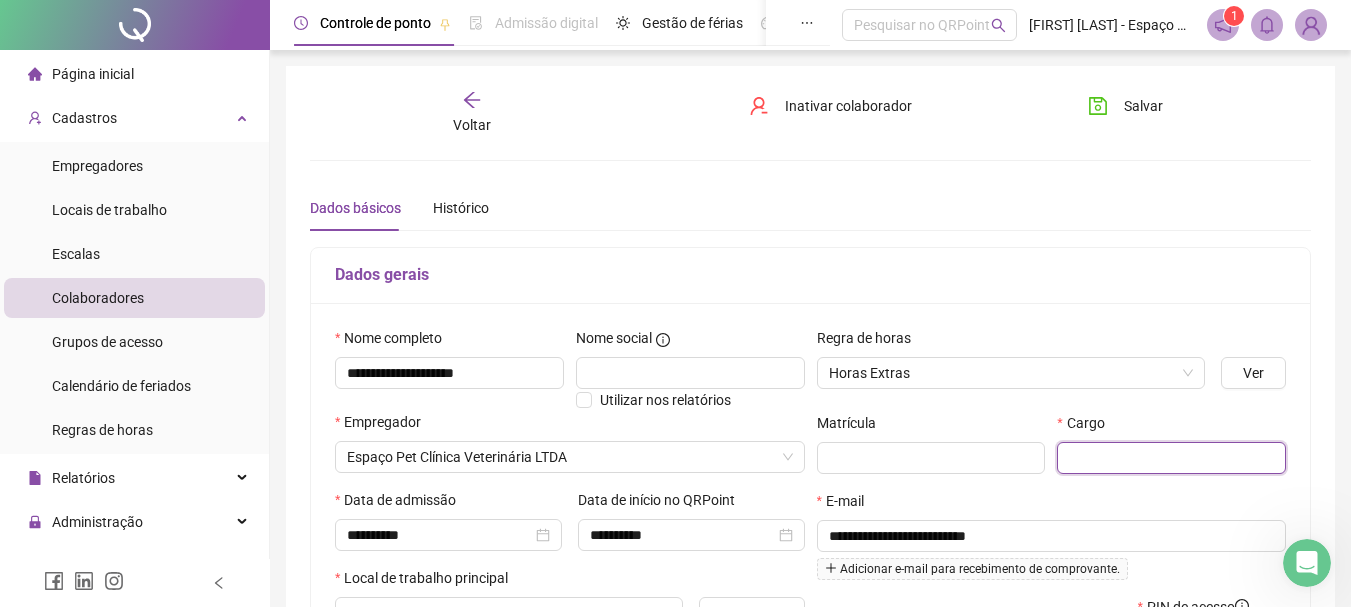 click at bounding box center [1171, 458] 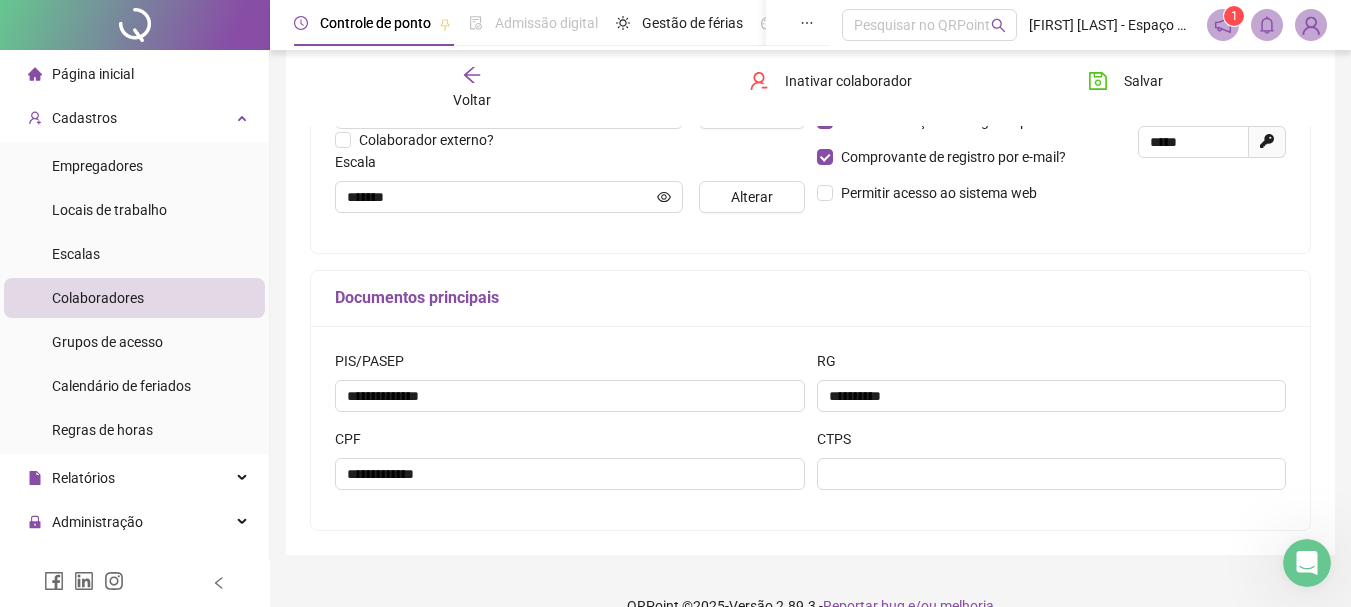 scroll, scrollTop: 0, scrollLeft: 0, axis: both 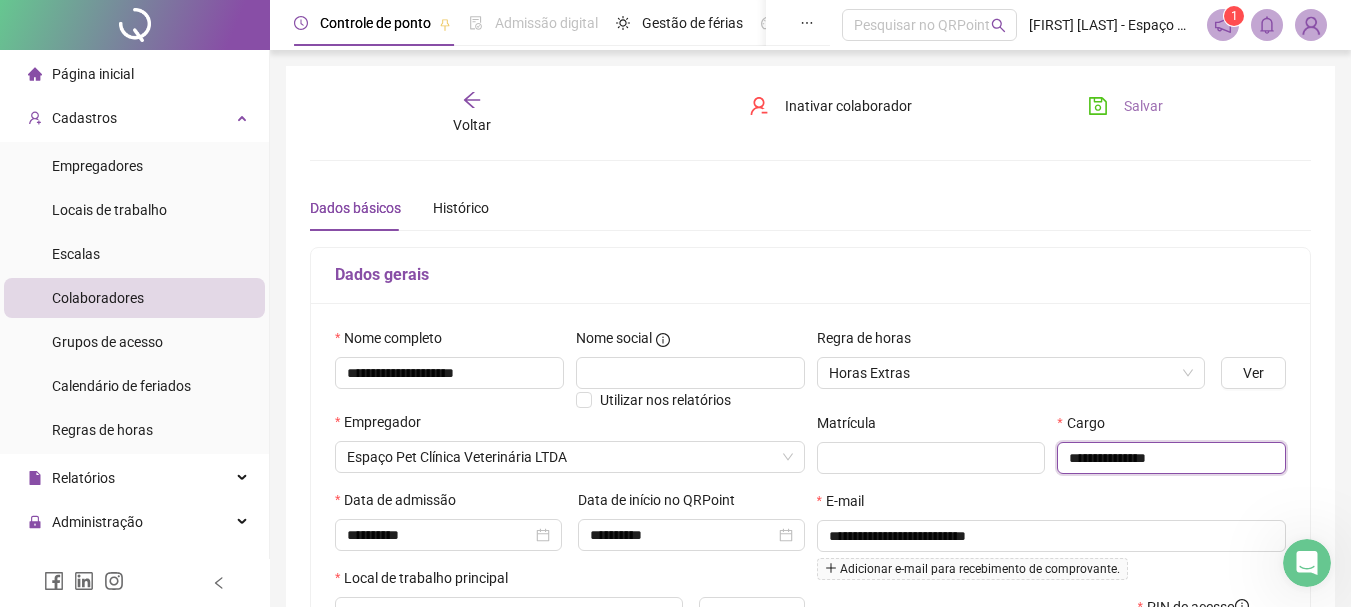 type on "**********" 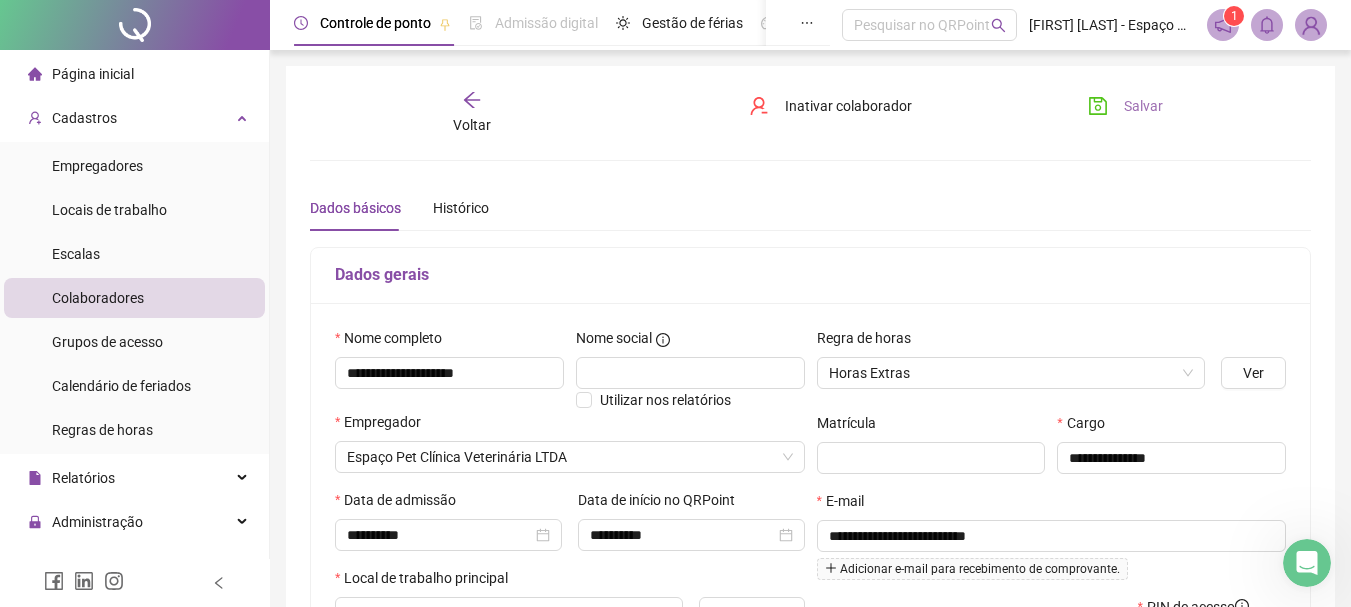 click on "Salvar" at bounding box center (1125, 106) 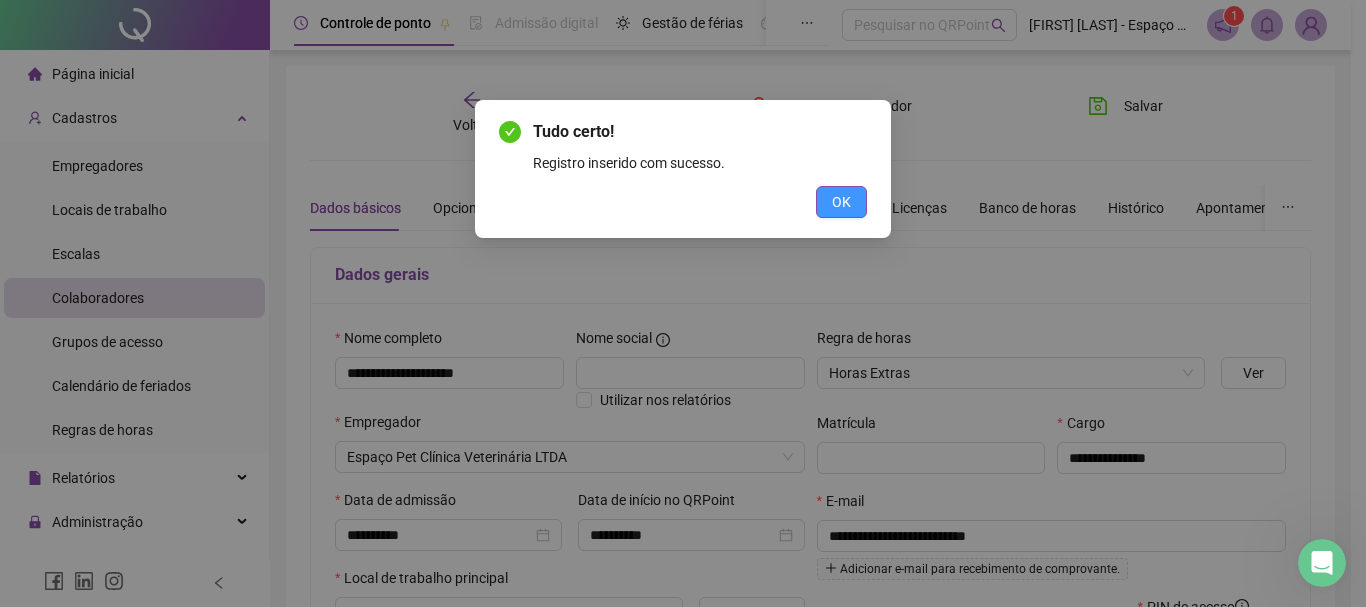 click on "OK" at bounding box center [841, 202] 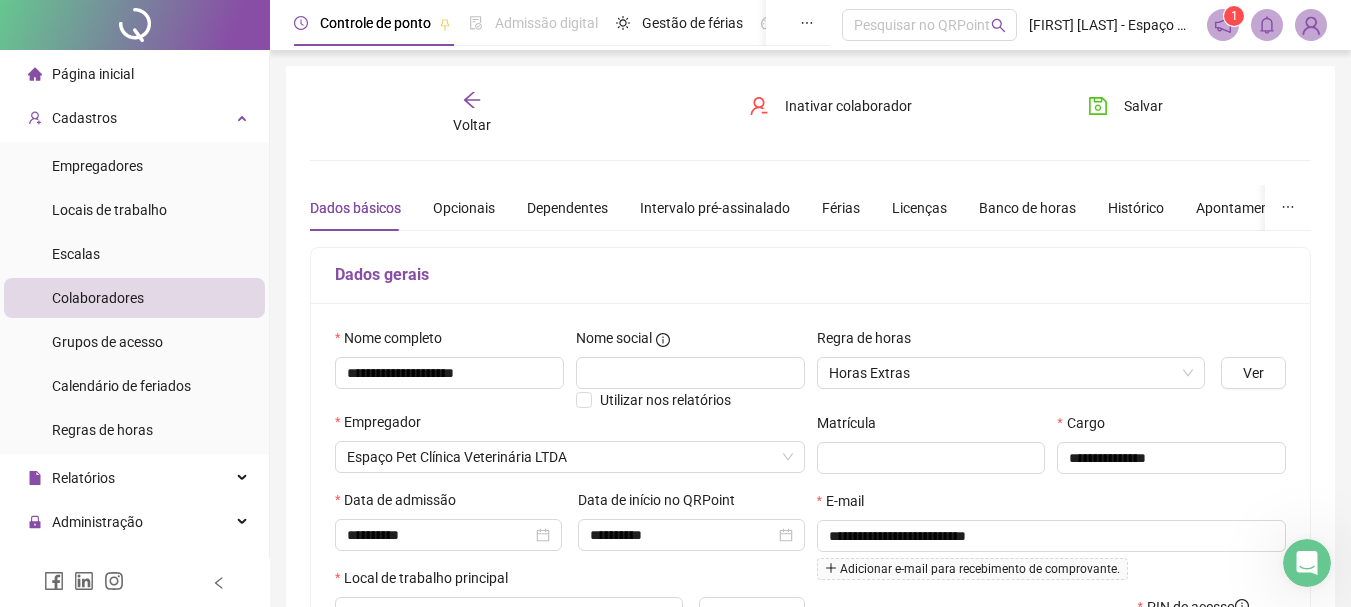 click on "Voltar" at bounding box center [472, 125] 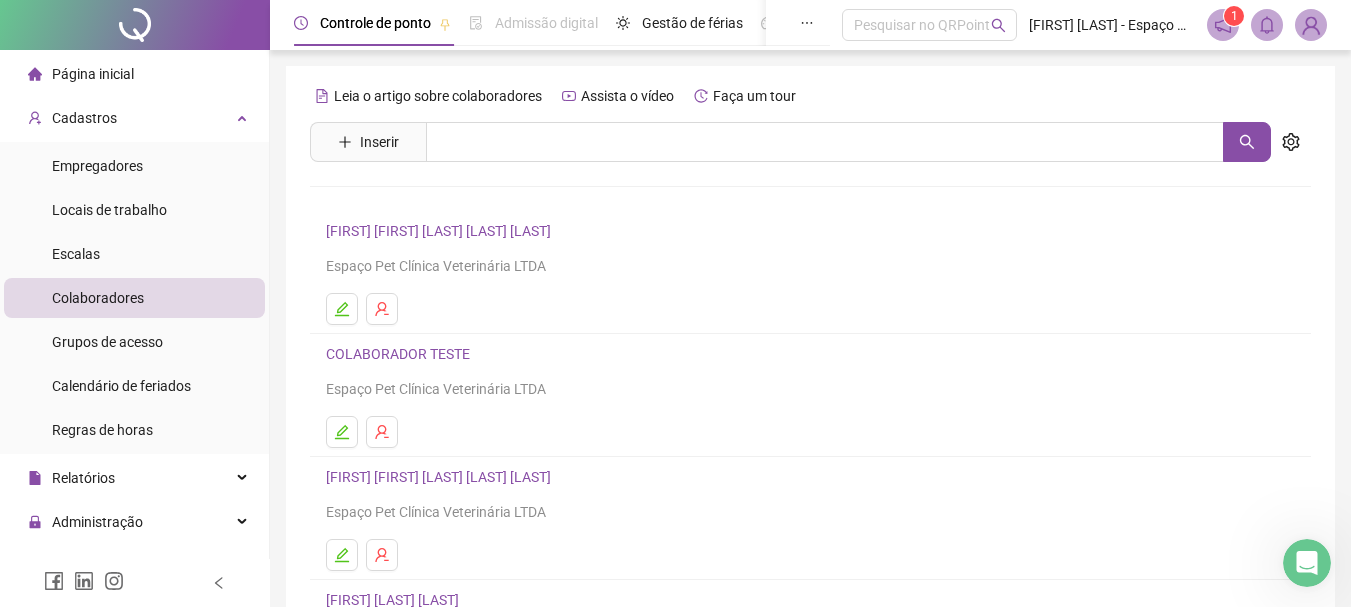 scroll, scrollTop: 360, scrollLeft: 0, axis: vertical 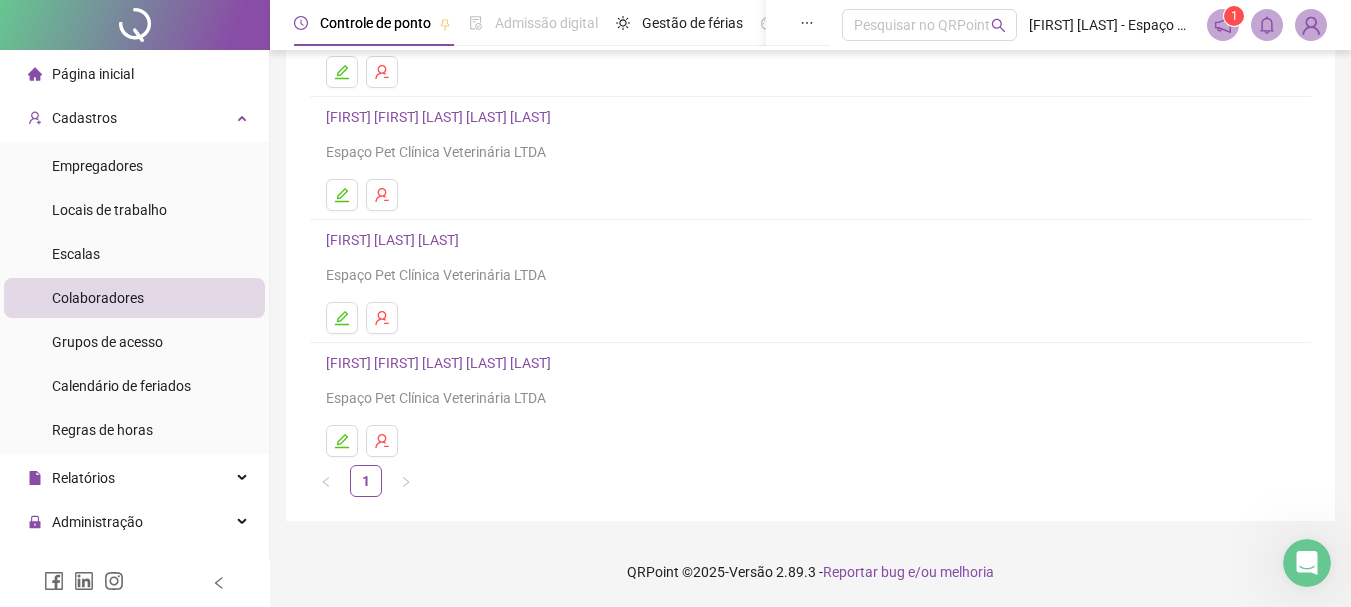 drag, startPoint x: 347, startPoint y: 444, endPoint x: 386, endPoint y: 381, distance: 74.094536 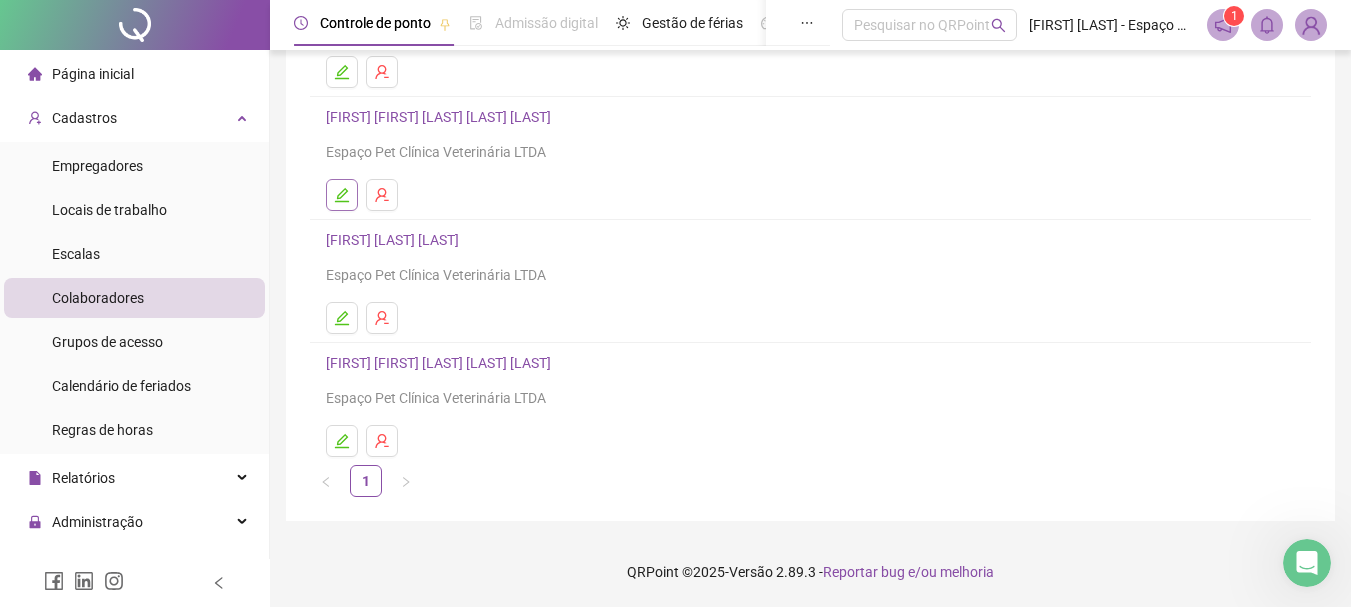 click 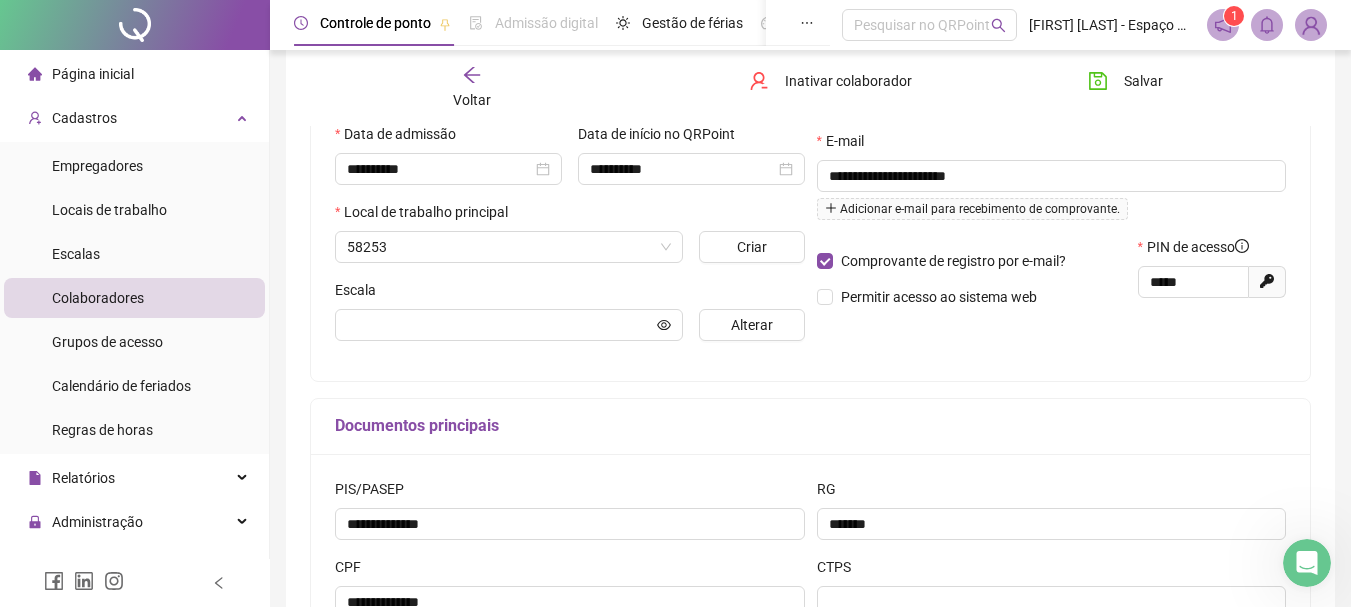 scroll, scrollTop: 370, scrollLeft: 0, axis: vertical 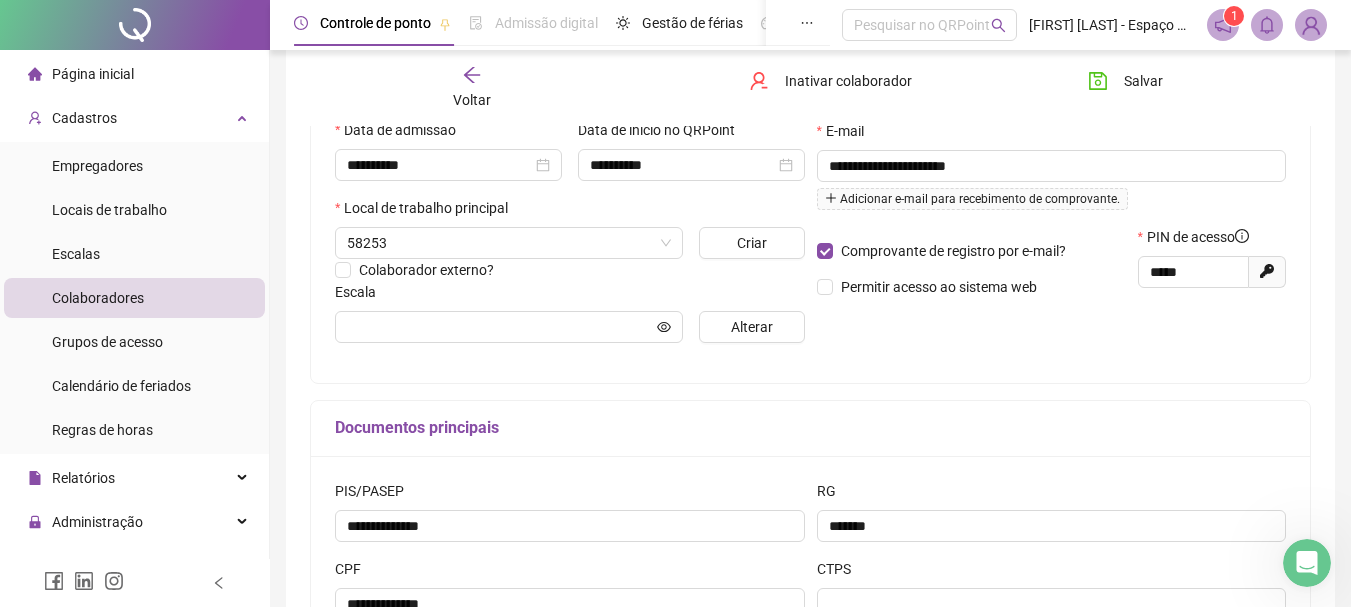 type on "*******" 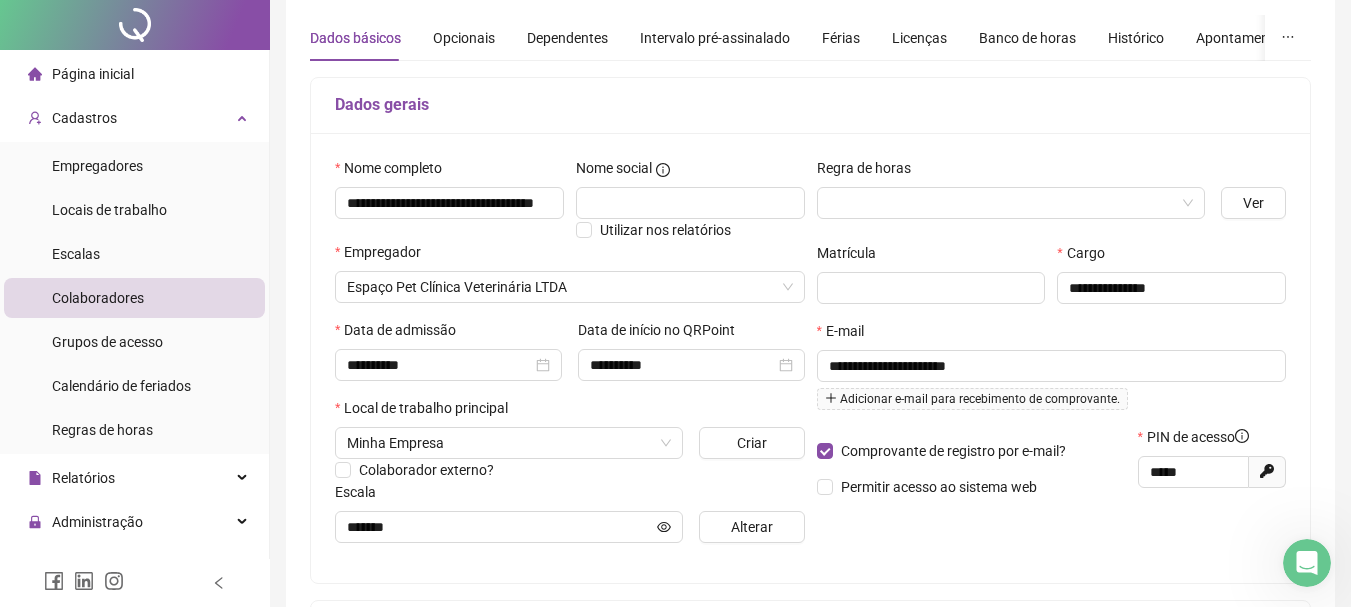 scroll, scrollTop: 0, scrollLeft: 0, axis: both 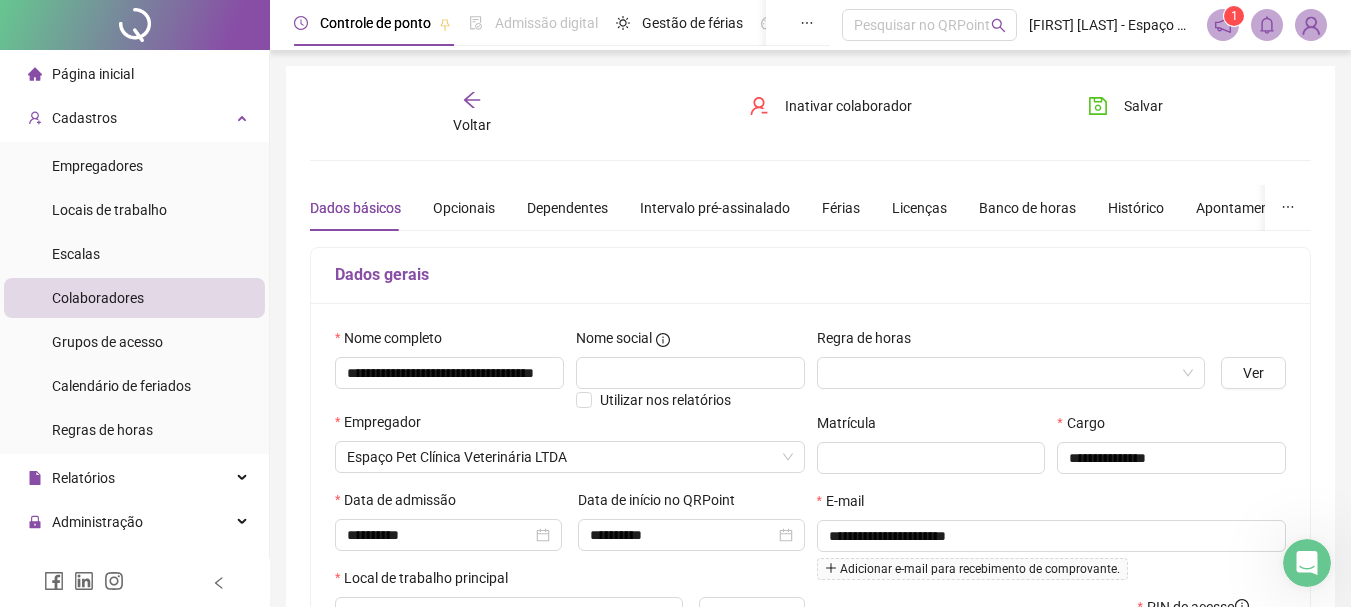 click 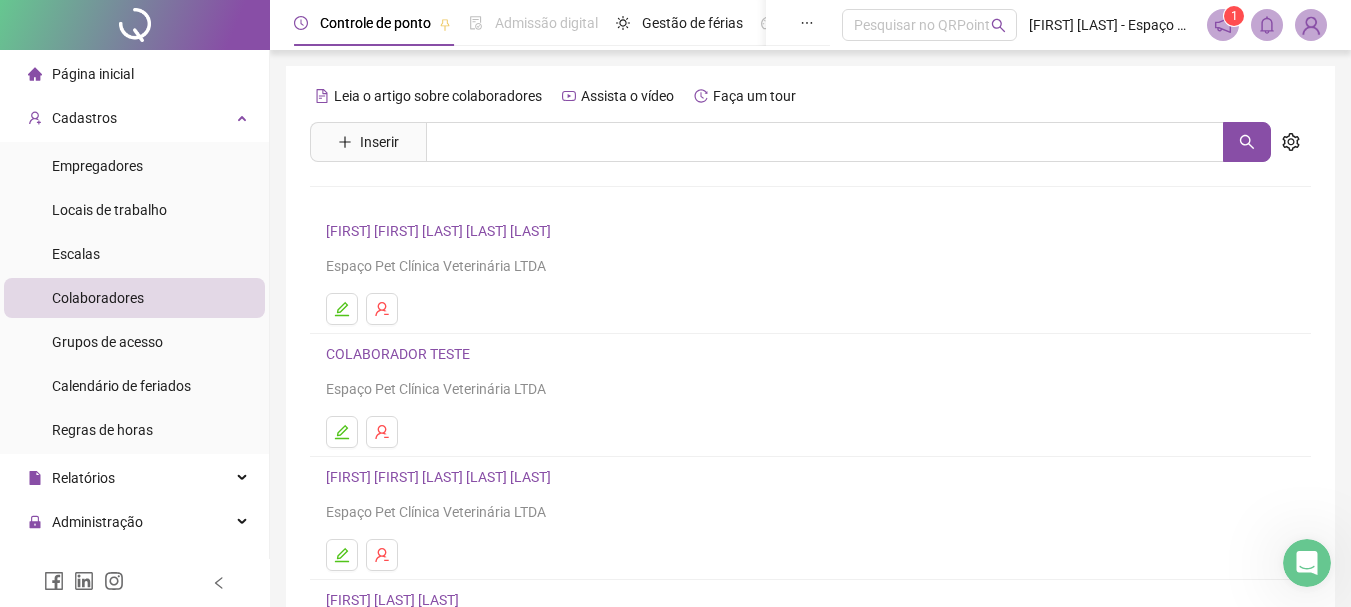 scroll, scrollTop: 100, scrollLeft: 0, axis: vertical 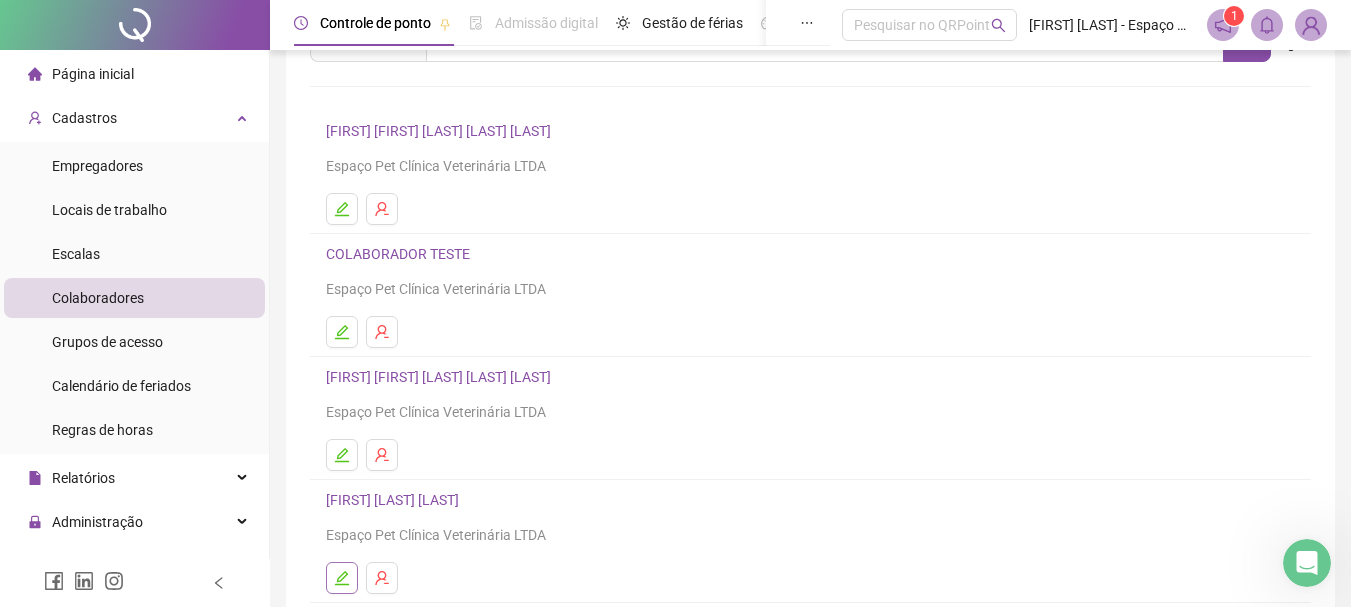 click at bounding box center (342, 578) 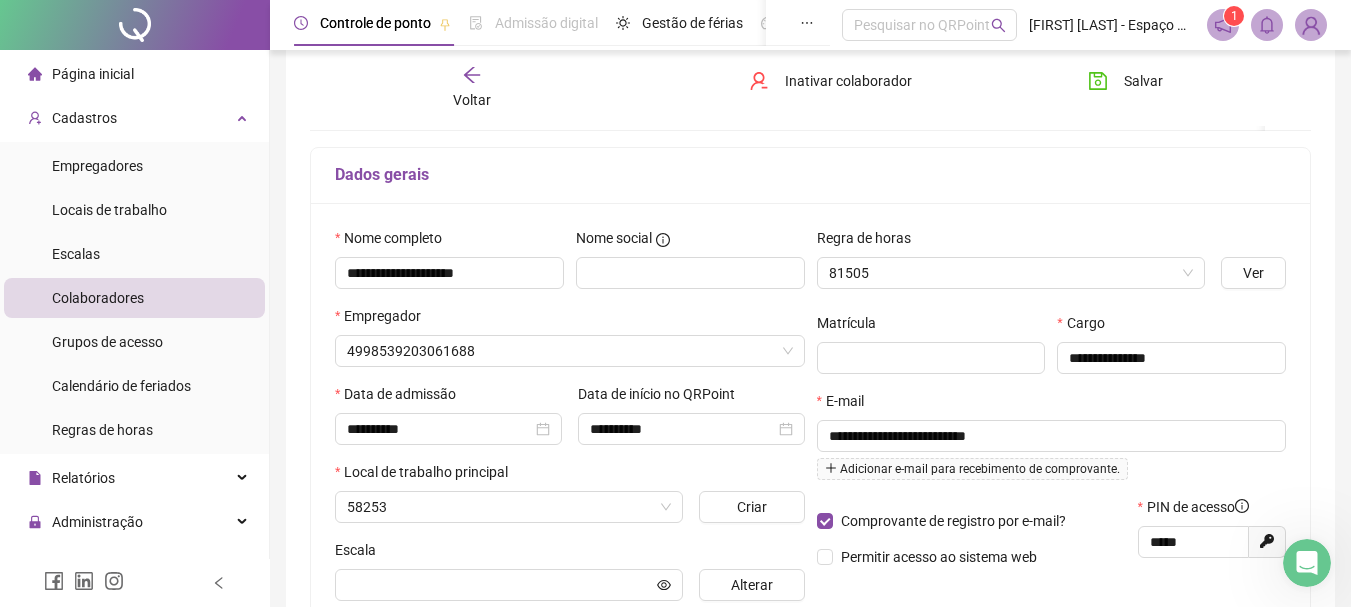 scroll, scrollTop: 110, scrollLeft: 0, axis: vertical 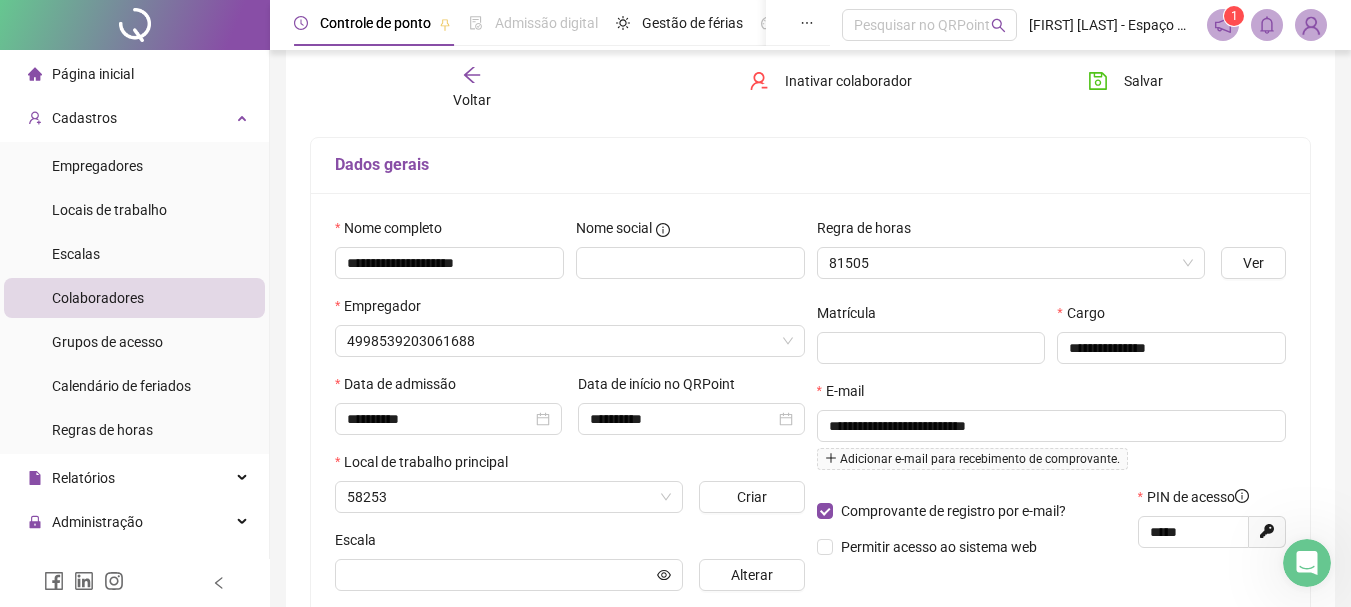 type on "*******" 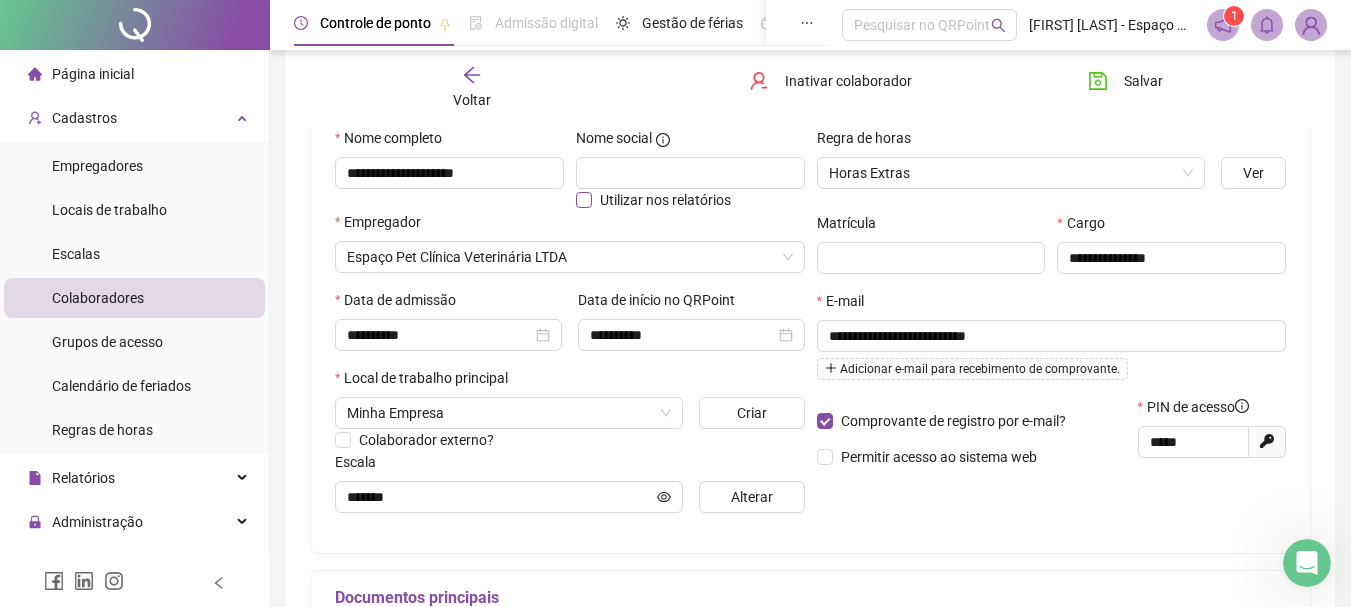 scroll, scrollTop: 0, scrollLeft: 0, axis: both 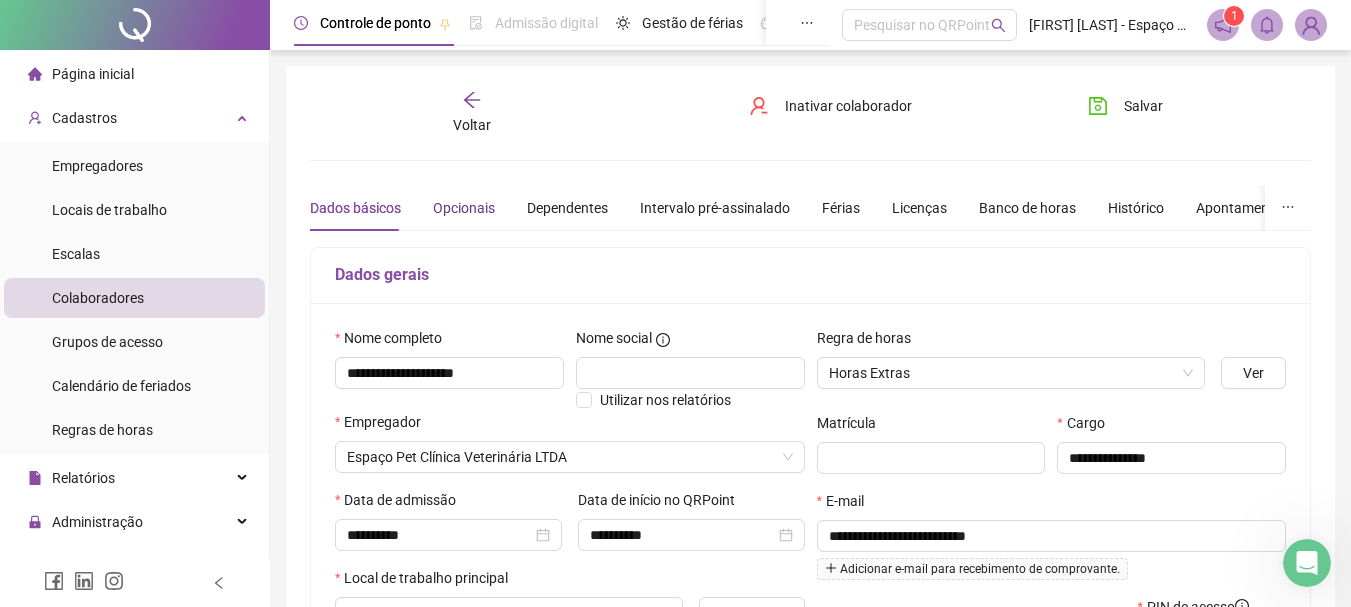 click on "Opcionais" at bounding box center [464, 208] 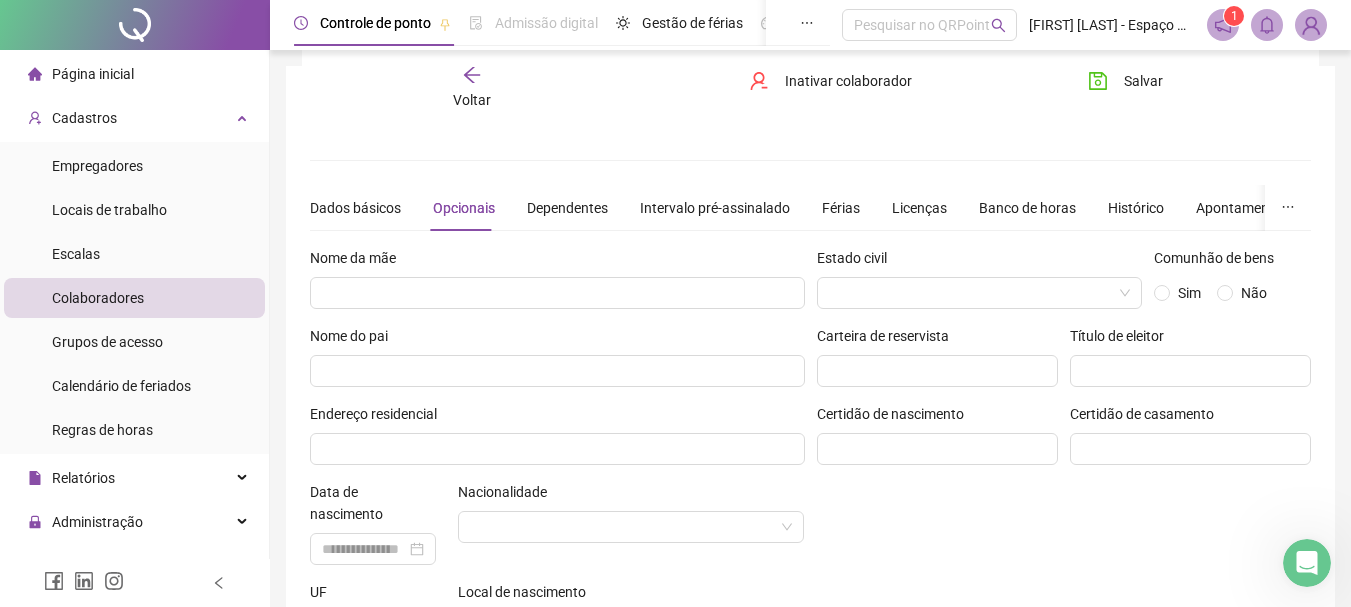 scroll, scrollTop: 200, scrollLeft: 0, axis: vertical 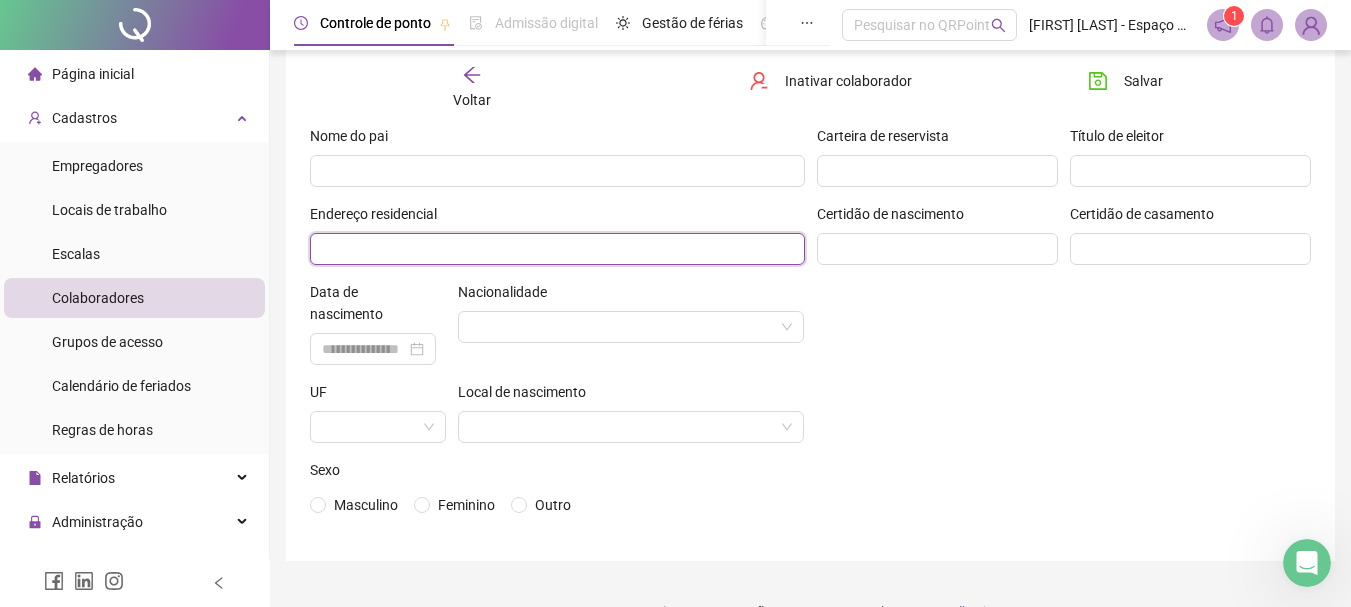 click at bounding box center [557, 249] 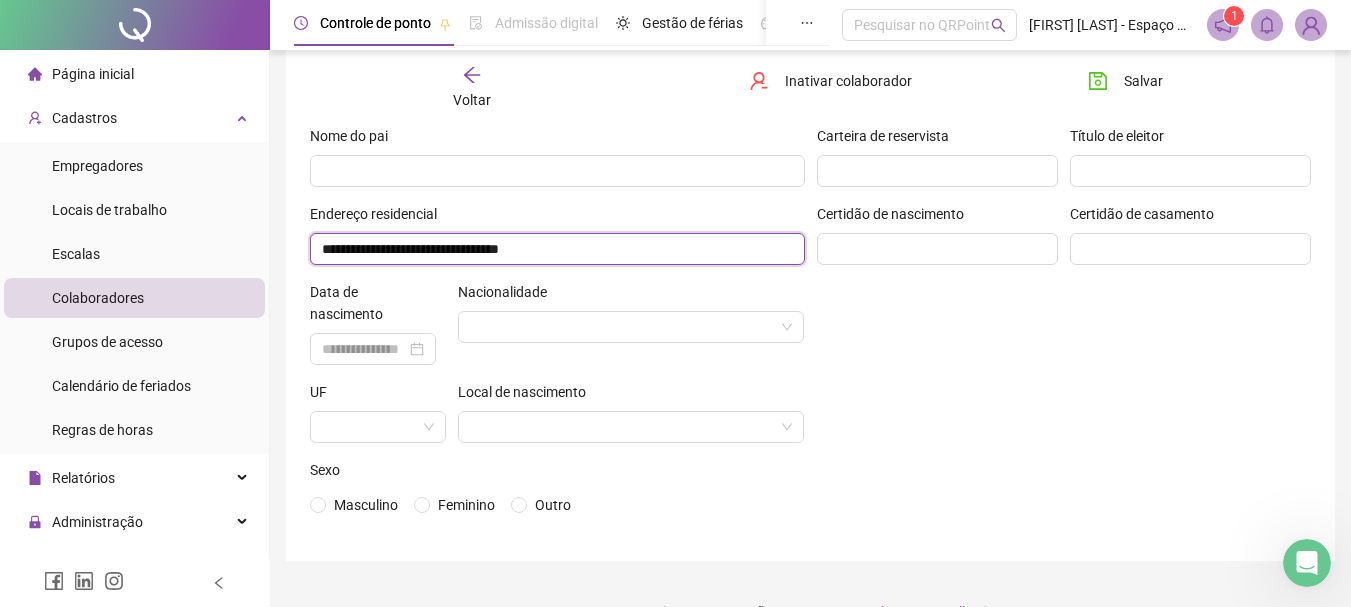 paste on "**********" 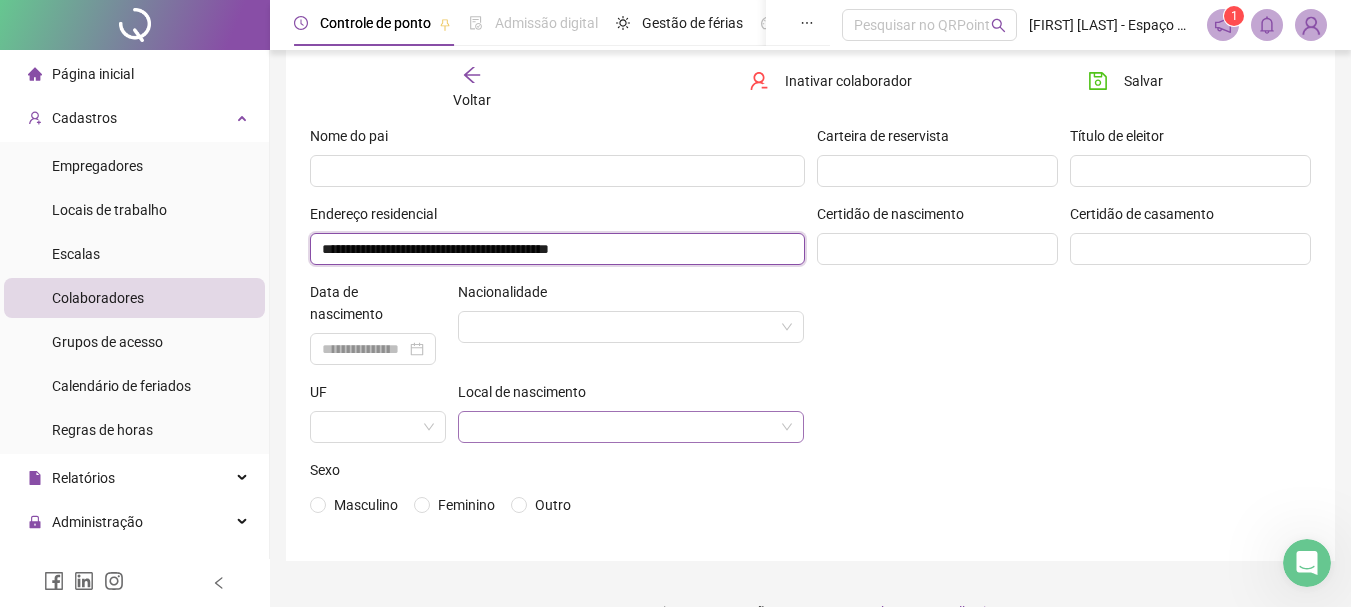 scroll, scrollTop: 240, scrollLeft: 0, axis: vertical 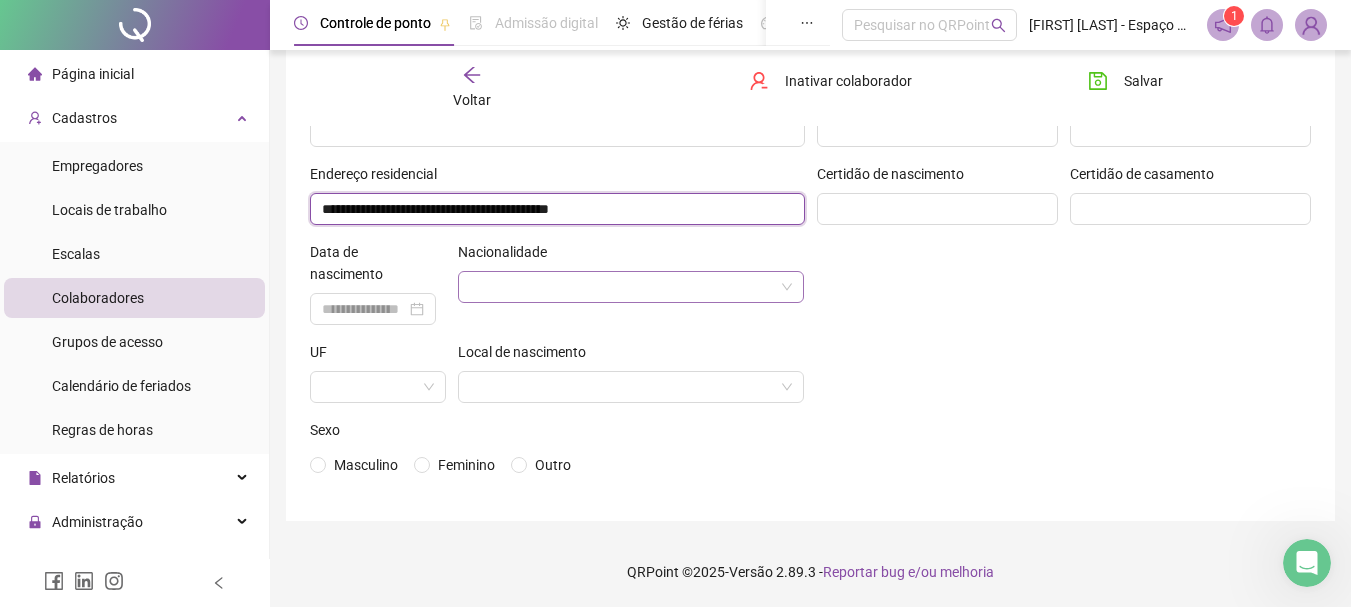 type on "**********" 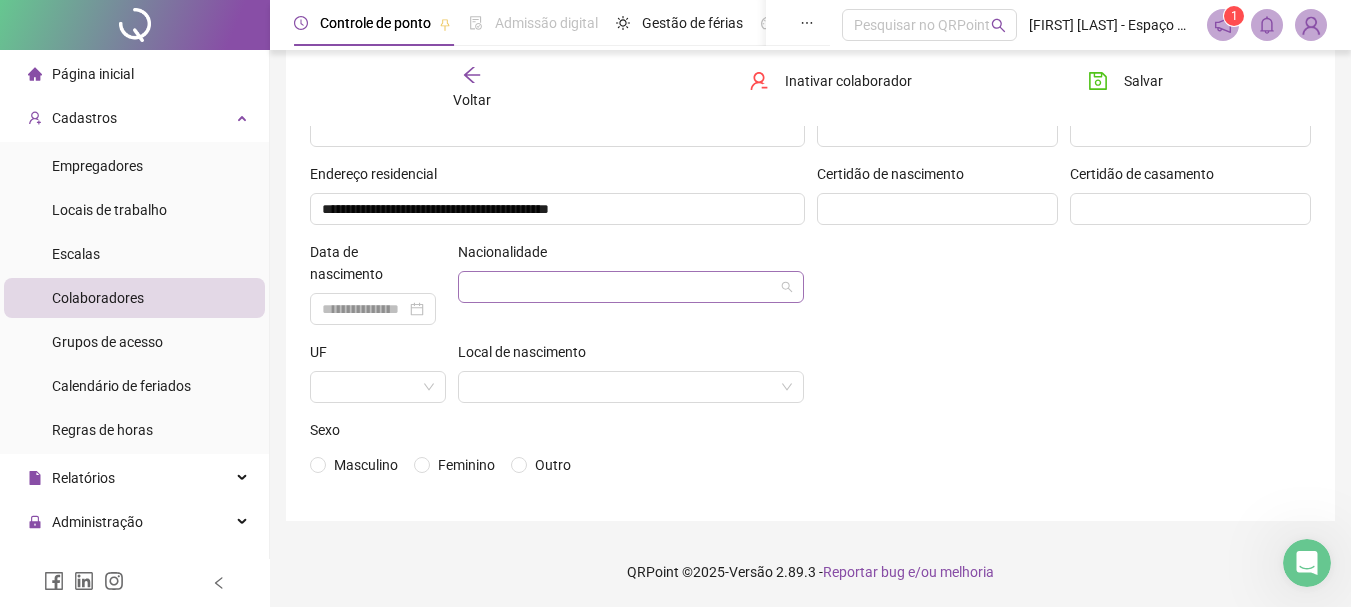 click at bounding box center [622, 287] 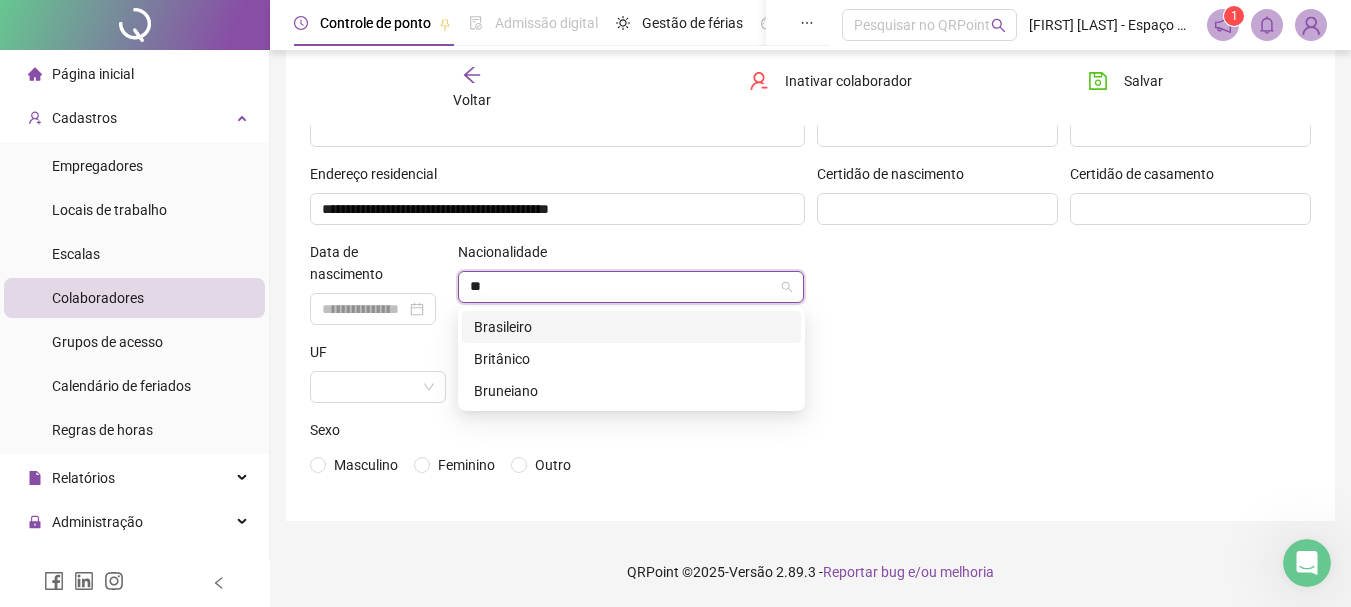 type on "***" 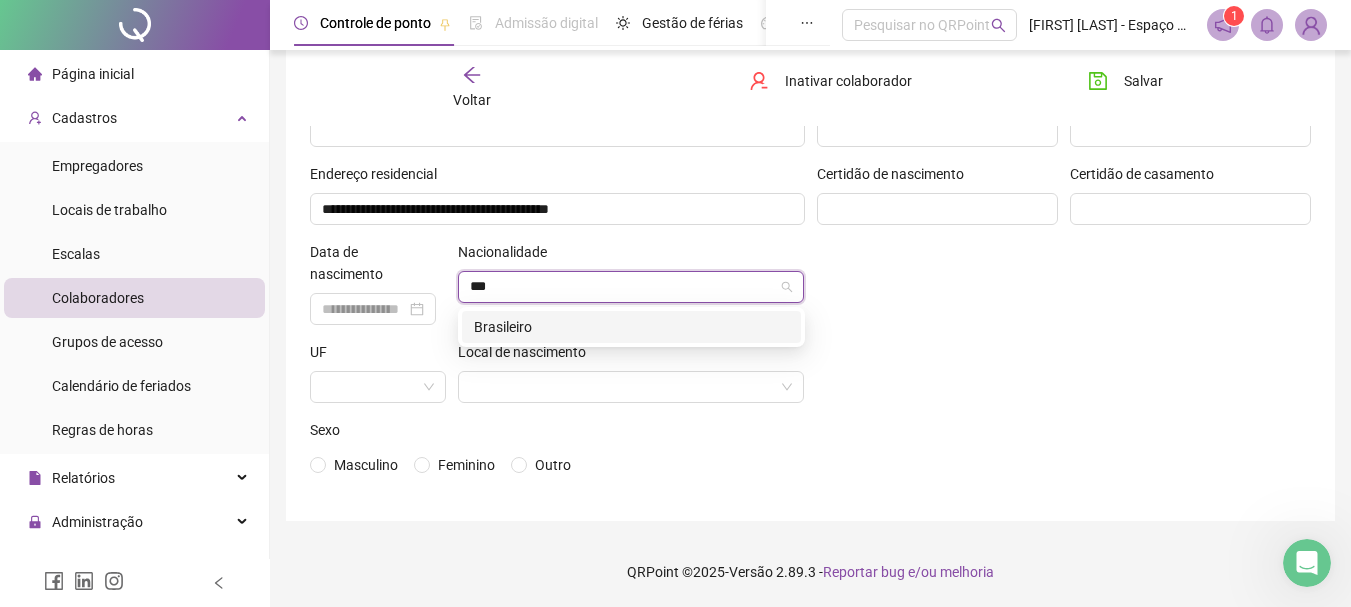 type 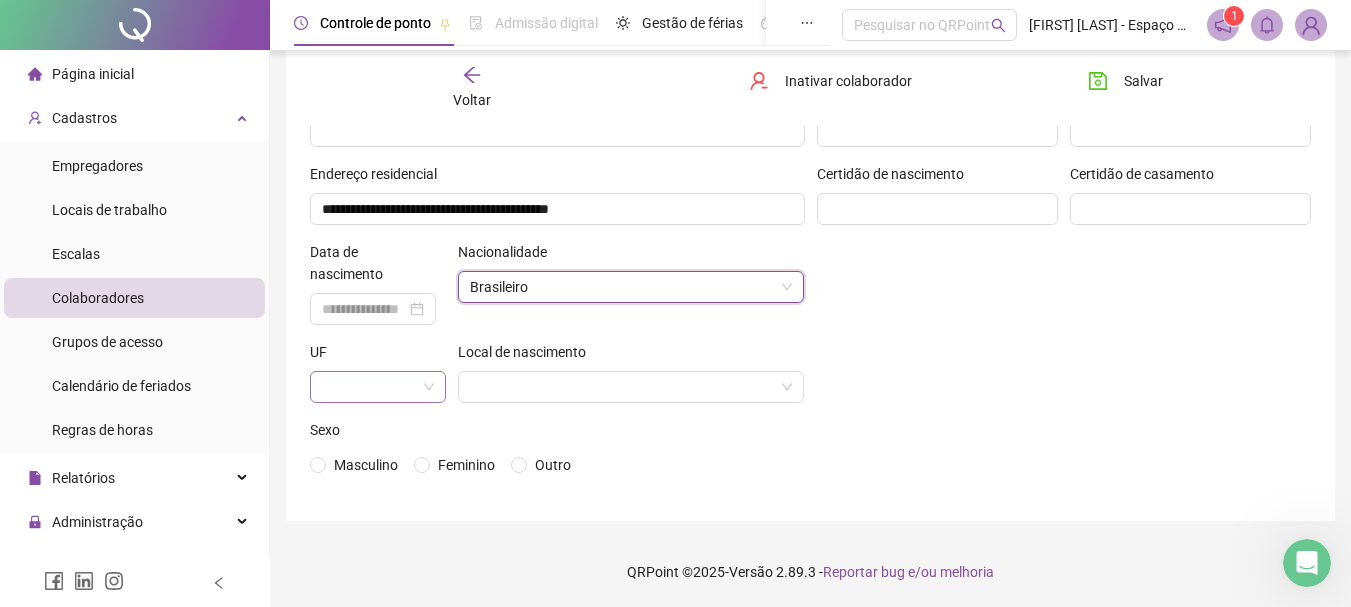 click at bounding box center (378, 387) 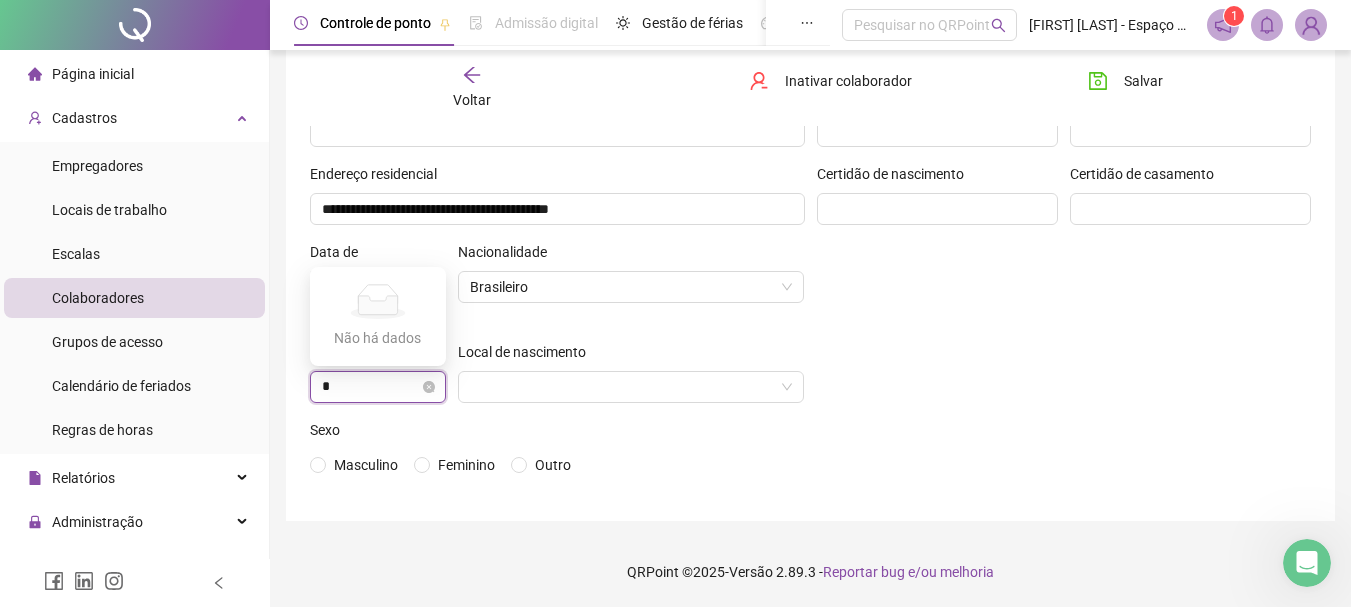 type on "**" 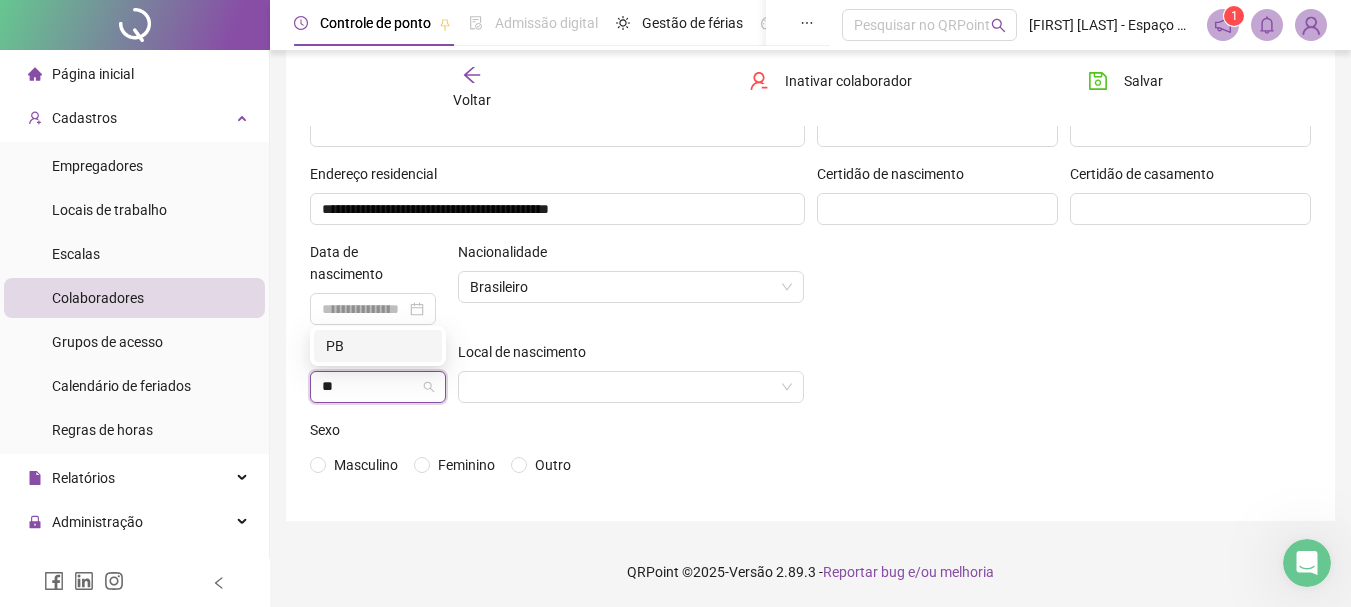click on "PB" at bounding box center [378, 346] 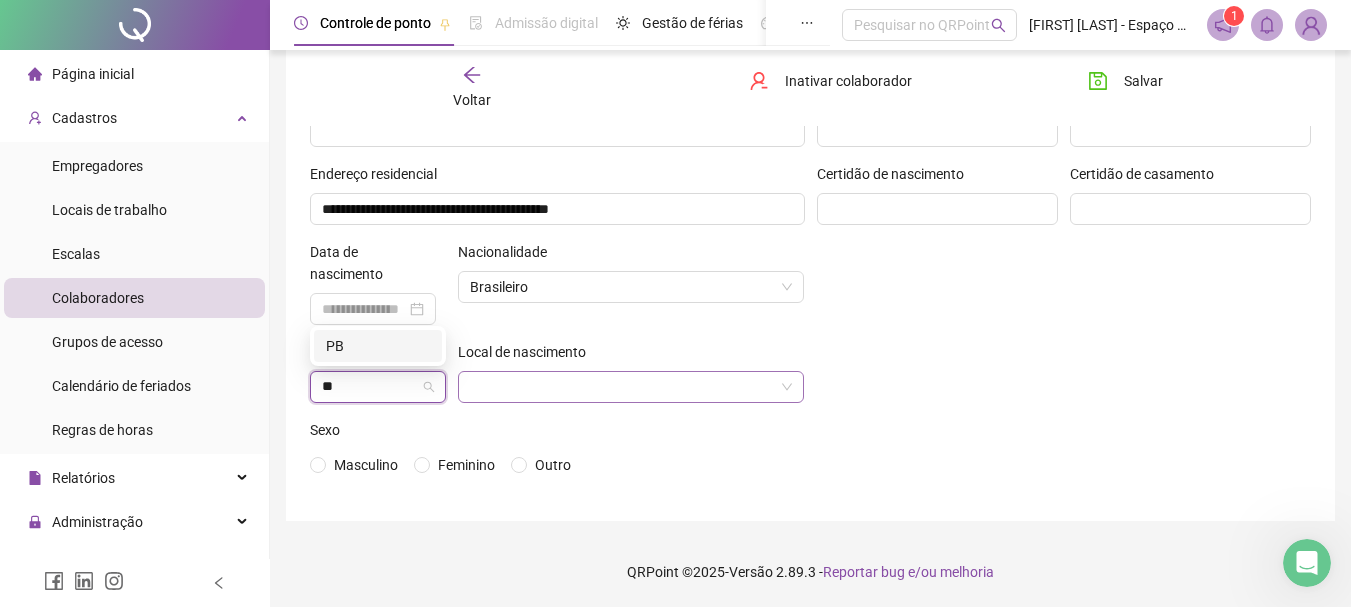 type 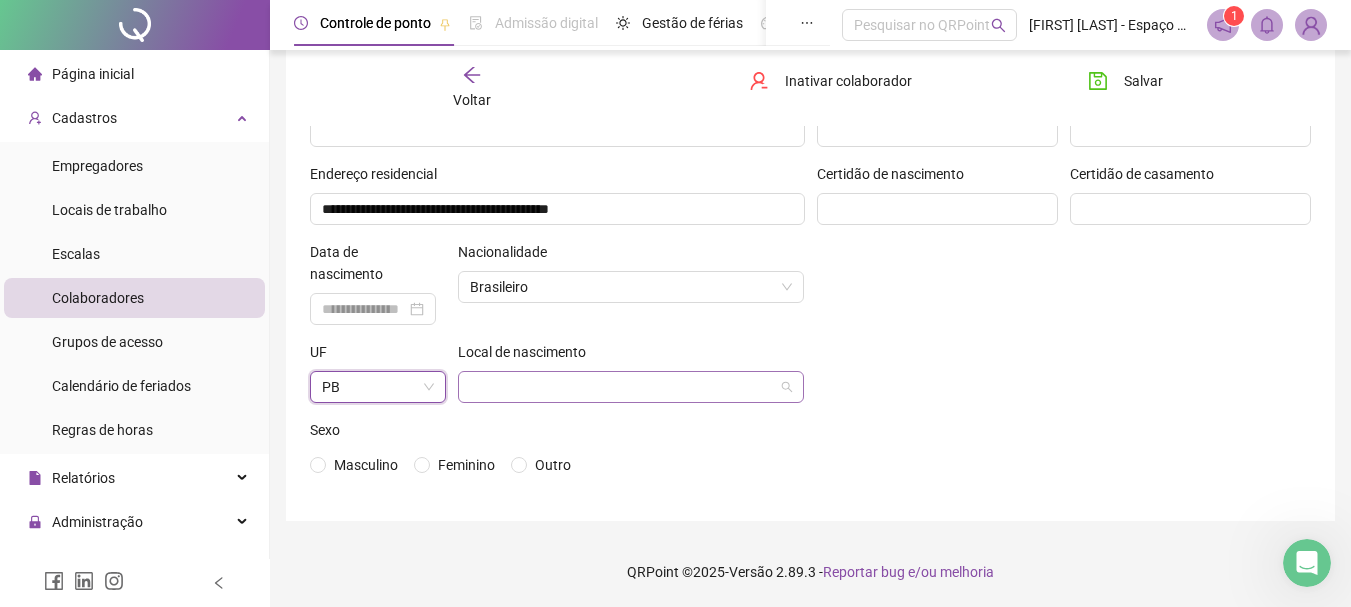 click at bounding box center [622, 387] 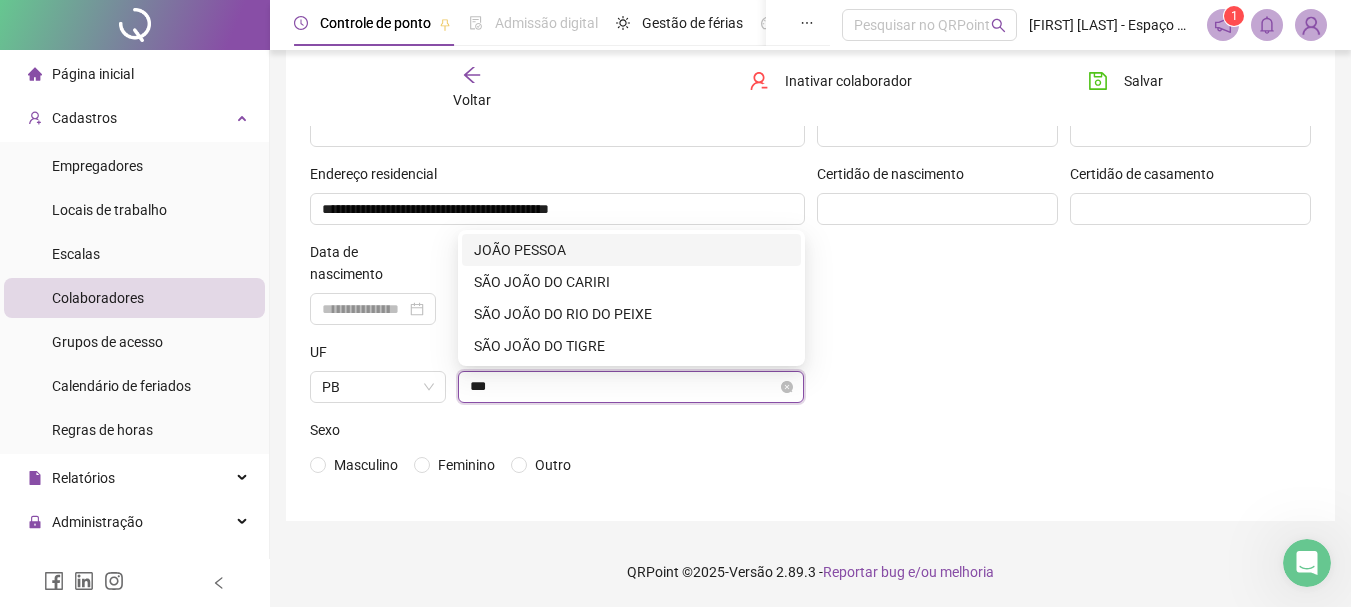 type on "****" 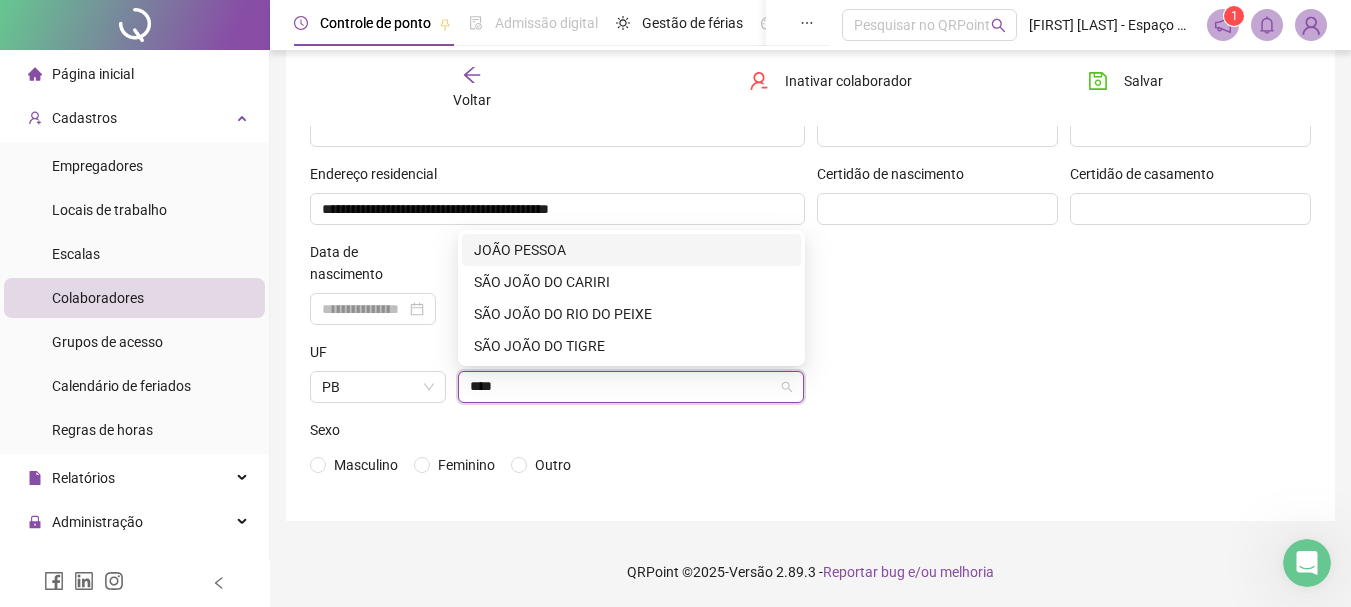click on "JOÃO PESSOA" at bounding box center (631, 250) 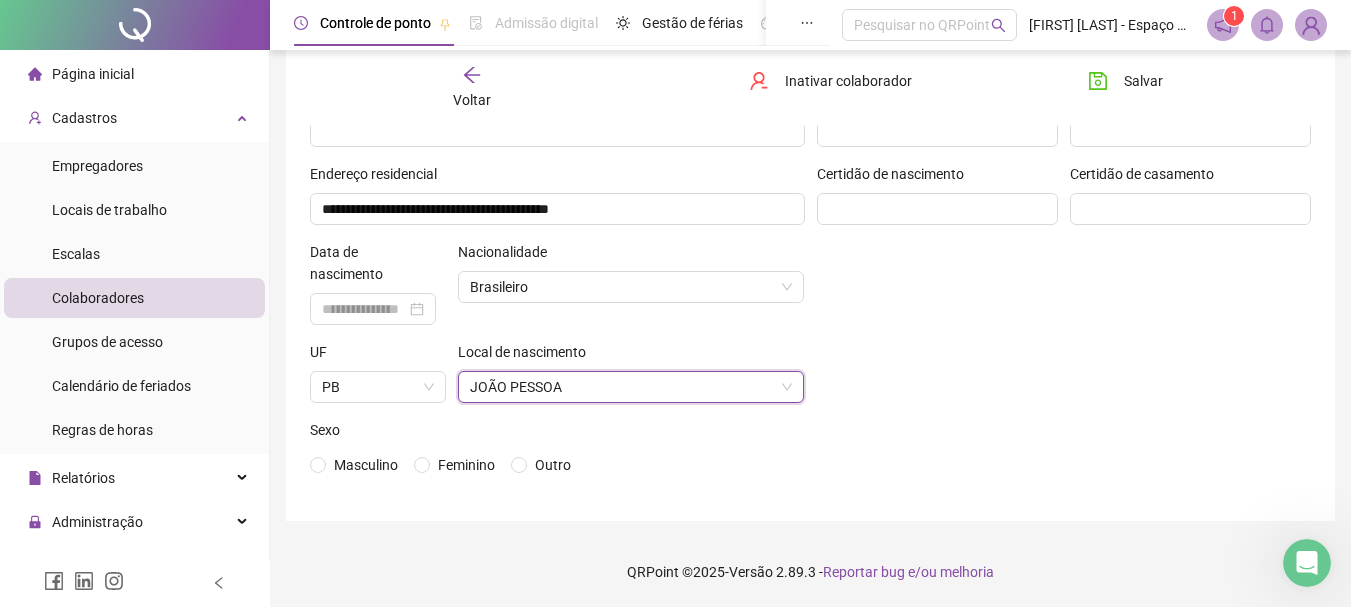 scroll, scrollTop: 40, scrollLeft: 0, axis: vertical 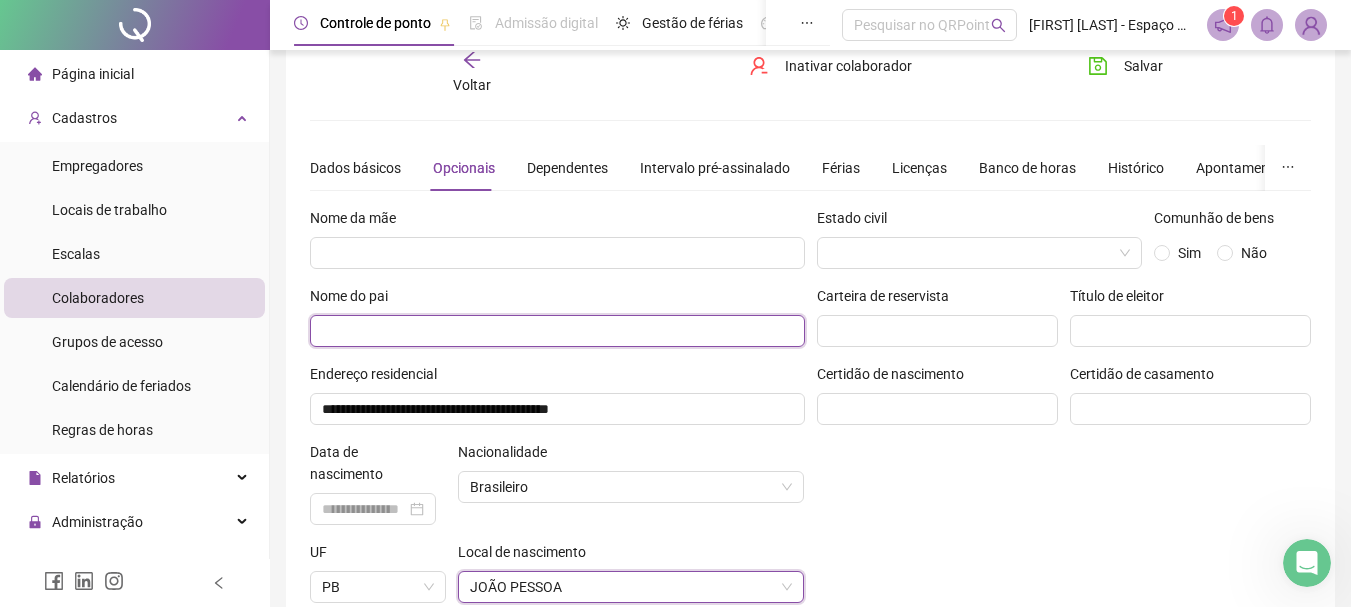 click at bounding box center (557, 331) 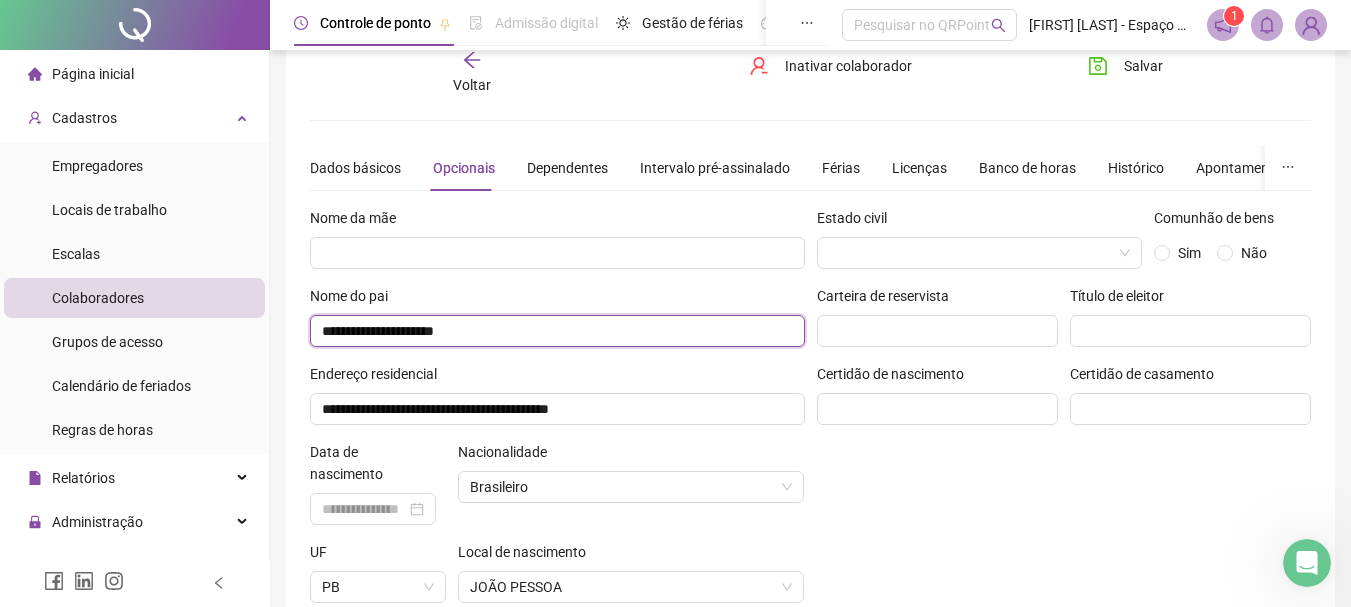 click on "**********" at bounding box center (557, 331) 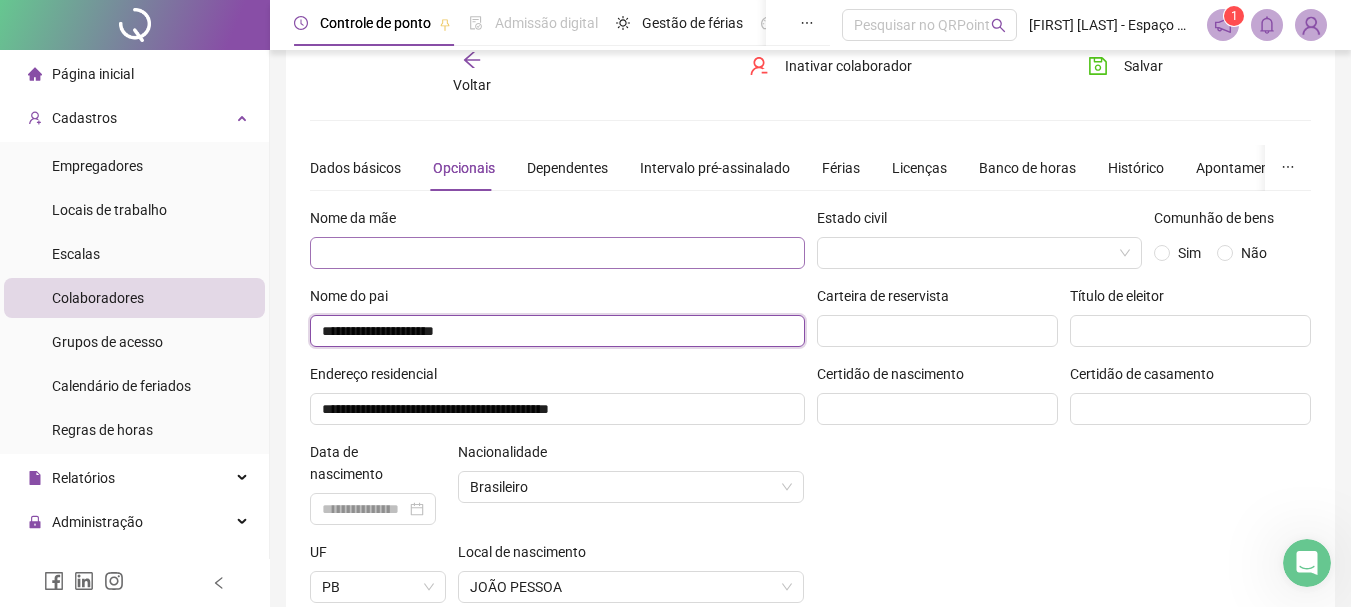 type on "**********" 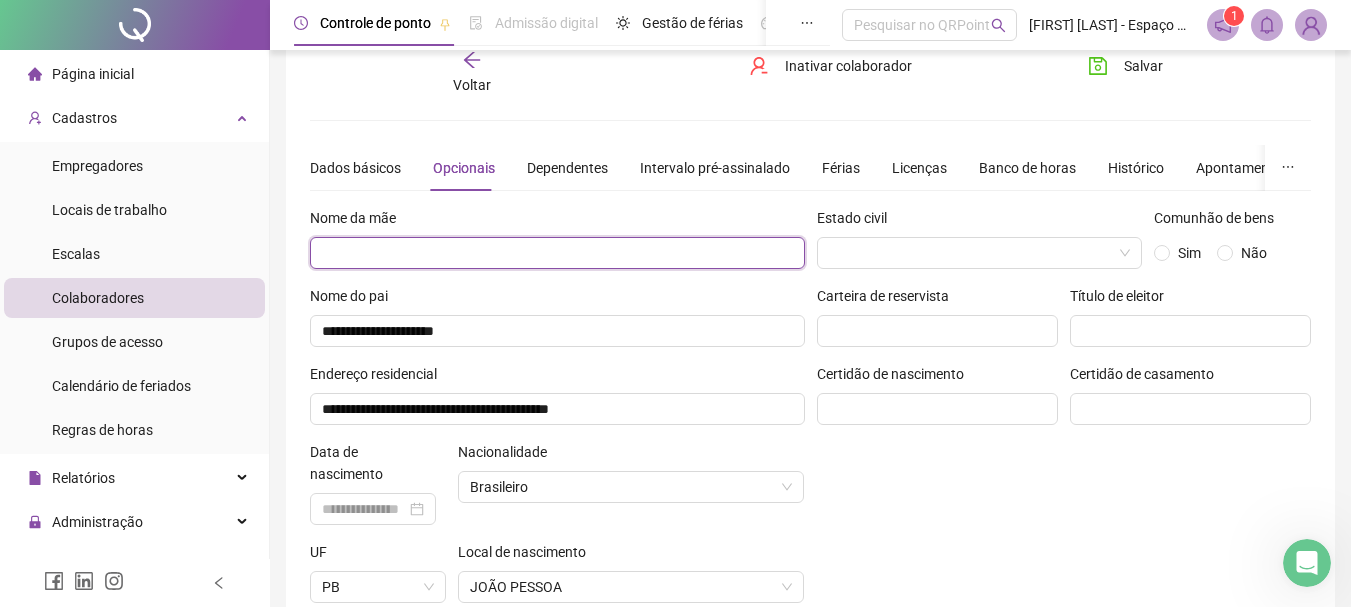 click at bounding box center [557, 253] 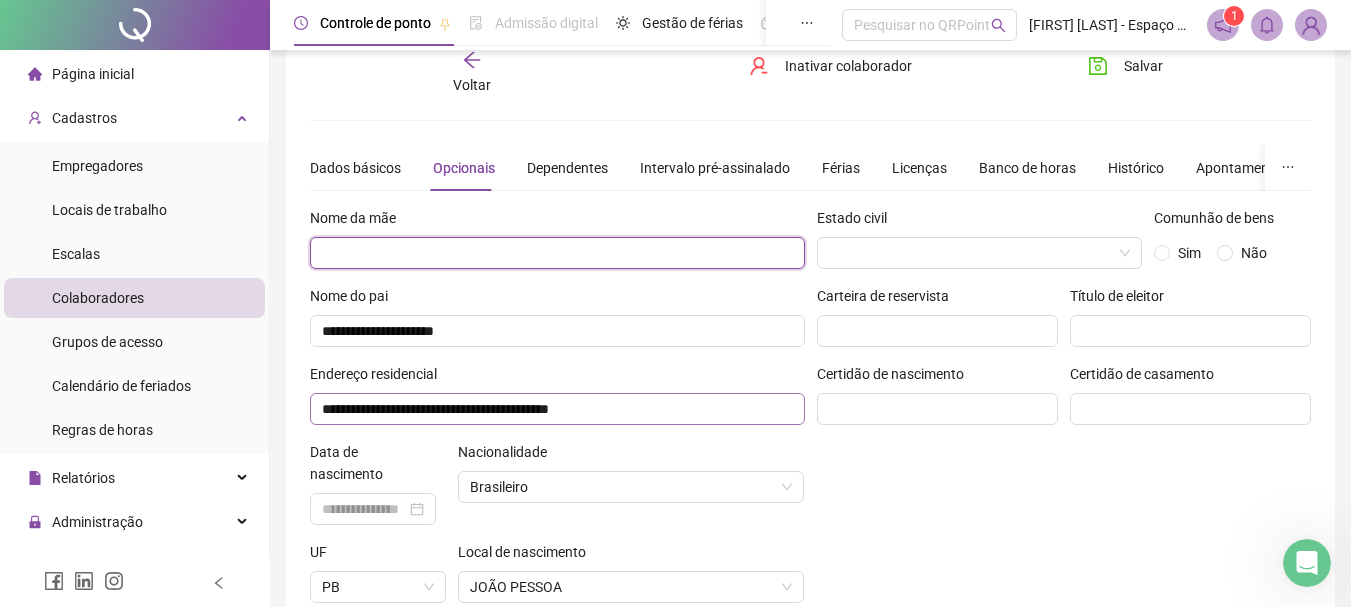 paste on "**********" 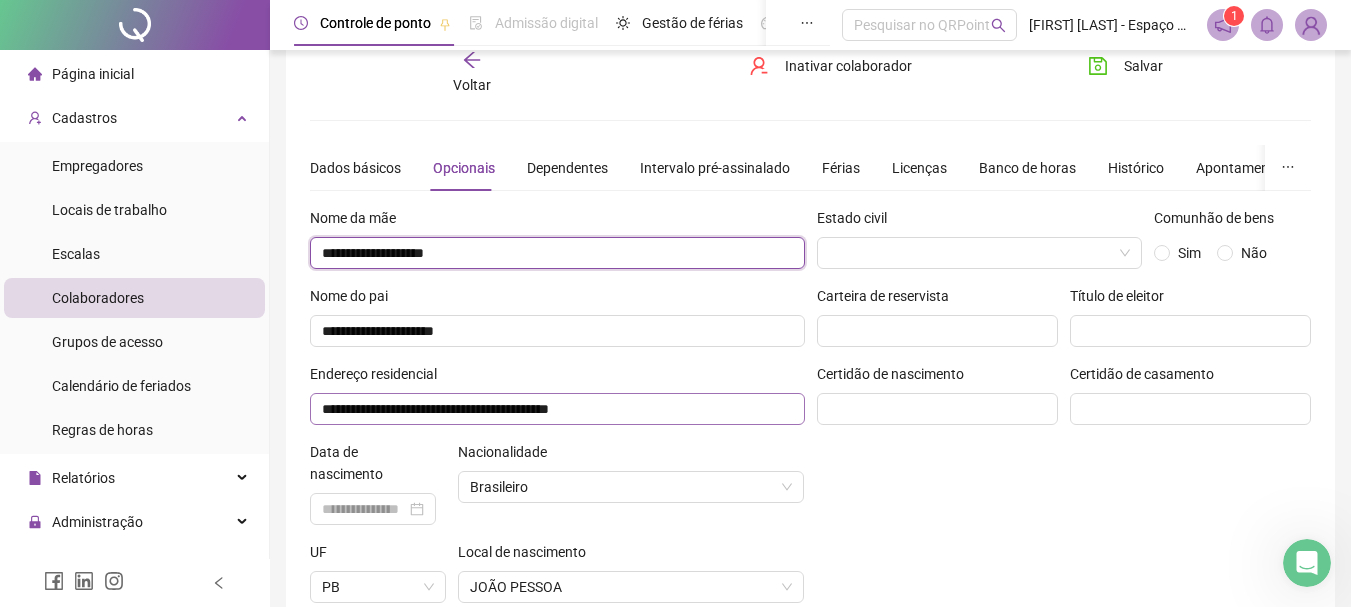 type on "**********" 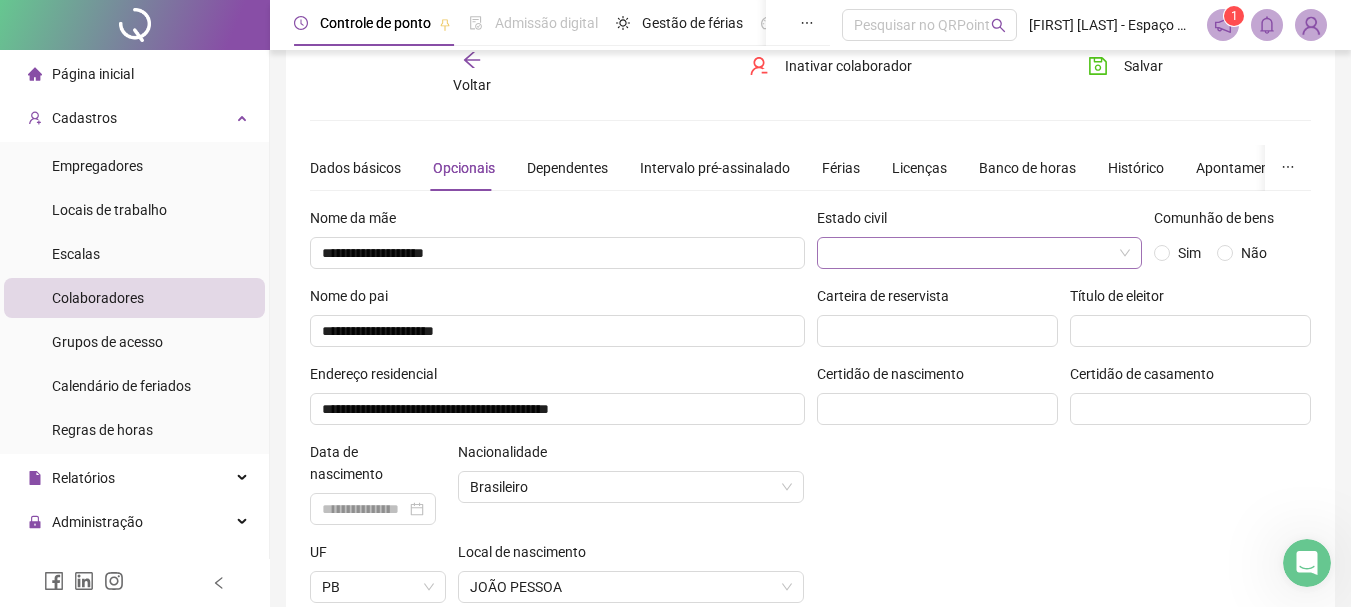 click at bounding box center [971, 253] 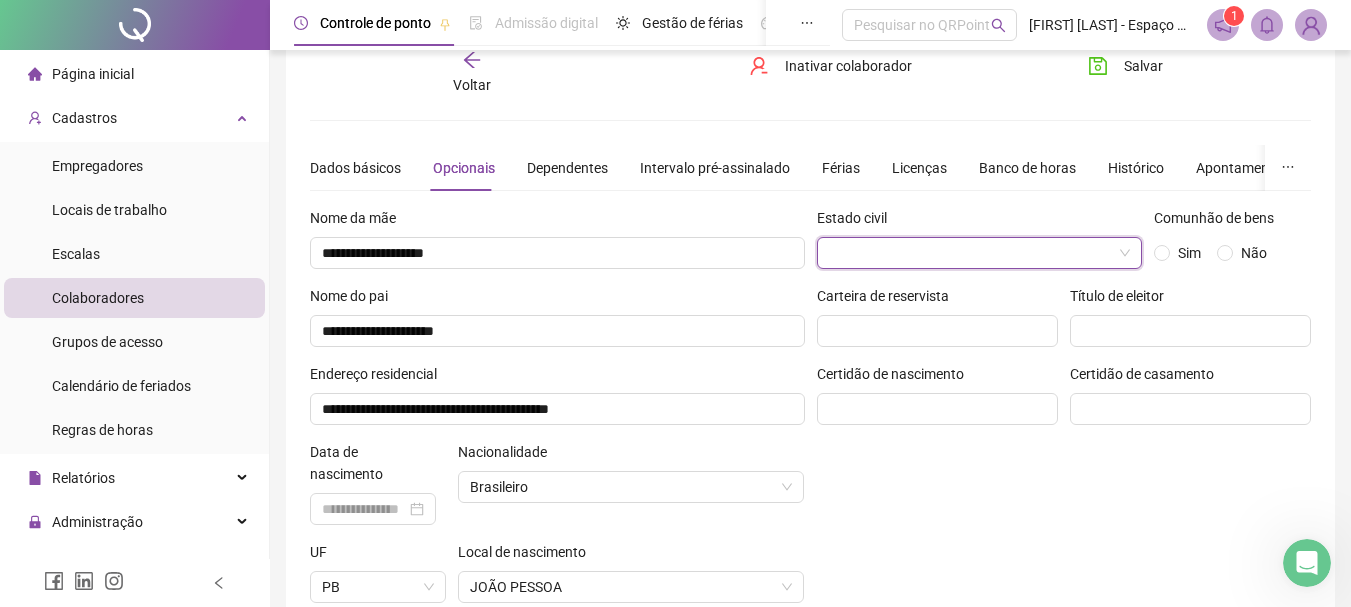 click on "Estado civil" at bounding box center (980, 222) 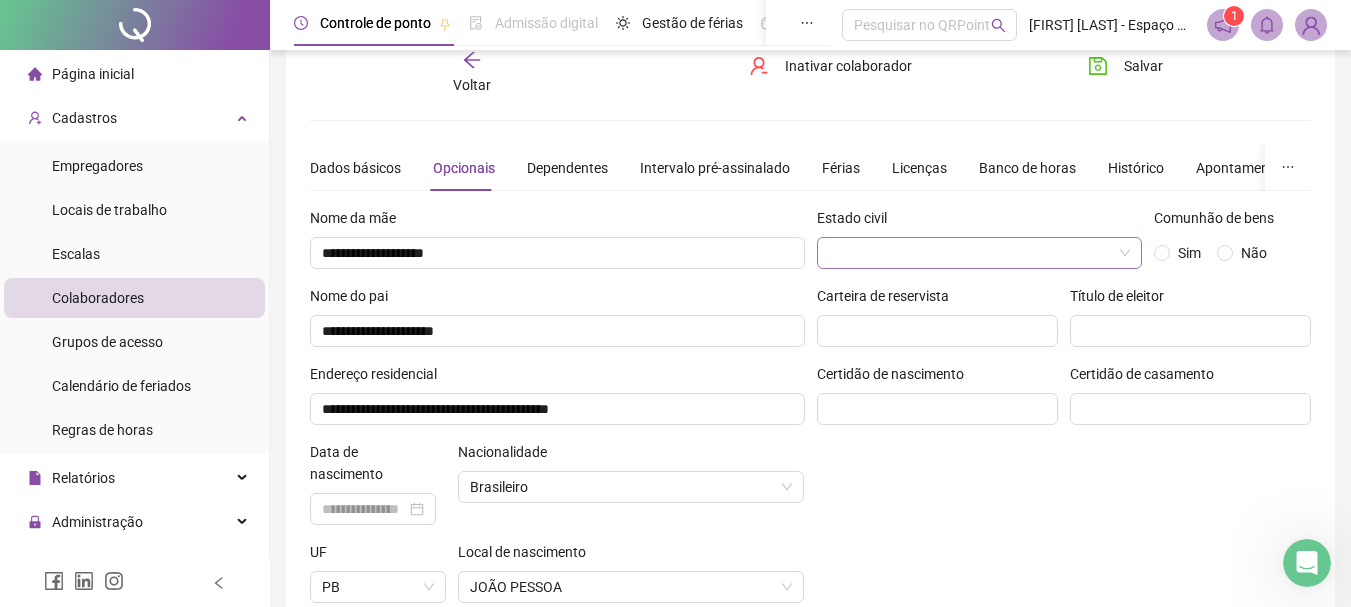 click at bounding box center (971, 253) 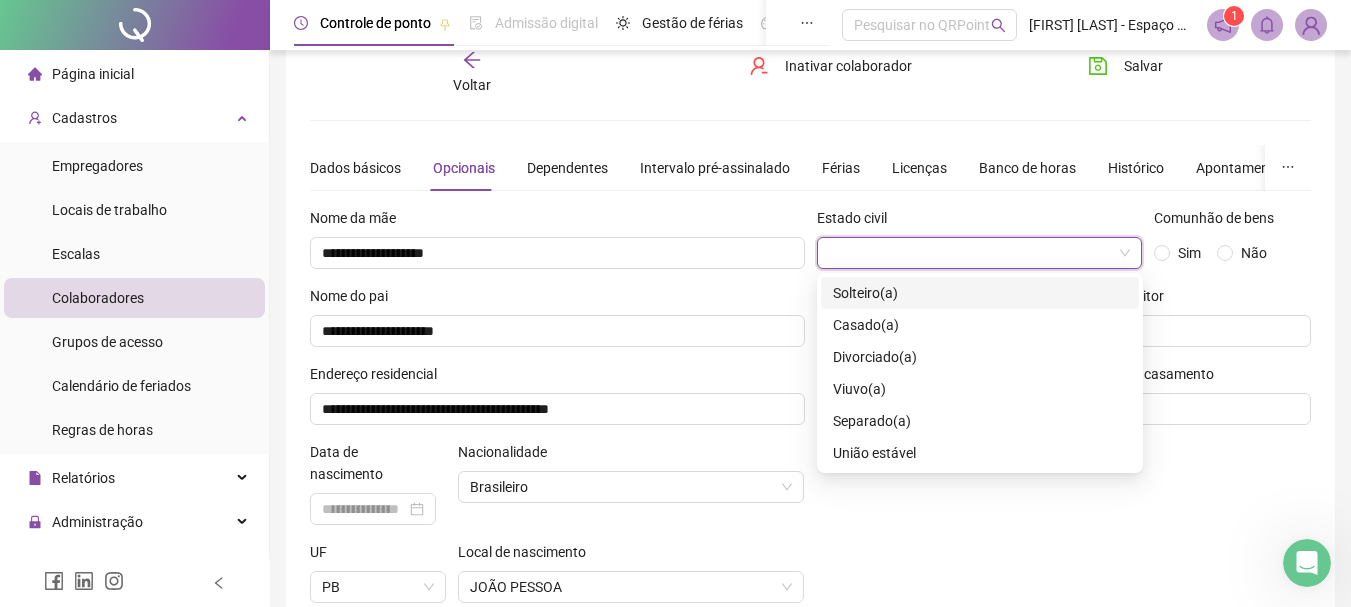 click on "Solteiro(a)" at bounding box center [865, 293] 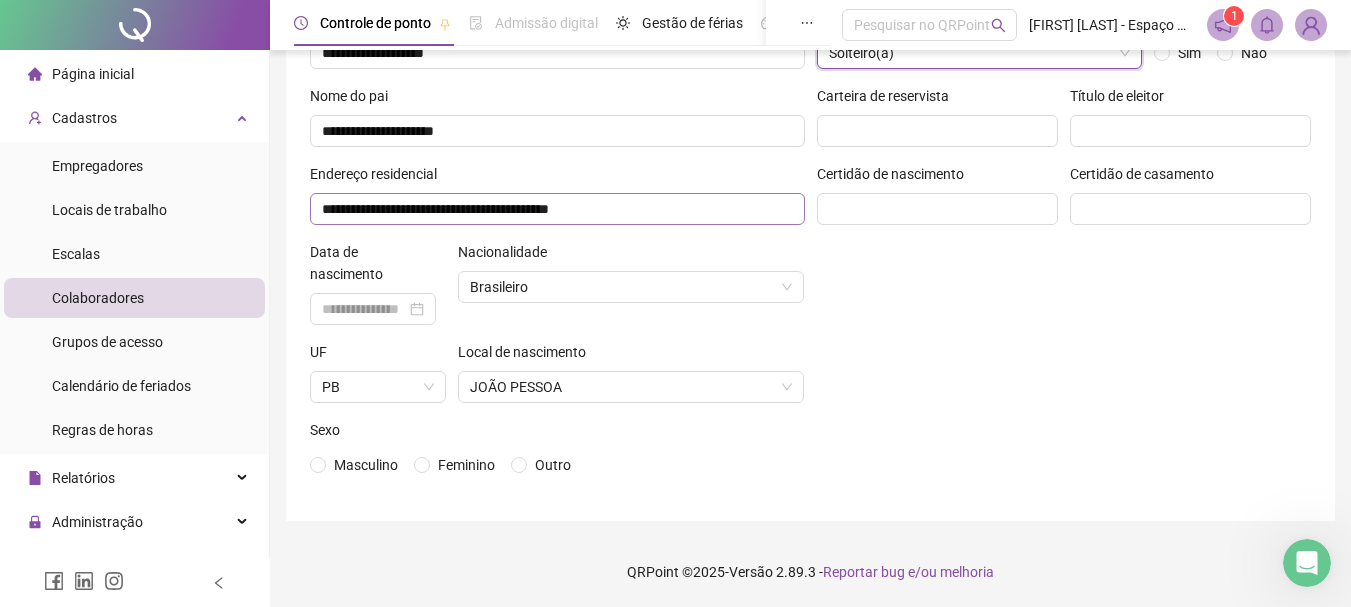 scroll, scrollTop: 40, scrollLeft: 0, axis: vertical 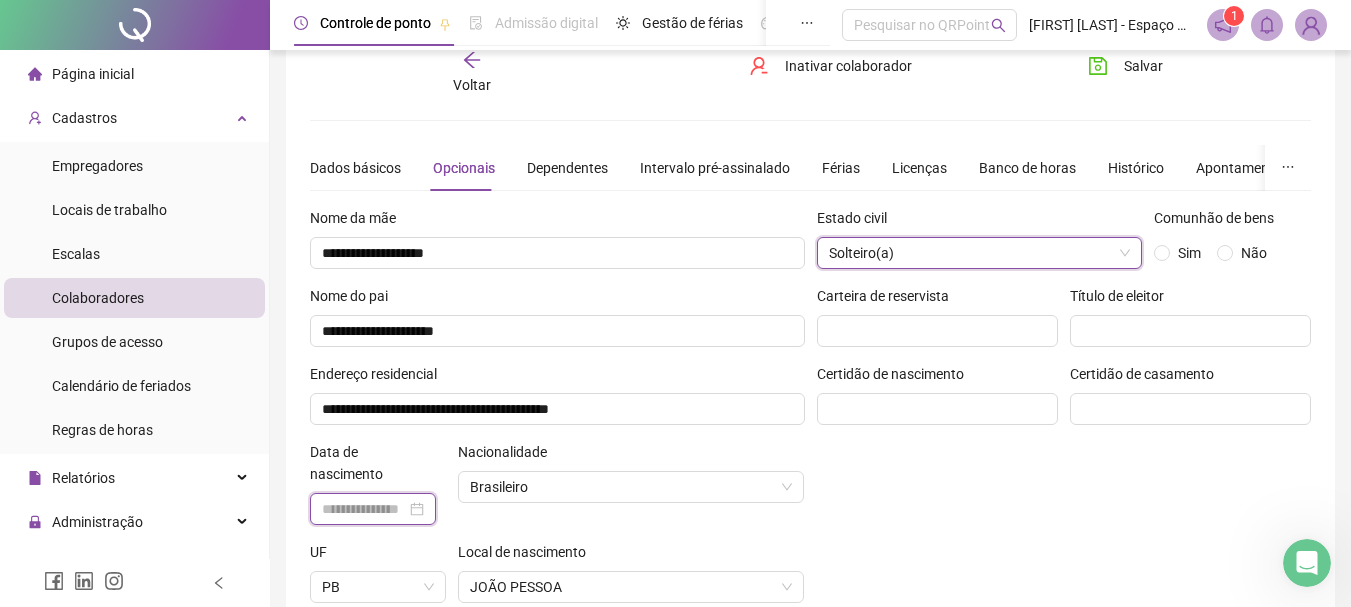 click at bounding box center (364, 509) 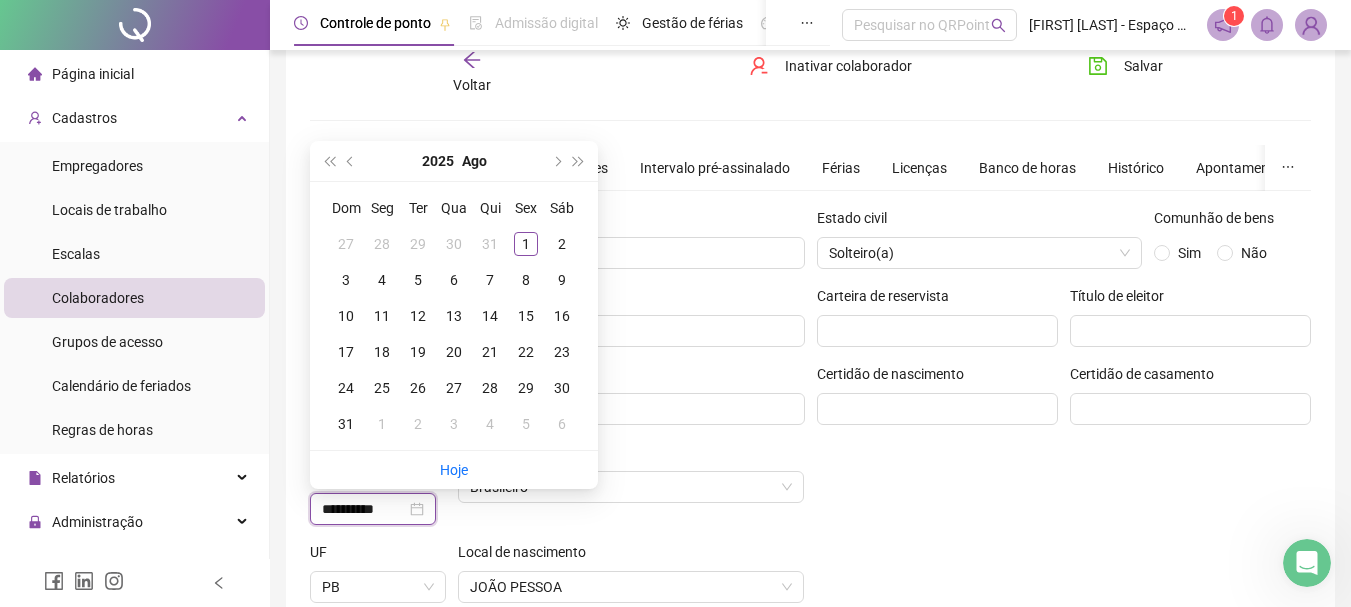 type on "**********" 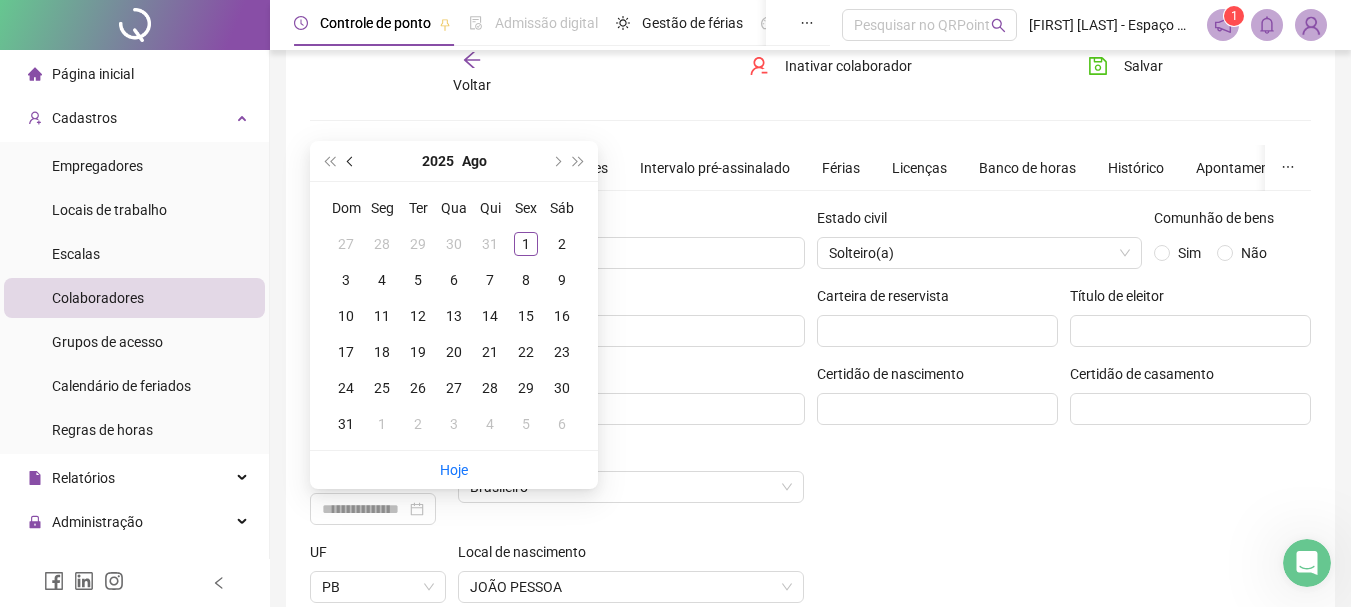click at bounding box center (352, 161) 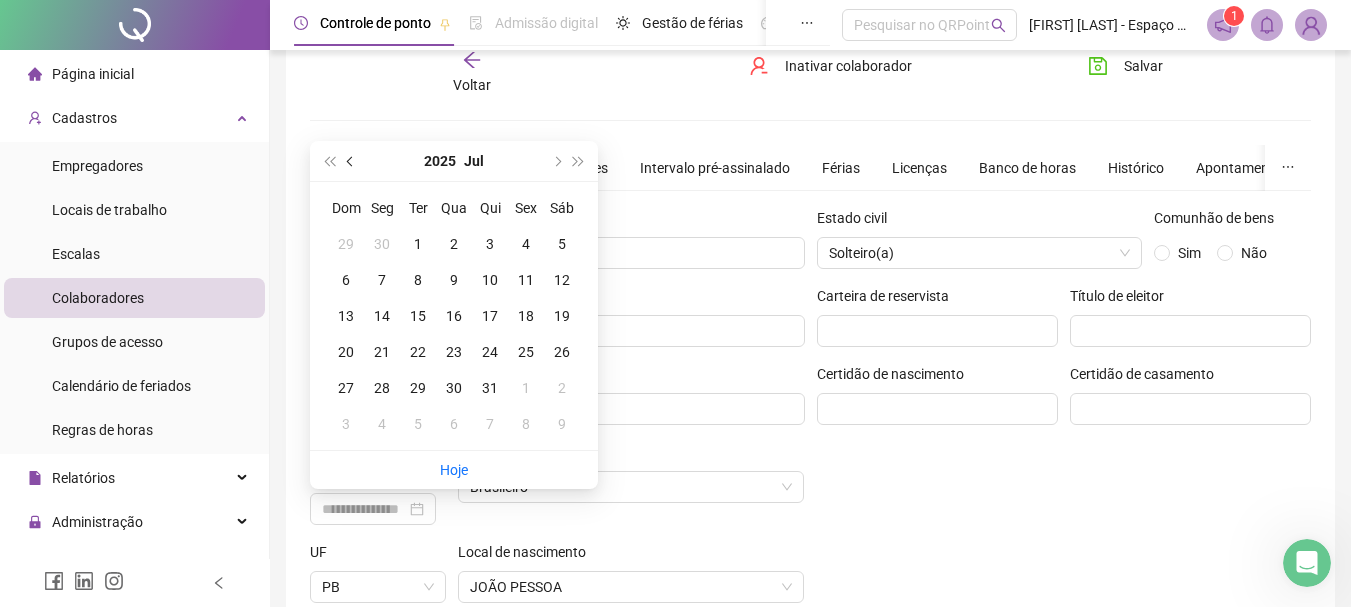 click at bounding box center (352, 161) 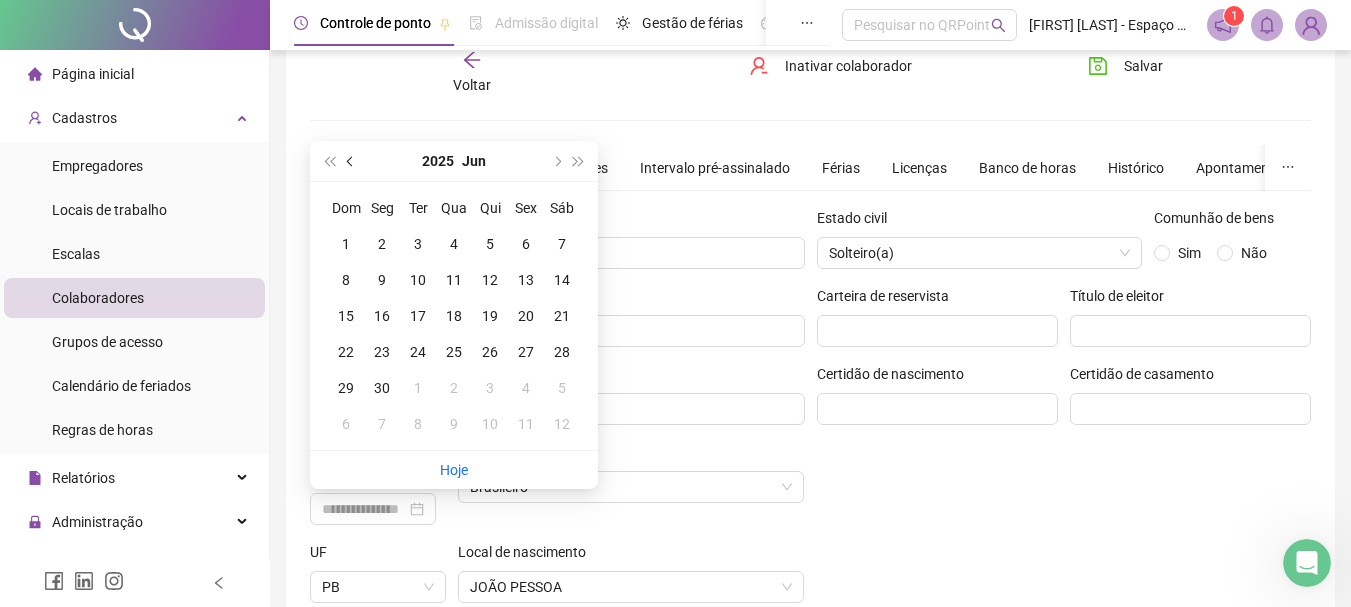 click at bounding box center [352, 161] 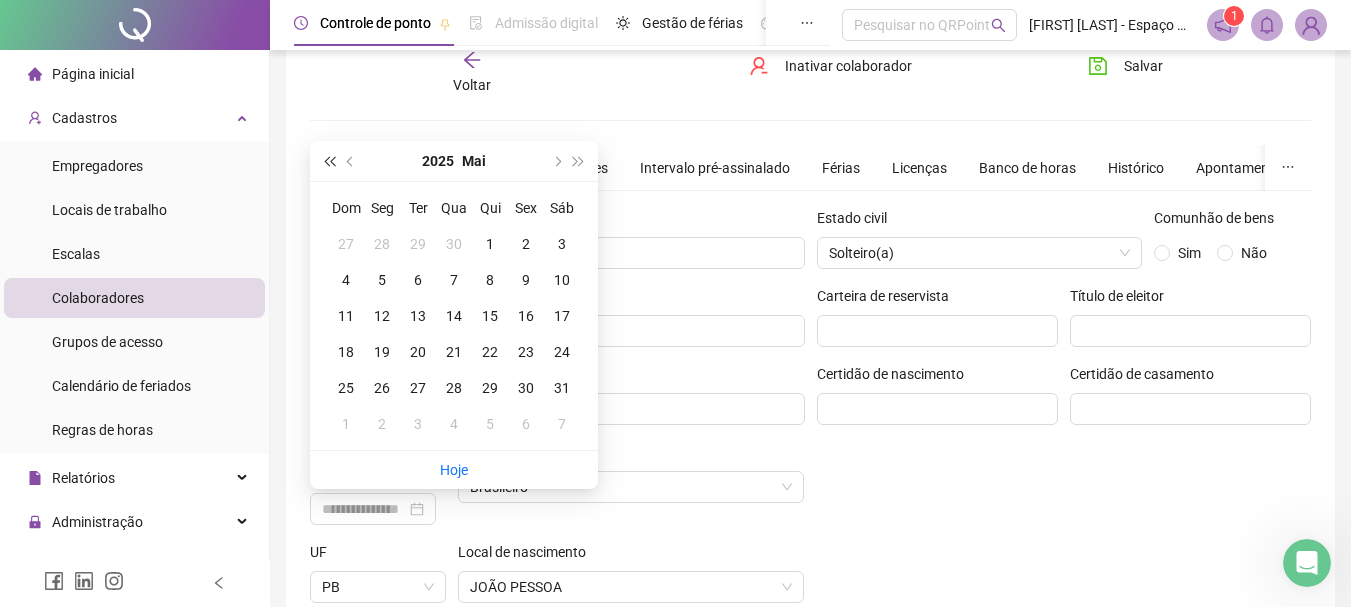 click at bounding box center [329, 161] 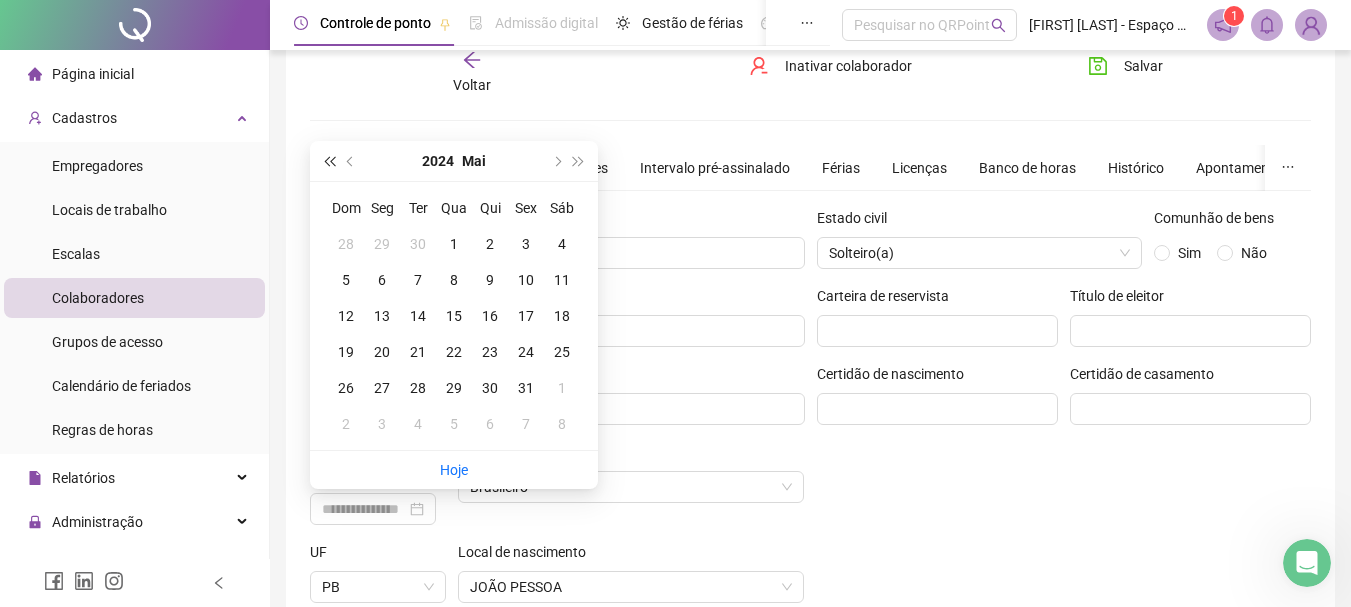 click at bounding box center [329, 161] 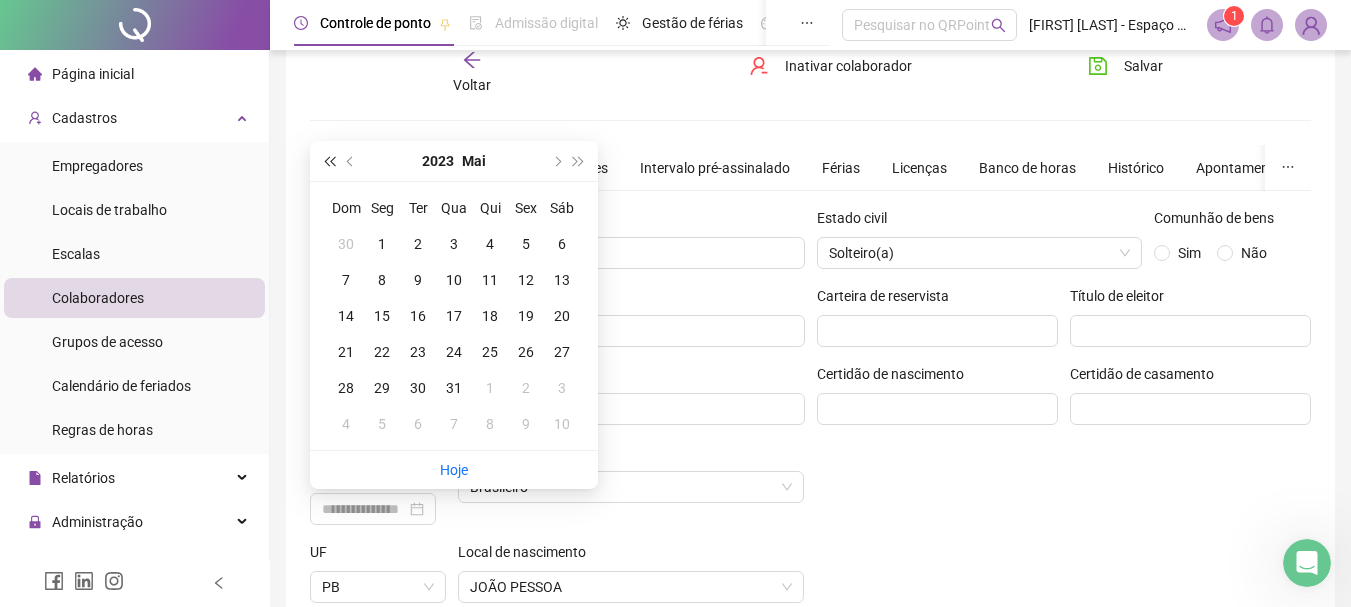 click at bounding box center (329, 161) 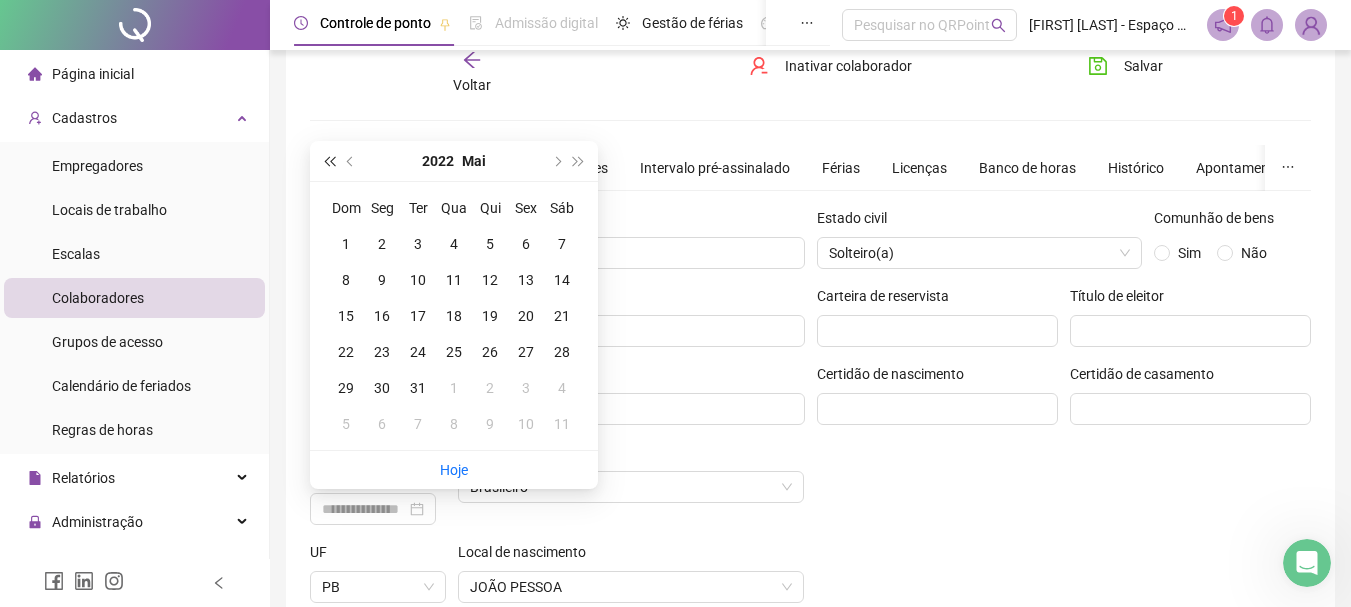 click at bounding box center (329, 161) 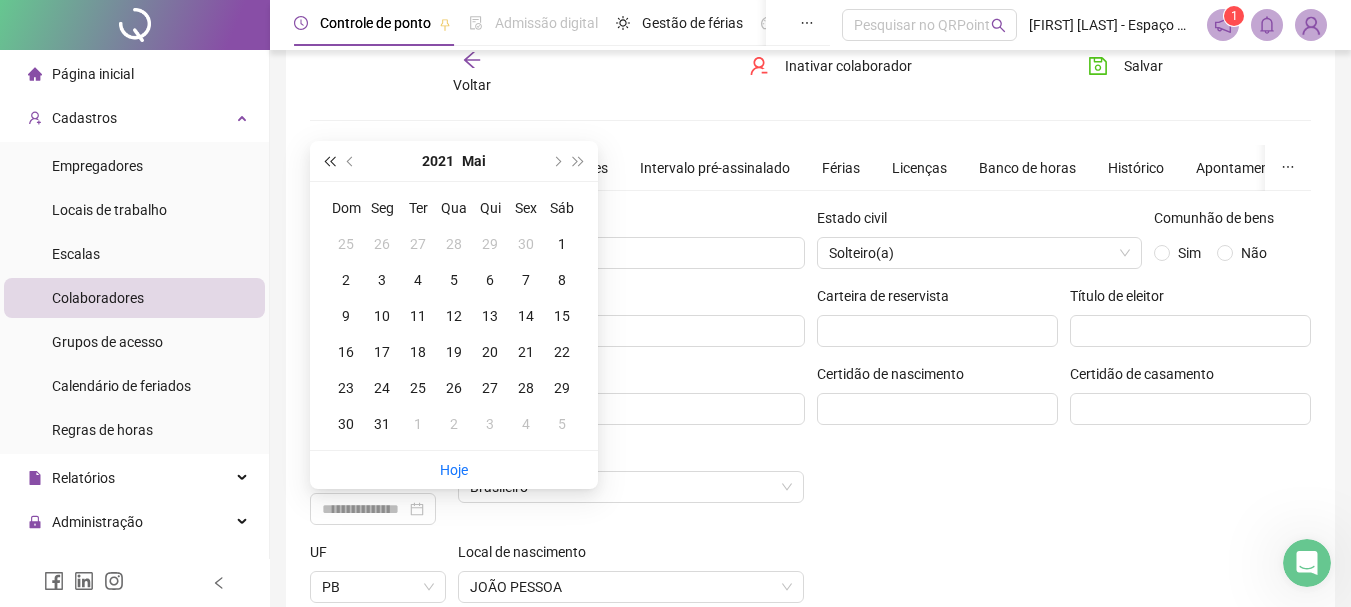 click at bounding box center [329, 161] 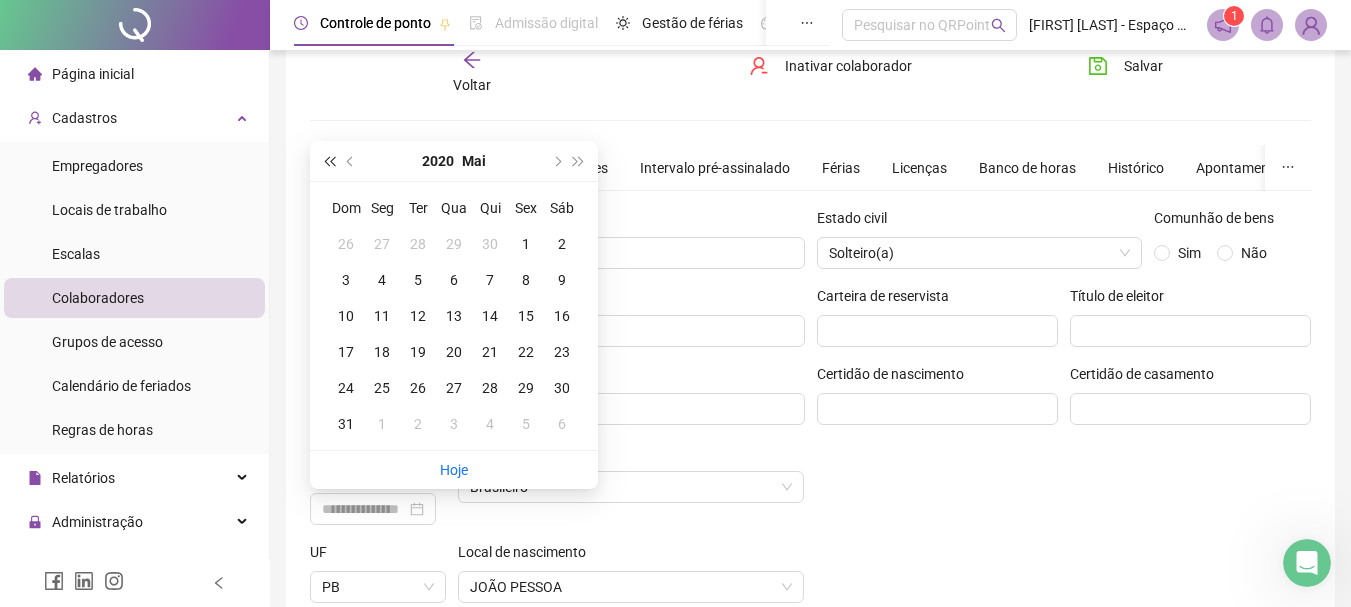 click at bounding box center [329, 161] 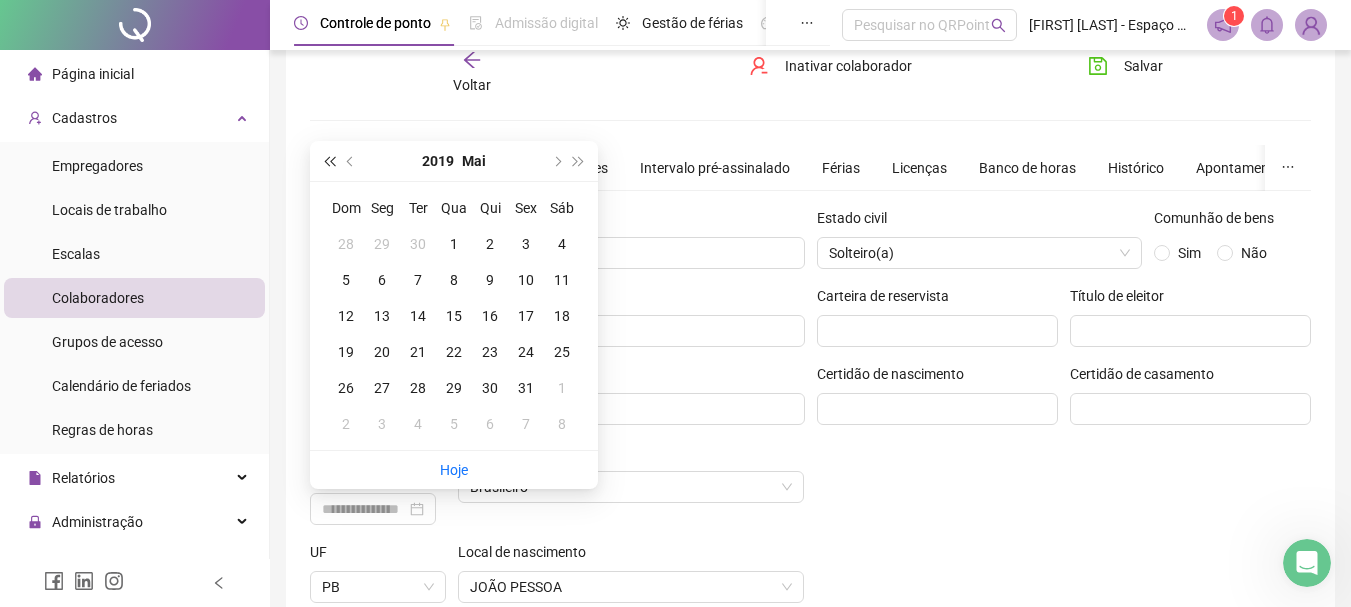 click at bounding box center [329, 161] 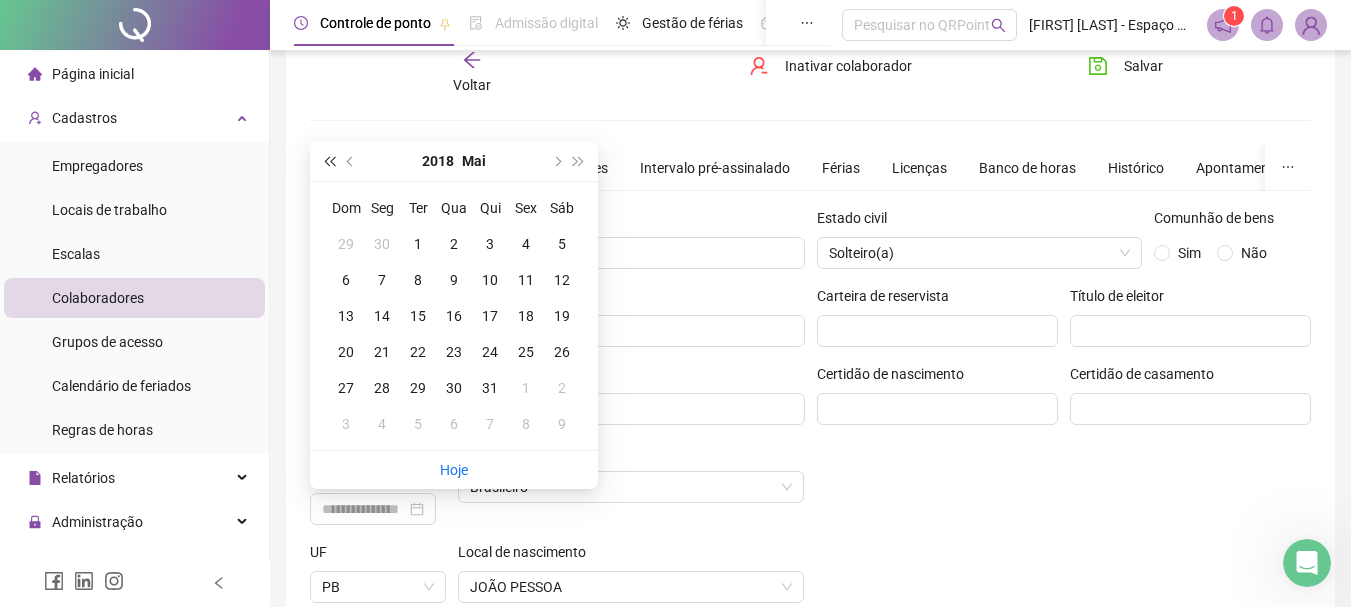 click at bounding box center [329, 161] 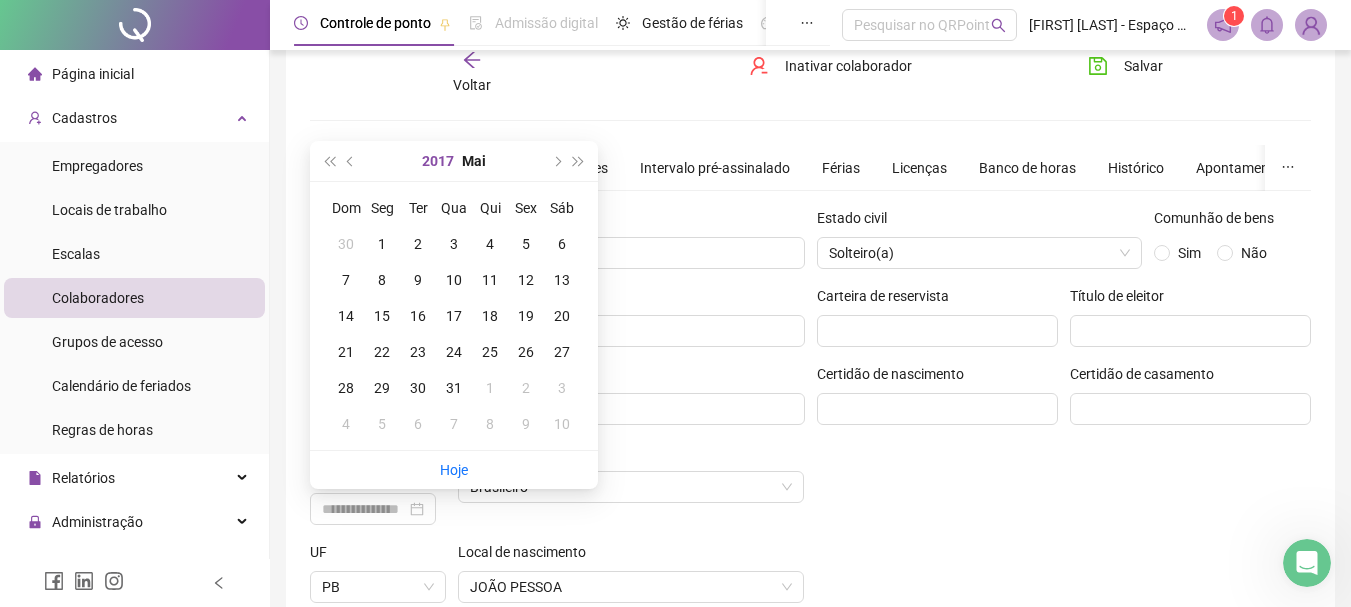 click on "2017" at bounding box center [438, 161] 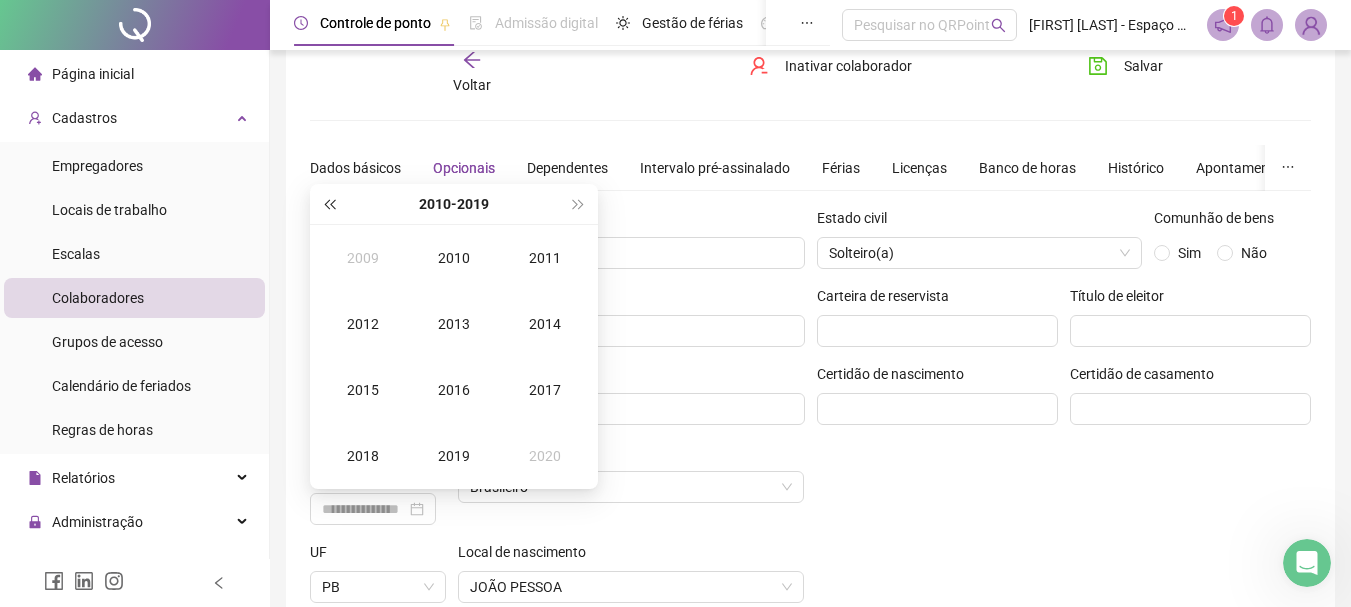 click at bounding box center (329, 204) 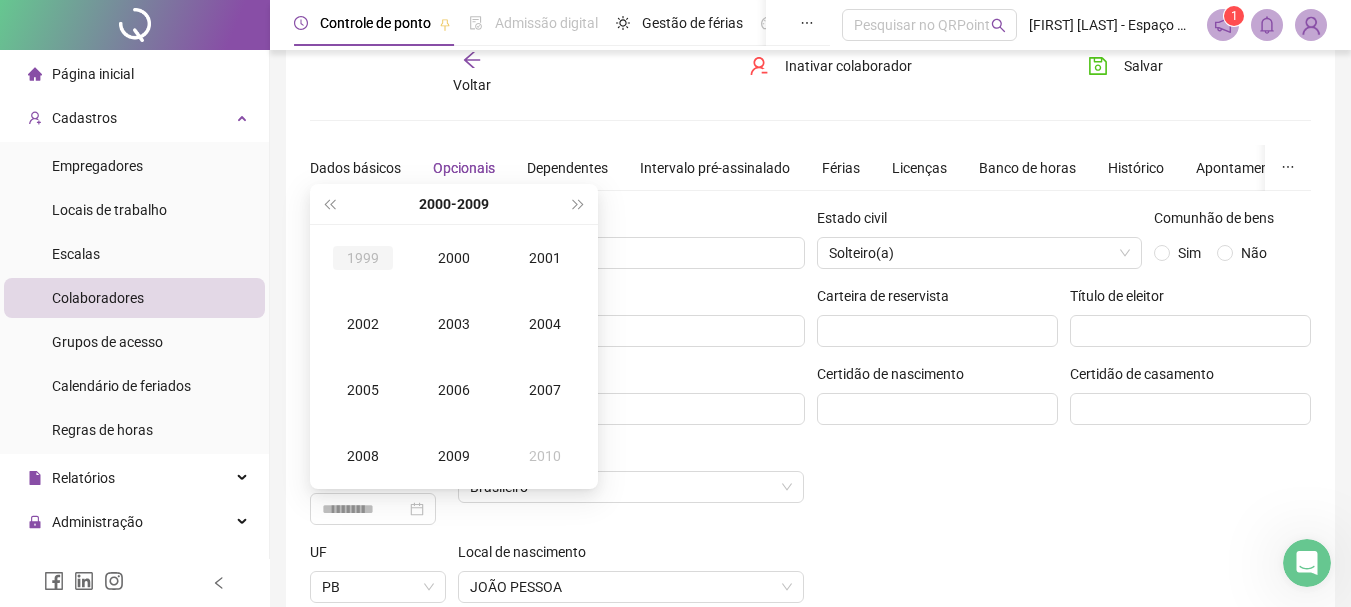 click on "1999" at bounding box center (363, 258) 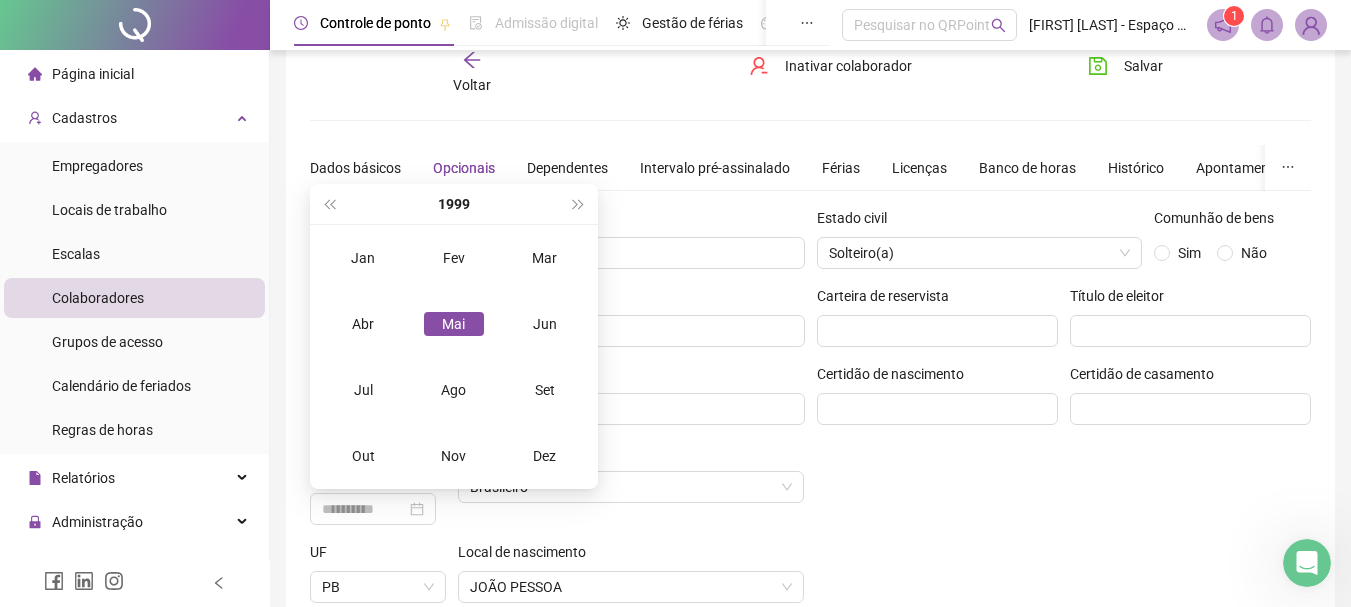 click on "Mai" at bounding box center (454, 324) 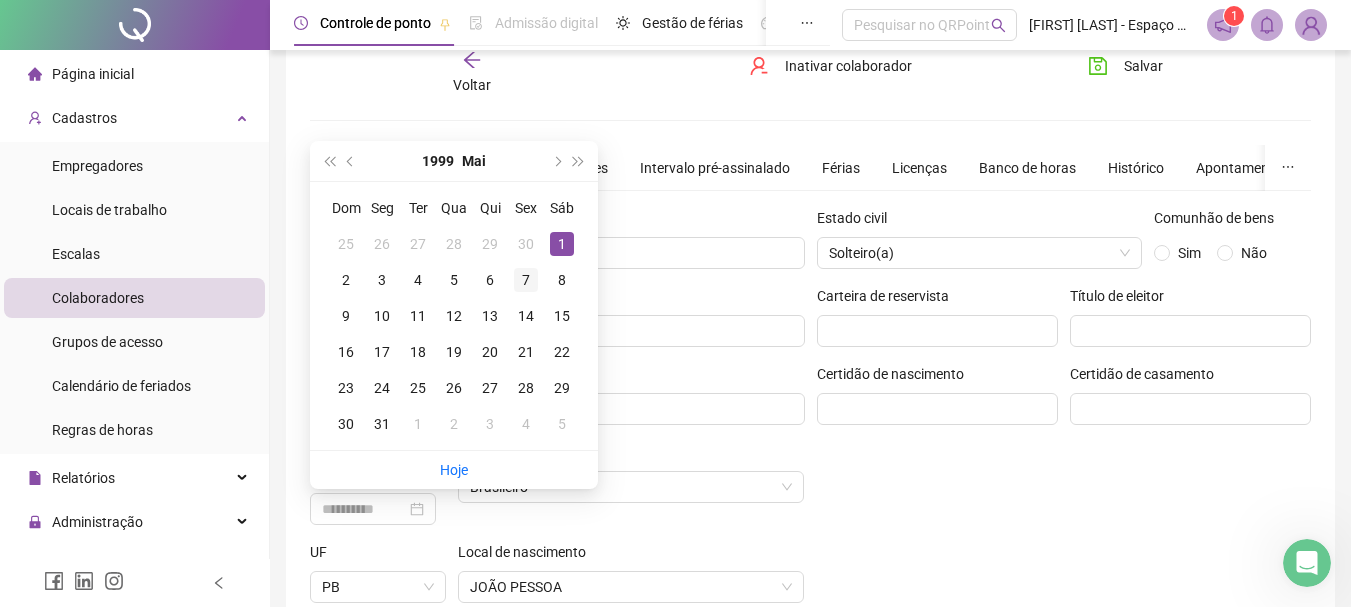 type on "**********" 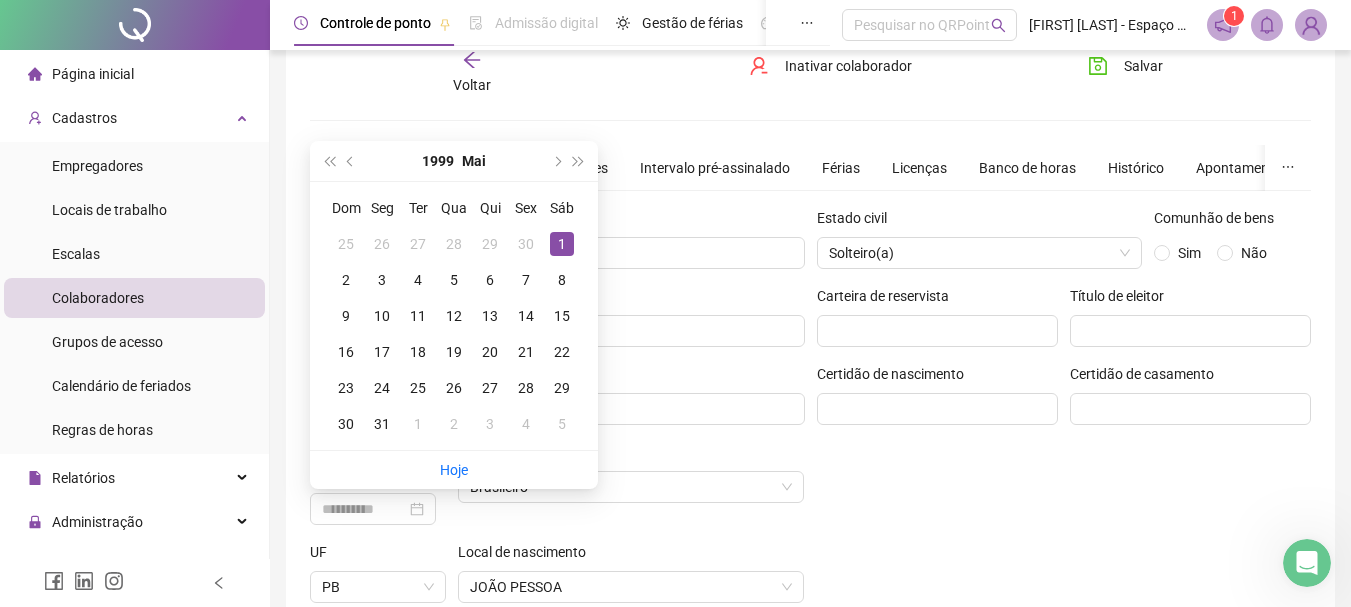 click on "7" at bounding box center [526, 280] 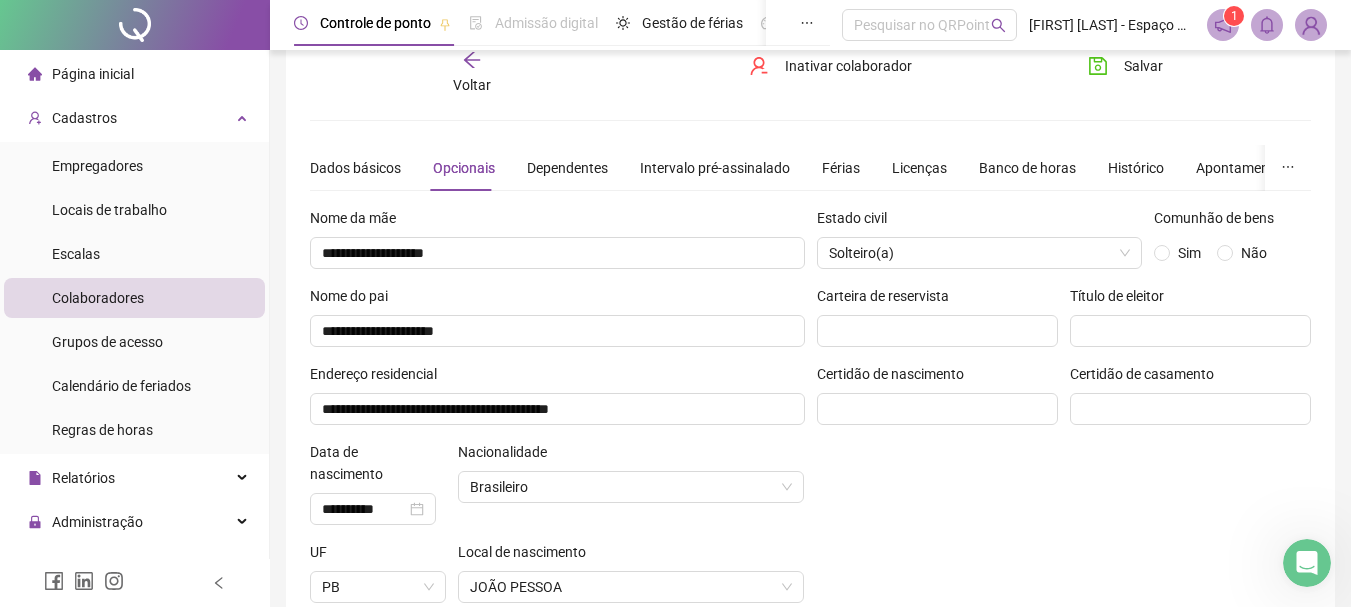scroll, scrollTop: 240, scrollLeft: 0, axis: vertical 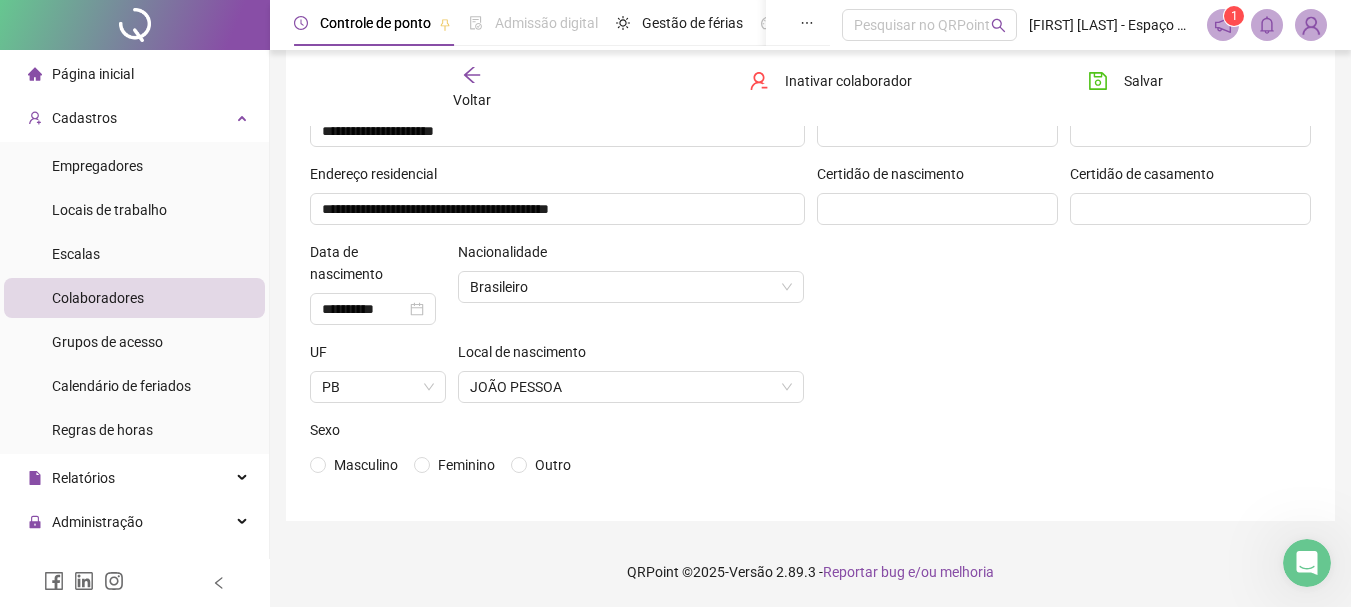 click on "Masculino Feminino Outro" at bounding box center [448, 465] 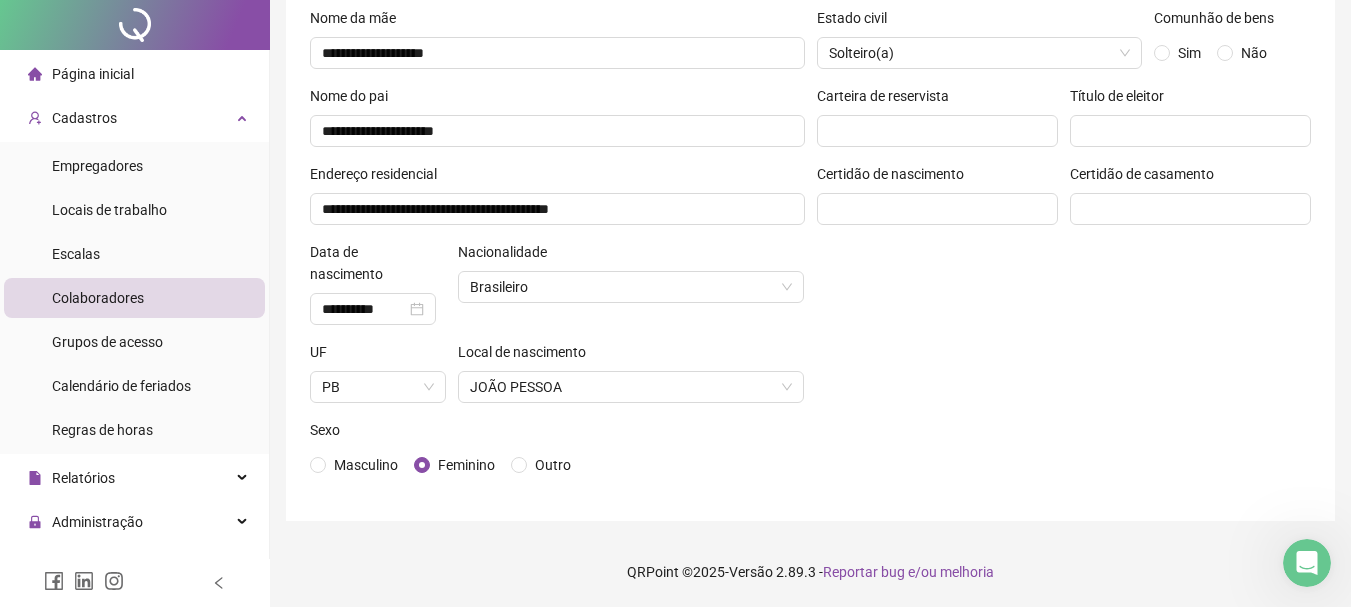 scroll, scrollTop: 0, scrollLeft: 0, axis: both 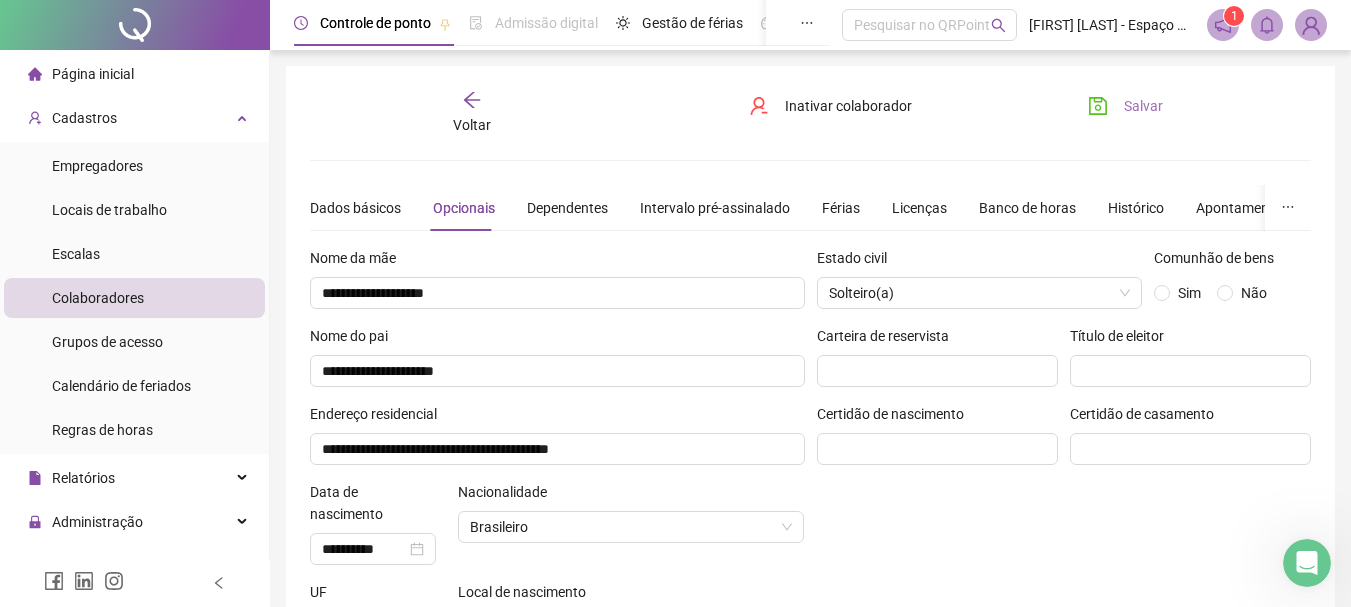 click on "Salvar" at bounding box center (1125, 106) 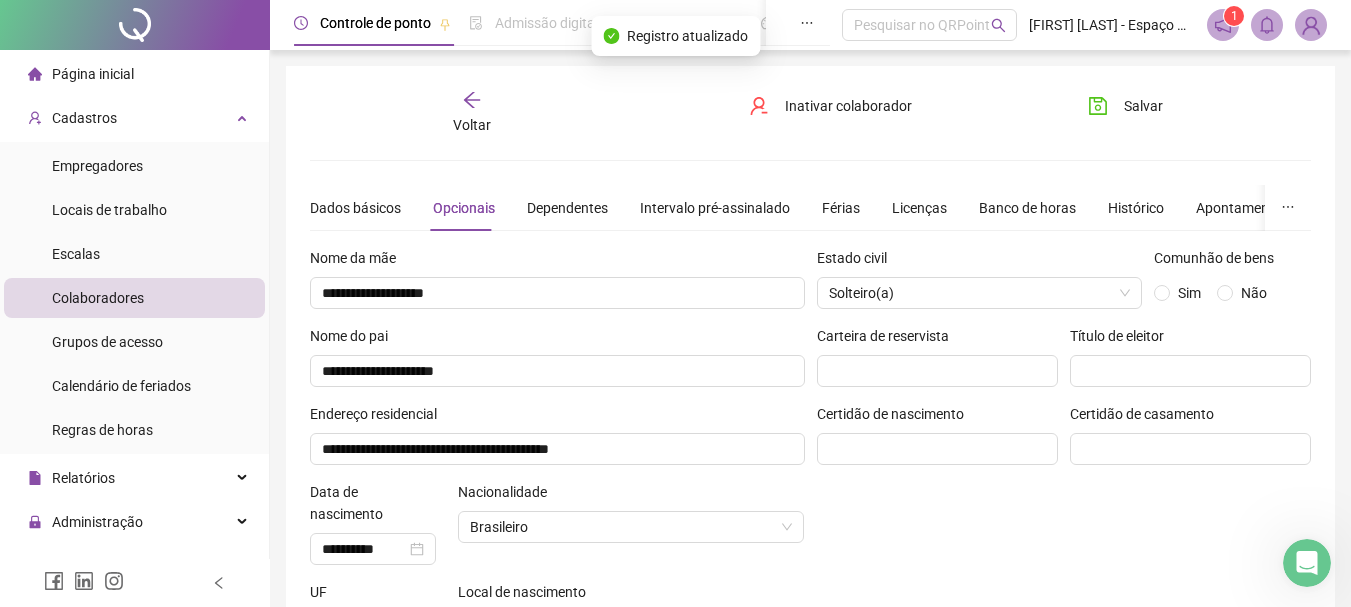 click 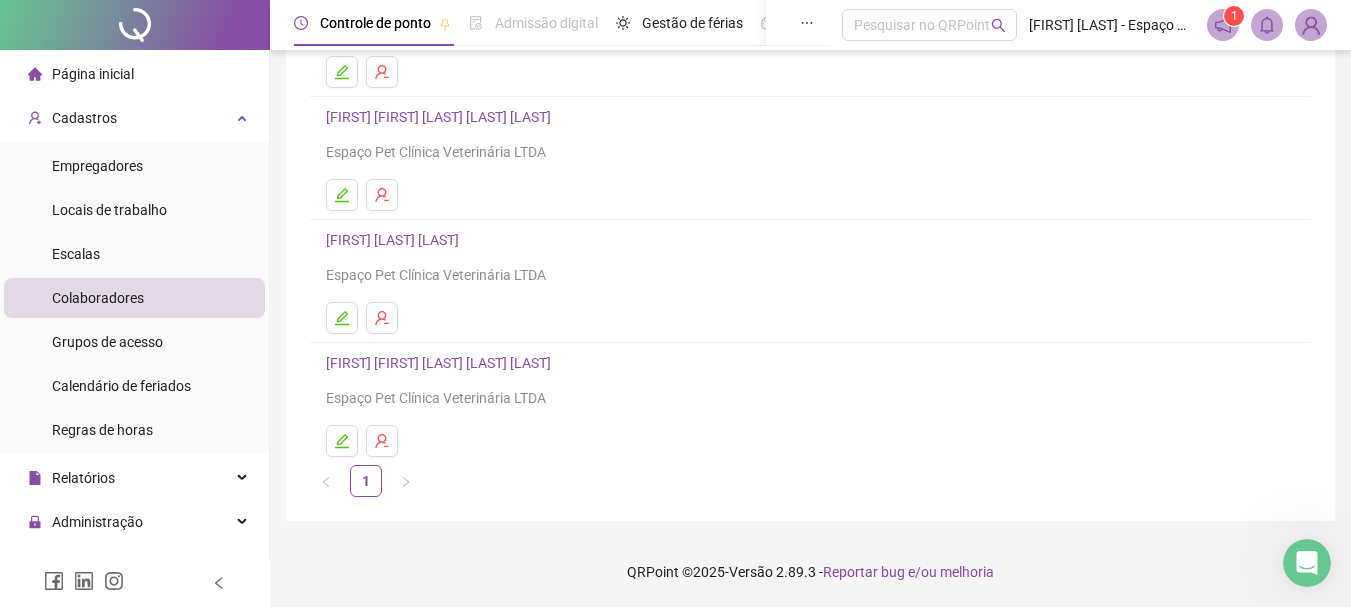 scroll, scrollTop: 60, scrollLeft: 0, axis: vertical 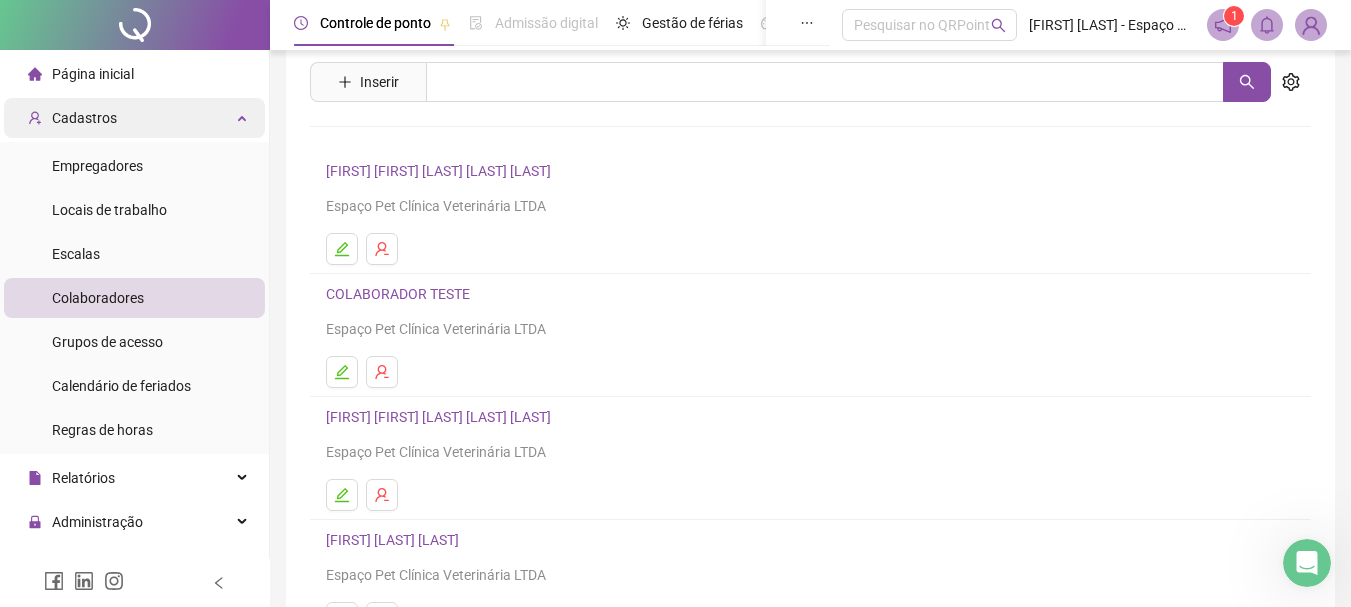 click on "Cadastros" at bounding box center (134, 118) 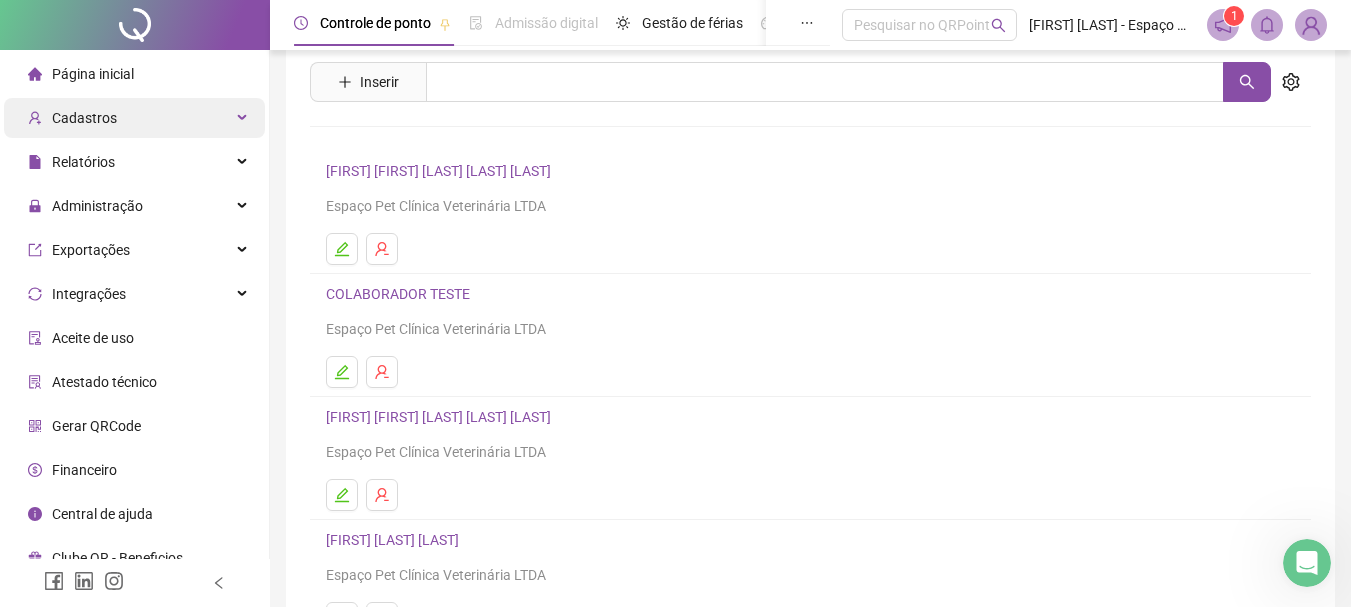 click on "Cadastros" at bounding box center [134, 118] 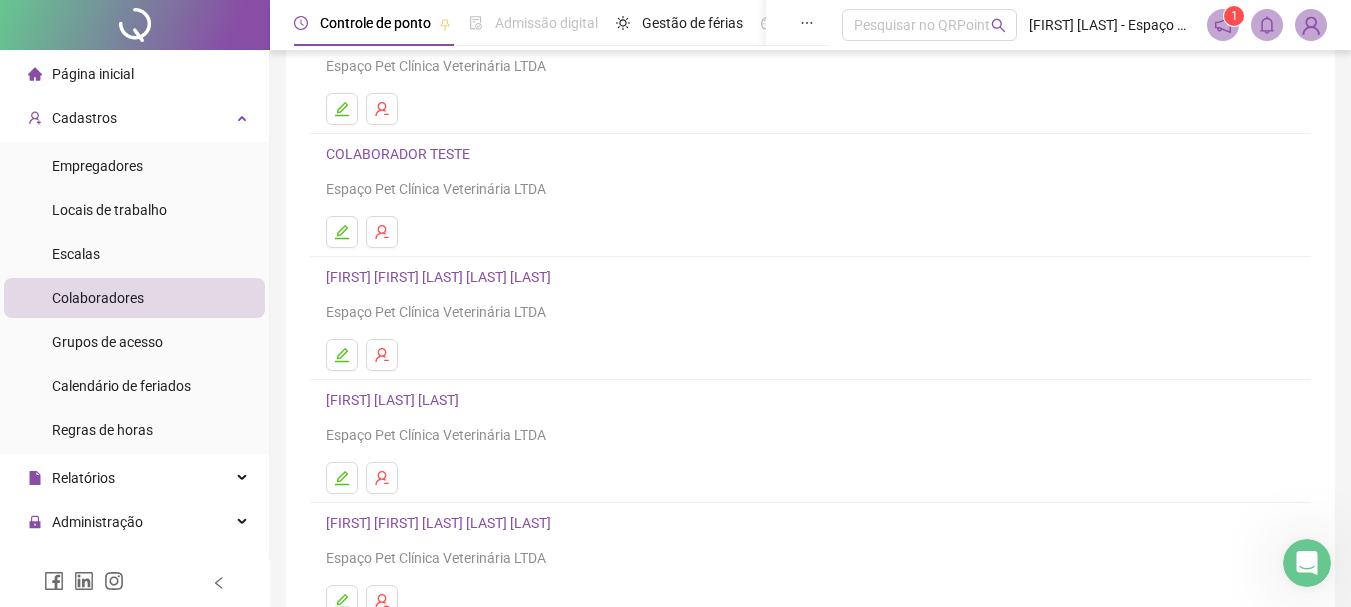 scroll, scrollTop: 0, scrollLeft: 0, axis: both 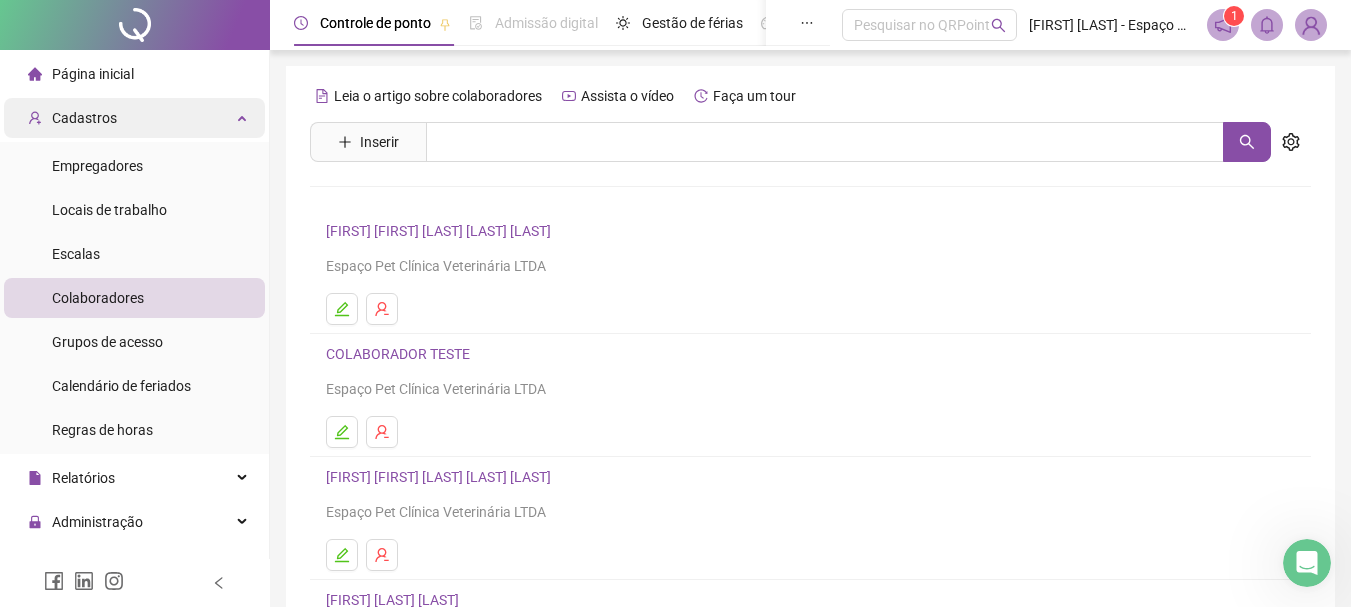 click on "Cadastros" at bounding box center [84, 118] 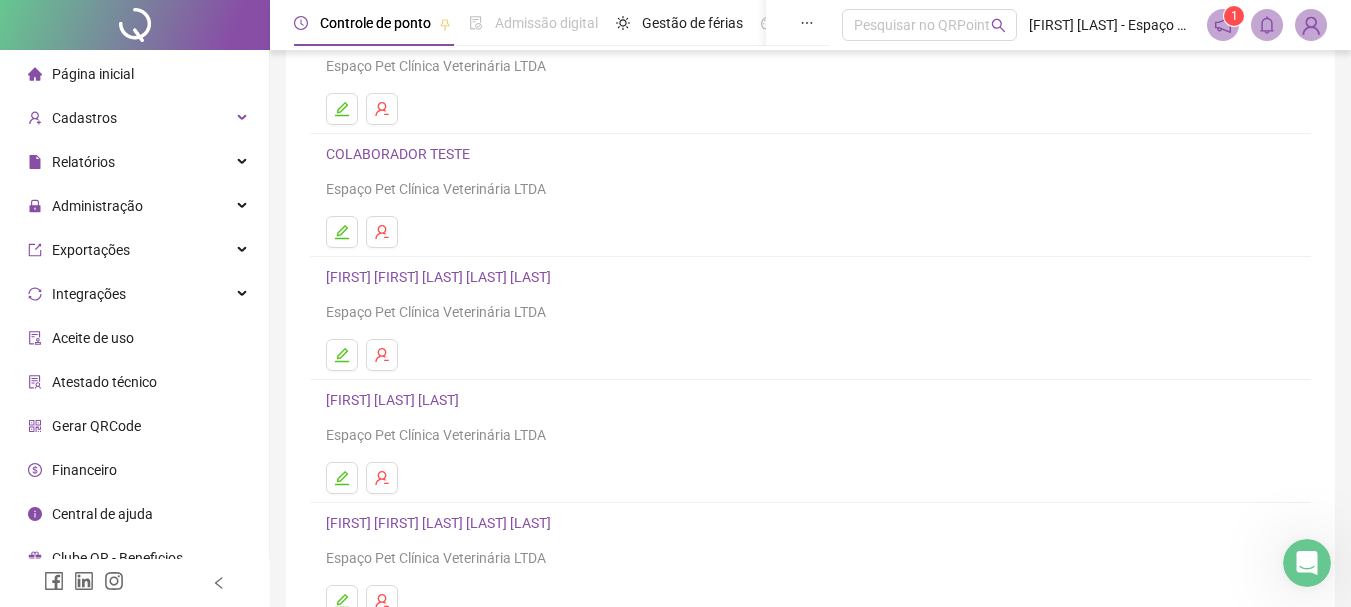 scroll, scrollTop: 300, scrollLeft: 0, axis: vertical 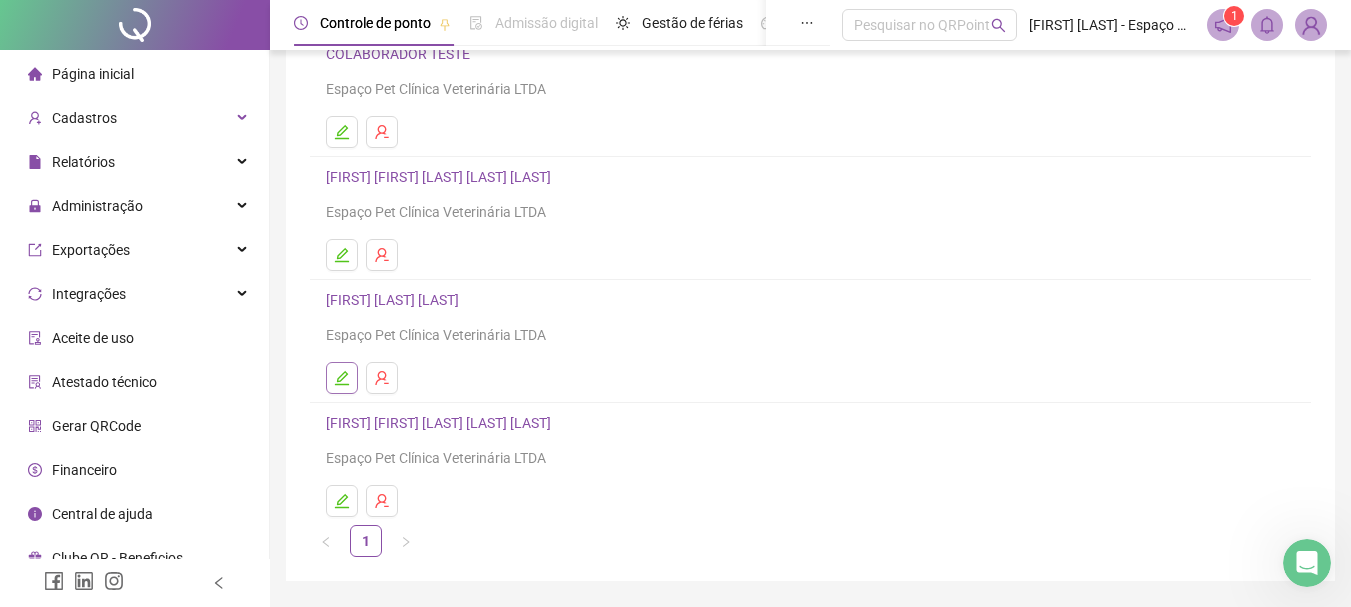 click 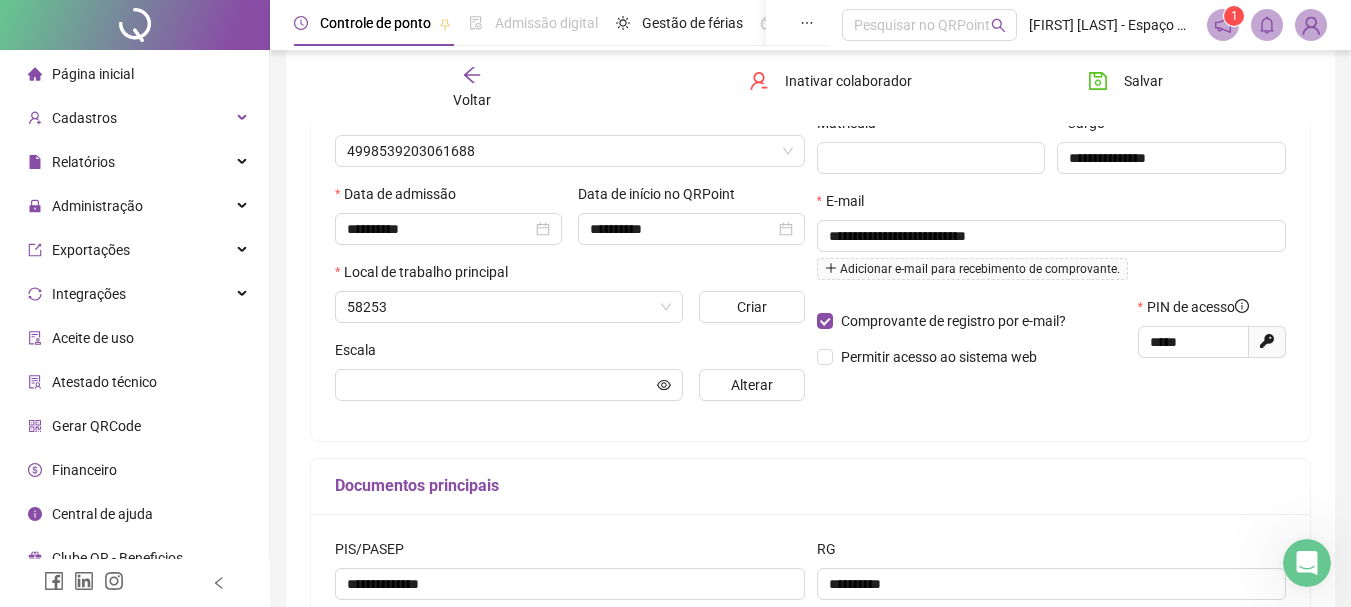 scroll, scrollTop: 310, scrollLeft: 0, axis: vertical 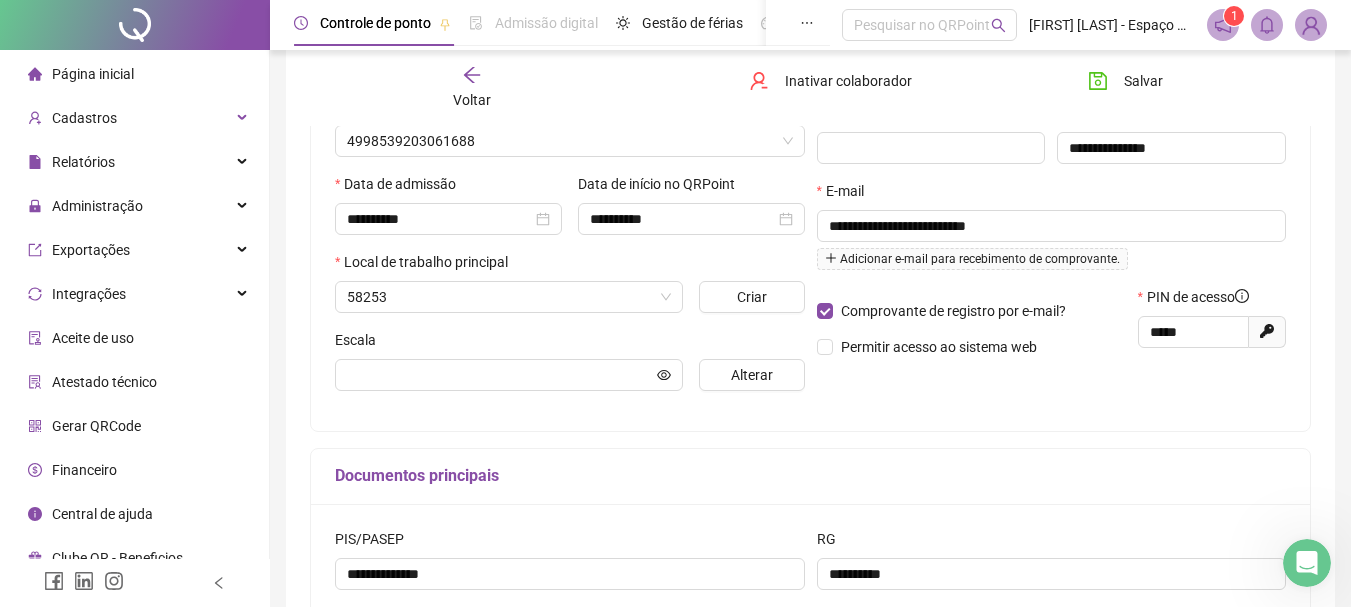 type on "*******" 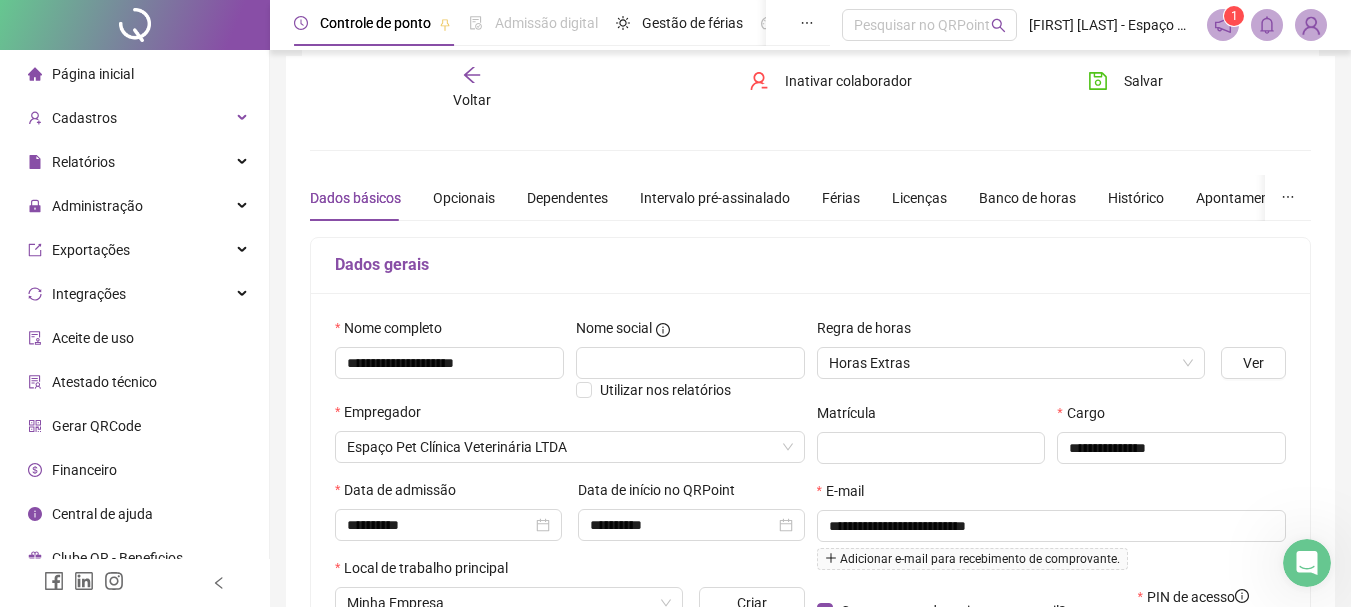 scroll, scrollTop: 0, scrollLeft: 0, axis: both 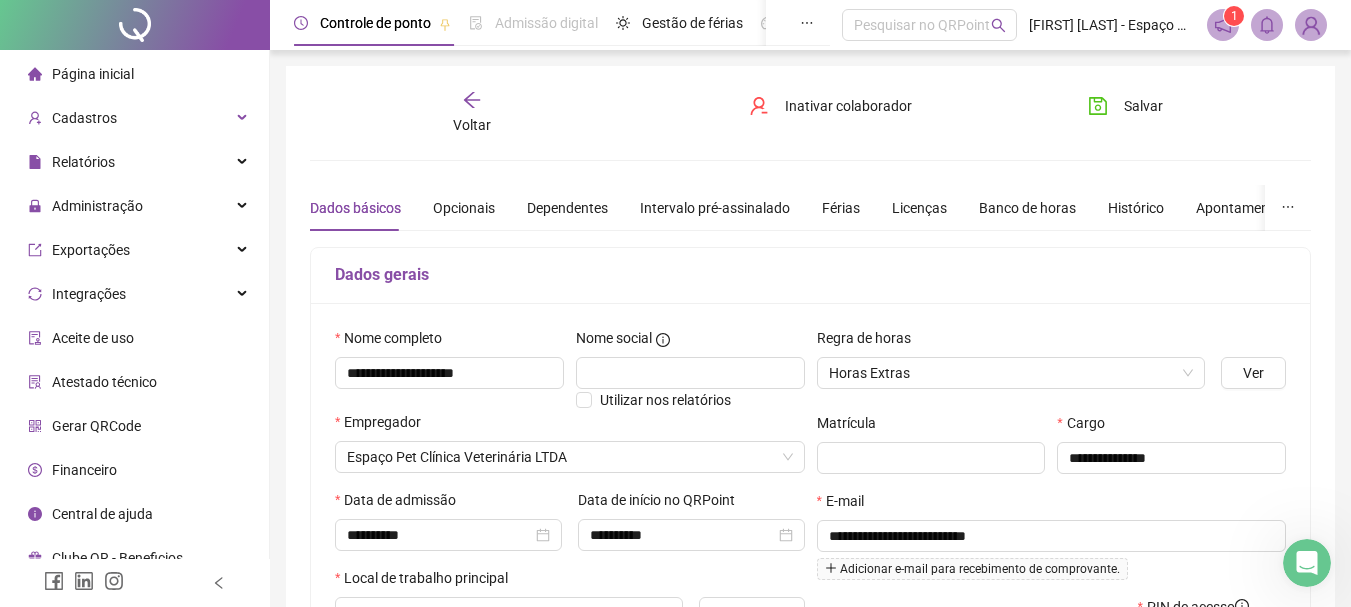 click on "Voltar" at bounding box center (472, 113) 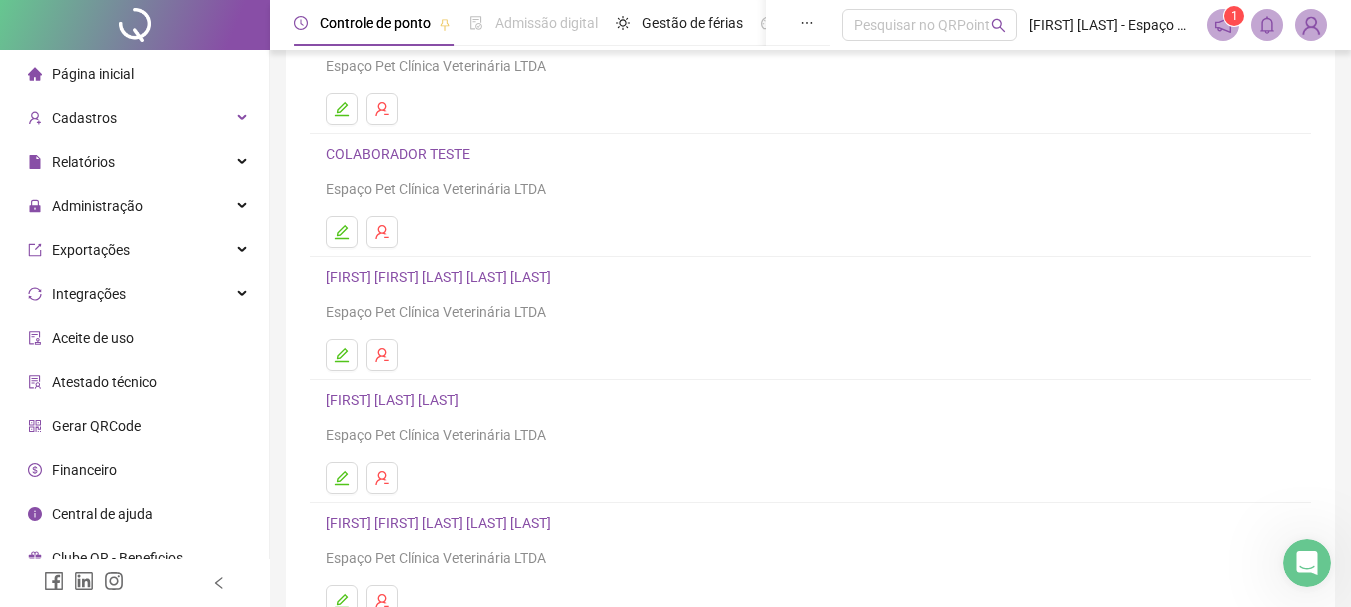 scroll, scrollTop: 300, scrollLeft: 0, axis: vertical 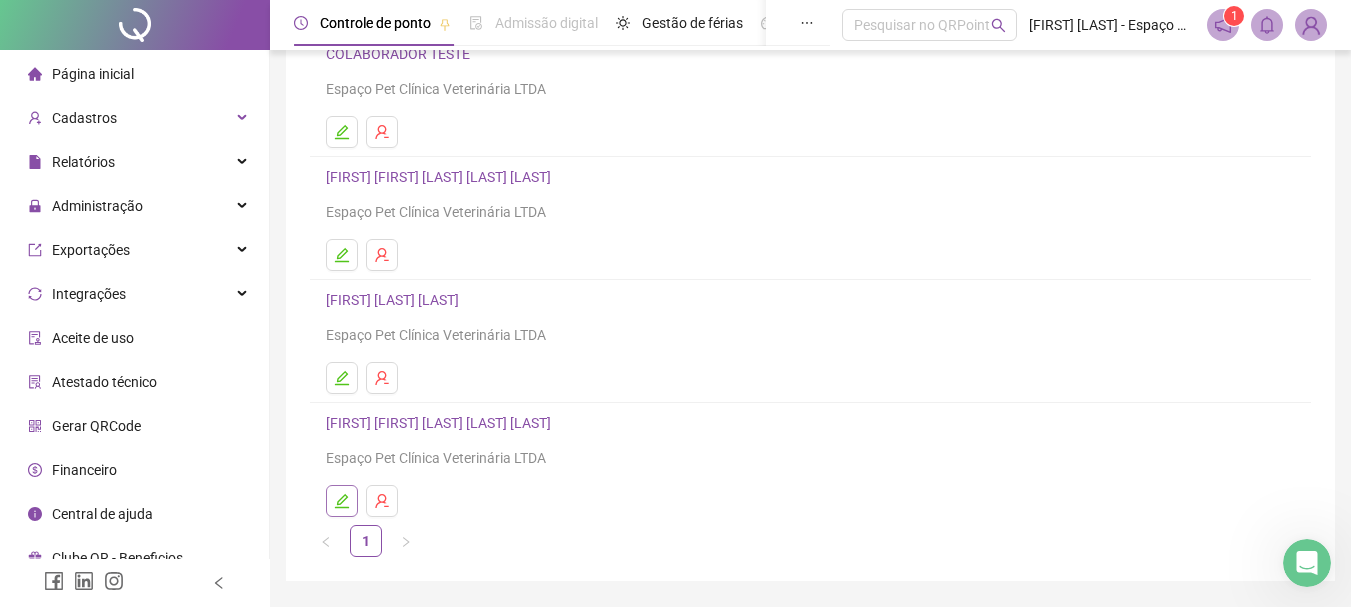 click 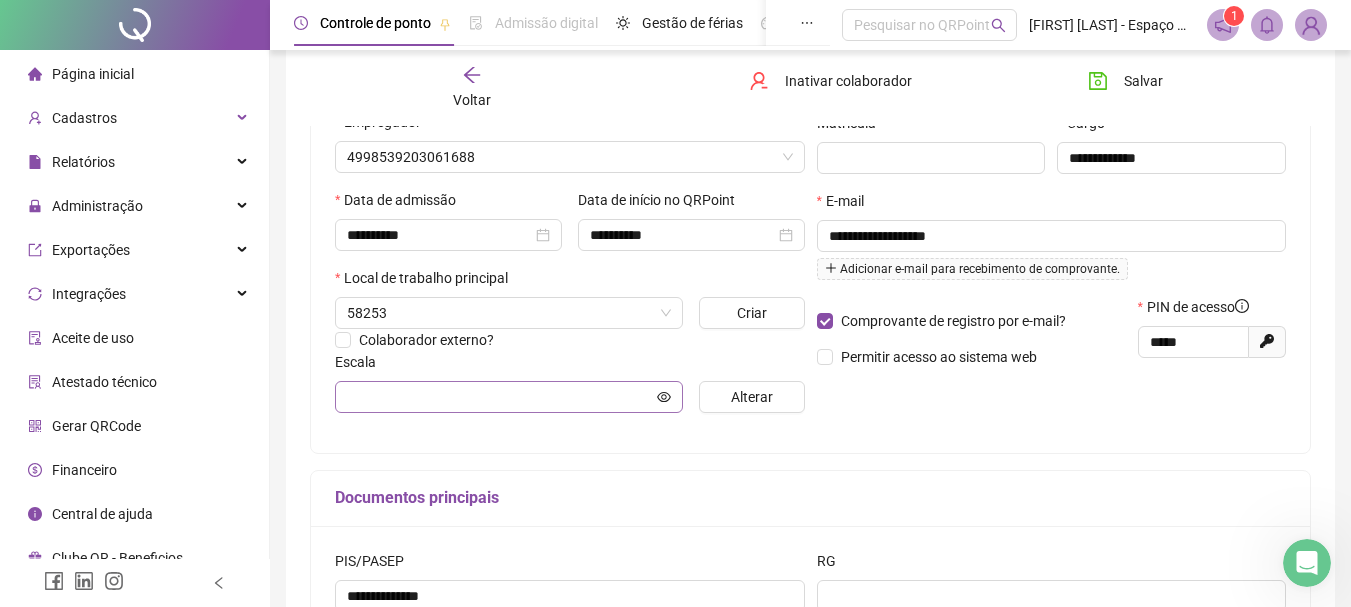 scroll, scrollTop: 310, scrollLeft: 0, axis: vertical 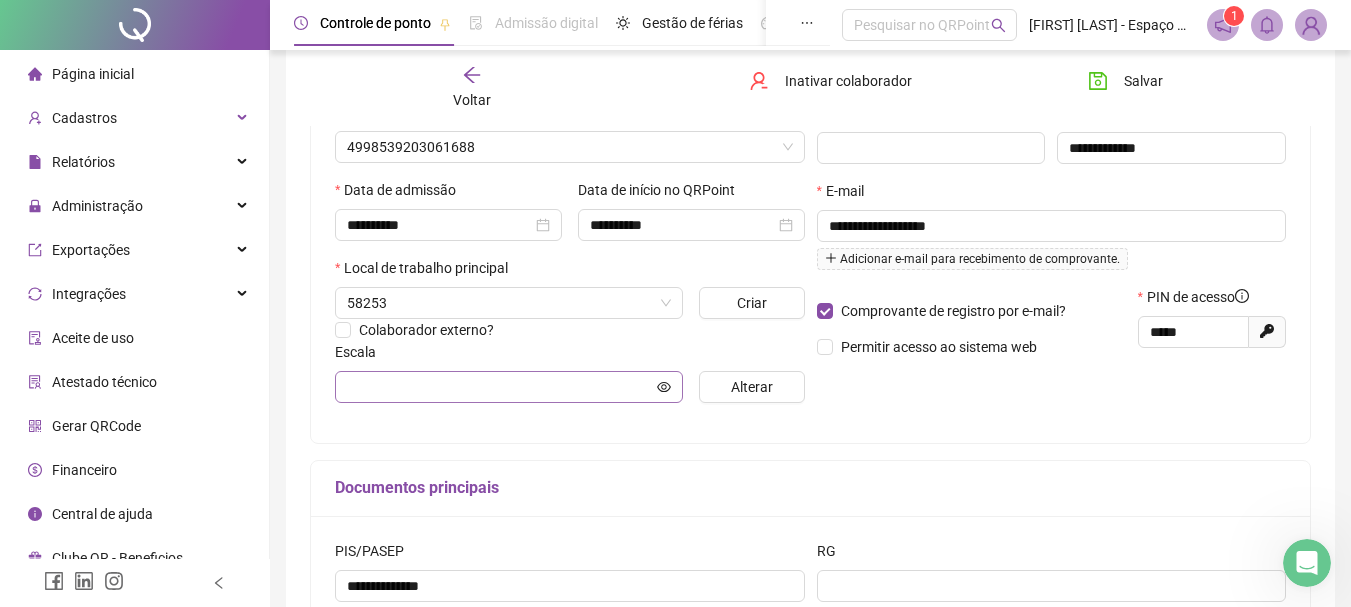 type on "********" 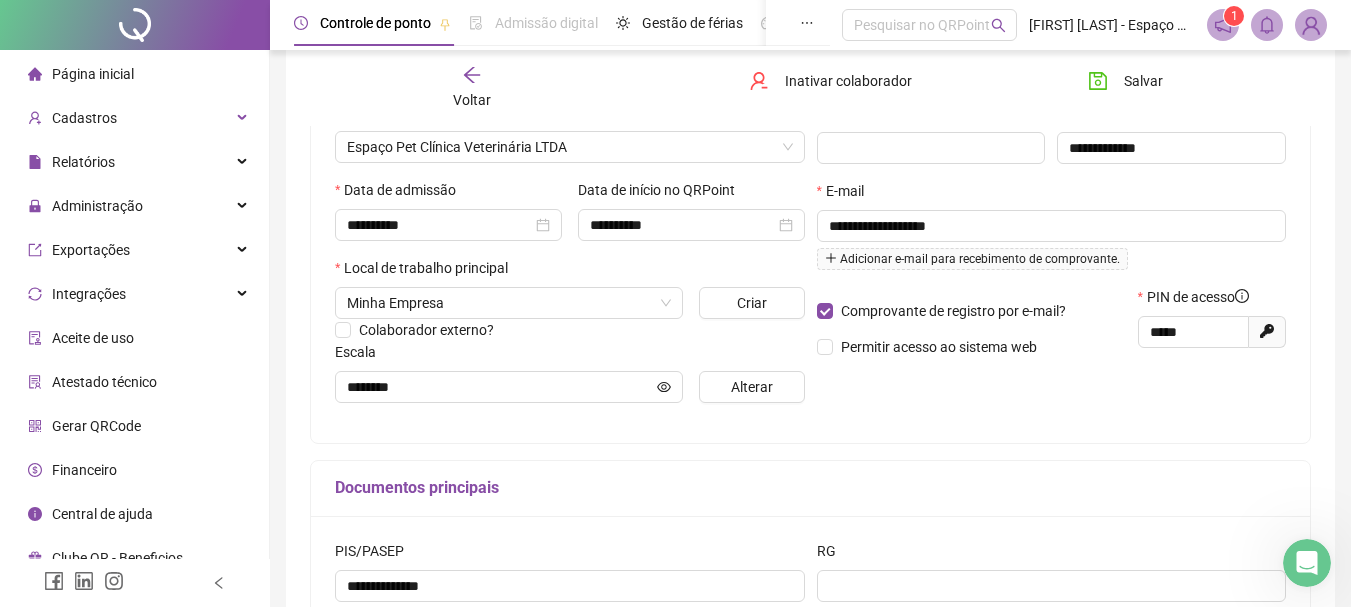 scroll, scrollTop: 0, scrollLeft: 0, axis: both 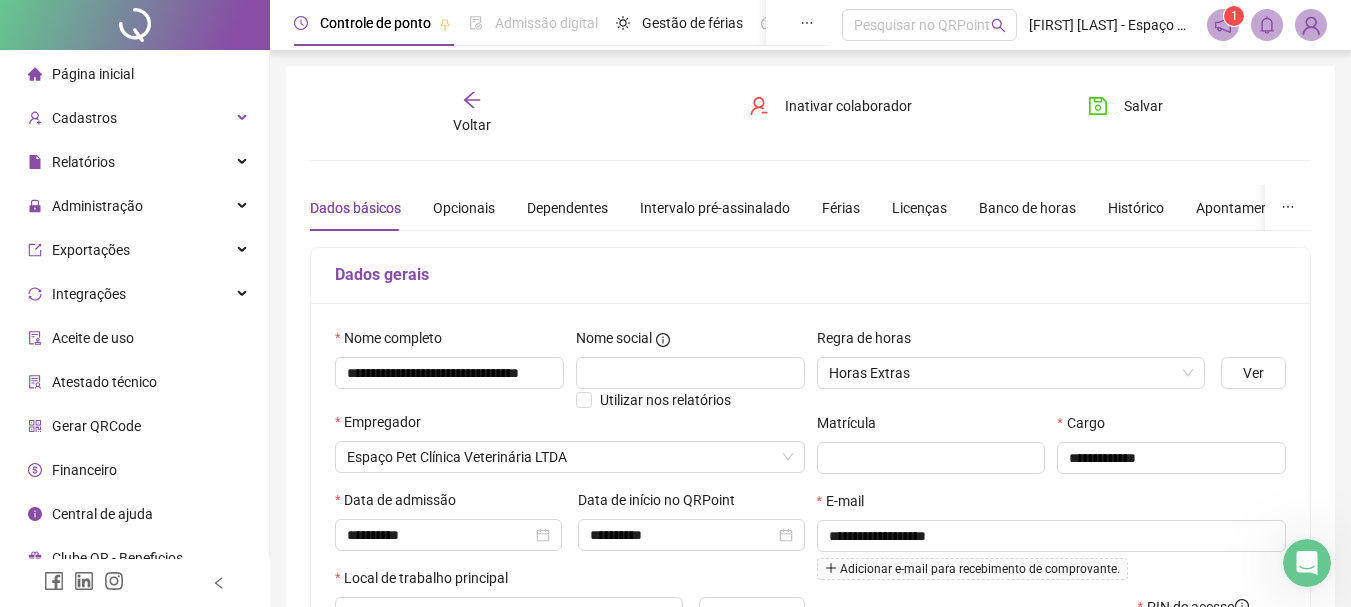click 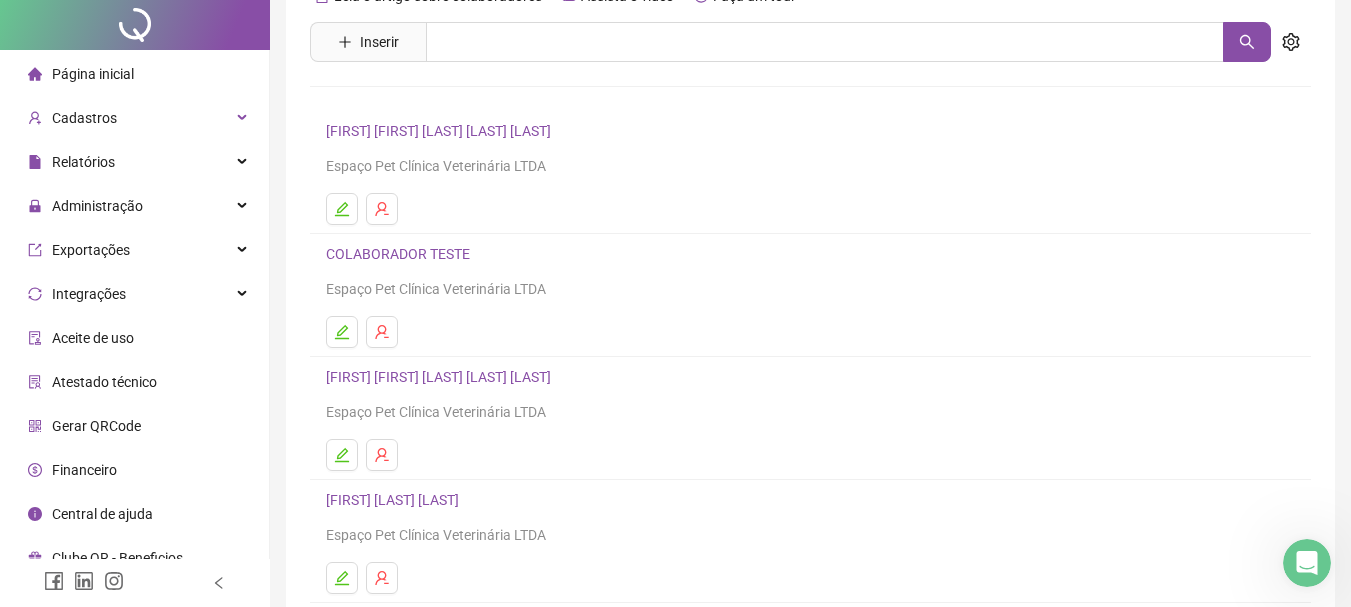 scroll, scrollTop: 0, scrollLeft: 0, axis: both 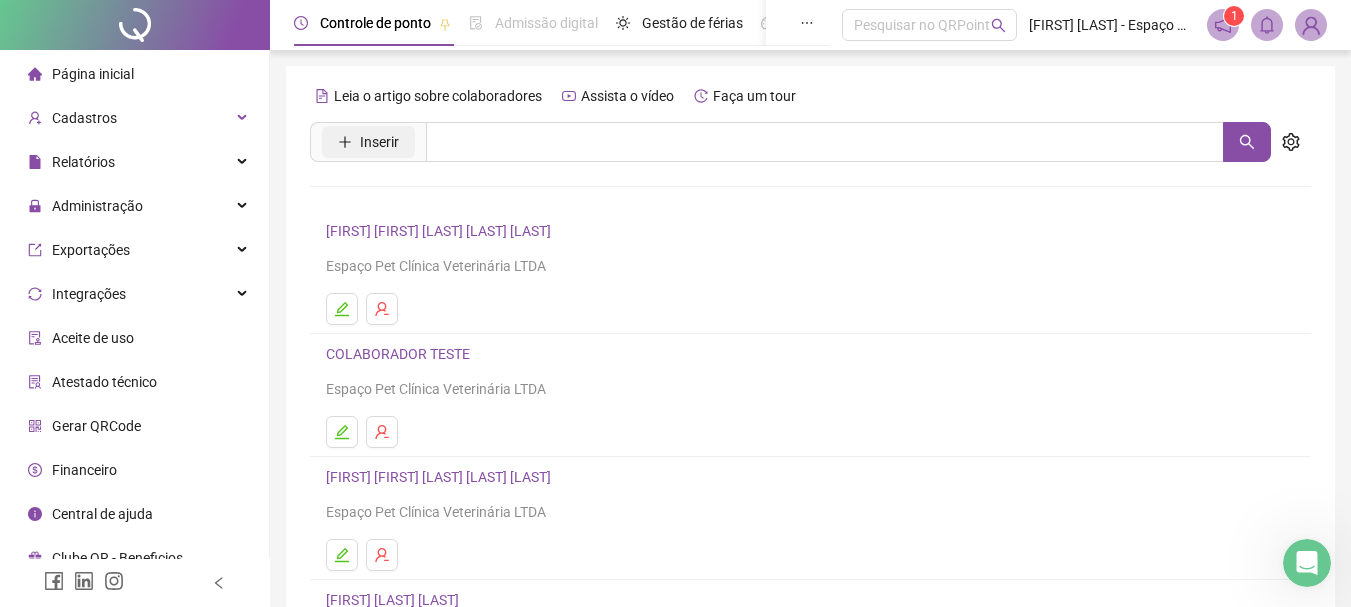 click on "Inserir" at bounding box center (379, 142) 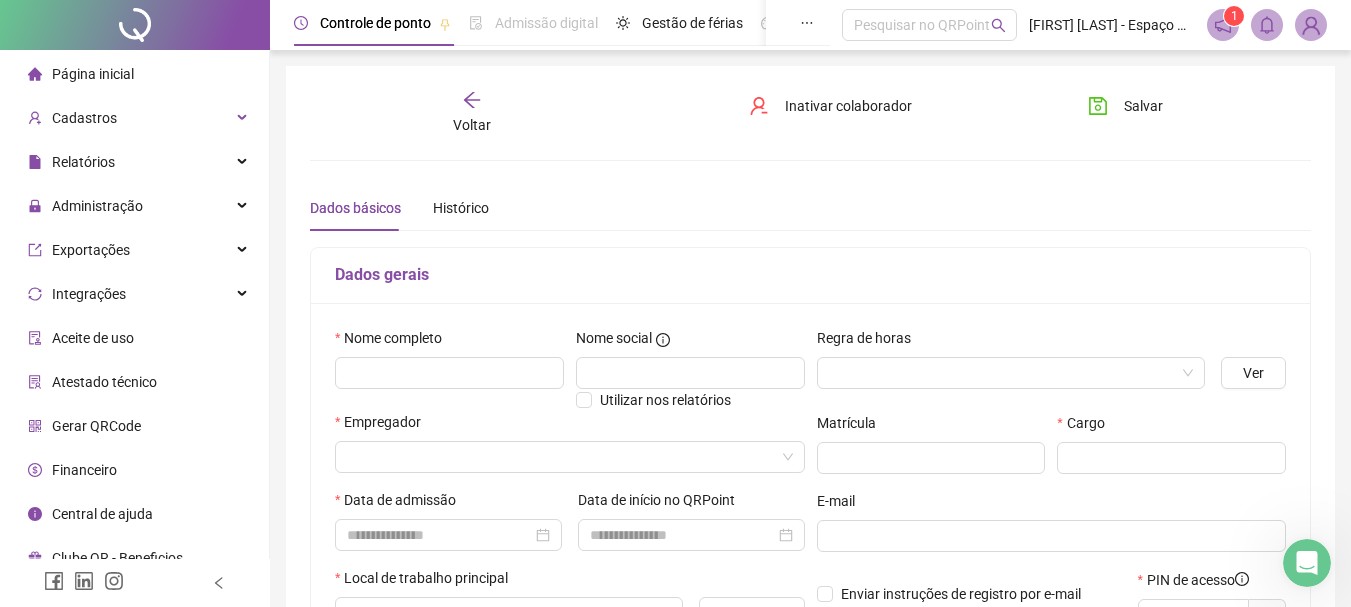 type on "*****" 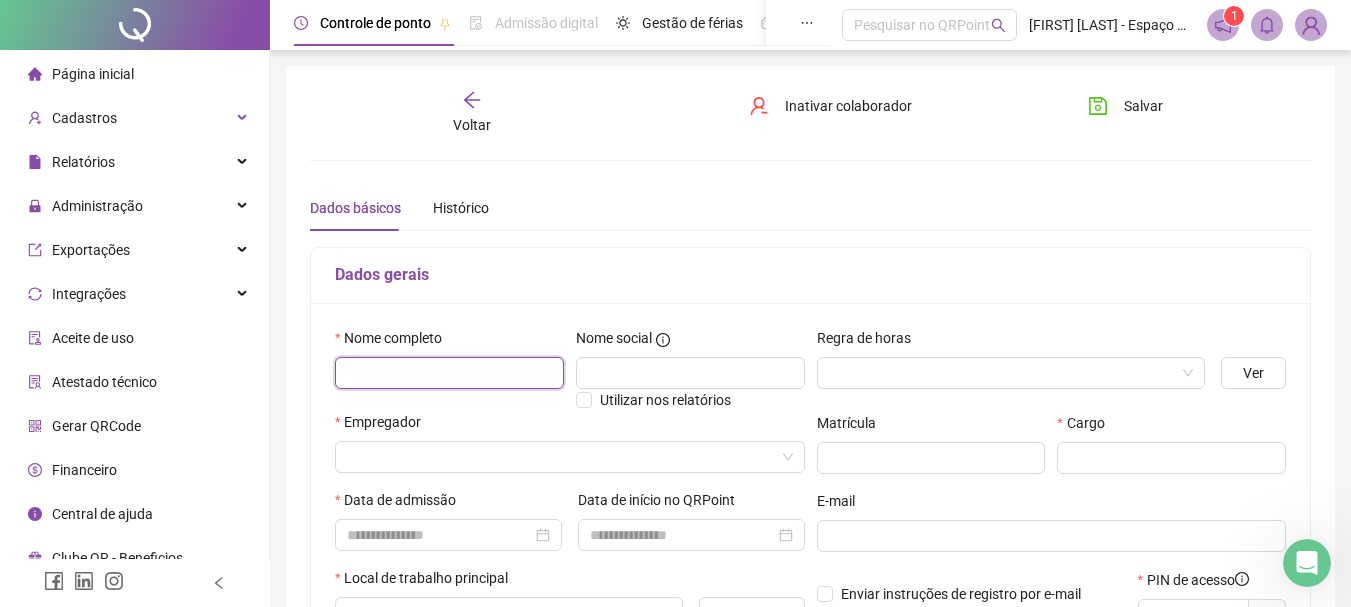 click at bounding box center [449, 373] 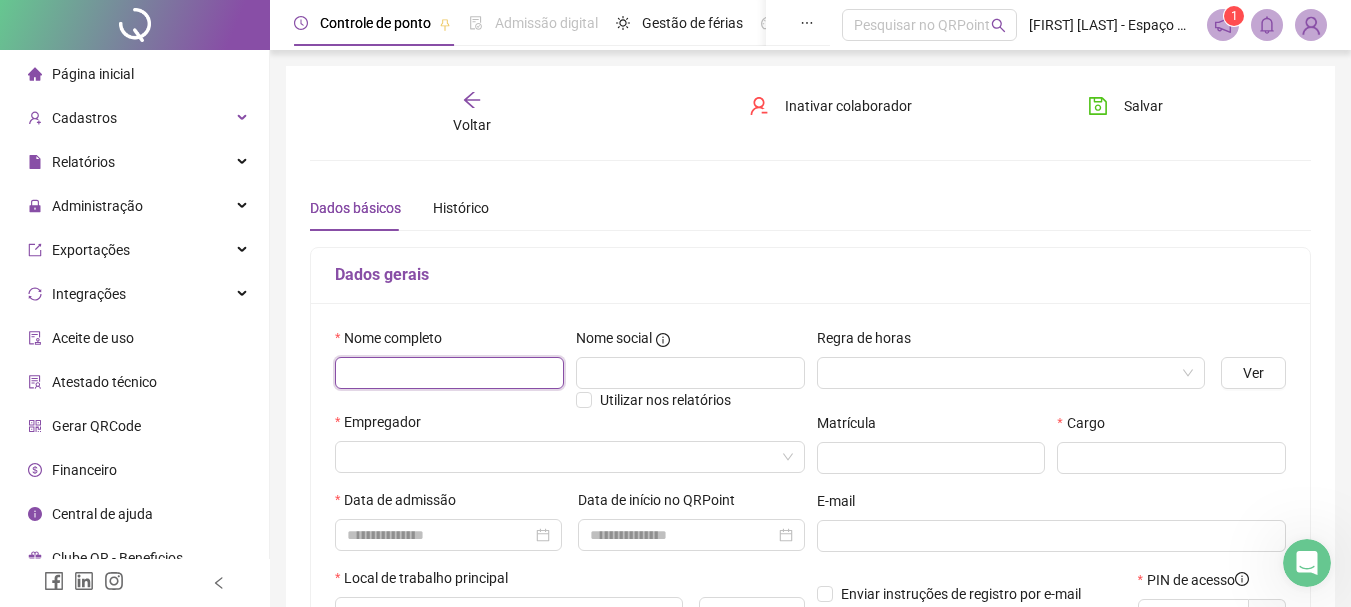 paste on "**********" 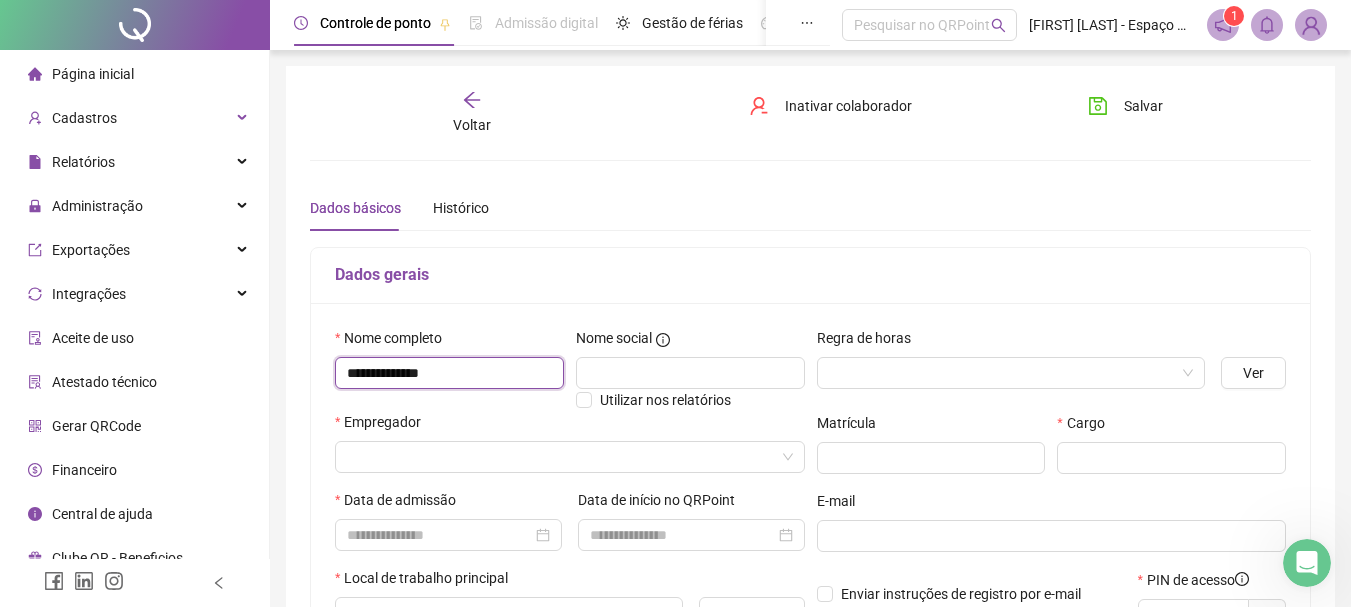 click on "**********" at bounding box center (449, 373) 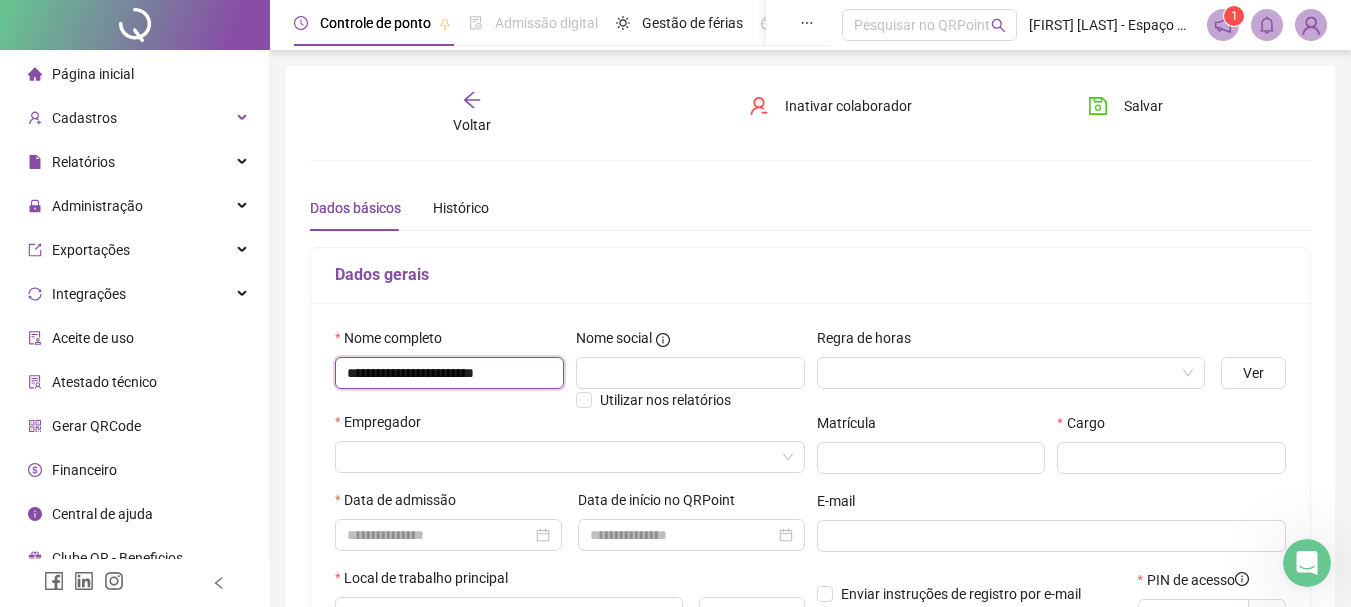type on "**********" 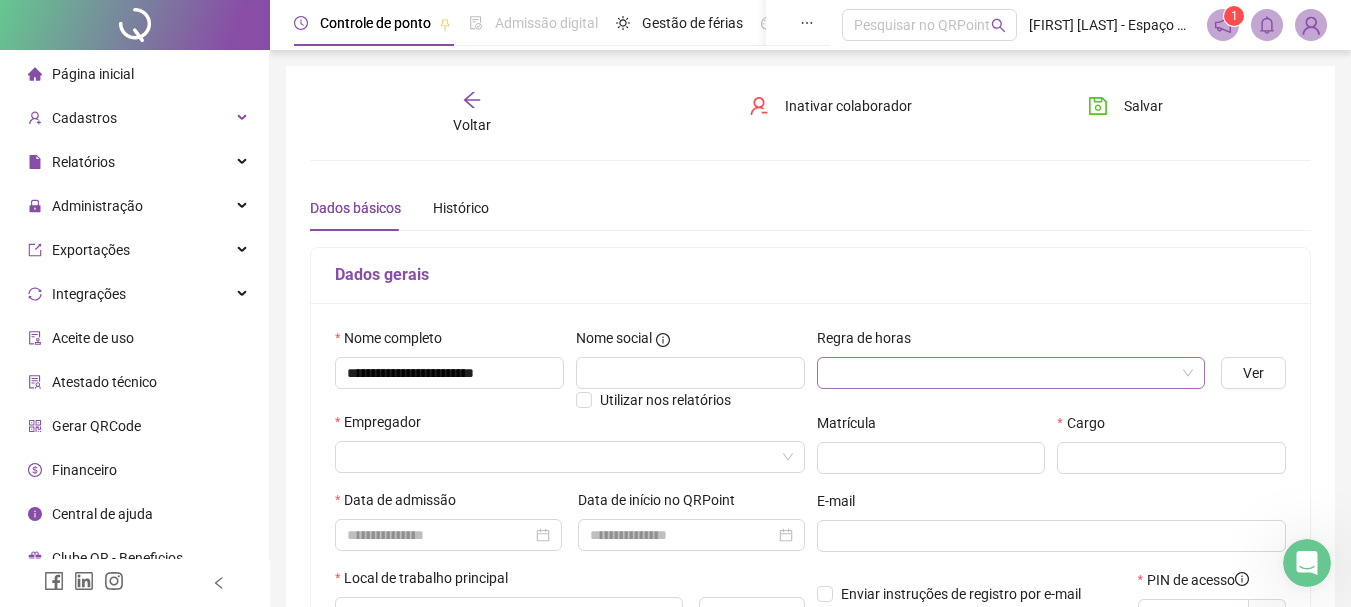 click at bounding box center (1002, 373) 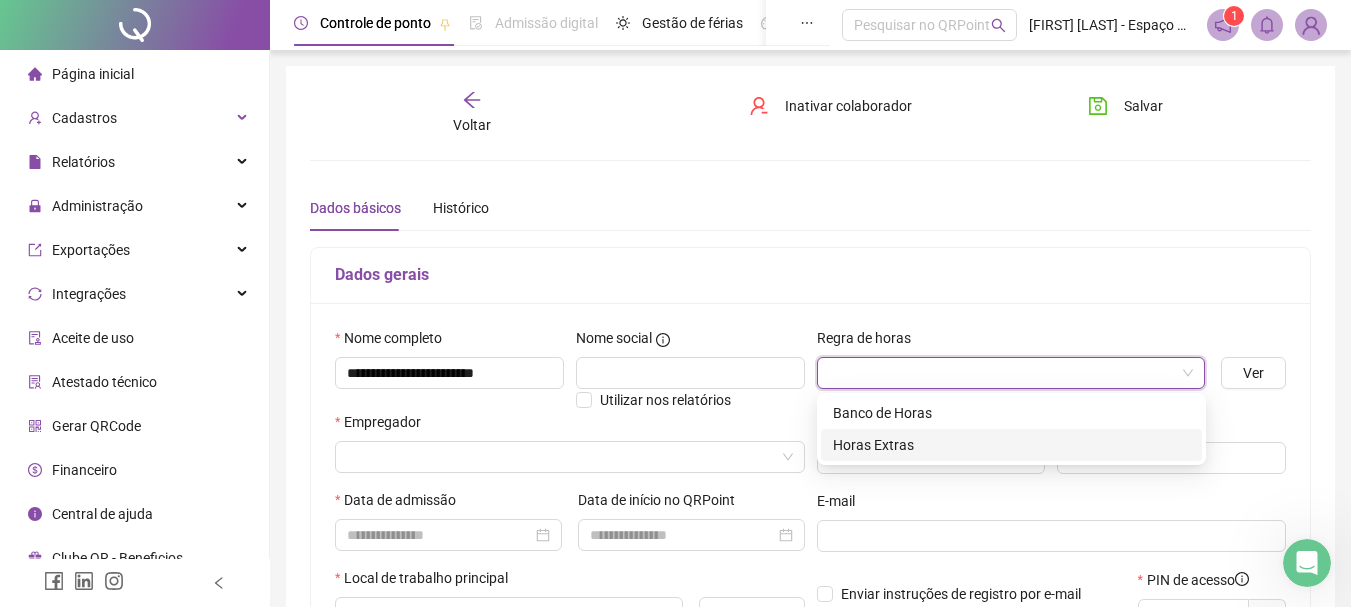 click on "Horas Extras" at bounding box center (1011, 445) 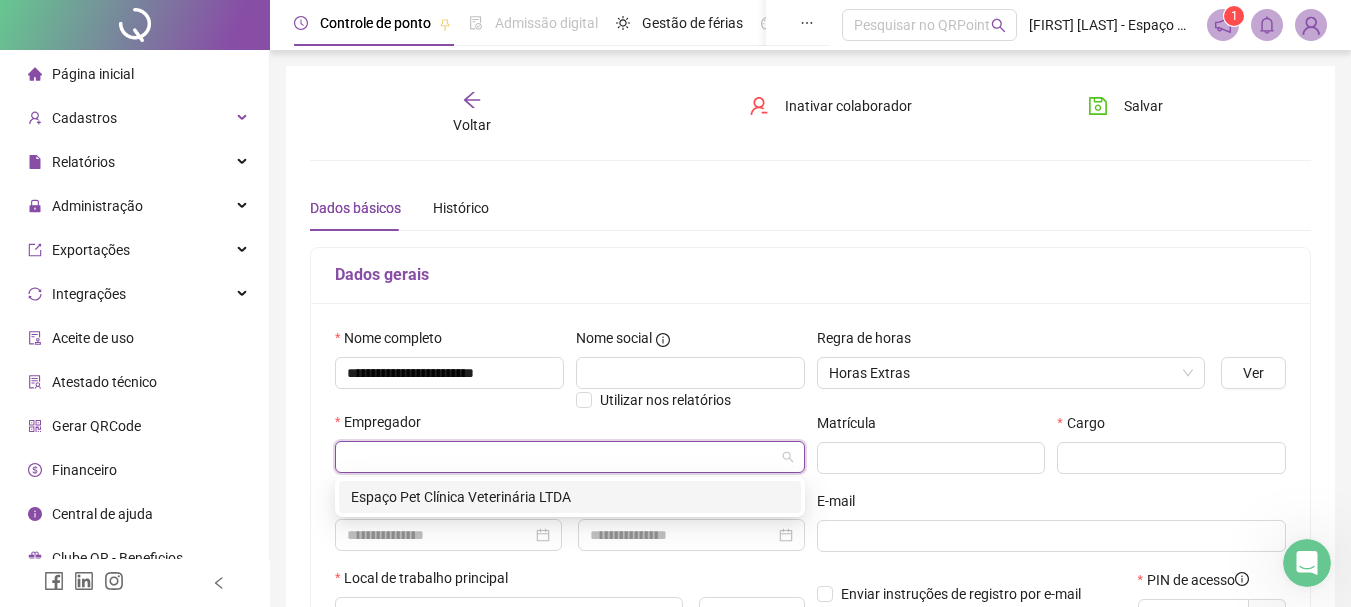 click at bounding box center (561, 457) 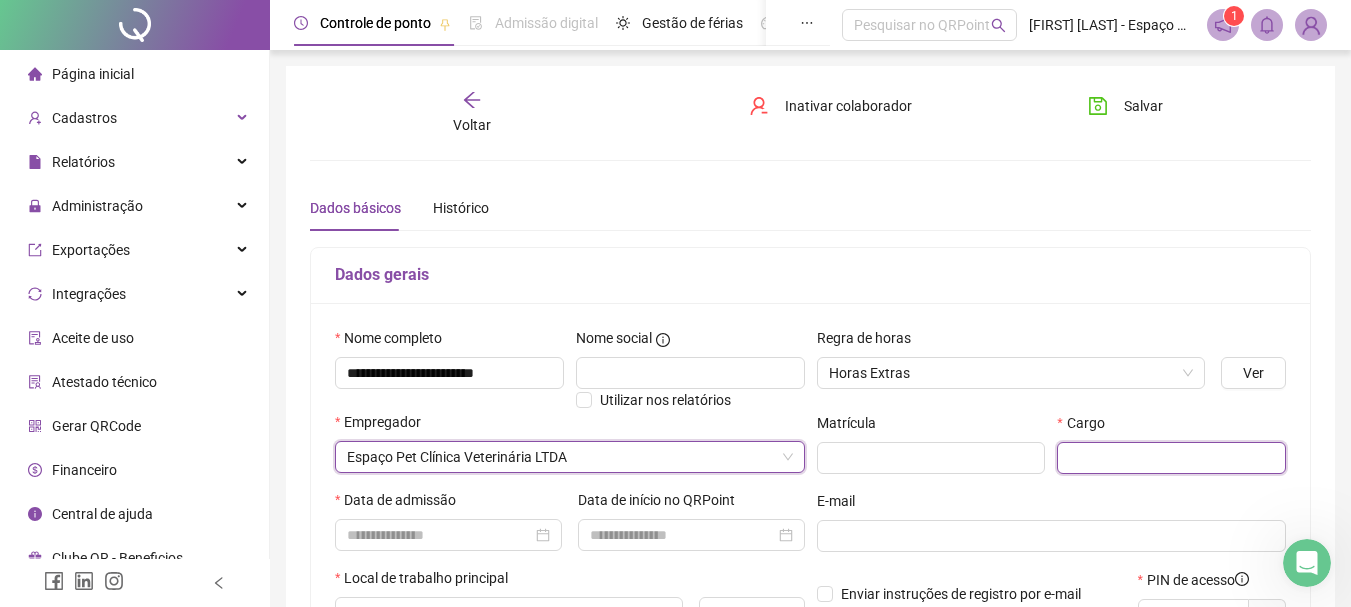 click at bounding box center [1171, 458] 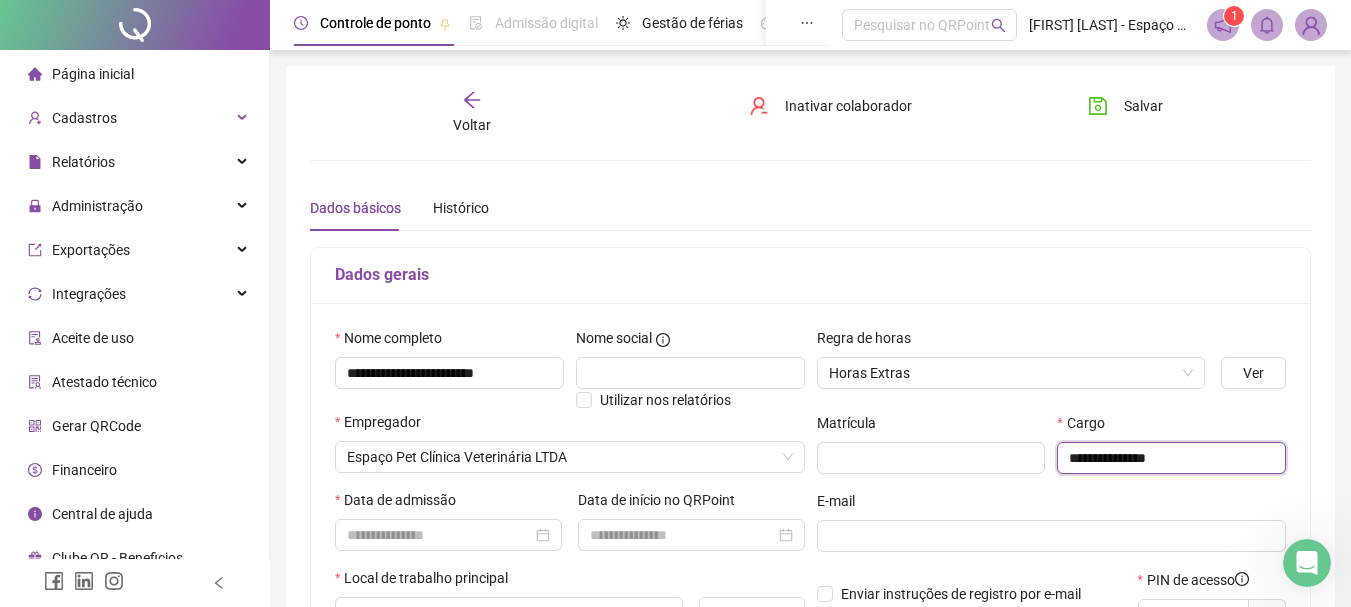 type on "**********" 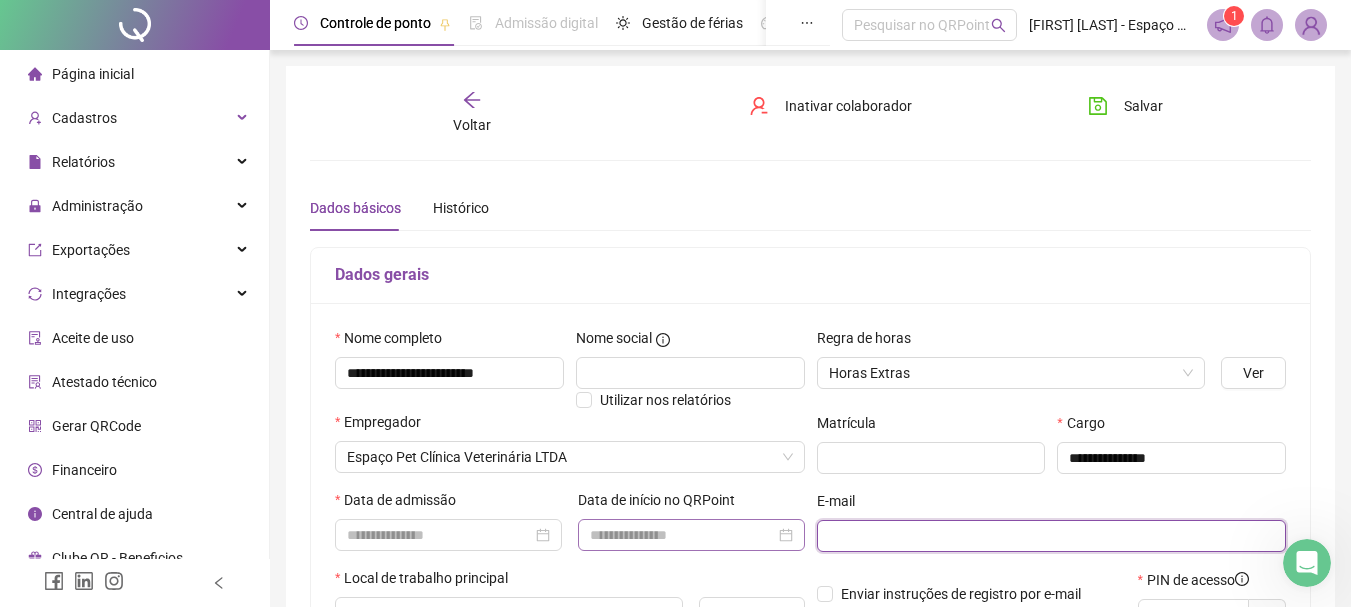 scroll, scrollTop: 200, scrollLeft: 0, axis: vertical 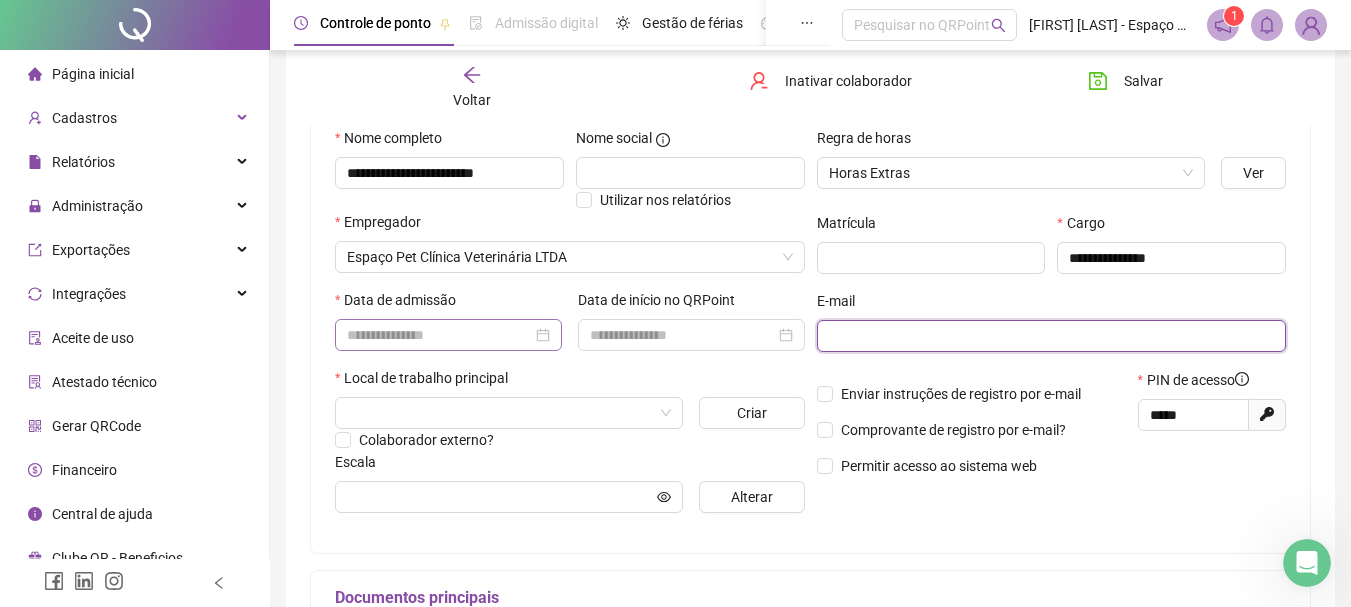 click at bounding box center (448, 335) 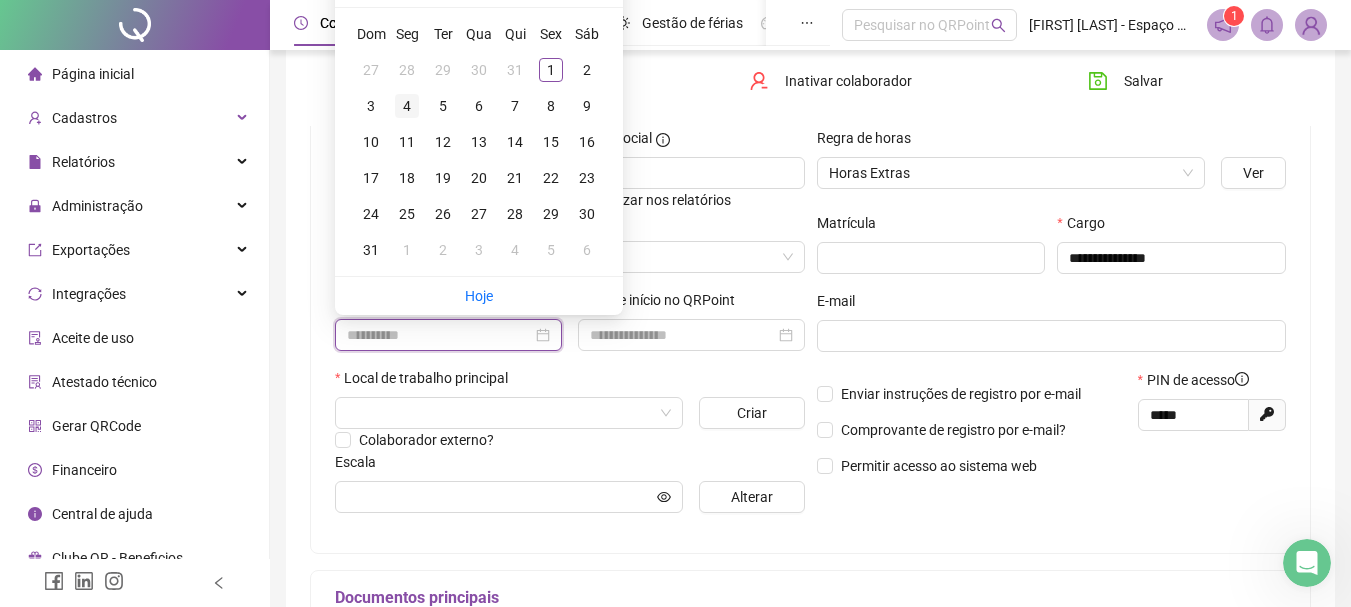 type on "**********" 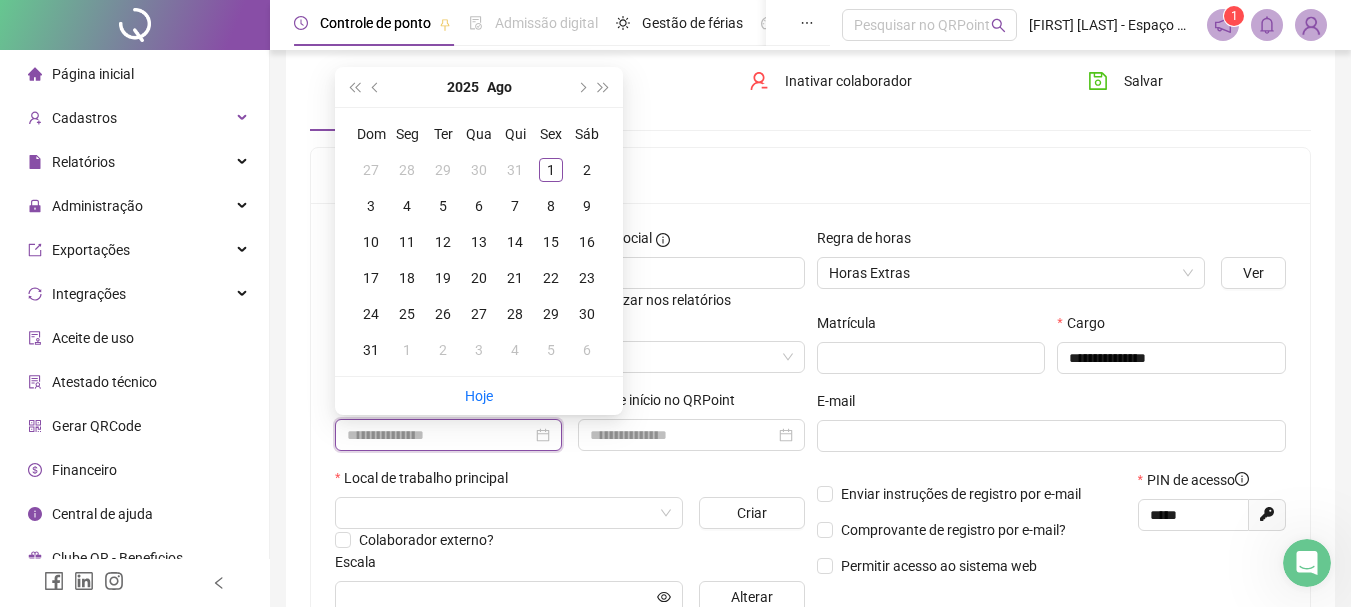 scroll, scrollTop: 0, scrollLeft: 0, axis: both 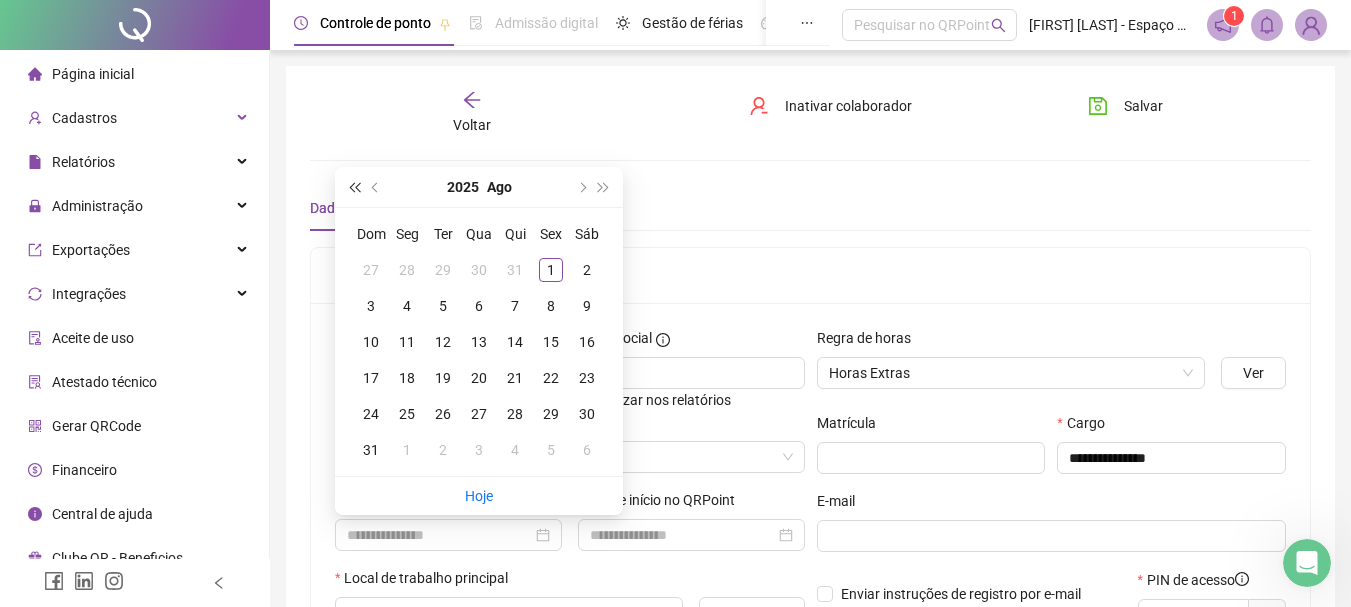 click at bounding box center [354, 187] 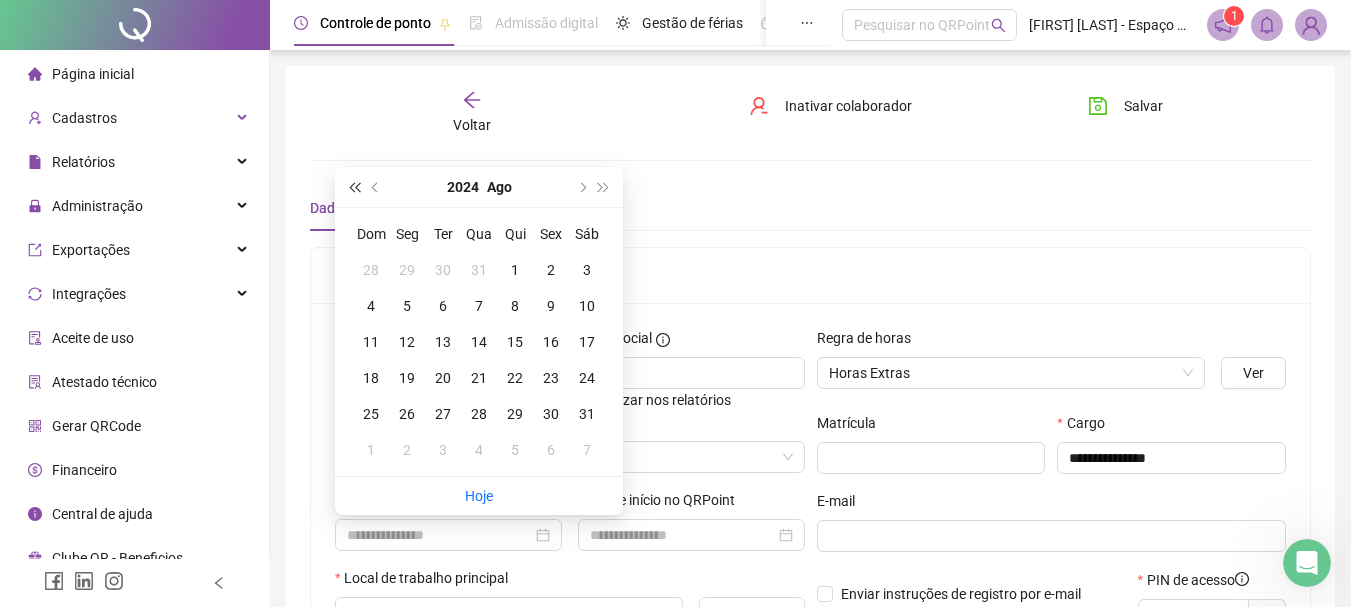 click at bounding box center [354, 187] 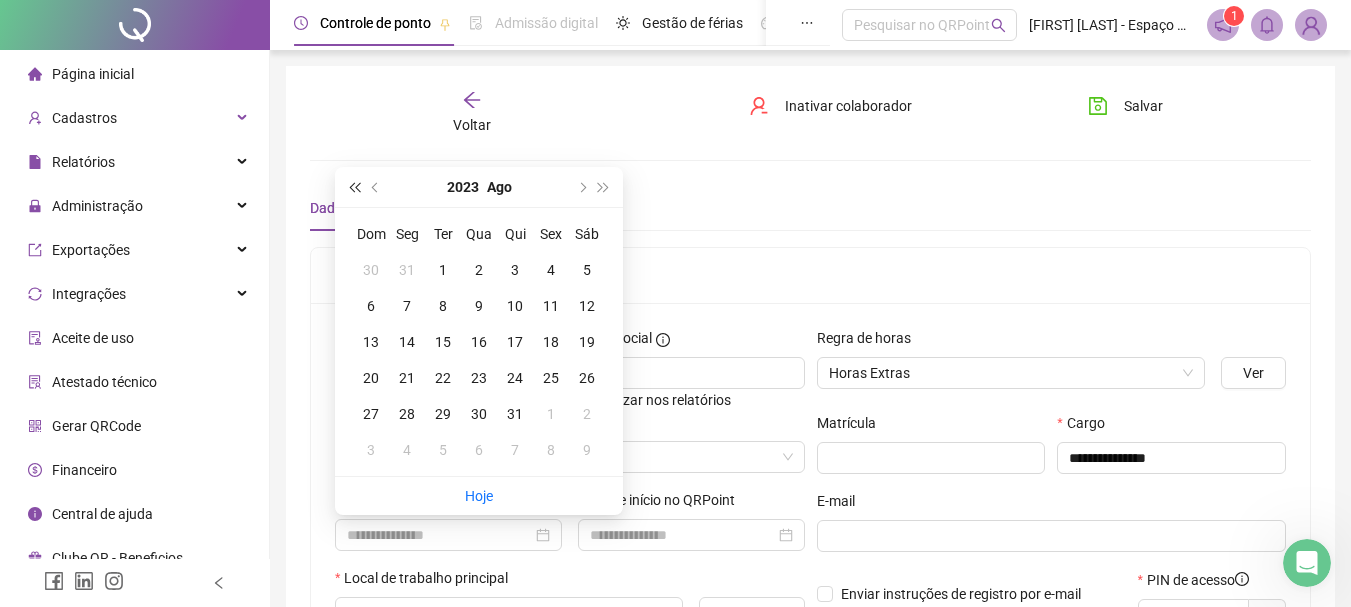 click at bounding box center (354, 187) 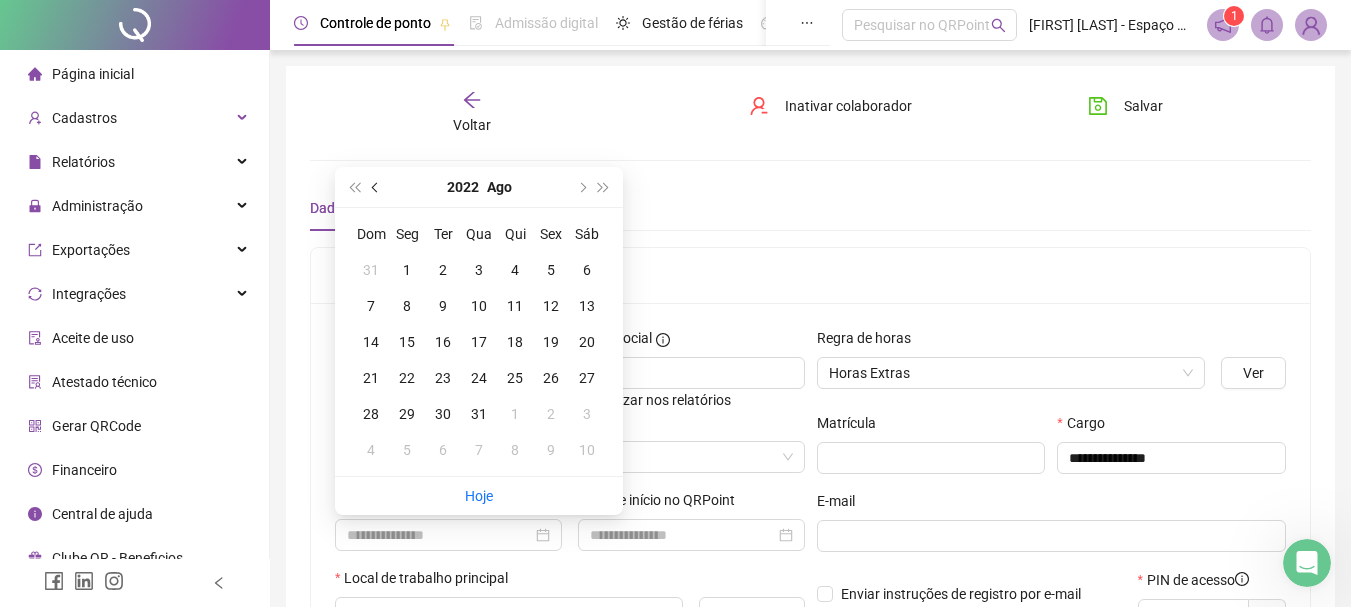 click at bounding box center [376, 187] 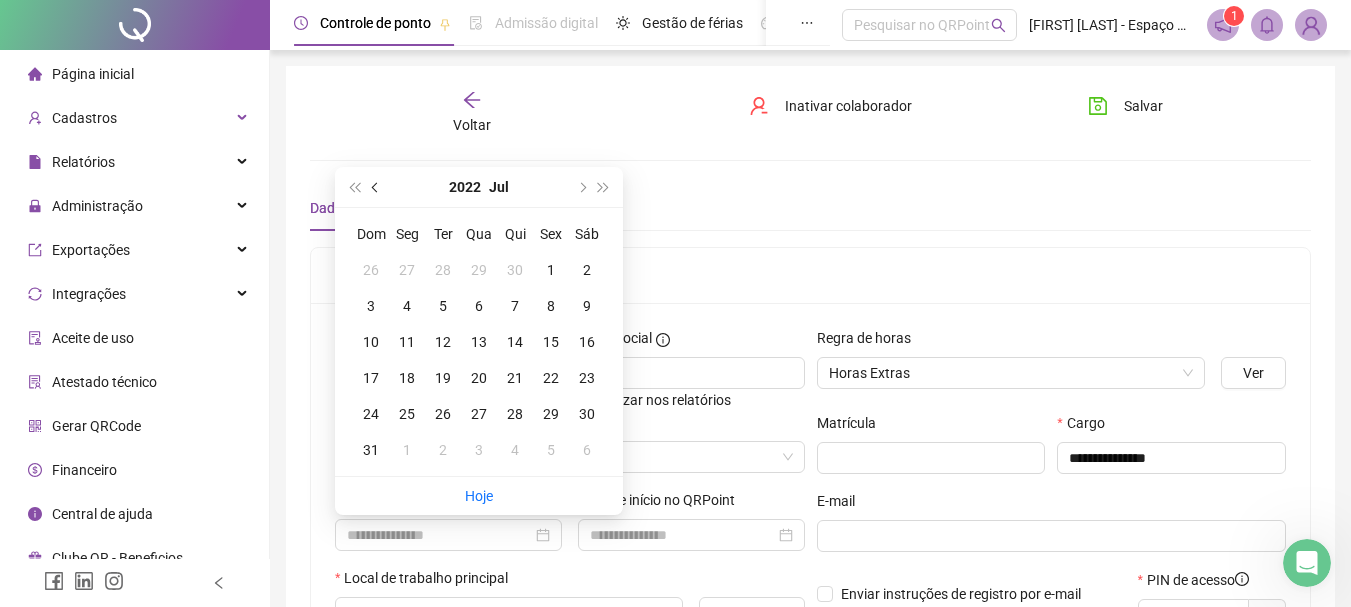click at bounding box center [376, 187] 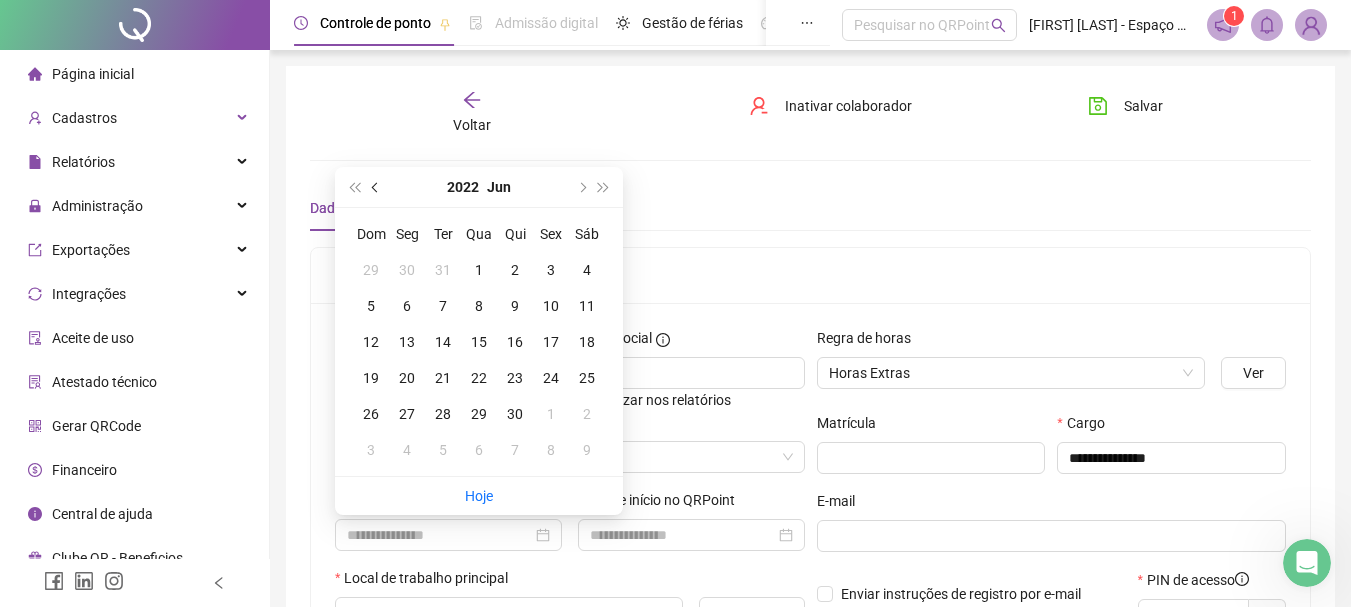 click at bounding box center (376, 187) 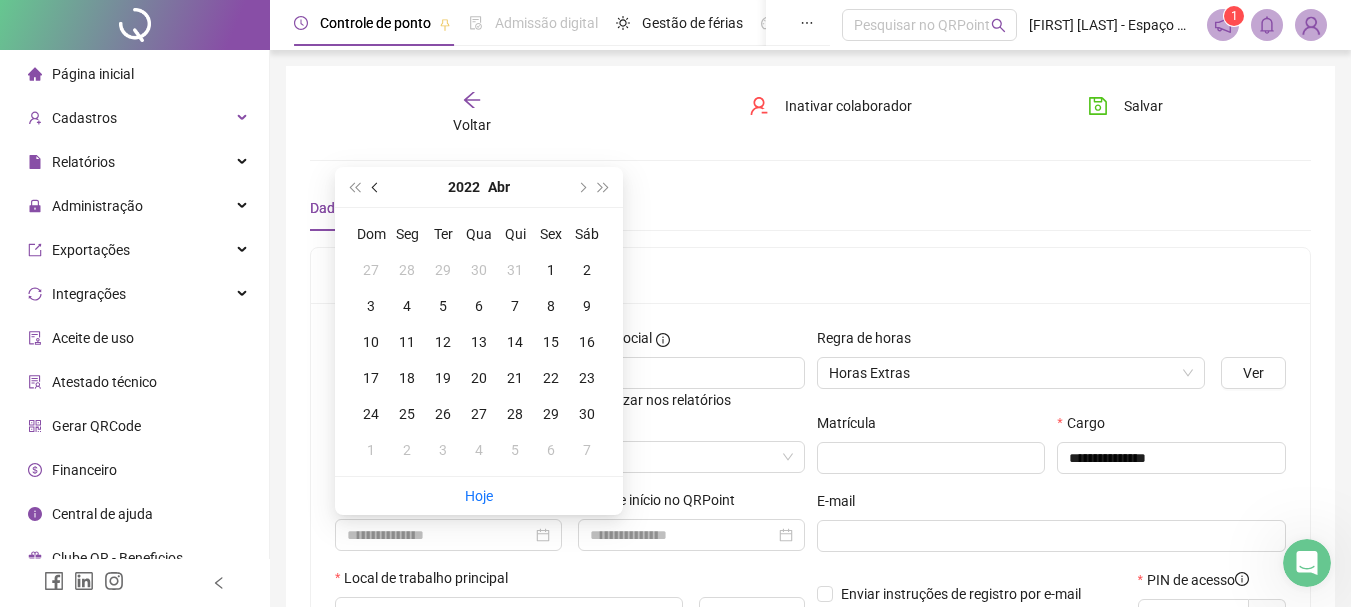 click at bounding box center [376, 187] 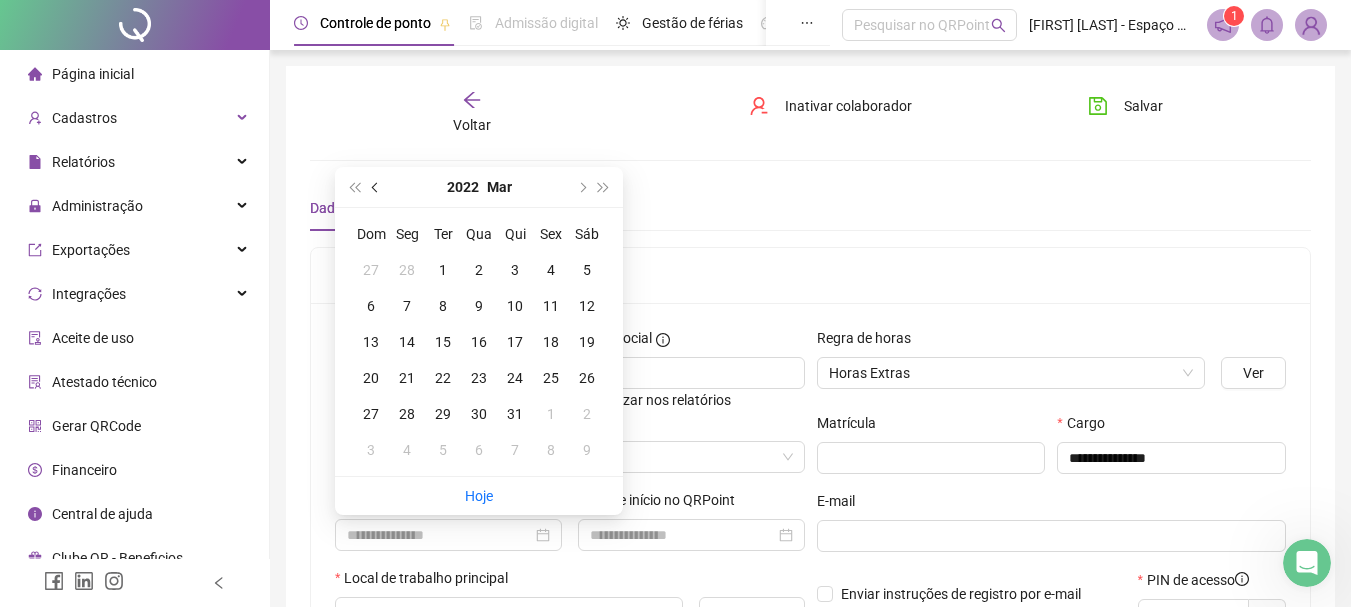 click at bounding box center (376, 187) 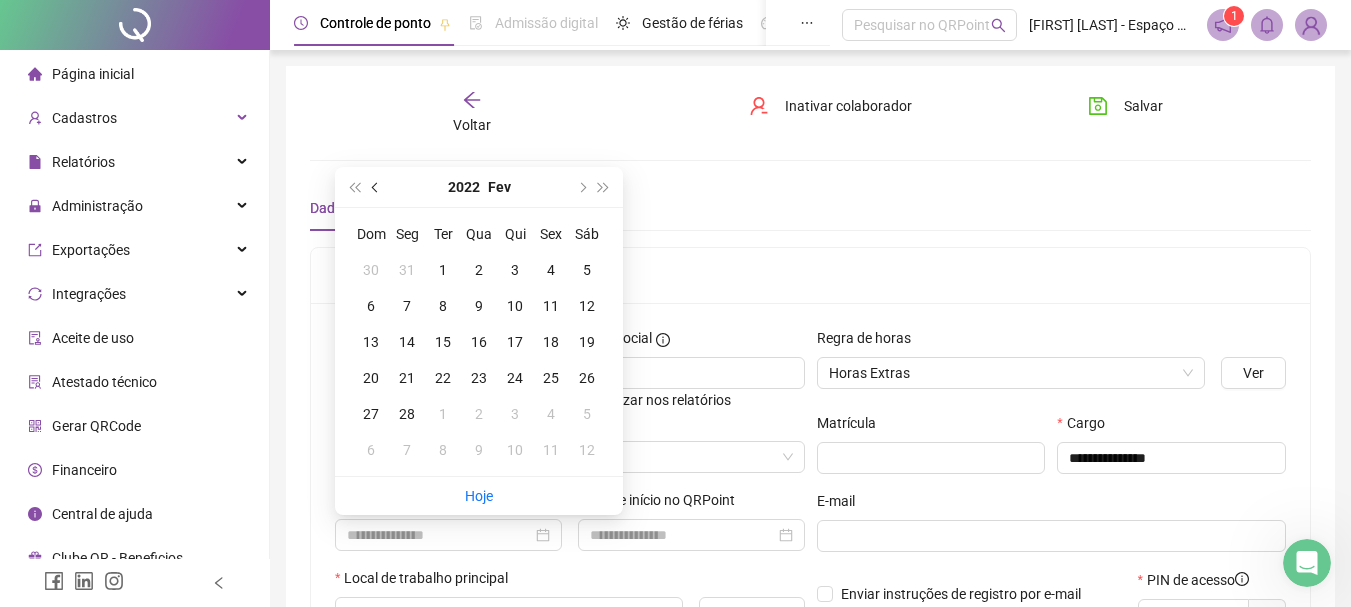 click at bounding box center [376, 187] 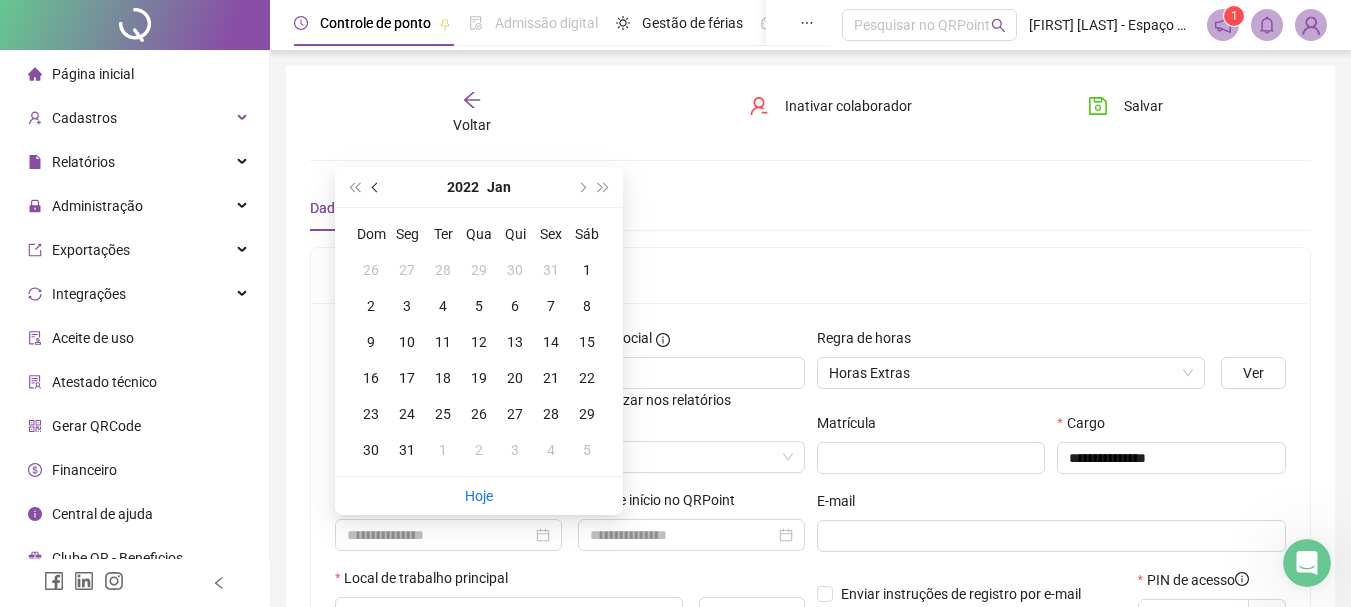 click at bounding box center [376, 187] 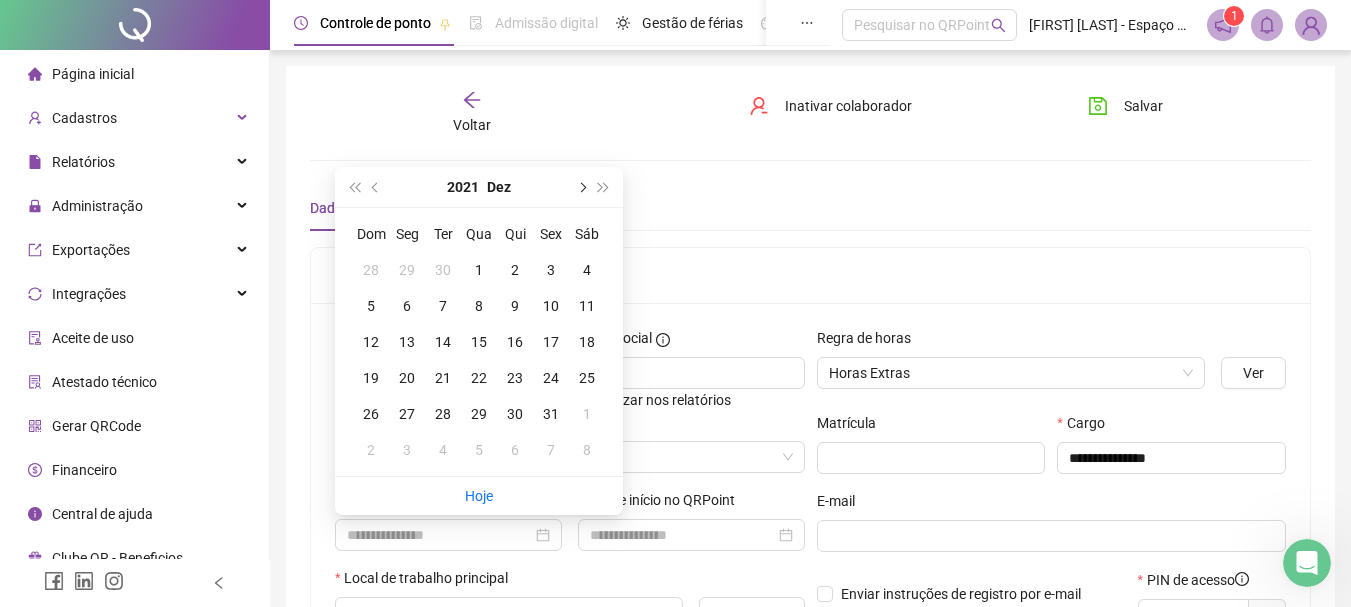 click at bounding box center [581, 187] 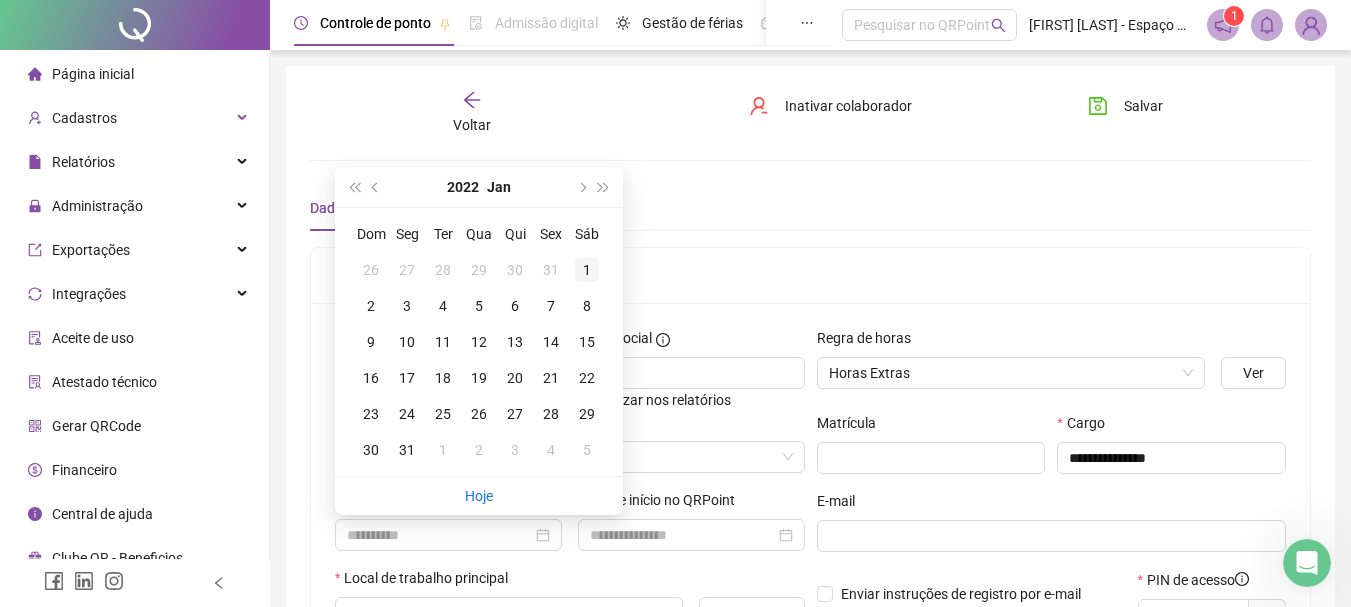 type on "**********" 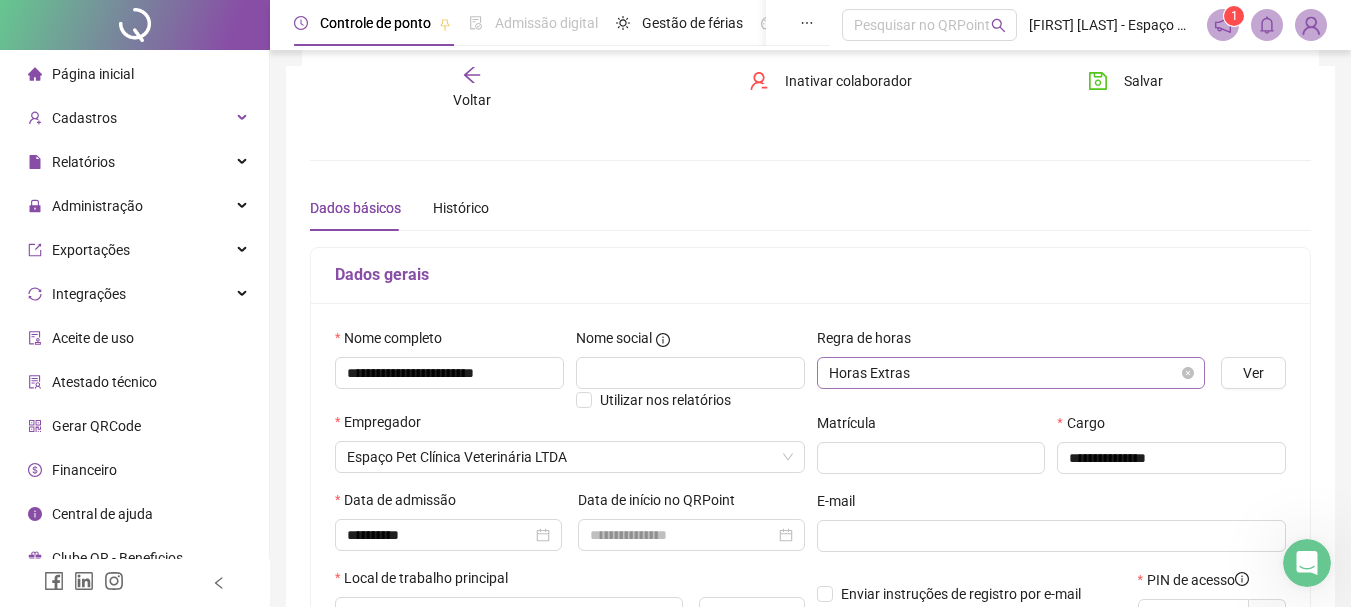 scroll, scrollTop: 200, scrollLeft: 0, axis: vertical 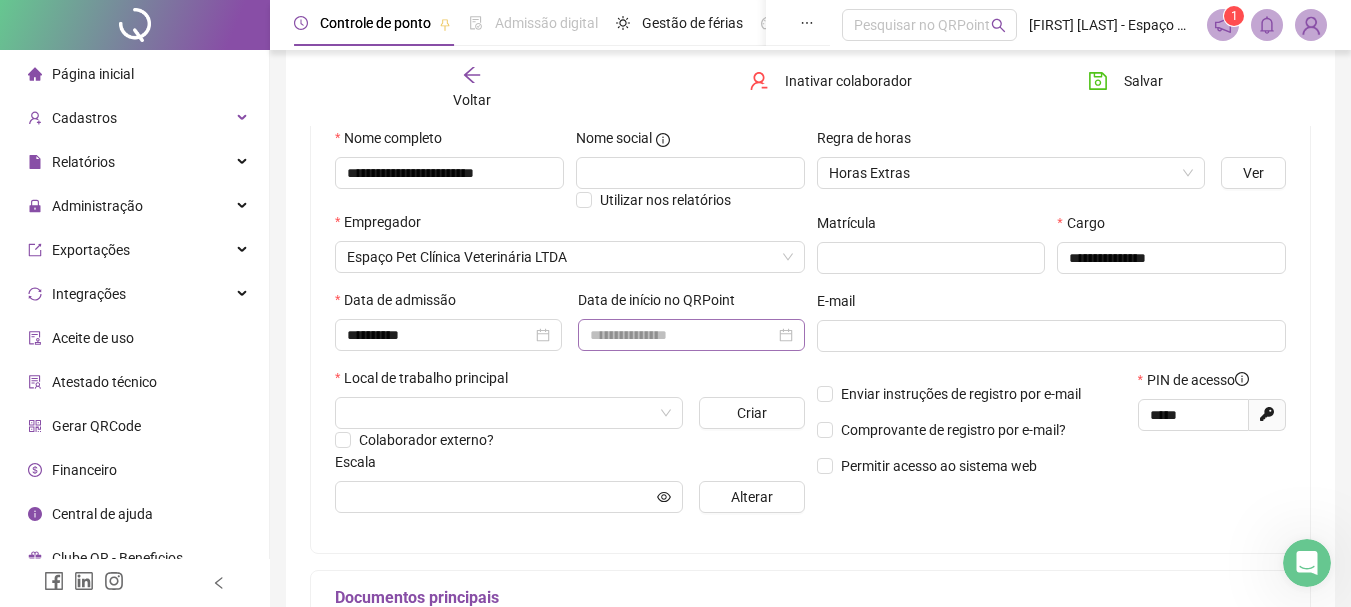 click at bounding box center [691, 335] 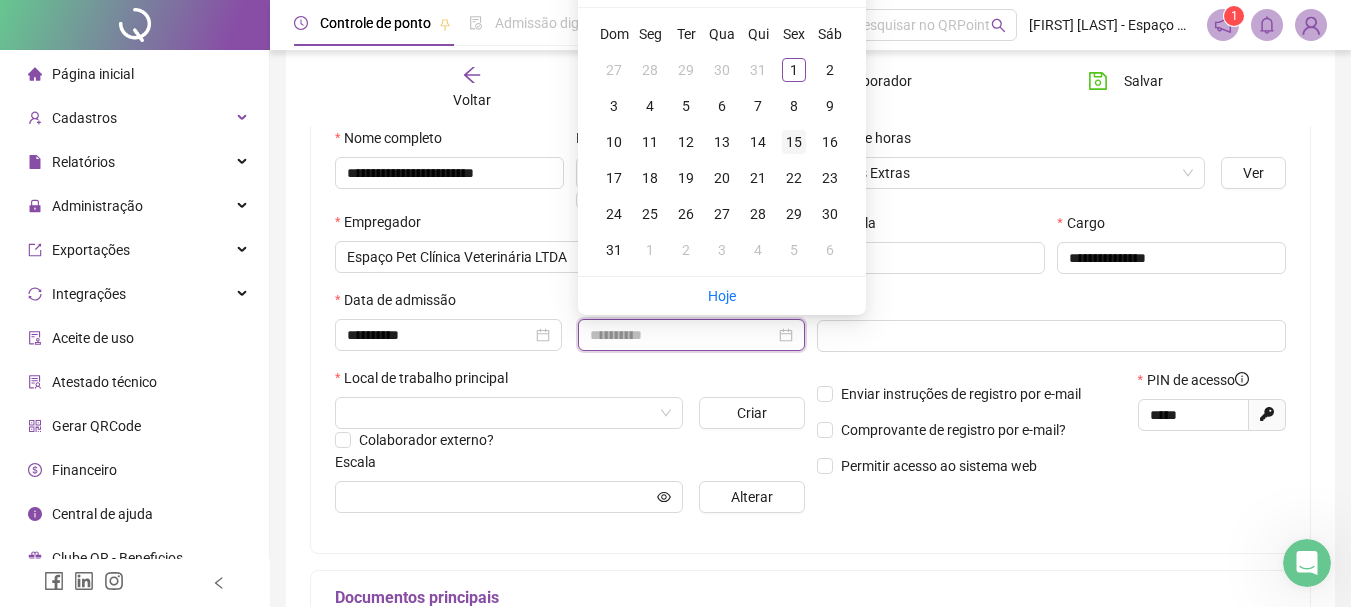 type on "**********" 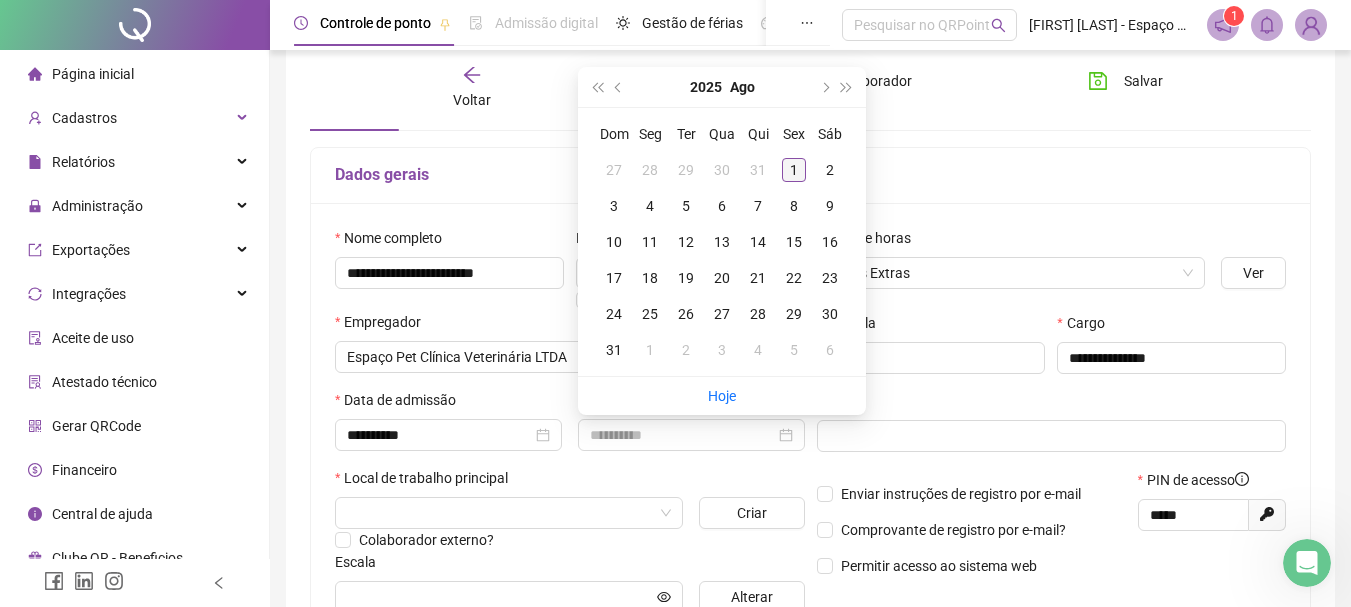 click on "1" at bounding box center (794, 170) 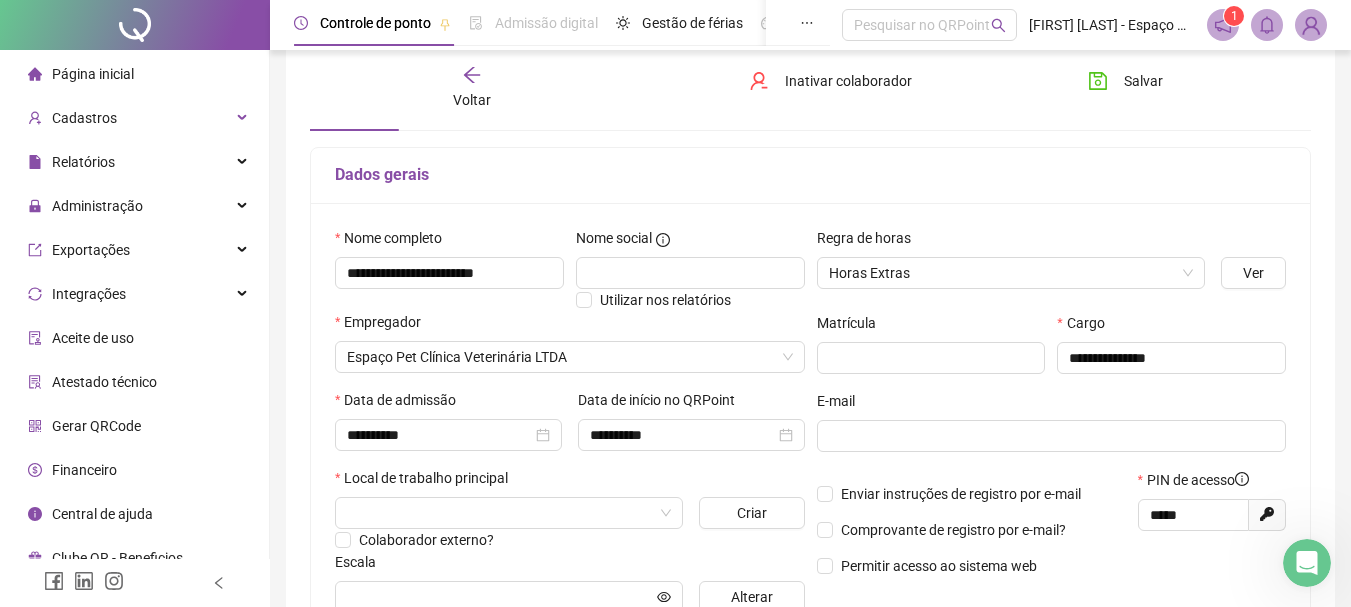scroll, scrollTop: 300, scrollLeft: 0, axis: vertical 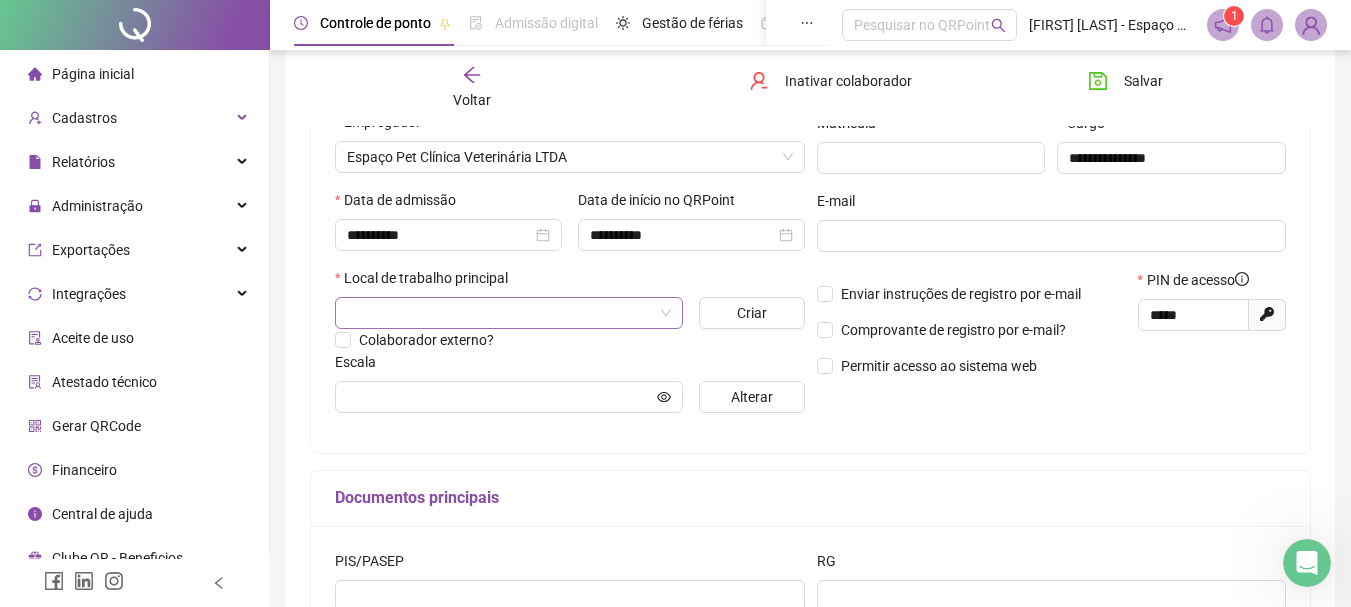 click at bounding box center [500, 313] 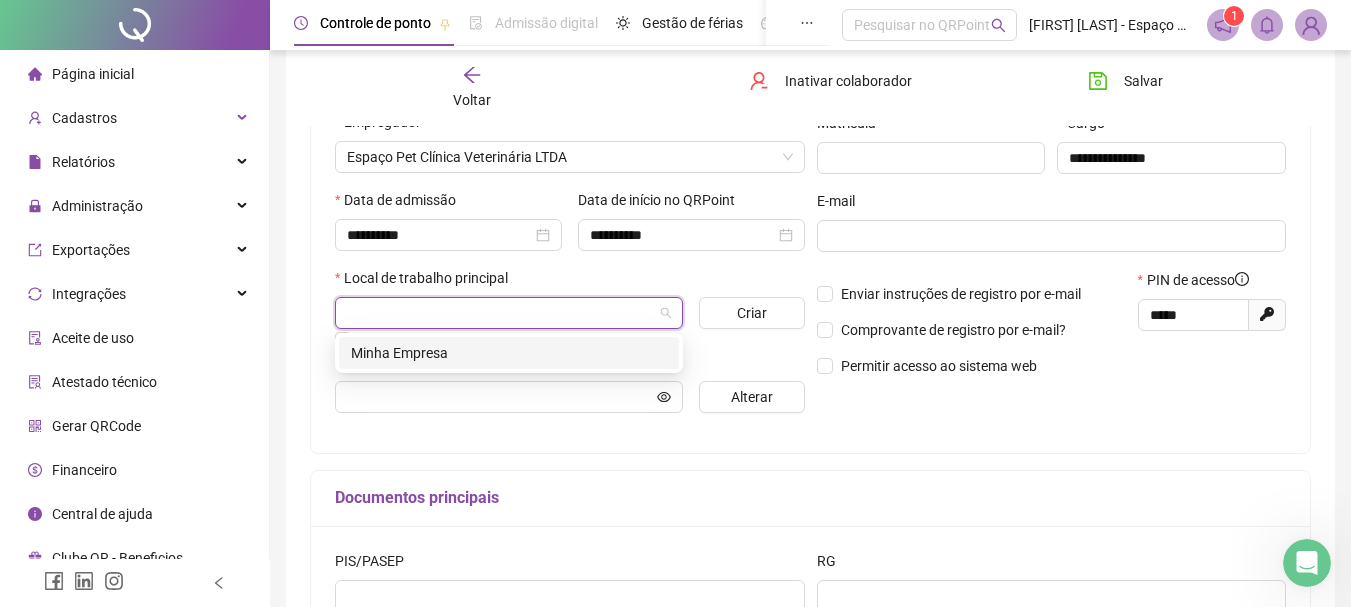 click on "Minha Empresa" at bounding box center [509, 353] 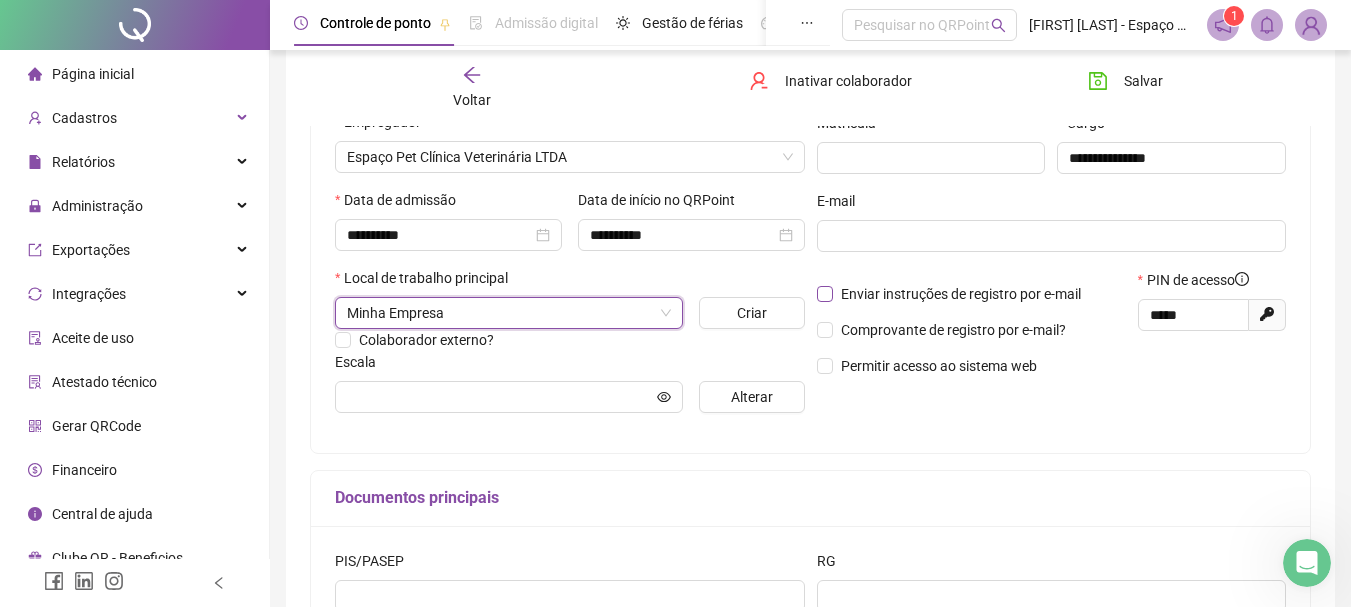 click on "Enviar instruções de registro por e-mail" at bounding box center [961, 294] 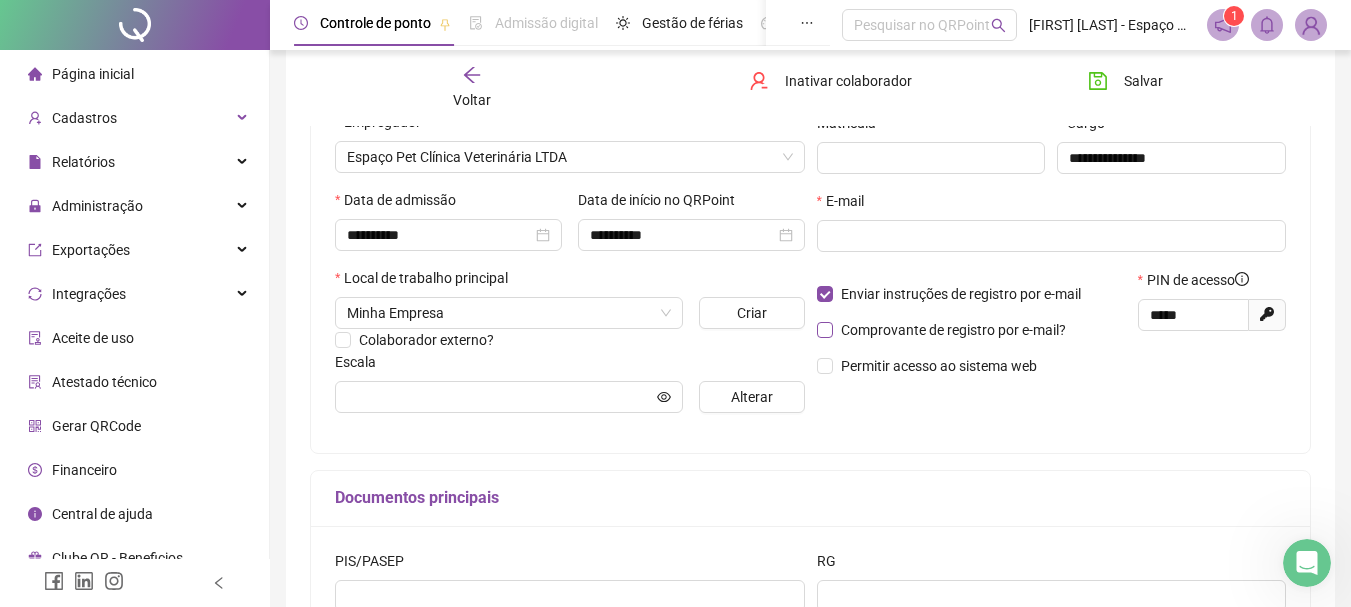 click on "Comprovante de registro por e-mail?" at bounding box center [953, 330] 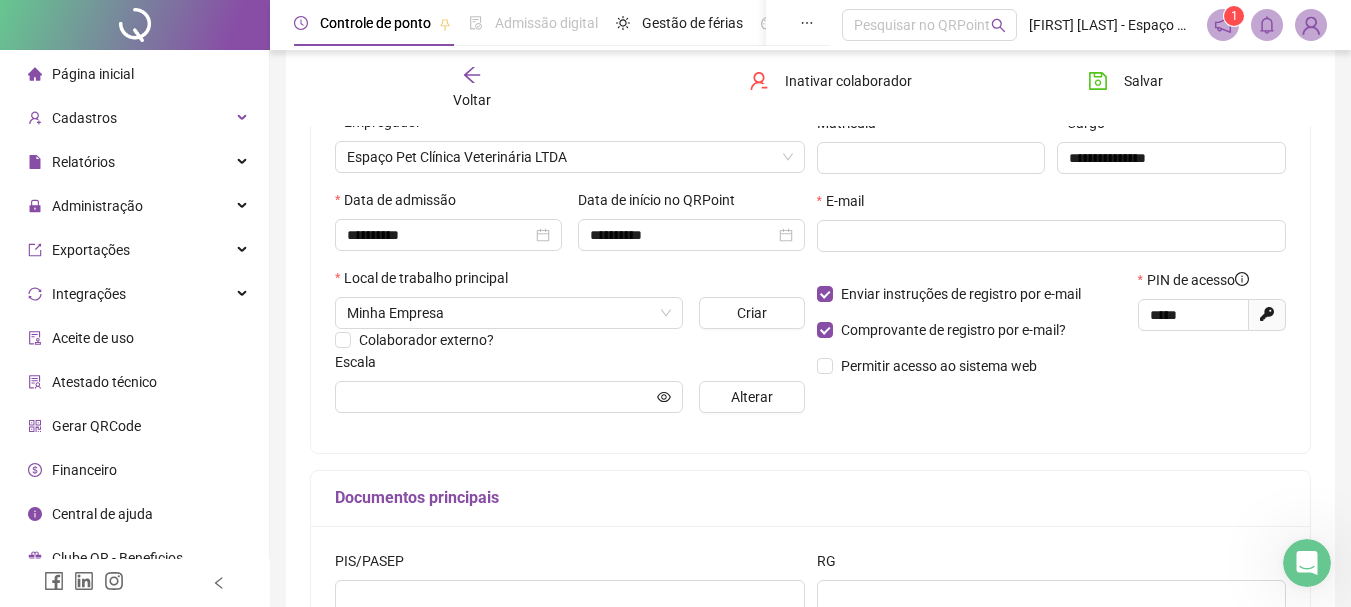 scroll, scrollTop: 100, scrollLeft: 0, axis: vertical 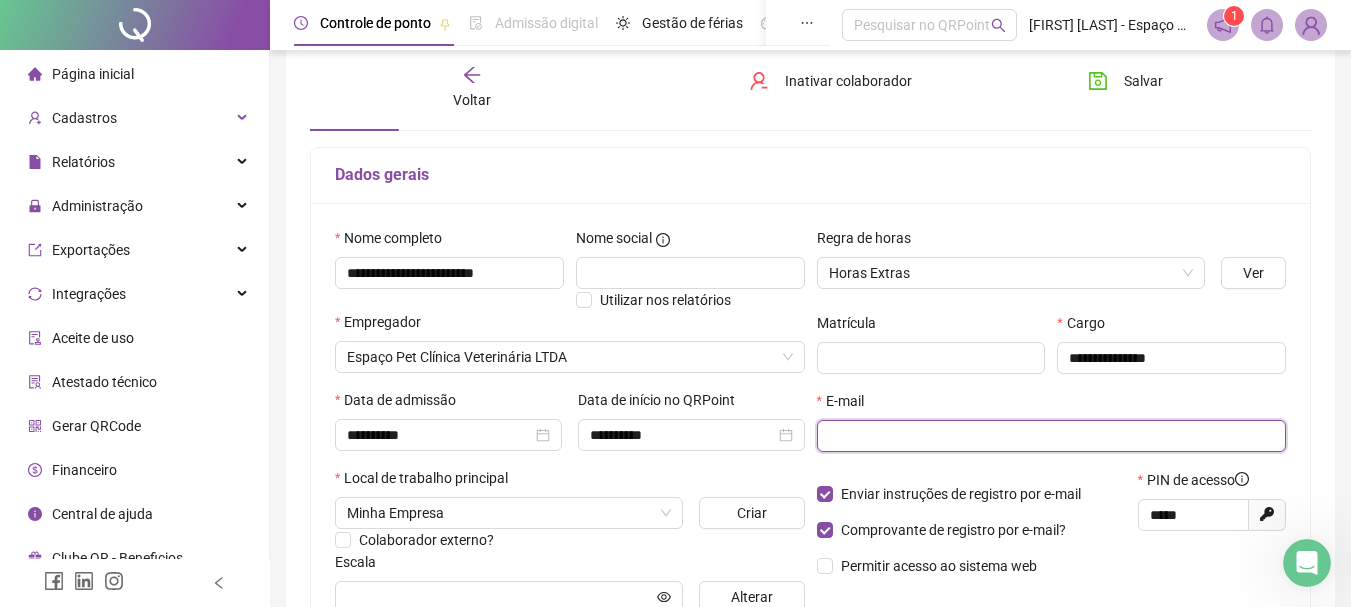 click at bounding box center (1050, 436) 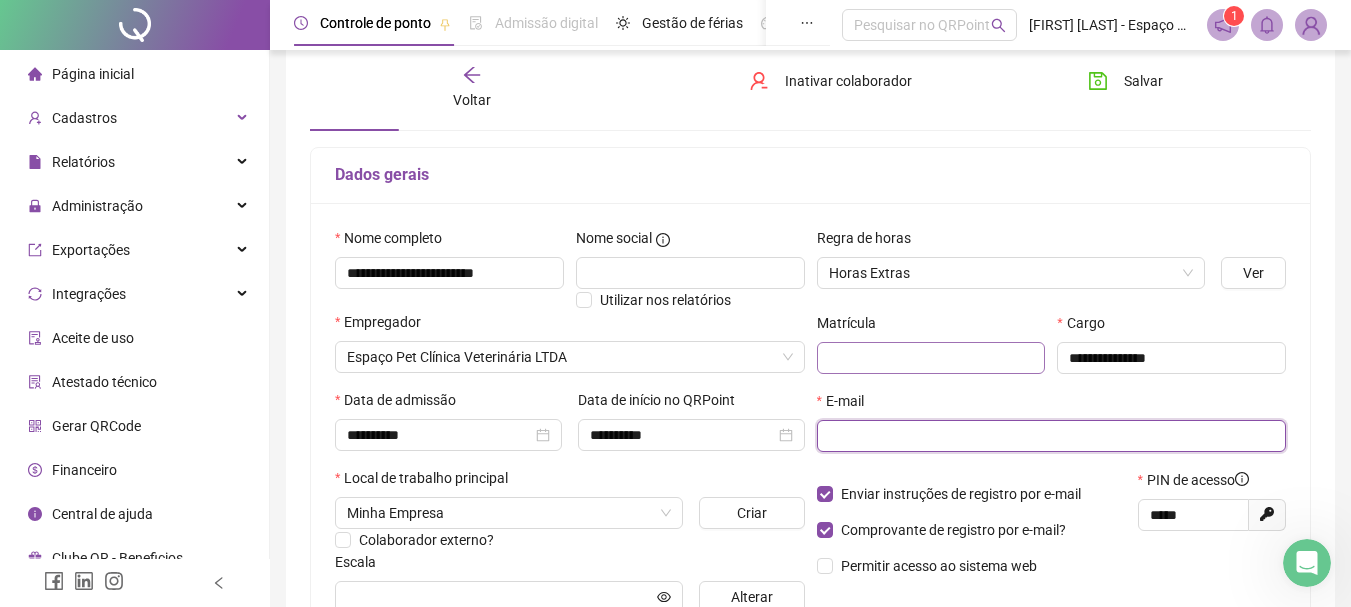 paste on "**********" 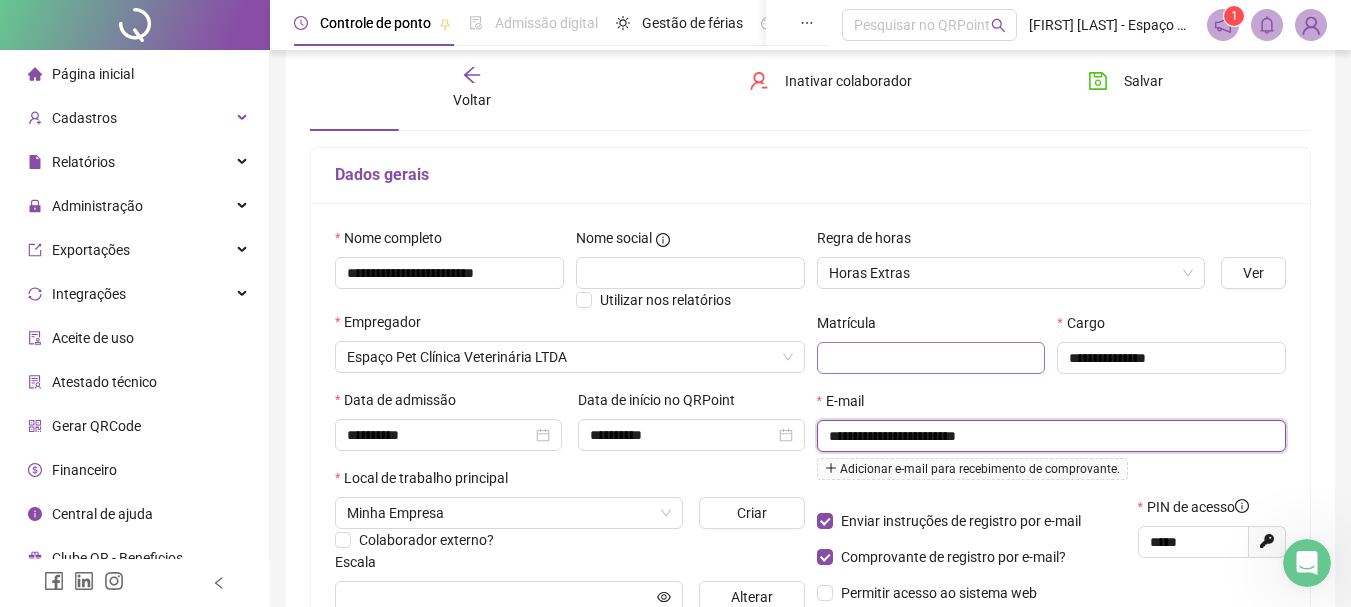 type on "**********" 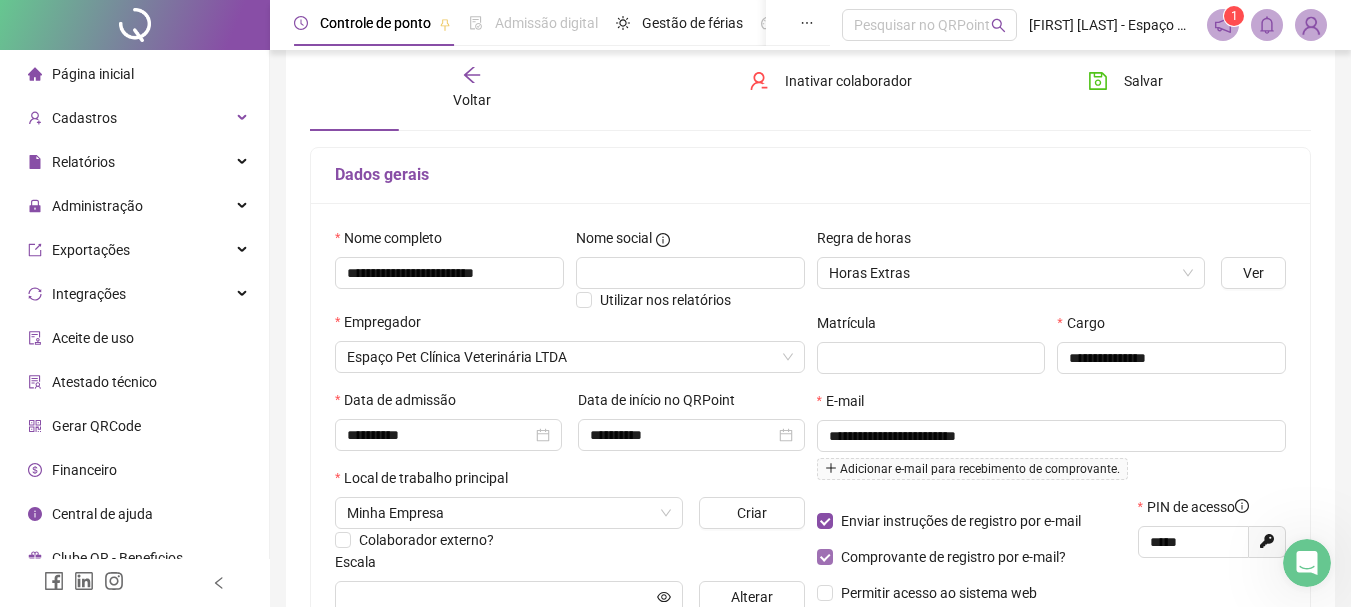 scroll, scrollTop: 300, scrollLeft: 0, axis: vertical 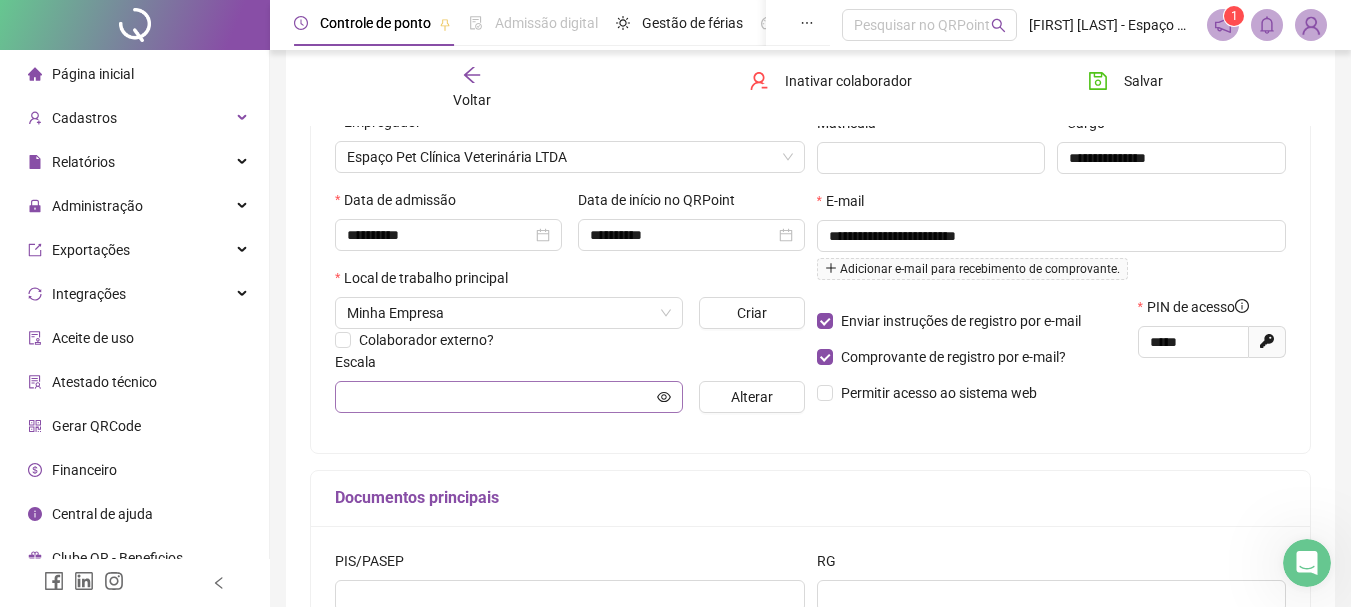 click at bounding box center [509, 397] 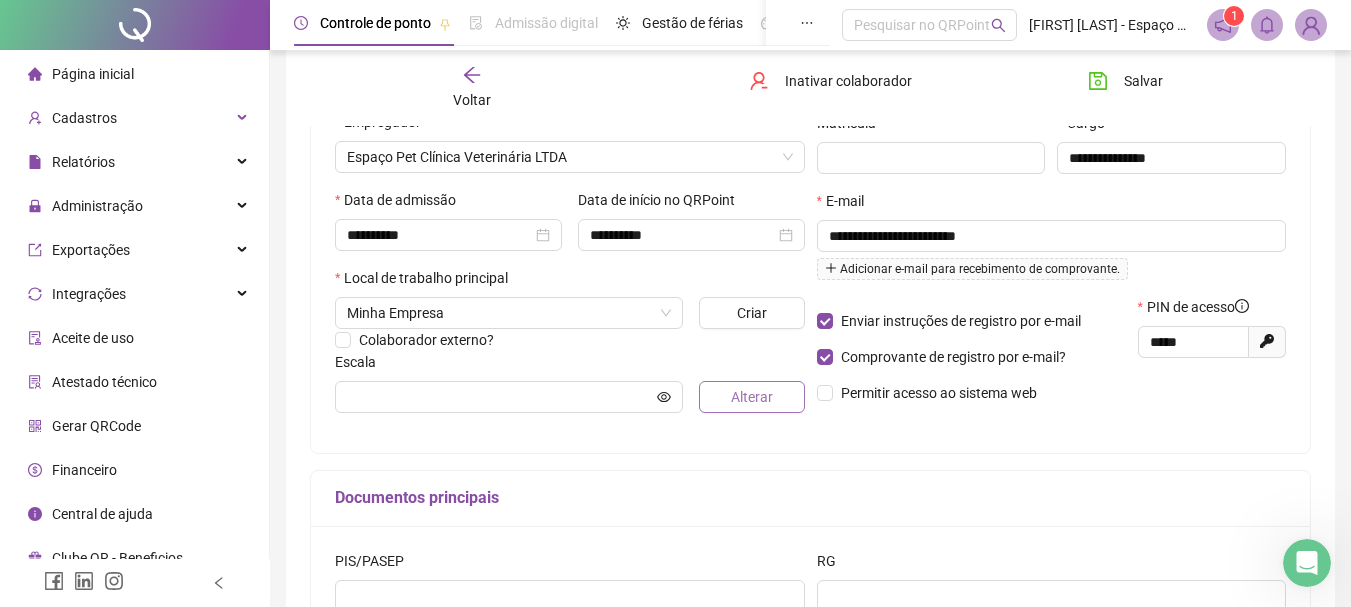 click on "Alterar" at bounding box center (751, 397) 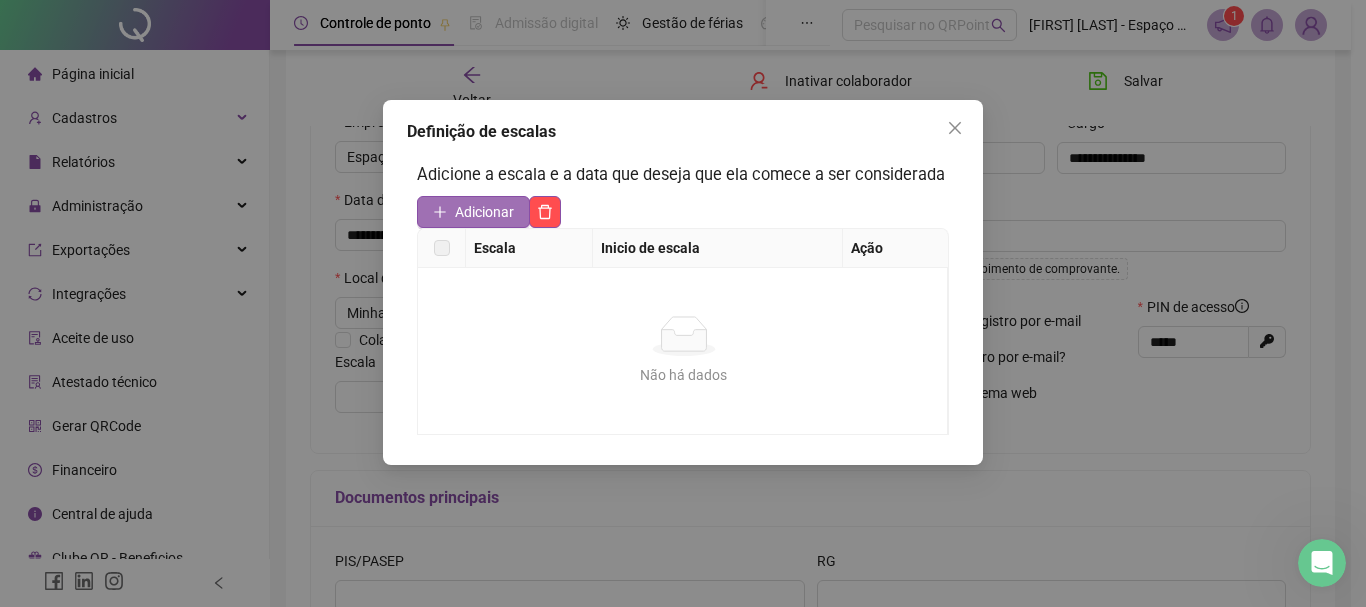 click 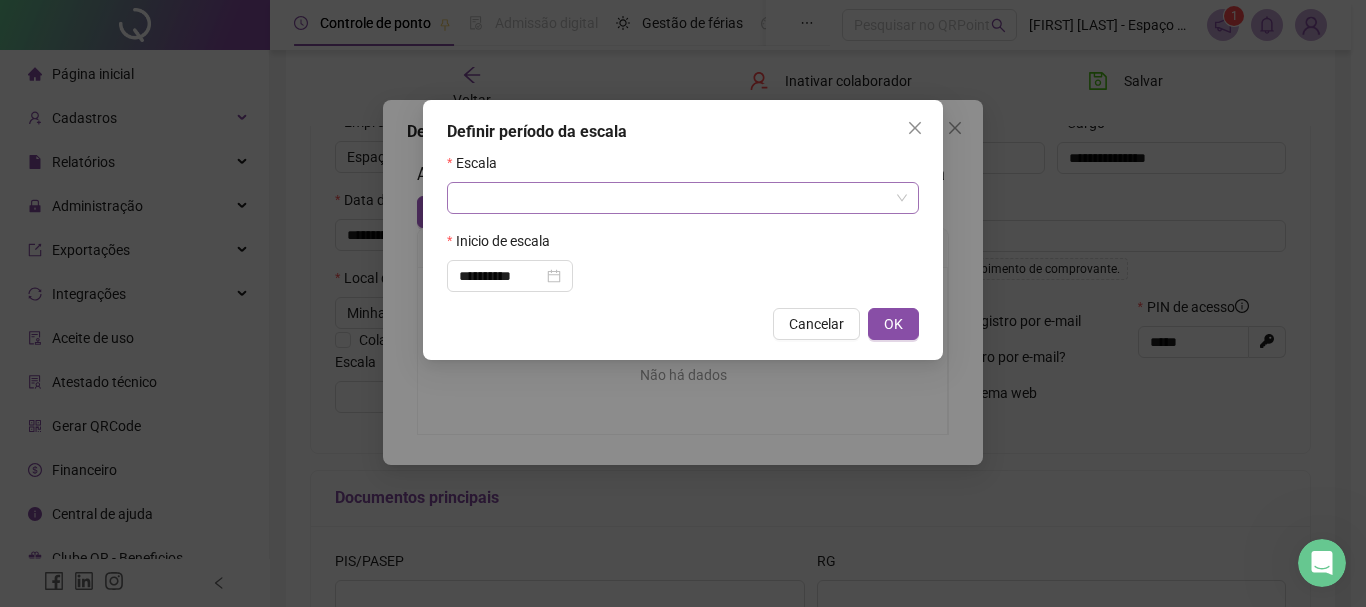 click at bounding box center [674, 198] 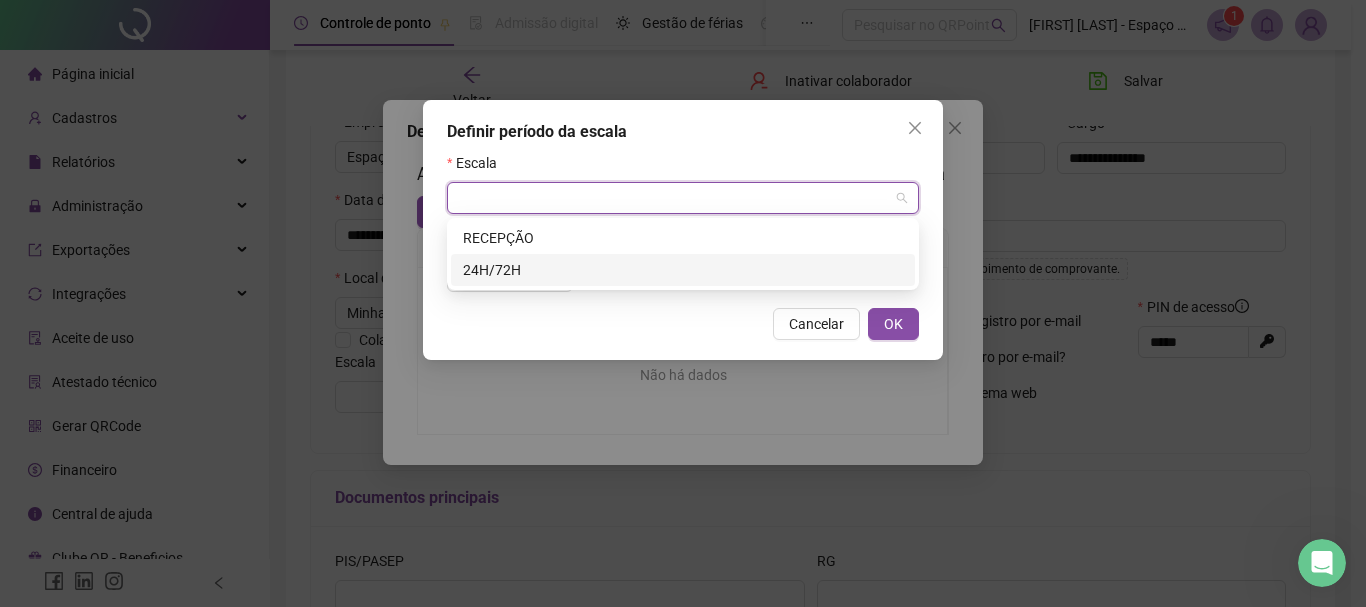 click on "24H/72H" at bounding box center (683, 270) 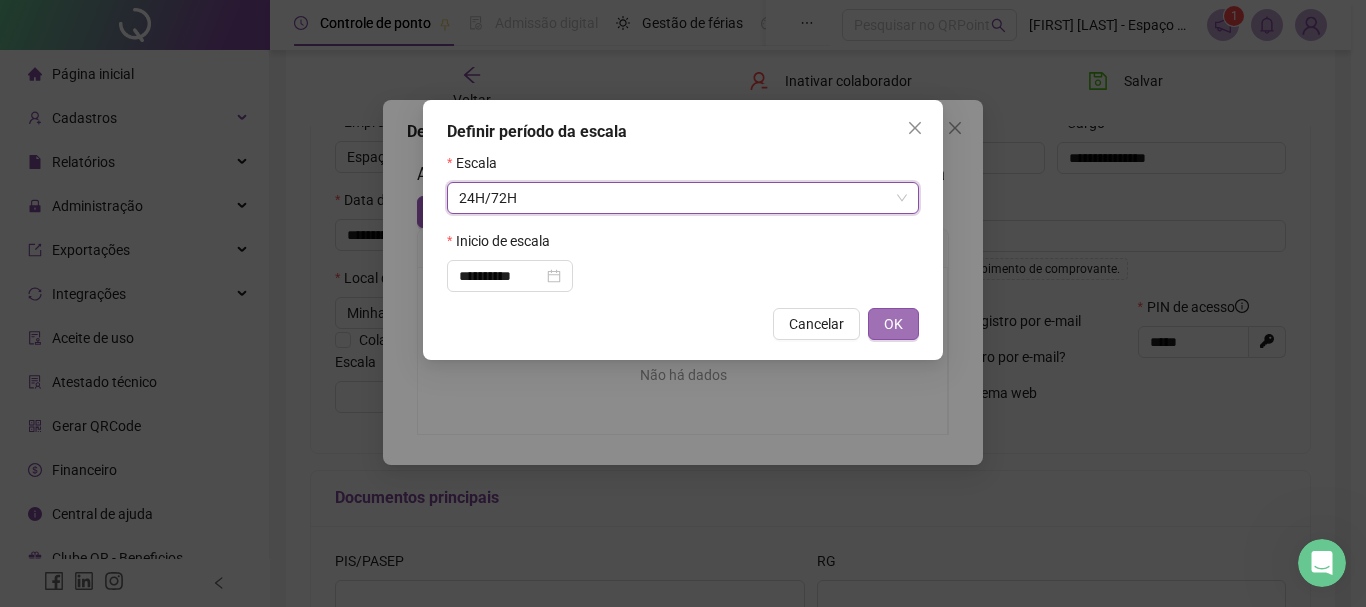 click on "OK" at bounding box center [893, 324] 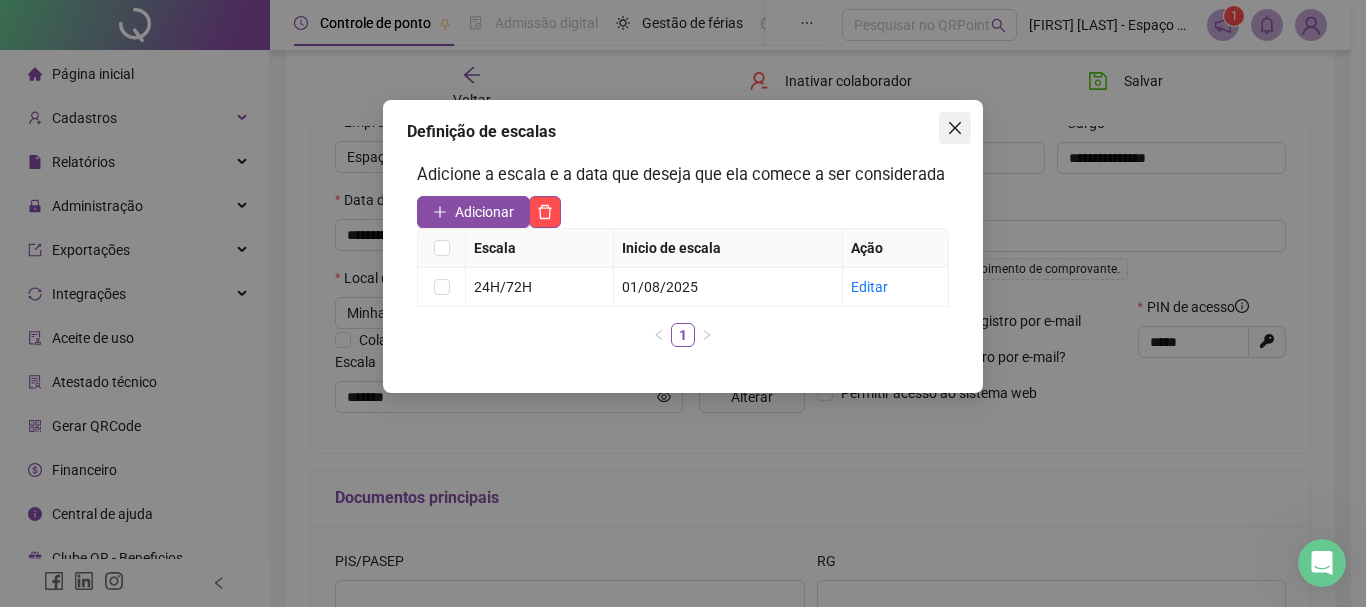 click 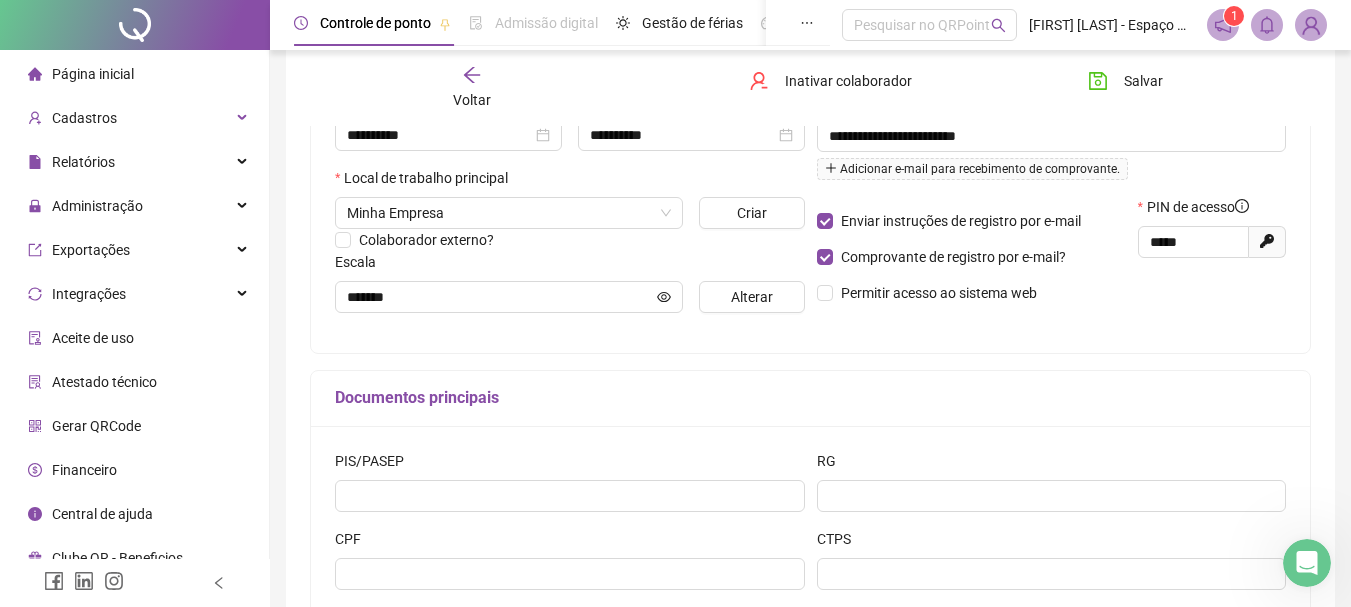 scroll, scrollTop: 534, scrollLeft: 0, axis: vertical 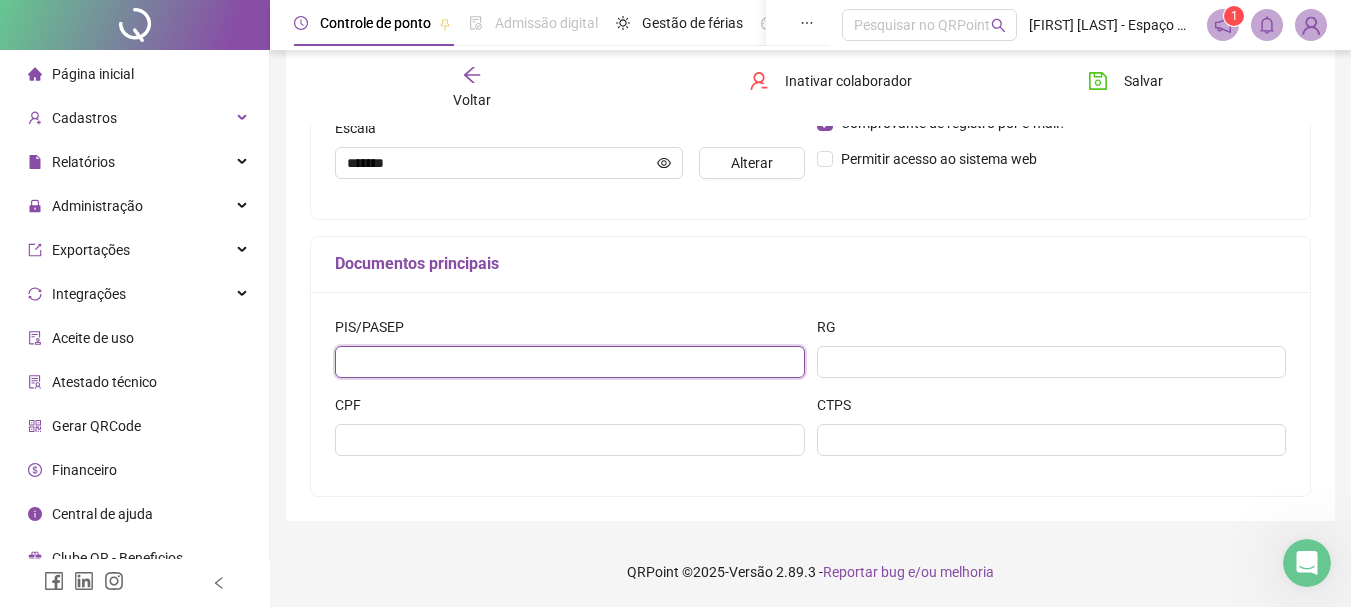 click at bounding box center [570, 362] 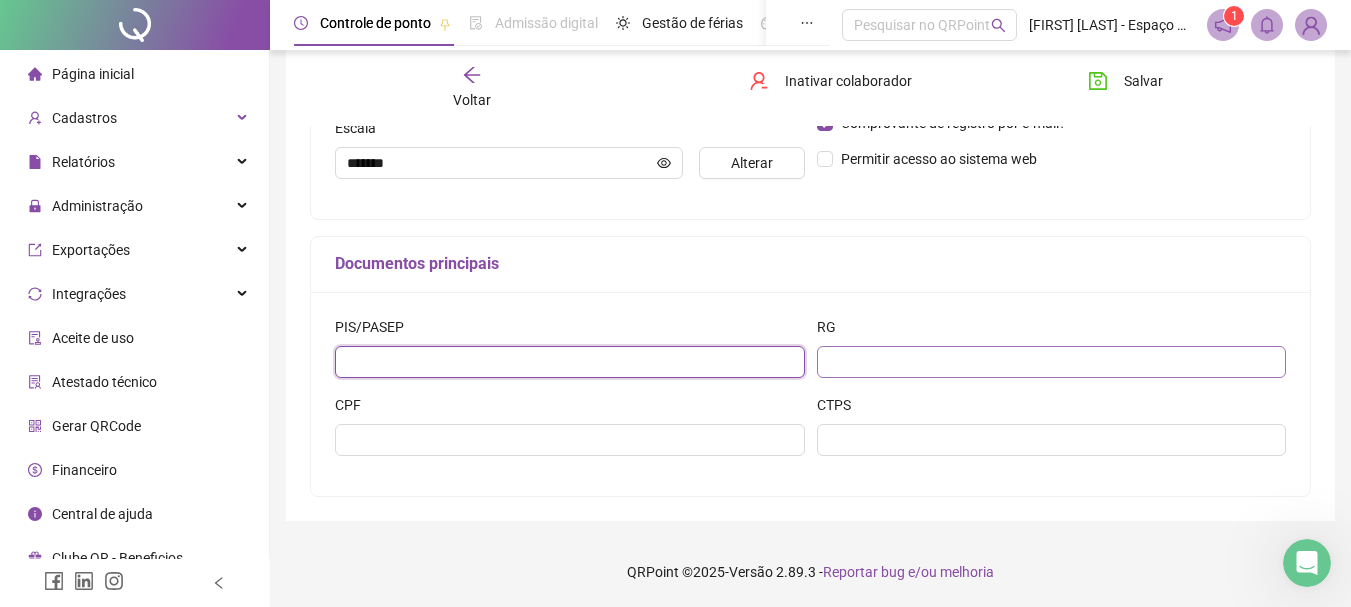 paste on "**********" 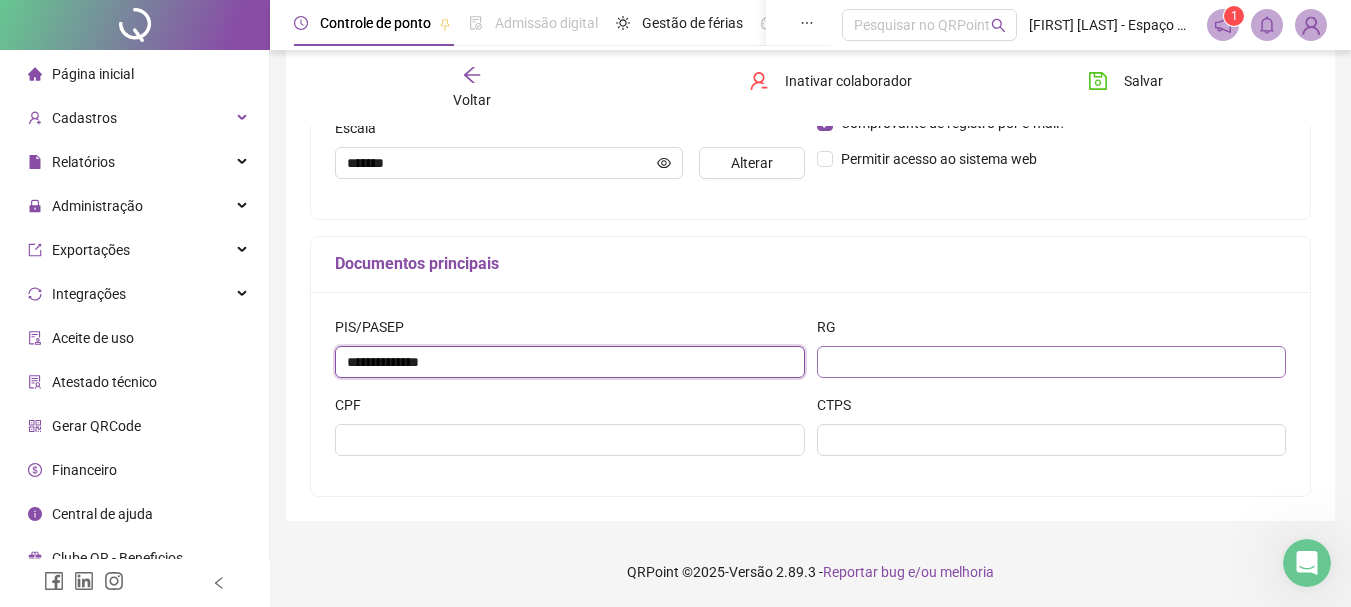type on "**********" 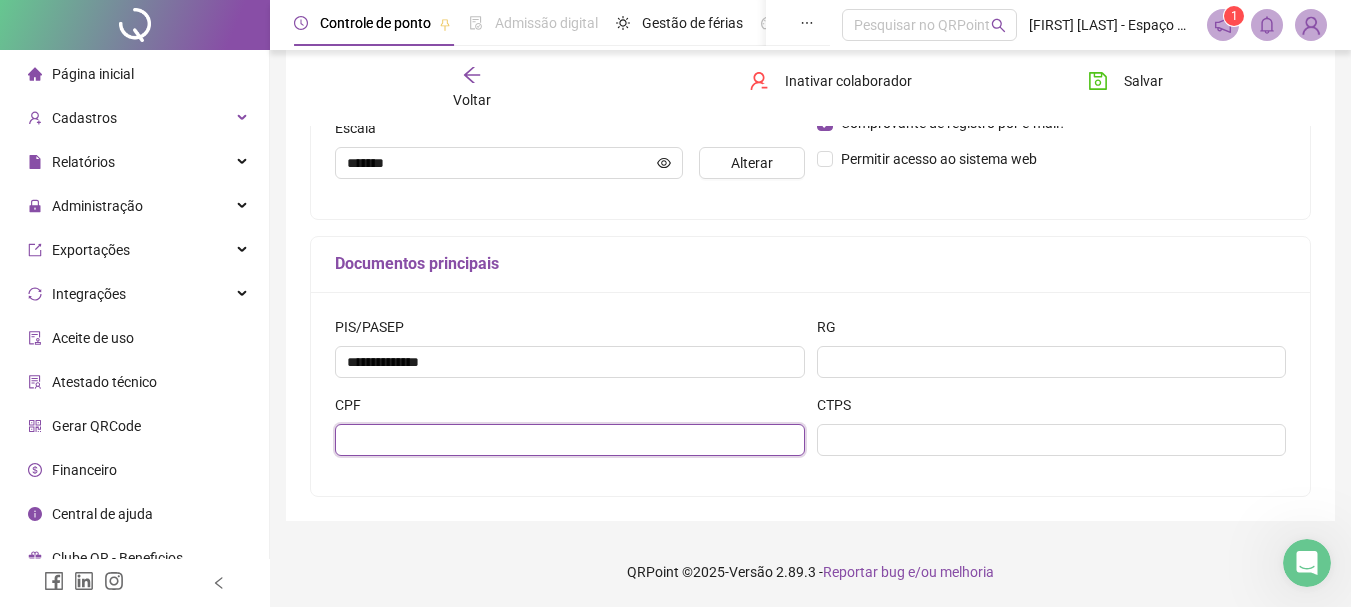 paste on "**********" 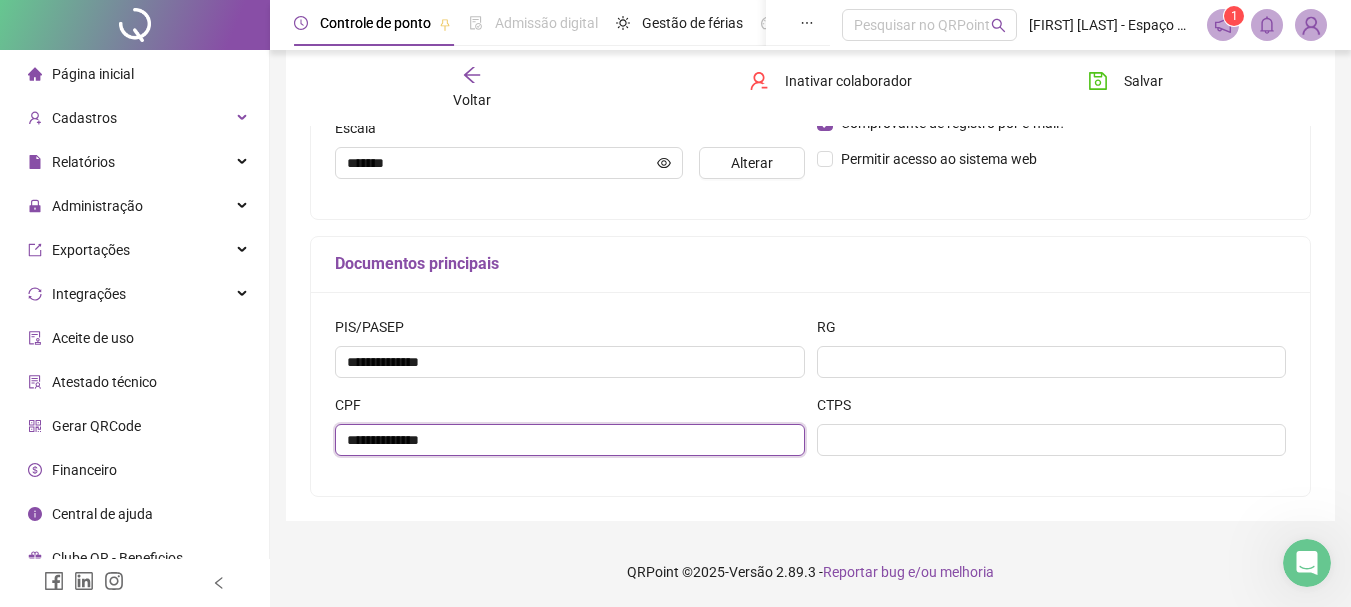 type on "**********" 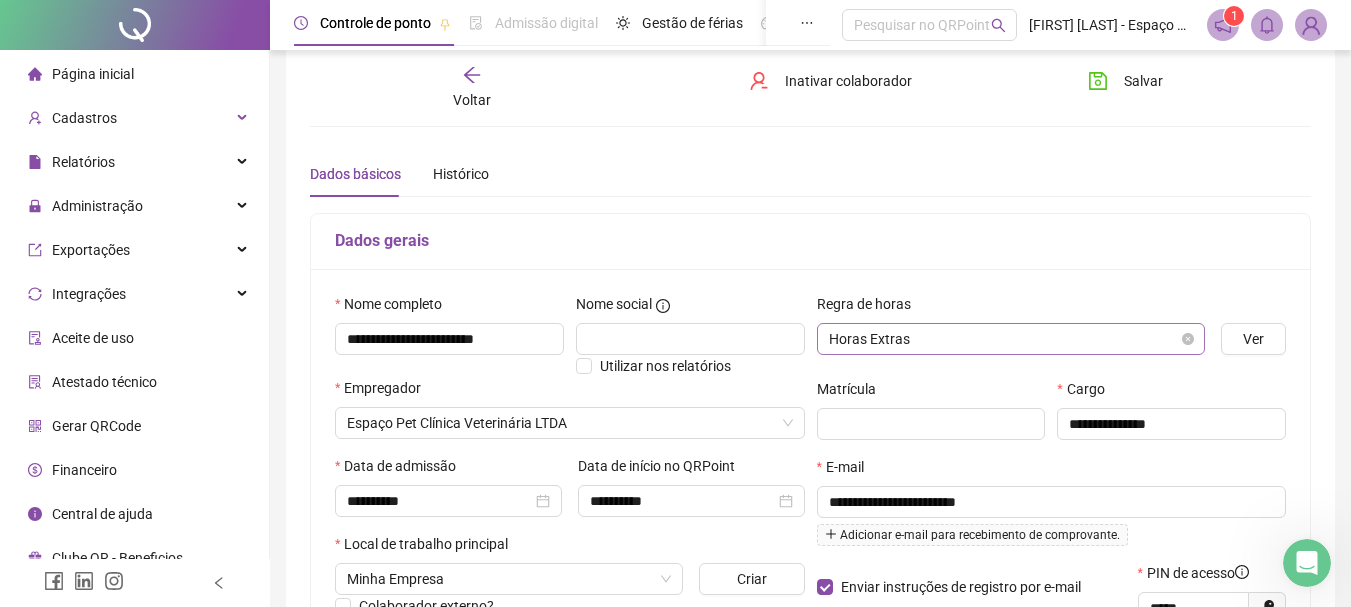 scroll, scrollTop: 0, scrollLeft: 0, axis: both 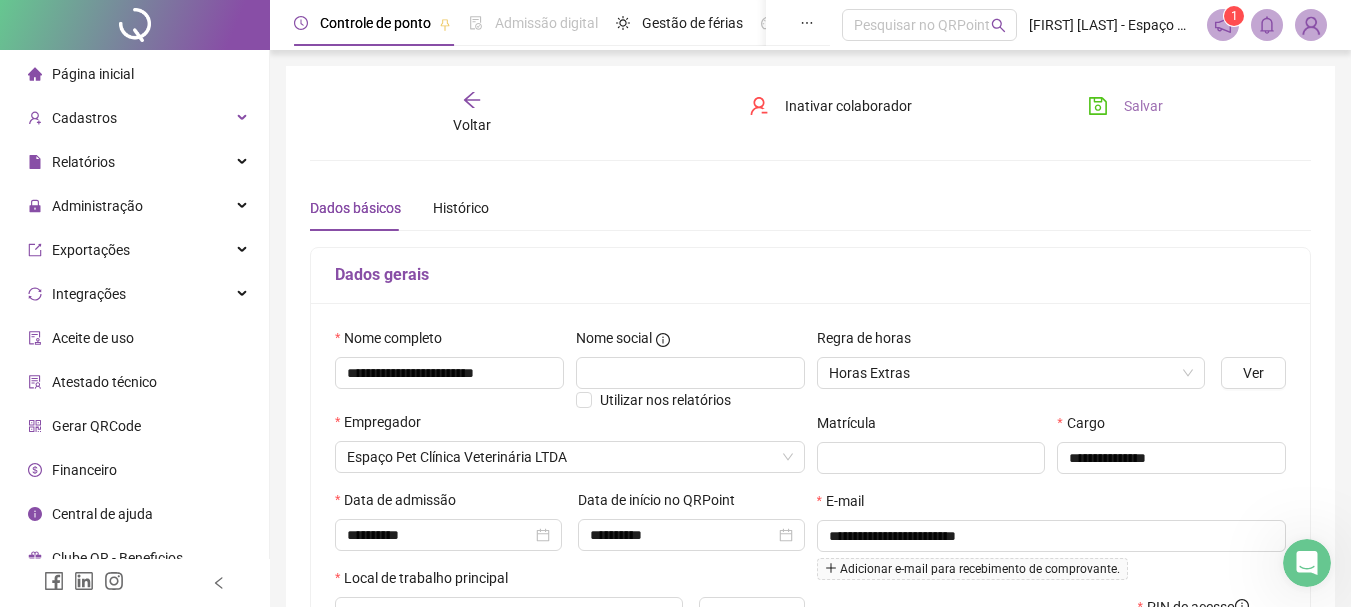 click on "Salvar" at bounding box center (1143, 106) 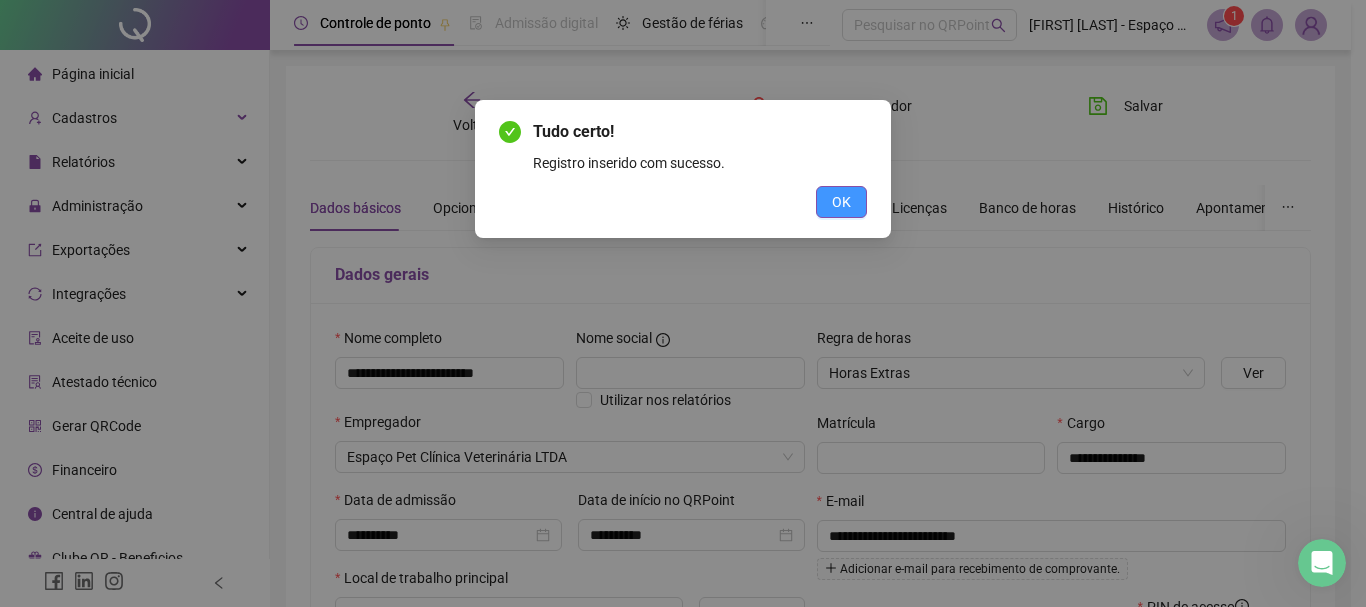 click on "OK" at bounding box center [841, 202] 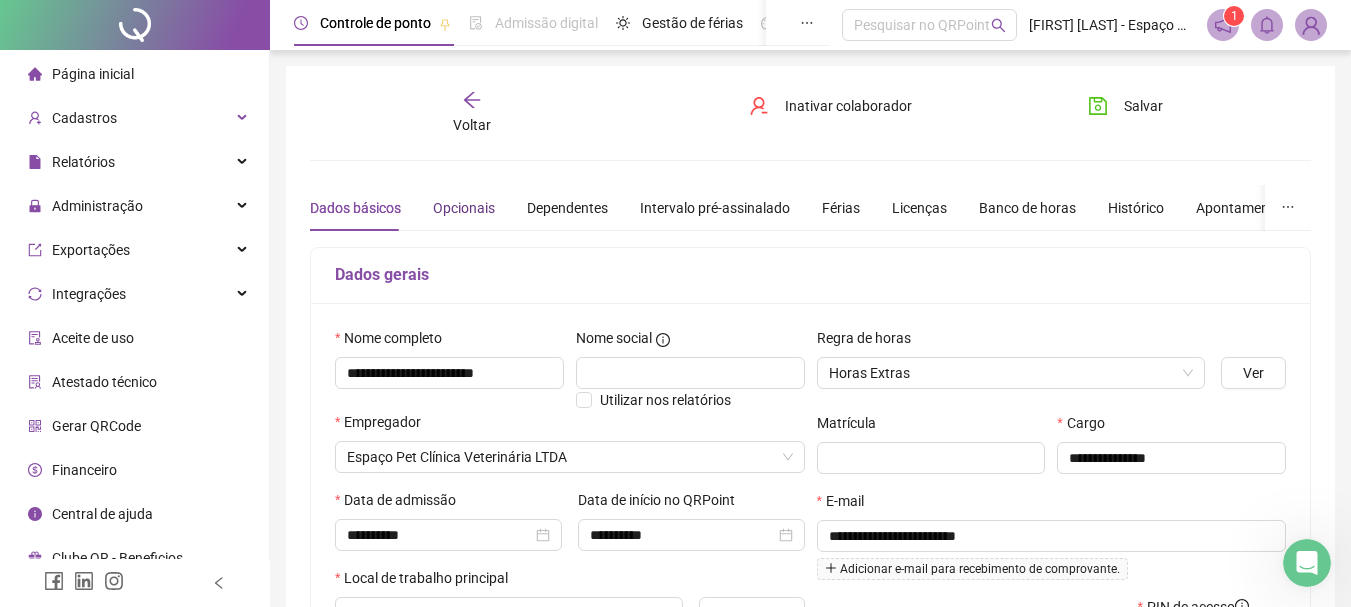 click on "Opcionais" at bounding box center [464, 208] 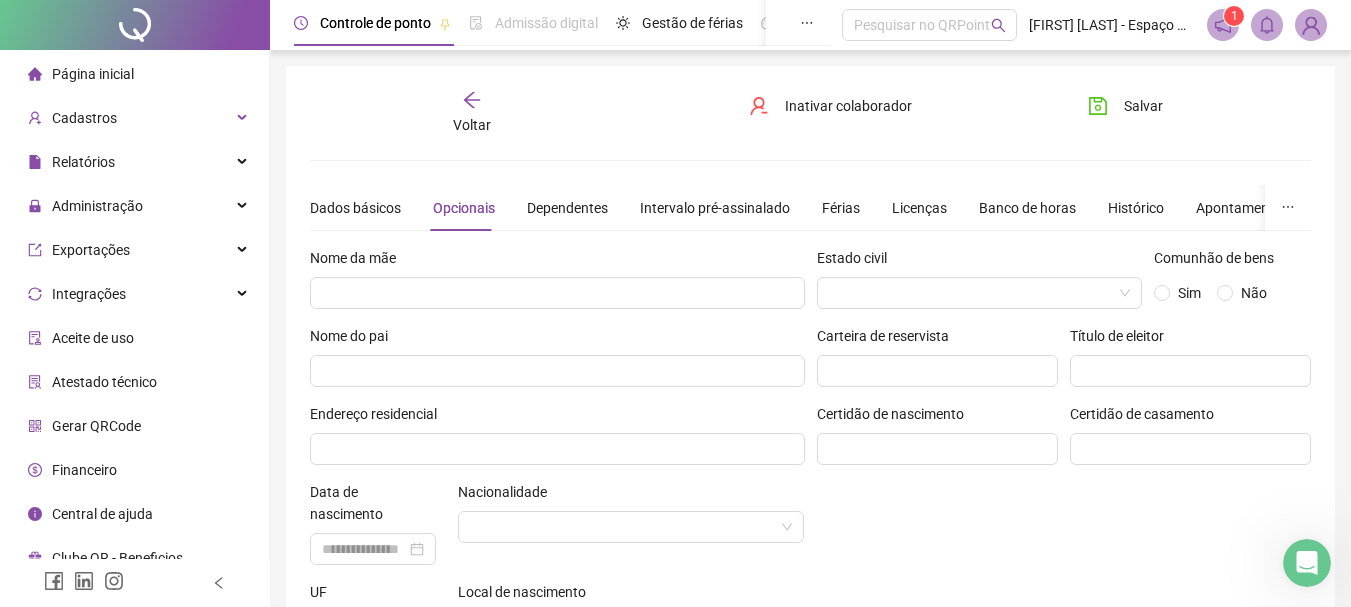 click on "Nome da mãe Nome do pai Endereço residencial Data de nascimento Nacionalidade UF Local de nascimento Sexo Masculino Feminino Outro" at bounding box center (557, 492) 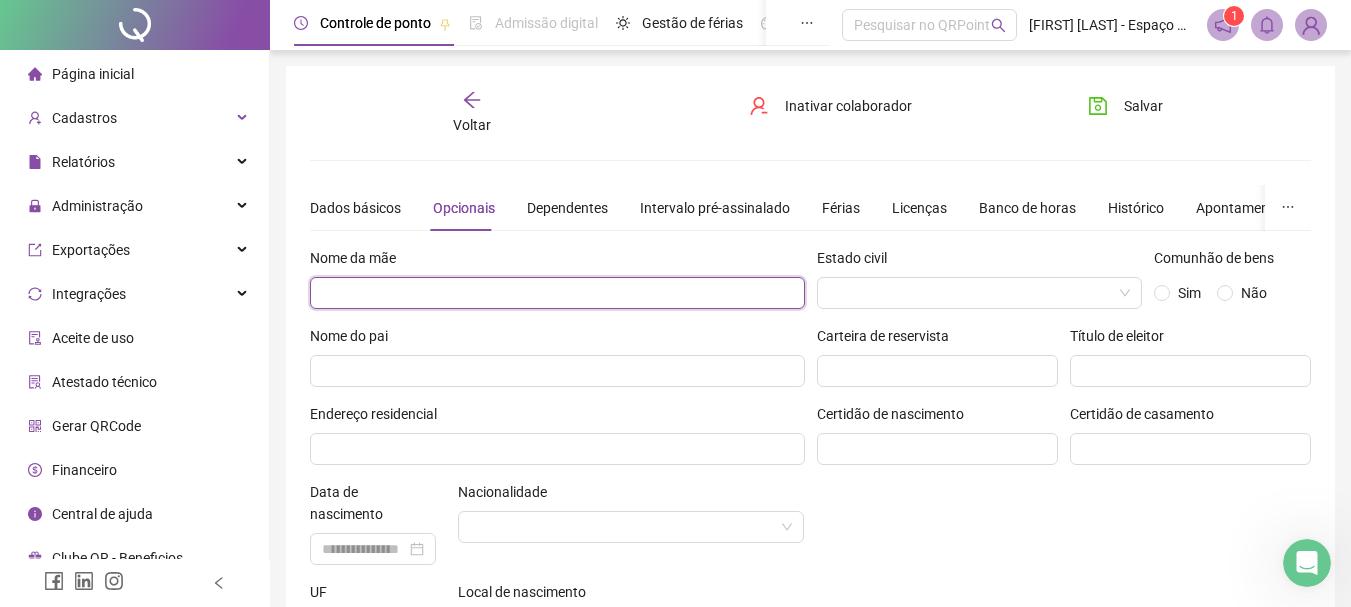 click at bounding box center [557, 293] 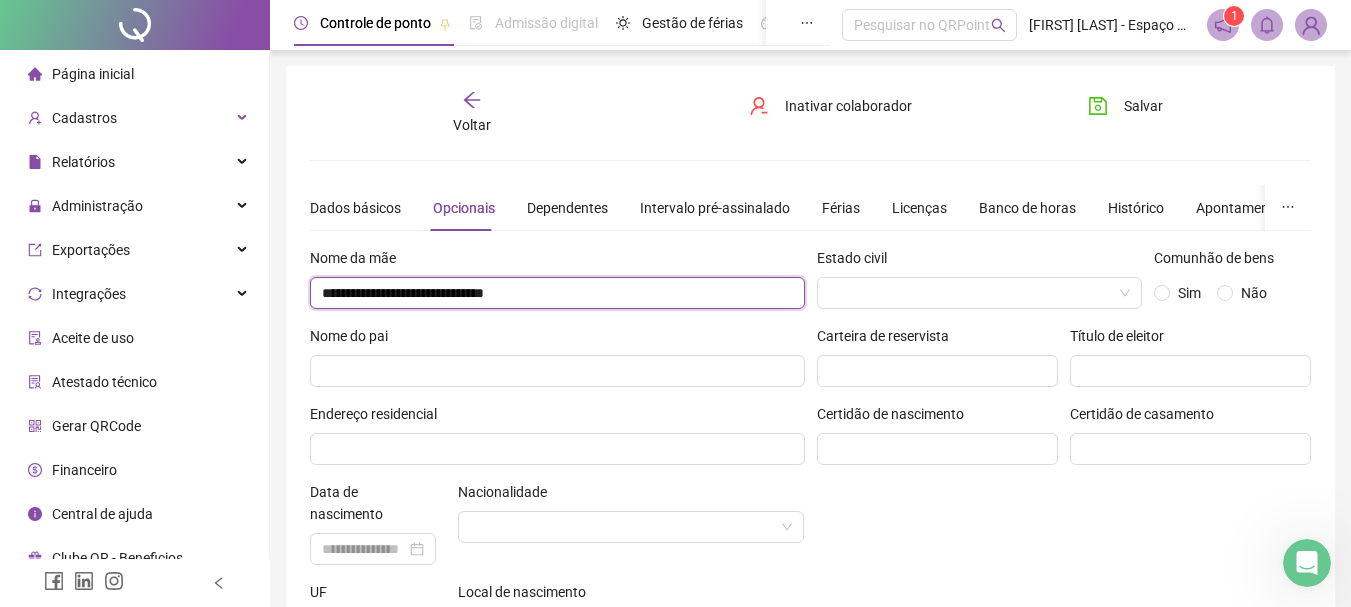 type on "**********" 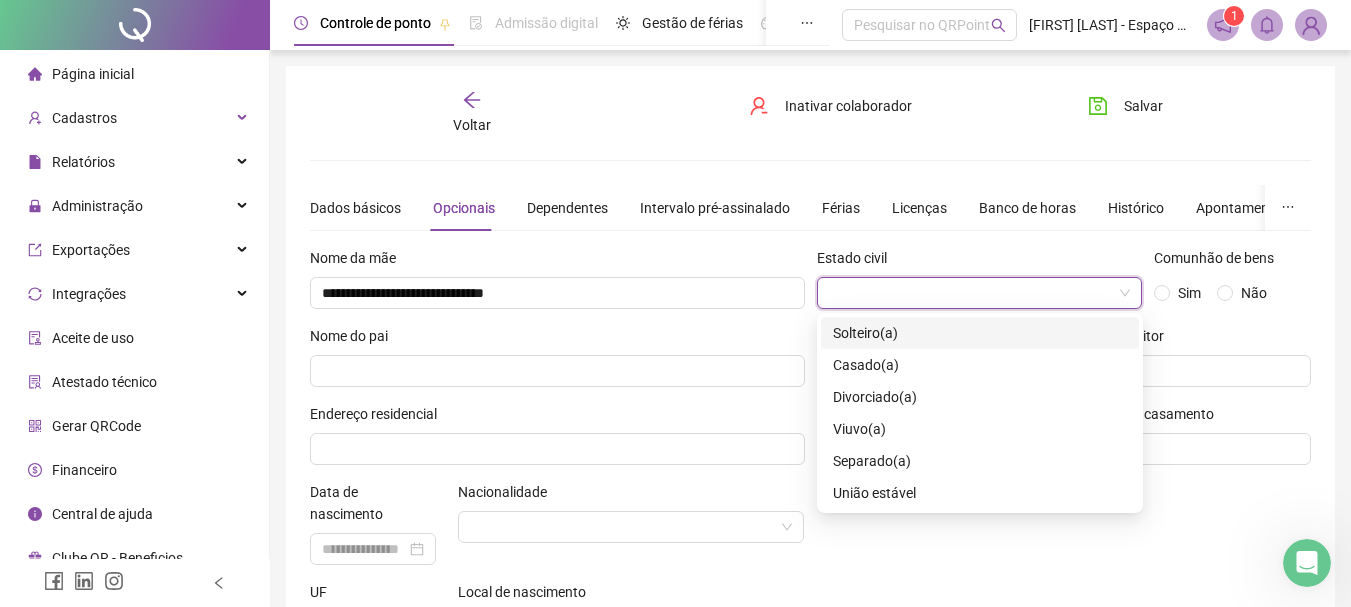 click at bounding box center (971, 293) 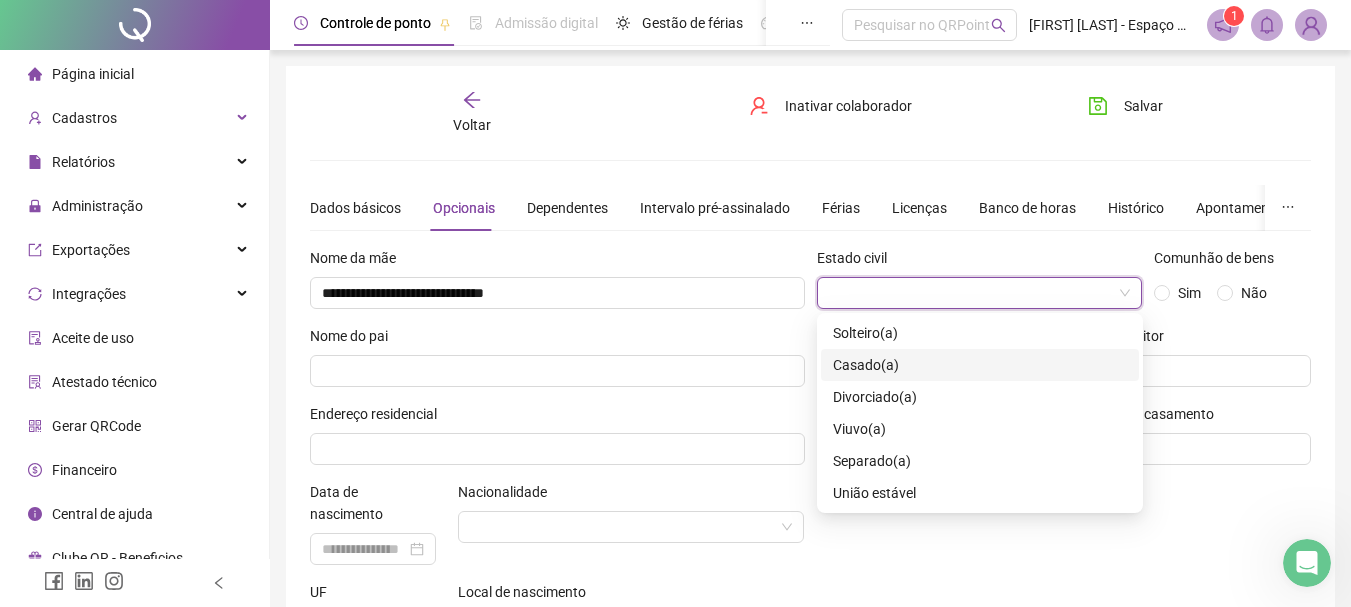 drag, startPoint x: 889, startPoint y: 321, endPoint x: 880, endPoint y: 332, distance: 14.21267 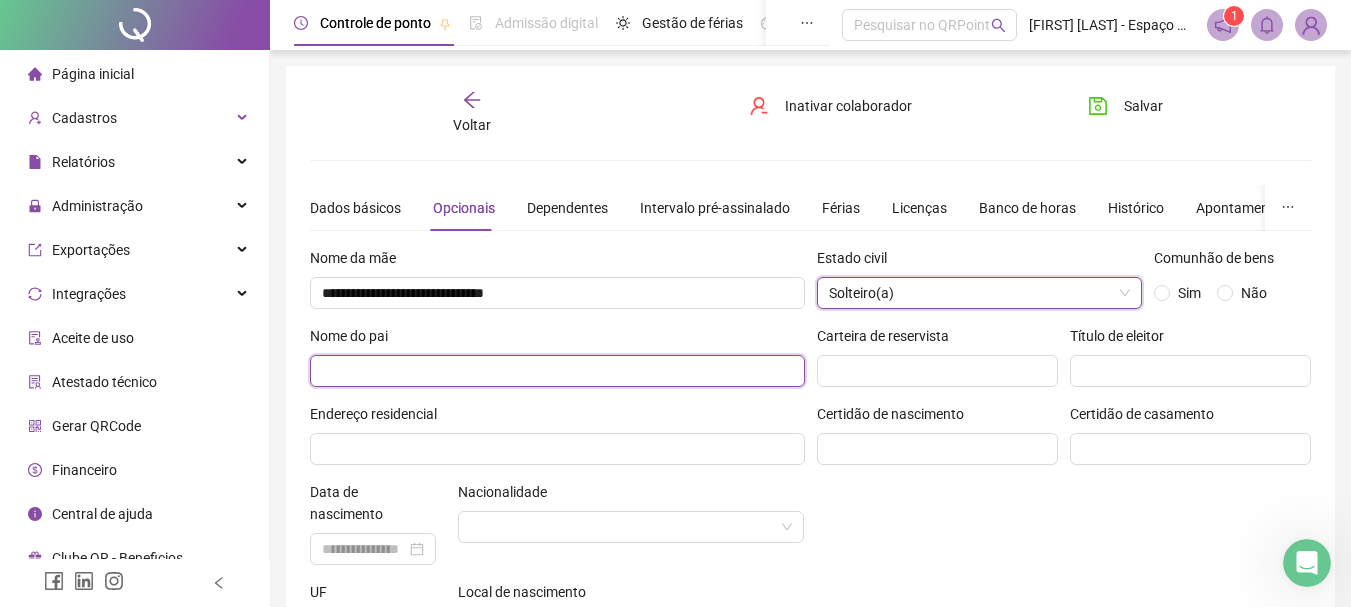 click at bounding box center [557, 371] 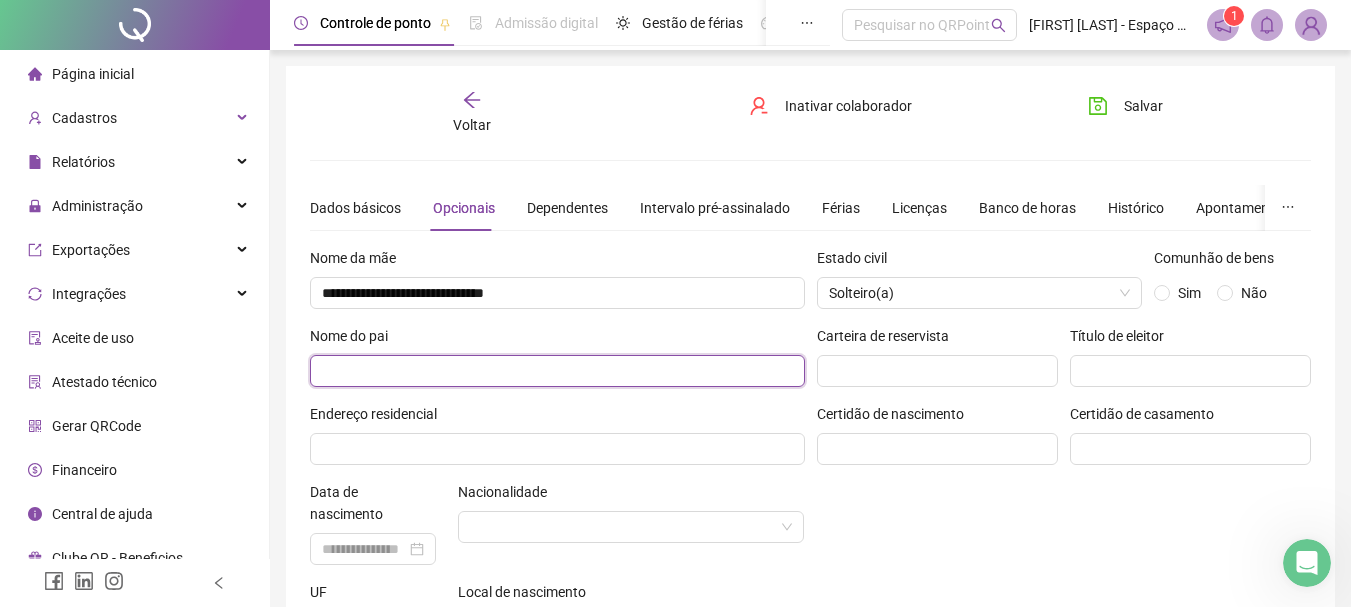 scroll, scrollTop: 200, scrollLeft: 0, axis: vertical 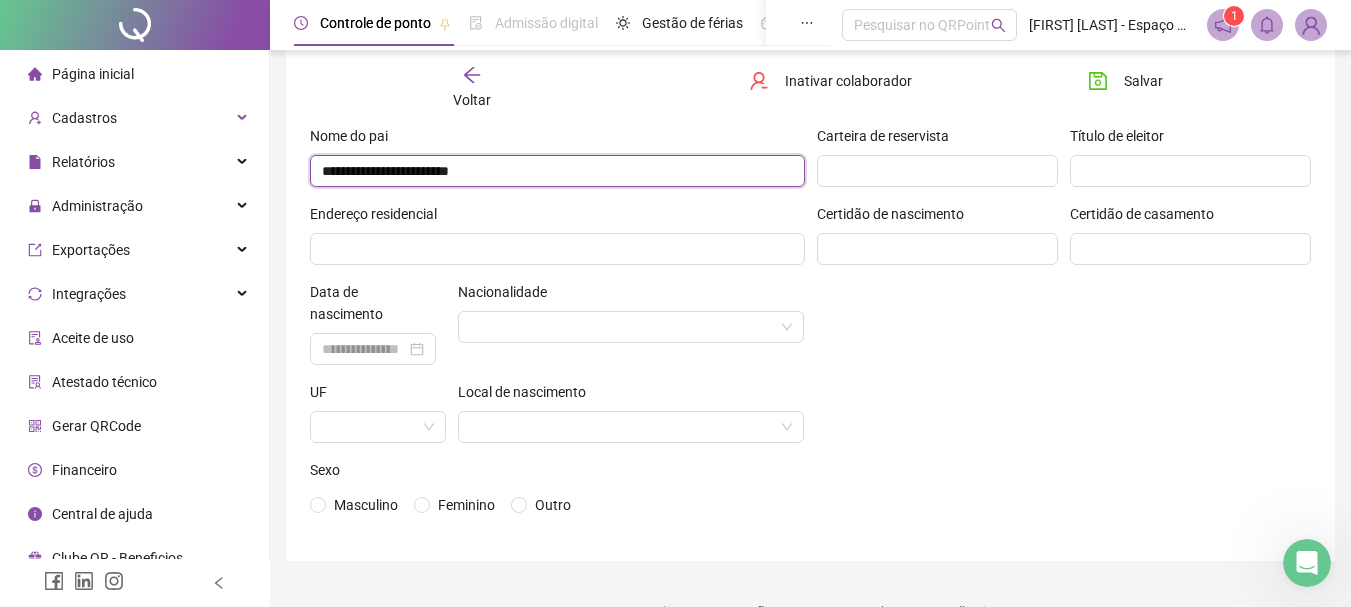 type on "**********" 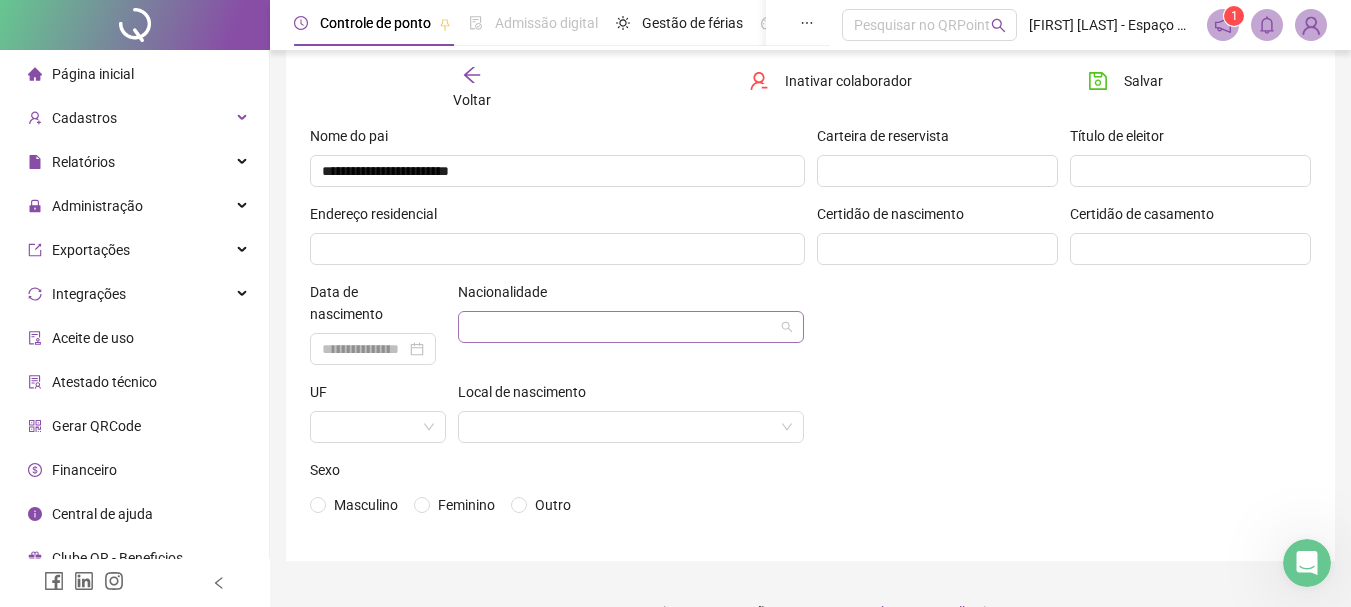 click at bounding box center [622, 327] 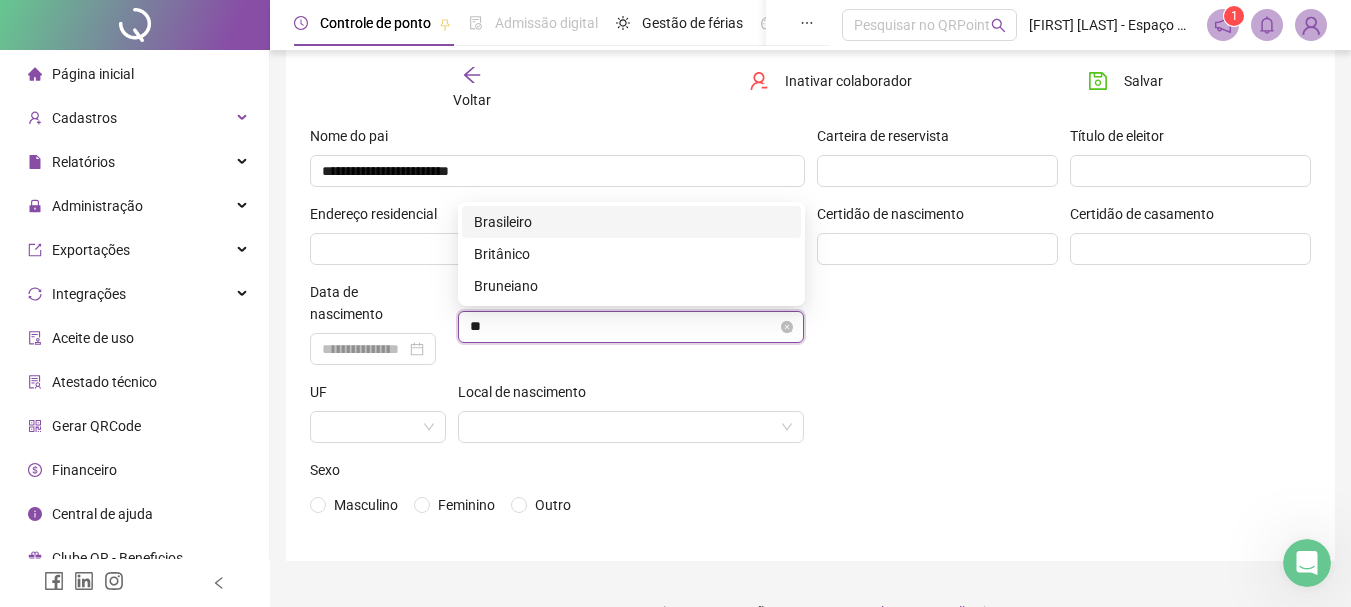 type on "***" 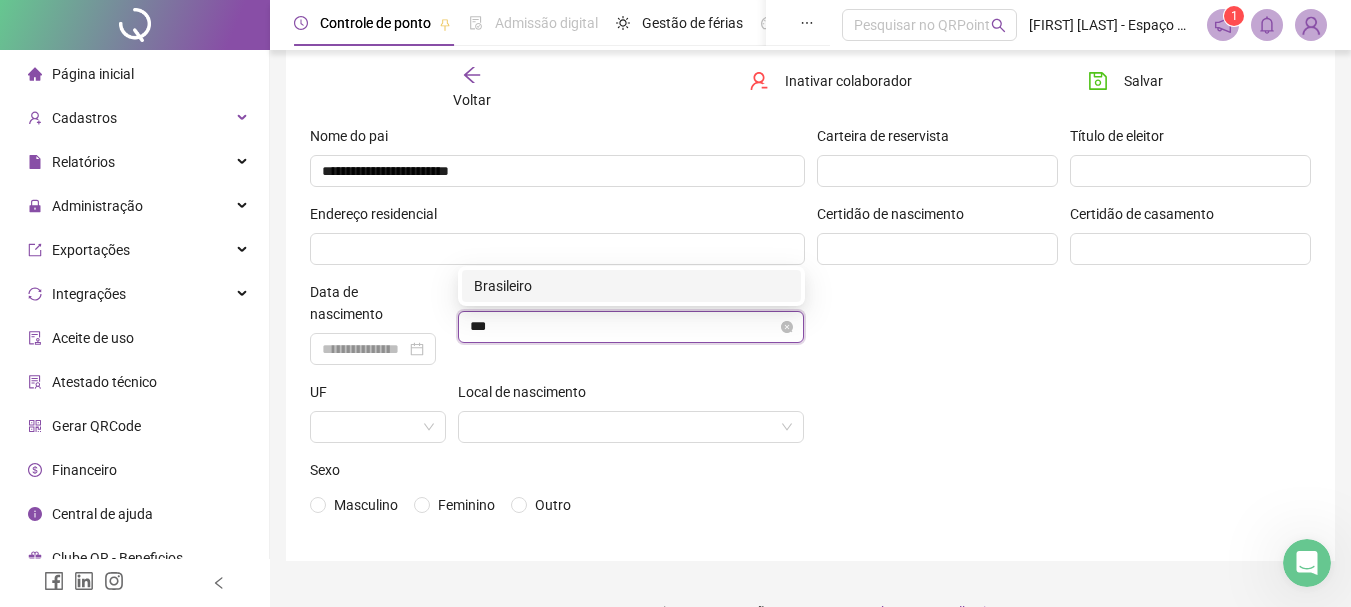 type 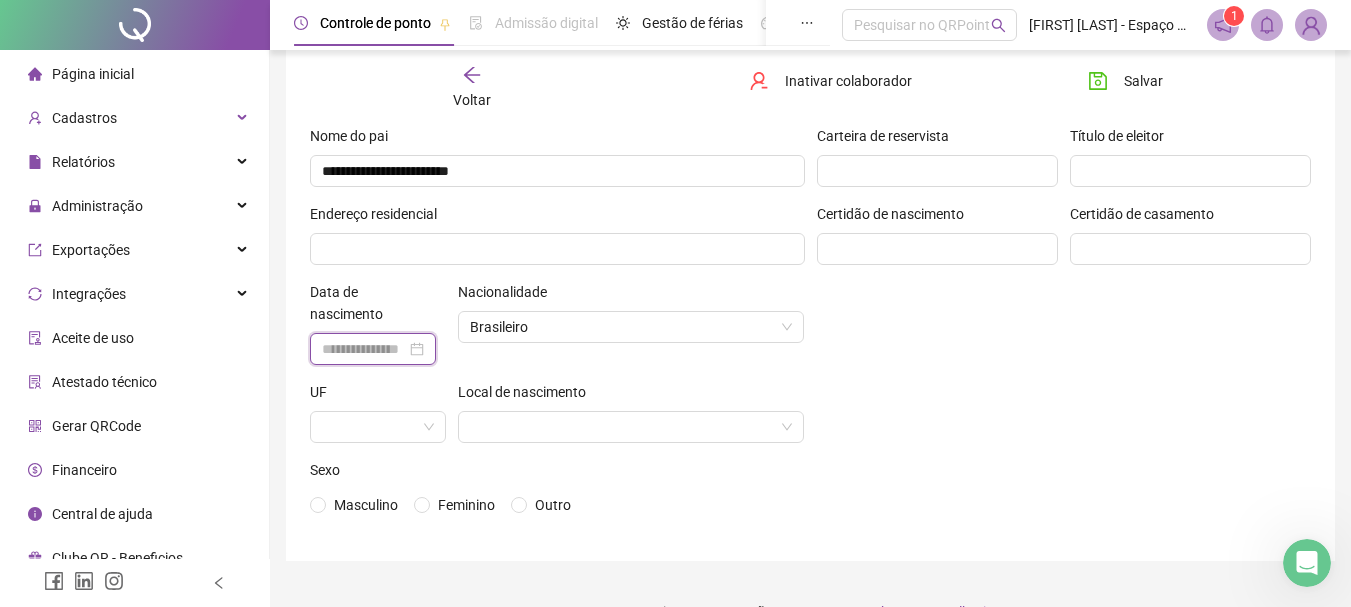 click at bounding box center [364, 349] 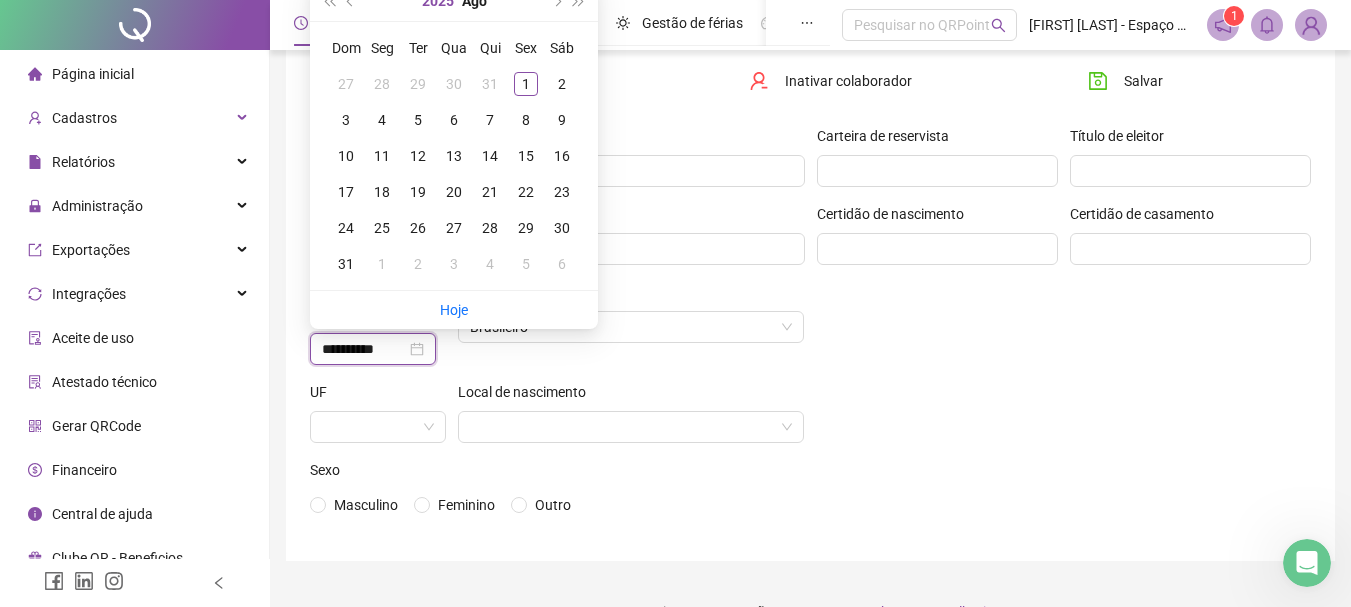 type on "**********" 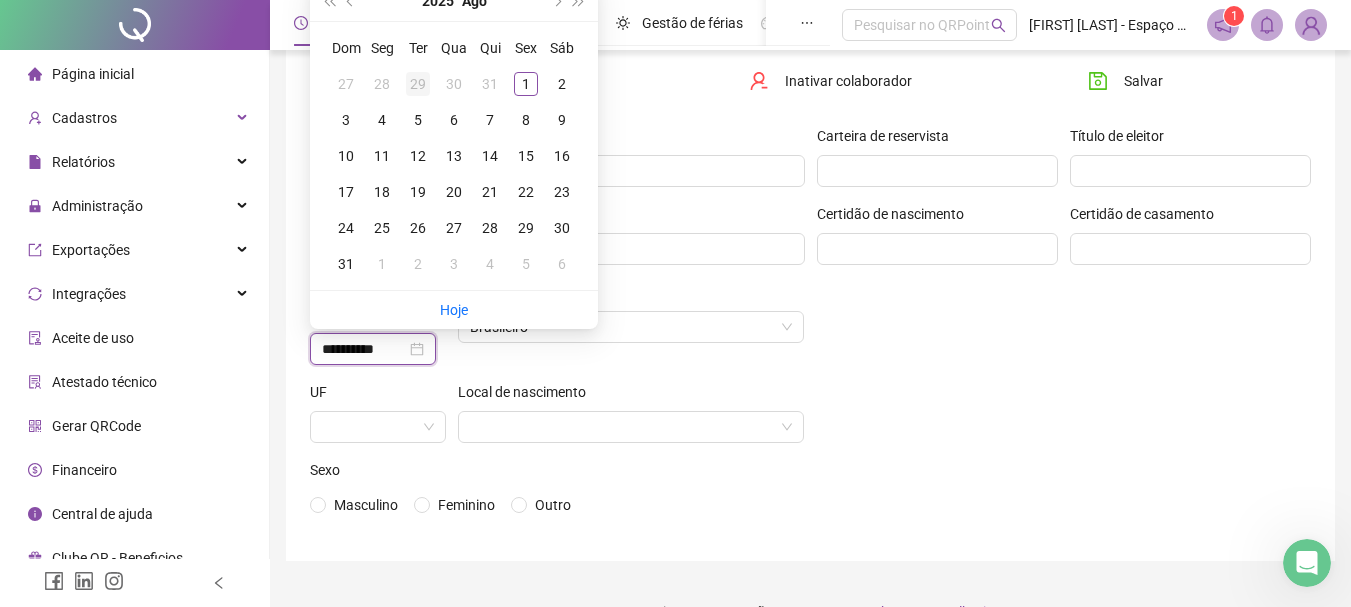 type on "**********" 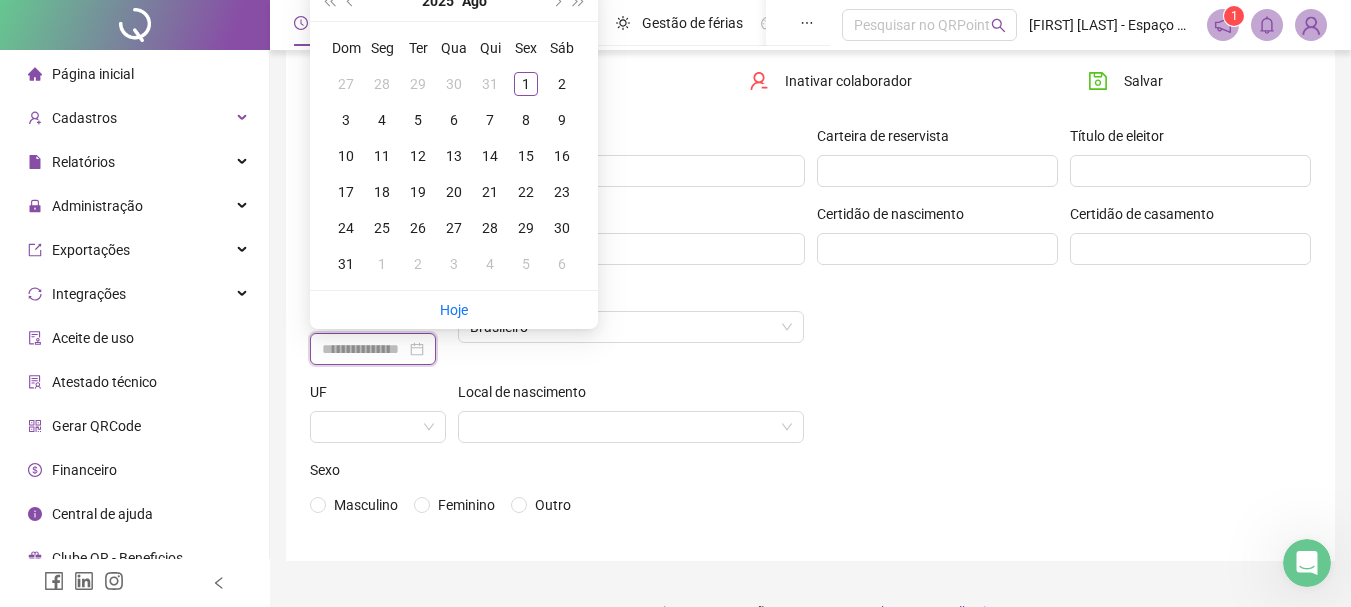 scroll, scrollTop: 100, scrollLeft: 0, axis: vertical 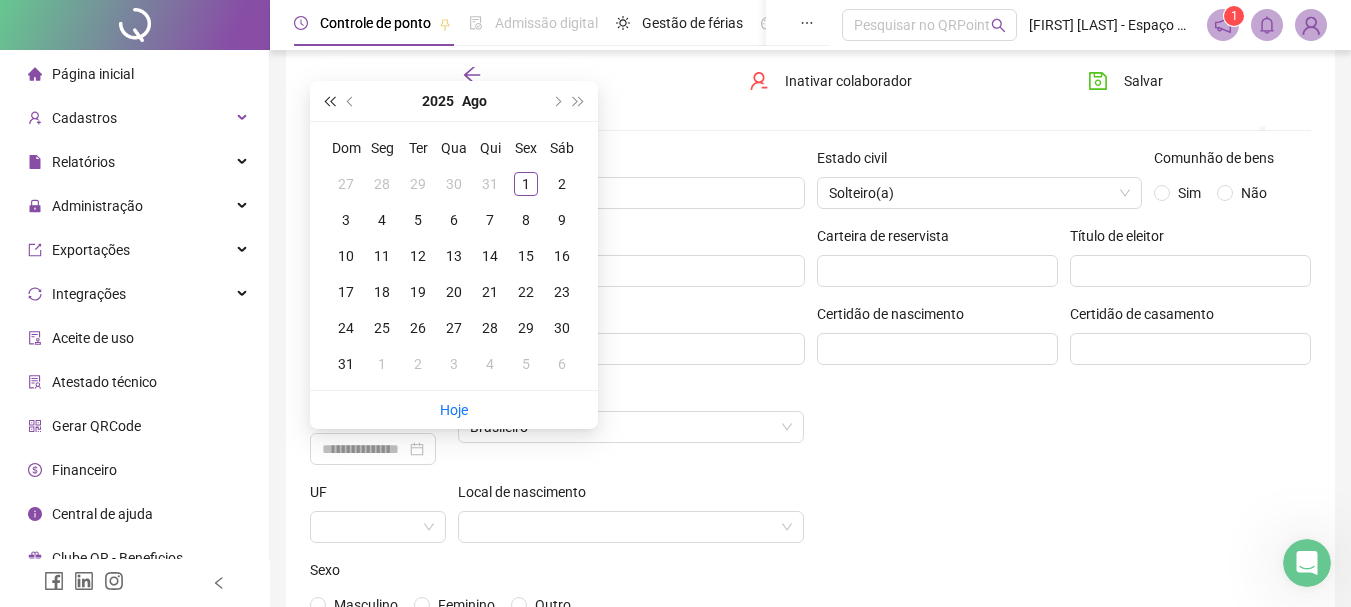 click at bounding box center (329, 101) 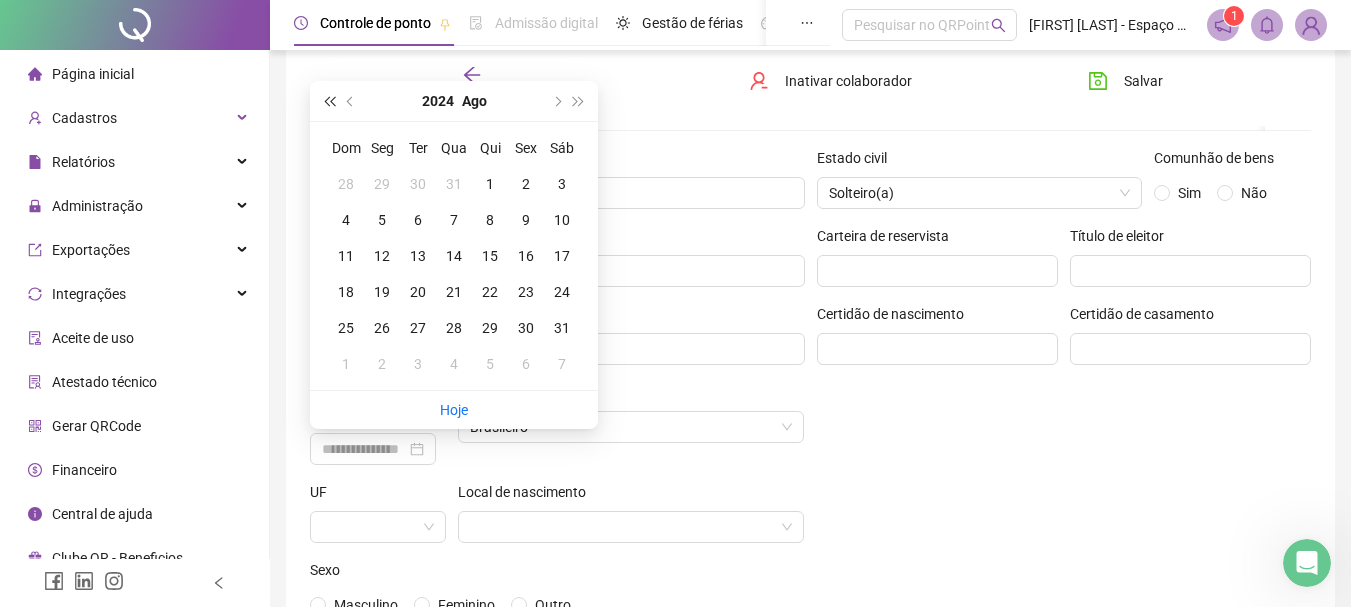 click at bounding box center (329, 101) 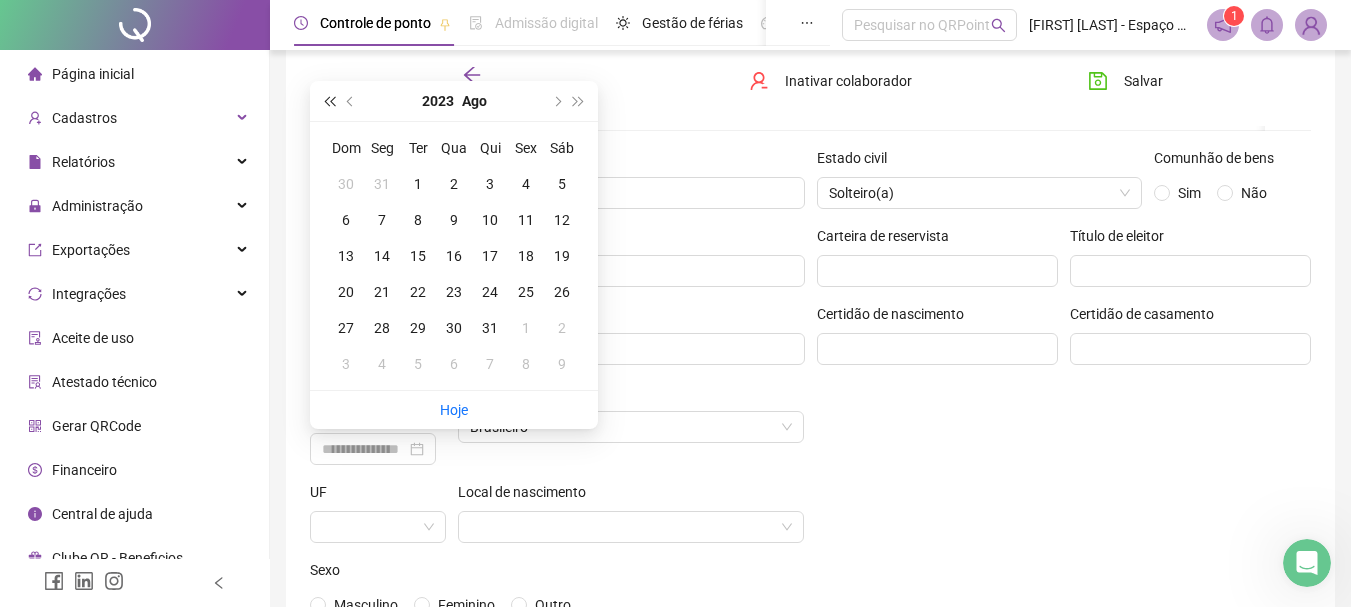 click at bounding box center (329, 101) 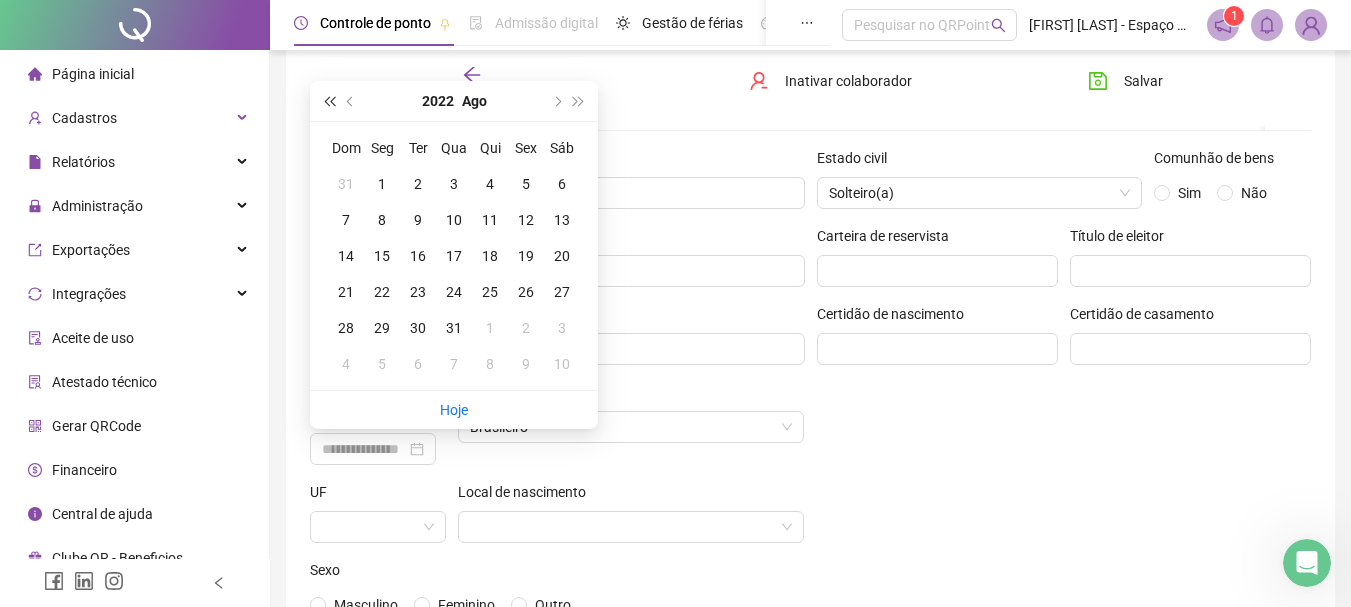click at bounding box center (329, 101) 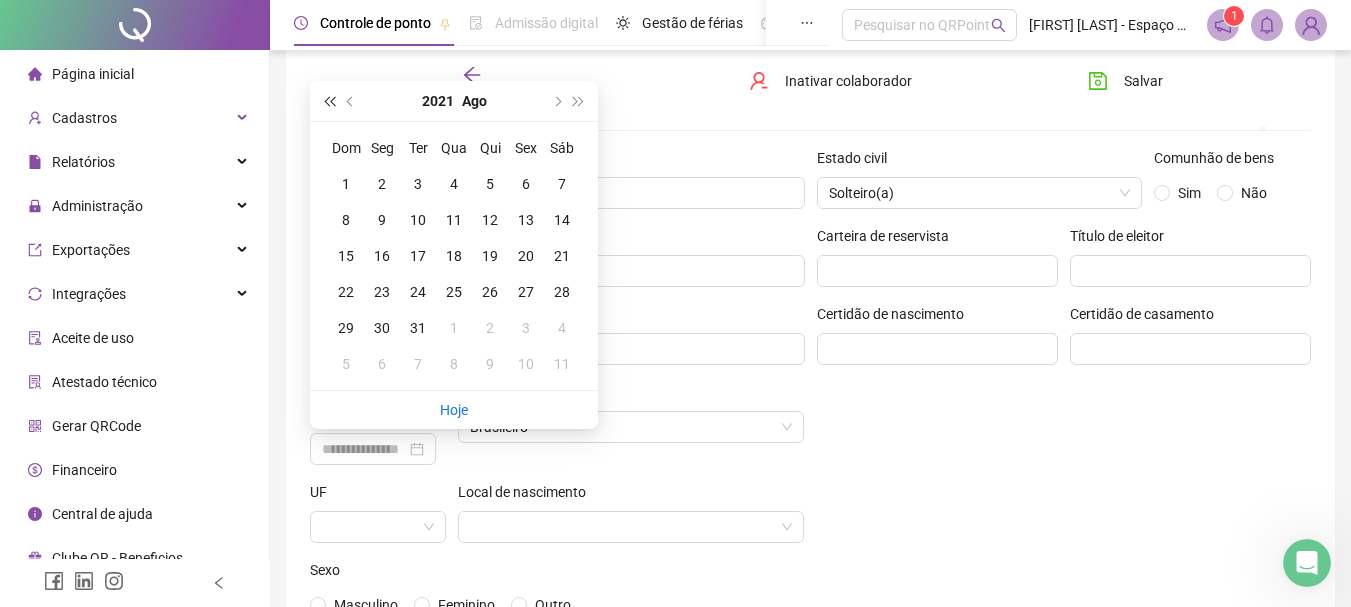 click at bounding box center [329, 101] 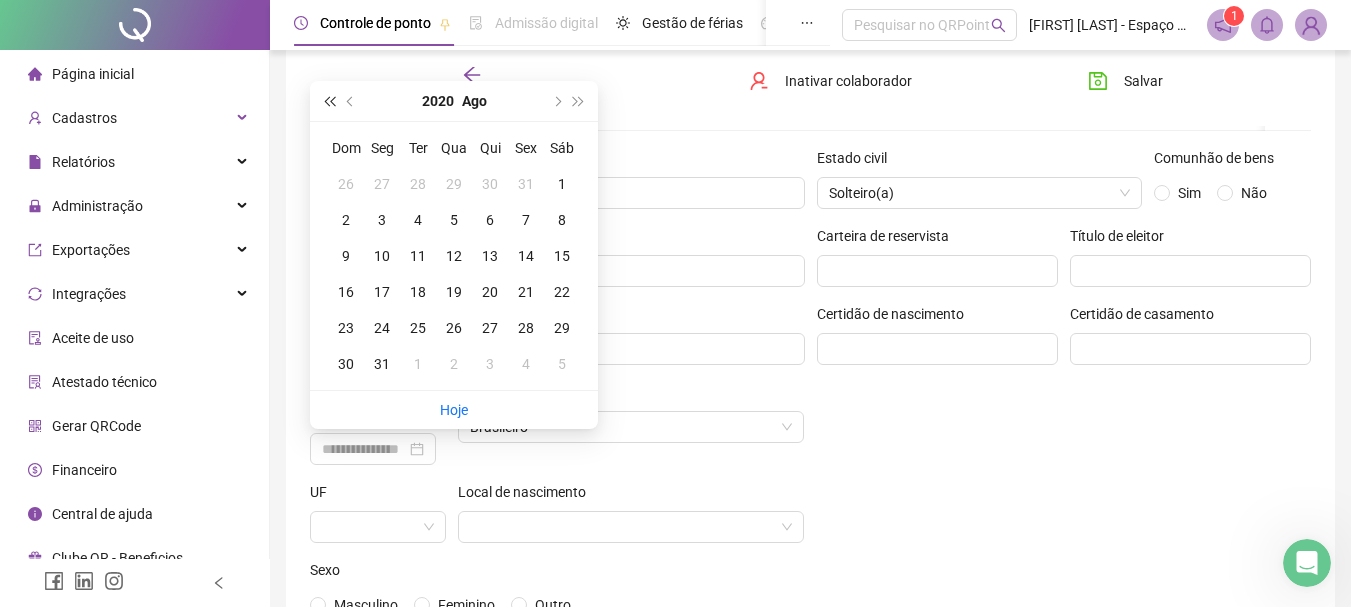 click at bounding box center (329, 101) 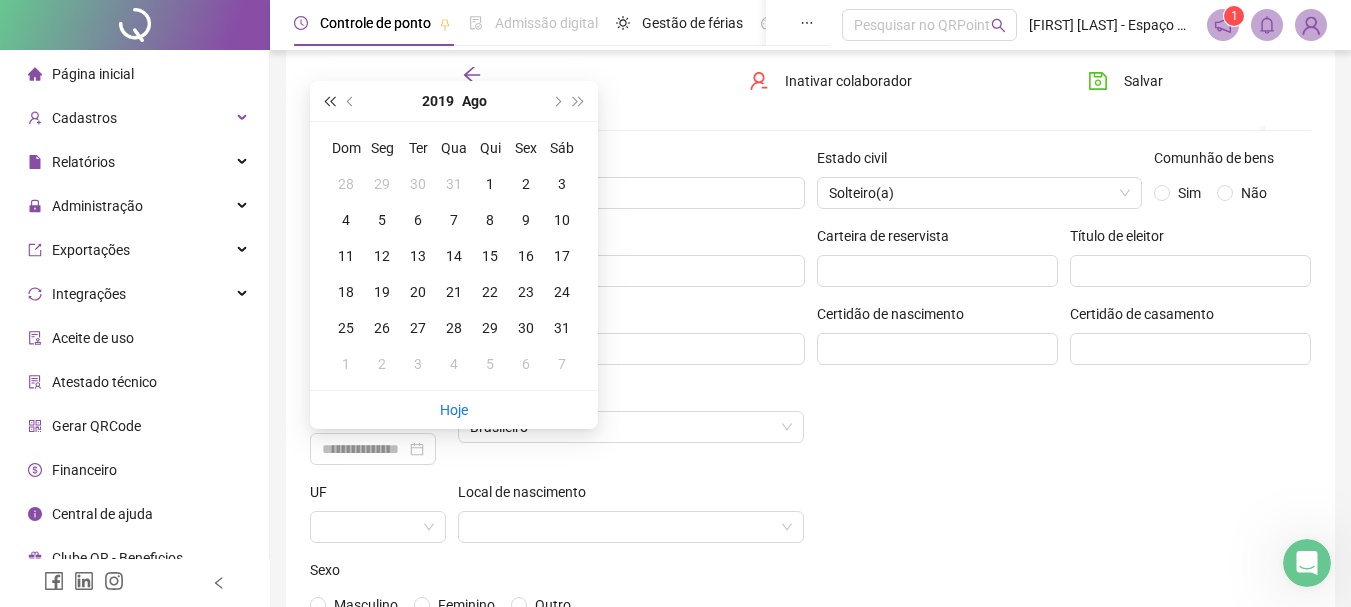 click at bounding box center (329, 101) 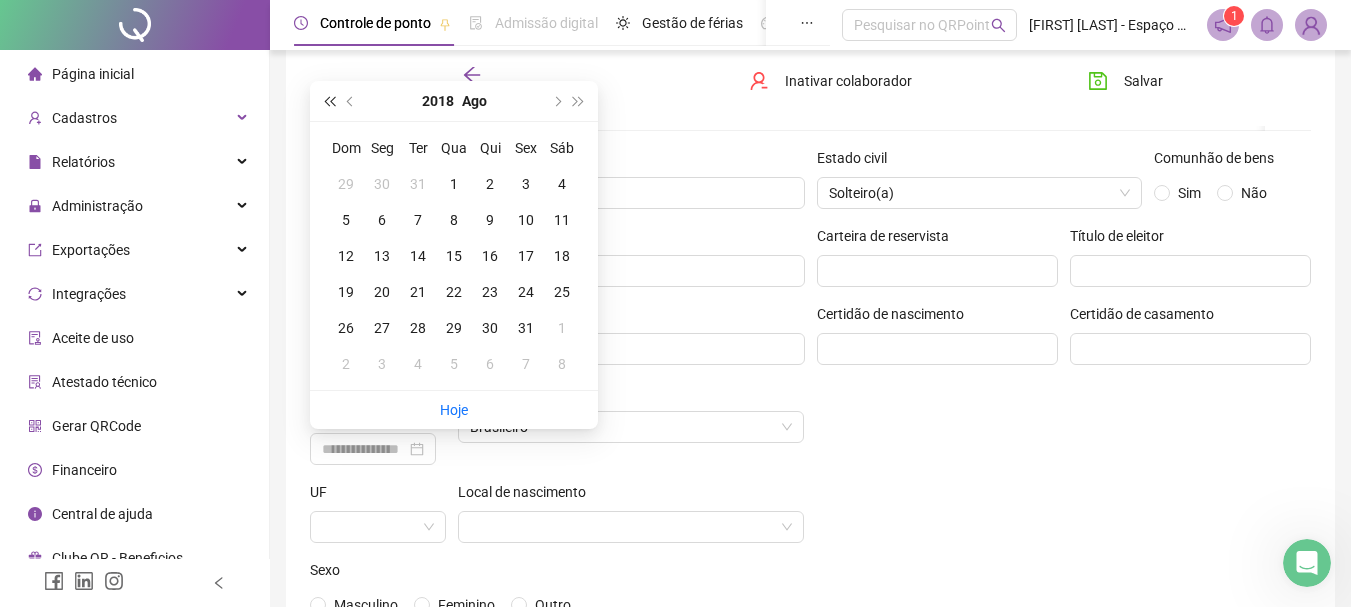 click at bounding box center (329, 101) 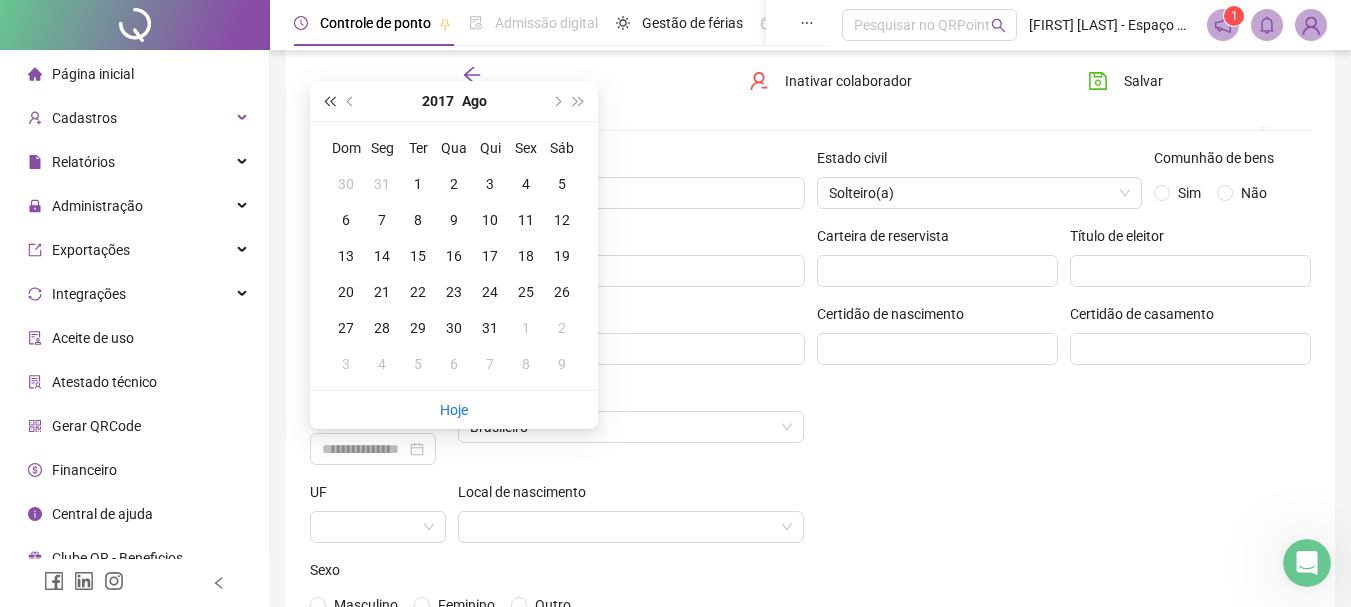 click at bounding box center (329, 101) 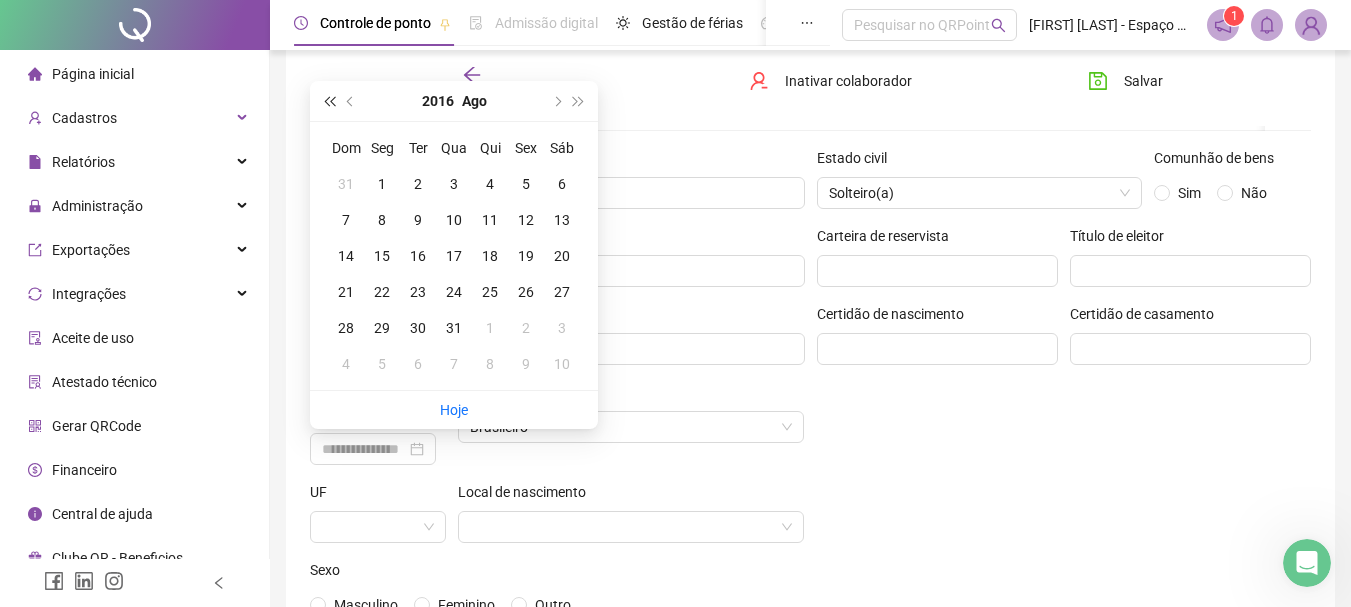 click at bounding box center [329, 101] 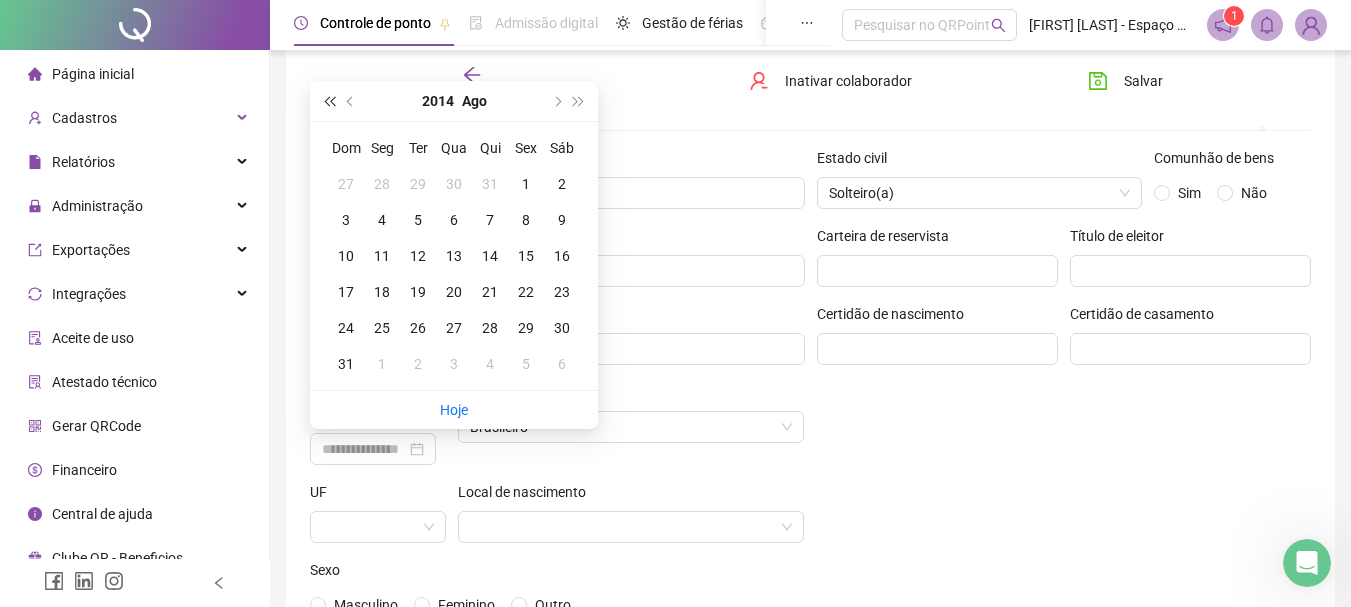 click at bounding box center [329, 101] 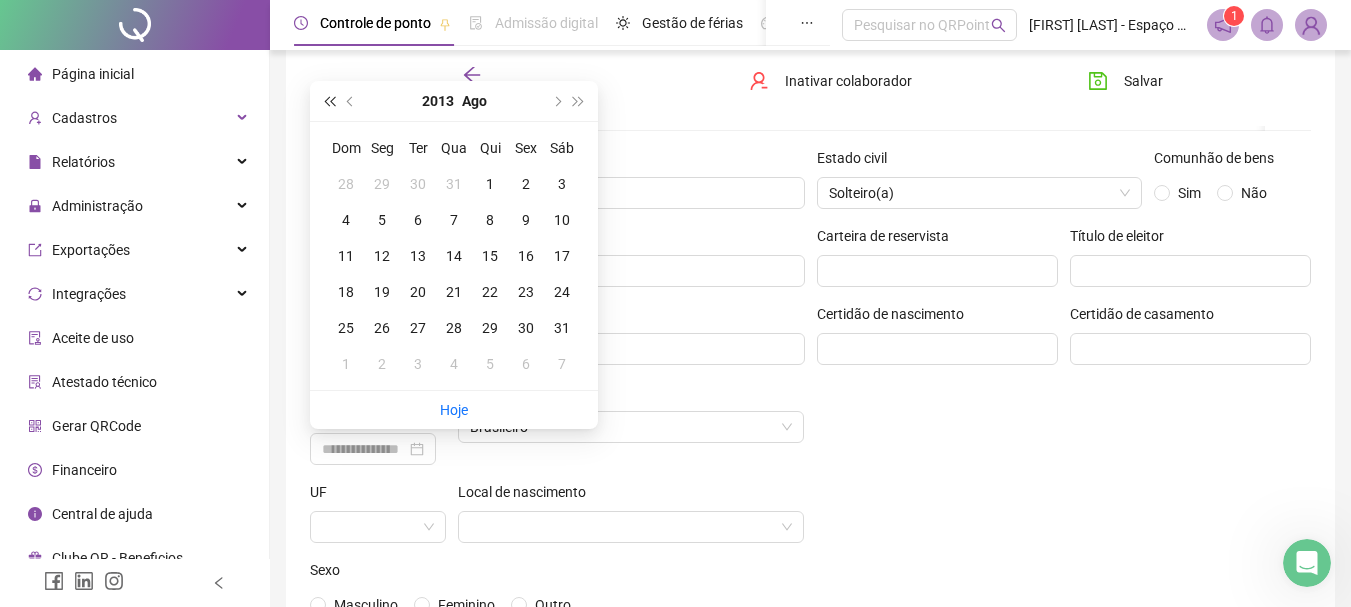 click at bounding box center [329, 101] 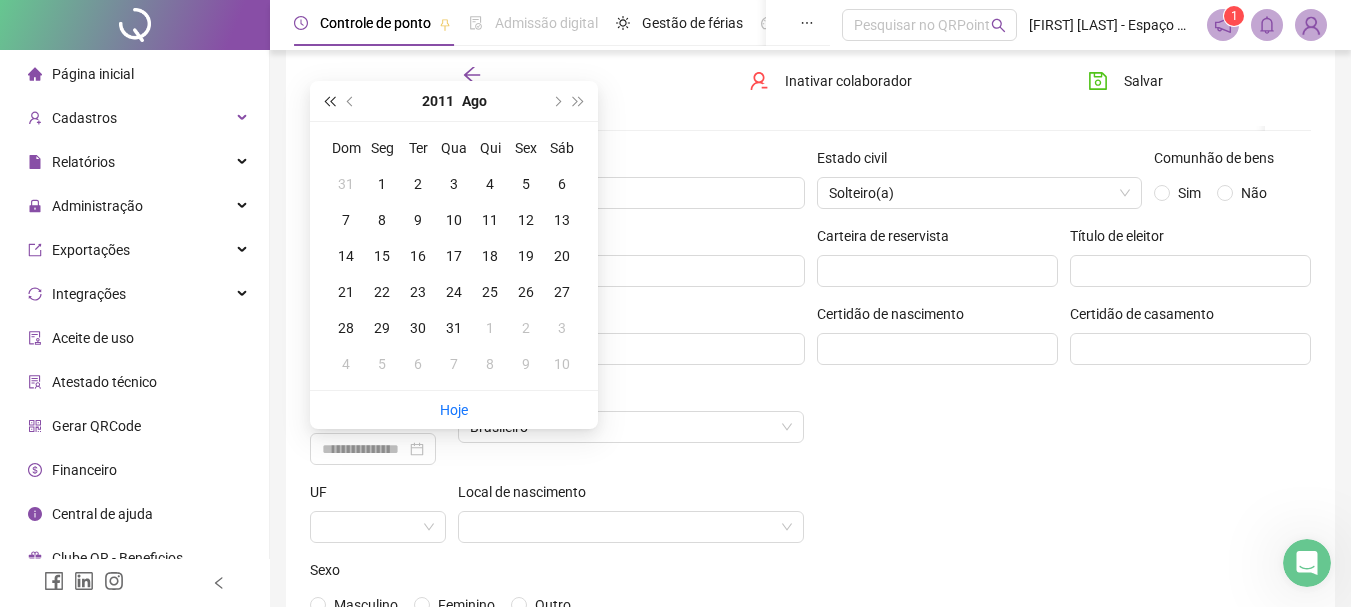 click at bounding box center (329, 101) 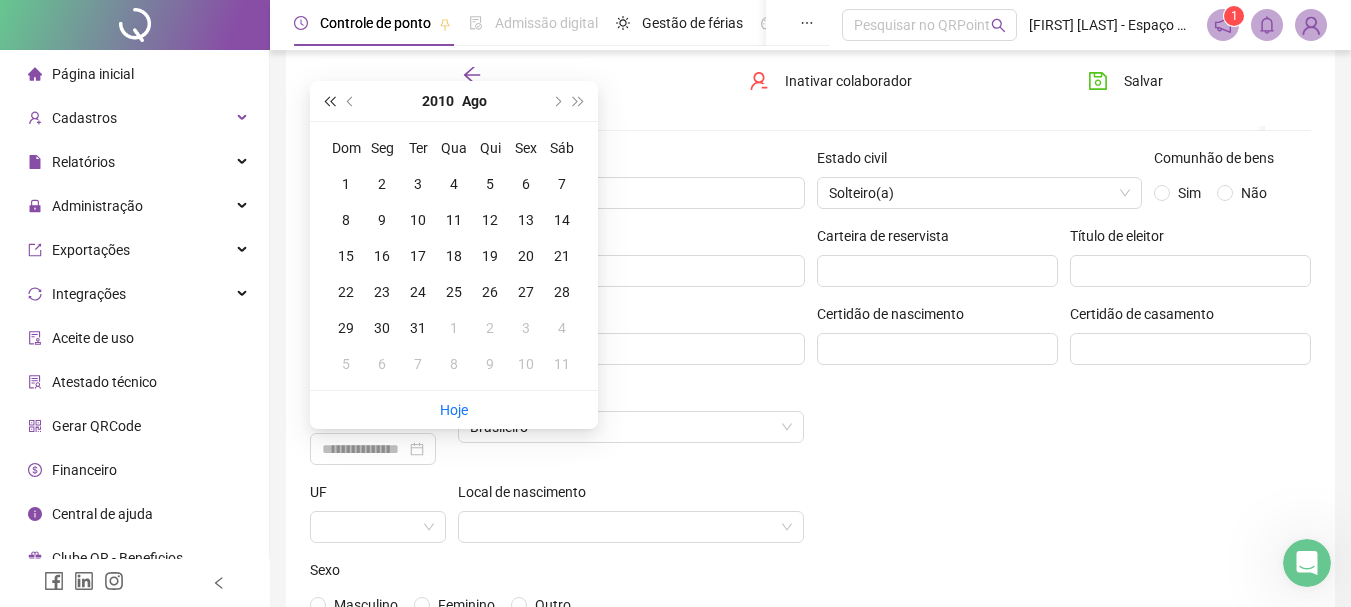 click at bounding box center (329, 101) 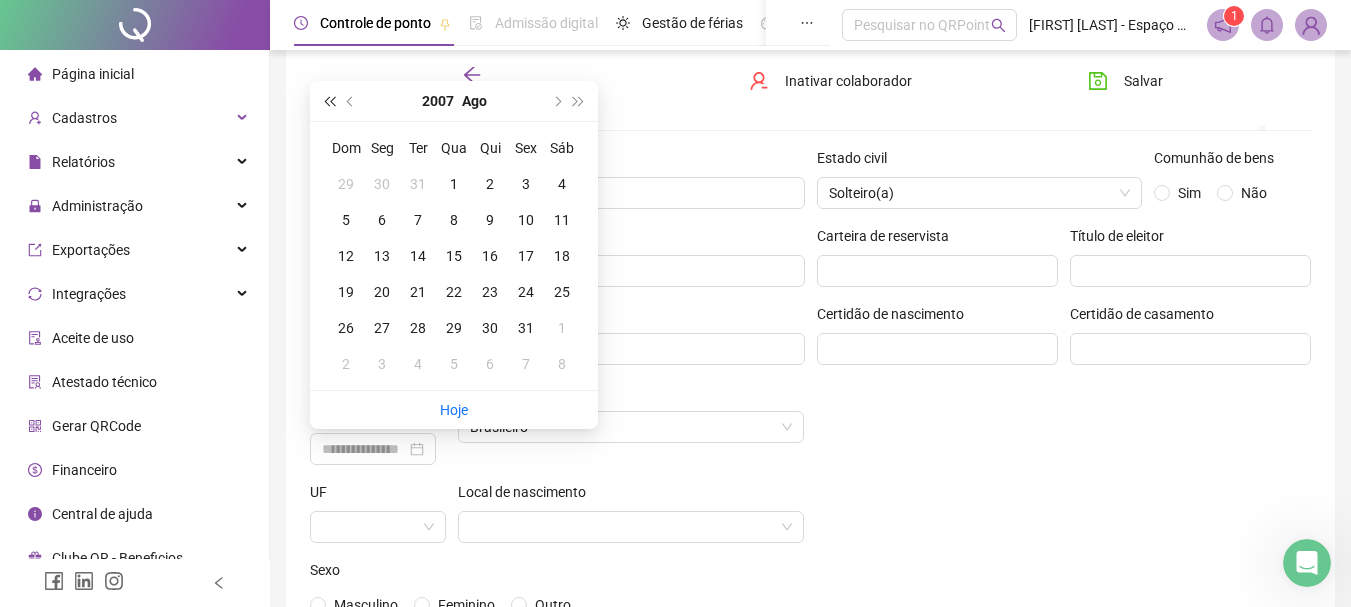 click at bounding box center [329, 101] 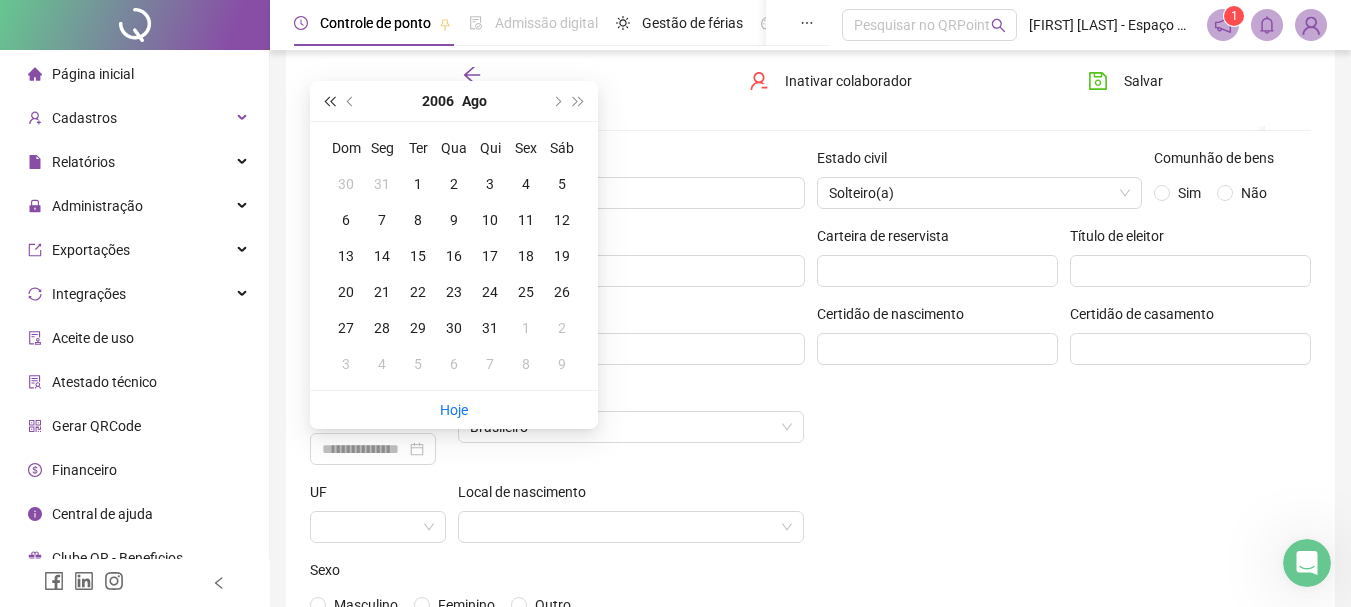 click at bounding box center [329, 101] 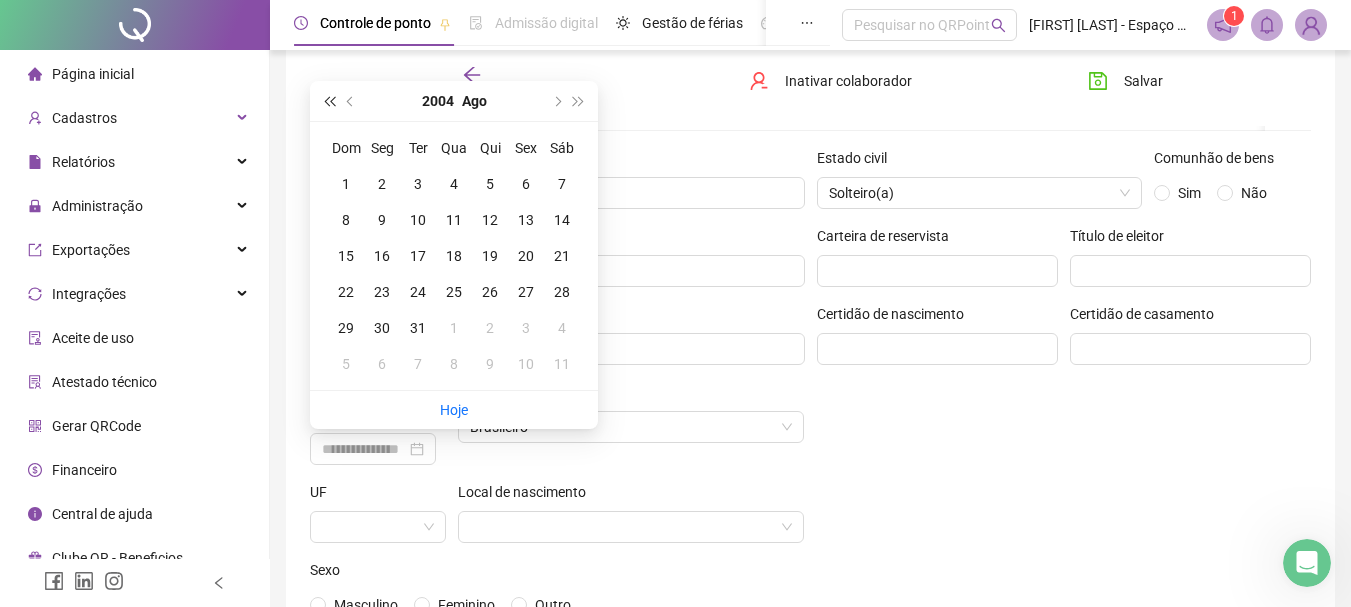 click at bounding box center (329, 101) 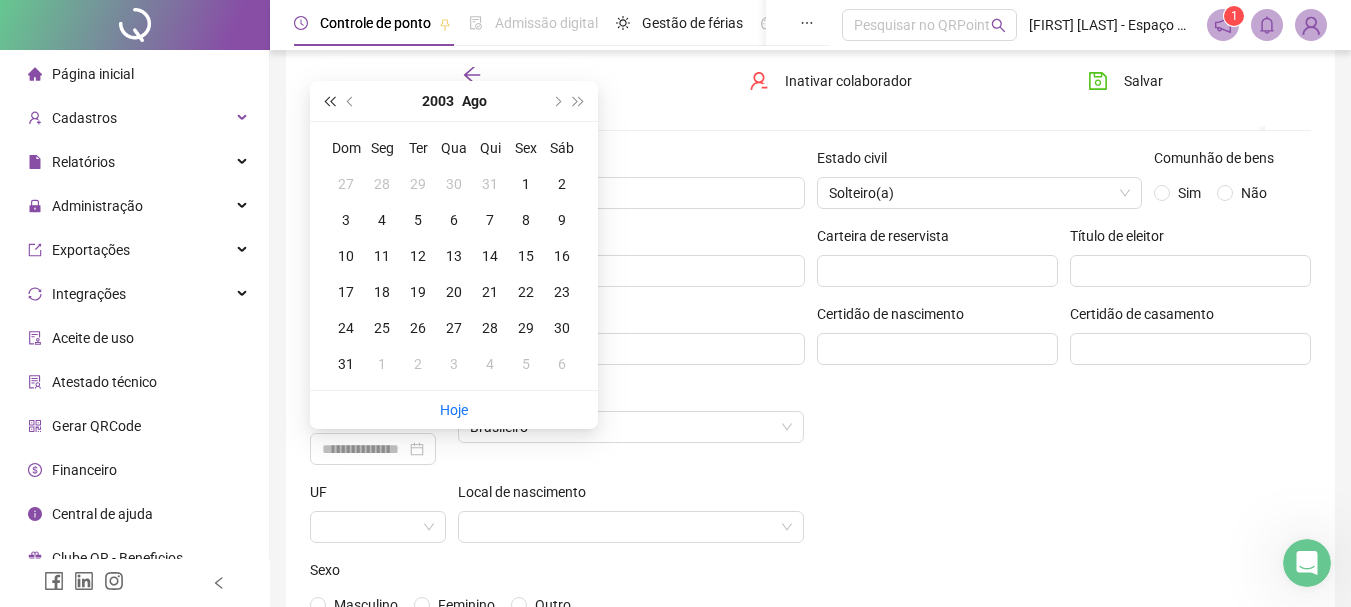 click at bounding box center [329, 101] 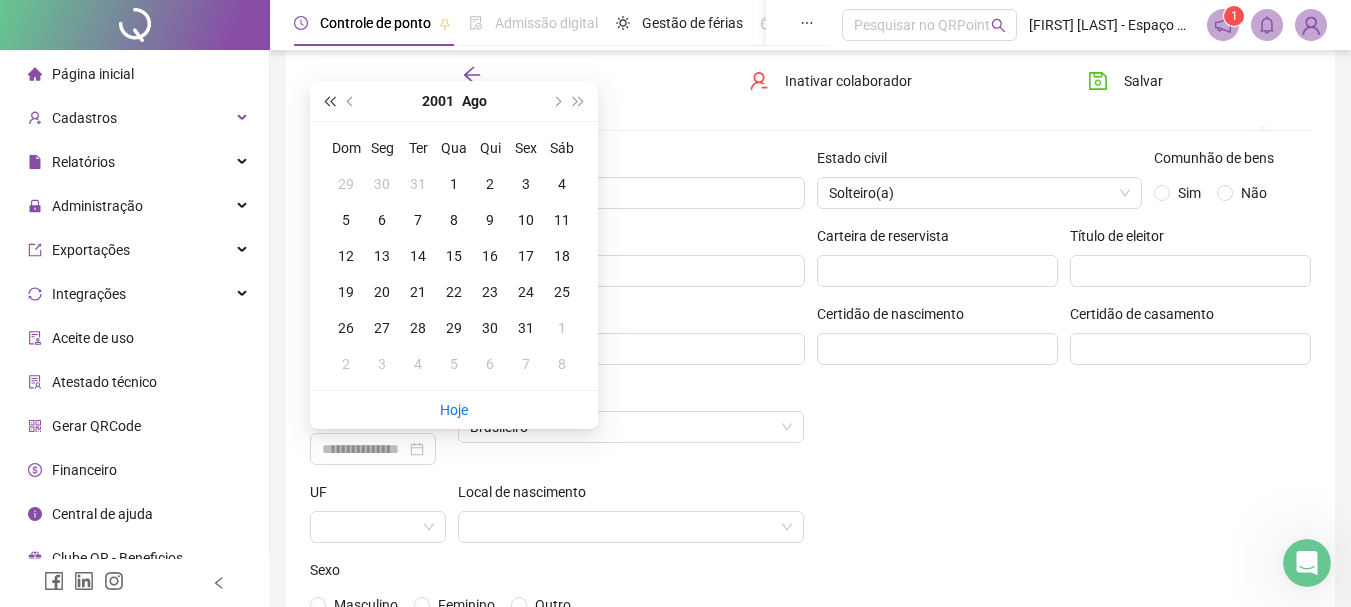 click at bounding box center (329, 101) 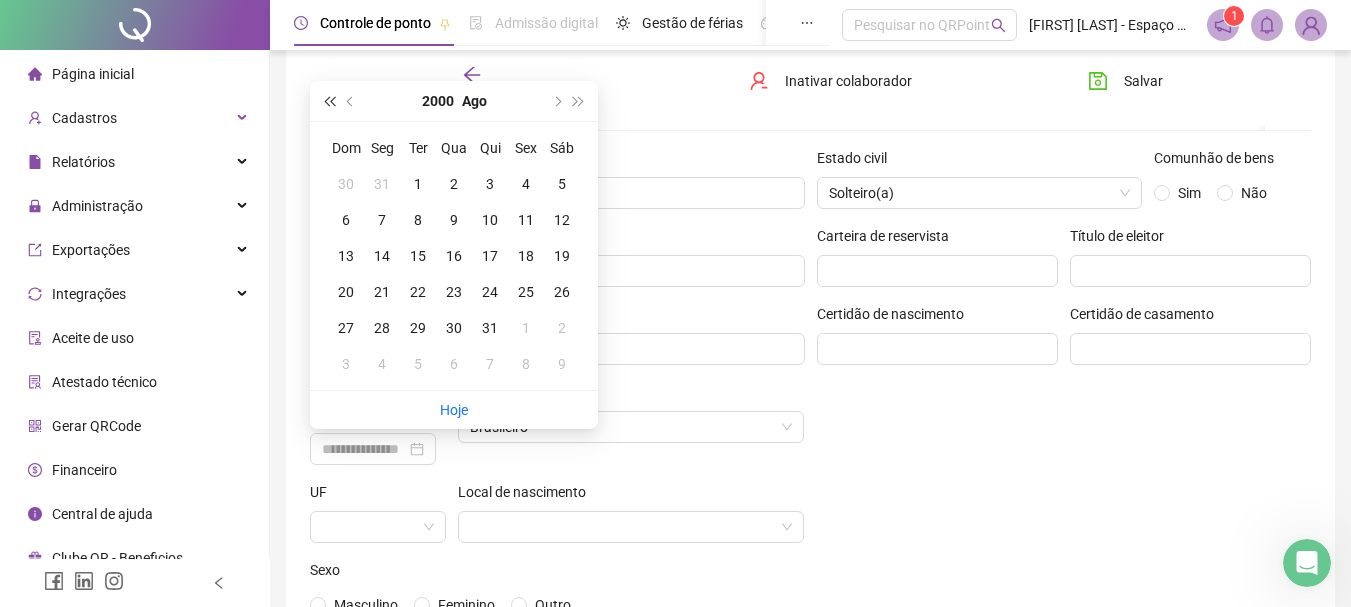 click at bounding box center (329, 101) 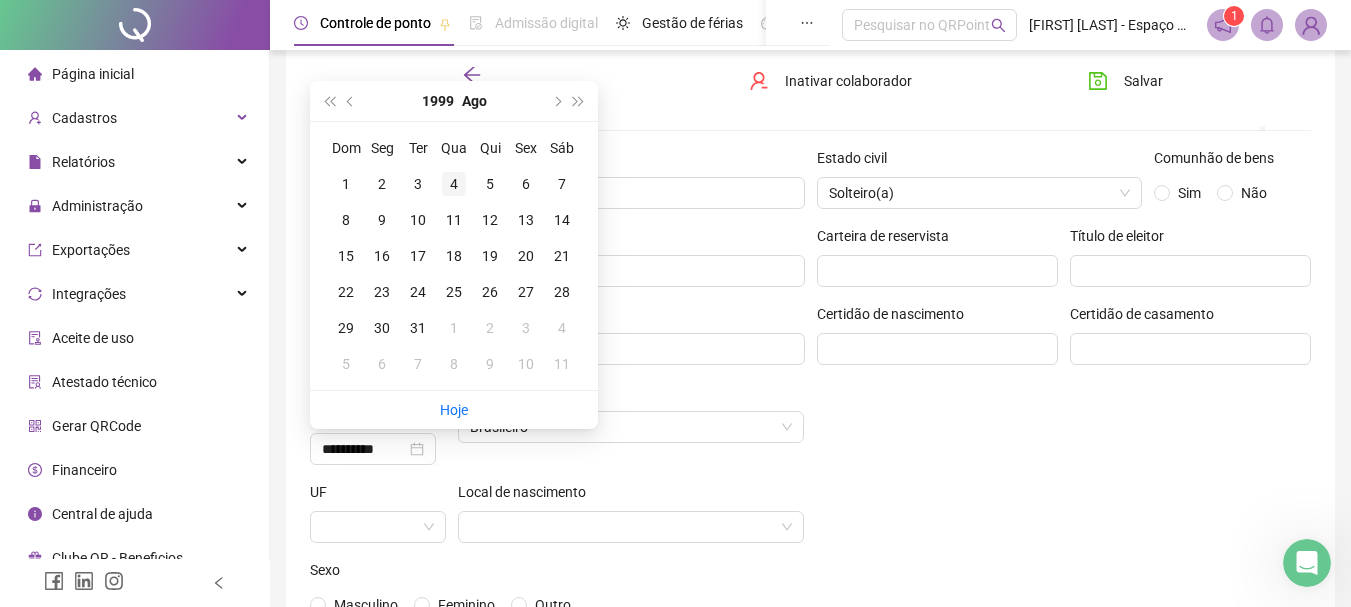 type on "**********" 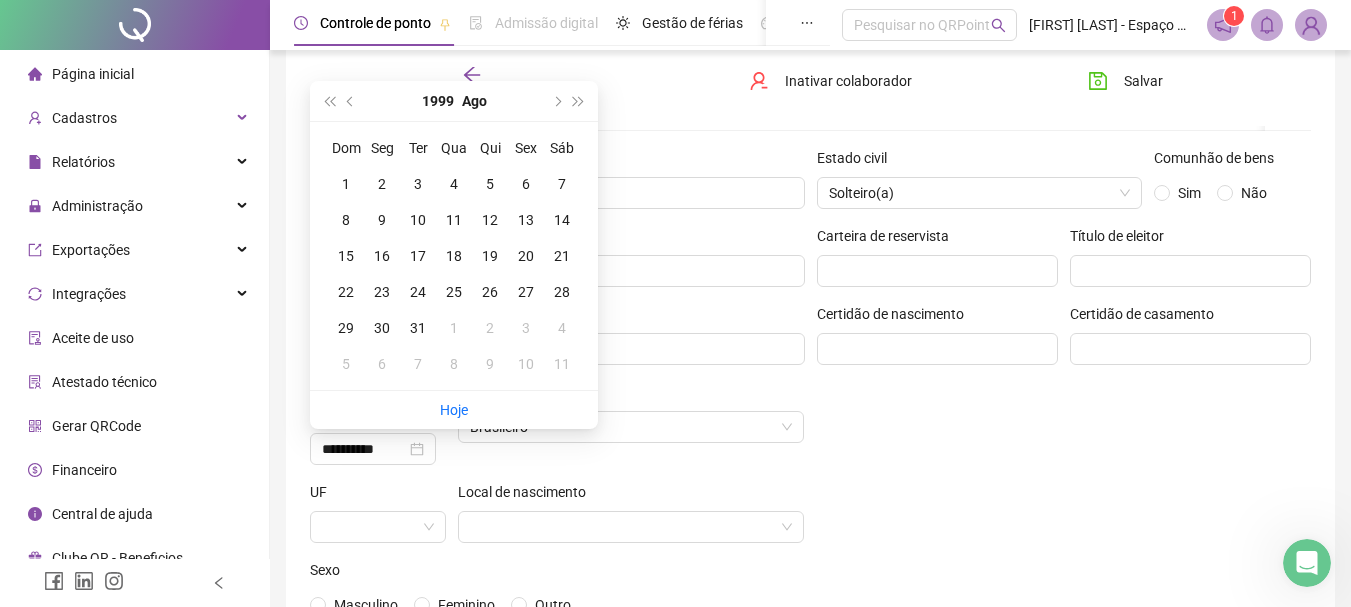 type 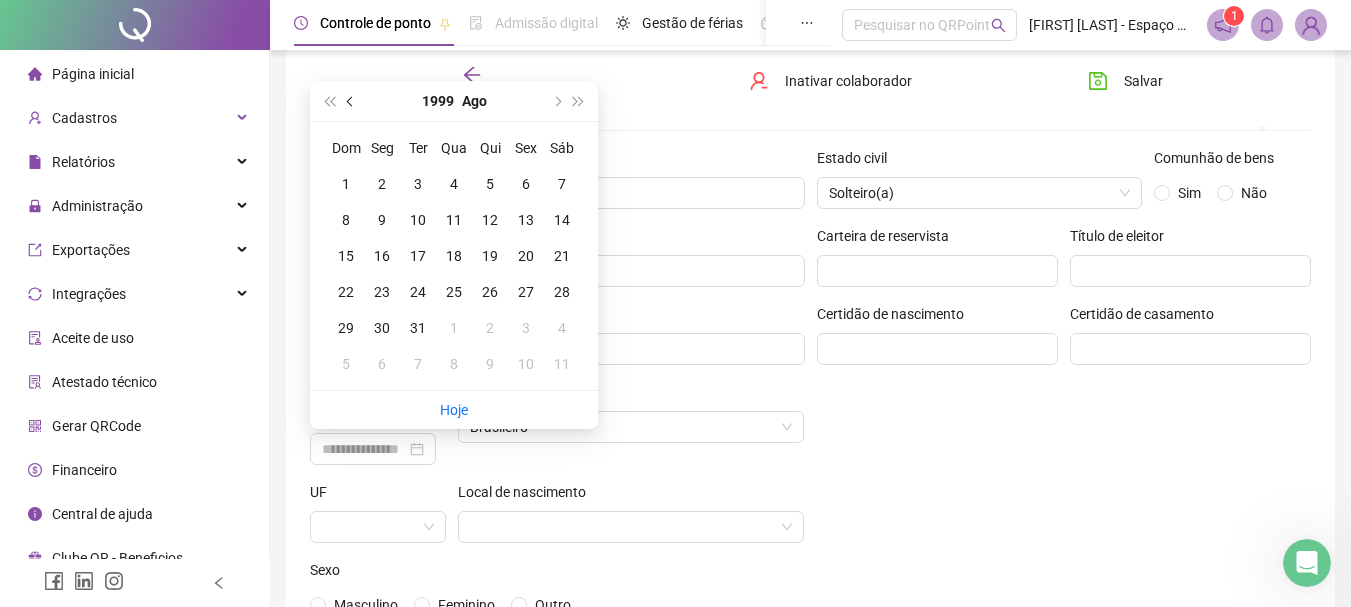 click at bounding box center [351, 101] 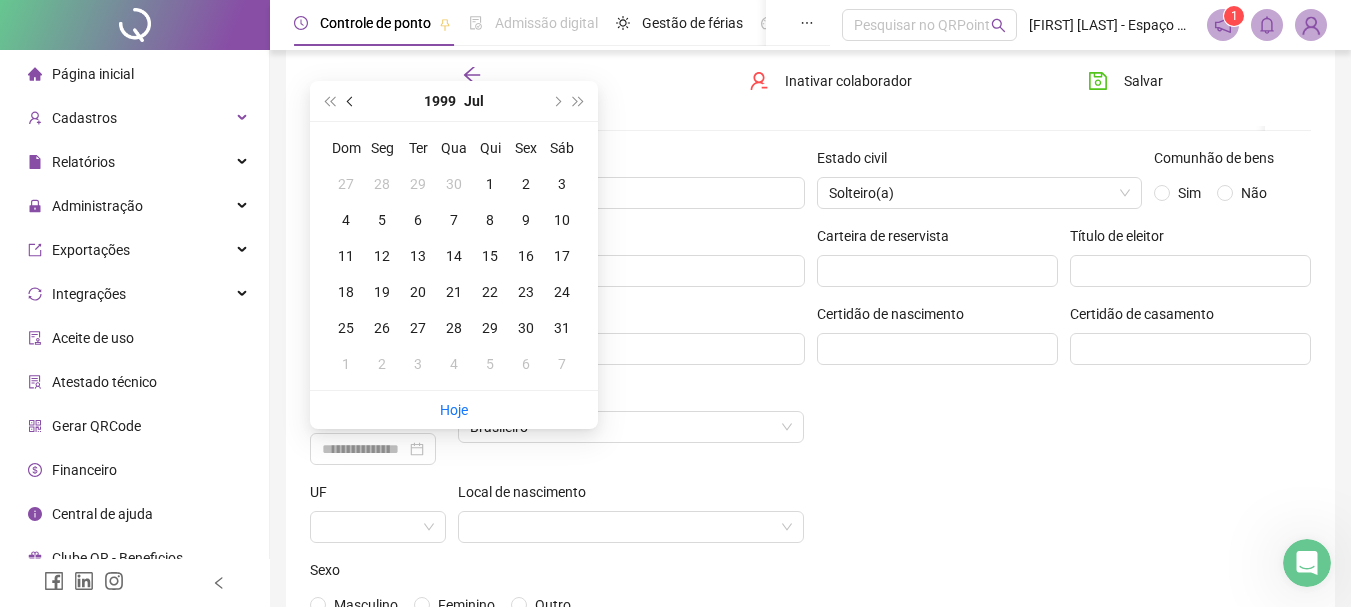 click at bounding box center (351, 101) 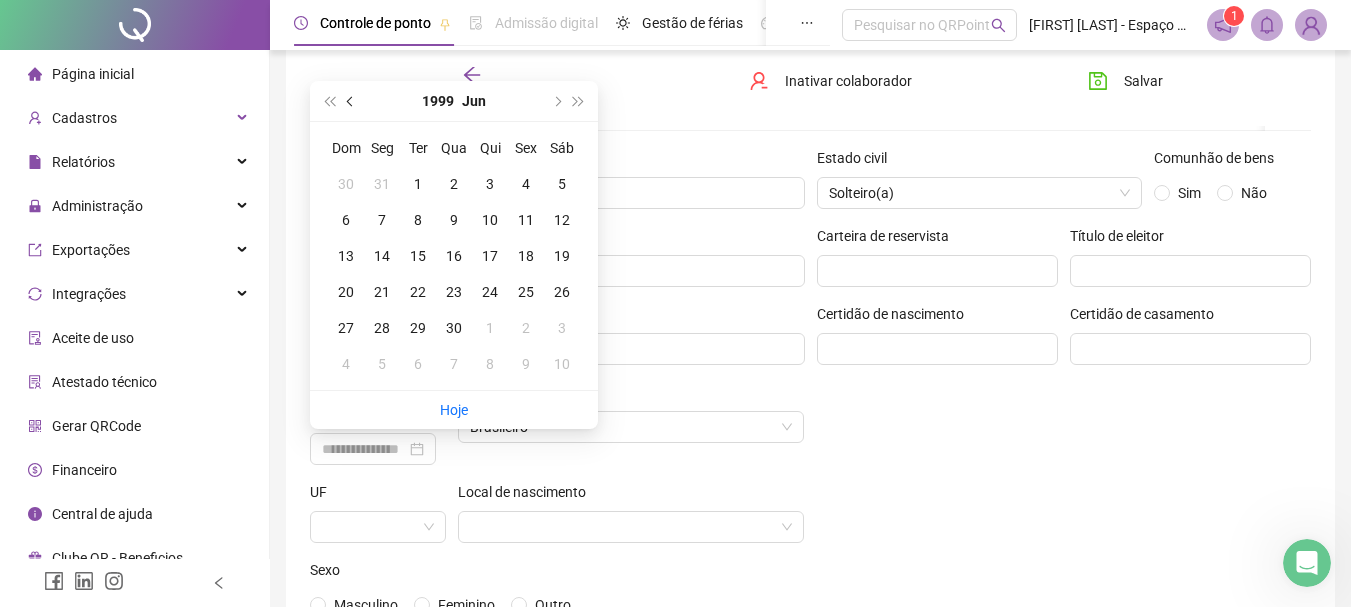 click at bounding box center [351, 101] 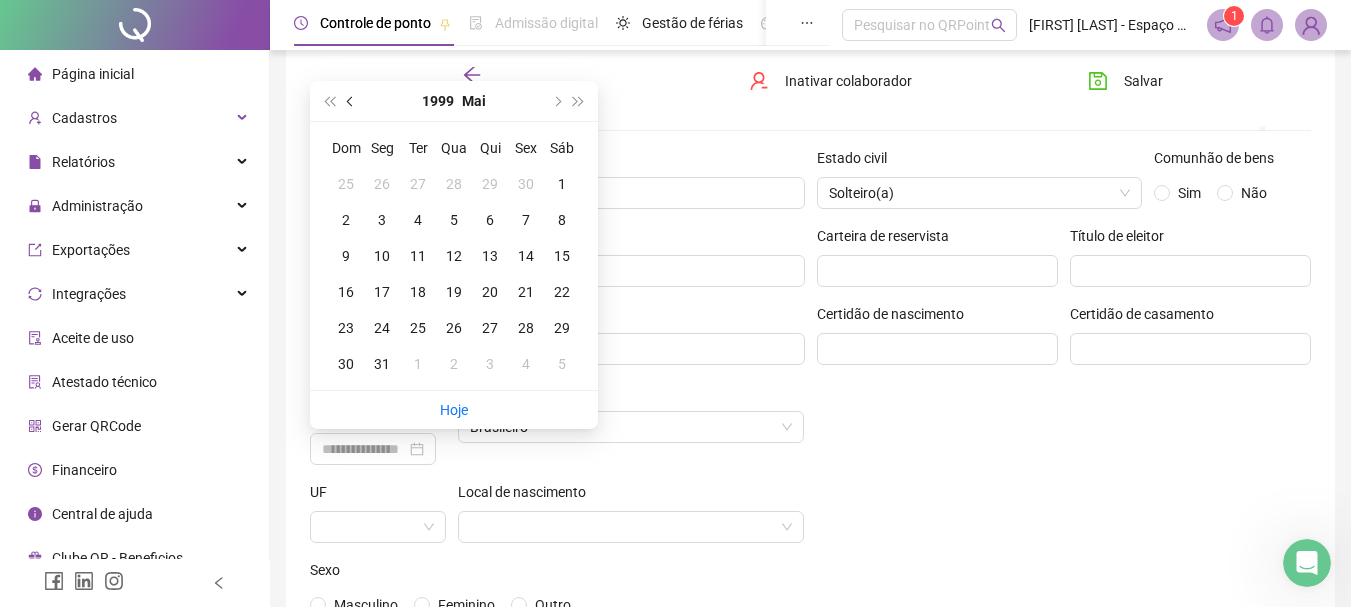 click at bounding box center [352, 101] 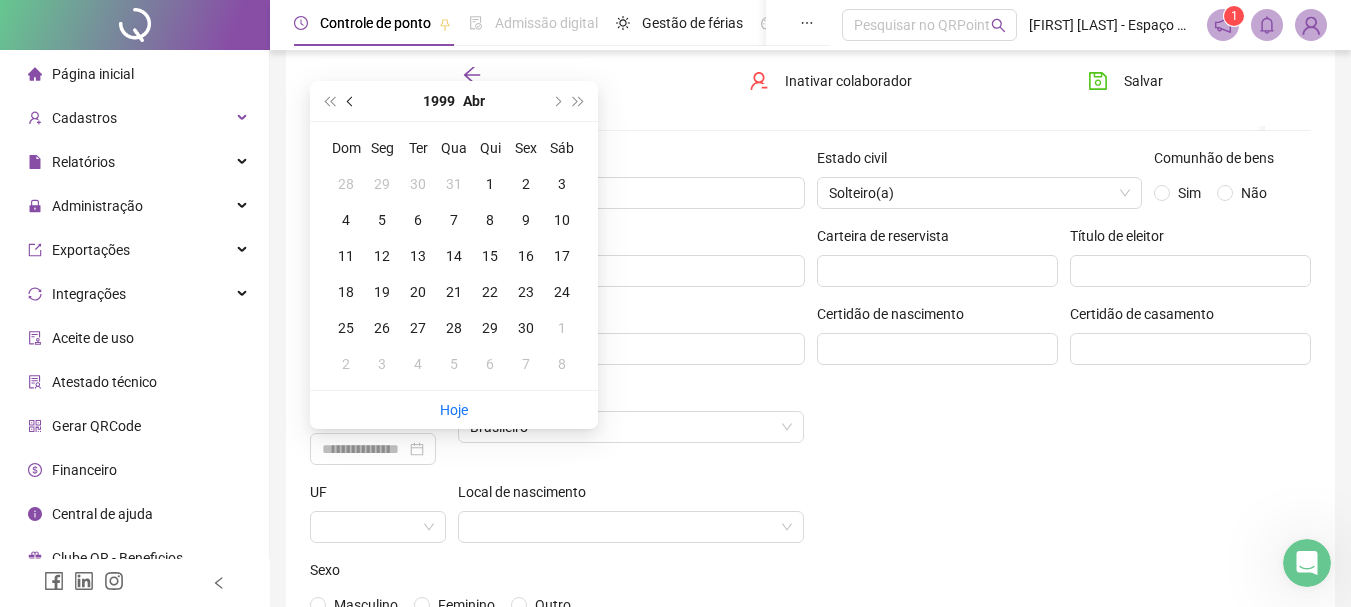 click at bounding box center (352, 101) 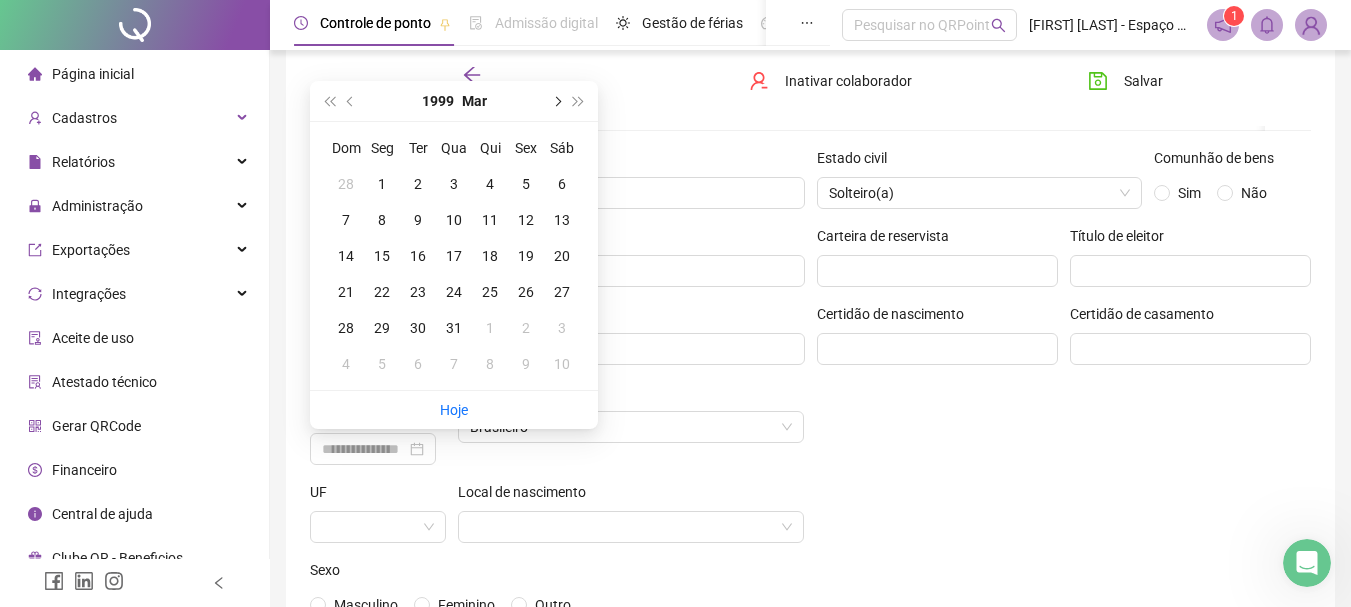 click at bounding box center [556, 101] 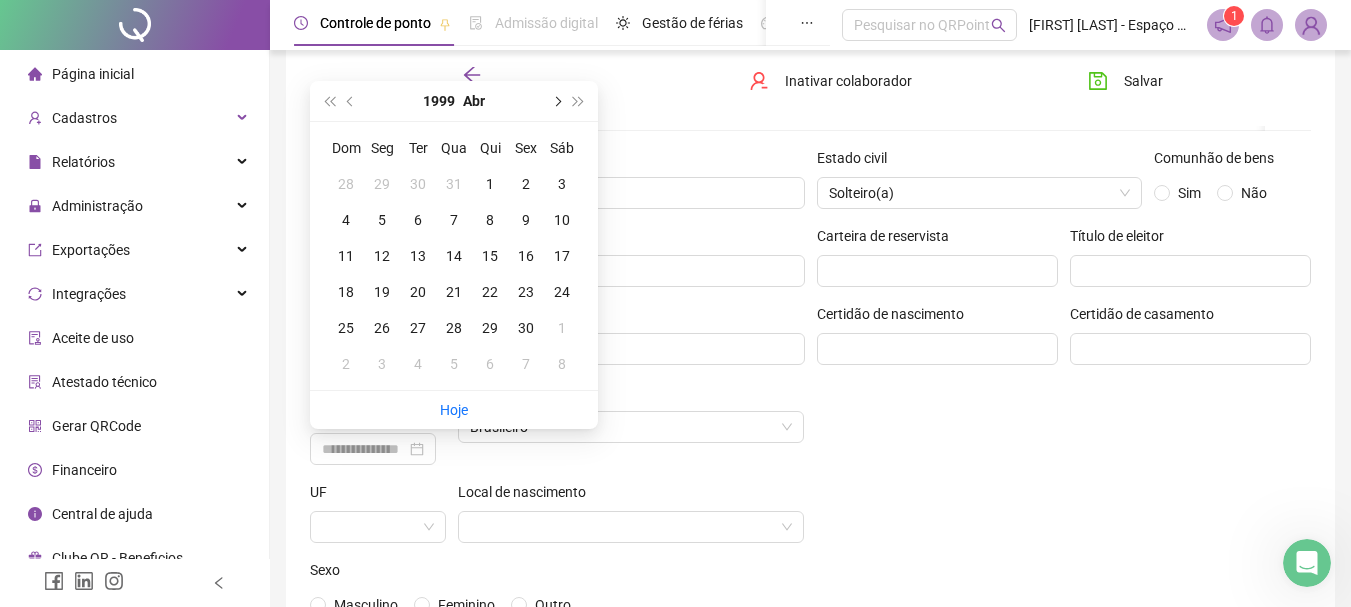 type 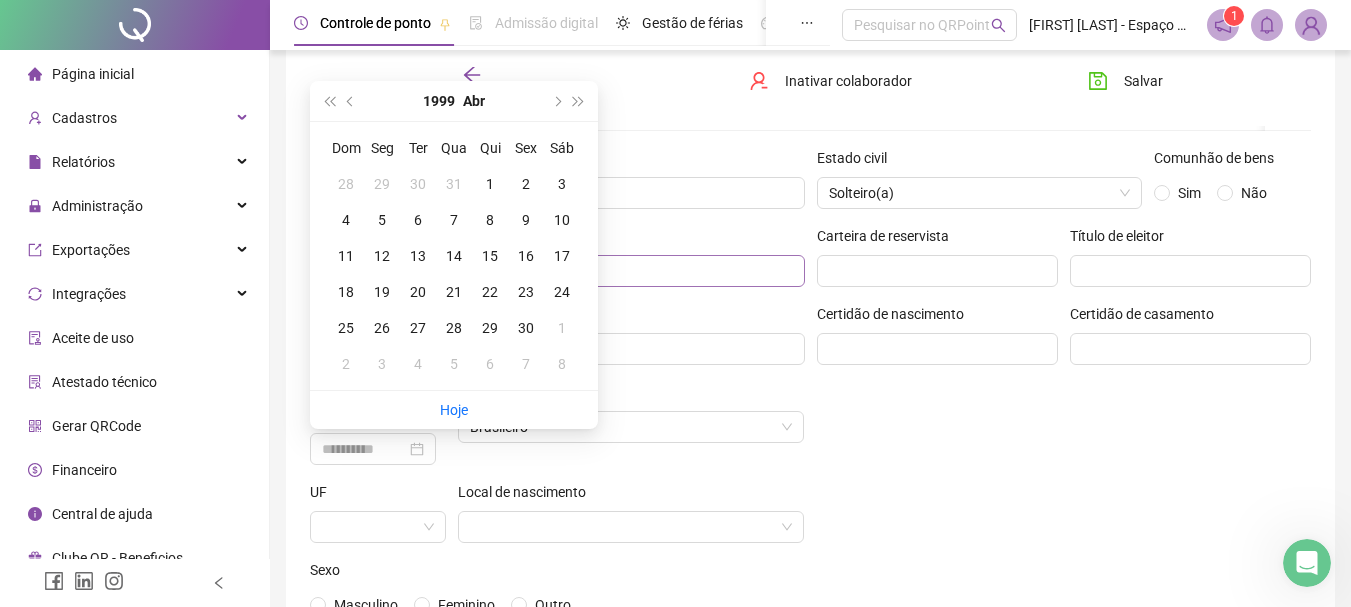 type on "**********" 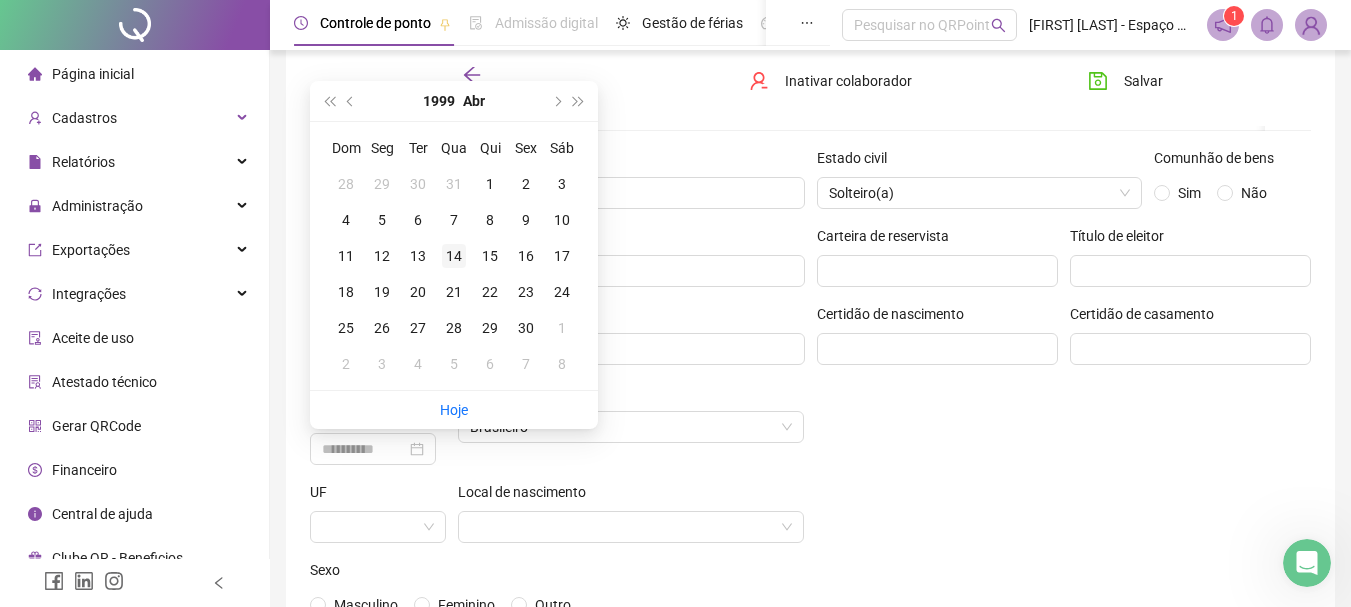 type on "**********" 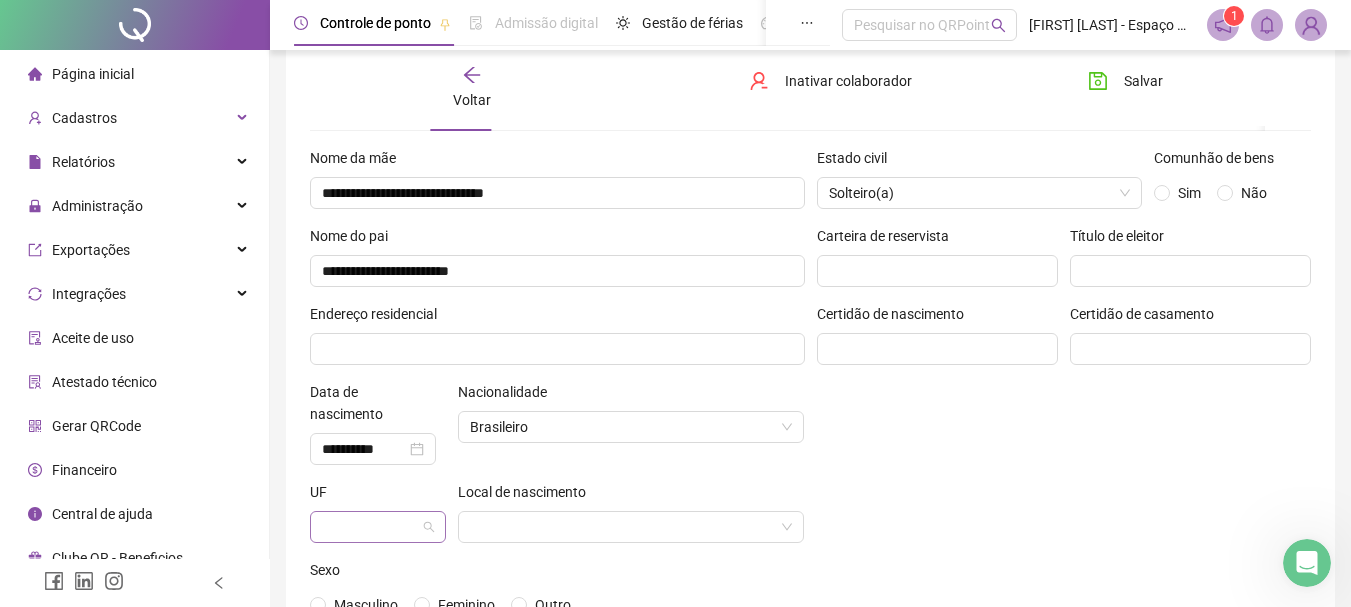 click at bounding box center (369, 527) 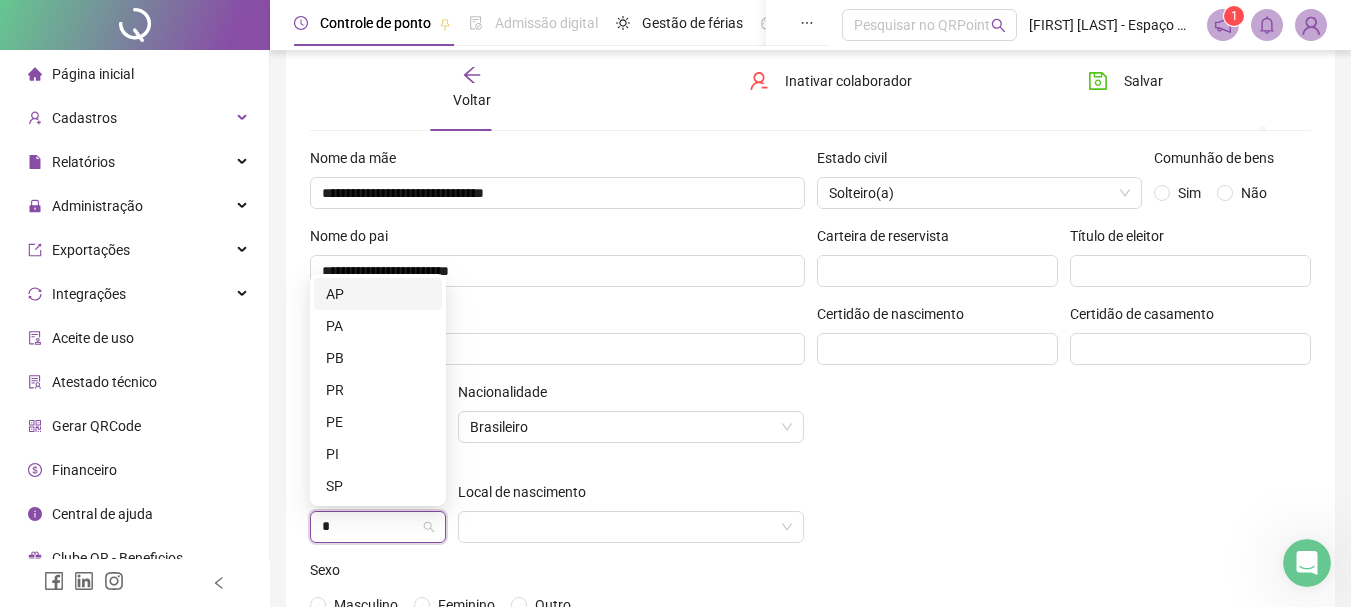 type on "**" 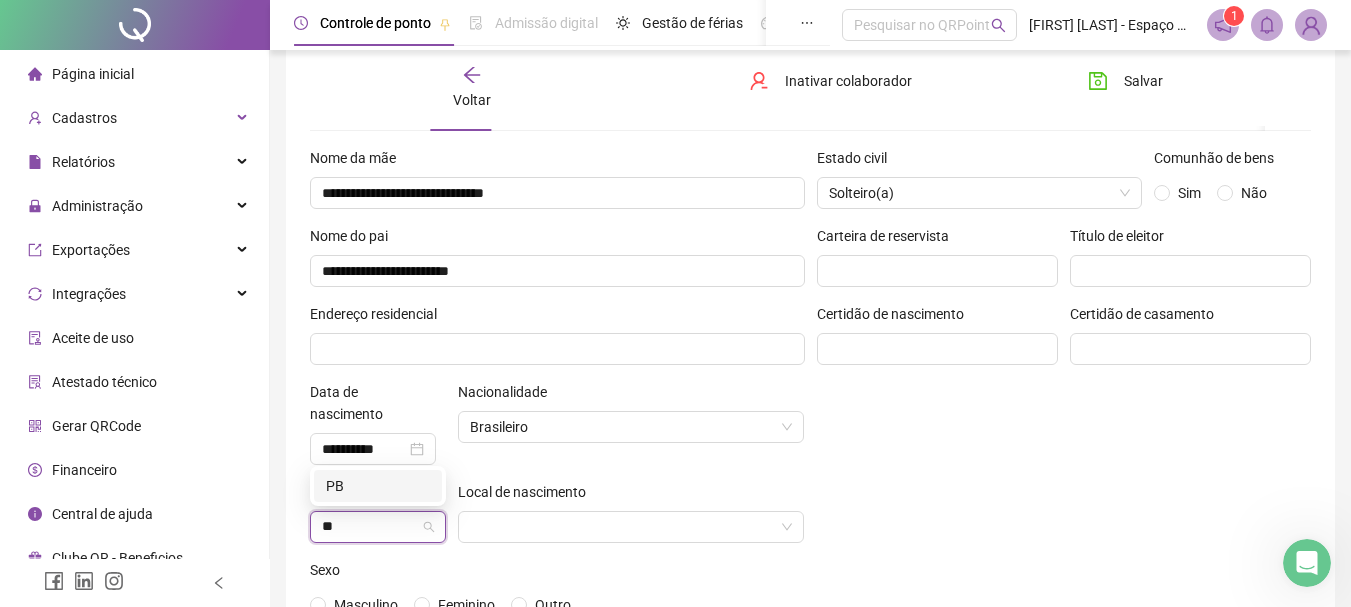 click on "PB" at bounding box center (378, 486) 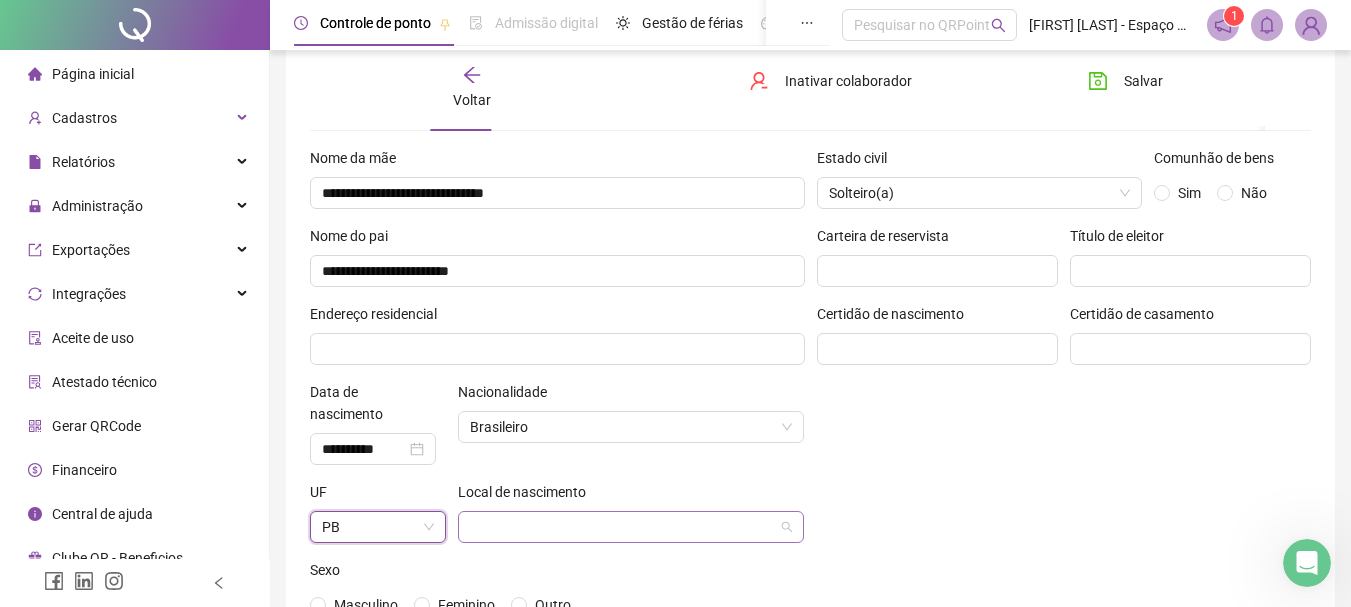 click at bounding box center [622, 527] 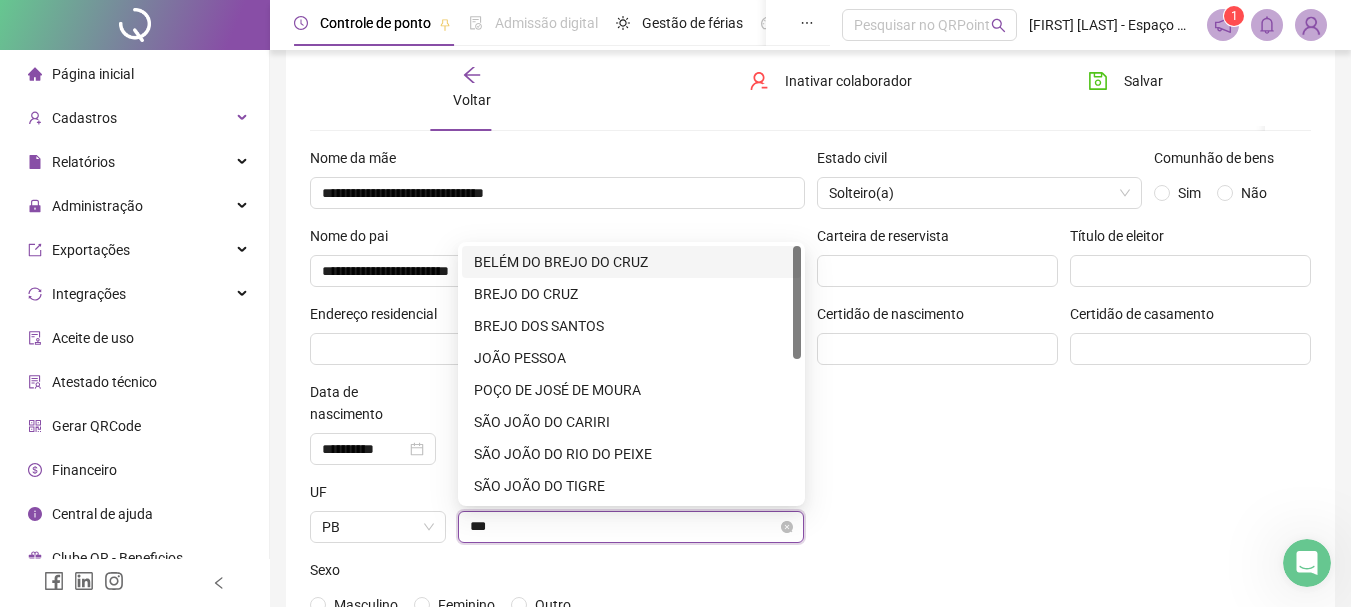 type on "****" 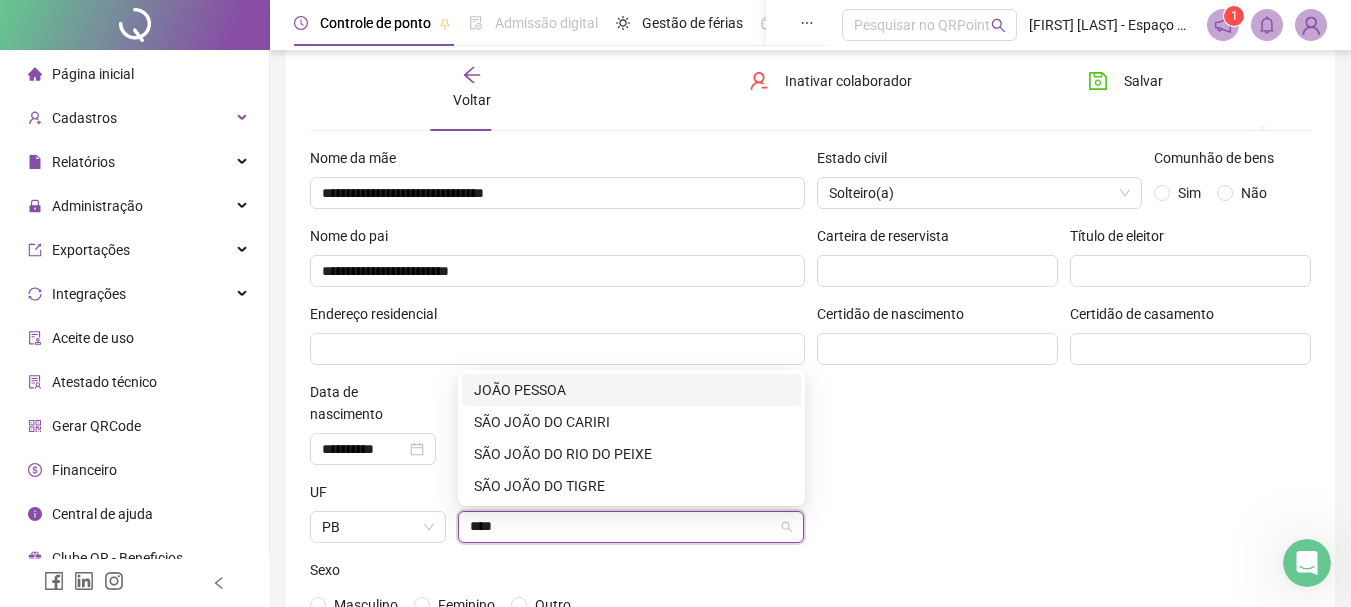 click on "JOÃO PESSOA" at bounding box center [631, 390] 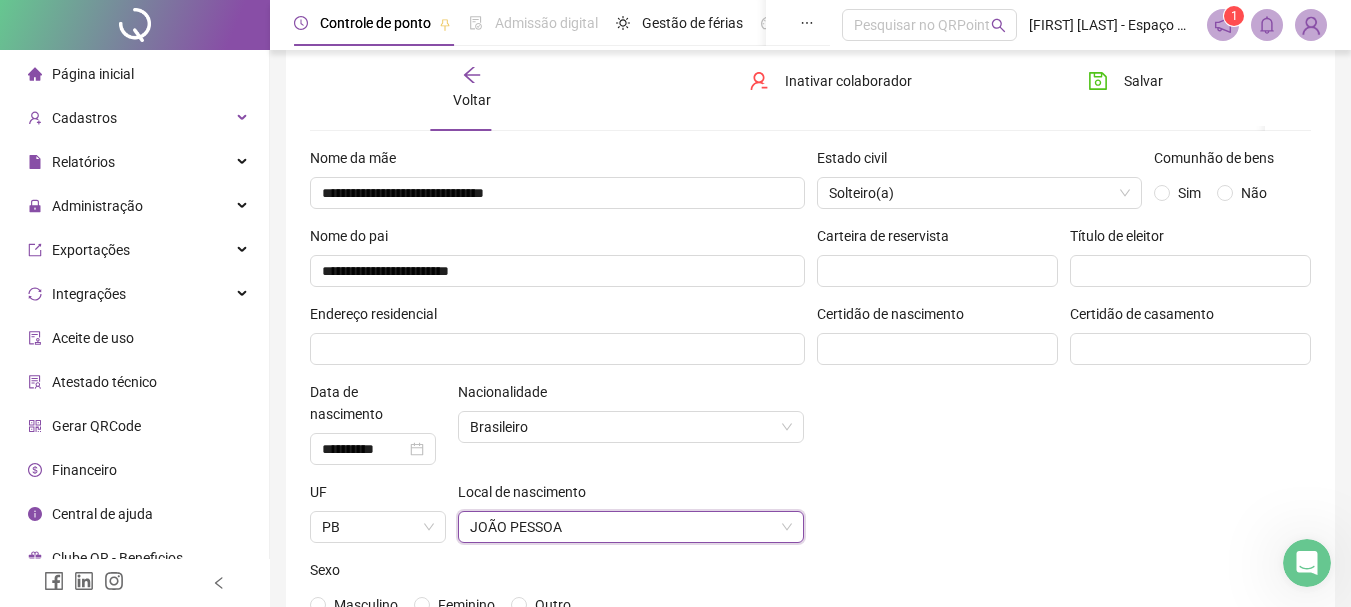 click on "Estado civil Solteiro(a) Comunhão de bens Sim Não Carteira de reservista Título de eleitor Certidão de nascimento Certidão de casamento" at bounding box center (1064, 392) 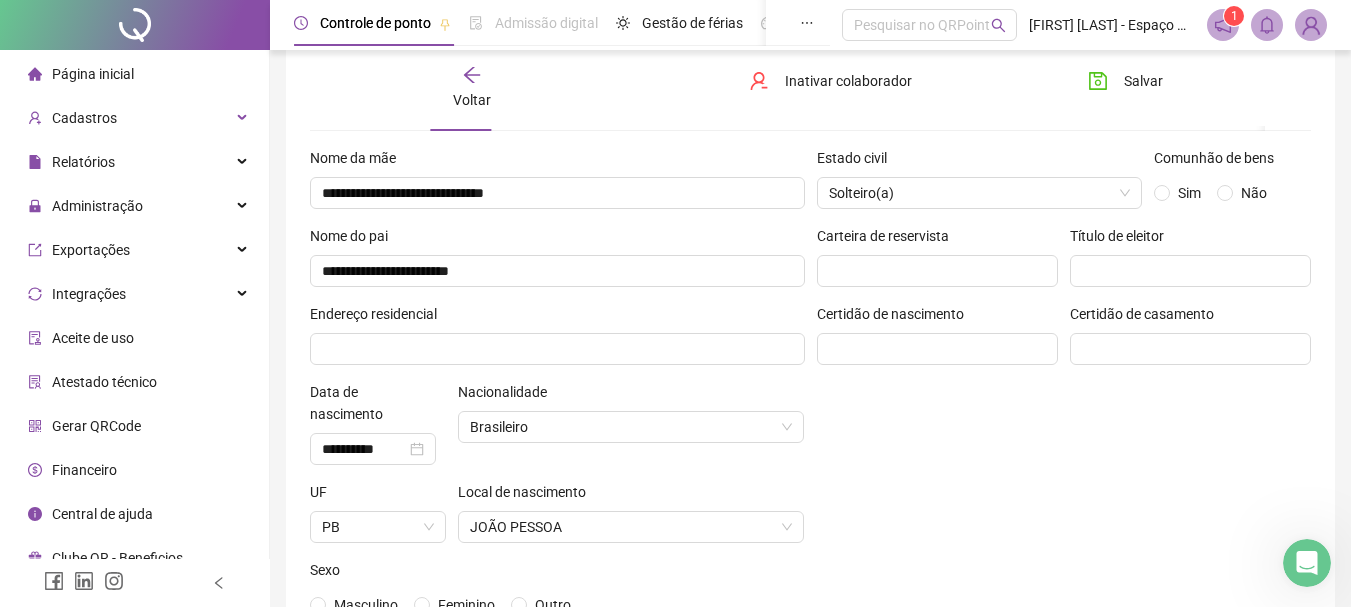 scroll, scrollTop: 240, scrollLeft: 0, axis: vertical 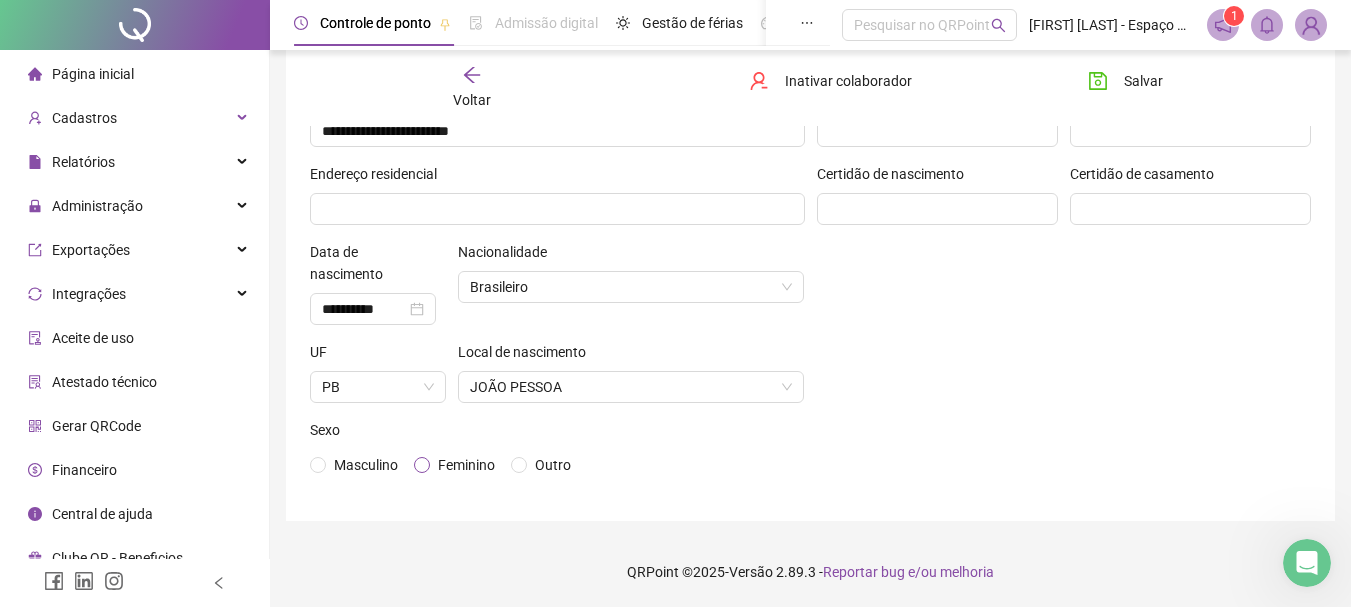 click on "Feminino" at bounding box center (466, 465) 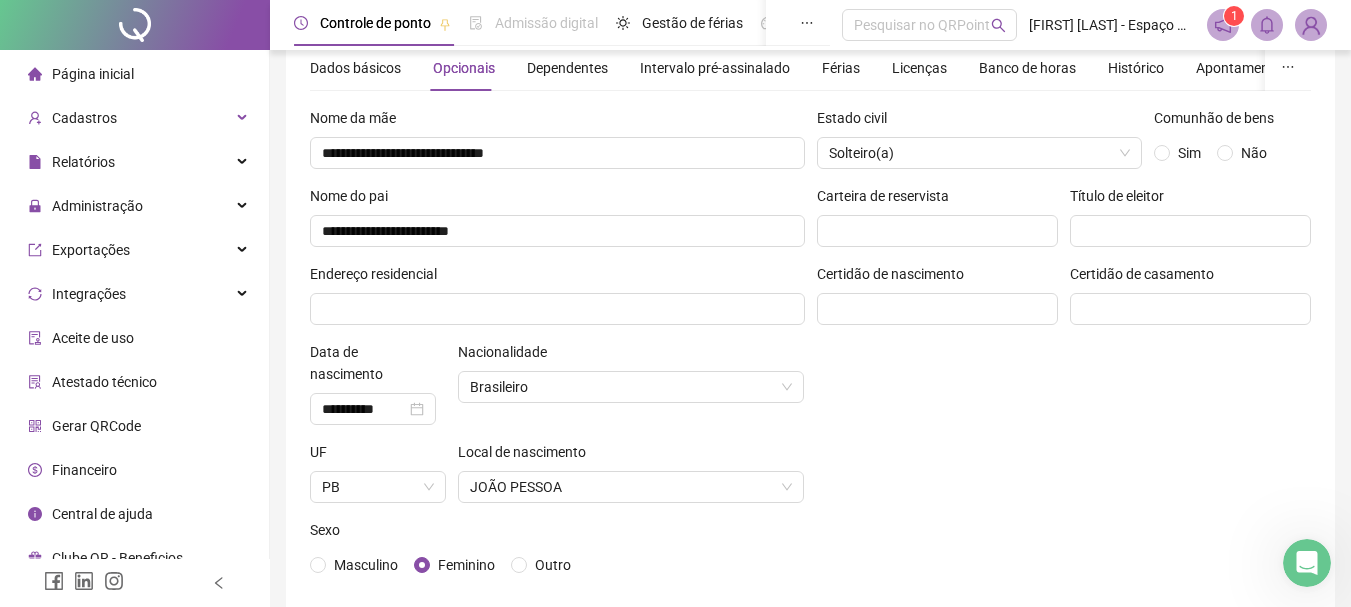 scroll, scrollTop: 0, scrollLeft: 0, axis: both 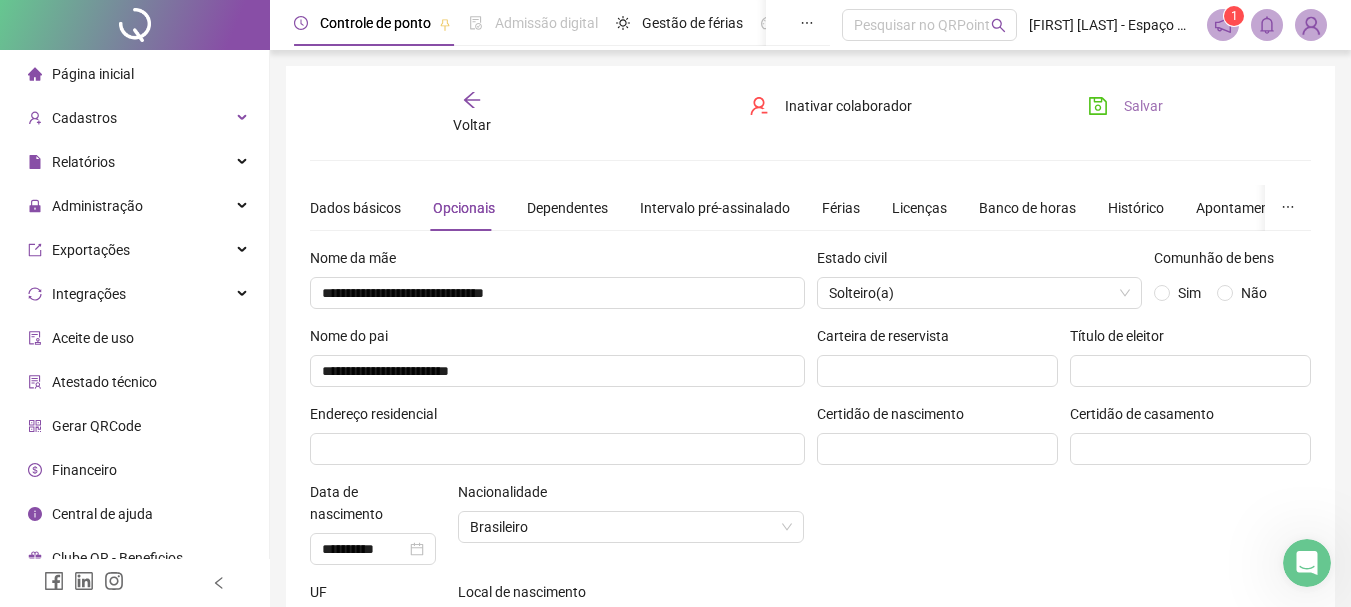 click on "Salvar" at bounding box center (1143, 106) 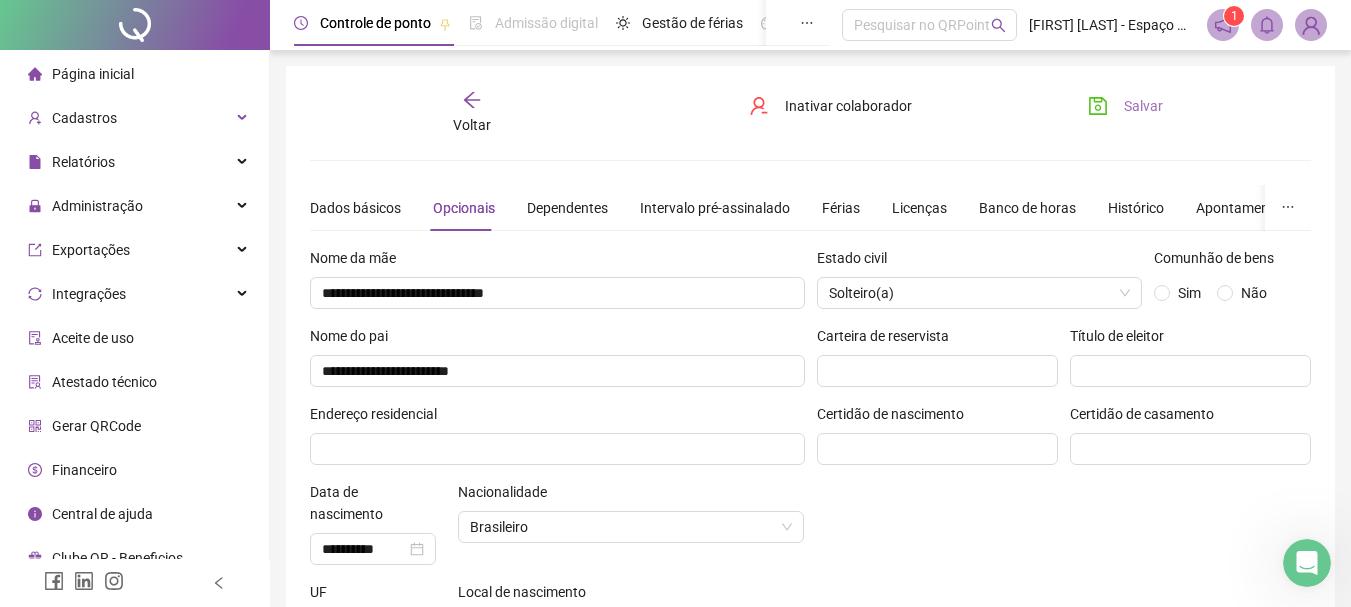 click on "Salvar" at bounding box center (1143, 106) 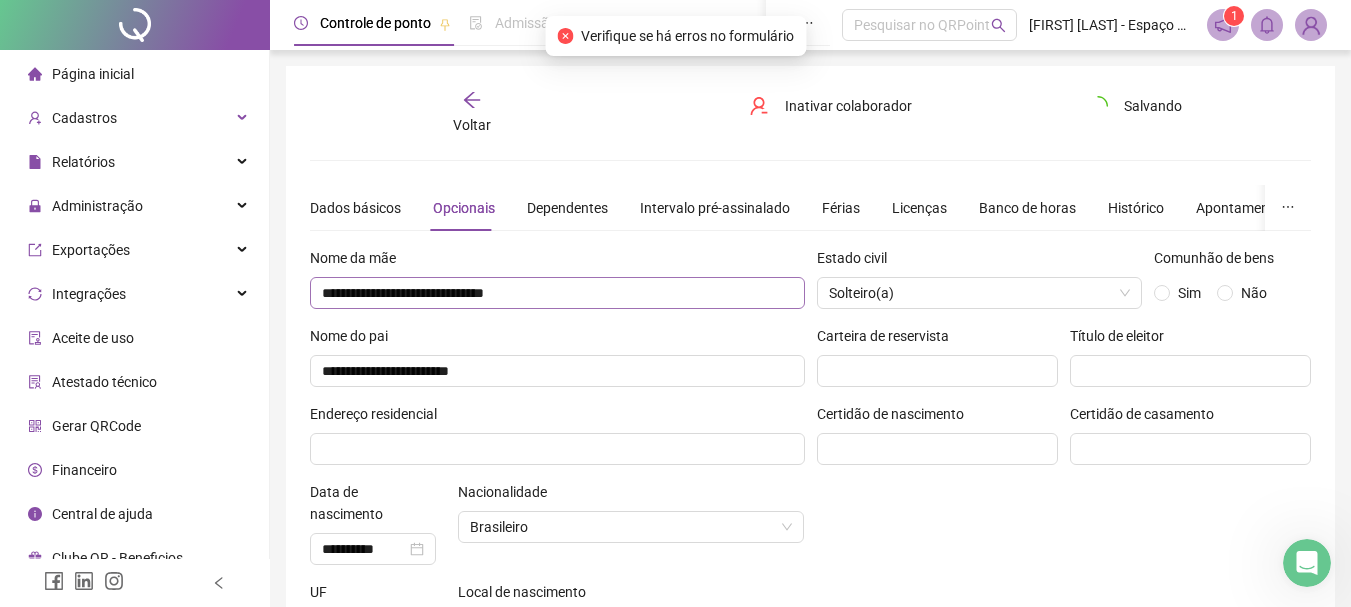 scroll, scrollTop: 100, scrollLeft: 0, axis: vertical 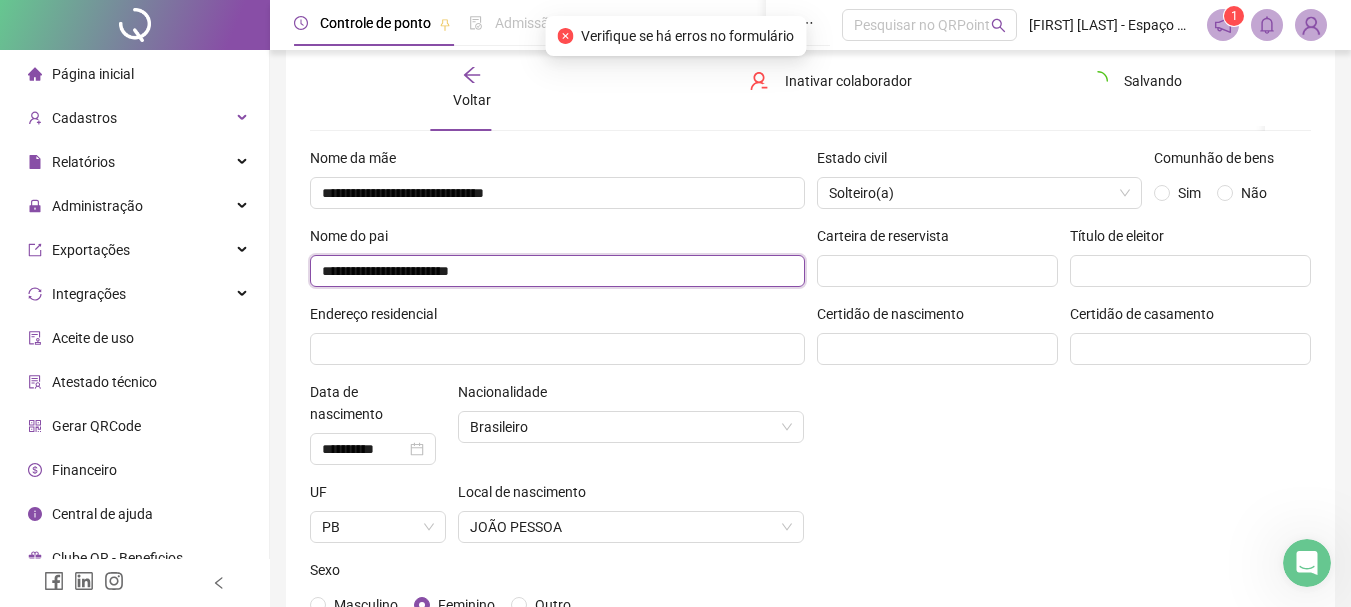 click on "**********" at bounding box center [557, 271] 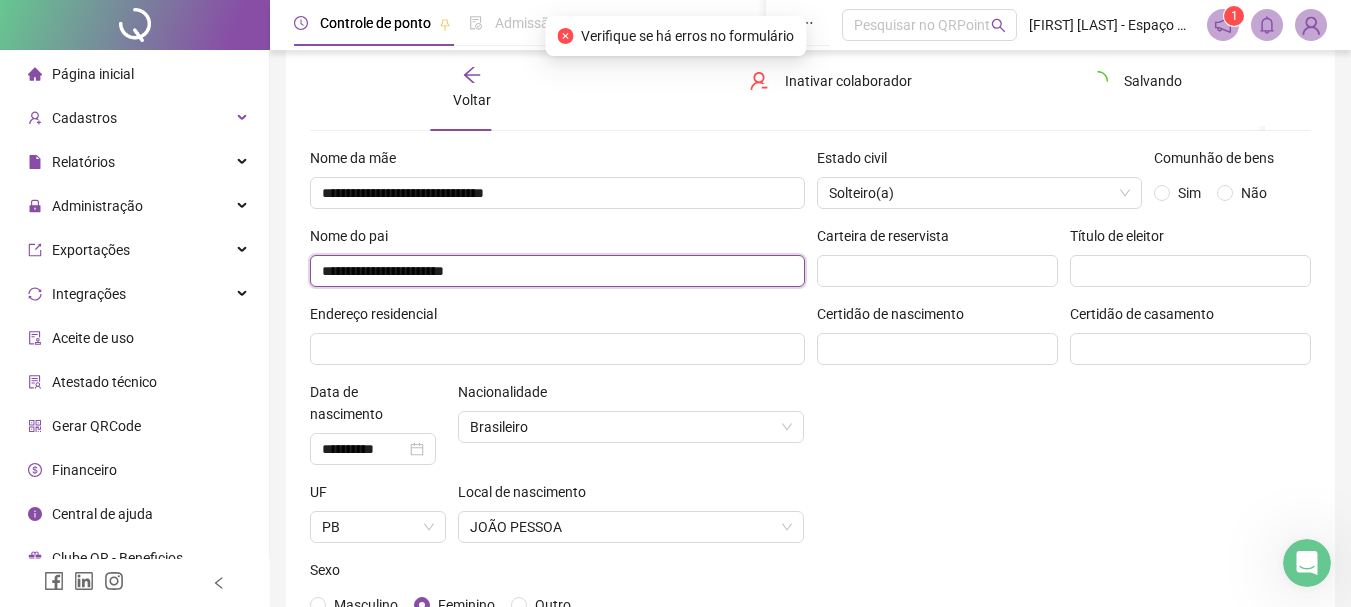 type on "**********" 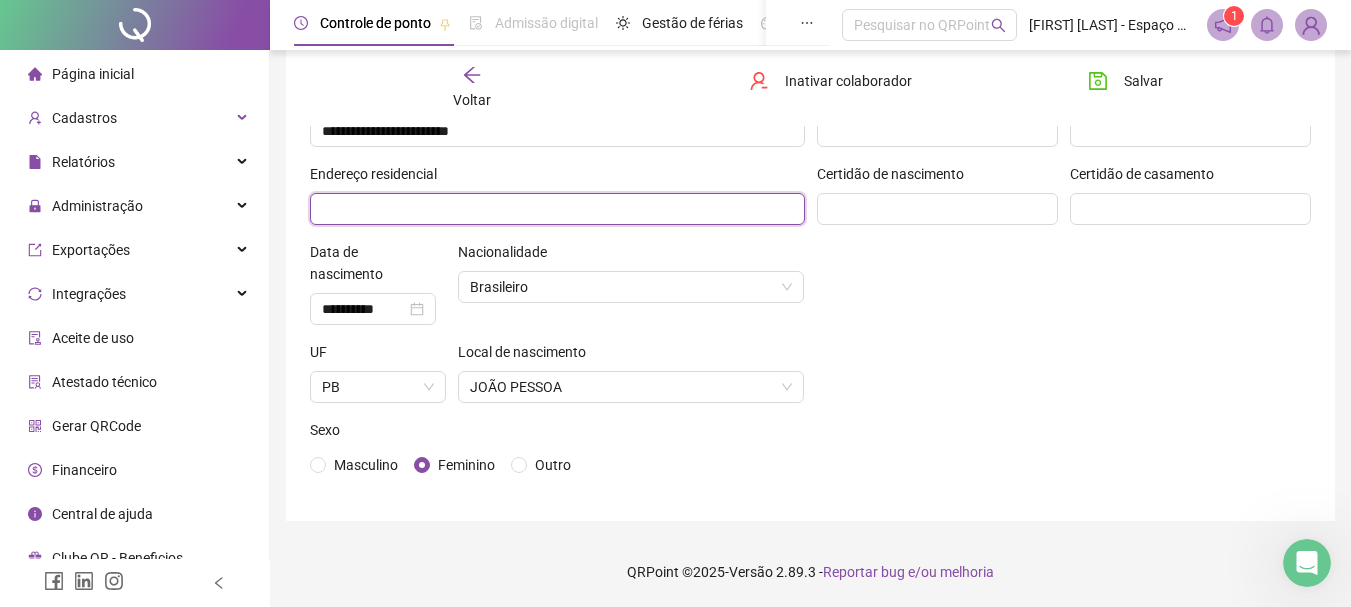 scroll, scrollTop: 140, scrollLeft: 0, axis: vertical 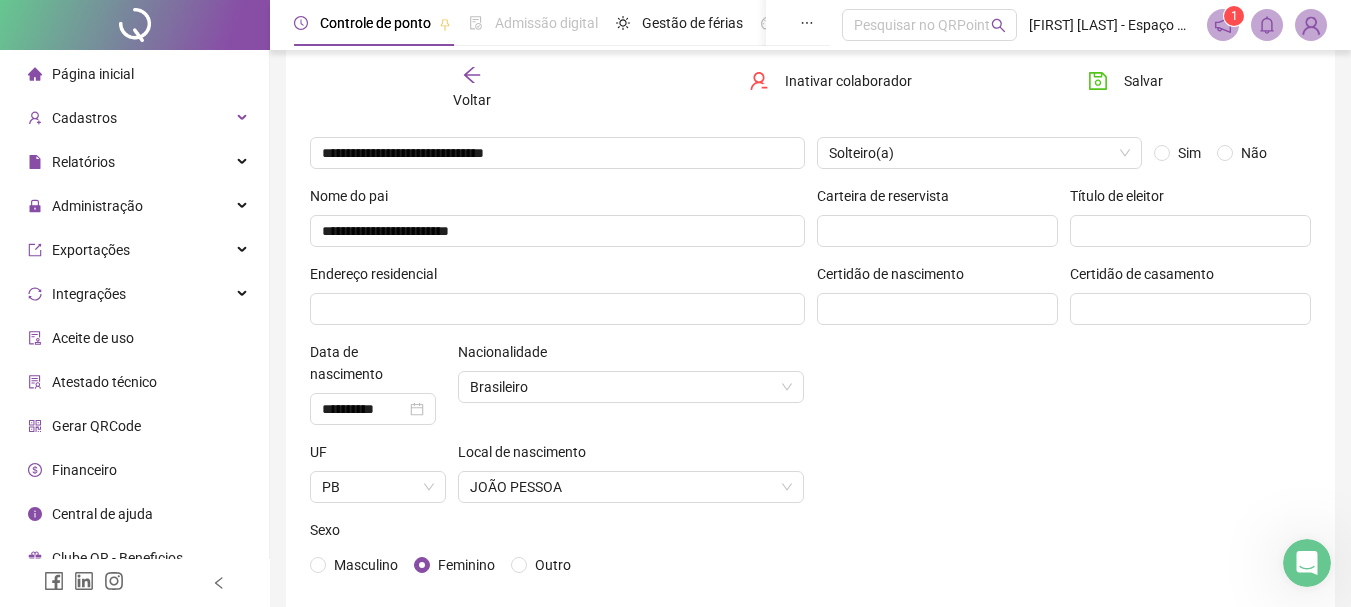 click on "Estado civil Solteiro(a) Comunhão de bens Sim Não Carteira de reservista Título de eleitor Certidão de nascimento Certidão de casamento" at bounding box center (1064, 352) 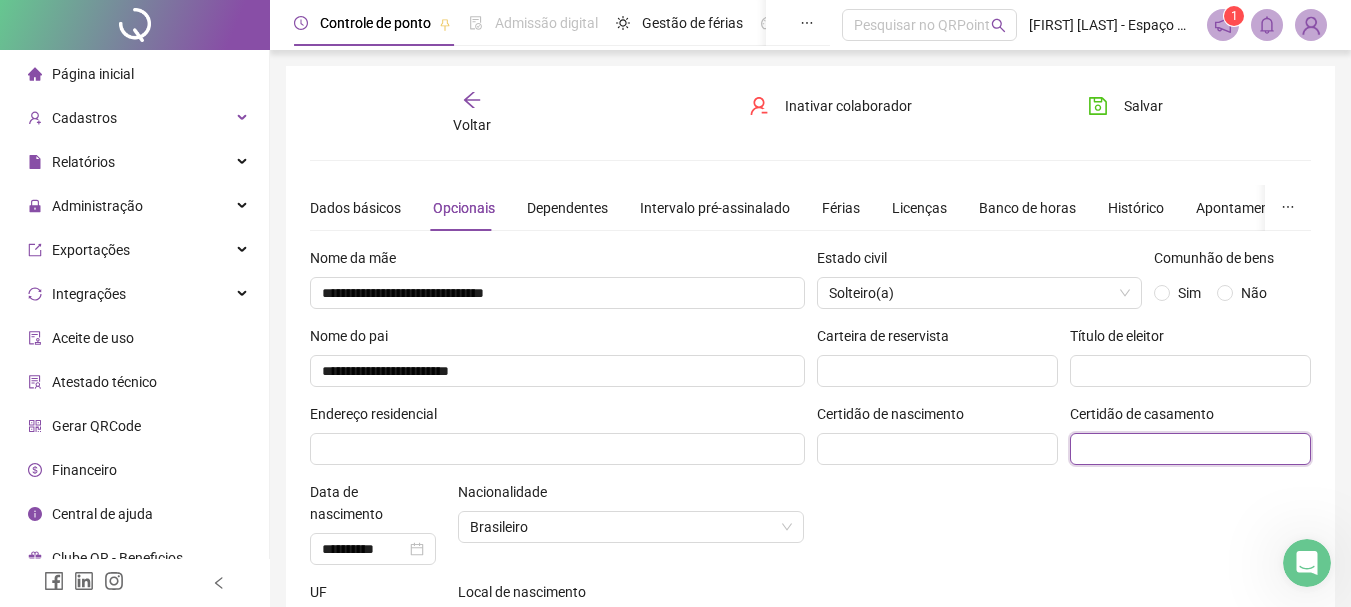 click at bounding box center [1190, 449] 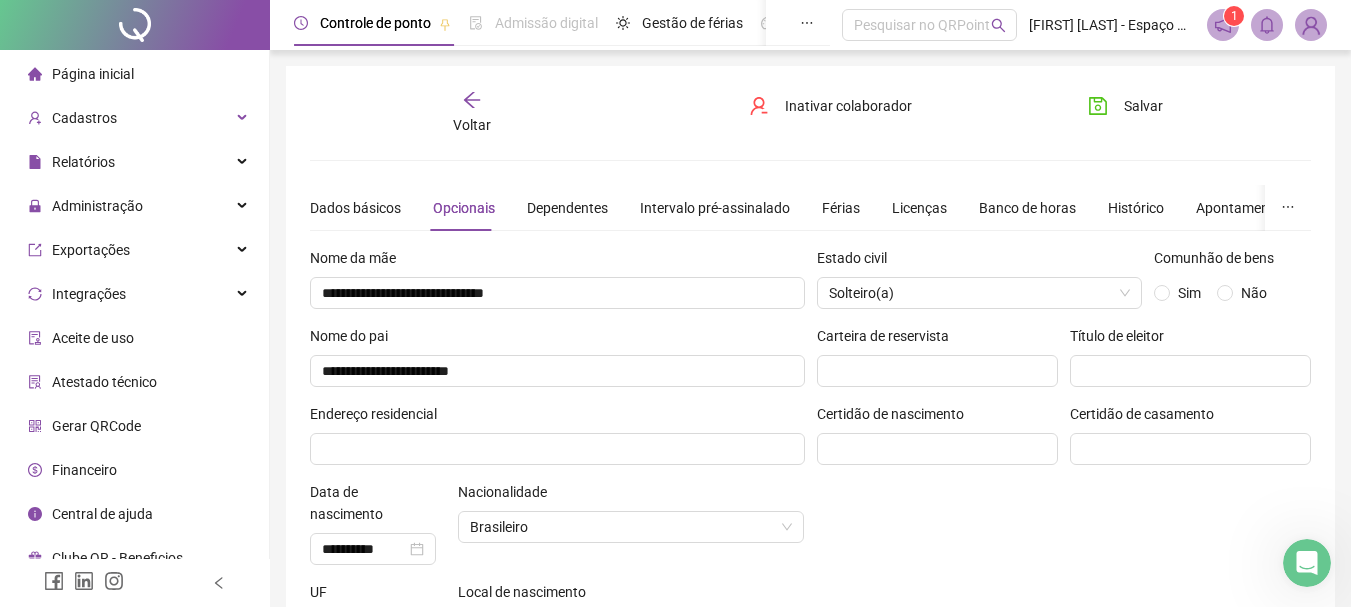 click on "Carteira de reservista" at bounding box center [937, 364] 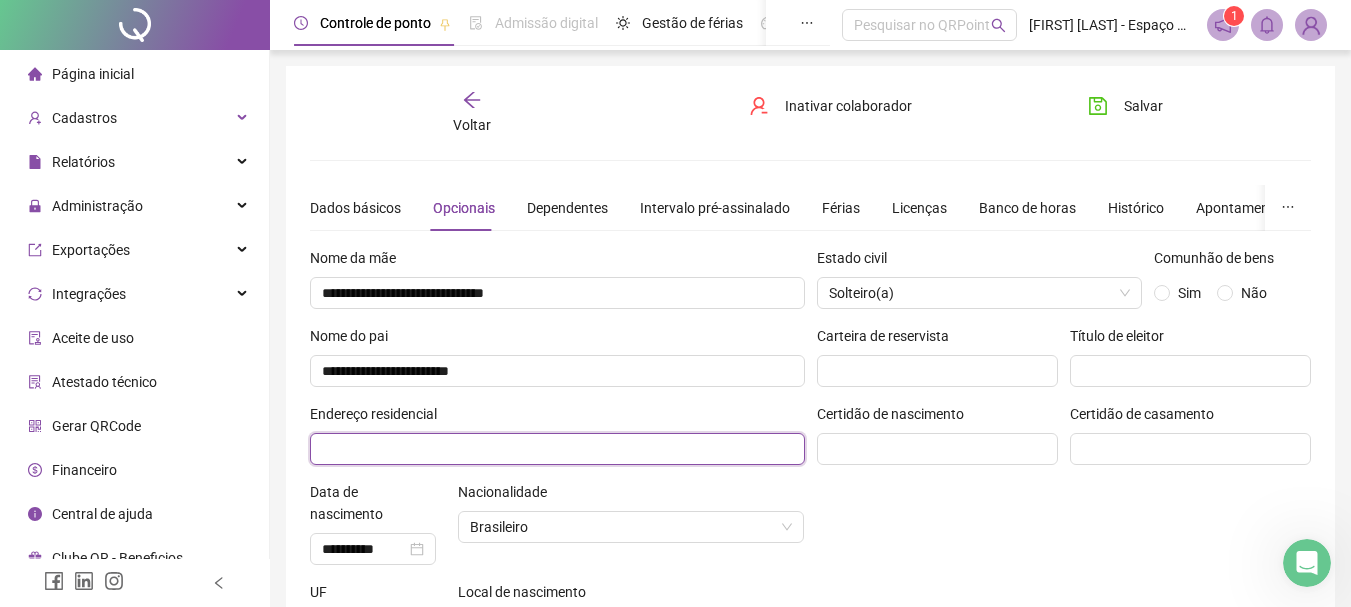 click at bounding box center [557, 449] 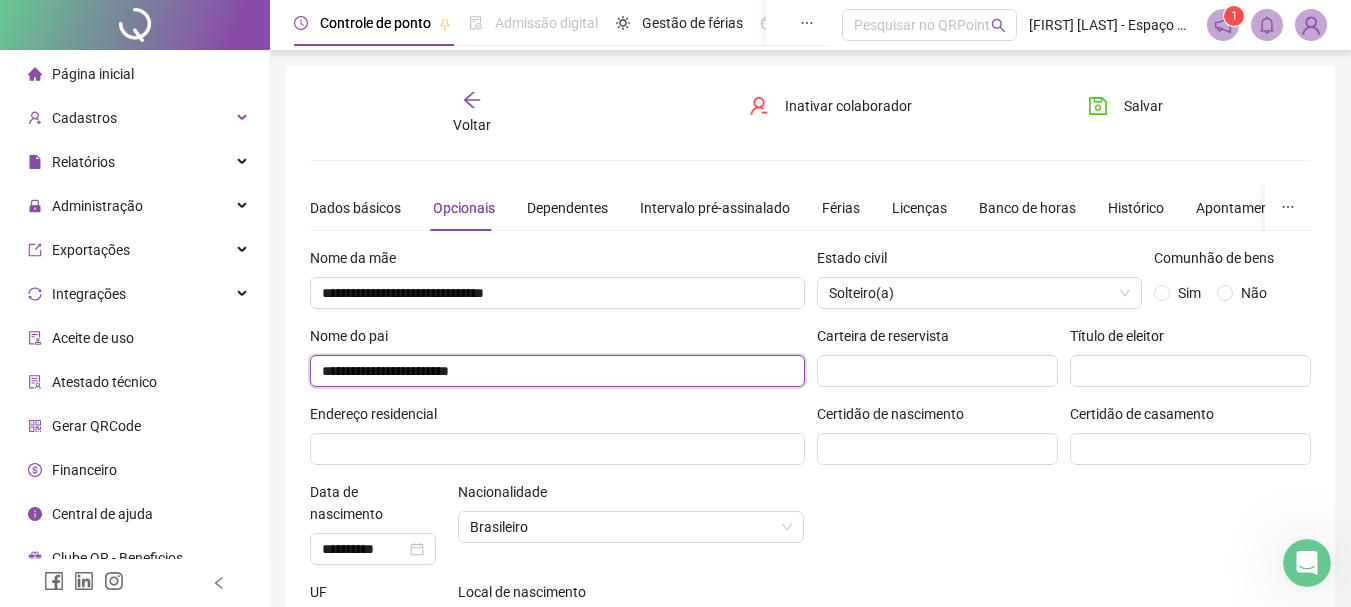 click on "**********" at bounding box center (557, 371) 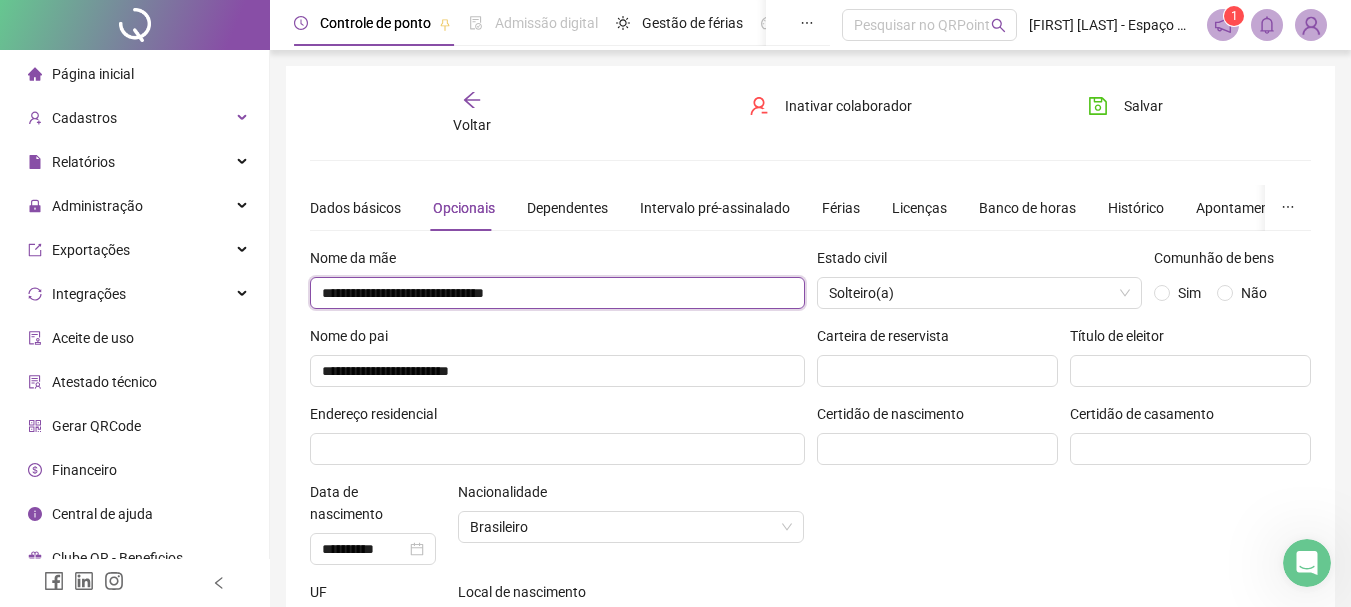 click on "**********" at bounding box center (557, 293) 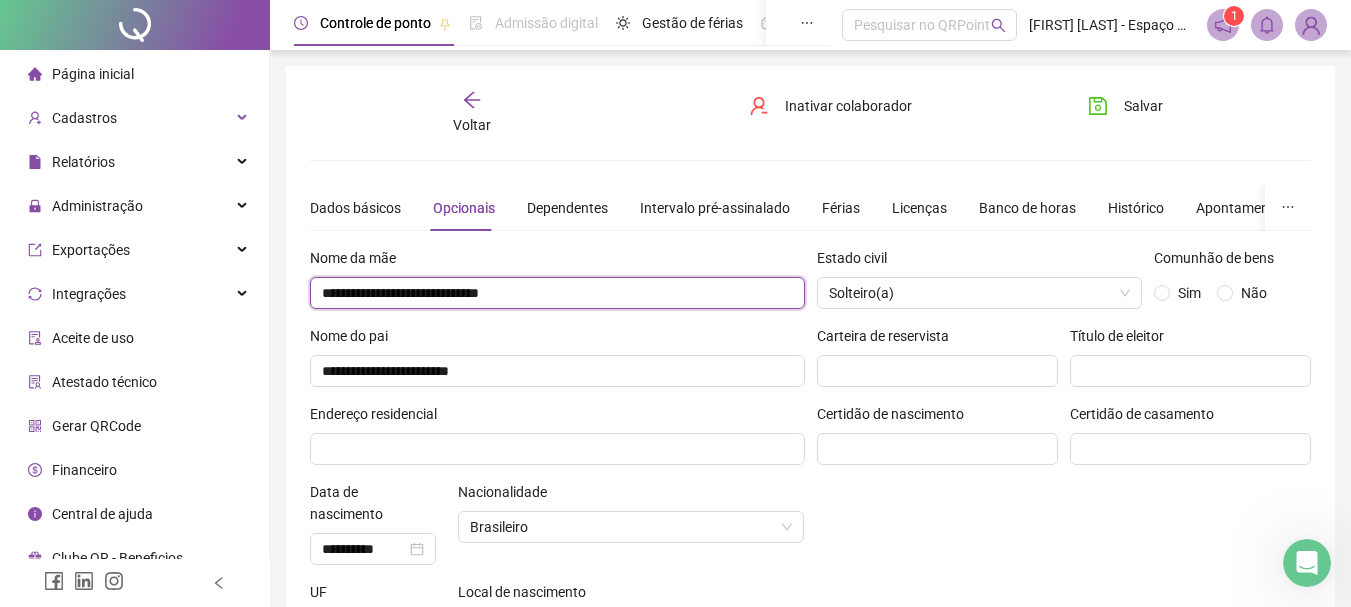 type on "**********" 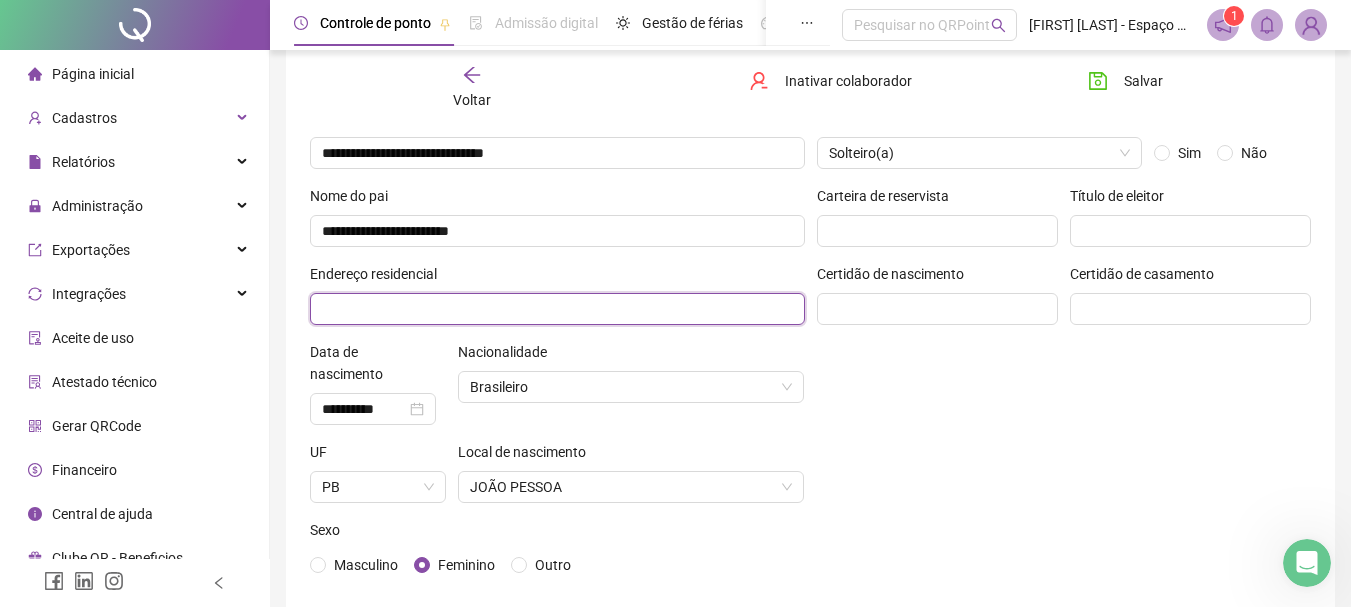 scroll, scrollTop: 0, scrollLeft: 0, axis: both 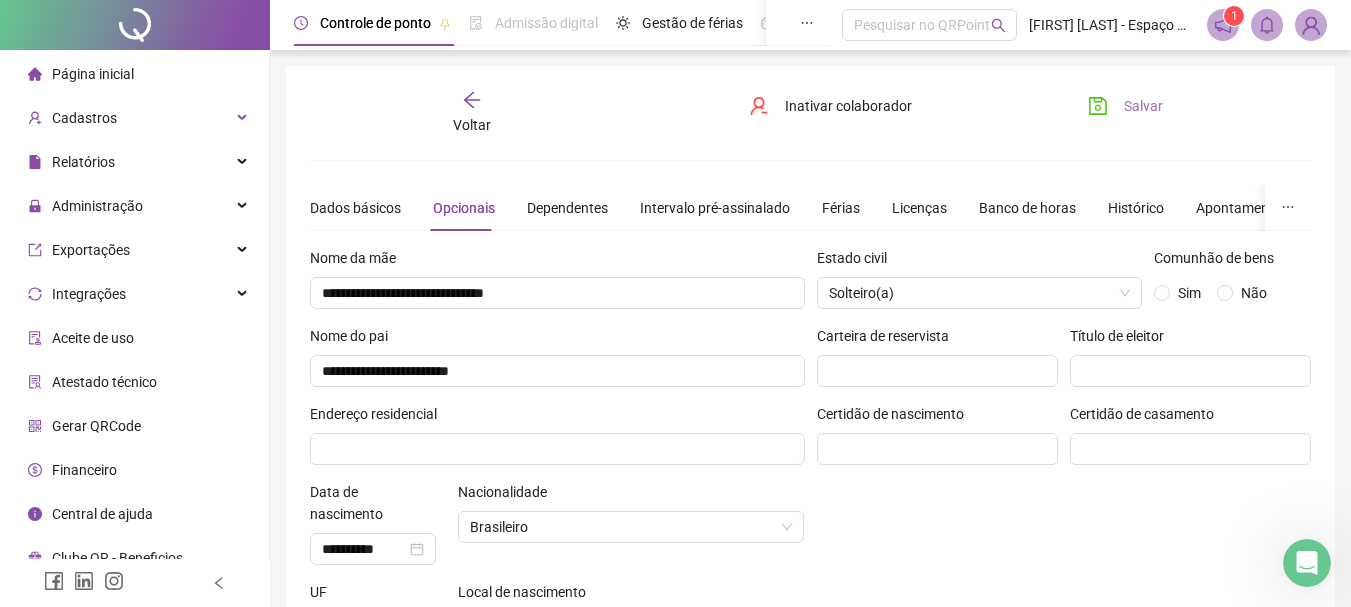 click on "Salvar" at bounding box center [1125, 106] 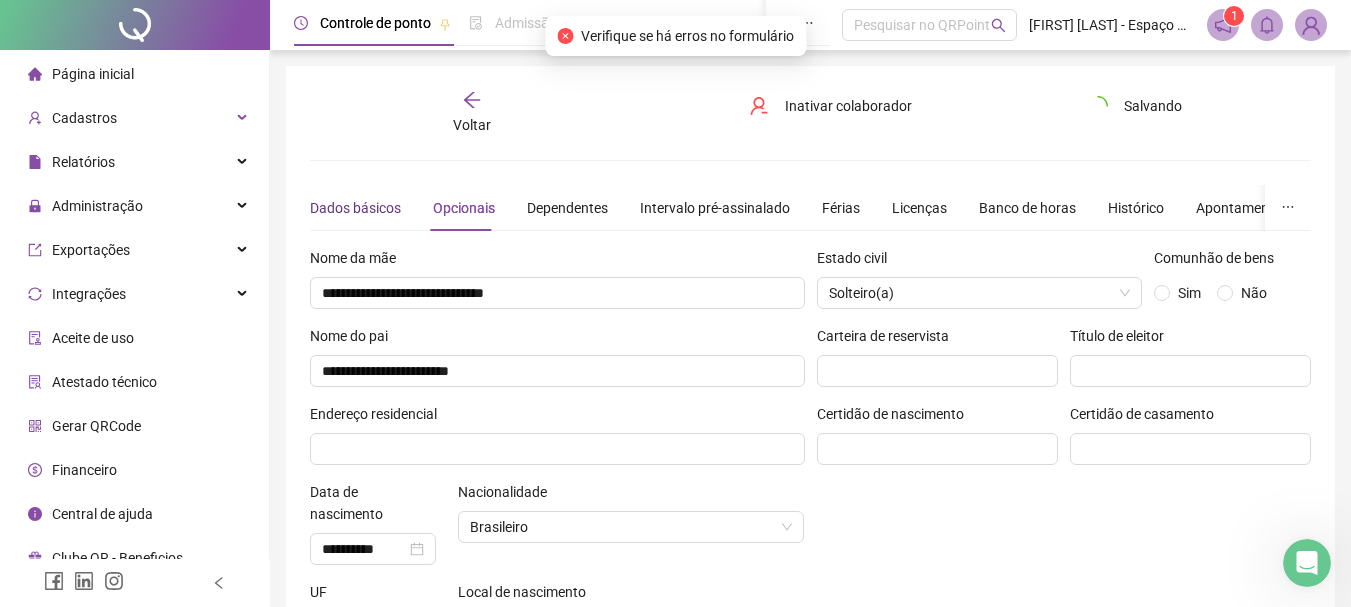 click on "Dados básicos" at bounding box center [355, 208] 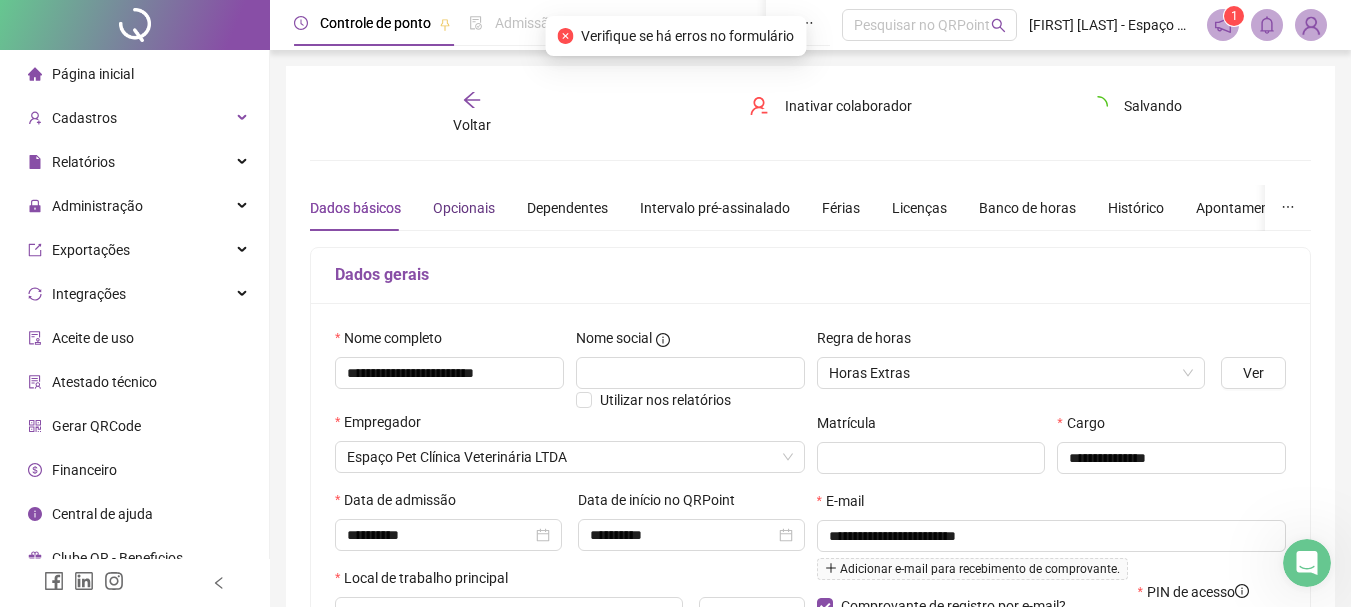 click on "Opcionais" at bounding box center [464, 208] 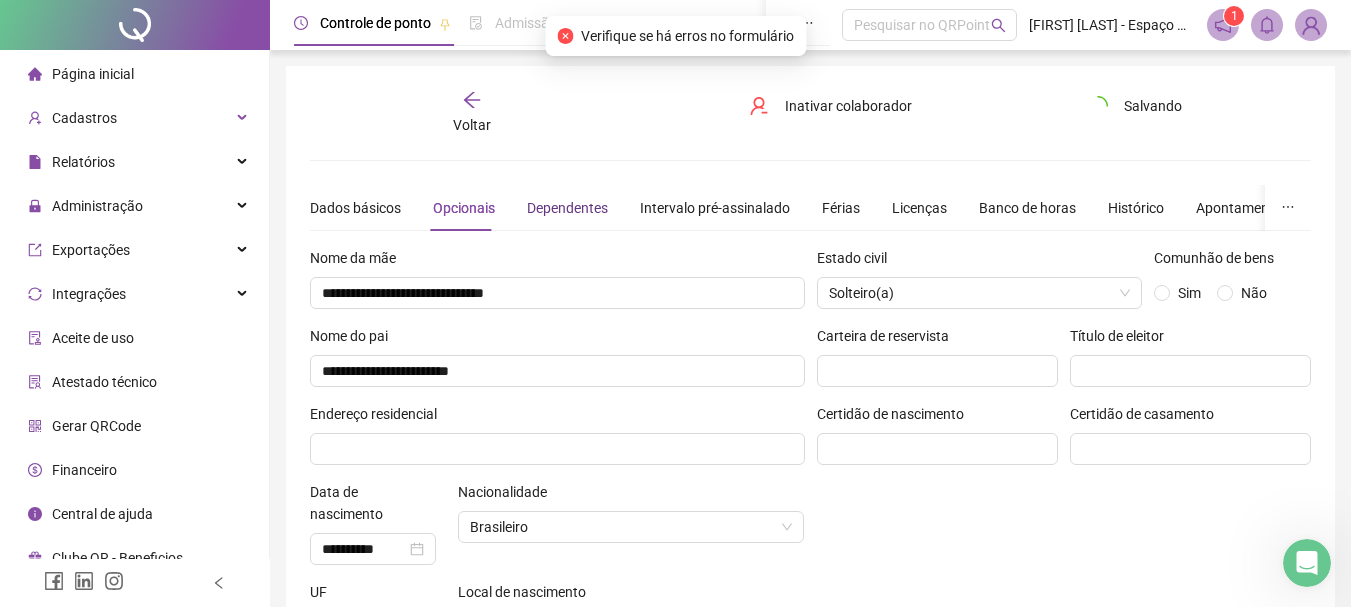 click on "Dependentes" at bounding box center (567, 208) 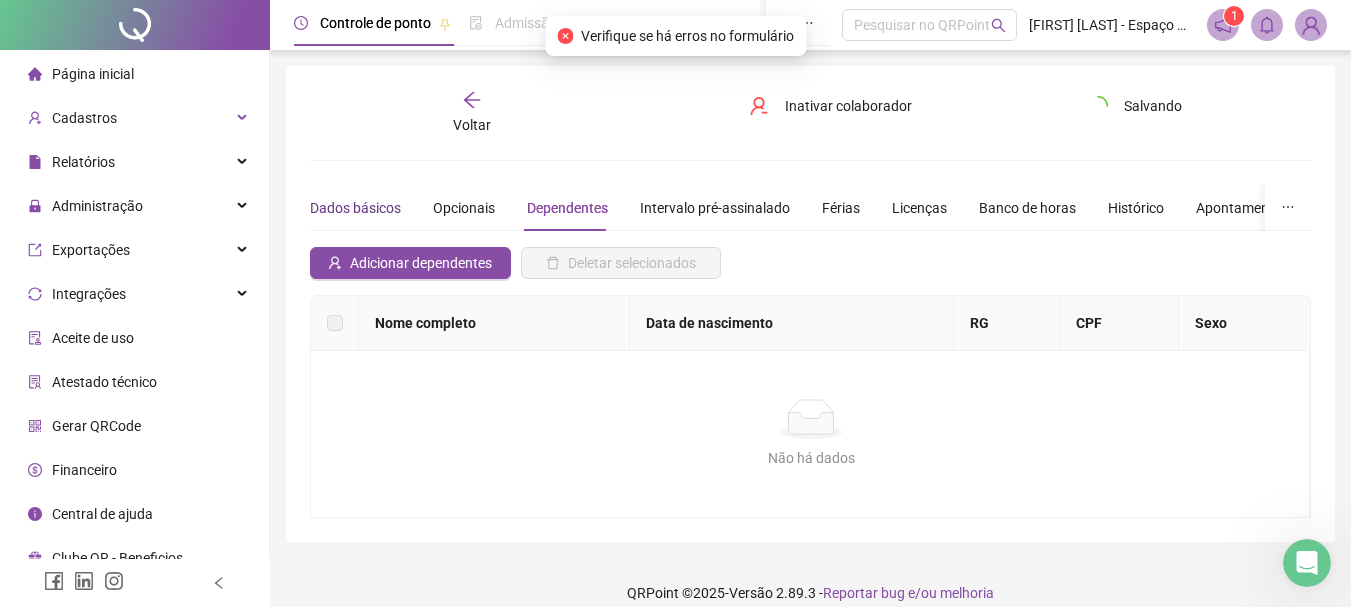 click on "Dados básicos" at bounding box center [355, 208] 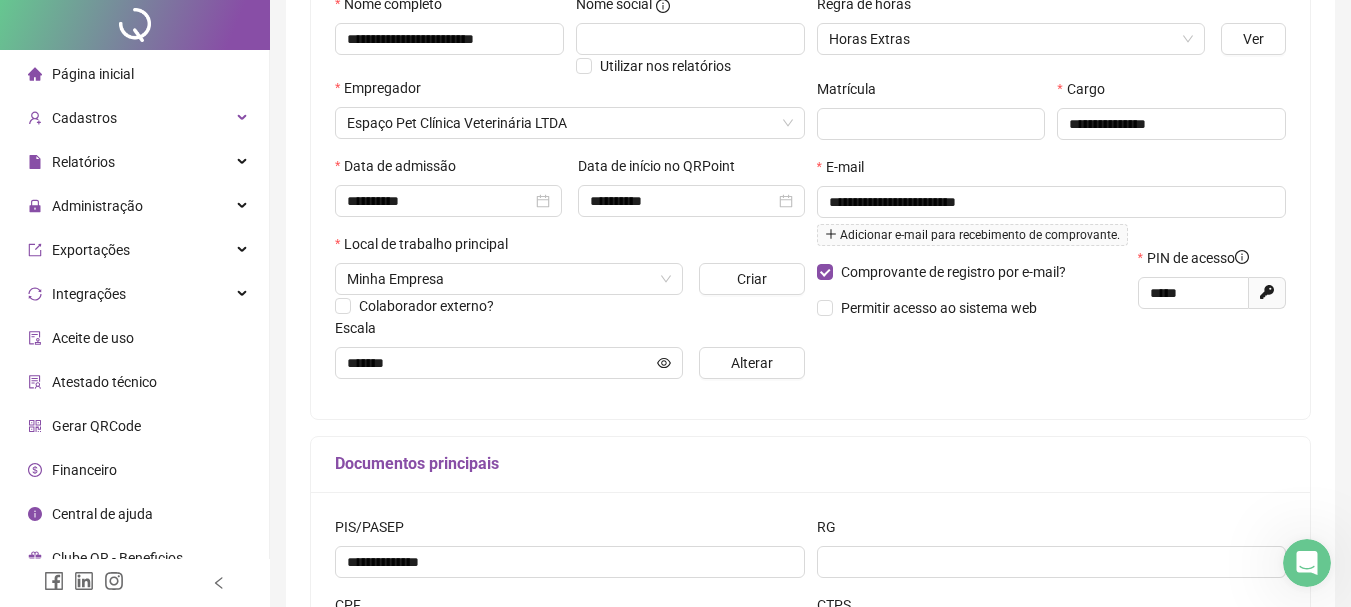 scroll, scrollTop: 0, scrollLeft: 0, axis: both 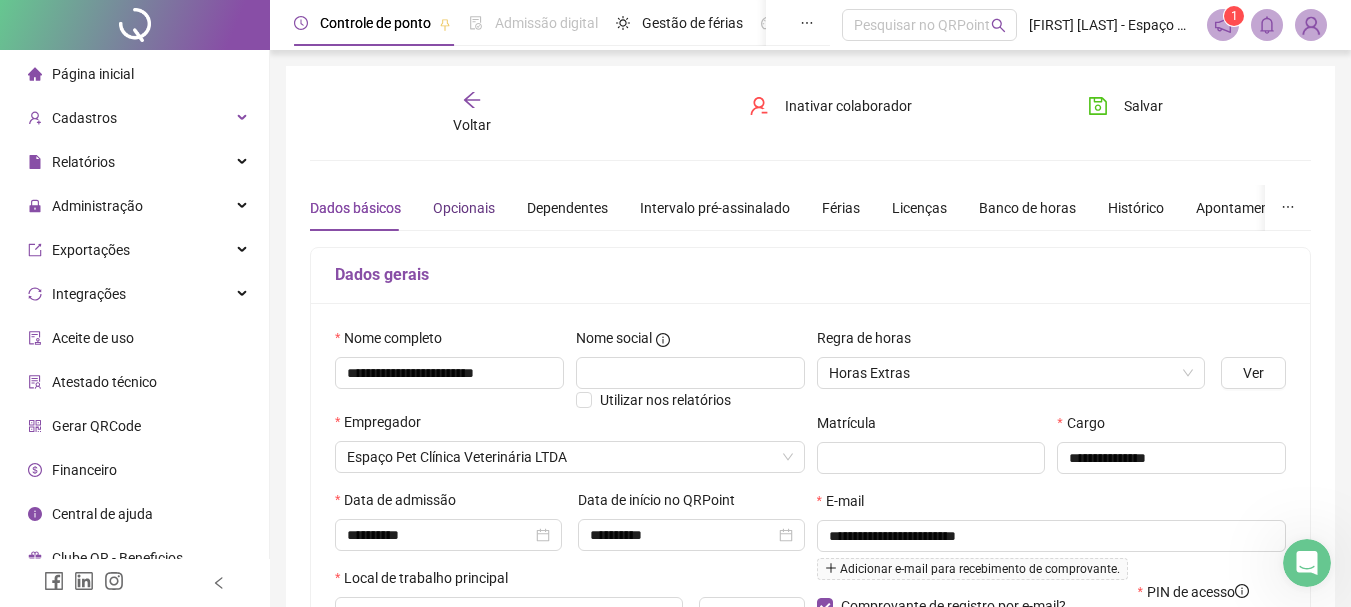 click on "Opcionais" at bounding box center (464, 208) 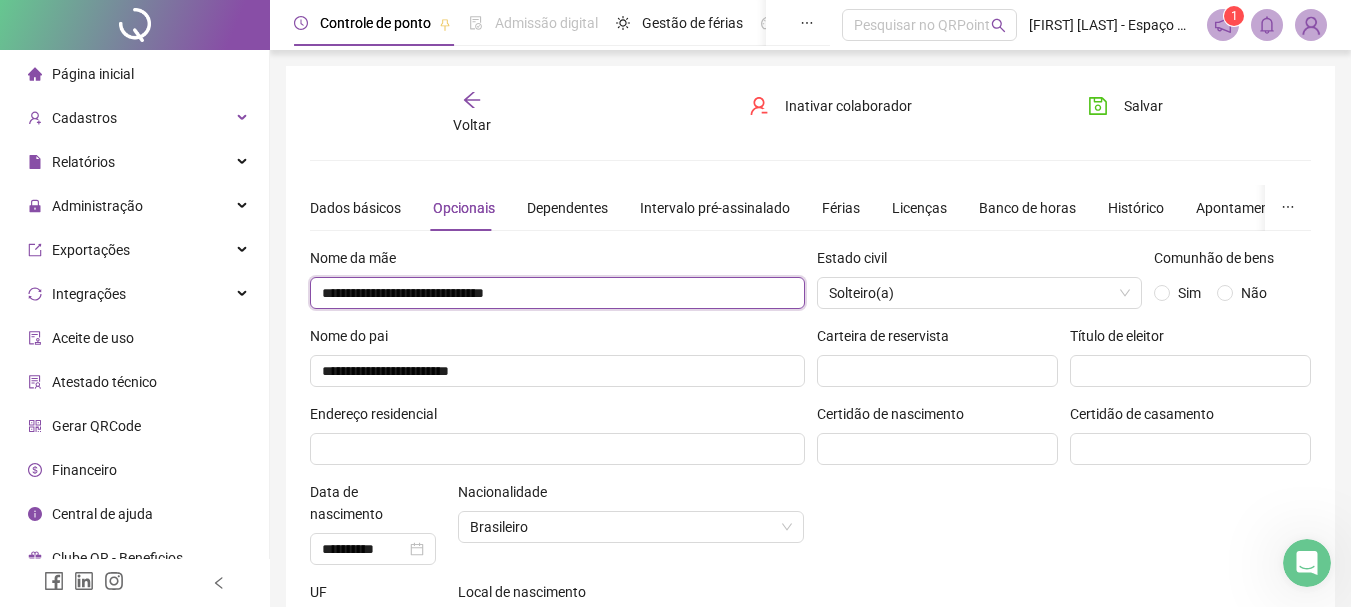 click on "**********" at bounding box center [557, 293] 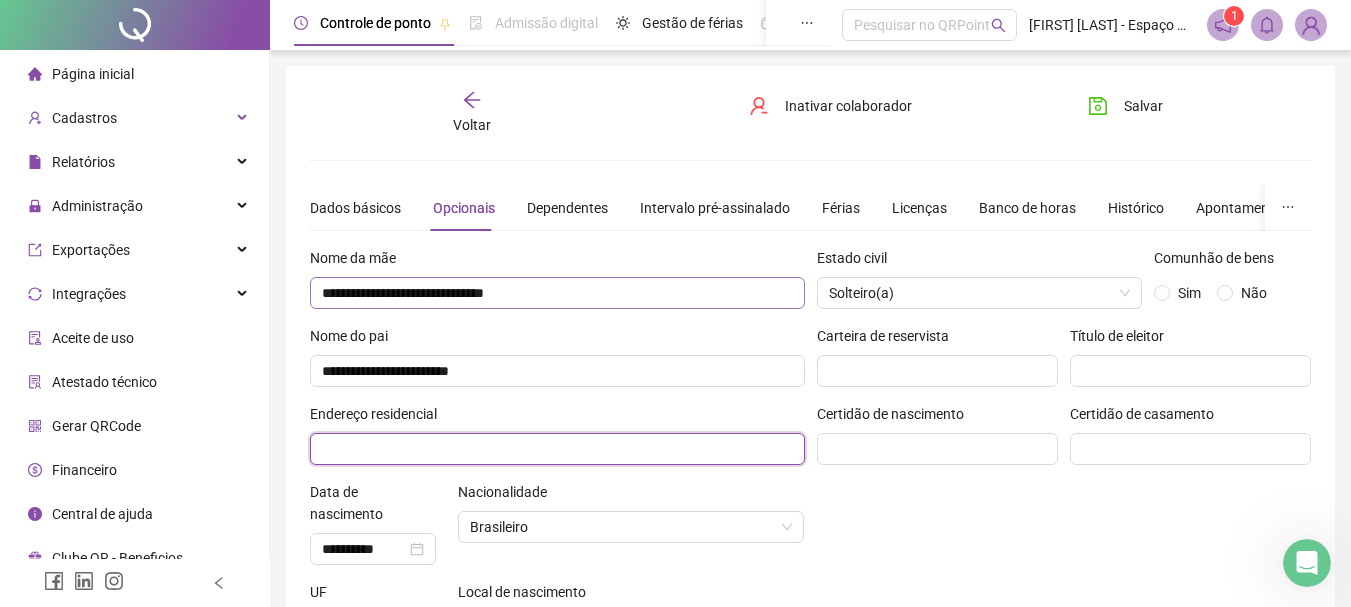 scroll, scrollTop: 100, scrollLeft: 0, axis: vertical 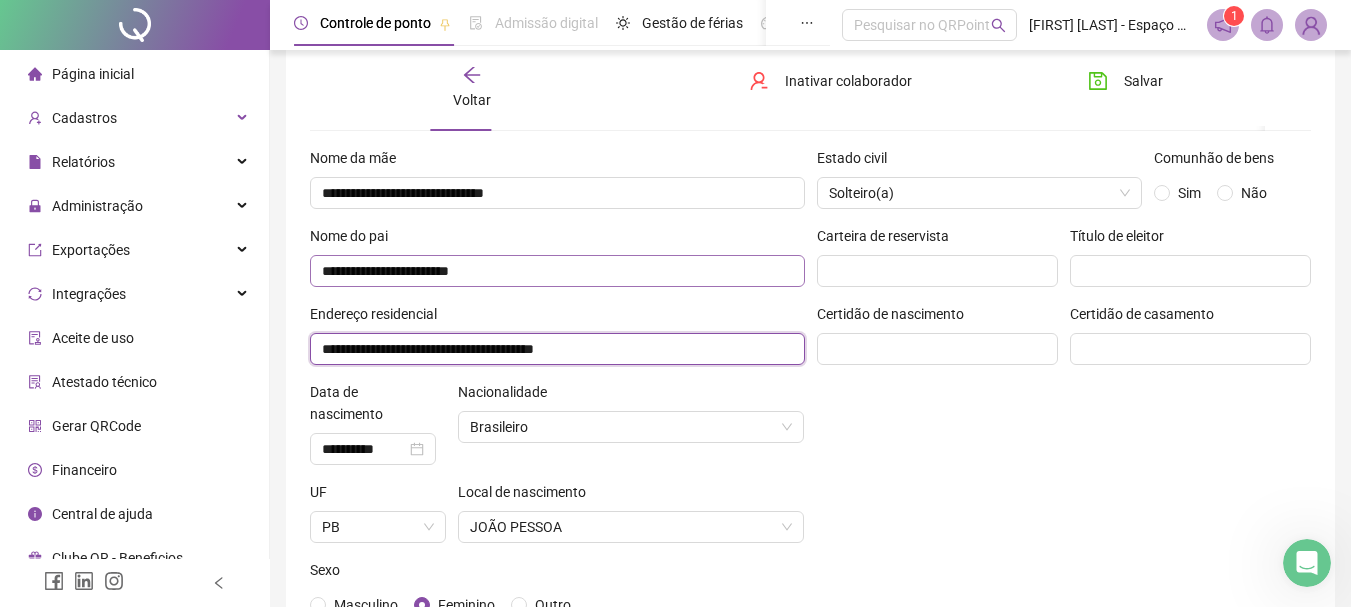 type on "**********" 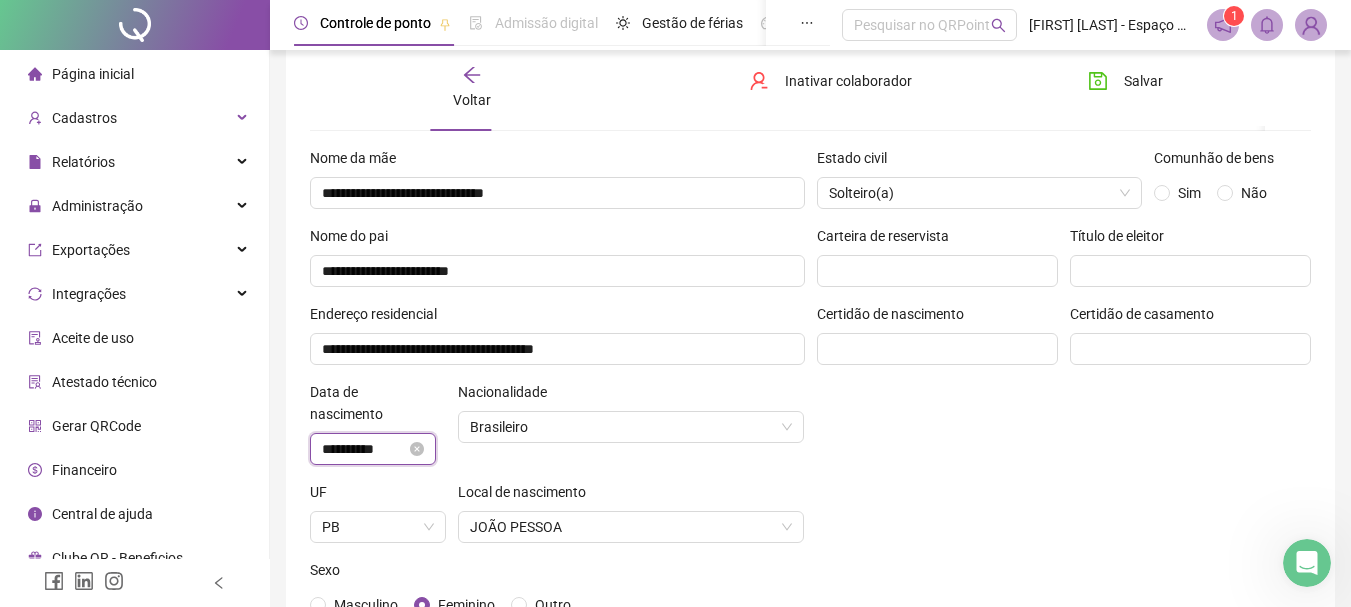click on "**********" at bounding box center (373, 449) 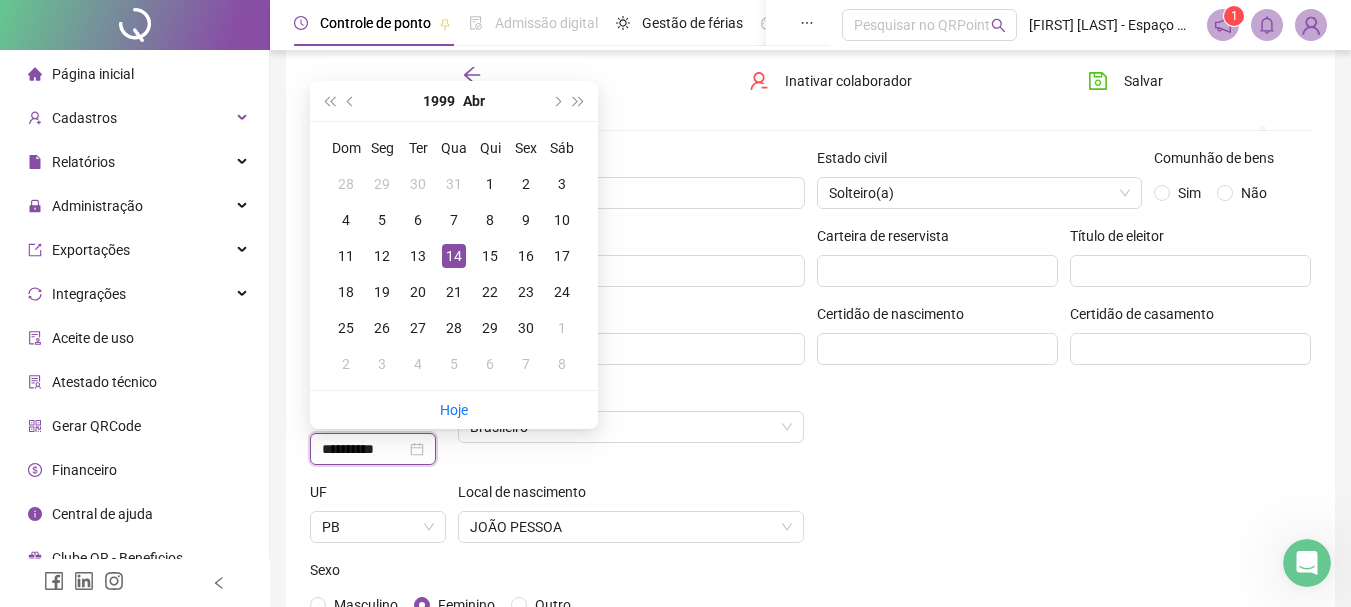 type on "**********" 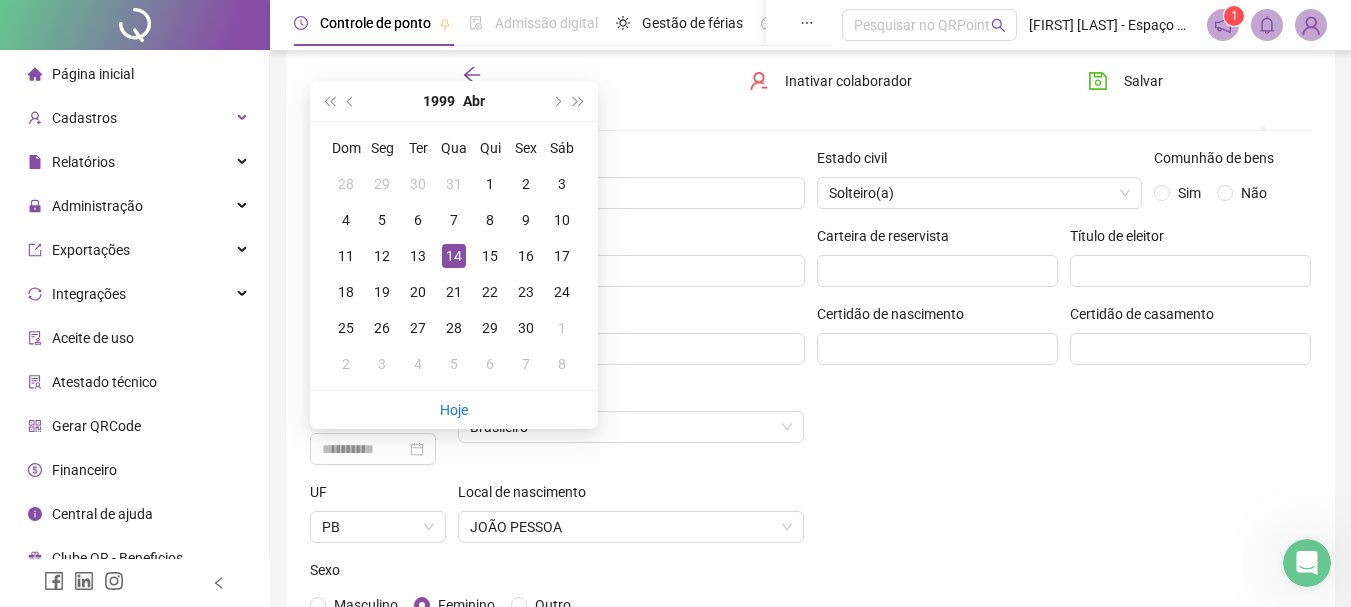 click on "14" at bounding box center [454, 256] 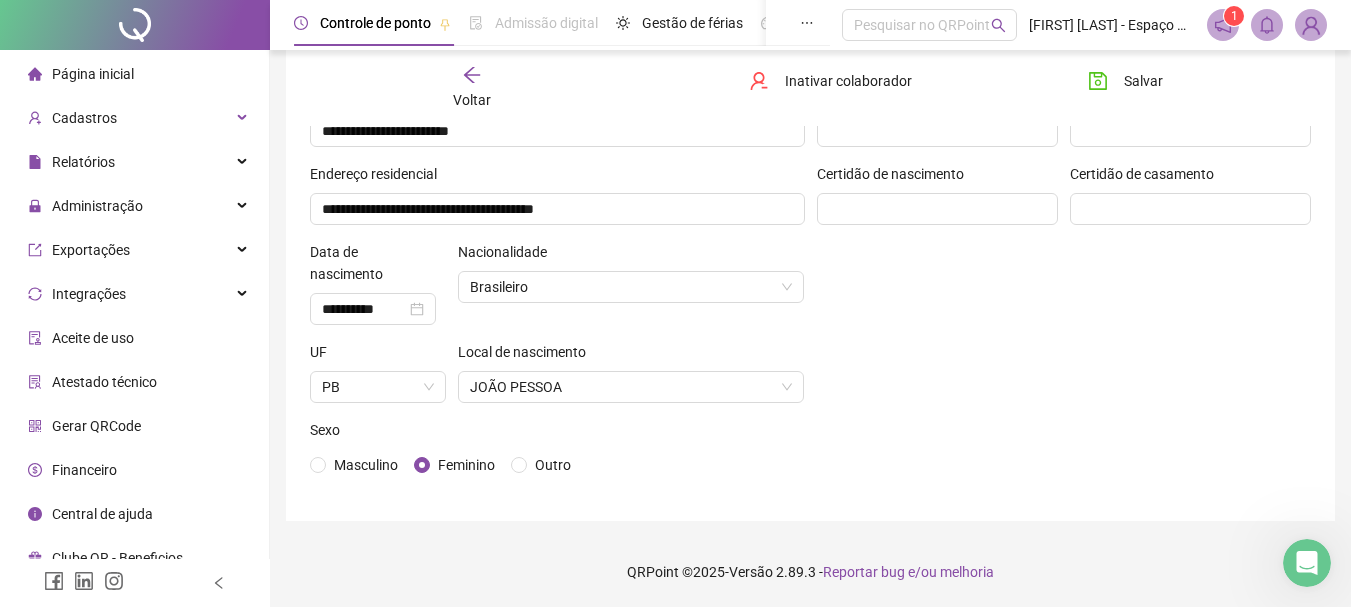 scroll, scrollTop: 0, scrollLeft: 0, axis: both 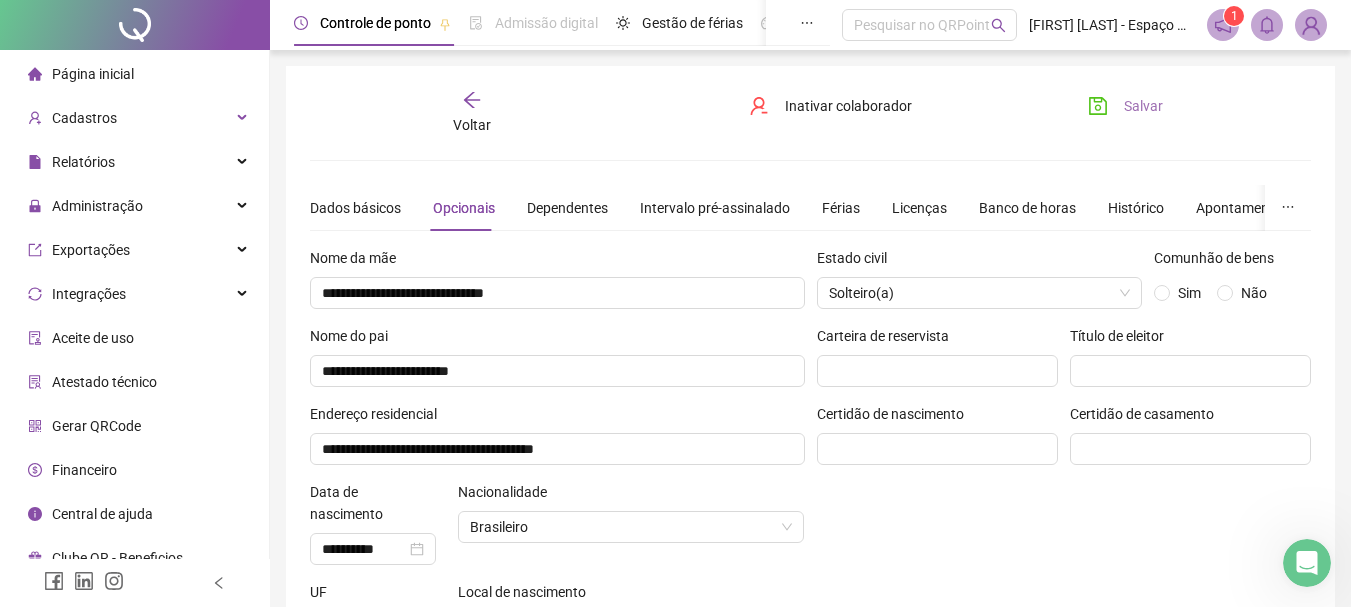 click on "Salvar" at bounding box center (1125, 106) 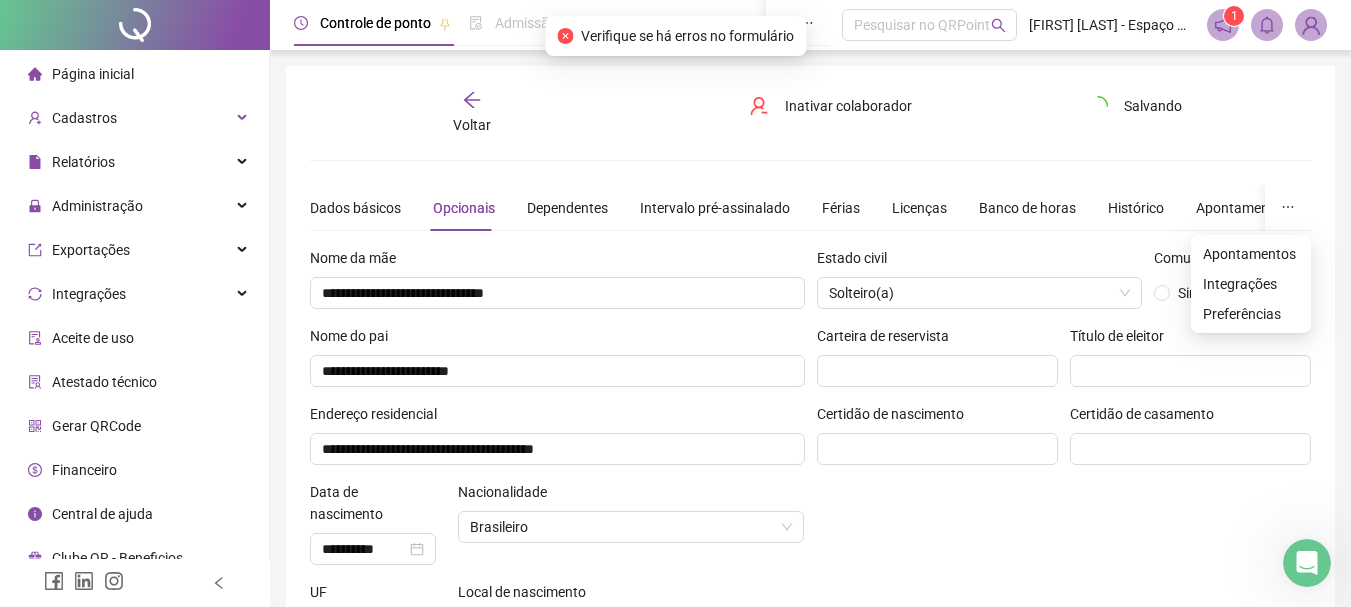 click at bounding box center [1288, 208] 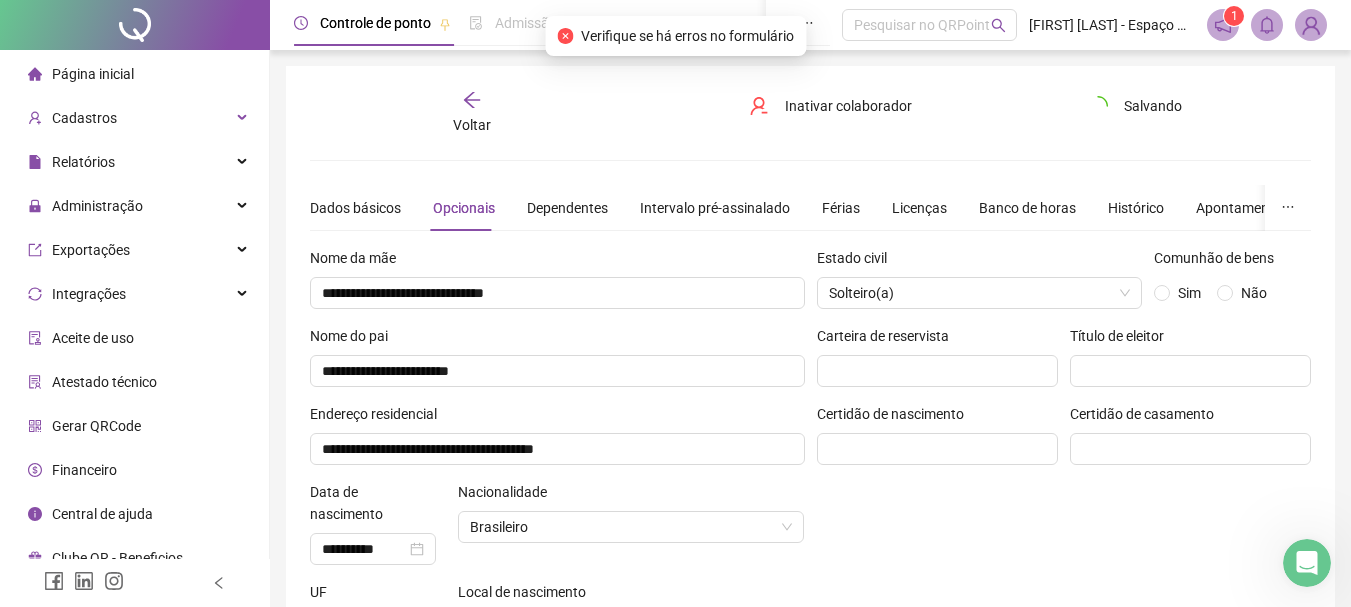 click on "Estado civil Solteiro(a) Comunhão de bens Sim Não Carteira de reservista Título de eleitor Certidão de nascimento Certidão de casamento" at bounding box center [1064, 492] 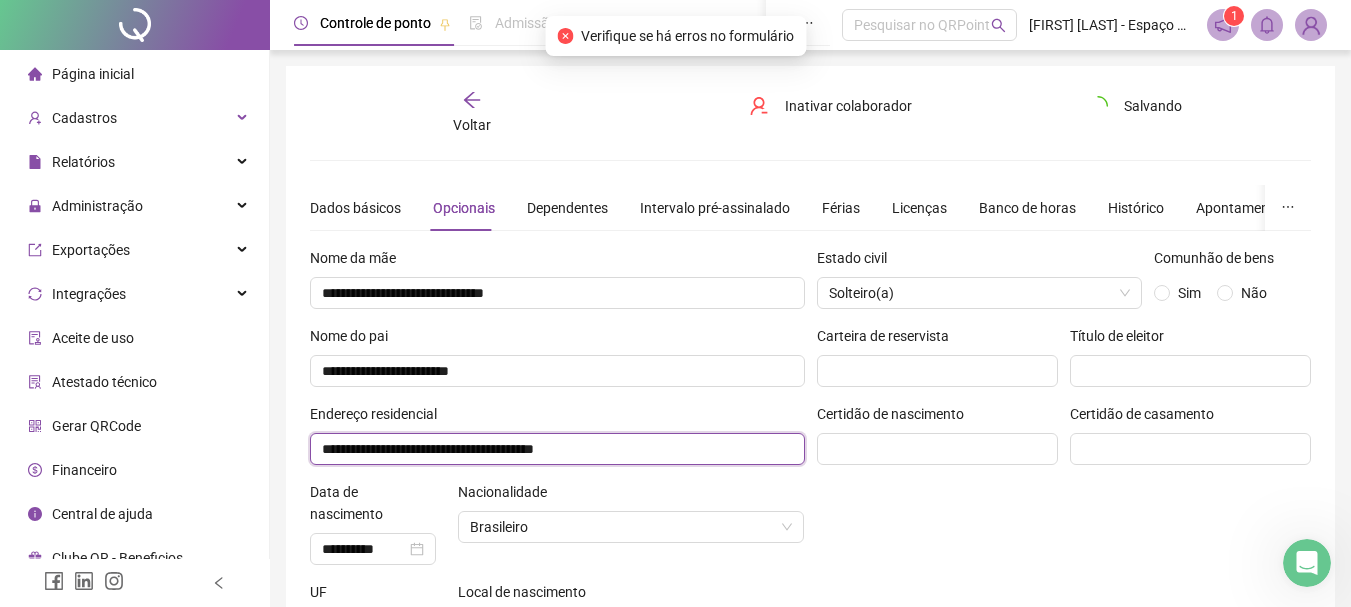 click on "**********" at bounding box center [557, 449] 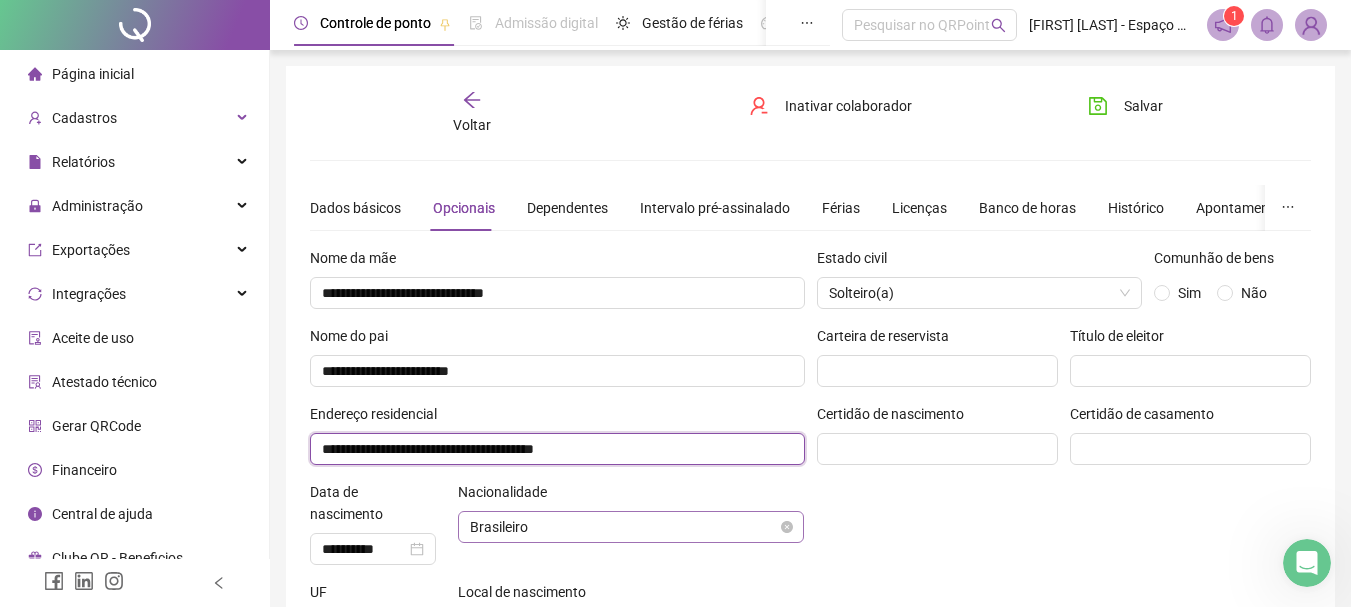 click on "Brasileiro" at bounding box center (631, 527) 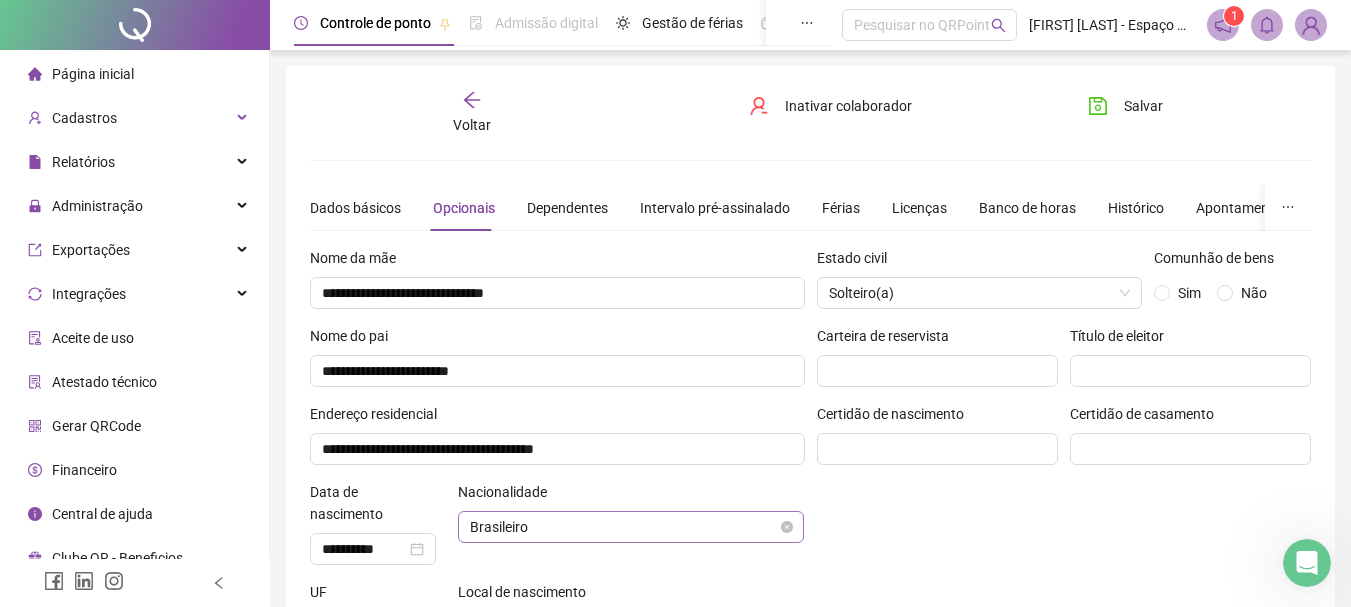 scroll, scrollTop: 480, scrollLeft: 0, axis: vertical 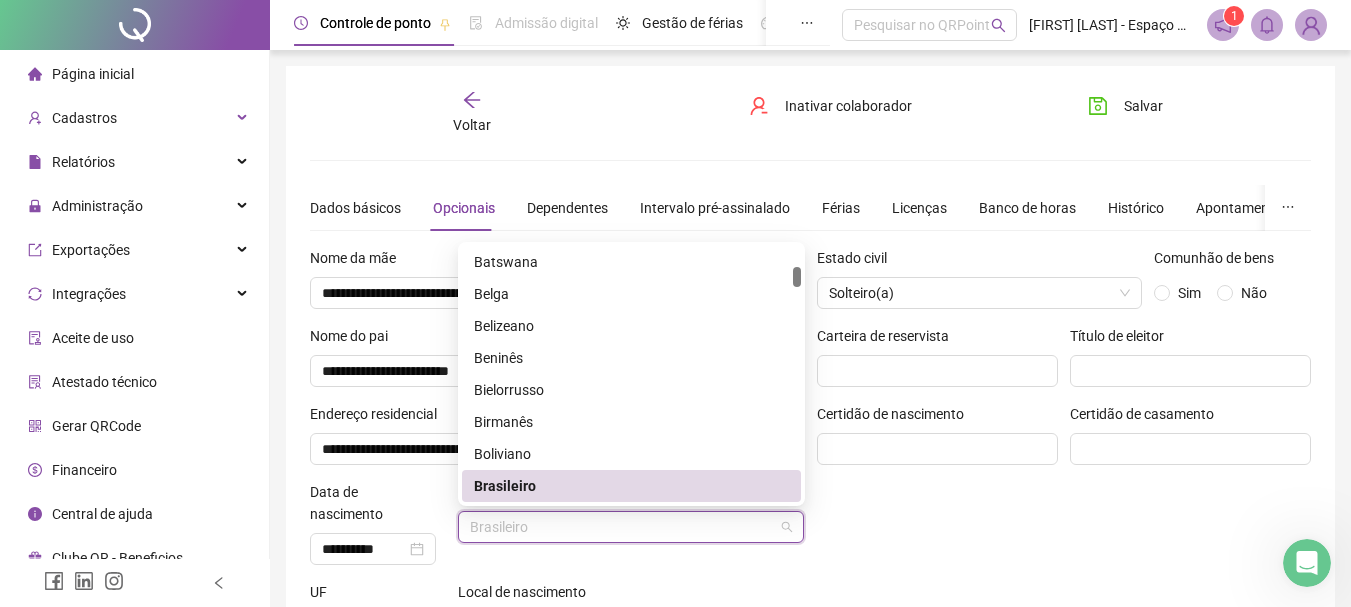 click on "Brasileiro" at bounding box center (631, 486) 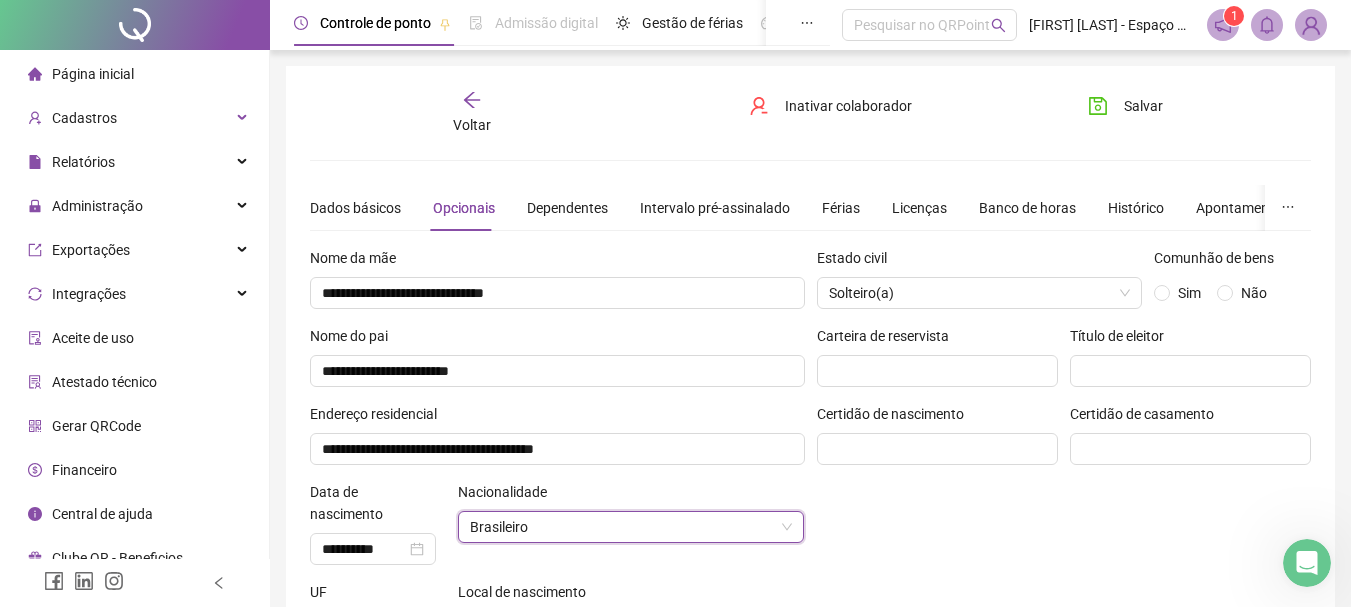 click on "Estado civil Solteiro(a) Comunhão de bens Sim Não Carteira de reservista Título de eleitor Certidão de nascimento Certidão de casamento" at bounding box center [1064, 492] 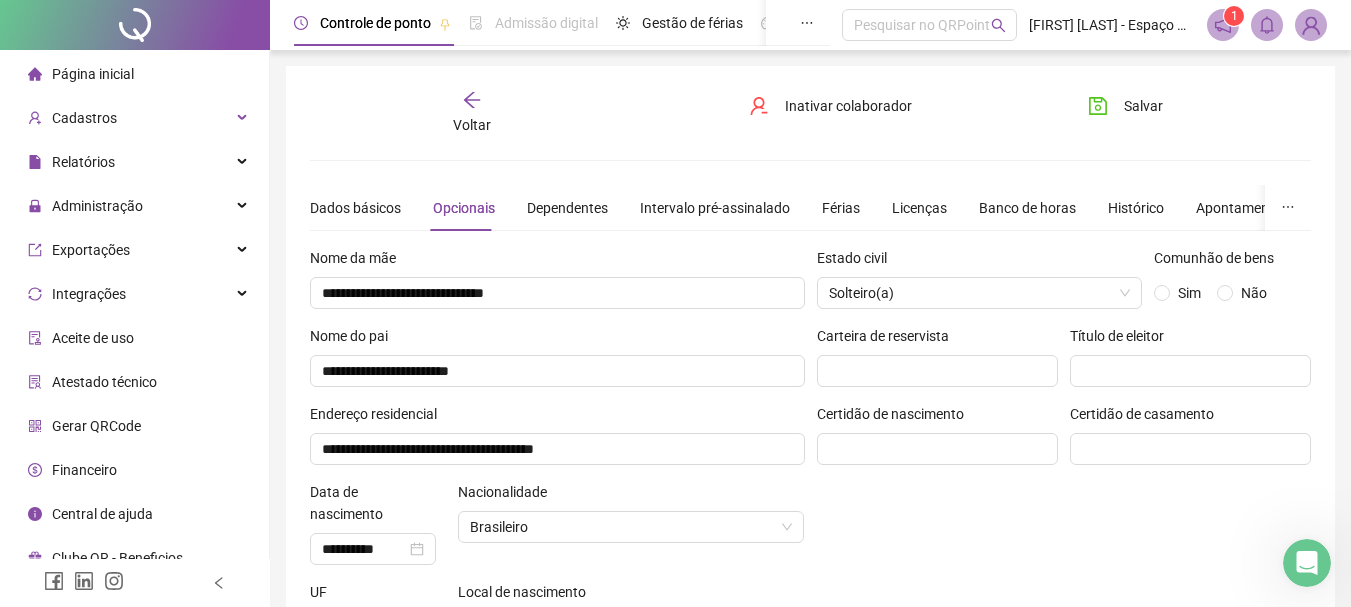 scroll, scrollTop: 240, scrollLeft: 0, axis: vertical 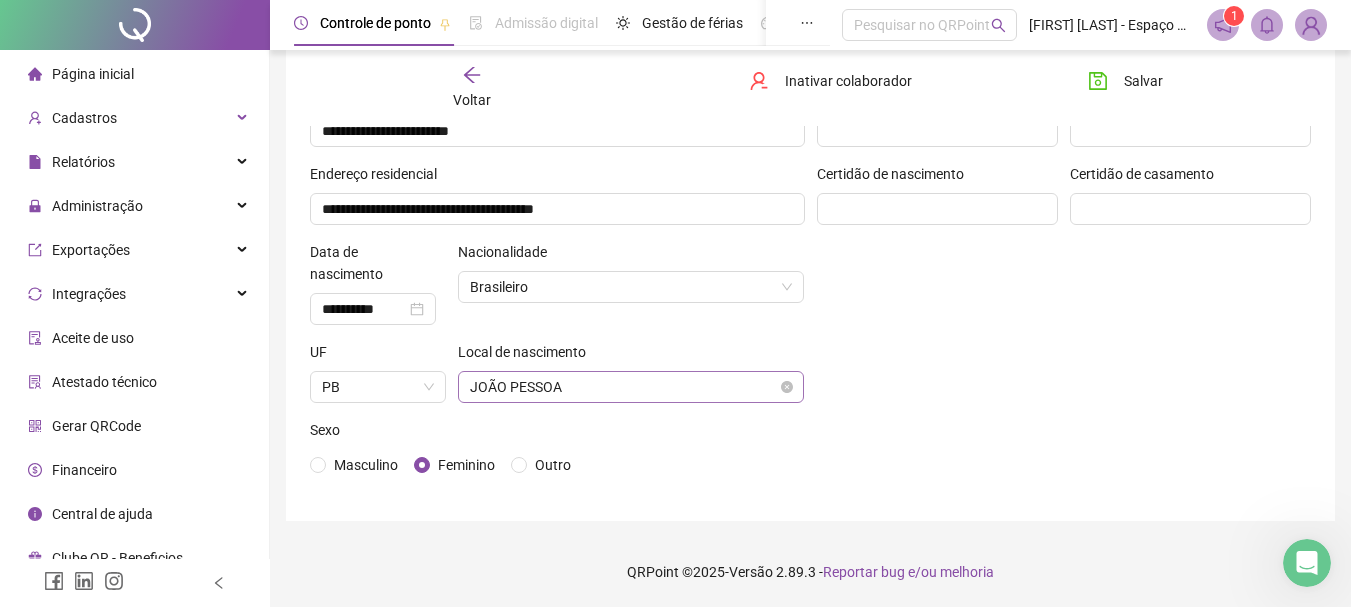 click on "JOÃO PESSOA" at bounding box center [631, 387] 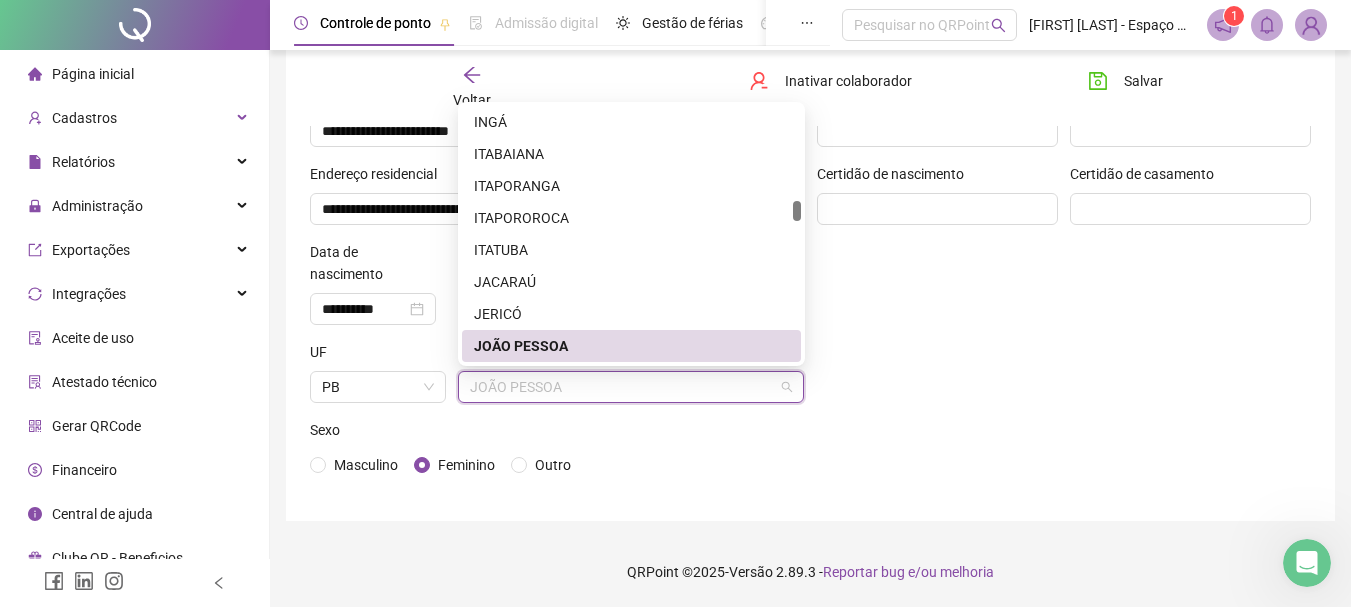 click on "JOÃO PESSOA" at bounding box center (631, 346) 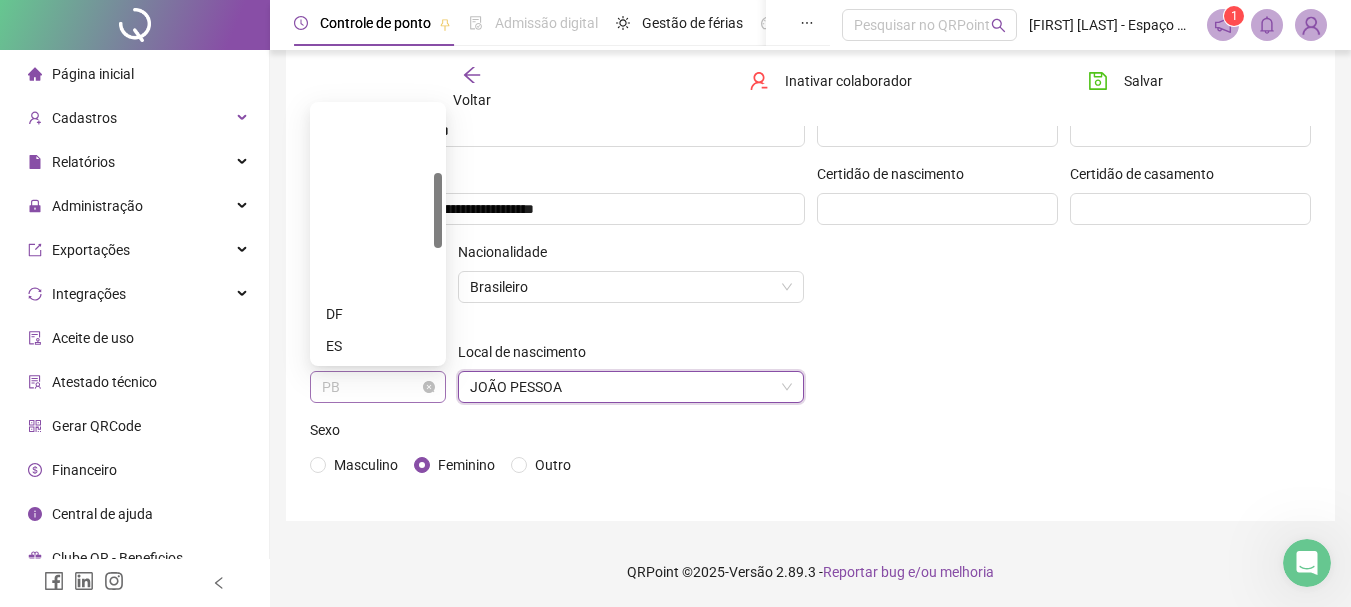 click on "PB" at bounding box center [378, 387] 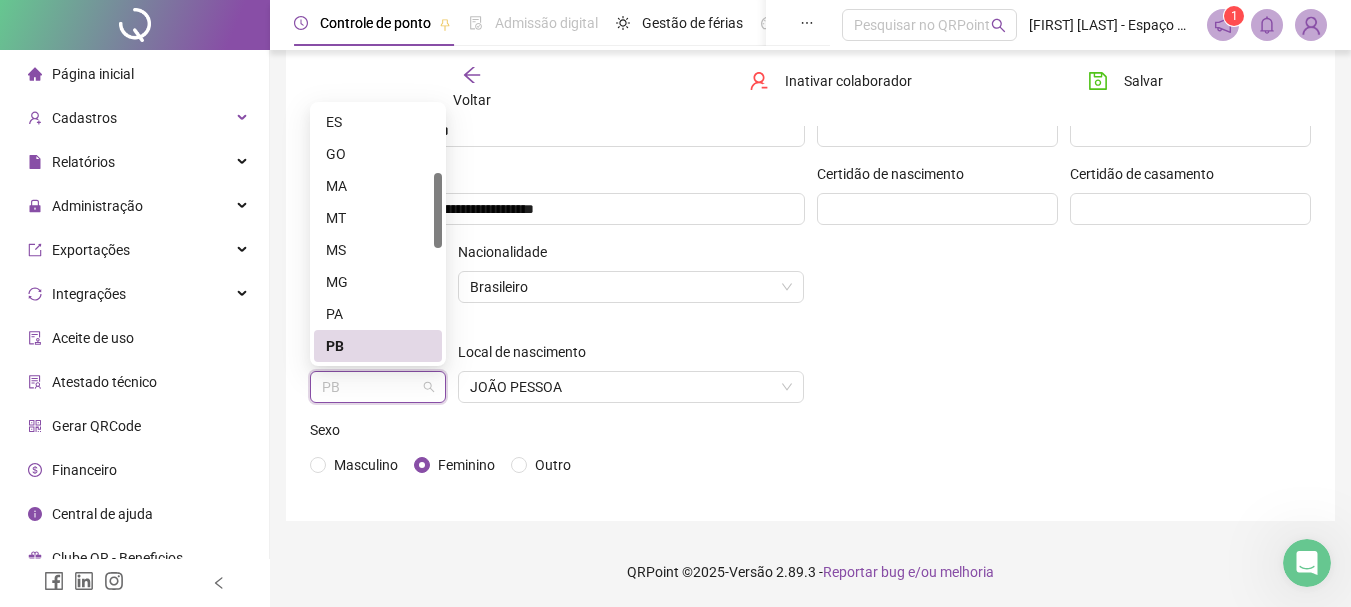click on "PB" at bounding box center [378, 346] 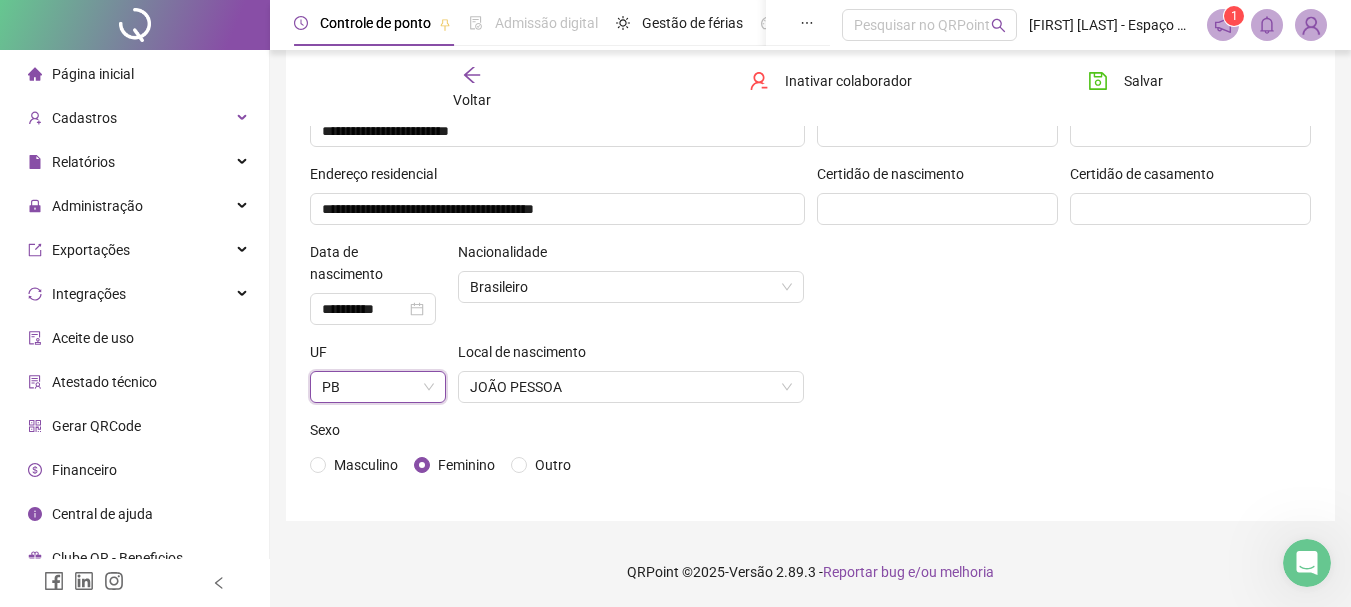 click on "Masculino Feminino Outro" at bounding box center [557, 465] 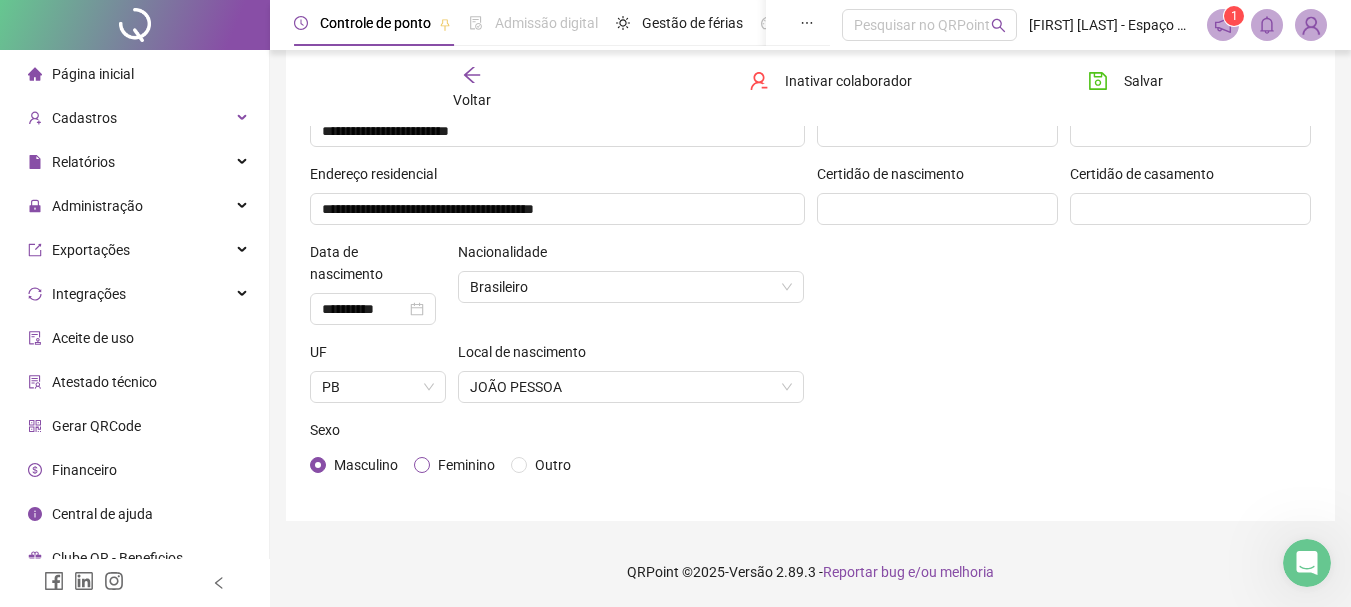 click on "Feminino" at bounding box center (466, 465) 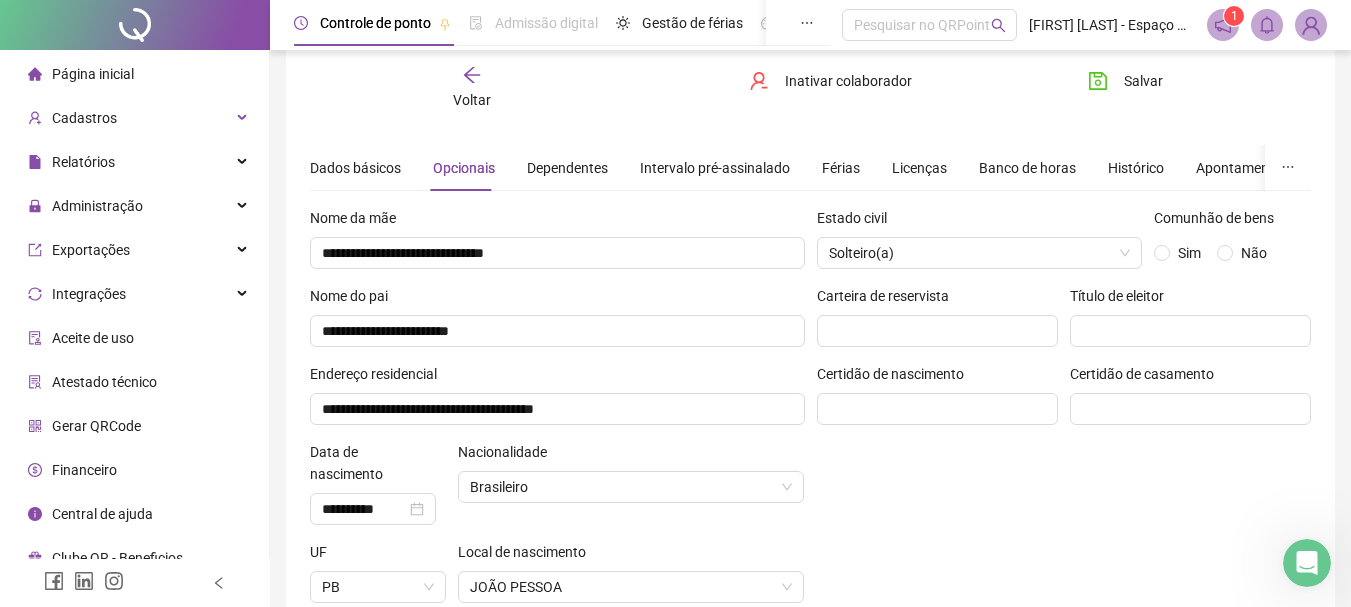 scroll, scrollTop: 0, scrollLeft: 0, axis: both 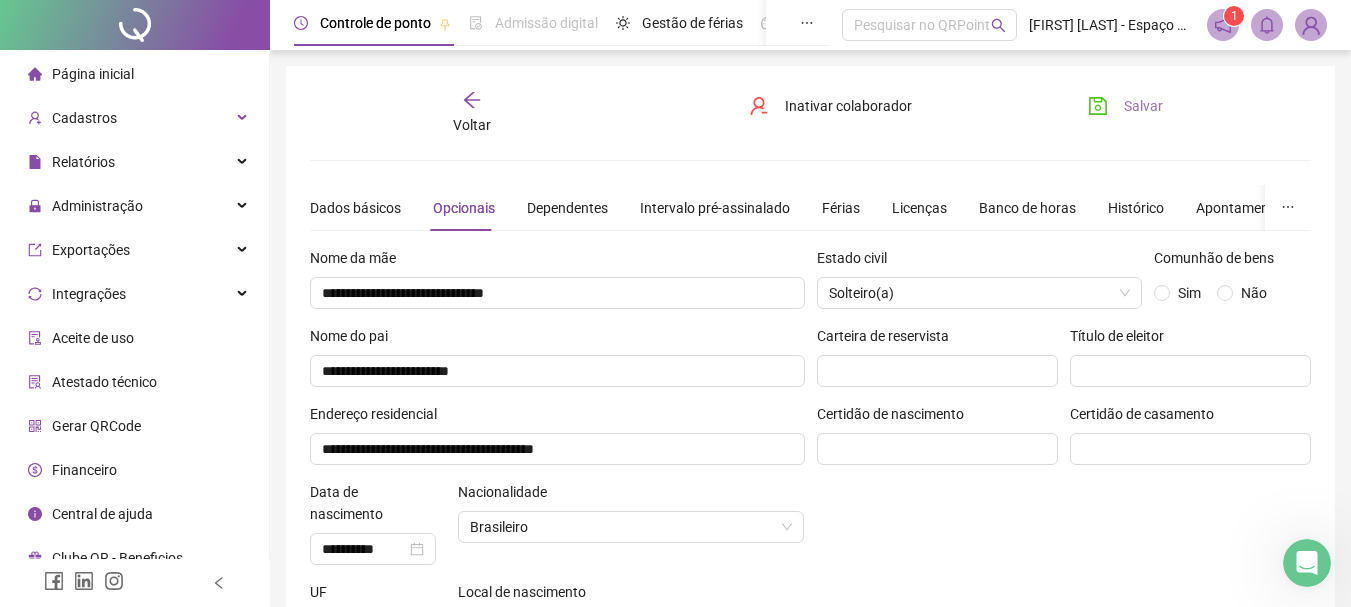 click on "Salvar" at bounding box center (1143, 106) 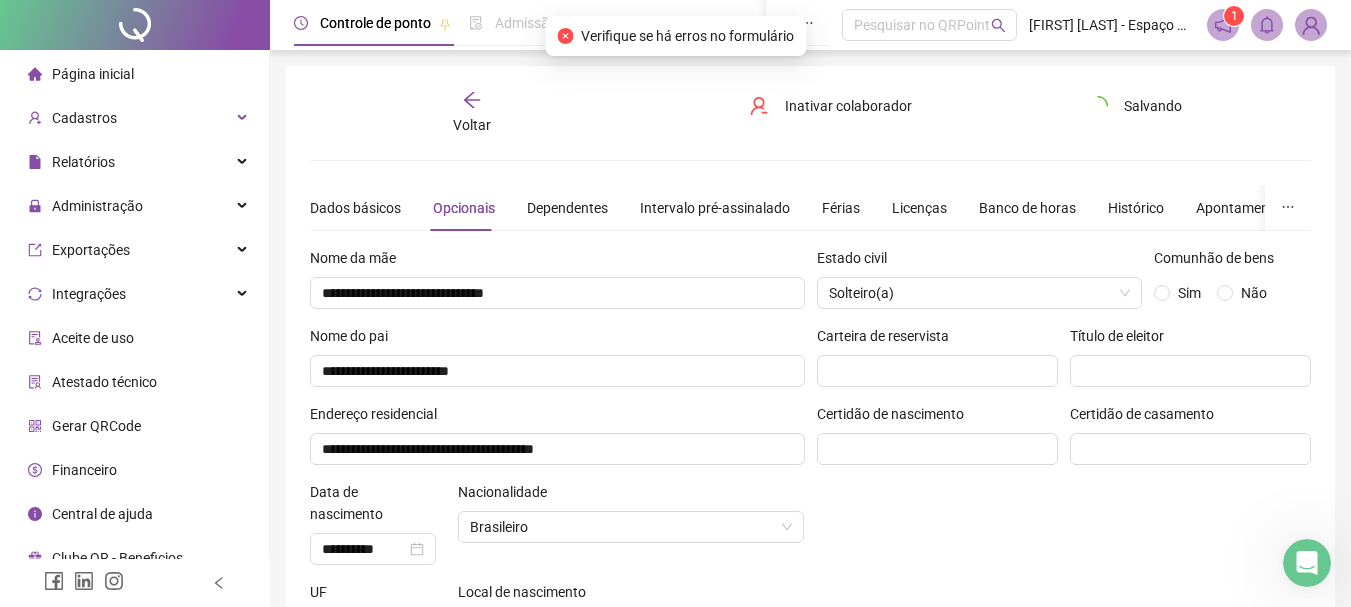 click on "Voltar" at bounding box center (472, 113) 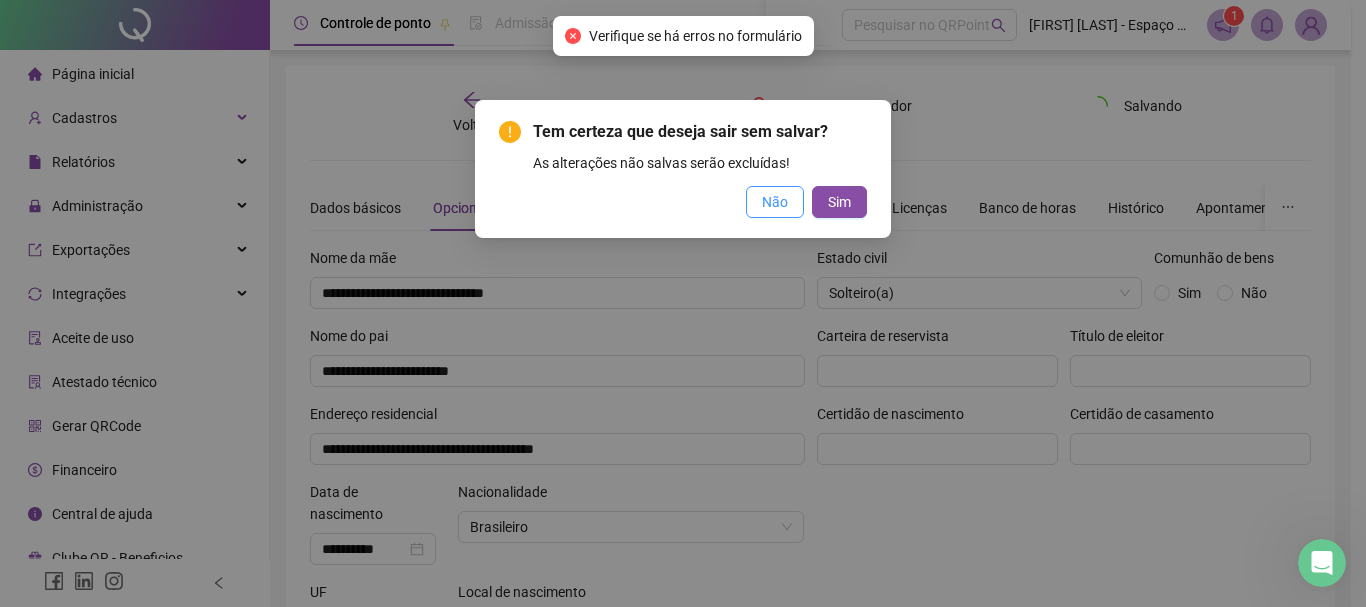 click on "Não" at bounding box center (775, 202) 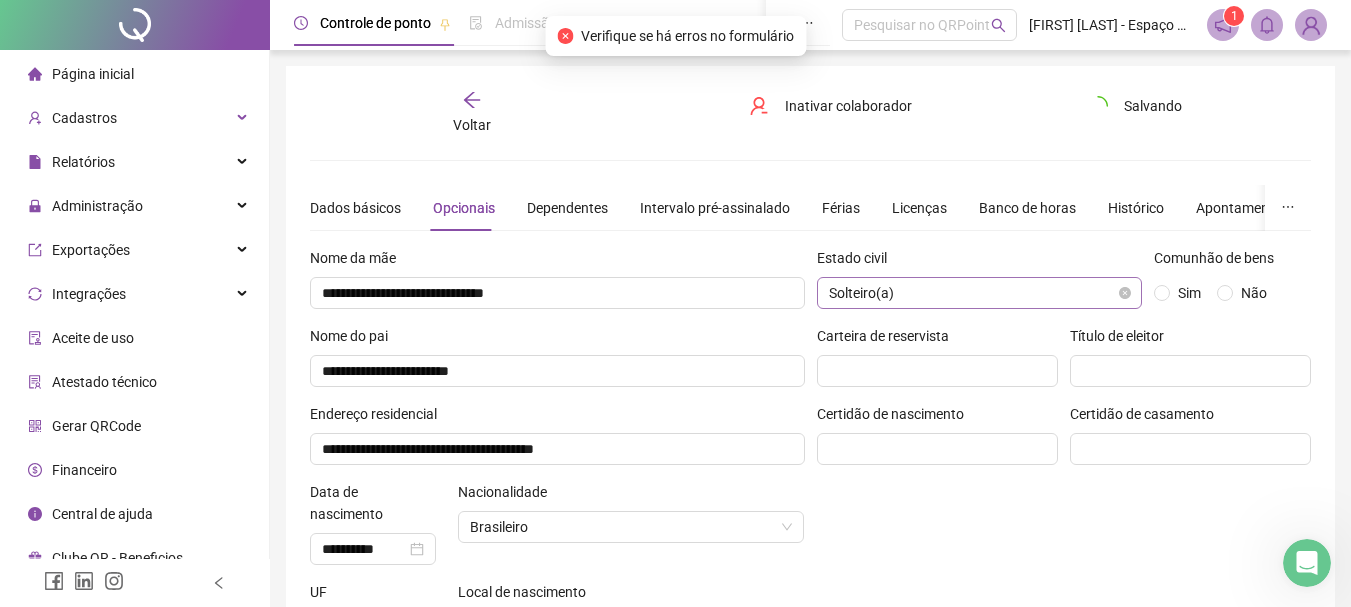 click on "Solteiro(a)" at bounding box center [980, 293] 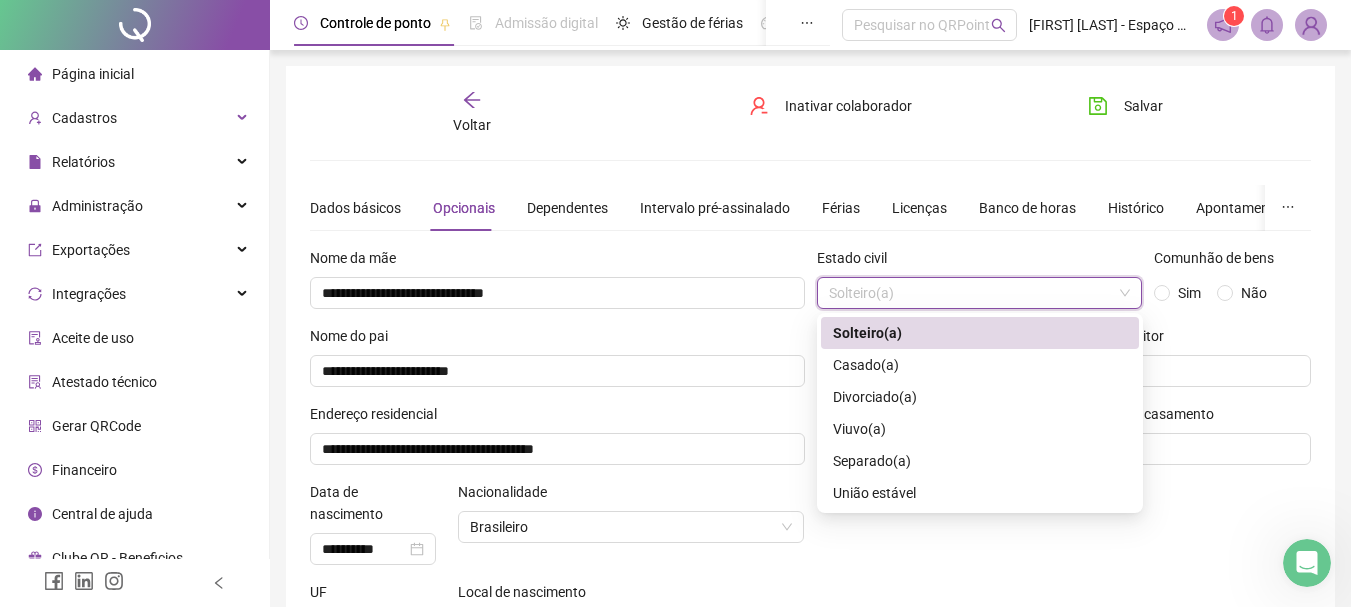 click on "Solteiro(a)" at bounding box center (867, 333) 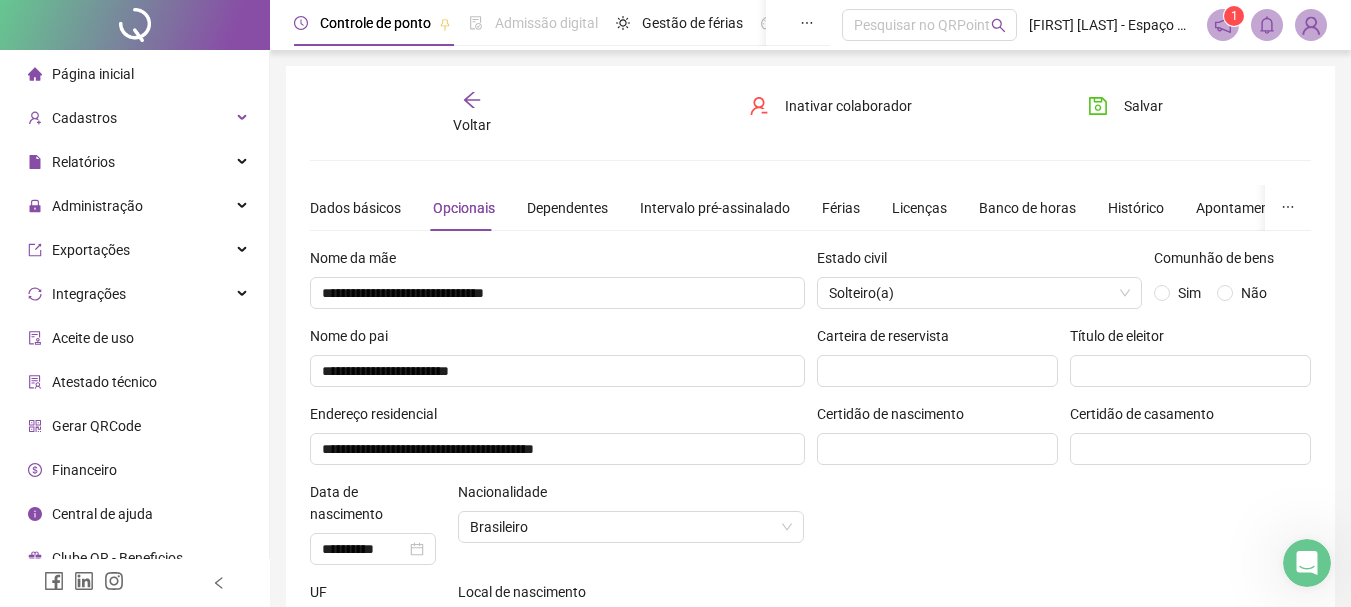 click on "Estado civil Solteiro(a) Comunhão de bens Sim Não Carteira de reservista Título de eleitor Certidão de nascimento Certidão de casamento" at bounding box center [1064, 492] 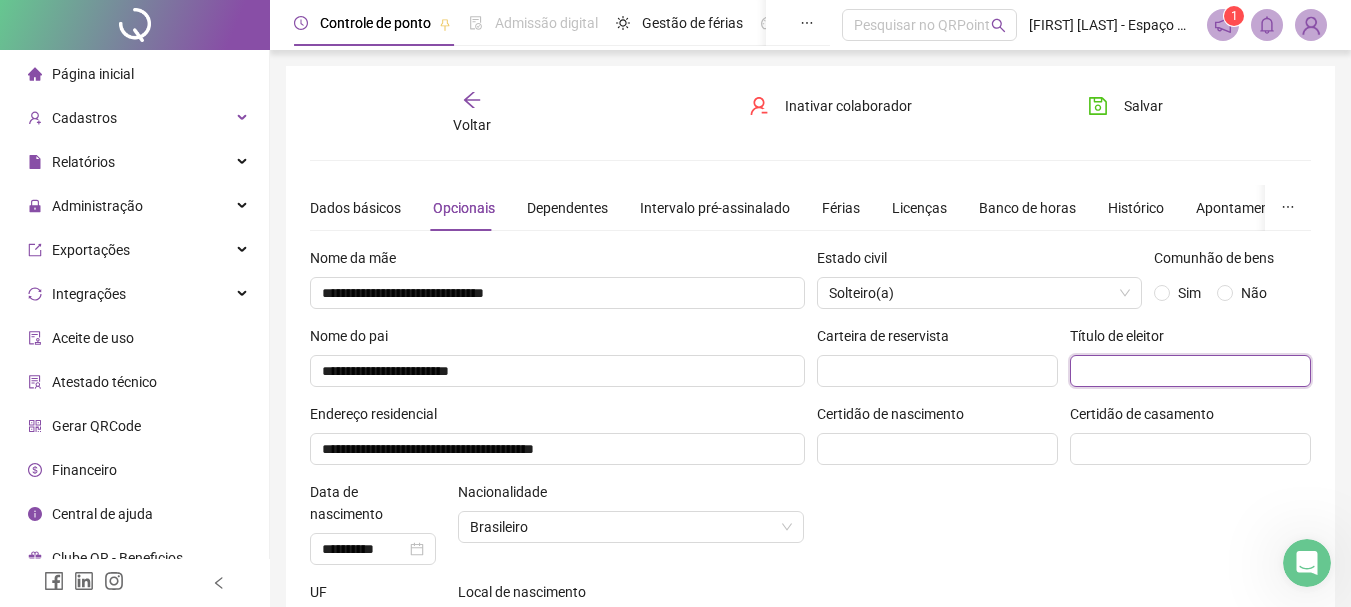 click at bounding box center [1190, 371] 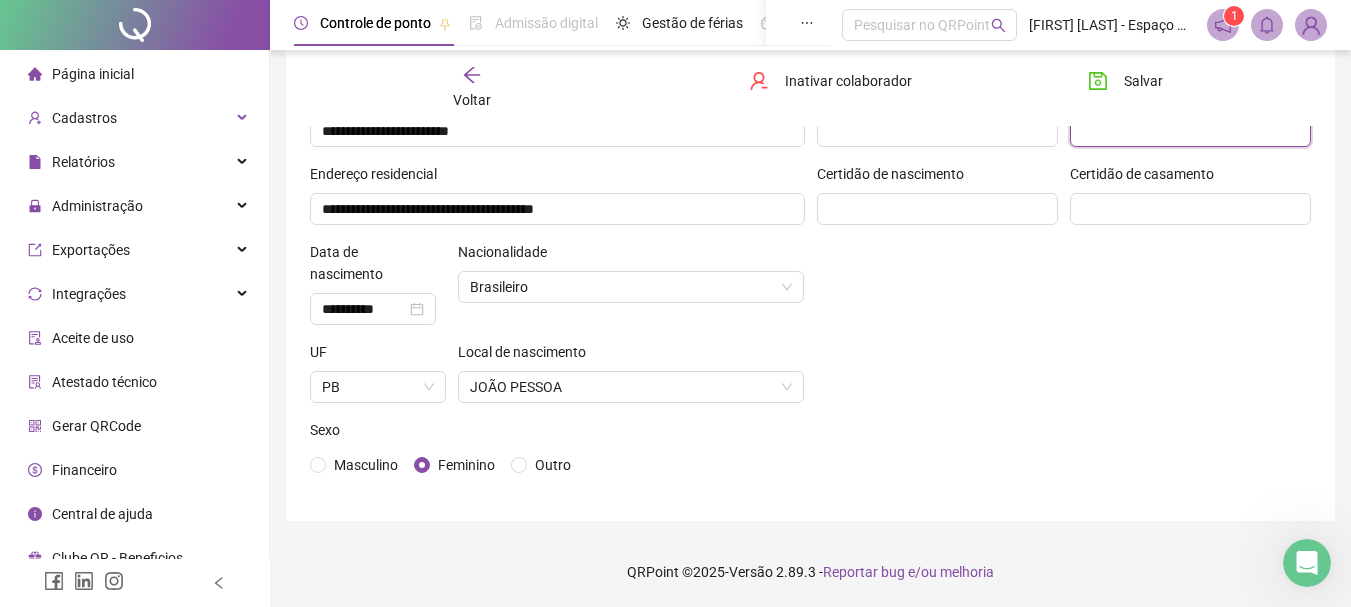 scroll, scrollTop: 0, scrollLeft: 0, axis: both 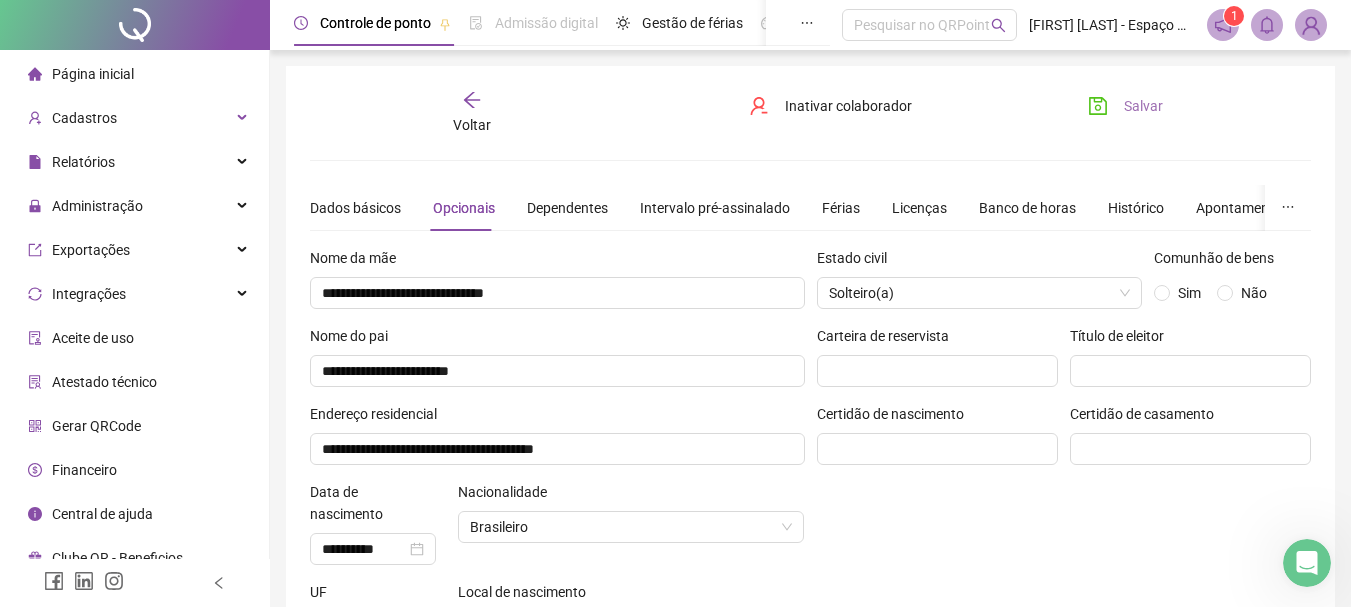 click on "Salvar" at bounding box center (1143, 106) 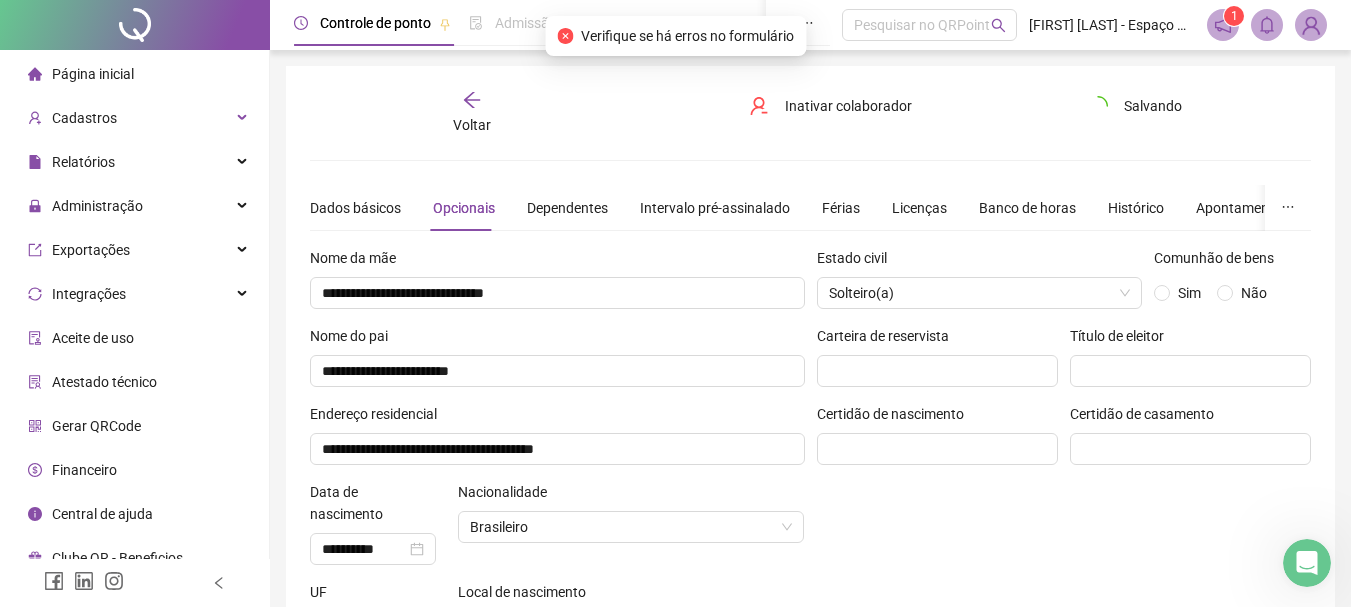click on "Voltar" at bounding box center (472, 113) 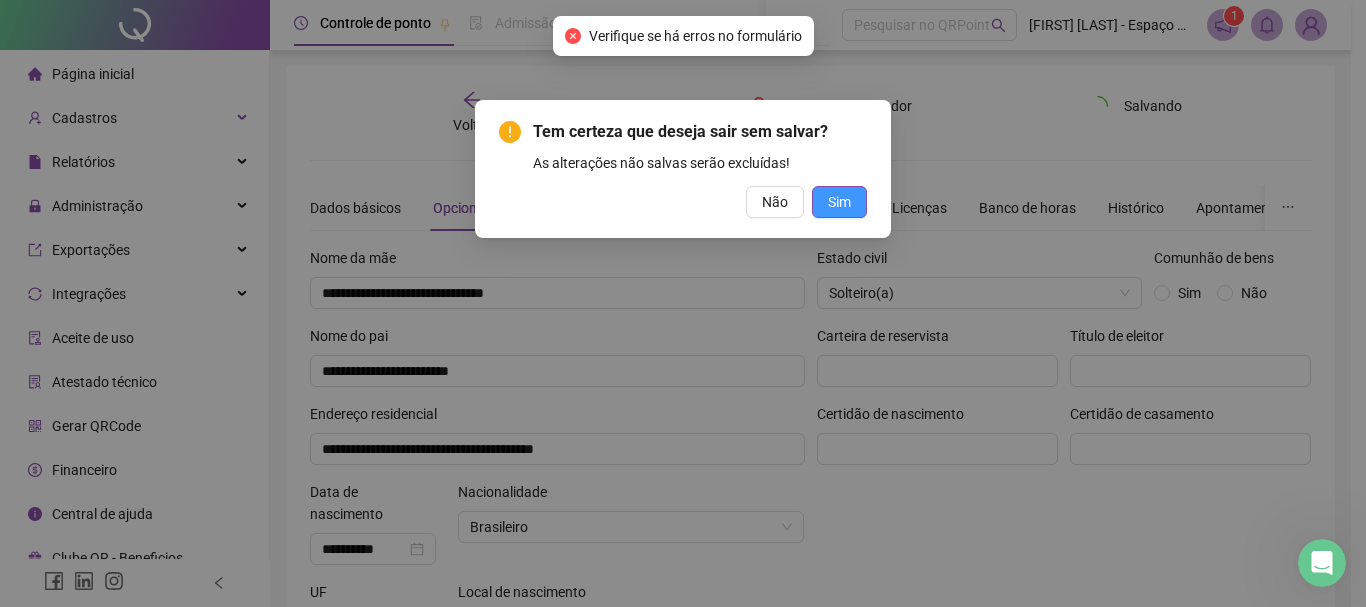 click on "Sim" at bounding box center (839, 202) 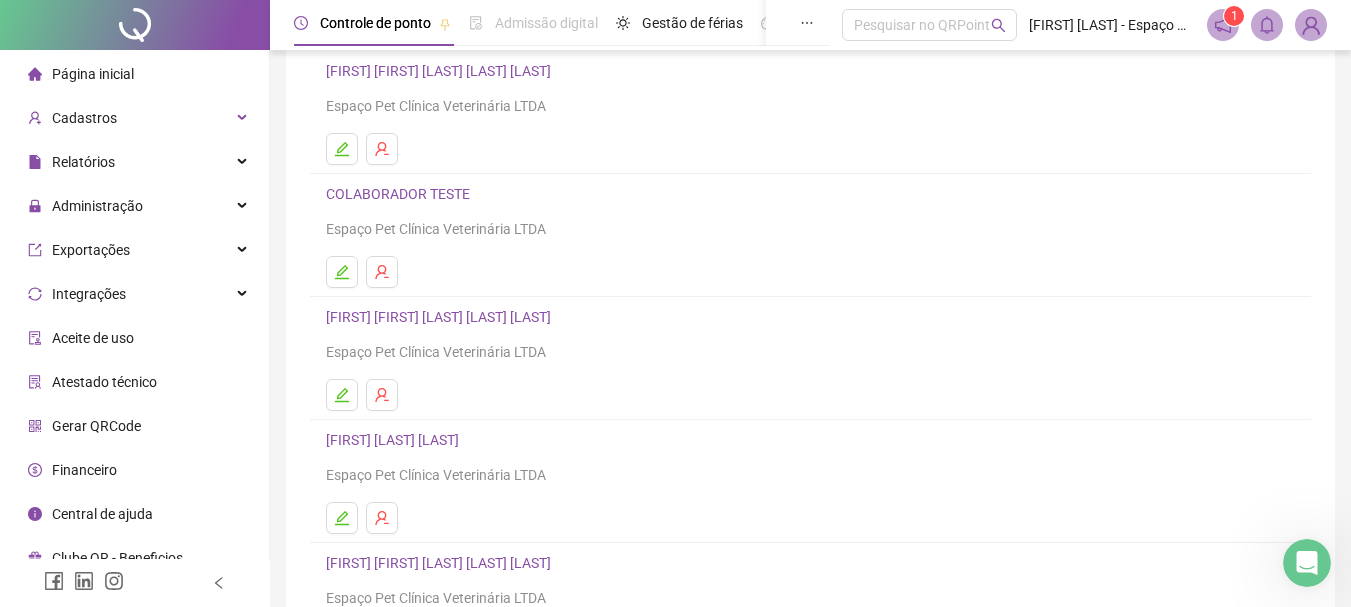 scroll, scrollTop: 0, scrollLeft: 0, axis: both 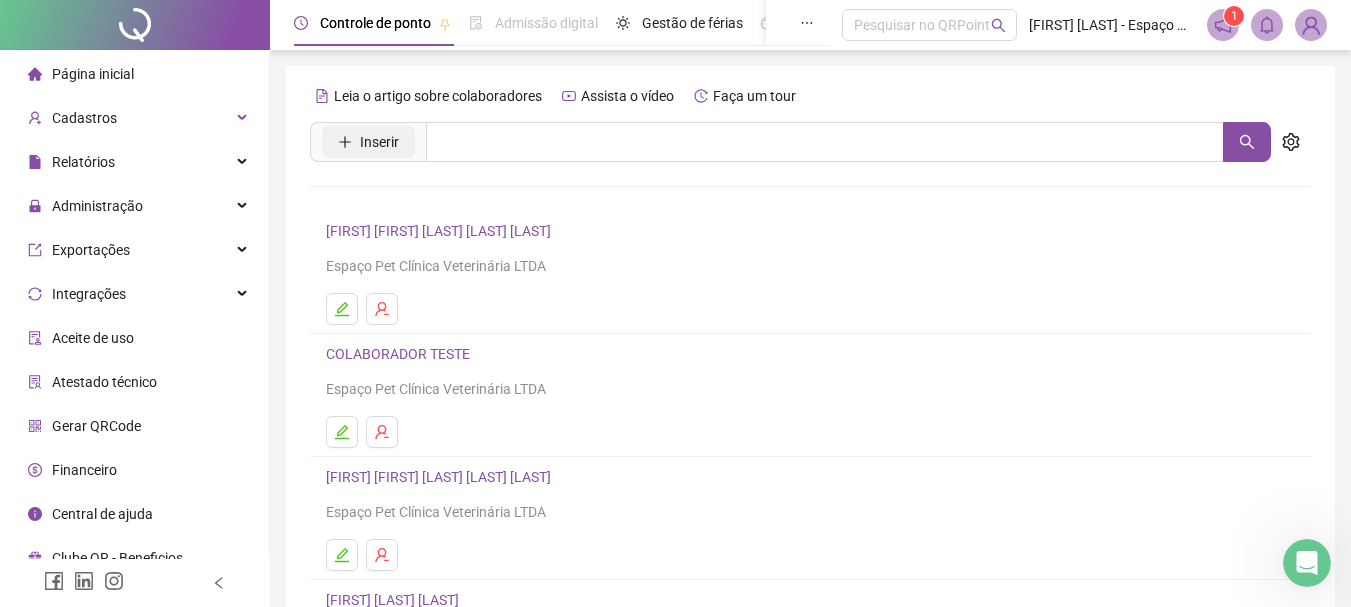 click on "Inserir" at bounding box center [379, 142] 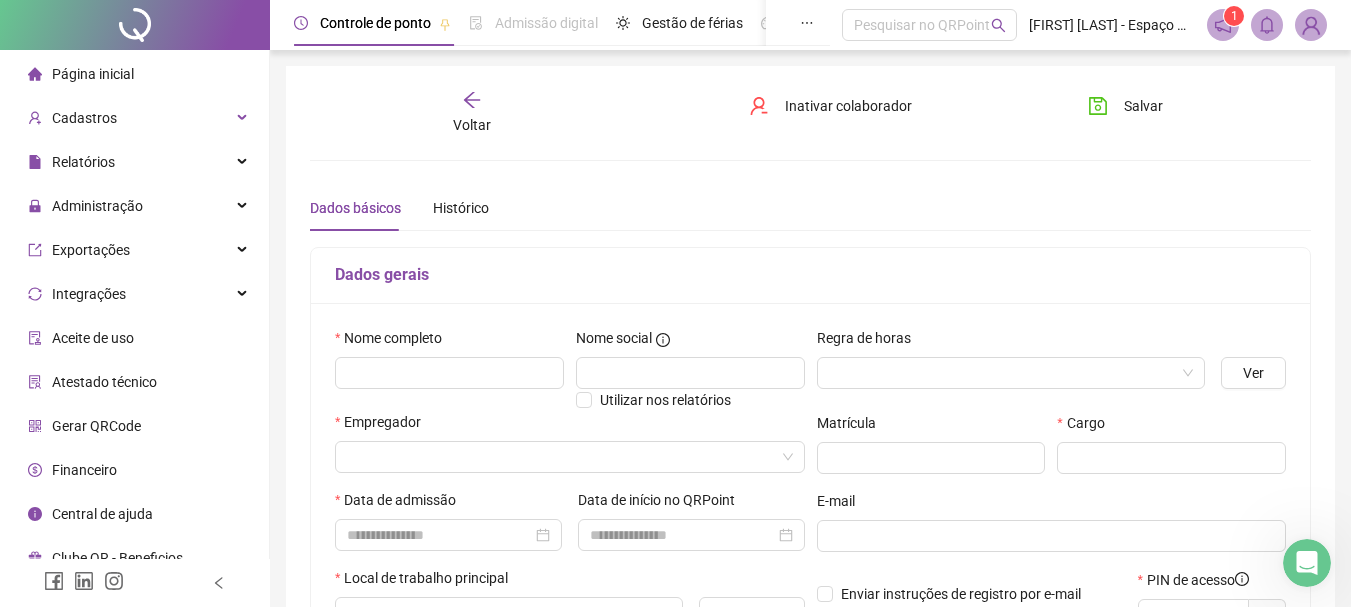 type on "*****" 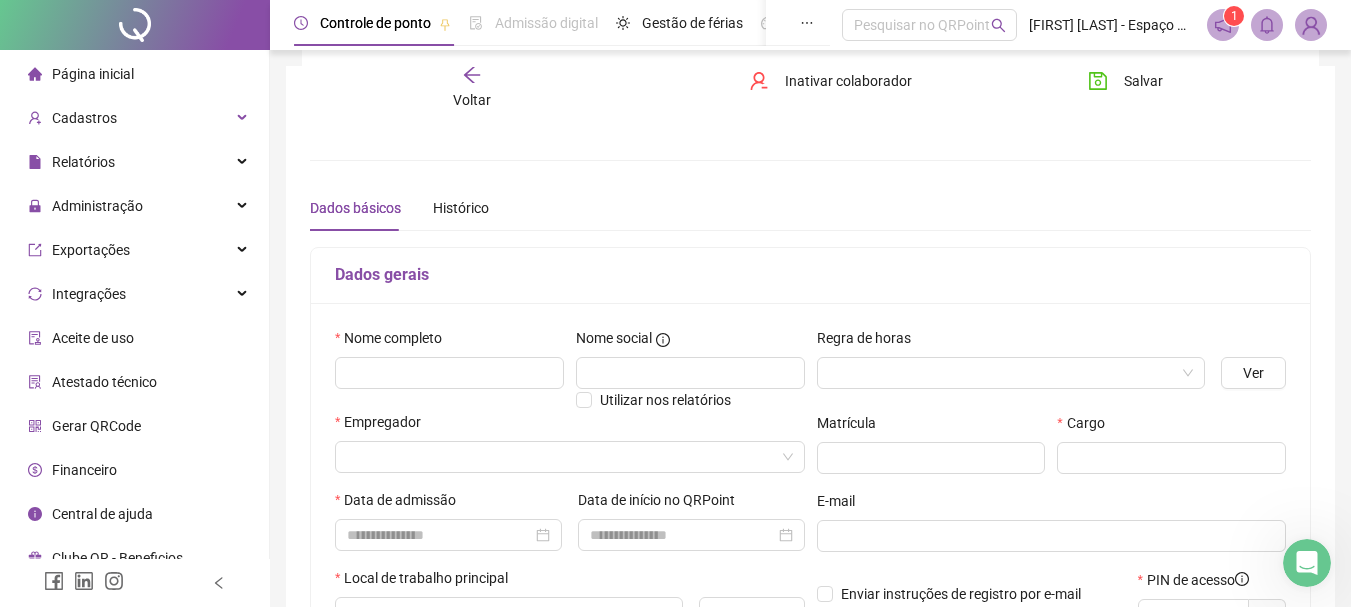scroll, scrollTop: 200, scrollLeft: 0, axis: vertical 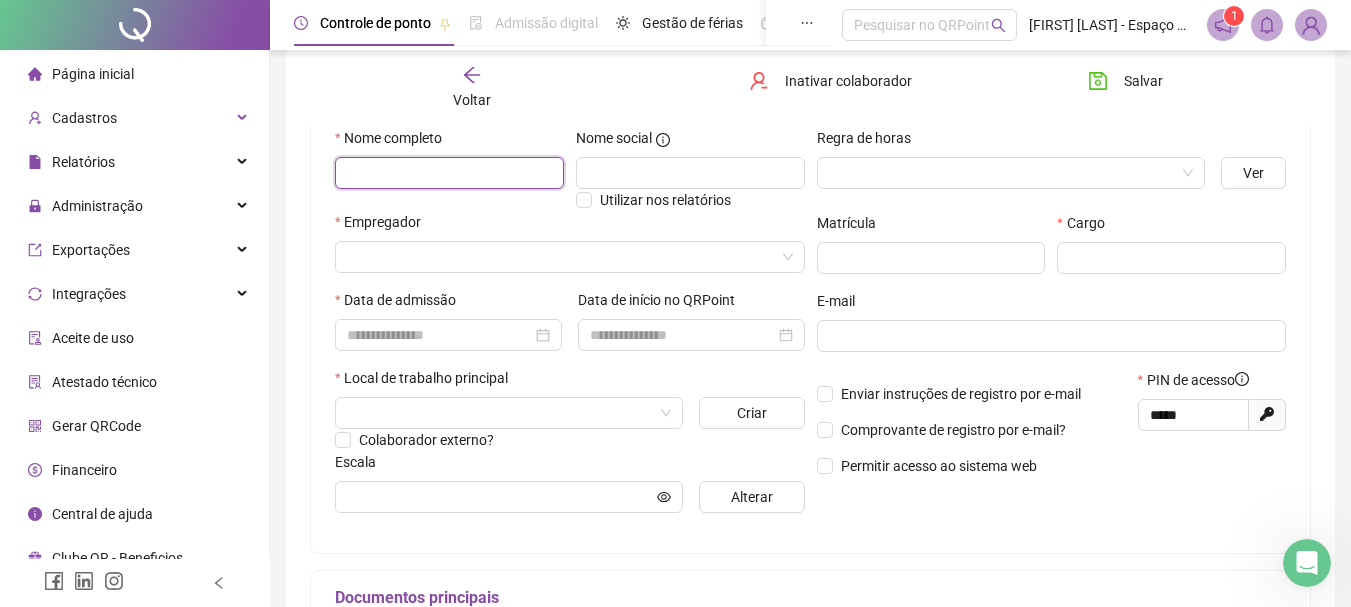 click at bounding box center [449, 173] 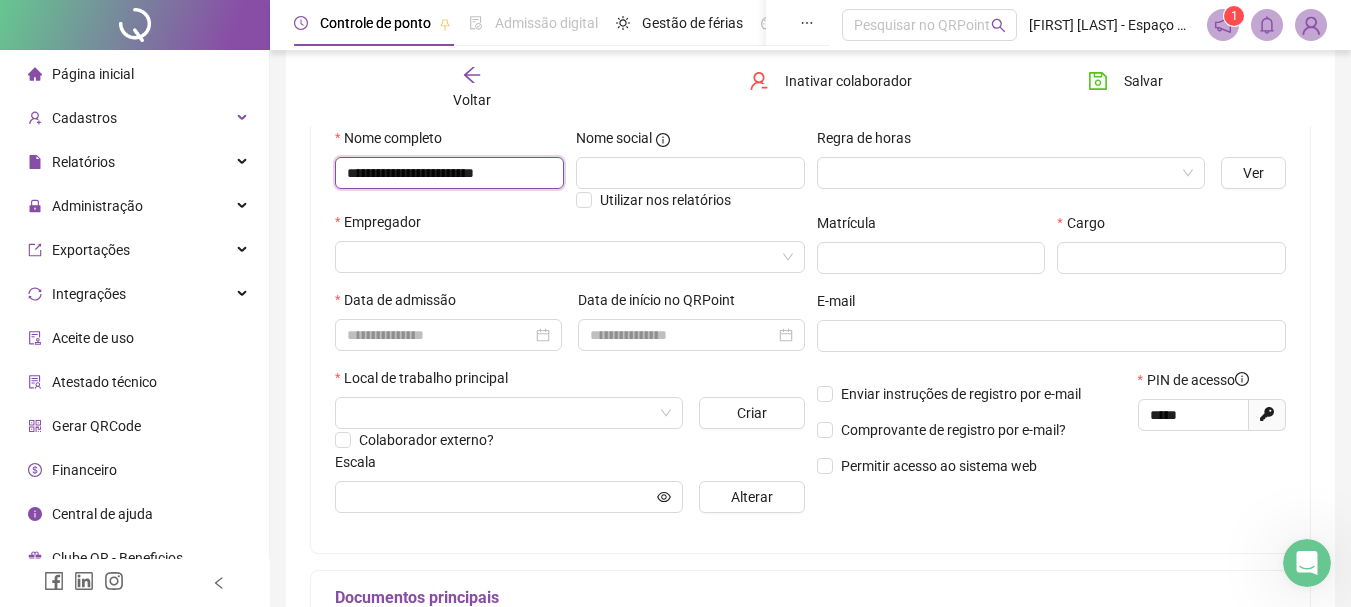 type on "**********" 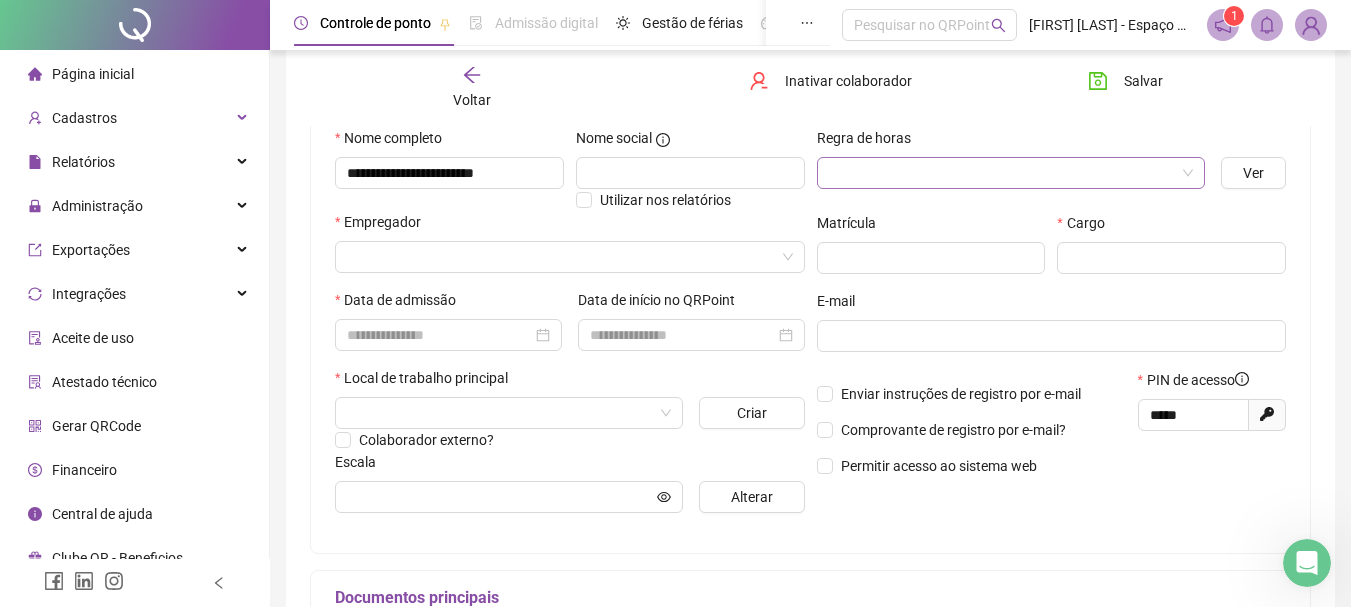 click at bounding box center (1002, 173) 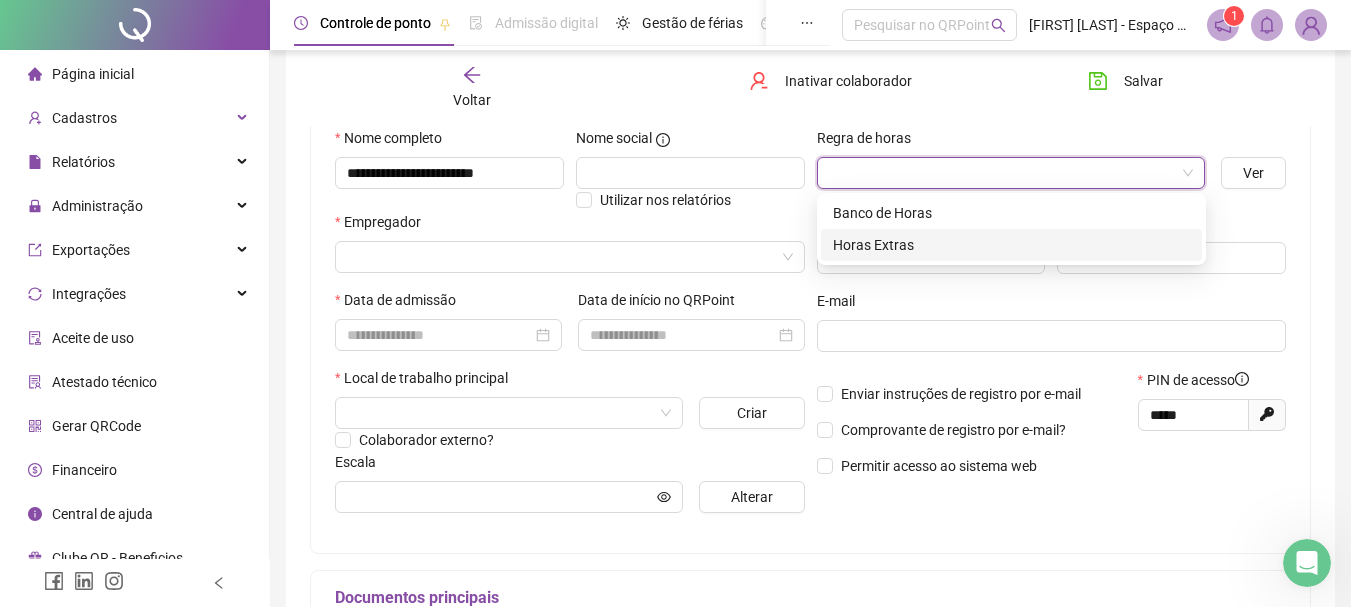 click on "Horas Extras" at bounding box center [1011, 245] 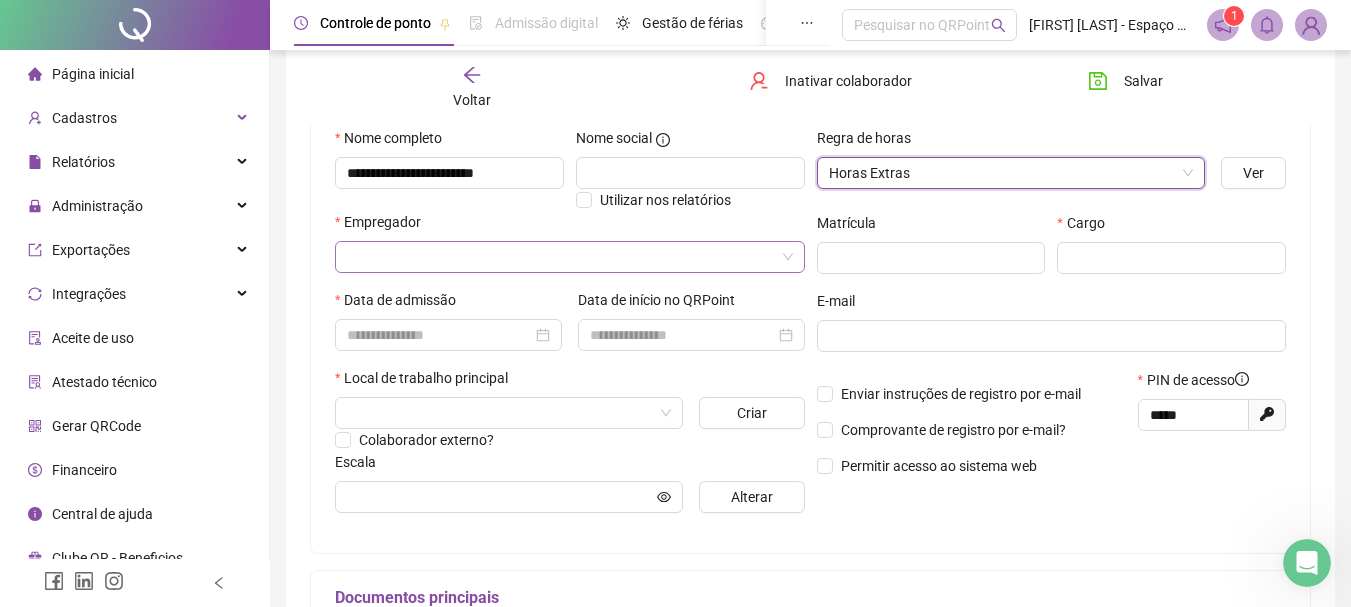 click at bounding box center [561, 257] 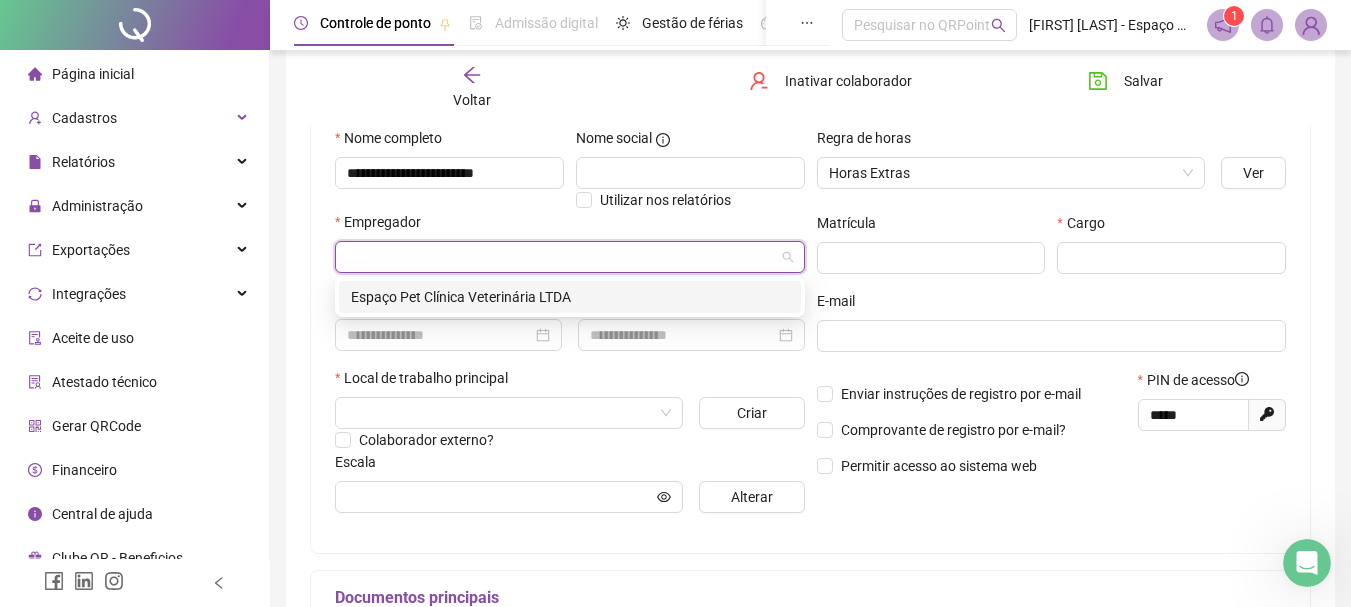 click on "Espaço Pet Clínica Veterinária LTDA" at bounding box center (570, 297) 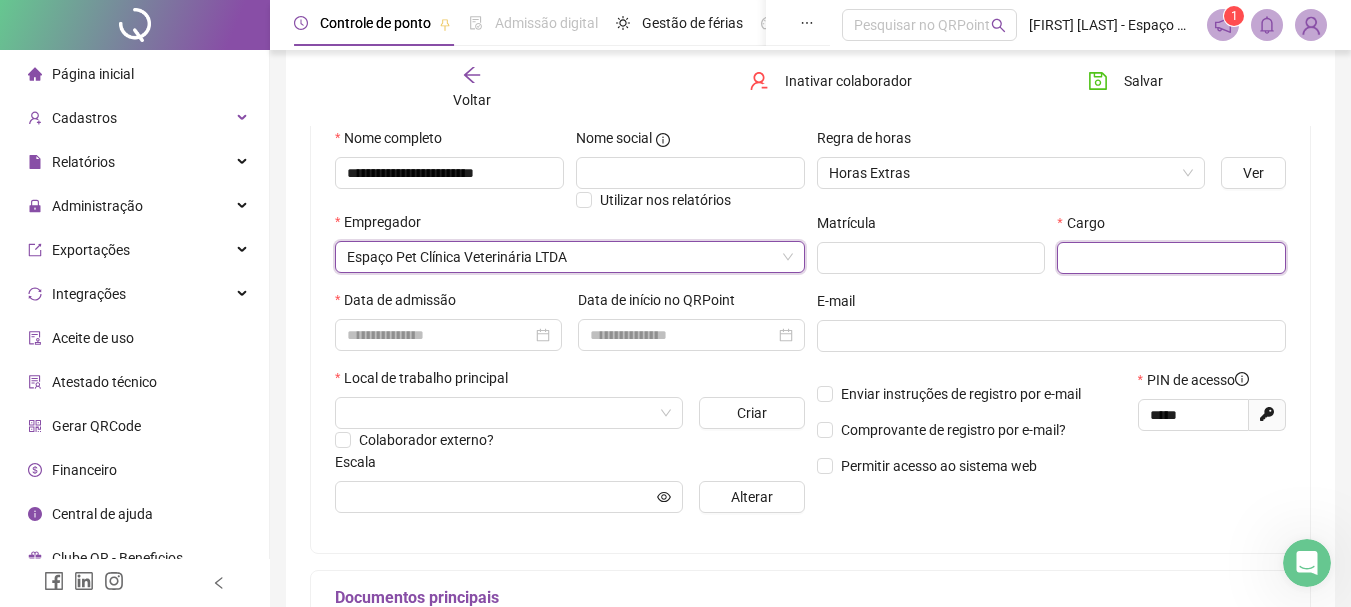 click at bounding box center (1171, 258) 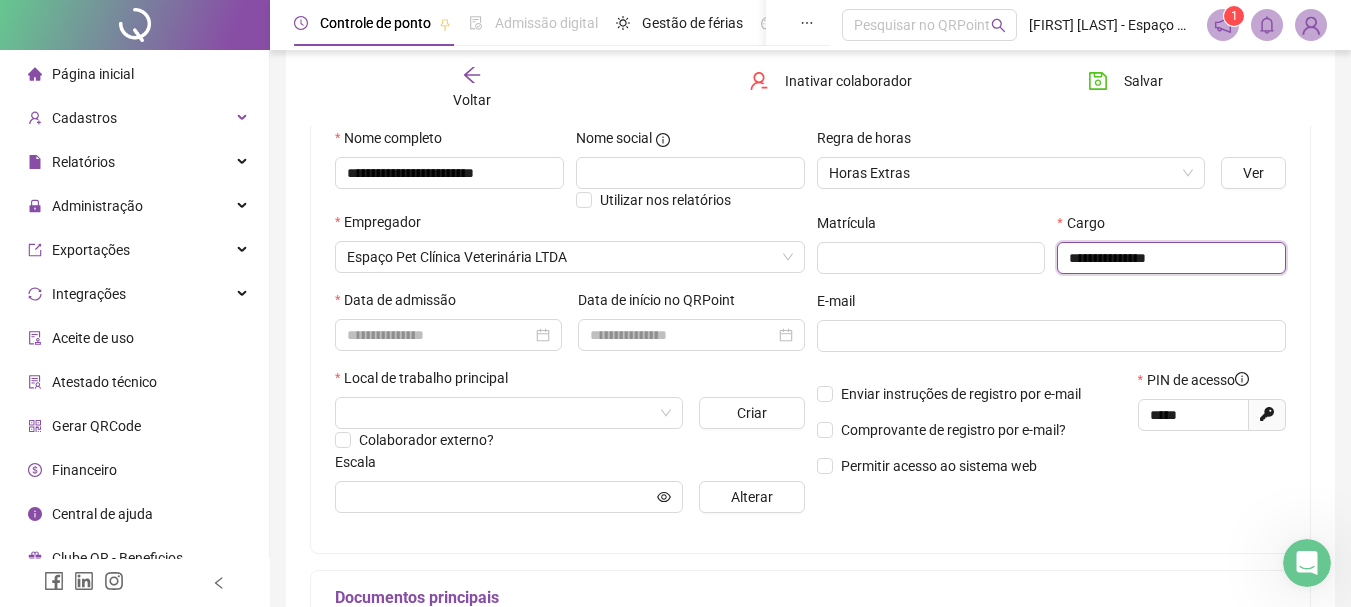 type on "**********" 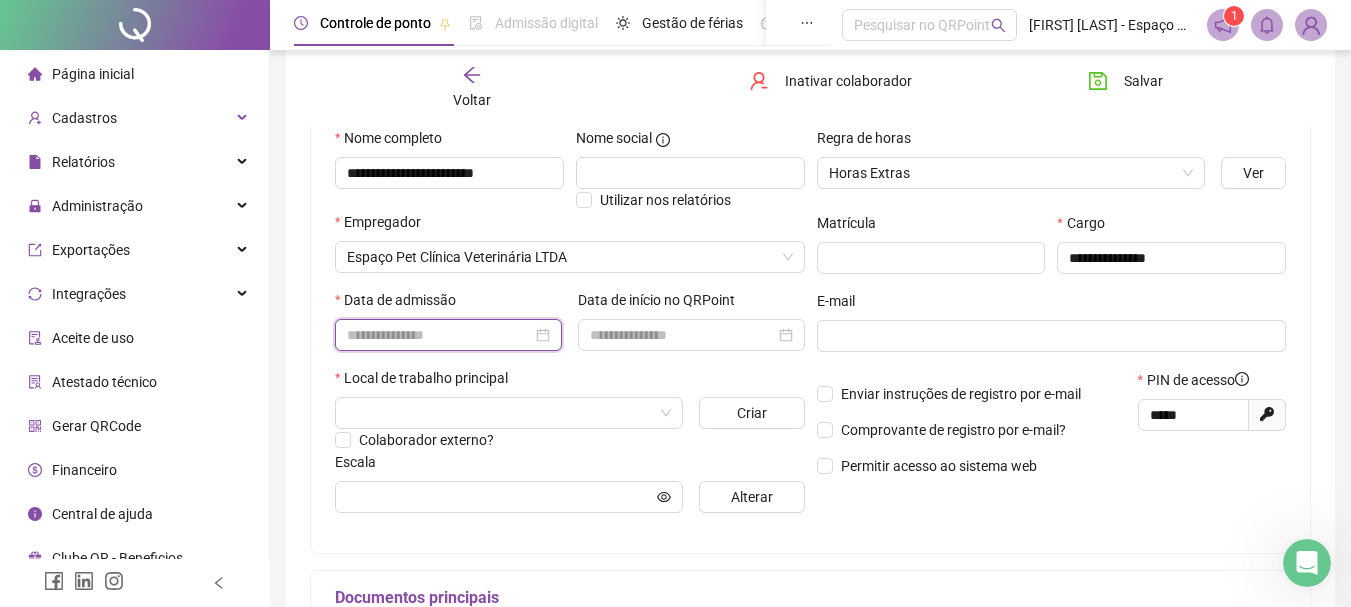 click at bounding box center (439, 335) 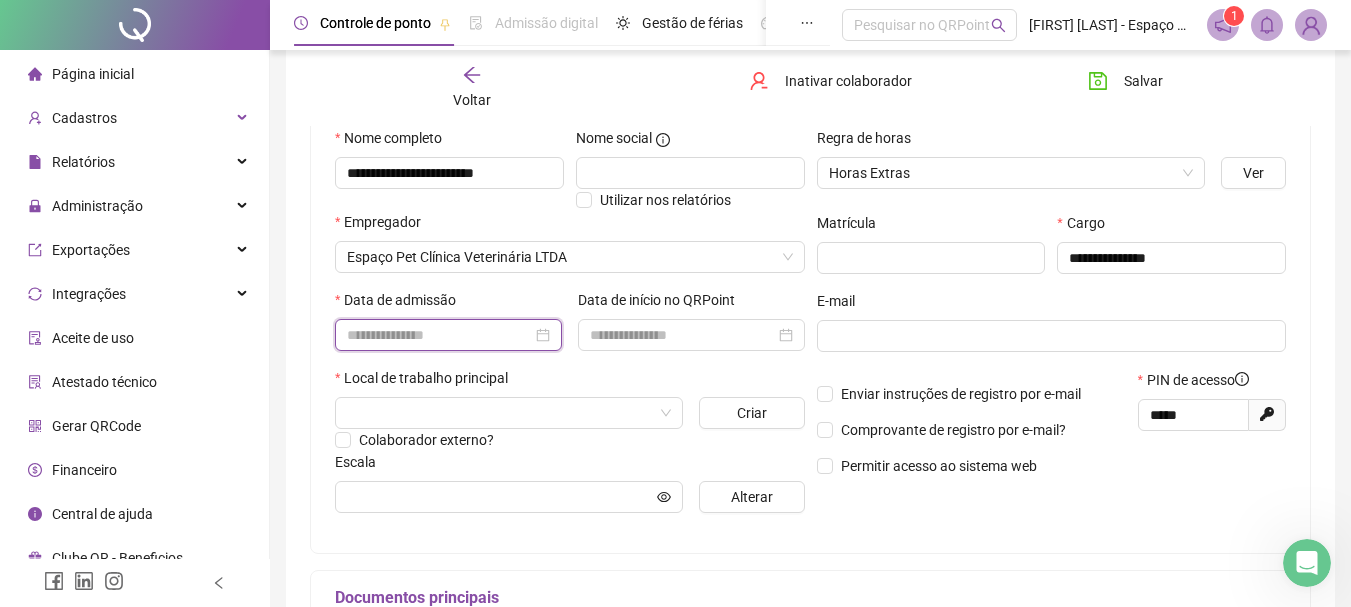 click at bounding box center [448, 335] 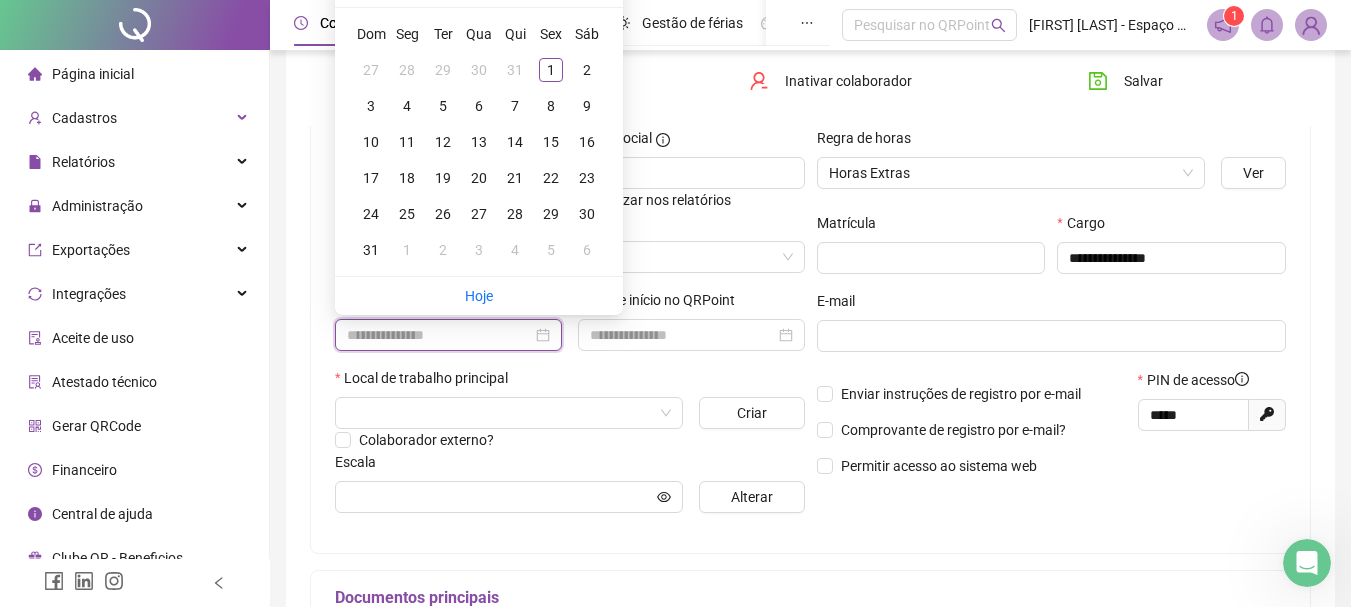 click at bounding box center [448, 335] 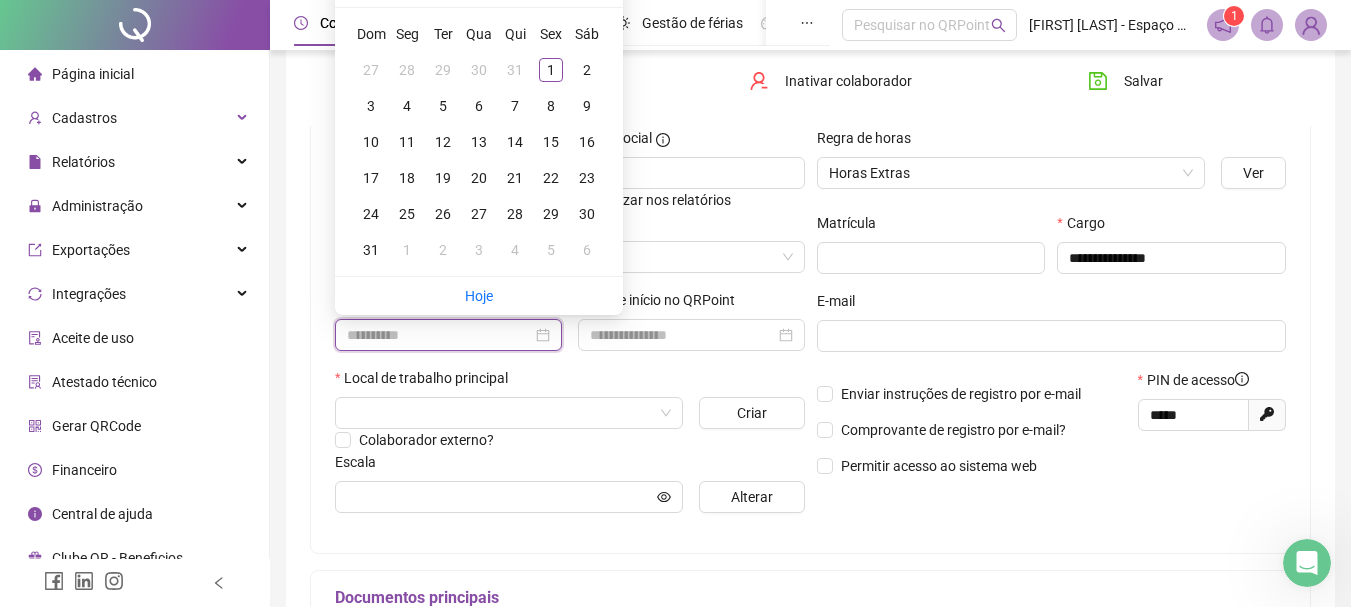 type on "**********" 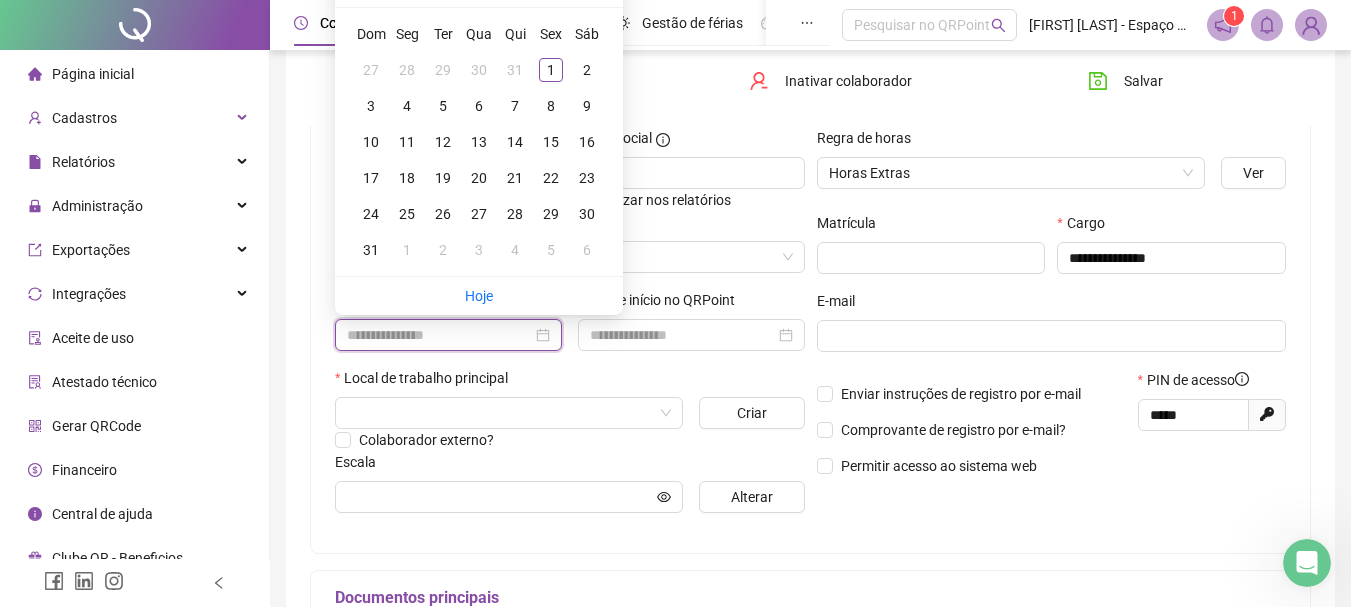 scroll, scrollTop: 0, scrollLeft: 0, axis: both 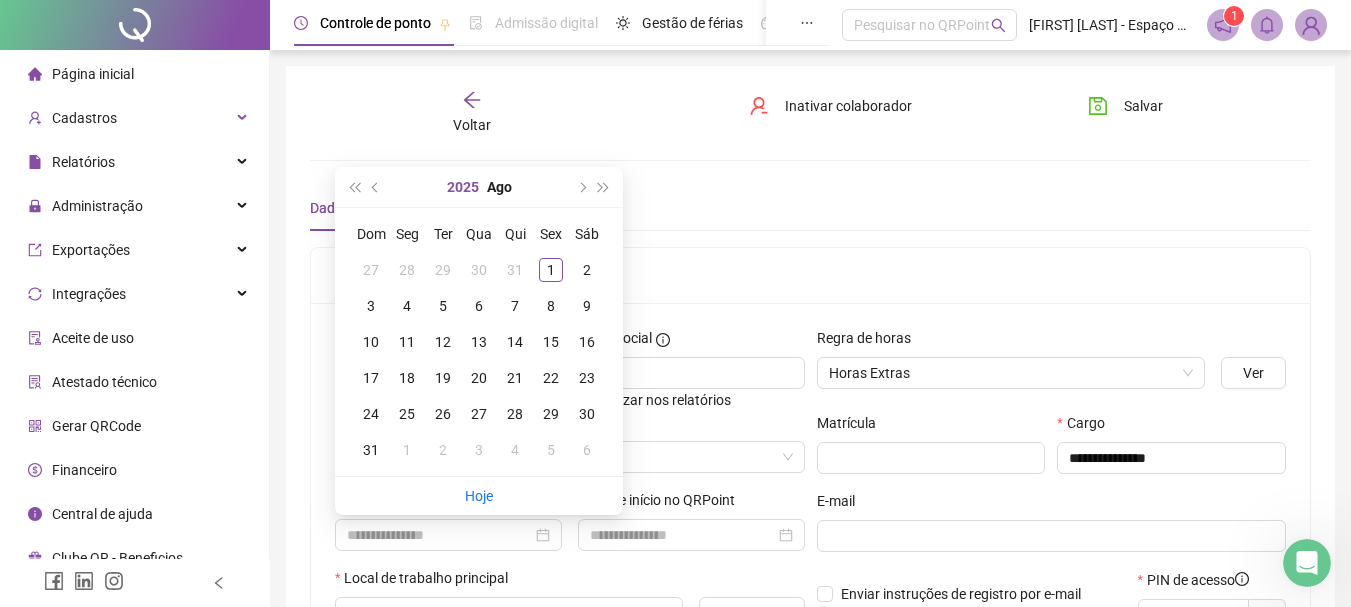 click on "2025" at bounding box center [463, 187] 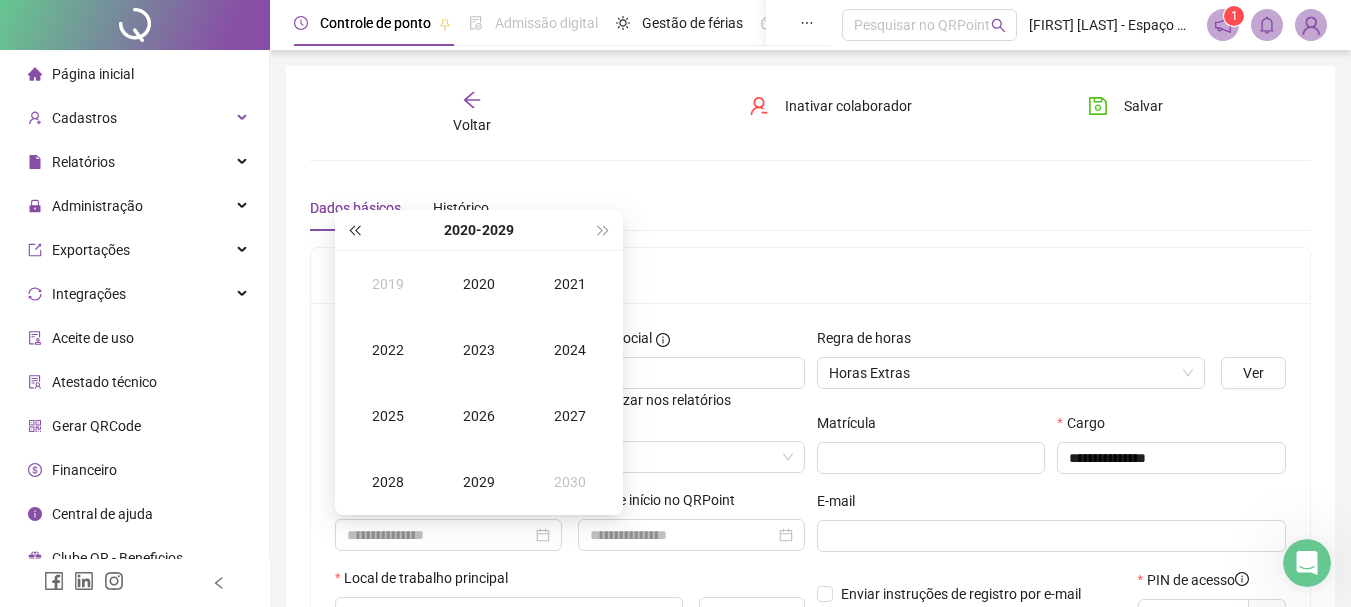 click at bounding box center (354, 230) 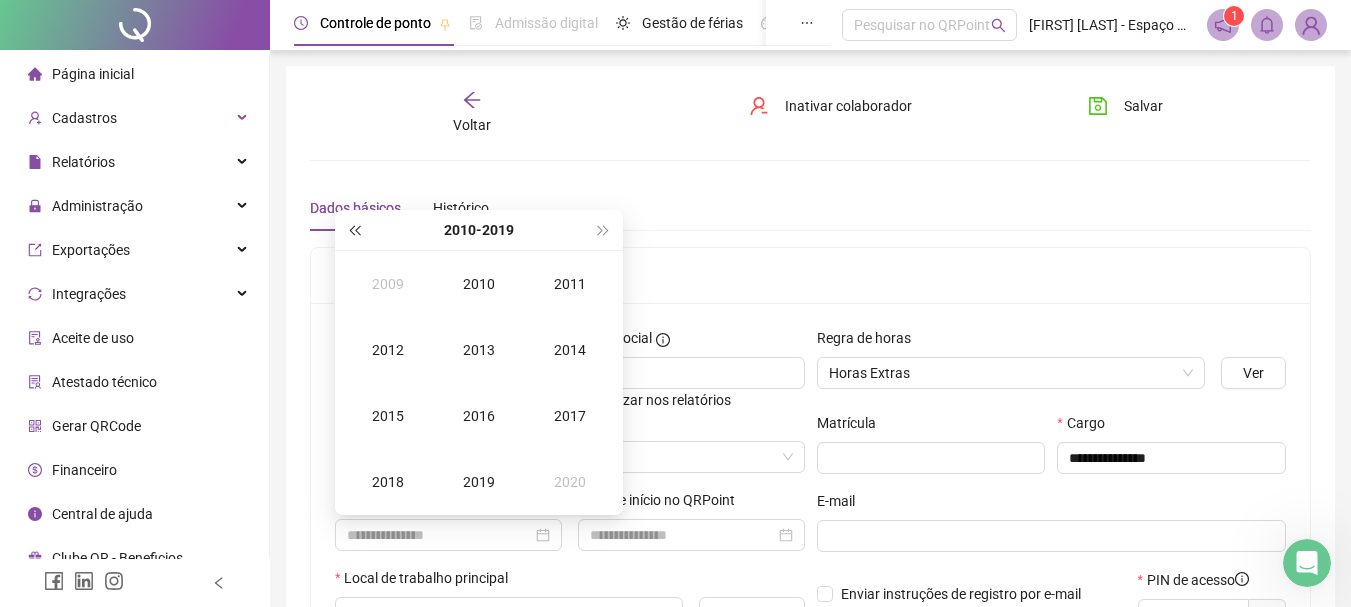click at bounding box center [354, 230] 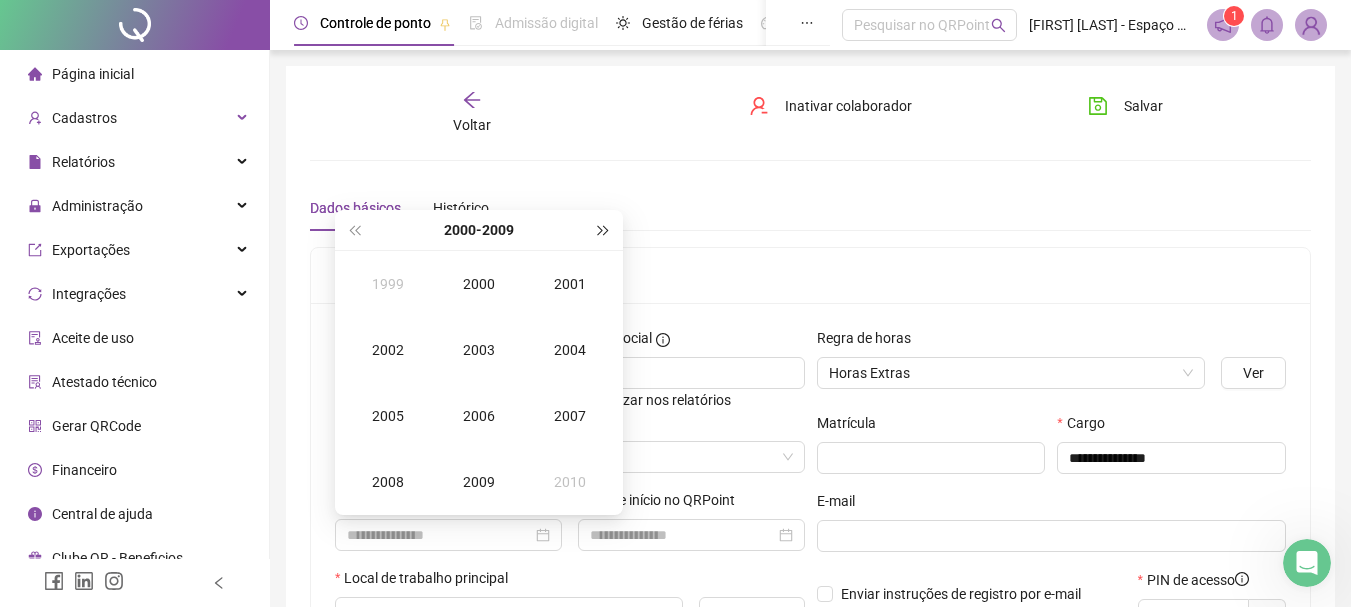 click at bounding box center (604, 230) 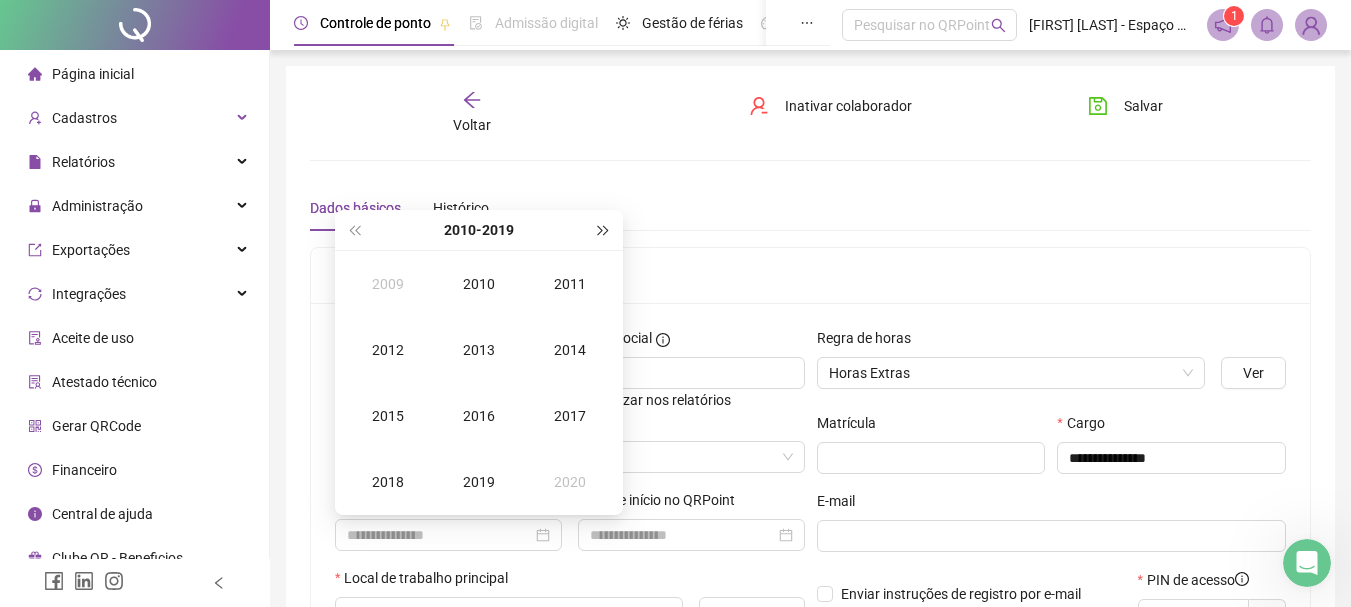 click at bounding box center [604, 230] 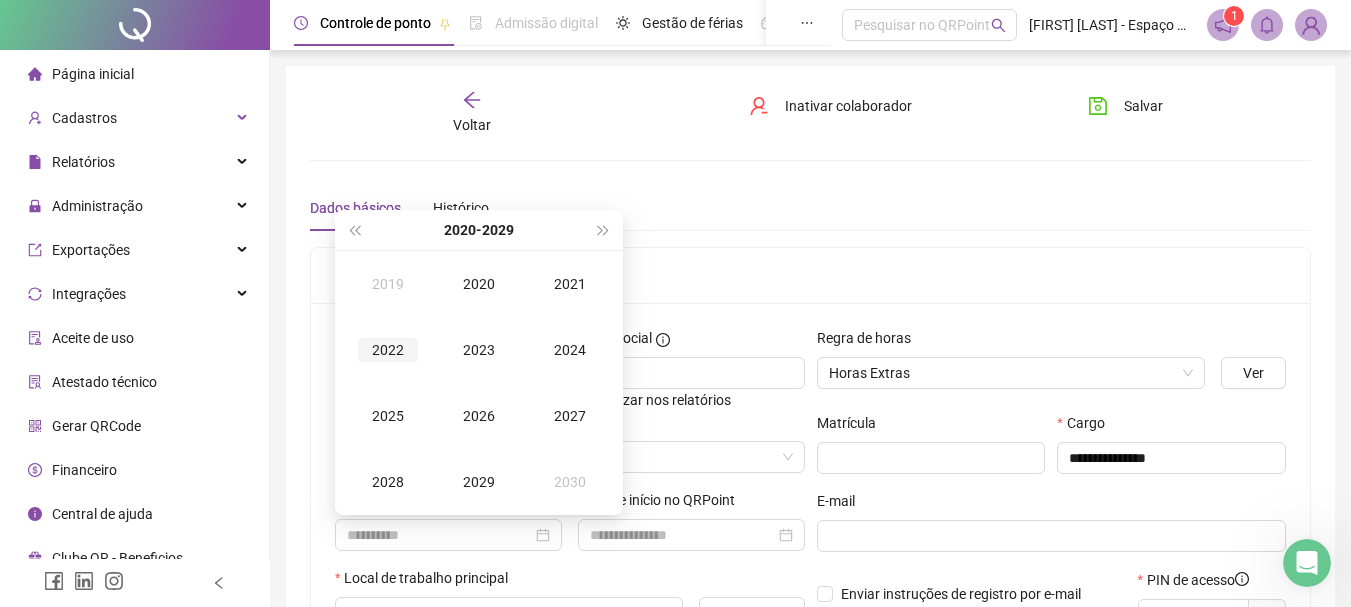 click on "2022" at bounding box center [388, 350] 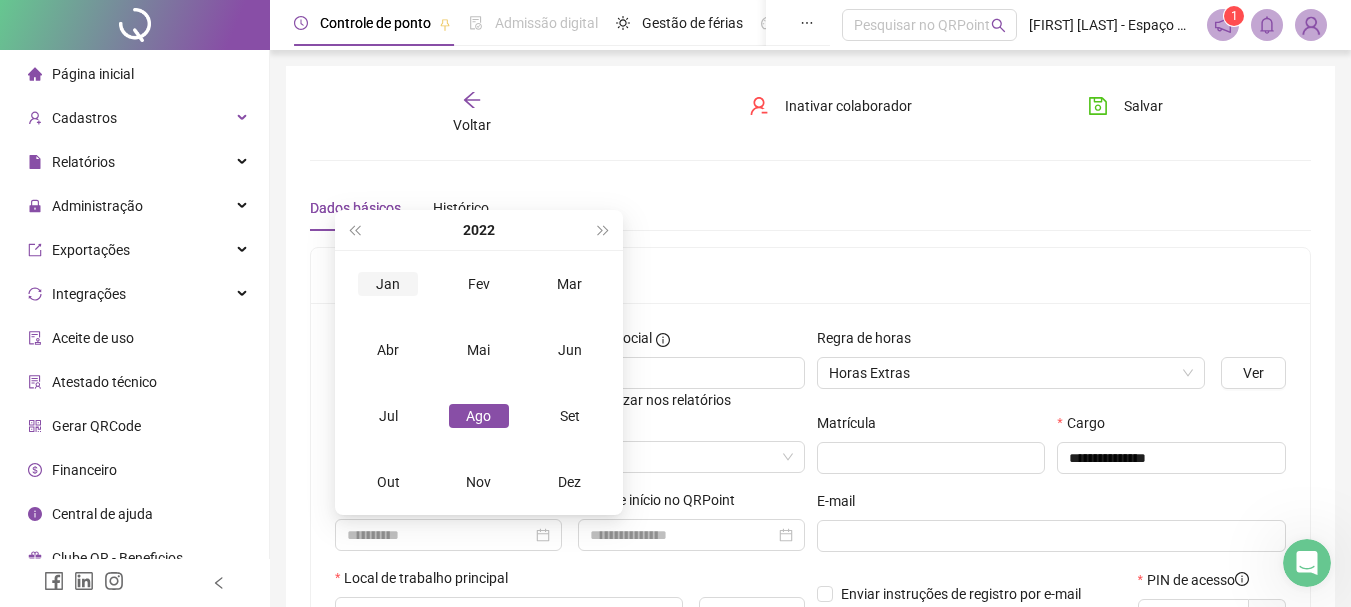 click on "Jan" at bounding box center [388, 284] 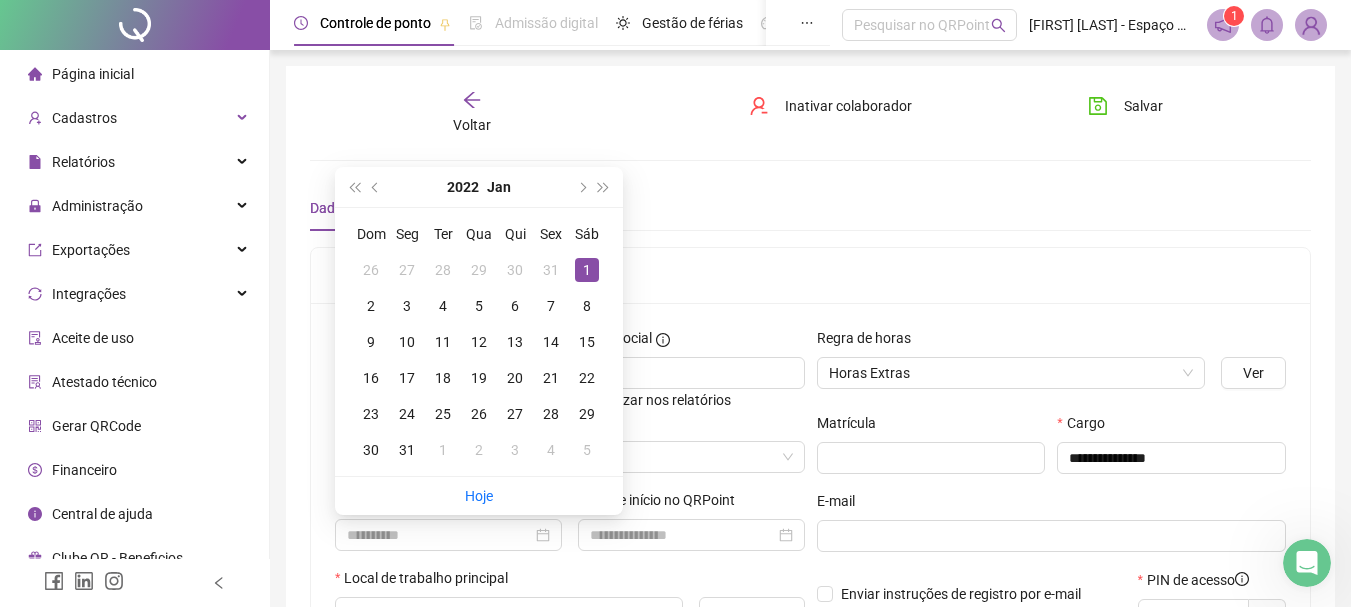 type on "**********" 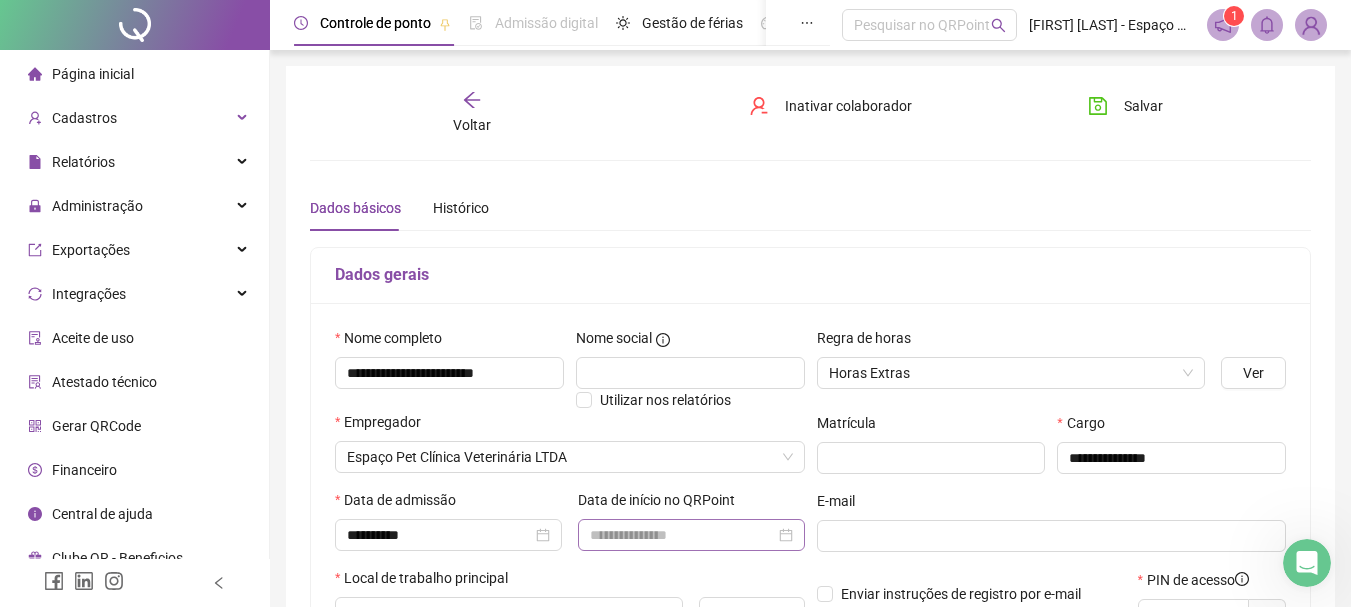 scroll, scrollTop: 200, scrollLeft: 0, axis: vertical 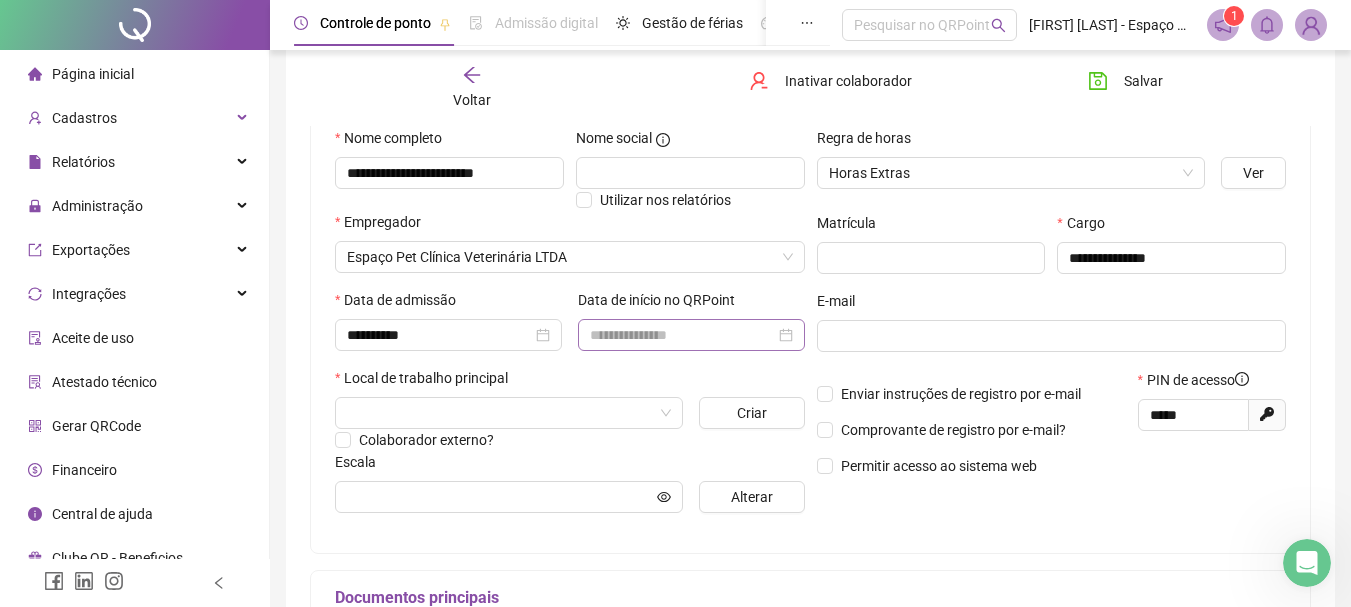click at bounding box center [691, 335] 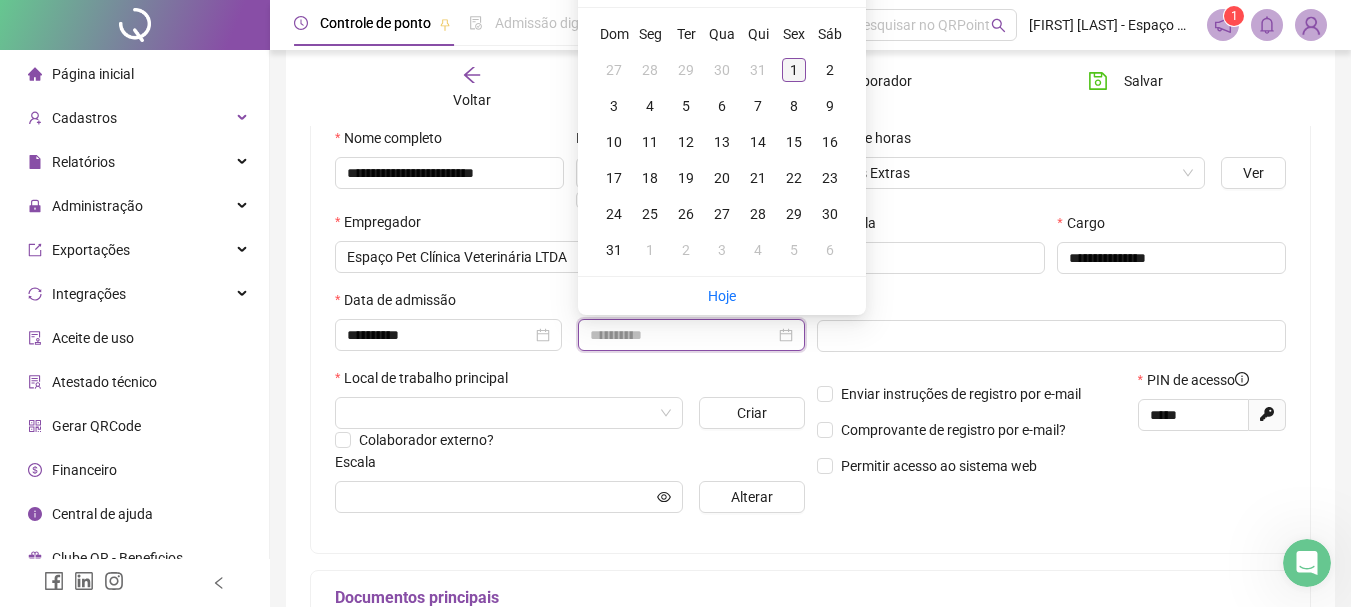 type on "**********" 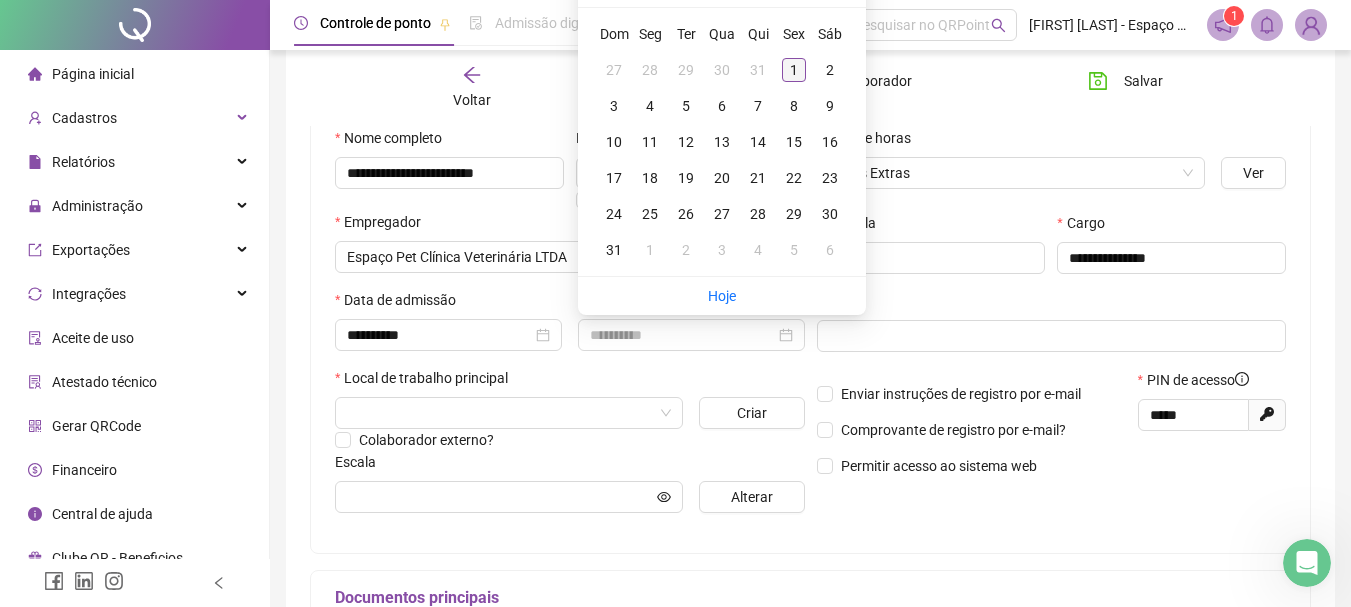click on "1" at bounding box center (794, 70) 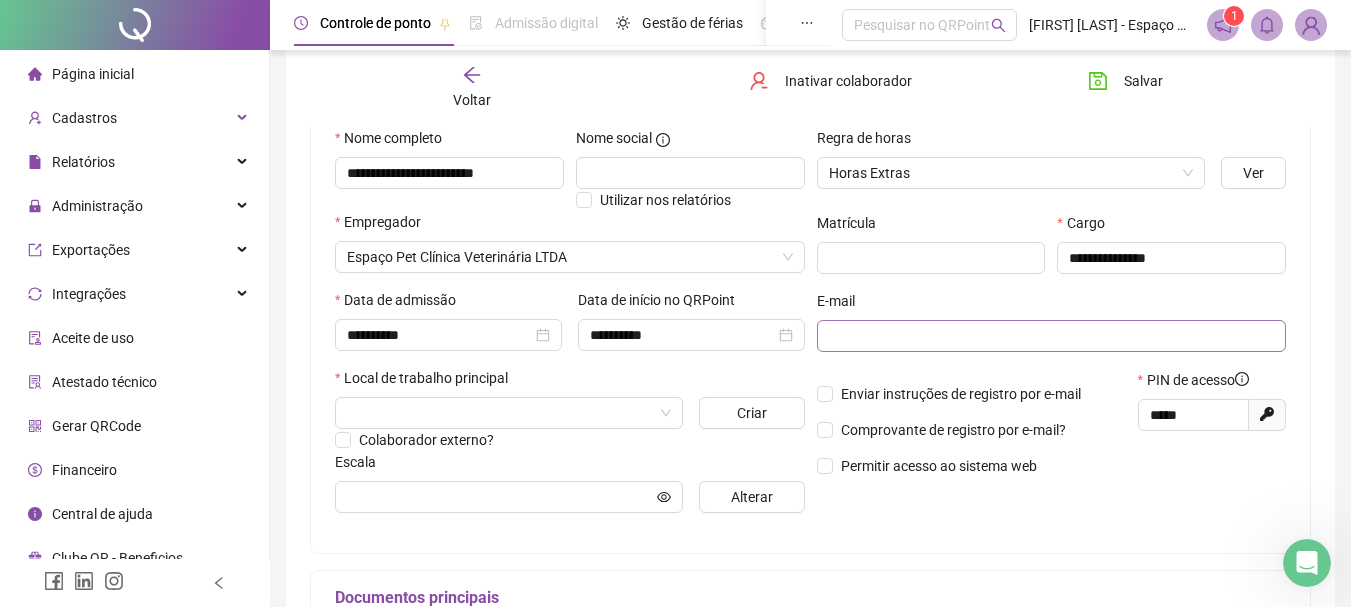 click at bounding box center [1052, 336] 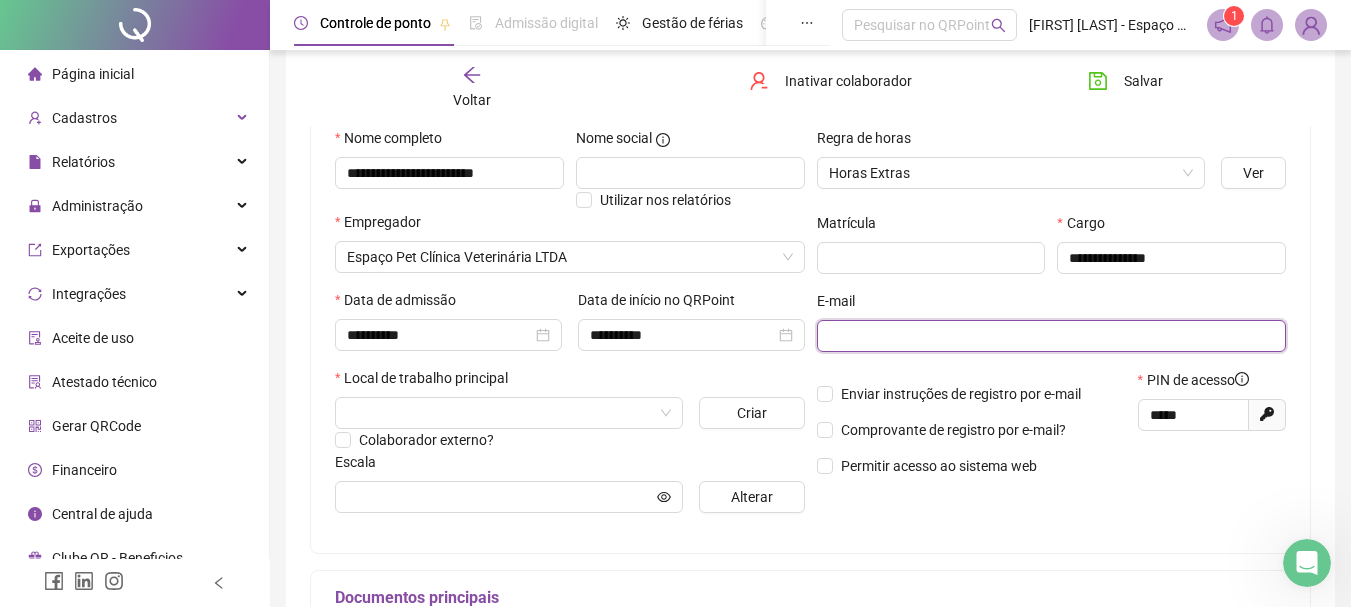 paste on "**********" 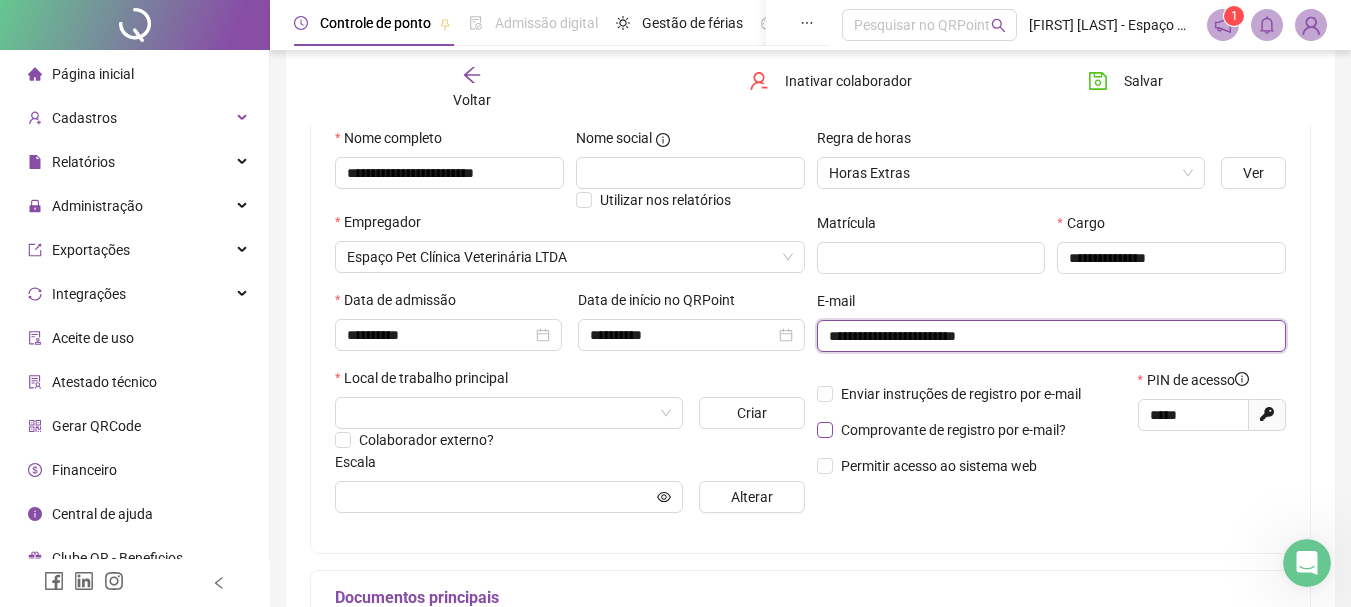 type on "**********" 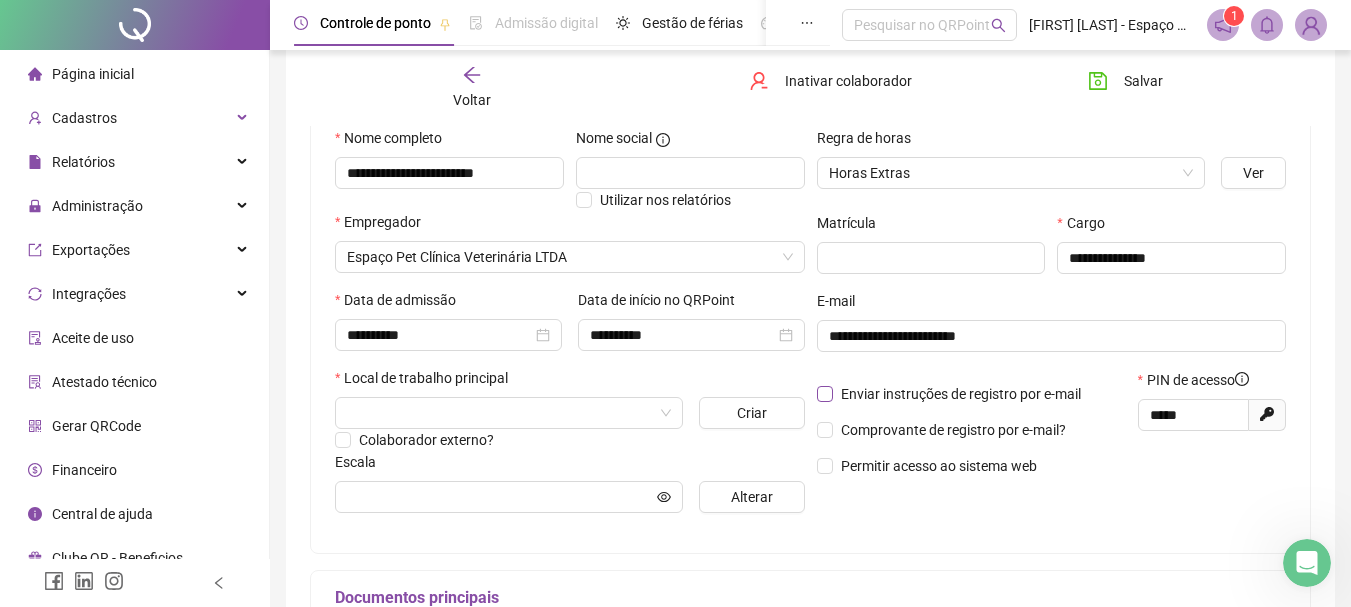 click on "Enviar instruções de registro por e-mail" at bounding box center [961, 394] 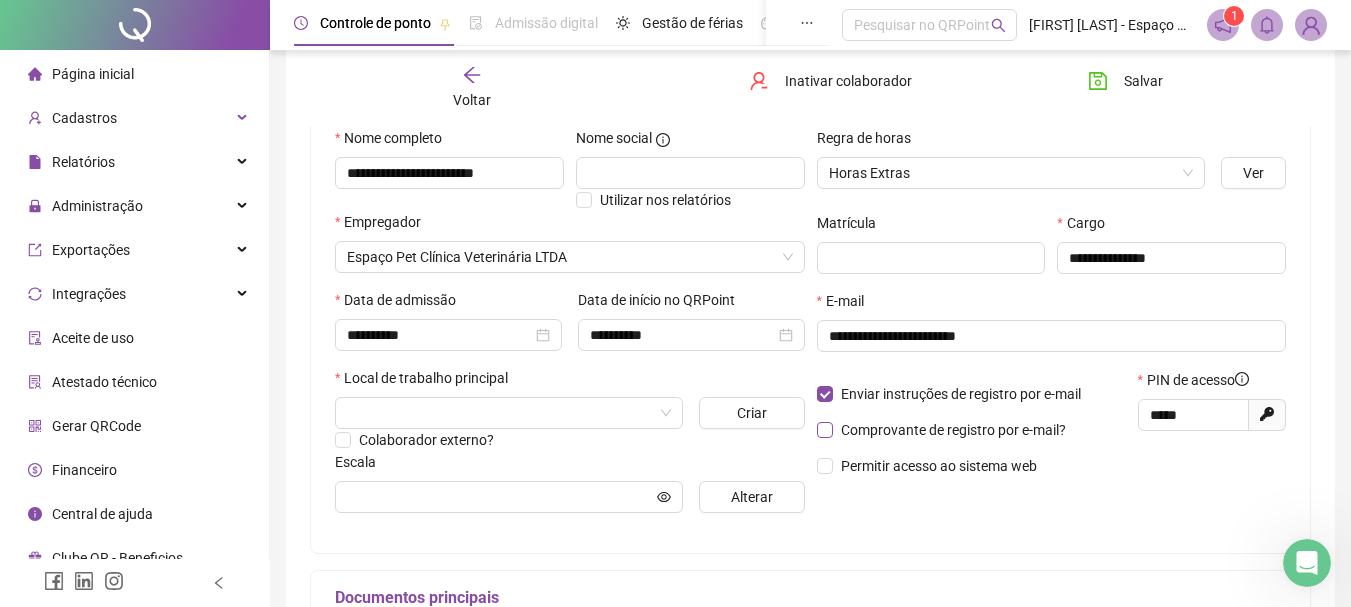 click on "Comprovante de registro por e-mail?" at bounding box center (953, 430) 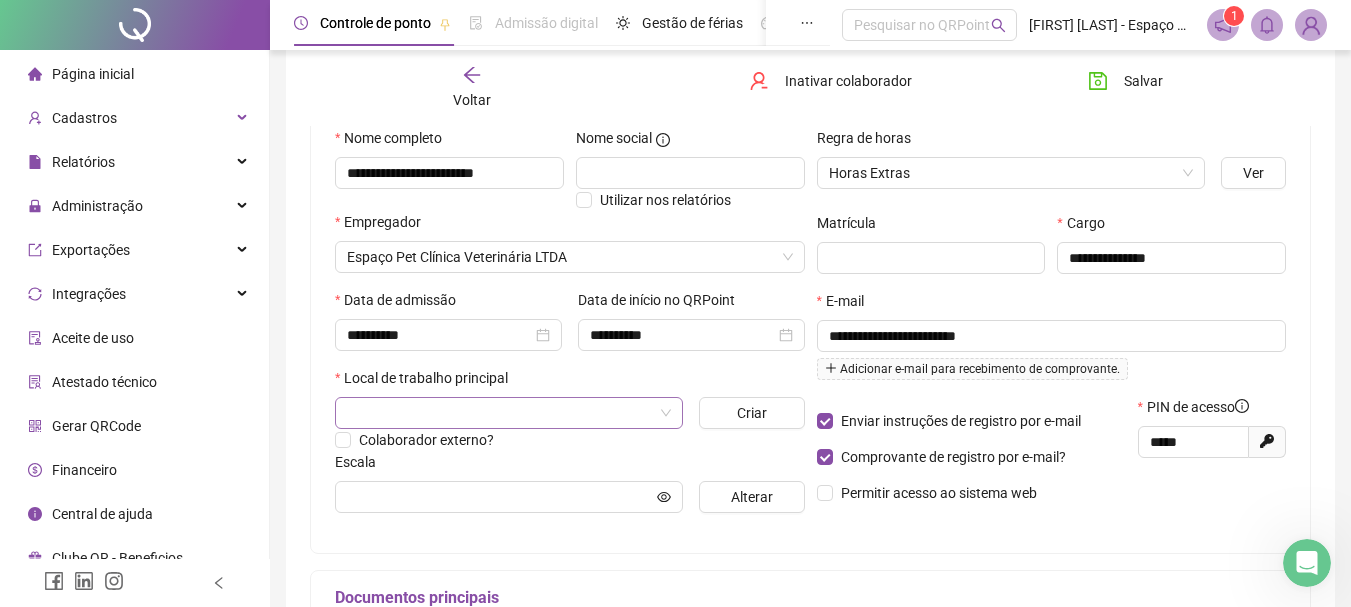 click at bounding box center (500, 413) 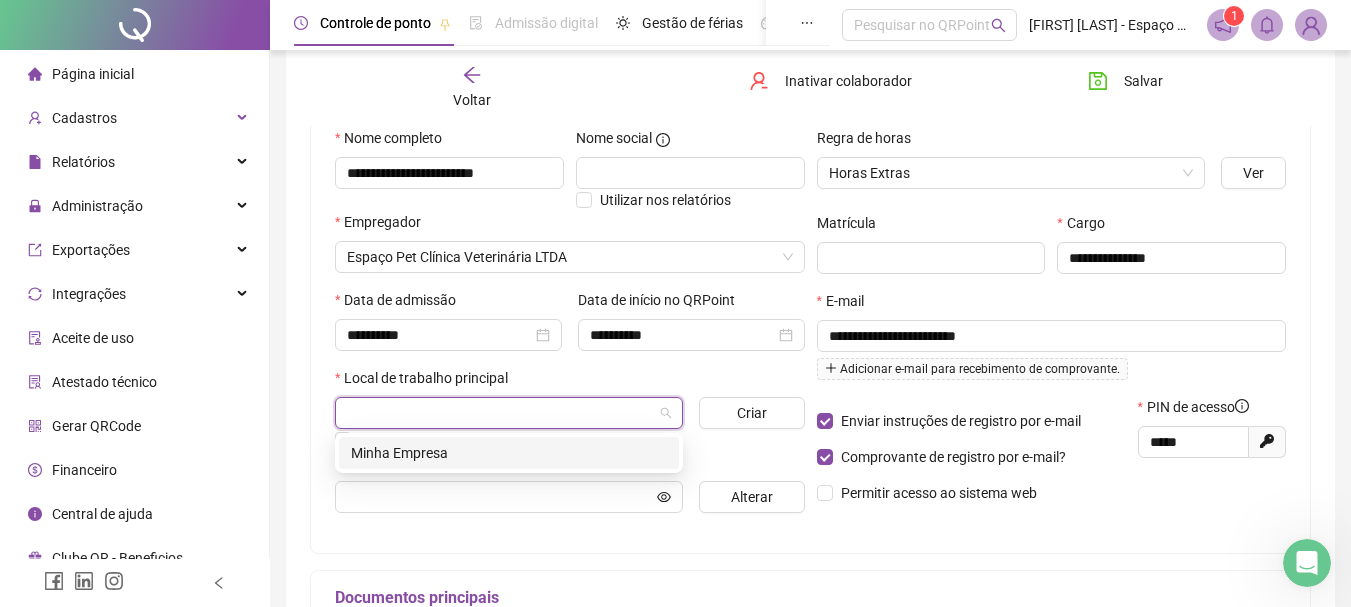 click on "58253 Minha Empresa" at bounding box center (509, 453) 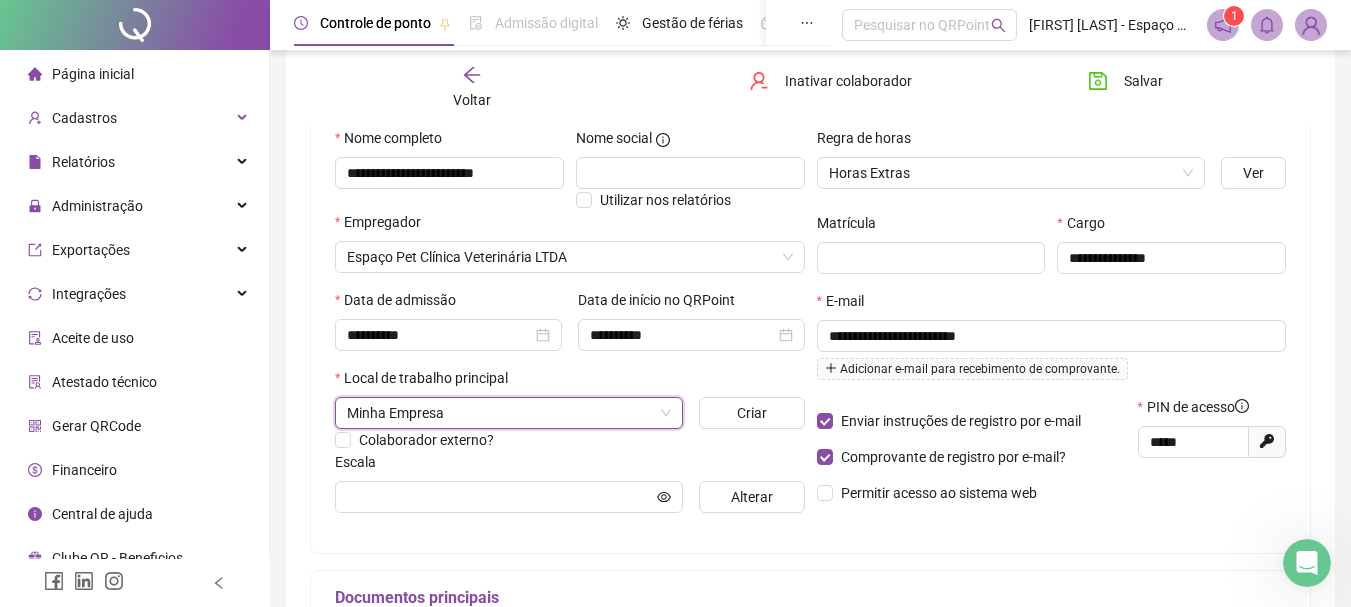 scroll, scrollTop: 400, scrollLeft: 0, axis: vertical 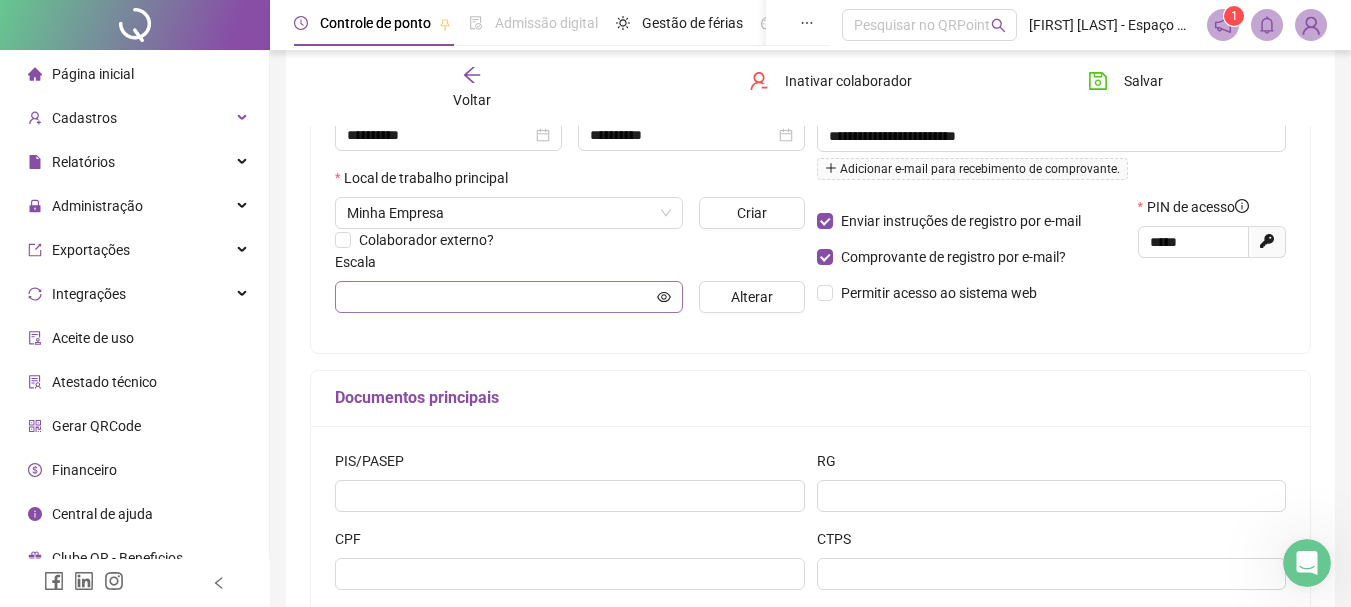 click at bounding box center [509, 297] 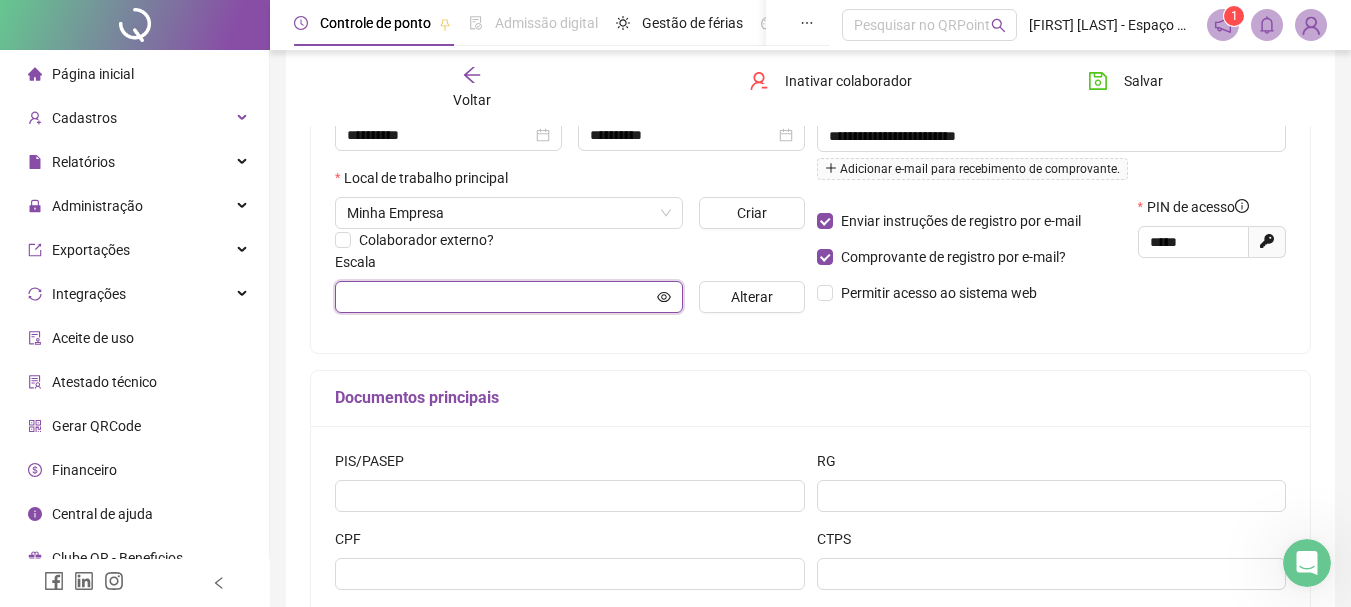 click at bounding box center [500, 297] 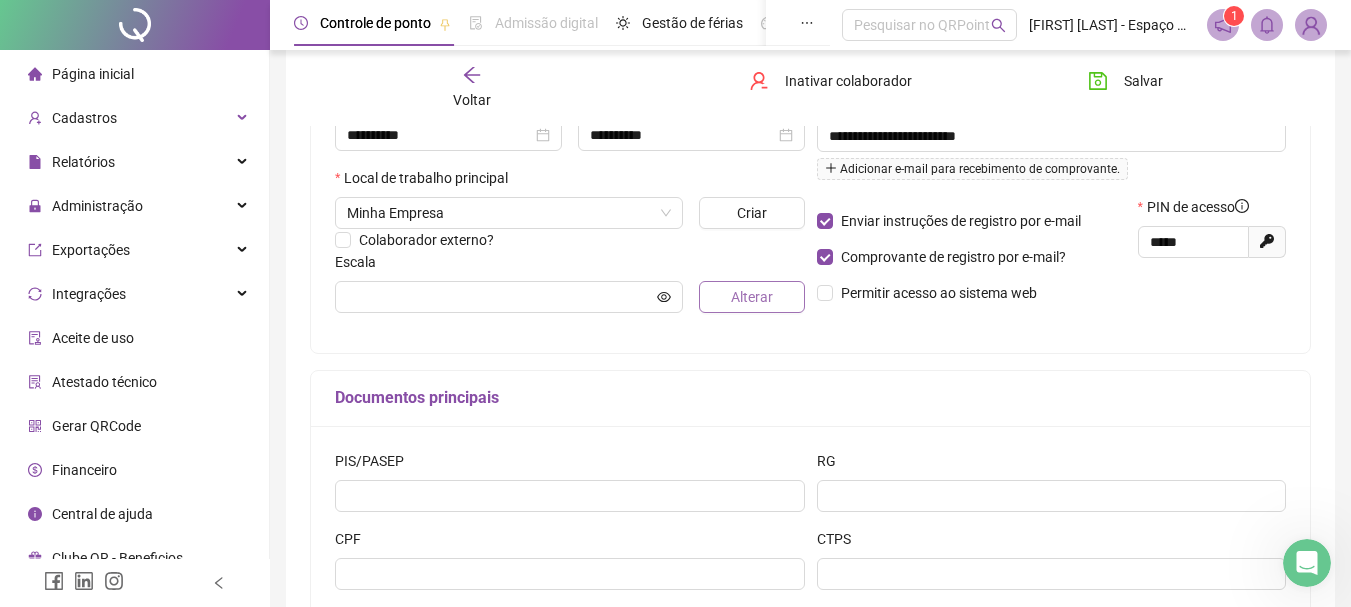 click on "Alterar" at bounding box center (752, 297) 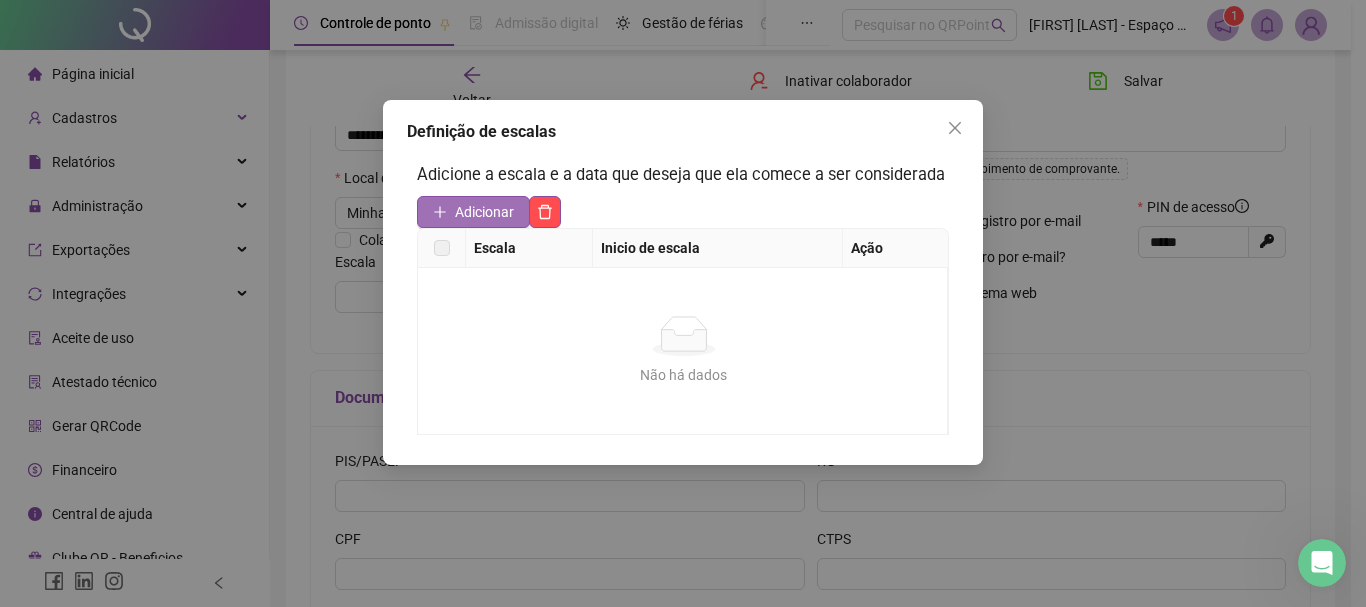 click on "Adicionar" at bounding box center [484, 212] 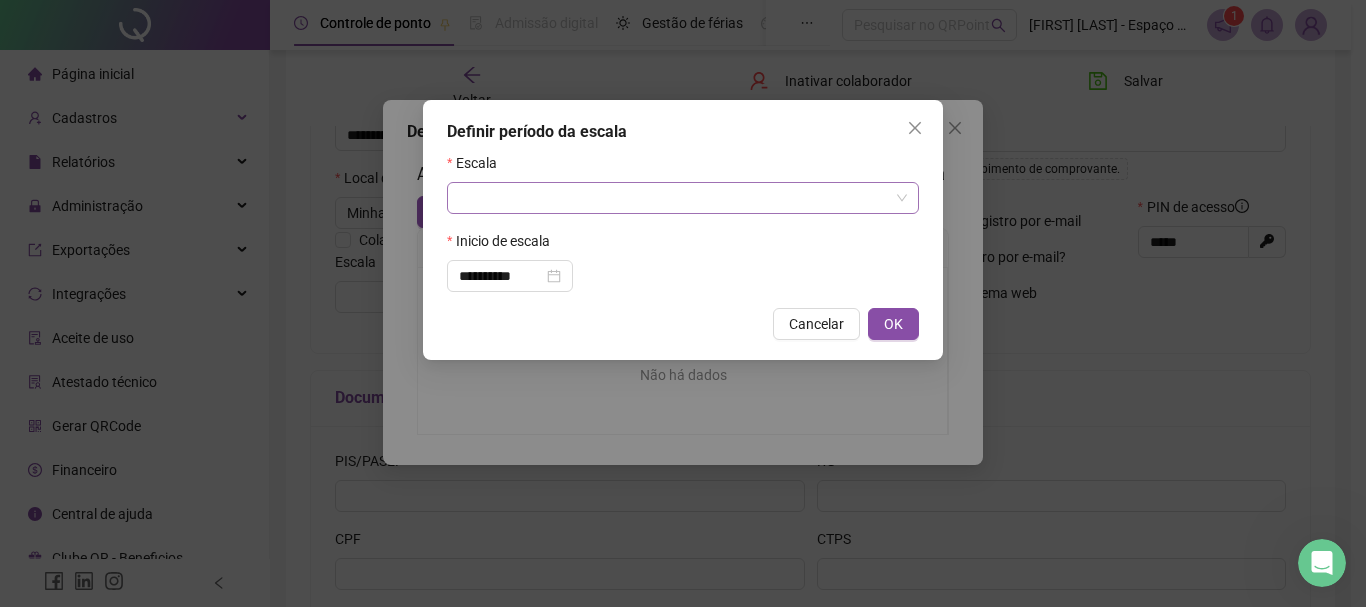 click at bounding box center [674, 198] 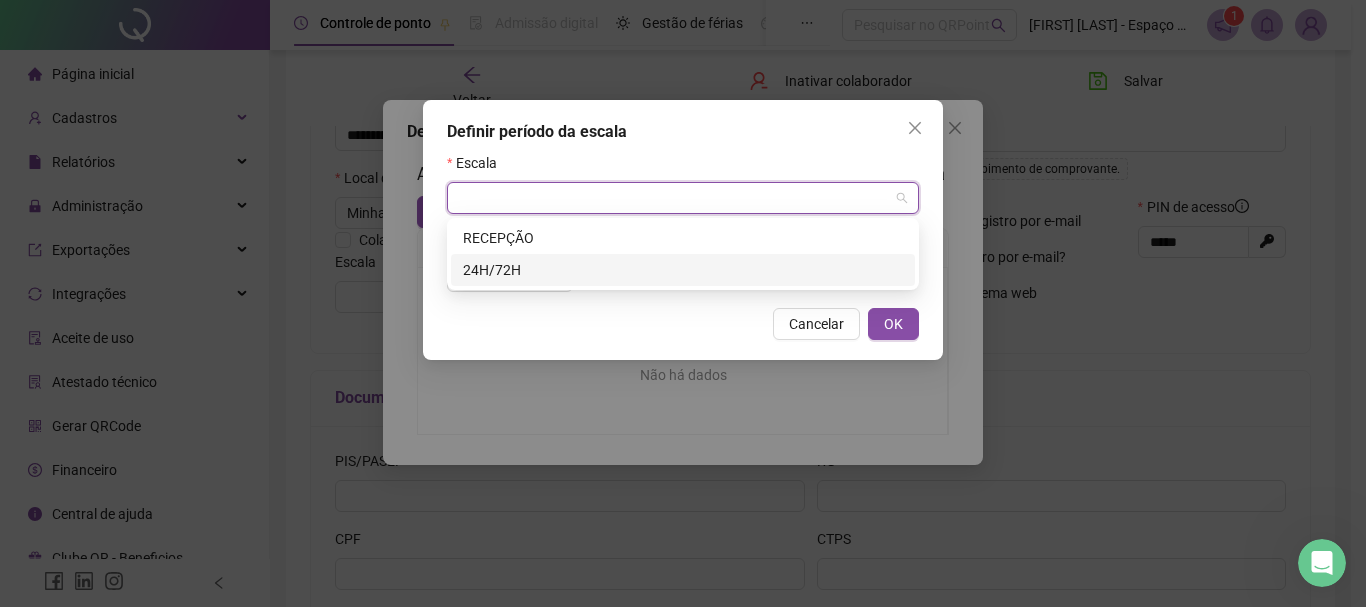 click on "24H/72H" at bounding box center [683, 270] 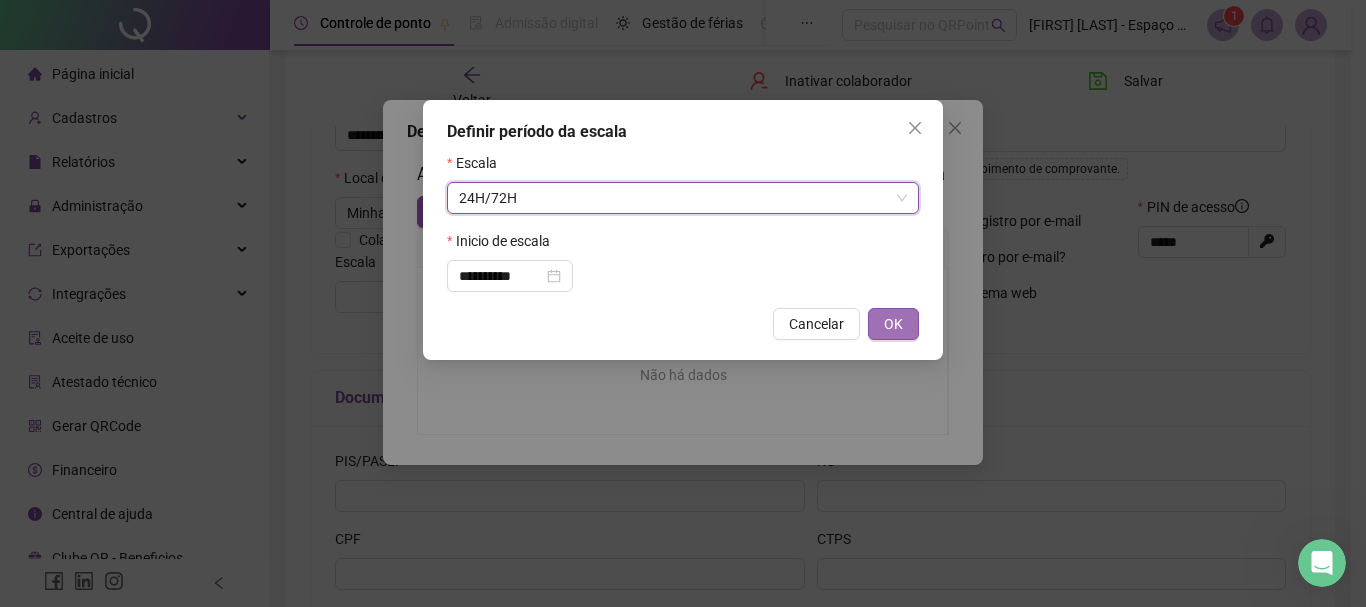 click on "OK" at bounding box center (893, 324) 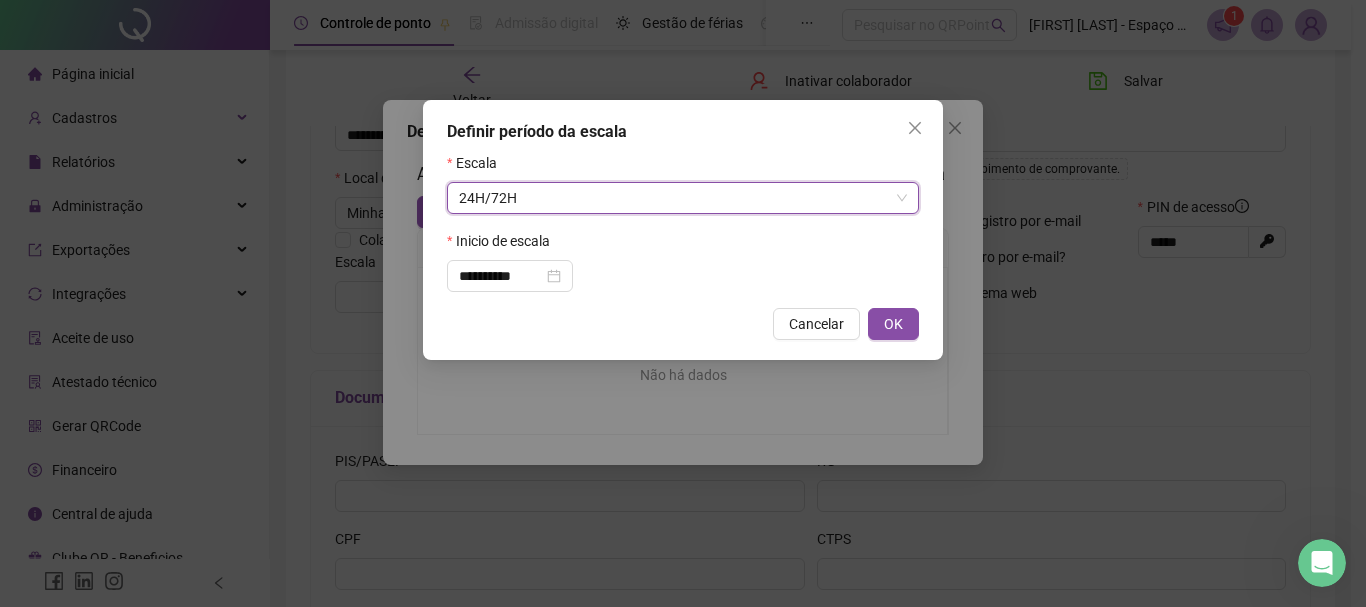 type on "*******" 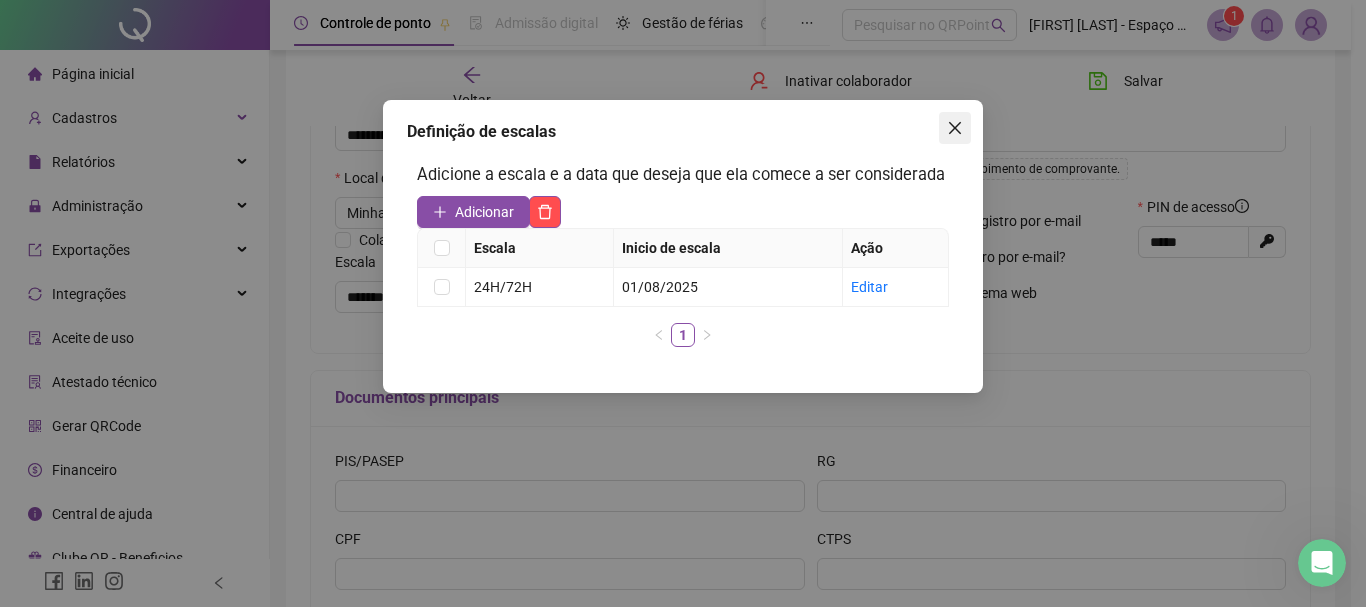click 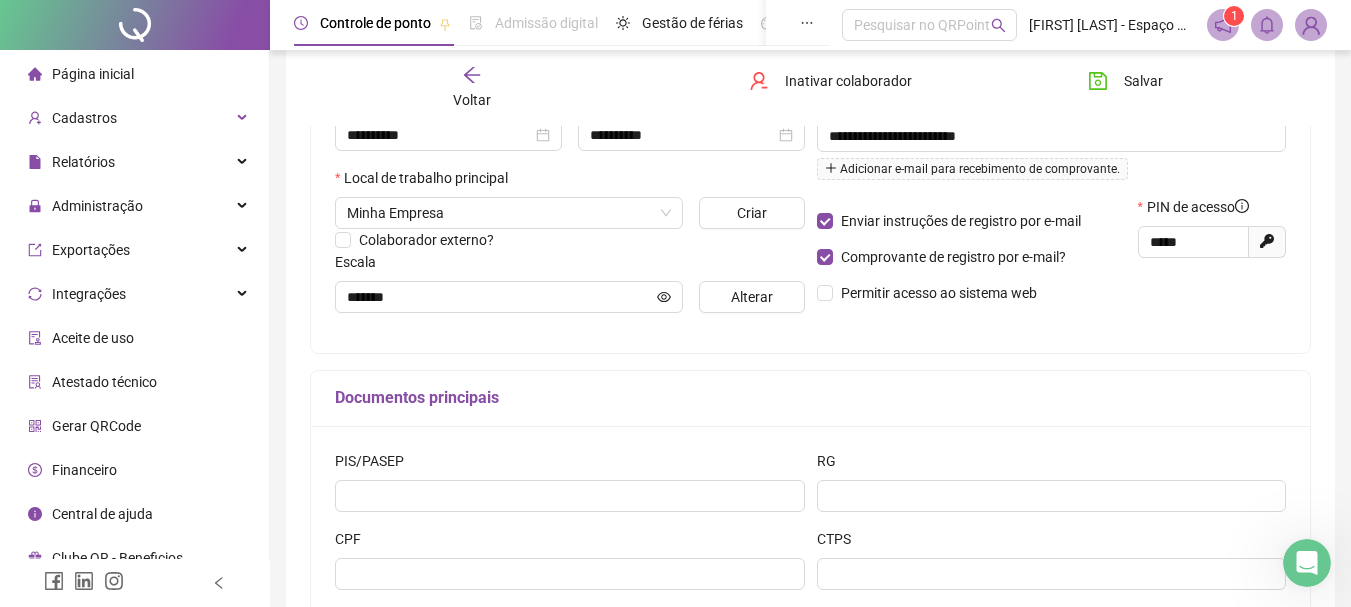 scroll, scrollTop: 500, scrollLeft: 0, axis: vertical 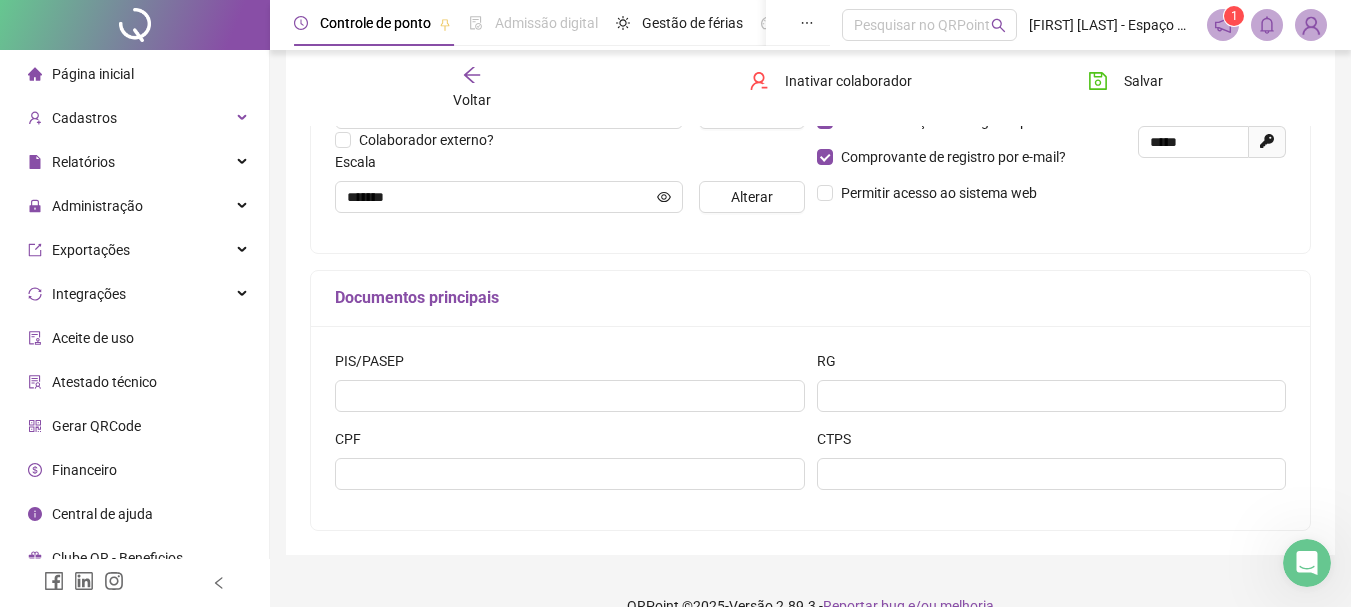 click on "PIS/PASEP" at bounding box center (570, 365) 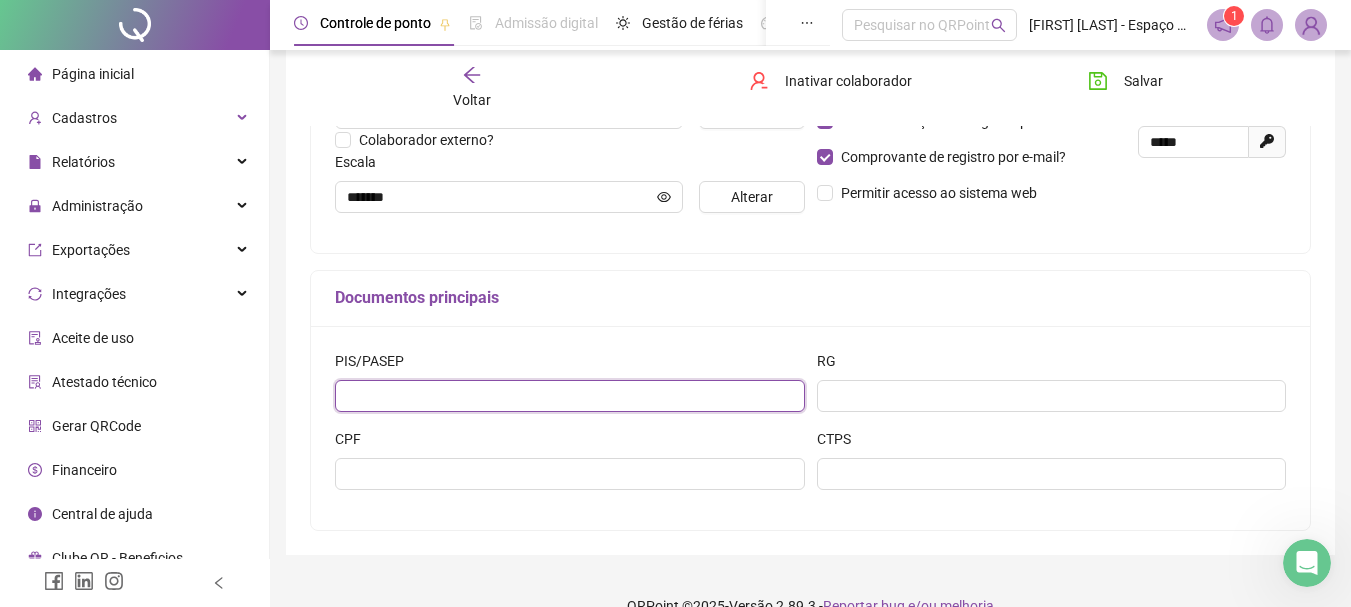 click at bounding box center (570, 396) 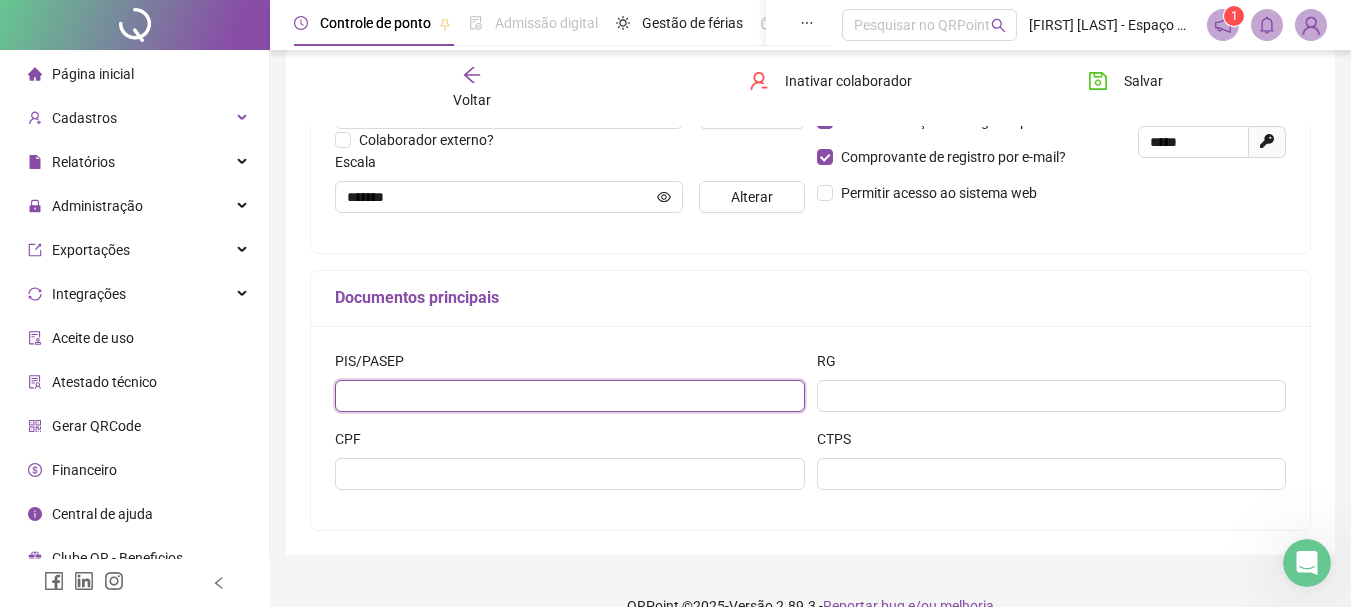 paste on "**********" 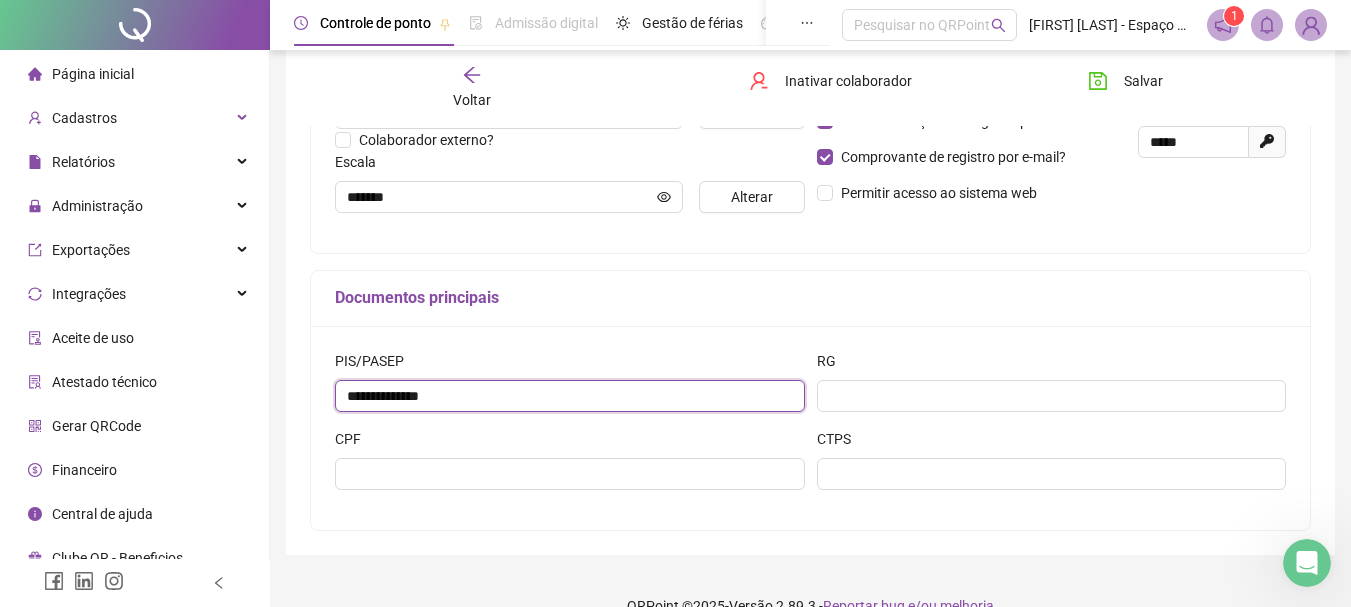type on "**********" 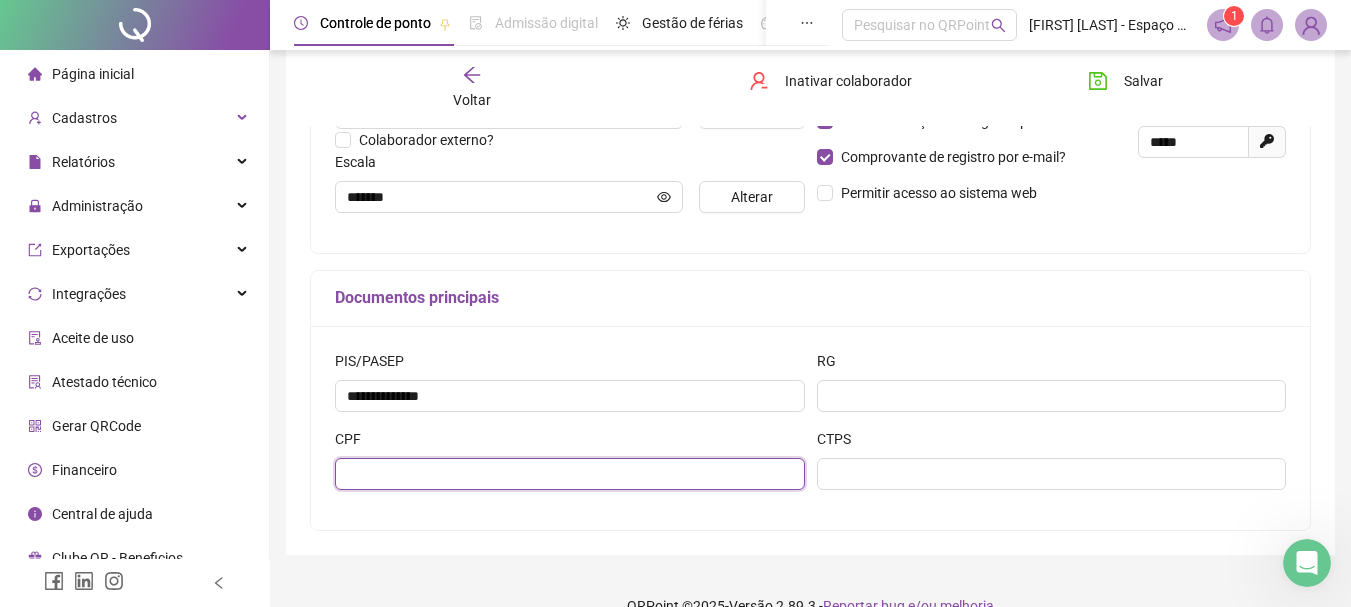 paste on "**********" 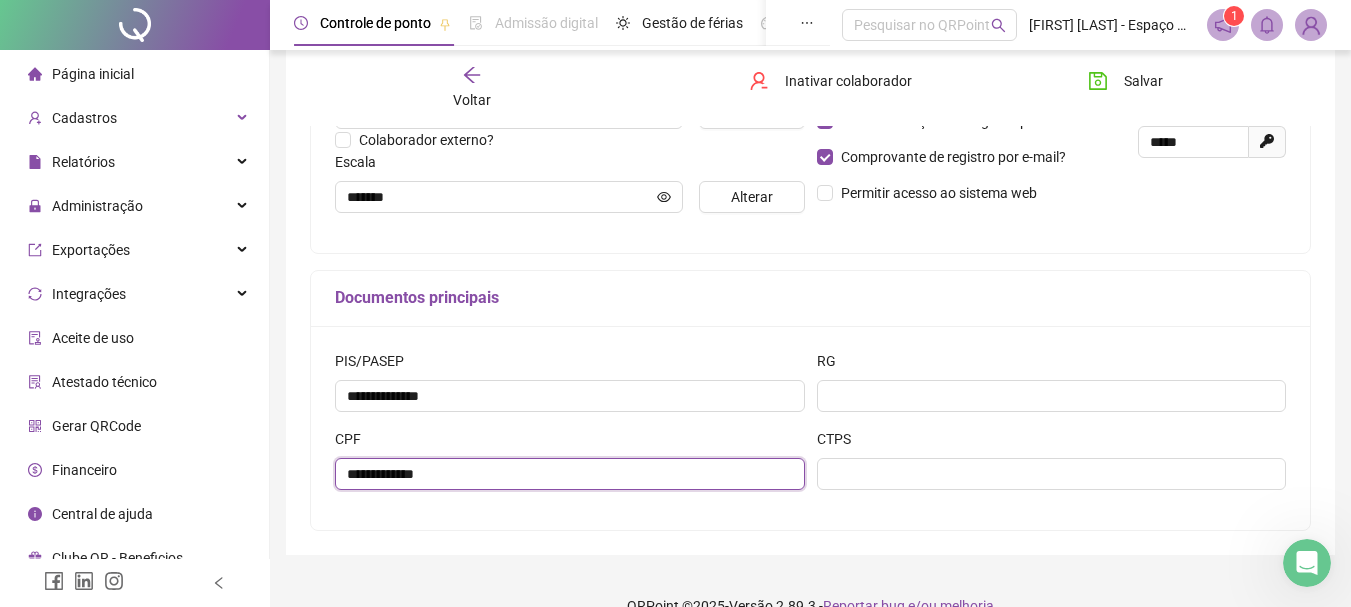 type on "**********" 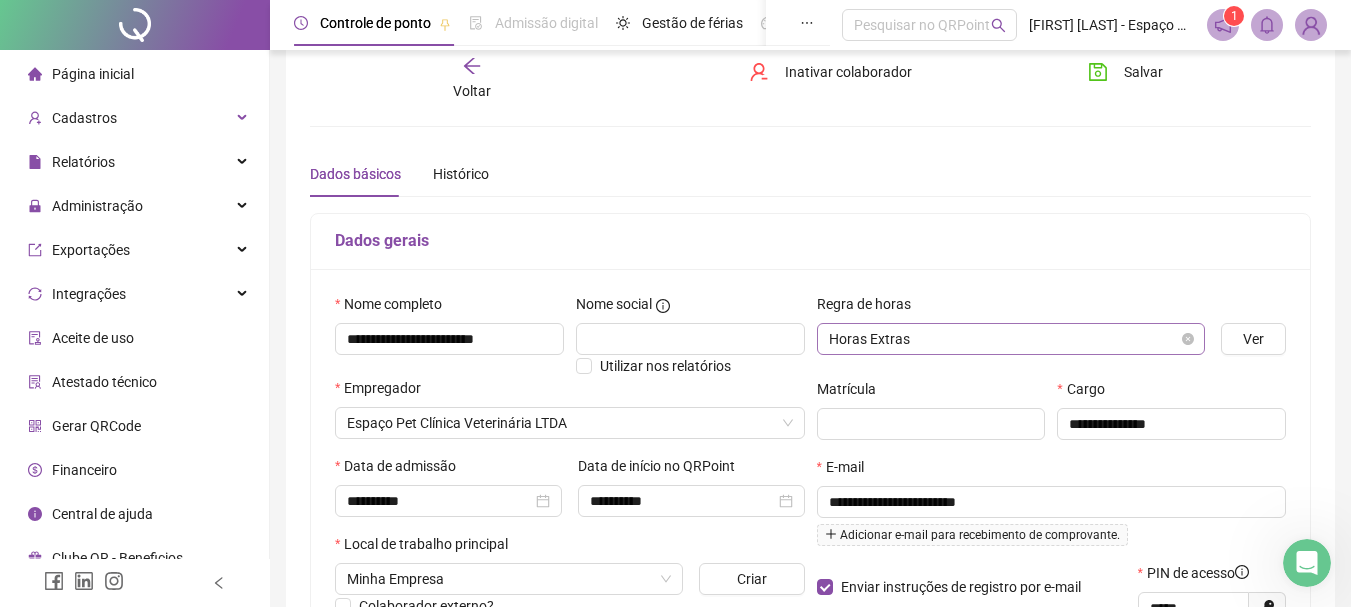 scroll, scrollTop: 0, scrollLeft: 0, axis: both 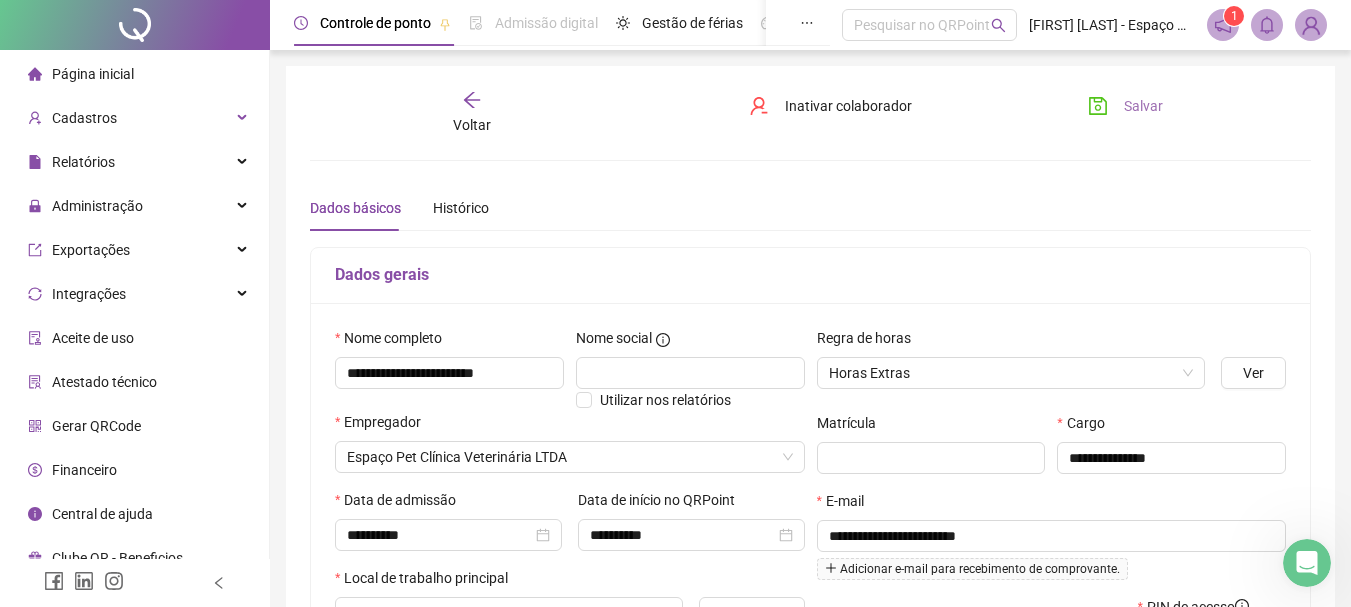 click on "Salvar" at bounding box center (1125, 106) 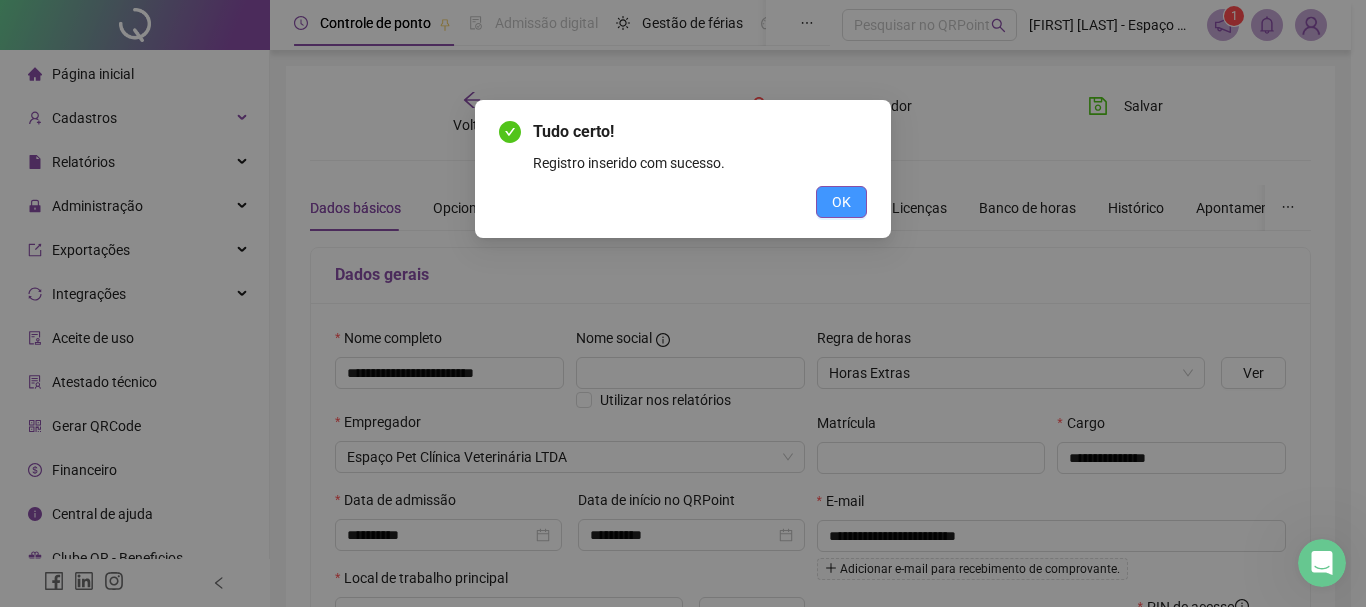 click on "OK" at bounding box center [841, 202] 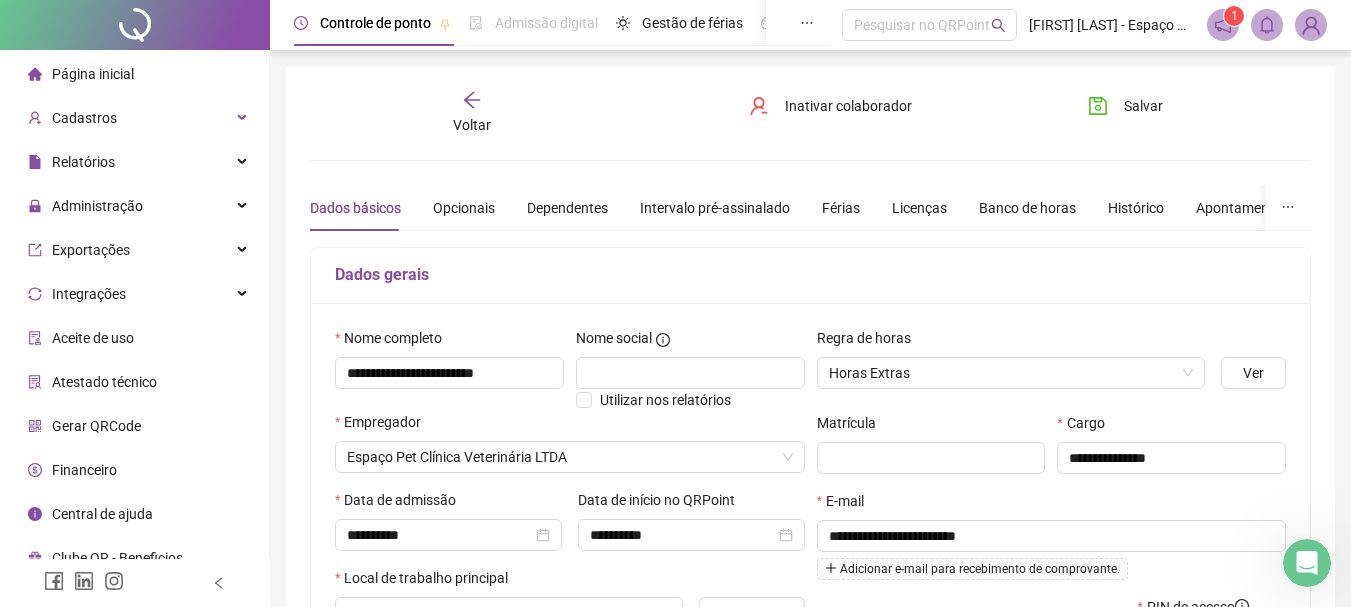 click on "Dados básicos Opcionais Dependentes Intervalo pré-assinalado Férias Licenças Banco de horas Histórico Apontamentos Integrações Preferências" at bounding box center [907, 208] 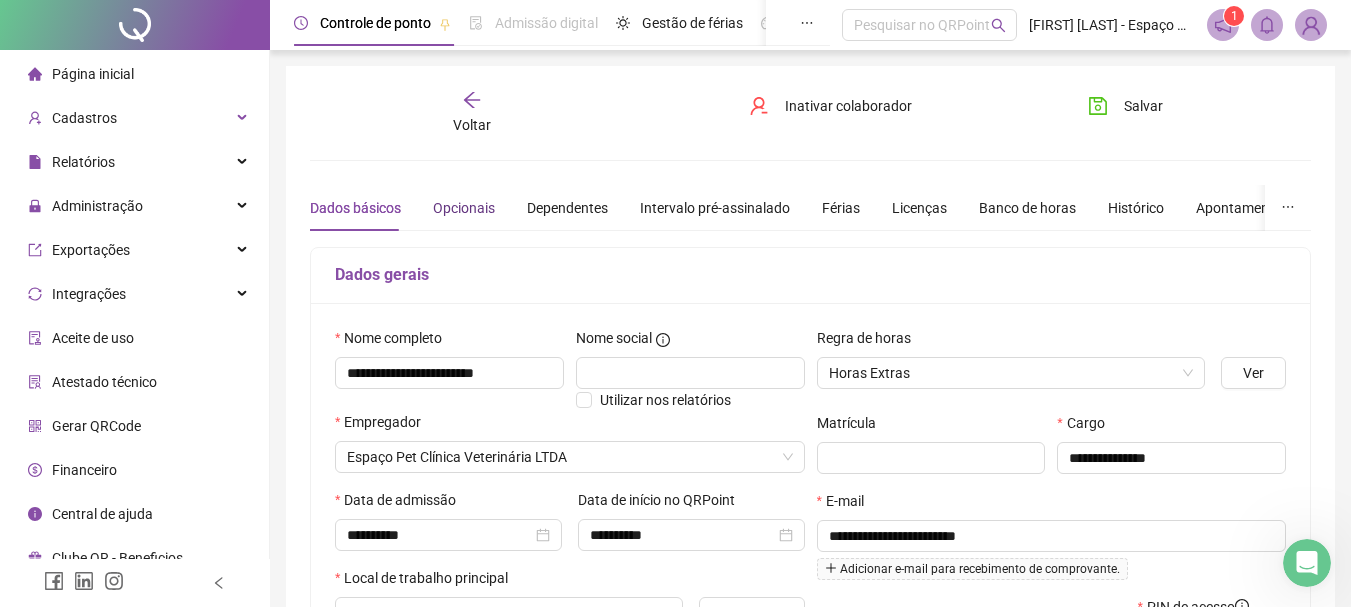 click on "Opcionais" at bounding box center (464, 208) 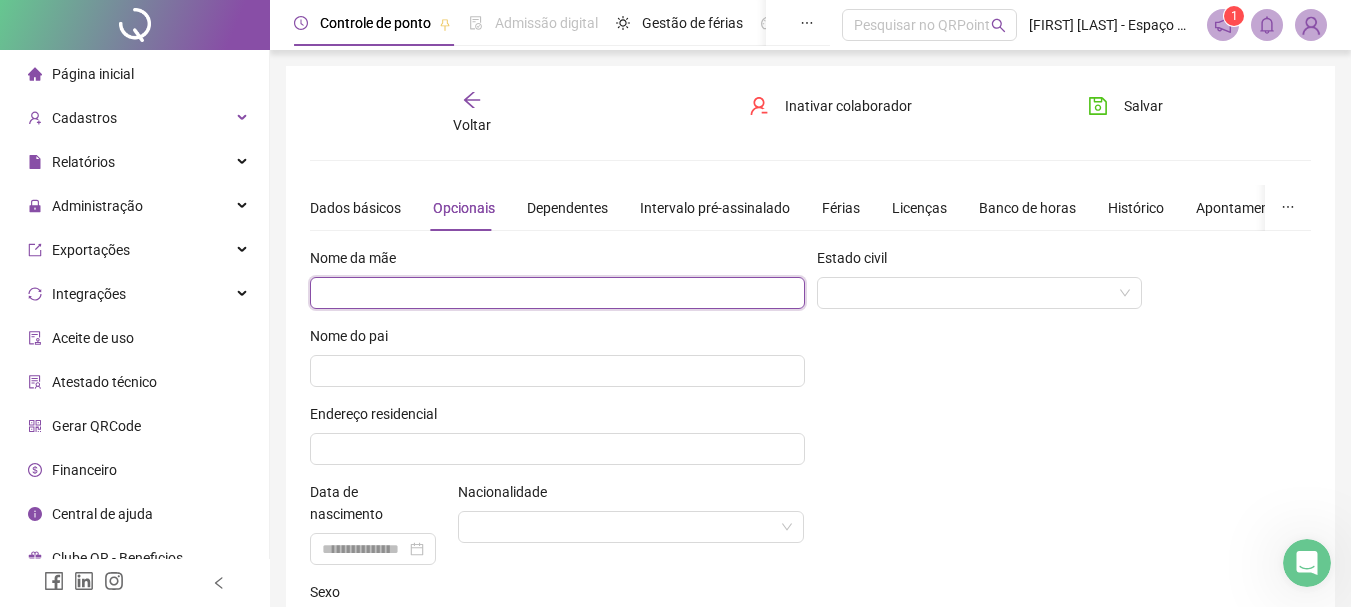 click at bounding box center [557, 293] 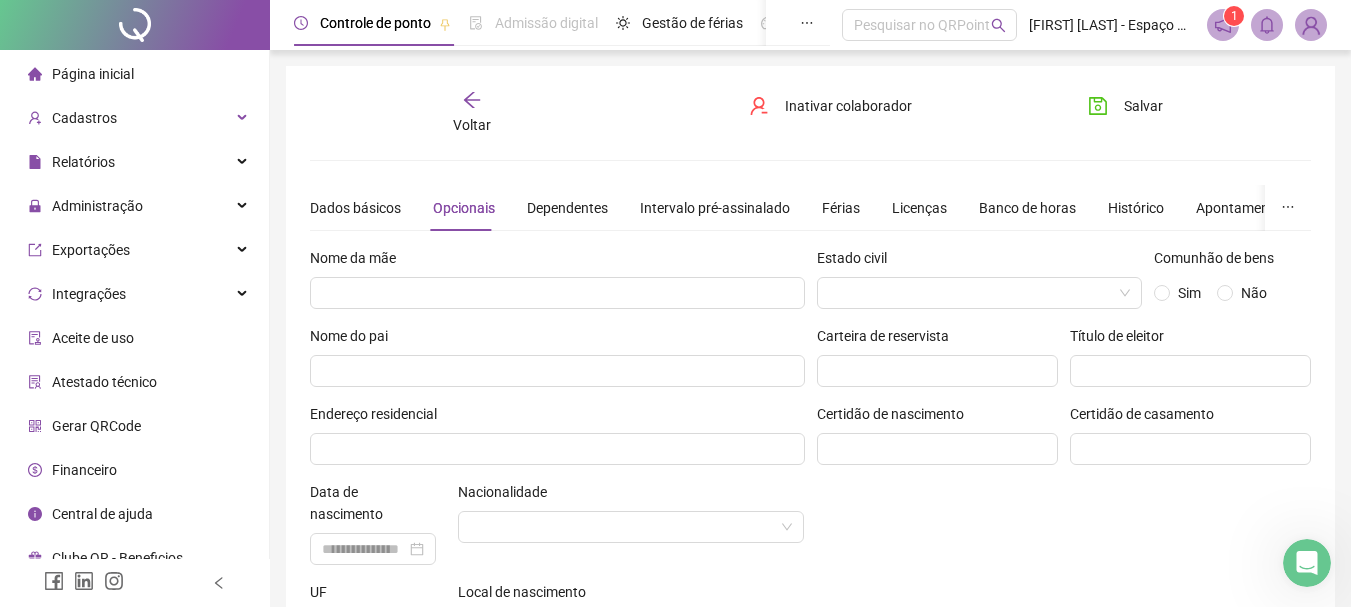 click on "Nome da mãe Nome do pai Endereço residencial Data de nascimento Nacionalidade UF Local de nascimento Sexo Masculino Feminino Outro" at bounding box center [557, 492] 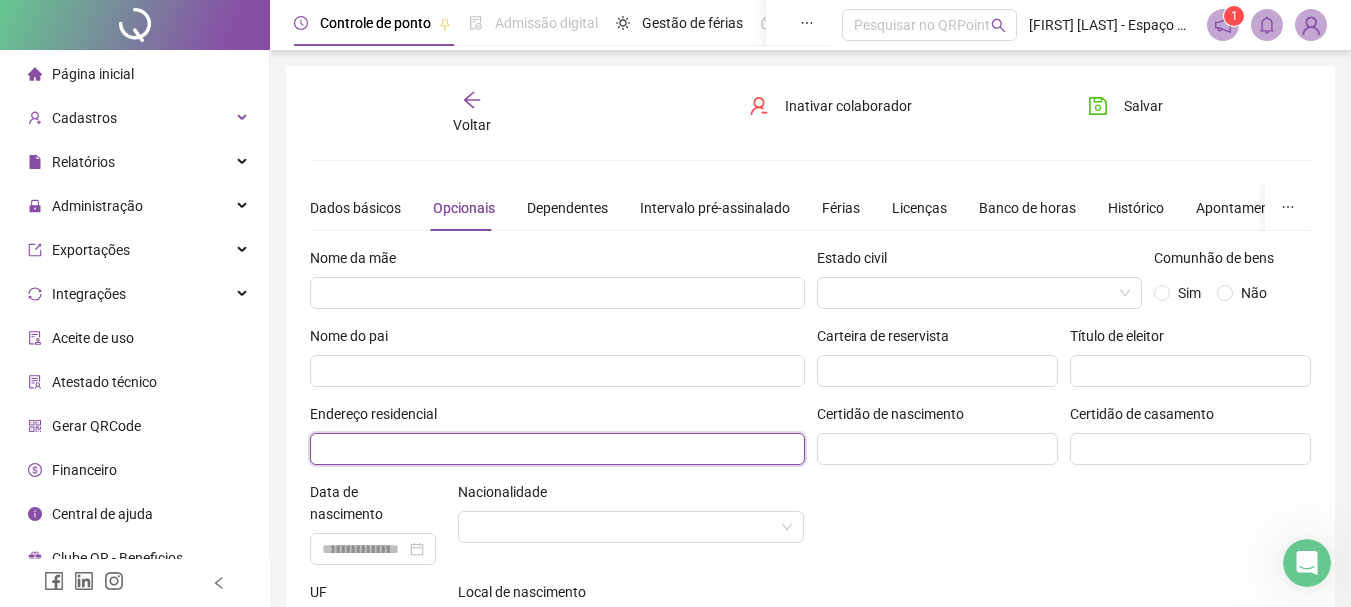 click at bounding box center (557, 449) 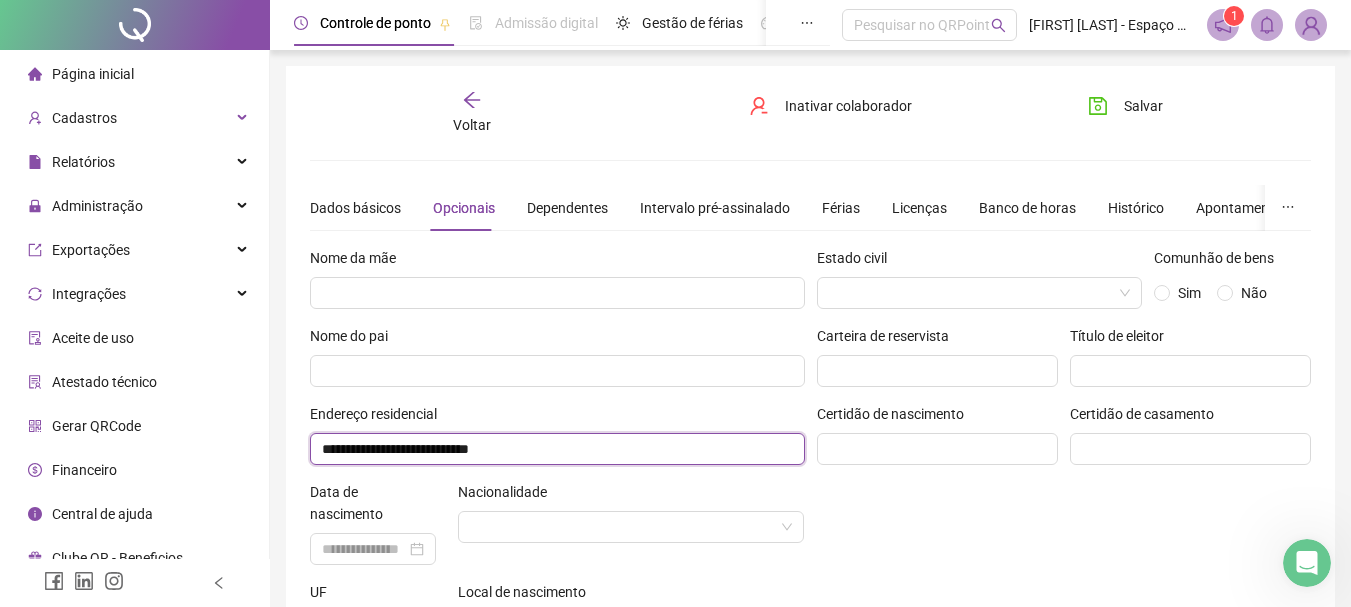 type on "**********" 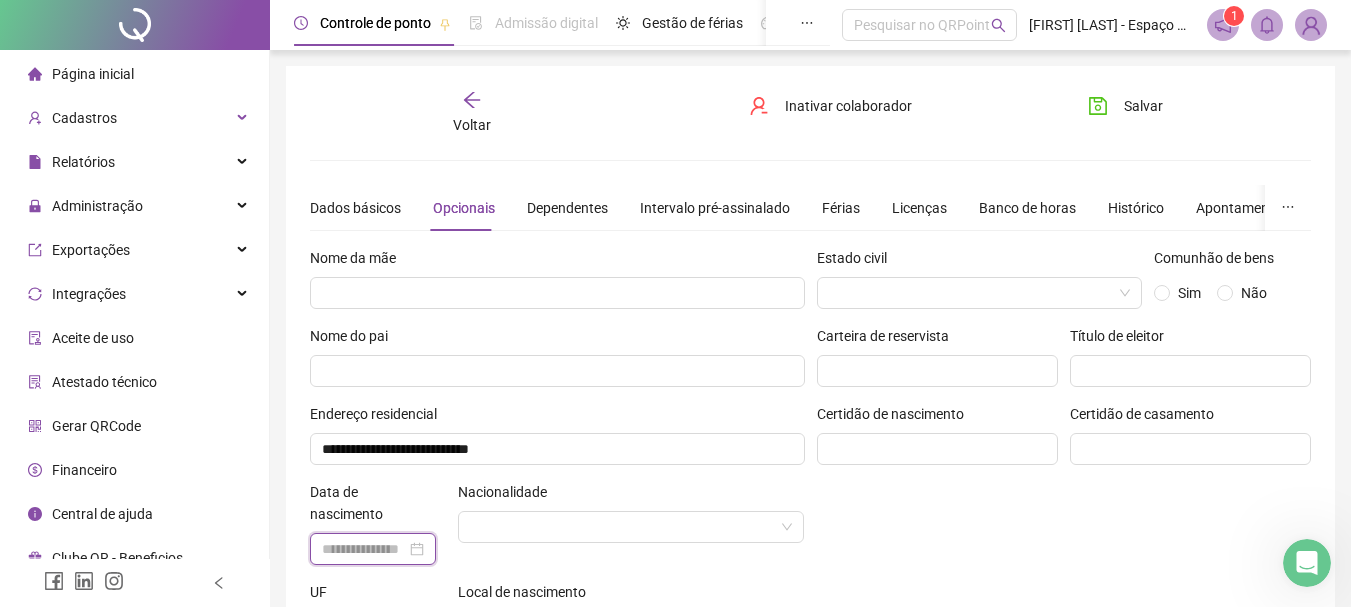 click at bounding box center [373, 549] 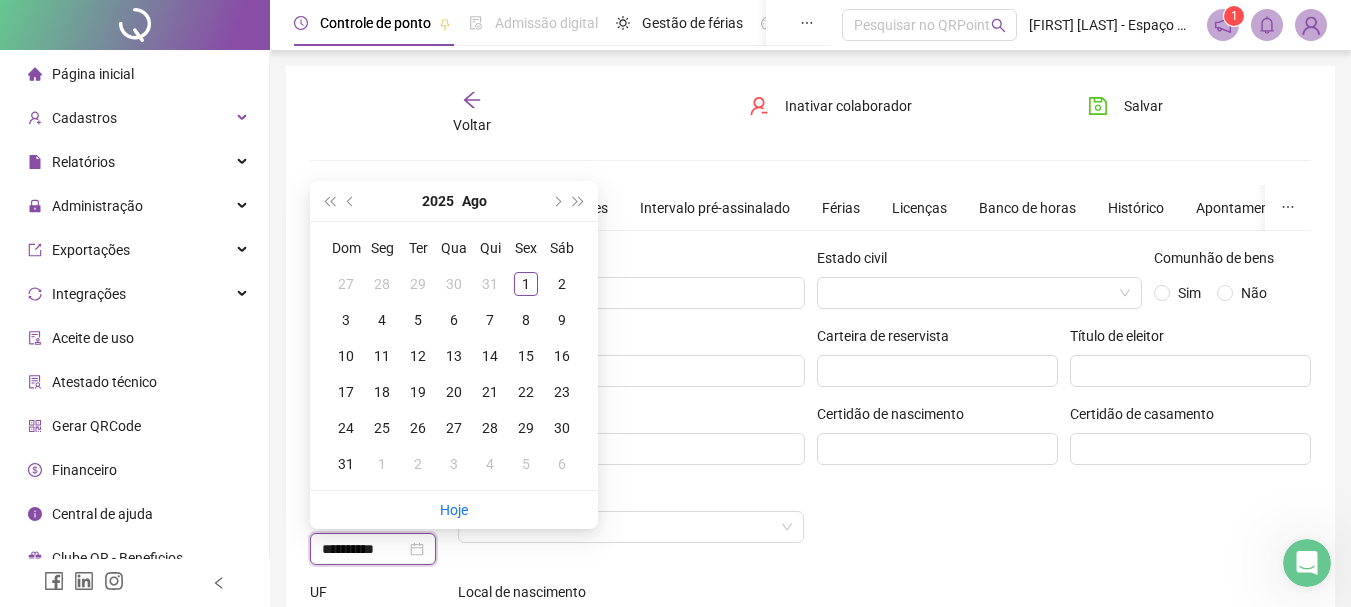 type on "**********" 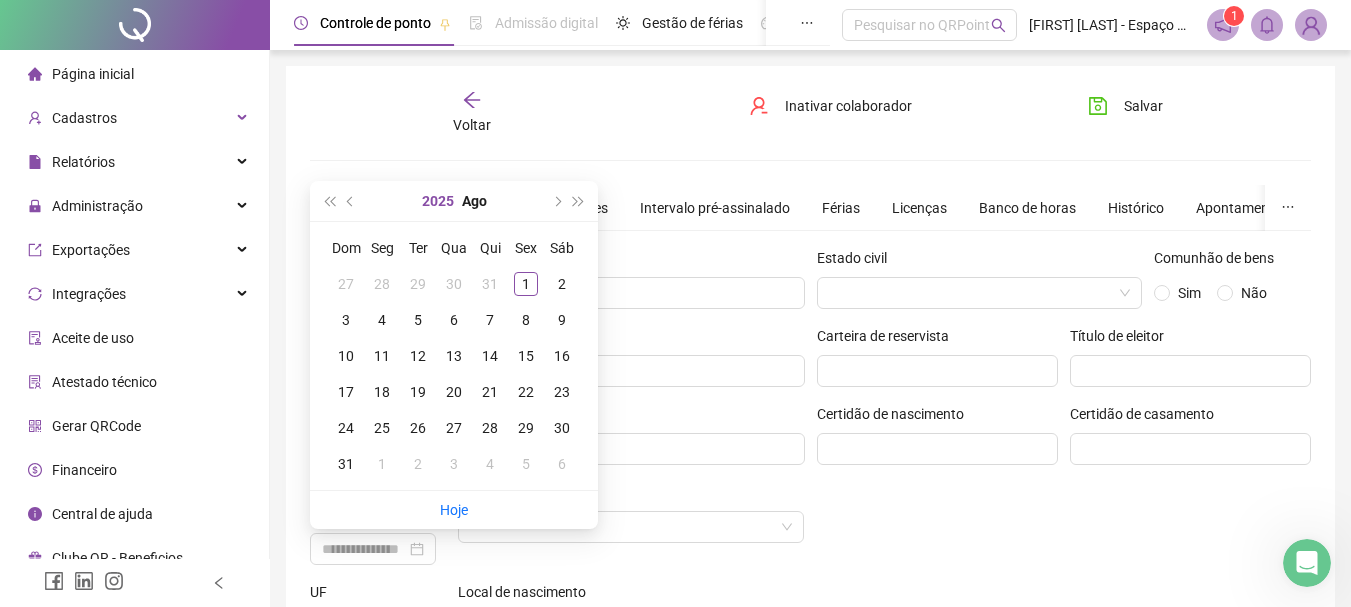 click on "2025" at bounding box center (438, 201) 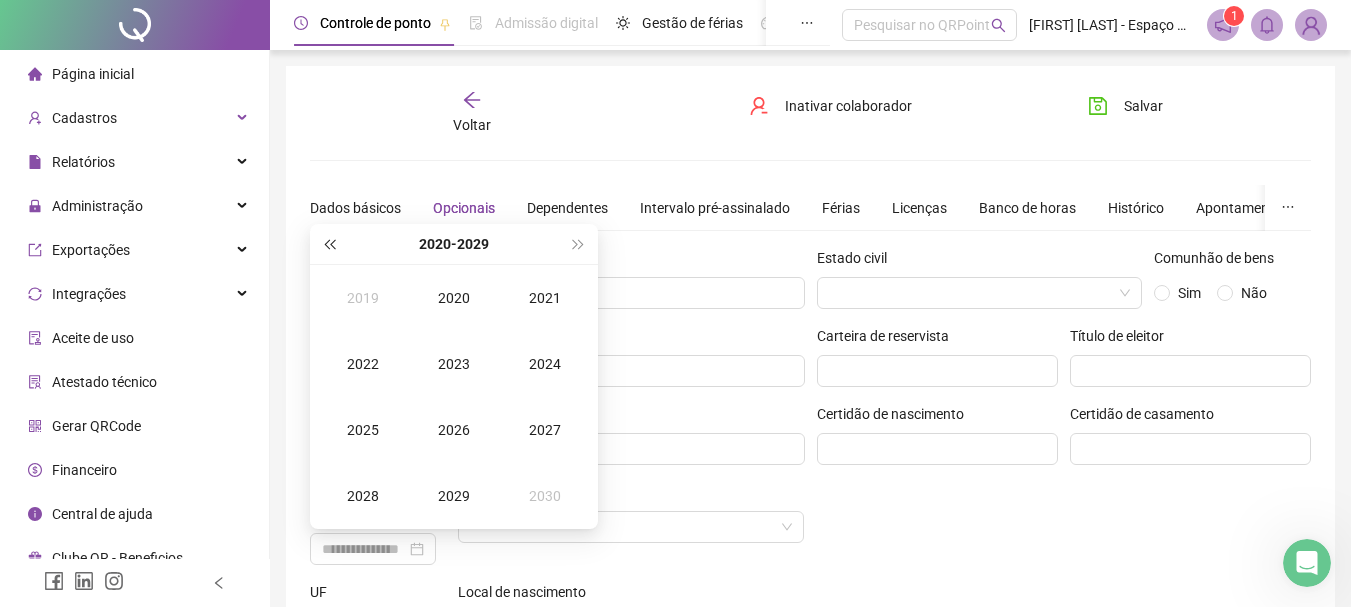 click at bounding box center [329, 244] 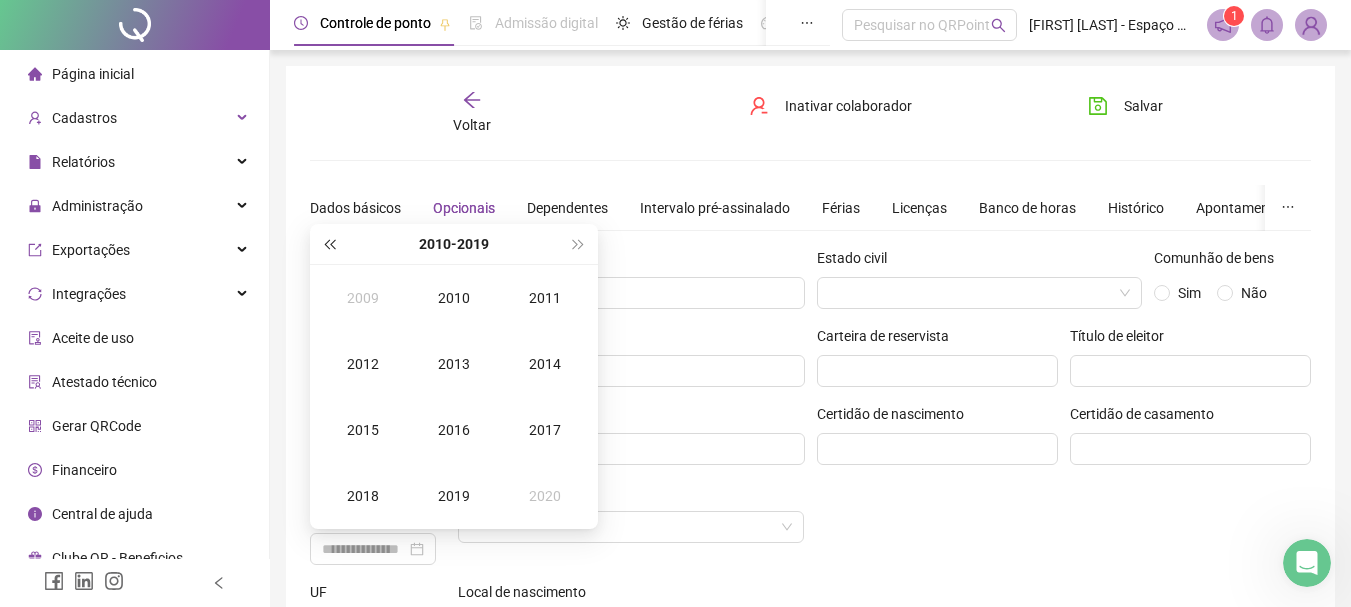 click at bounding box center [329, 244] 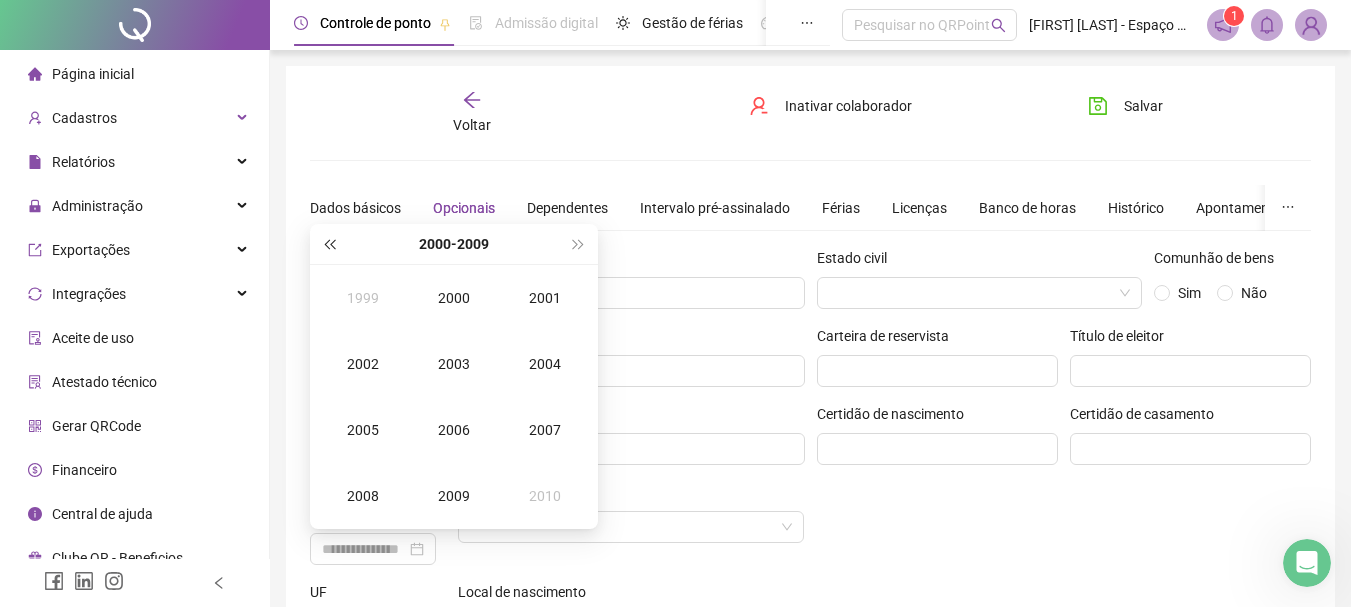 click at bounding box center (329, 244) 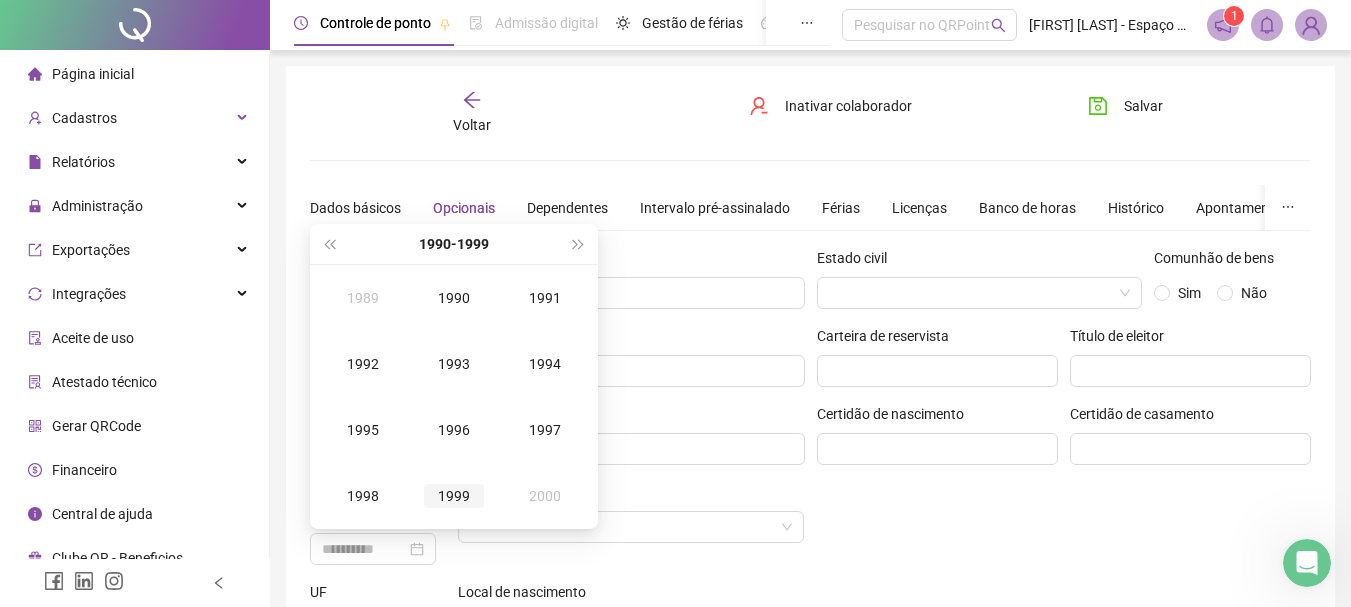 click on "1999" at bounding box center [454, 496] 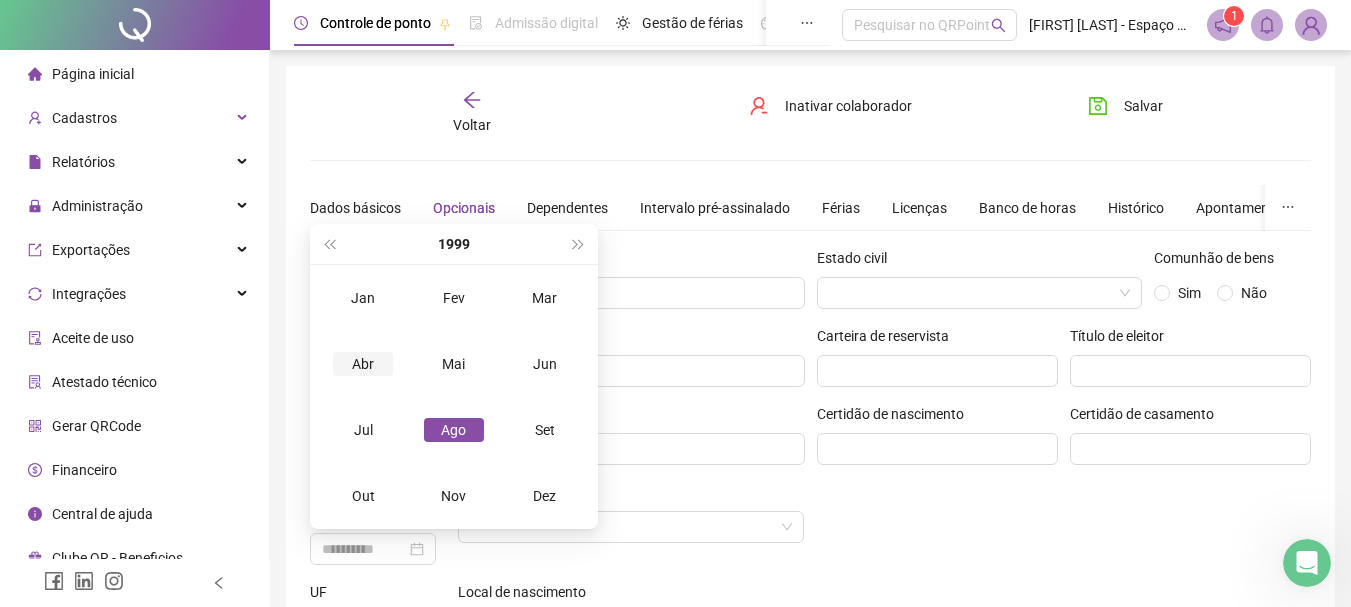 click on "Abr" at bounding box center [363, 364] 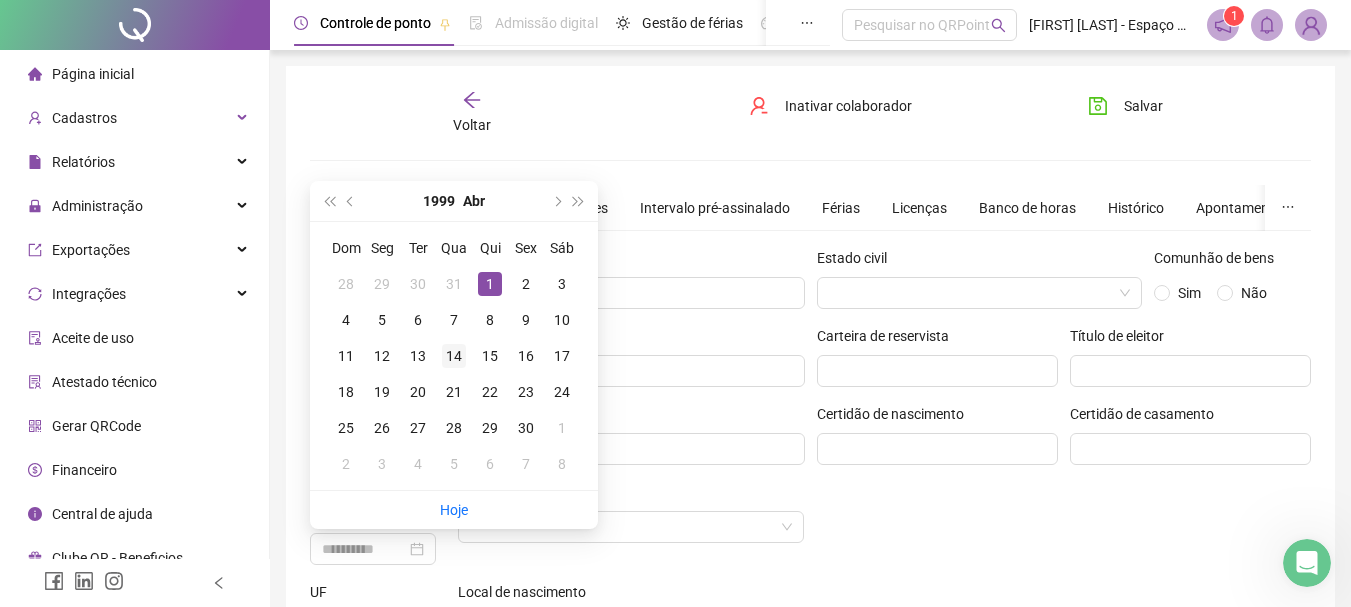 type on "**********" 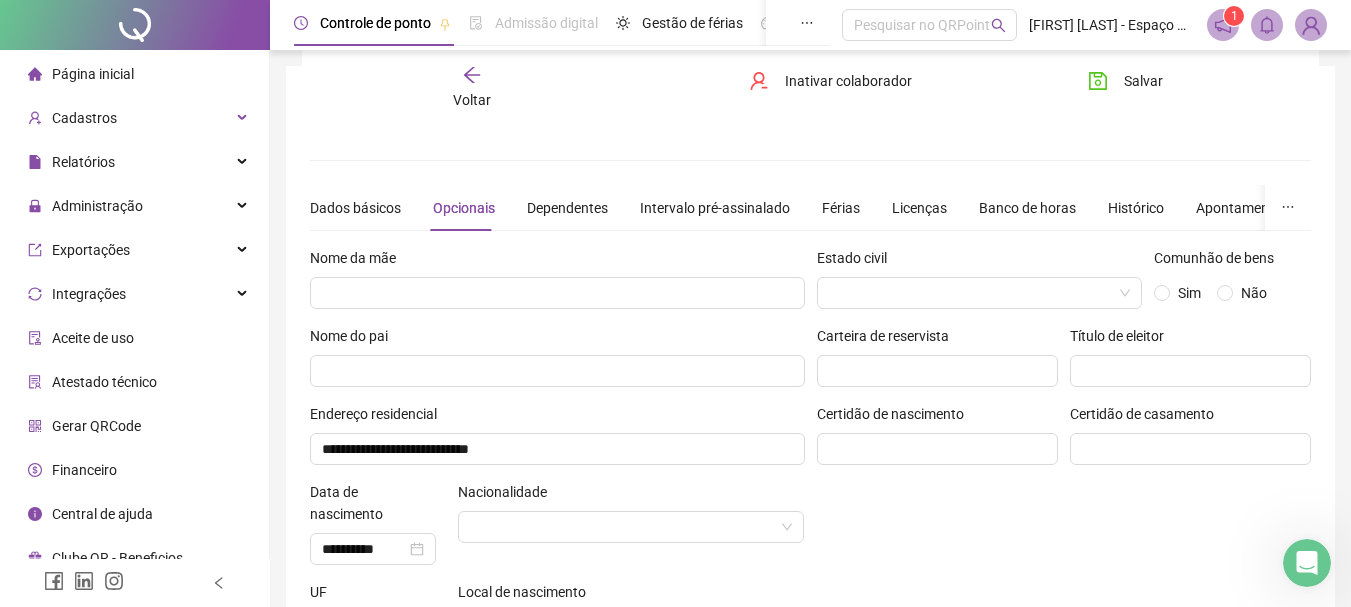 scroll, scrollTop: 200, scrollLeft: 0, axis: vertical 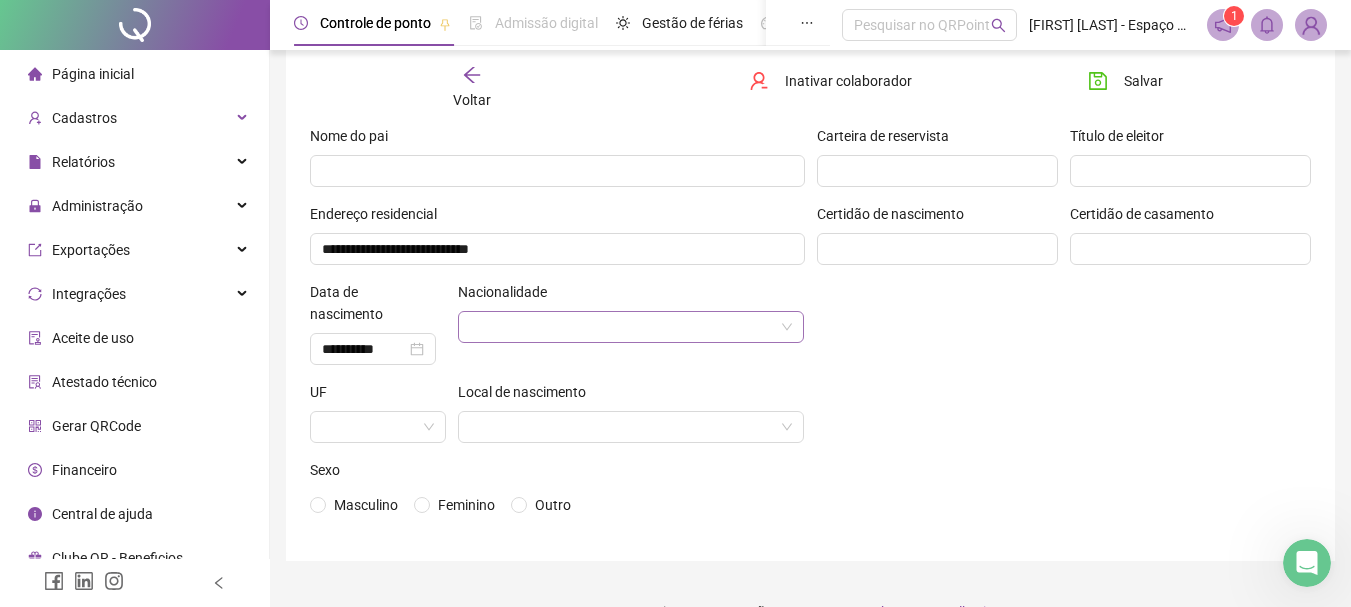 click at bounding box center [622, 327] 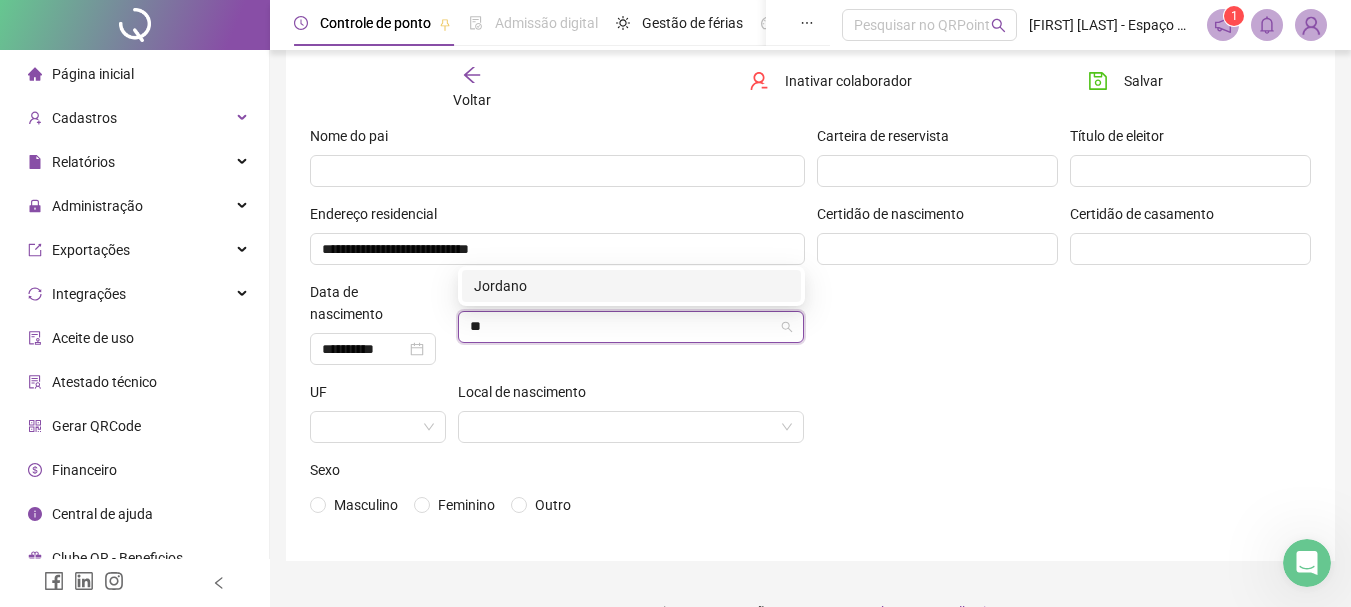 type on "*" 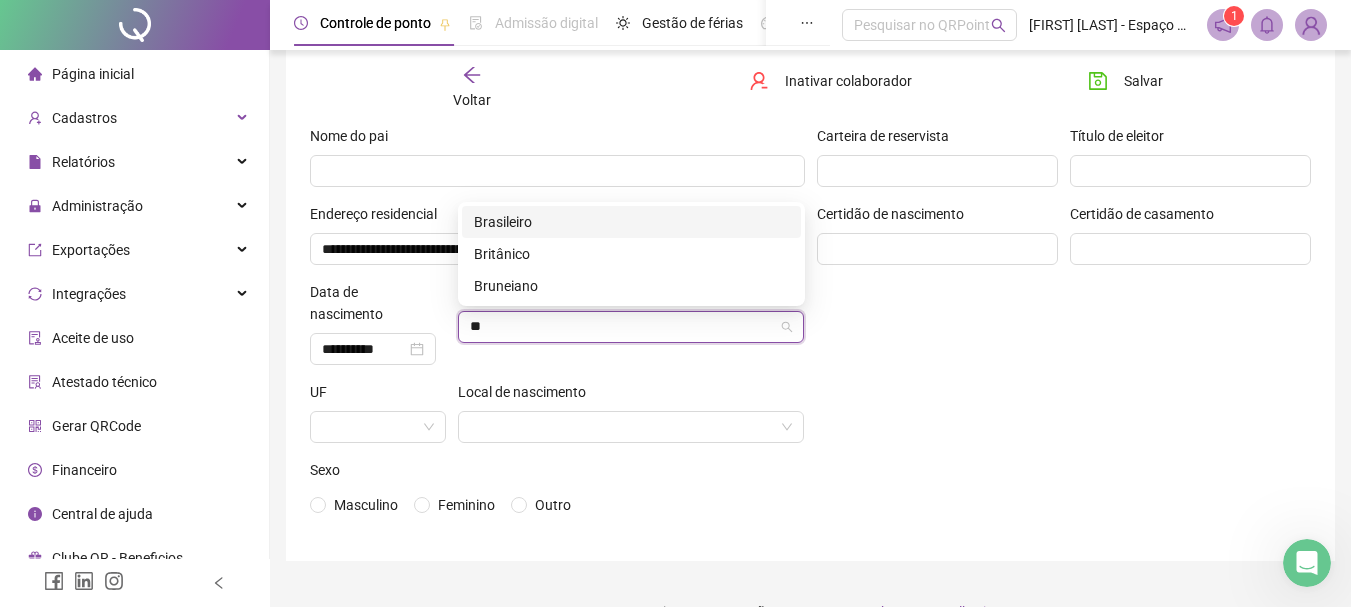 type on "***" 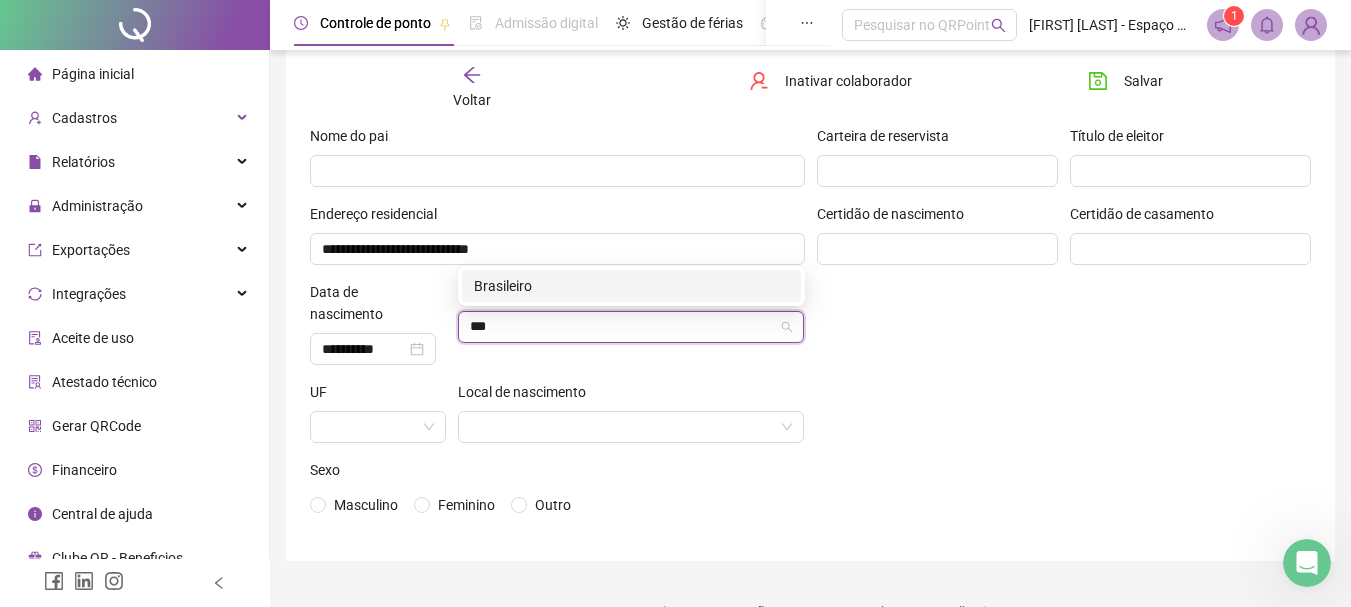 type 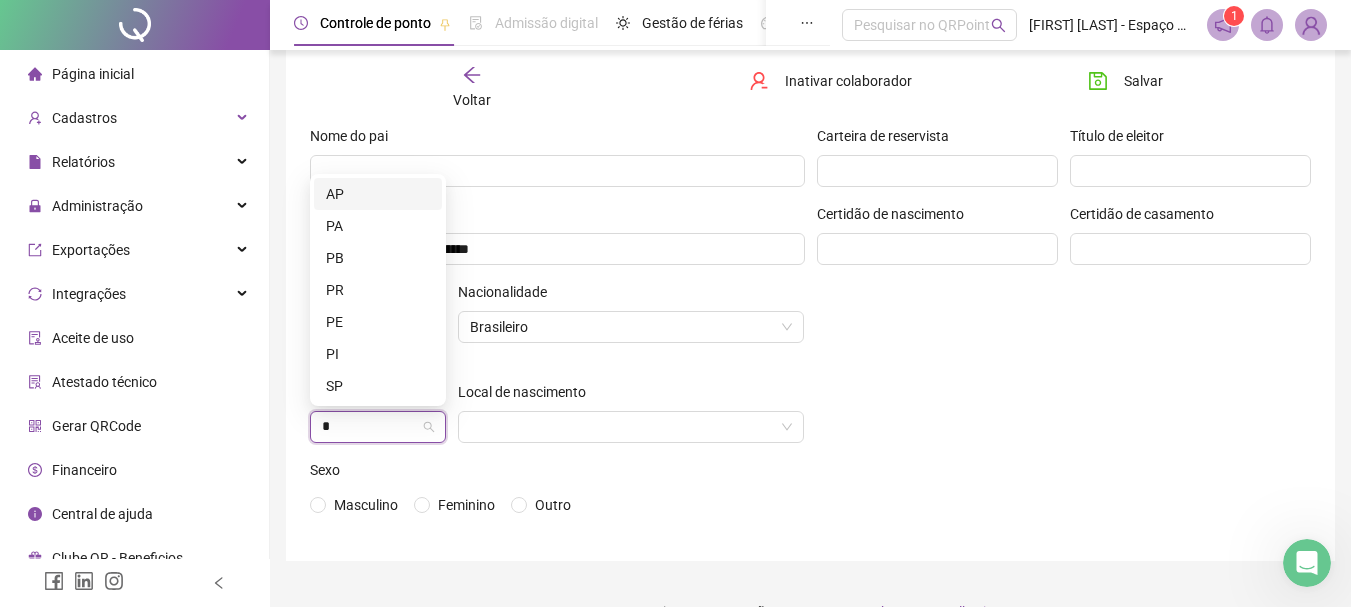 type on "**" 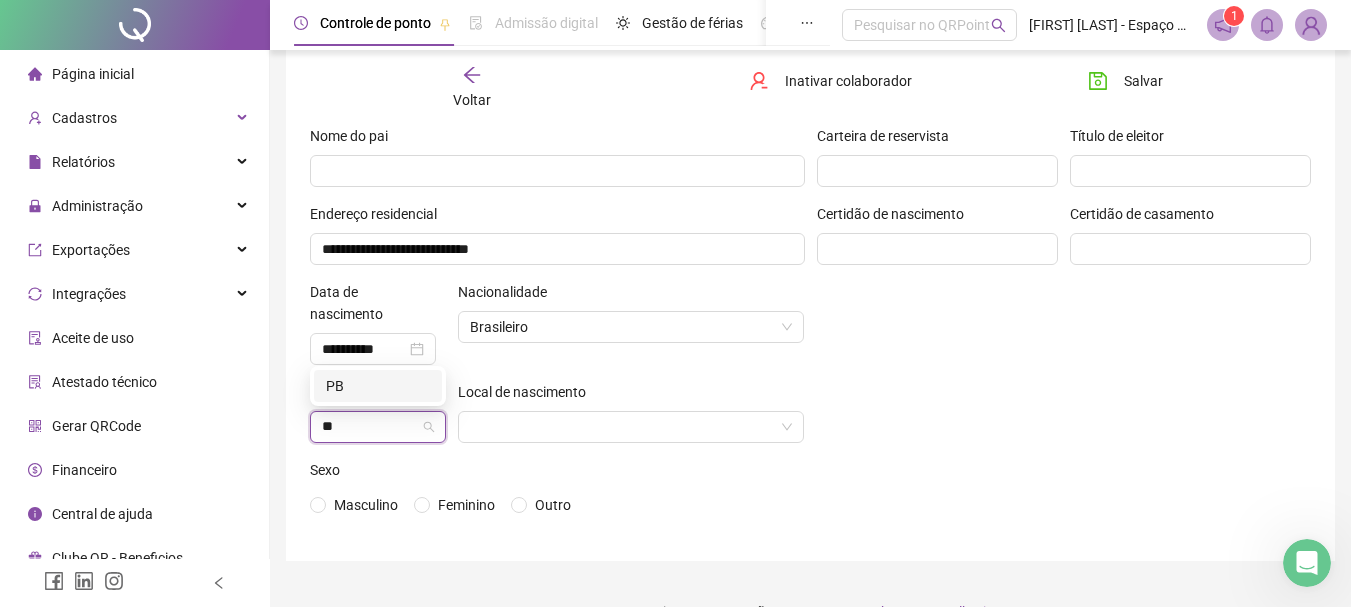 type 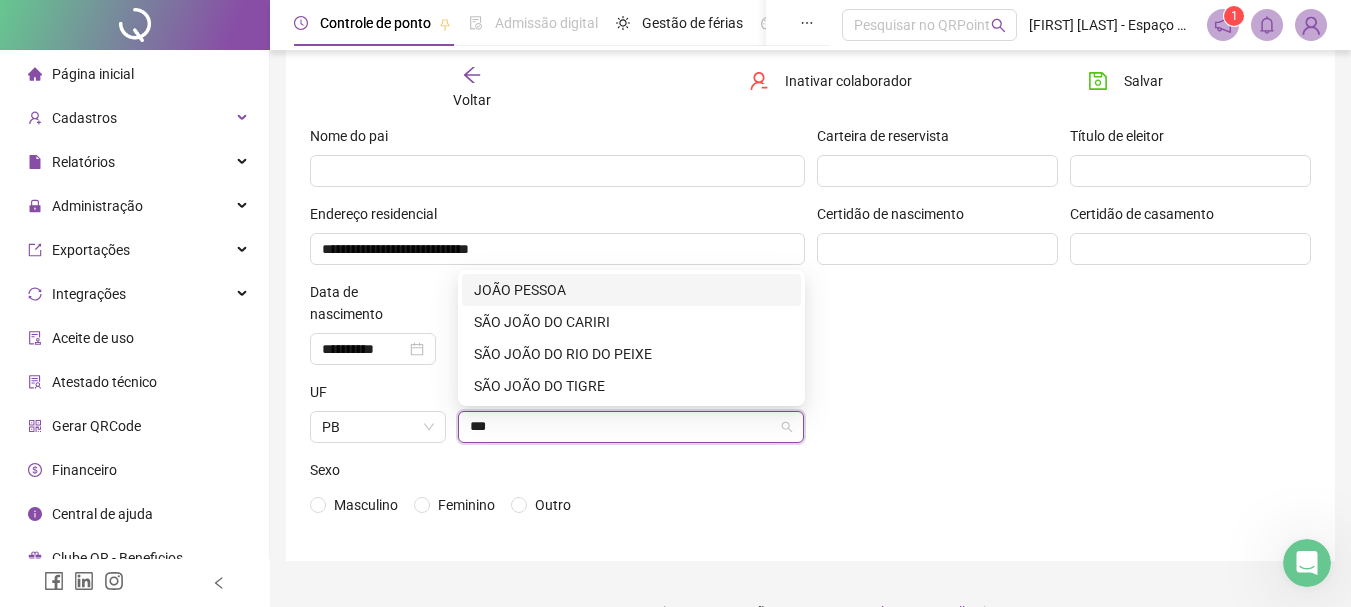 type on "****" 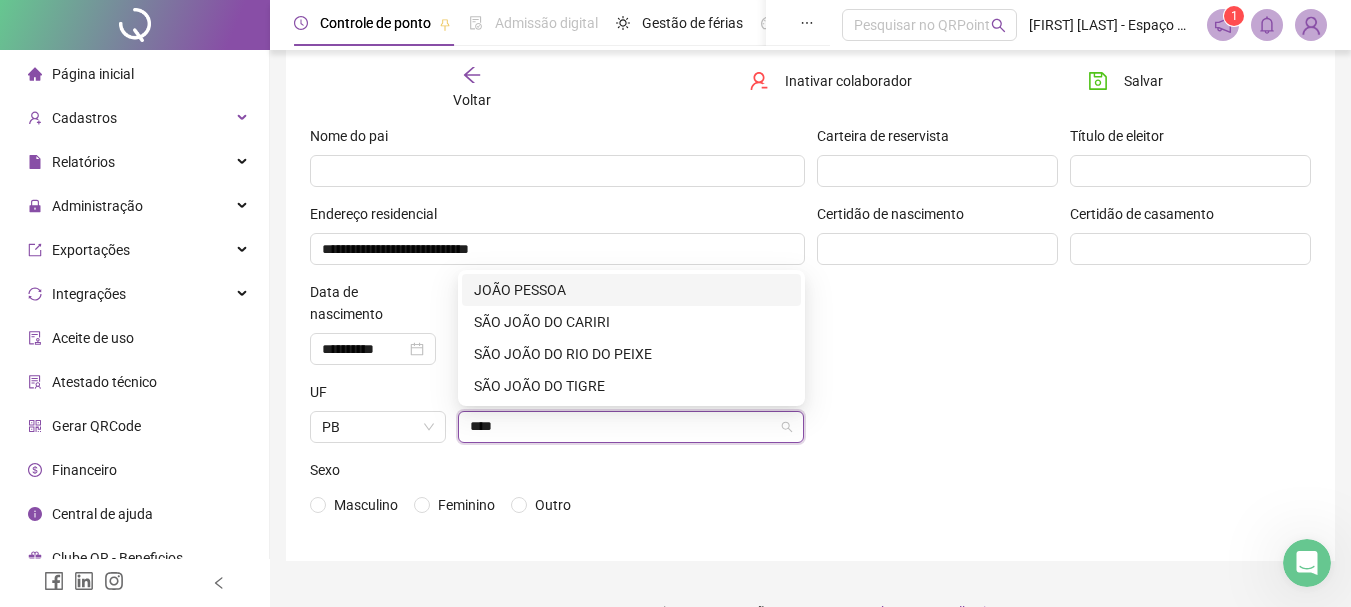 type 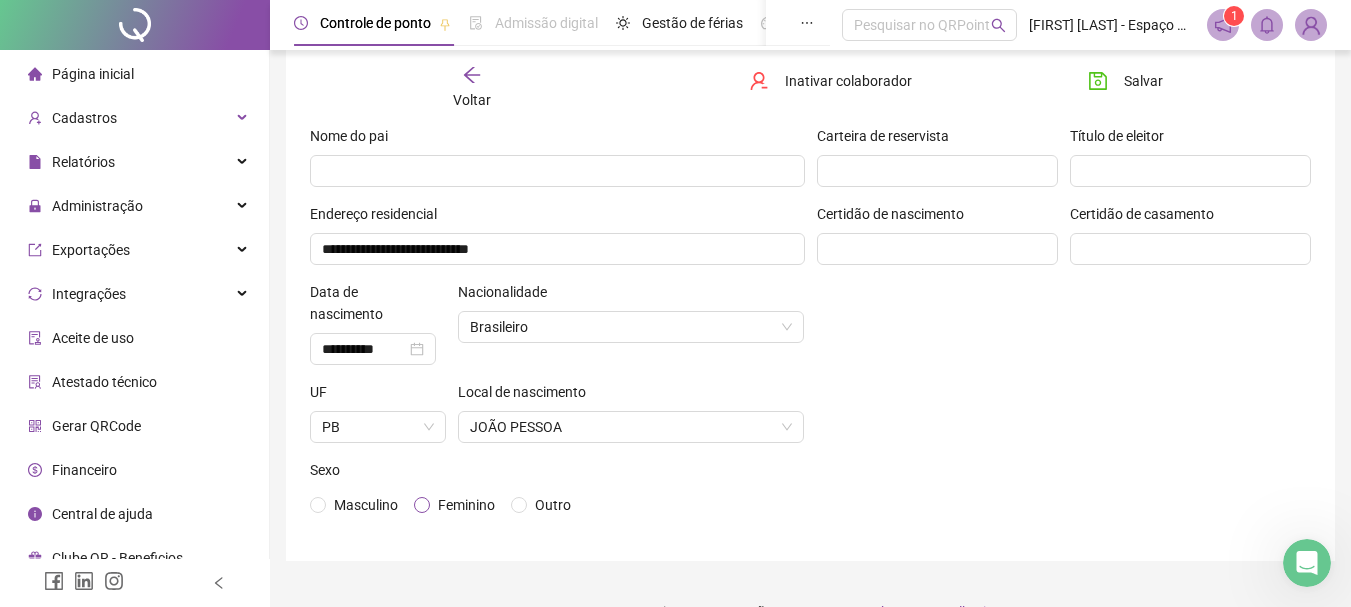 click on "Feminino" at bounding box center (466, 505) 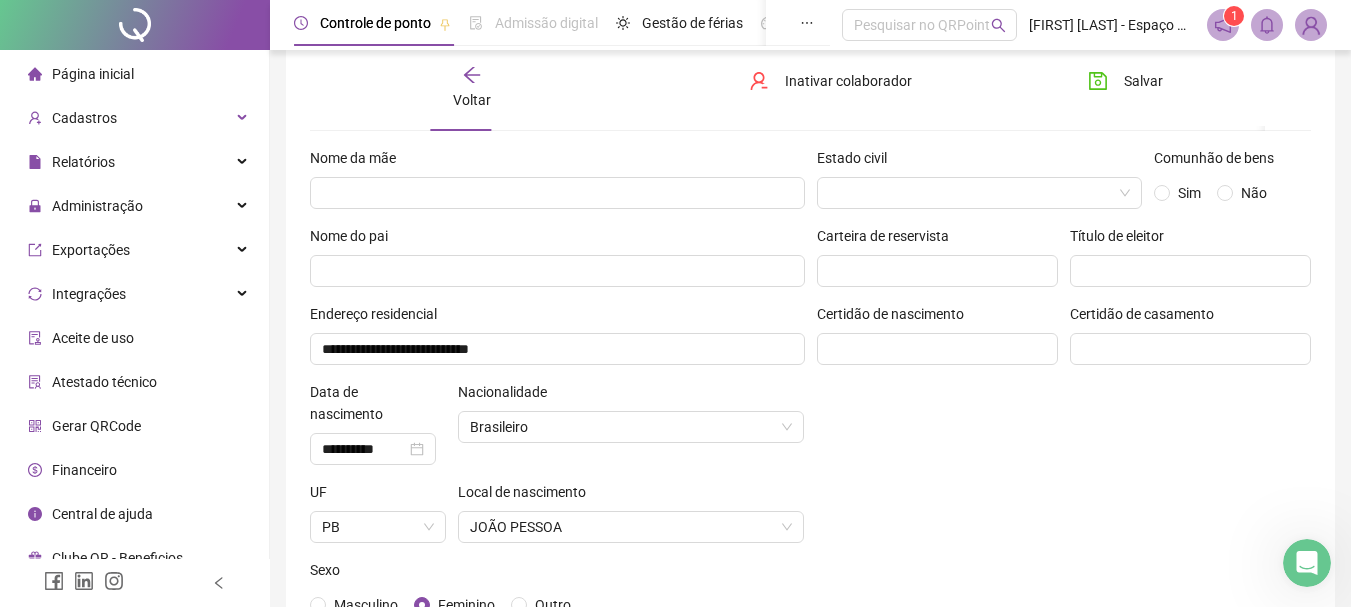 scroll, scrollTop: 0, scrollLeft: 0, axis: both 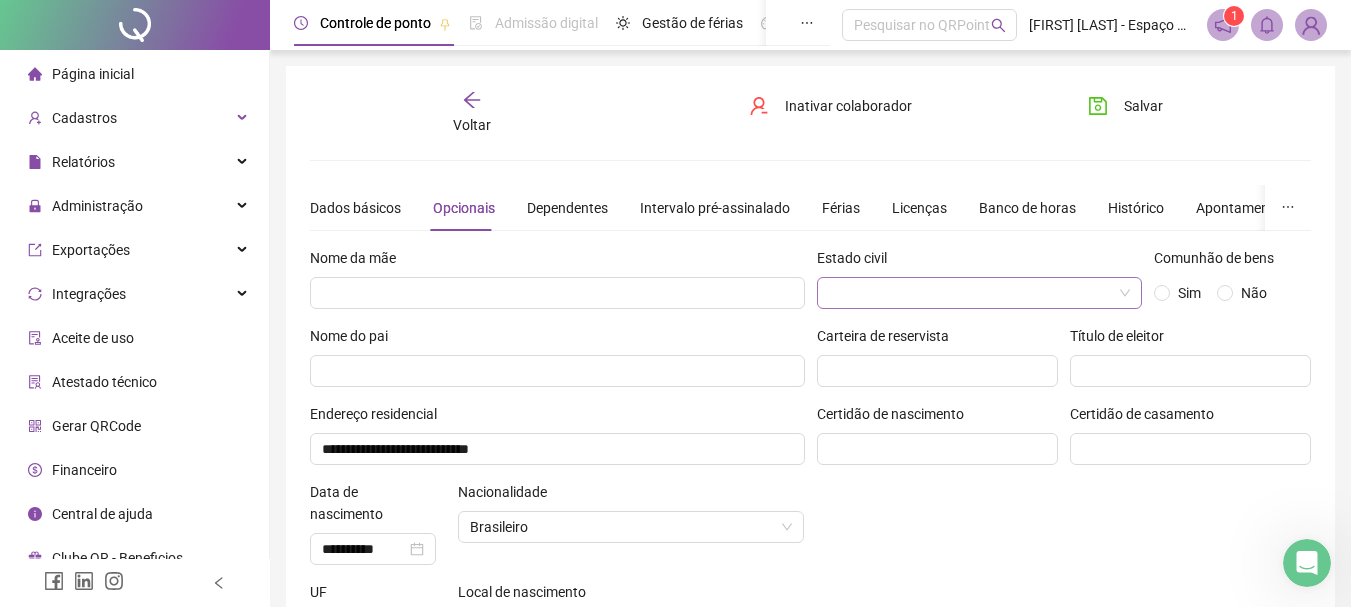 click at bounding box center (971, 293) 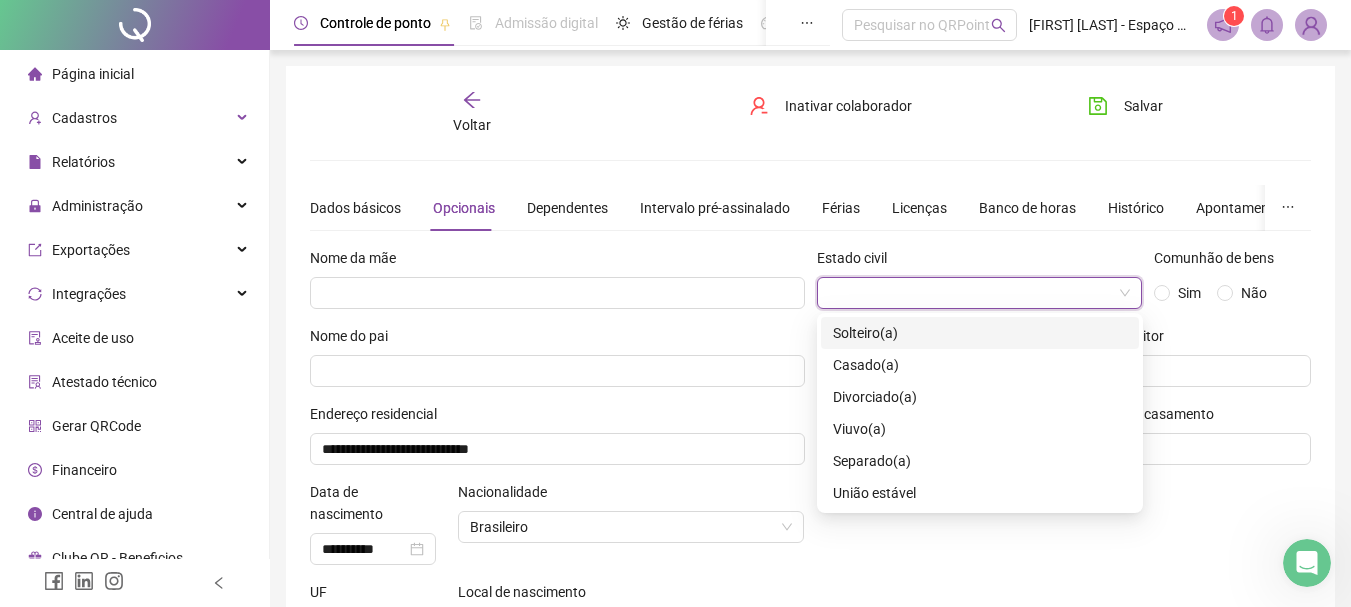 click on "Solteiro(a)" at bounding box center (980, 333) 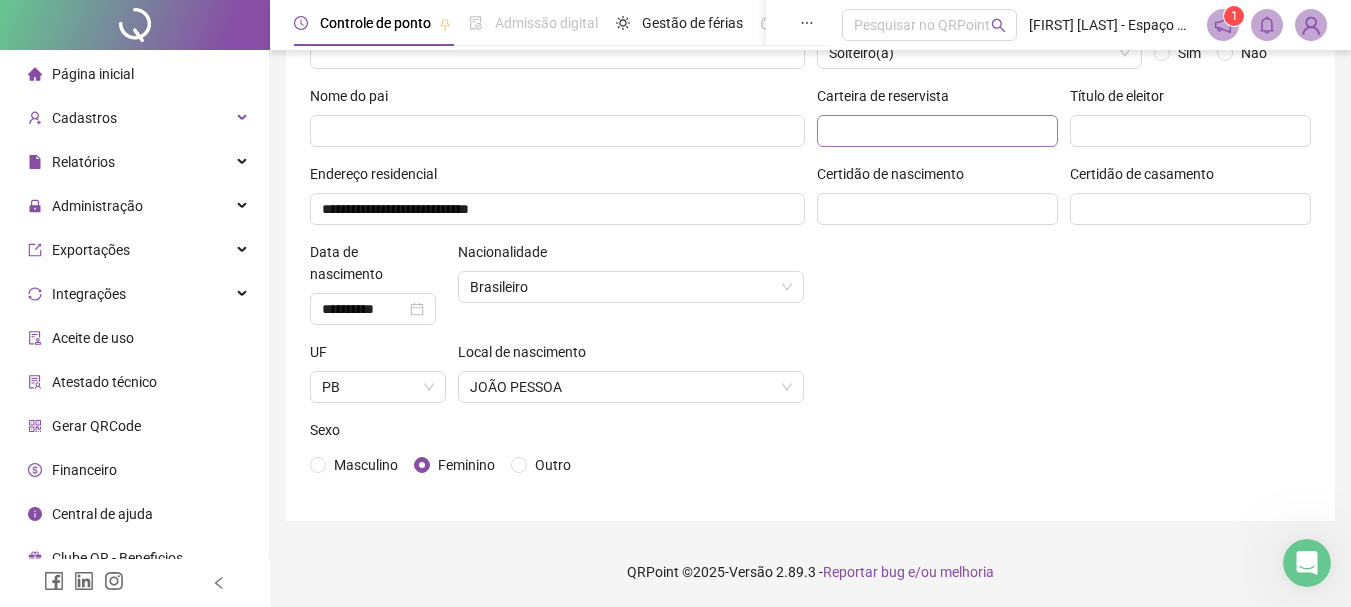scroll, scrollTop: 0, scrollLeft: 0, axis: both 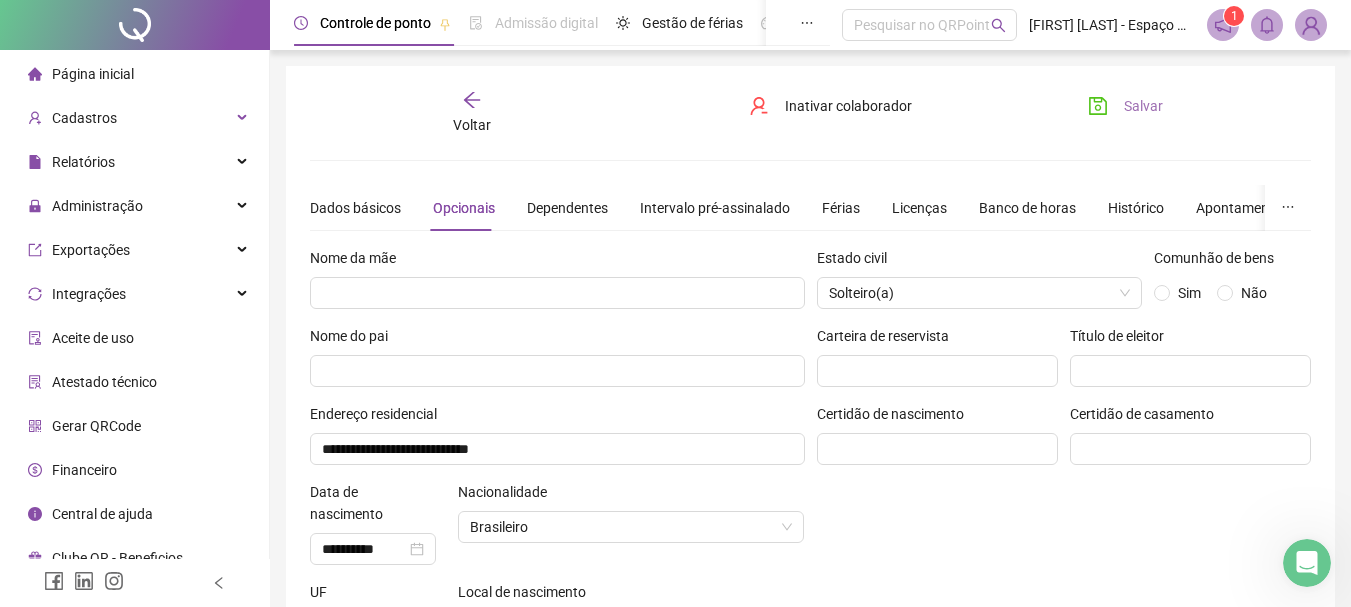 click on "Salvar" at bounding box center [1143, 106] 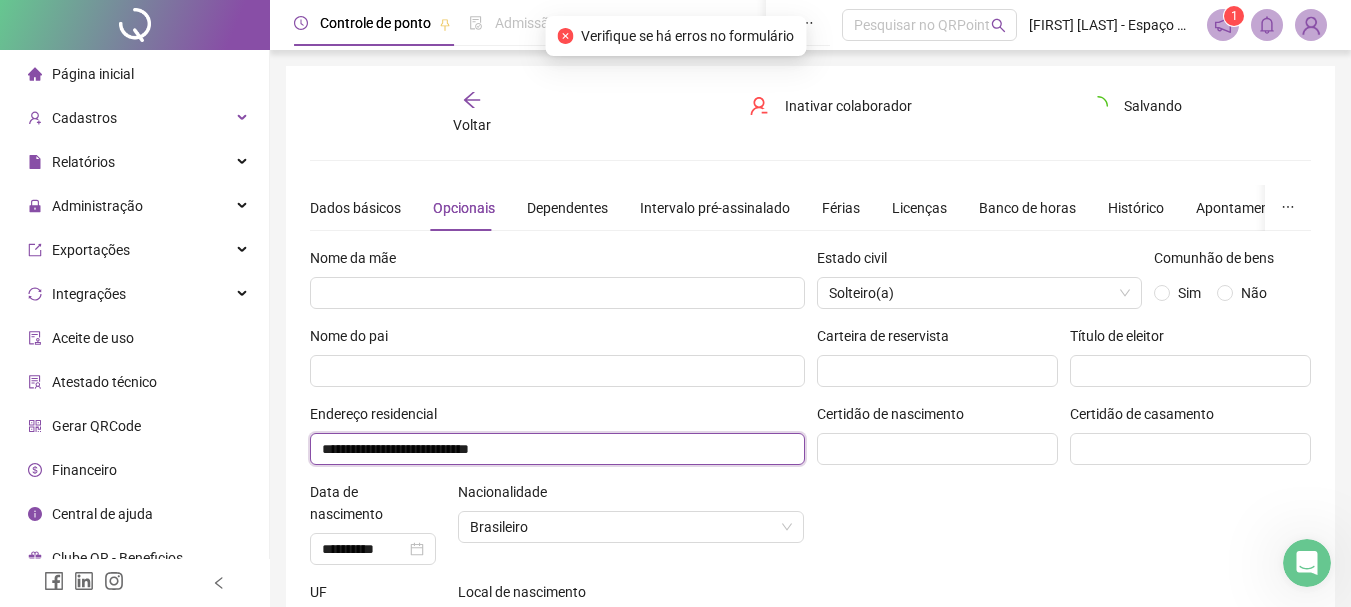 drag, startPoint x: 547, startPoint y: 452, endPoint x: 133, endPoint y: 433, distance: 414.43576 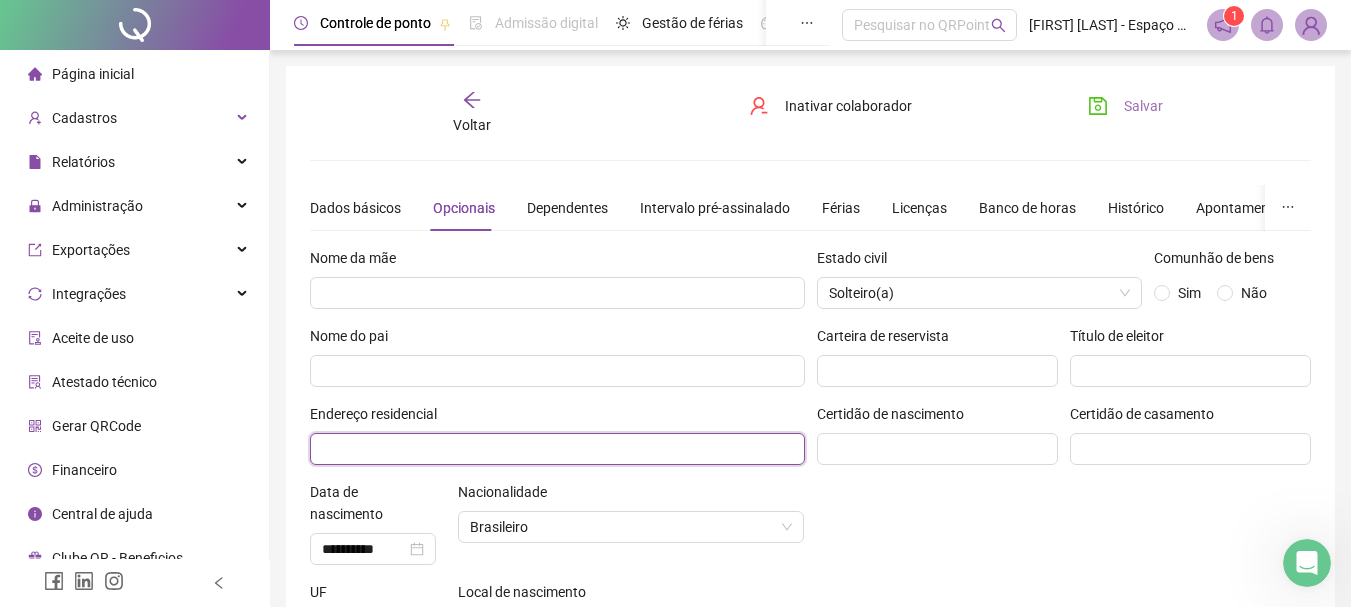 type 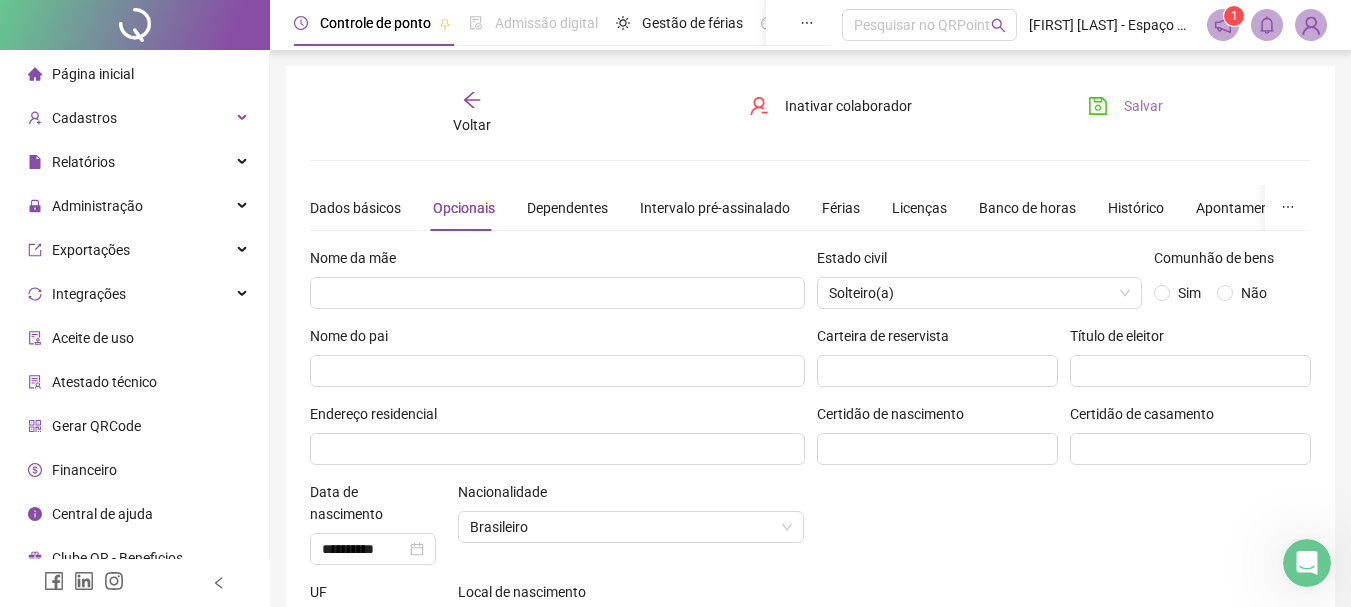 click on "Salvar" at bounding box center [1143, 106] 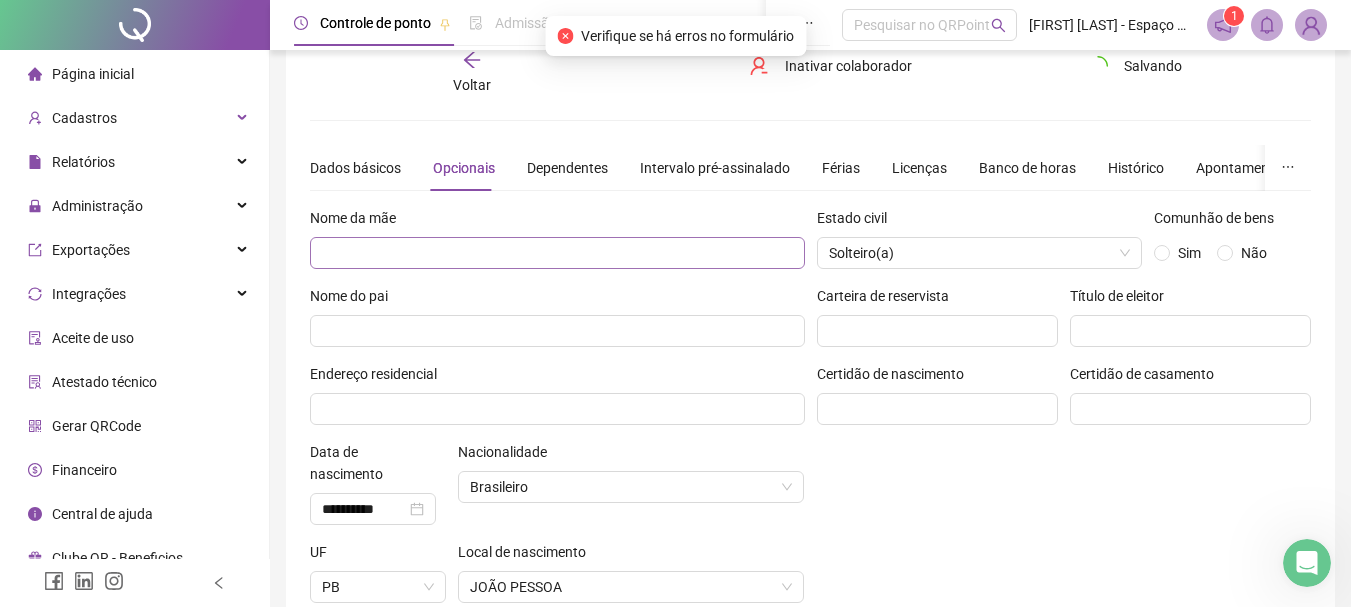 scroll, scrollTop: 0, scrollLeft: 0, axis: both 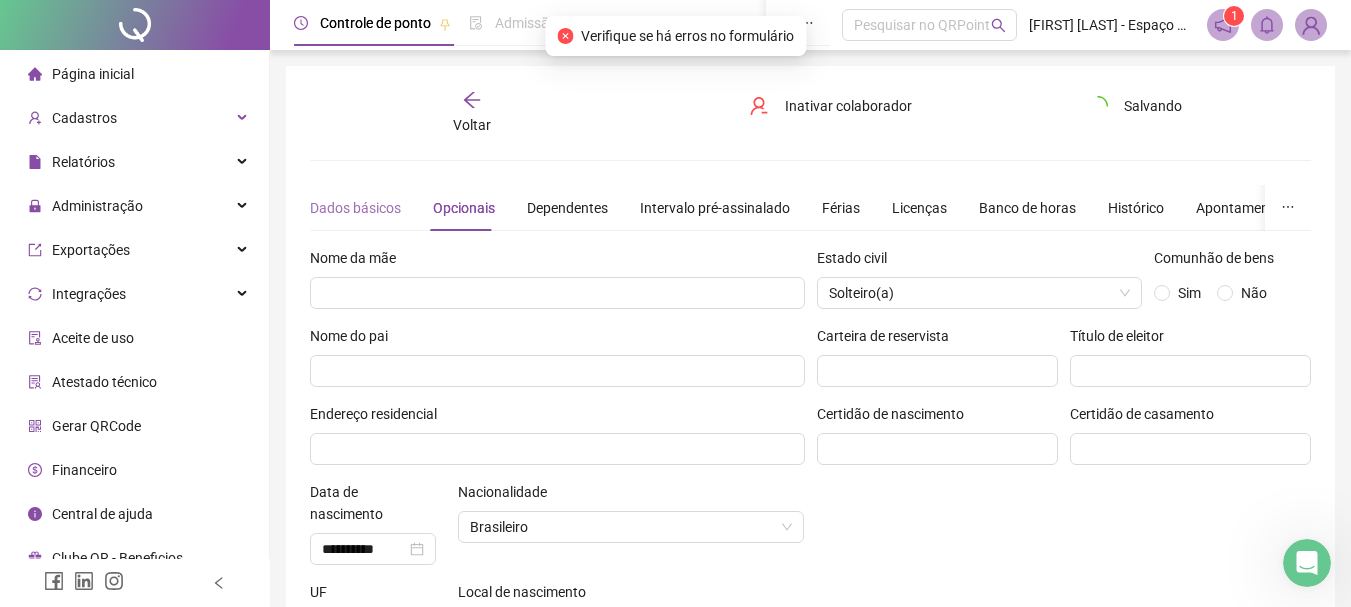 click on "Dados básicos" at bounding box center (355, 208) 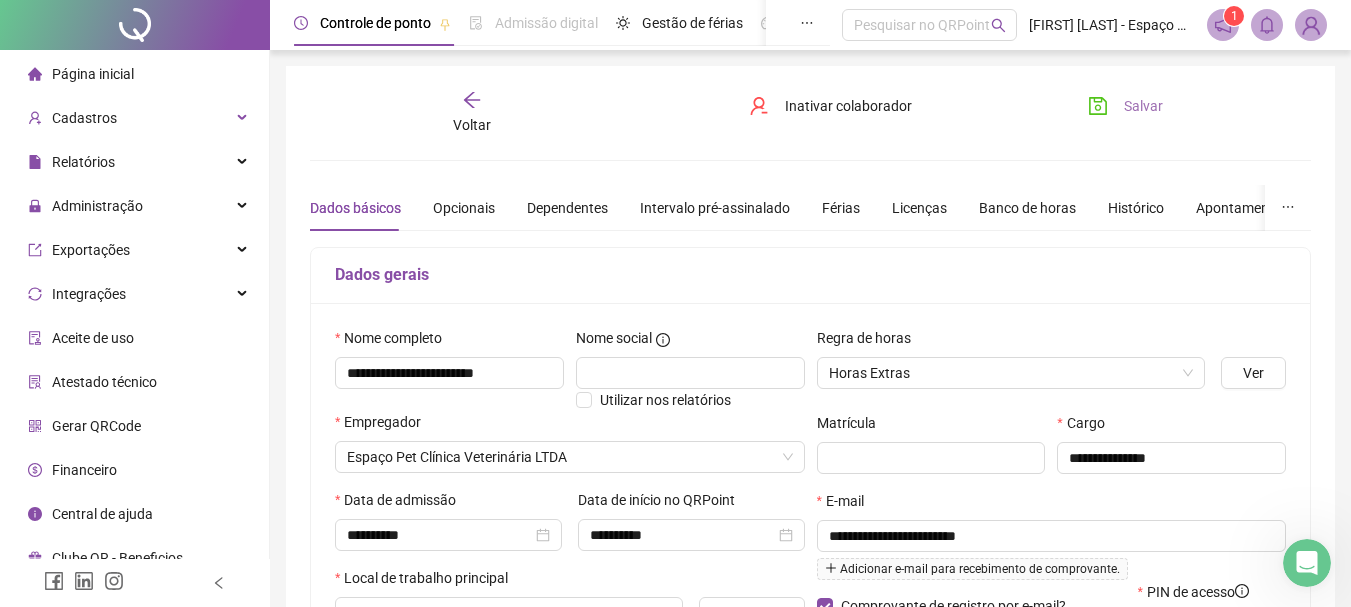 click on "Salvar" at bounding box center (1125, 106) 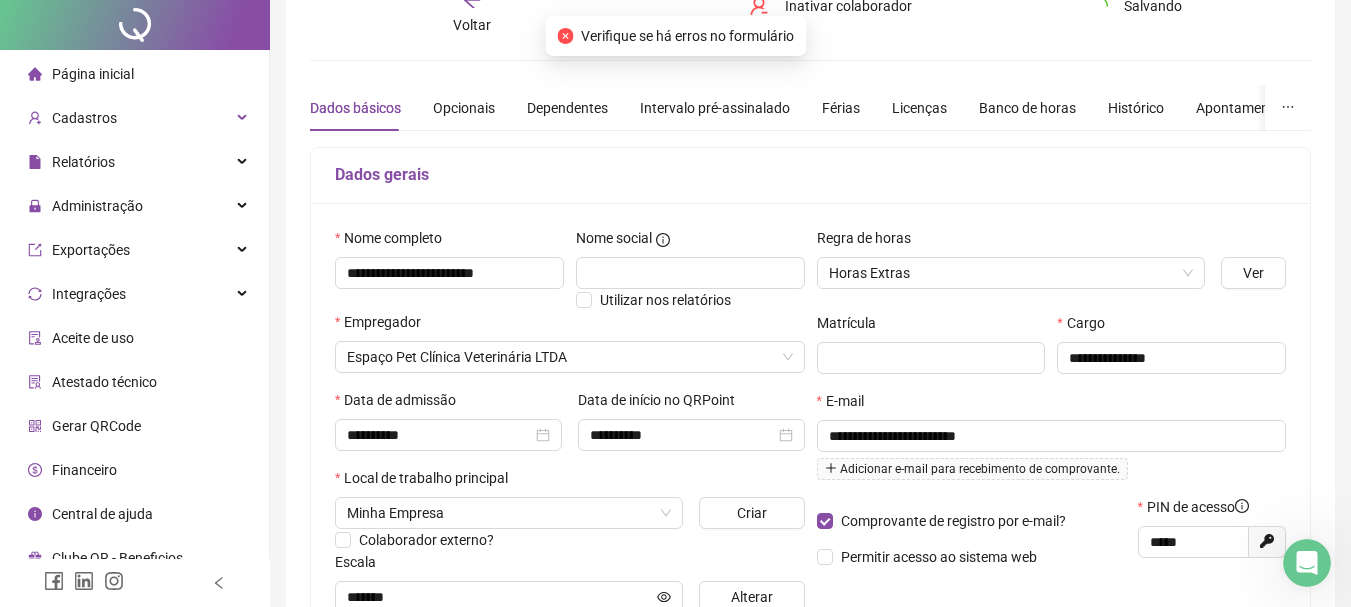 scroll, scrollTop: 0, scrollLeft: 0, axis: both 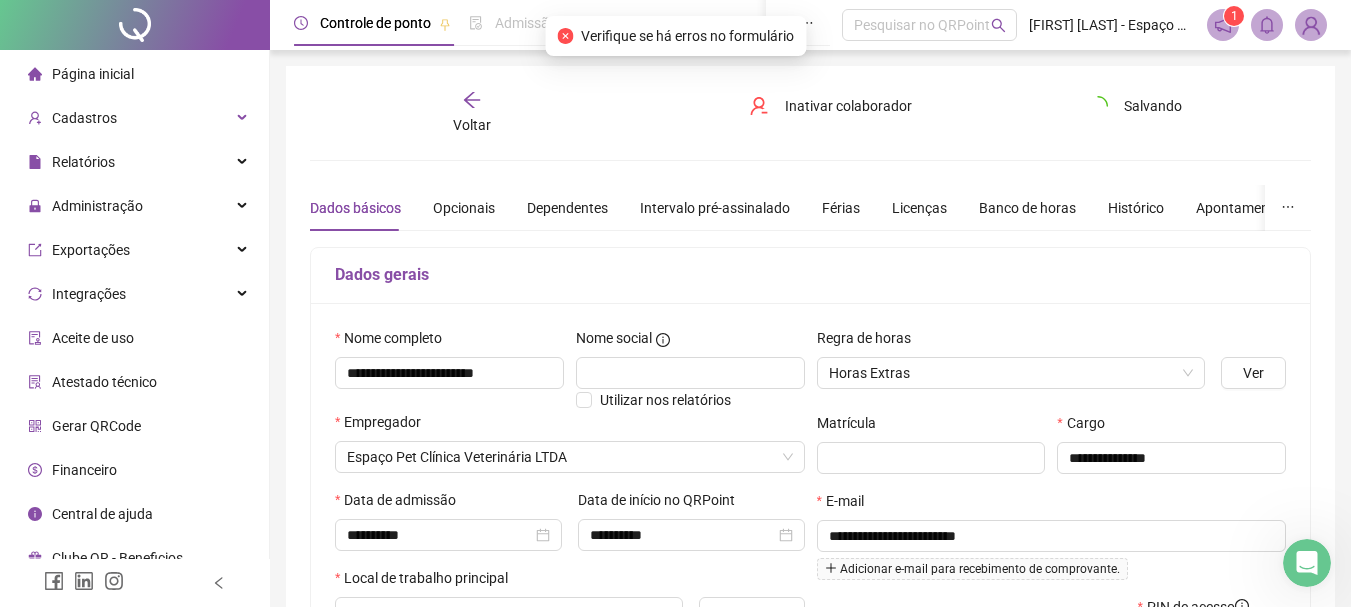 click 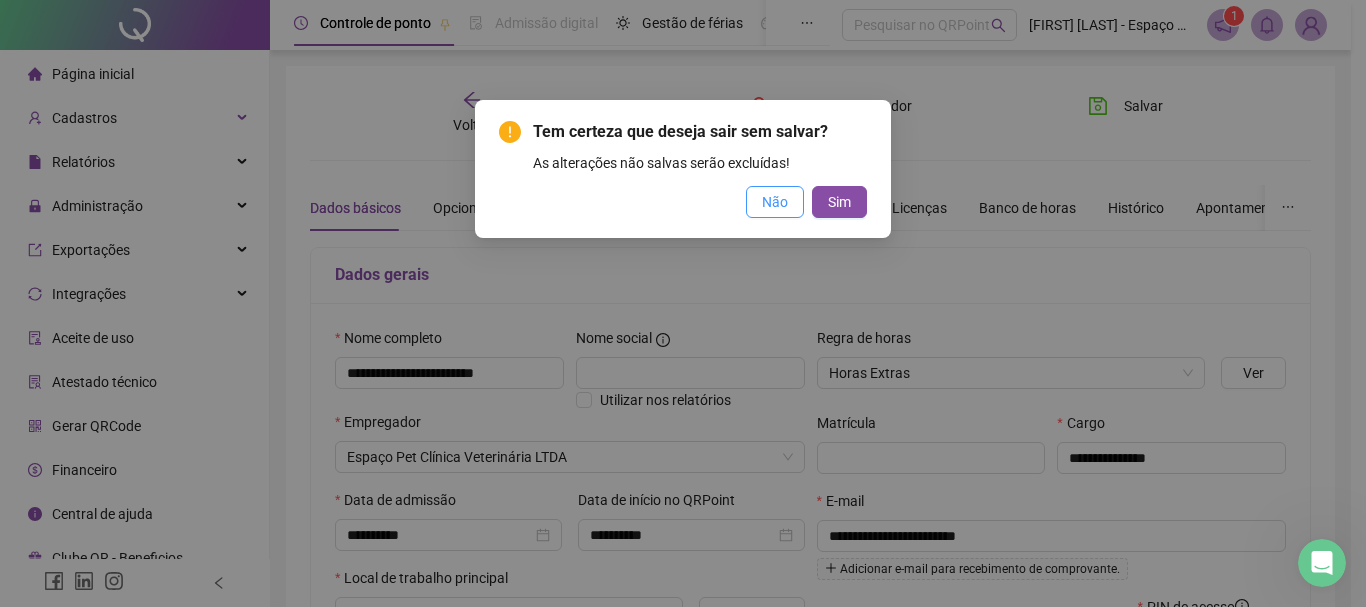 click on "Não" at bounding box center (775, 202) 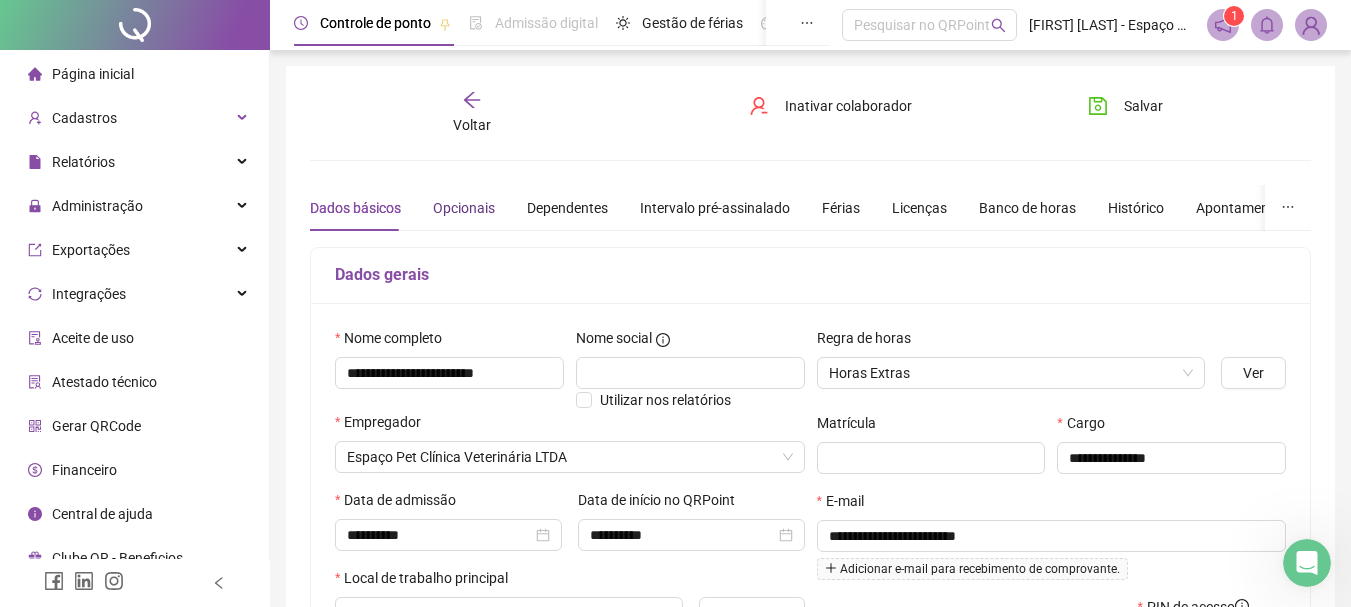 click on "Opcionais" at bounding box center [464, 208] 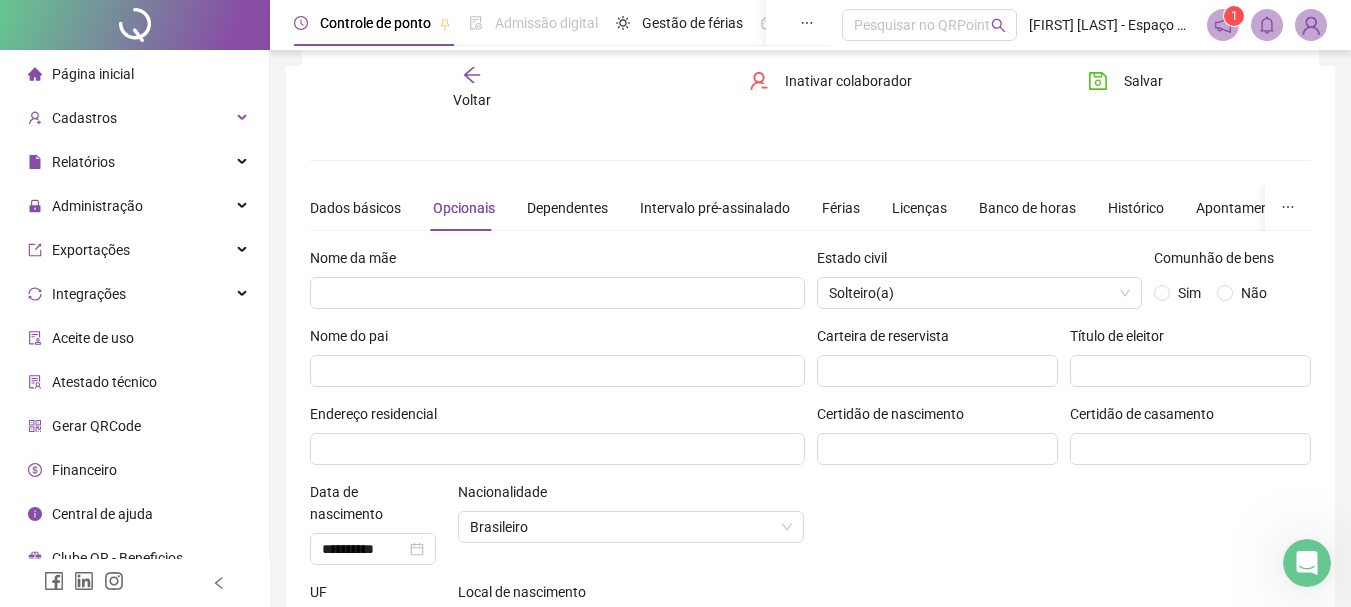 scroll, scrollTop: 240, scrollLeft: 0, axis: vertical 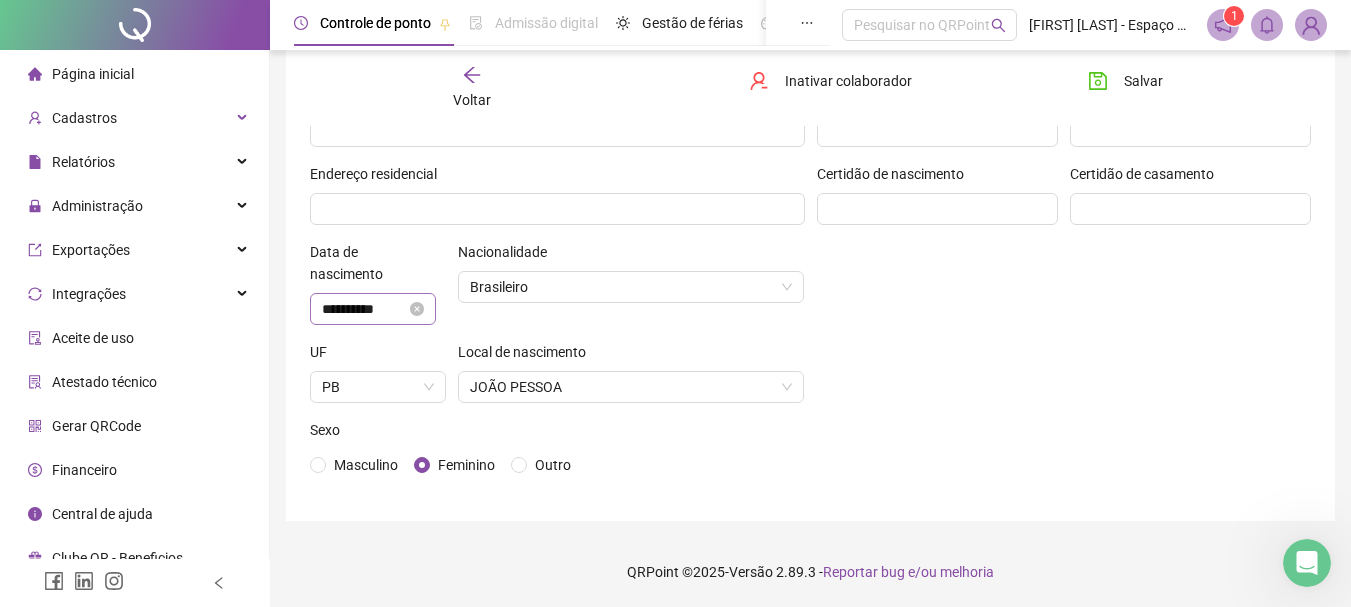 click on "**********" at bounding box center [373, 309] 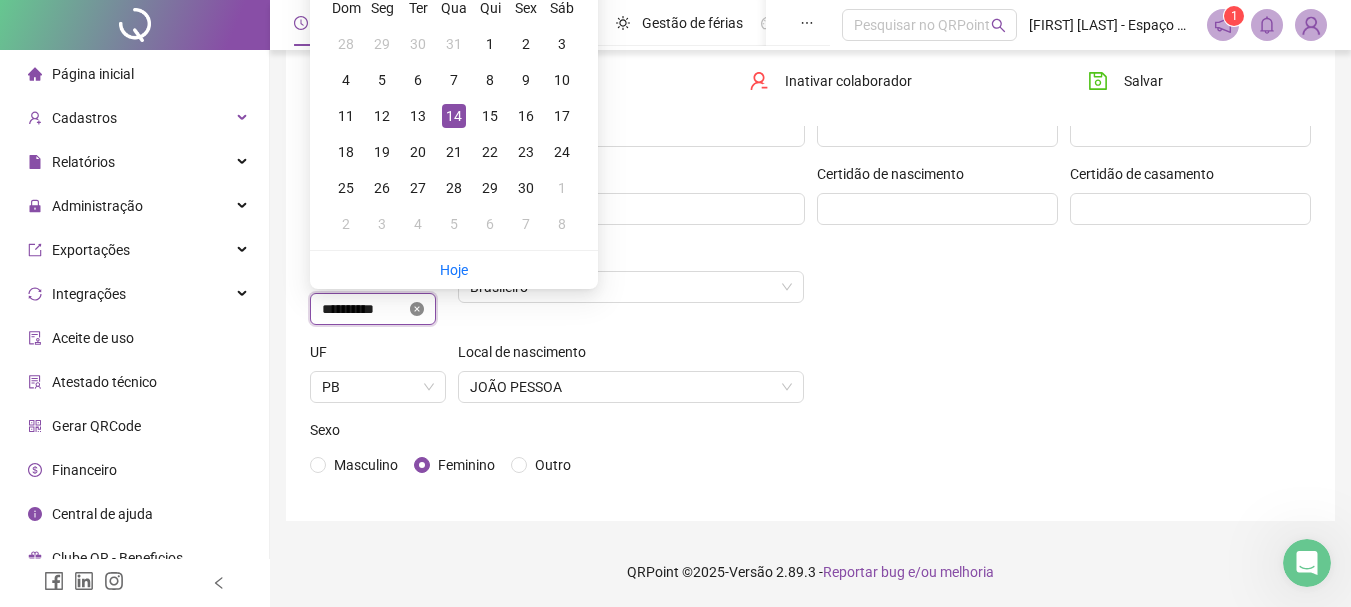 click 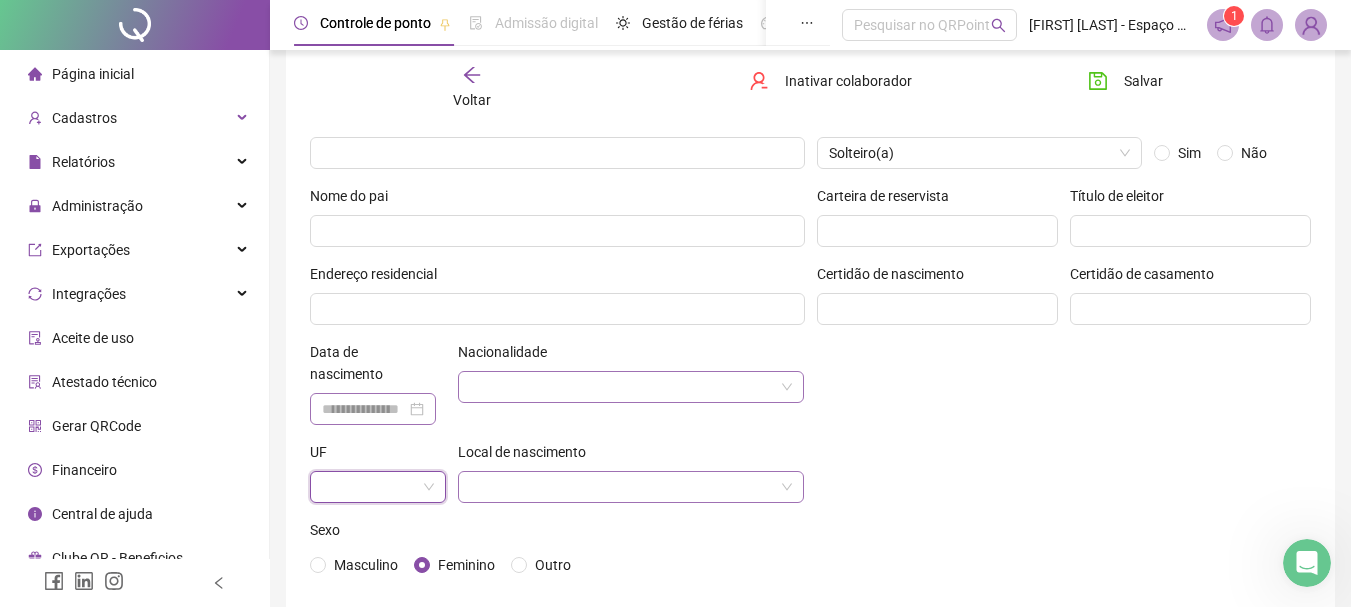 scroll, scrollTop: 40, scrollLeft: 0, axis: vertical 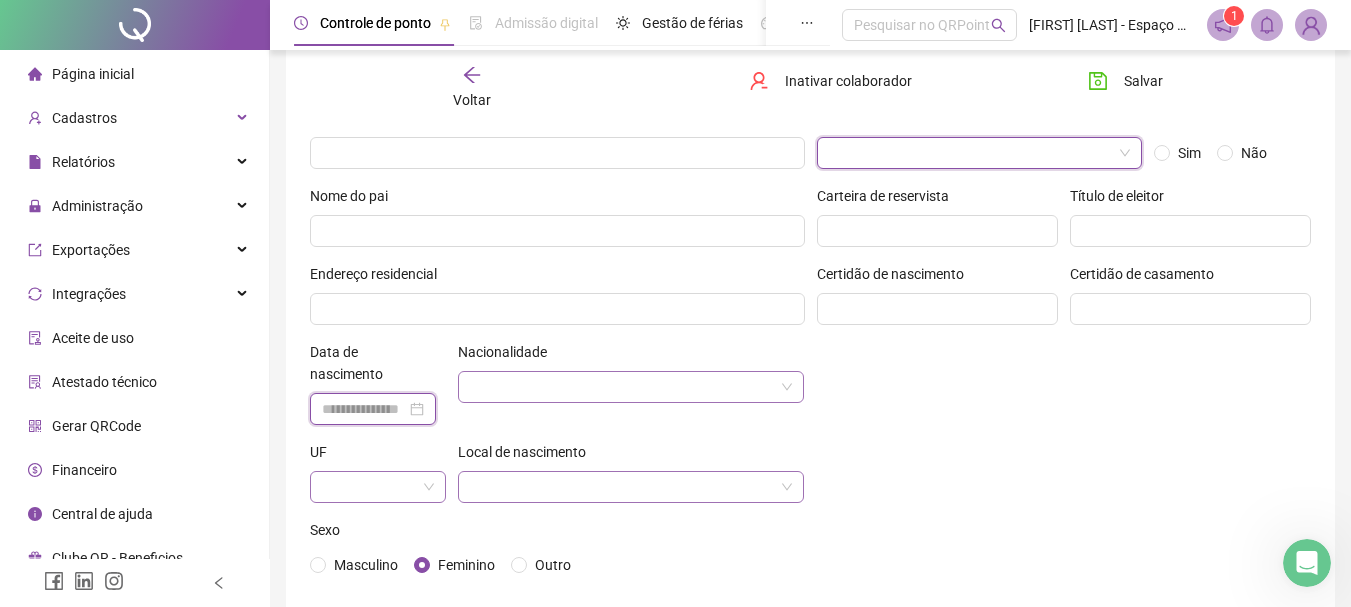 click at bounding box center [364, 409] 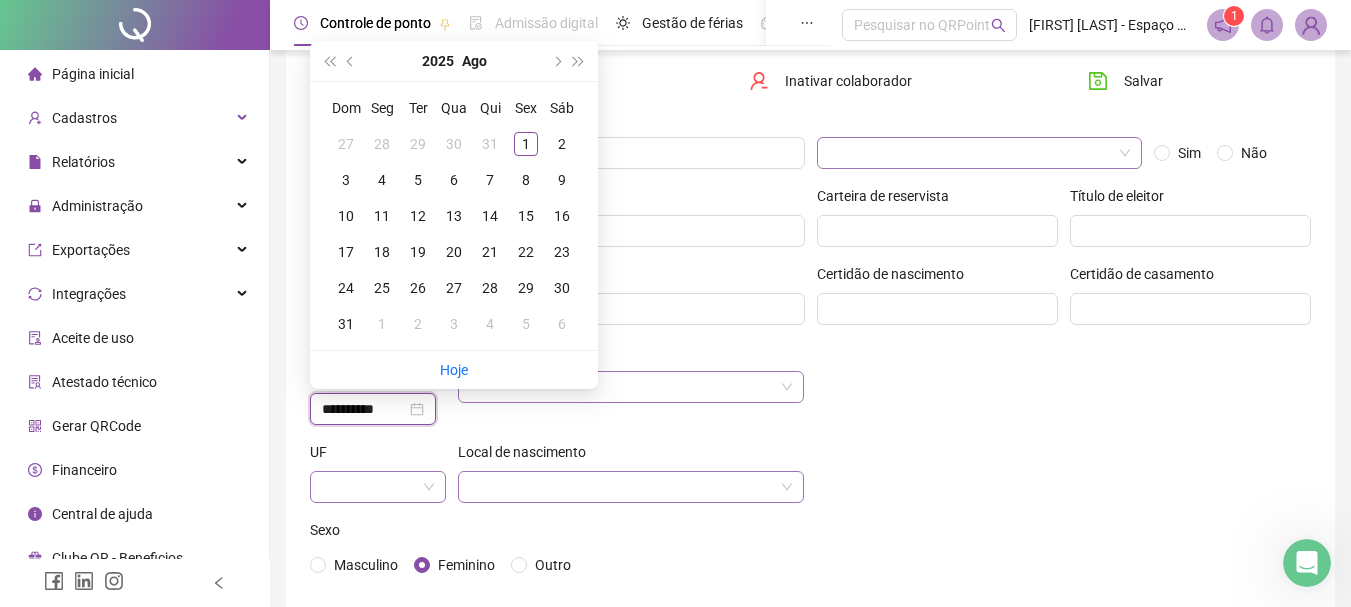 type on "**********" 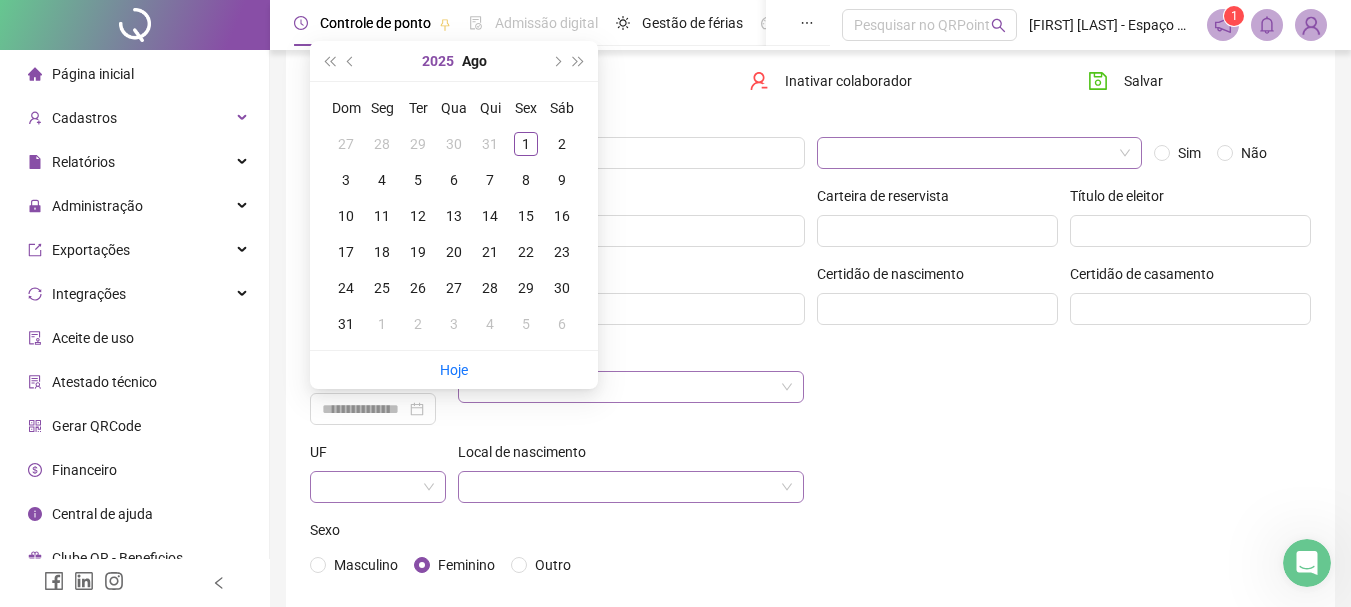 click on "2025" at bounding box center [438, 61] 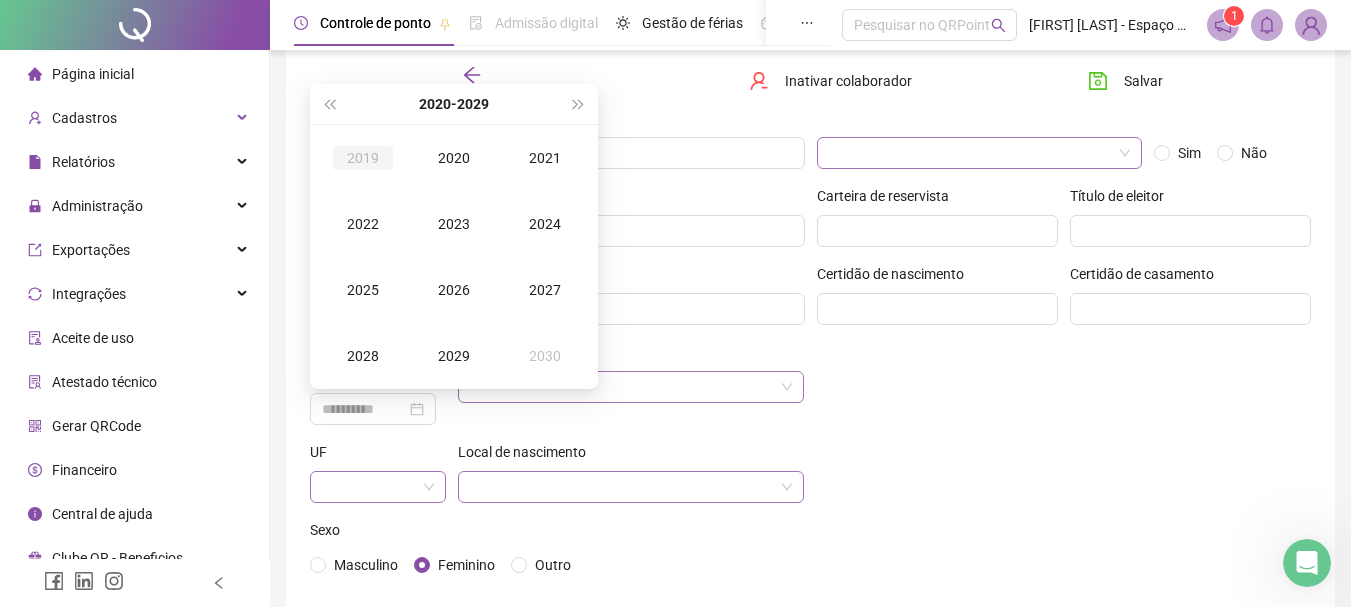 type on "**********" 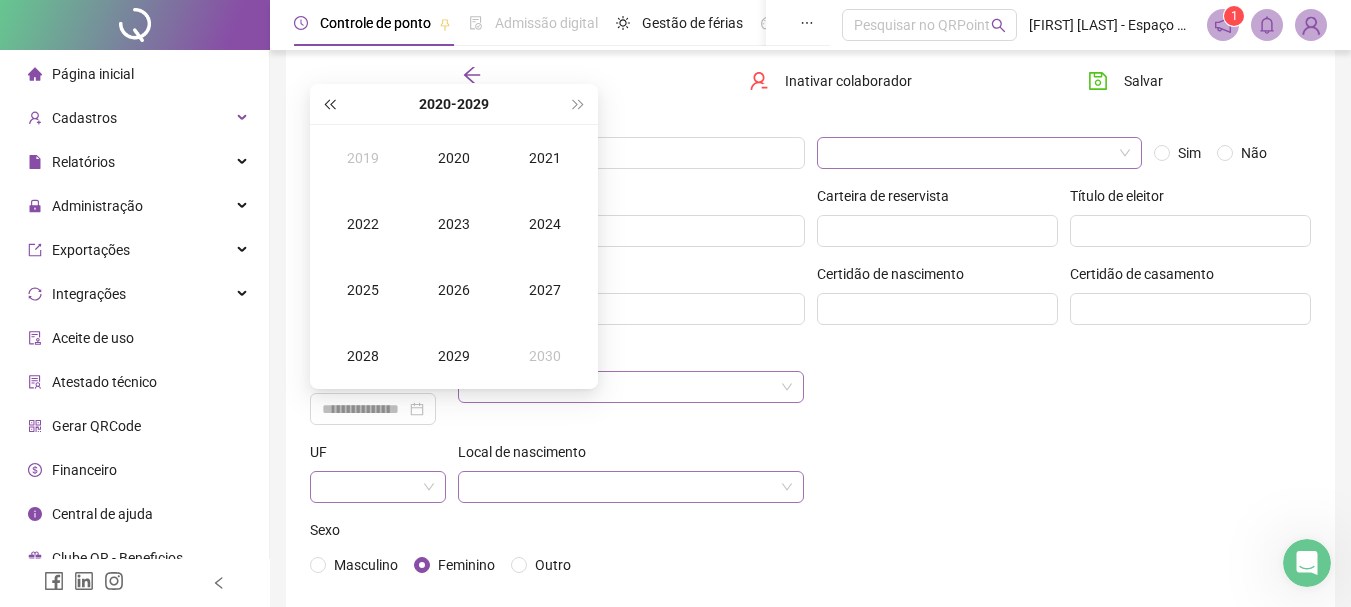 click at bounding box center [329, 104] 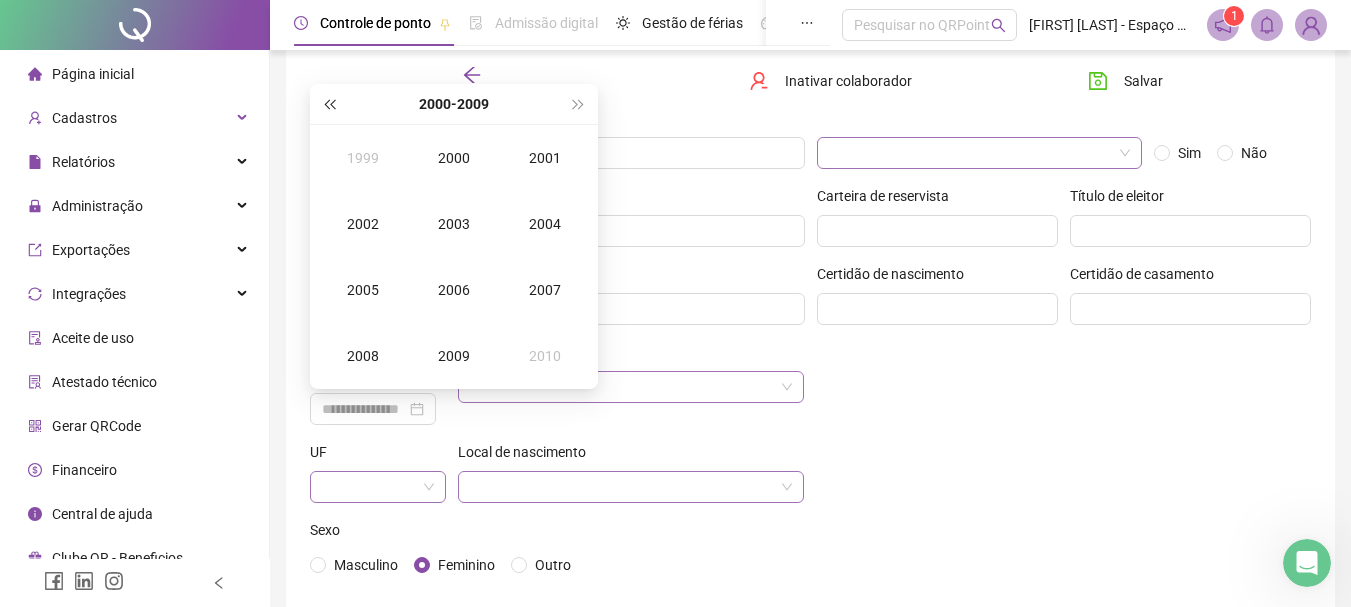 click at bounding box center (329, 104) 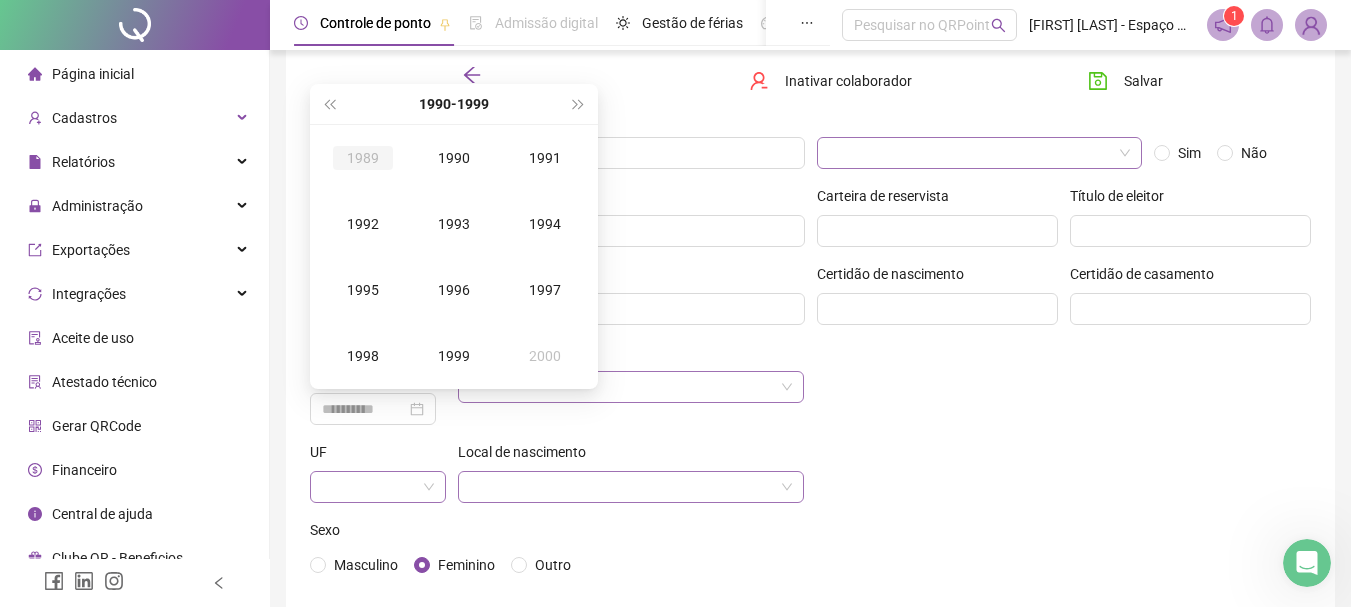 click on "1989" at bounding box center (363, 158) 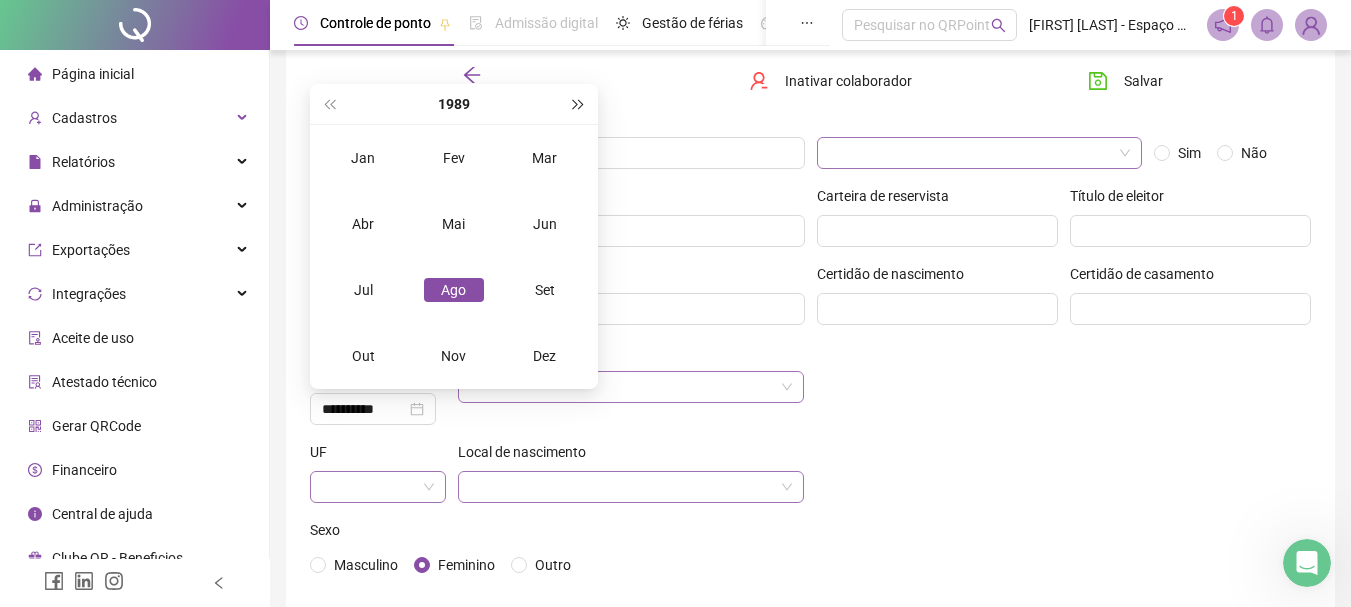 click at bounding box center [579, 104] 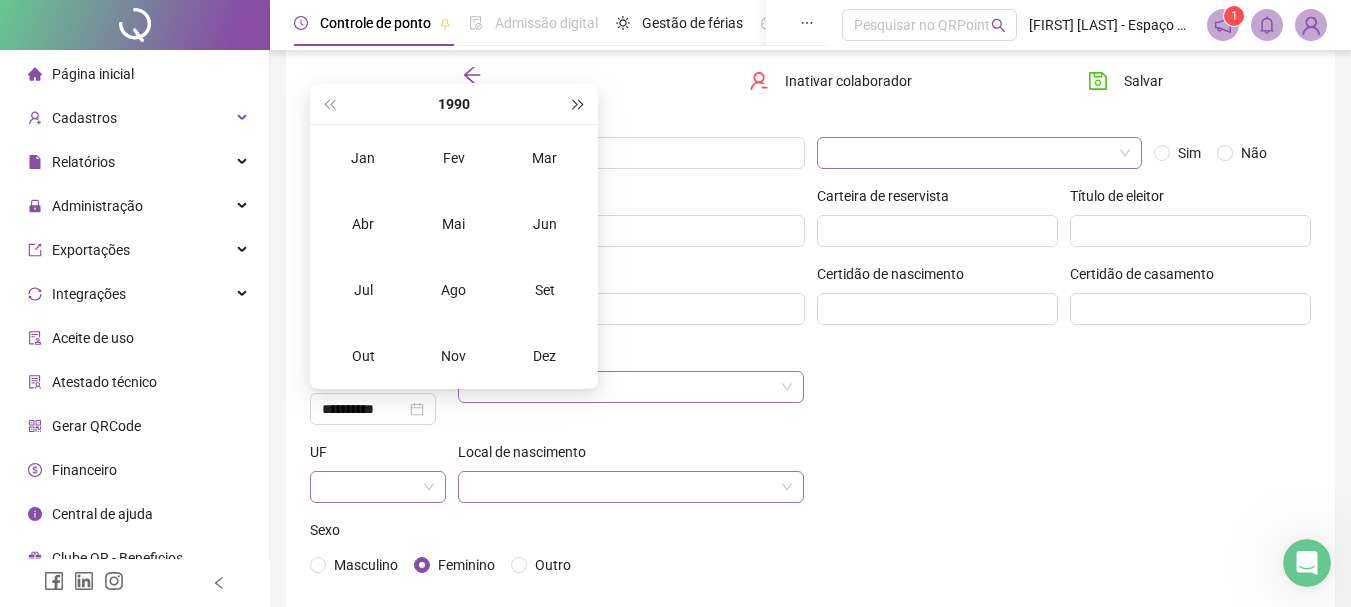 click at bounding box center (579, 104) 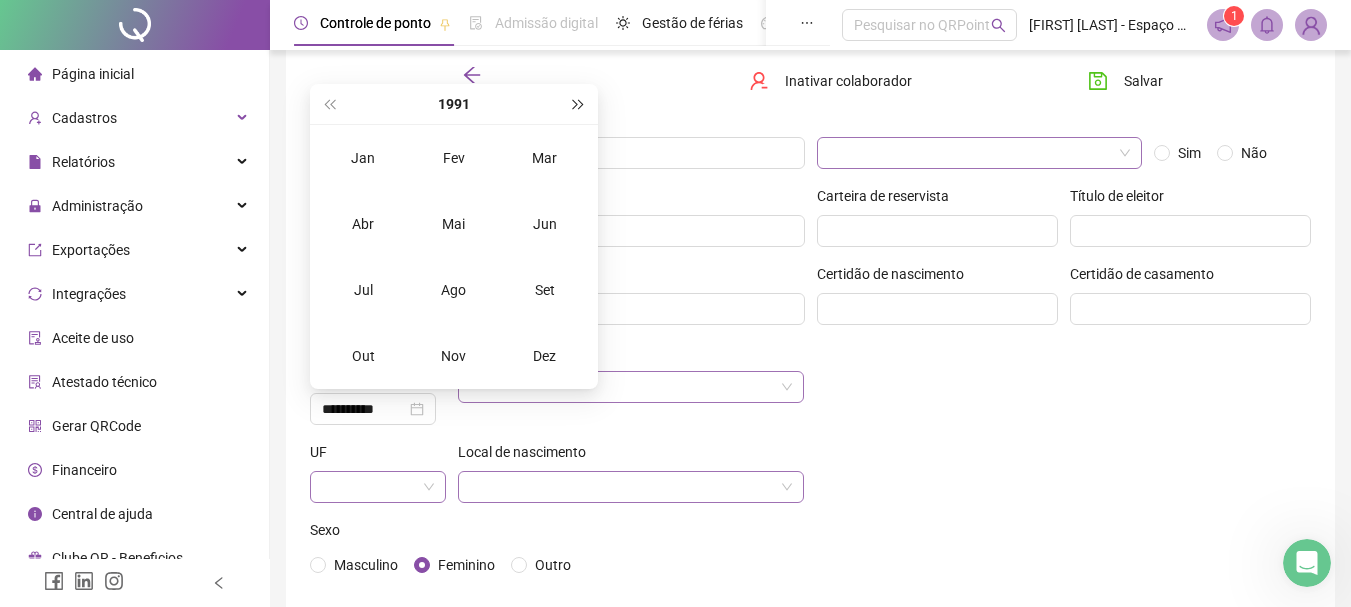 click at bounding box center (579, 104) 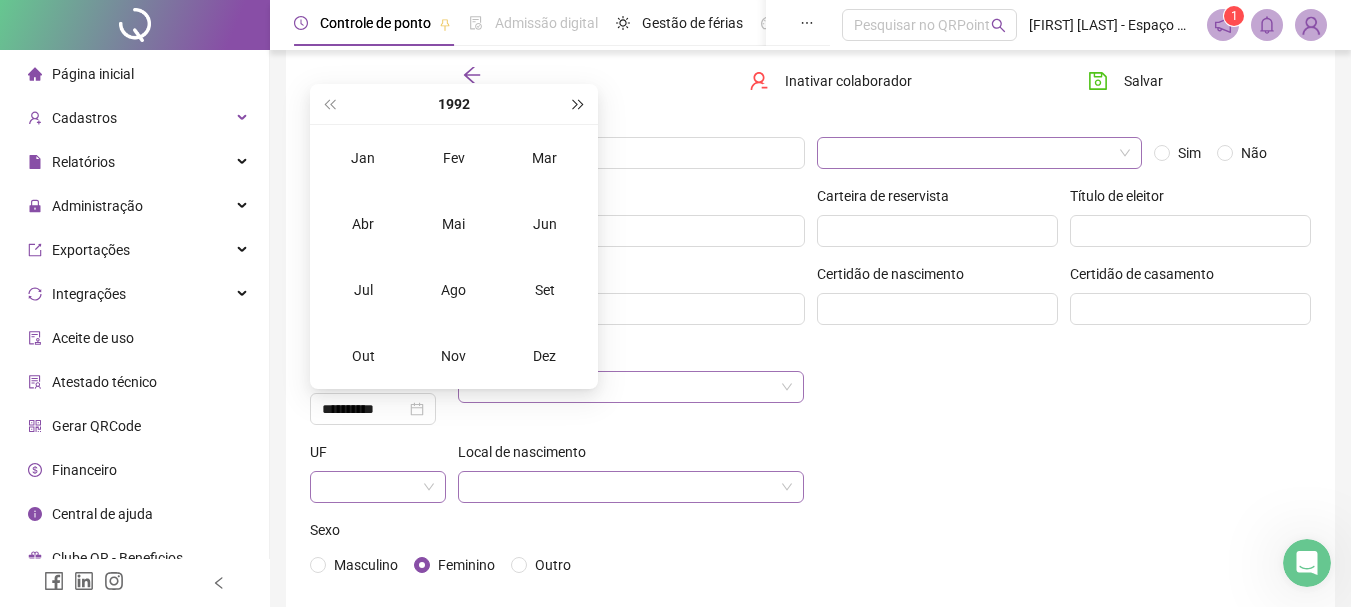 click at bounding box center (579, 104) 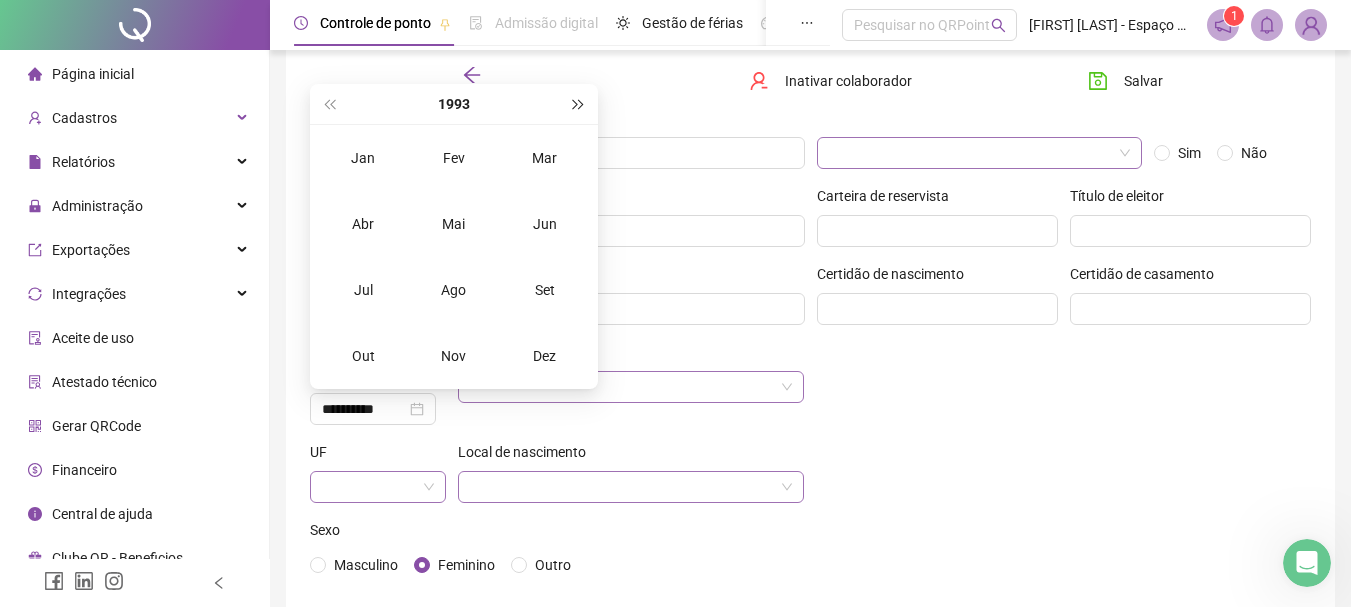 click at bounding box center [579, 104] 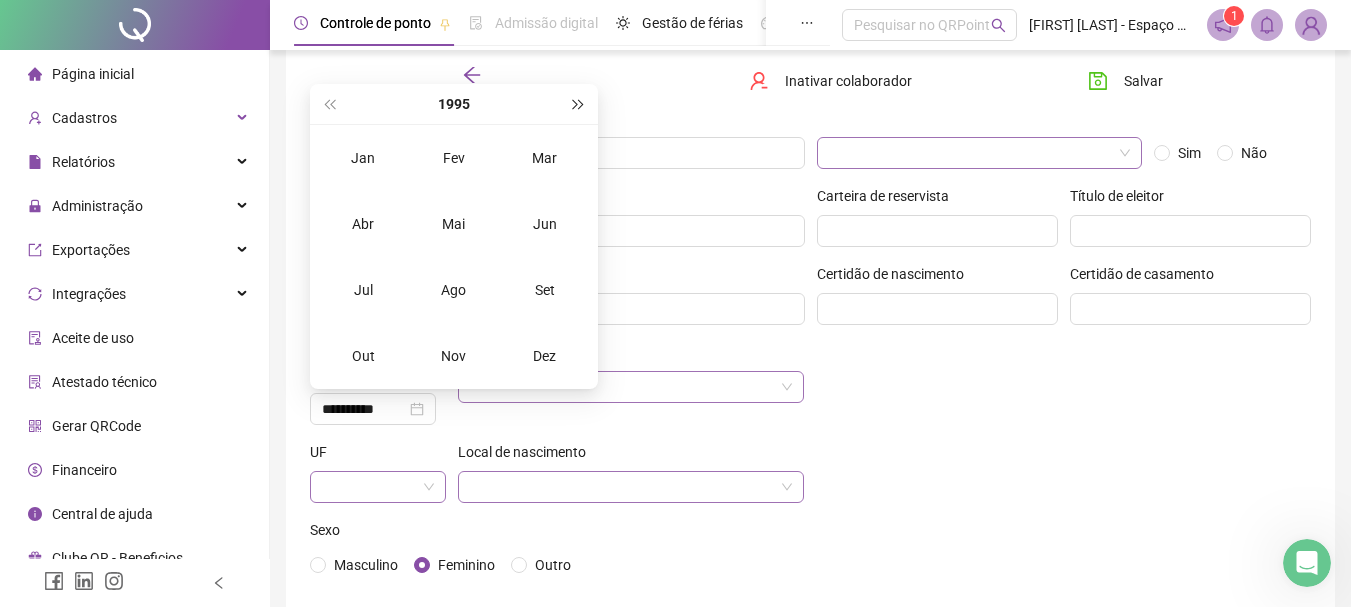click at bounding box center [579, 104] 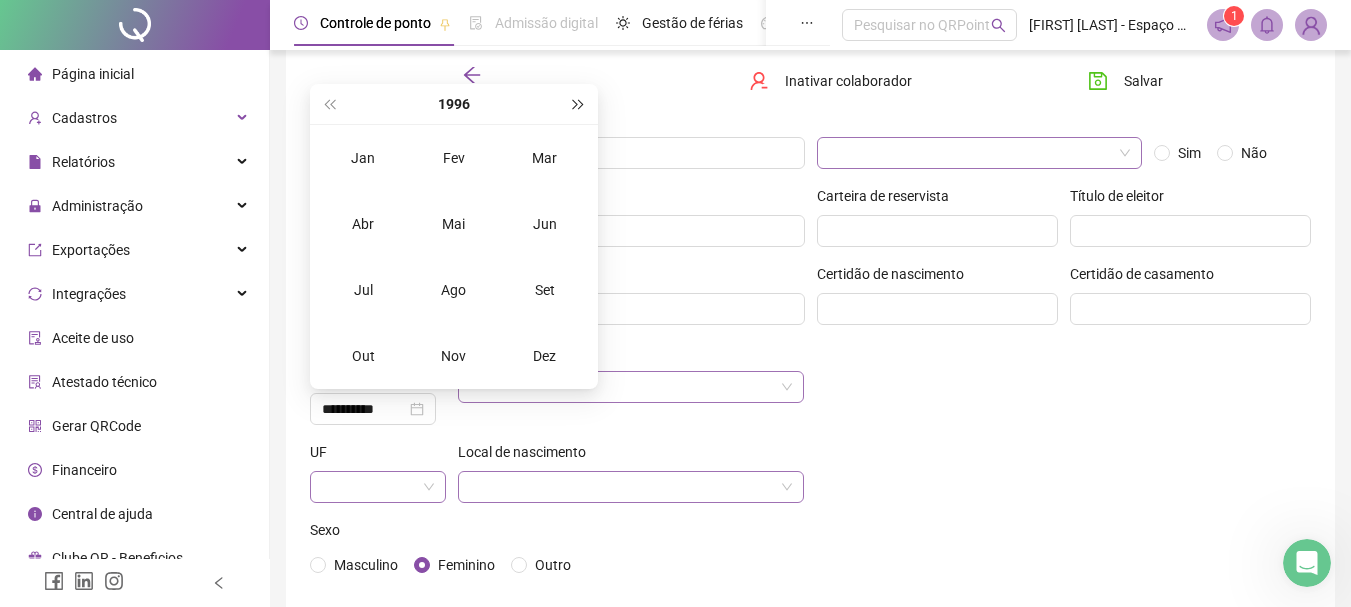 click at bounding box center (579, 104) 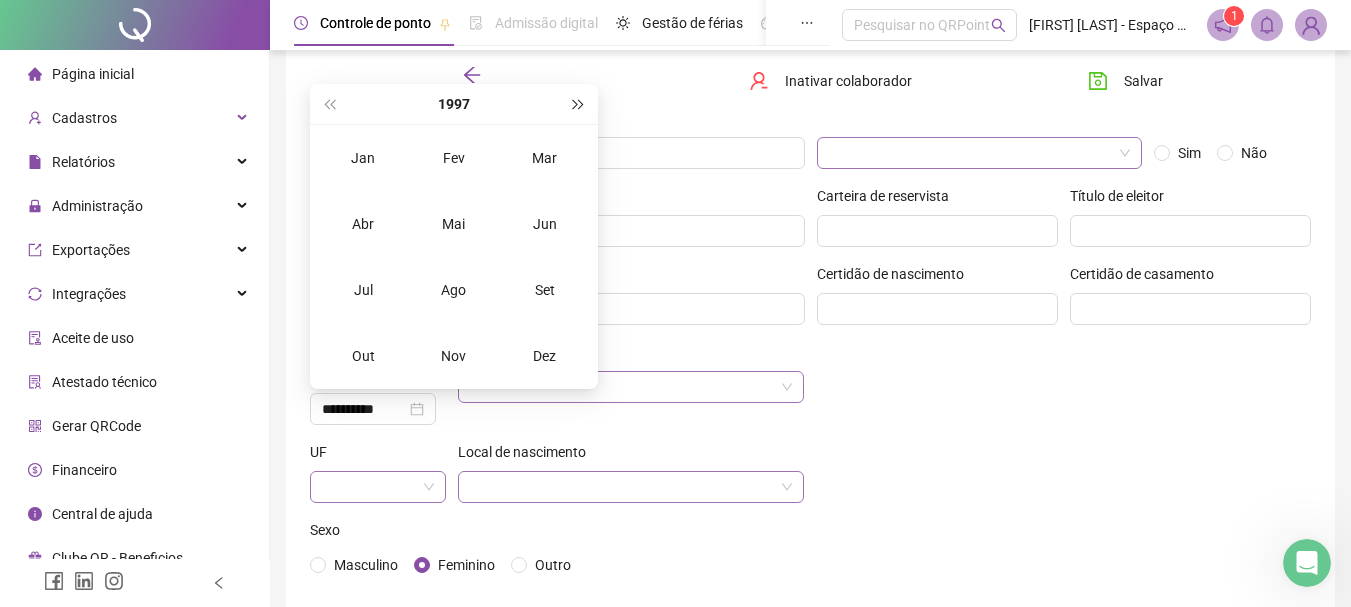 click at bounding box center (579, 104) 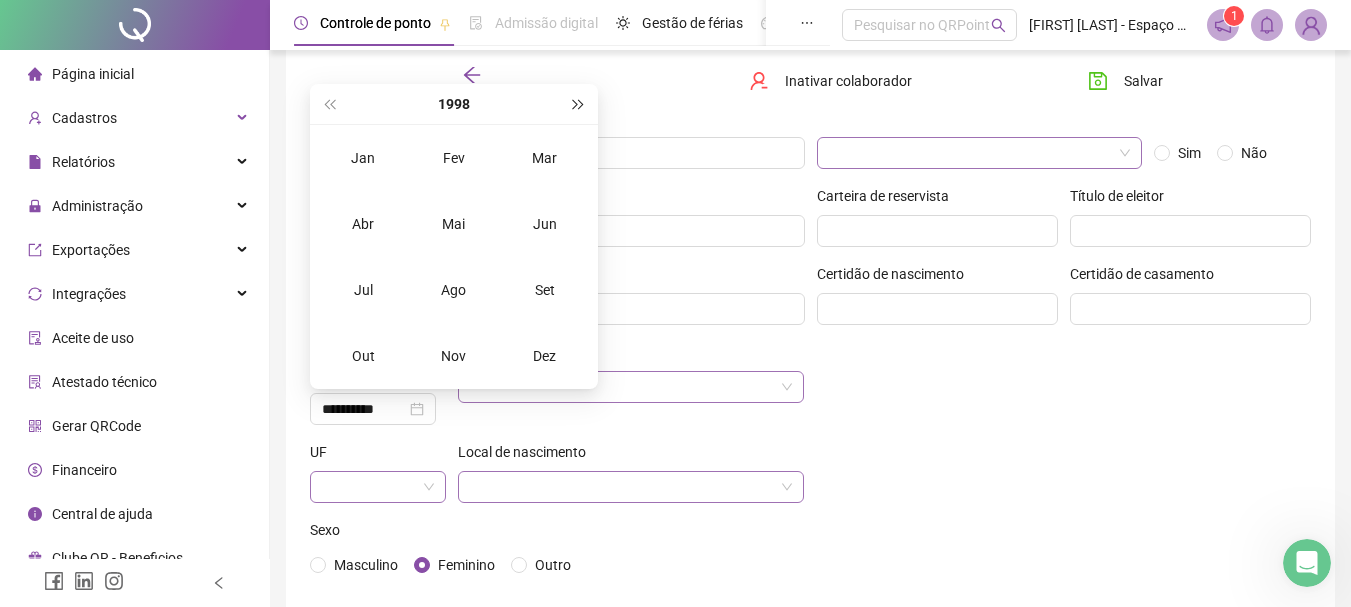 click at bounding box center [579, 104] 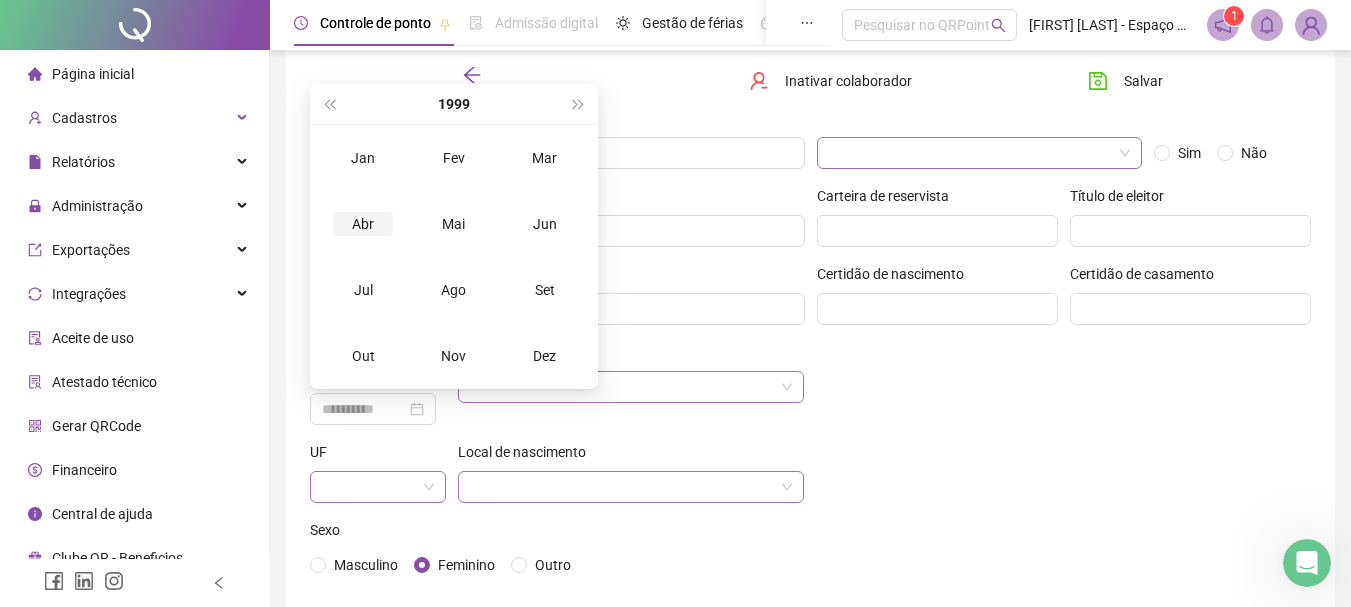 click on "Abr" at bounding box center [363, 224] 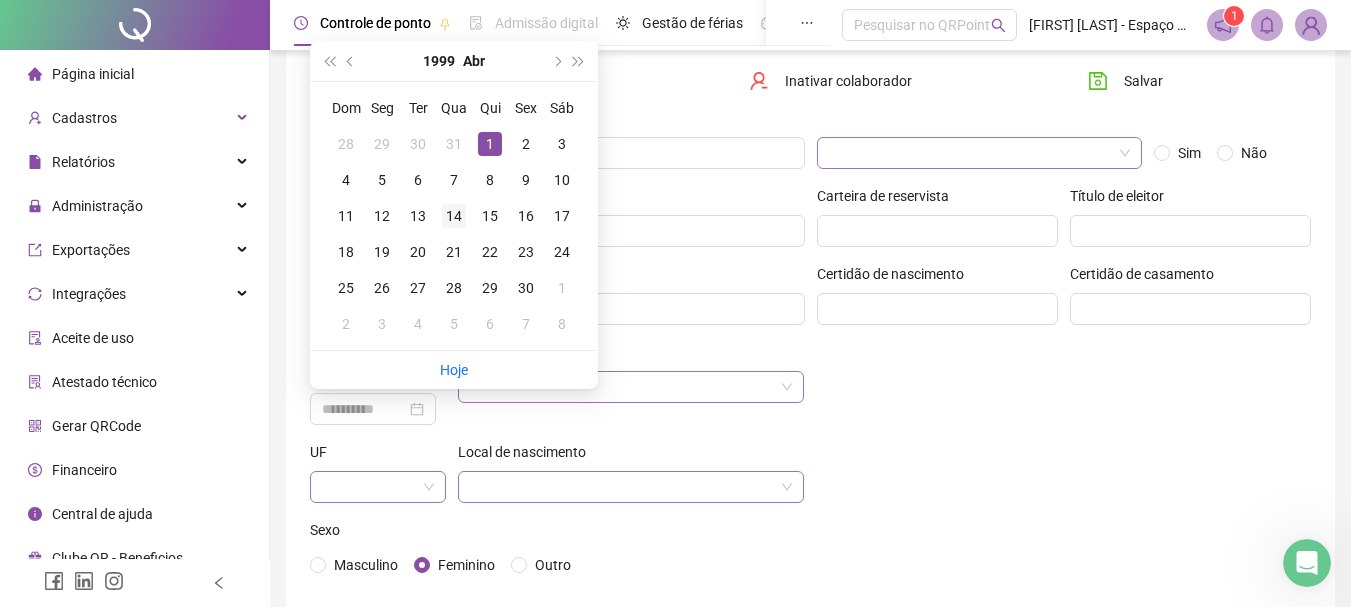 type on "**********" 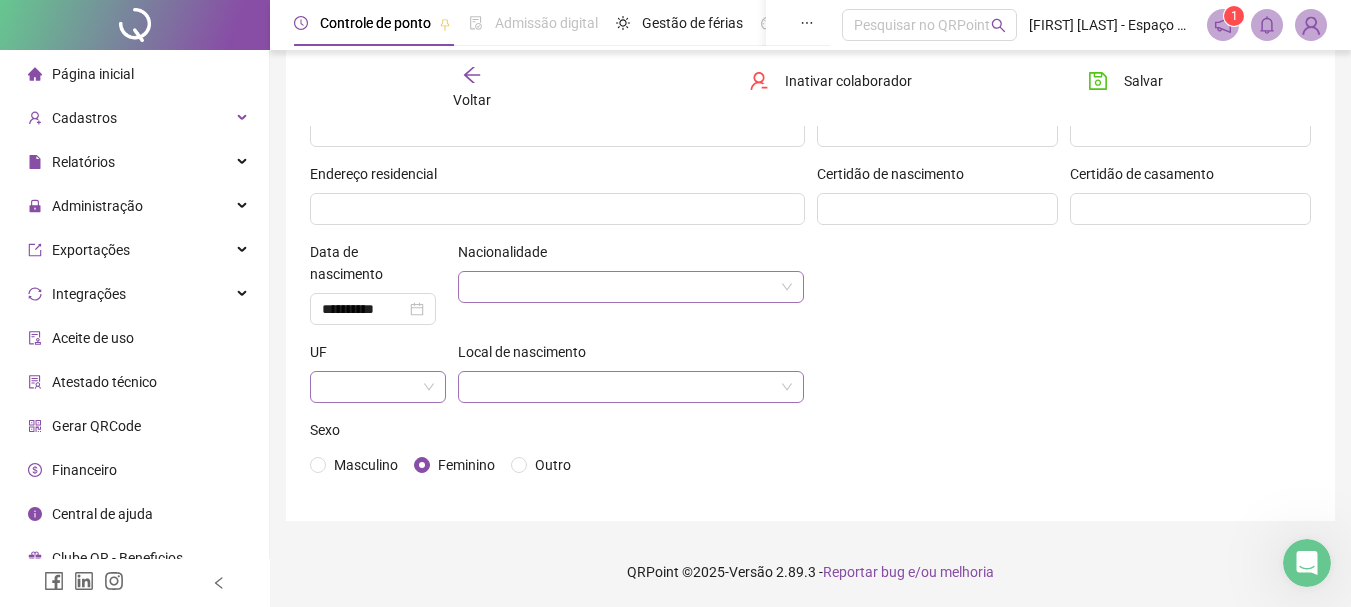 scroll, scrollTop: 0, scrollLeft: 0, axis: both 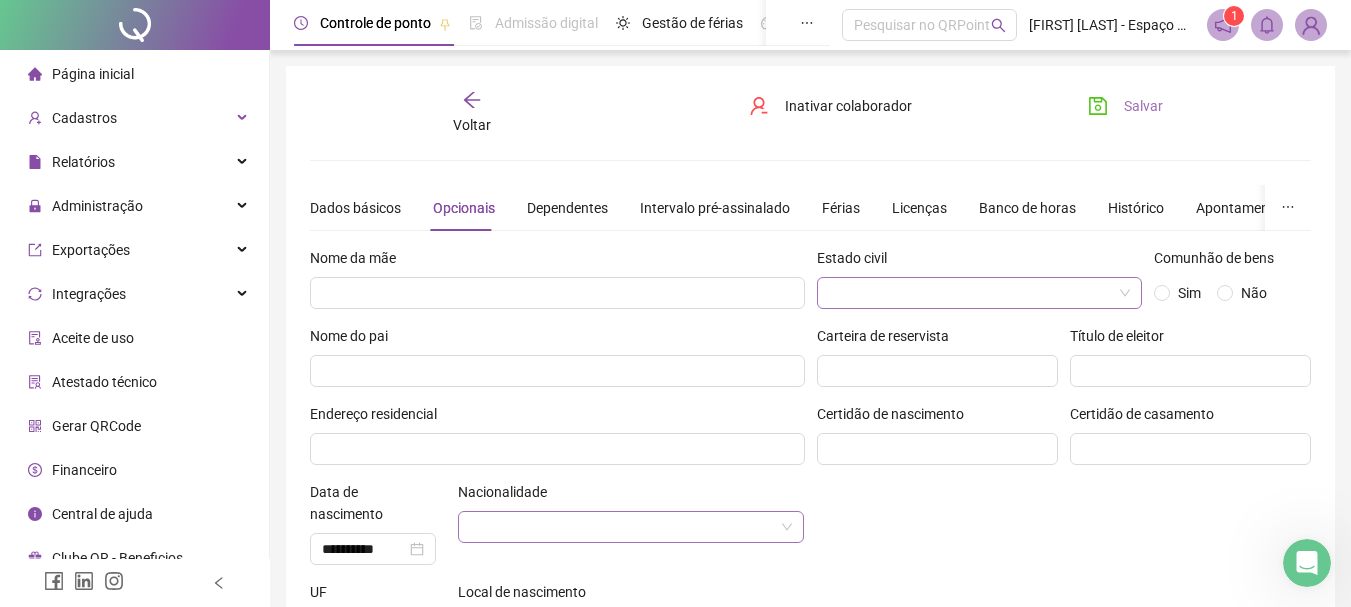 click on "Salvar" at bounding box center [1125, 106] 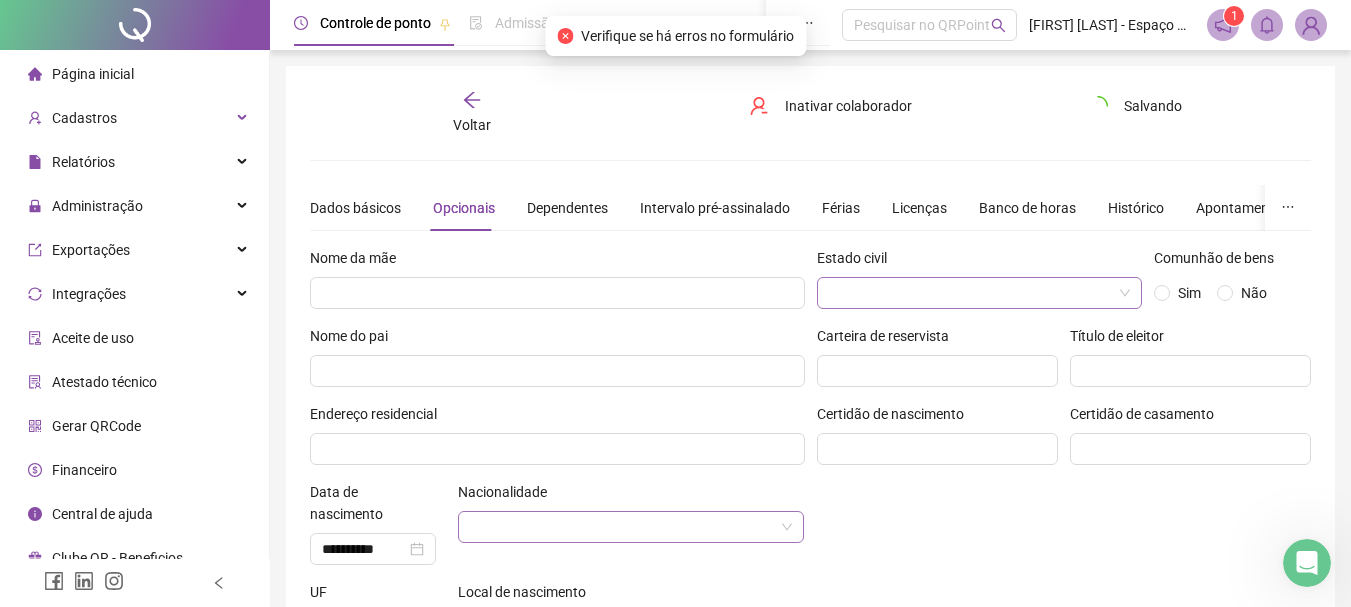 type 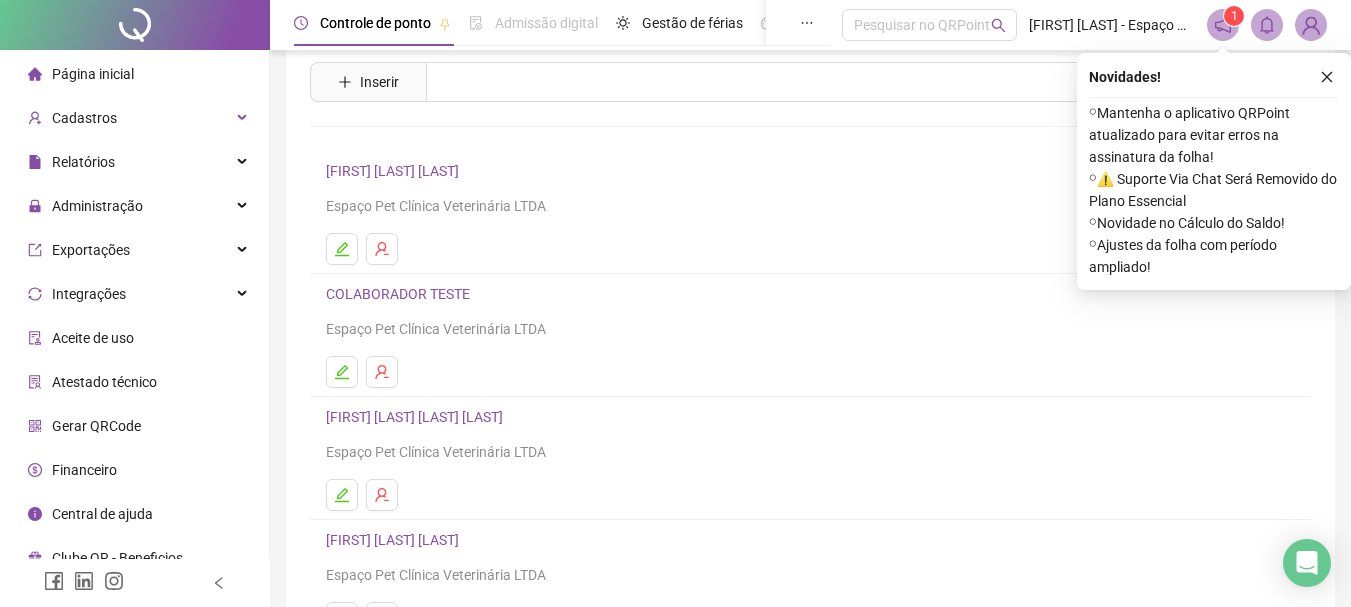 scroll, scrollTop: 360, scrollLeft: 0, axis: vertical 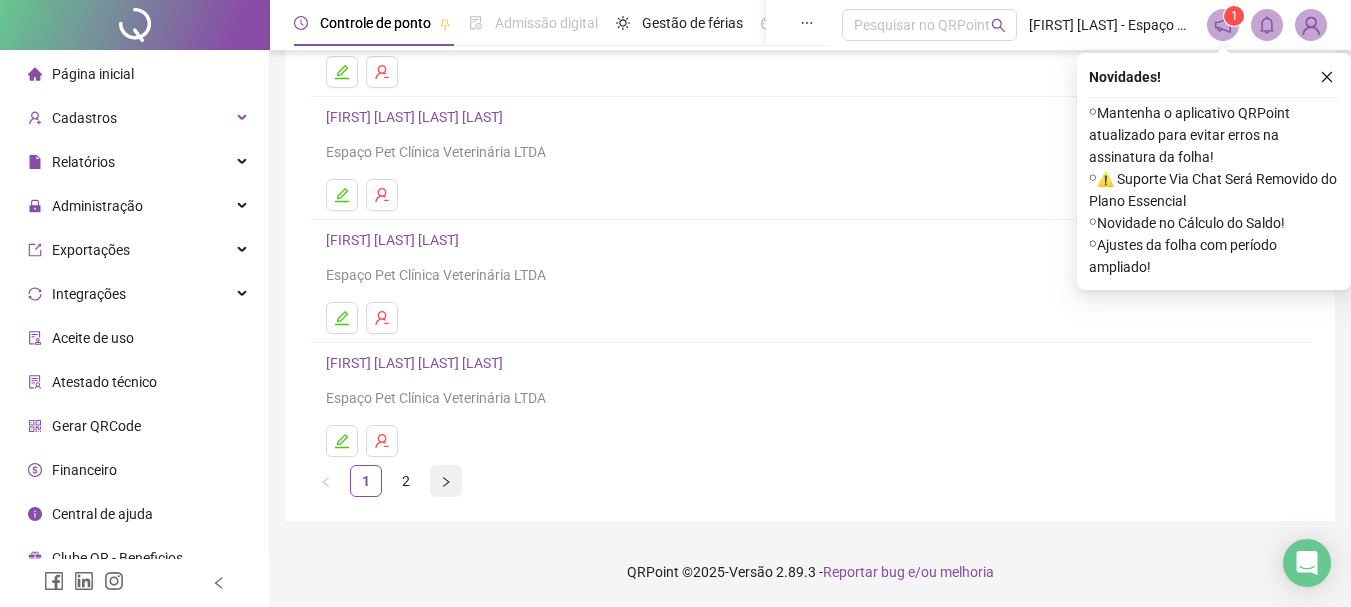 click at bounding box center (446, 481) 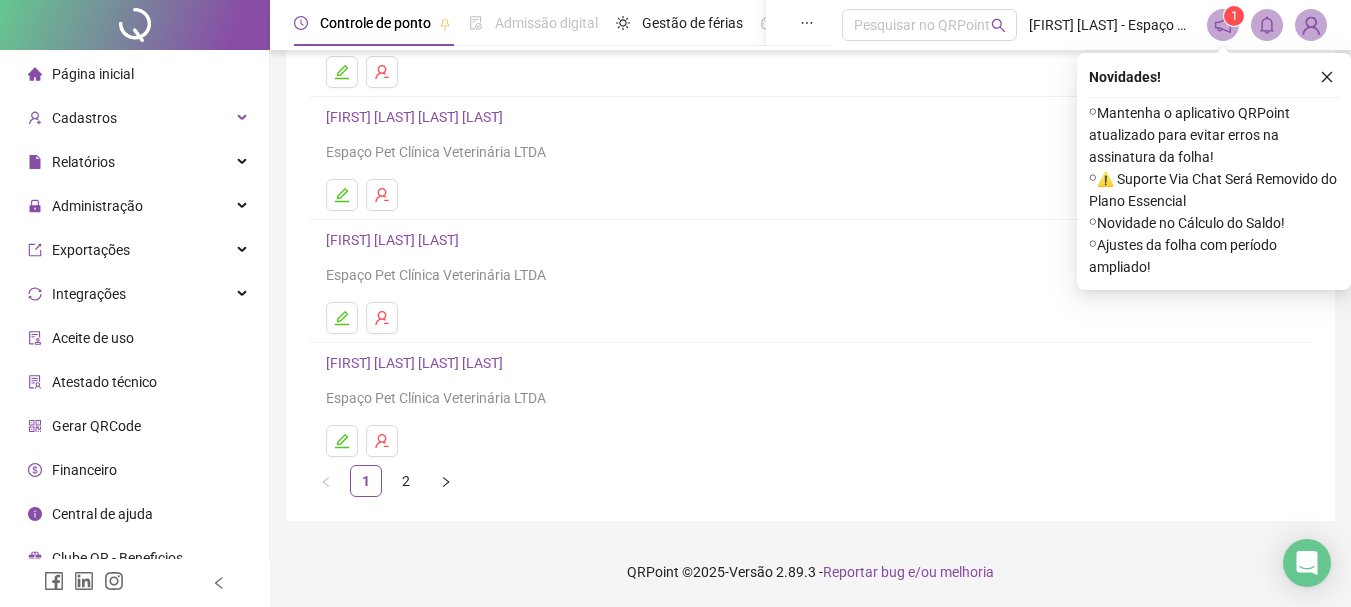 scroll, scrollTop: 0, scrollLeft: 0, axis: both 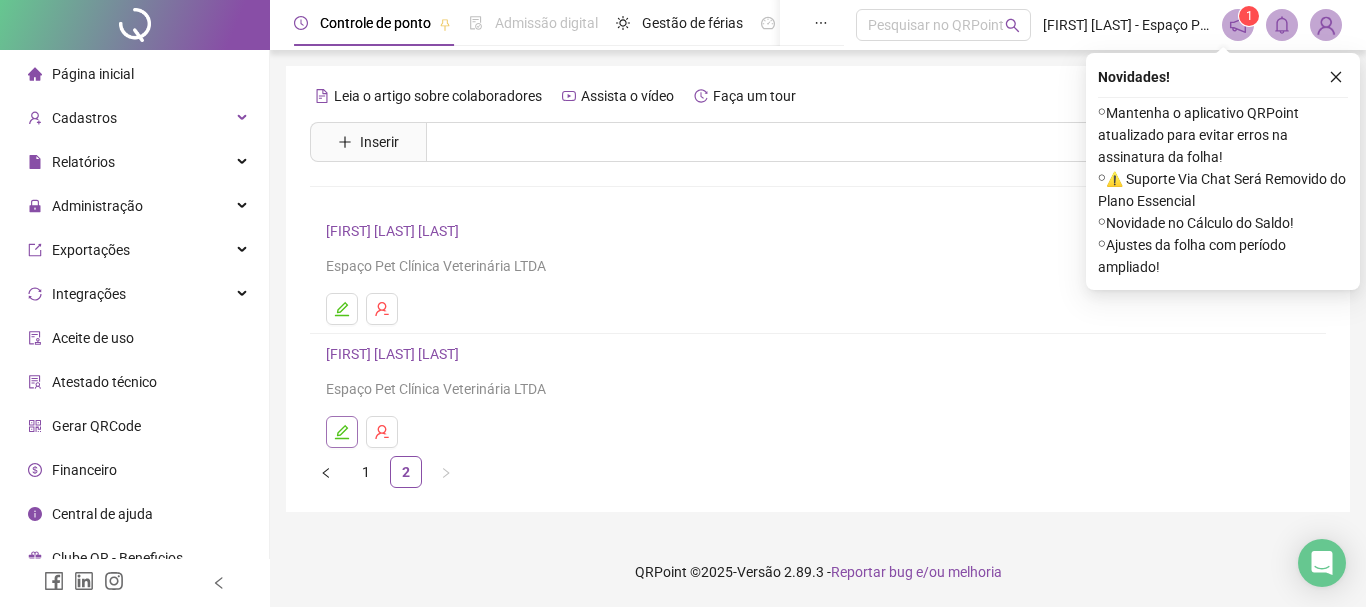 click 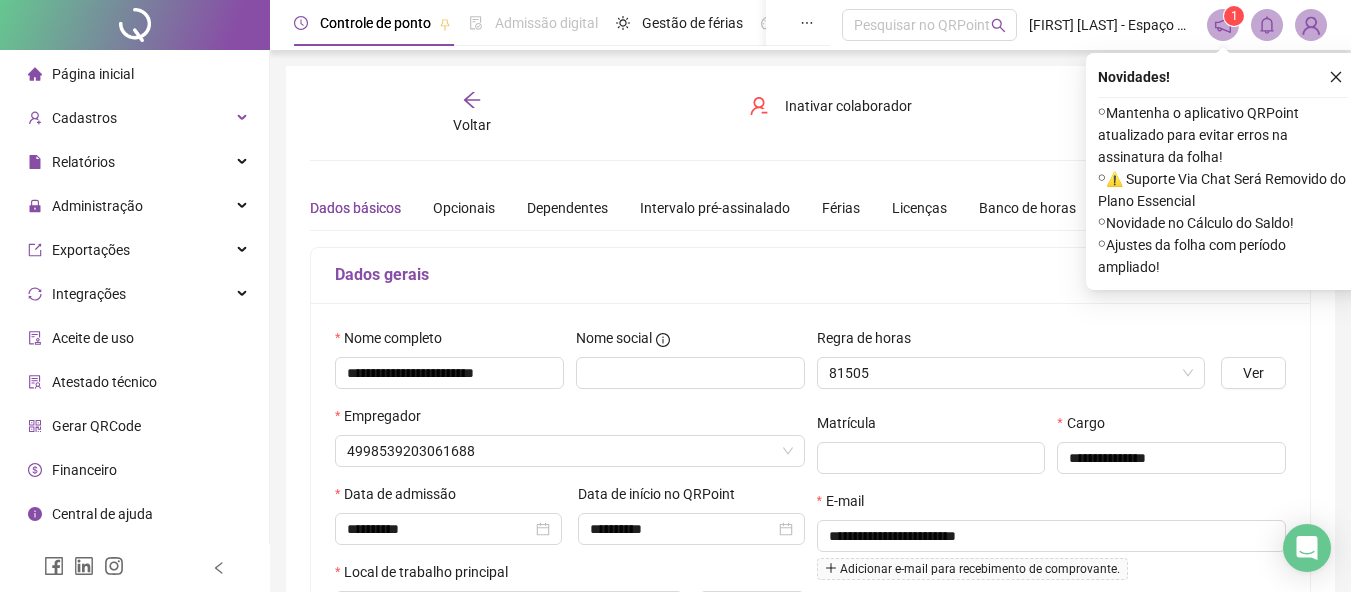 type on "*******" 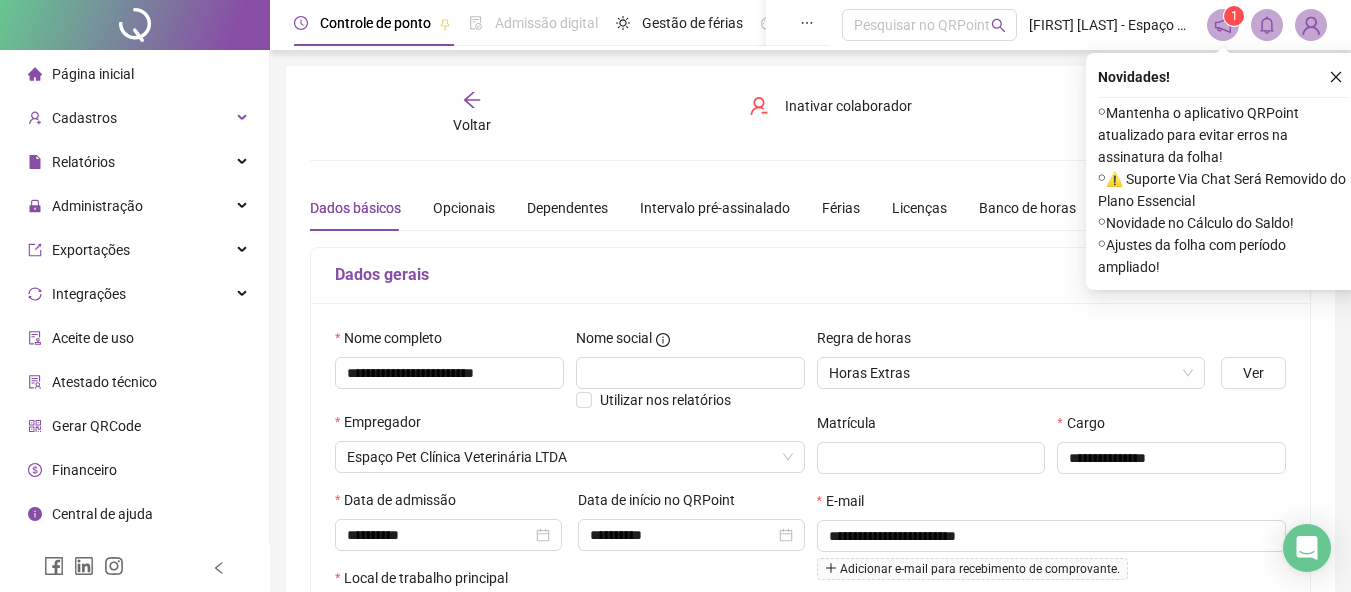 click 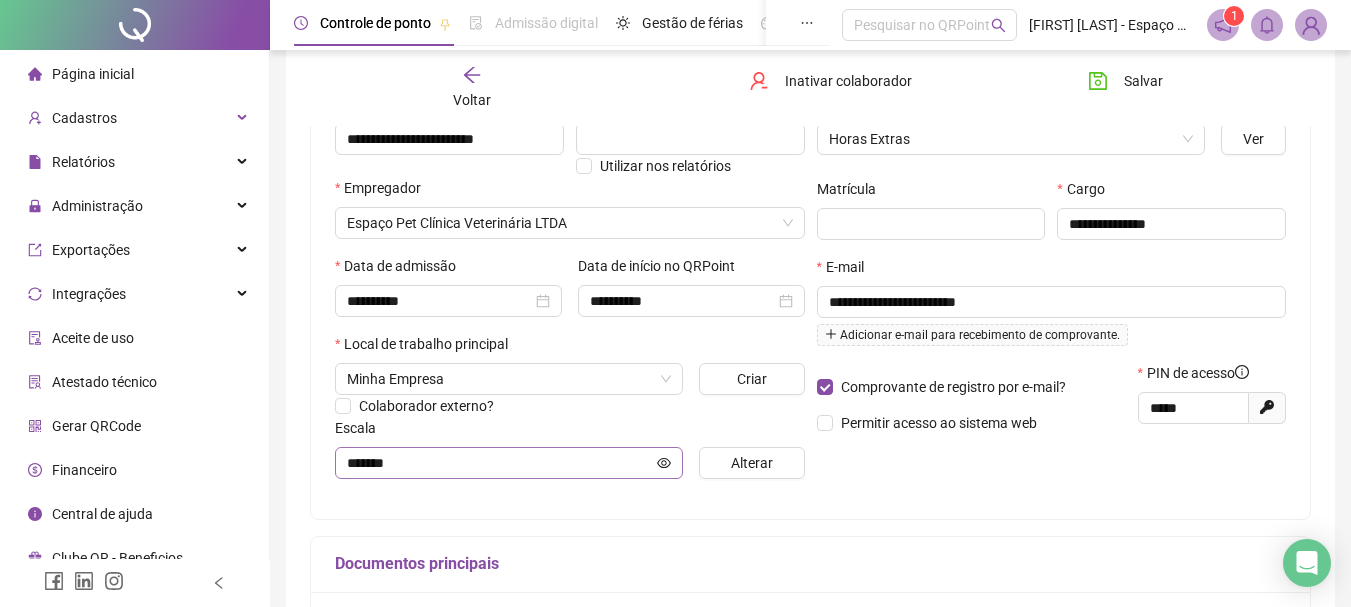 scroll, scrollTop: 0, scrollLeft: 0, axis: both 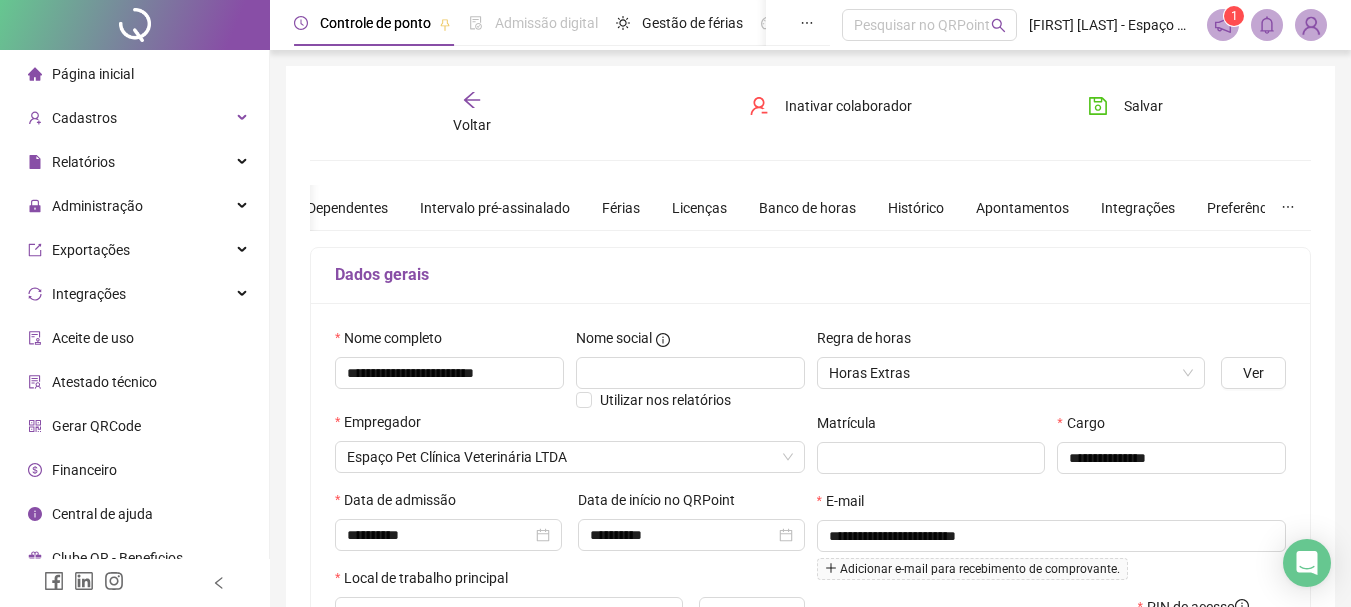 click on "Voltar" at bounding box center [472, 113] 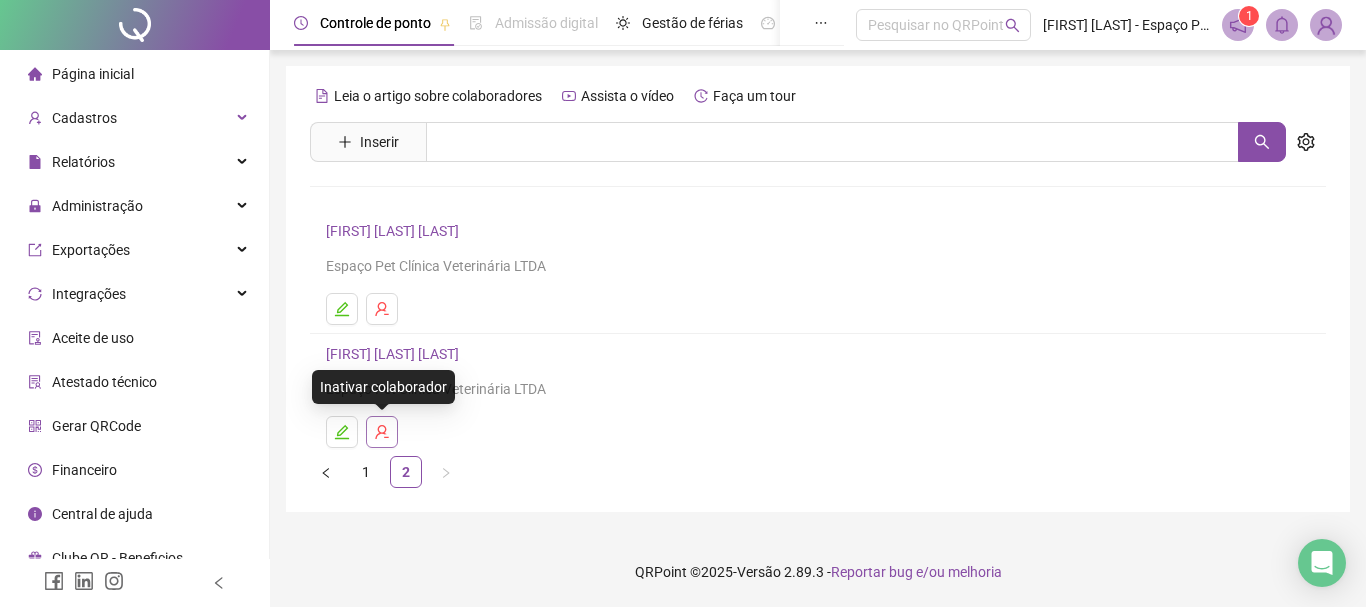 click 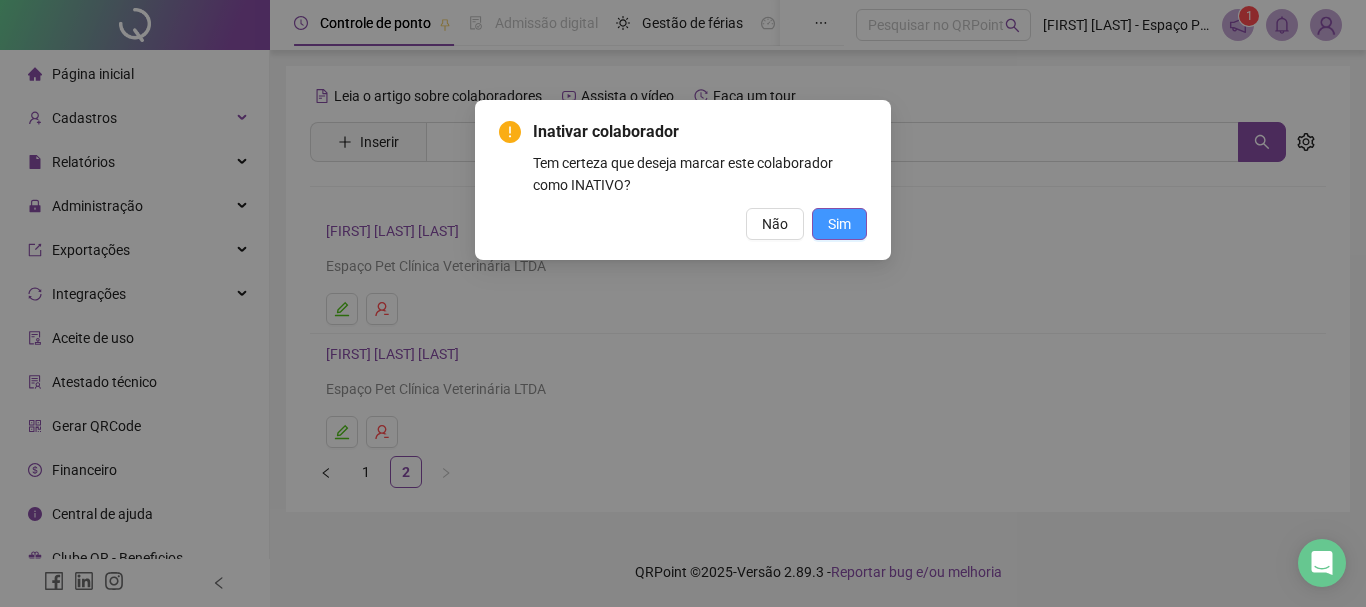 click on "Sim" at bounding box center [839, 224] 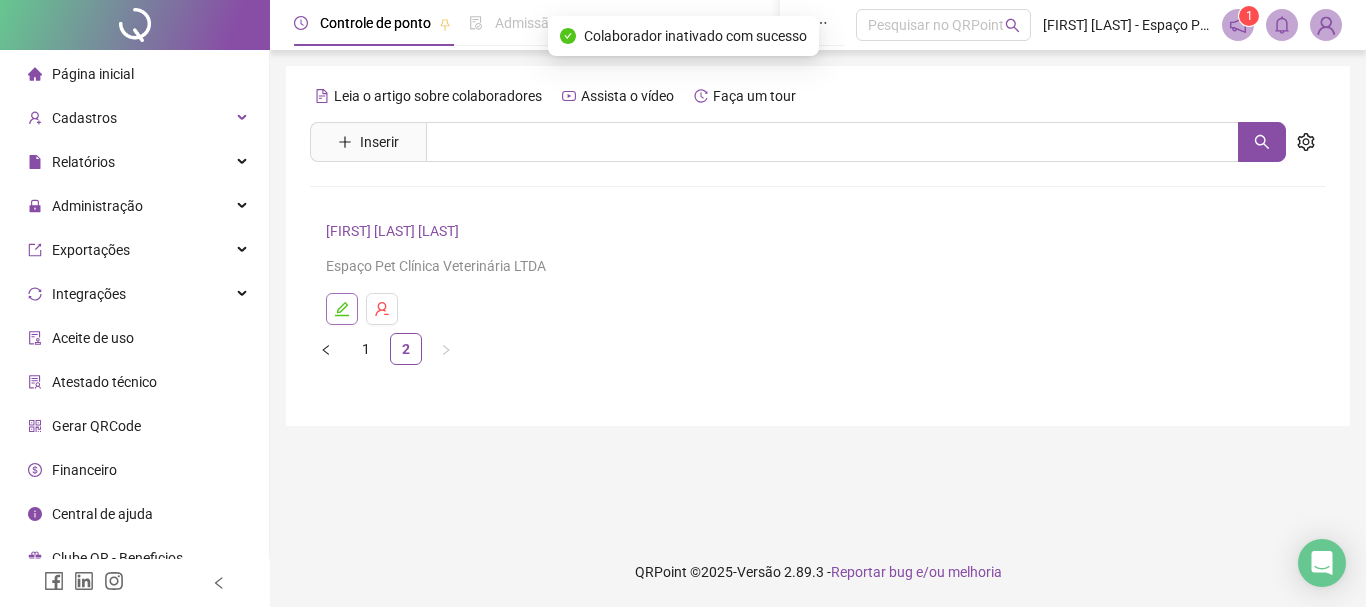click 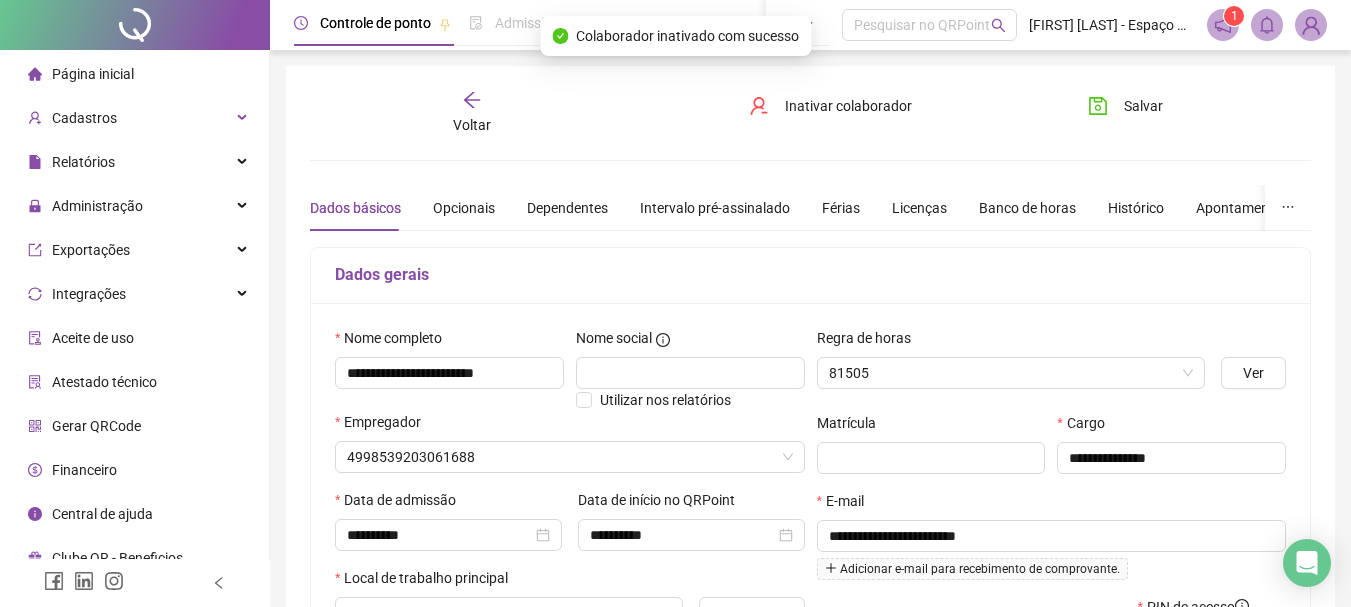 type on "*******" 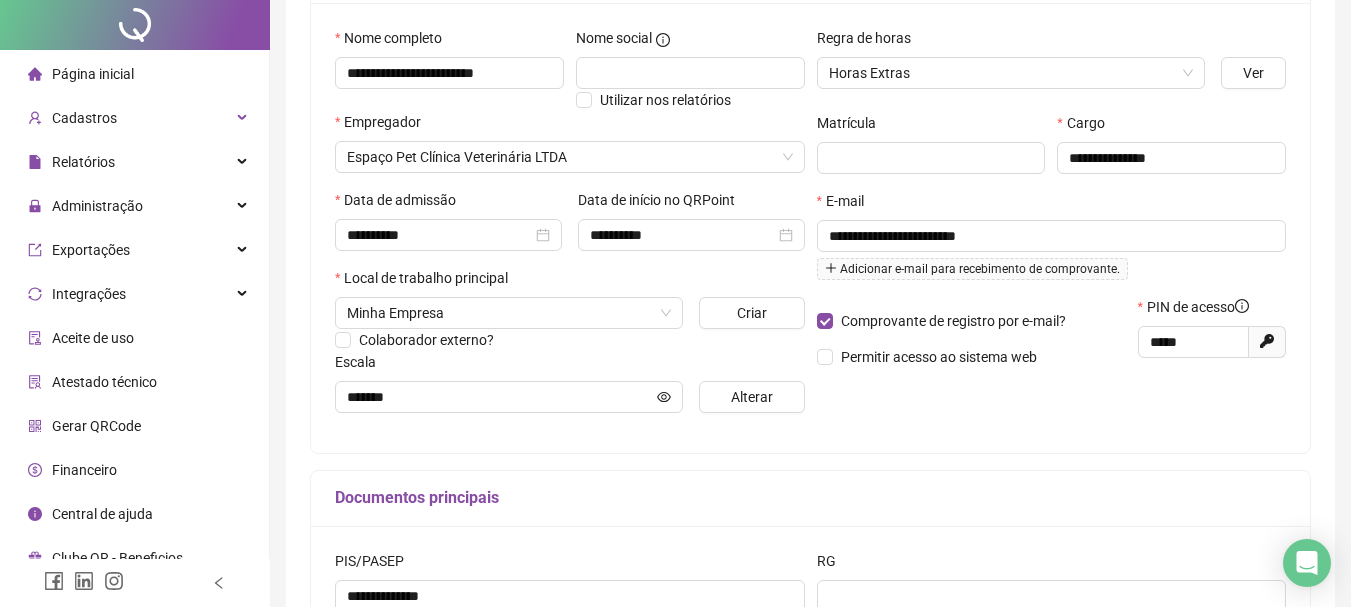 scroll, scrollTop: 0, scrollLeft: 0, axis: both 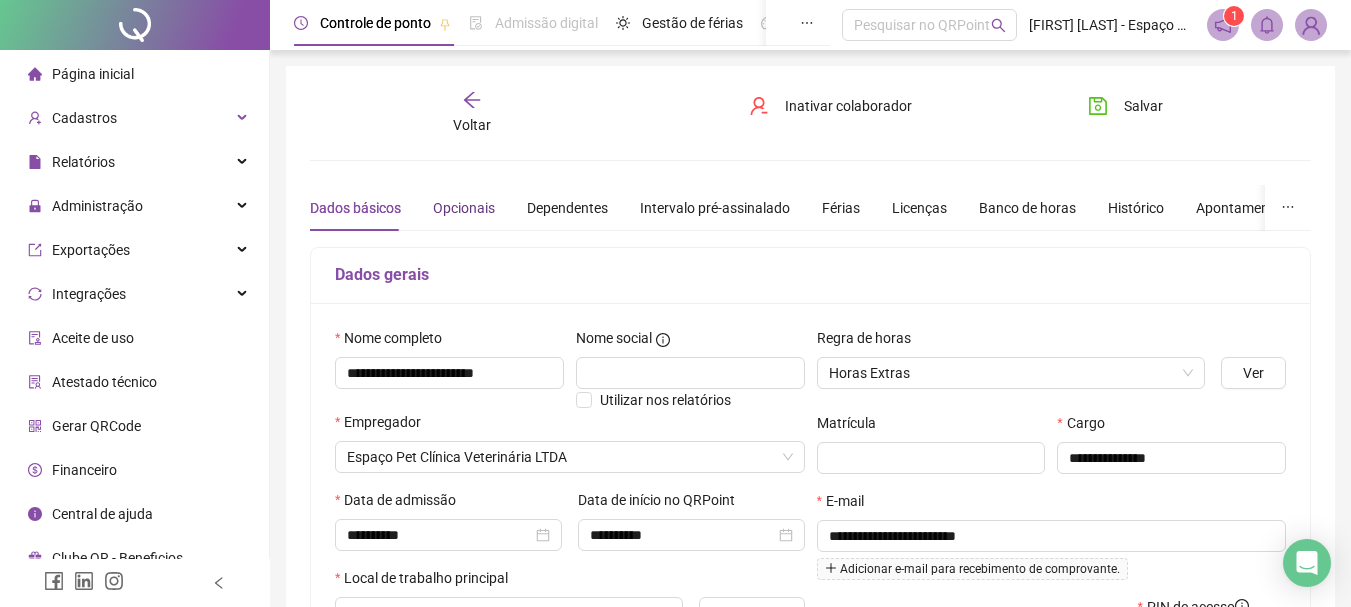click on "Opcionais" at bounding box center [464, 208] 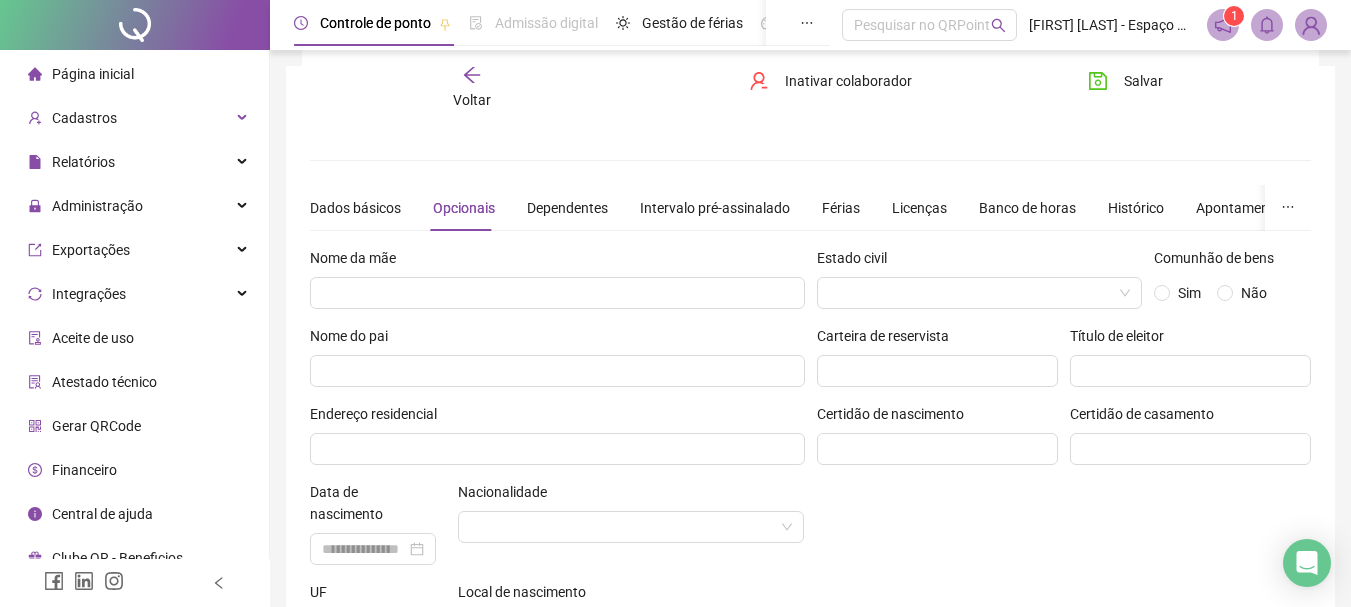 scroll, scrollTop: 200, scrollLeft: 0, axis: vertical 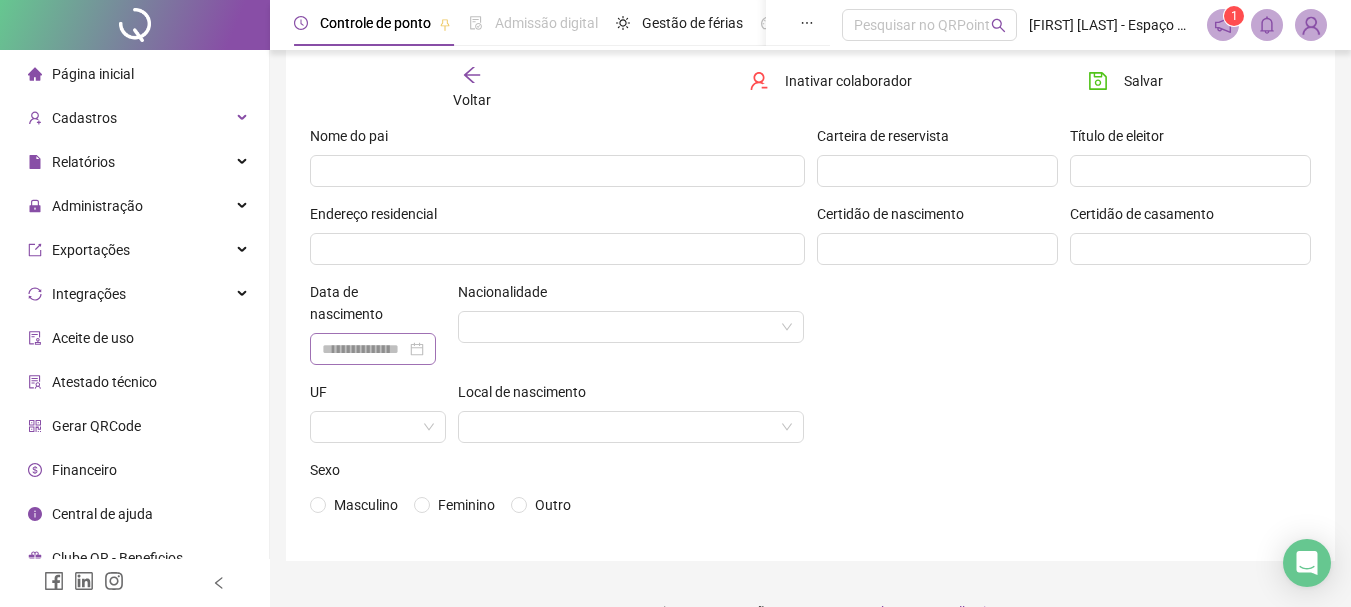 click at bounding box center (373, 349) 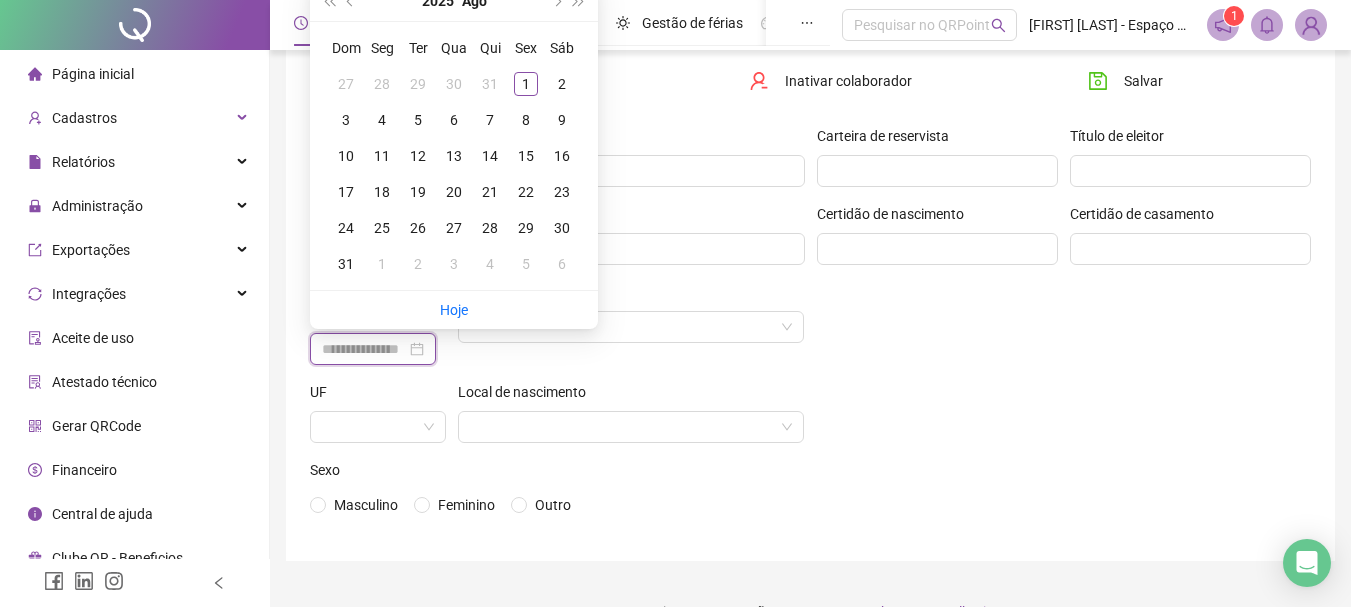 click at bounding box center (373, 349) 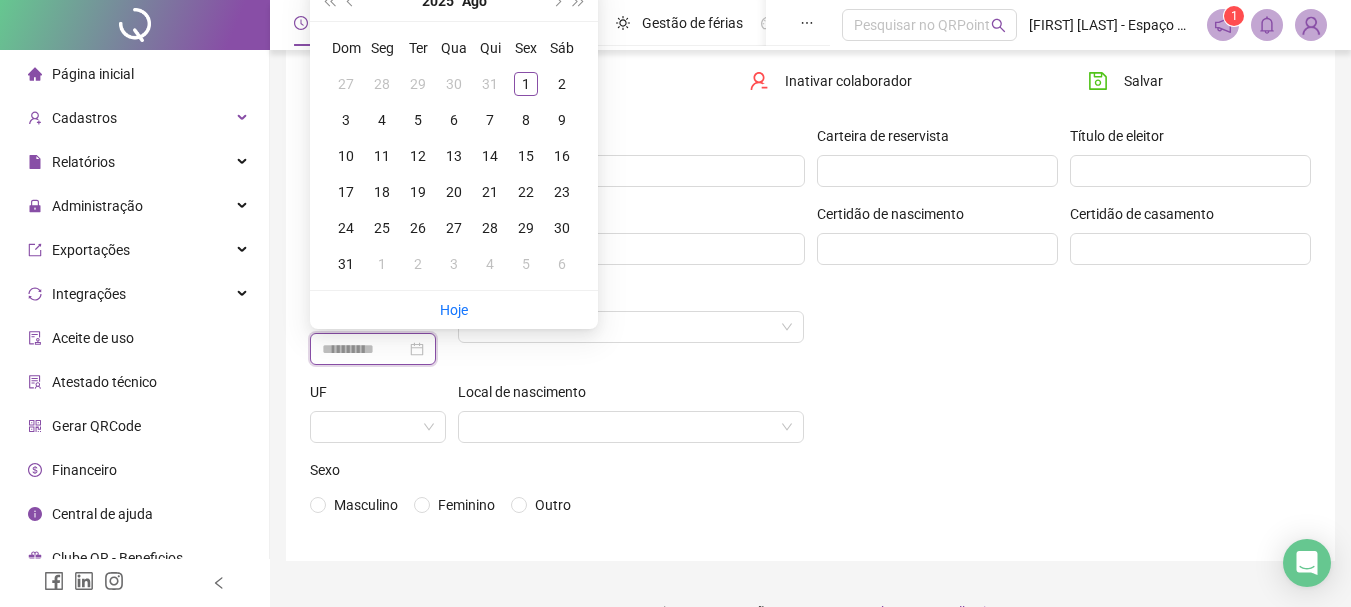 type on "**********" 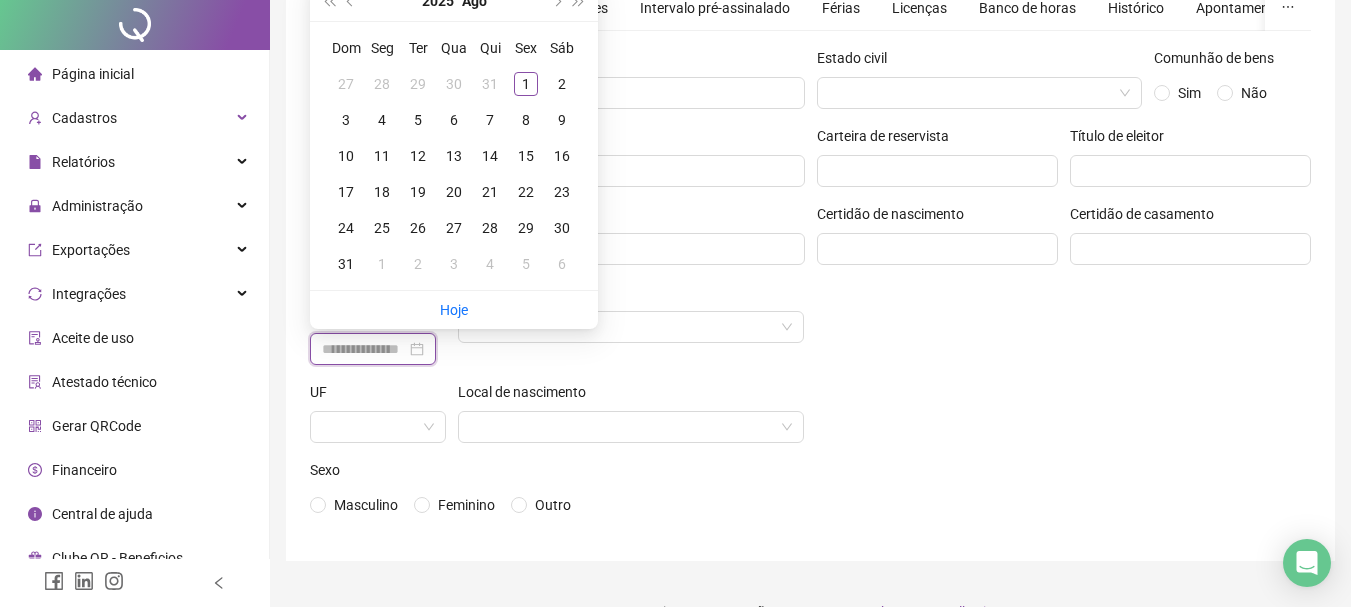 scroll, scrollTop: 0, scrollLeft: 0, axis: both 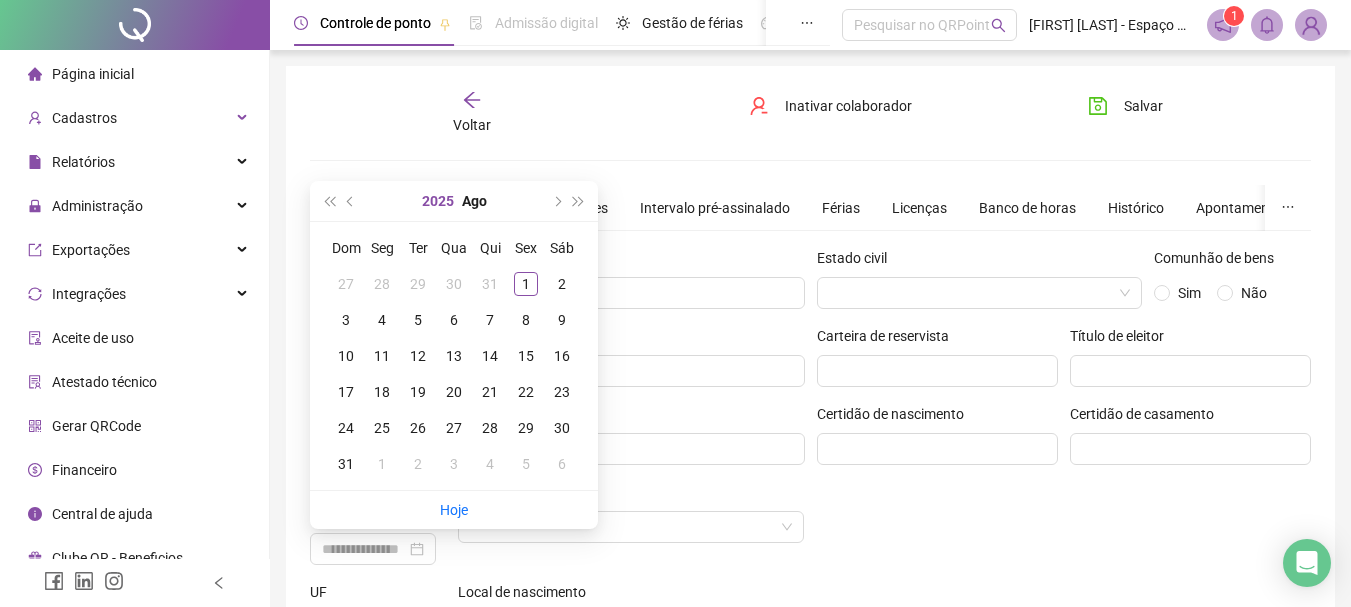 click on "2025" at bounding box center (438, 201) 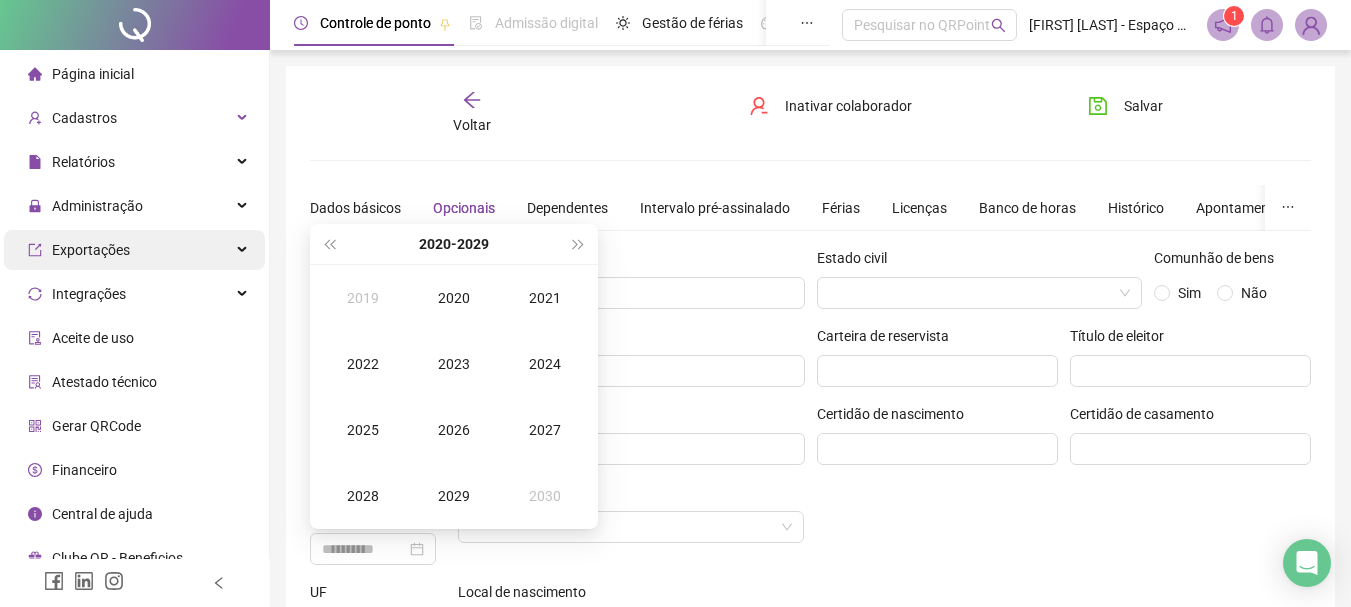 type on "**********" 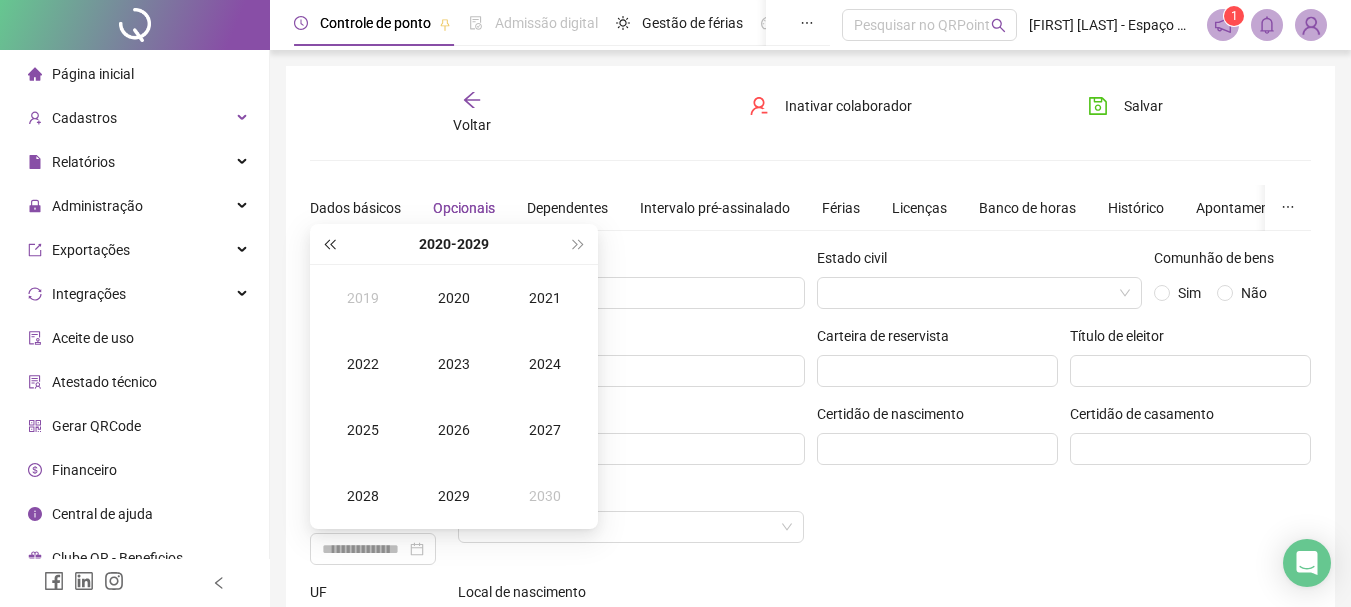 click at bounding box center [329, 244] 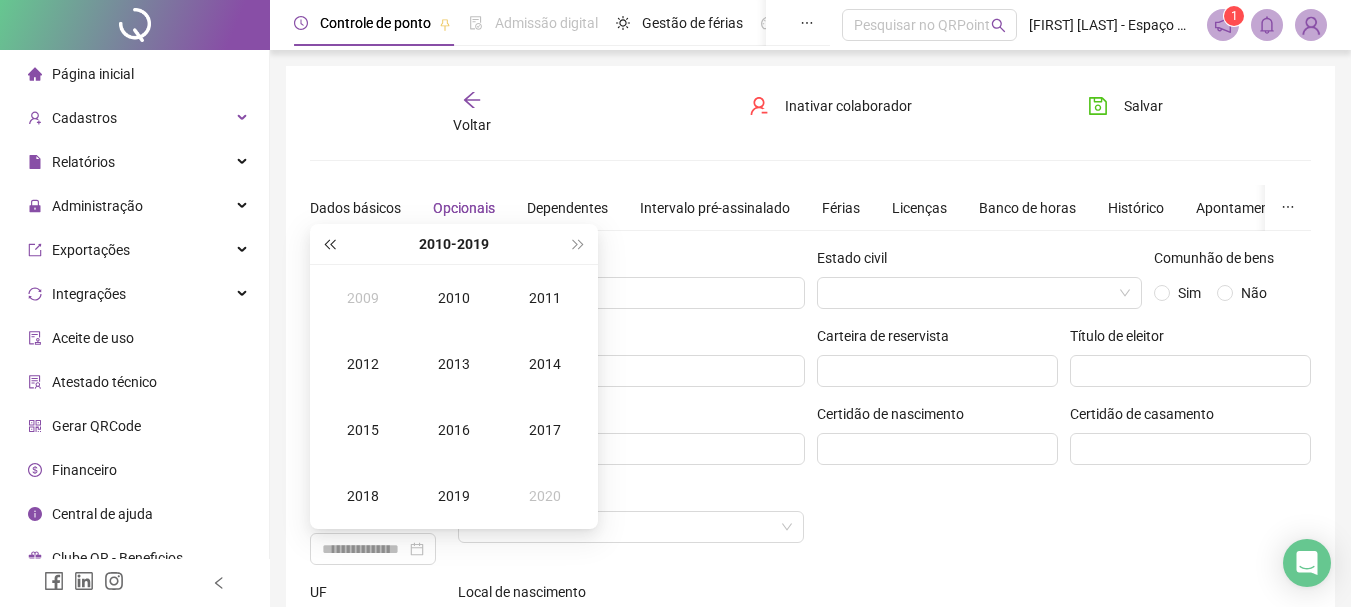 click at bounding box center (329, 244) 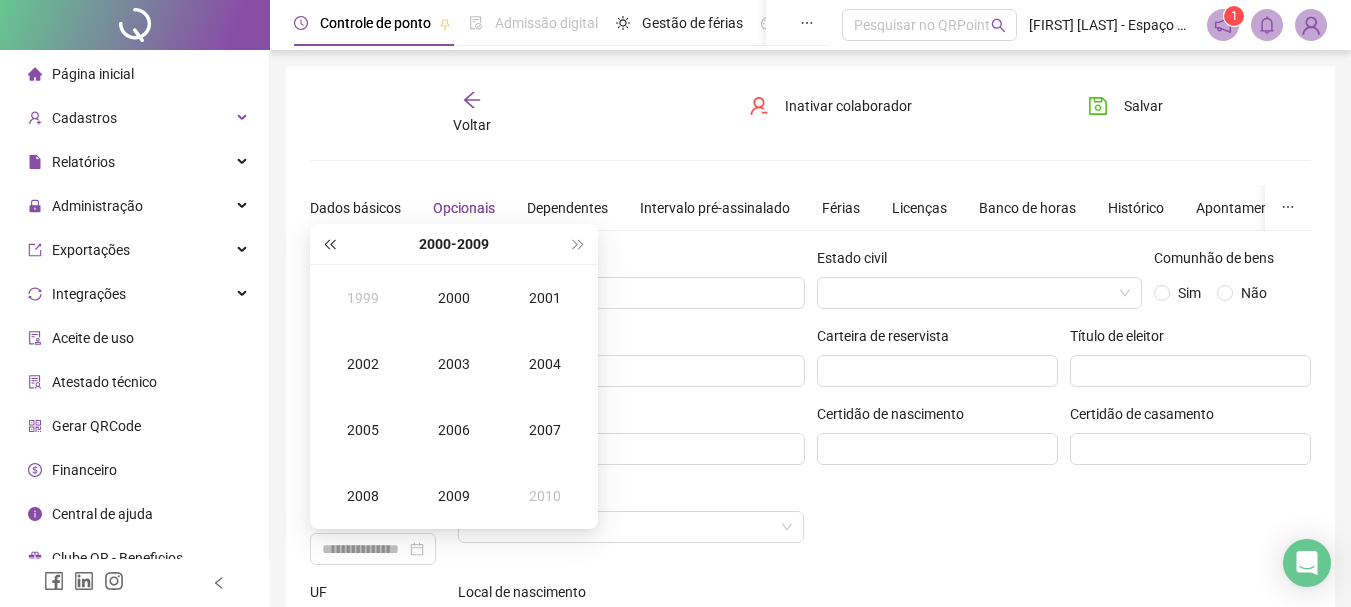 click at bounding box center (329, 244) 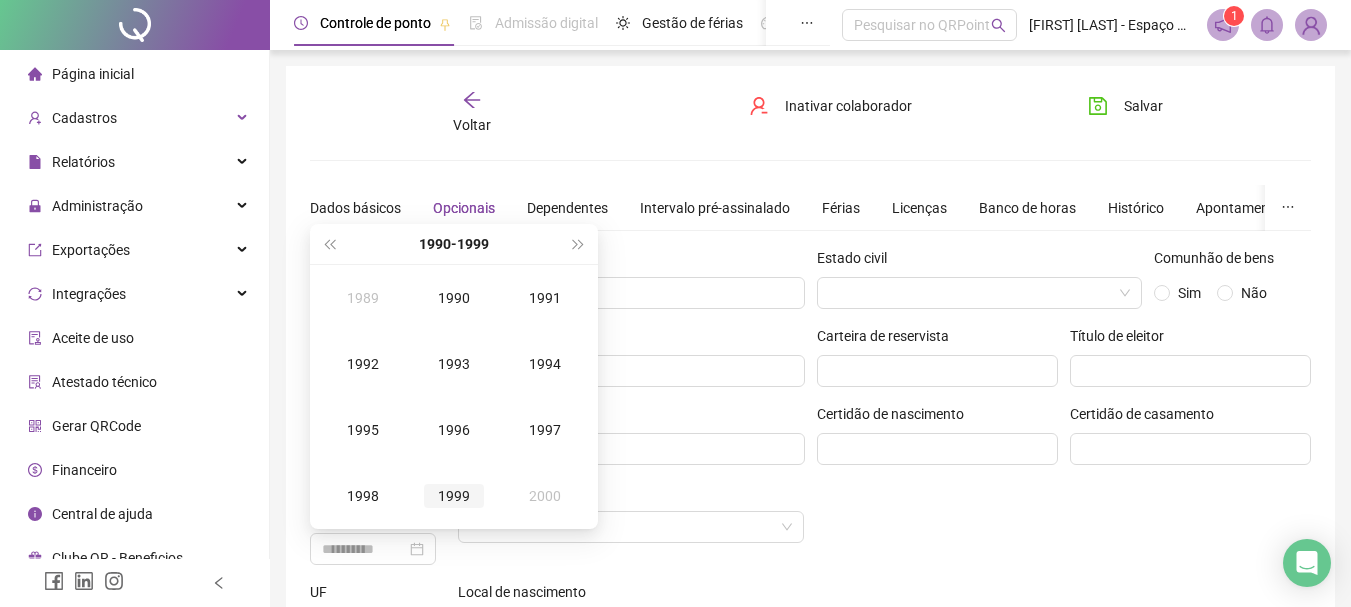 click on "1999" at bounding box center [454, 496] 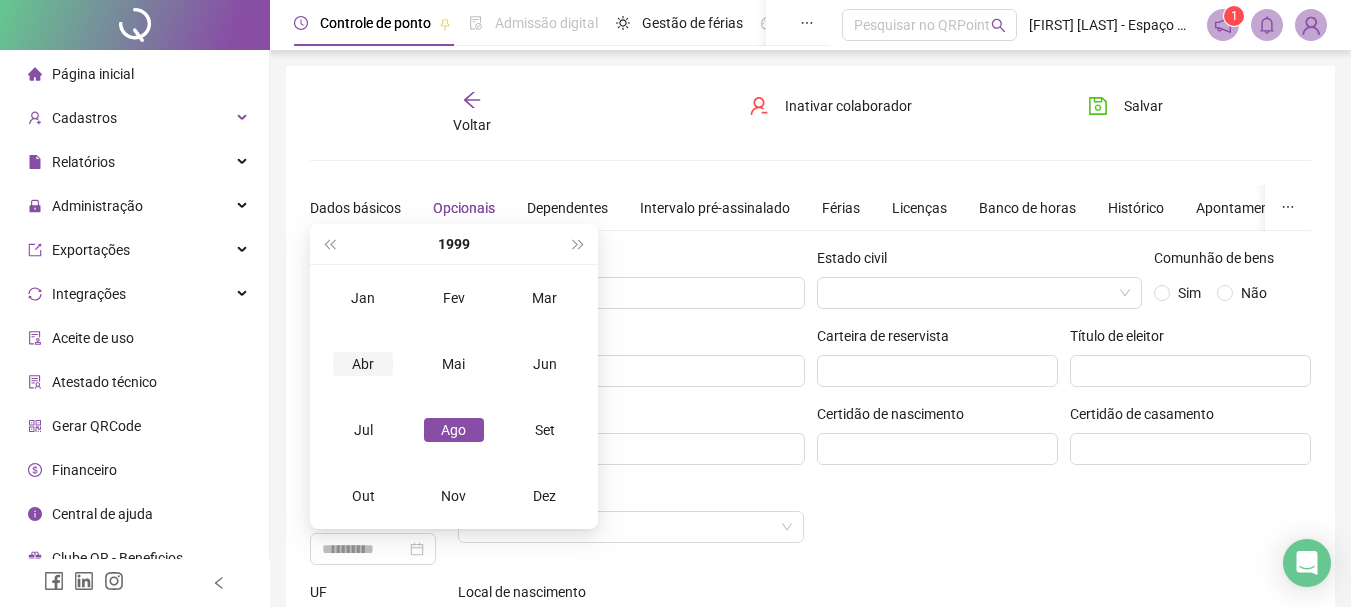 click on "Abr" at bounding box center (363, 364) 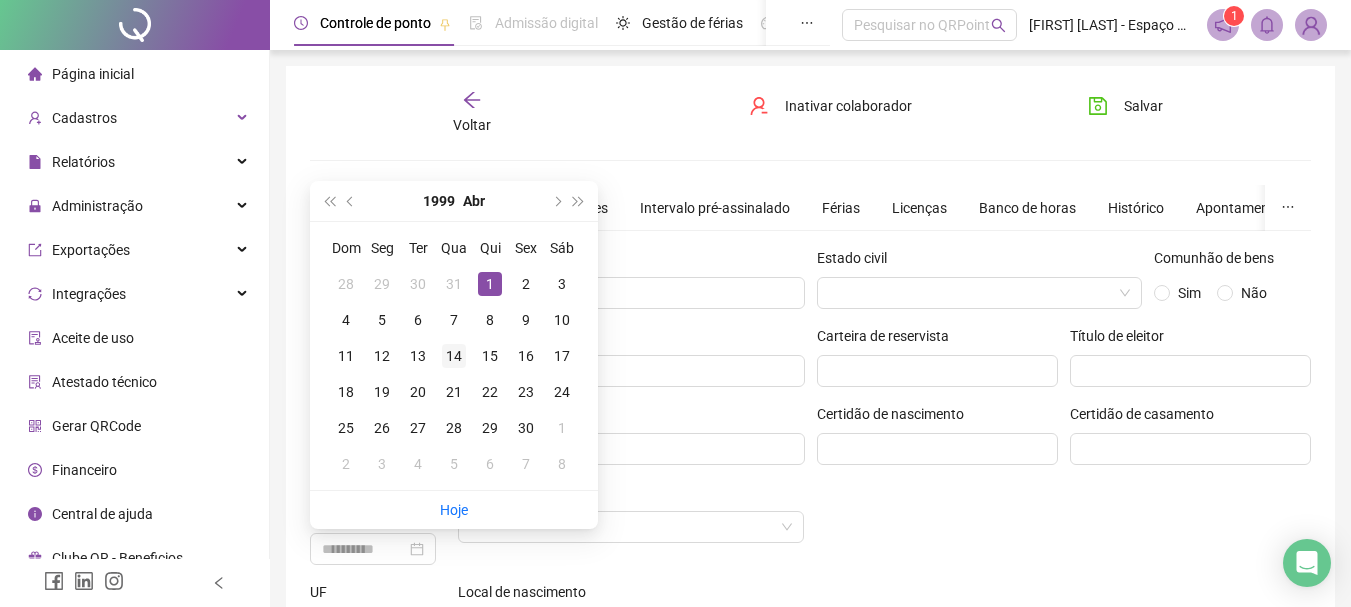 type on "**********" 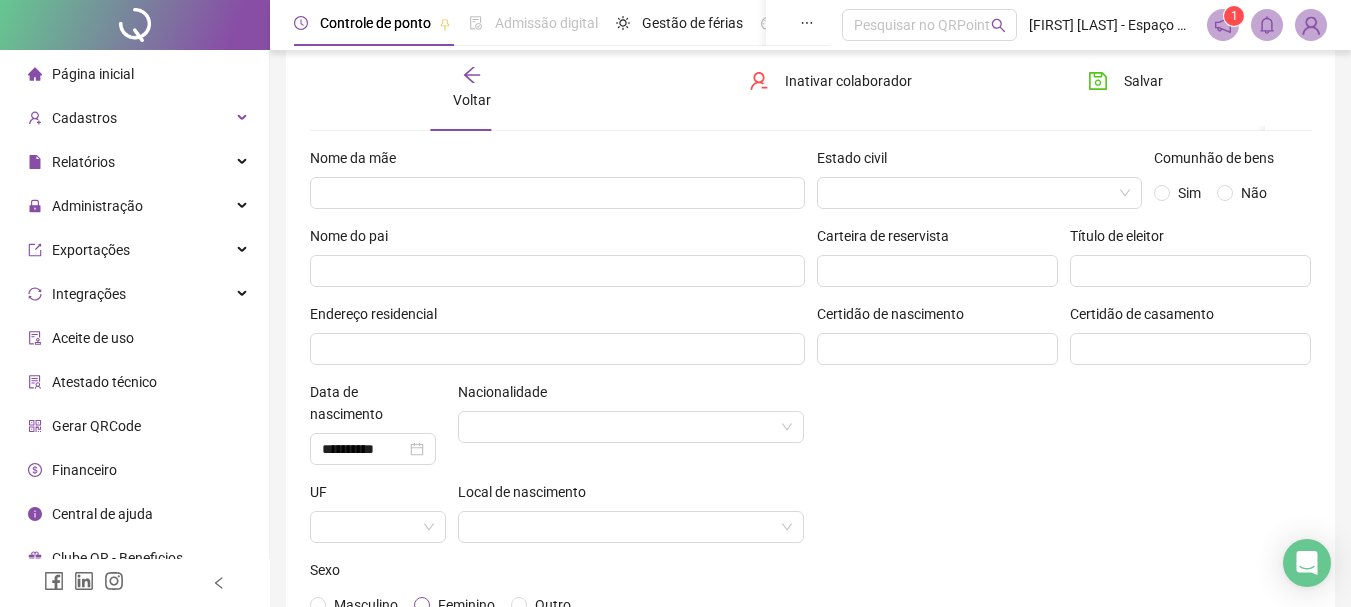 scroll, scrollTop: 240, scrollLeft: 0, axis: vertical 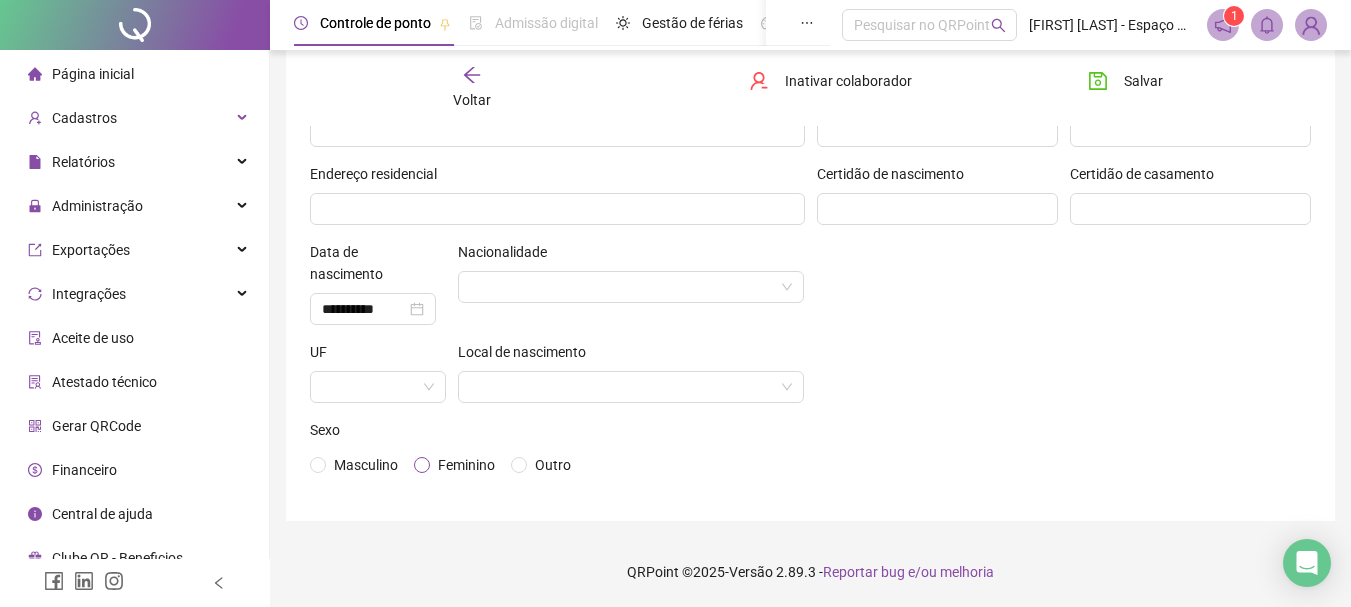 click on "Feminino" at bounding box center (466, 465) 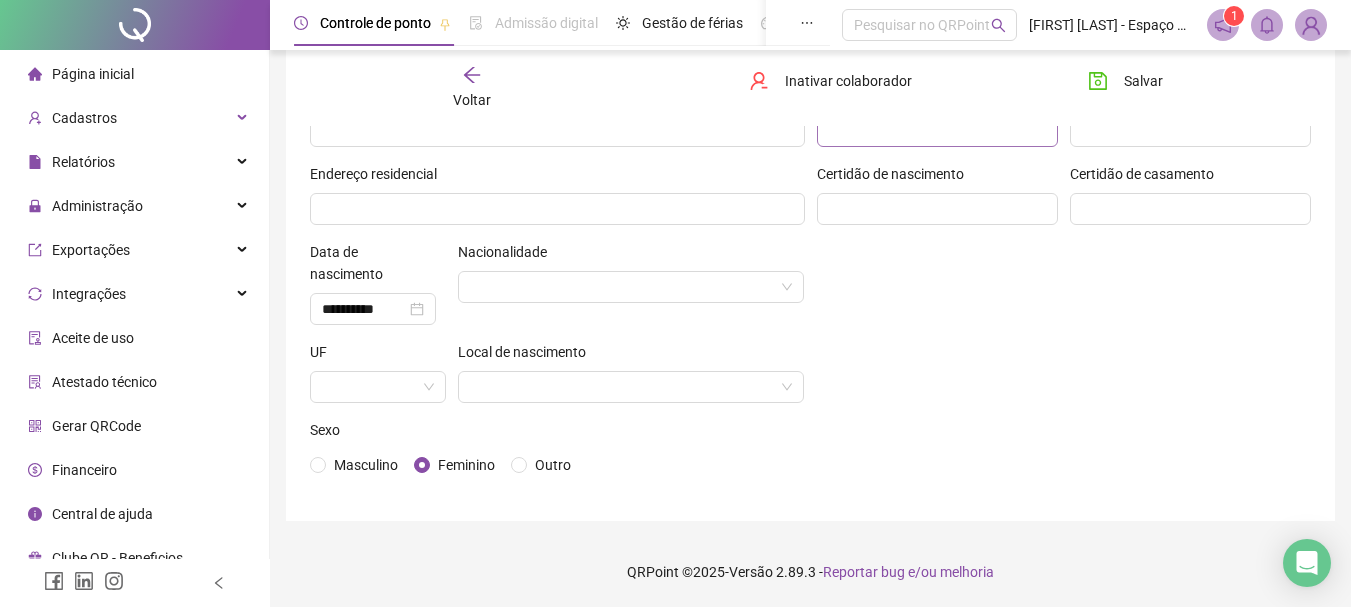 scroll, scrollTop: 0, scrollLeft: 0, axis: both 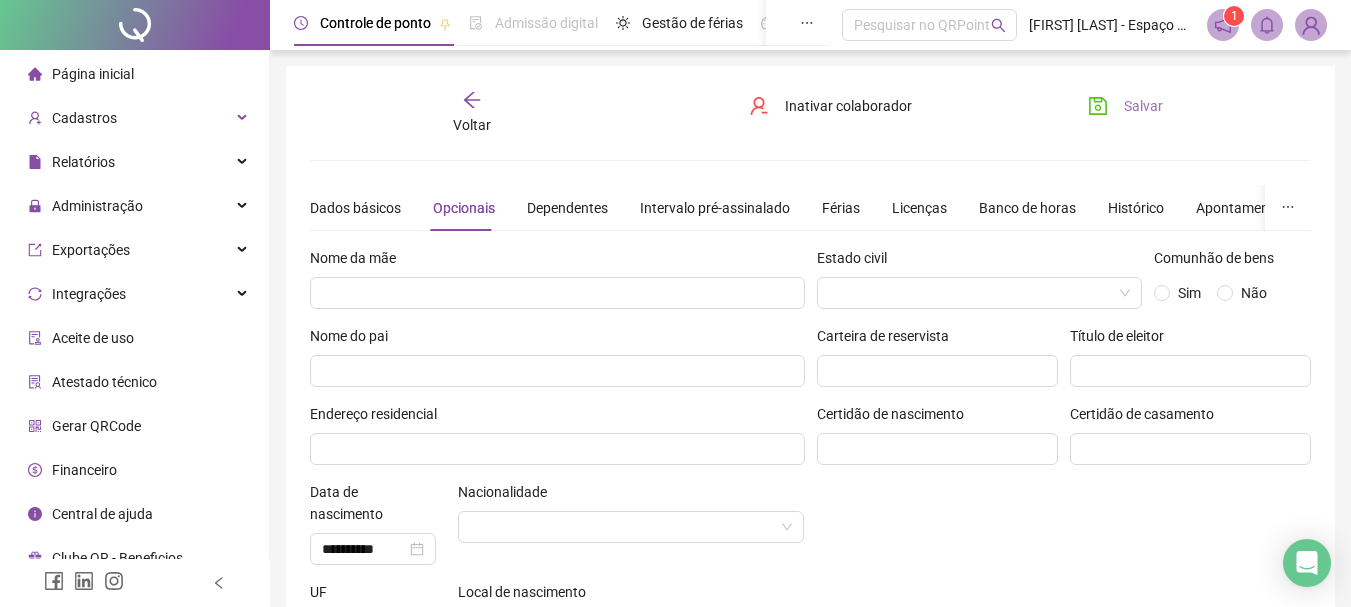 click on "Salvar" at bounding box center (1125, 106) 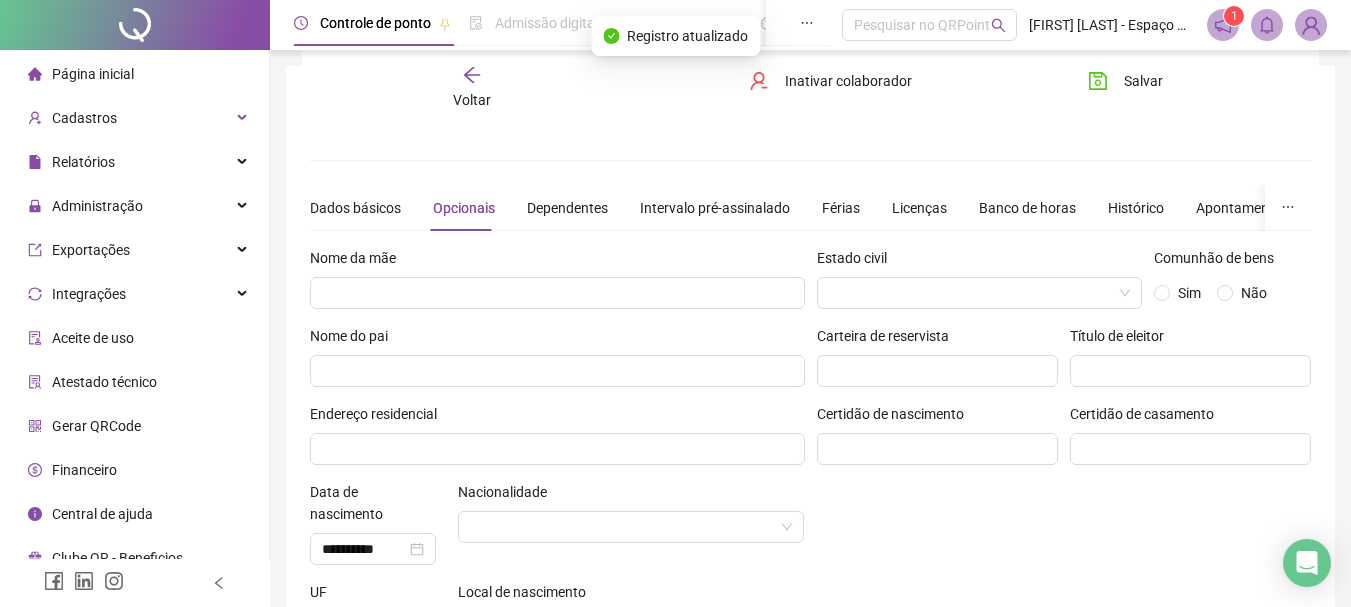 scroll, scrollTop: 200, scrollLeft: 0, axis: vertical 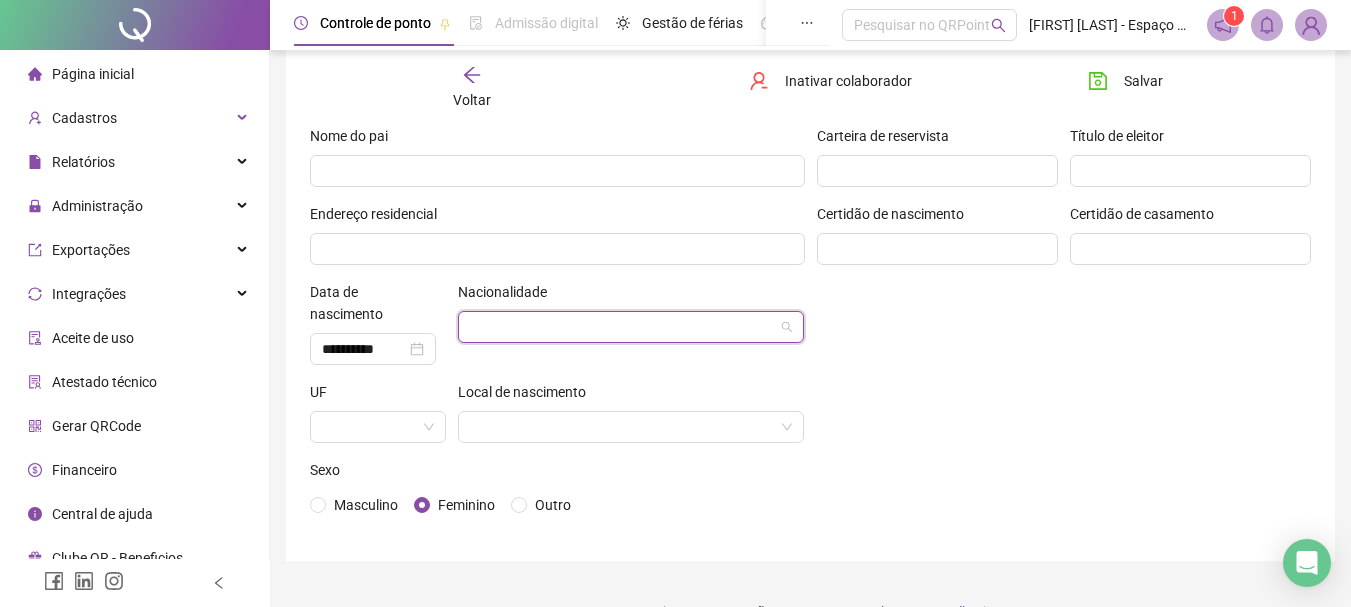 click at bounding box center [622, 327] 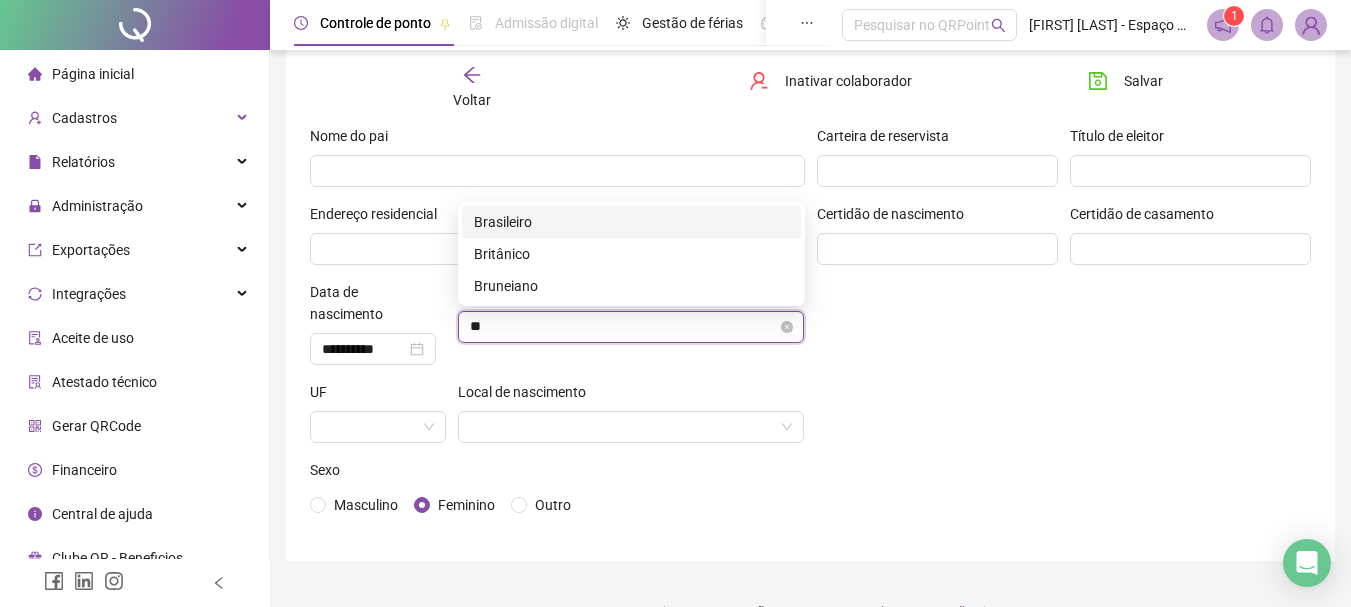 type on "***" 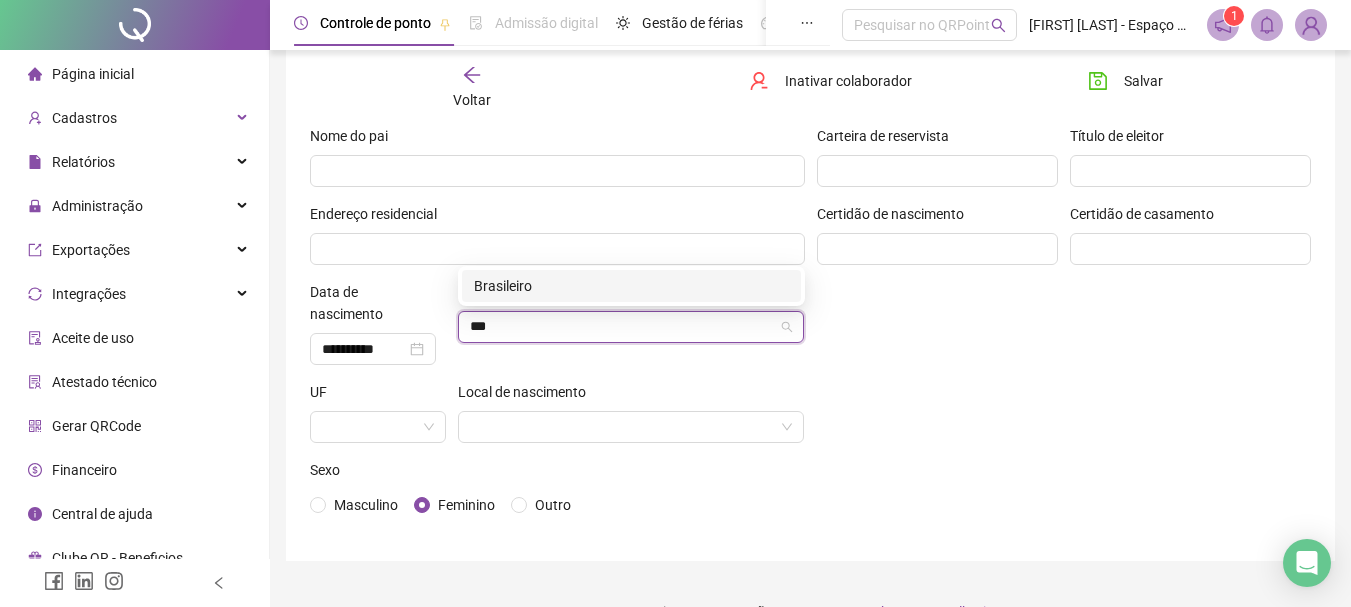 click on "Brasileiro" at bounding box center [631, 286] 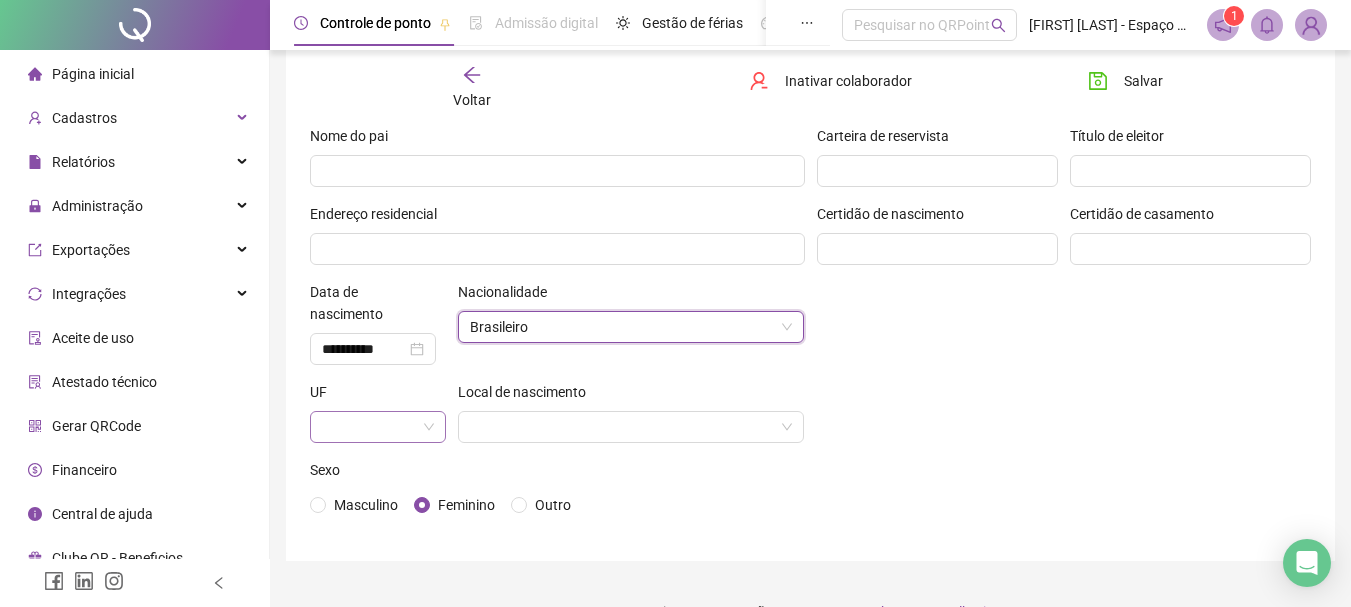 click at bounding box center (369, 427) 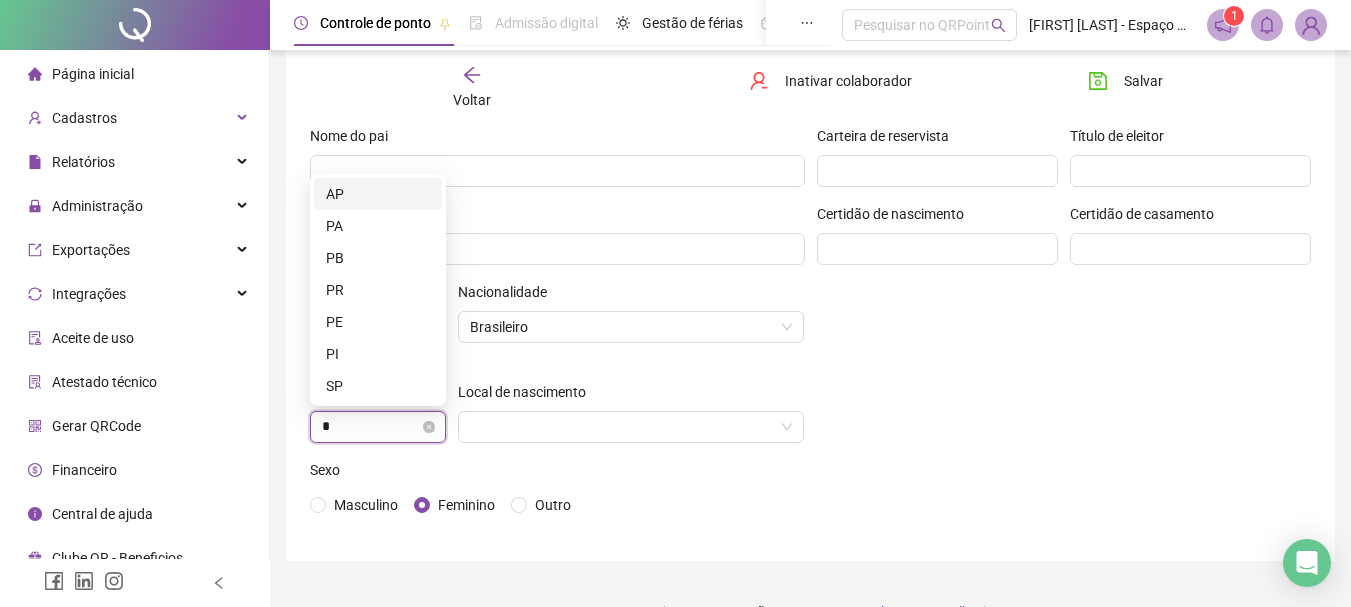 type on "**" 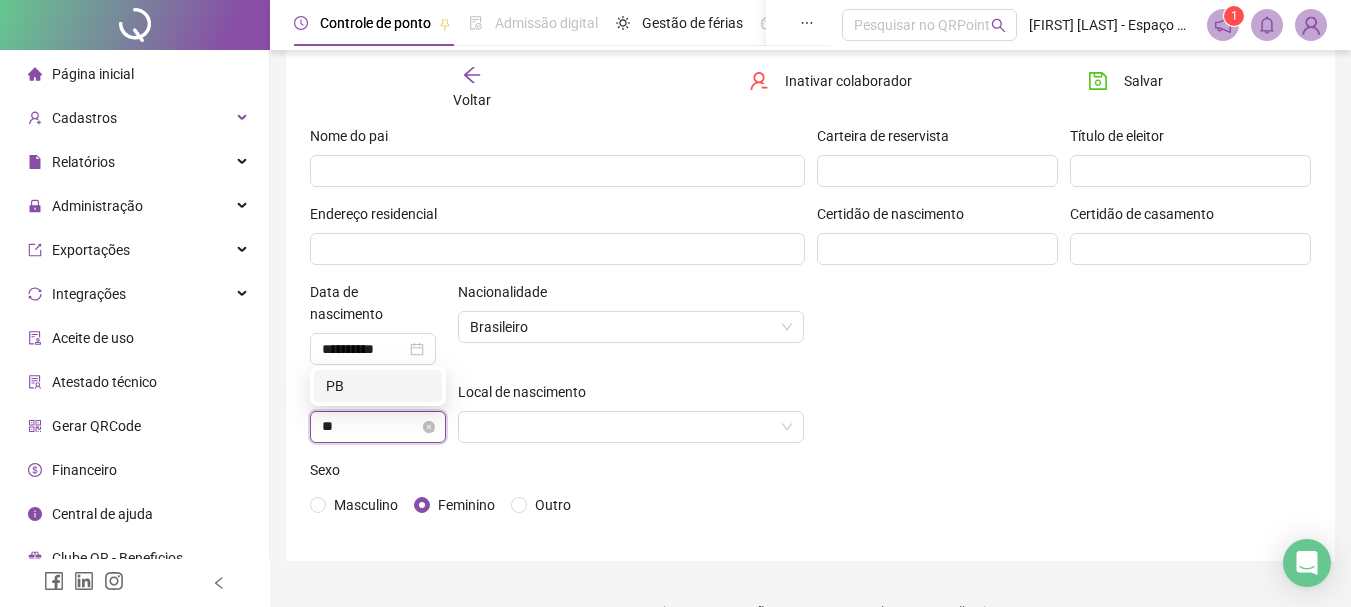type 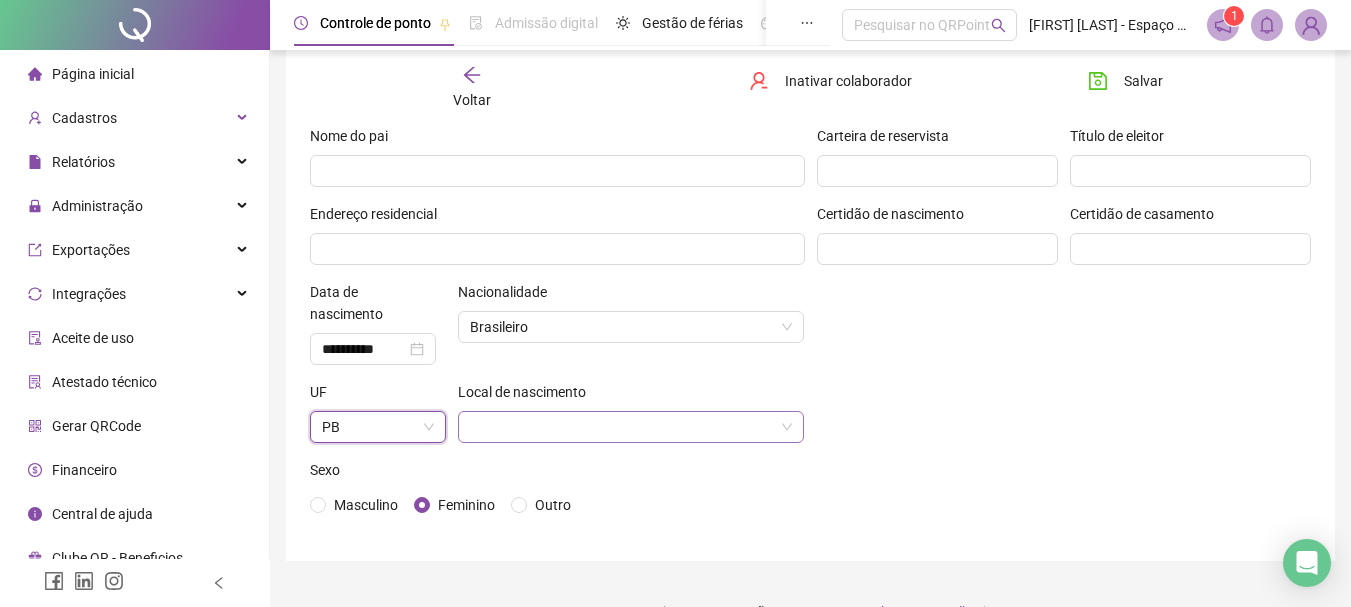 click at bounding box center [622, 427] 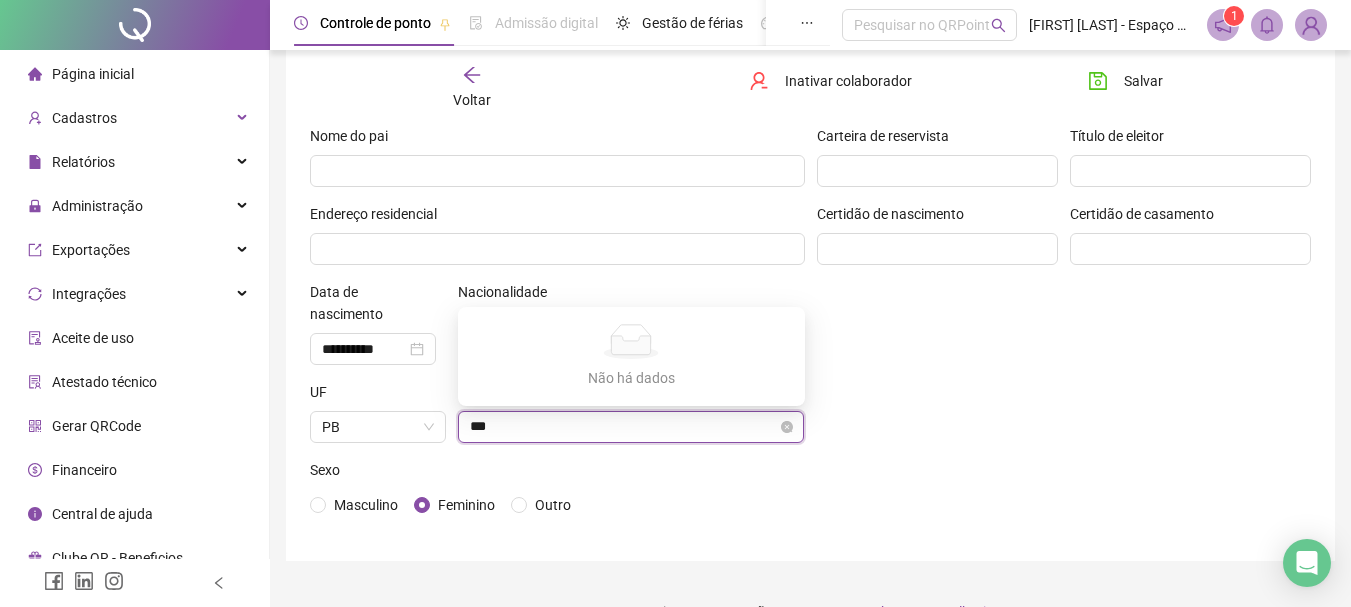 type on "**" 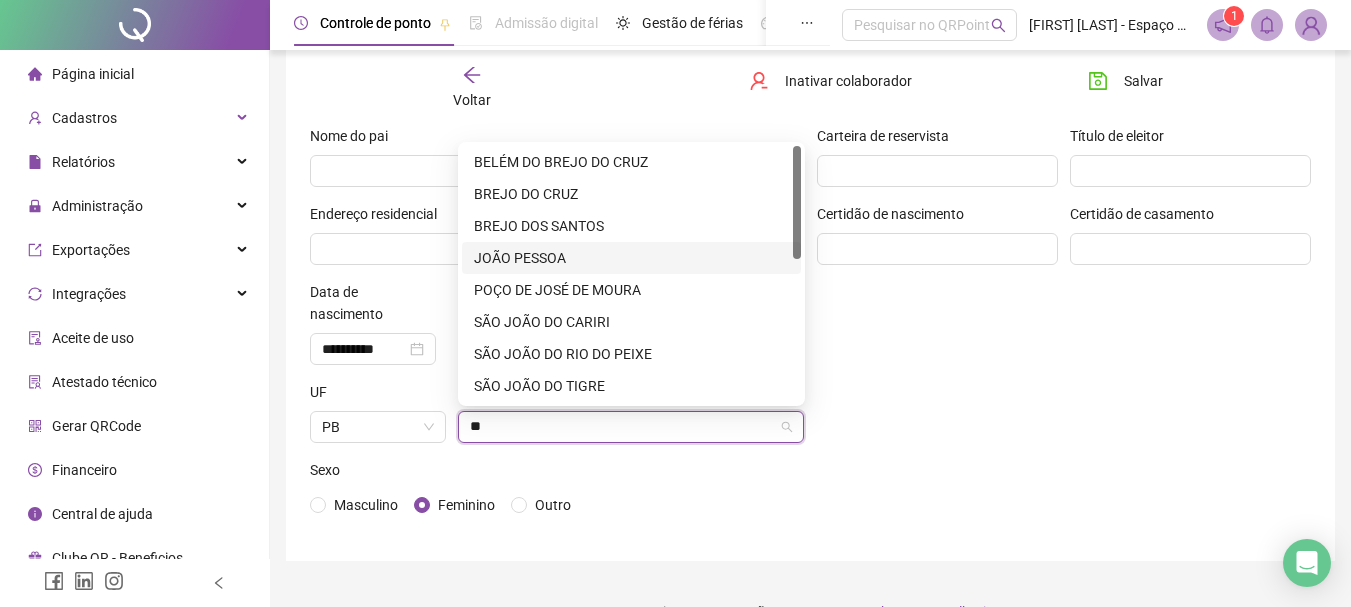 click on "JOÃO PESSOA" at bounding box center [631, 258] 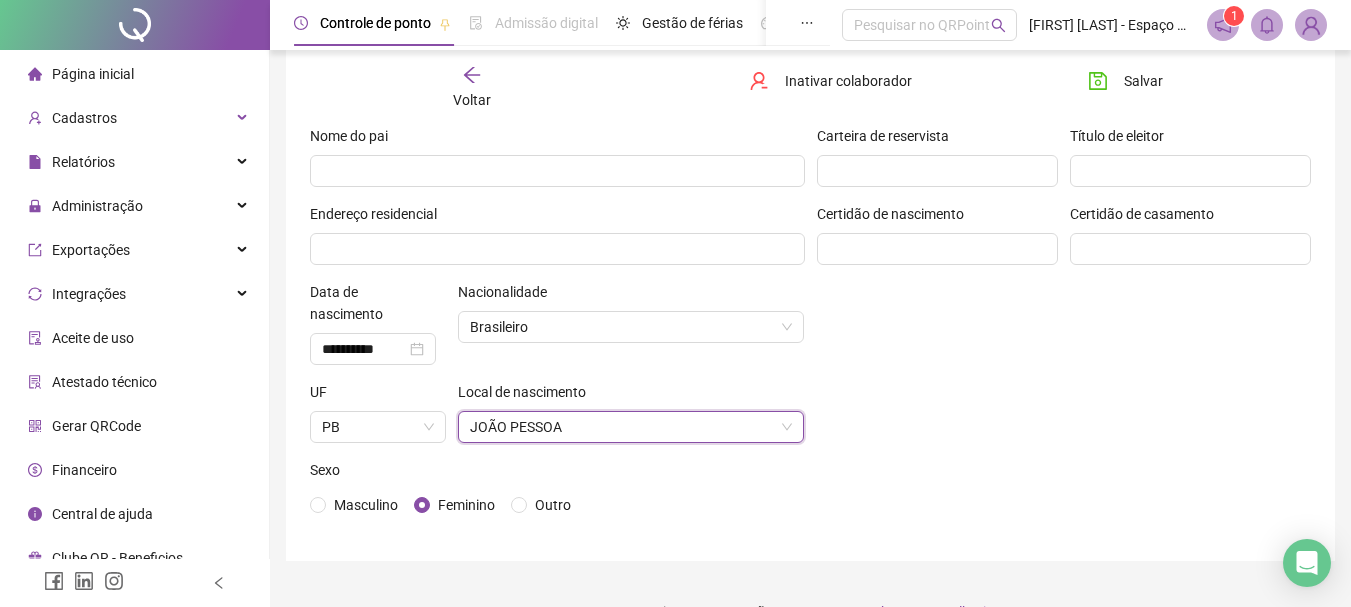 click on "Estado civil Comunhão de bens Sim Não Carteira de reservista Título de eleitor Certidão de nascimento Certidão de casamento" at bounding box center [1064, 292] 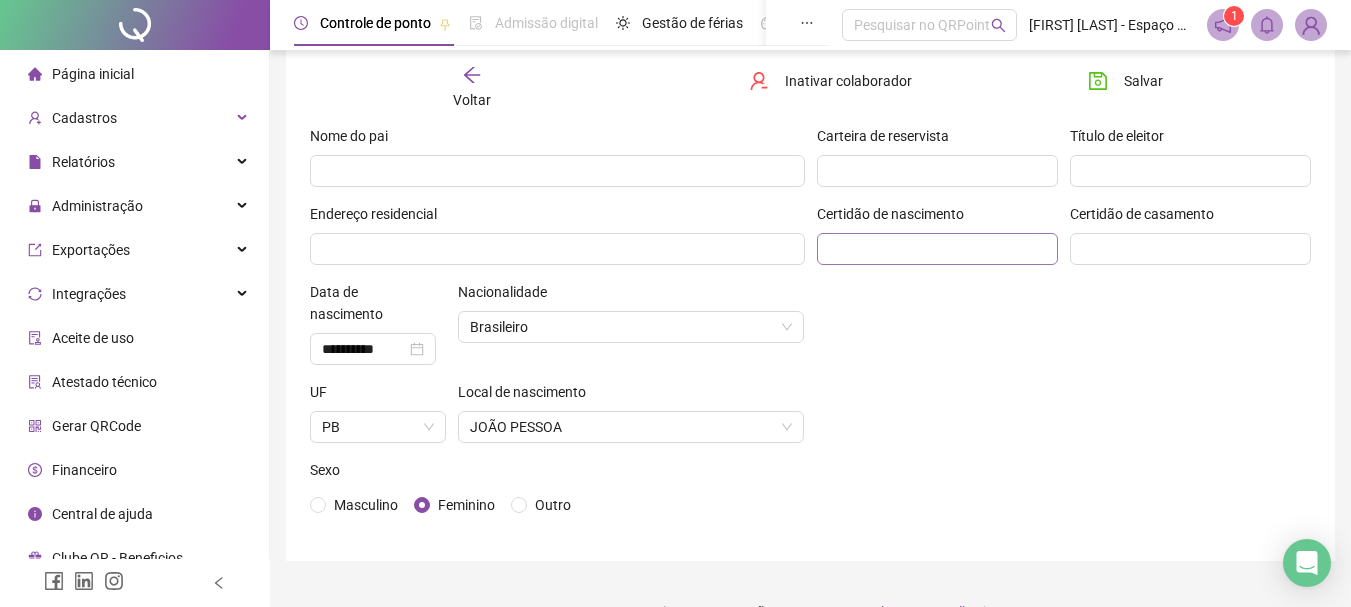 scroll, scrollTop: 100, scrollLeft: 0, axis: vertical 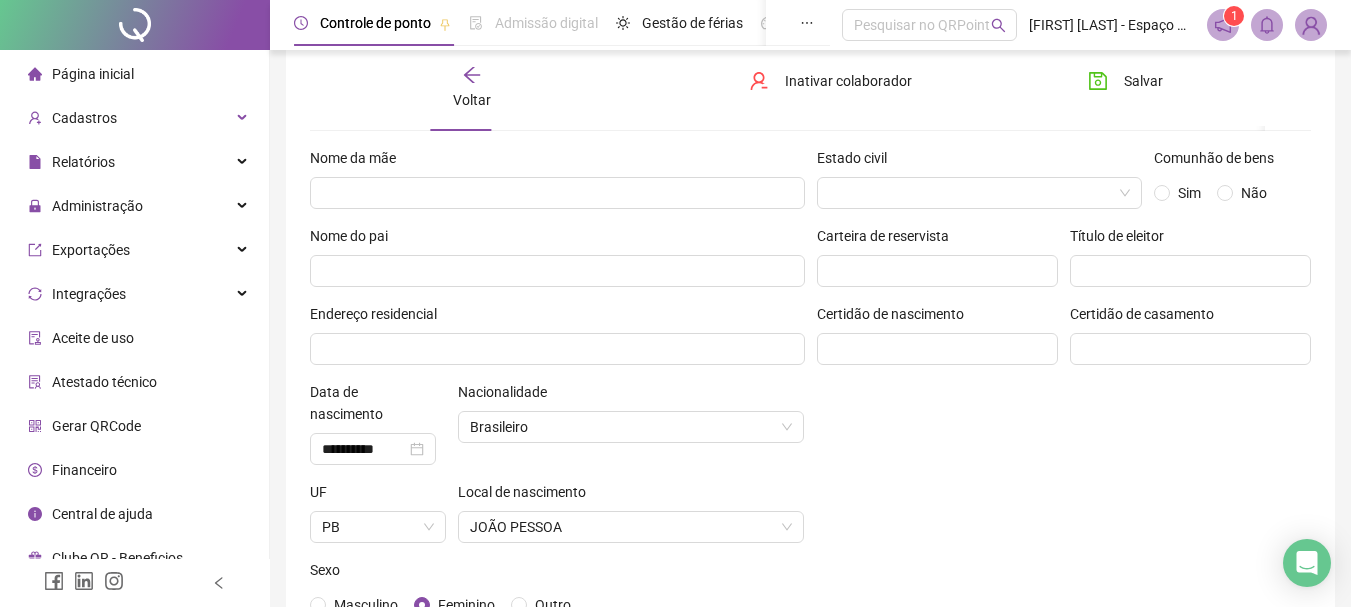 click on "Estado civil" at bounding box center [980, 162] 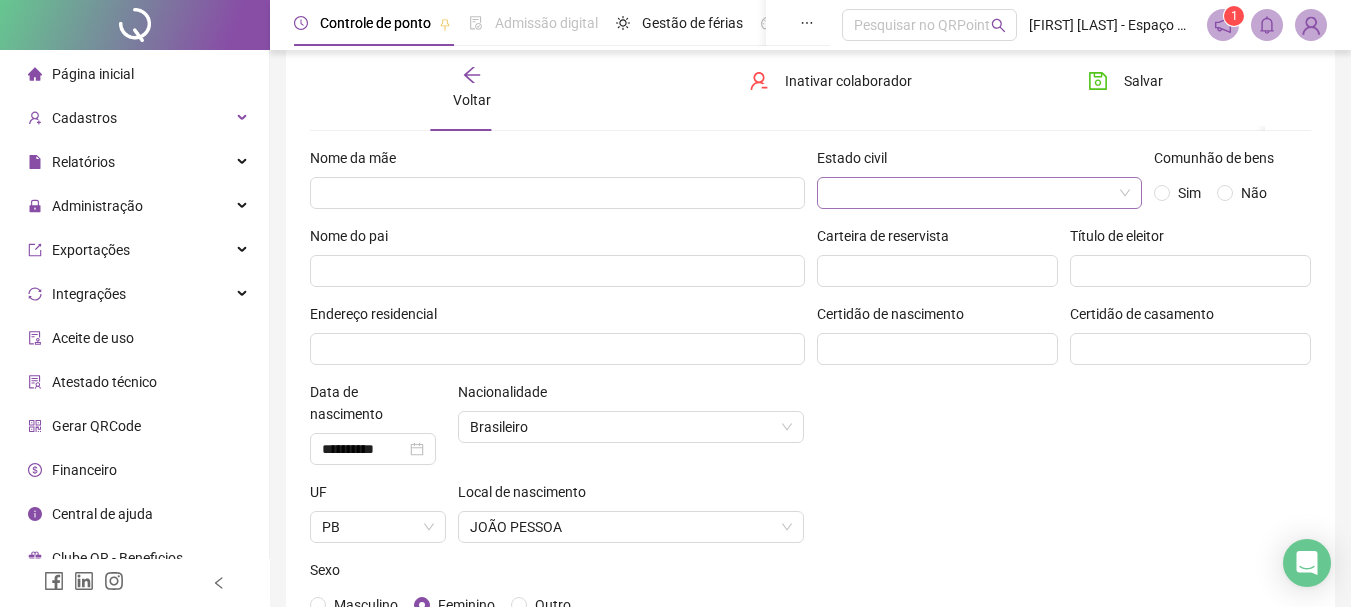 click at bounding box center (980, 193) 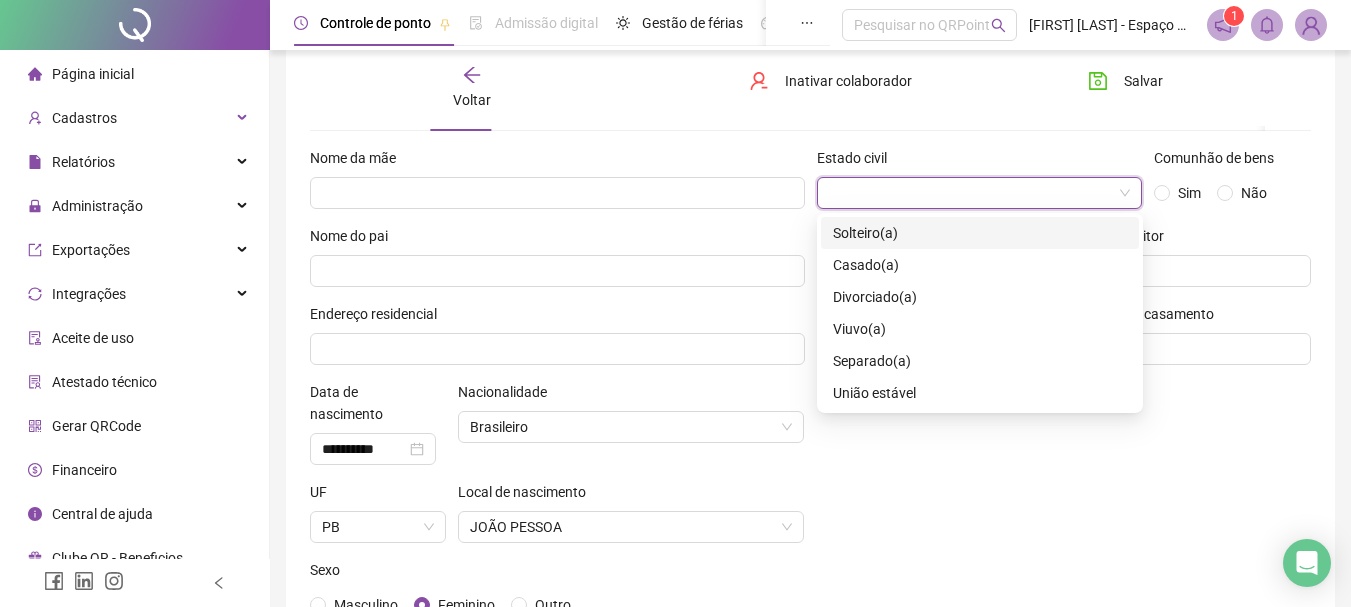 click on "Solteiro(a)" at bounding box center [865, 233] 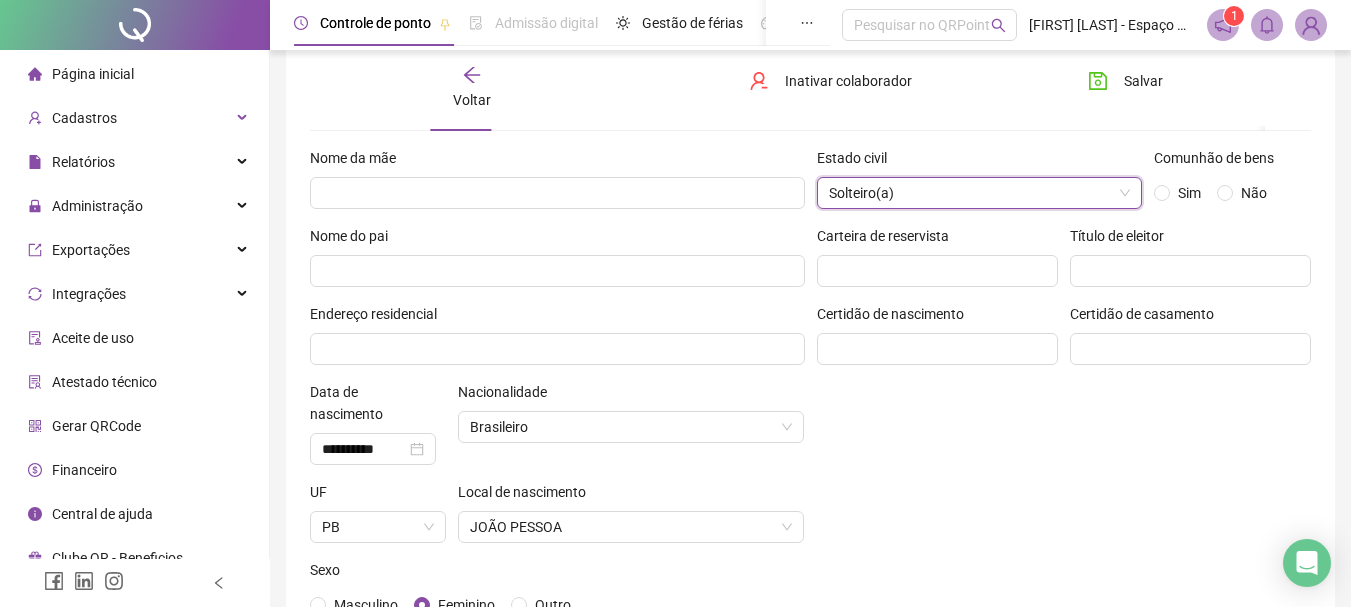 click on "Estado civil S Solteiro(a) Comunhão de bens Sim Não Carteira de reservista Título de eleitor Certidão de nascimento Certidão de casamento" at bounding box center [1064, 392] 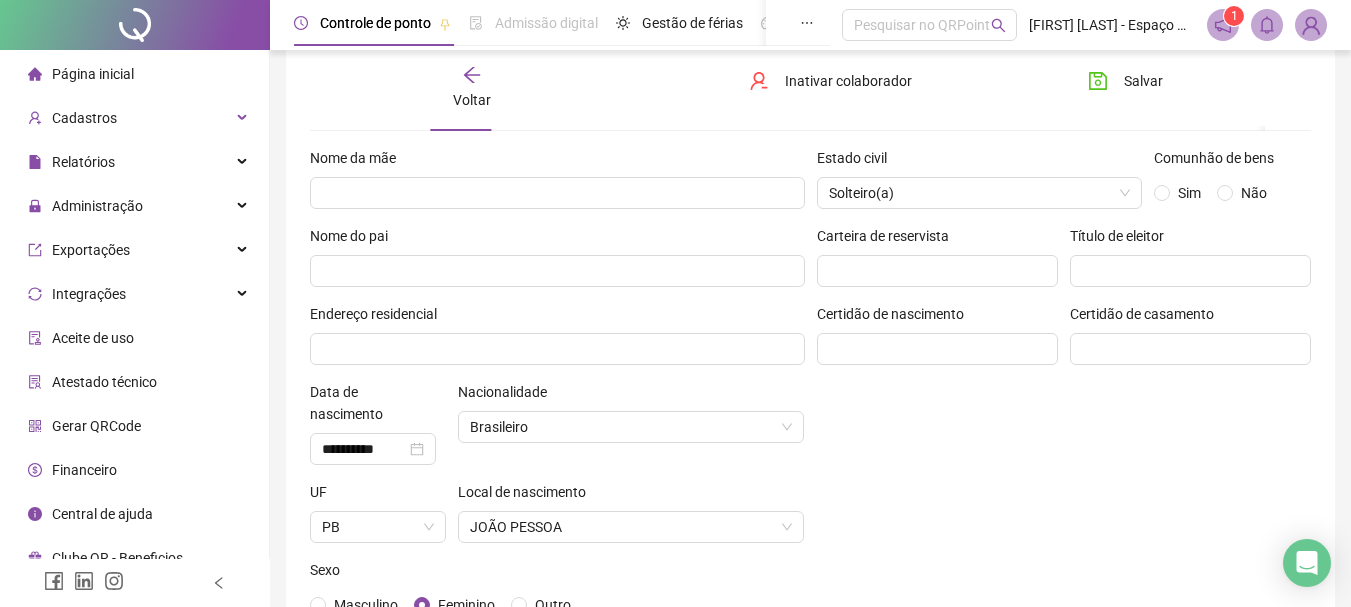 scroll, scrollTop: 0, scrollLeft: 0, axis: both 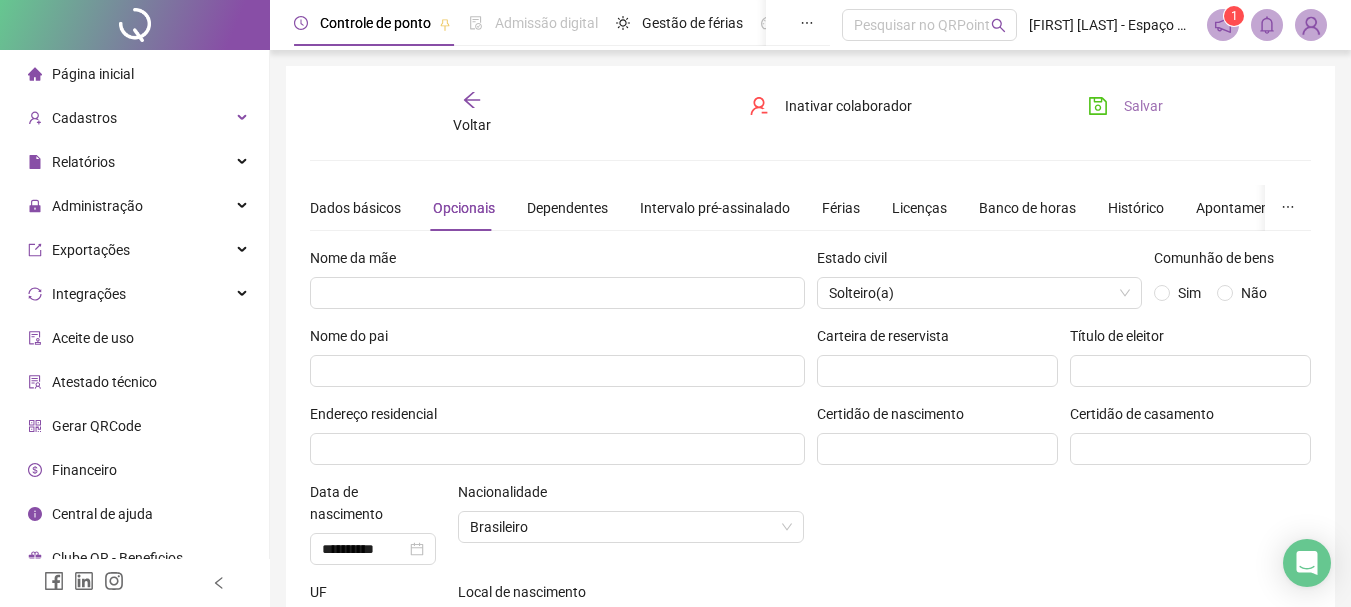 click on "Salvar" at bounding box center (1143, 106) 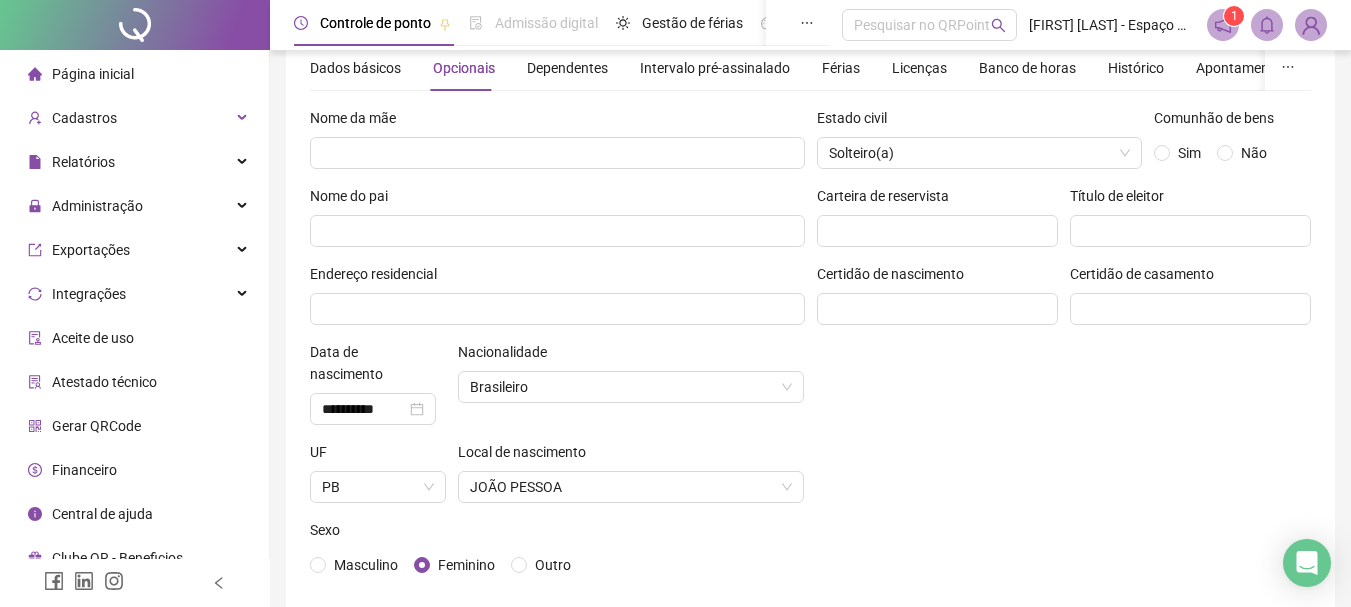 scroll, scrollTop: 40, scrollLeft: 0, axis: vertical 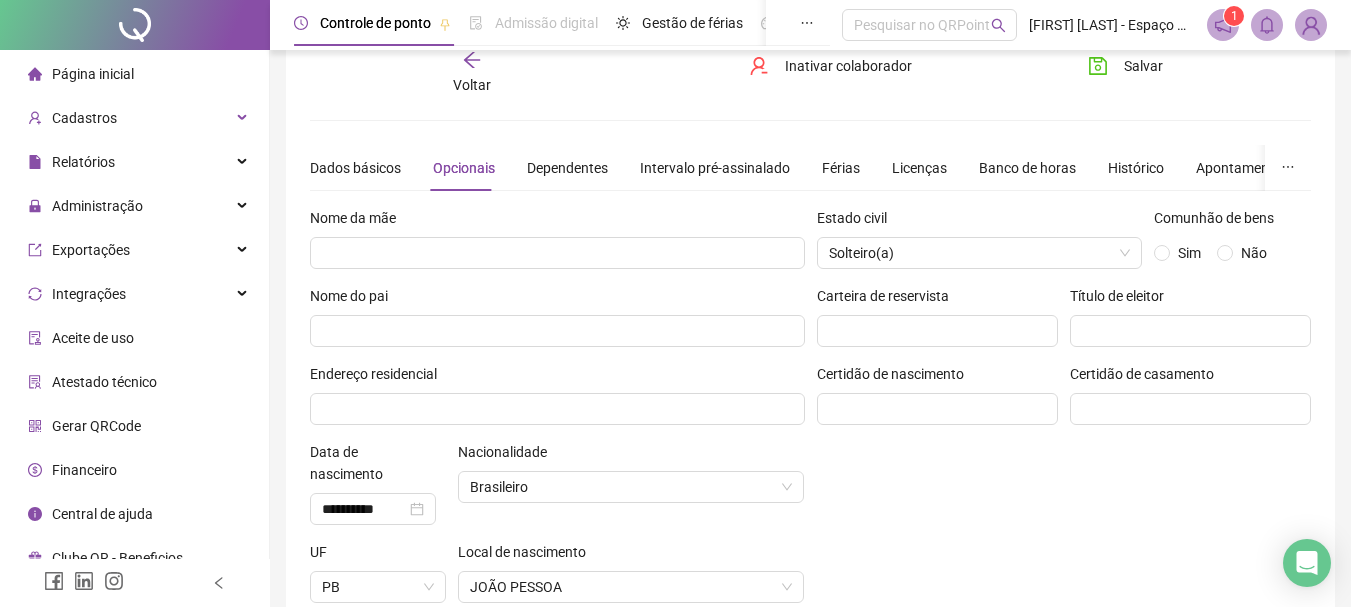 click 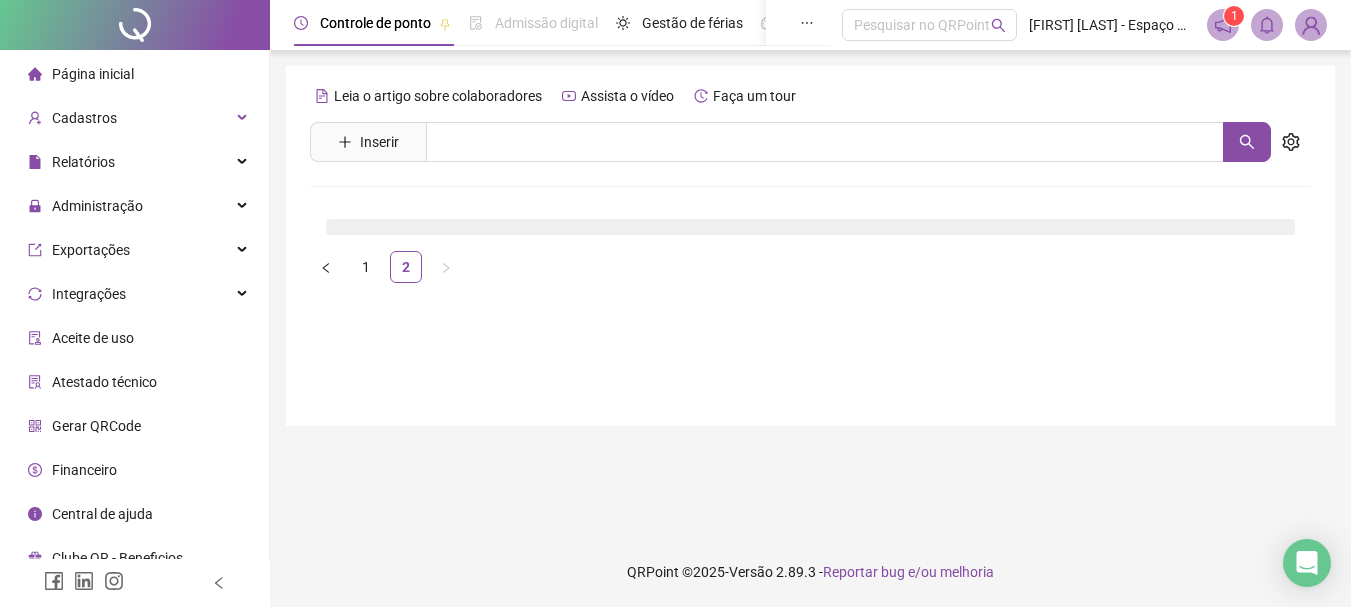 scroll, scrollTop: 0, scrollLeft: 0, axis: both 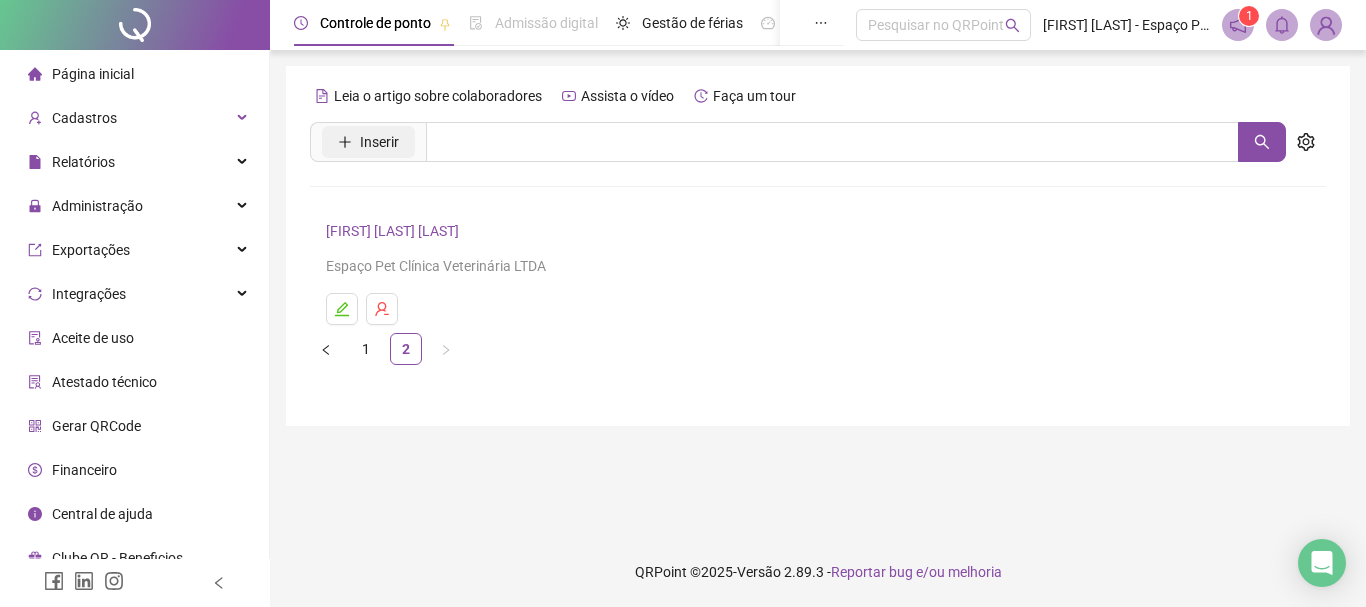 click on "Inserir" at bounding box center [379, 142] 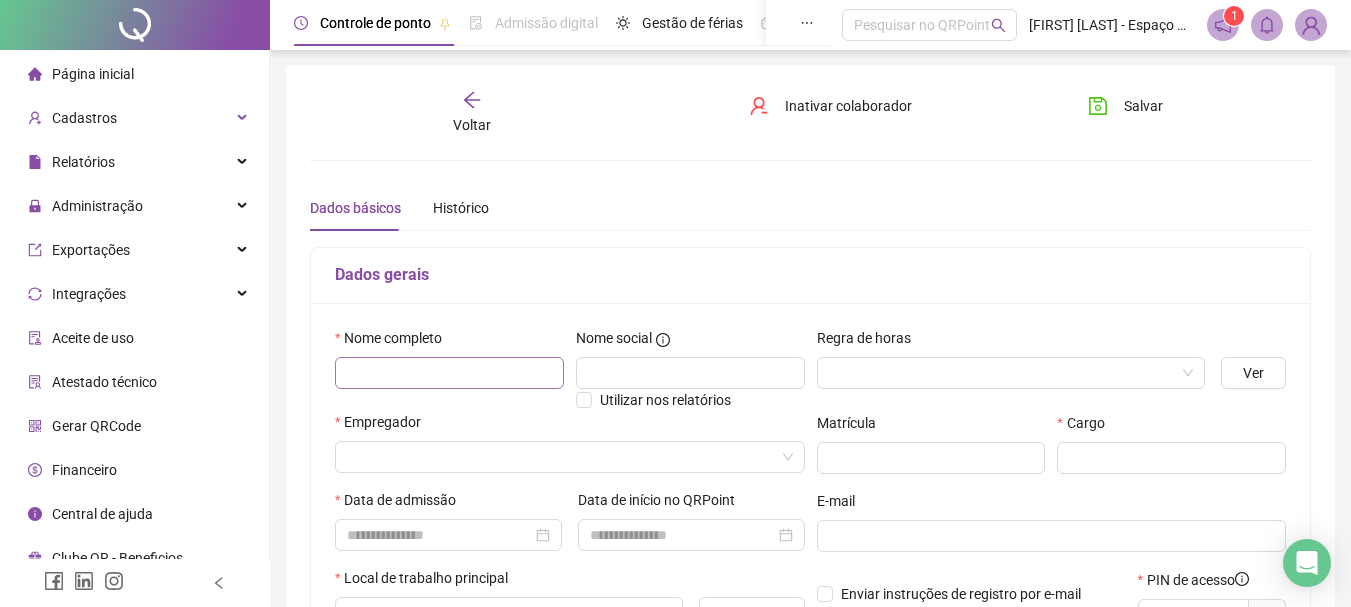 type on "*****" 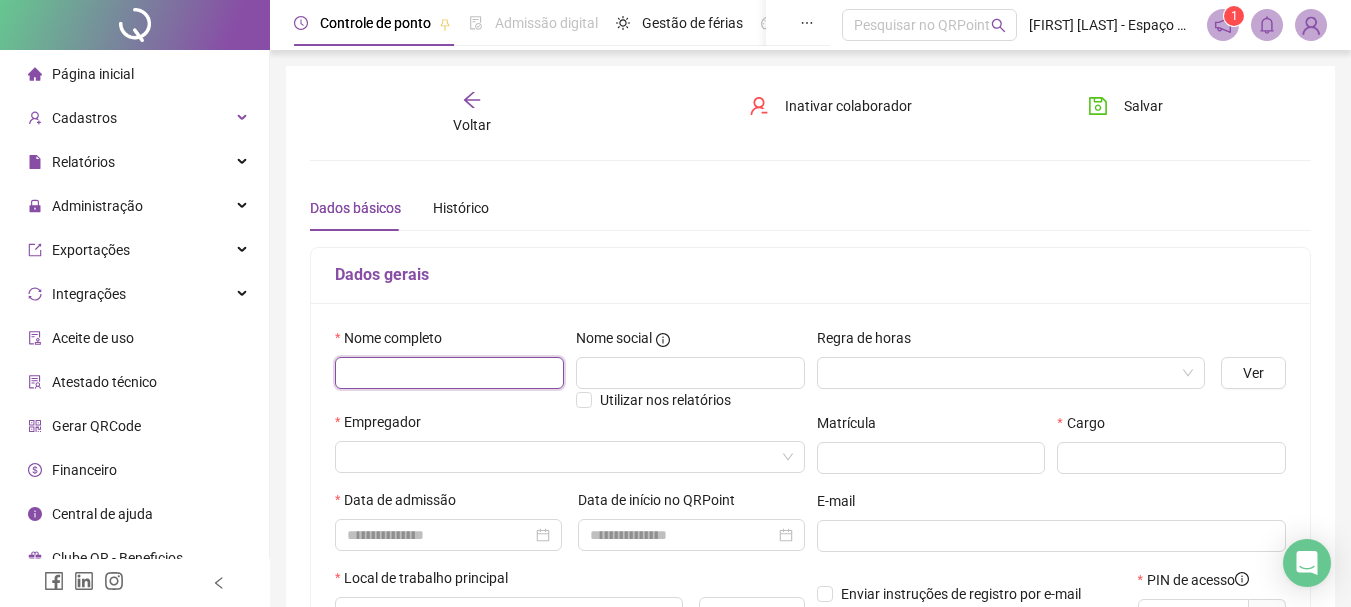 click at bounding box center [449, 373] 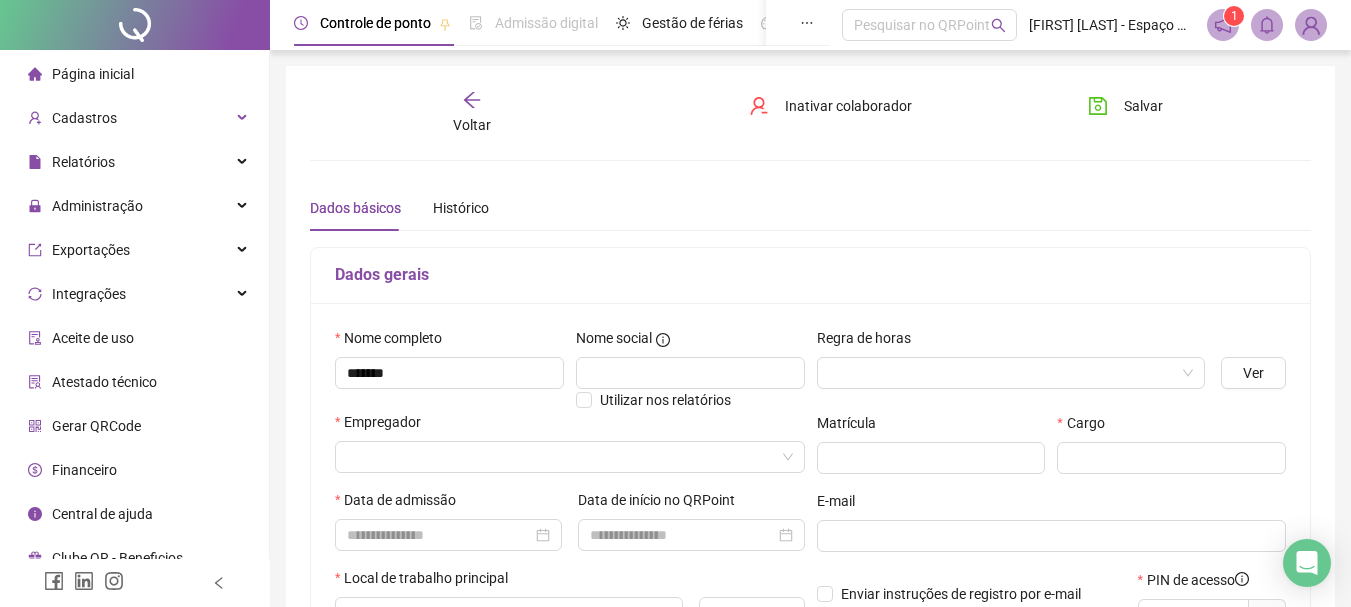 click on "Nome completo" at bounding box center [449, 342] 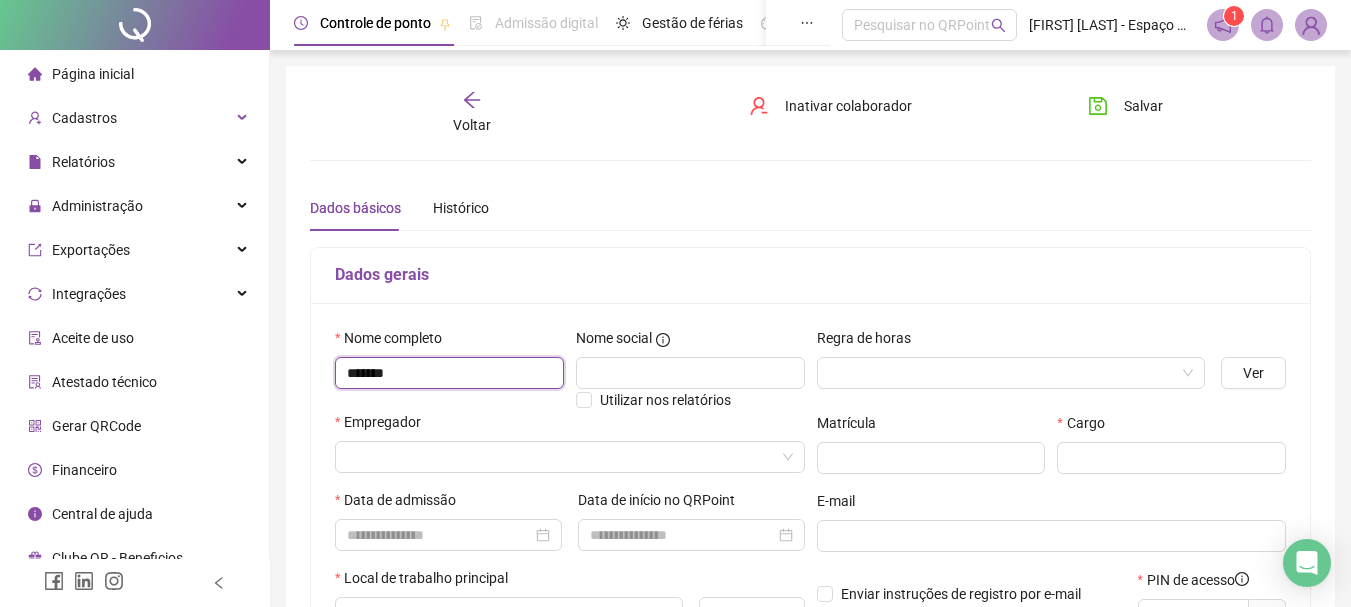 click on "*******" at bounding box center (449, 373) 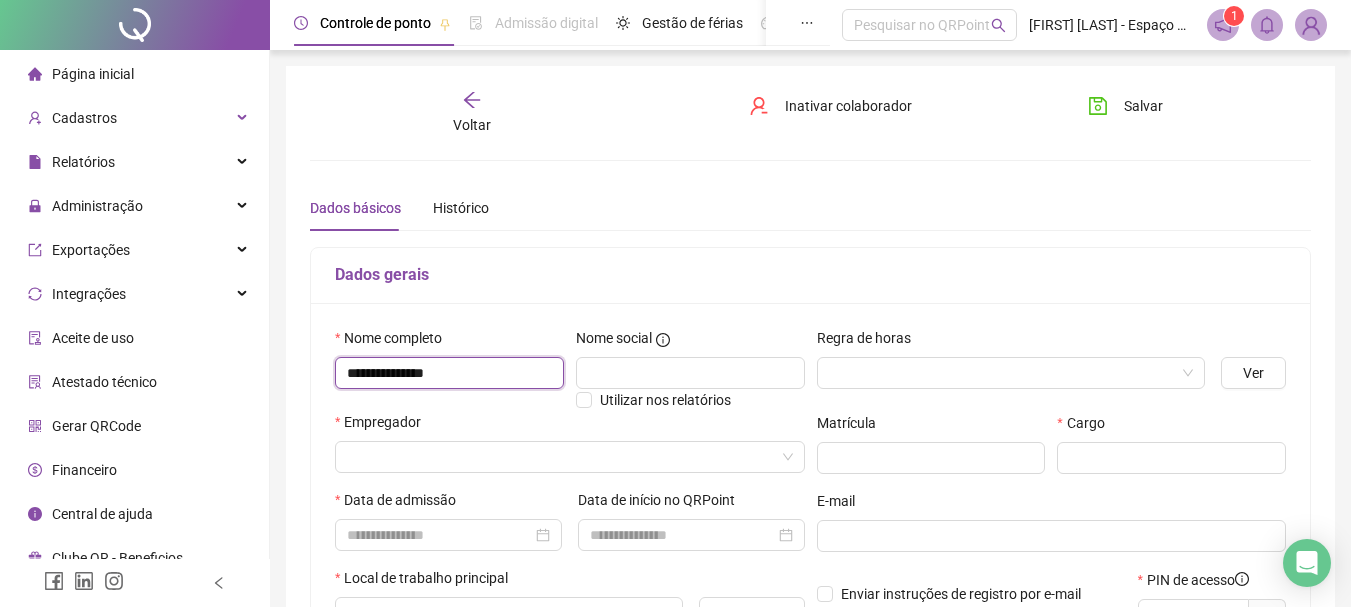 click on "**********" at bounding box center [449, 373] 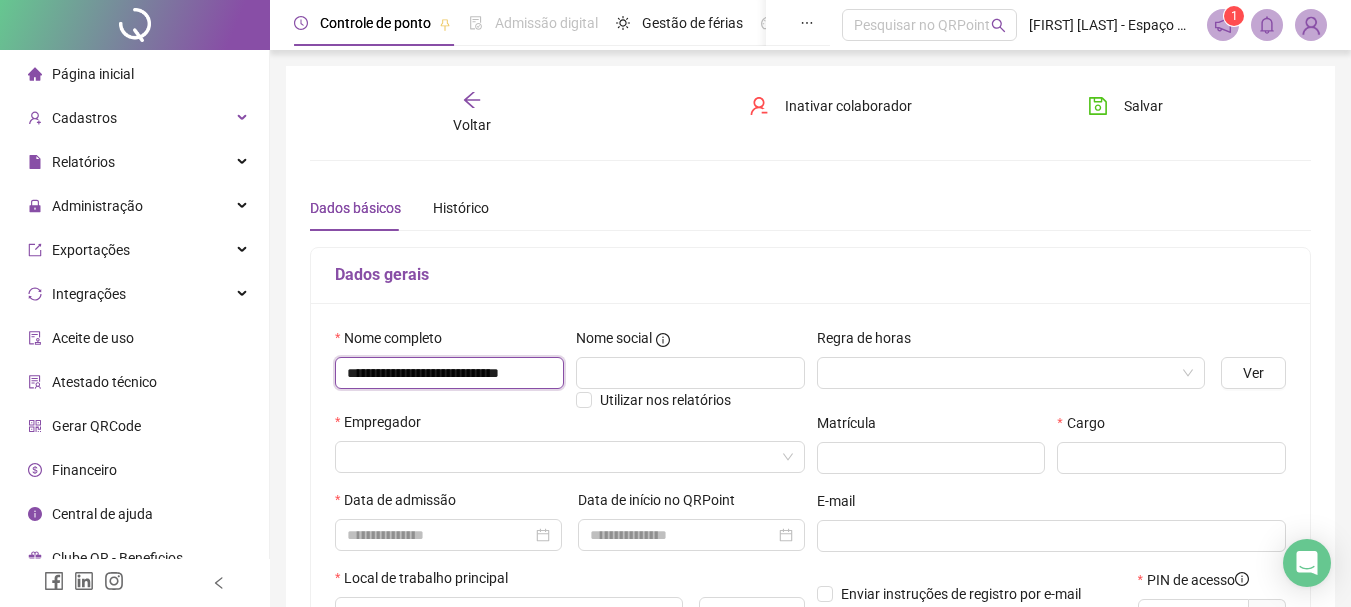 scroll, scrollTop: 0, scrollLeft: 27, axis: horizontal 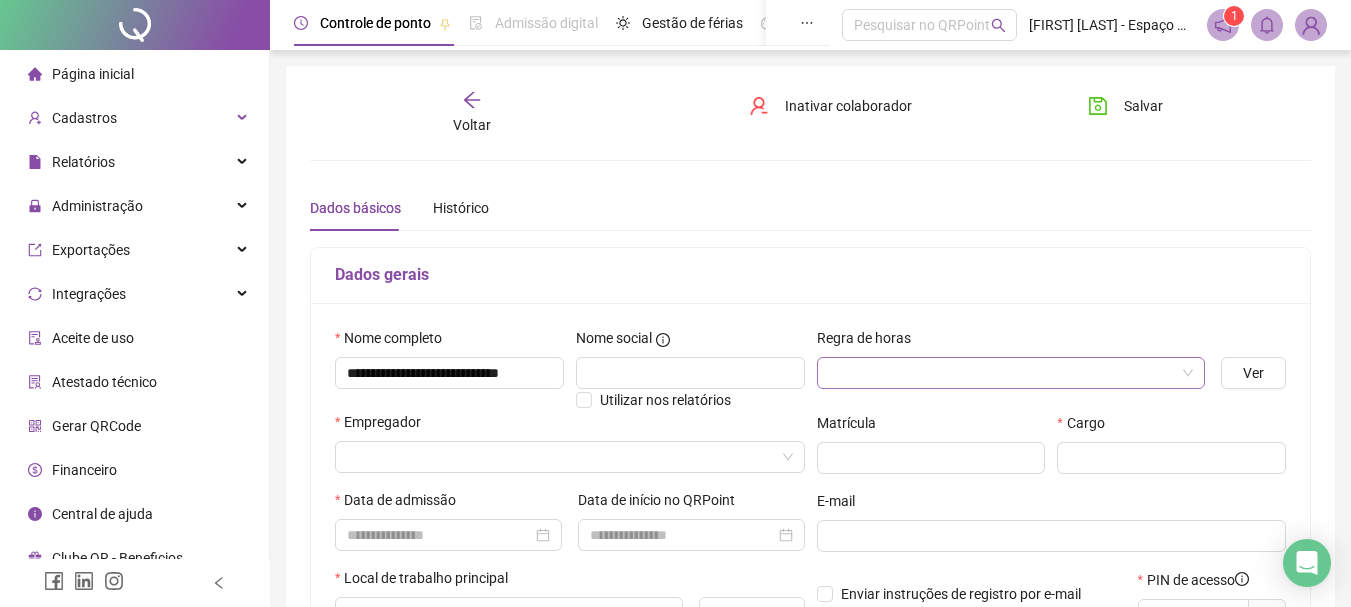 click at bounding box center [1002, 373] 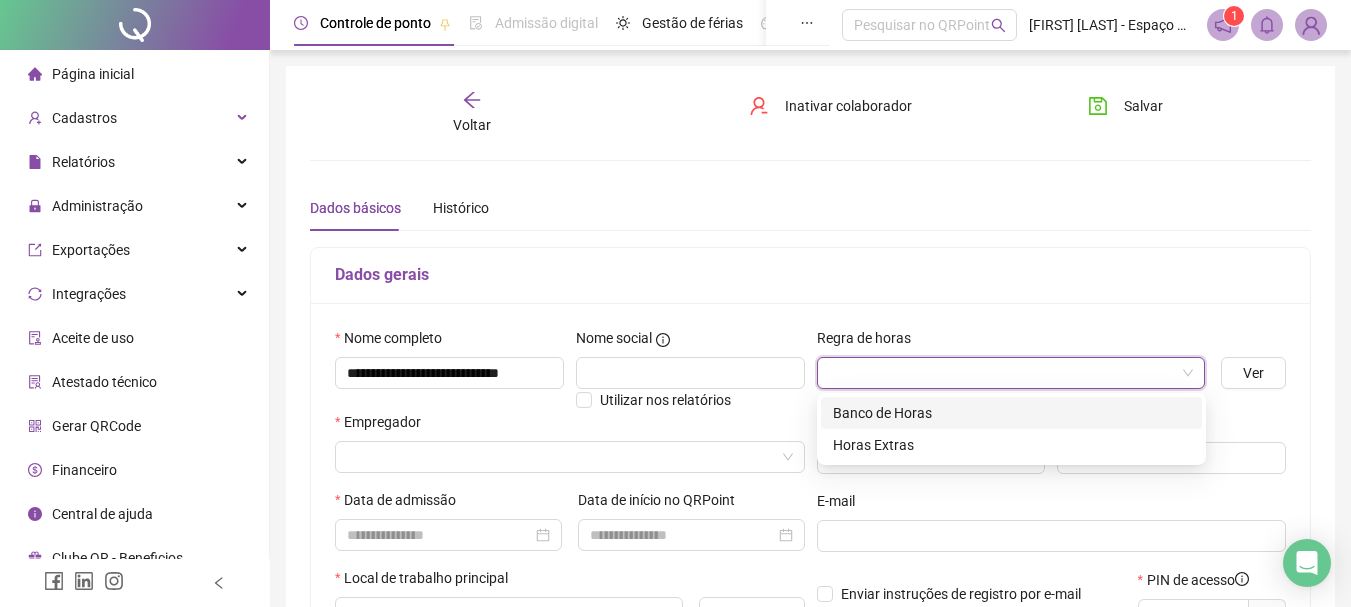 click on "Horas Extras" at bounding box center [1011, 445] 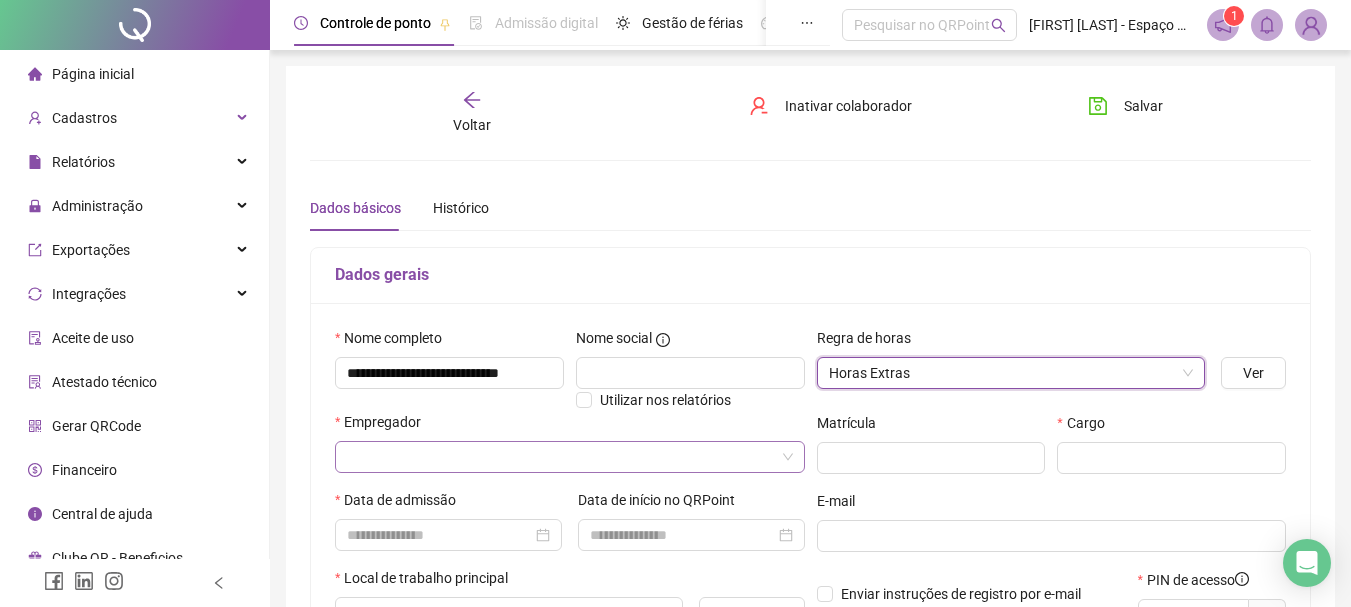 click at bounding box center (561, 457) 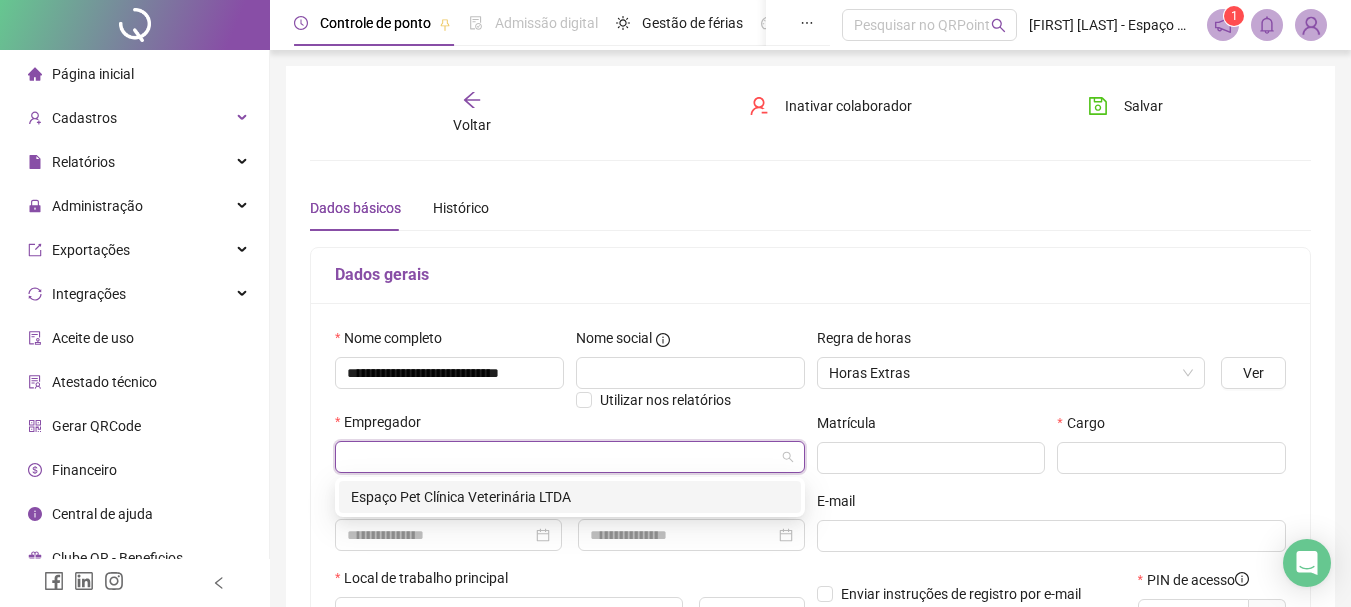 click on "Espaço Pet Clínica Veterinária LTDA" at bounding box center [570, 497] 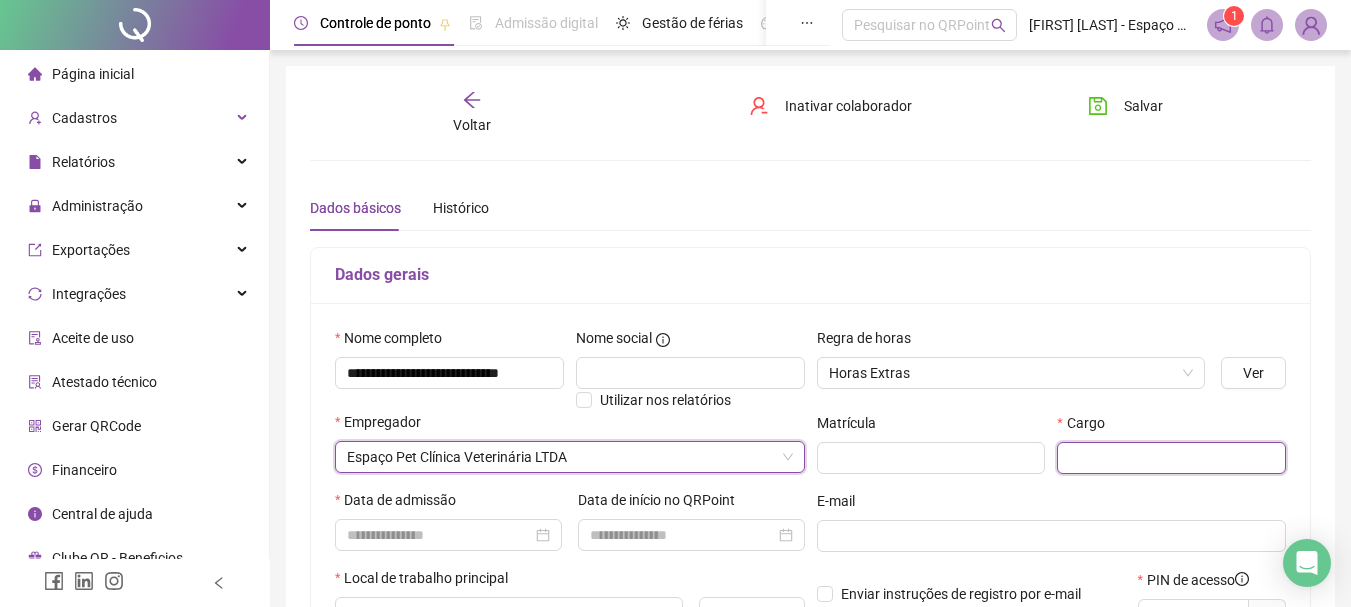 click at bounding box center (1171, 458) 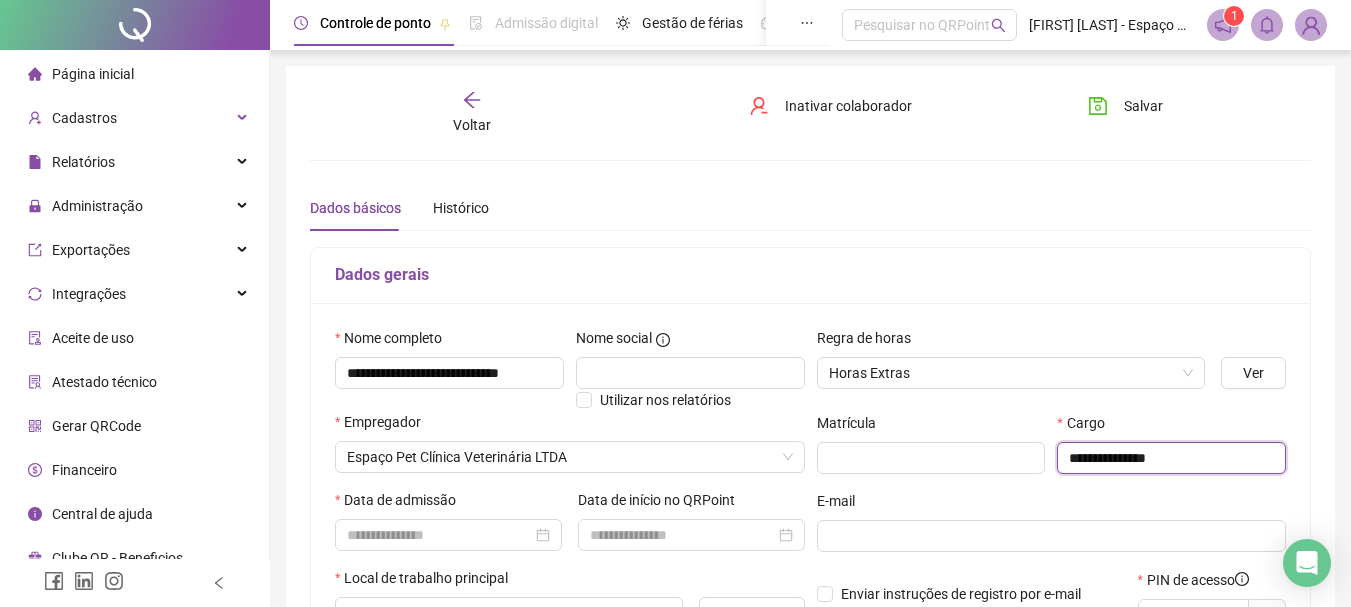type on "**********" 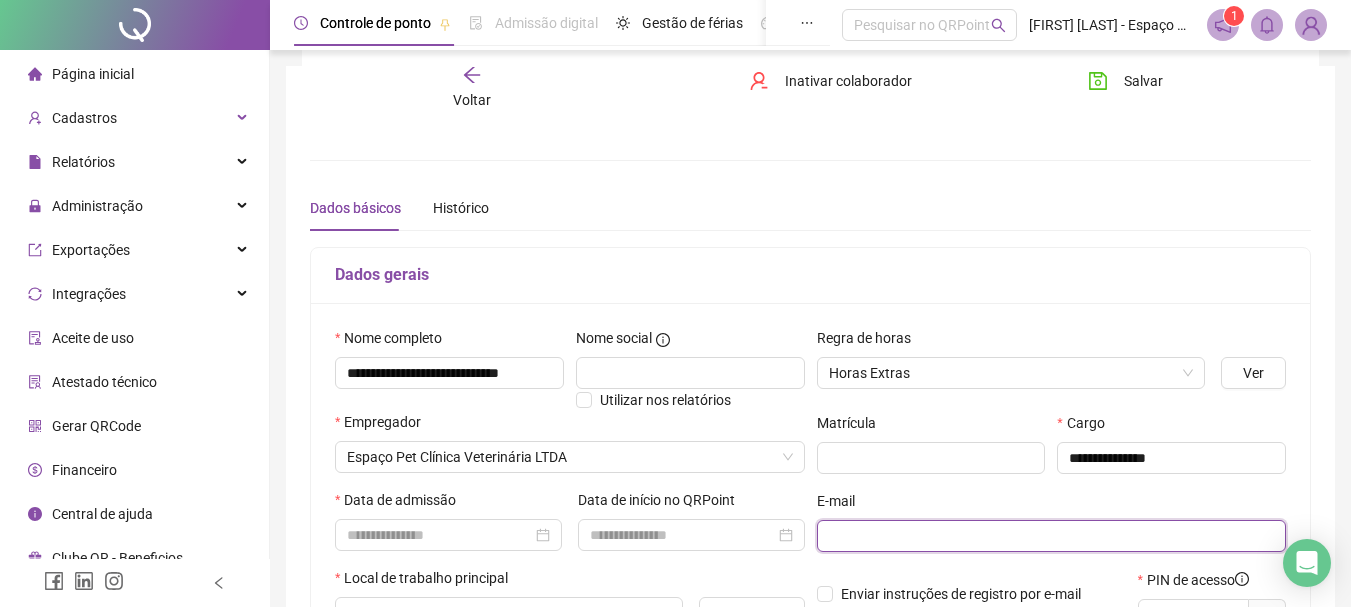 scroll, scrollTop: 200, scrollLeft: 0, axis: vertical 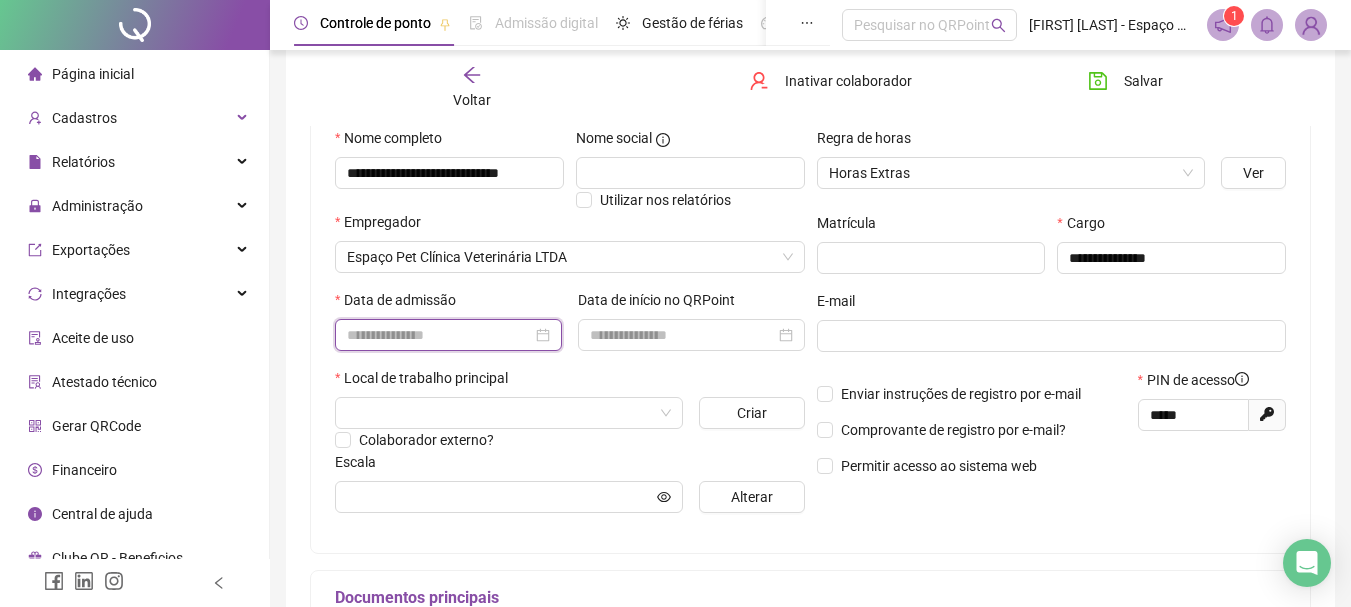 click at bounding box center (439, 335) 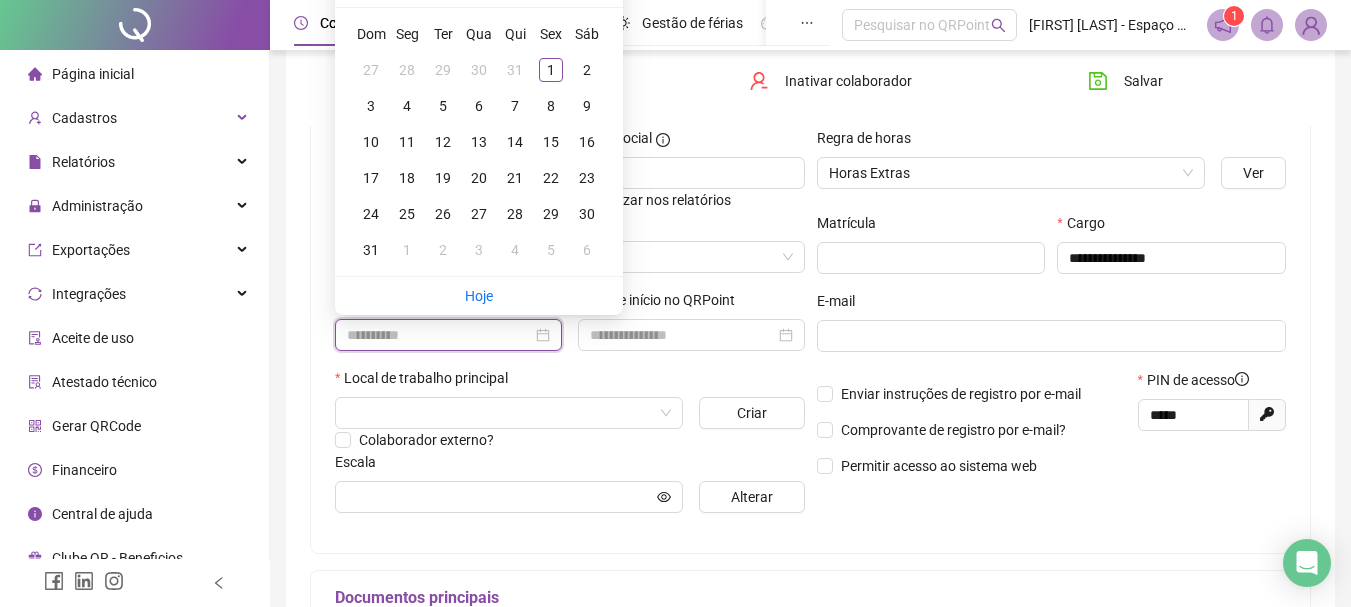 type on "**********" 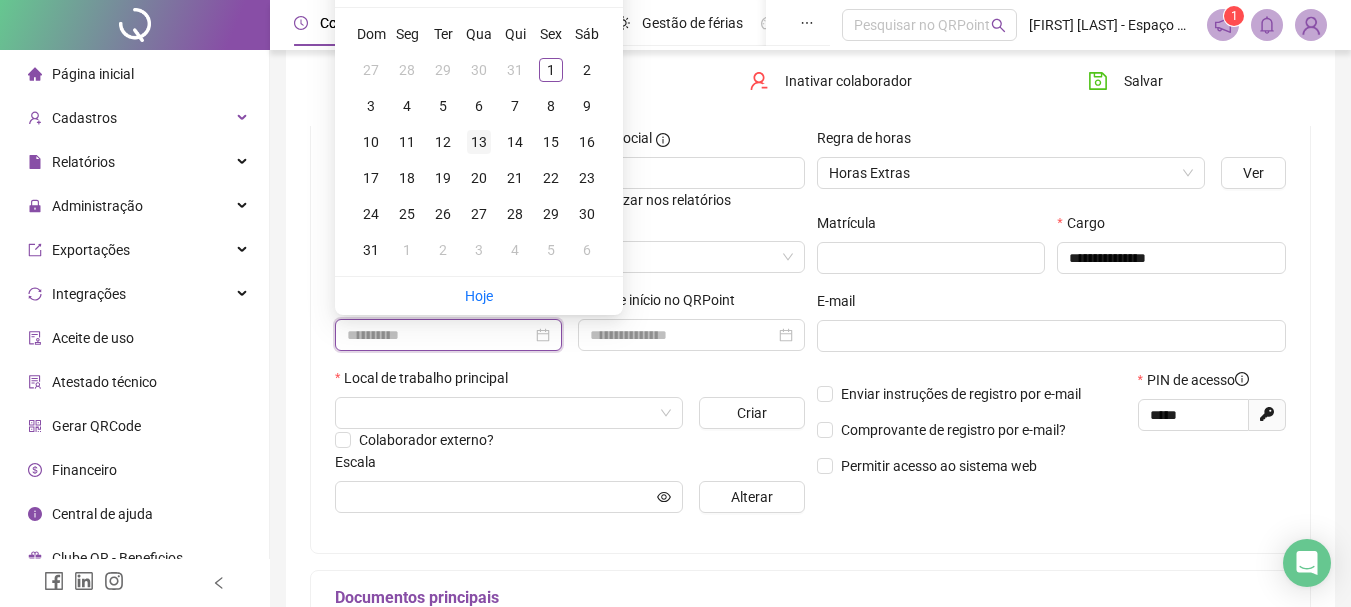 type on "**********" 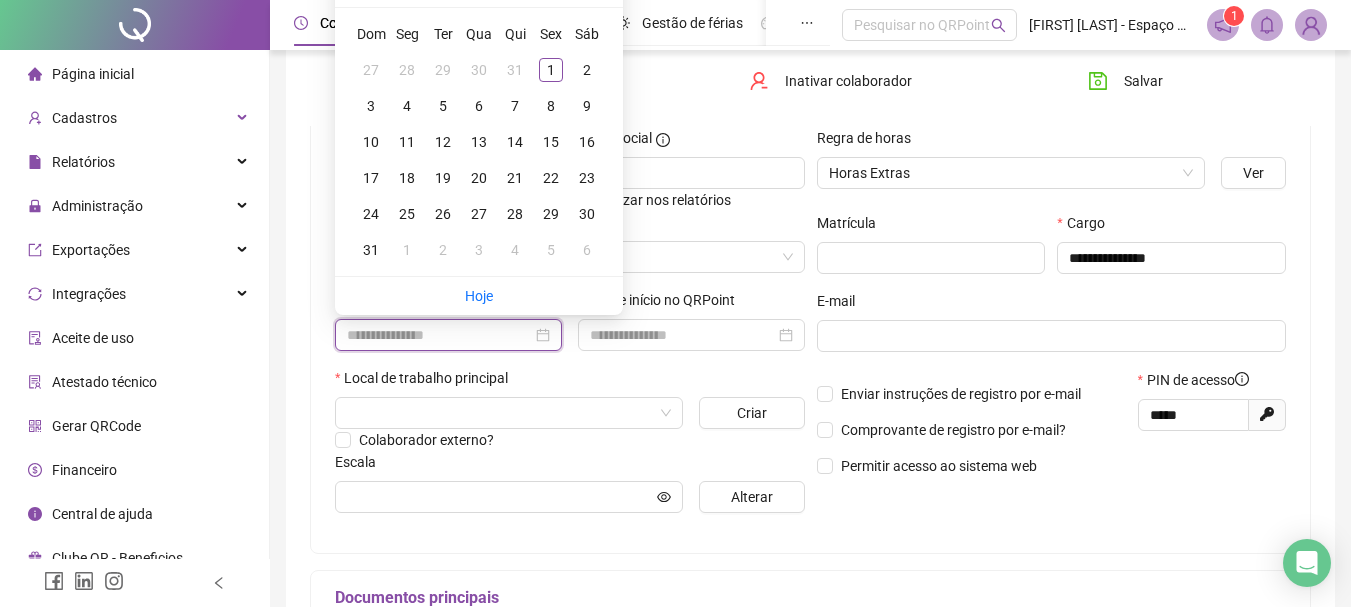 scroll, scrollTop: 0, scrollLeft: 0, axis: both 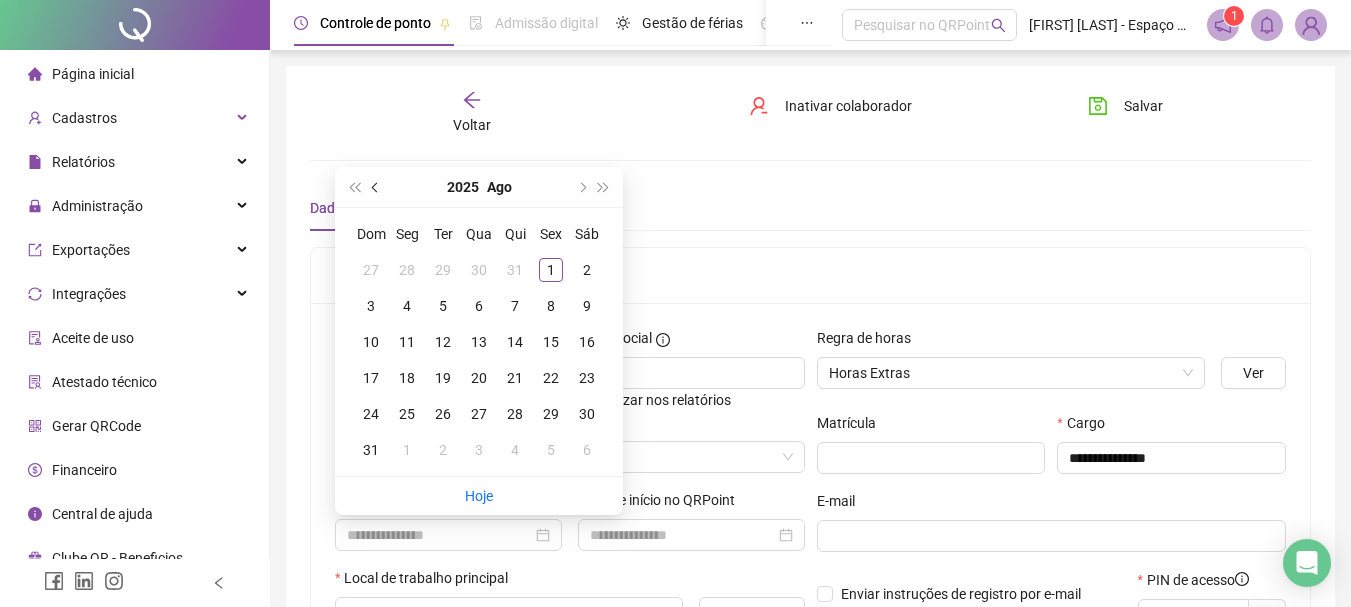 click at bounding box center [376, 187] 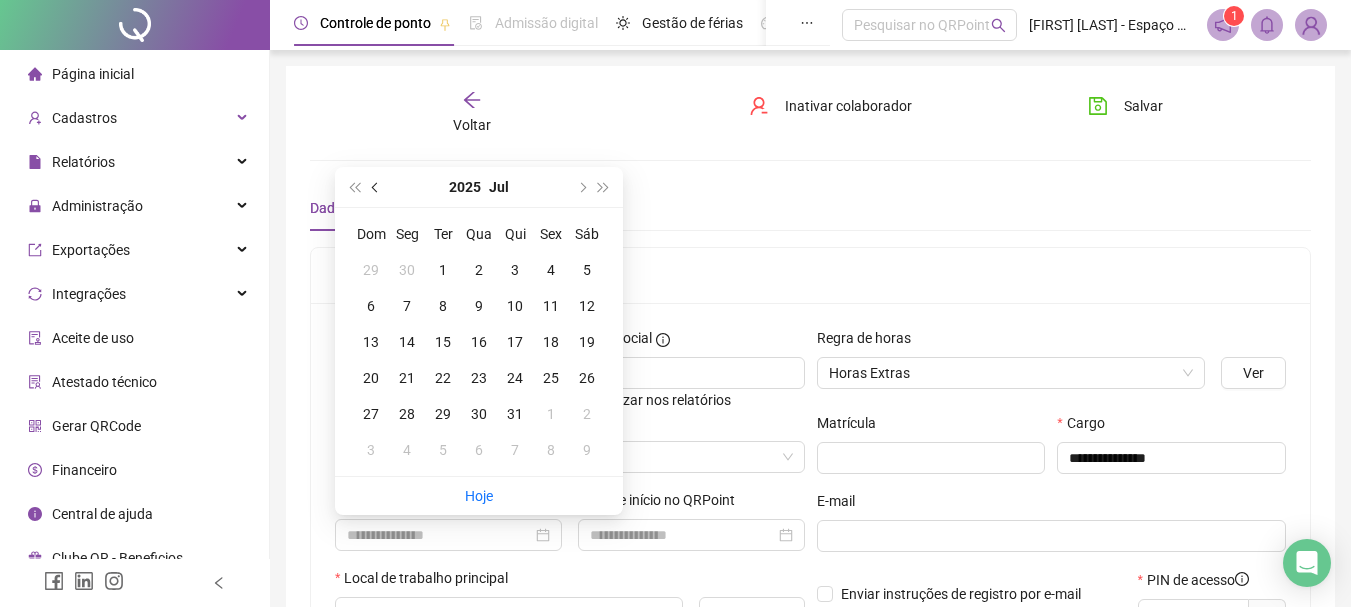 click at bounding box center [376, 187] 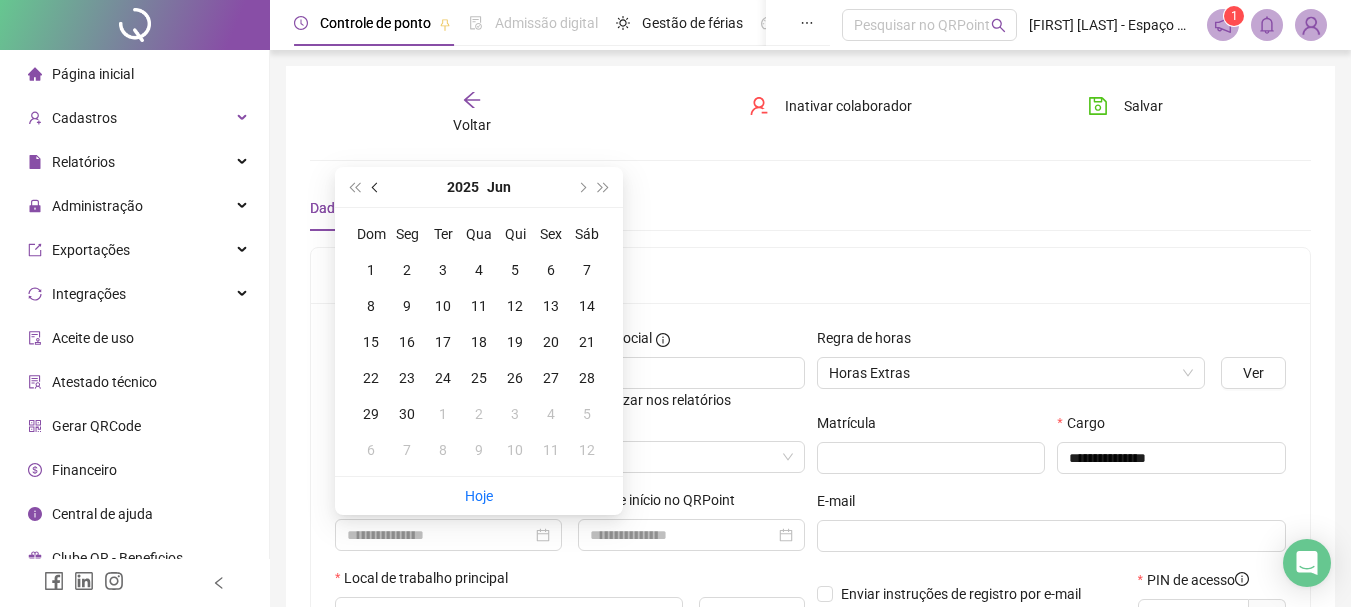 click at bounding box center (376, 187) 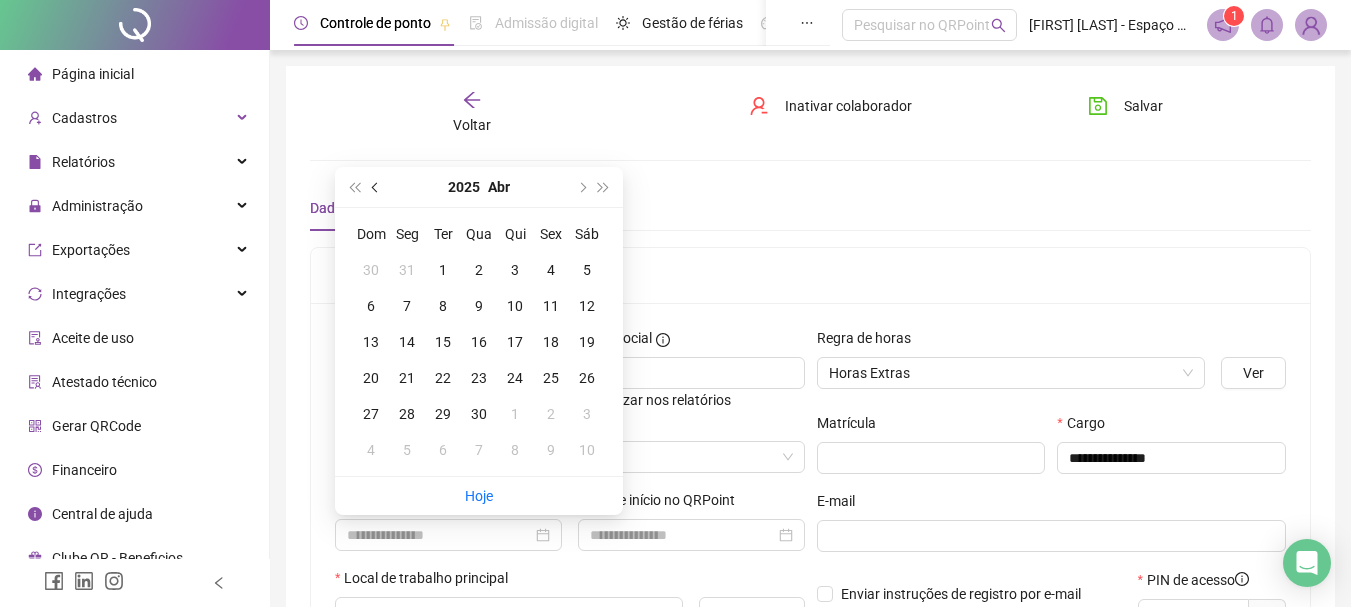 click at bounding box center [376, 187] 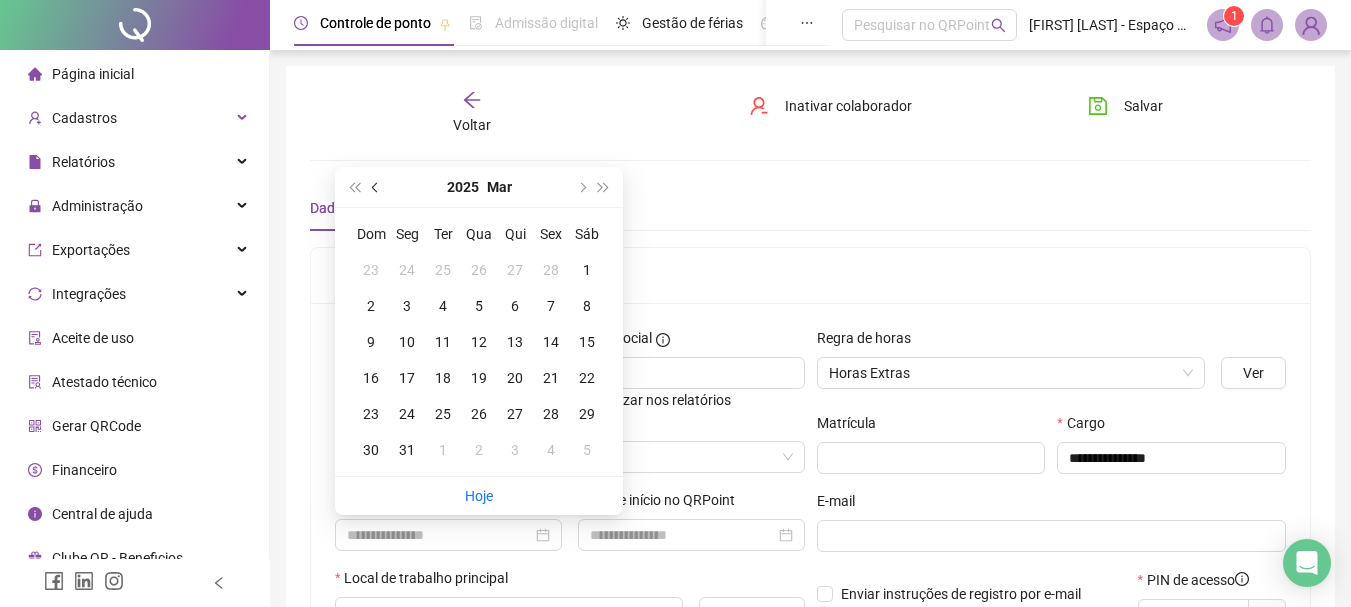 click at bounding box center [376, 187] 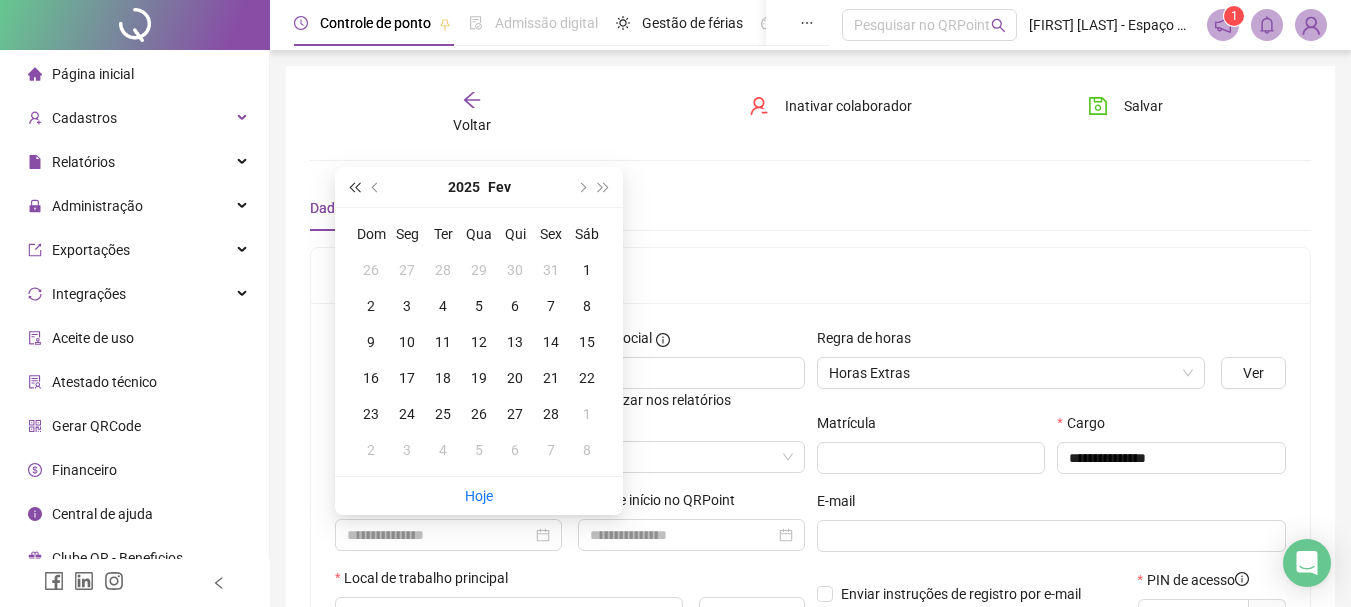 click at bounding box center (354, 187) 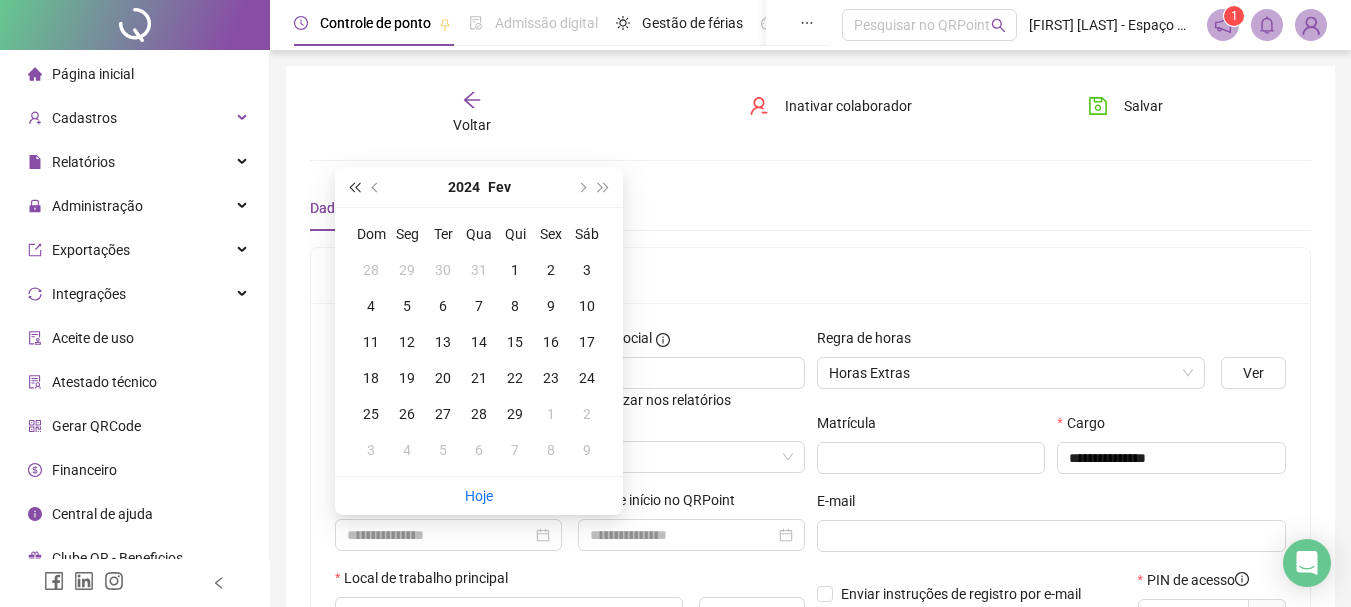 click at bounding box center (354, 187) 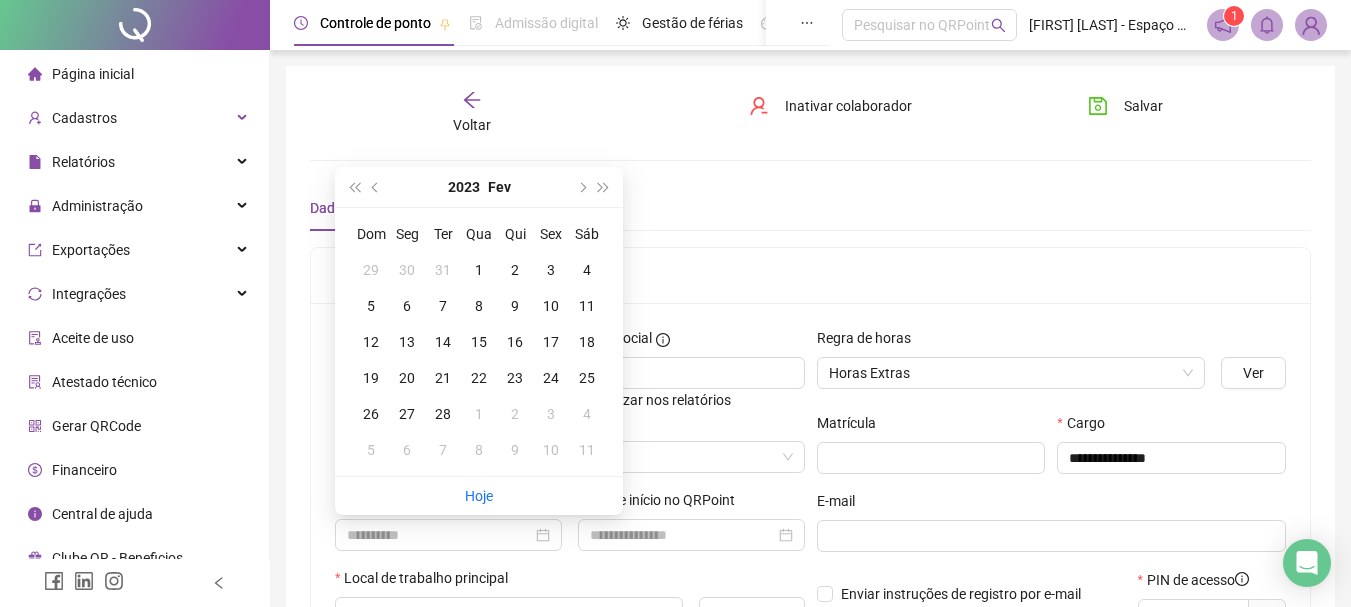 type on "**********" 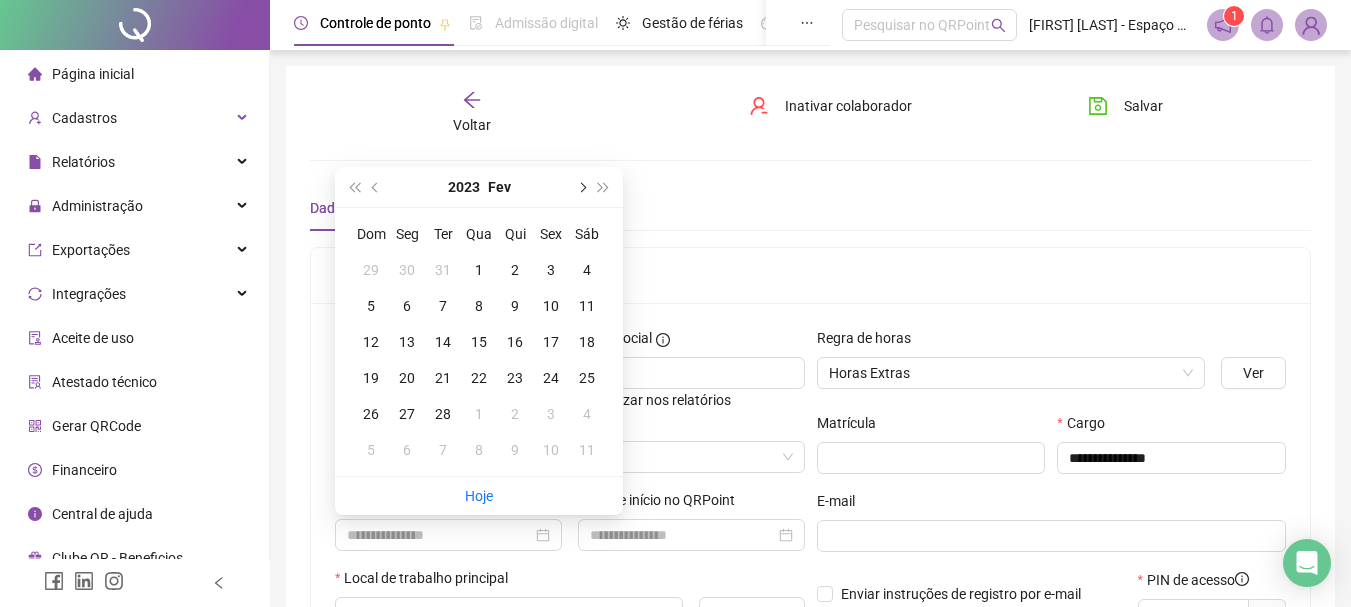 click at bounding box center [581, 187] 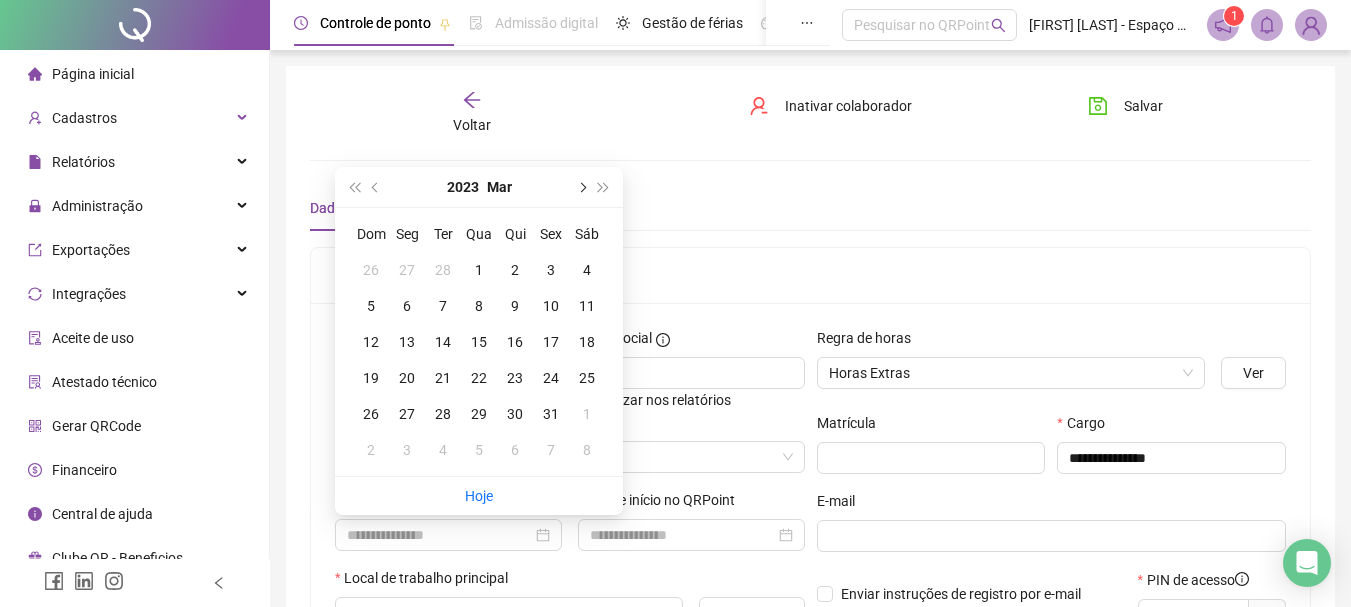 click at bounding box center [581, 187] 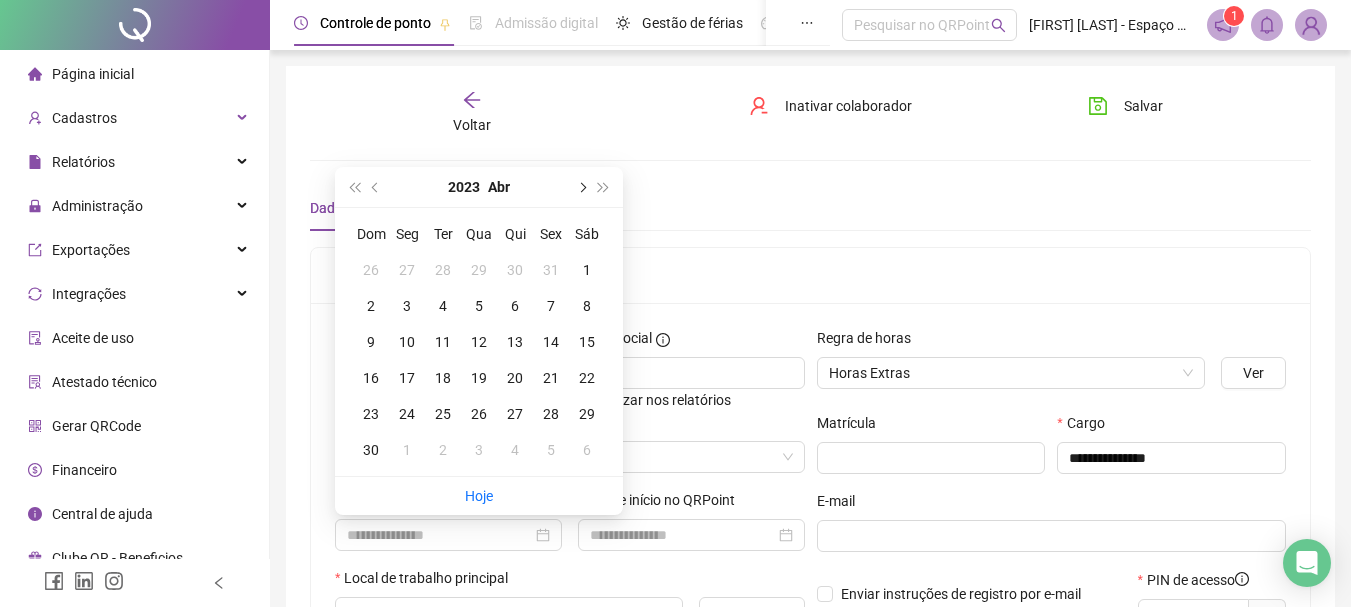 click at bounding box center [581, 187] 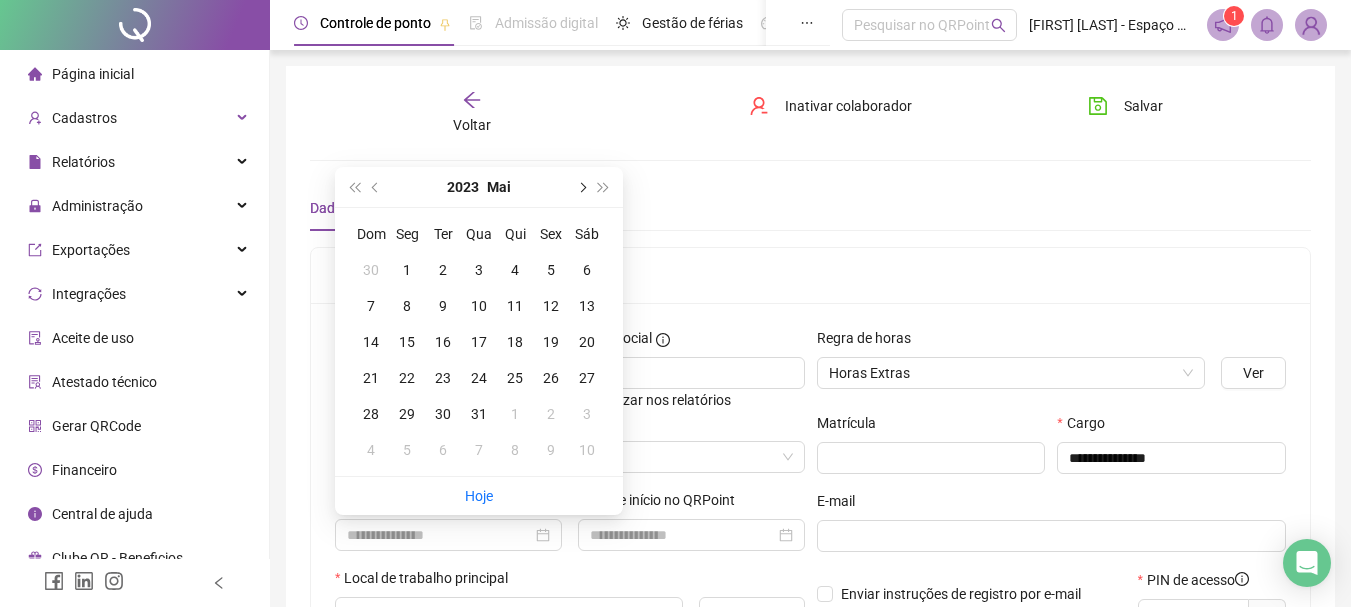 click at bounding box center (581, 187) 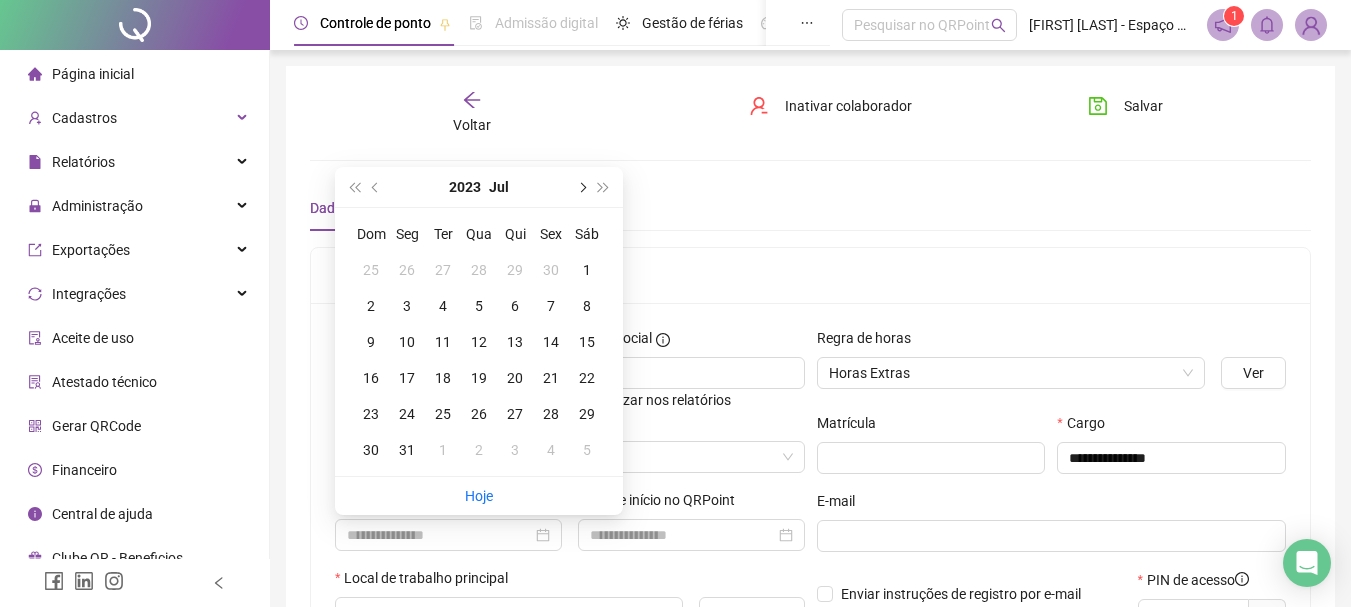 click at bounding box center [581, 187] 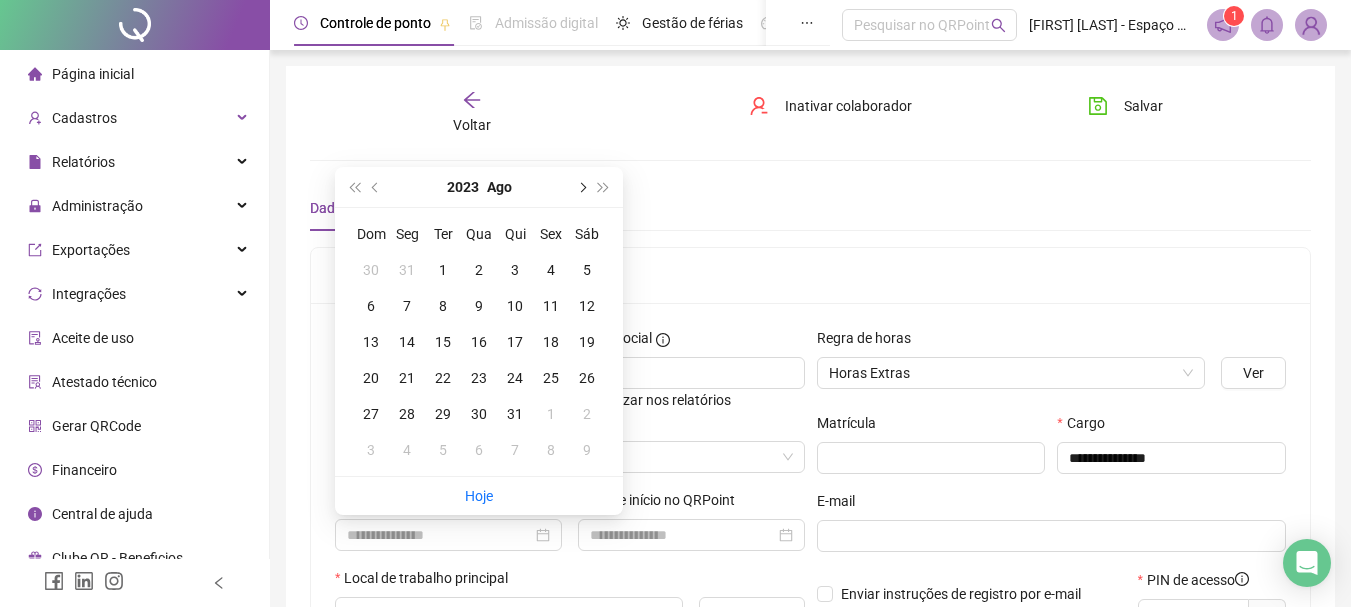 click at bounding box center [581, 187] 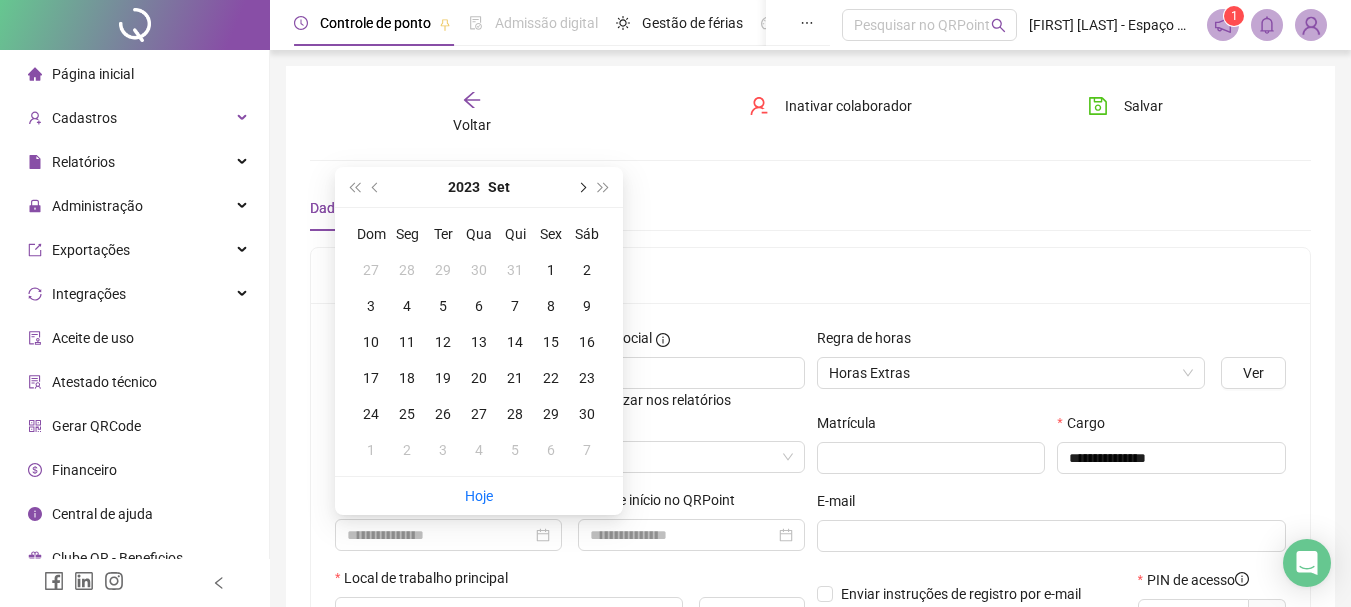 click at bounding box center [581, 187] 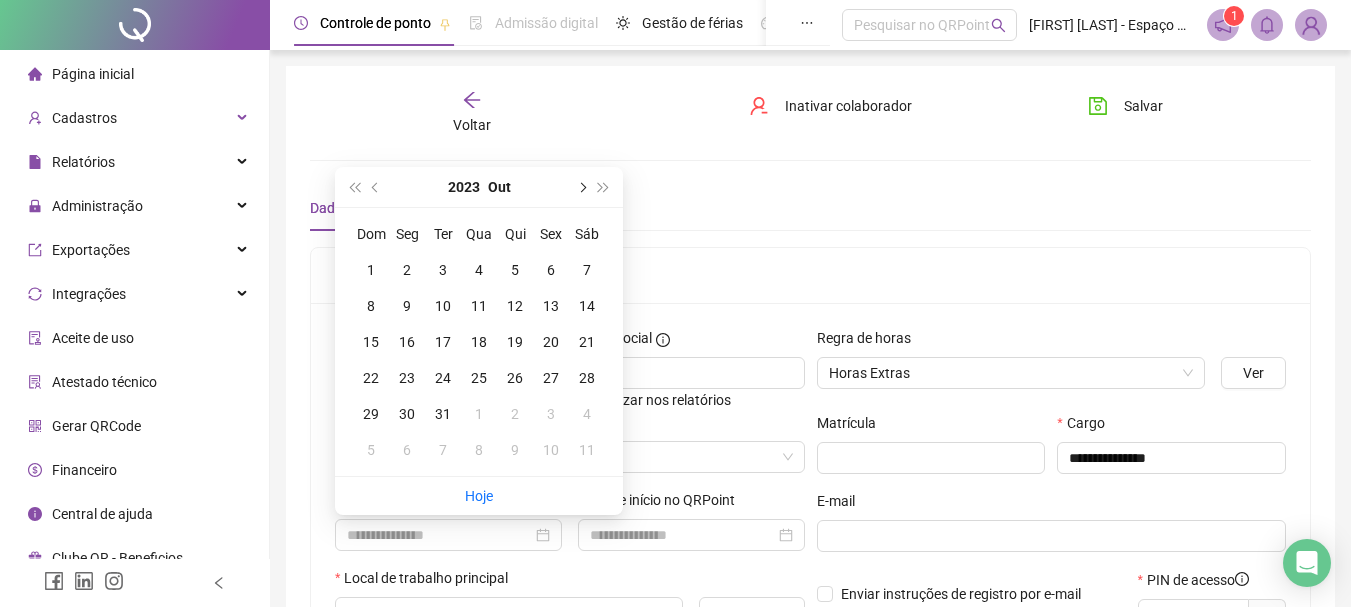 click at bounding box center (581, 187) 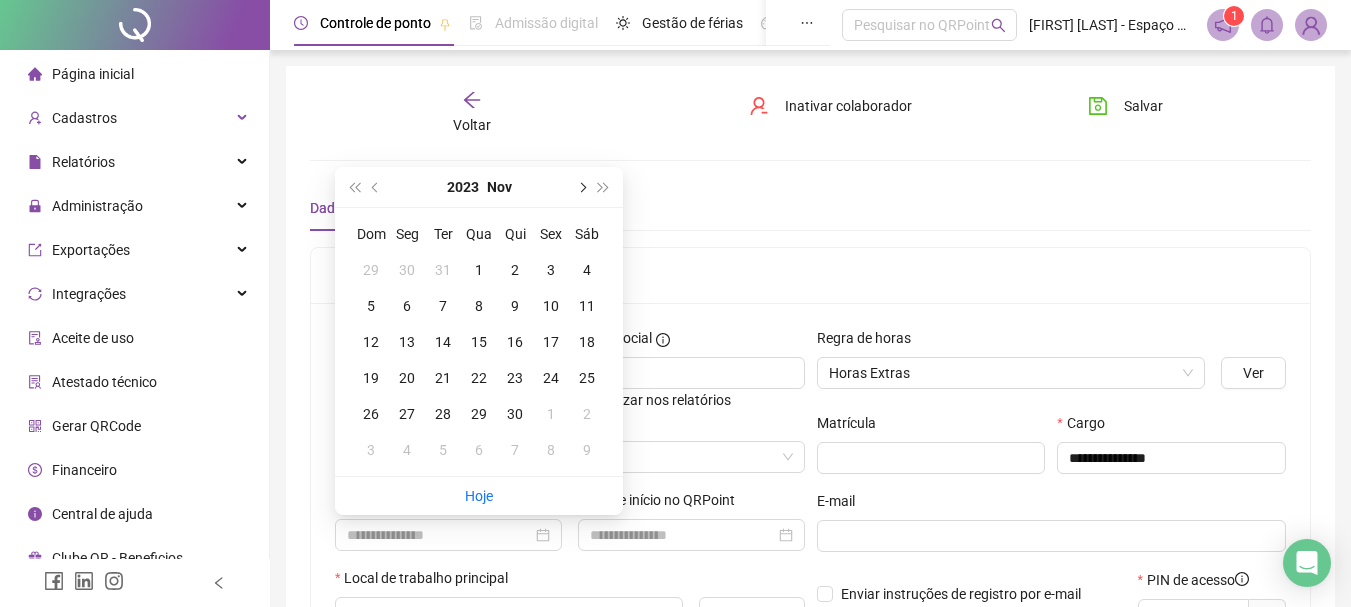 click at bounding box center [581, 187] 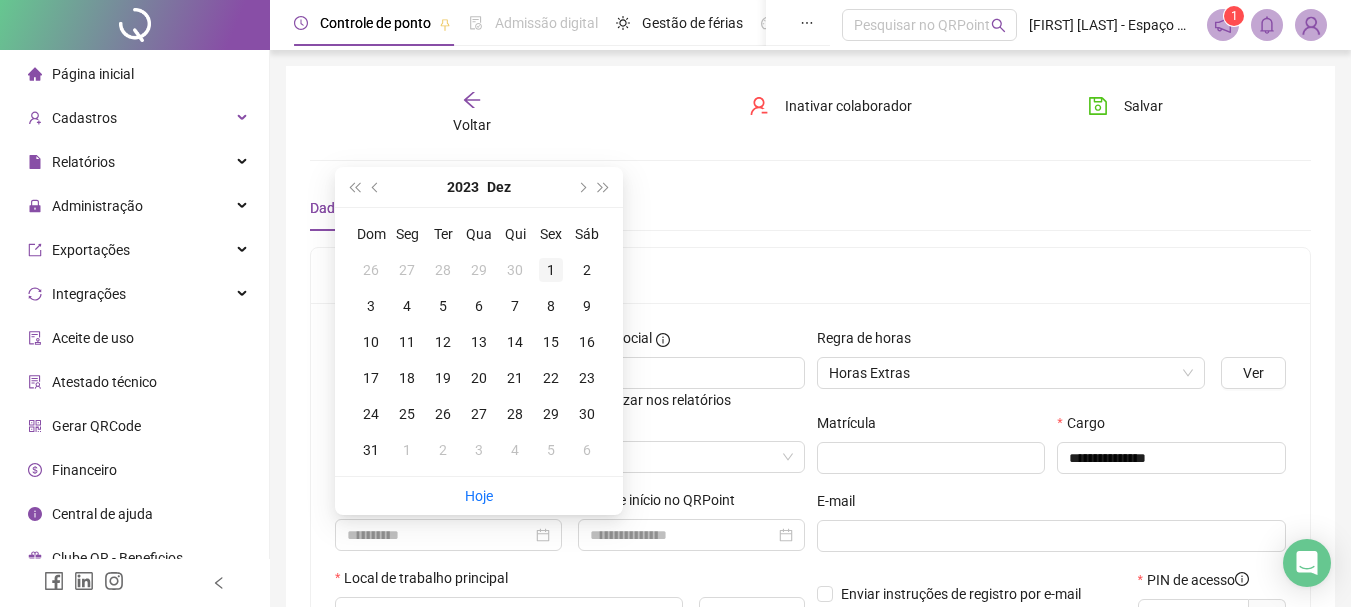 type on "**********" 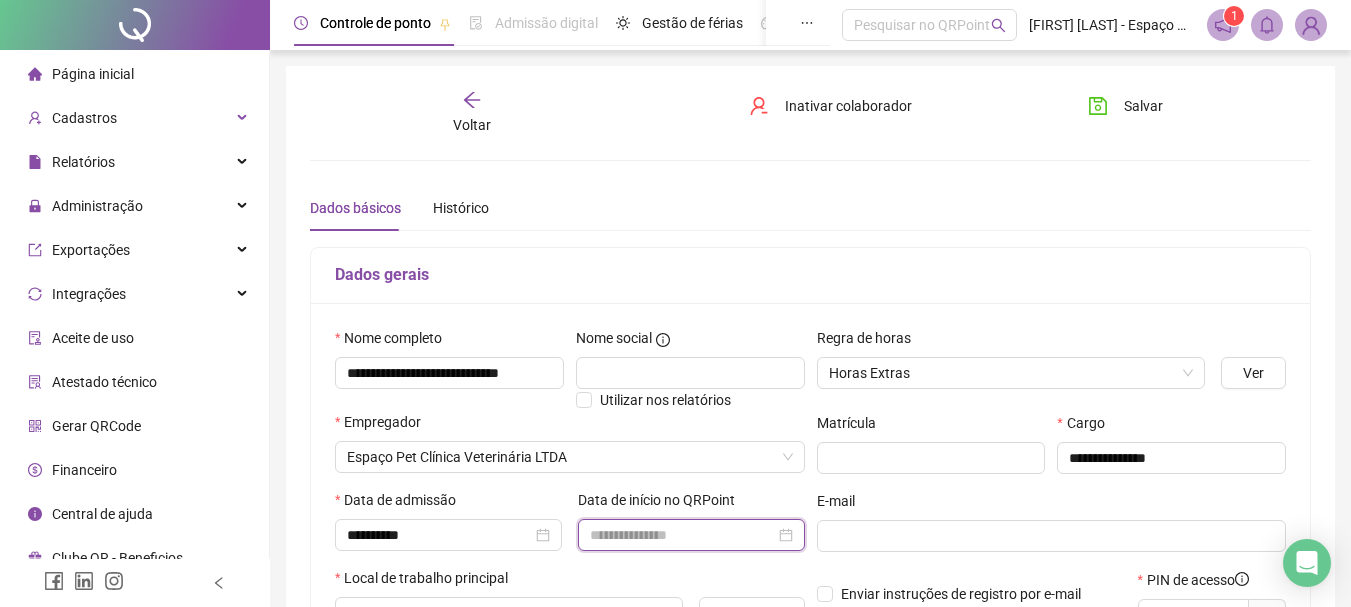 click at bounding box center (682, 535) 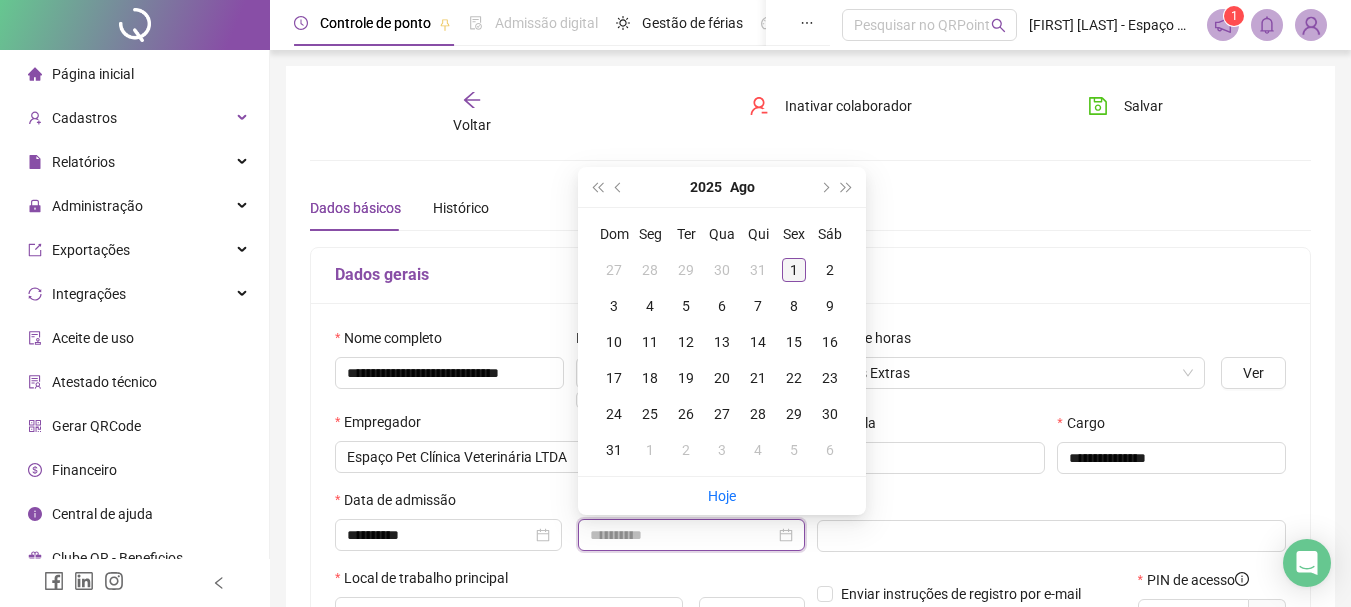 type on "**********" 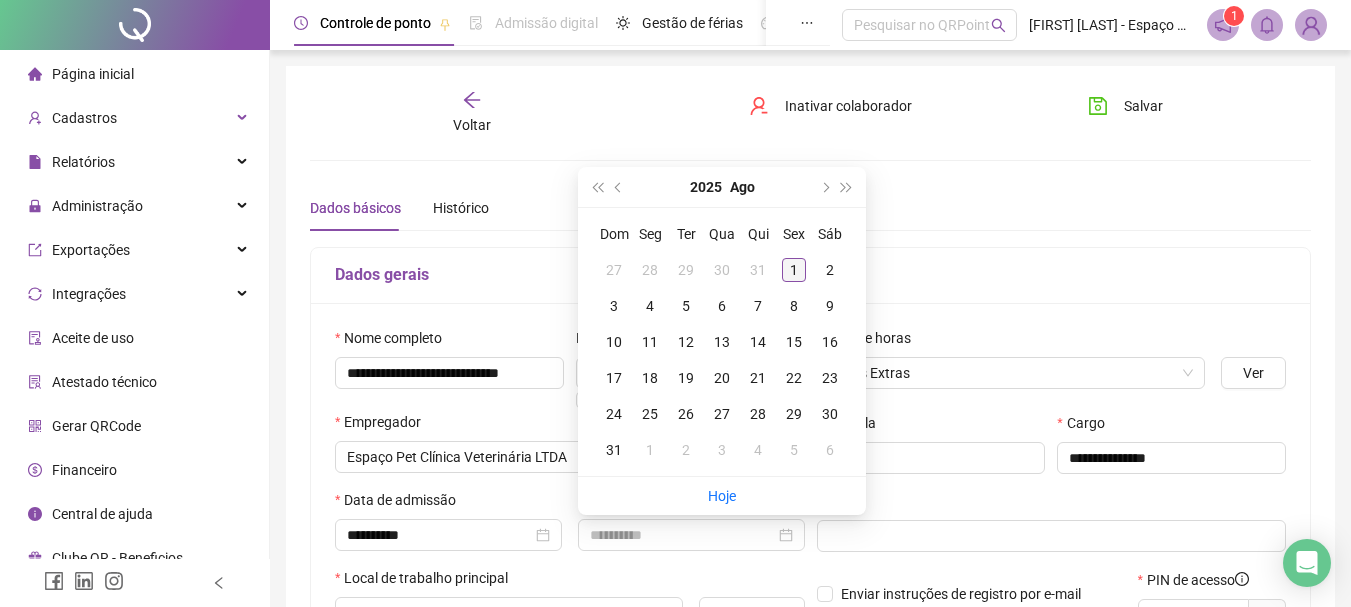 click on "1" at bounding box center (794, 270) 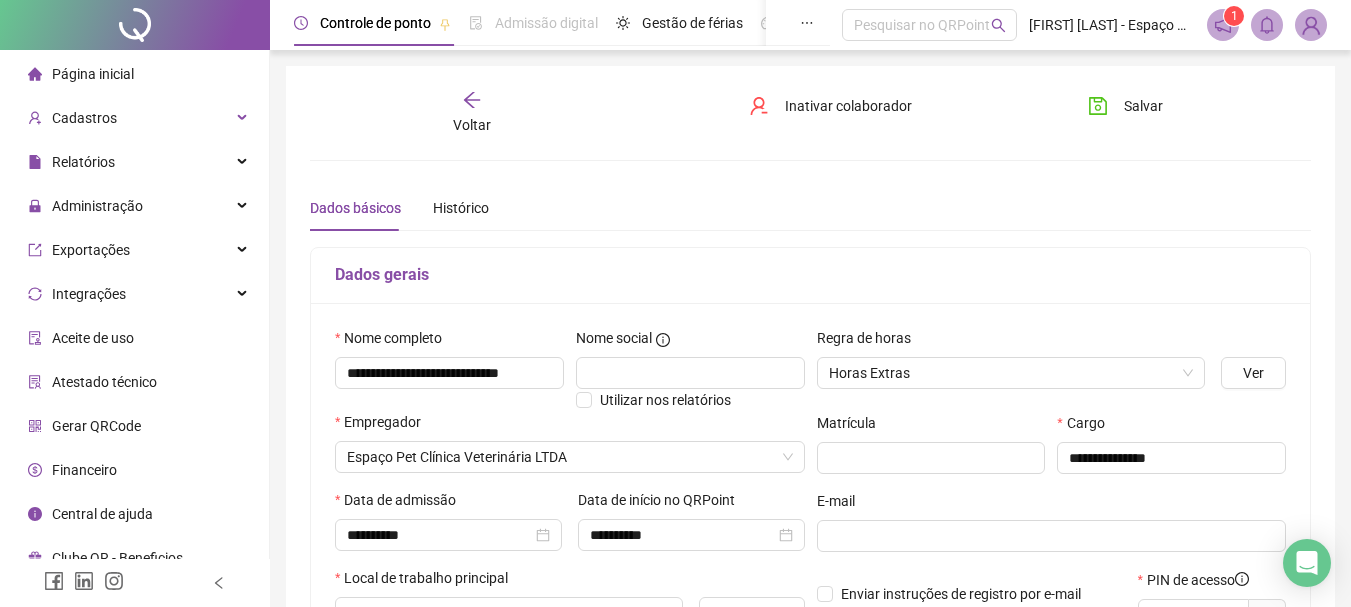 scroll, scrollTop: 100, scrollLeft: 0, axis: vertical 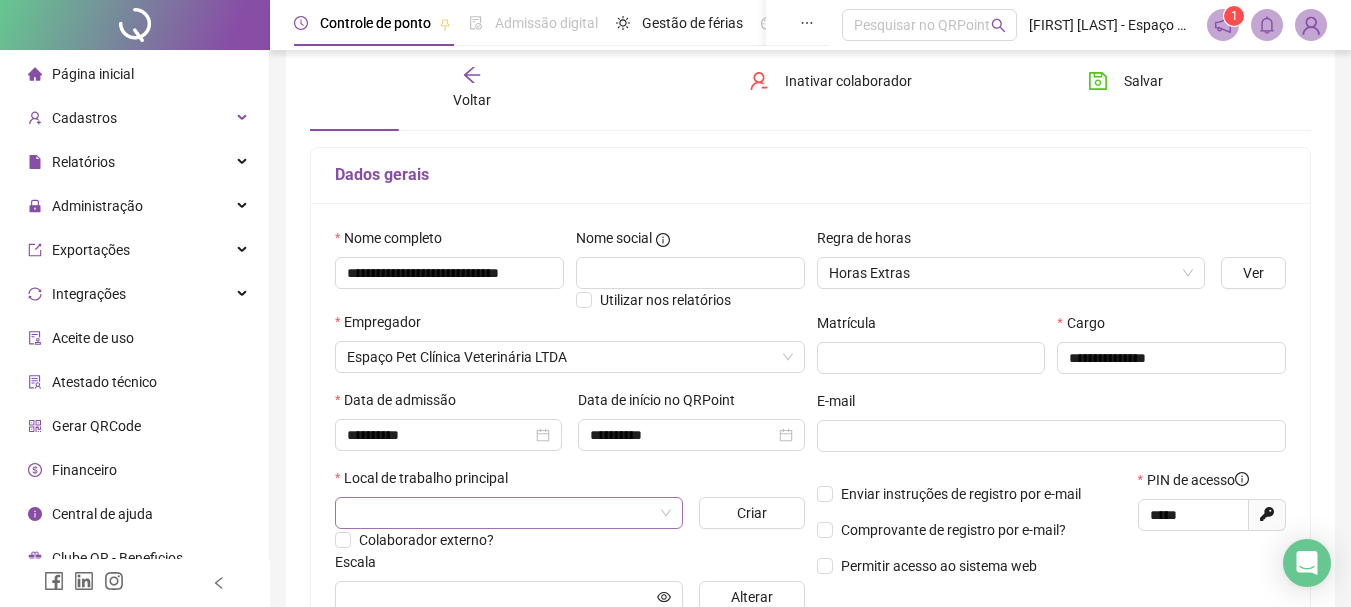 click at bounding box center (500, 513) 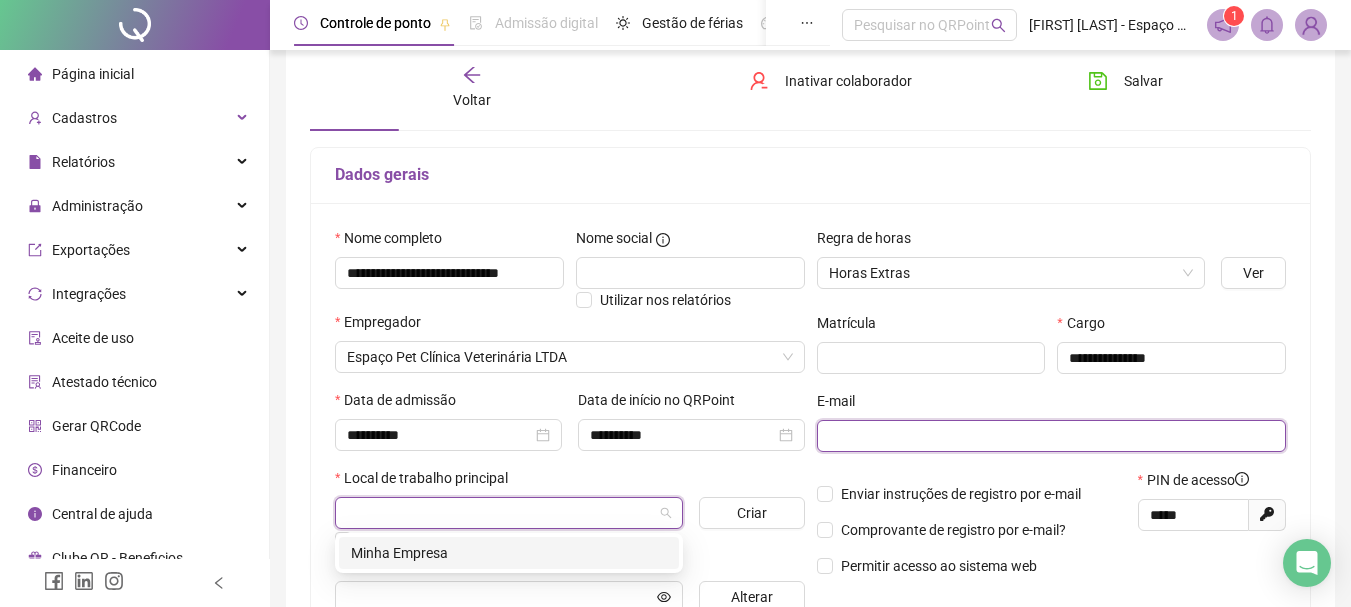 click at bounding box center (1050, 436) 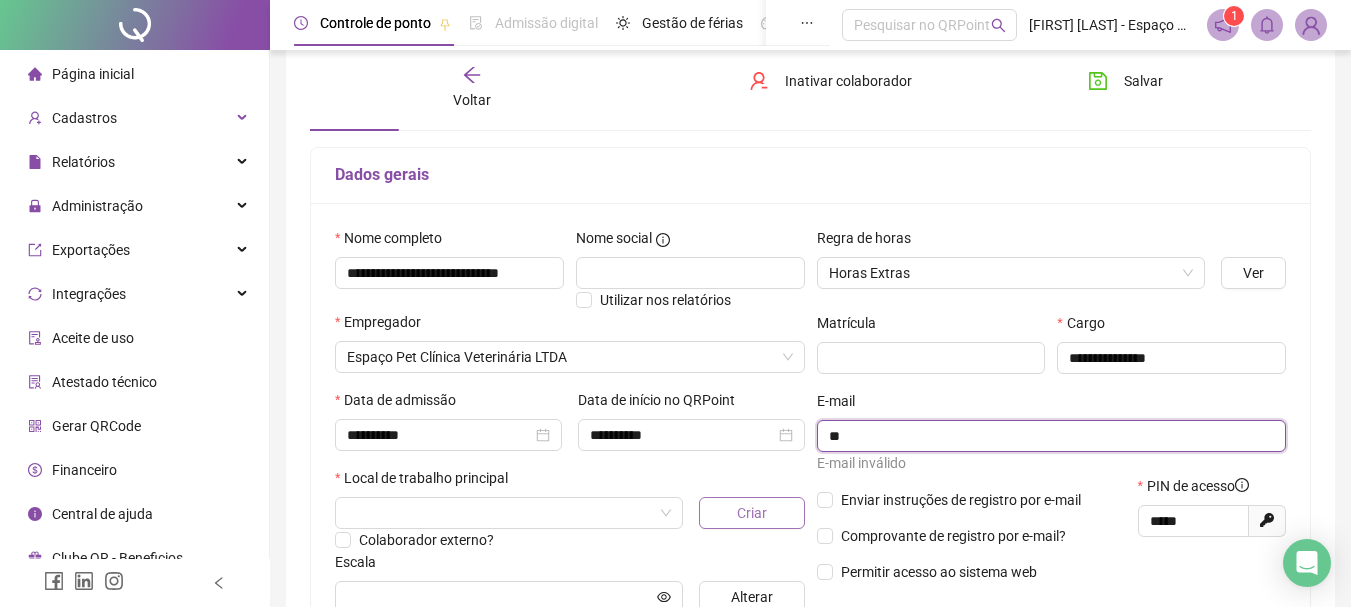 type on "*" 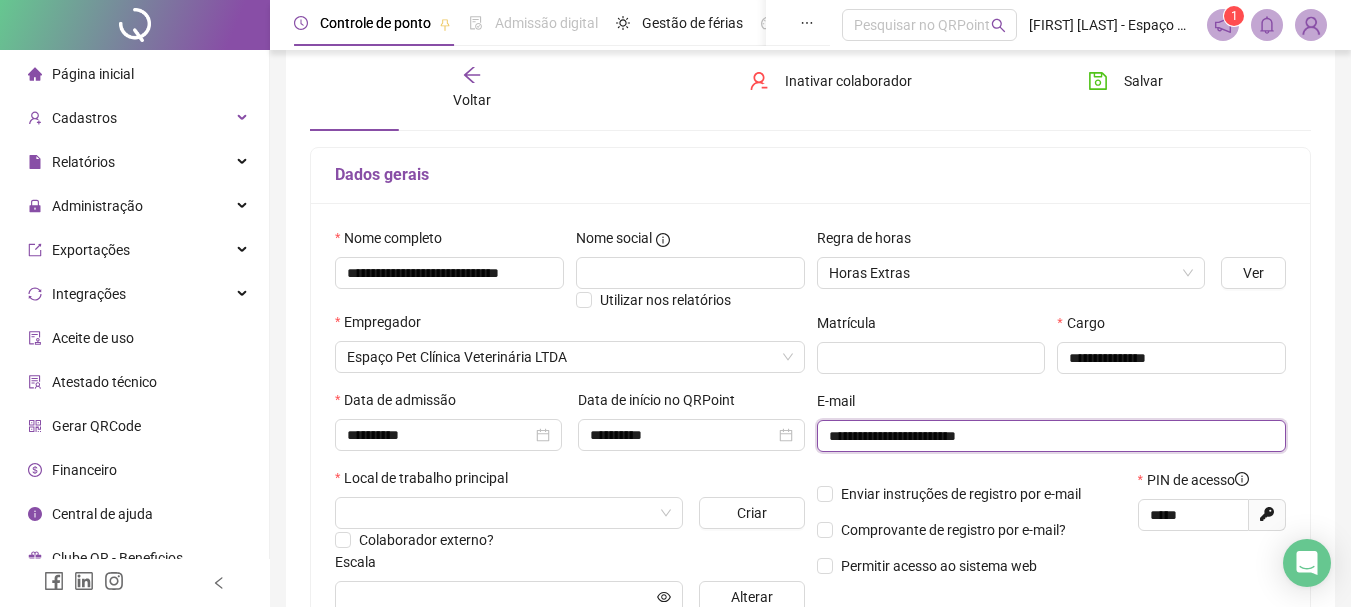 type on "**********" 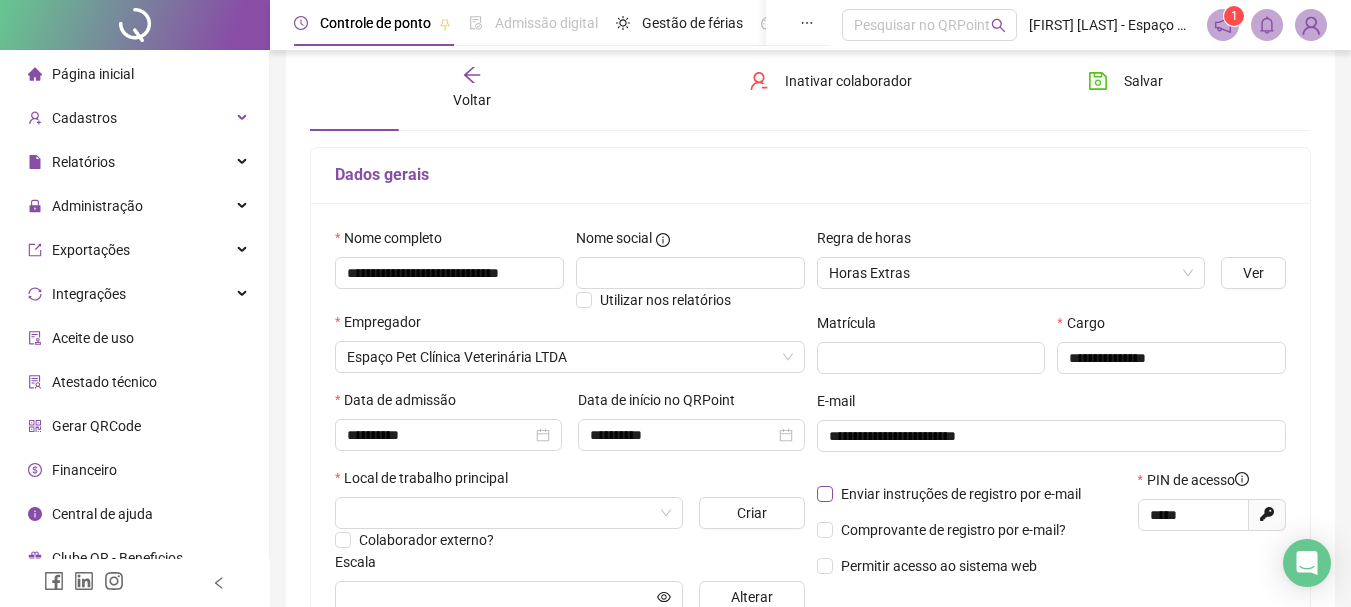 click on "Enviar instruções de registro por e-mail" at bounding box center [953, 494] 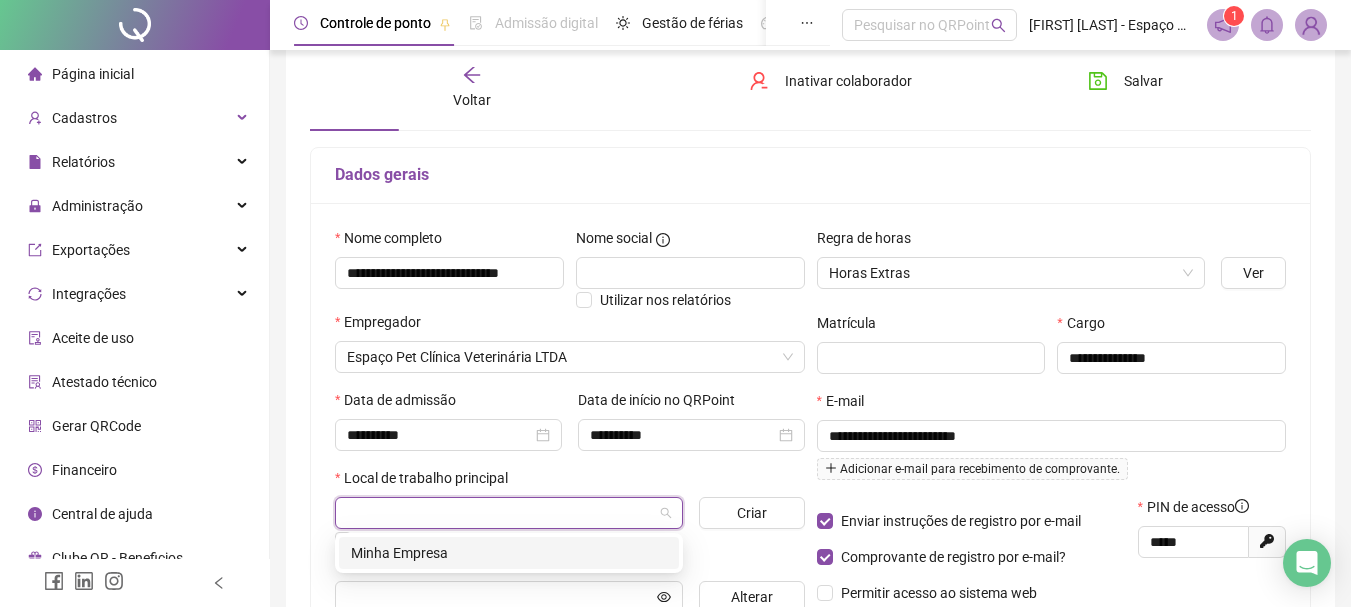click at bounding box center (500, 513) 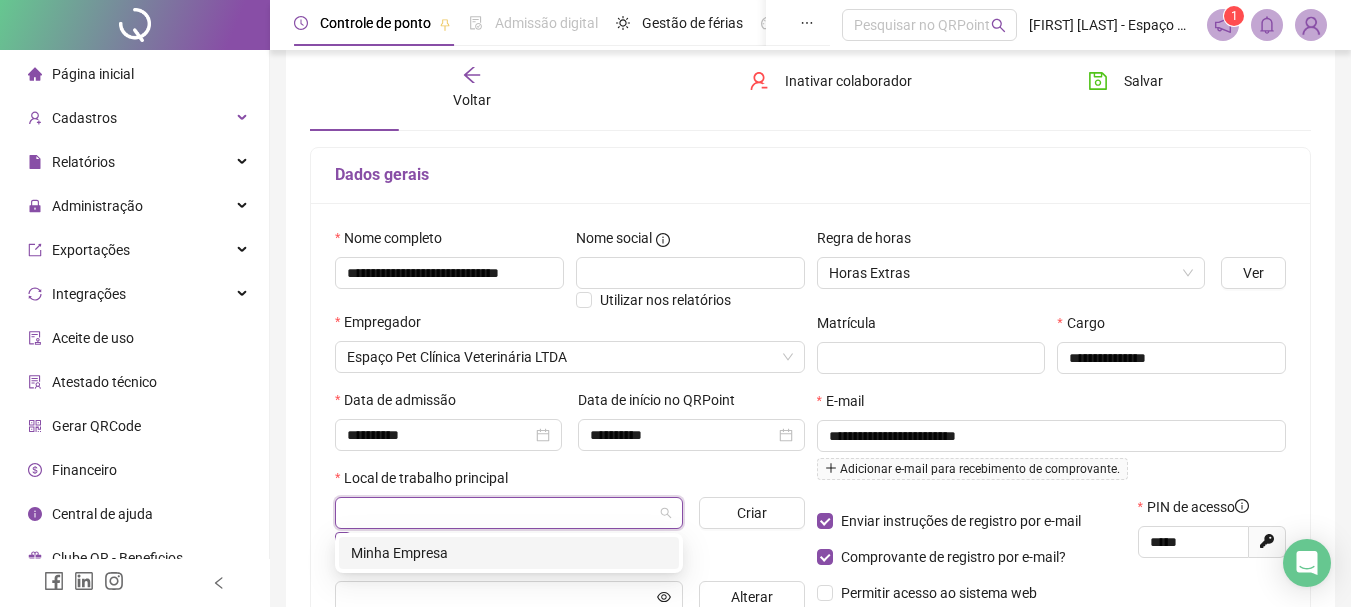 click on "Minha Empresa" at bounding box center [509, 553] 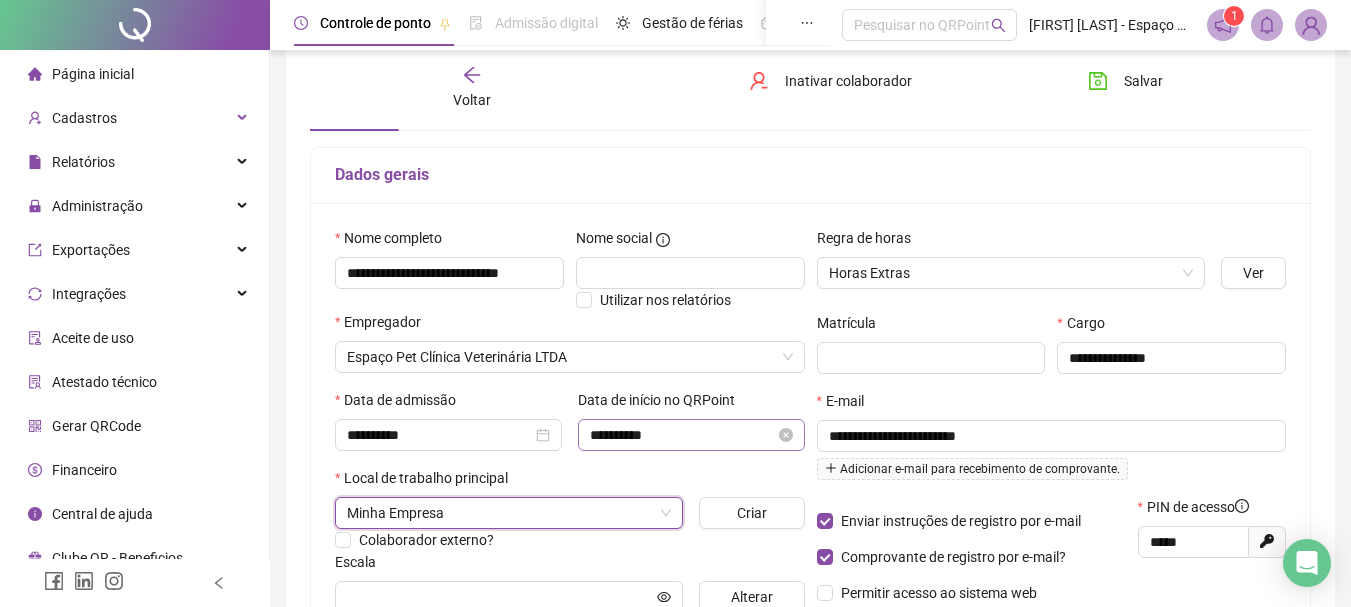 scroll, scrollTop: 400, scrollLeft: 0, axis: vertical 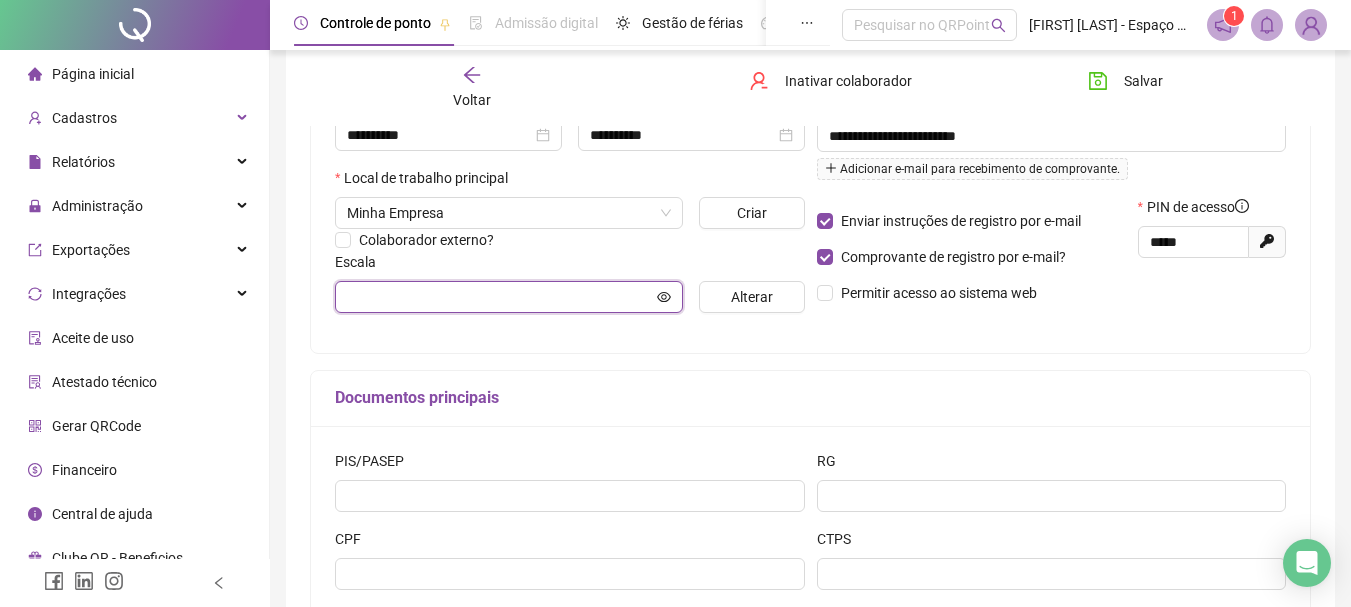 click at bounding box center [500, 297] 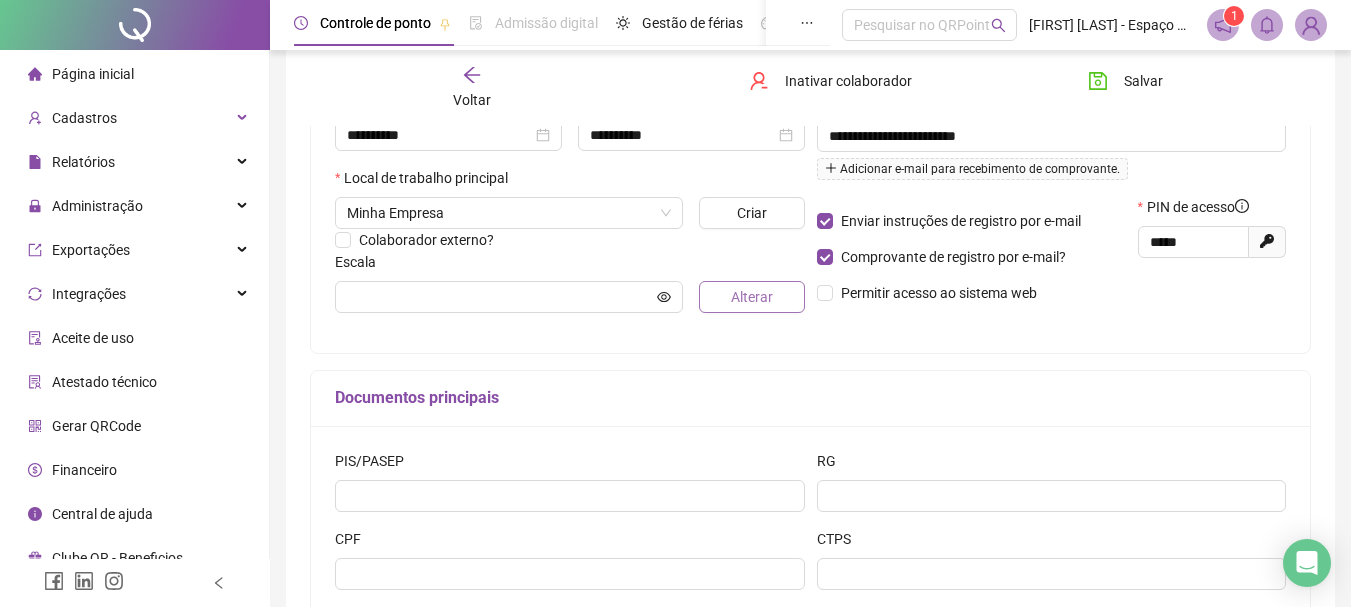 click on "Alterar" at bounding box center (752, 297) 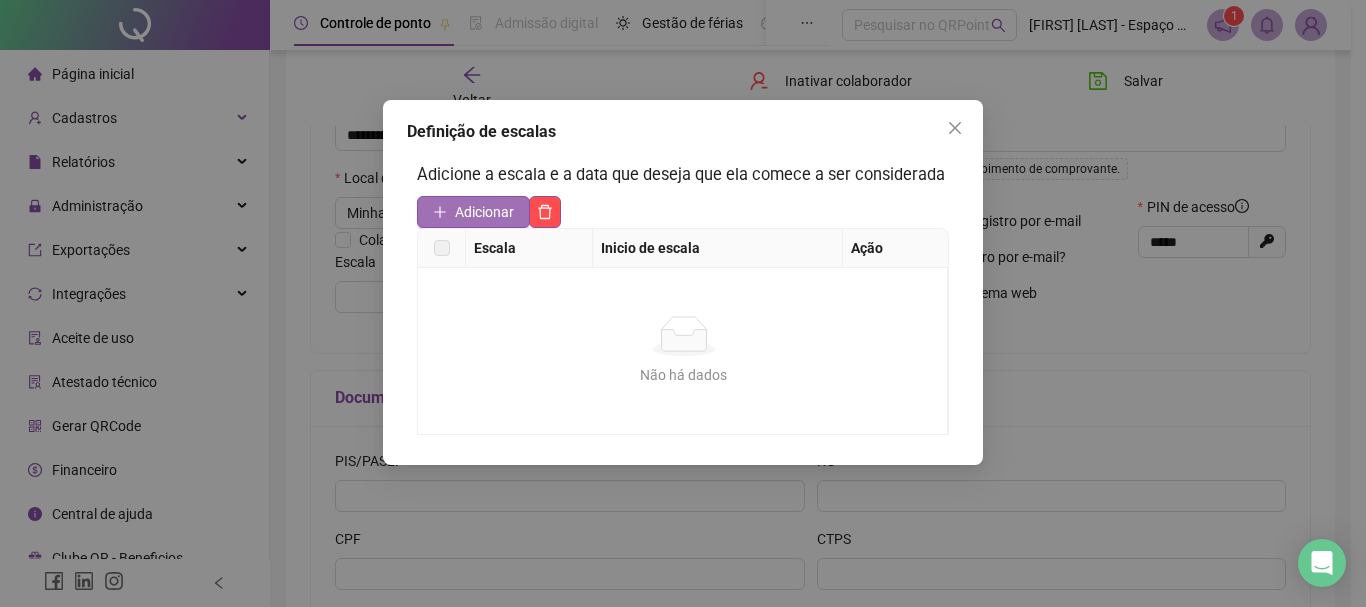 click on "Adicionar" at bounding box center [473, 212] 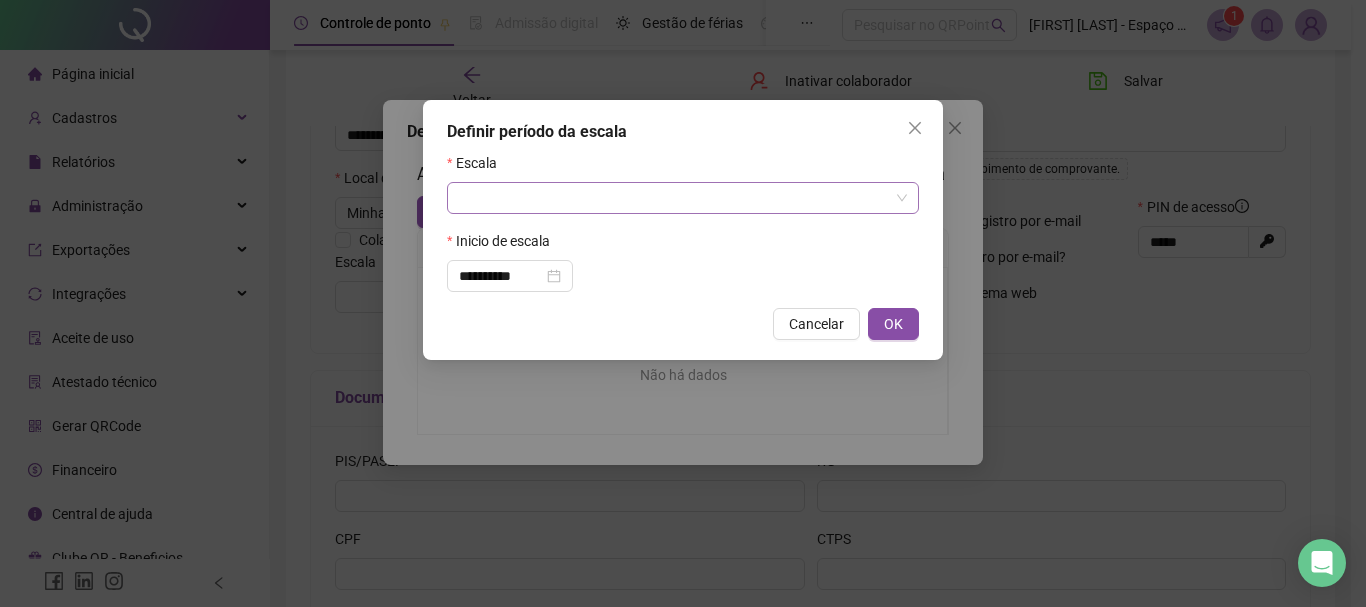 click at bounding box center [674, 198] 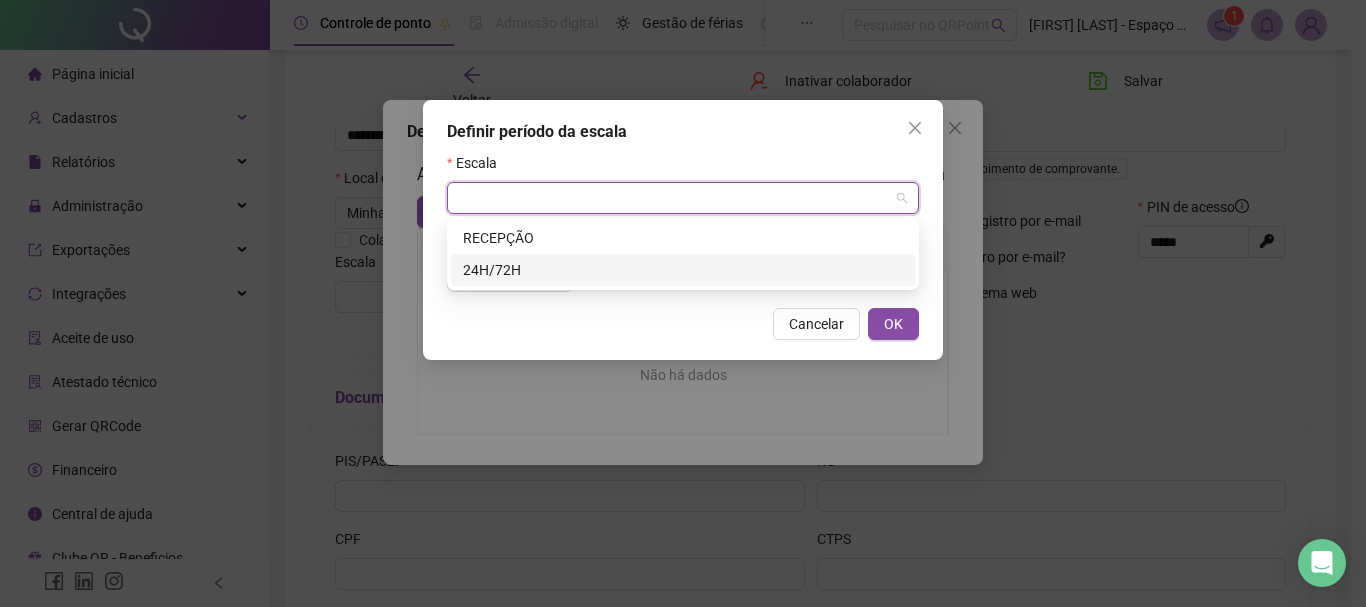 click on "24H/72H" at bounding box center [683, 270] 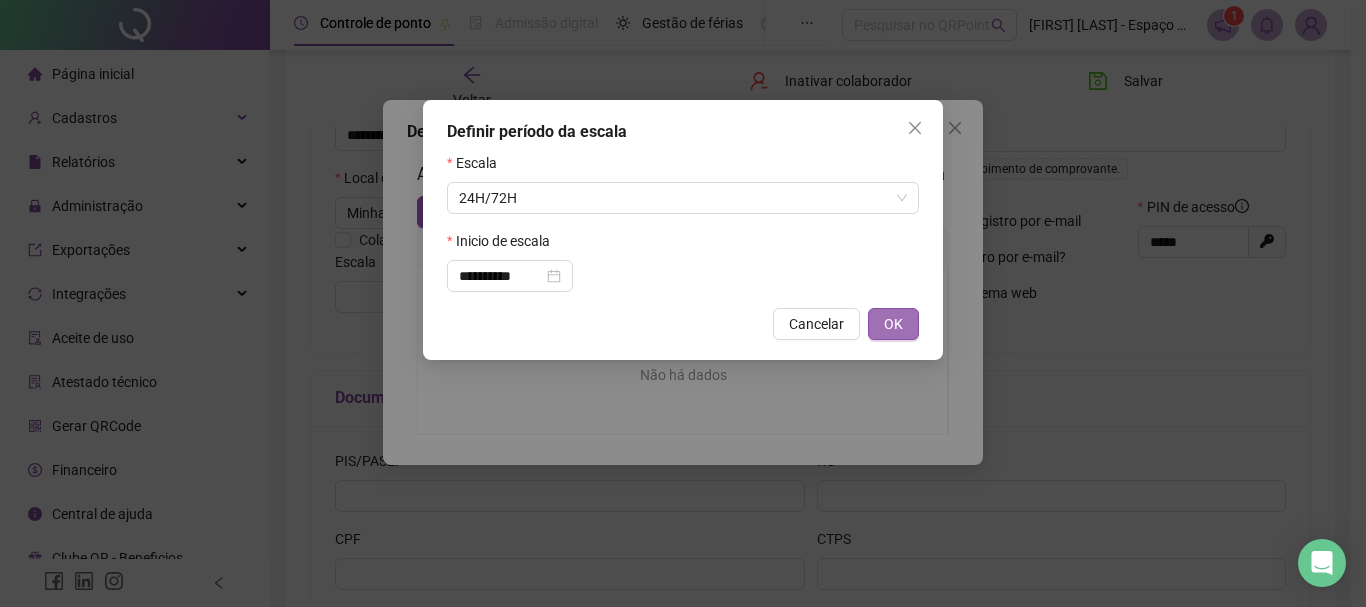 click on "OK" at bounding box center [893, 324] 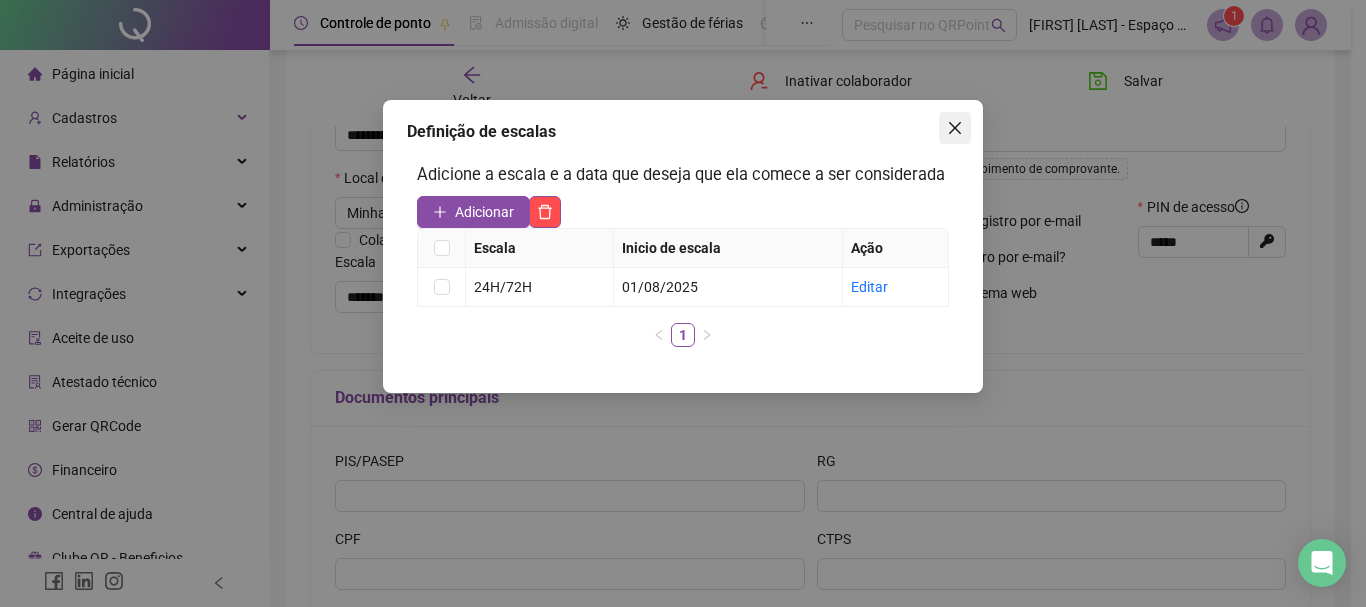 click at bounding box center (955, 128) 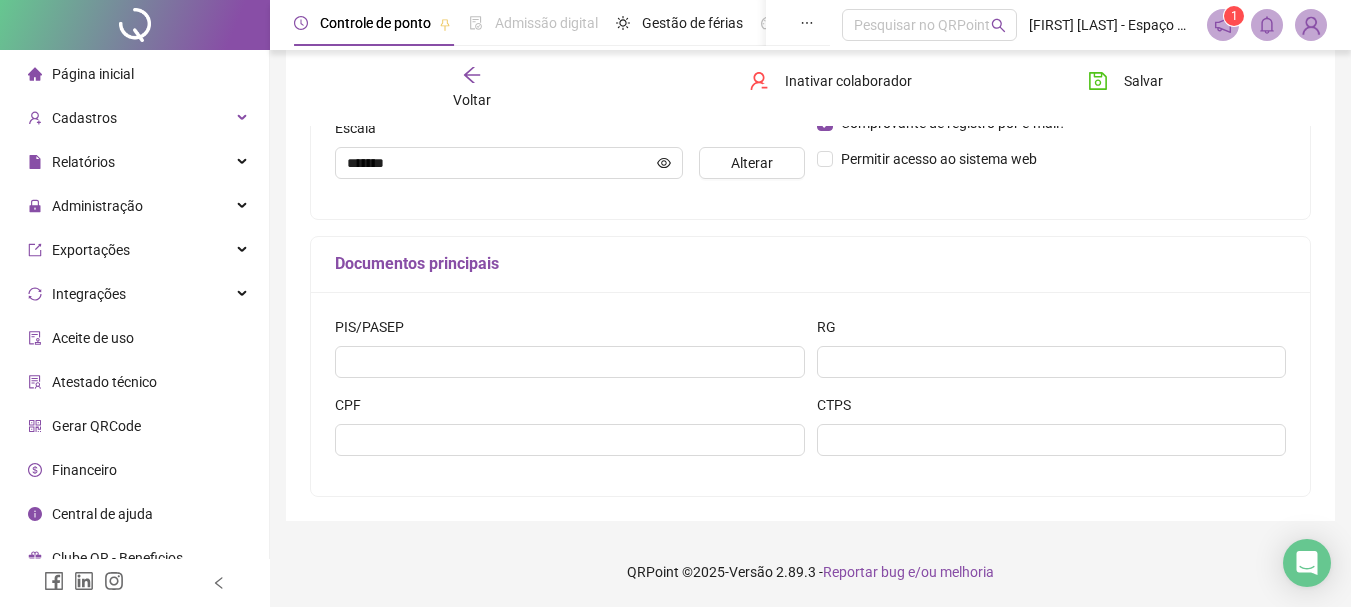 scroll, scrollTop: 434, scrollLeft: 0, axis: vertical 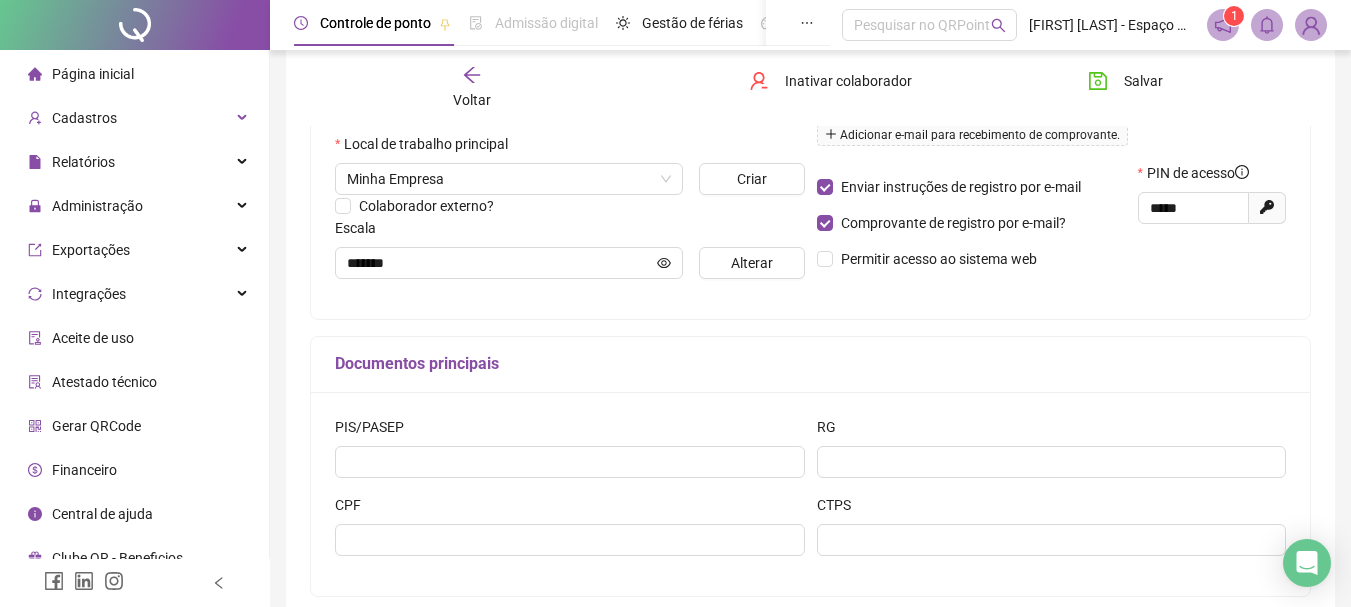 type 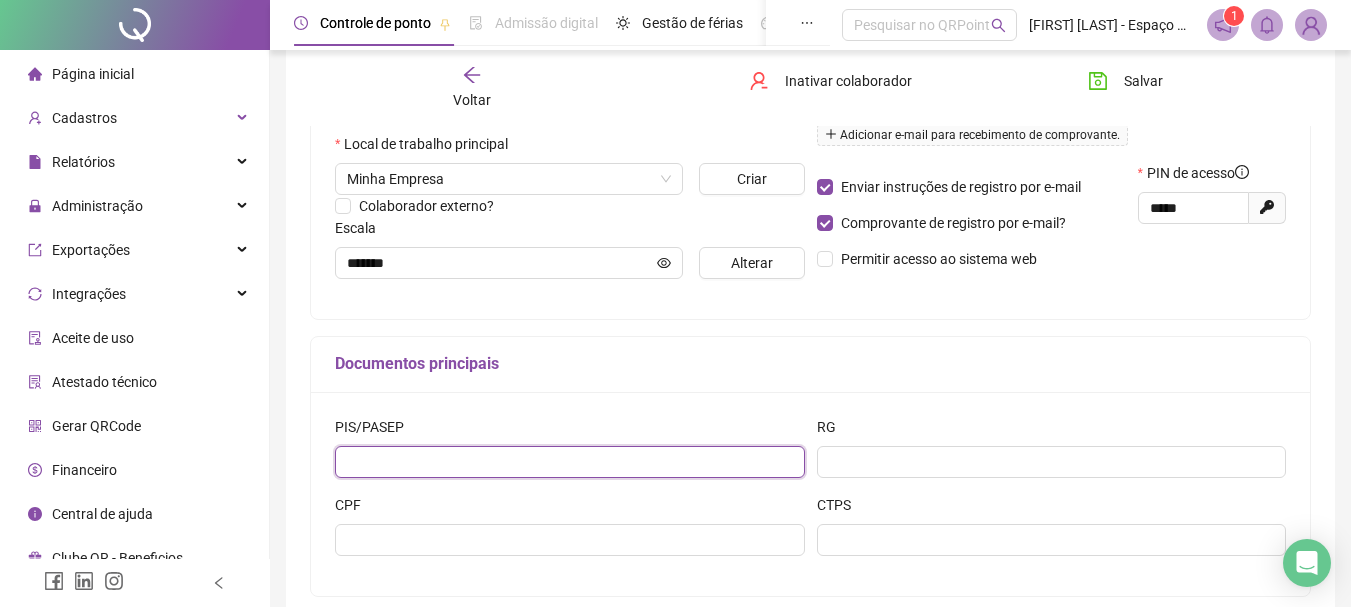 click at bounding box center [570, 462] 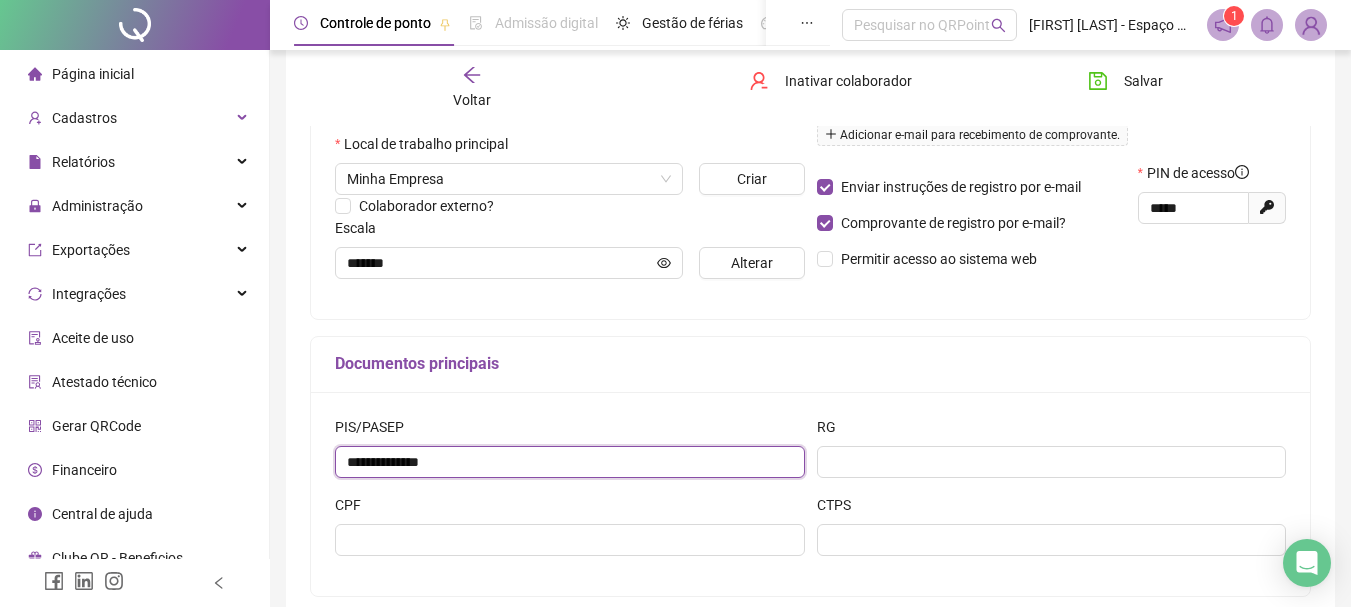 type on "**********" 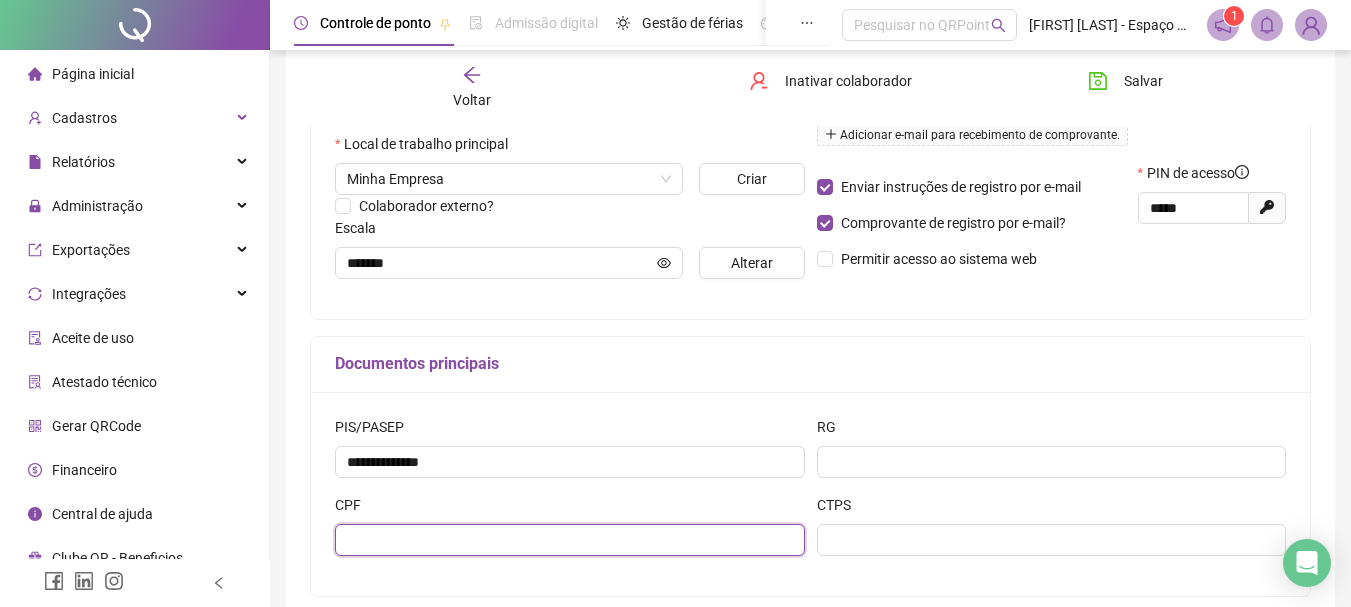 click at bounding box center [570, 540] 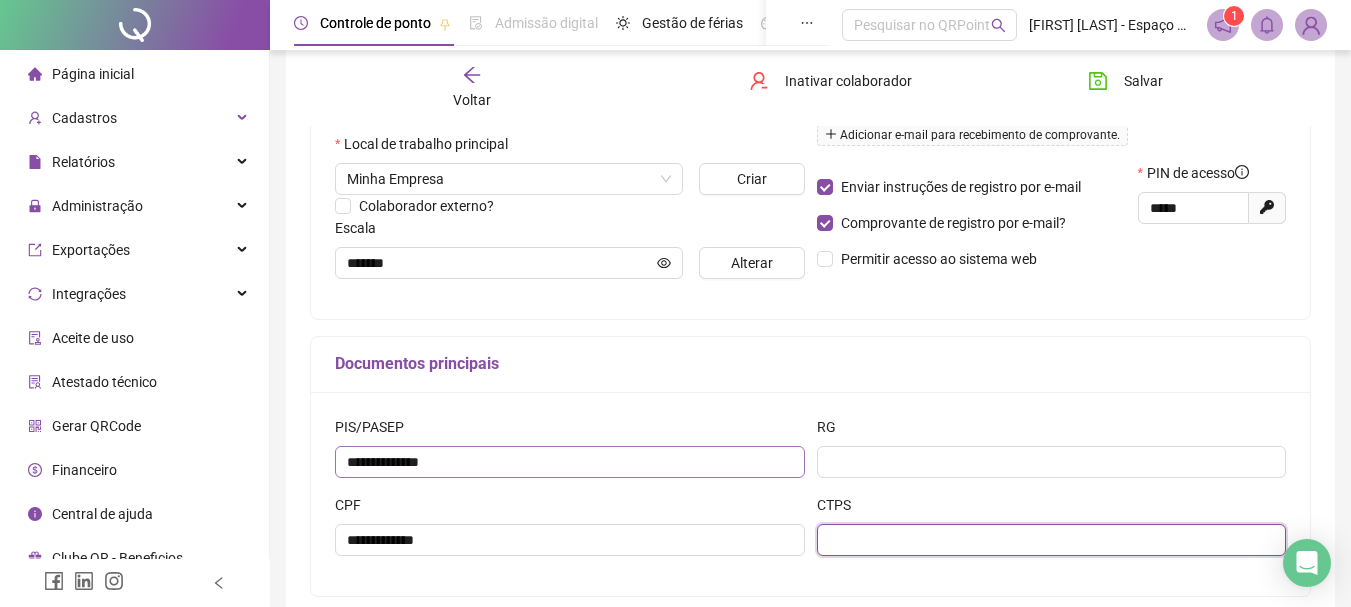 scroll, scrollTop: 534, scrollLeft: 0, axis: vertical 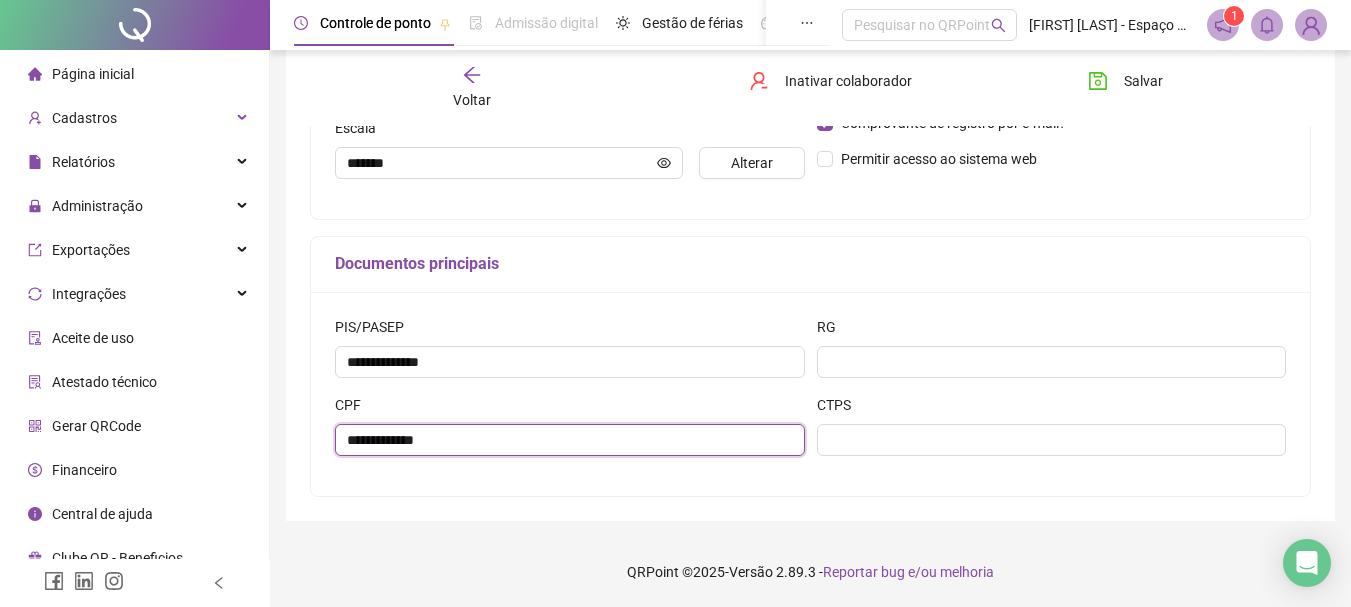 click on "**********" at bounding box center [570, 440] 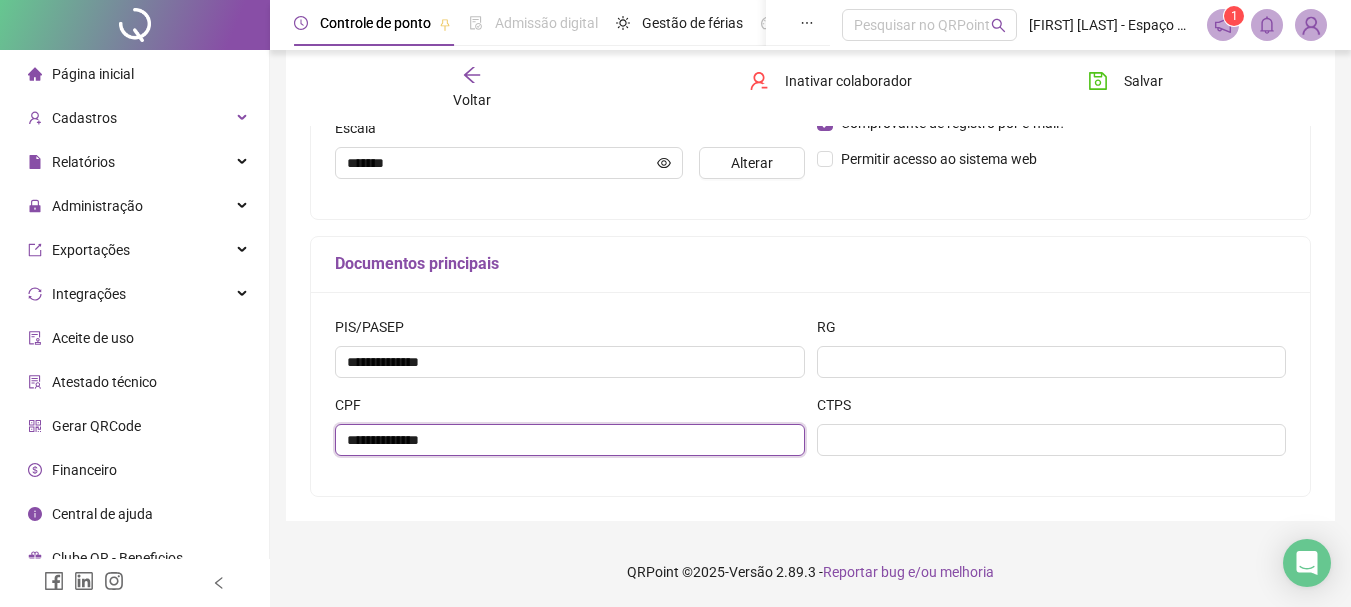 type on "**********" 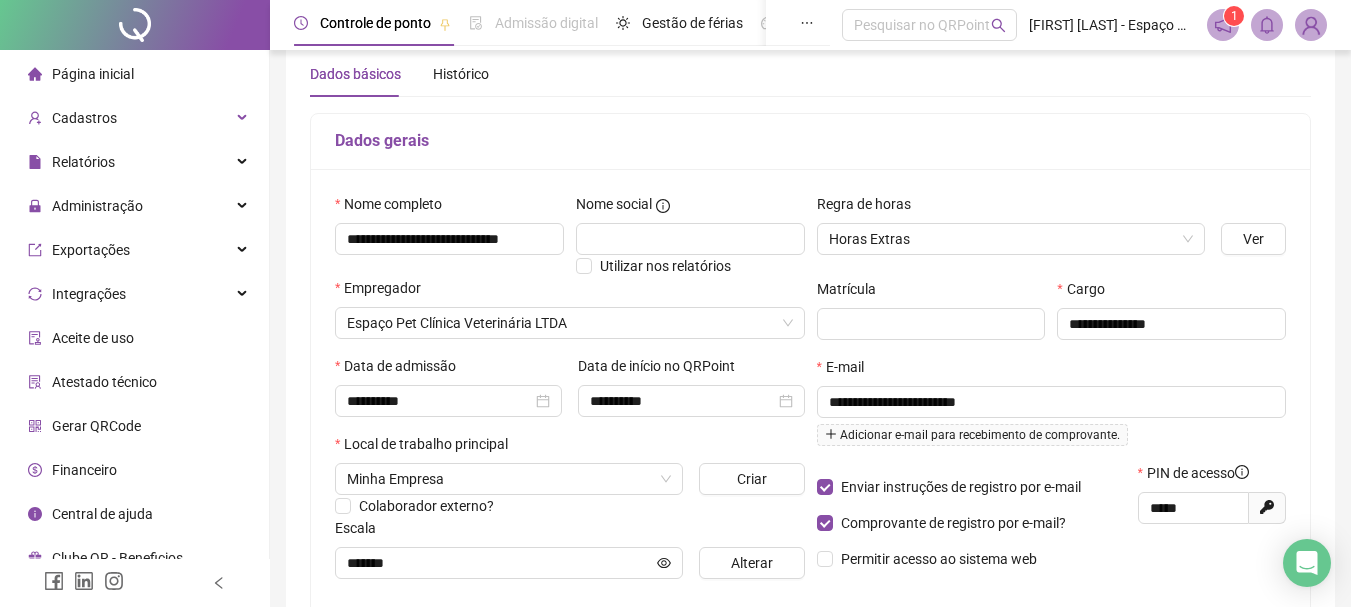 scroll, scrollTop: 34, scrollLeft: 0, axis: vertical 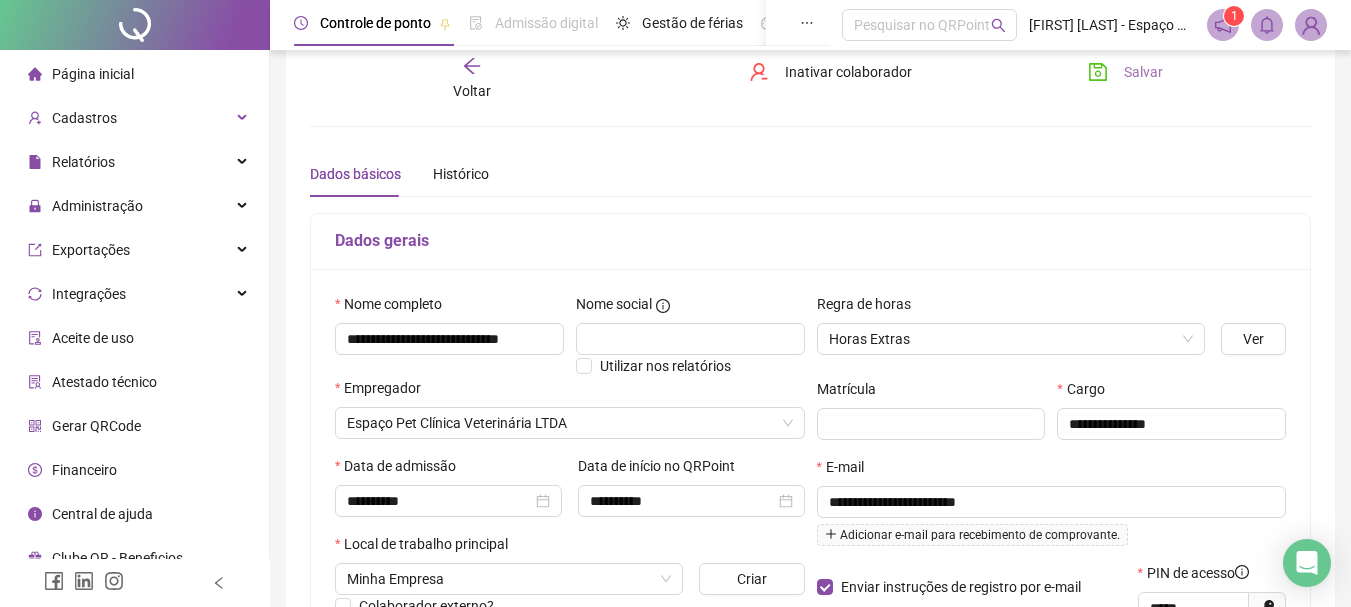 click on "Salvar" at bounding box center (1143, 72) 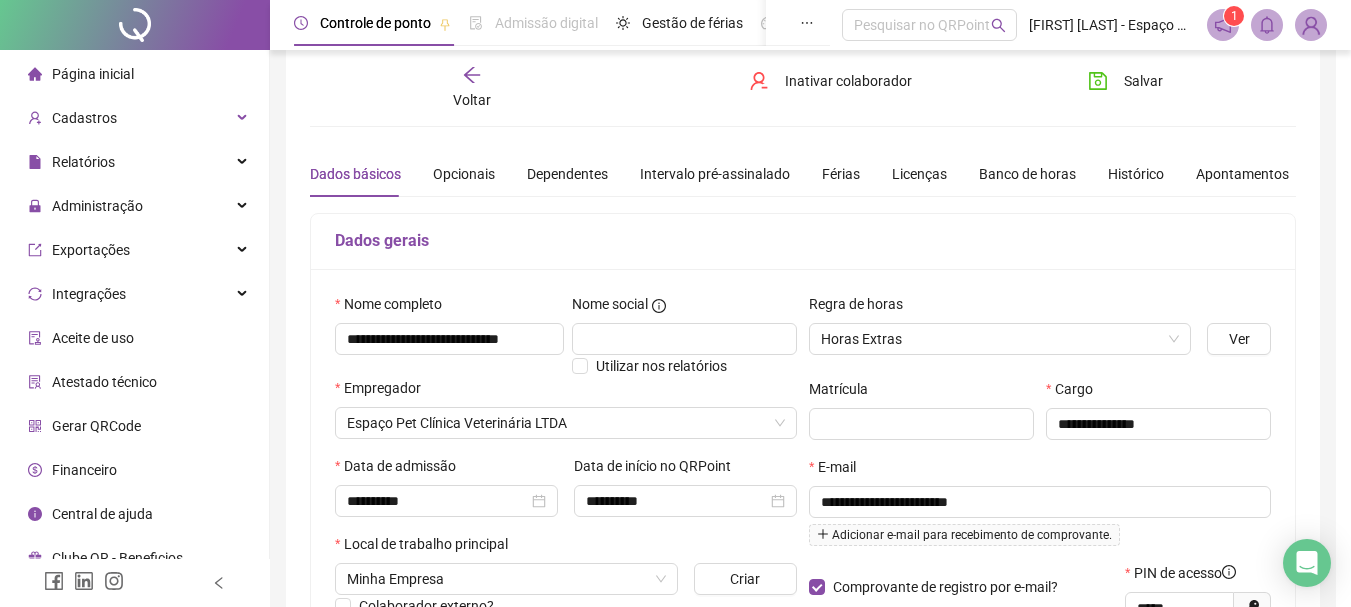 scroll, scrollTop: 134, scrollLeft: 0, axis: vertical 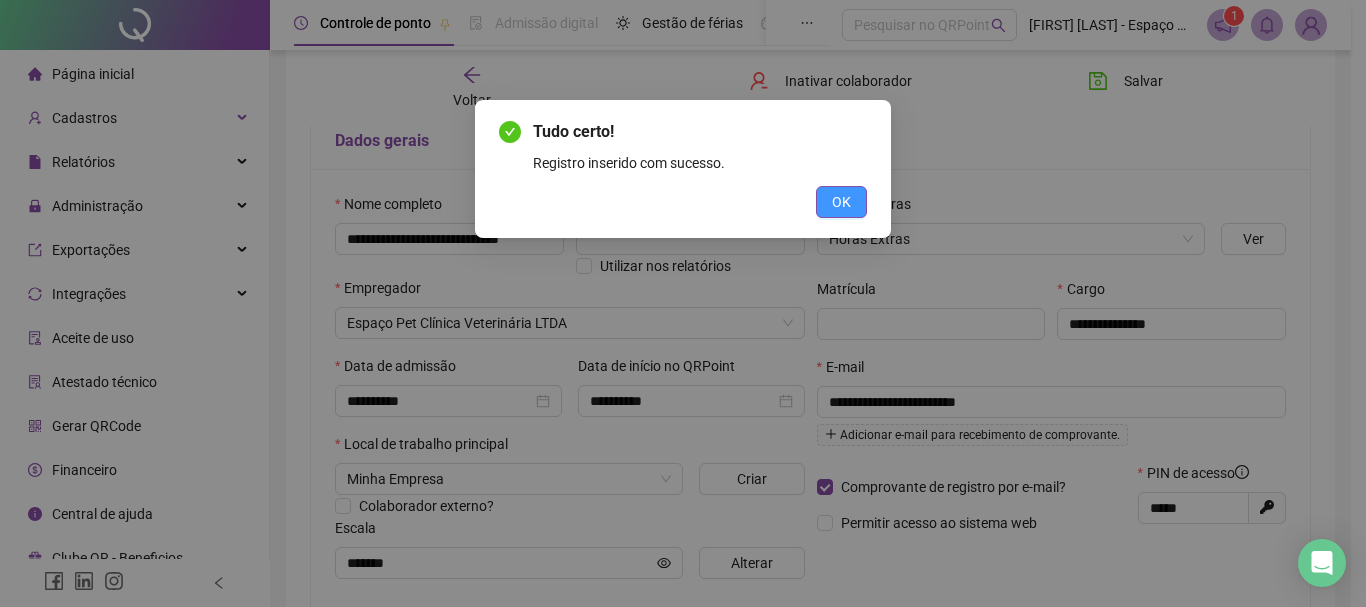 click on "OK" at bounding box center [841, 202] 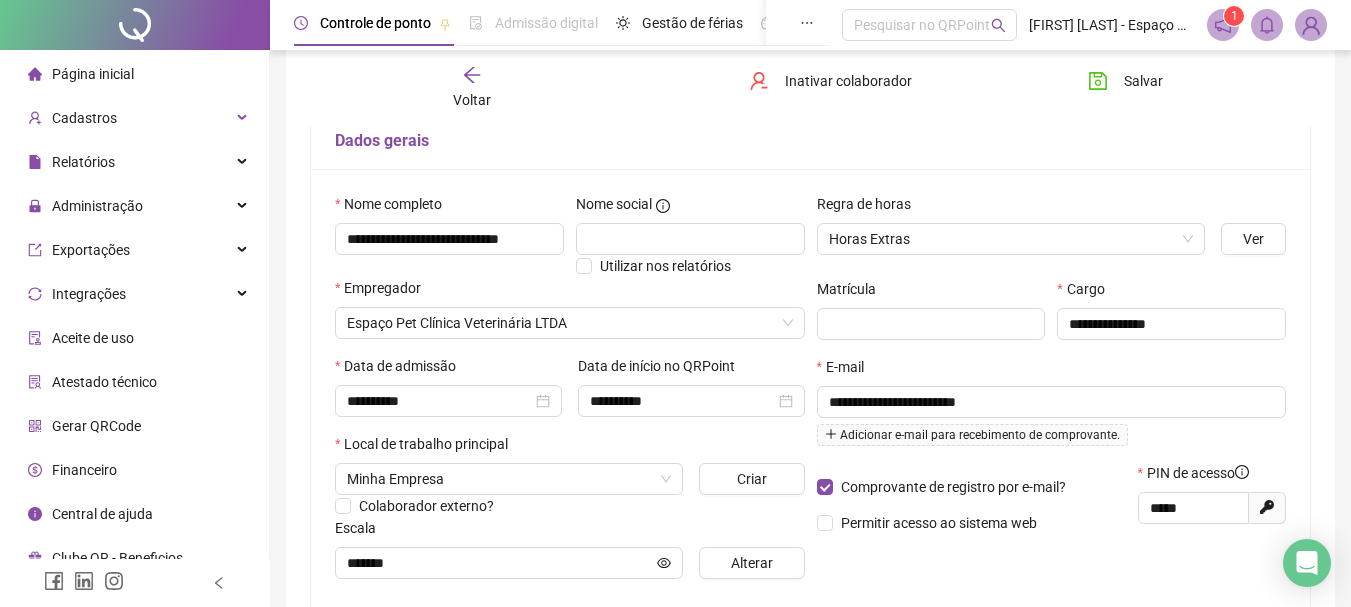 scroll, scrollTop: 34, scrollLeft: 0, axis: vertical 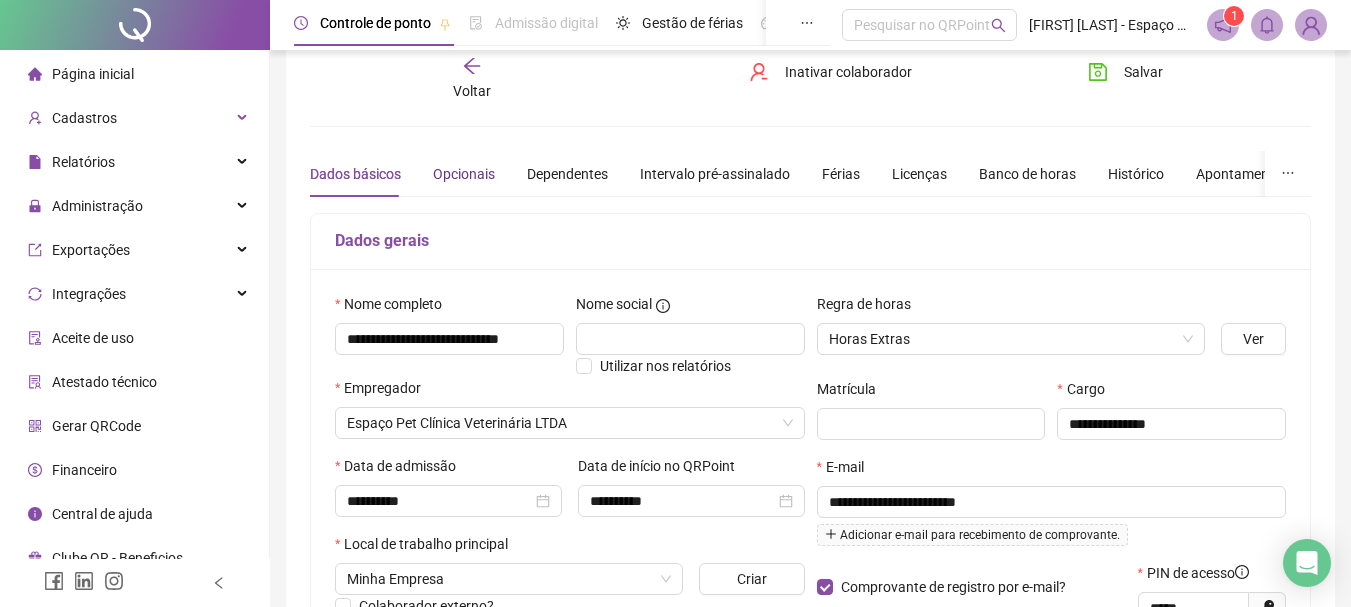 click on "Opcionais" at bounding box center [464, 174] 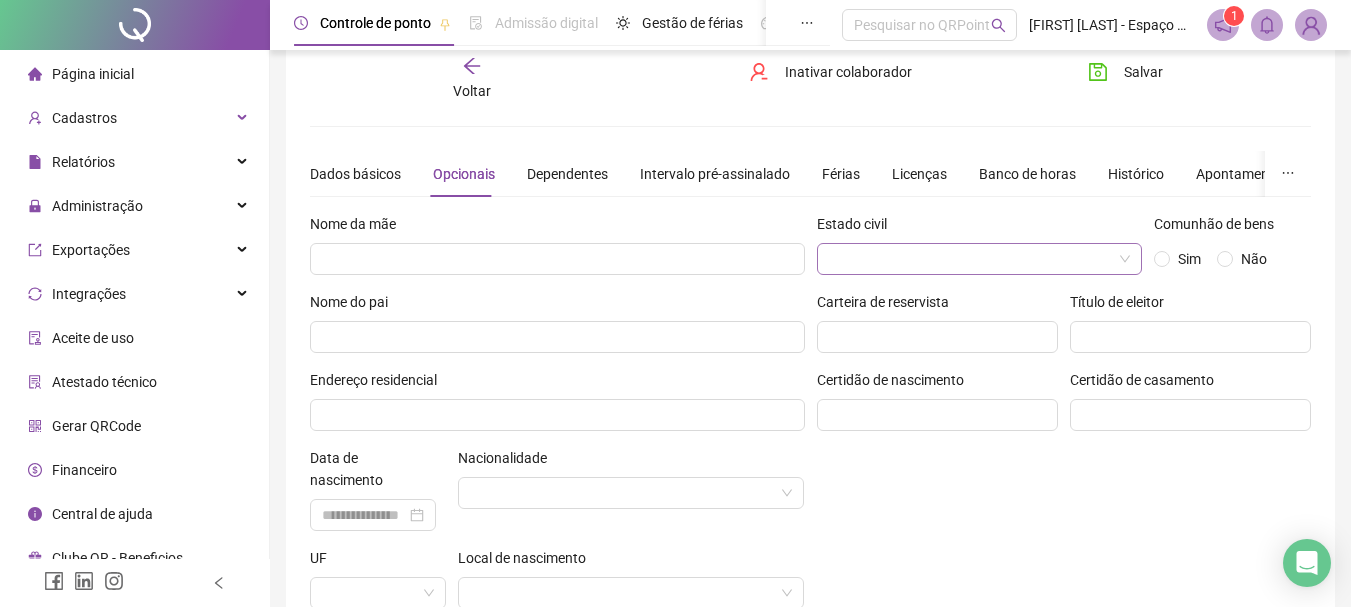 click at bounding box center [971, 259] 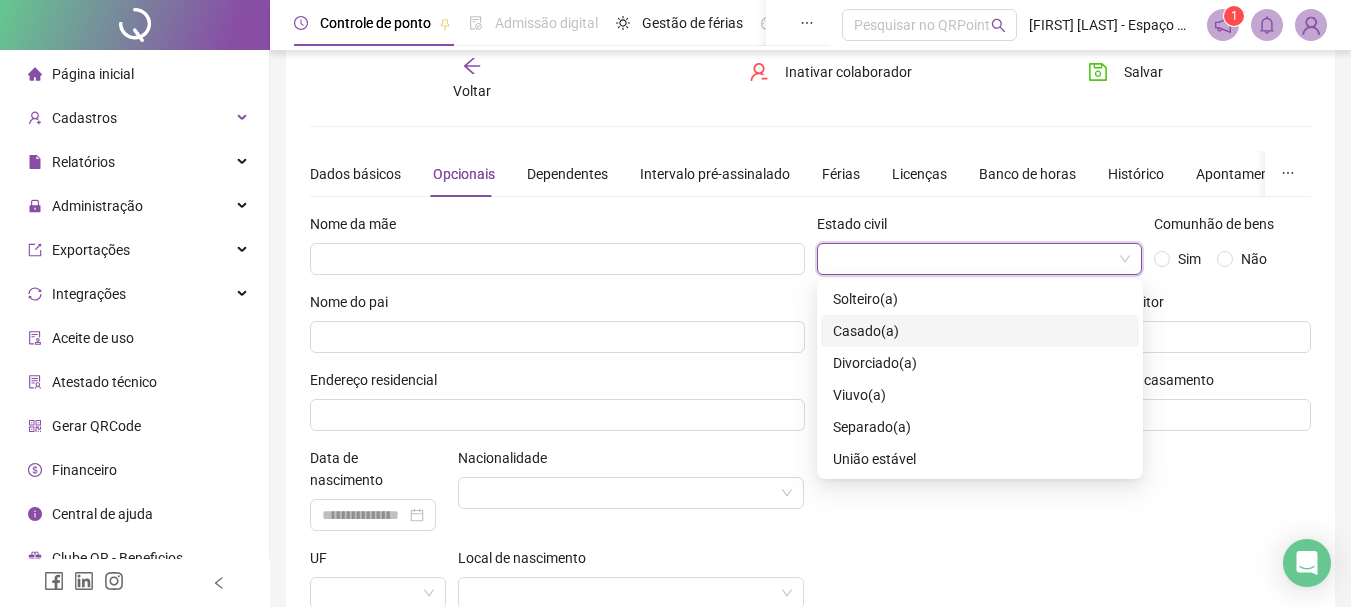 click on "Casado(a)" at bounding box center [980, 331] 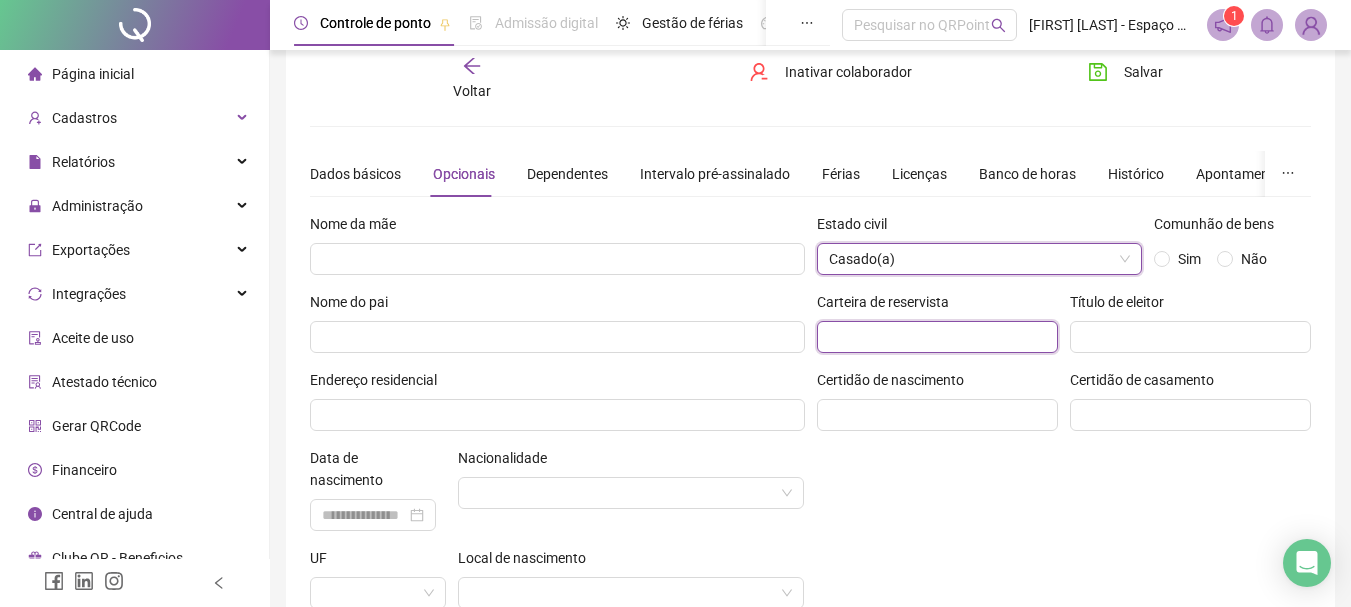 click at bounding box center (937, 337) 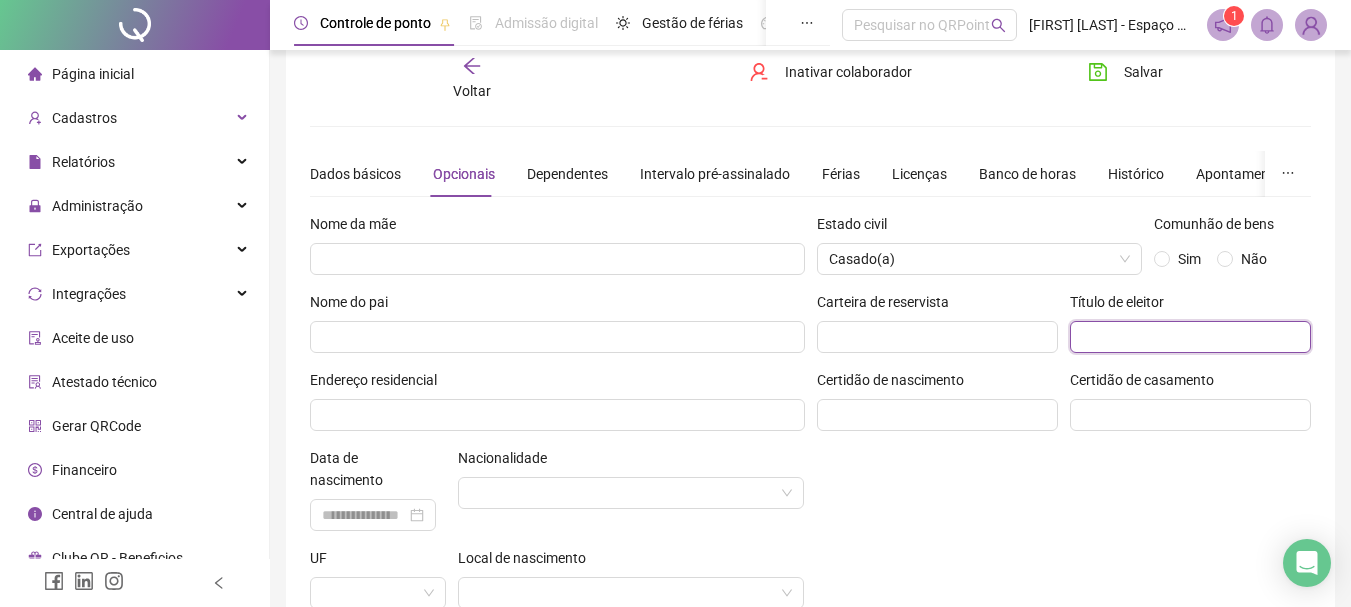 click at bounding box center [1190, 337] 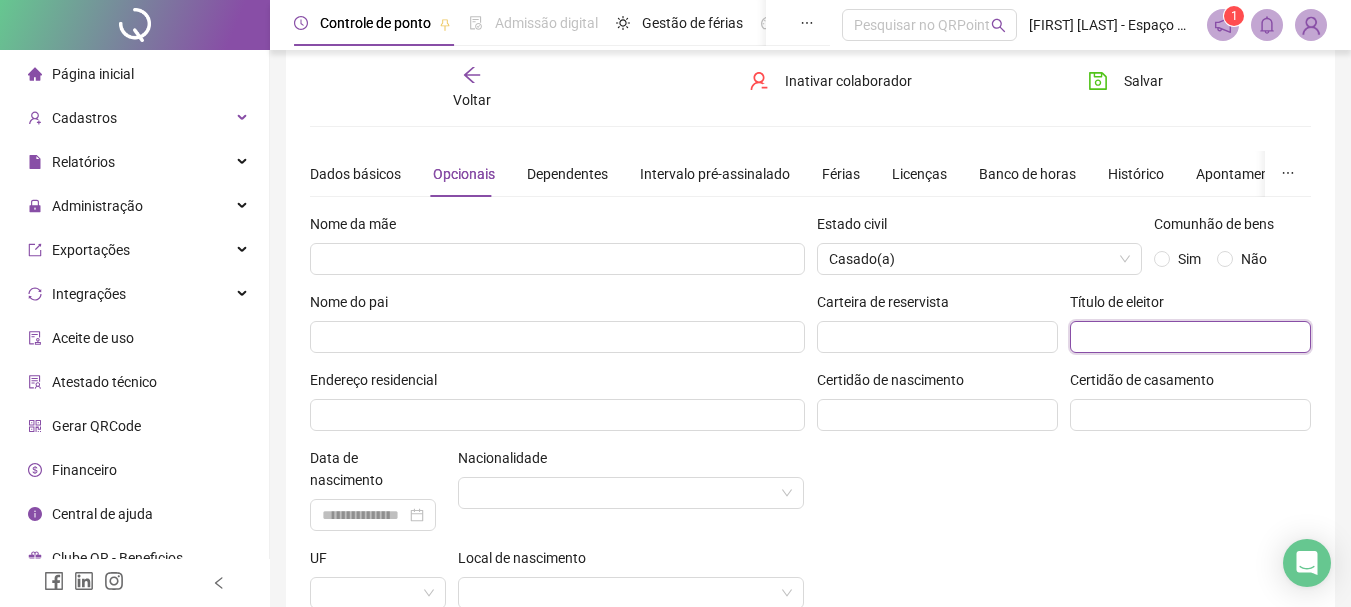 scroll, scrollTop: 134, scrollLeft: 0, axis: vertical 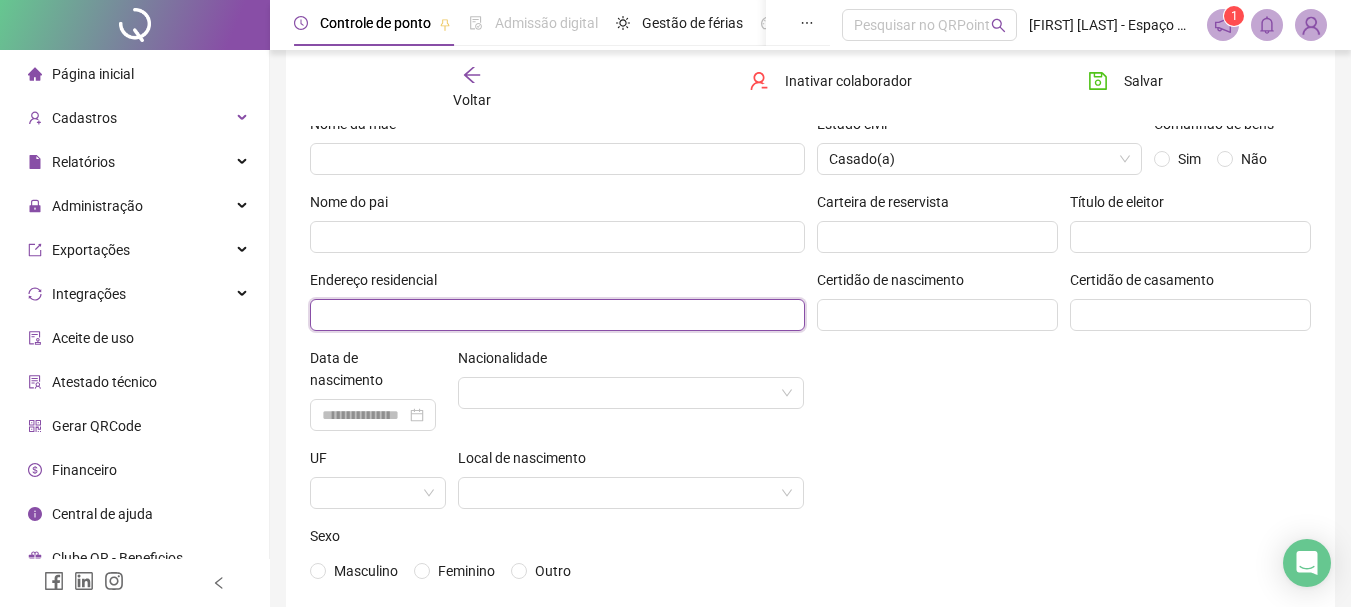 click at bounding box center [557, 315] 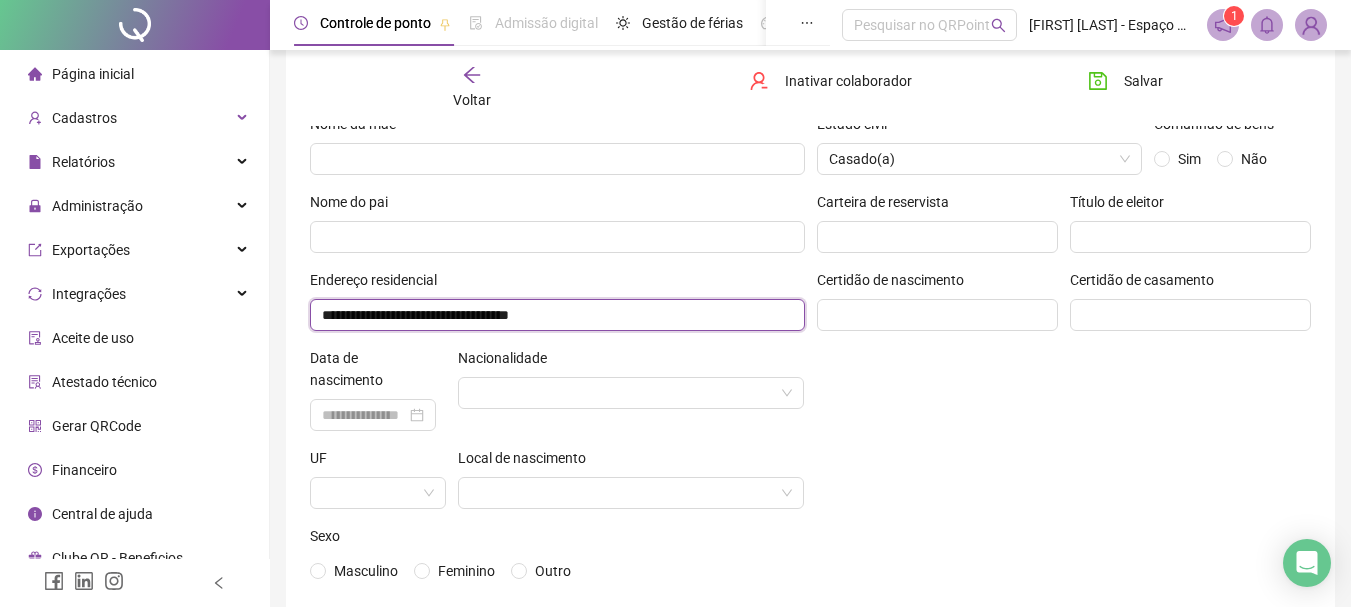 click on "**********" at bounding box center [557, 315] 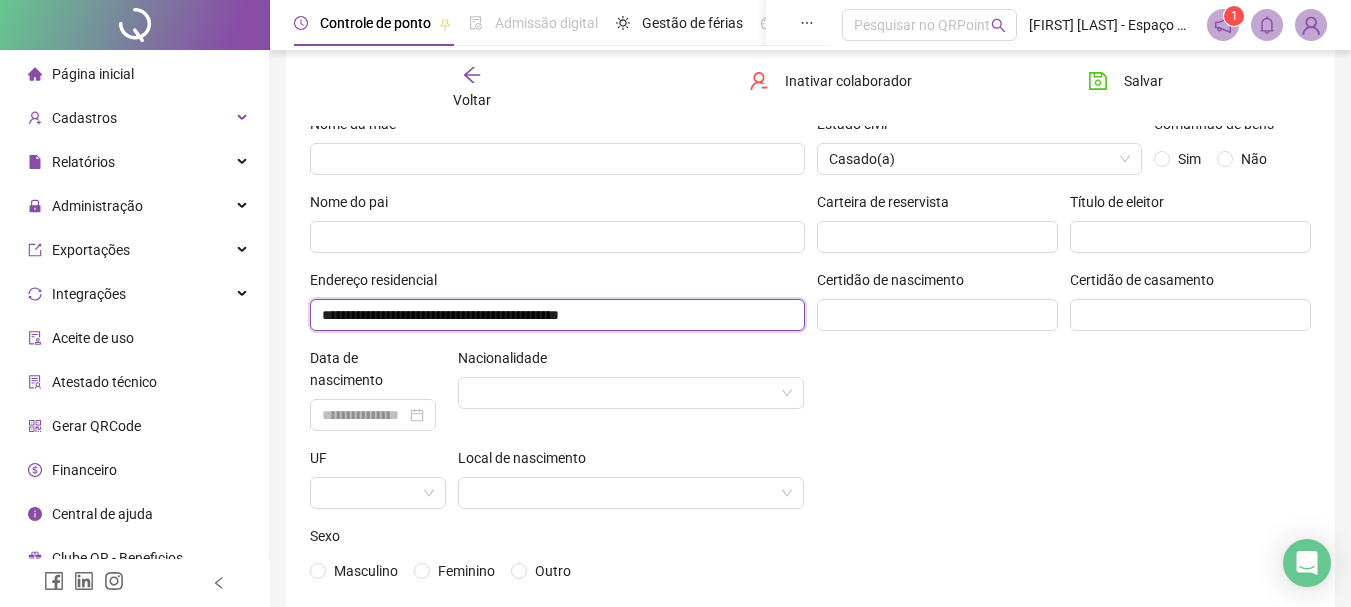 type on "**********" 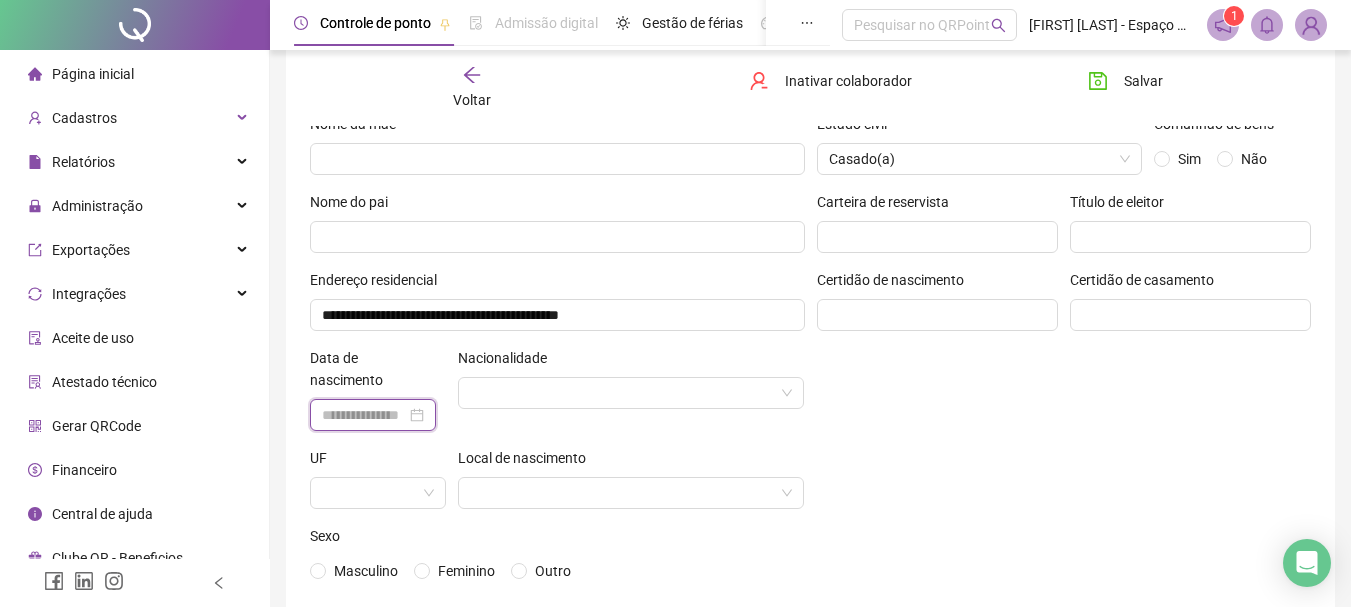 click at bounding box center (373, 415) 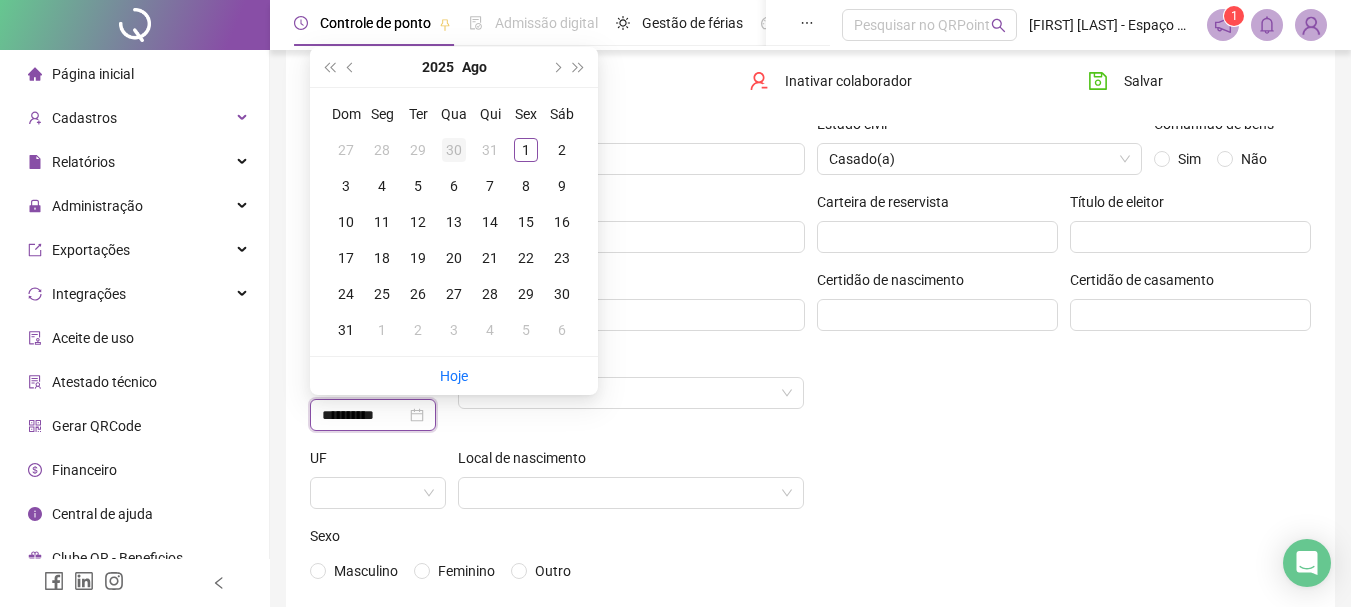 type on "**********" 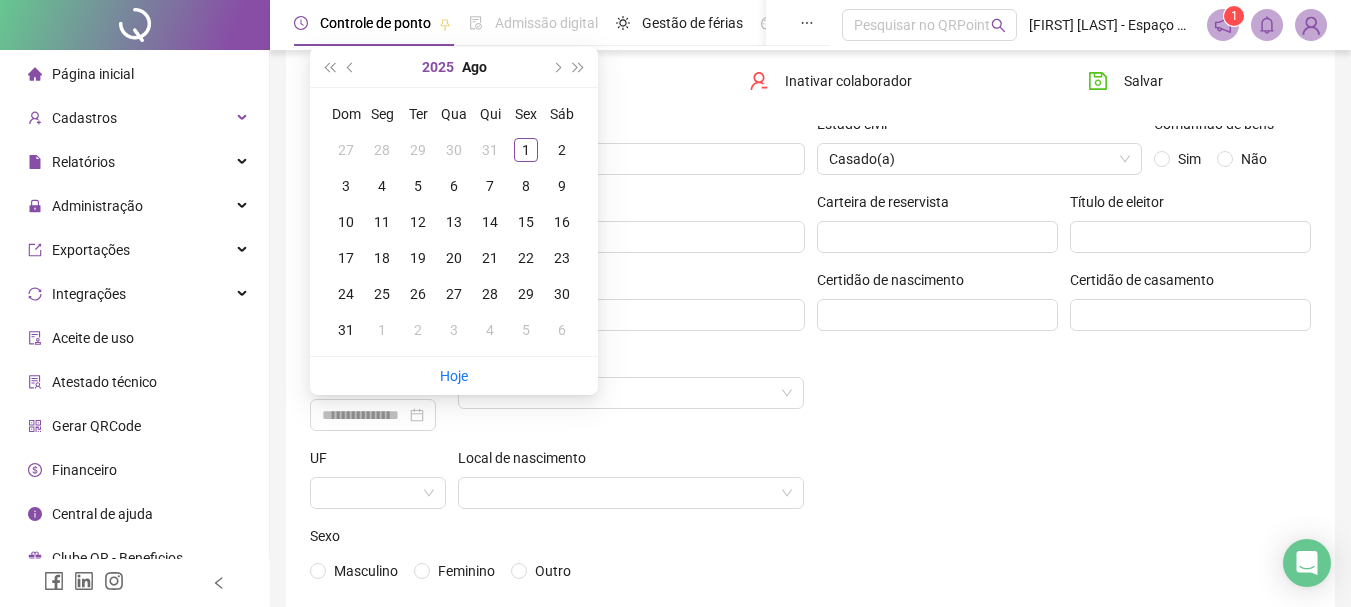 click on "2025" at bounding box center [438, 67] 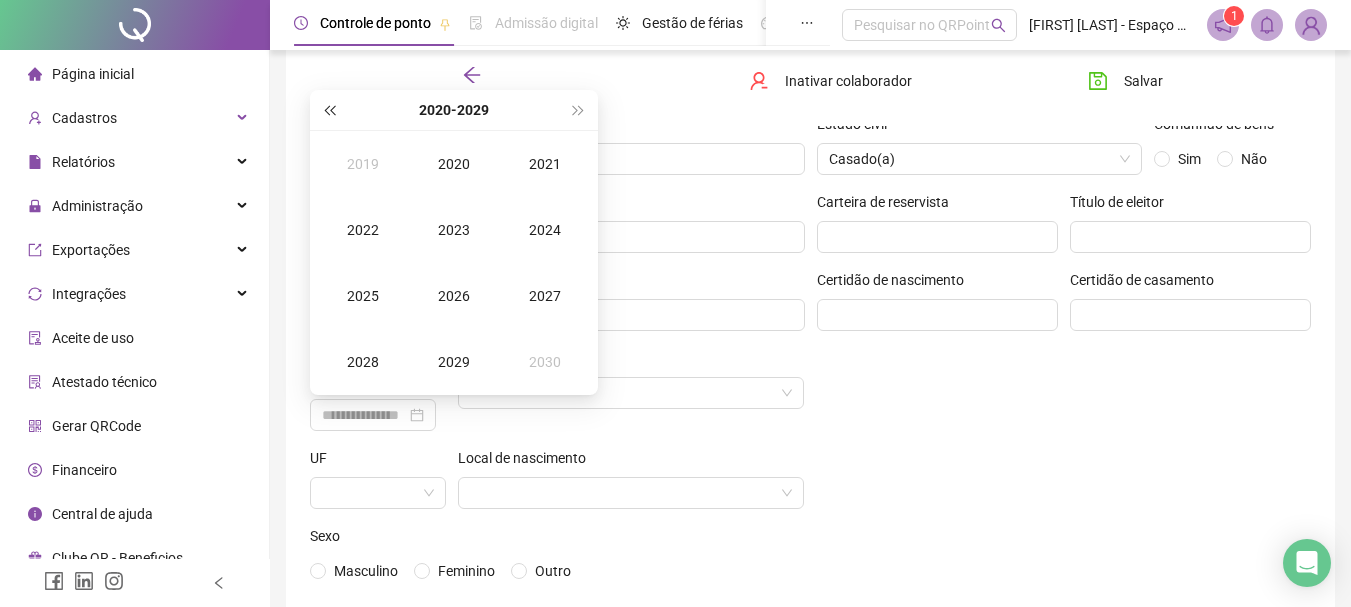 click at bounding box center [329, 110] 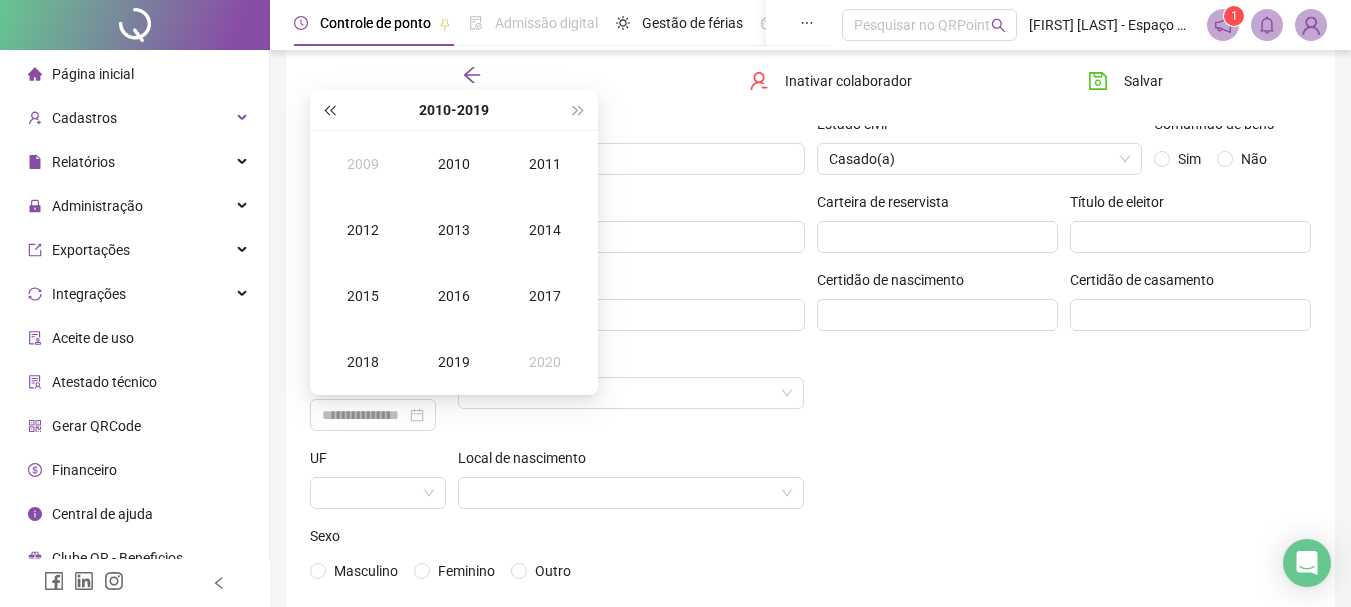 click at bounding box center (329, 110) 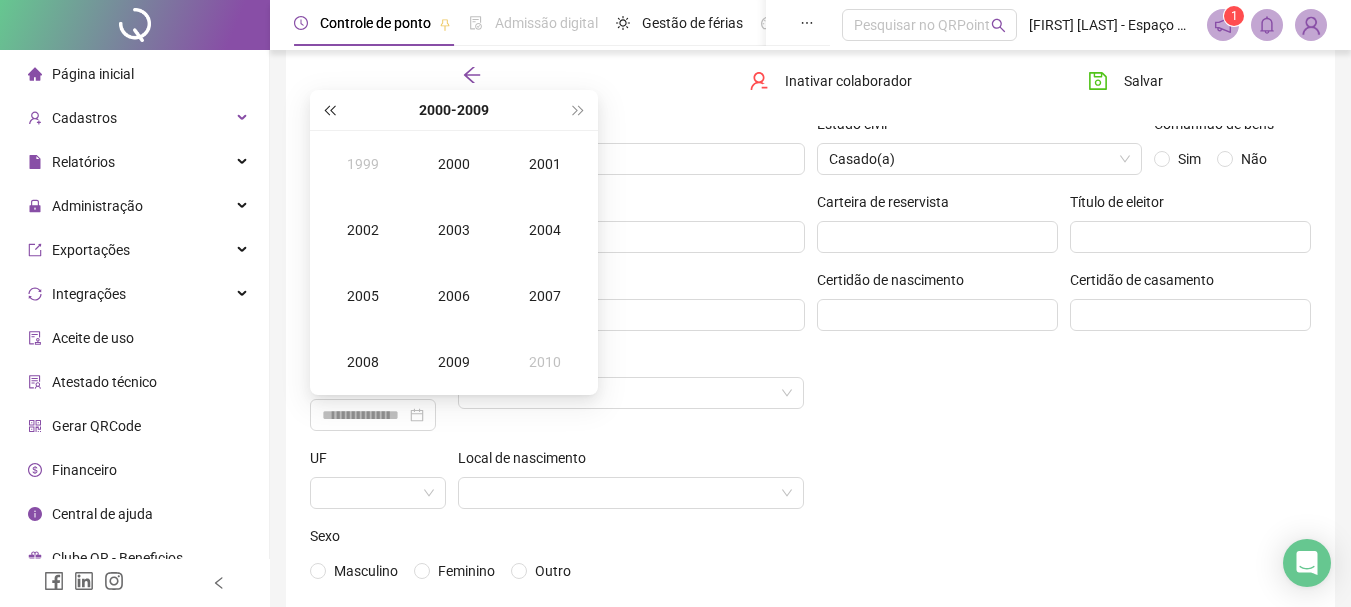 click at bounding box center [329, 110] 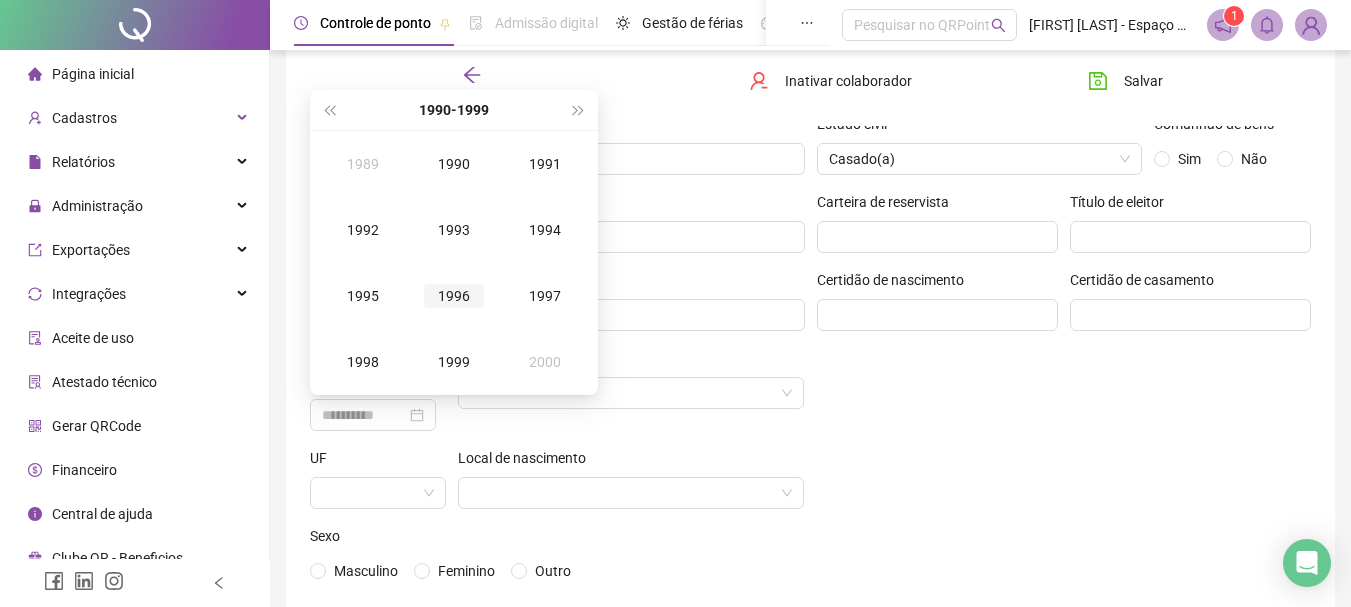 click on "1996" at bounding box center (454, 296) 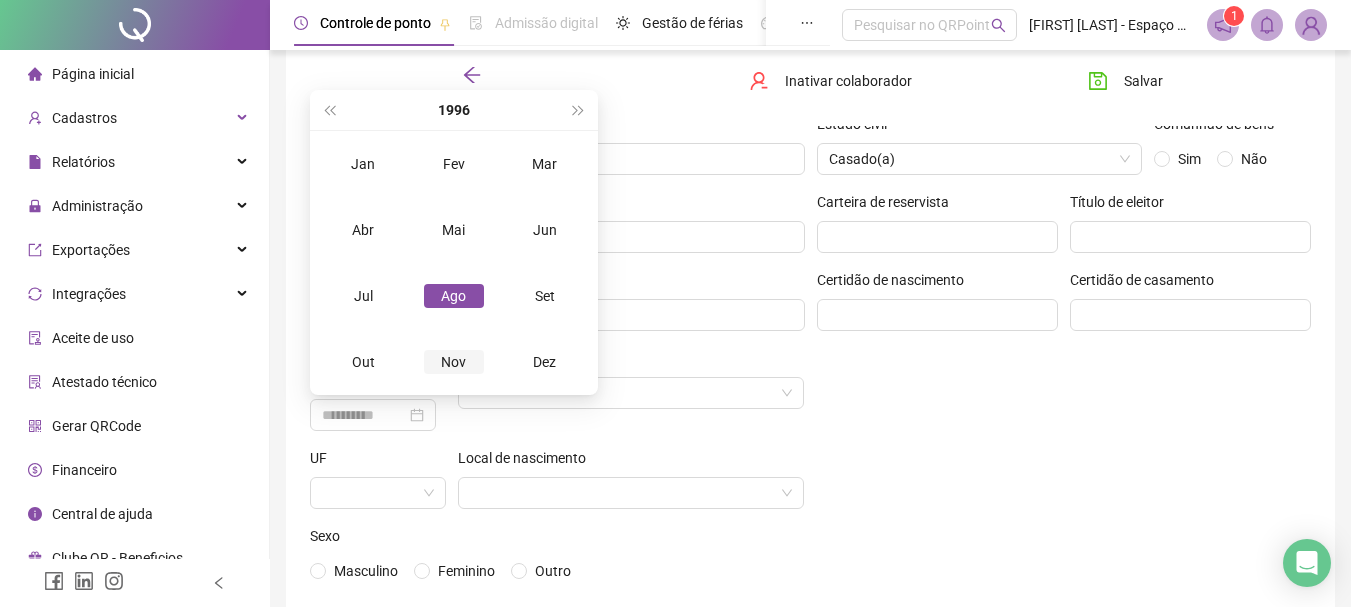 click on "Nov" at bounding box center [454, 362] 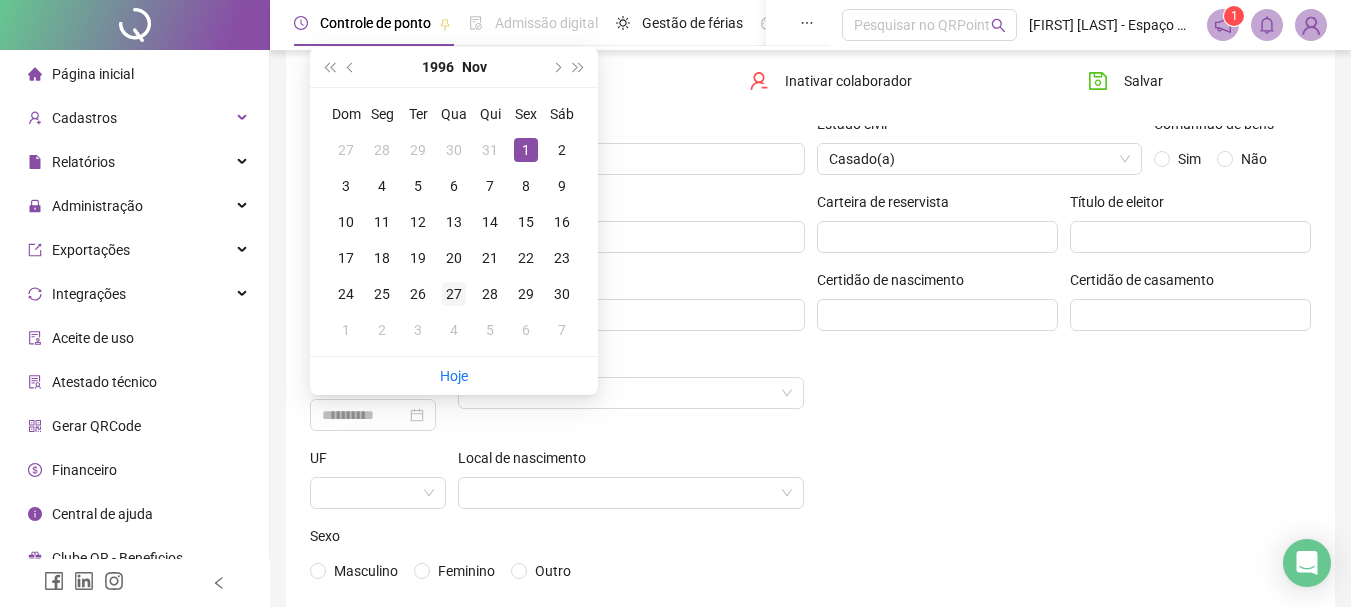 type on "**********" 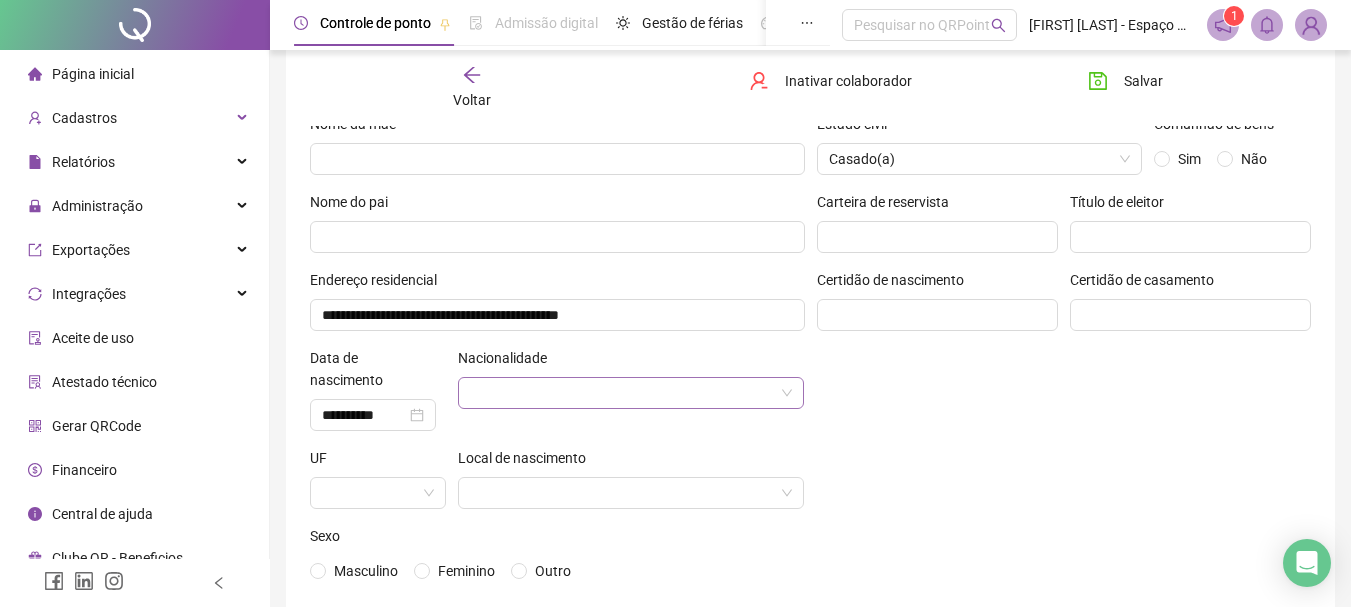 click at bounding box center [622, 393] 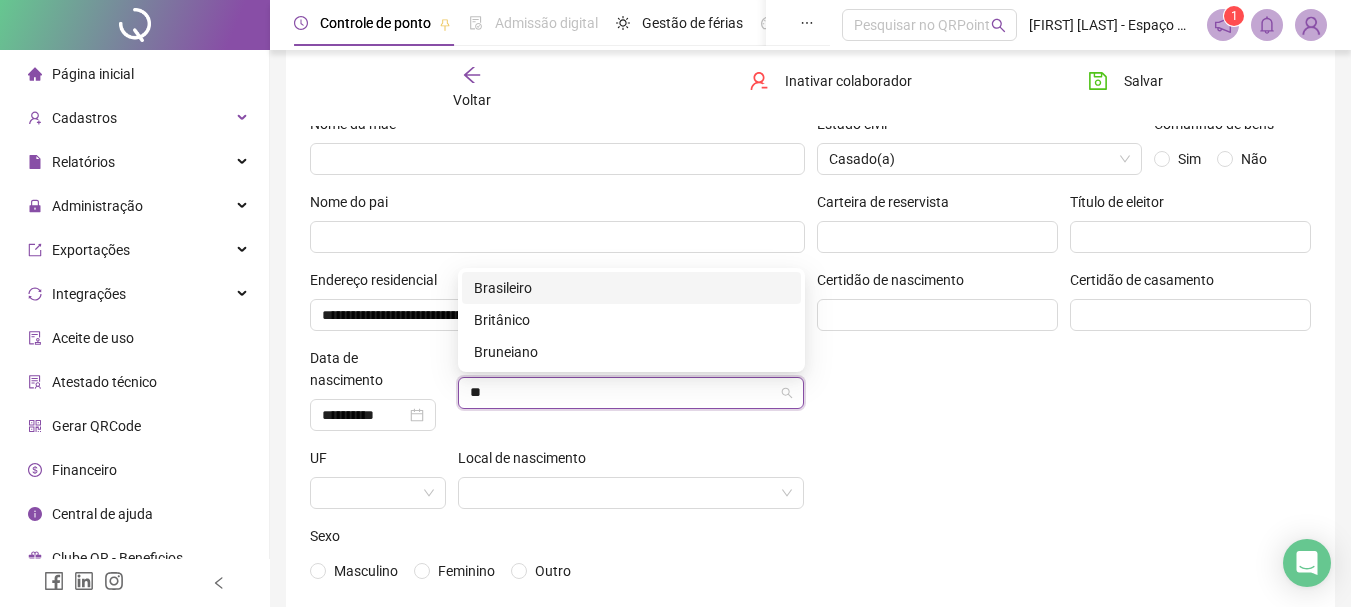 type on "***" 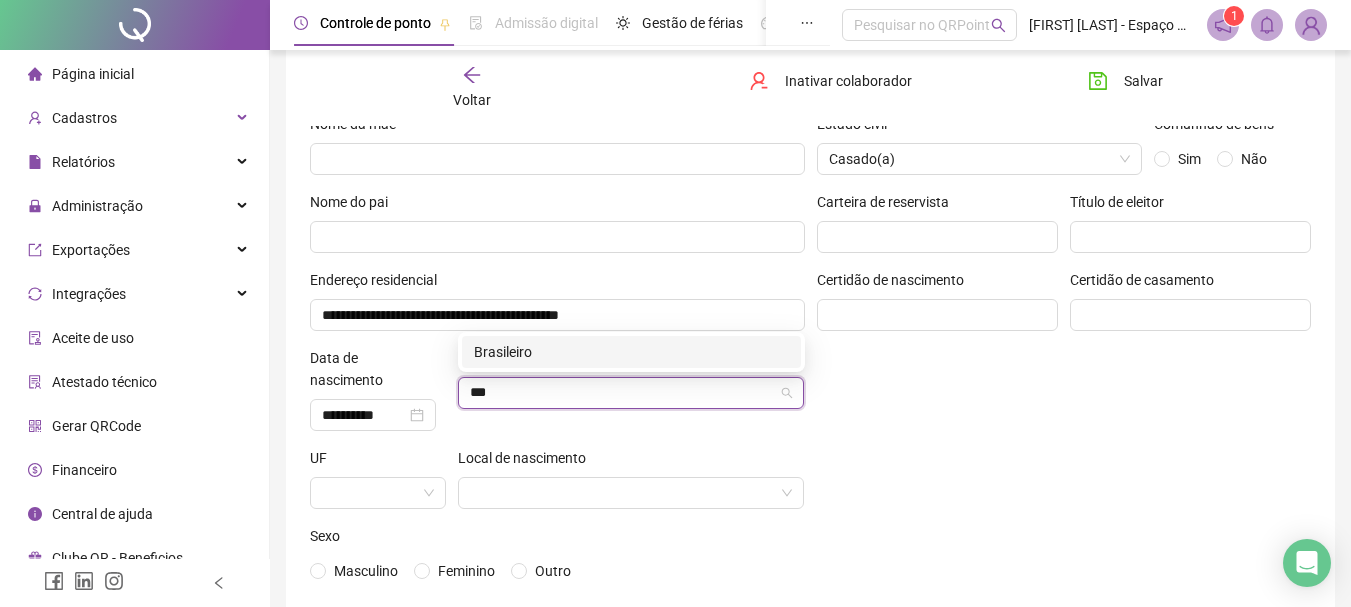 type 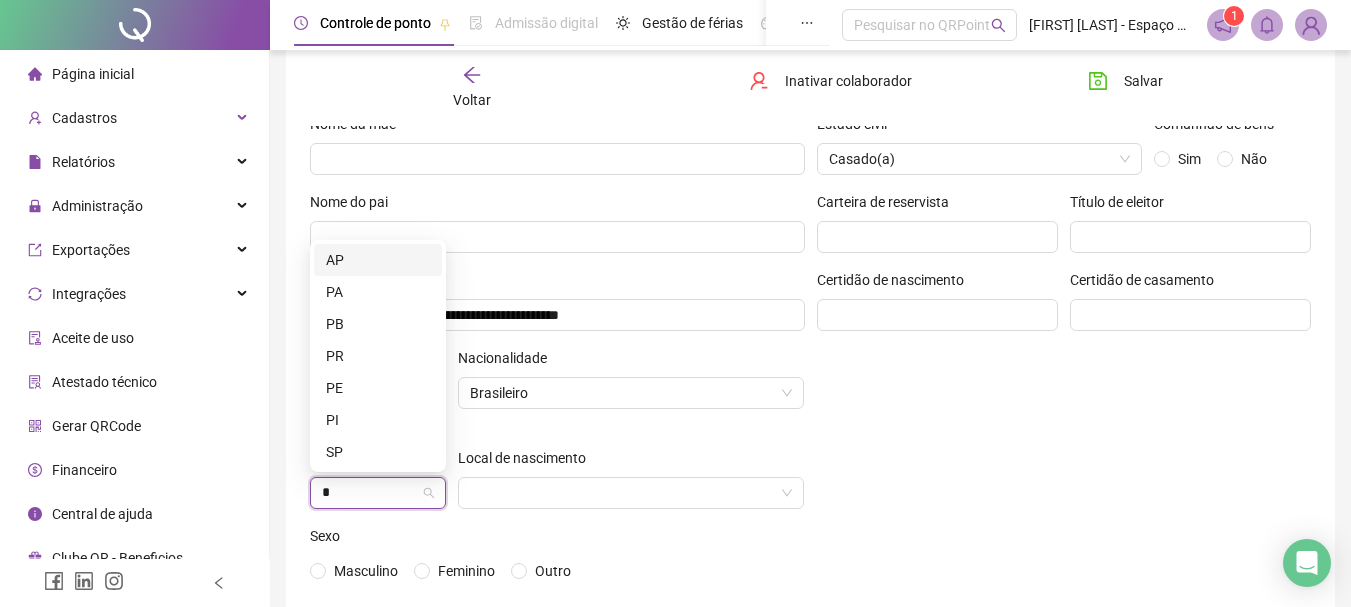 type on "**" 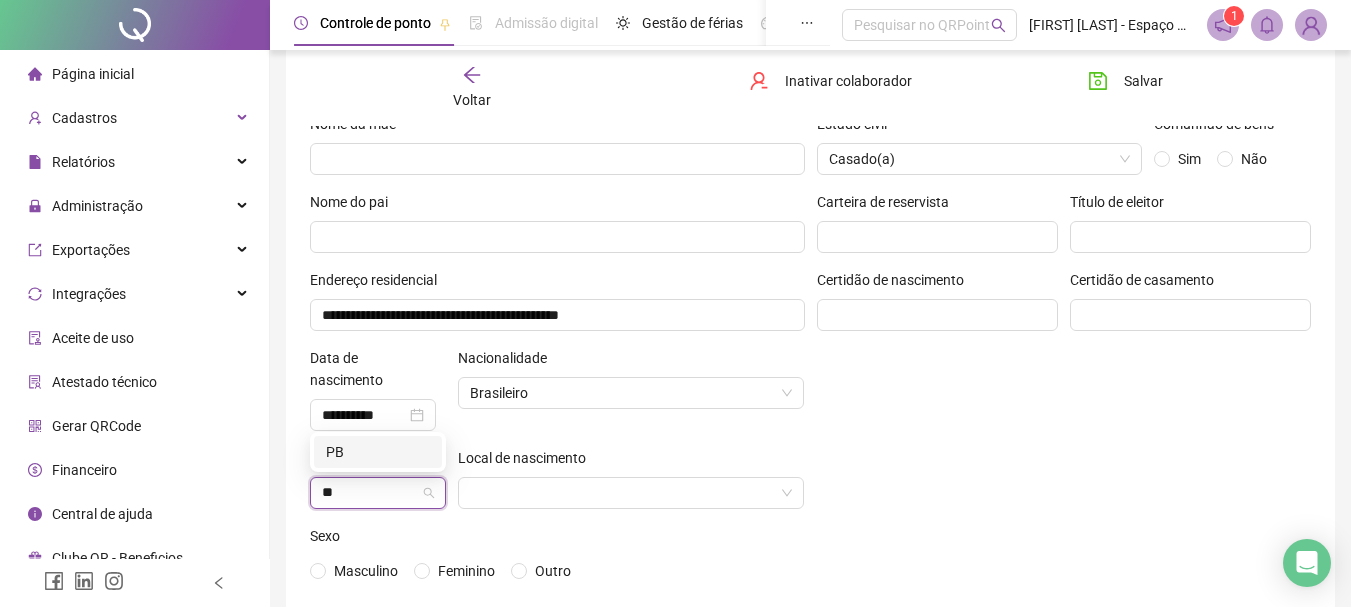 click on "PB" at bounding box center [378, 452] 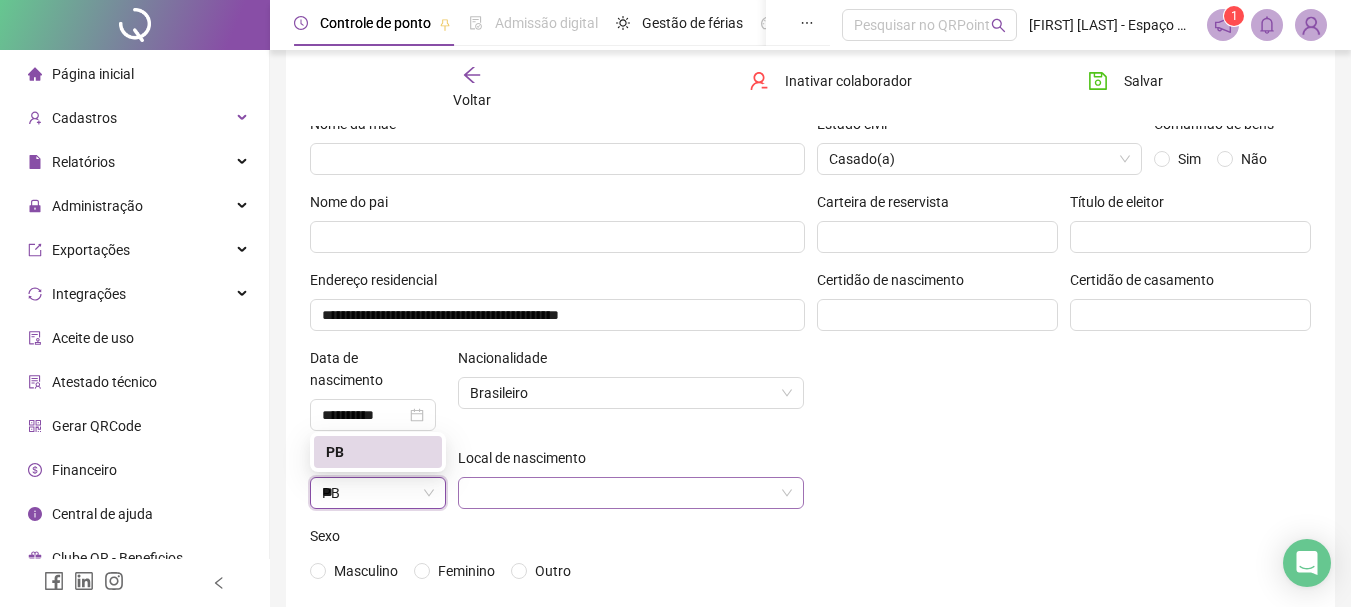 type 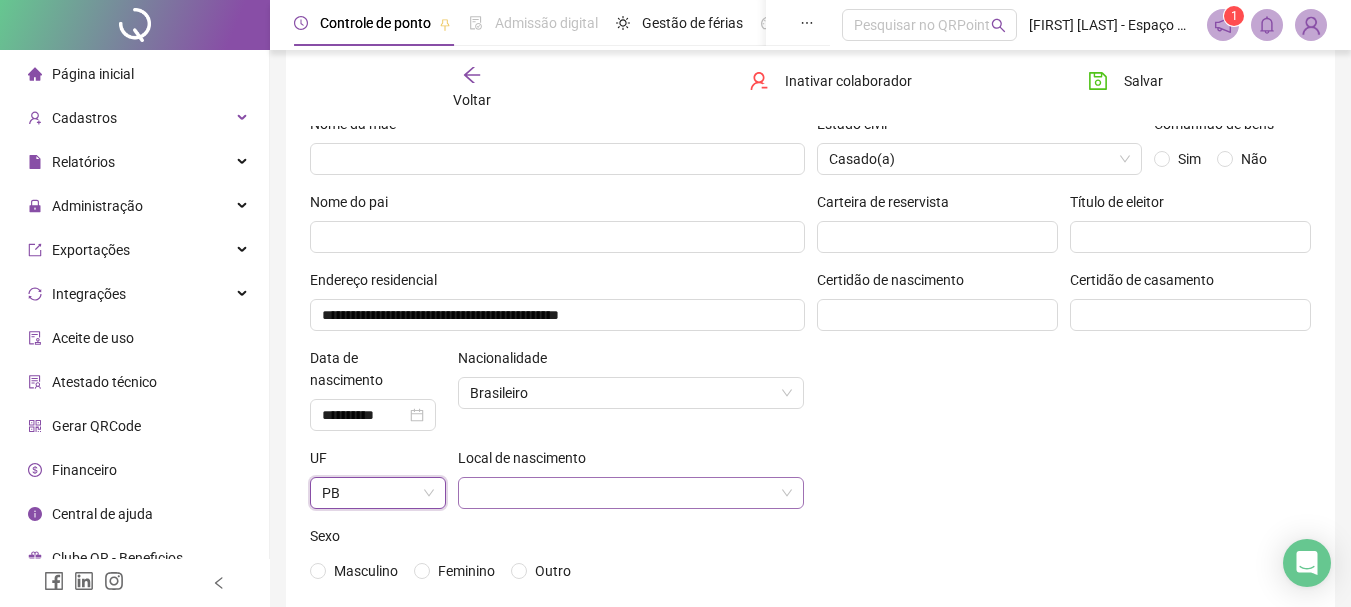 click at bounding box center [622, 493] 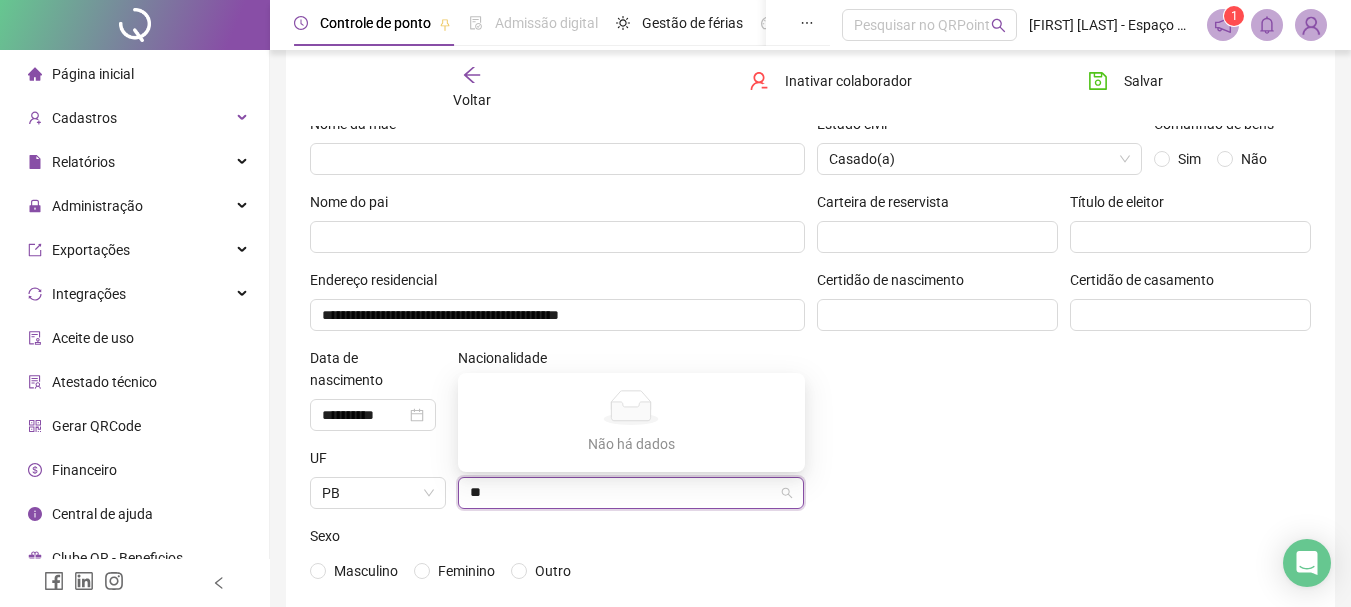 type on "*" 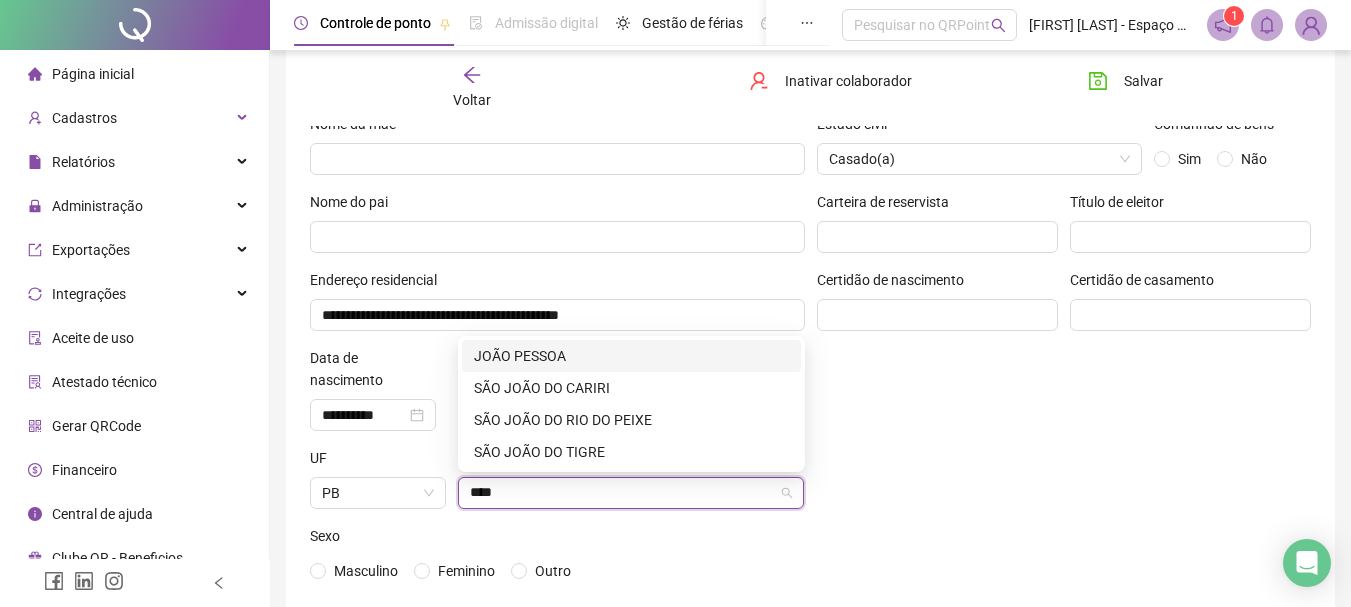 type on "****" 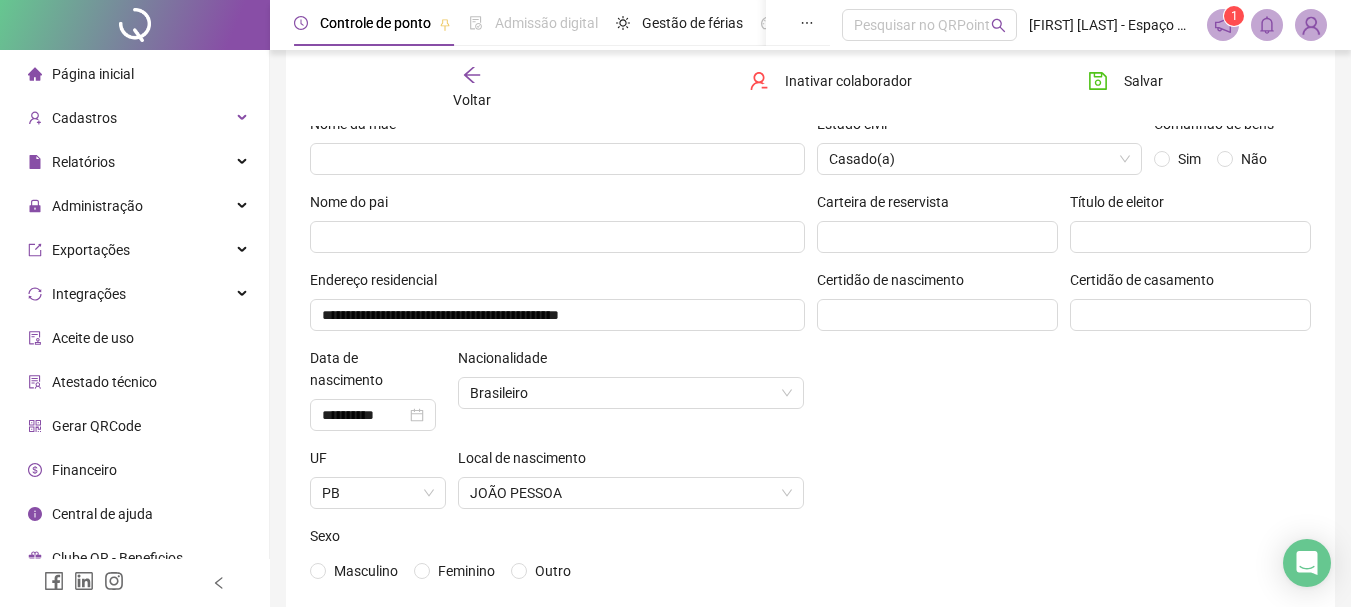 click on "Estado civil Casado(a) Comunhão de bens Sim Não Carteira de reservista Título de eleitor Certidão de nascimento Certidão de casamento" at bounding box center [1064, 358] 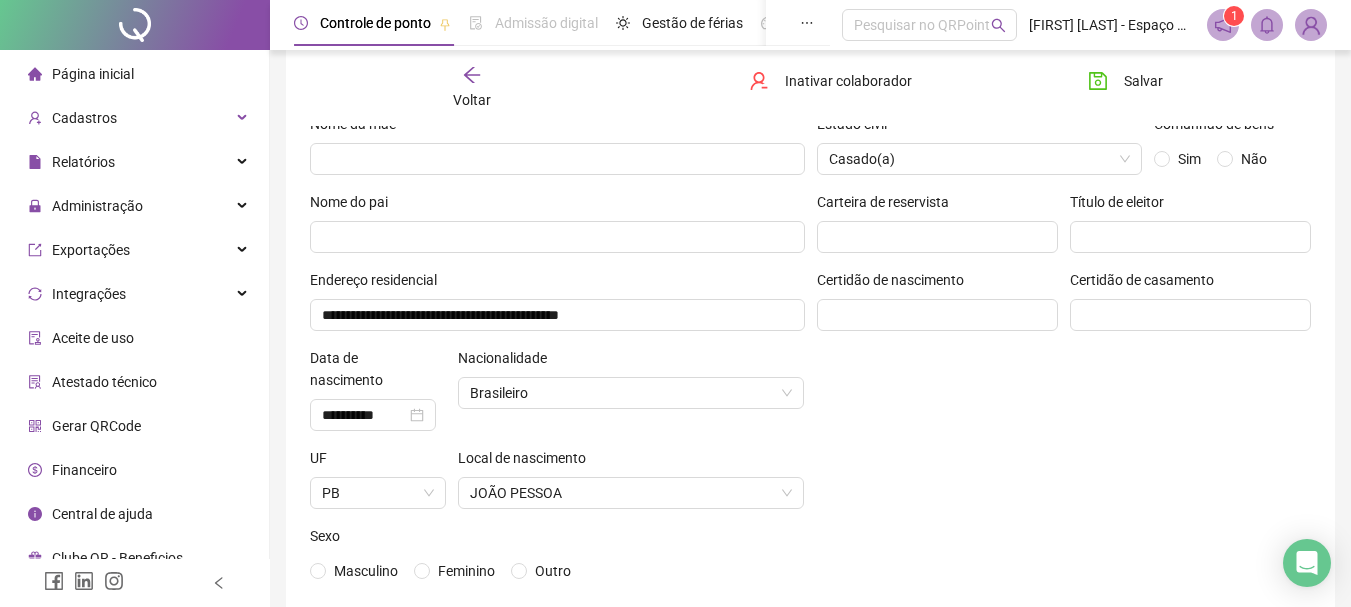 click on "Masculino Feminino Outro" at bounding box center (557, 571) 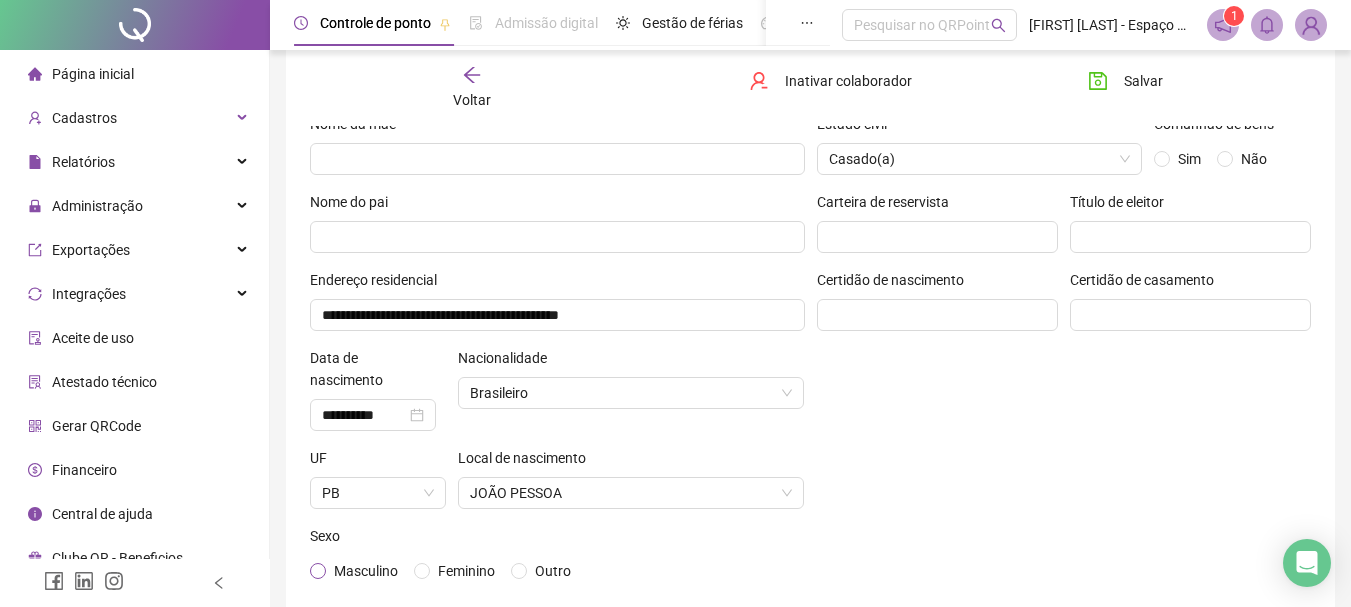 click on "Masculino" at bounding box center [366, 571] 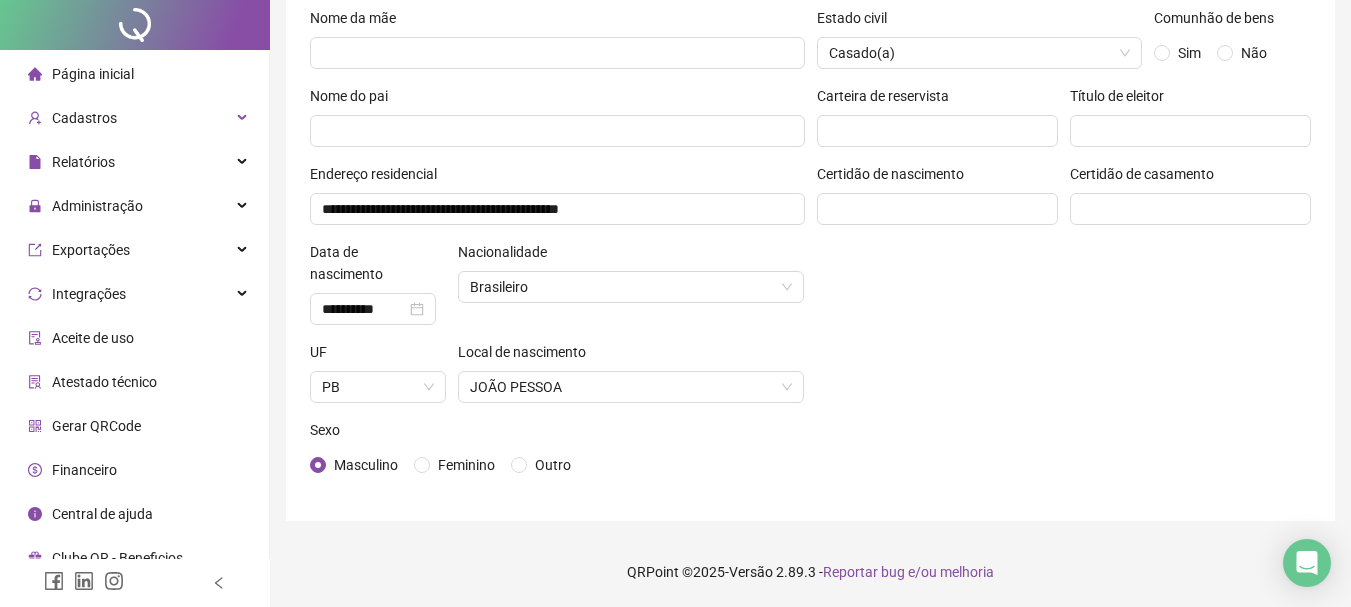 scroll, scrollTop: 0, scrollLeft: 0, axis: both 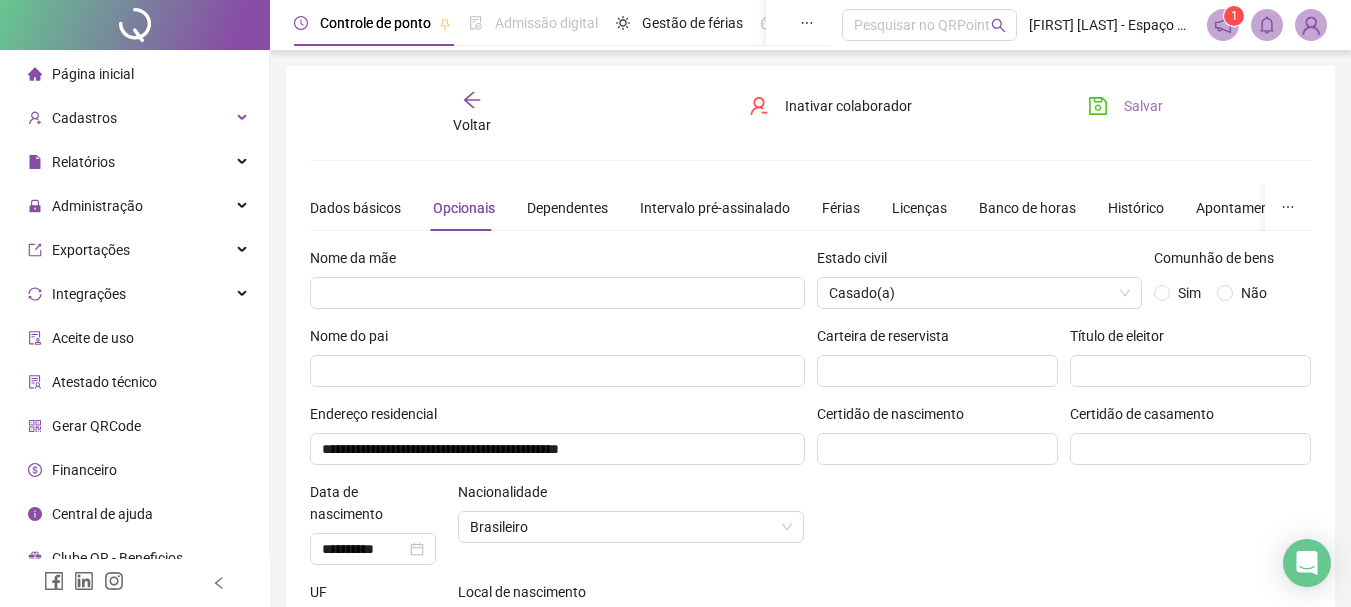 click on "Salvar" at bounding box center [1143, 106] 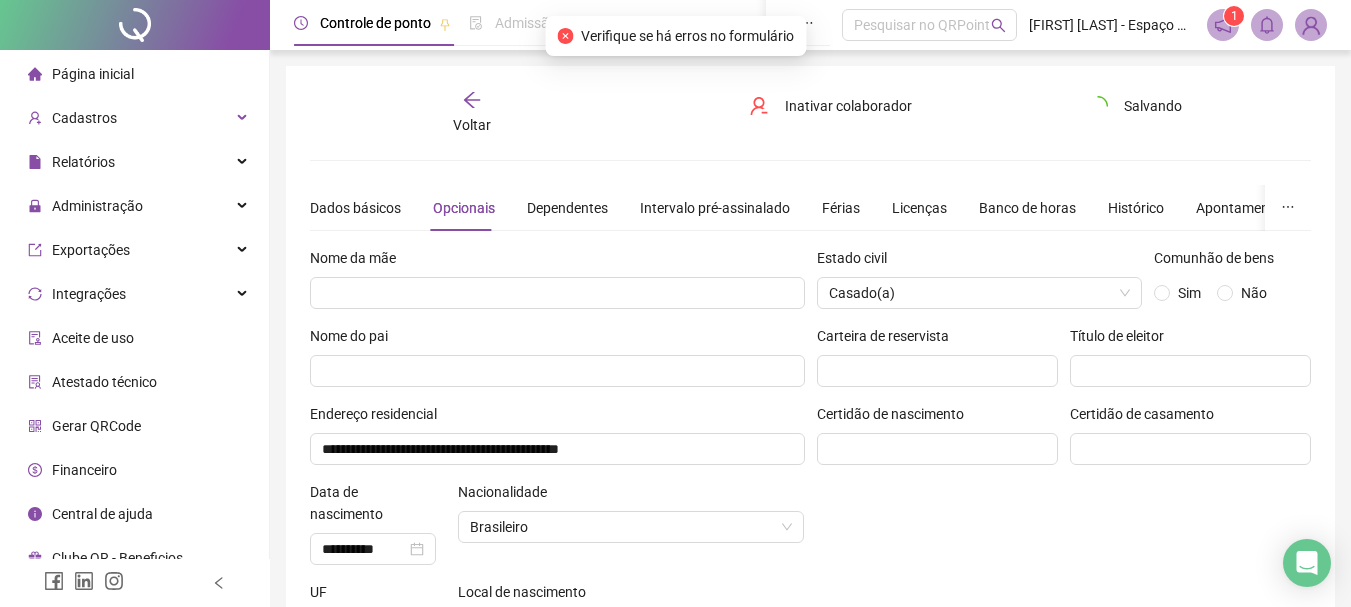 scroll, scrollTop: 100, scrollLeft: 0, axis: vertical 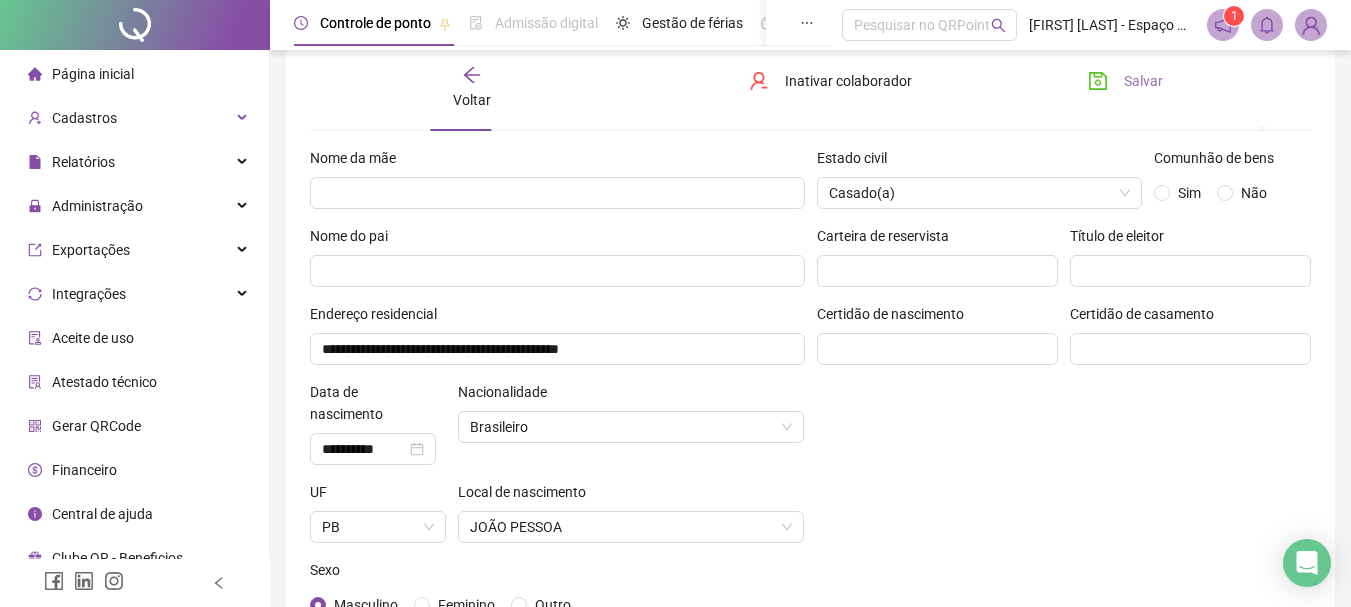 click on "Salvar" at bounding box center [1143, 81] 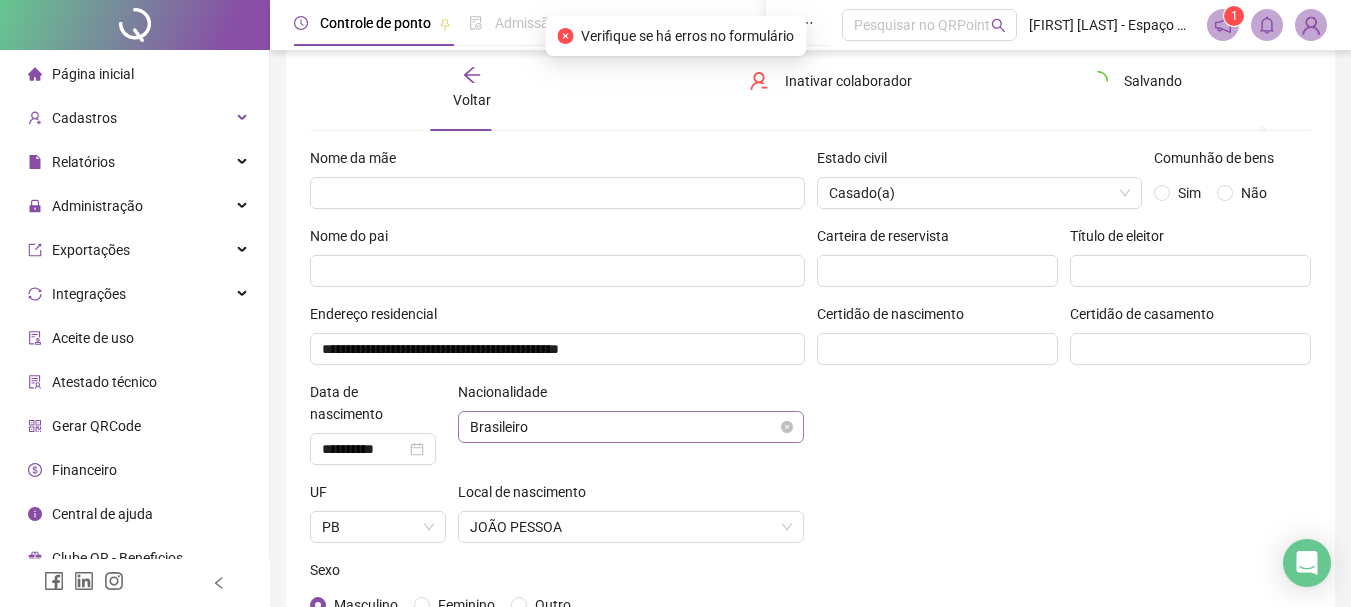 scroll, scrollTop: 240, scrollLeft: 0, axis: vertical 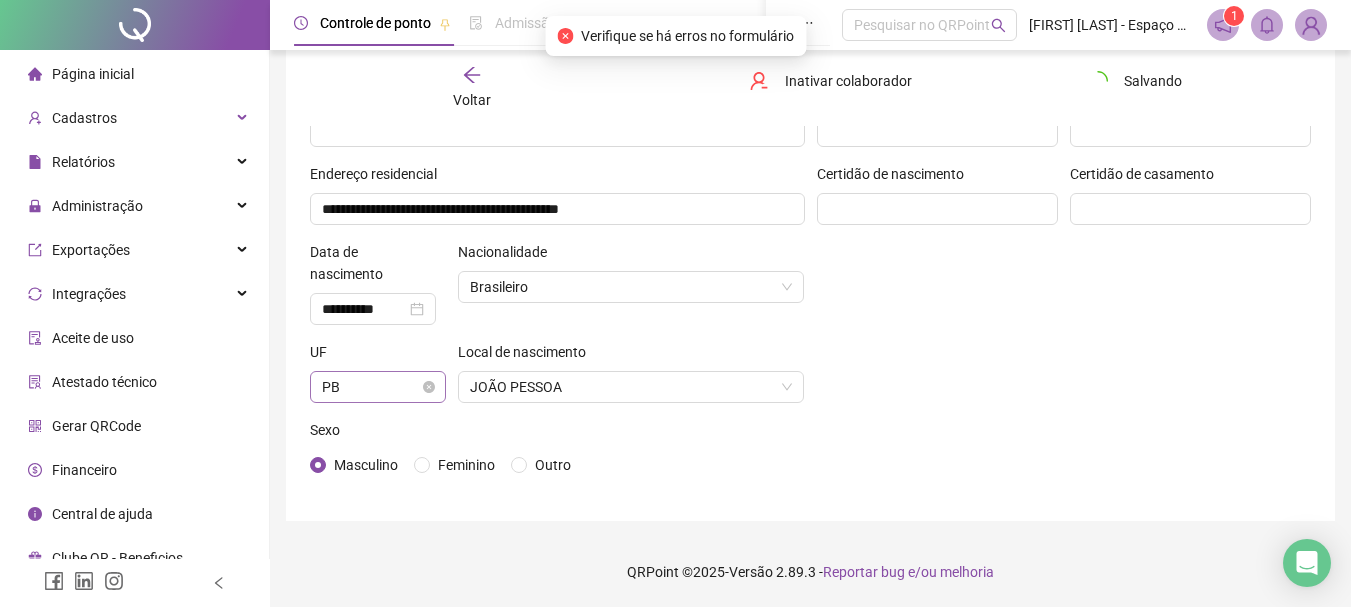 click on "PB" at bounding box center (378, 387) 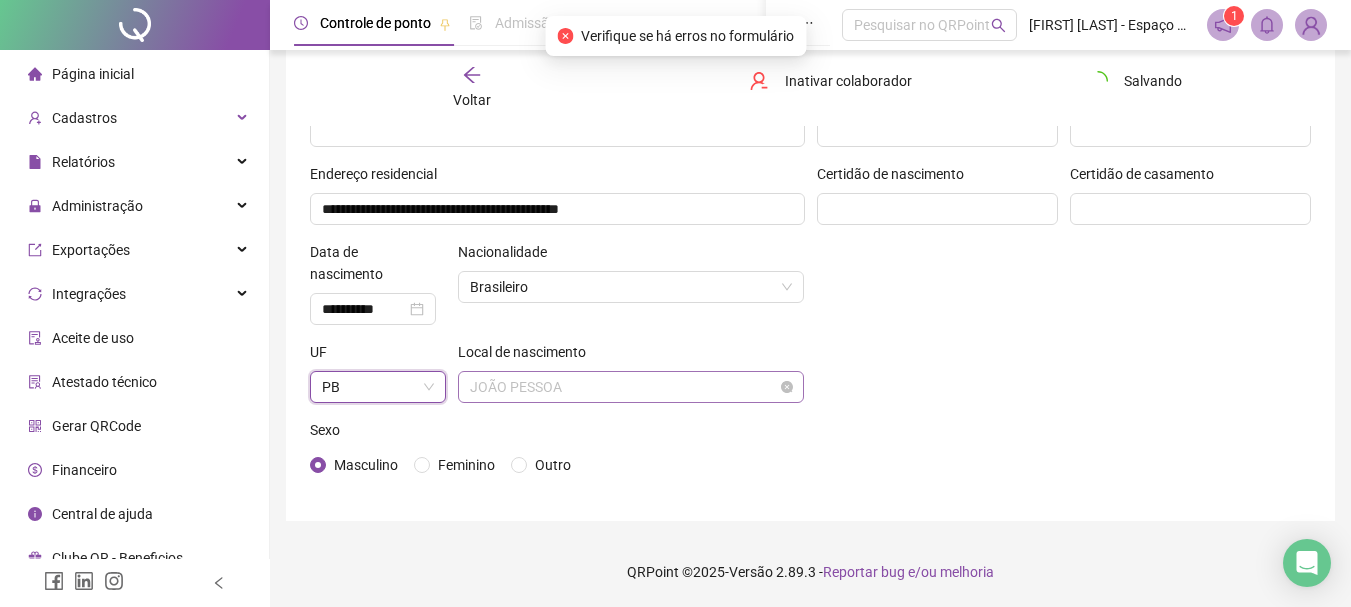 click on "JOÃO PESSOA" at bounding box center [631, 387] 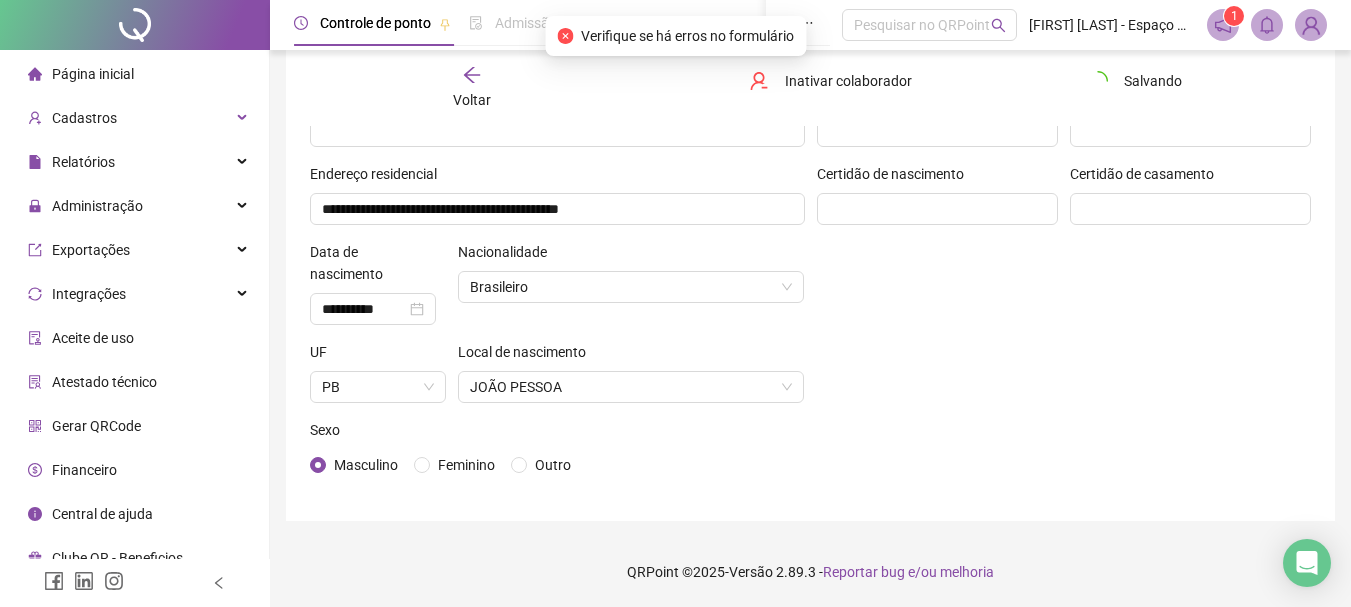 click on "Local de nascimento JOÃO PESSOA" at bounding box center [631, 380] 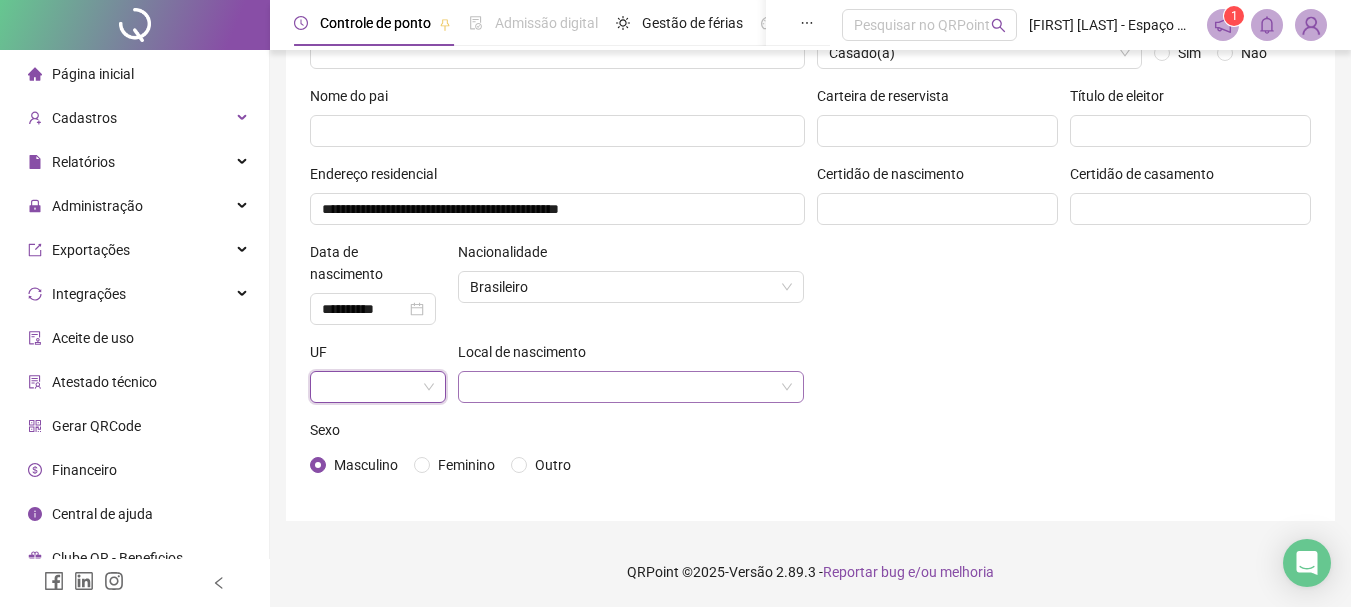 scroll, scrollTop: 0, scrollLeft: 0, axis: both 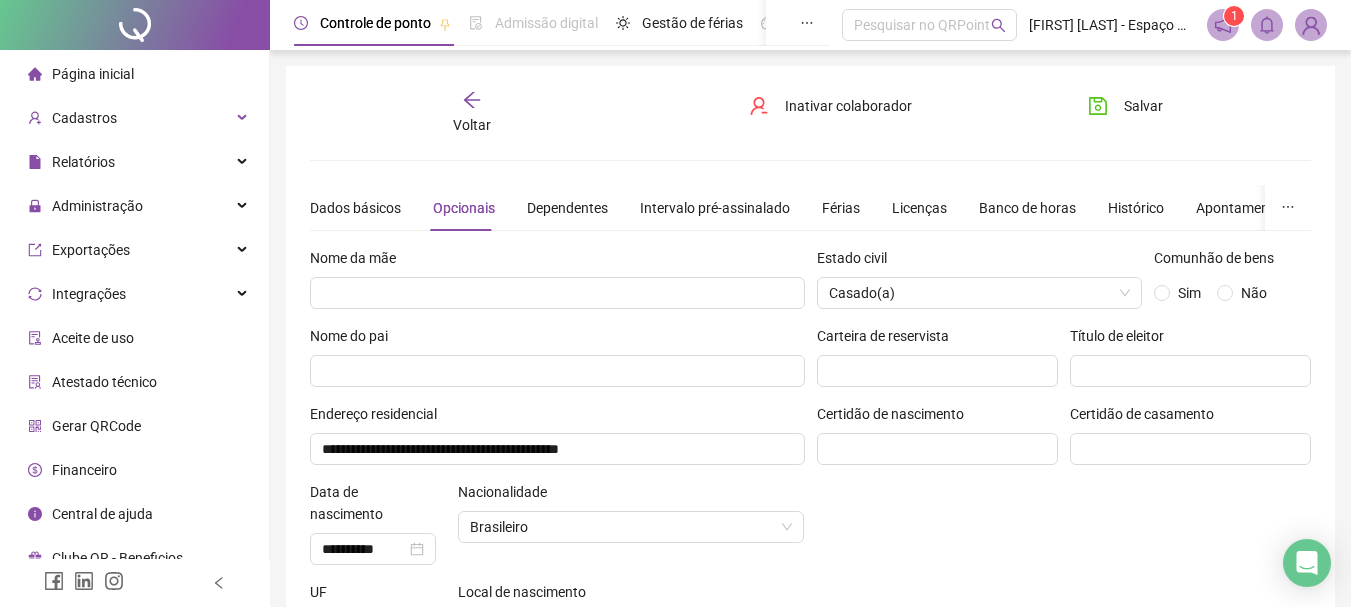 click on "**********" at bounding box center (810, 413) 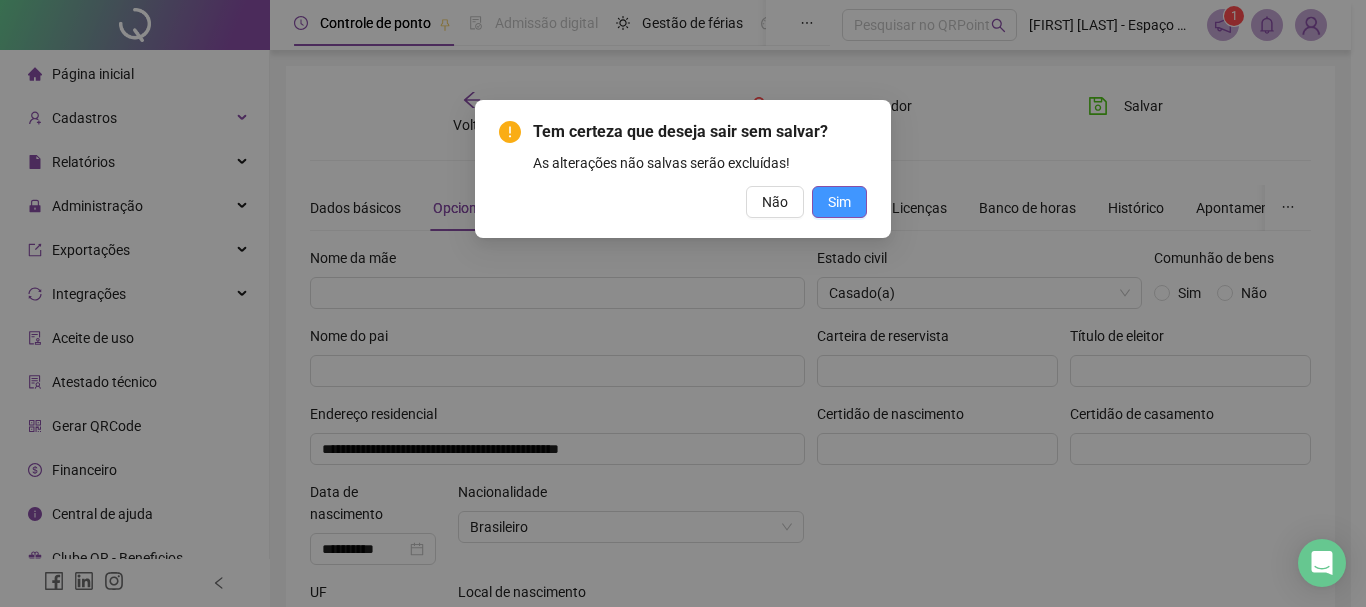 click on "Sim" at bounding box center (839, 202) 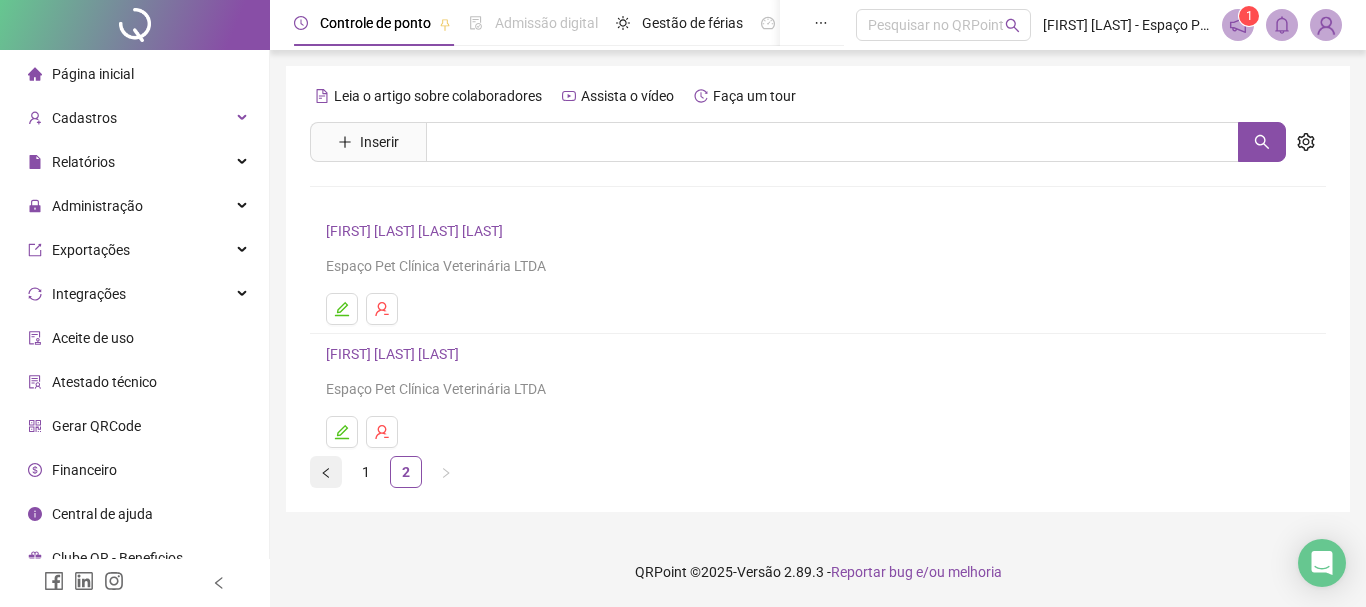 click 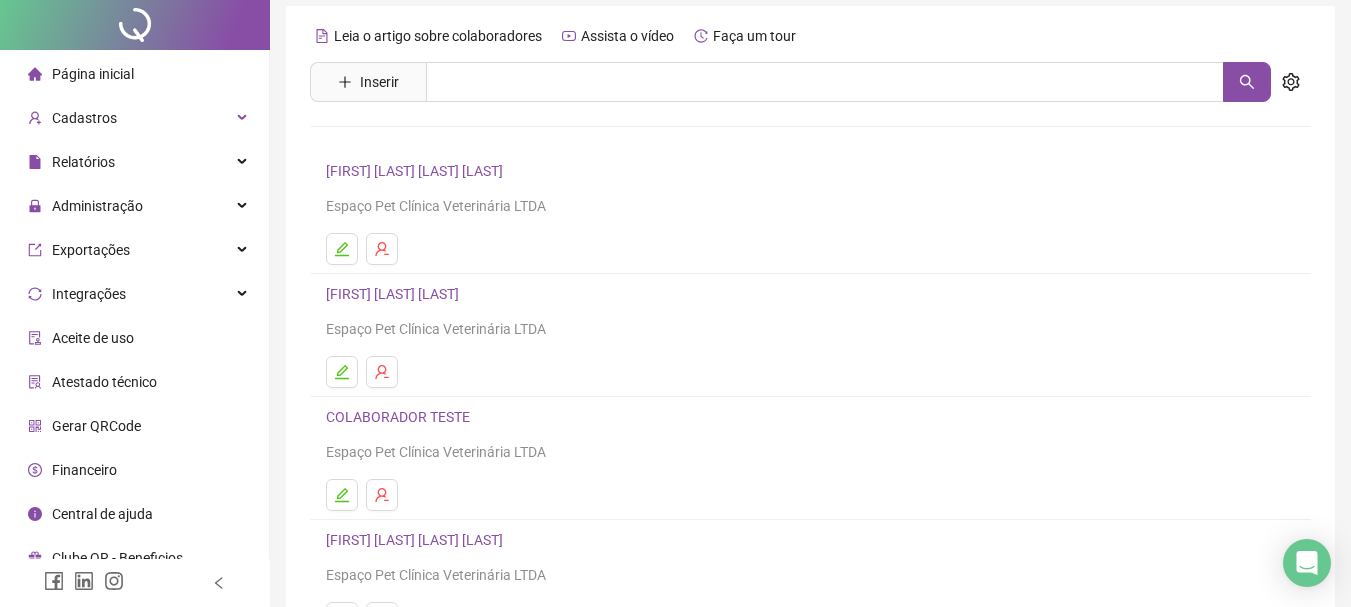scroll, scrollTop: 0, scrollLeft: 0, axis: both 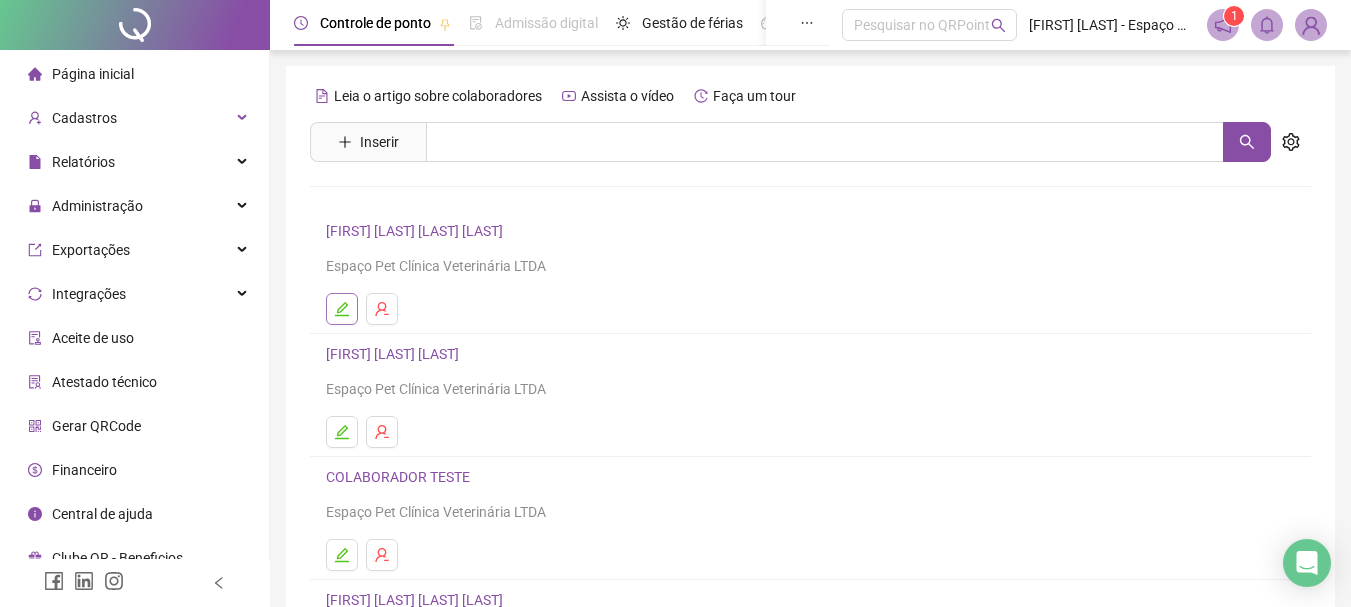 click at bounding box center (342, 309) 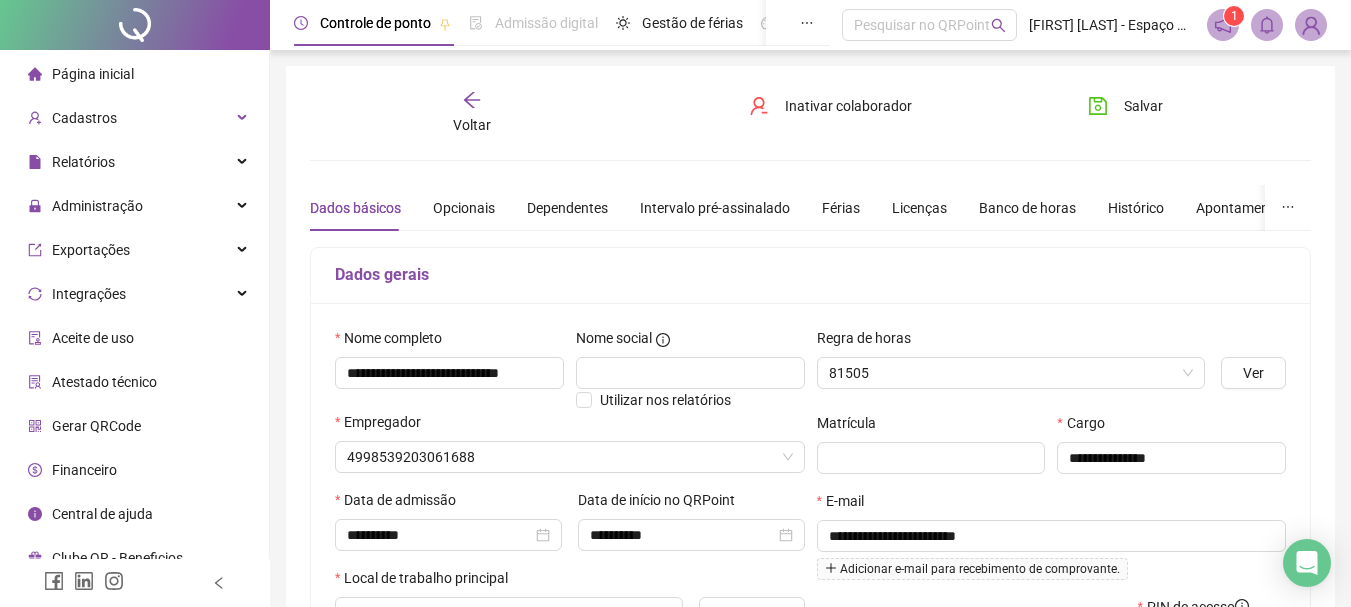 type on "*******" 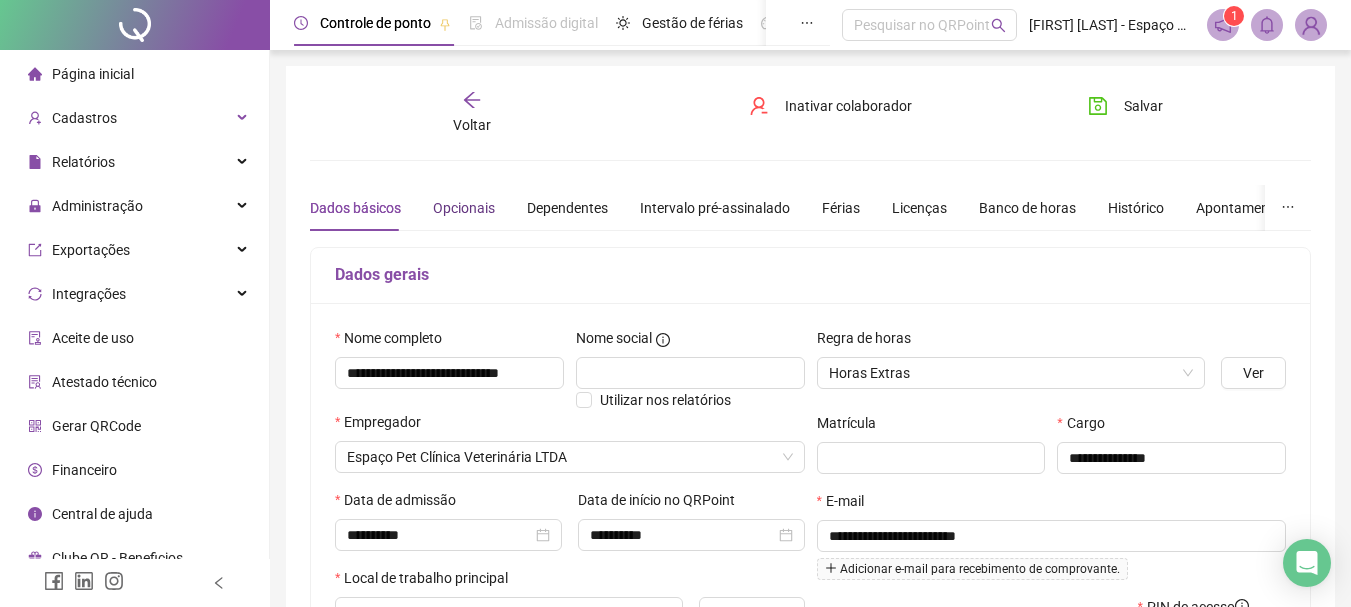 click on "Opcionais" at bounding box center (464, 208) 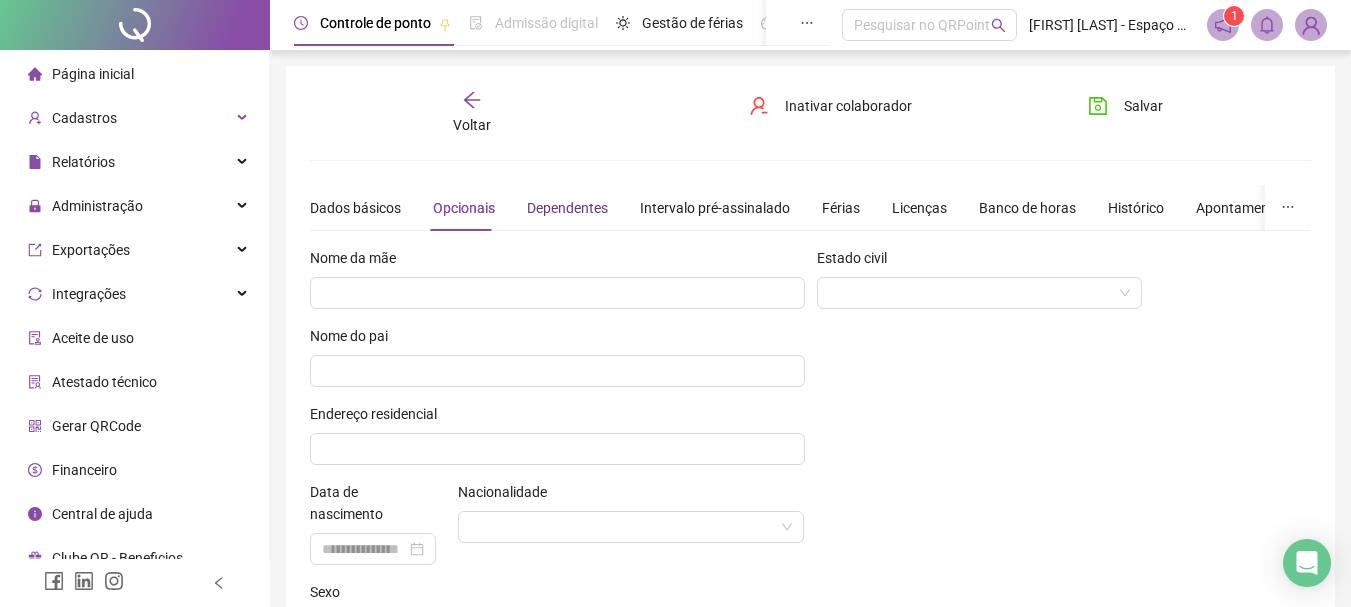 click on "Dependentes" at bounding box center [567, 208] 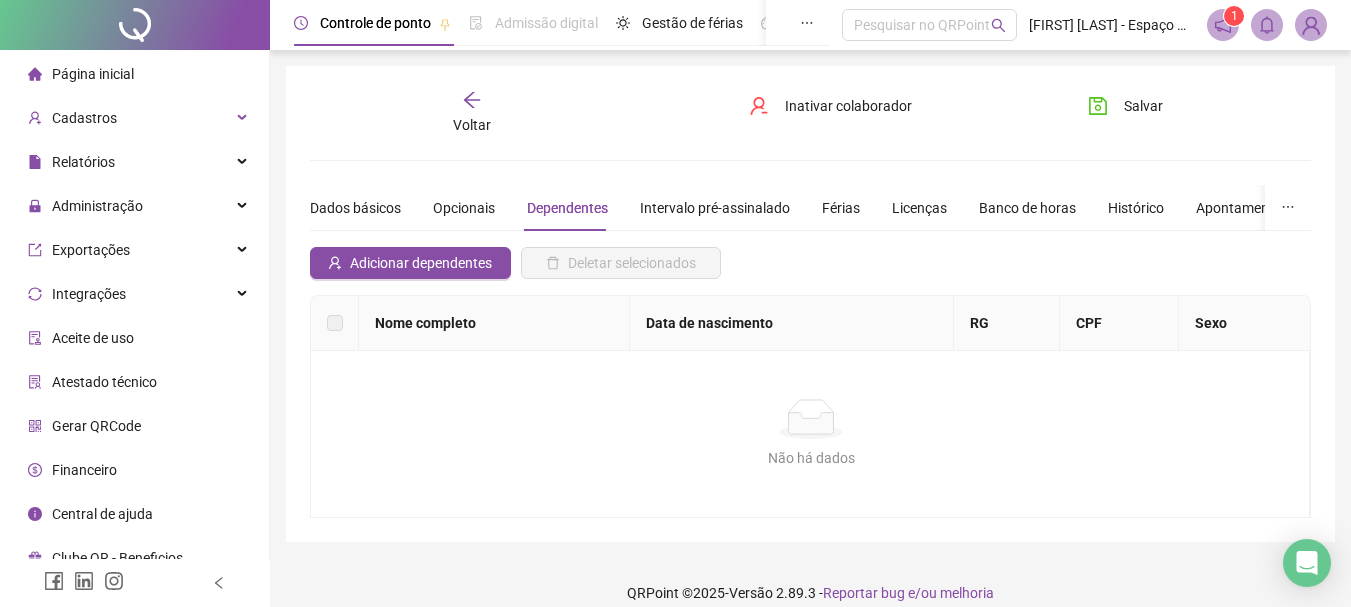click on "Dados básicos Opcionais Dependentes Intervalo pré-assinalado Férias Licenças Banco de horas Histórico Apontamentos Integrações Preferências" at bounding box center (907, 208) 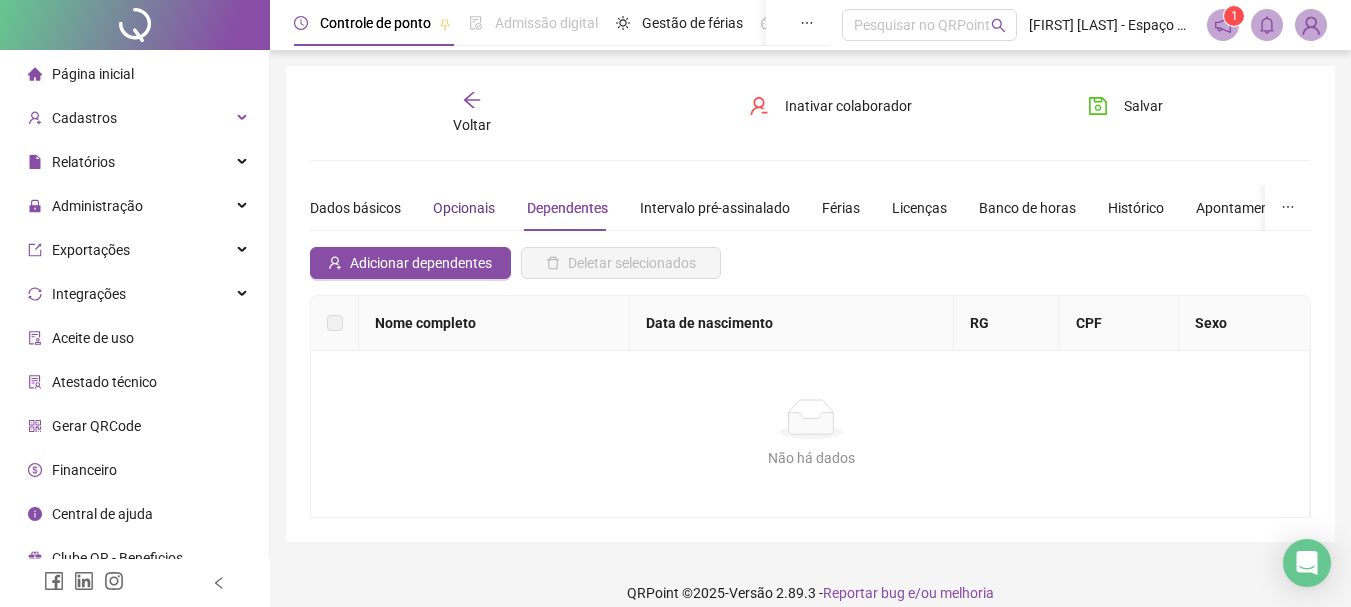 click on "Opcionais" at bounding box center [464, 208] 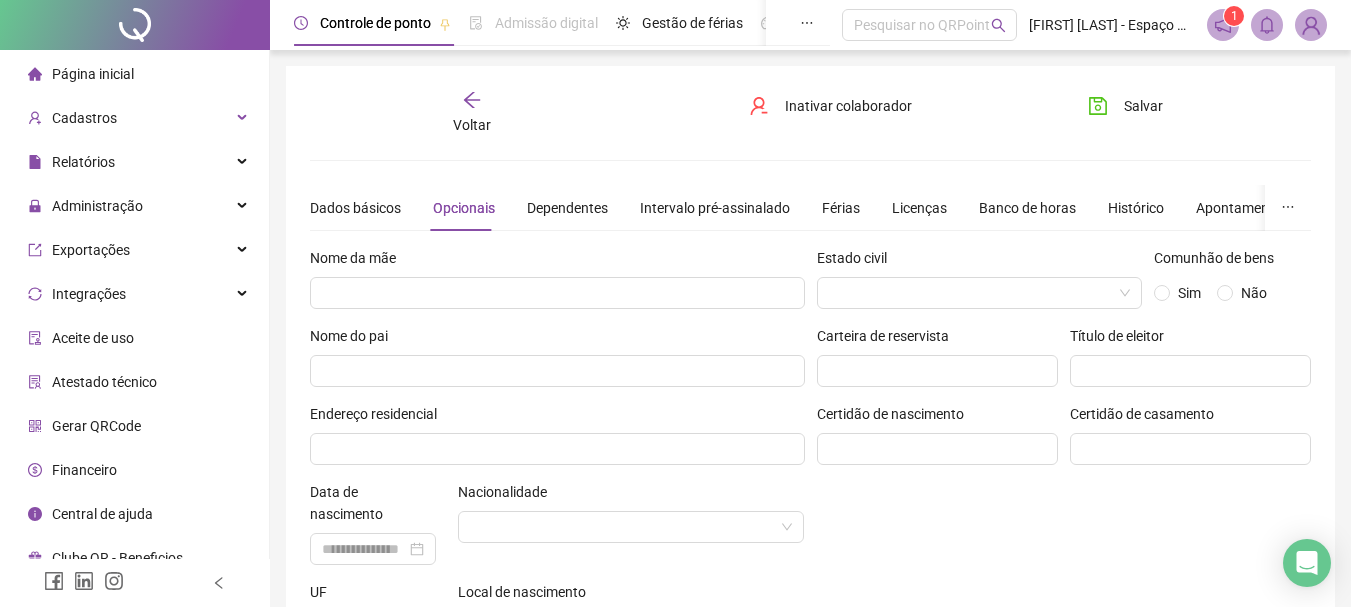 scroll, scrollTop: 200, scrollLeft: 0, axis: vertical 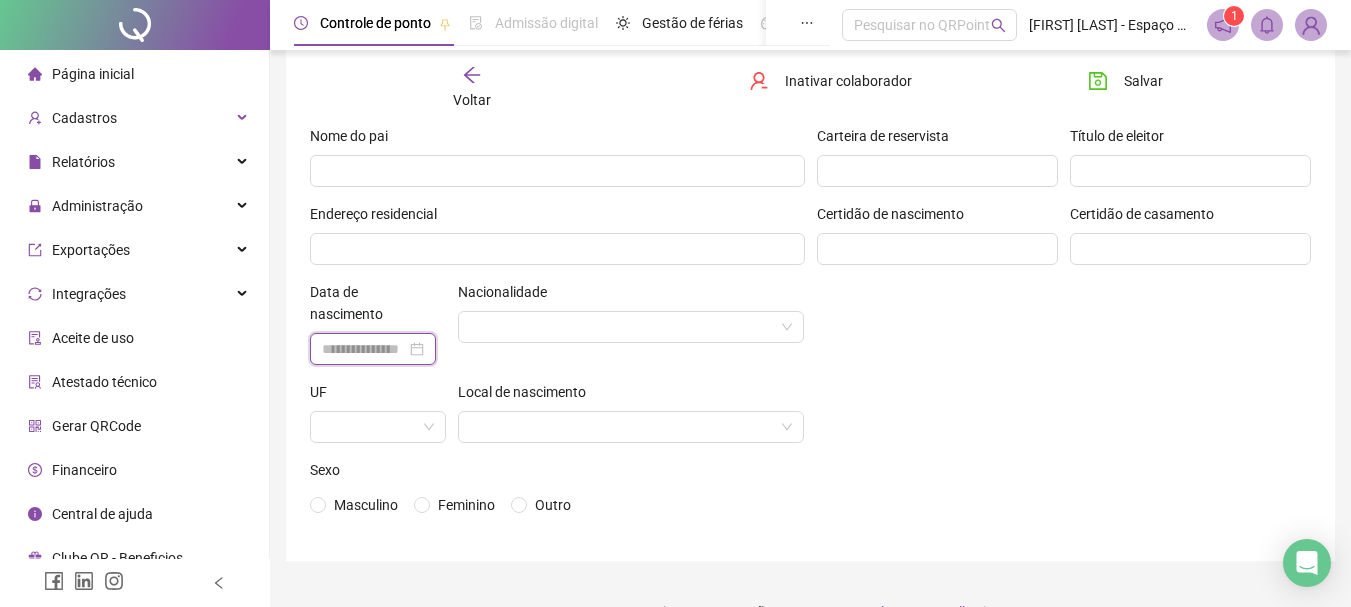 click at bounding box center [364, 349] 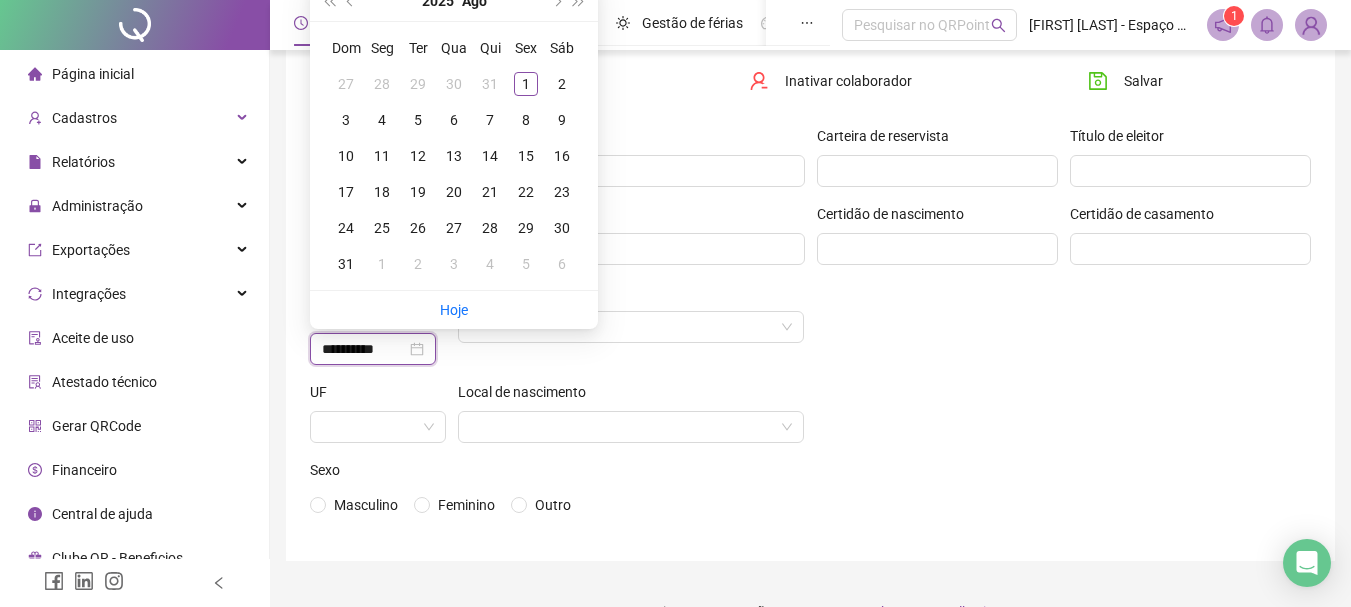 type on "**********" 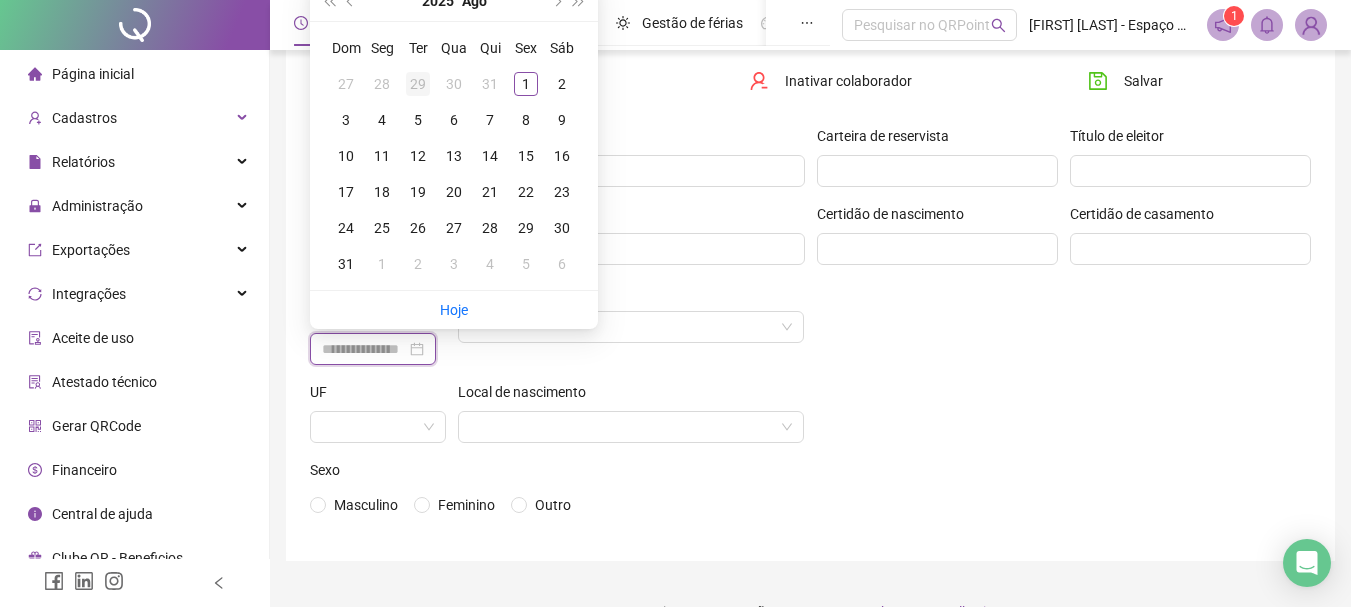 type on "**********" 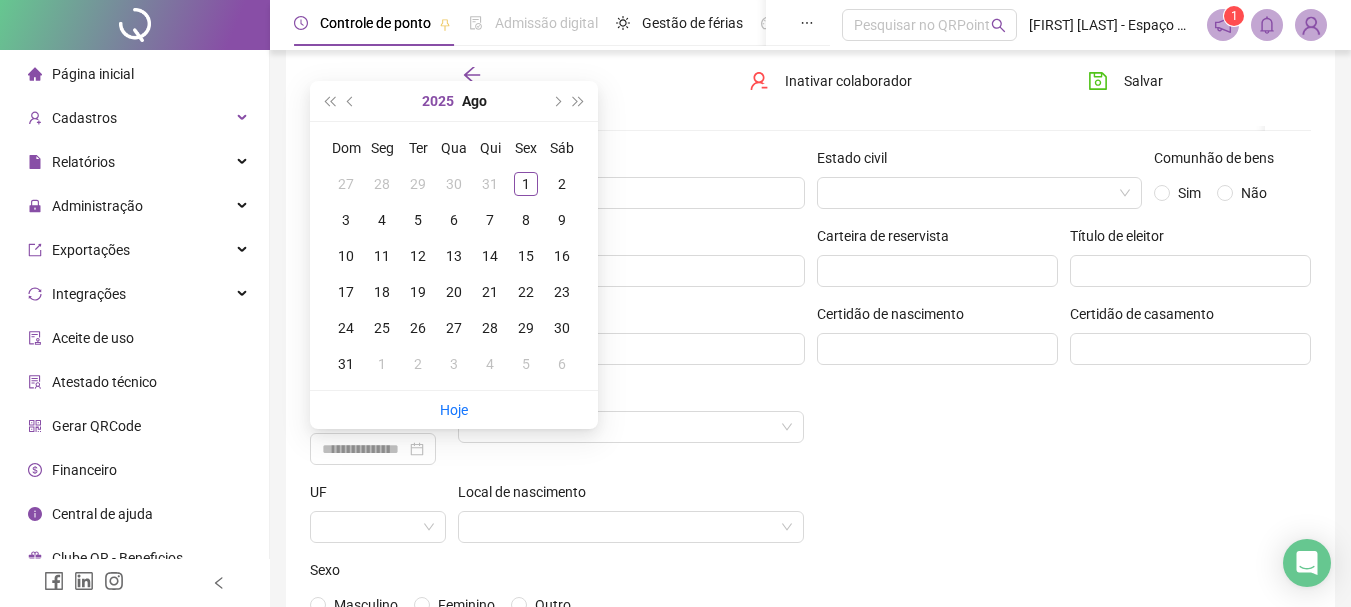 click on "2025" at bounding box center [438, 101] 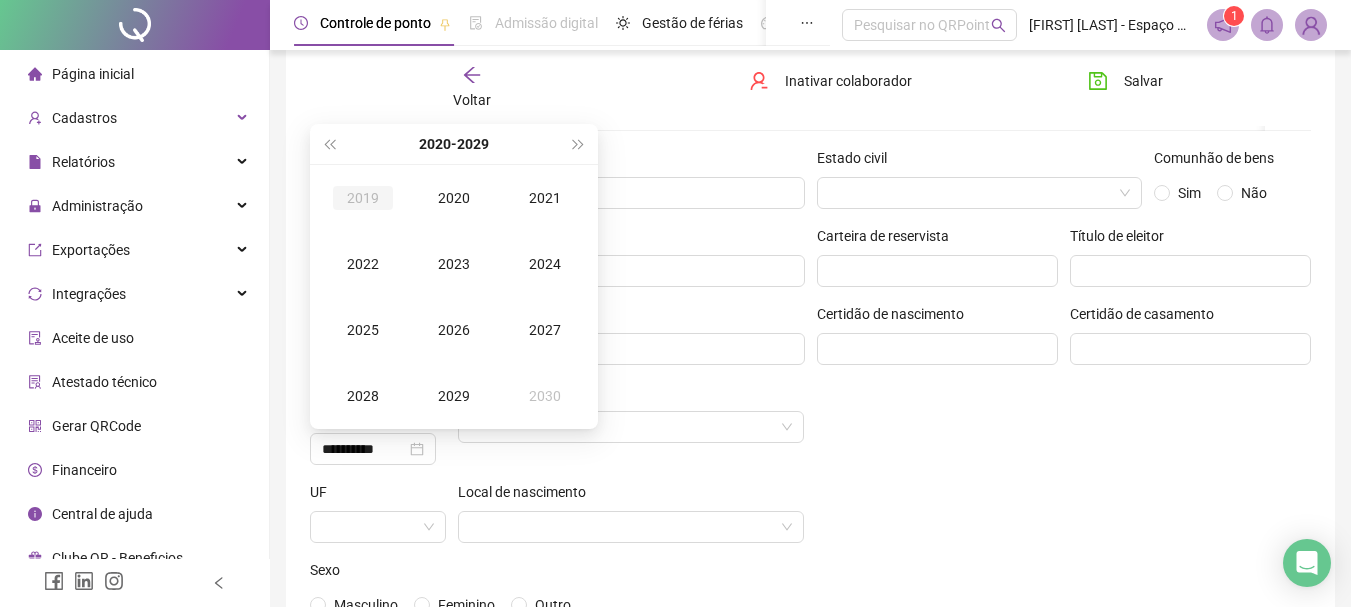 type on "**********" 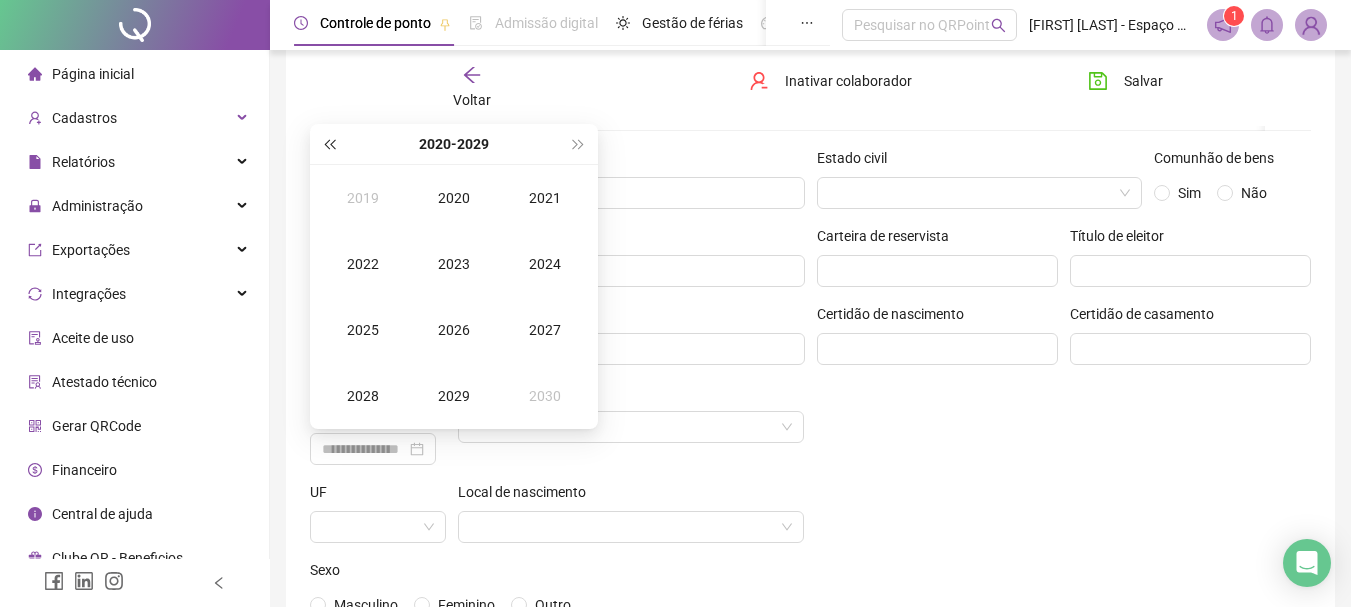 click at bounding box center [329, 144] 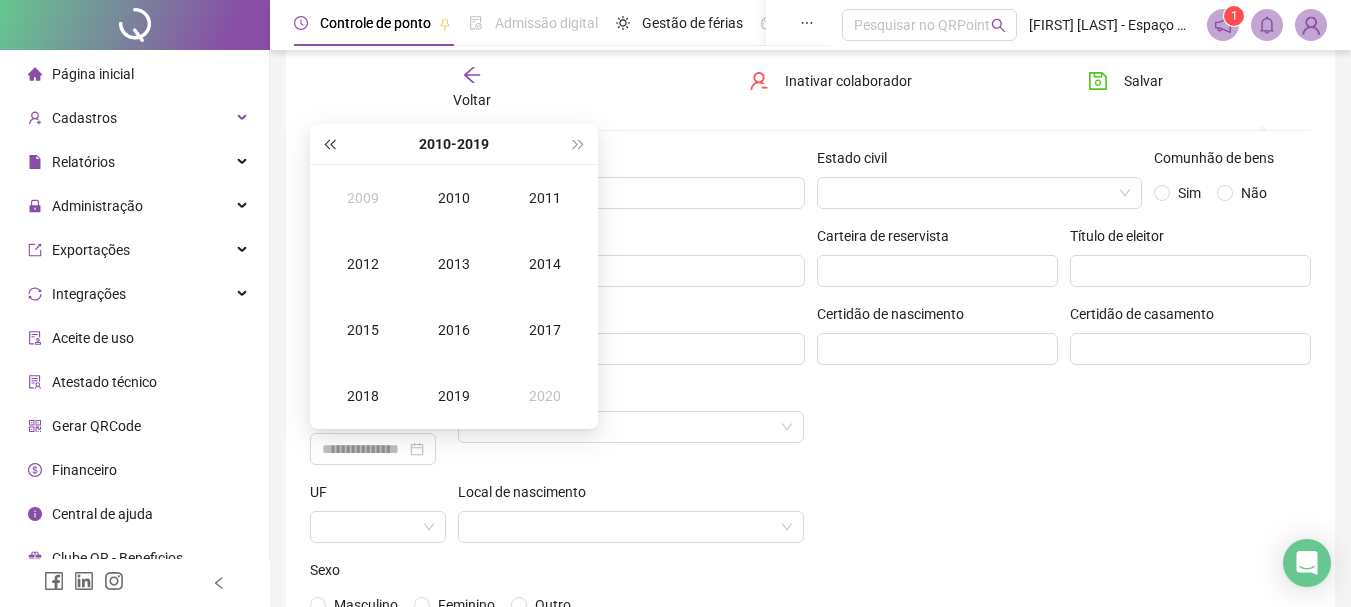 click at bounding box center [329, 144] 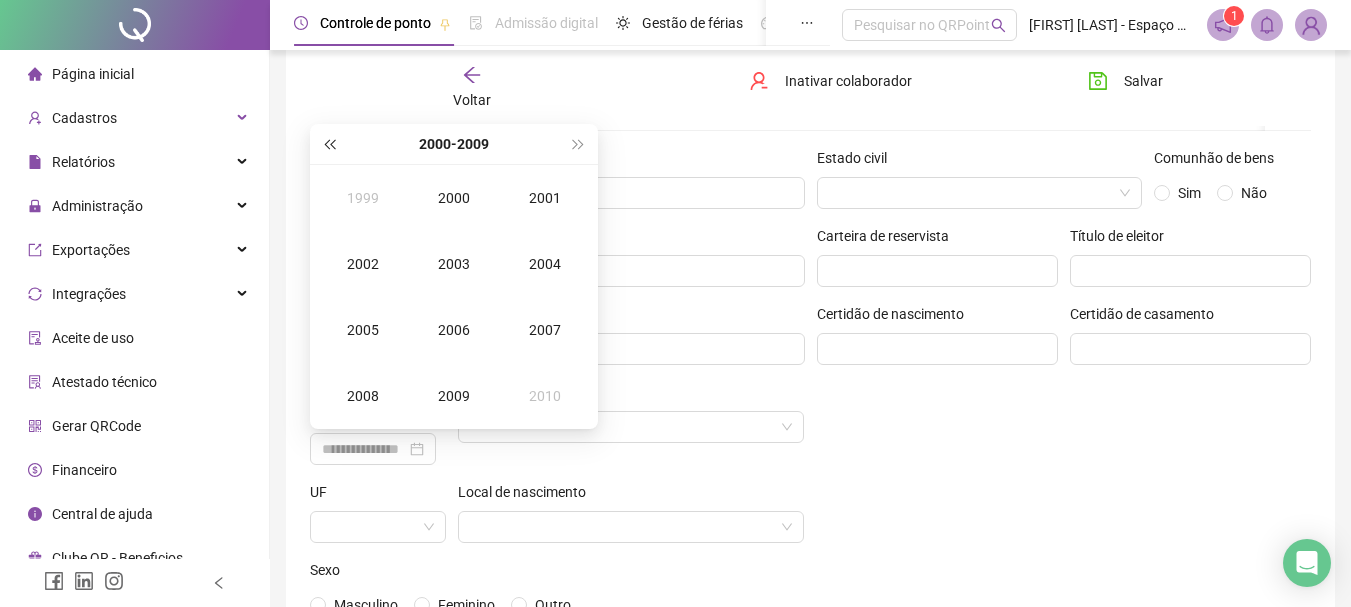 click at bounding box center [329, 144] 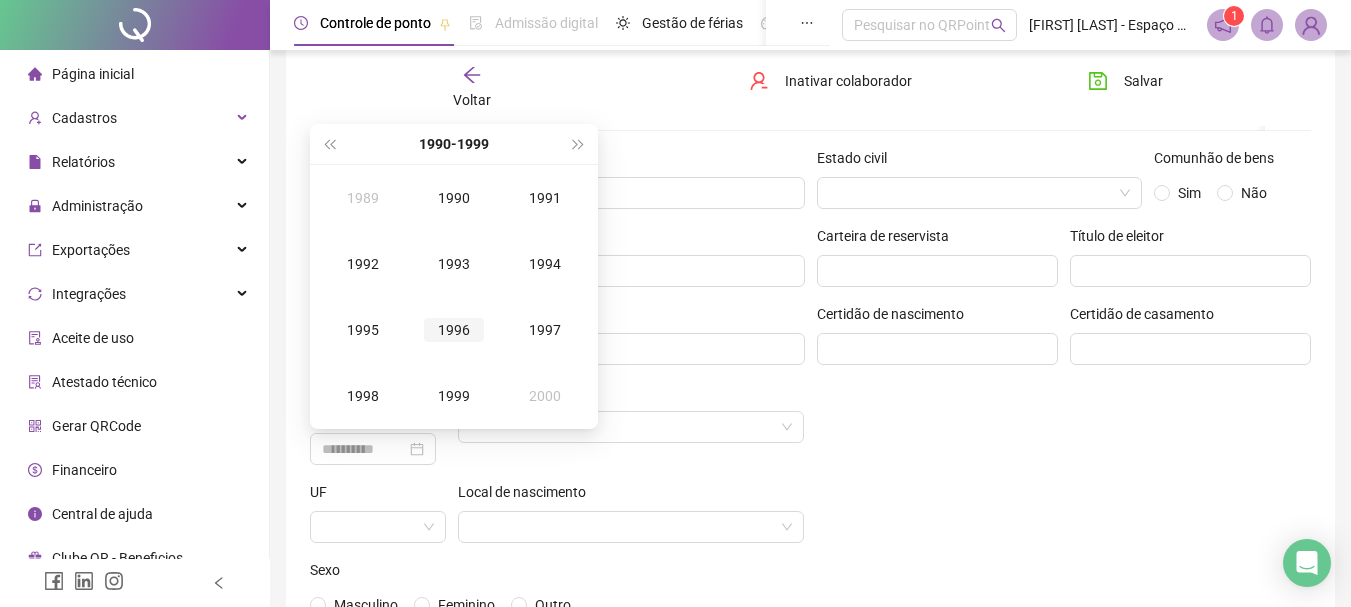 click on "1996" at bounding box center [454, 330] 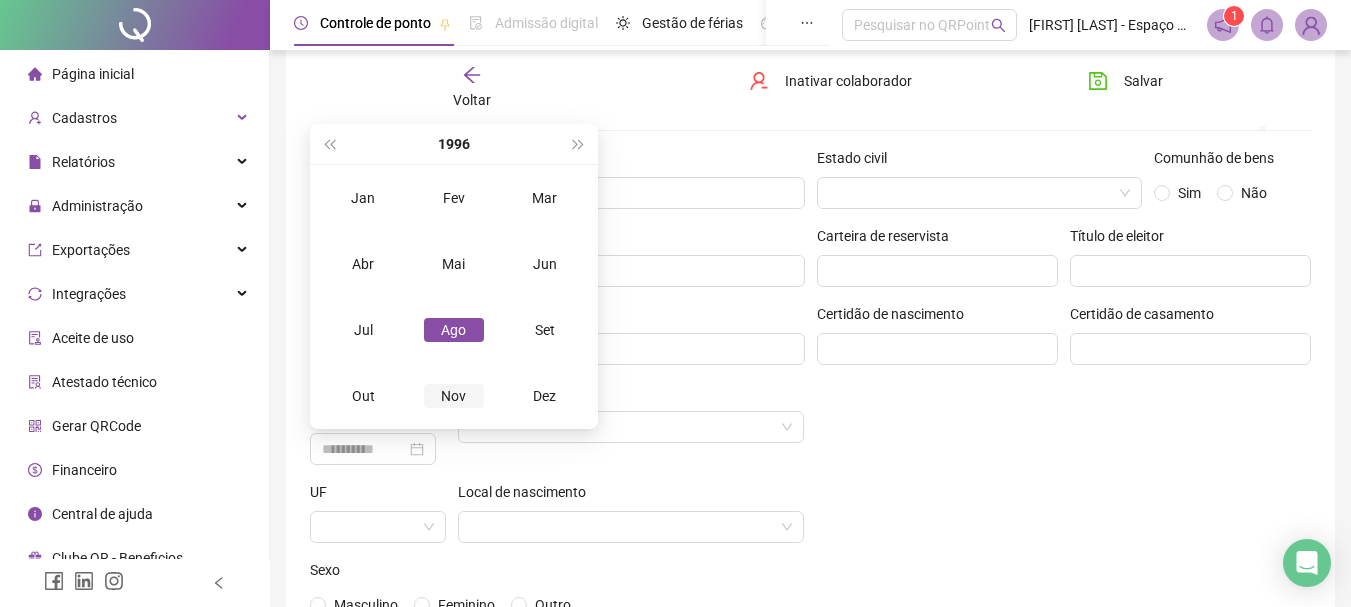 click on "Nov" at bounding box center [454, 396] 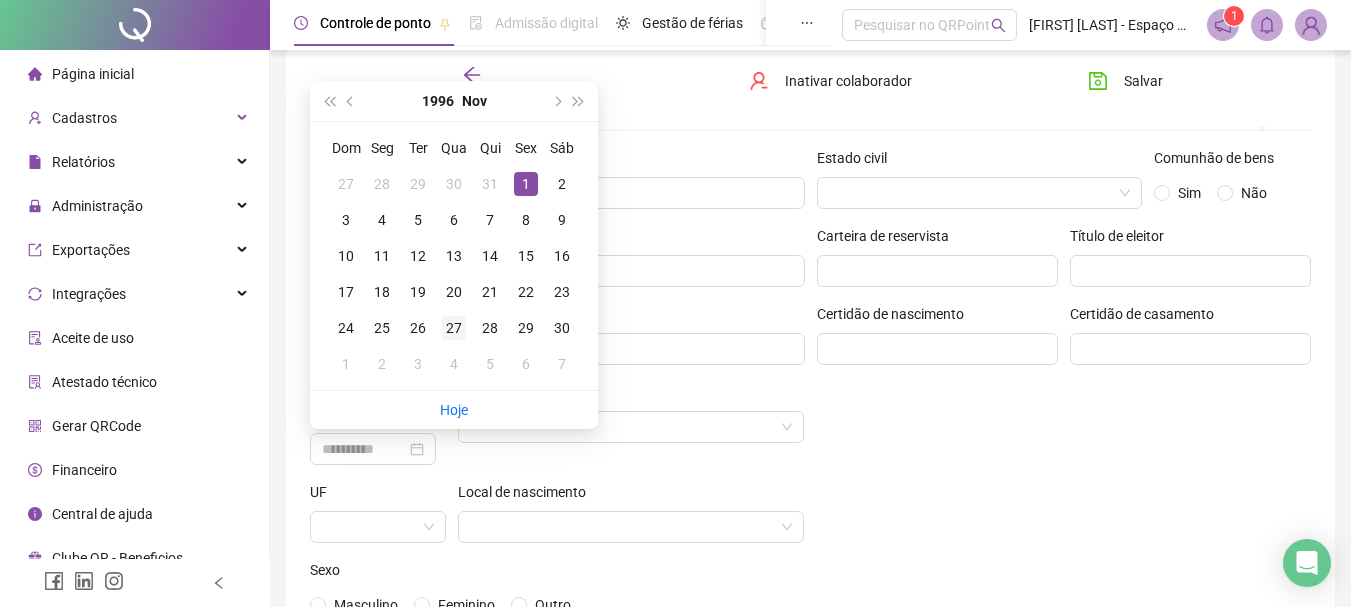 type on "**********" 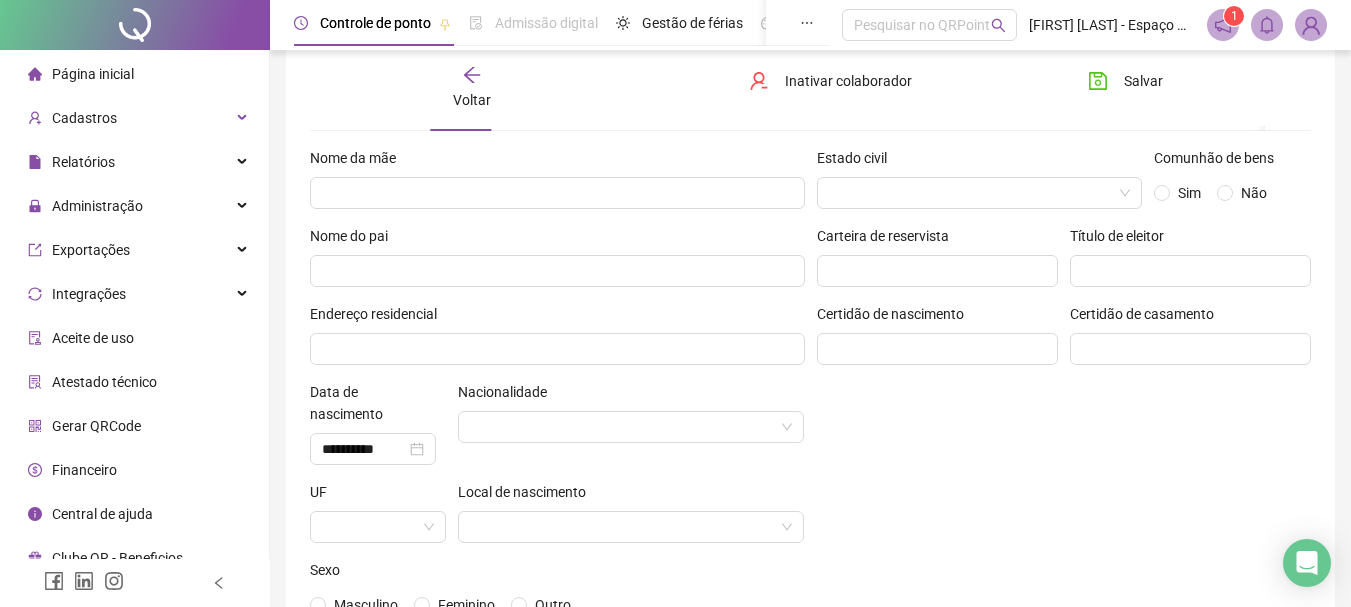 scroll, scrollTop: 240, scrollLeft: 0, axis: vertical 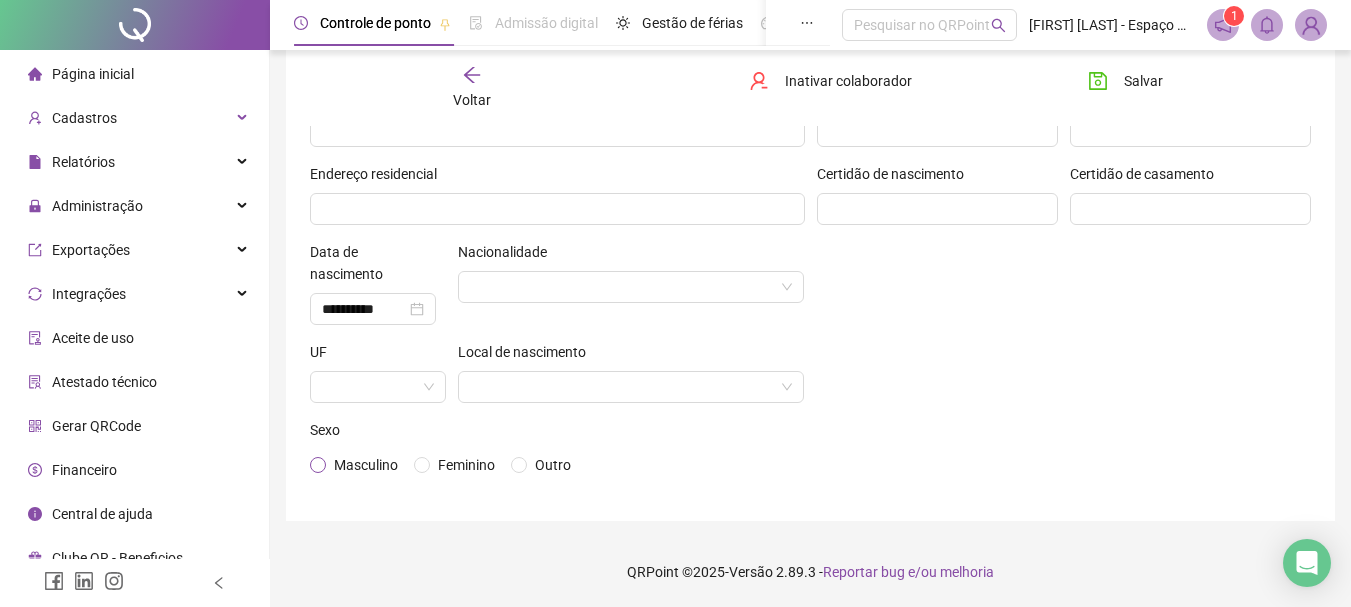 click on "Masculino" at bounding box center (366, 465) 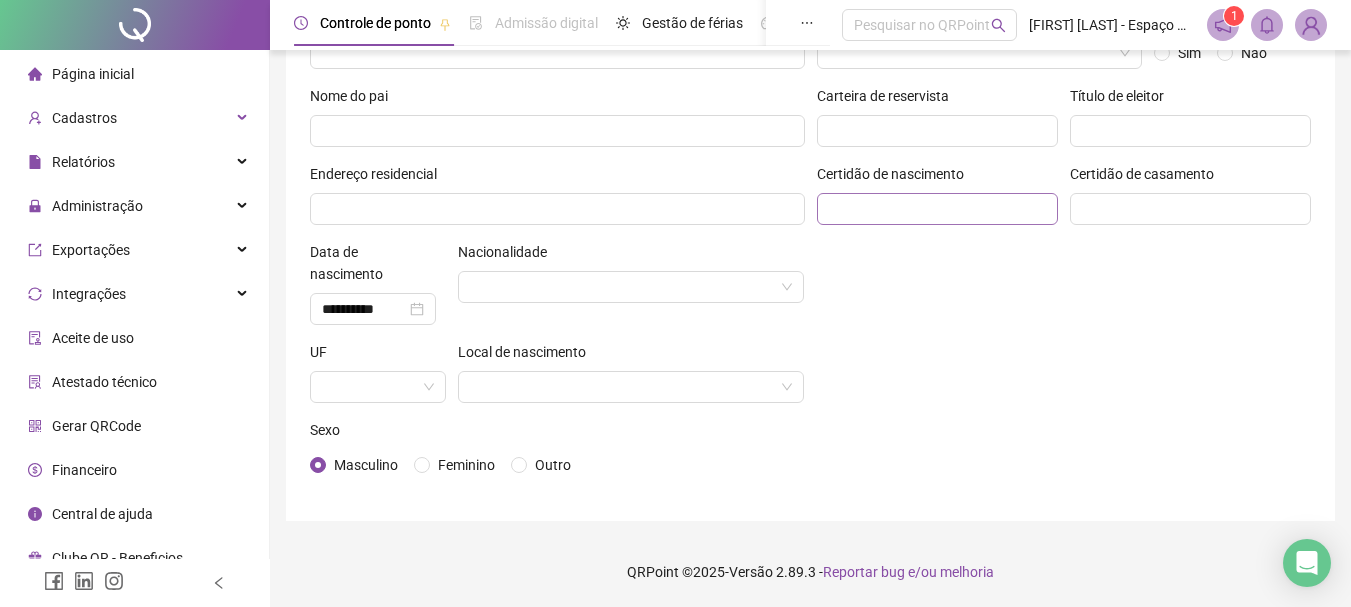 scroll, scrollTop: 40, scrollLeft: 0, axis: vertical 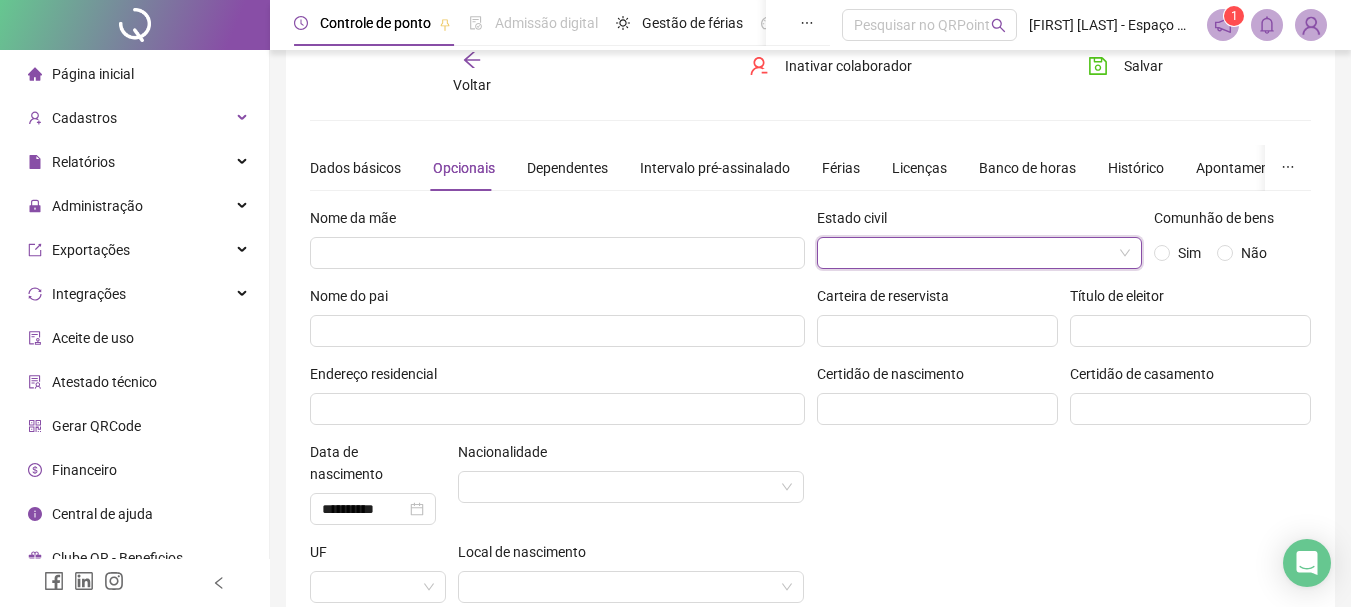 click at bounding box center (971, 253) 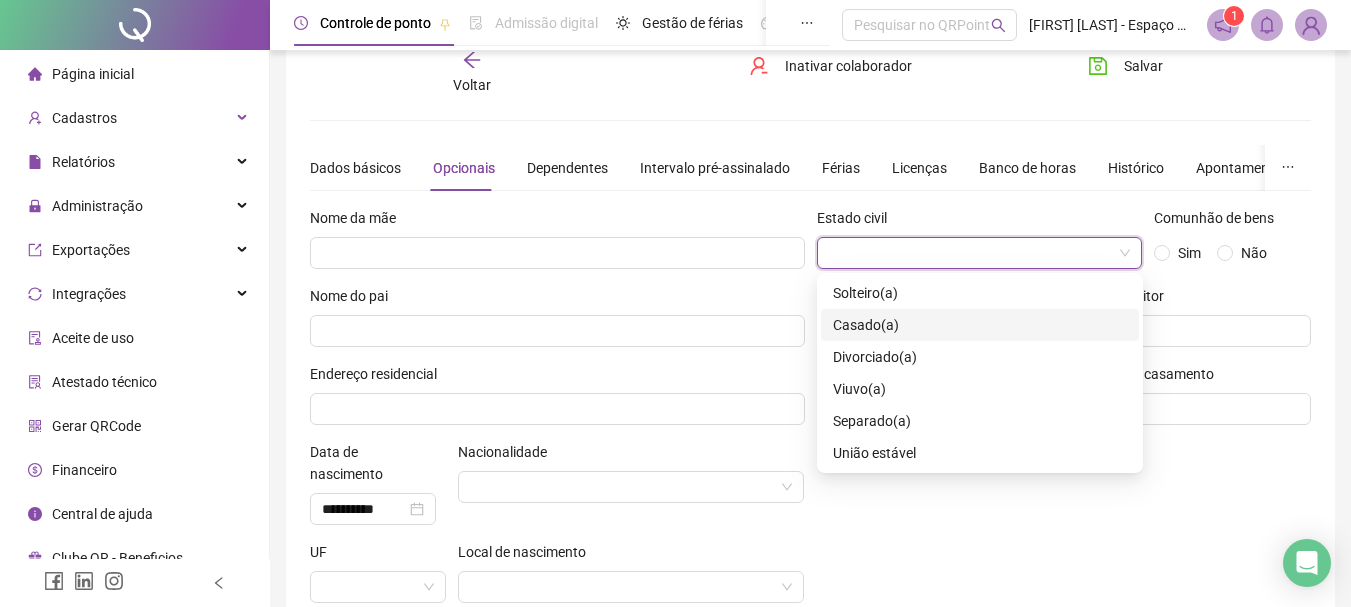 click on "Casado(a)" at bounding box center [980, 325] 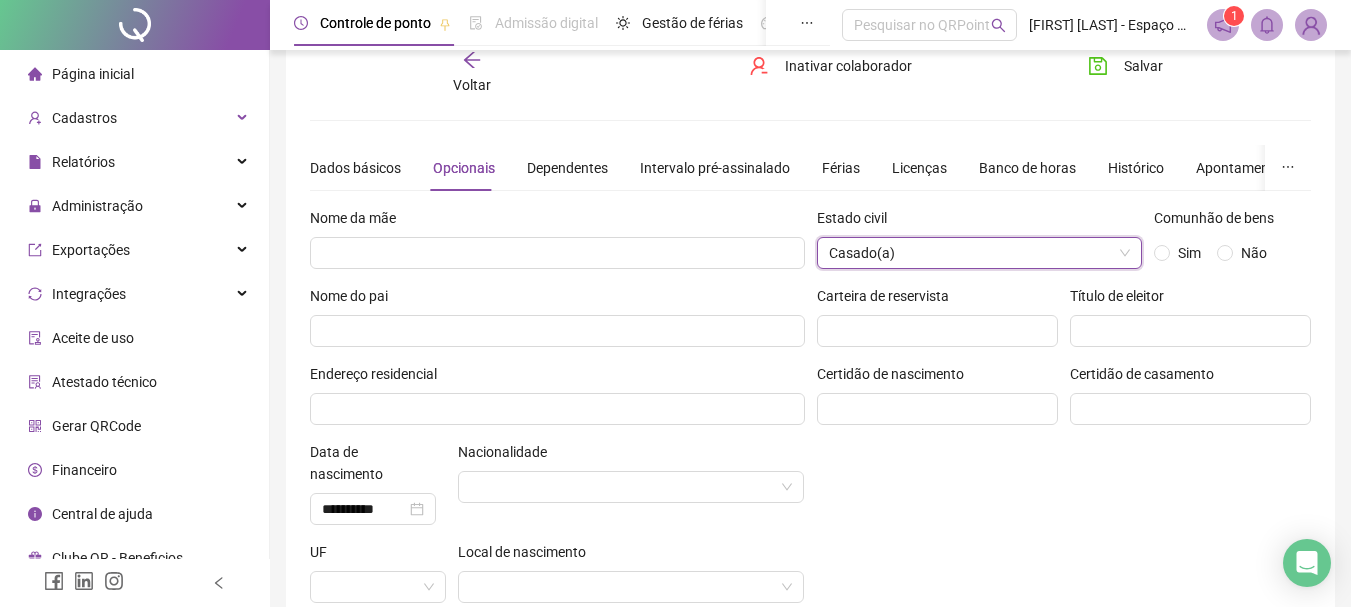 click on "Estado civil CA Casado(a) Comunhão de bens Sim Não Carteira de reservista Título de eleitor Certidão de nascimento Certidão de casamento" at bounding box center (1064, 452) 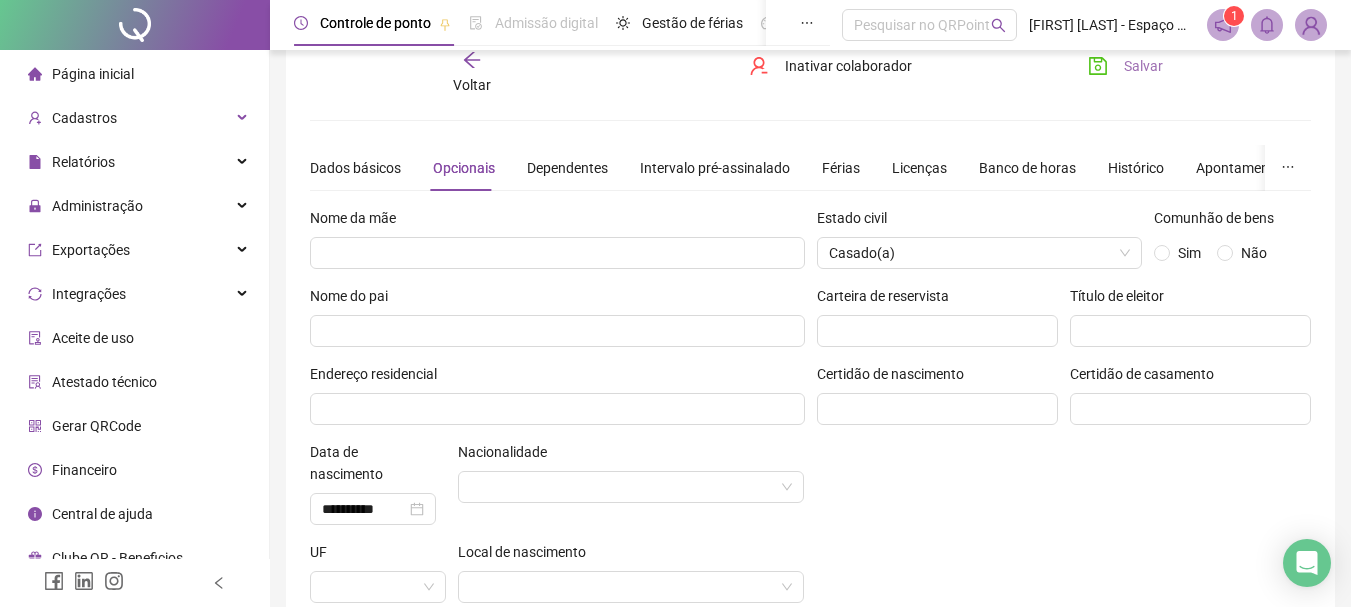 click 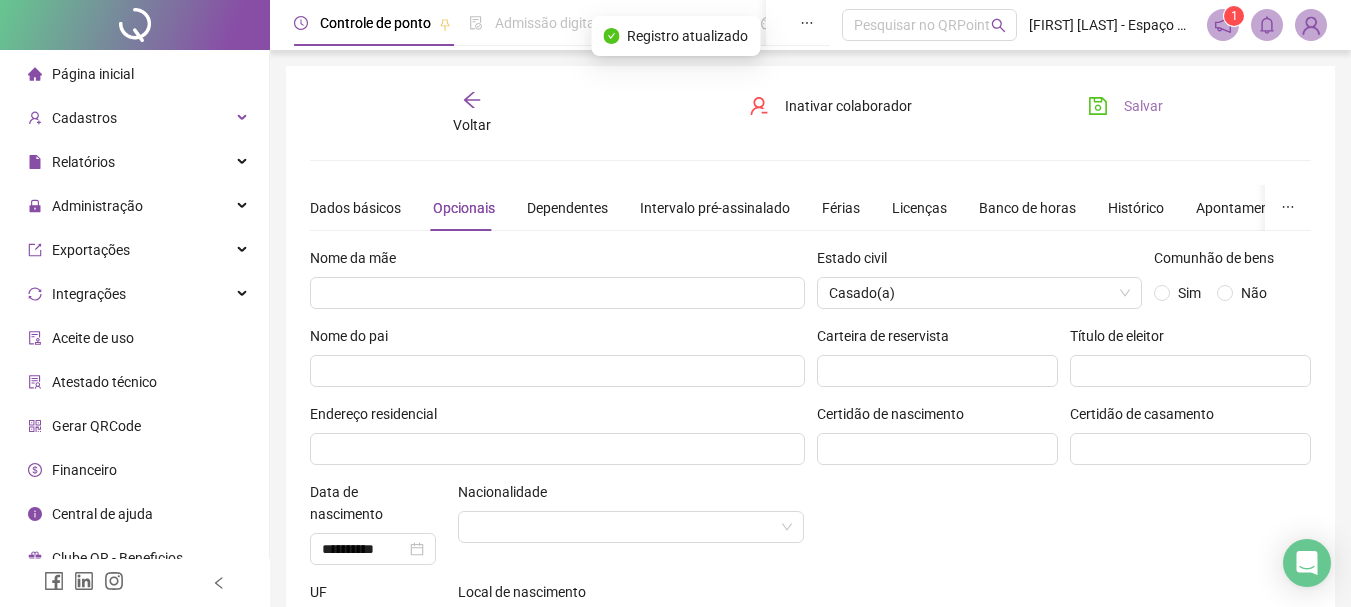 scroll, scrollTop: 200, scrollLeft: 0, axis: vertical 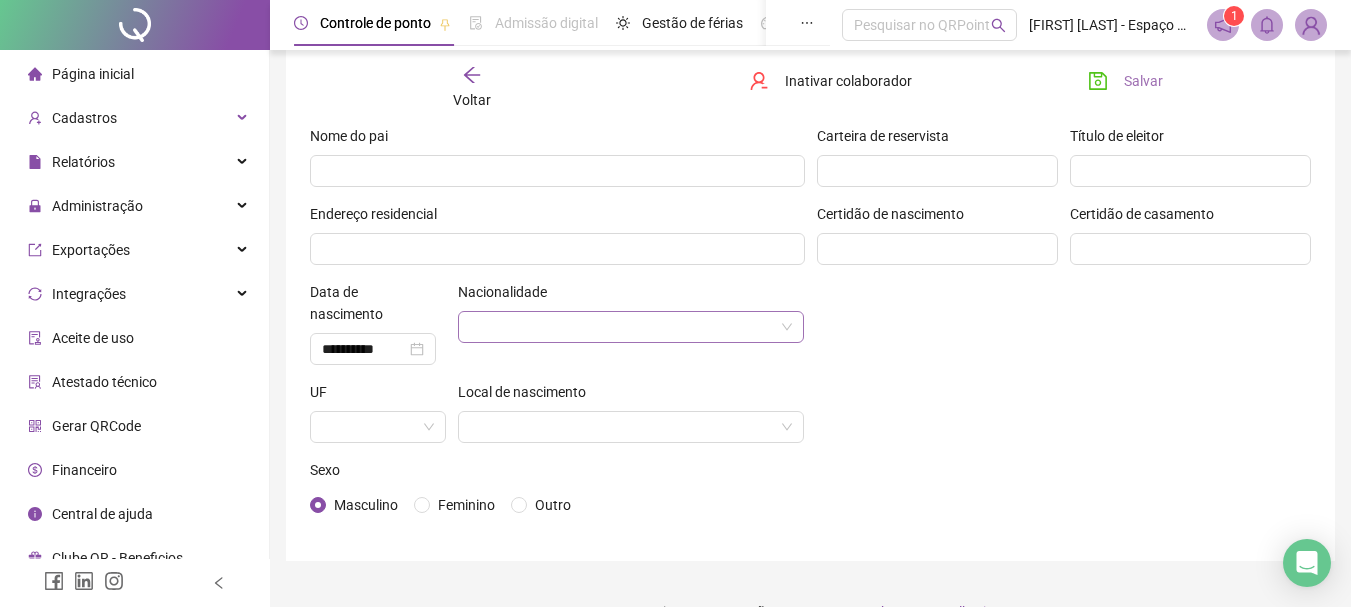 click at bounding box center (631, 327) 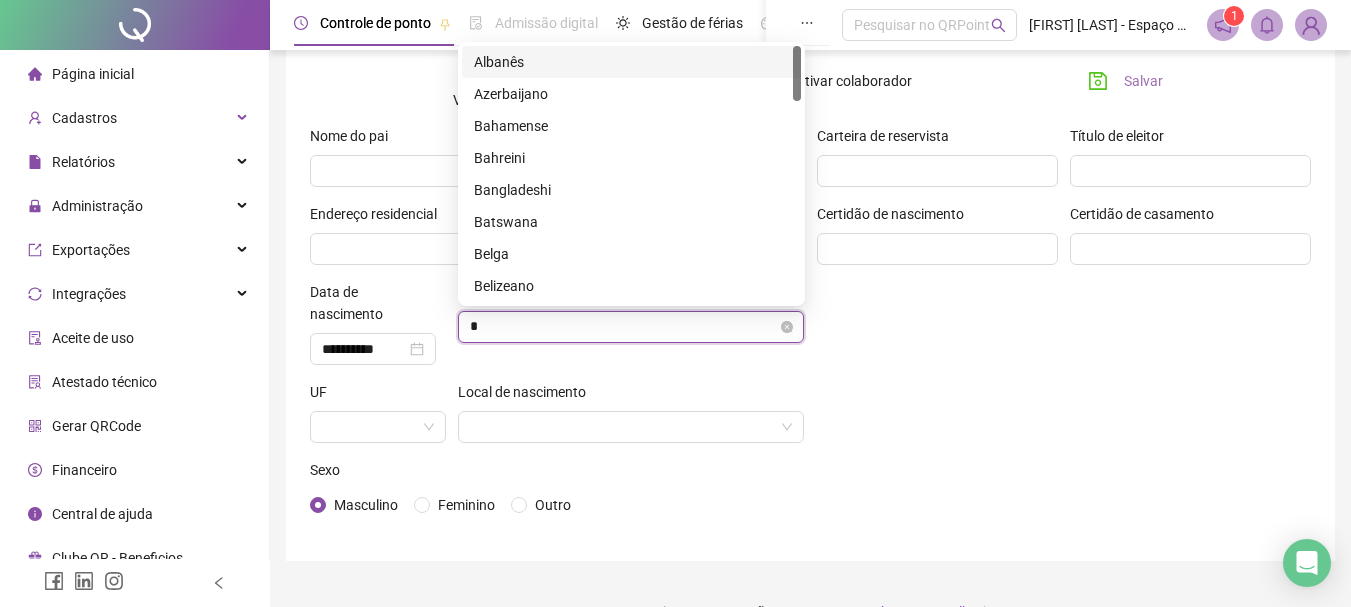 type on "**" 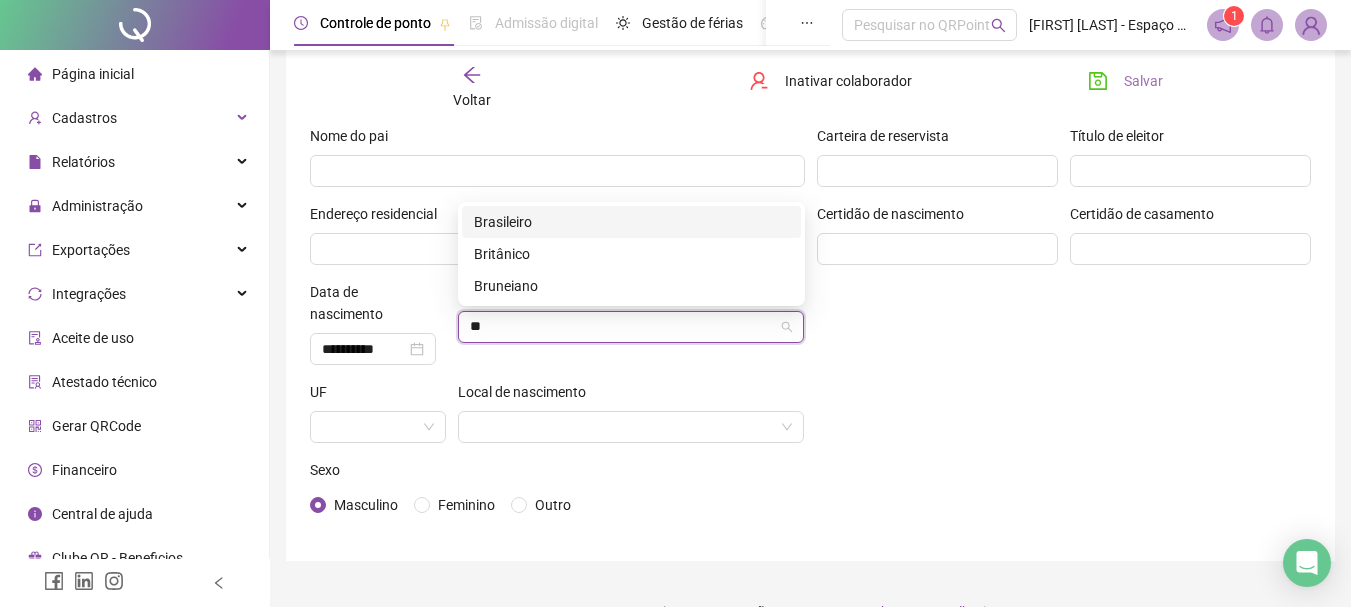 click on "Brasileiro" at bounding box center (631, 222) 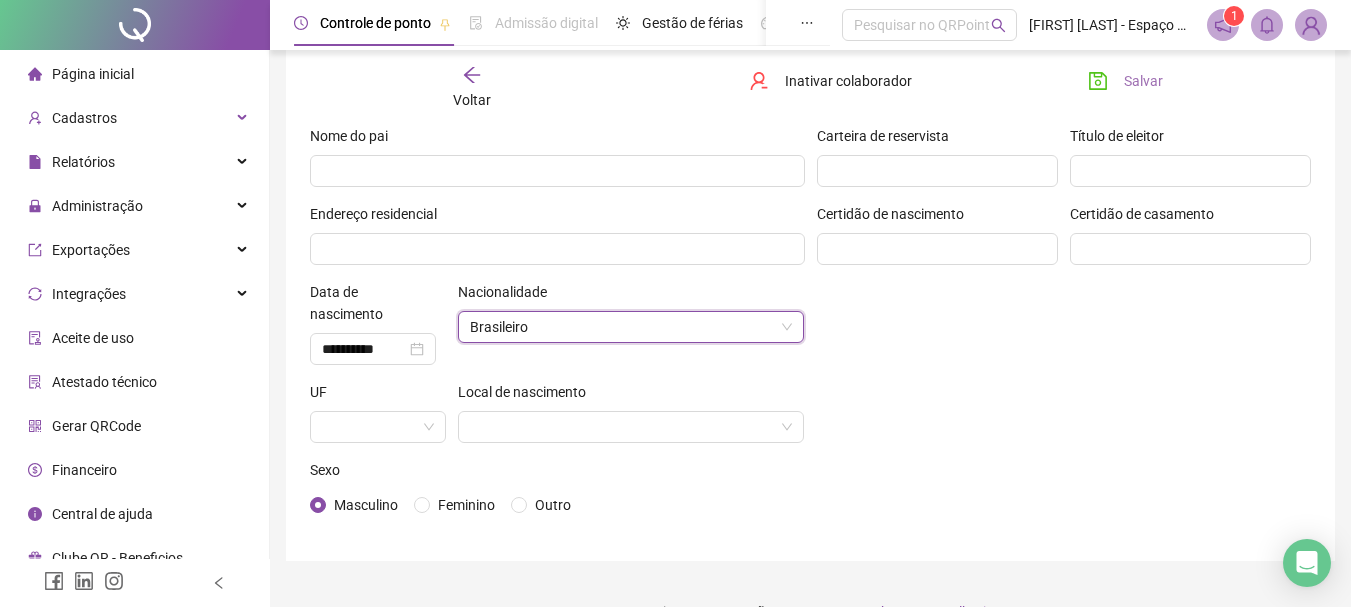 scroll, scrollTop: 100, scrollLeft: 0, axis: vertical 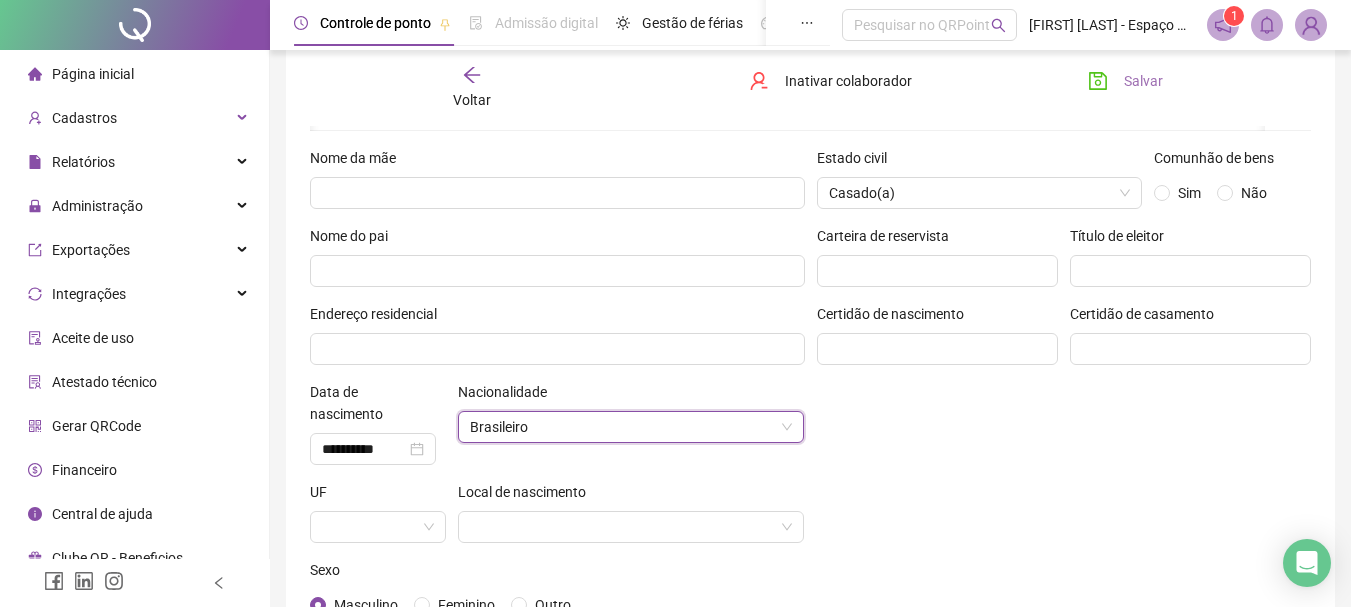 click on "Salvar" at bounding box center (1150, 88) 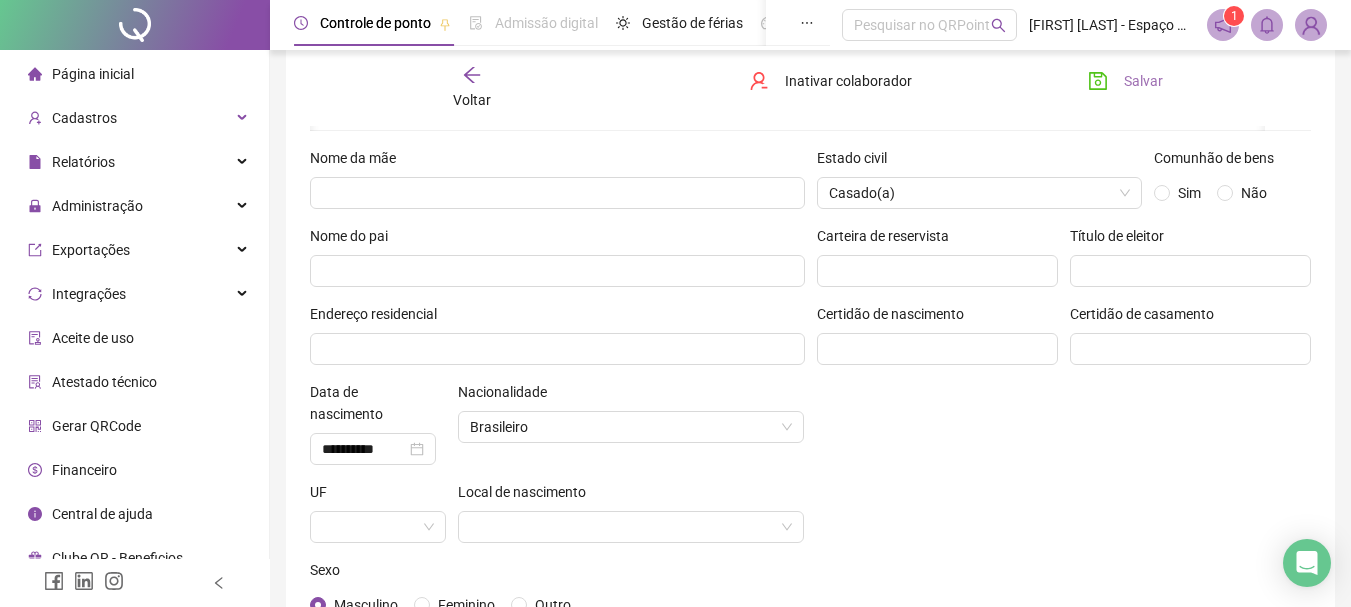 click on "Salvar" at bounding box center (1143, 81) 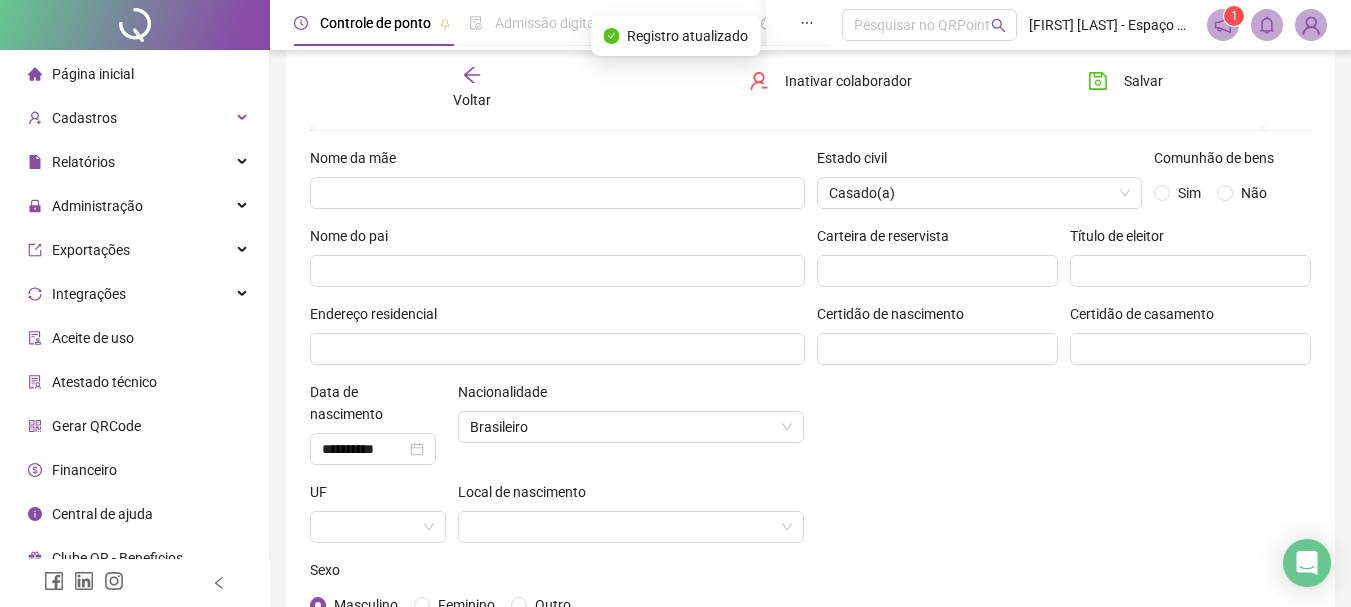 scroll, scrollTop: 240, scrollLeft: 0, axis: vertical 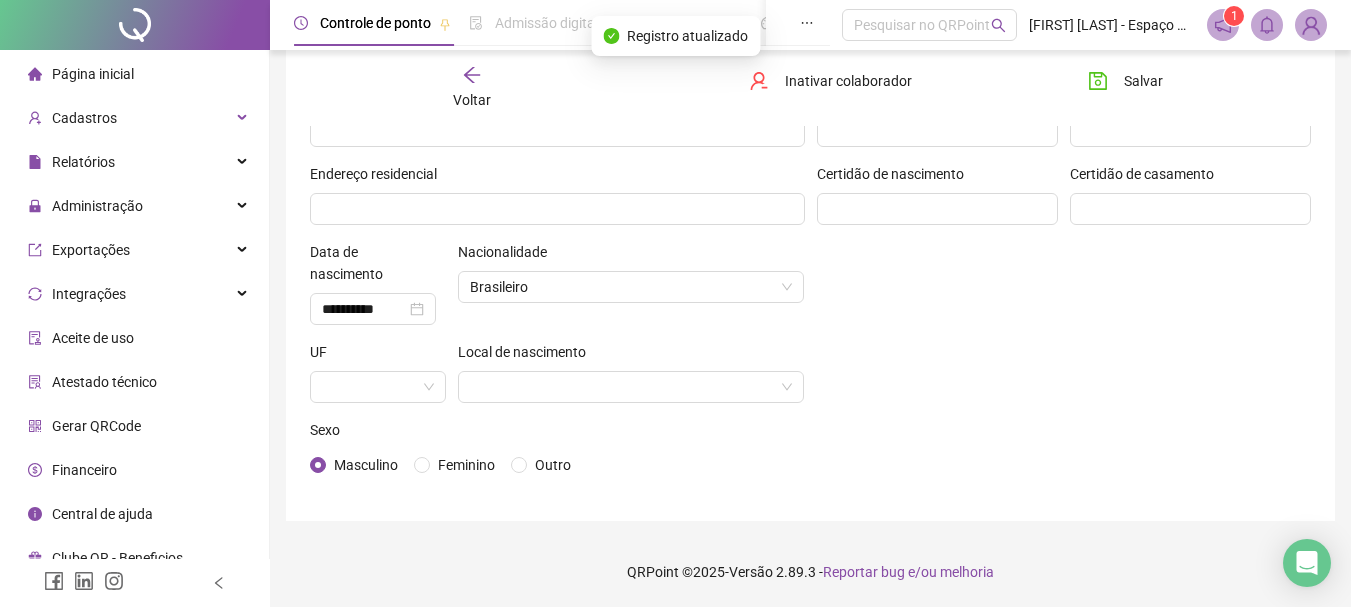 click on "UF" at bounding box center (378, 380) 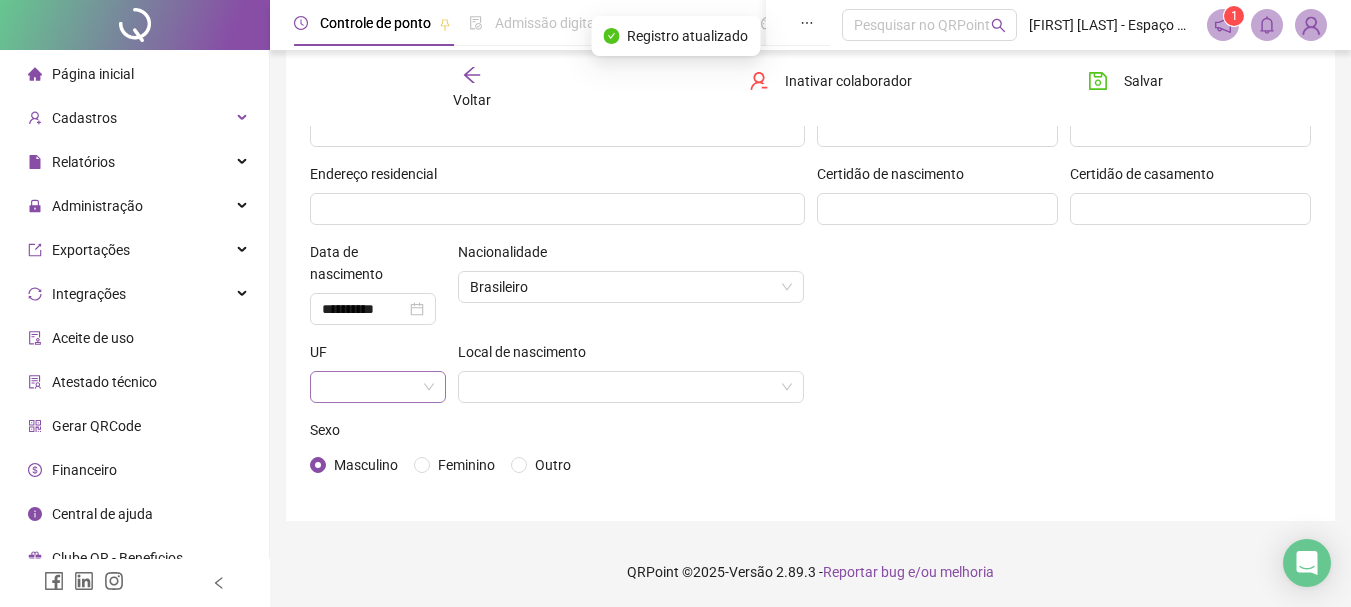 click at bounding box center (378, 387) 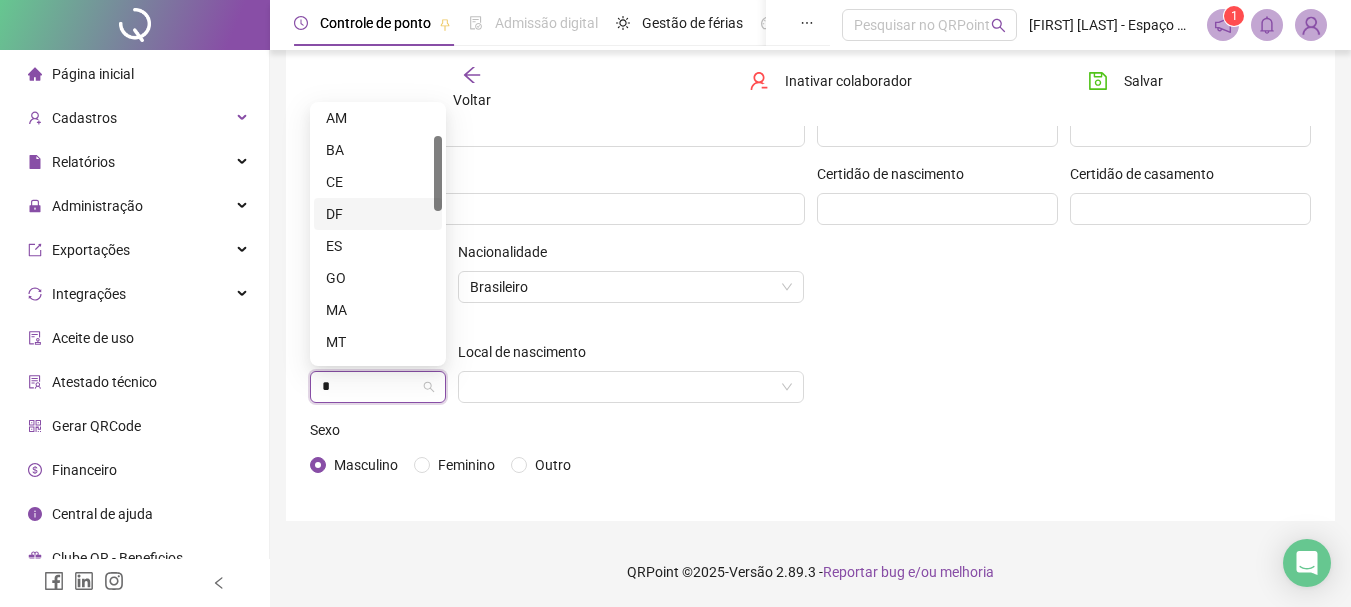 scroll, scrollTop: 0, scrollLeft: 0, axis: both 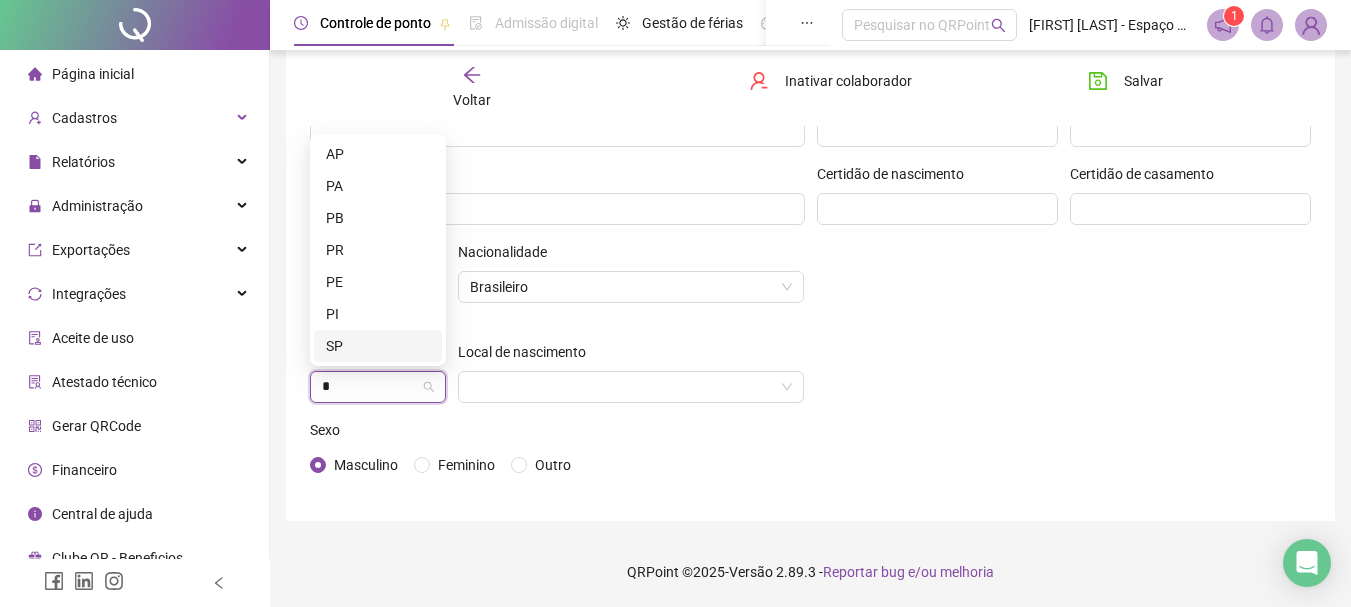 type on "**" 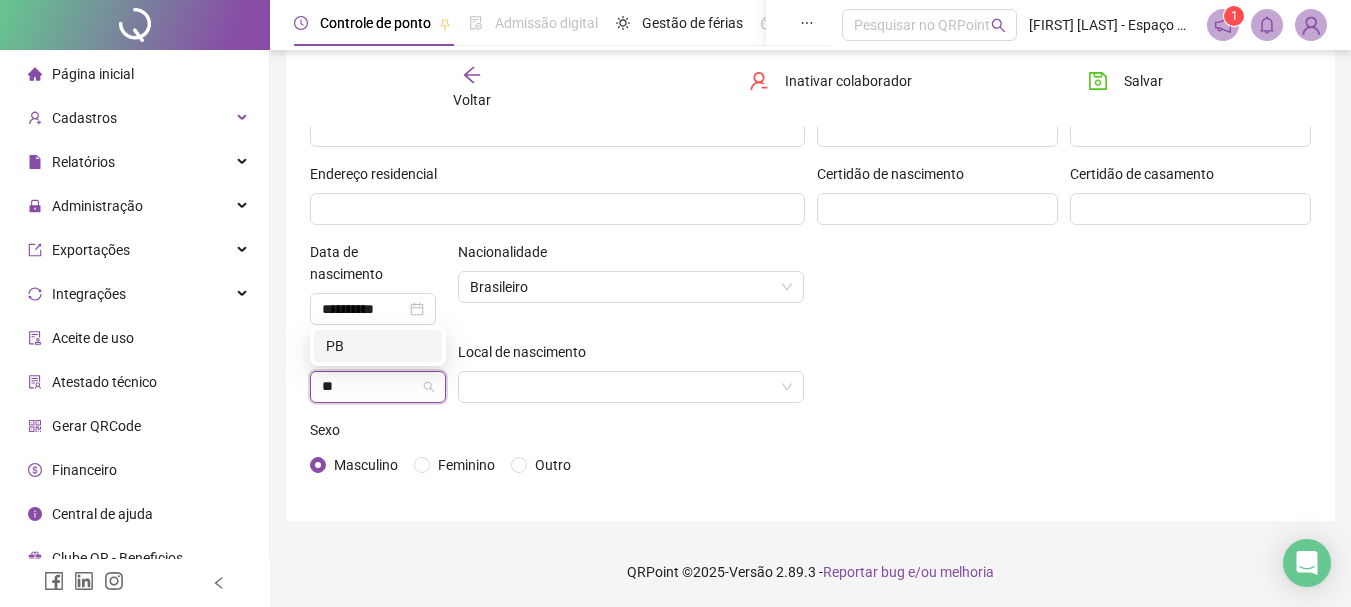click on "PB" at bounding box center (378, 346) 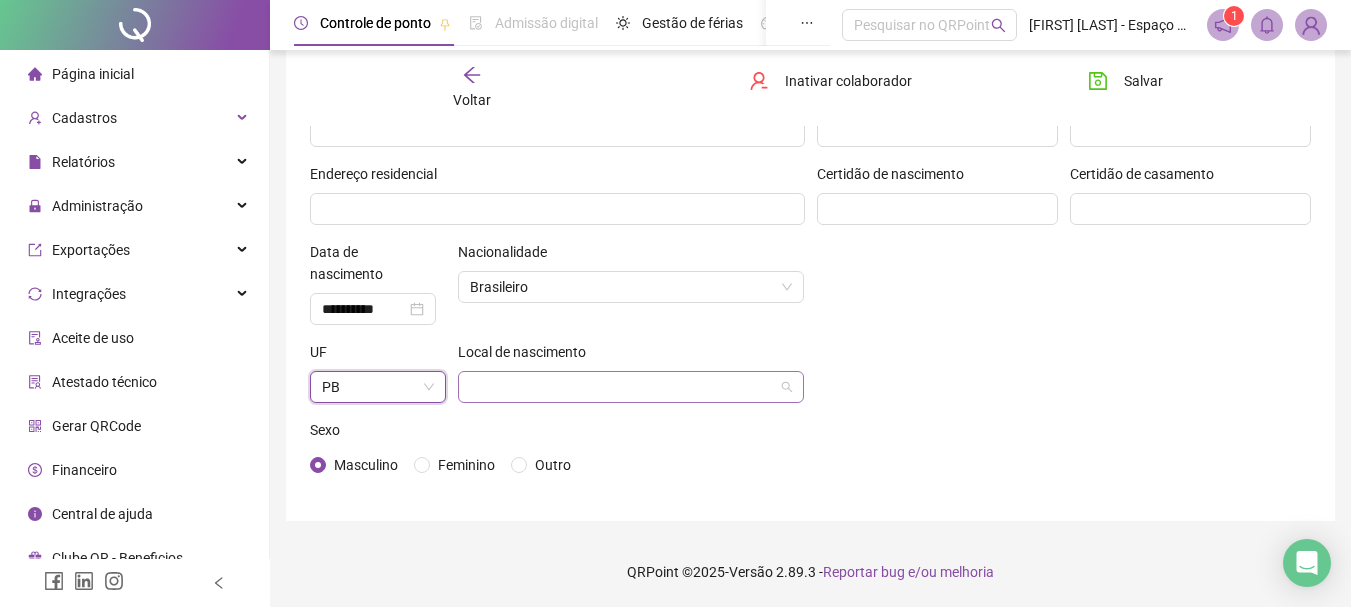 click at bounding box center [622, 387] 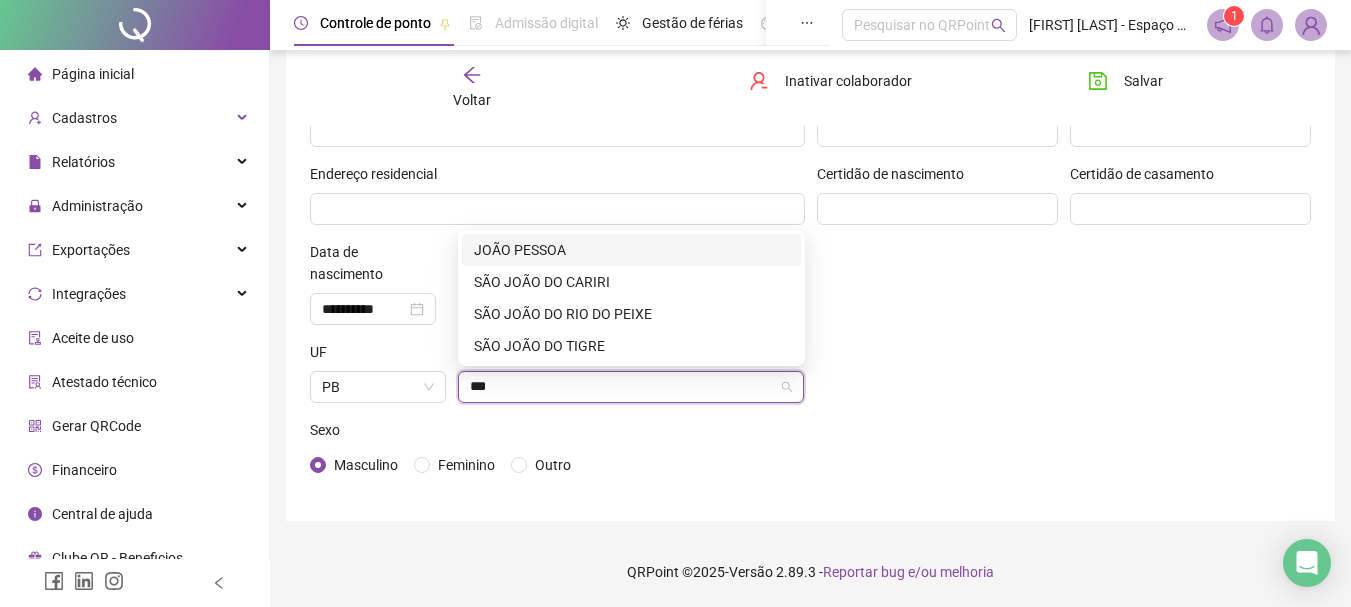 type on "****" 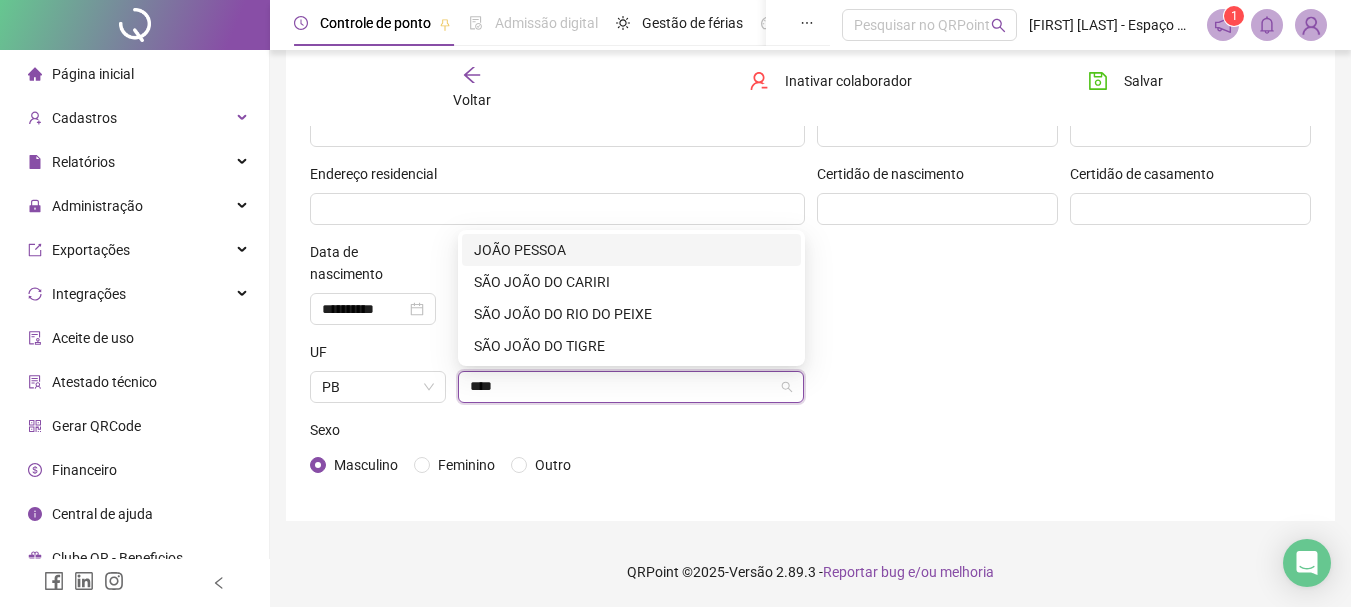 click on "JOÃO PESSOA" at bounding box center (631, 250) 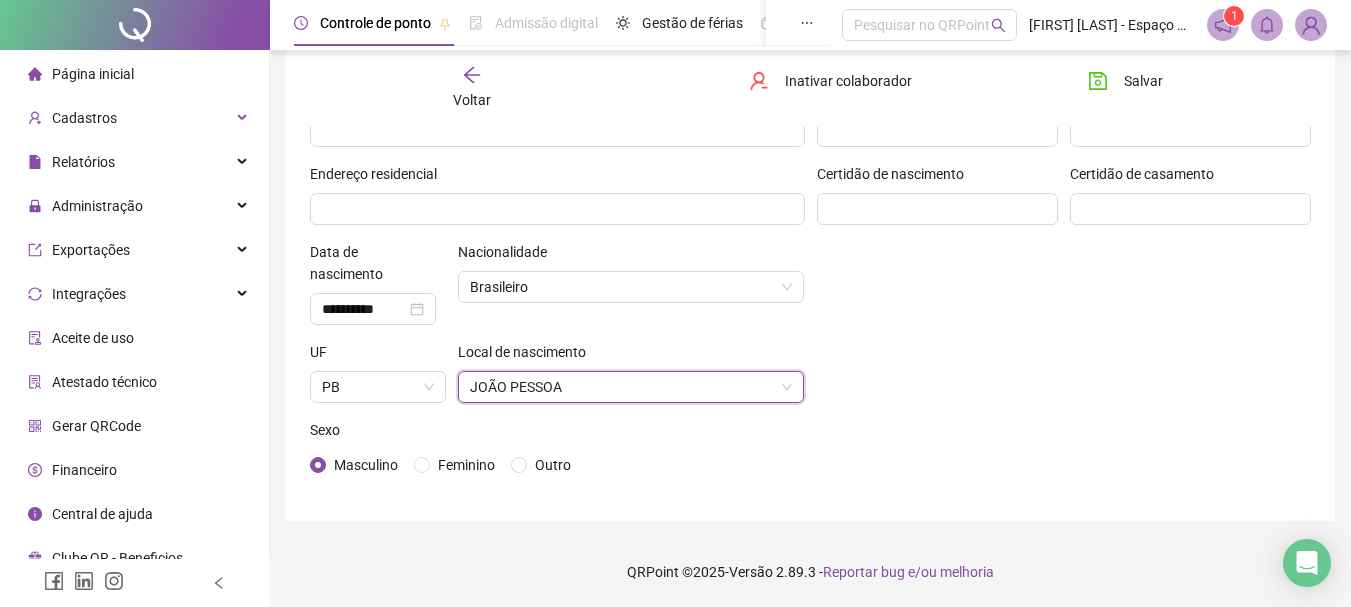 scroll, scrollTop: 0, scrollLeft: 0, axis: both 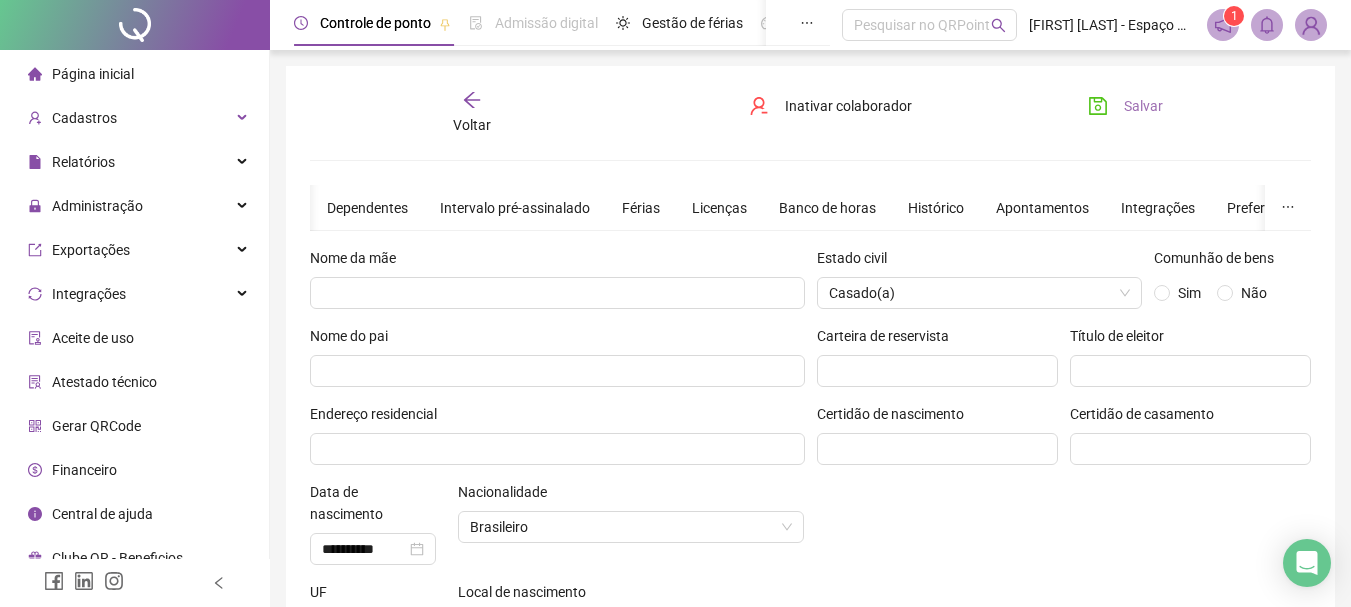 click on "Salvar" at bounding box center (1125, 106) 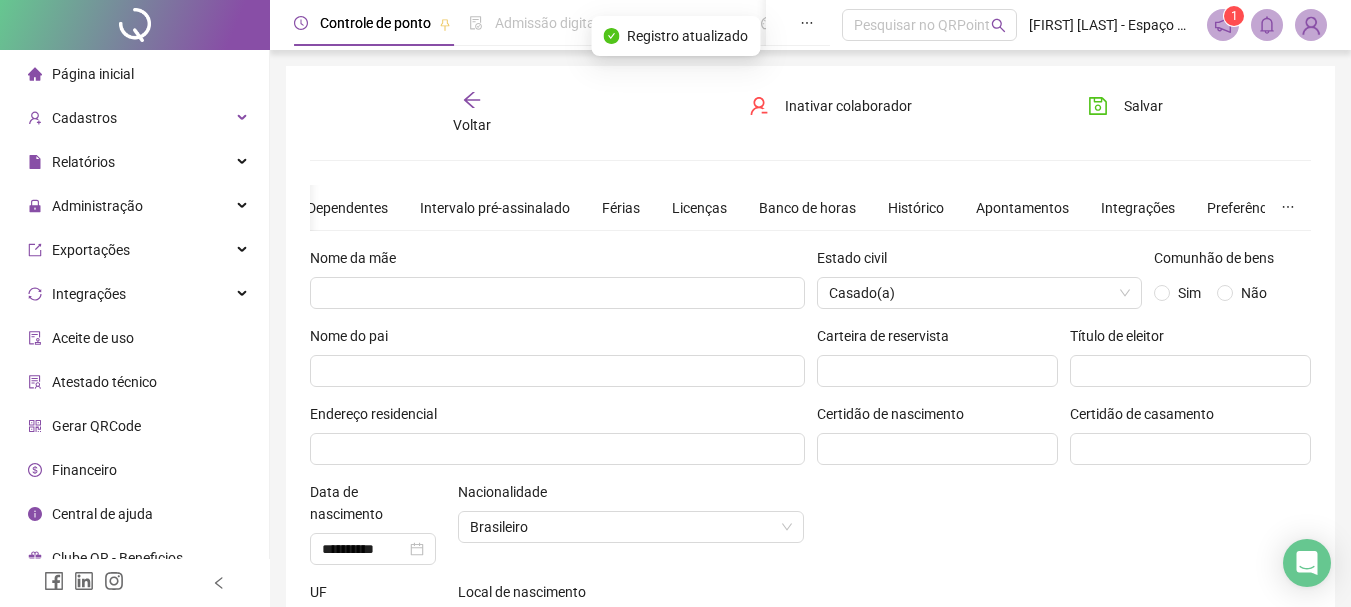 scroll, scrollTop: 240, scrollLeft: 0, axis: vertical 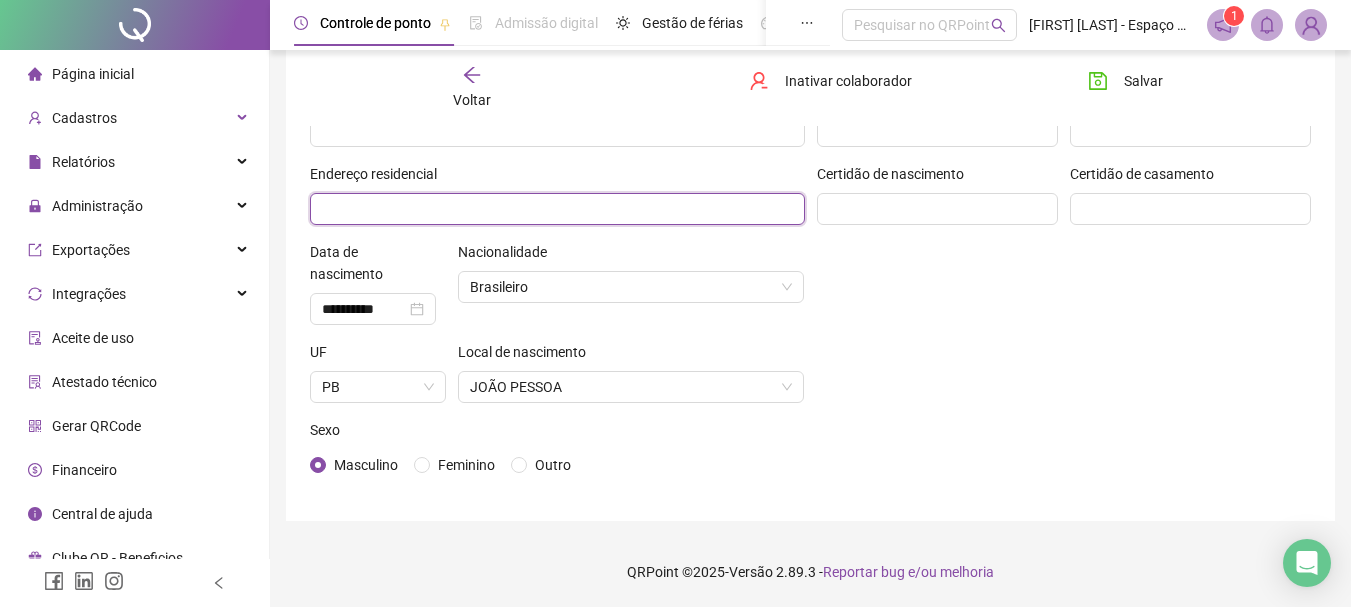 click at bounding box center (557, 209) 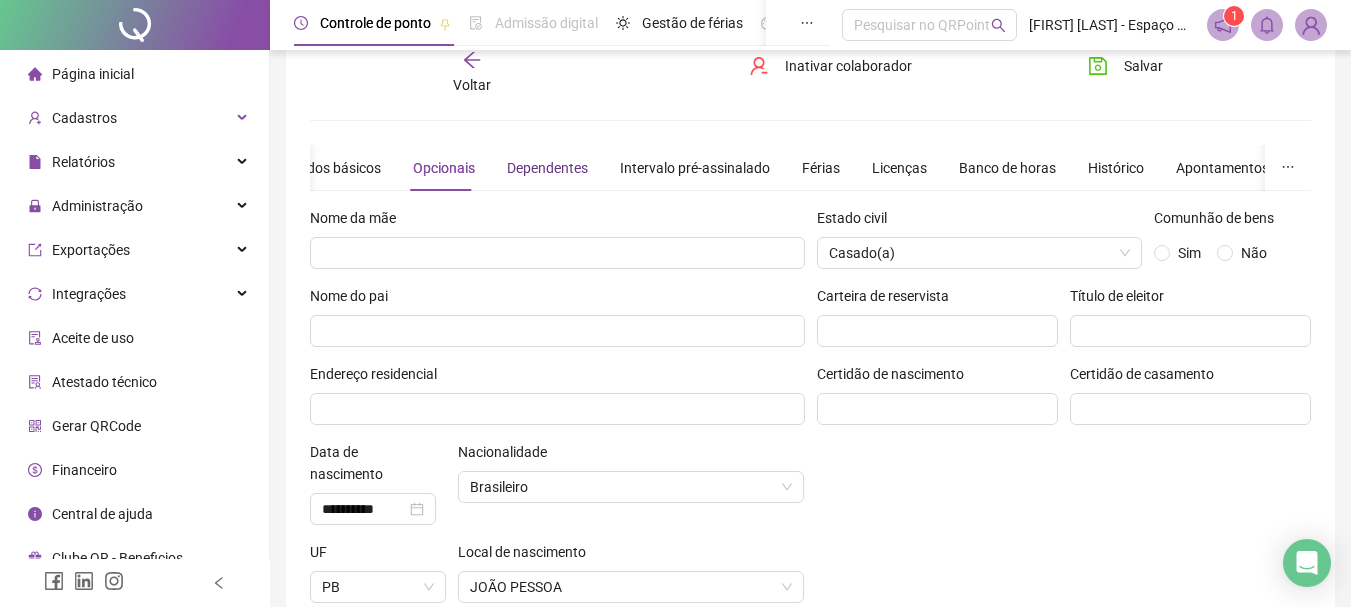 click on "Dependentes" at bounding box center [547, 168] 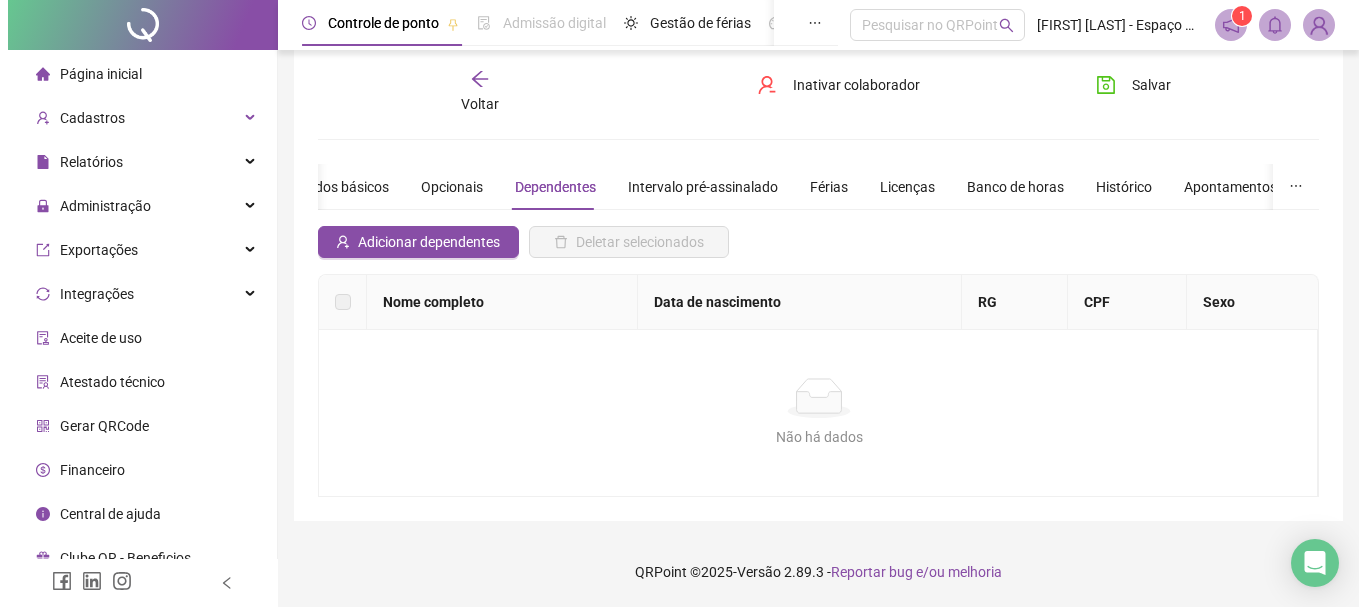 scroll, scrollTop: 21, scrollLeft: 0, axis: vertical 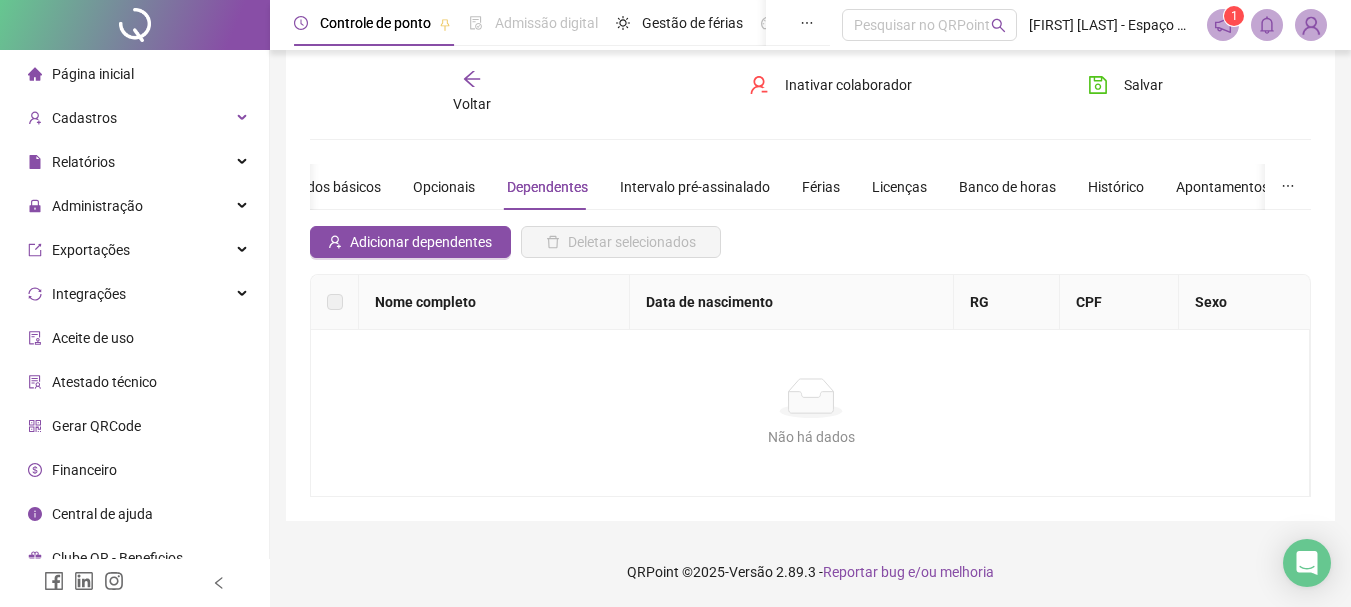 click on "Adicionar dependentes" at bounding box center [410, 250] 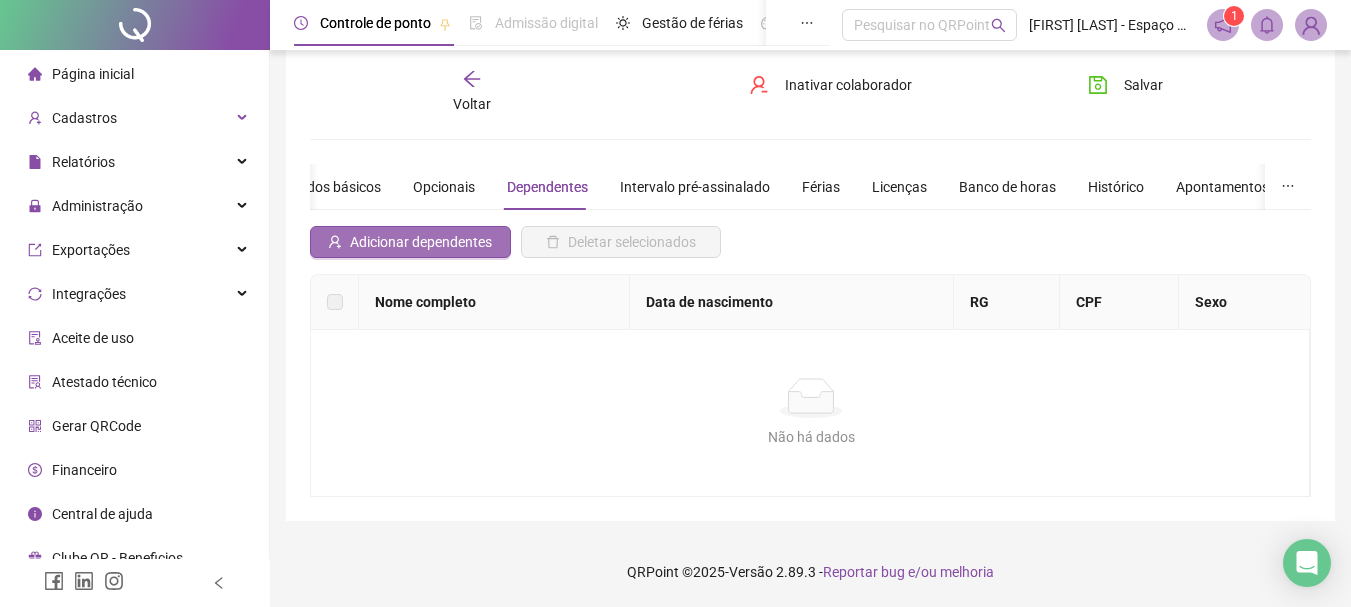 click on "Adicionar dependentes" at bounding box center [421, 242] 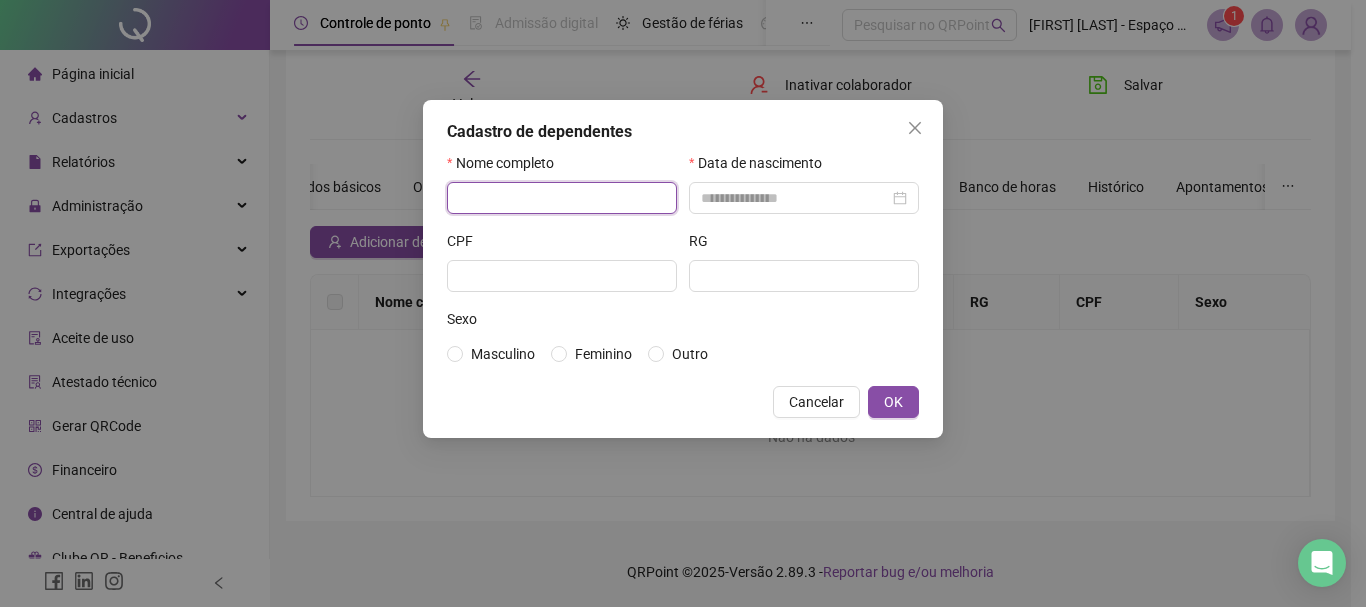 click at bounding box center [562, 198] 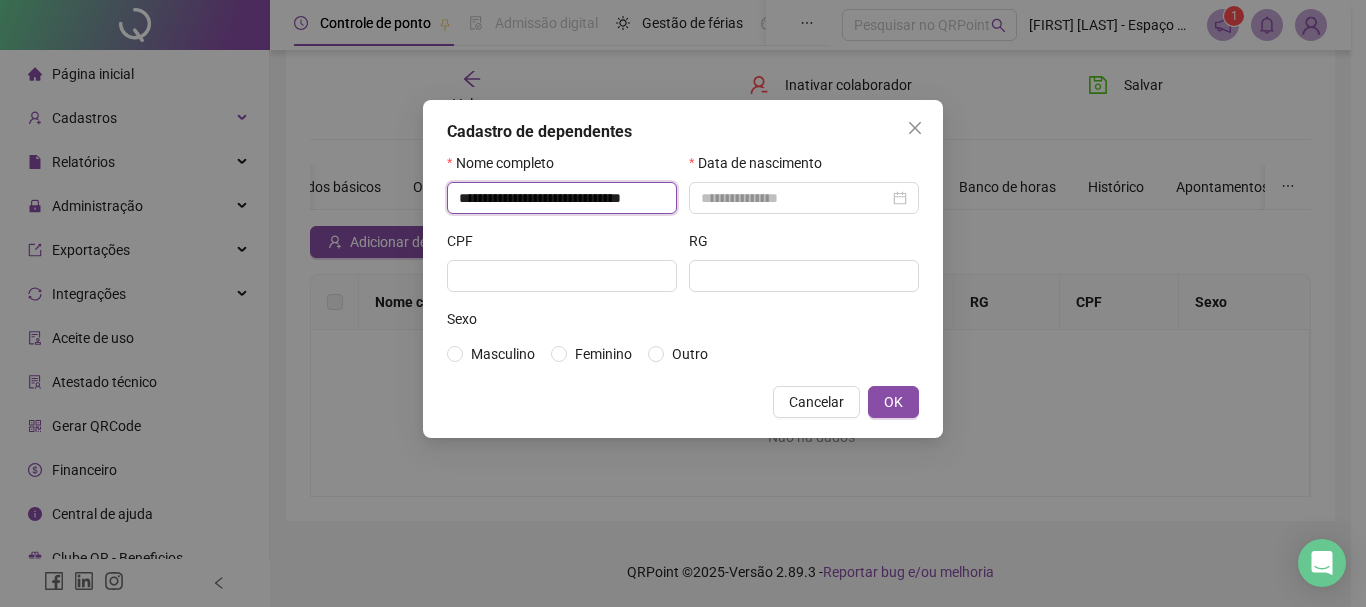 scroll, scrollTop: 0, scrollLeft: 45, axis: horizontal 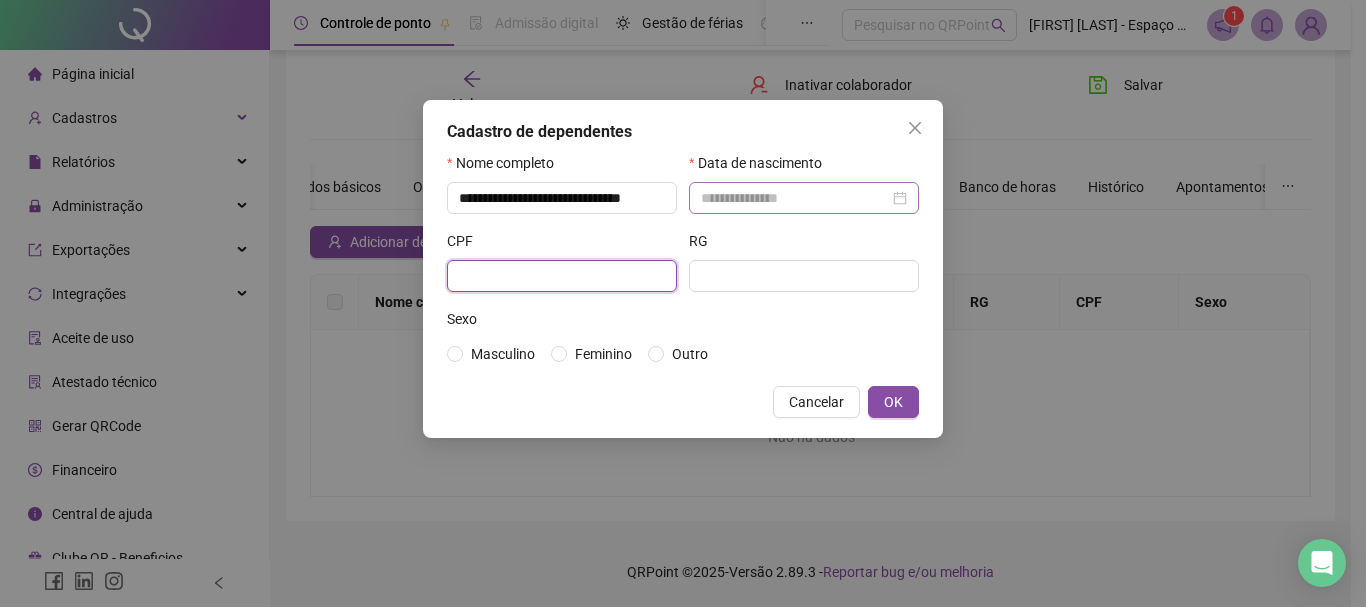 click at bounding box center (804, 198) 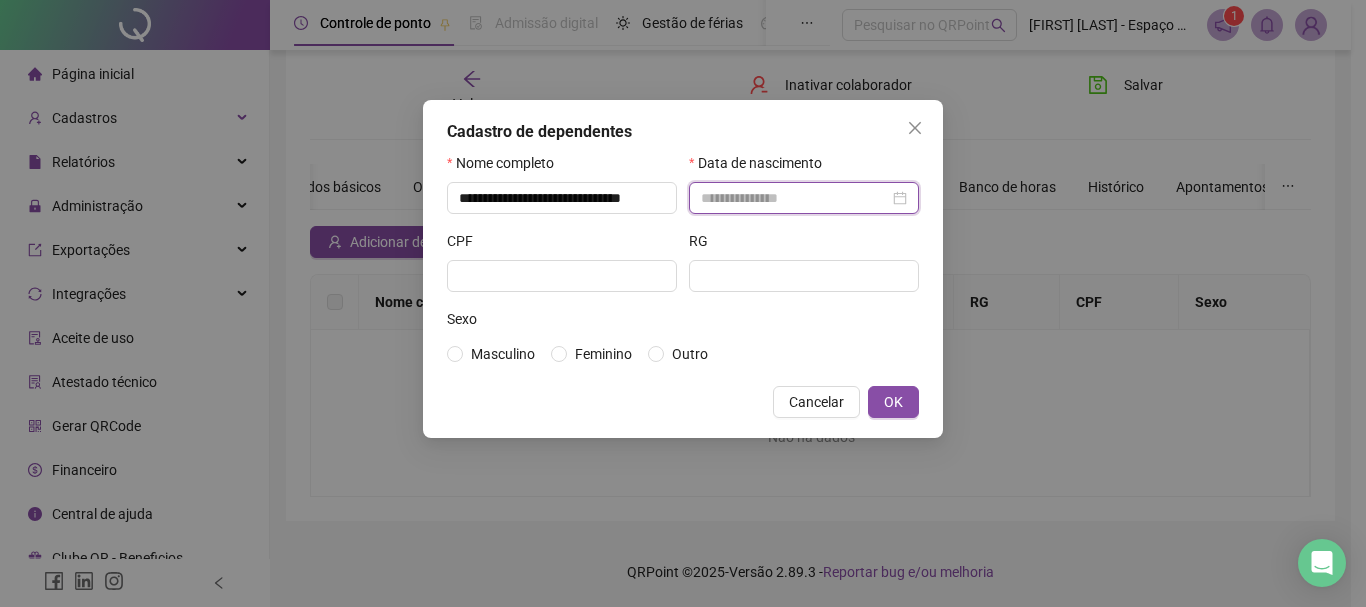 click at bounding box center [804, 198] 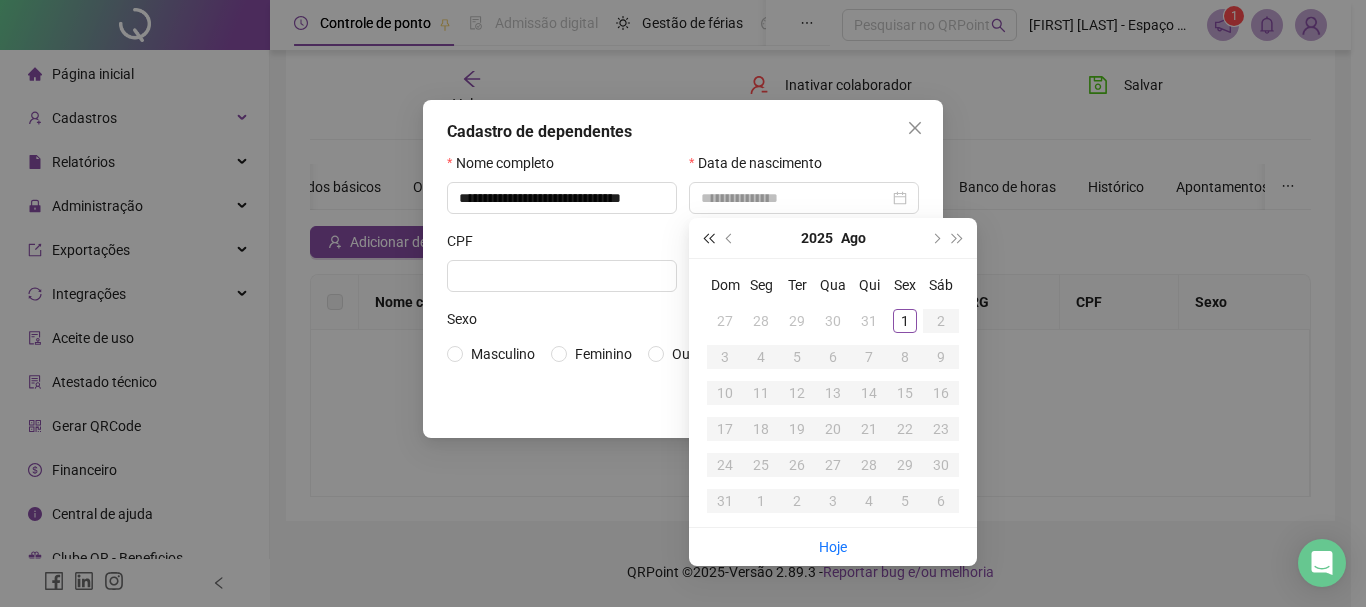 click at bounding box center [708, 238] 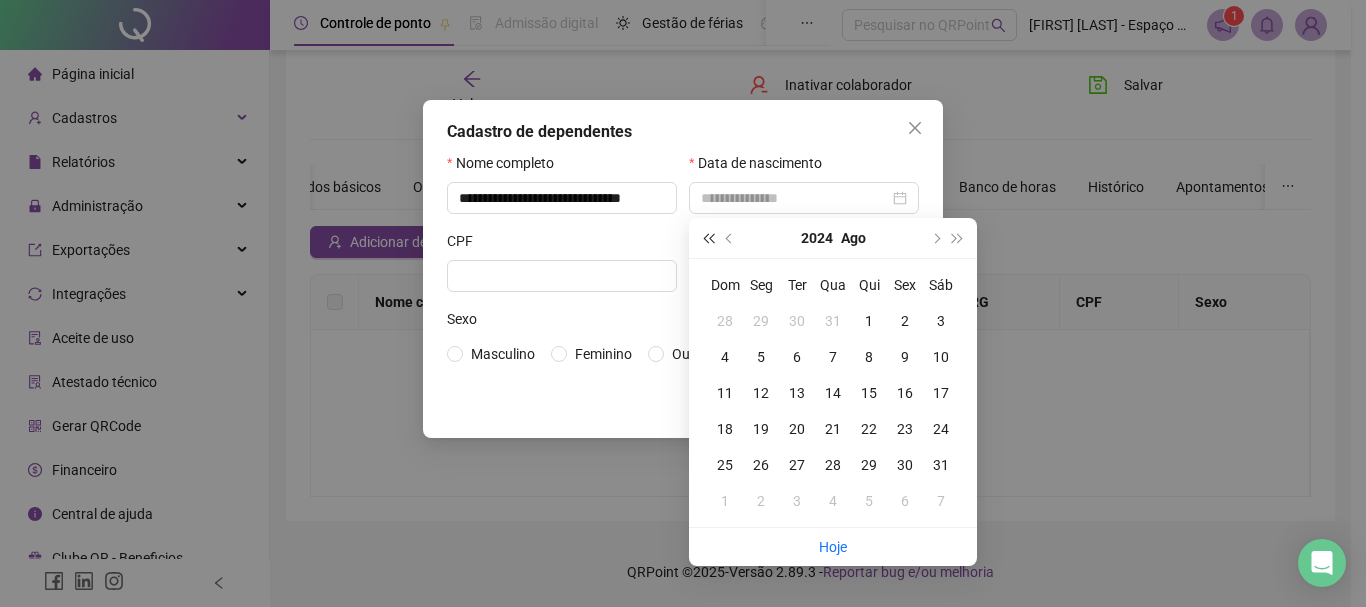 click at bounding box center [708, 238] 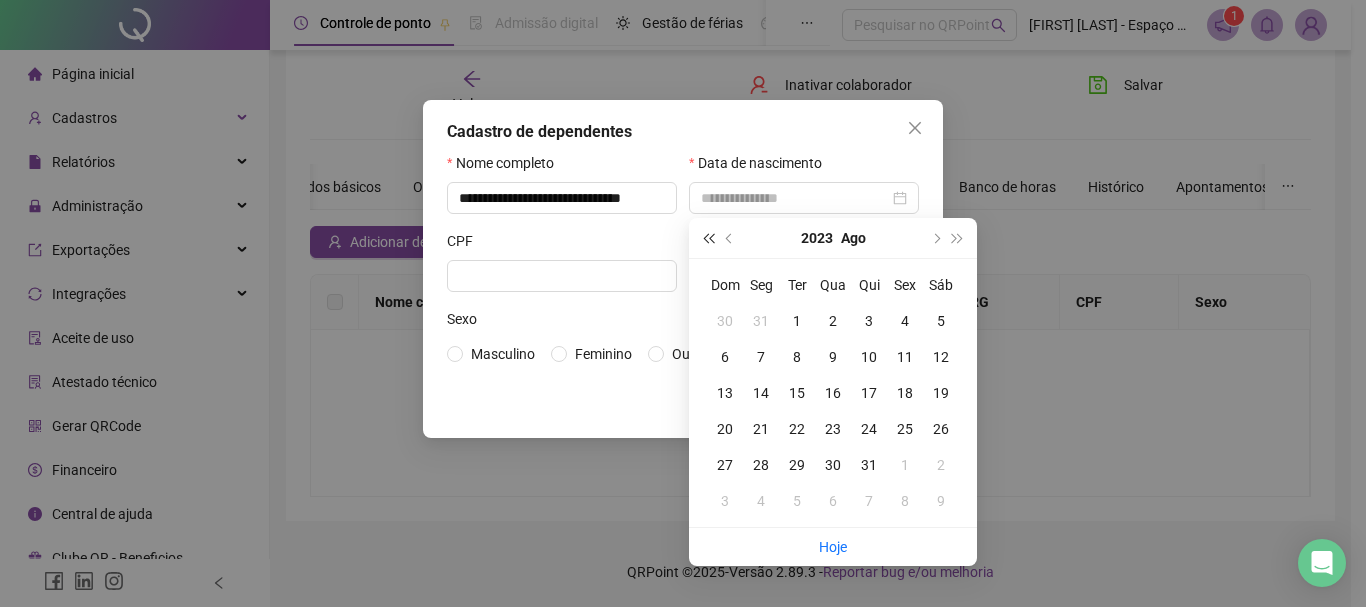 click at bounding box center [708, 238] 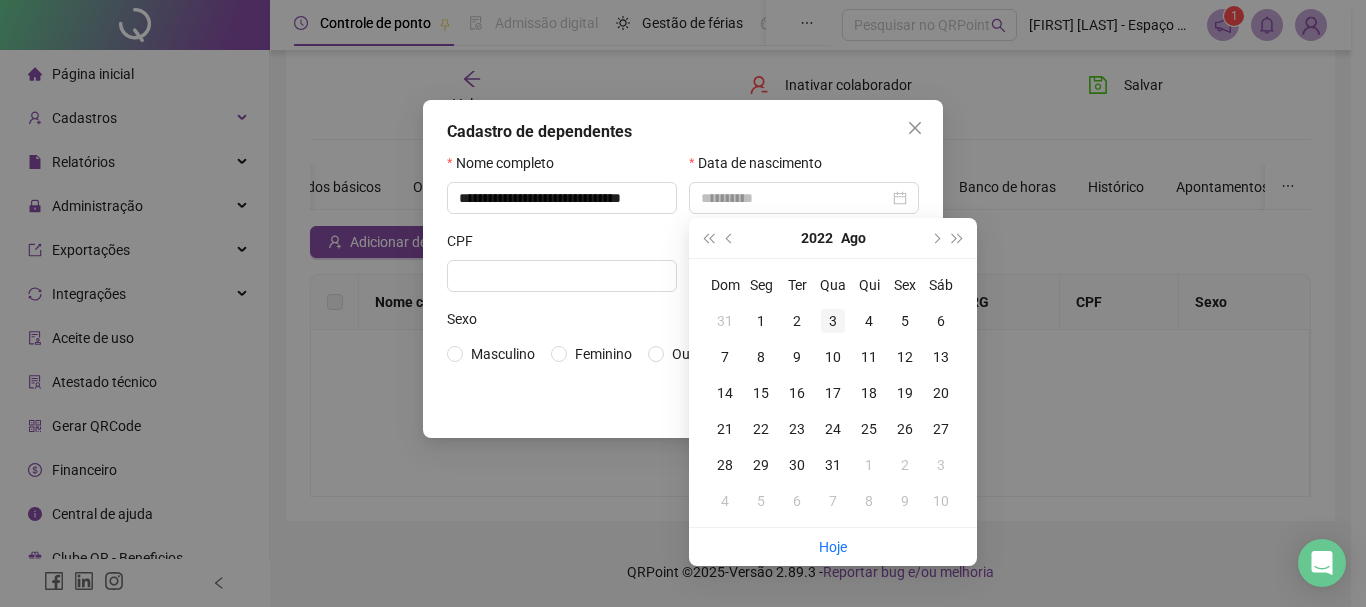 type on "**********" 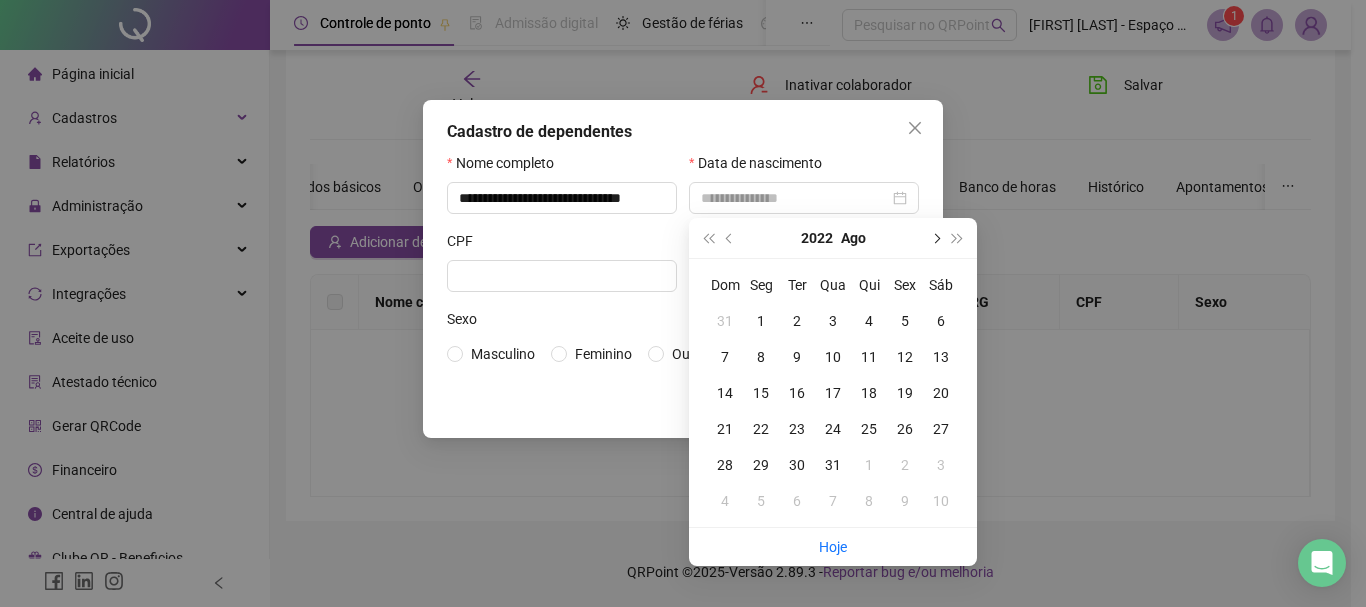 click at bounding box center (935, 238) 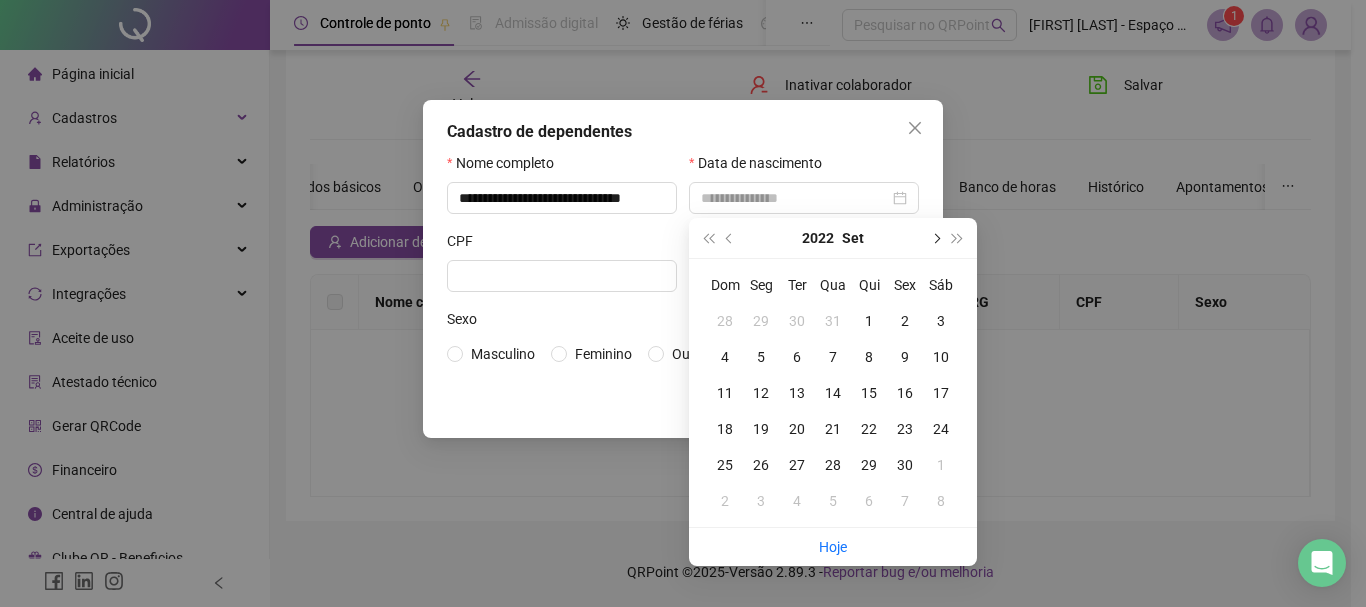 click at bounding box center [935, 238] 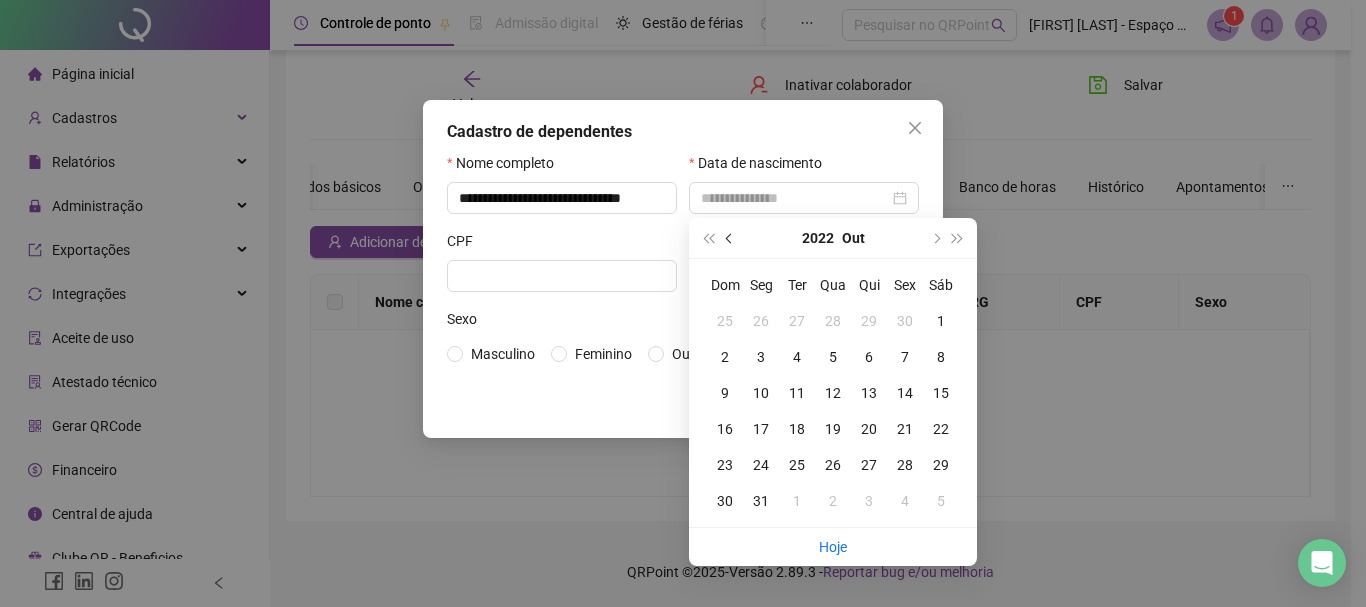 click at bounding box center (730, 238) 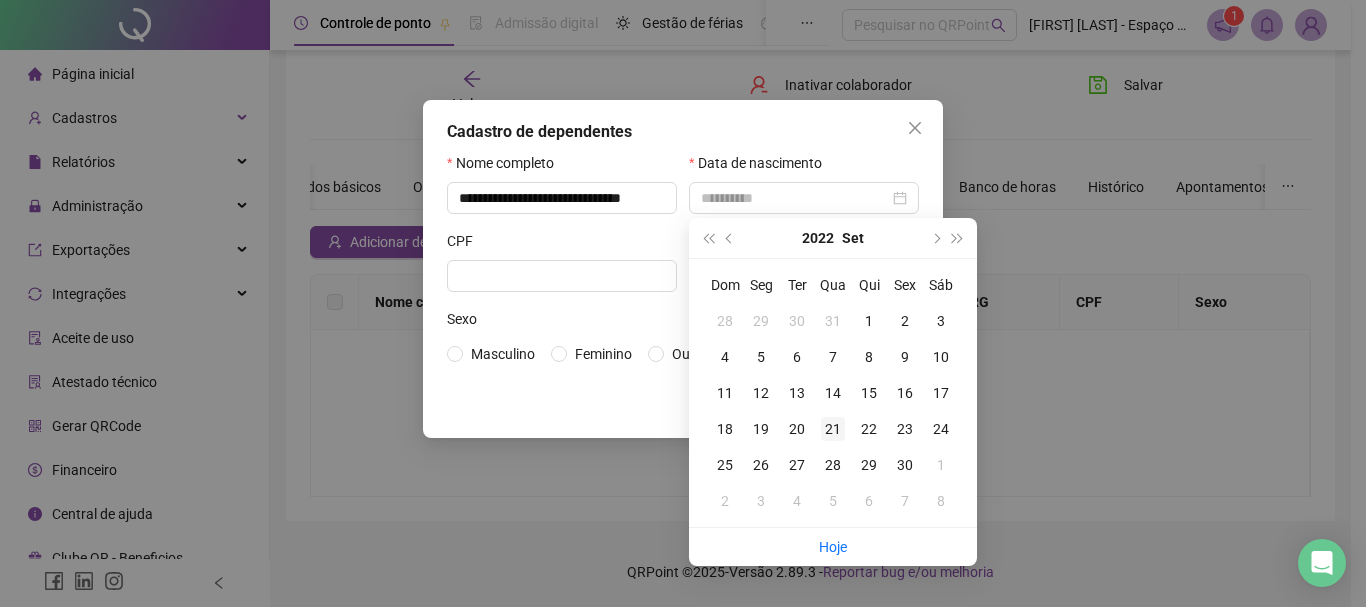 type on "**********" 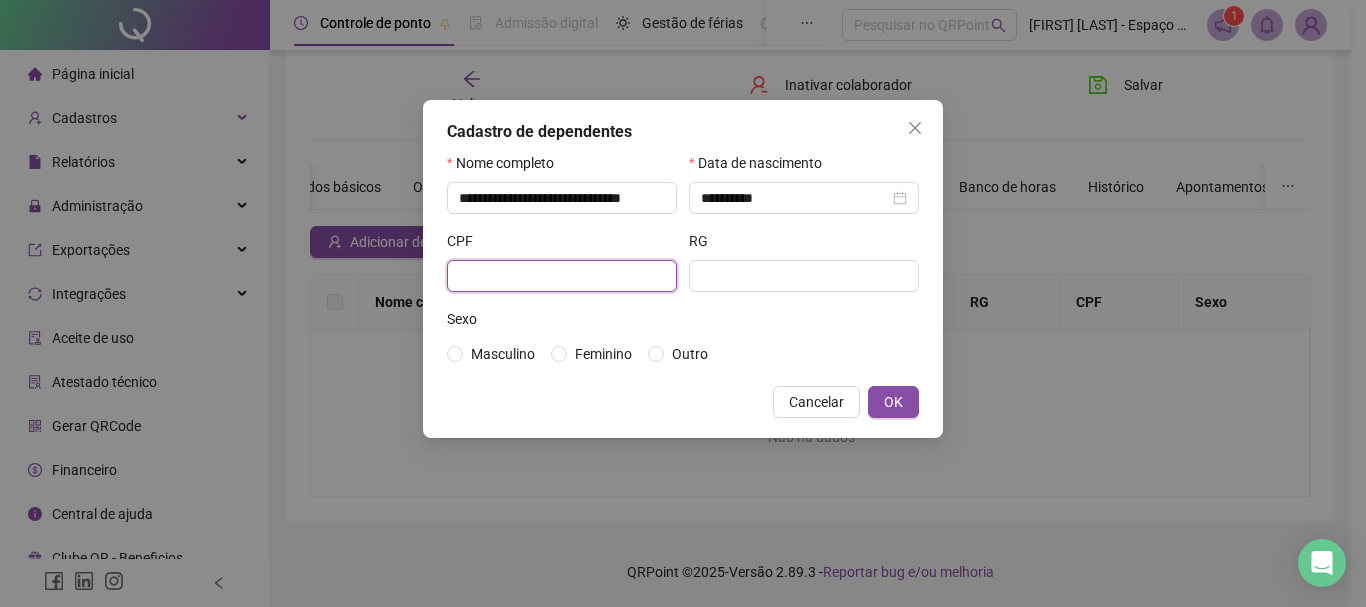 click at bounding box center (562, 276) 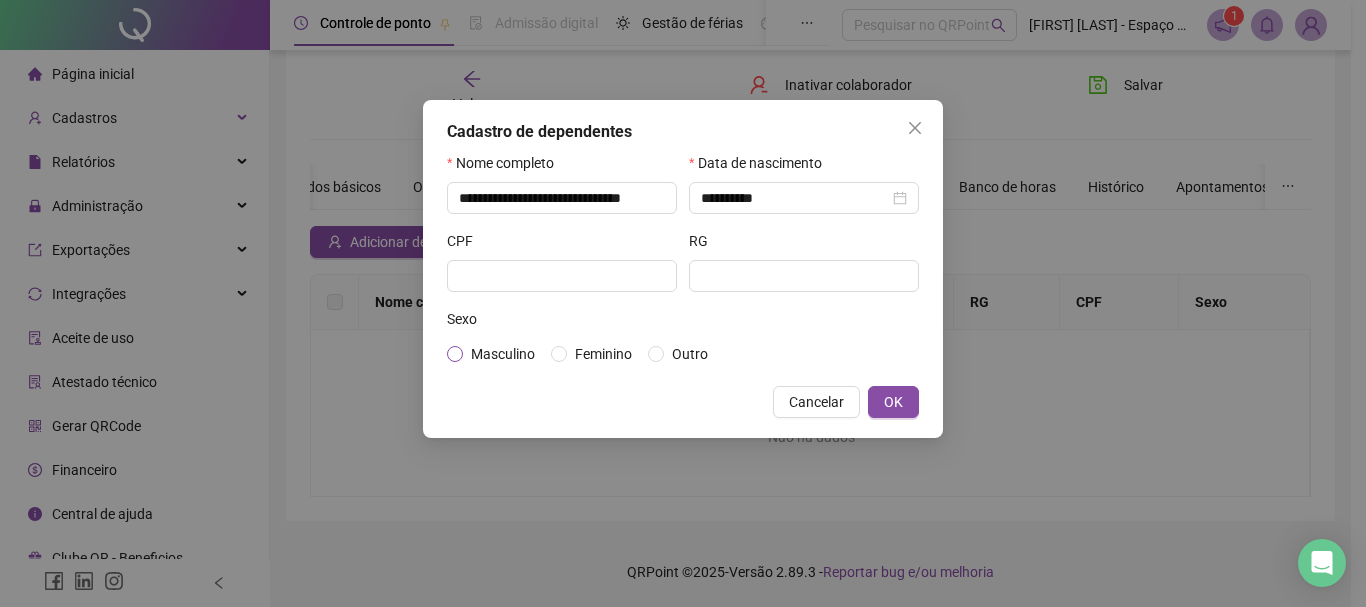 click on "Masculino" at bounding box center [503, 354] 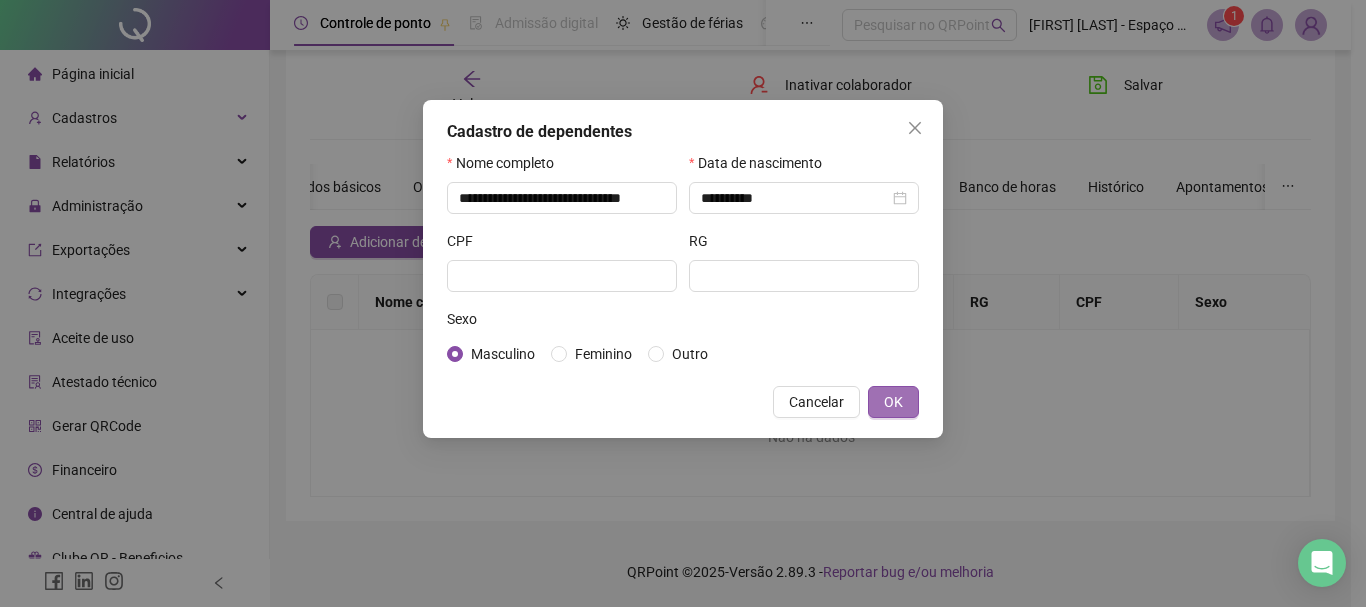 click on "OK" at bounding box center [893, 402] 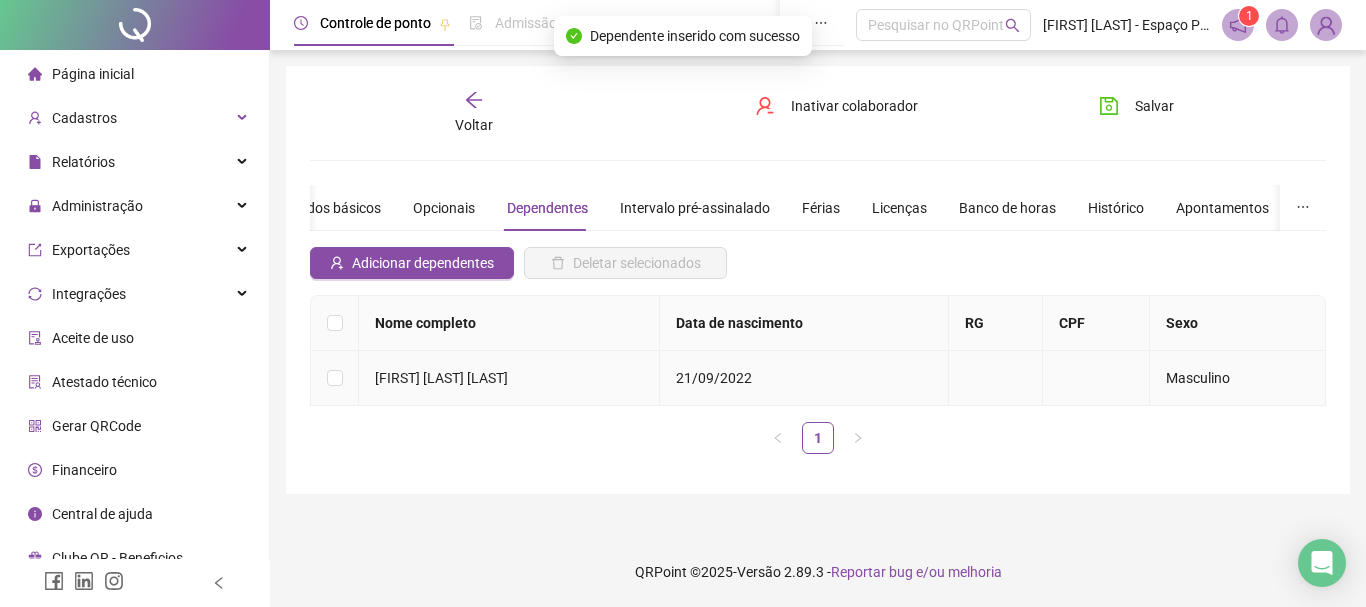 scroll, scrollTop: 0, scrollLeft: 0, axis: both 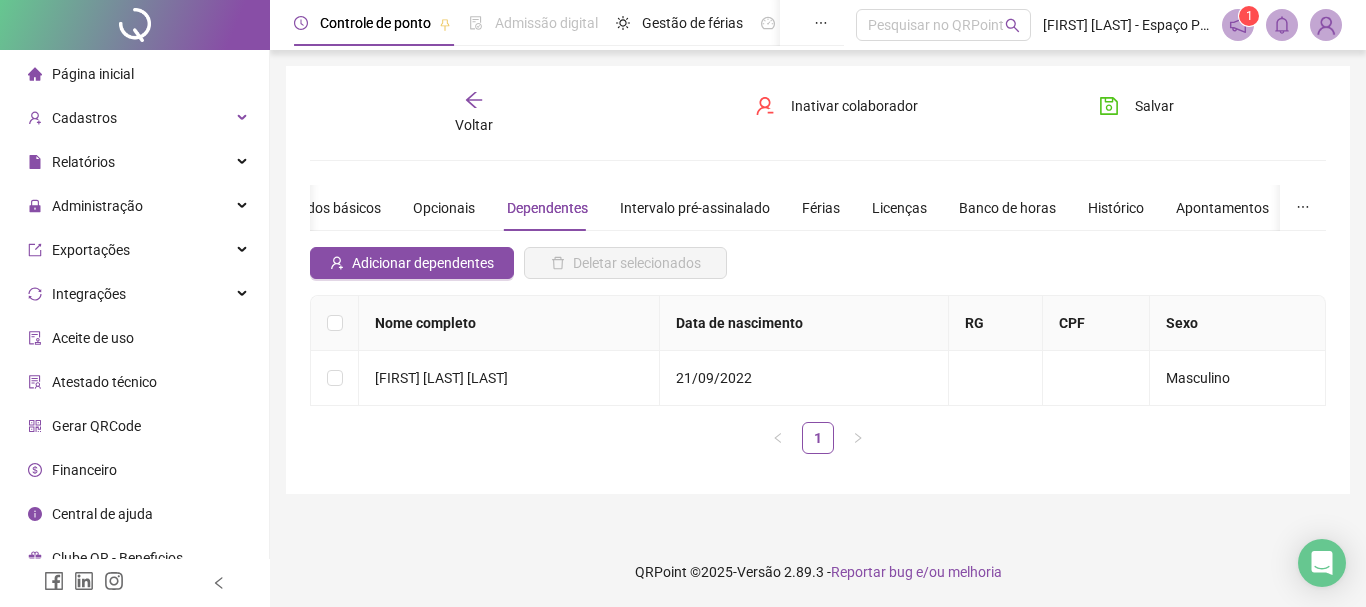type 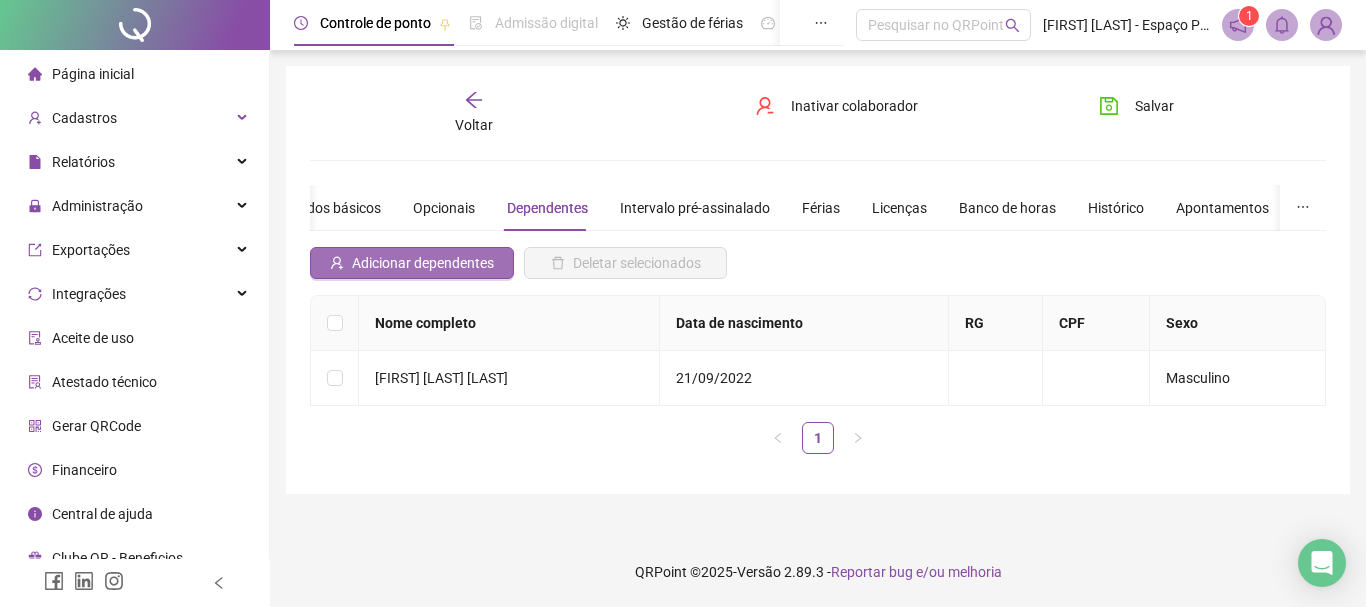 click on "Adicionar dependentes" at bounding box center [423, 263] 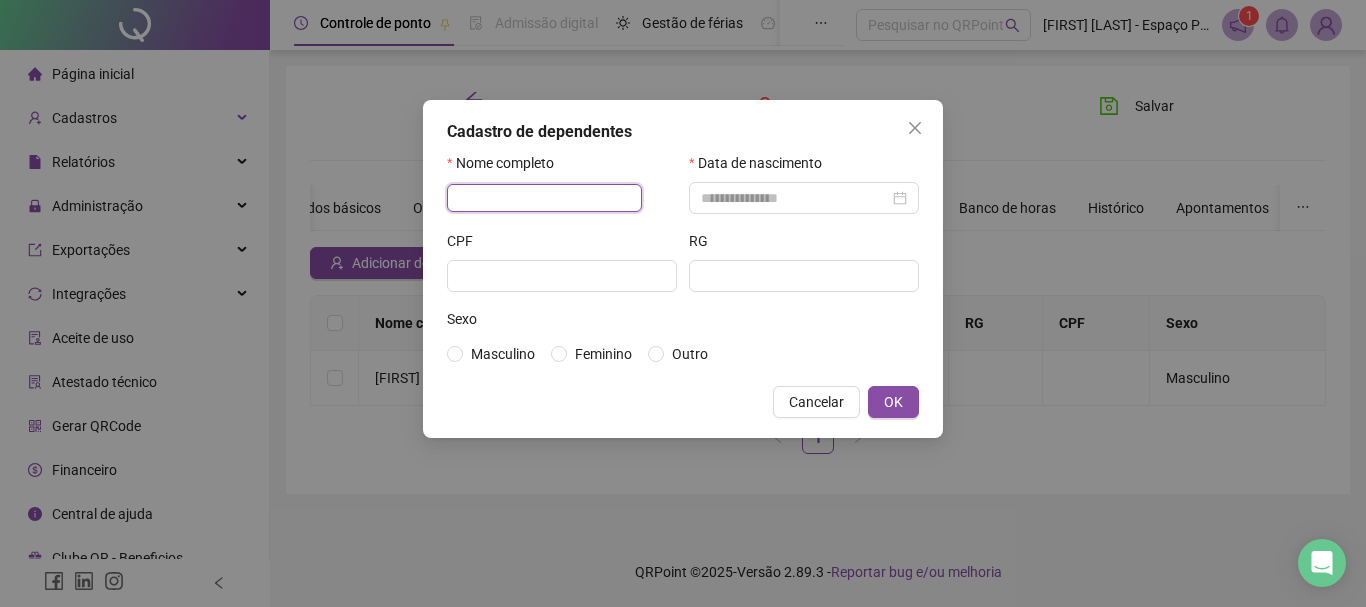 click at bounding box center [544, 197] 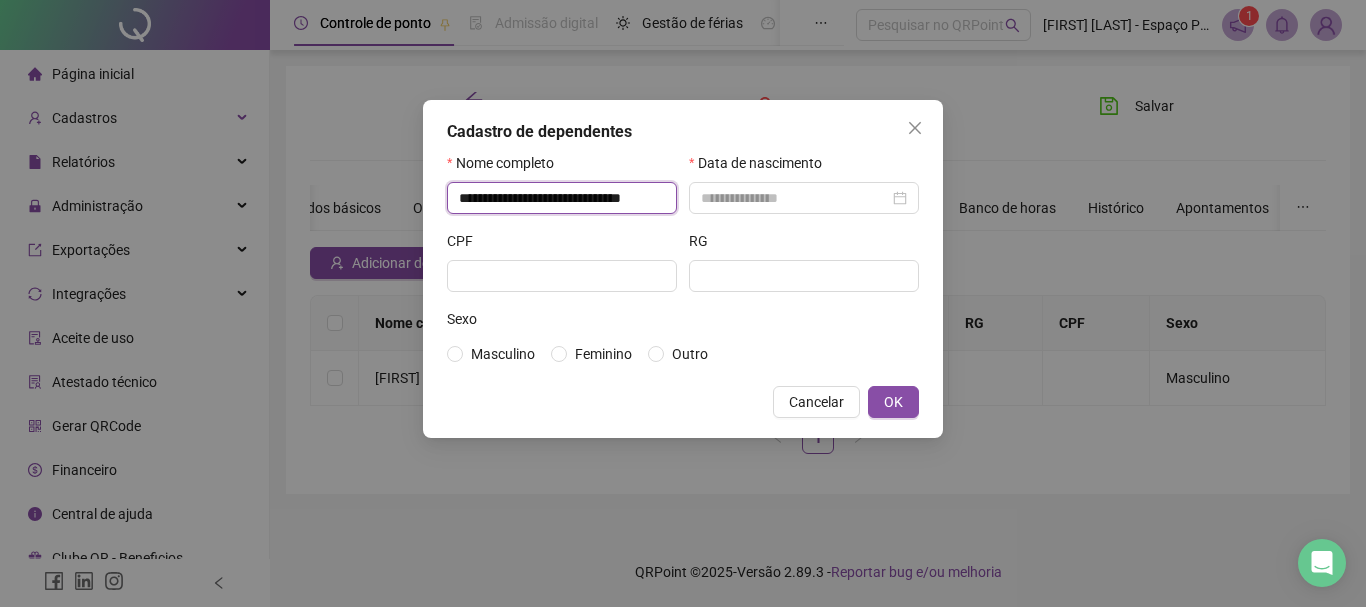 scroll, scrollTop: 0, scrollLeft: 57, axis: horizontal 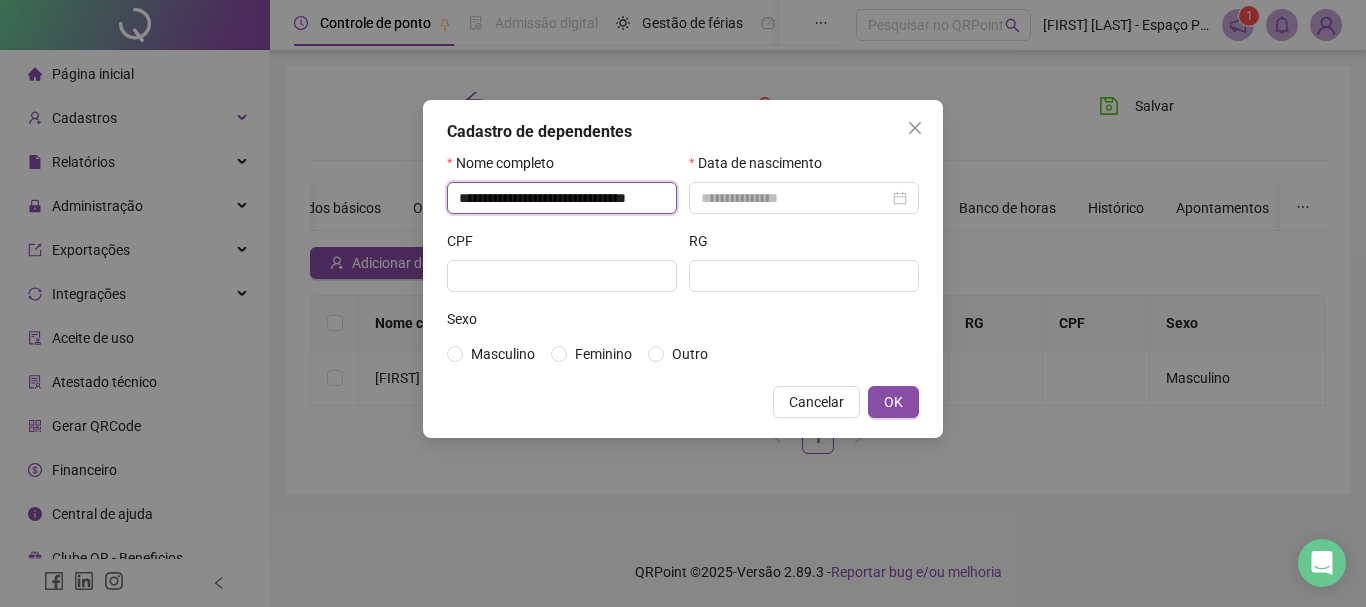 type on "**********" 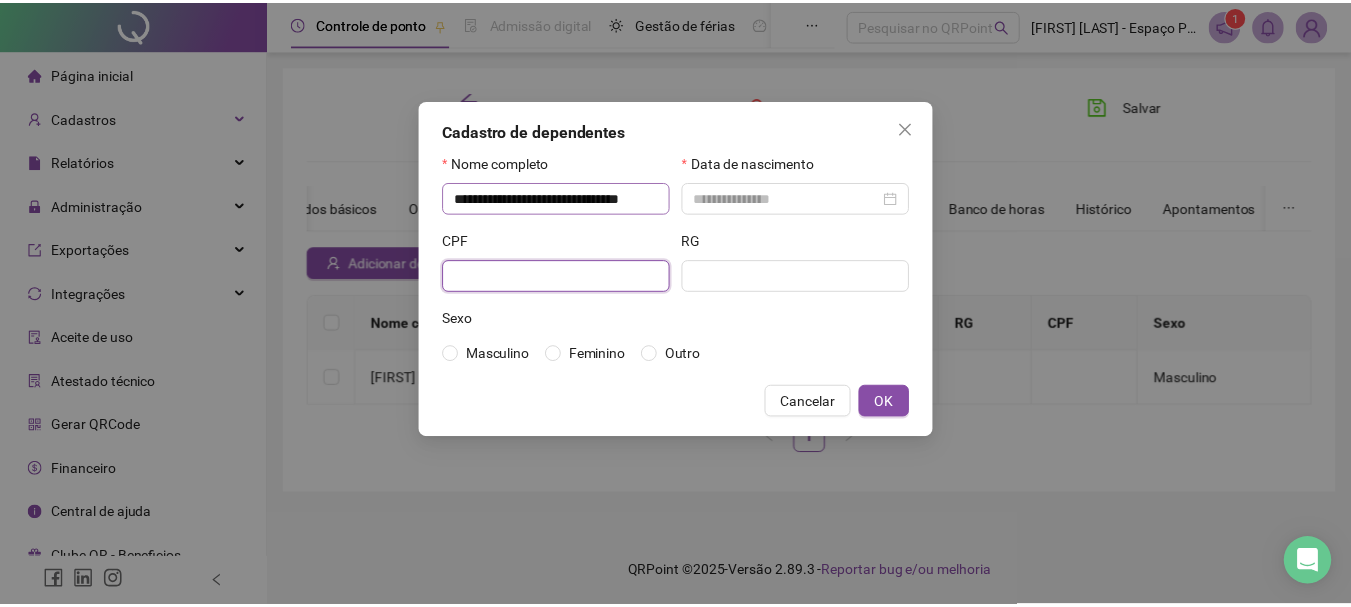 scroll, scrollTop: 0, scrollLeft: 0, axis: both 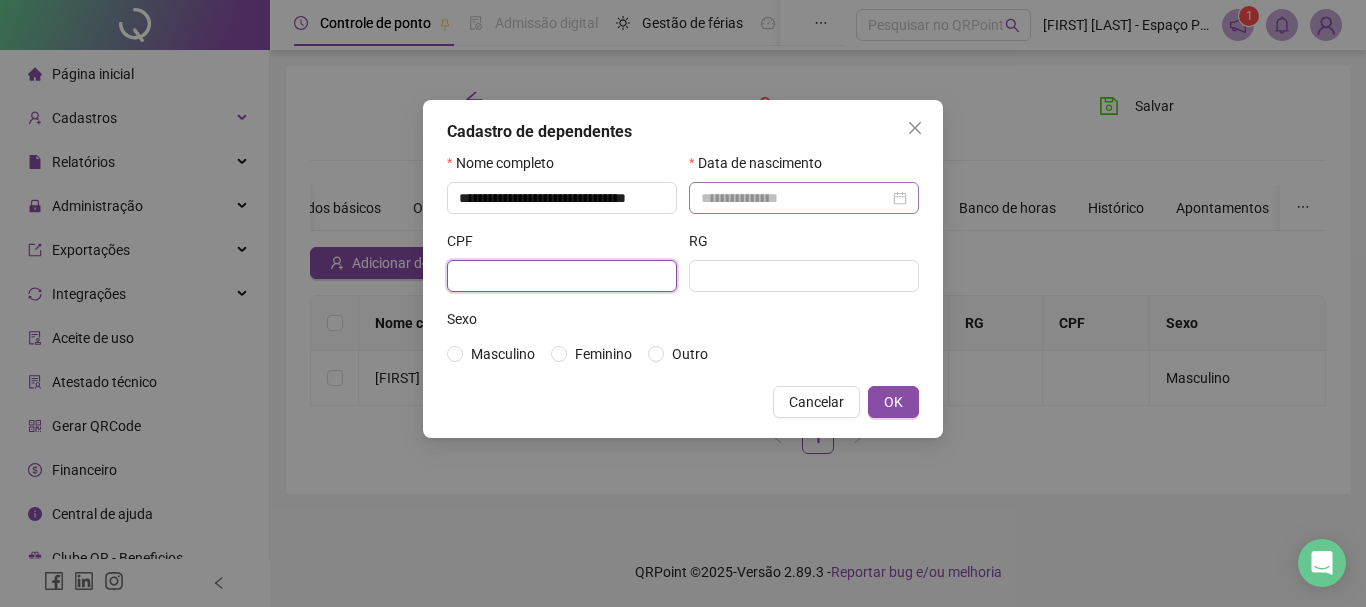 click at bounding box center (804, 198) 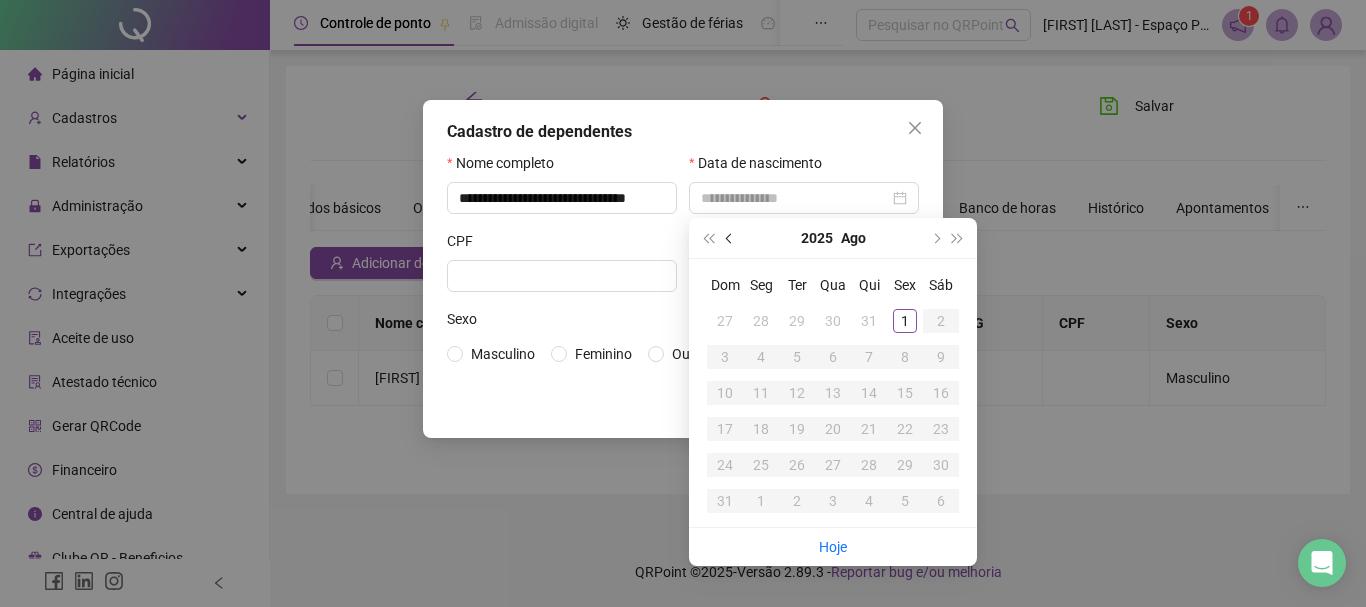click at bounding box center (731, 238) 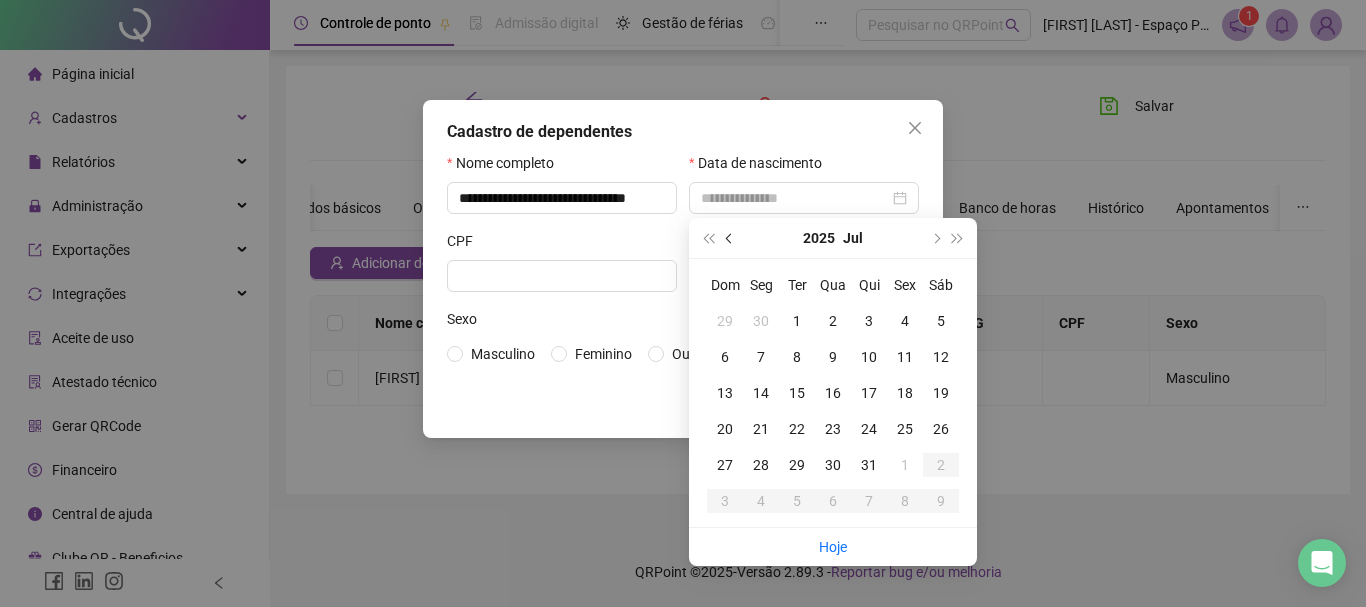 click at bounding box center (731, 238) 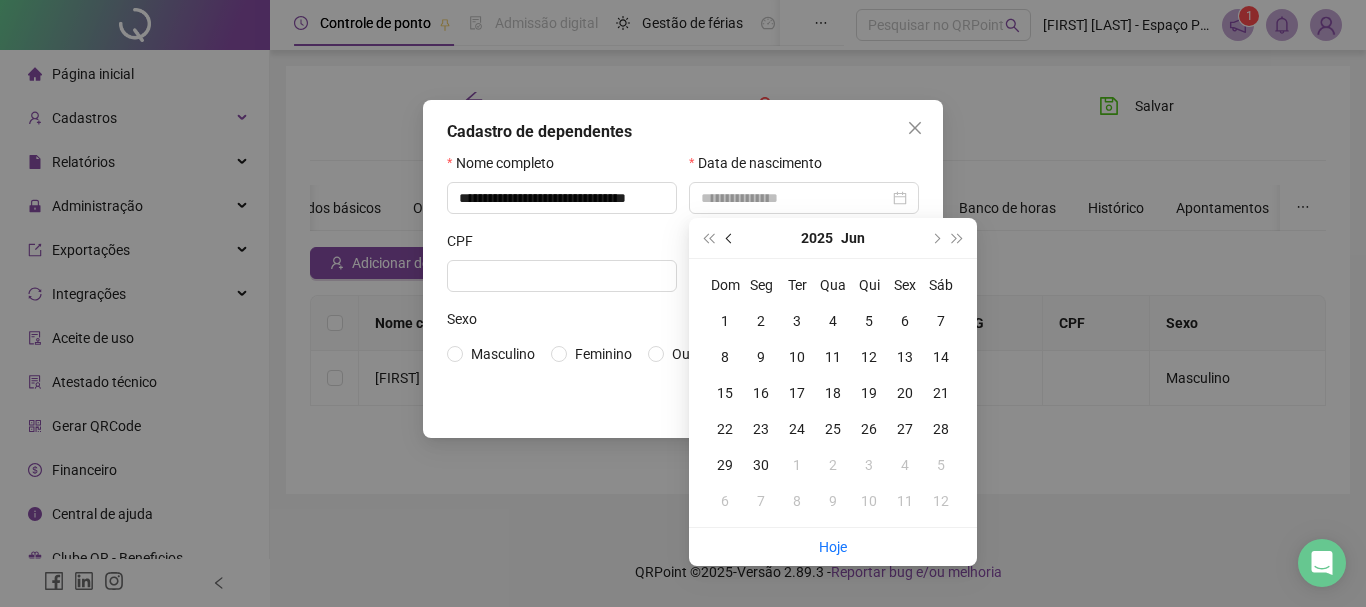 click at bounding box center [731, 238] 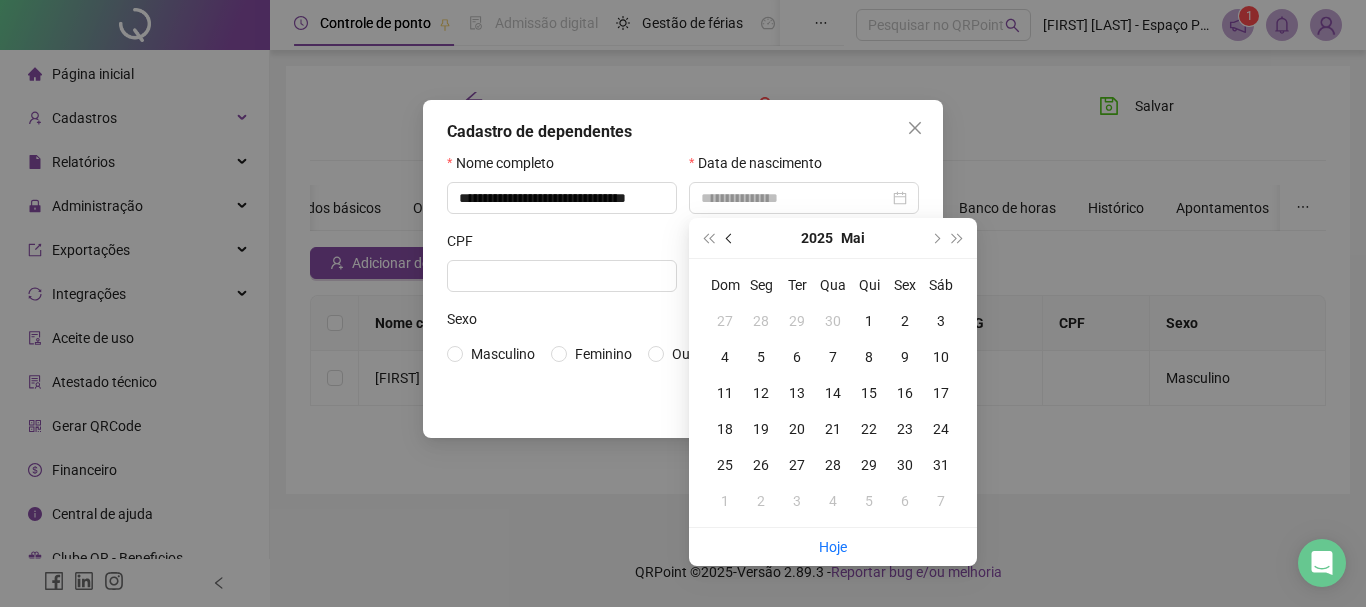 click at bounding box center [731, 238] 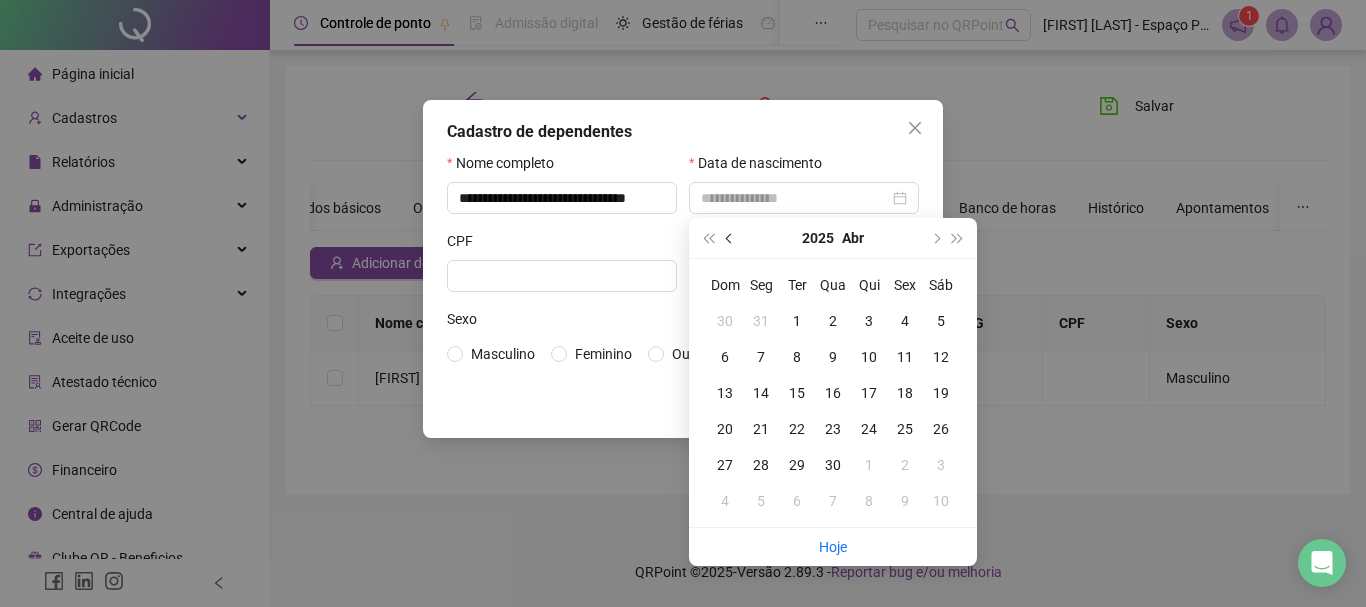 click at bounding box center [731, 238] 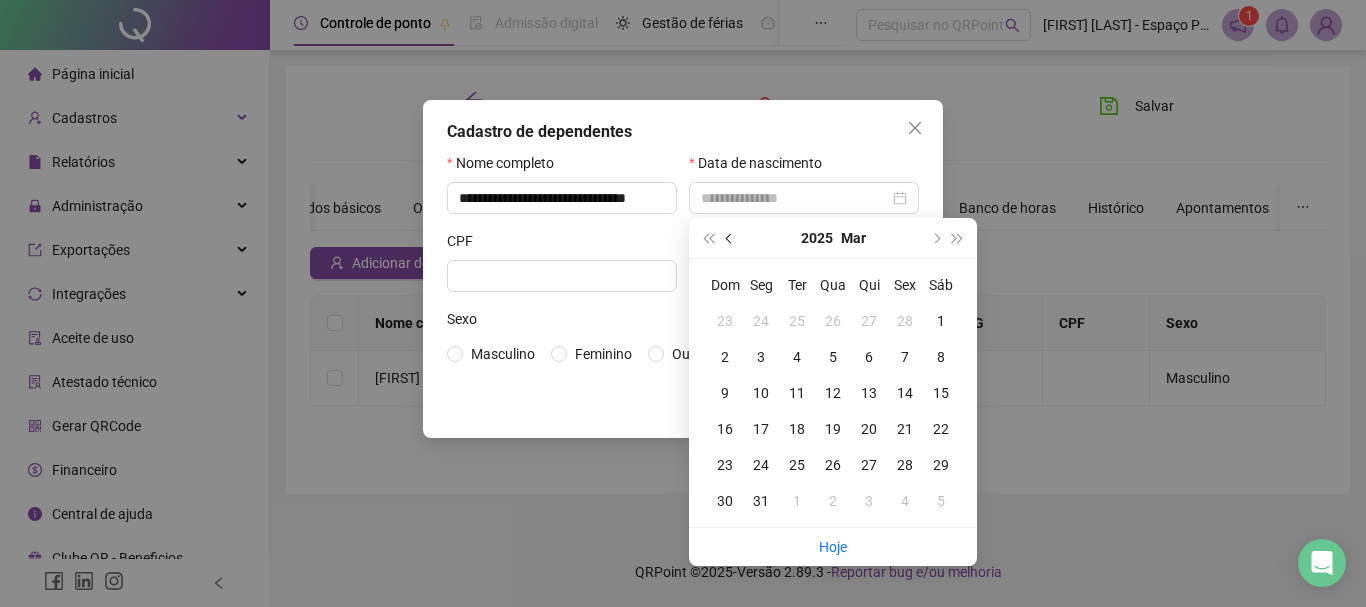 click at bounding box center (731, 238) 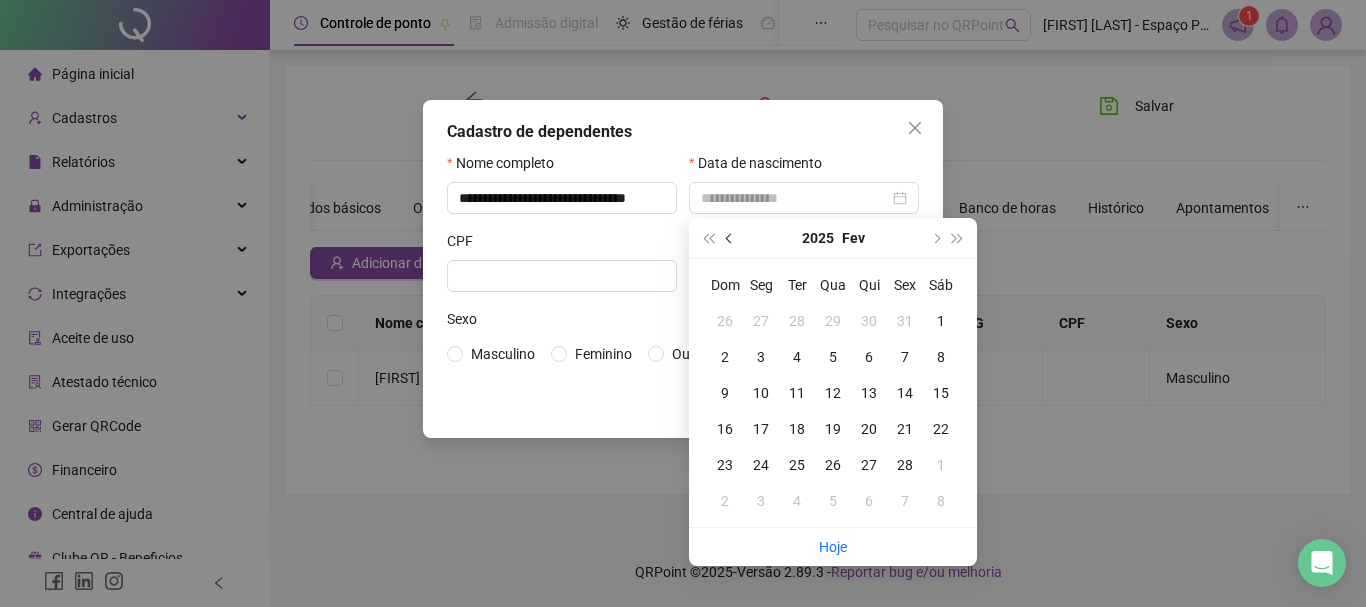 click at bounding box center [731, 238] 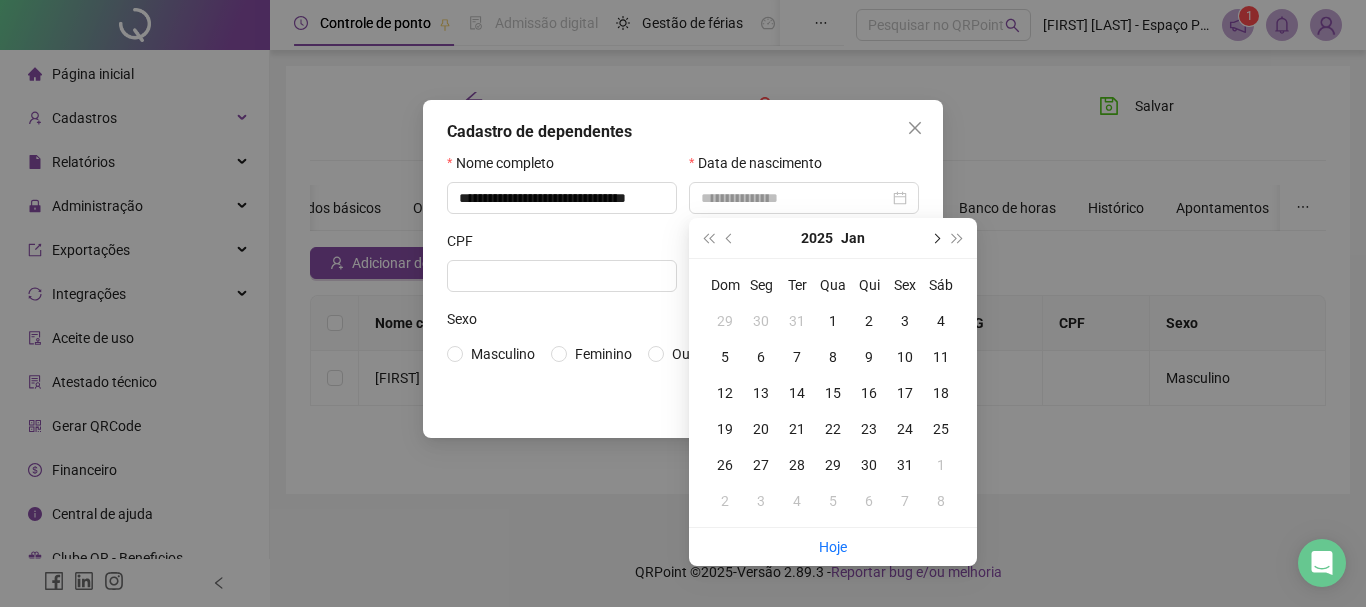 click at bounding box center (935, 238) 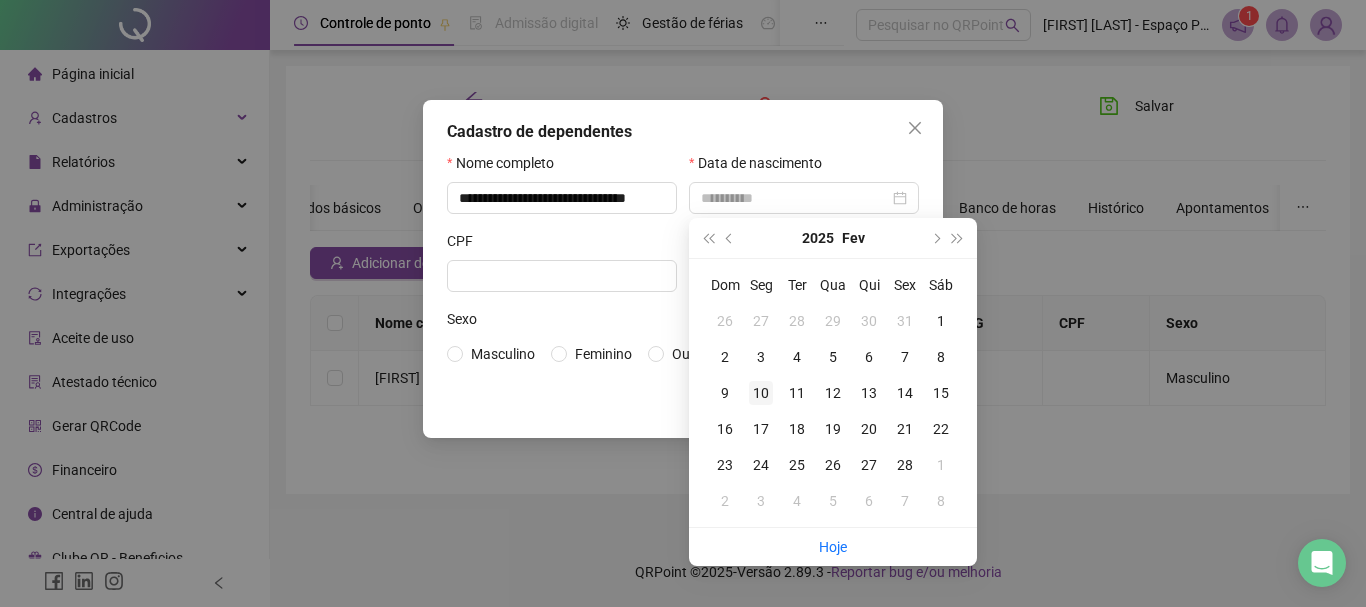 type on "**********" 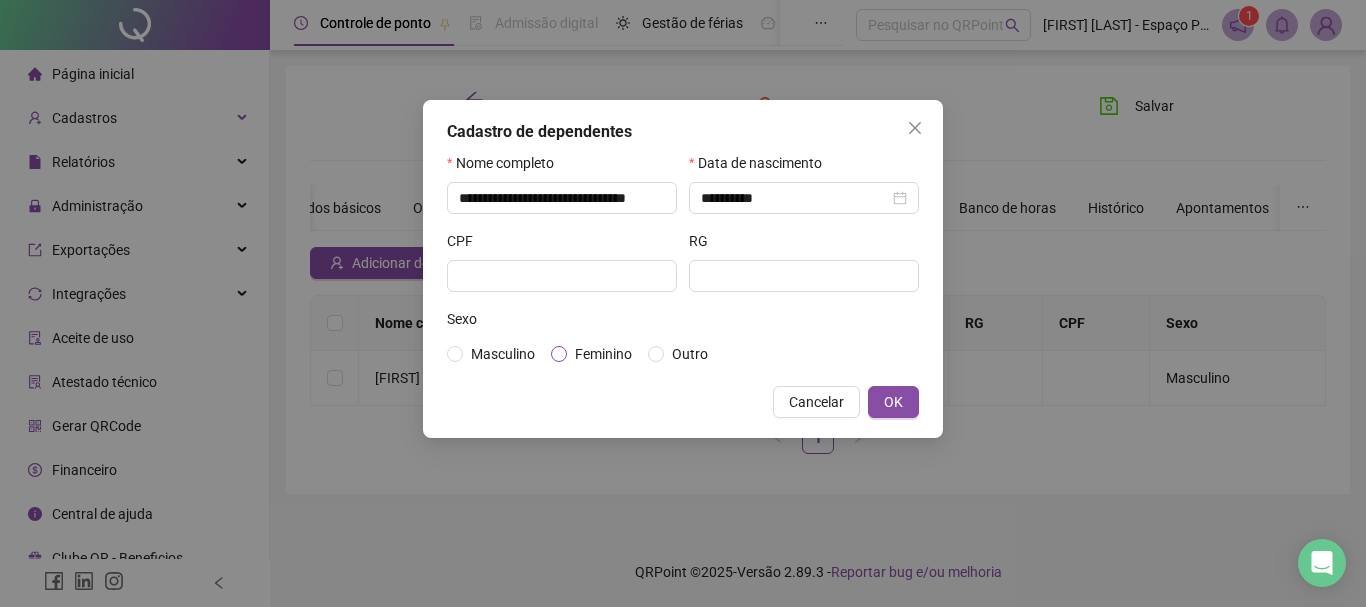 click on "Feminino" at bounding box center (603, 354) 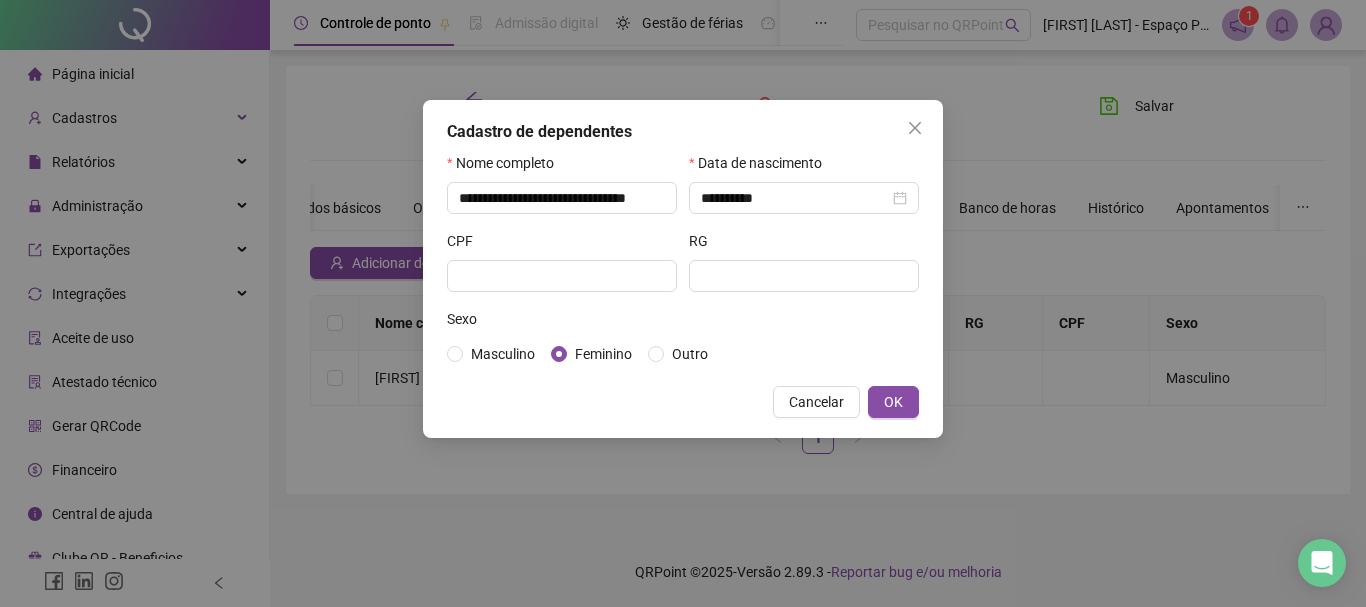 click on "**********" at bounding box center (683, 269) 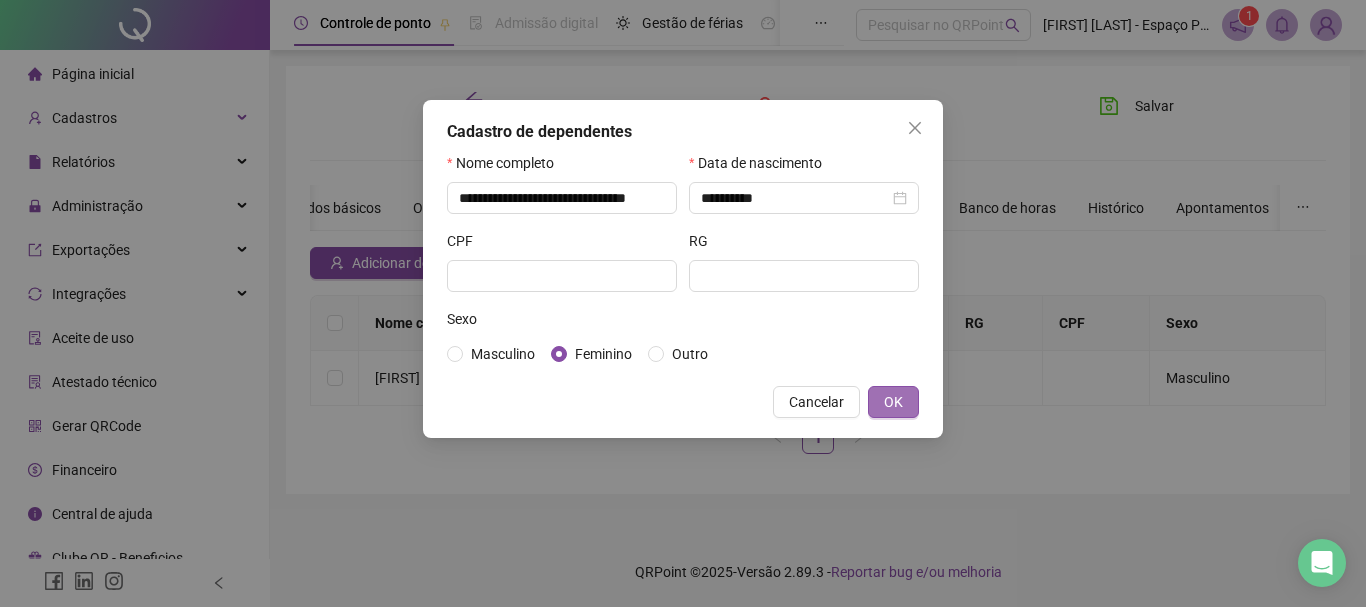 click on "OK" at bounding box center (893, 402) 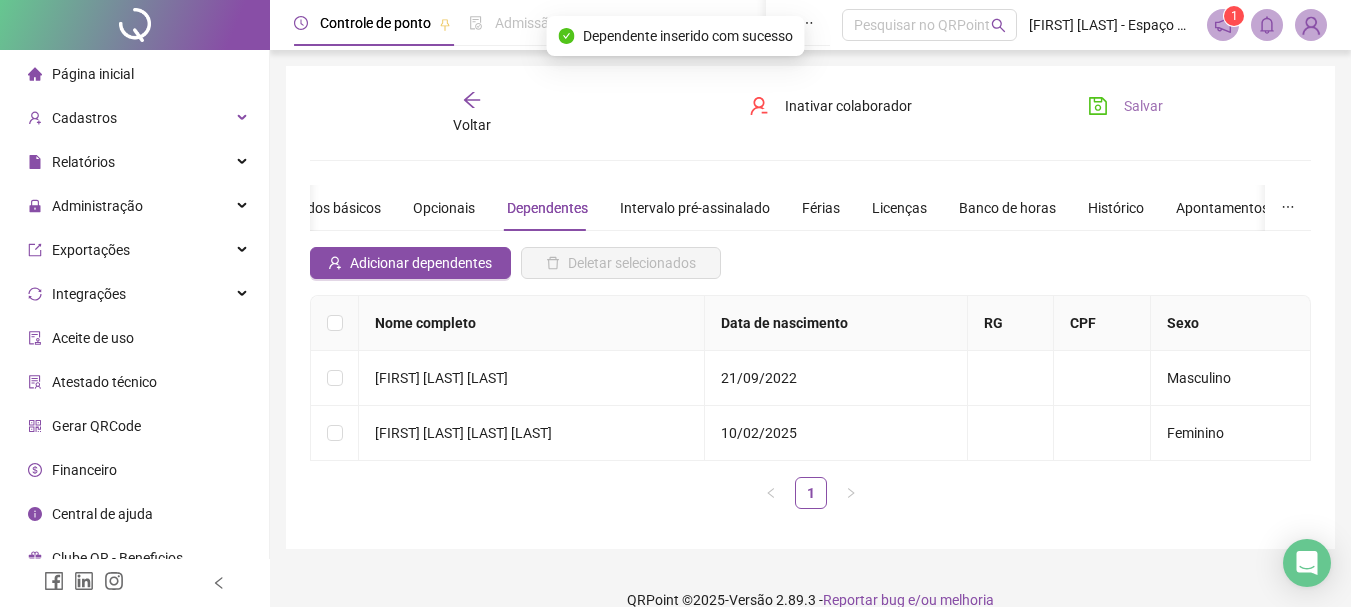 click on "Salvar" at bounding box center [1143, 106] 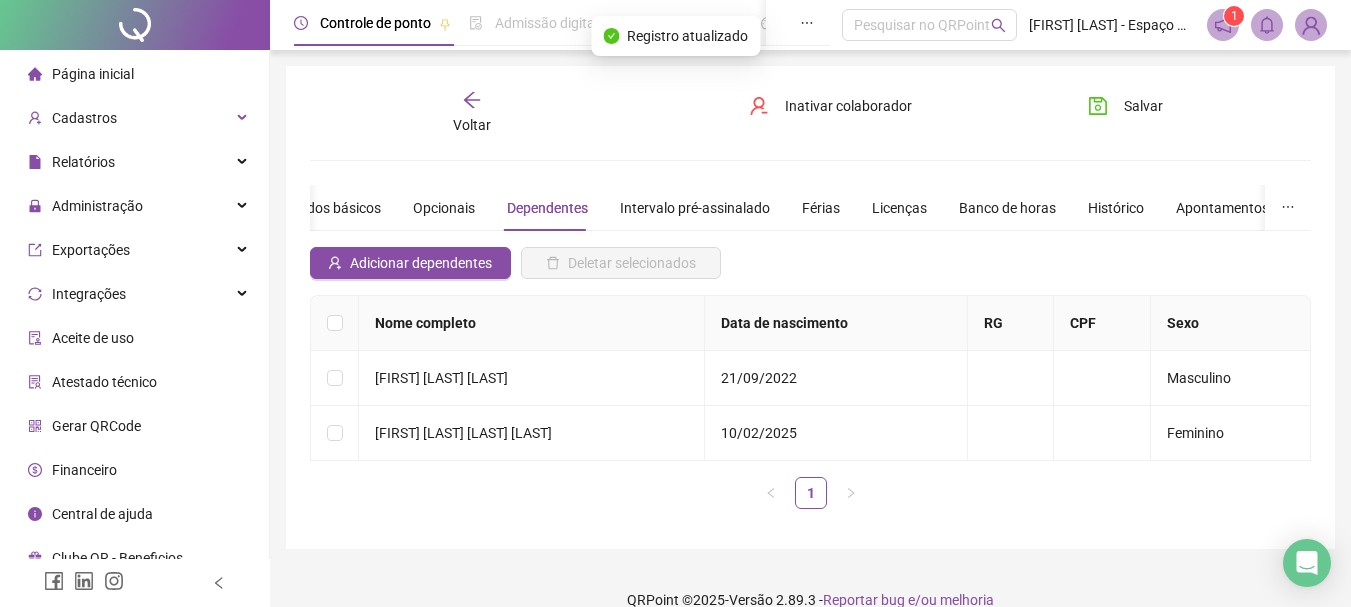 click 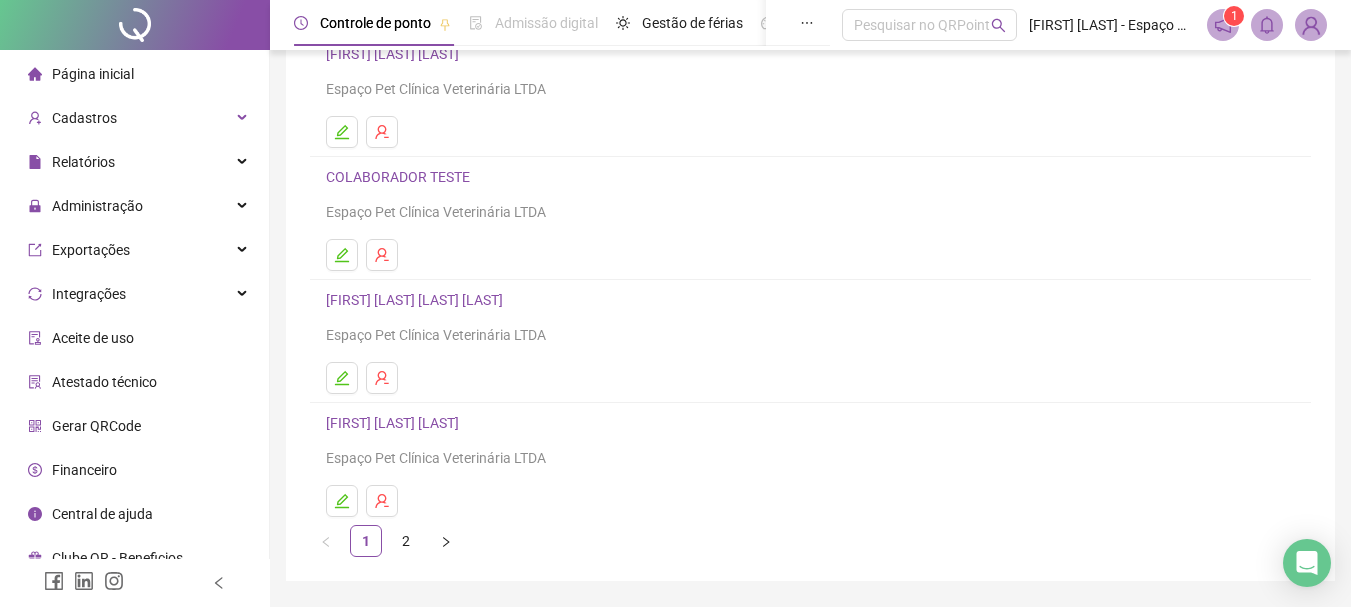 scroll, scrollTop: 0, scrollLeft: 0, axis: both 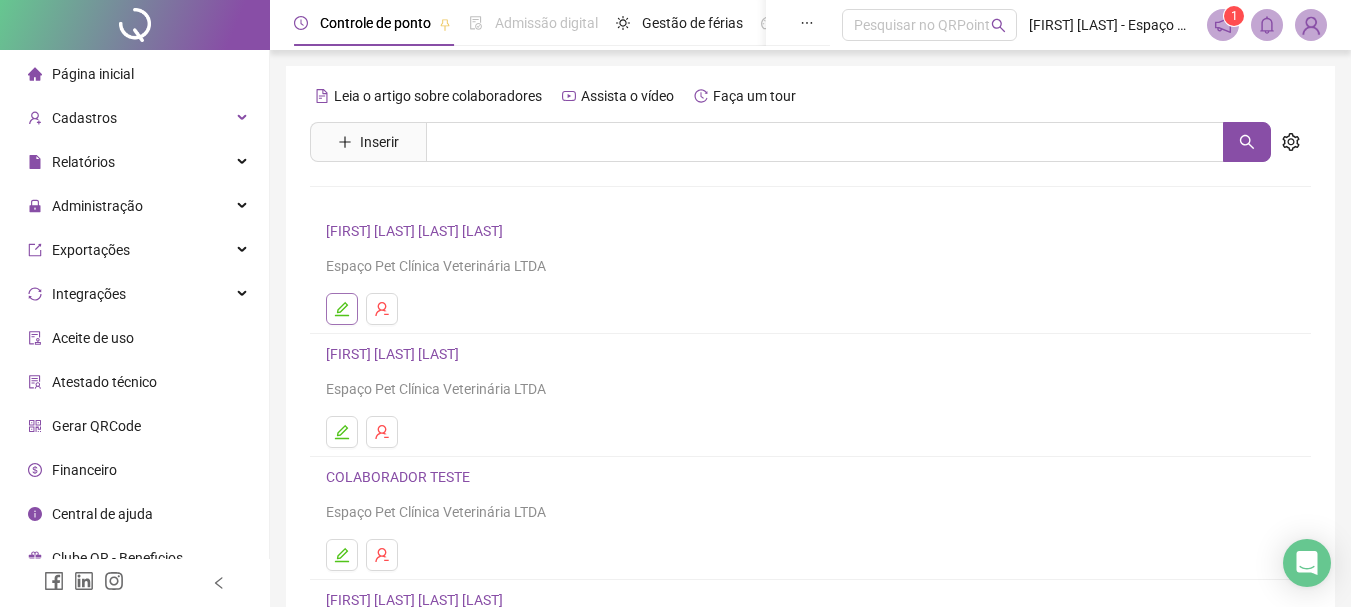 click 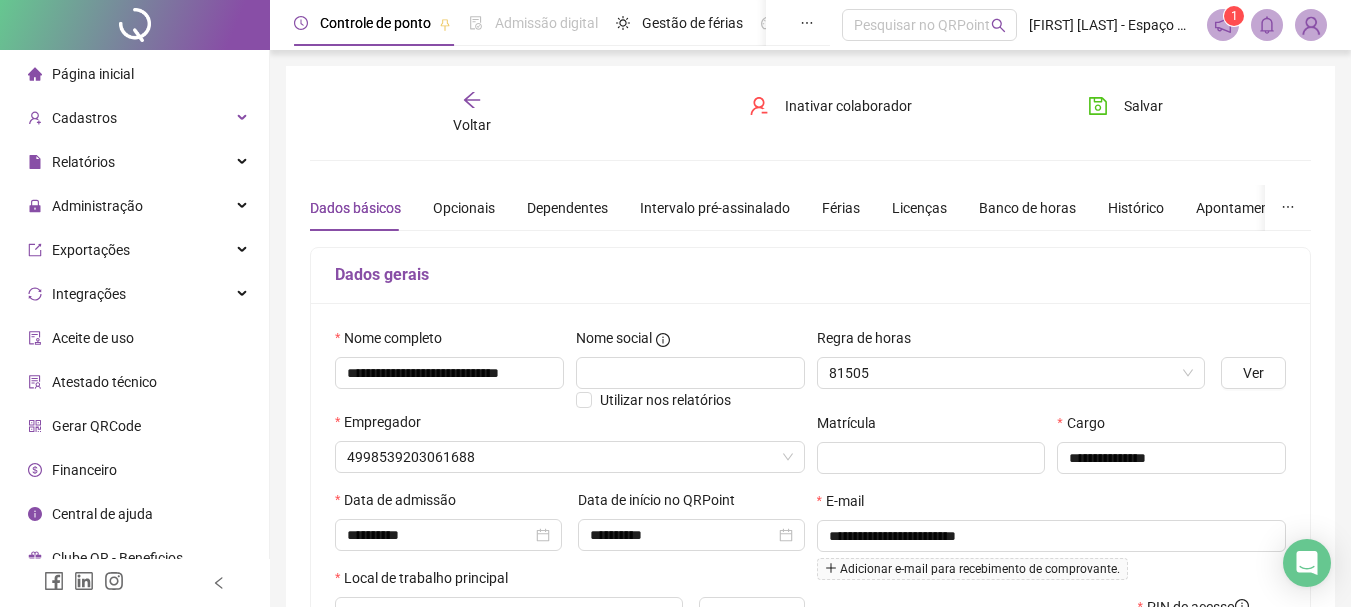 type on "*******" 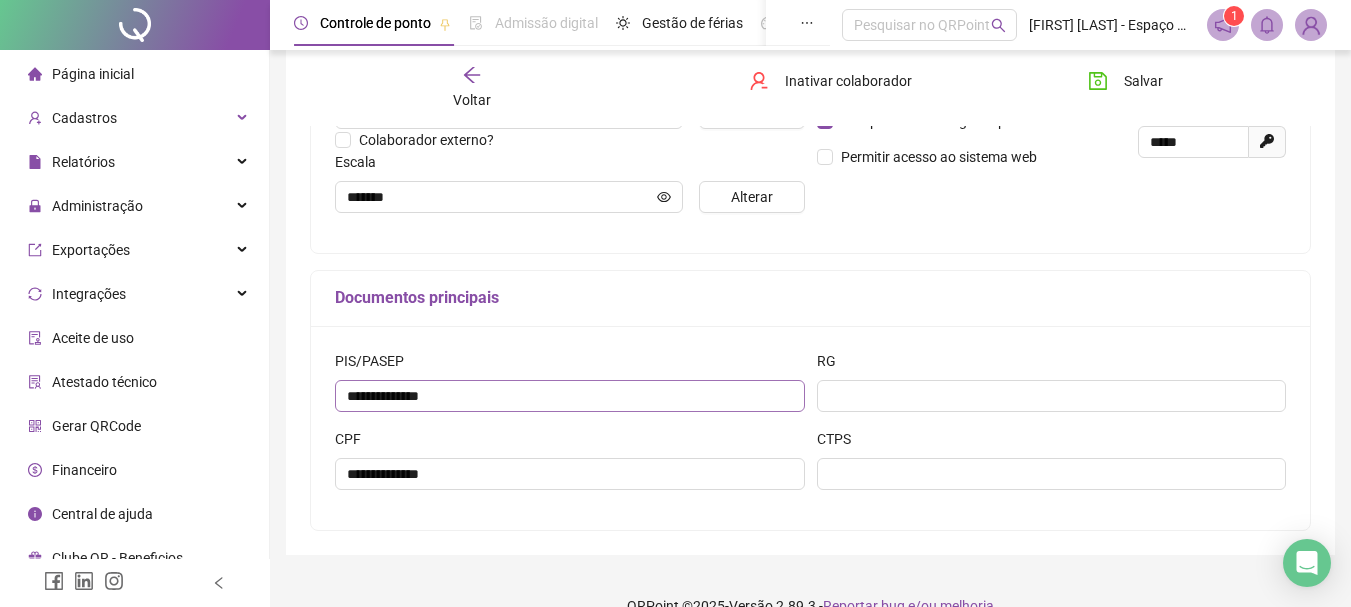 scroll, scrollTop: 0, scrollLeft: 0, axis: both 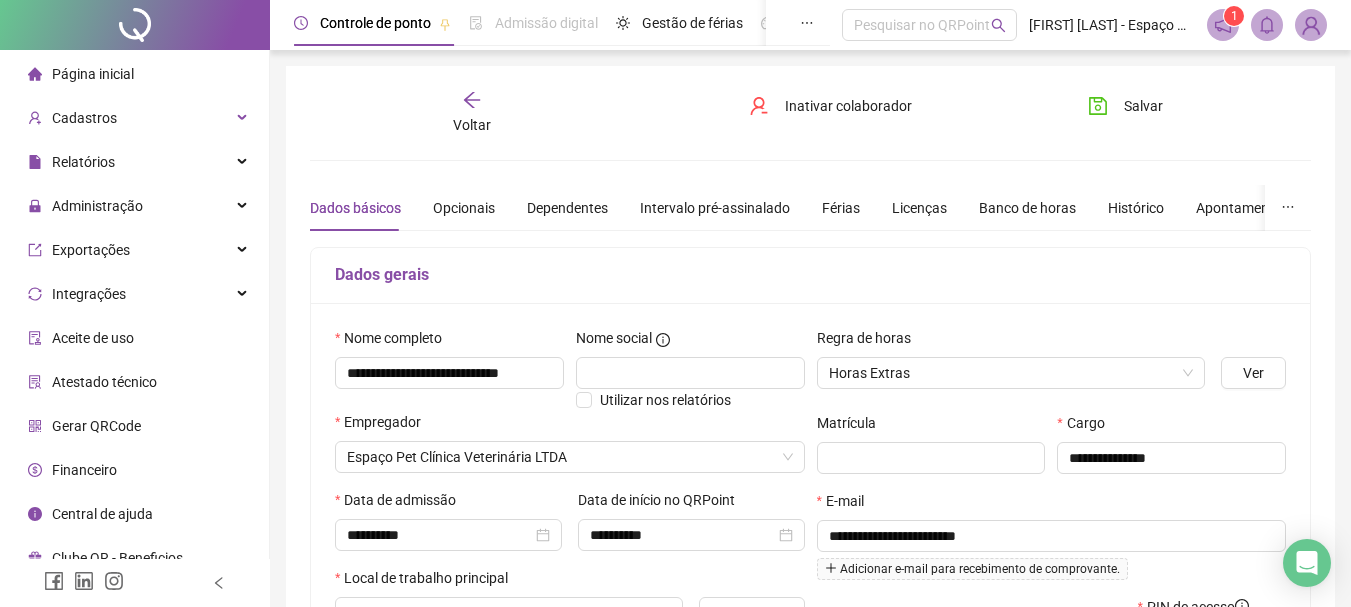 click 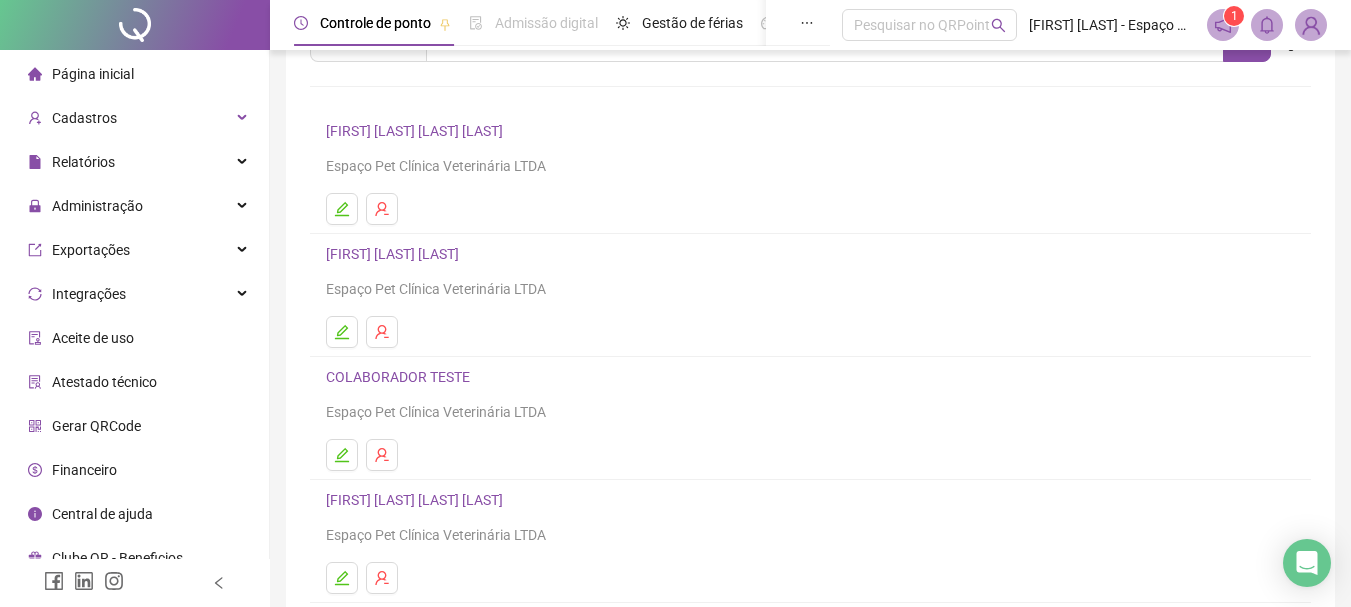 scroll, scrollTop: 0, scrollLeft: 0, axis: both 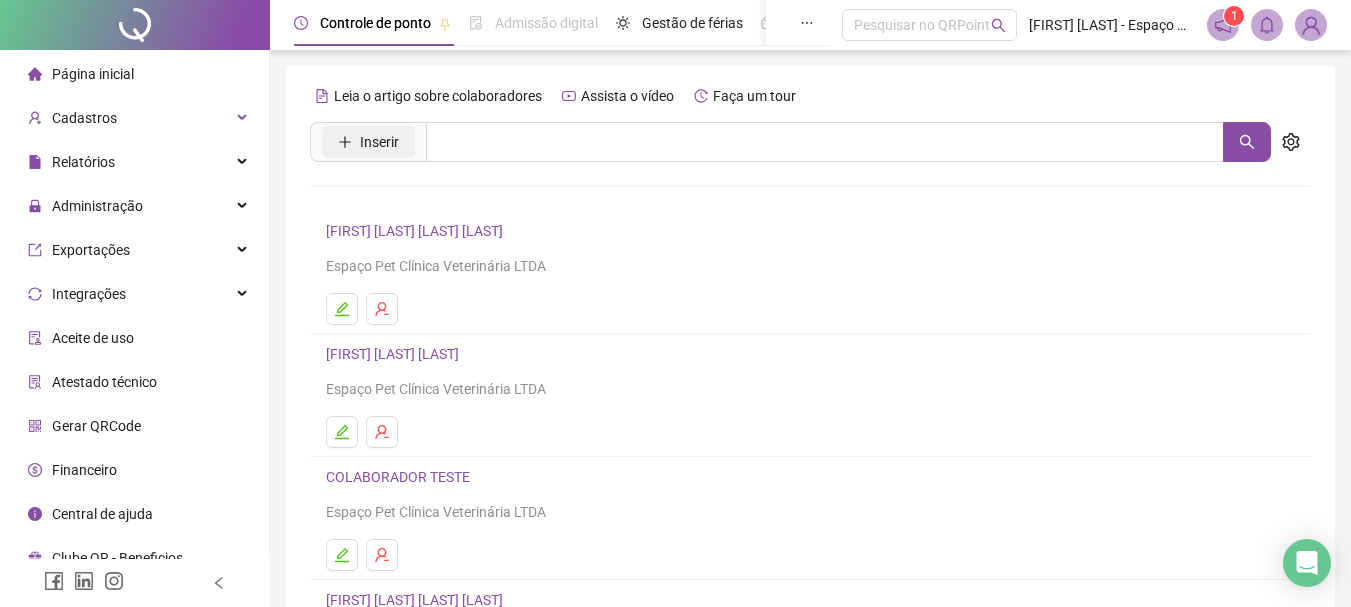 click on "Inserir" at bounding box center (379, 142) 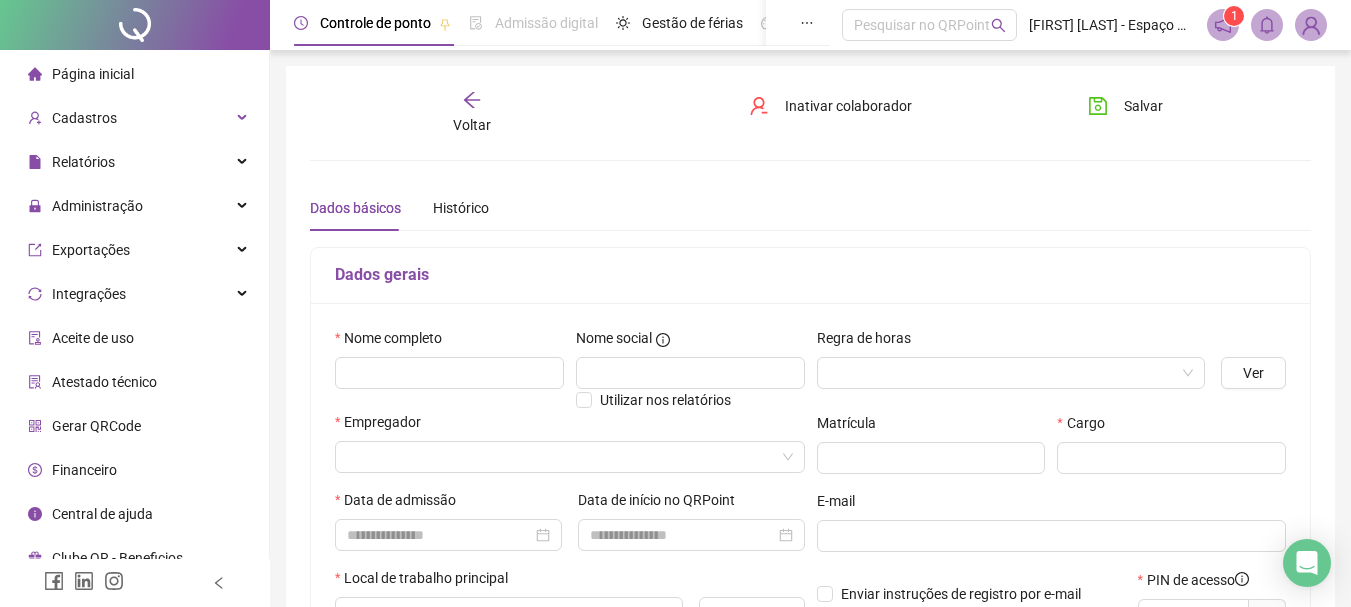 type on "*****" 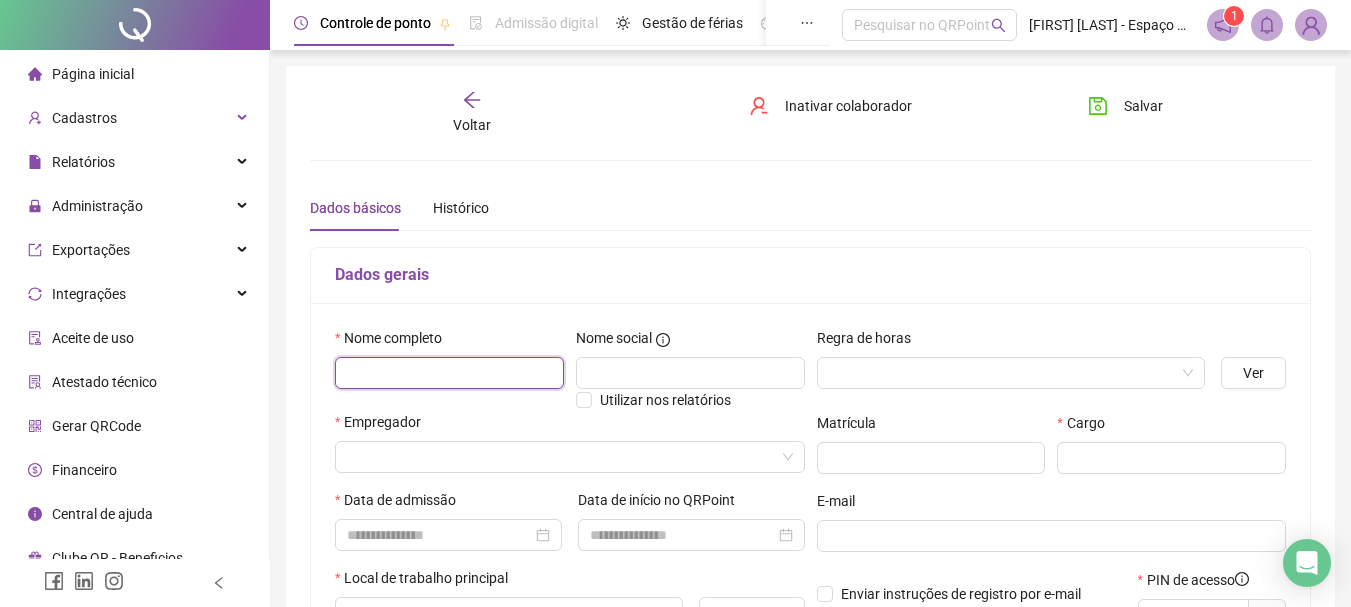 click at bounding box center [449, 373] 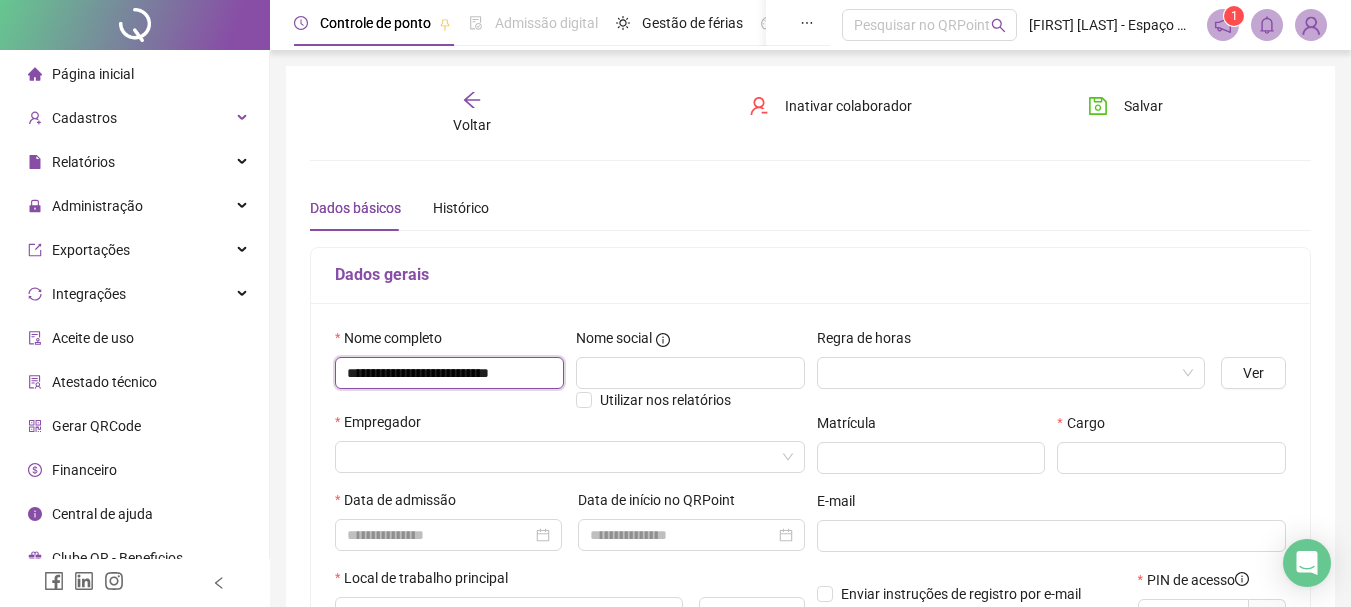 scroll, scrollTop: 0, scrollLeft: 5, axis: horizontal 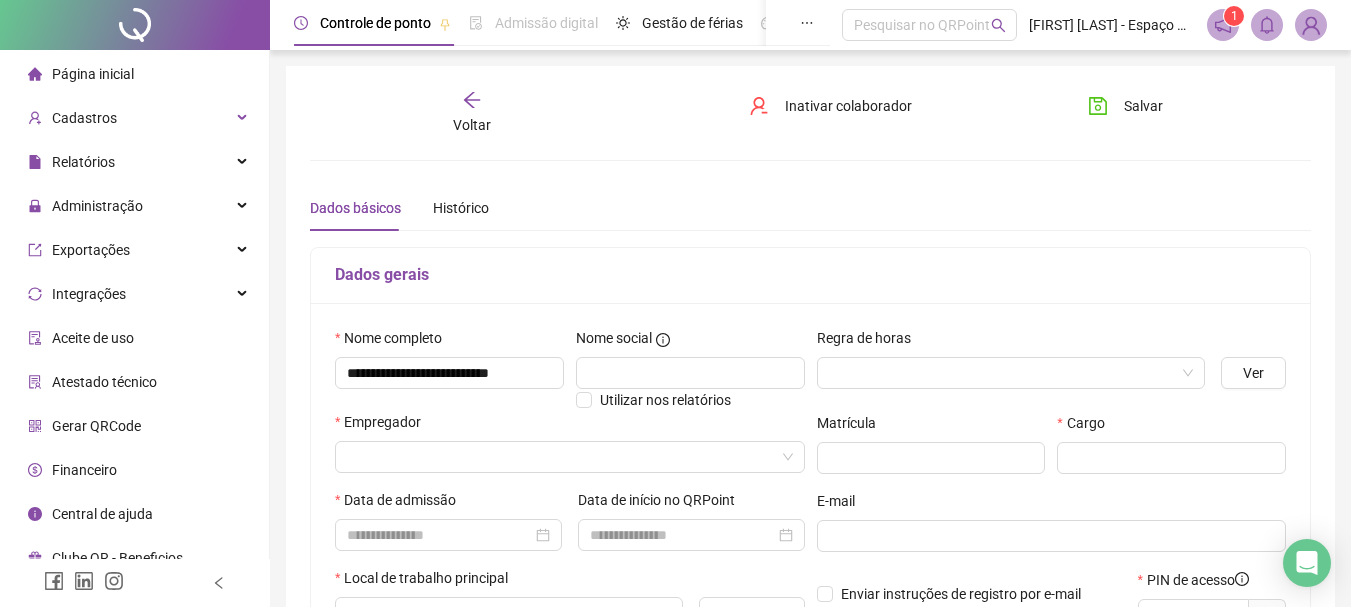 click on "Regra de horas" at bounding box center [1011, 342] 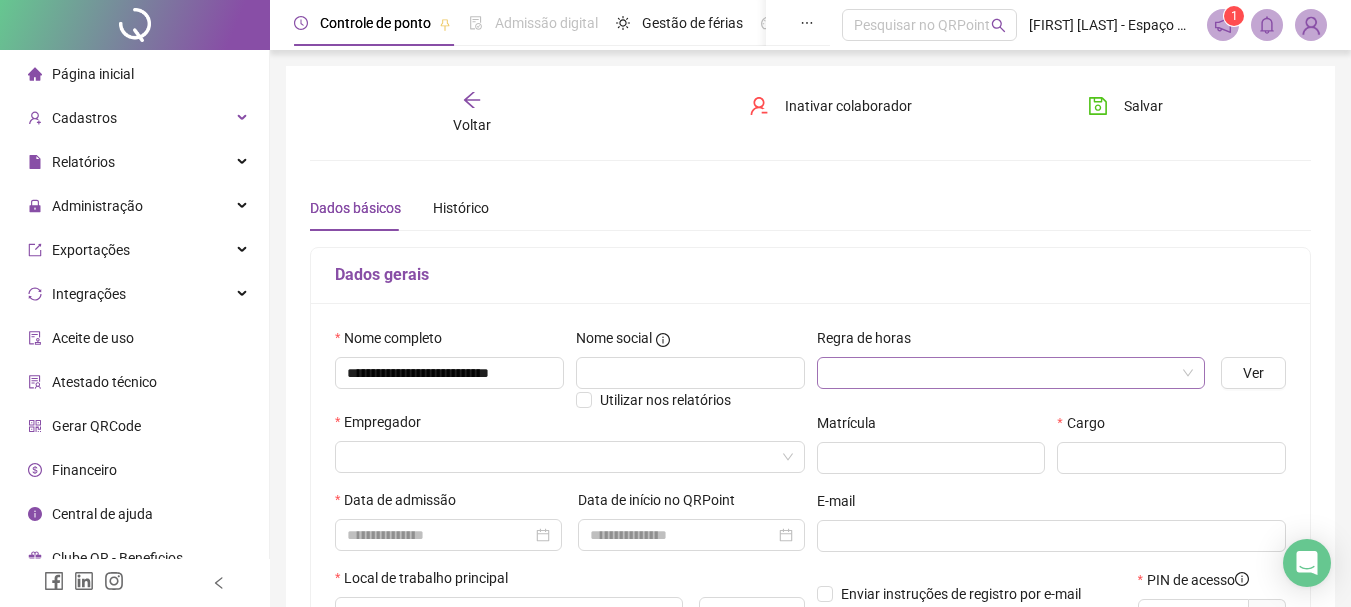 click at bounding box center [1002, 373] 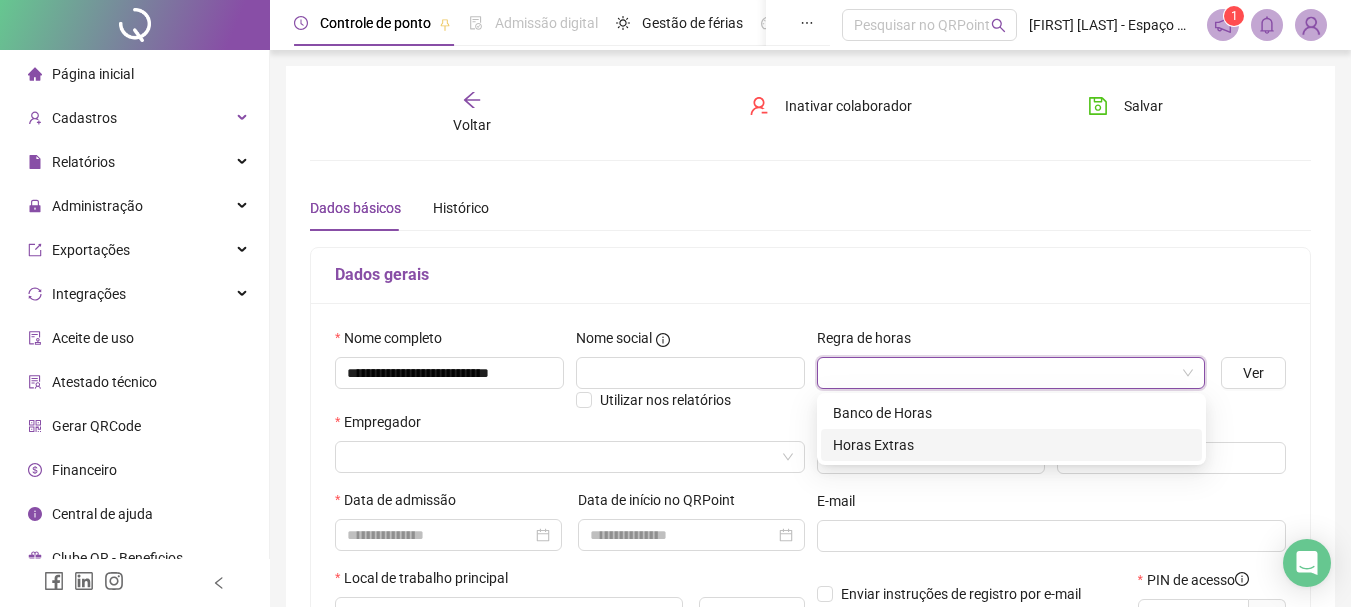 drag, startPoint x: 899, startPoint y: 429, endPoint x: 900, endPoint y: 439, distance: 10.049875 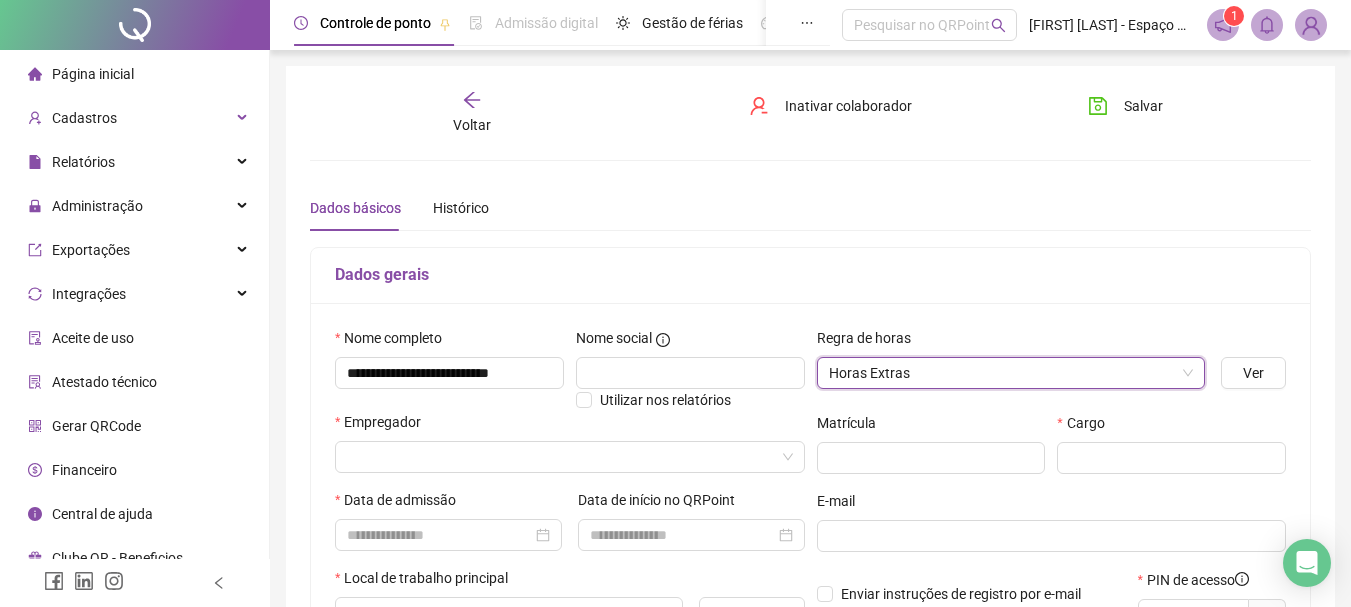 scroll, scrollTop: 100, scrollLeft: 0, axis: vertical 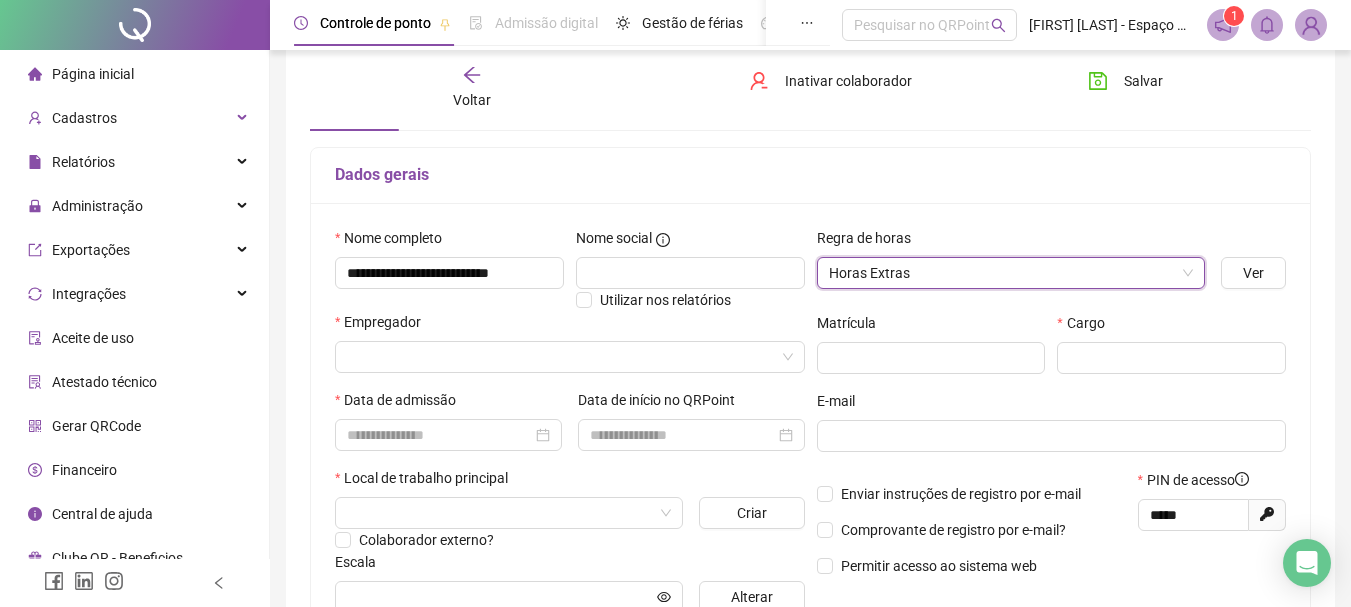 click on "Empregador" at bounding box center (570, 326) 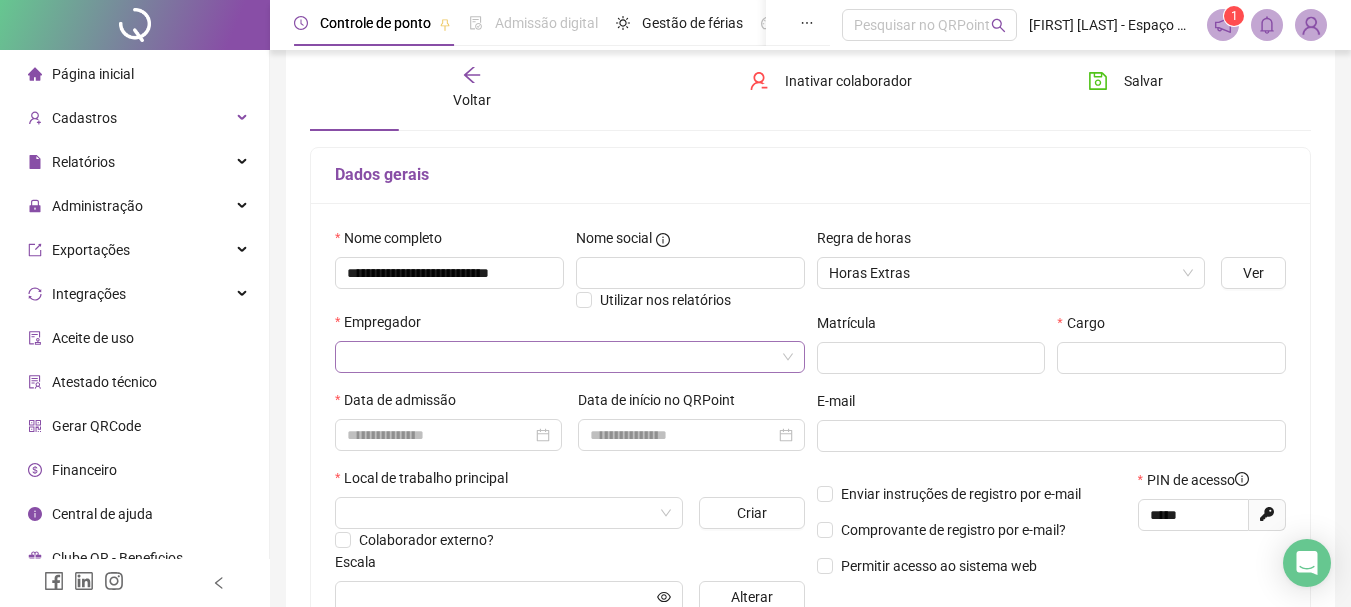 click at bounding box center (561, 357) 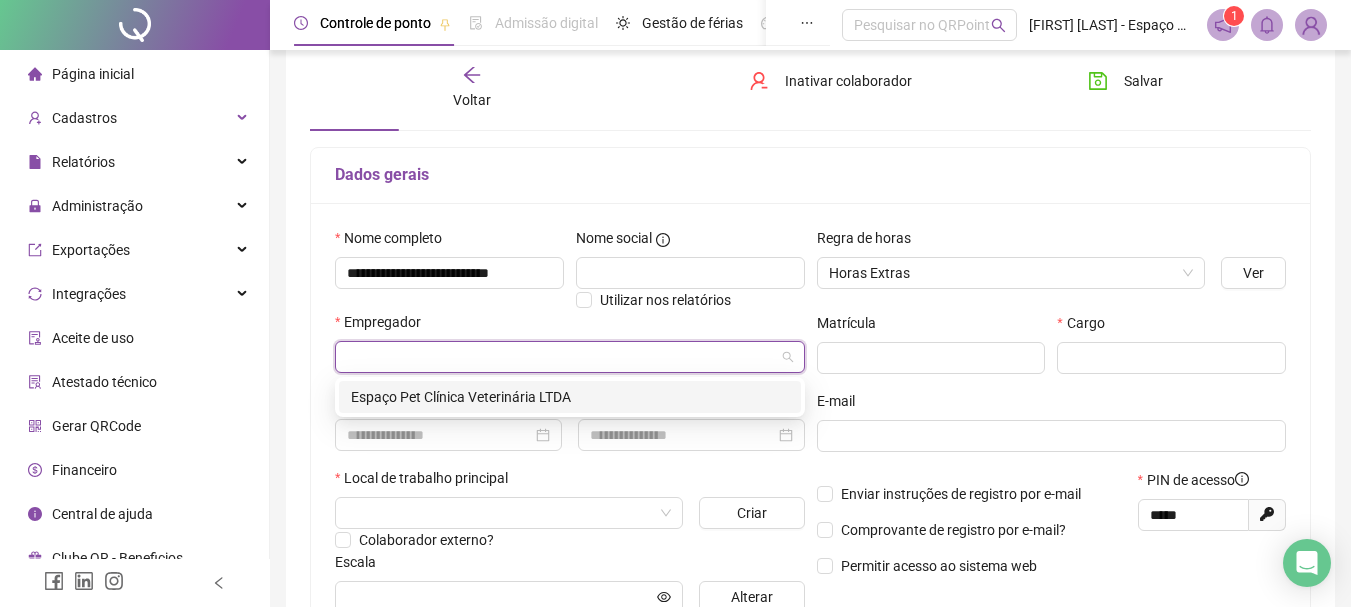 click on "Espaço Pet Clínica Veterinária LTDA" at bounding box center [570, 397] 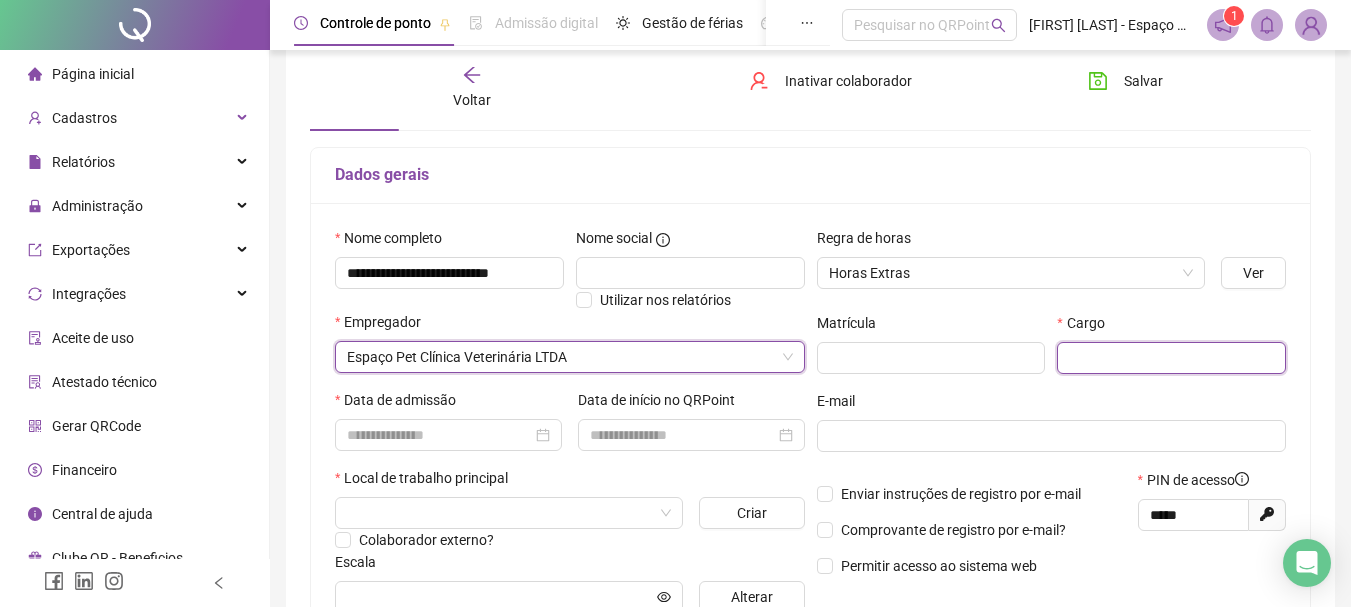 click at bounding box center (1171, 358) 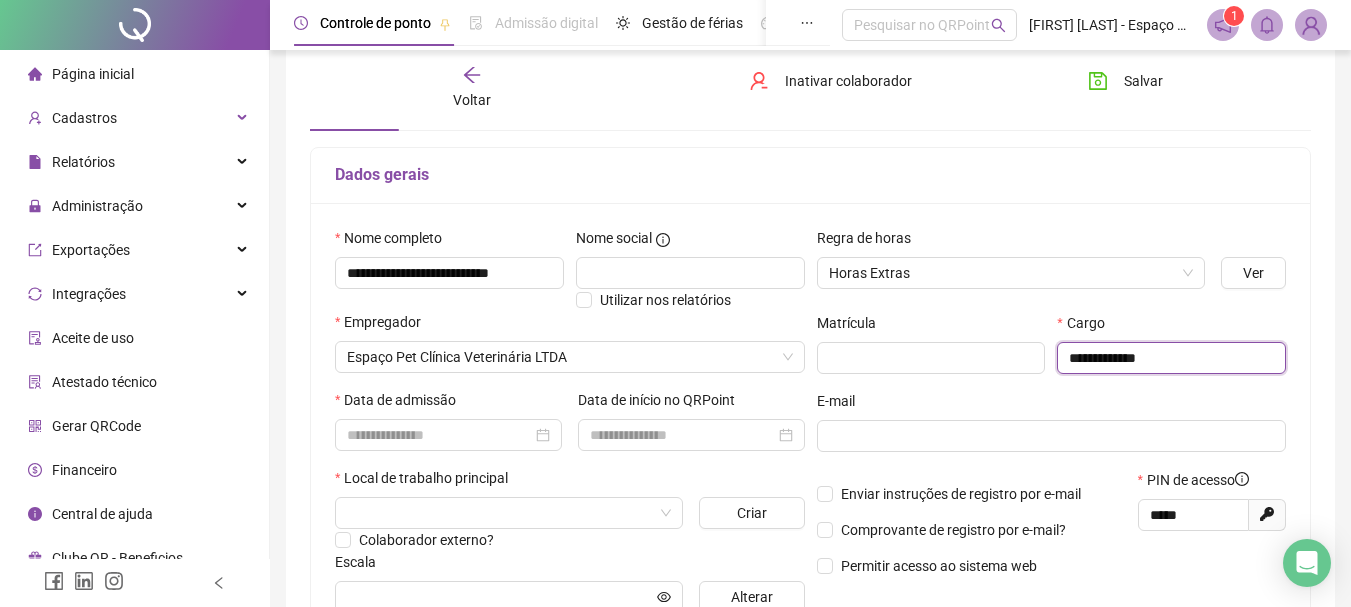 type on "**********" 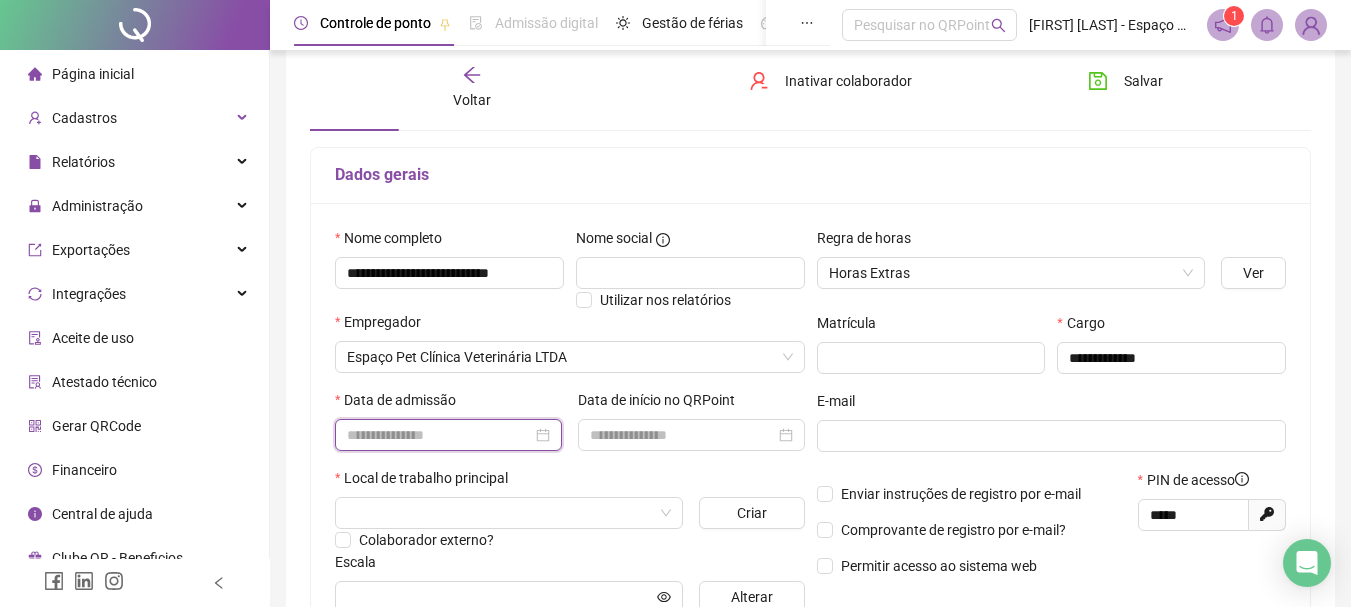 click at bounding box center (439, 435) 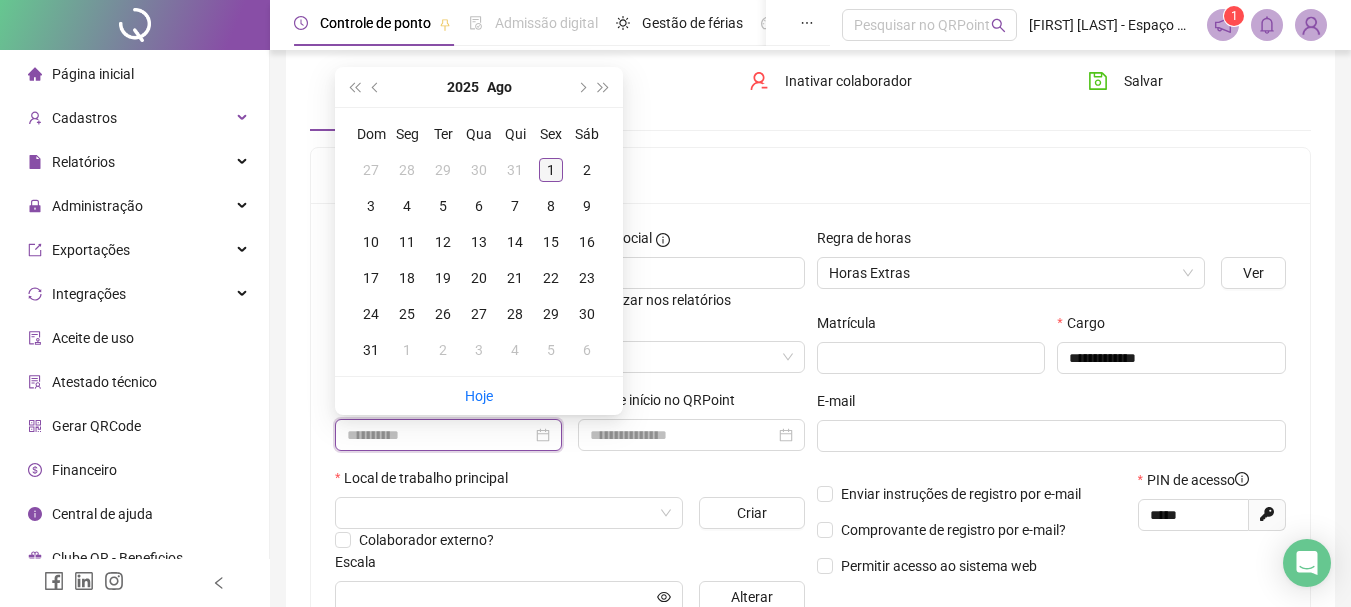 type on "**********" 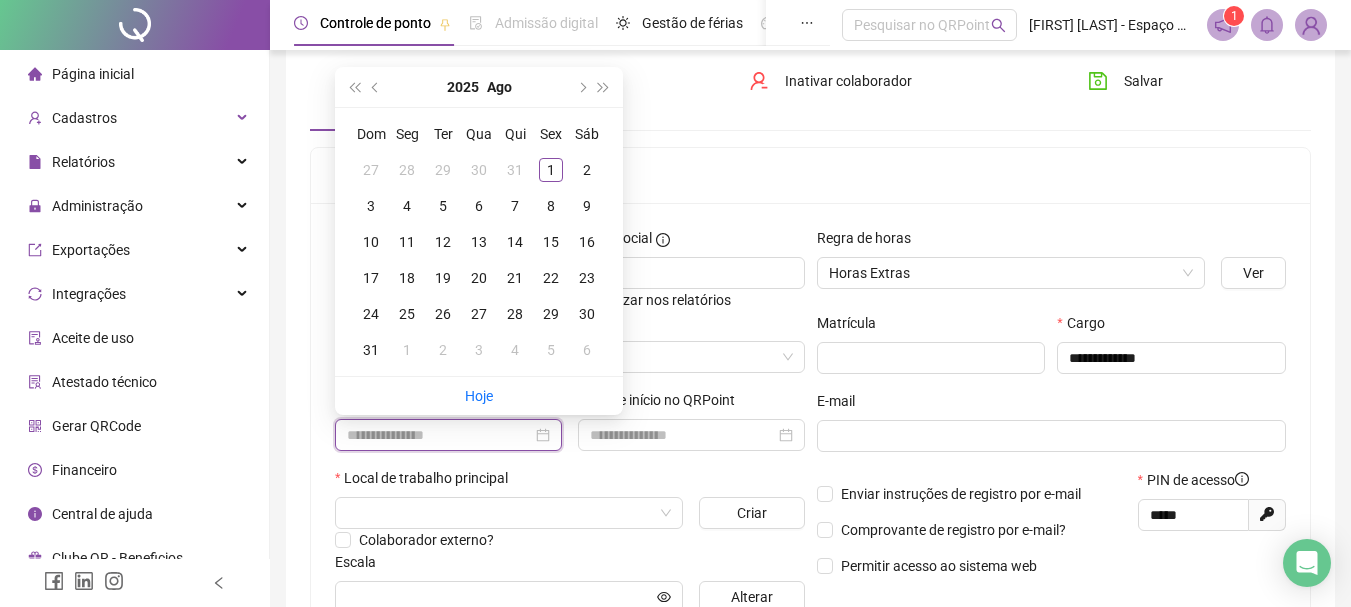 type on "**********" 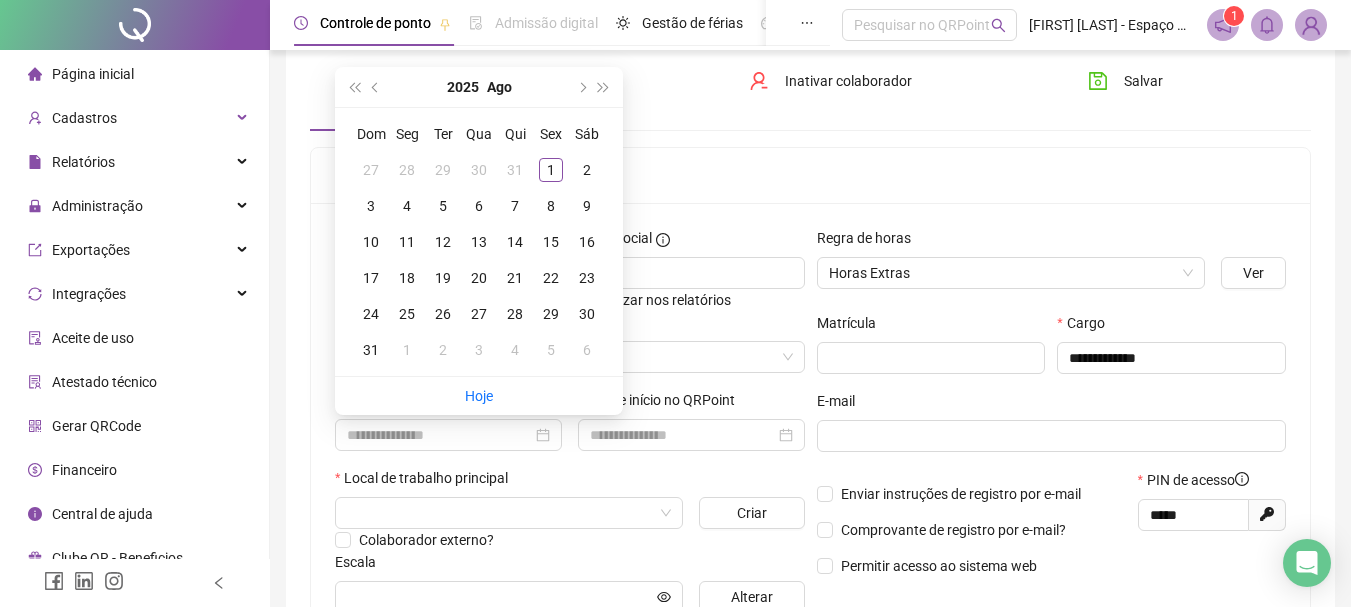 click on "Data de início no QRPoint" at bounding box center [663, 400] 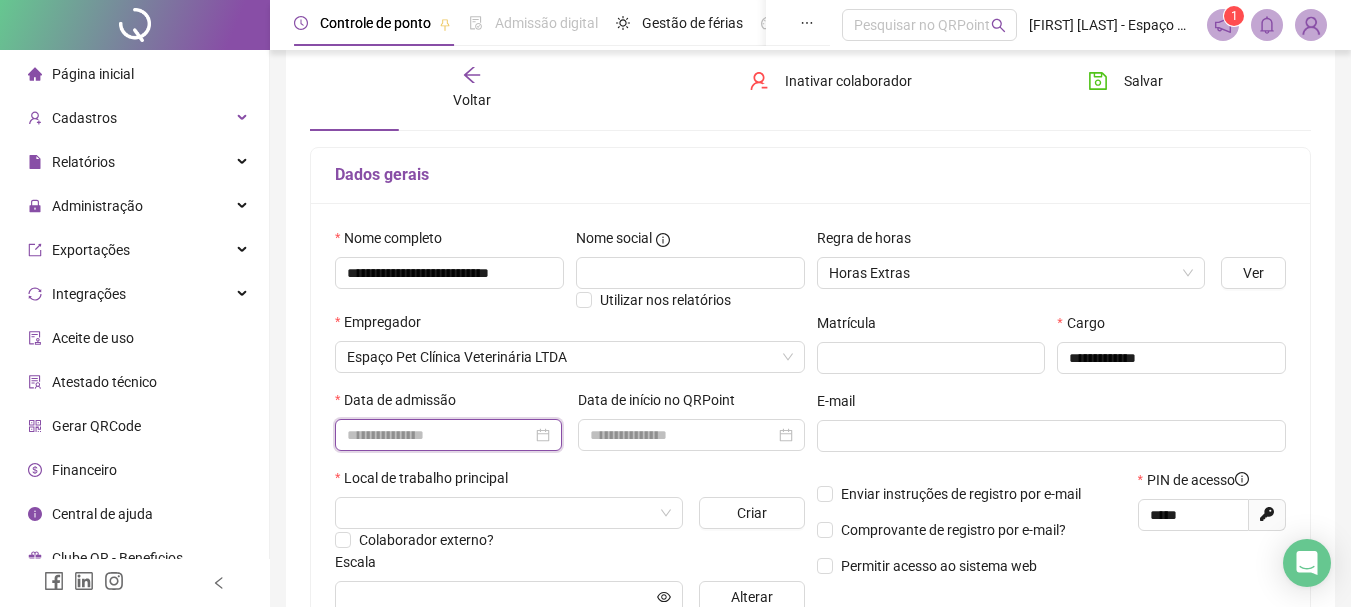 click at bounding box center [439, 435] 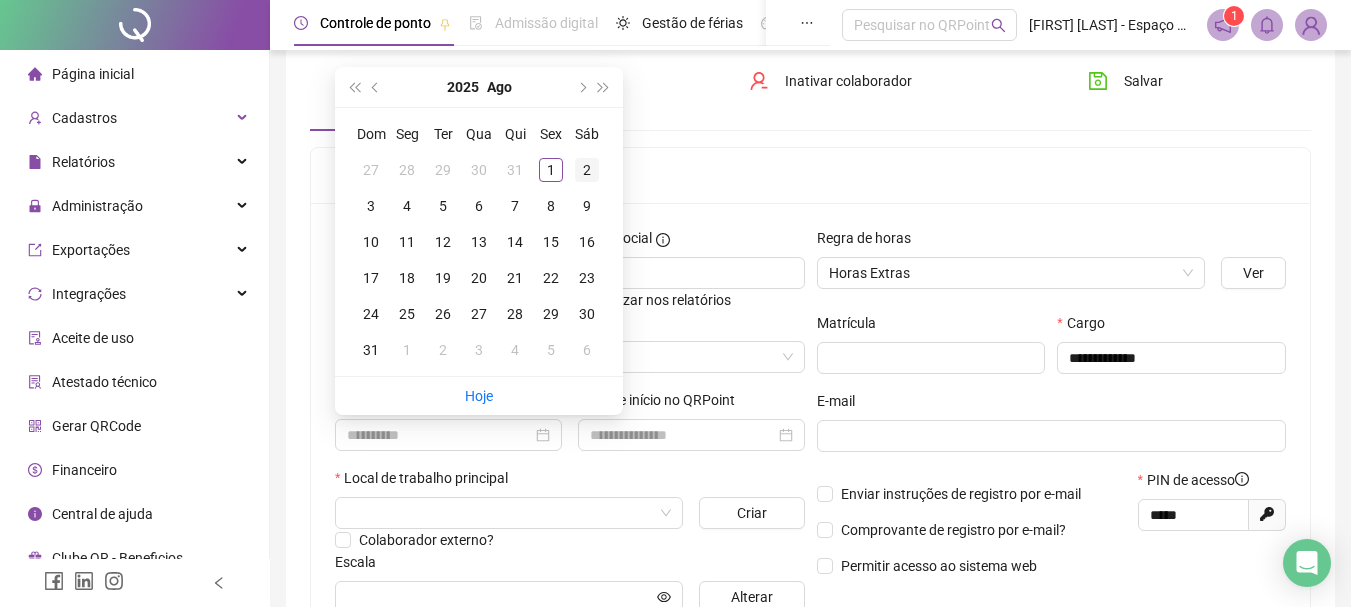 click on "2" at bounding box center (587, 170) 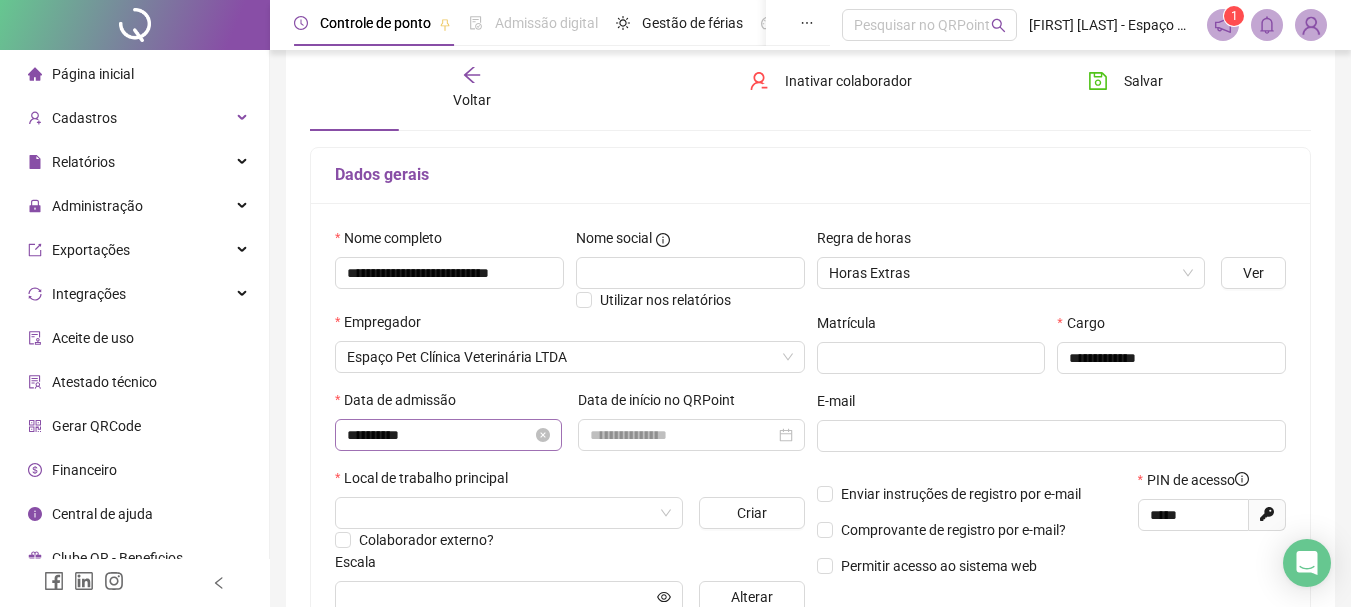 click on "**********" at bounding box center (448, 435) 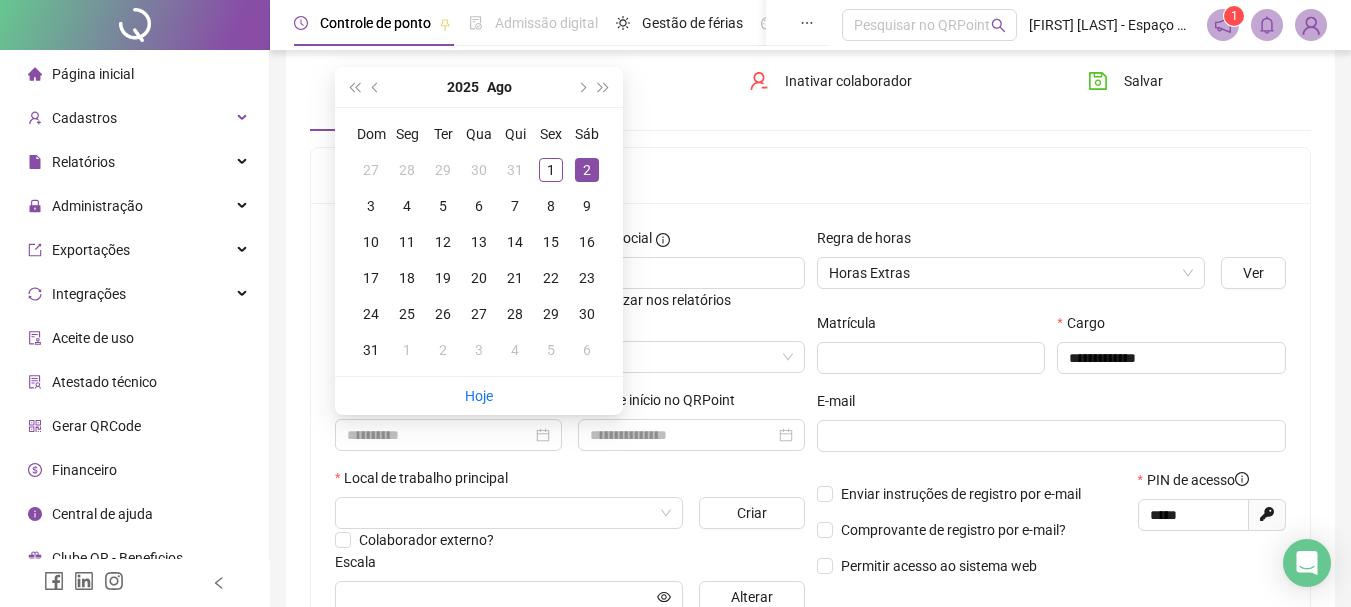 click on "Sex" at bounding box center [551, 134] 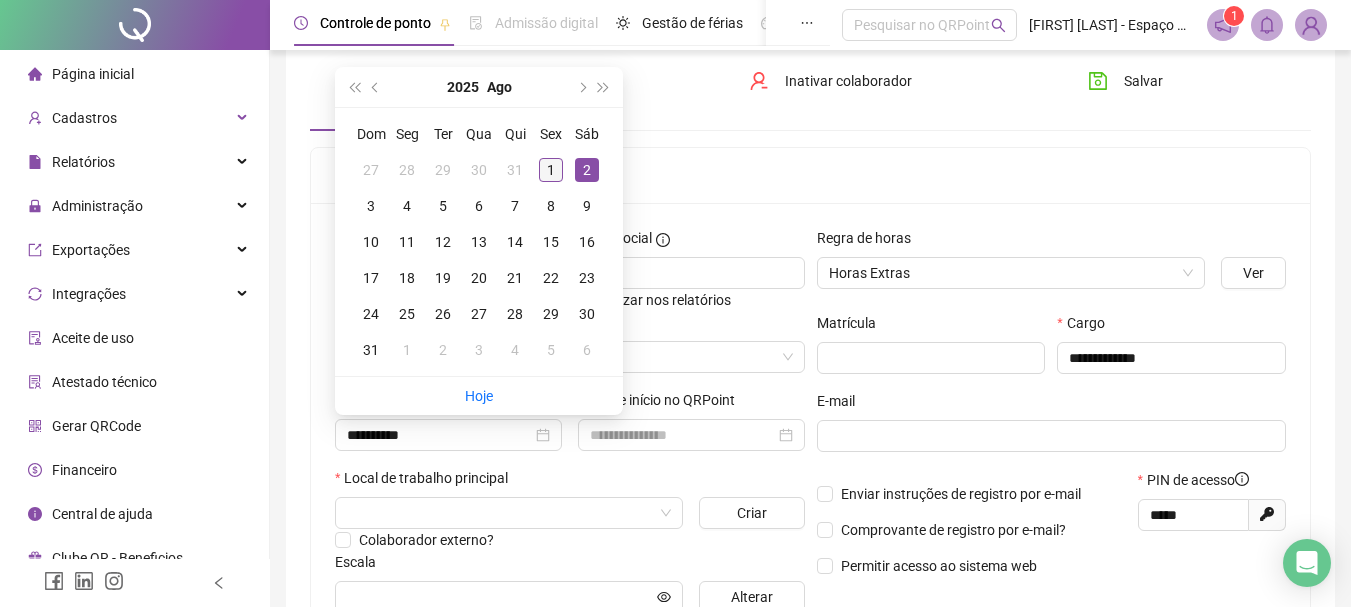 type on "**********" 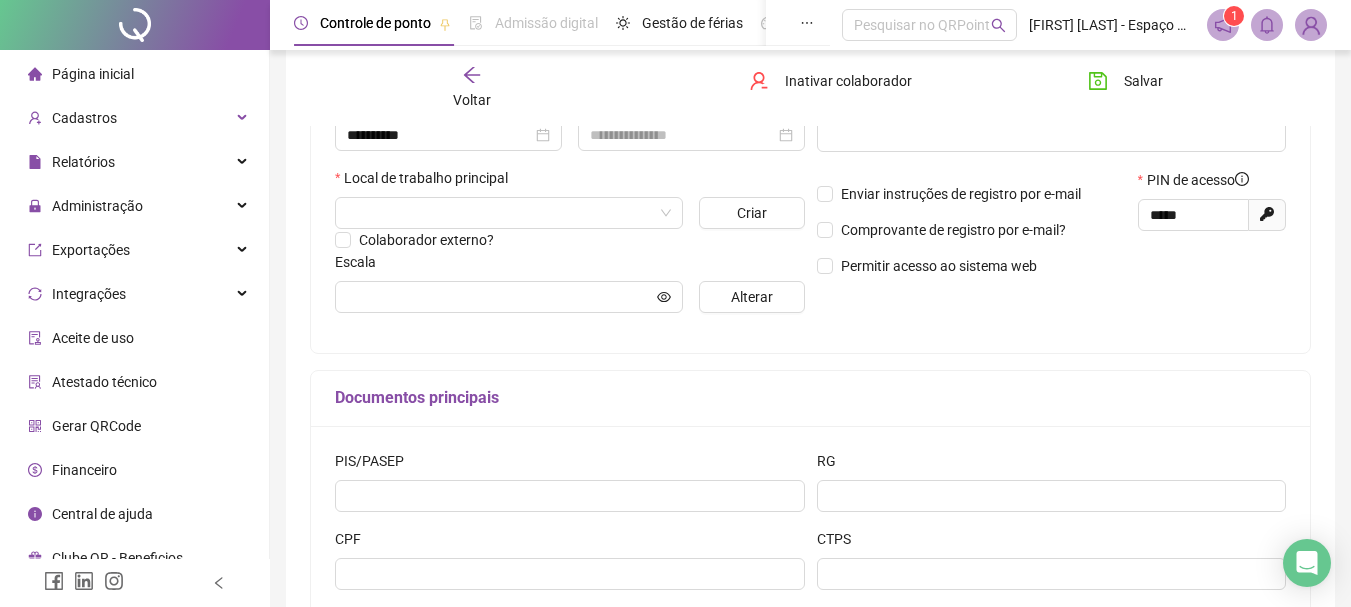 scroll, scrollTop: 200, scrollLeft: 0, axis: vertical 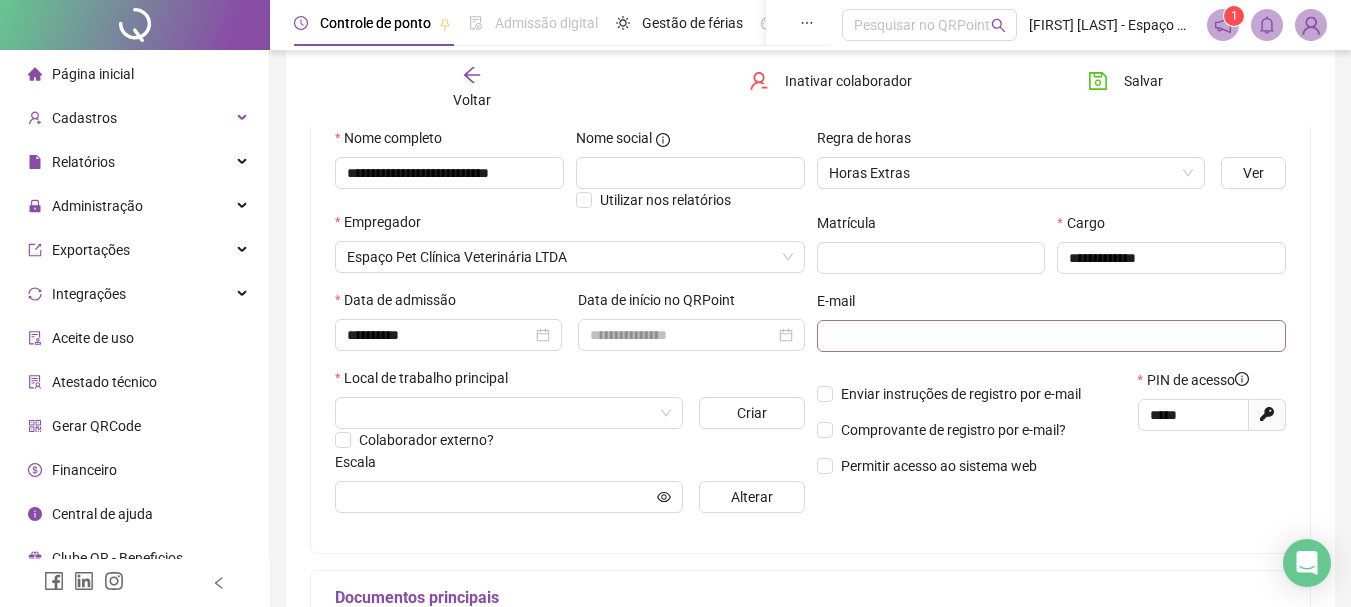 click at bounding box center (1052, 336) 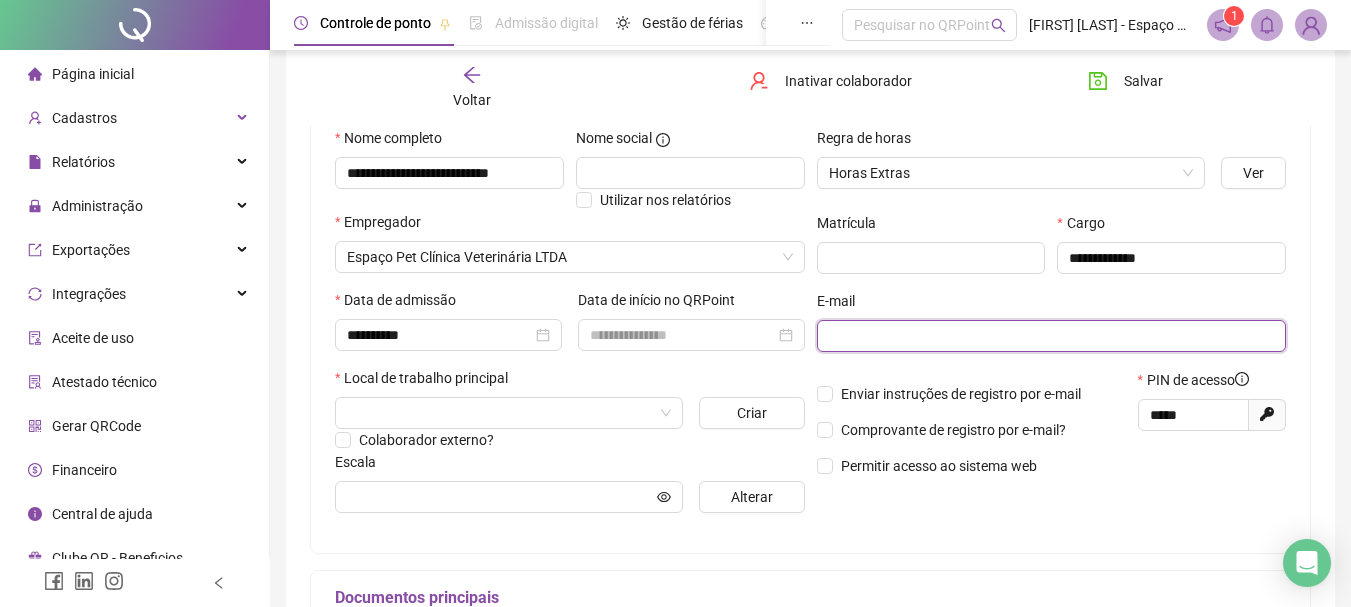 paste on "**********" 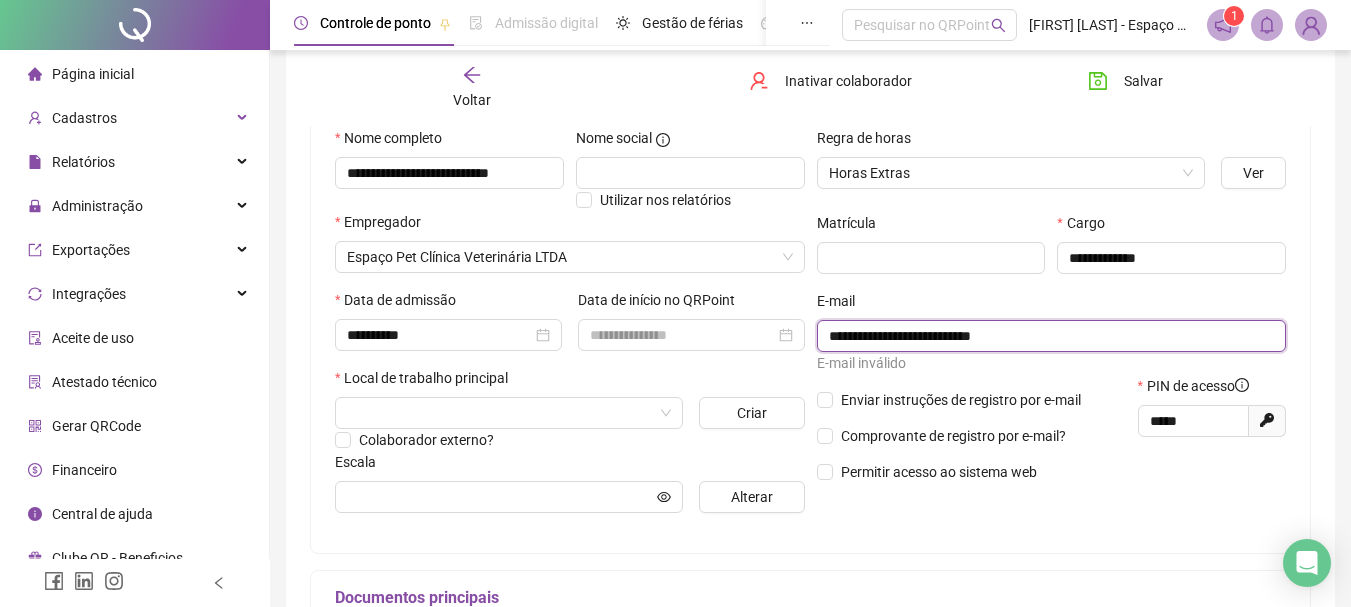 type on "**********" 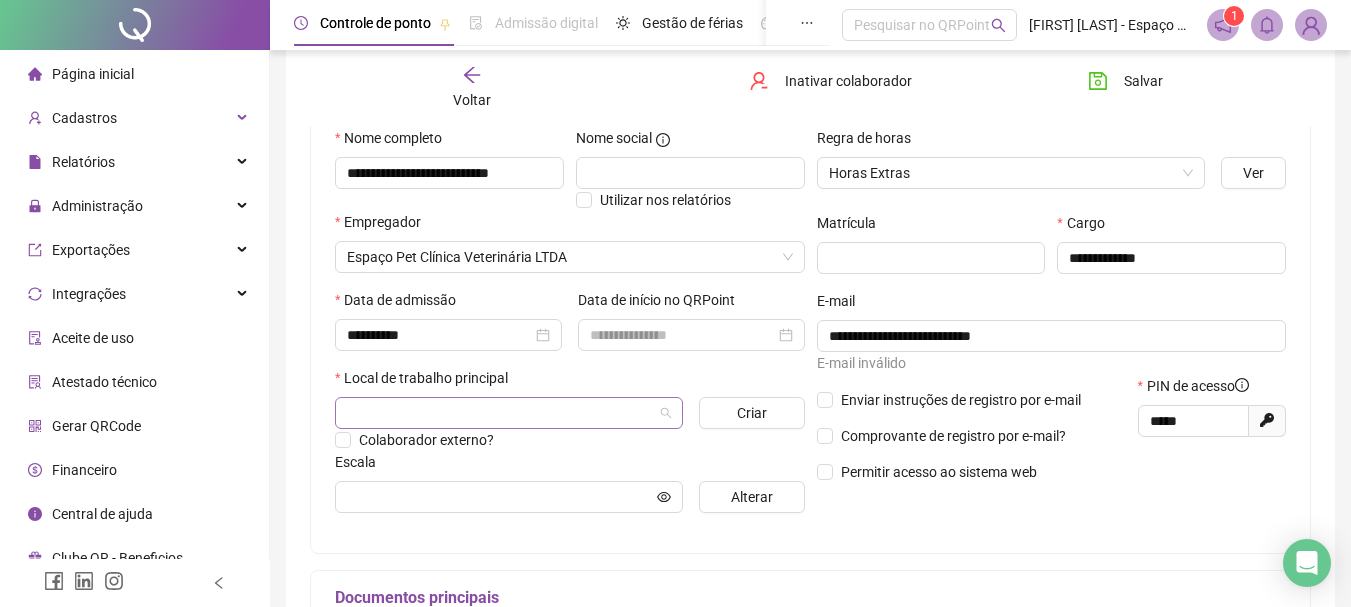 click at bounding box center [500, 413] 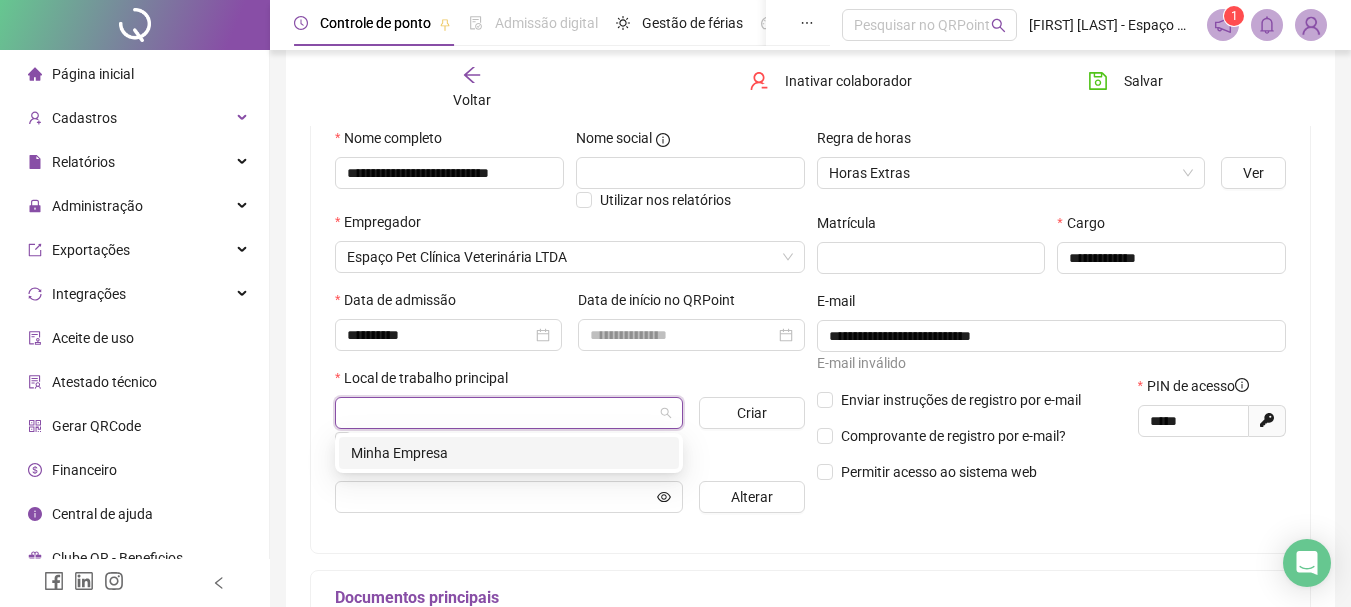 click on "Minha Empresa" at bounding box center (509, 453) 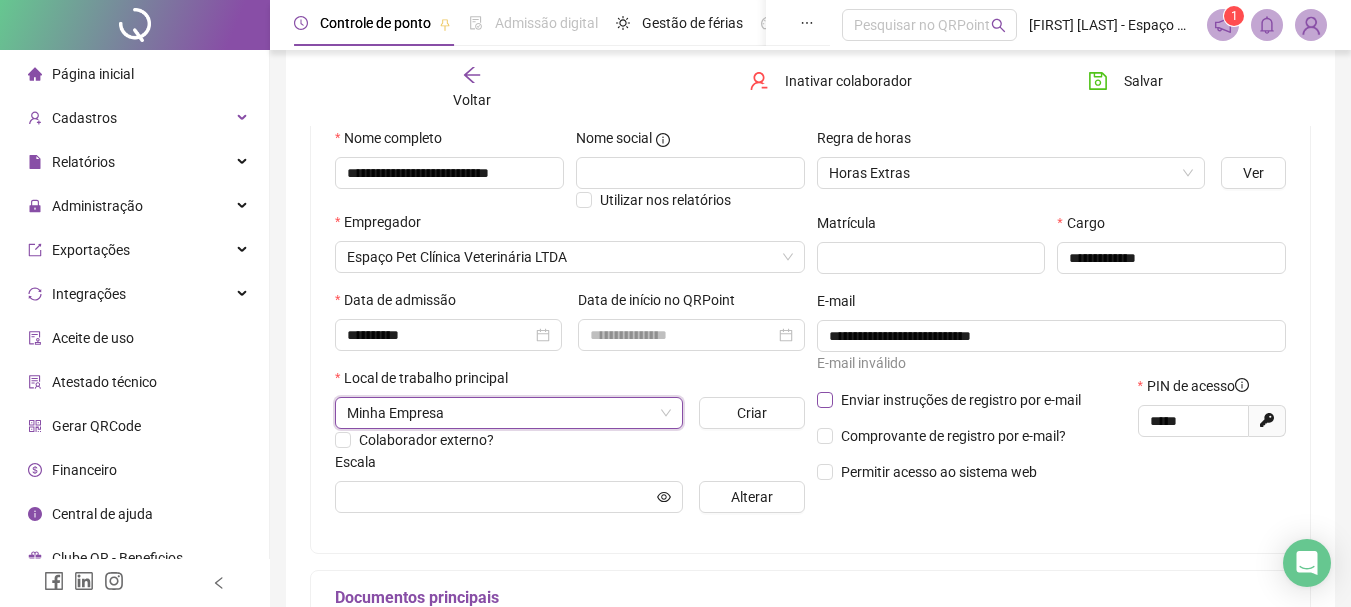 click on "Enviar instruções de registro por e-mail" at bounding box center (961, 400) 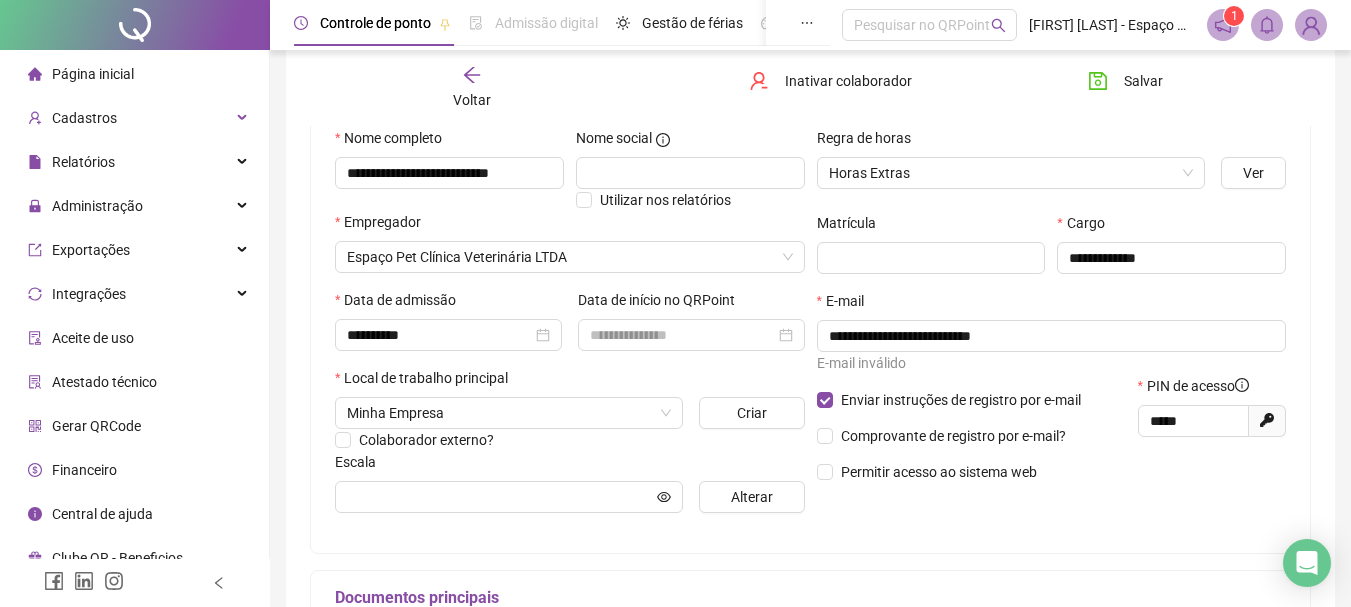 click on "Enviar instruções de registro por e-mail Comprovante de registro por e-mail? Permitir acesso ao sistema web" at bounding box center (971, 436) 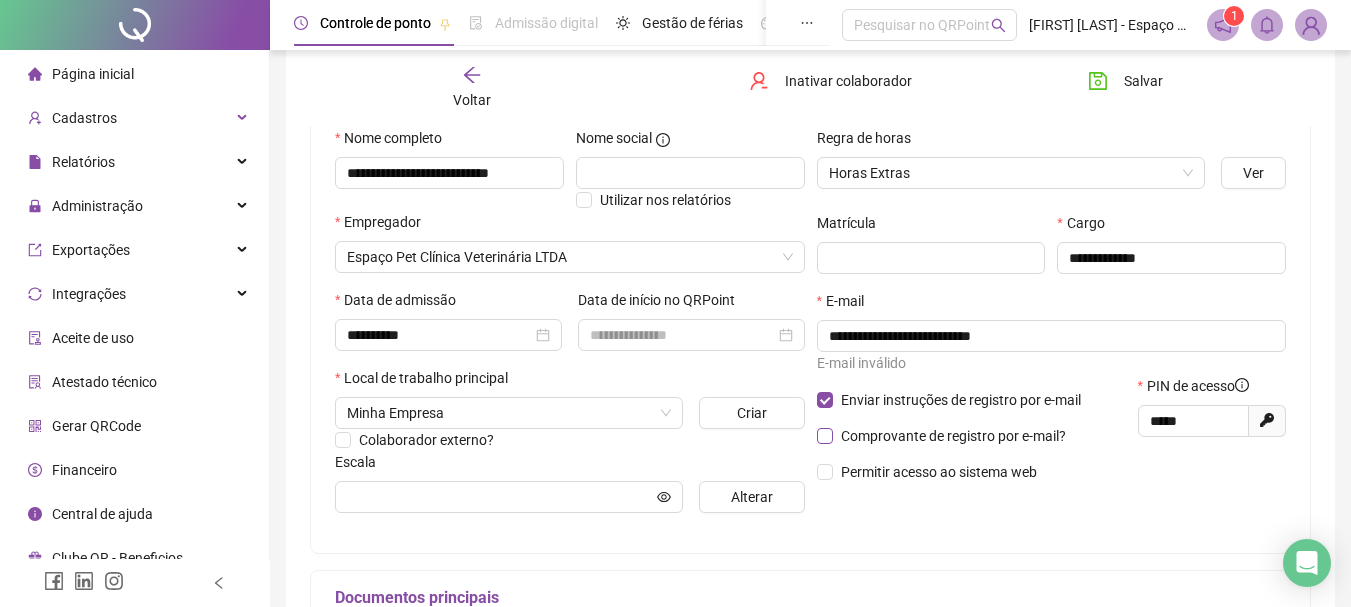 click on "Comprovante de registro por e-mail?" at bounding box center [953, 436] 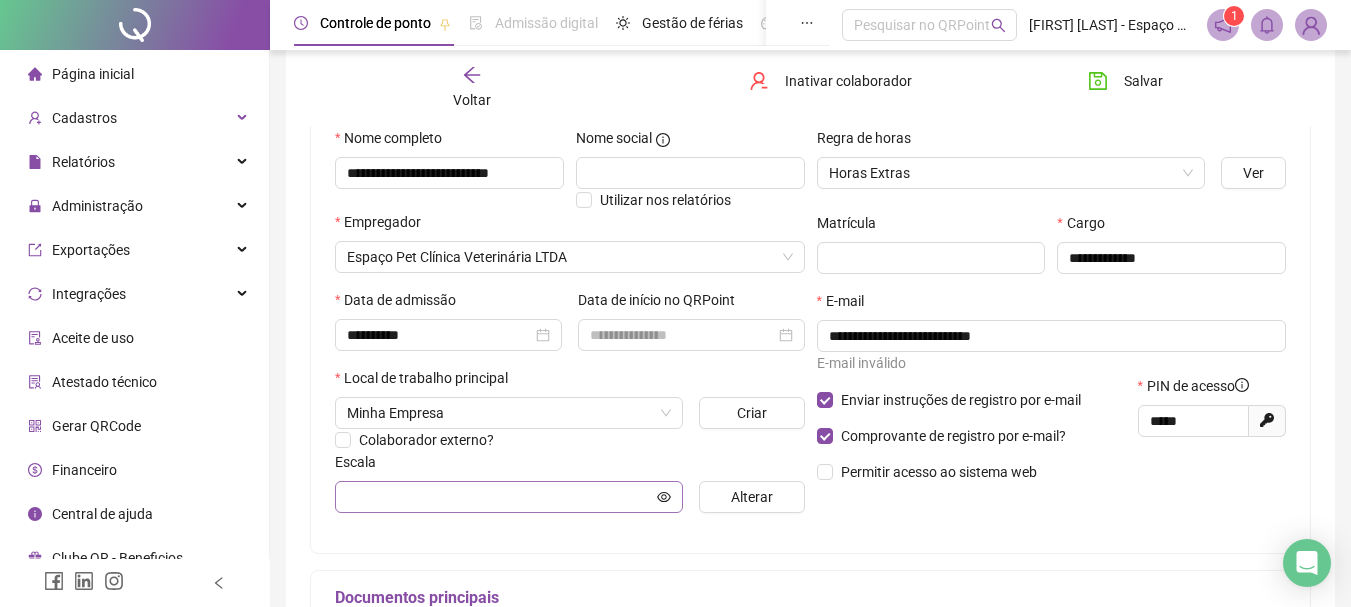 click at bounding box center (509, 497) 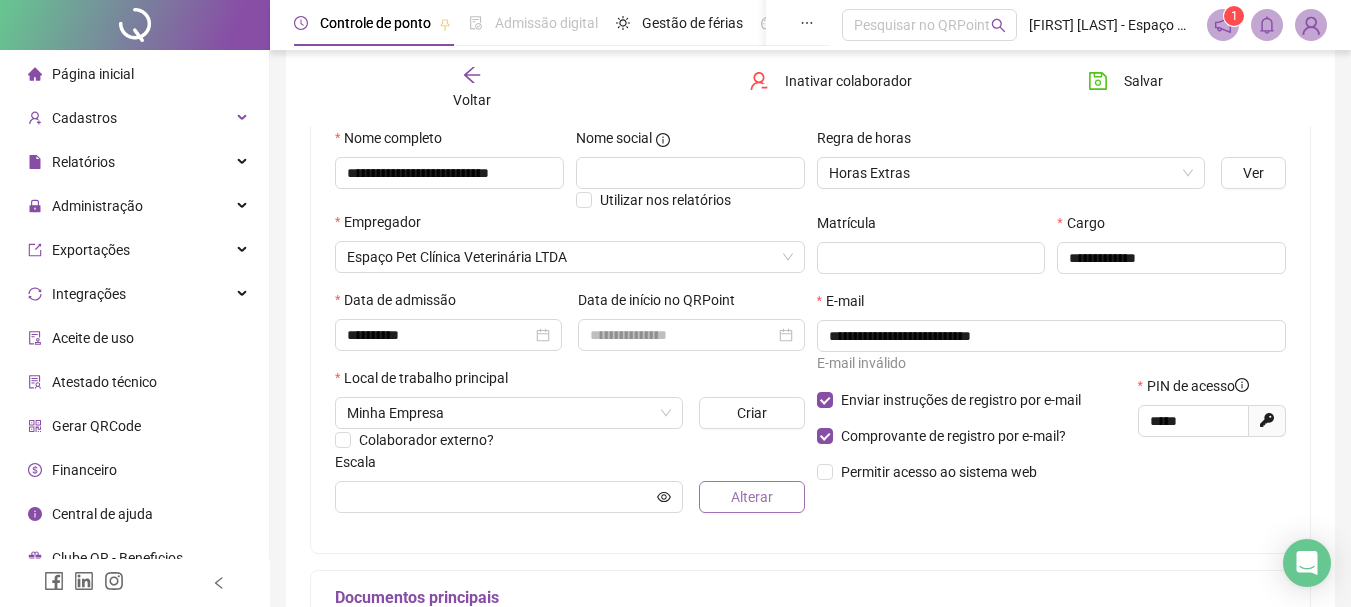 click on "Alterar" at bounding box center (752, 497) 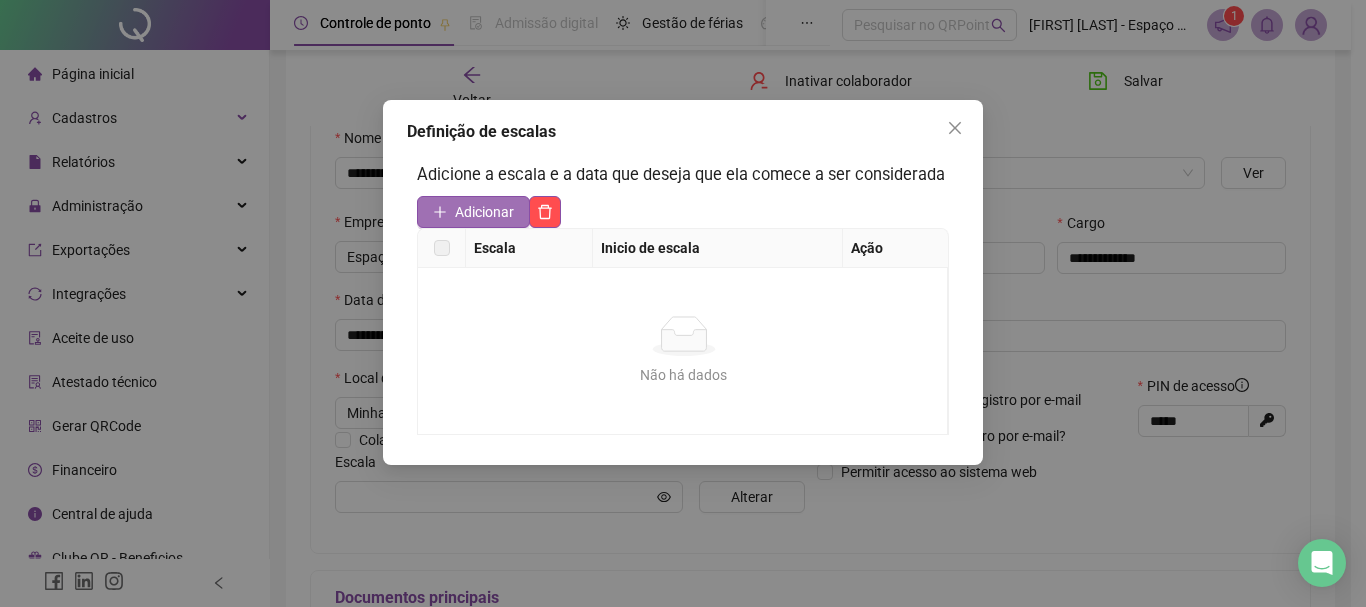 click on "Adicionar" at bounding box center (484, 212) 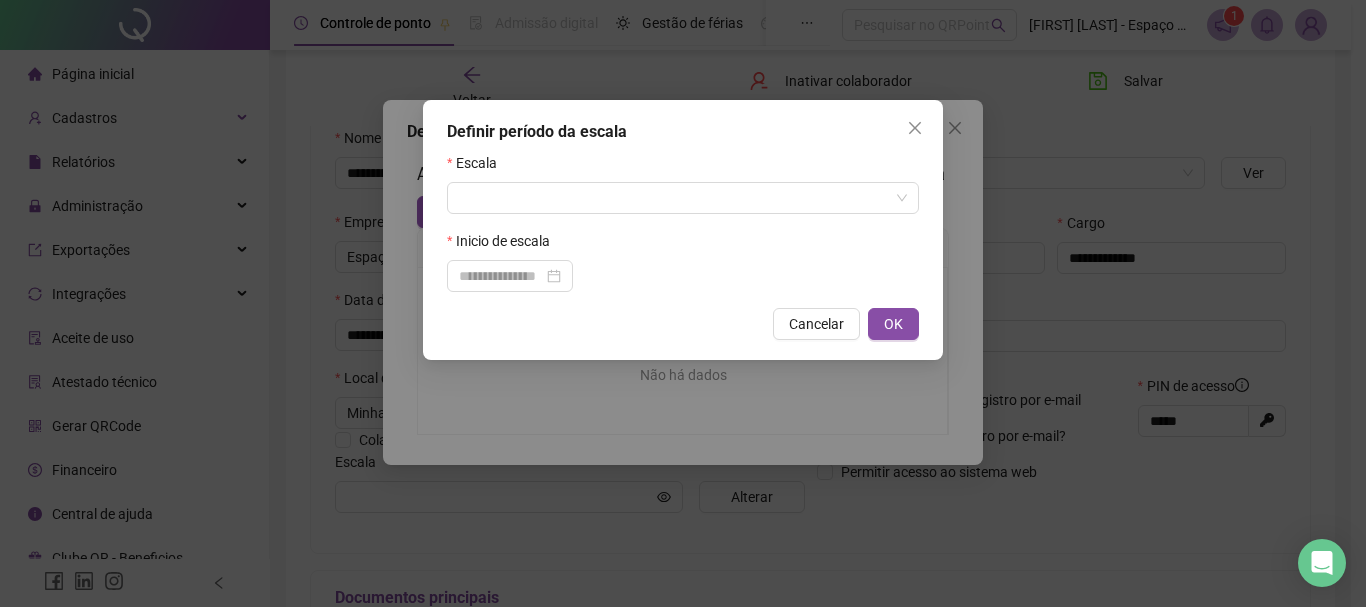 click on "Escala" at bounding box center (683, 167) 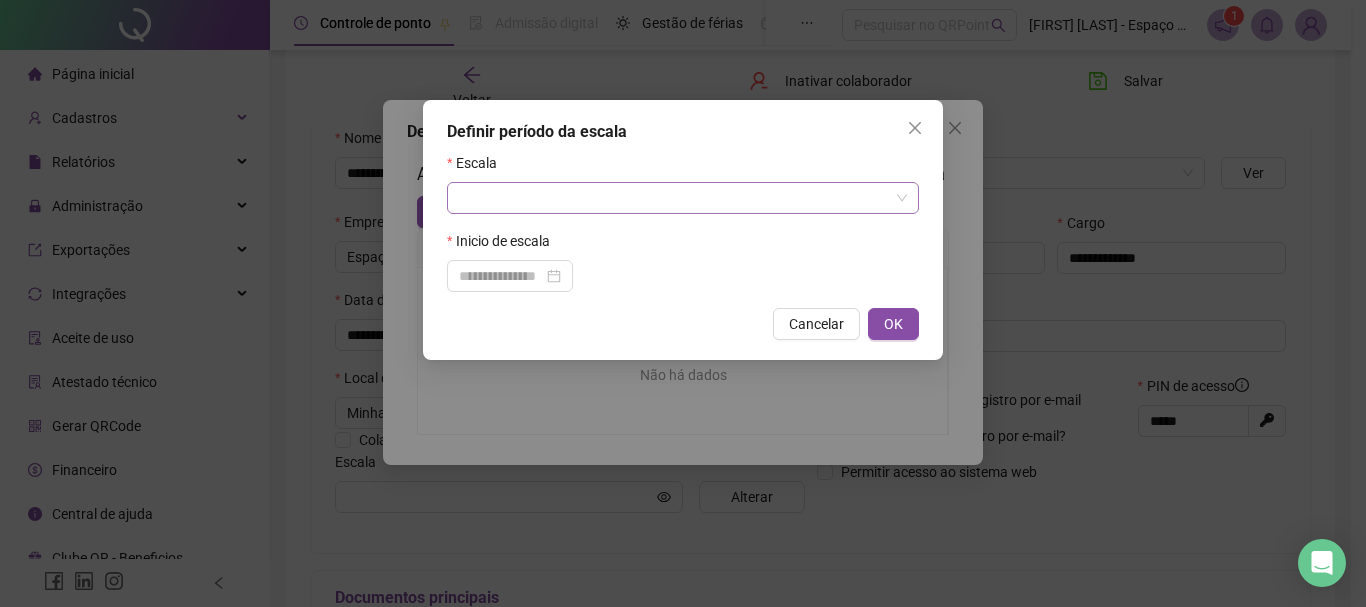click at bounding box center (674, 198) 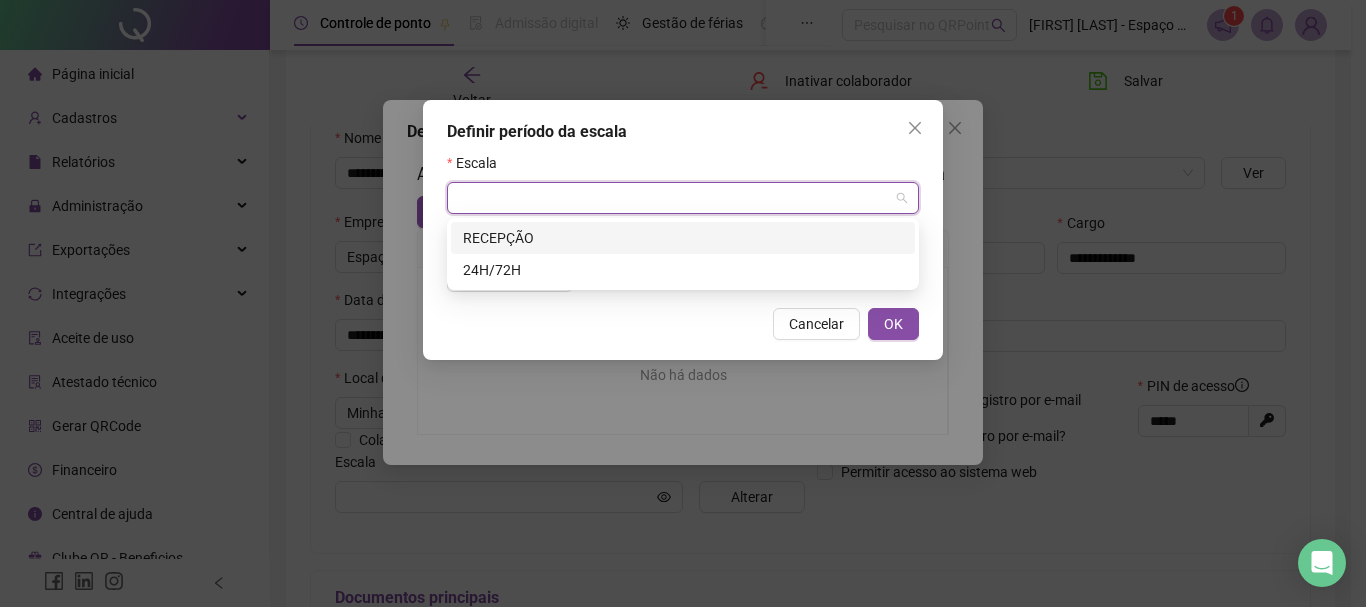 click on "RECEPÇÃO" at bounding box center (683, 238) 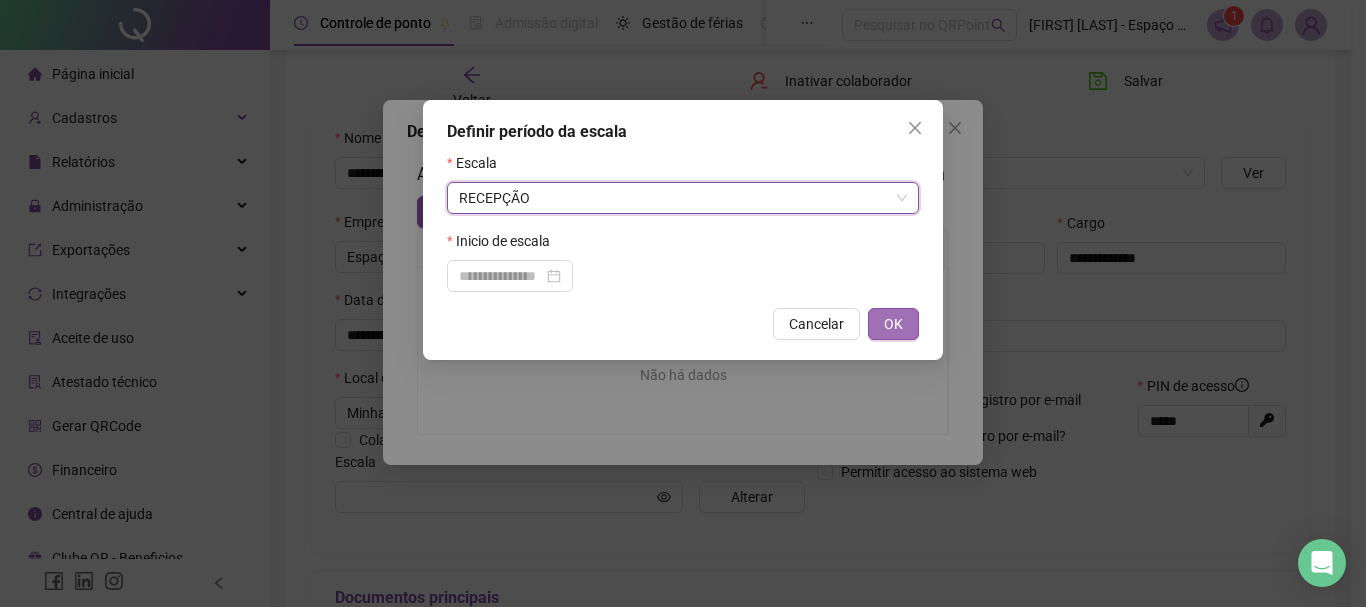 click on "OK" at bounding box center (893, 324) 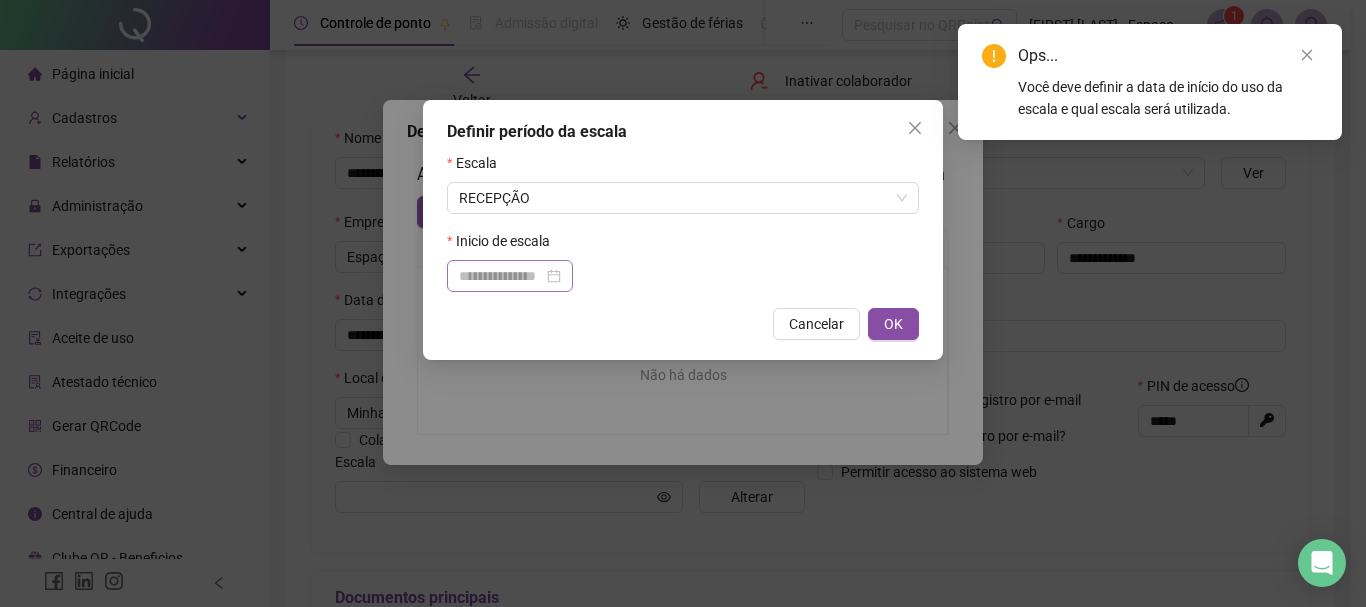 click at bounding box center (510, 276) 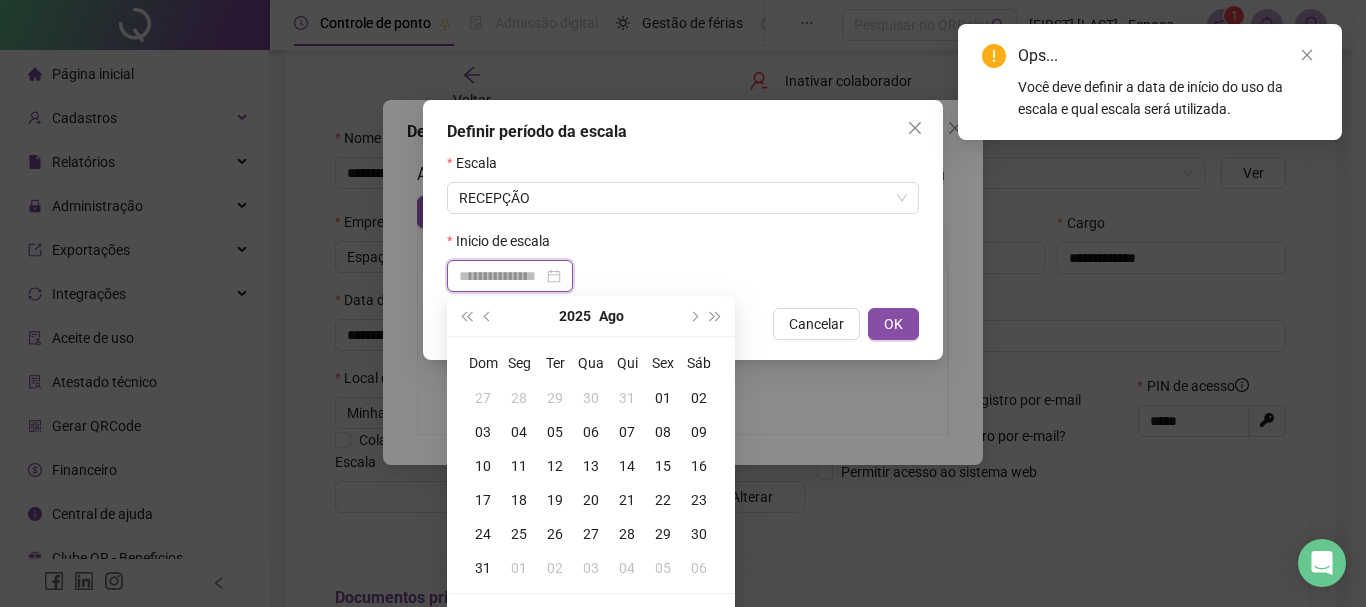 click at bounding box center [510, 276] 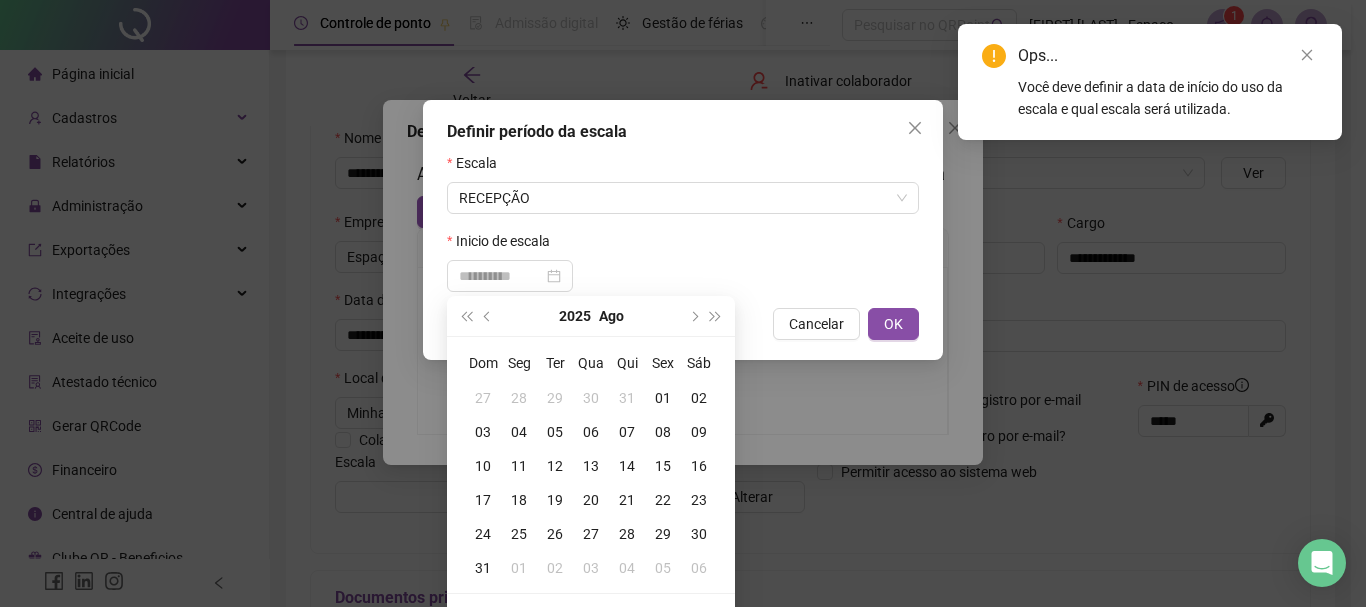 click on "02" at bounding box center (699, 398) 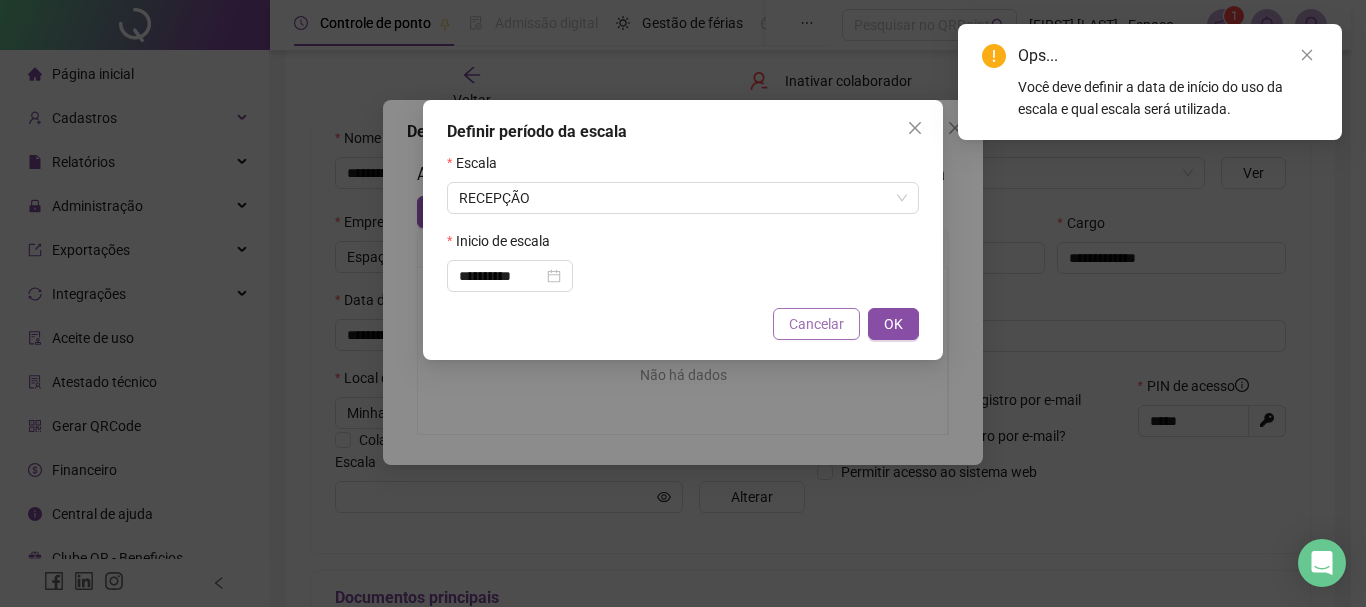 click on "**********" at bounding box center [683, 230] 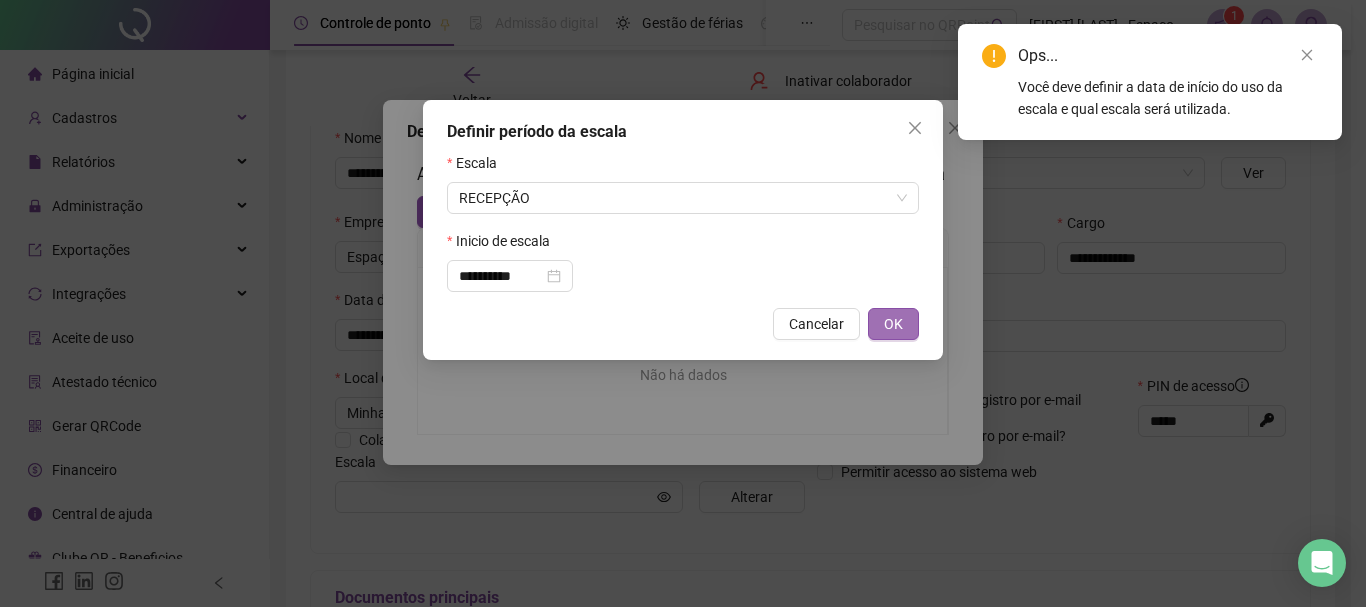 click on "OK" at bounding box center [893, 324] 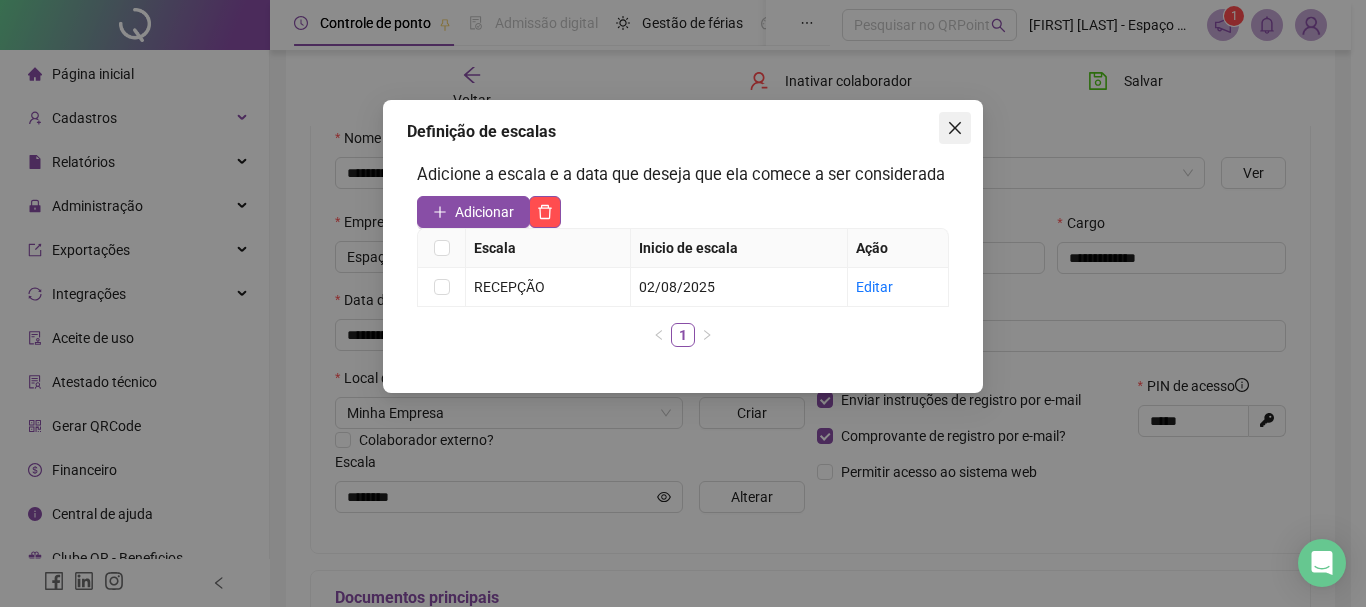 click 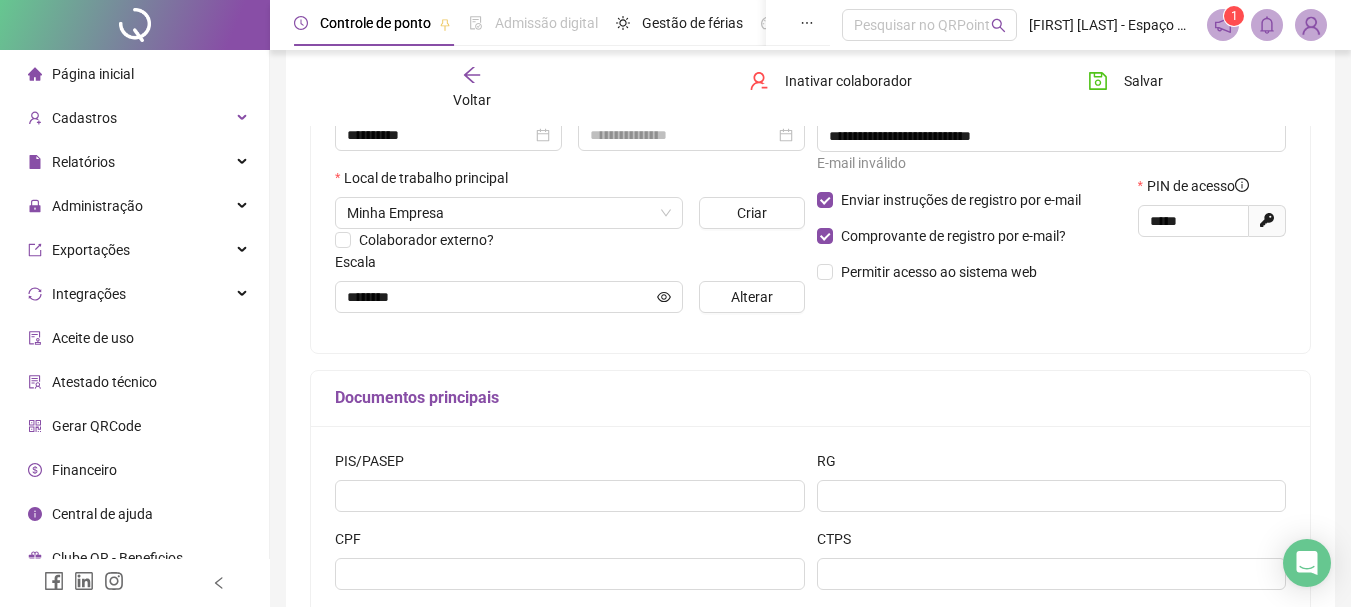 scroll, scrollTop: 534, scrollLeft: 0, axis: vertical 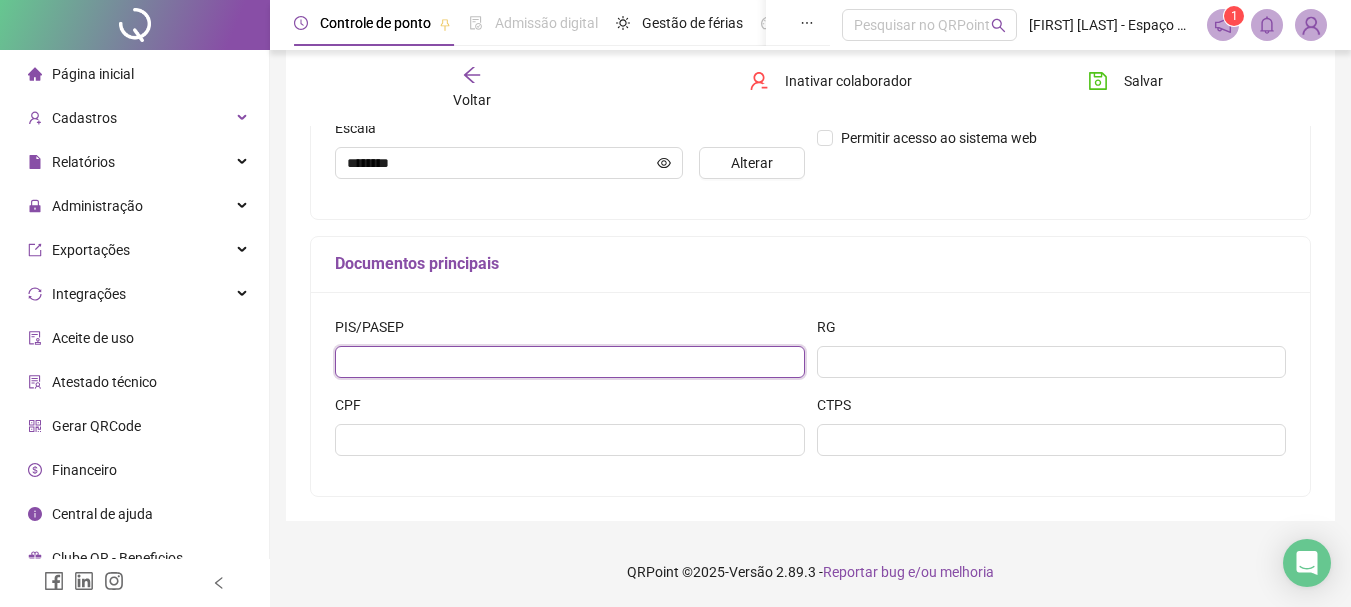 click at bounding box center (570, 362) 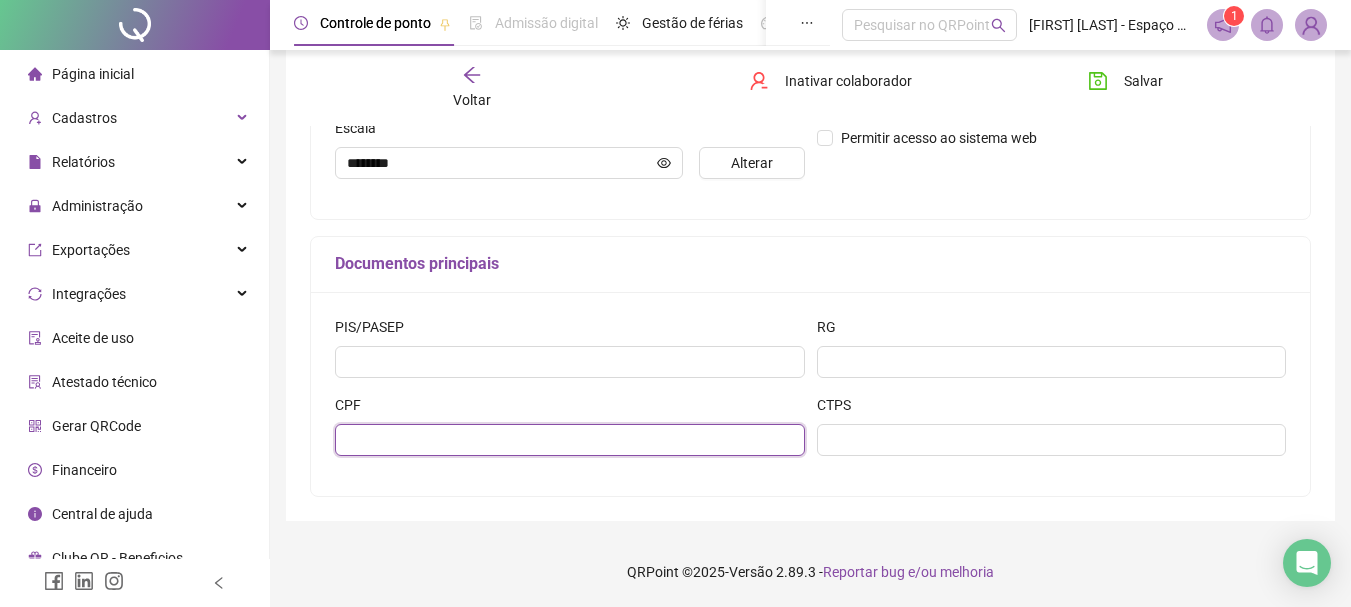 click at bounding box center [570, 440] 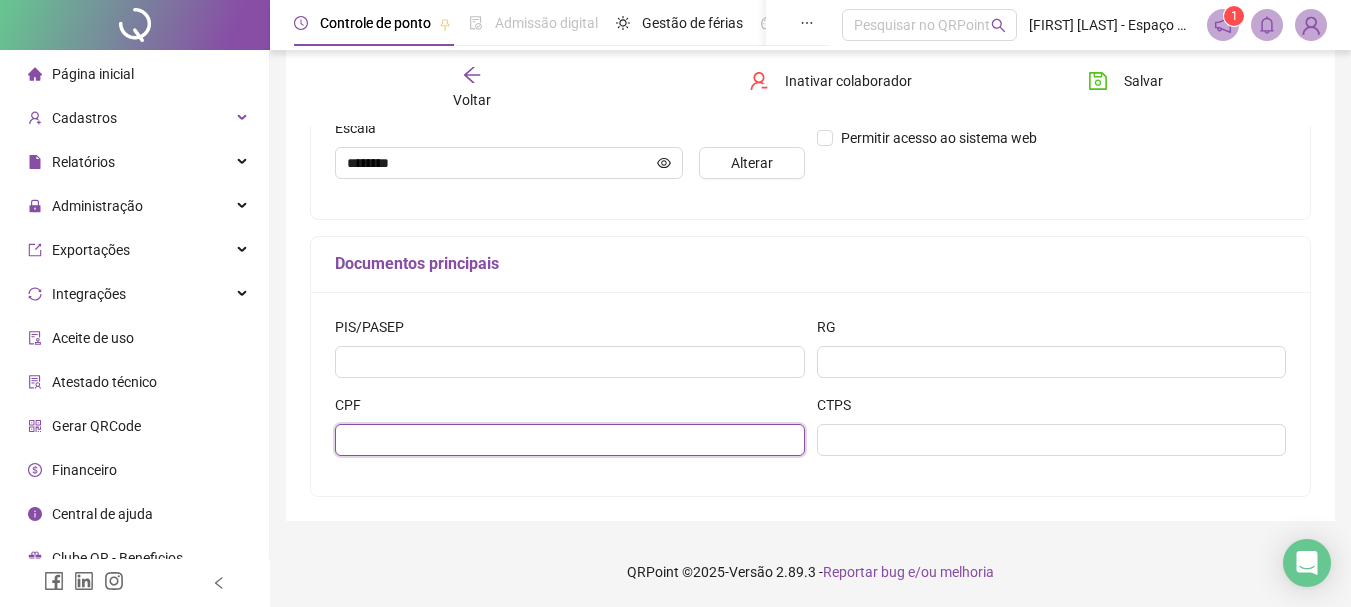 paste on "**********" 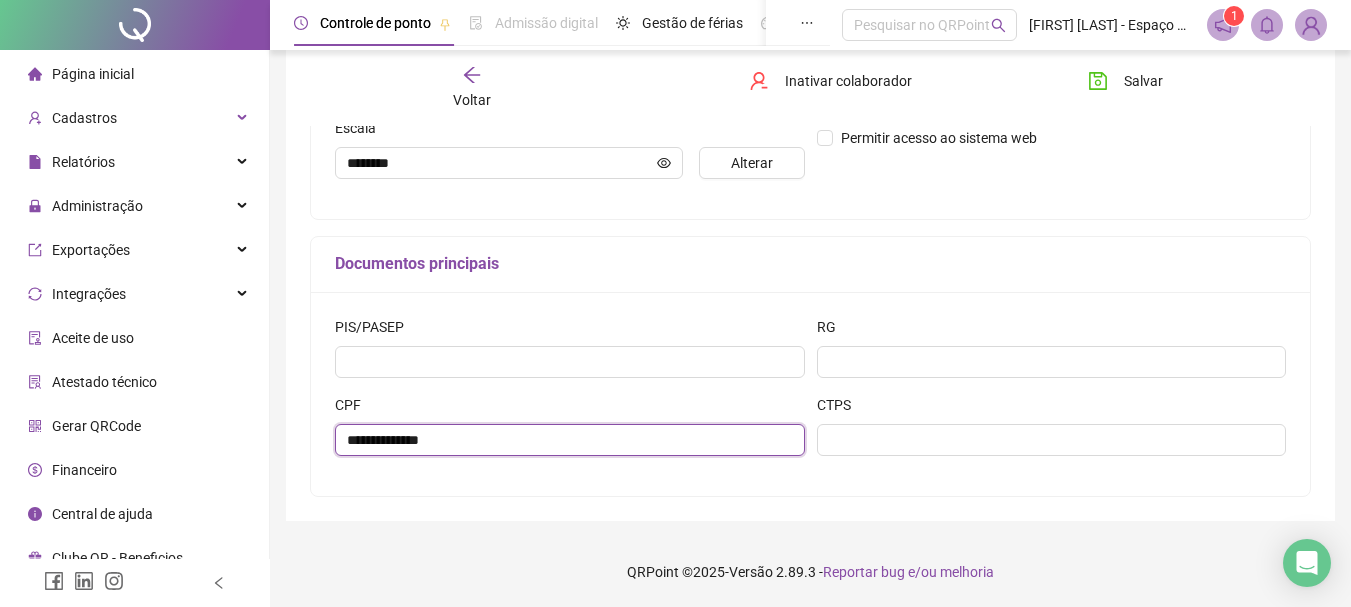 type on "**********" 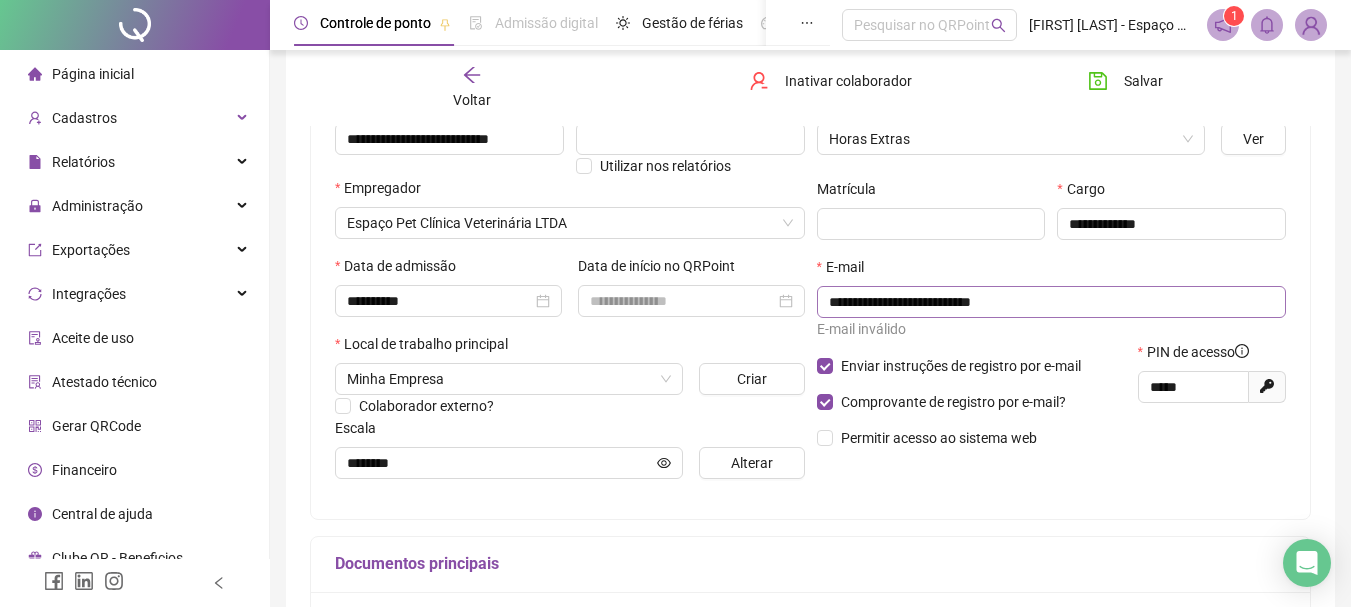 scroll, scrollTop: 134, scrollLeft: 0, axis: vertical 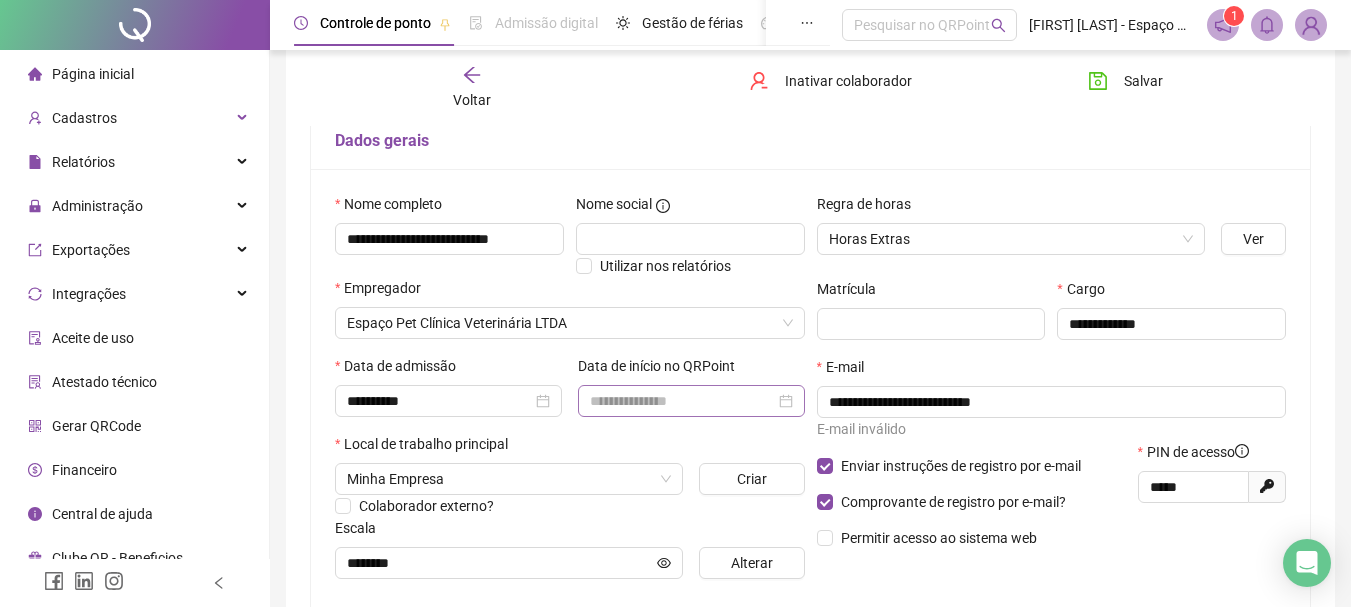 click at bounding box center [691, 401] 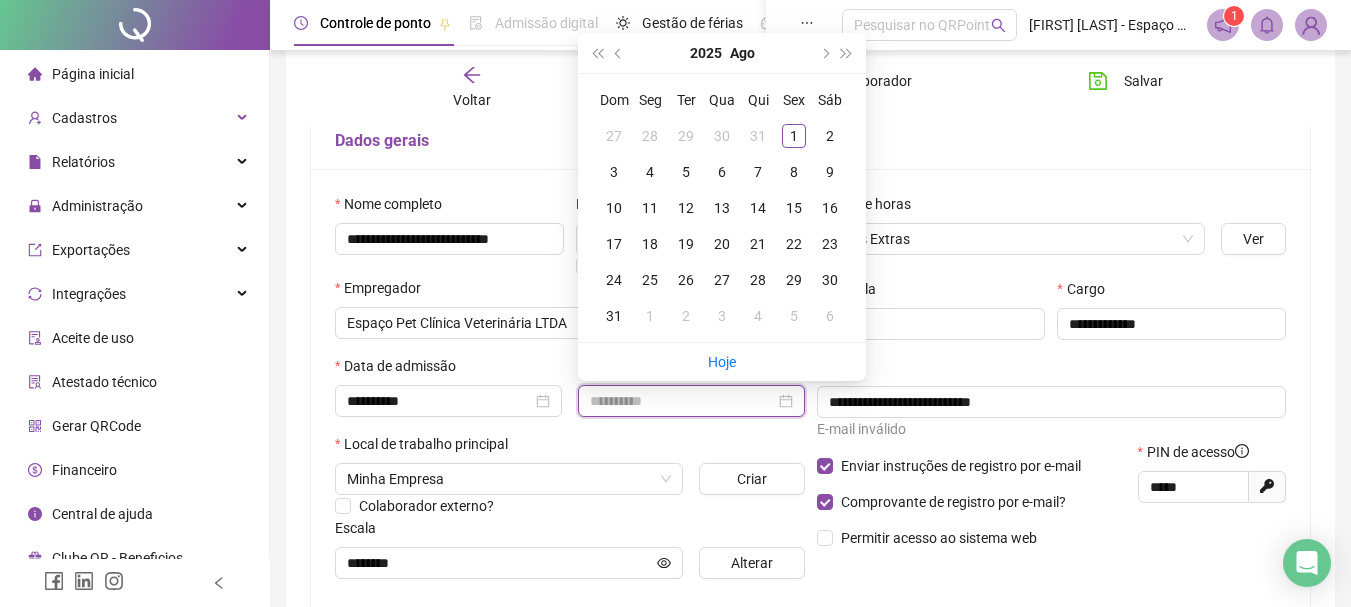 type on "**********" 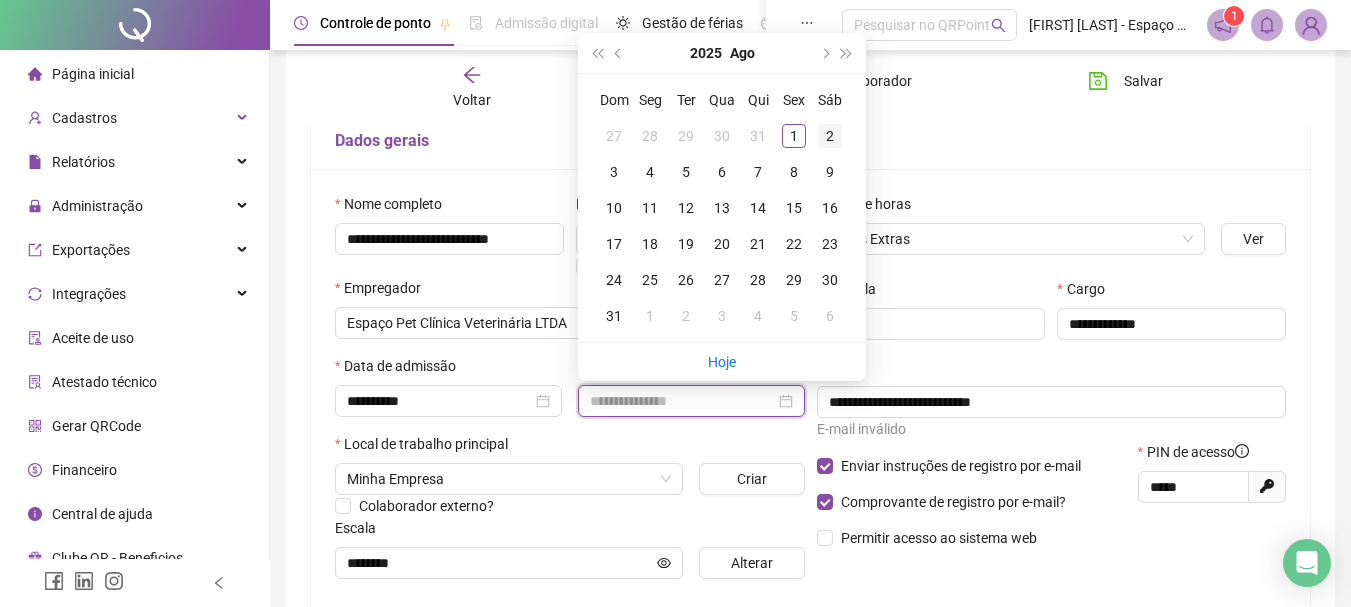 type on "**********" 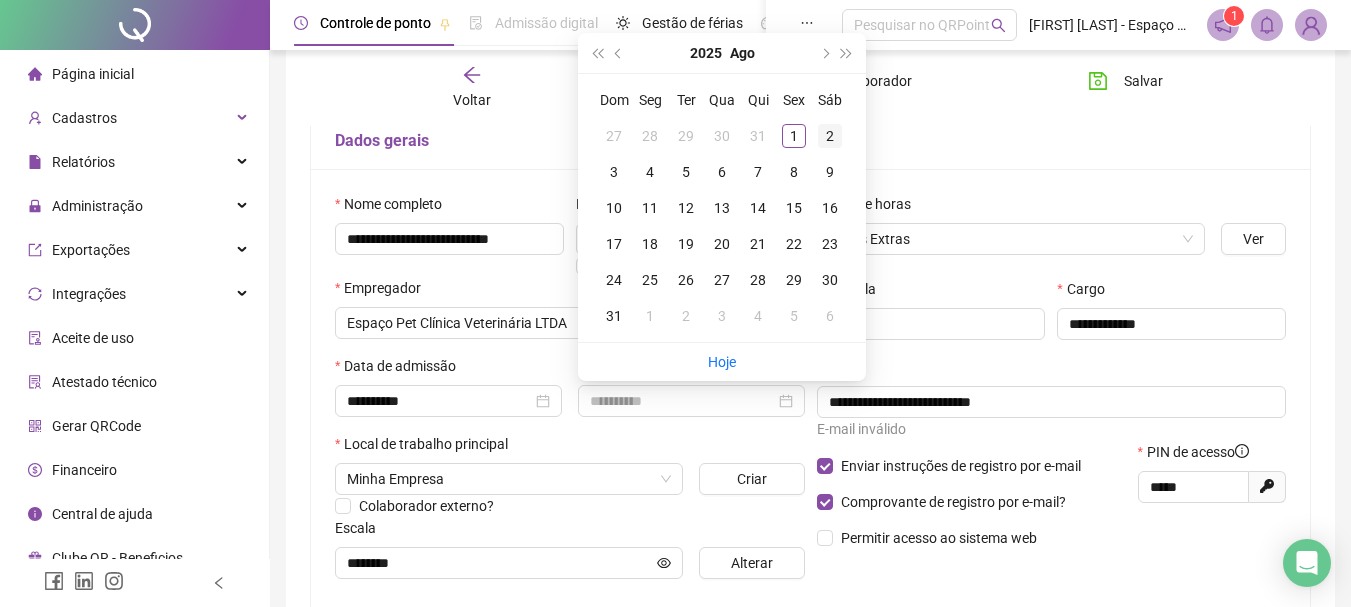 click on "2" at bounding box center (830, 136) 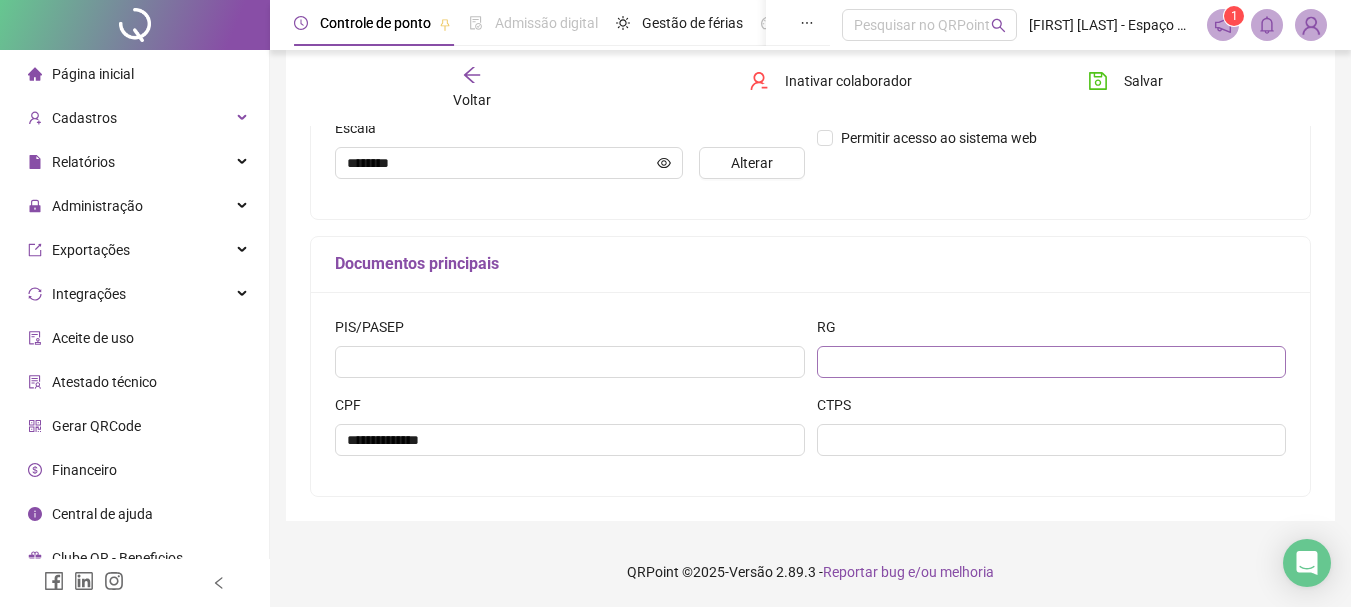scroll, scrollTop: 0, scrollLeft: 0, axis: both 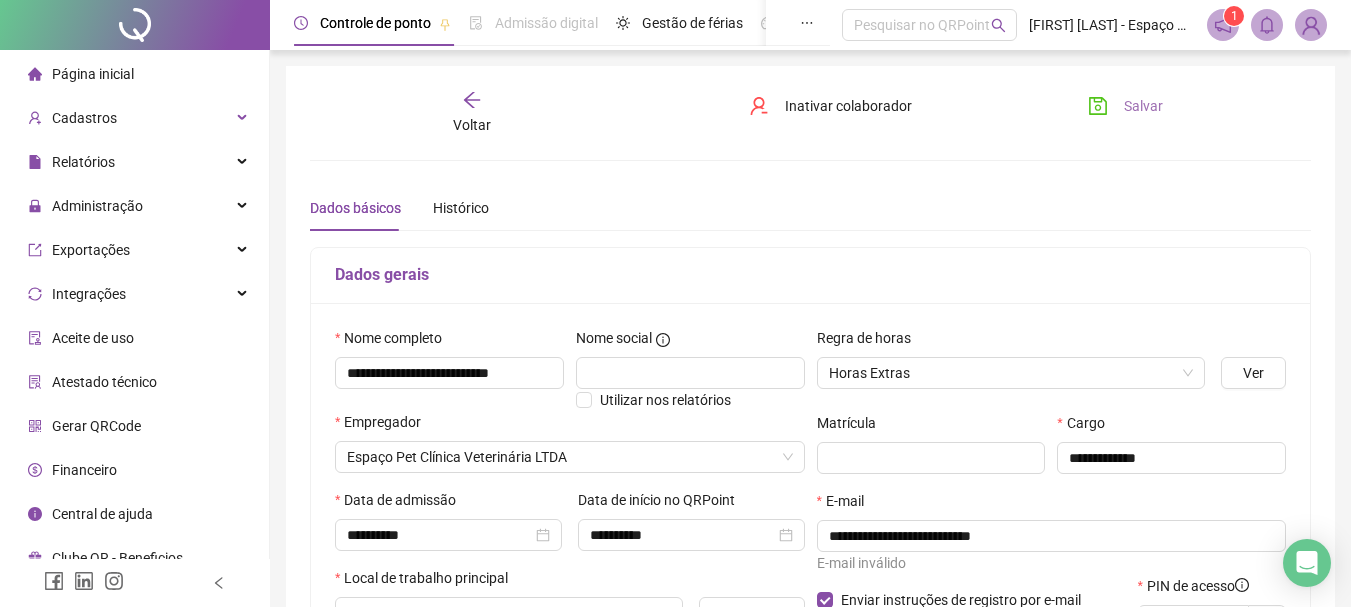 click on "Salvar" at bounding box center [1143, 106] 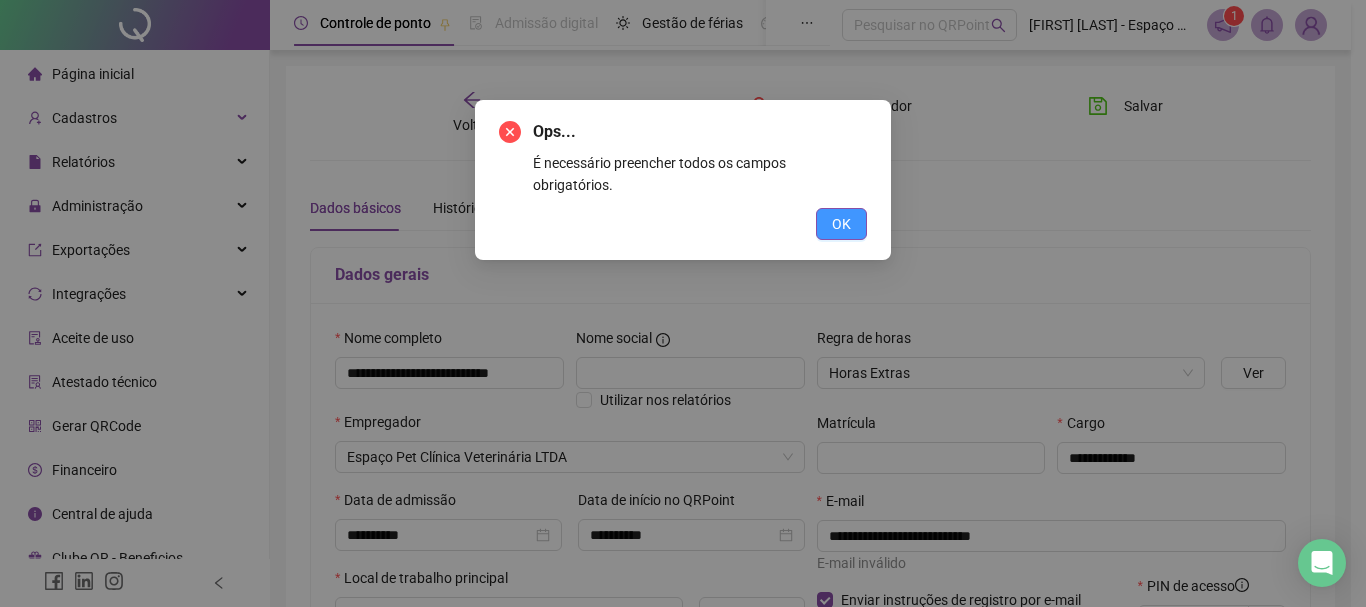 click on "OK" at bounding box center (841, 224) 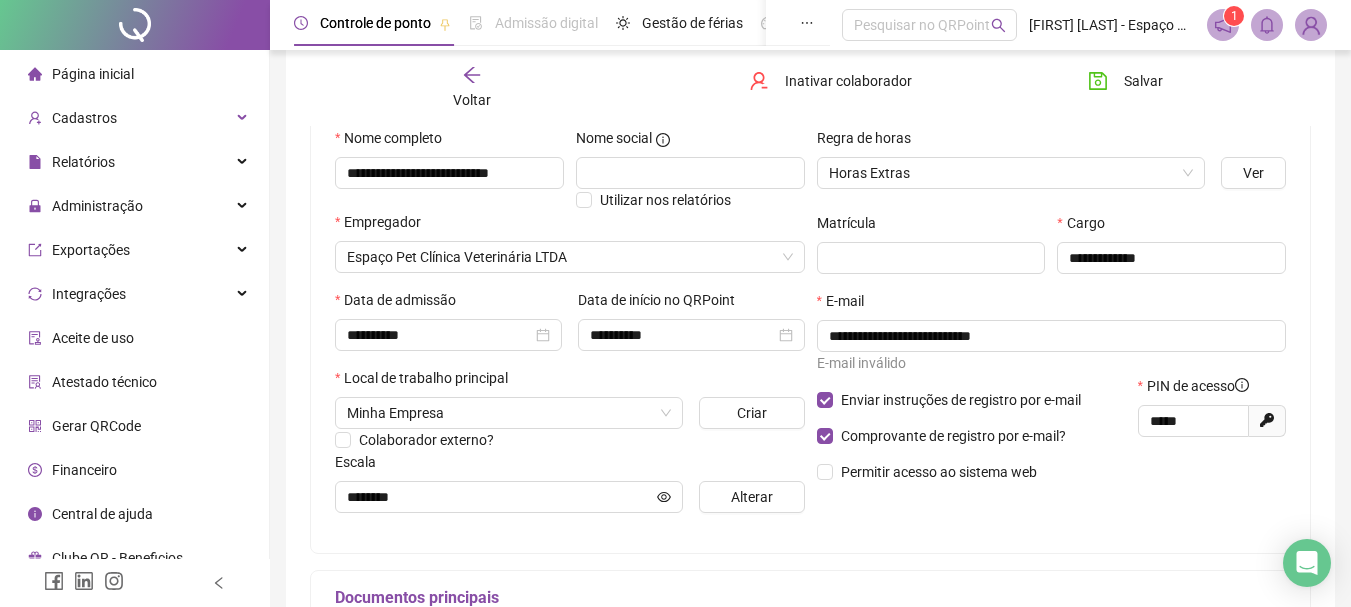 scroll, scrollTop: 100, scrollLeft: 0, axis: vertical 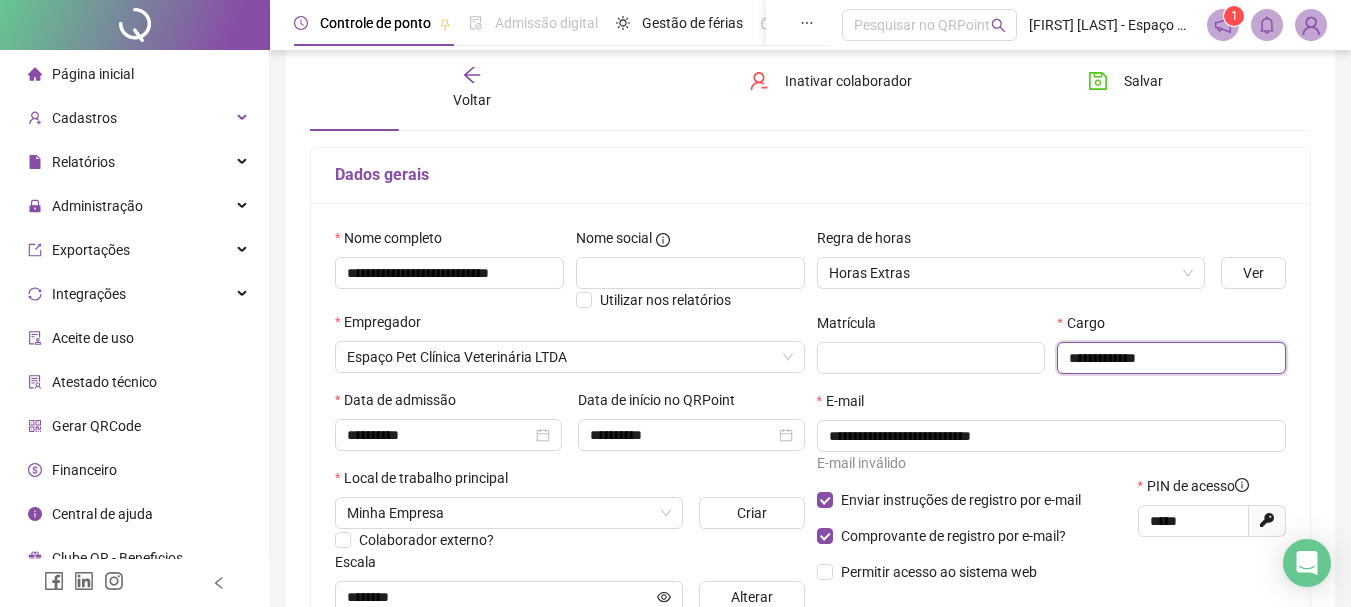 click on "**********" at bounding box center [1171, 358] 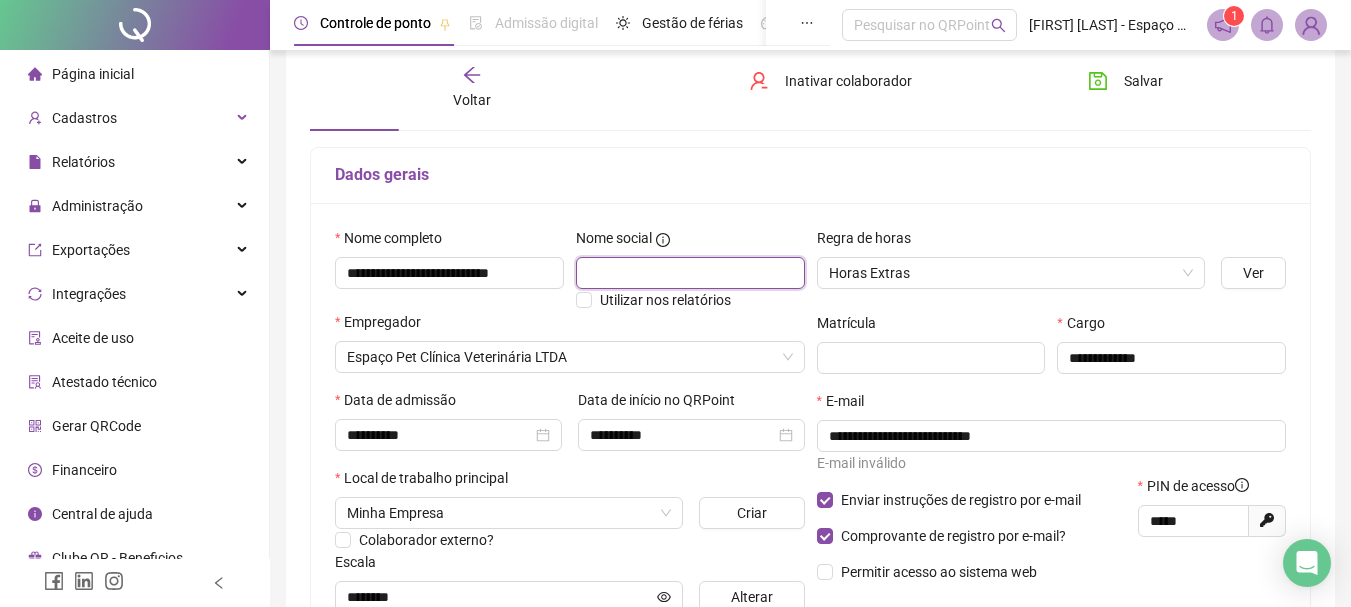 click at bounding box center (690, 273) 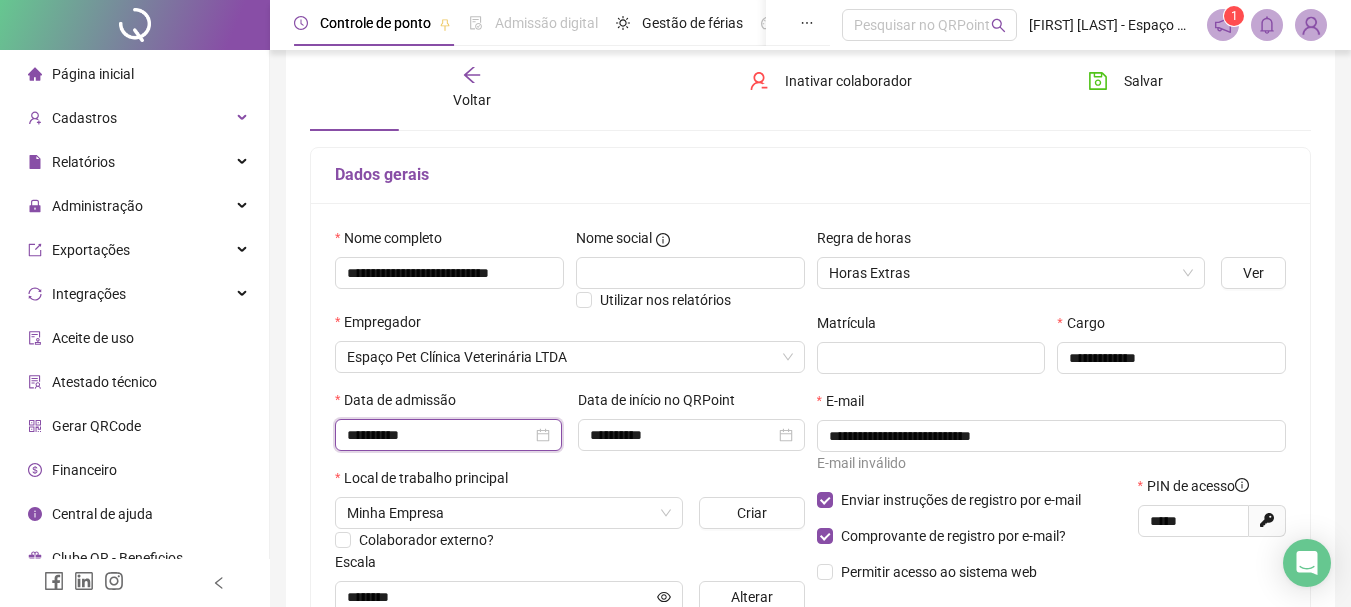 scroll, scrollTop: 200, scrollLeft: 0, axis: vertical 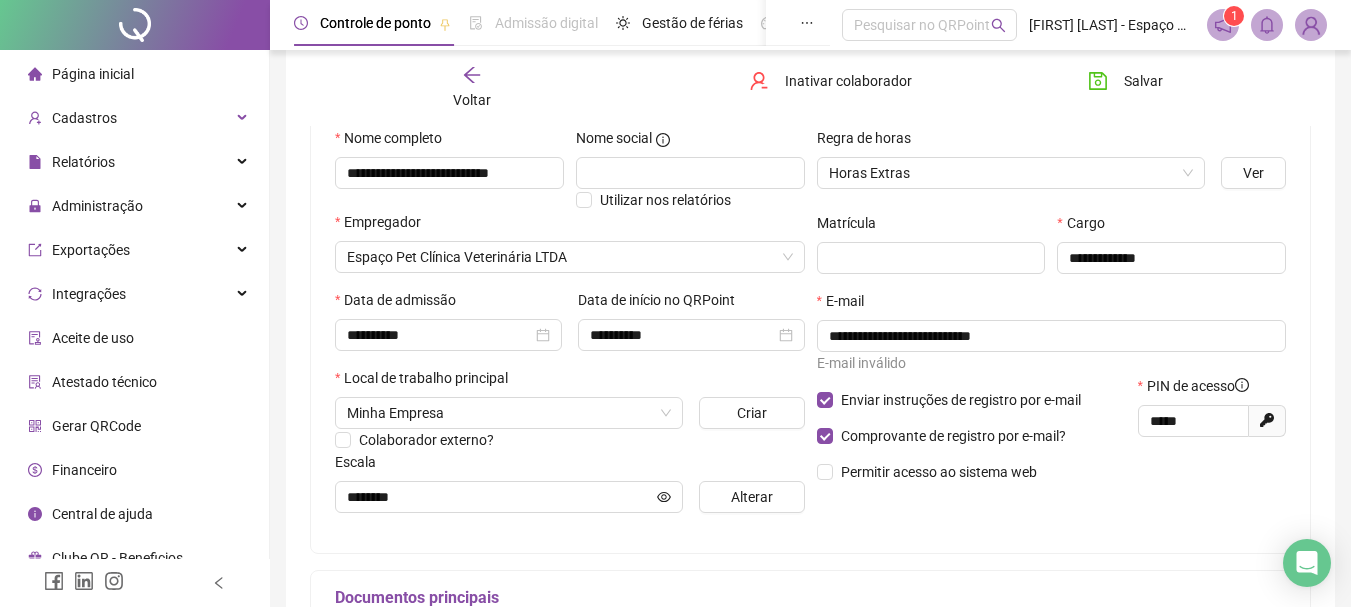 type 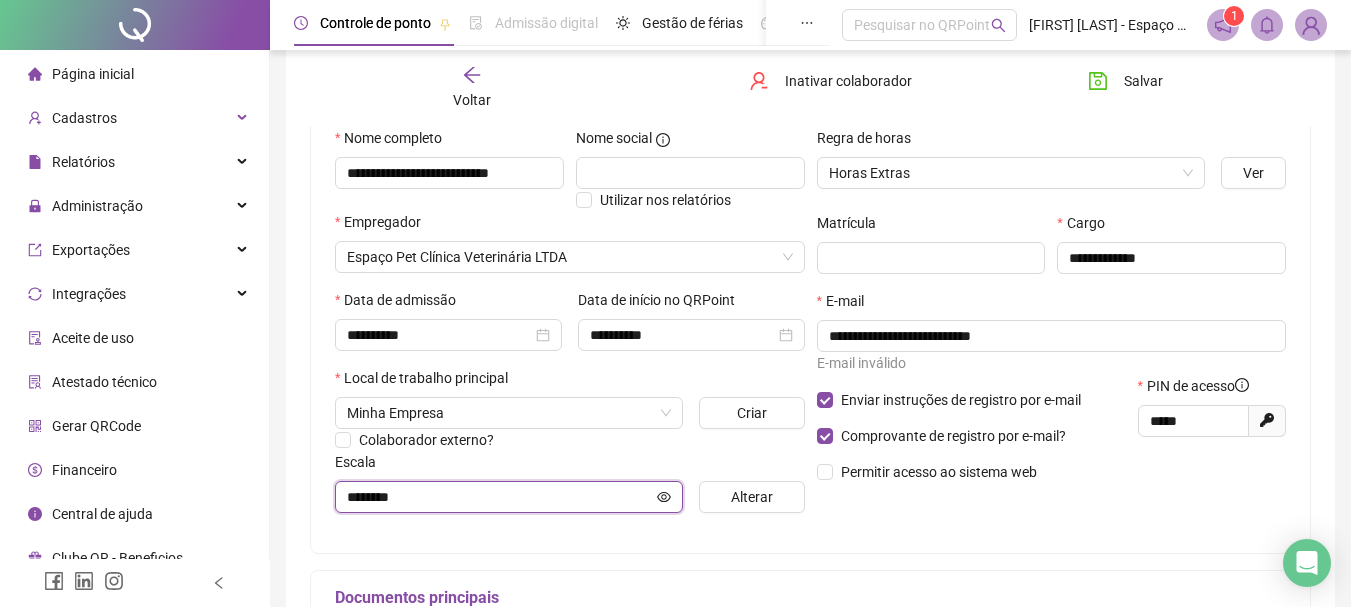 scroll, scrollTop: 400, scrollLeft: 0, axis: vertical 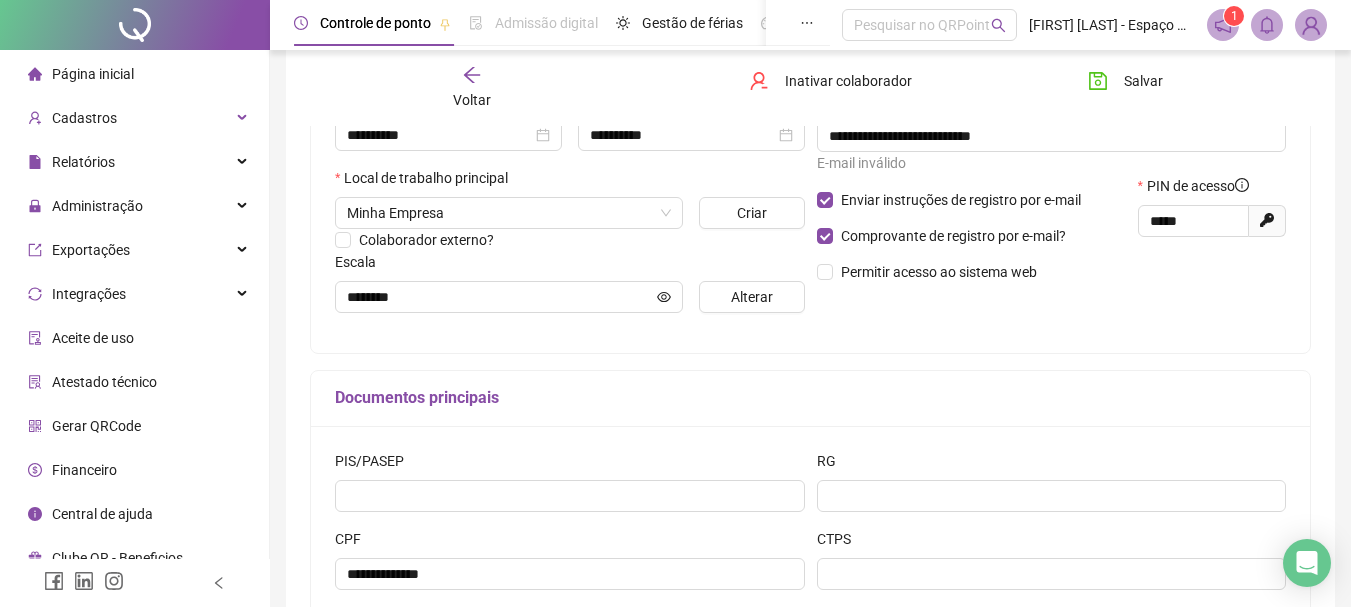 type 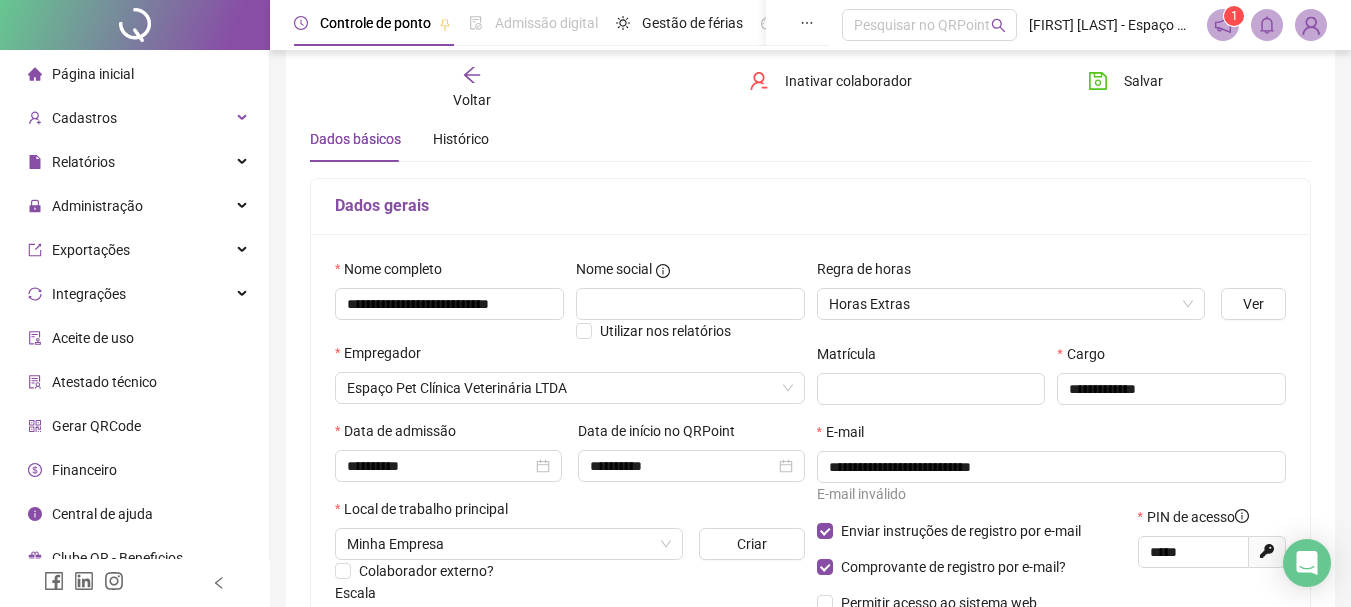 click on "Voltar Inativar colaborador Salvar" at bounding box center [810, 88] 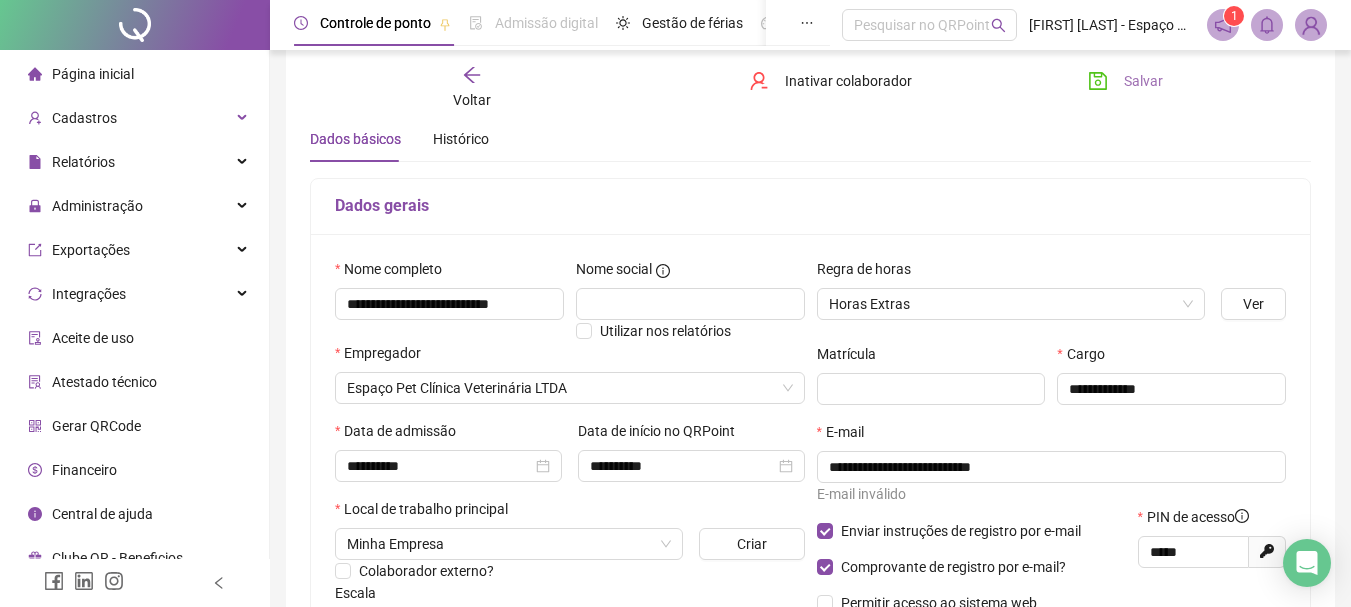 click on "Salvar" at bounding box center [1143, 81] 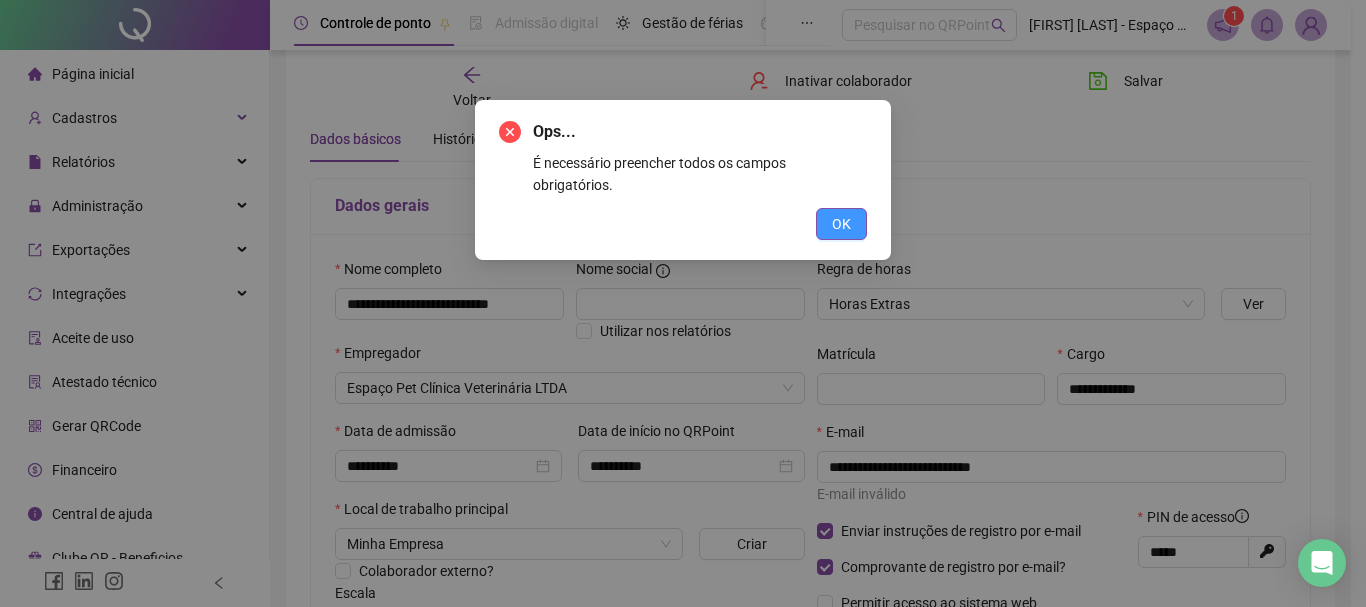 click on "OK" at bounding box center (841, 224) 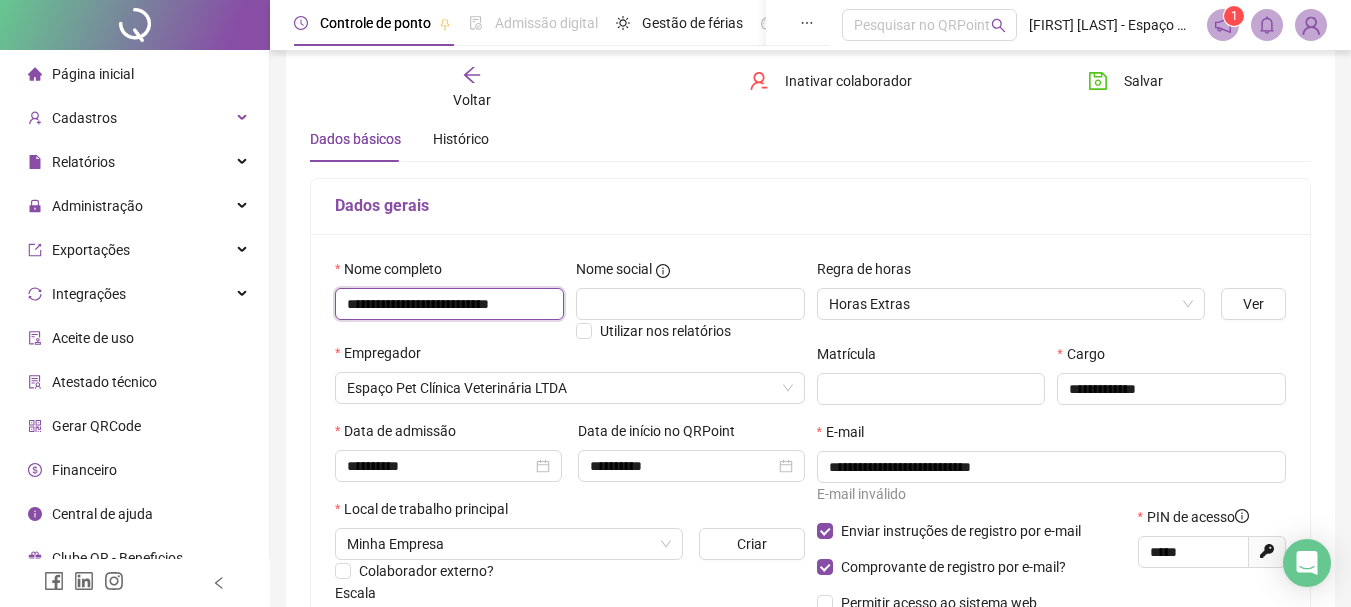 click on "**********" at bounding box center (449, 304) 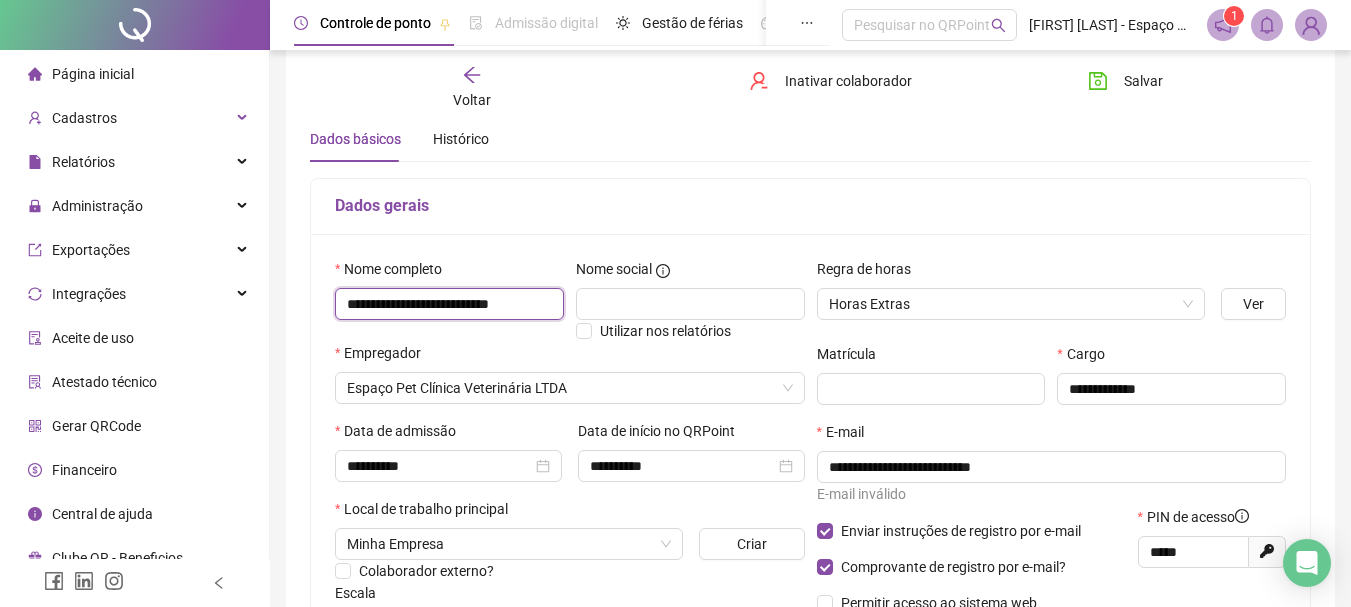 click on "**********" at bounding box center [449, 304] 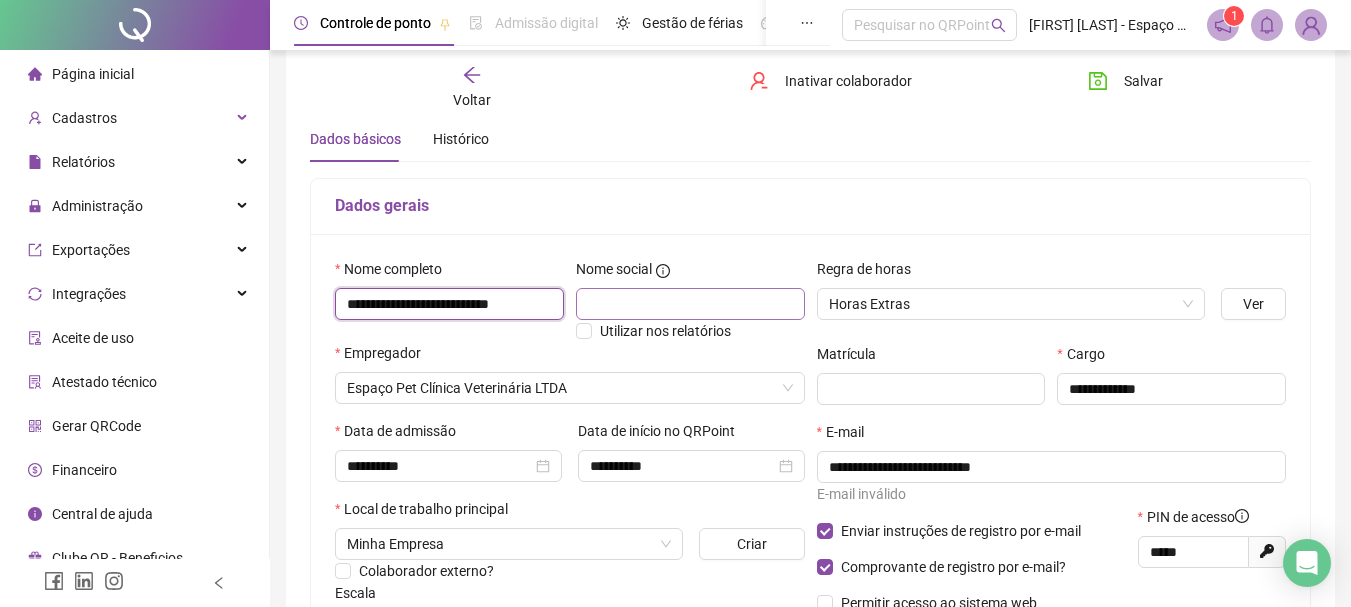 scroll, scrollTop: 0, scrollLeft: 5, axis: horizontal 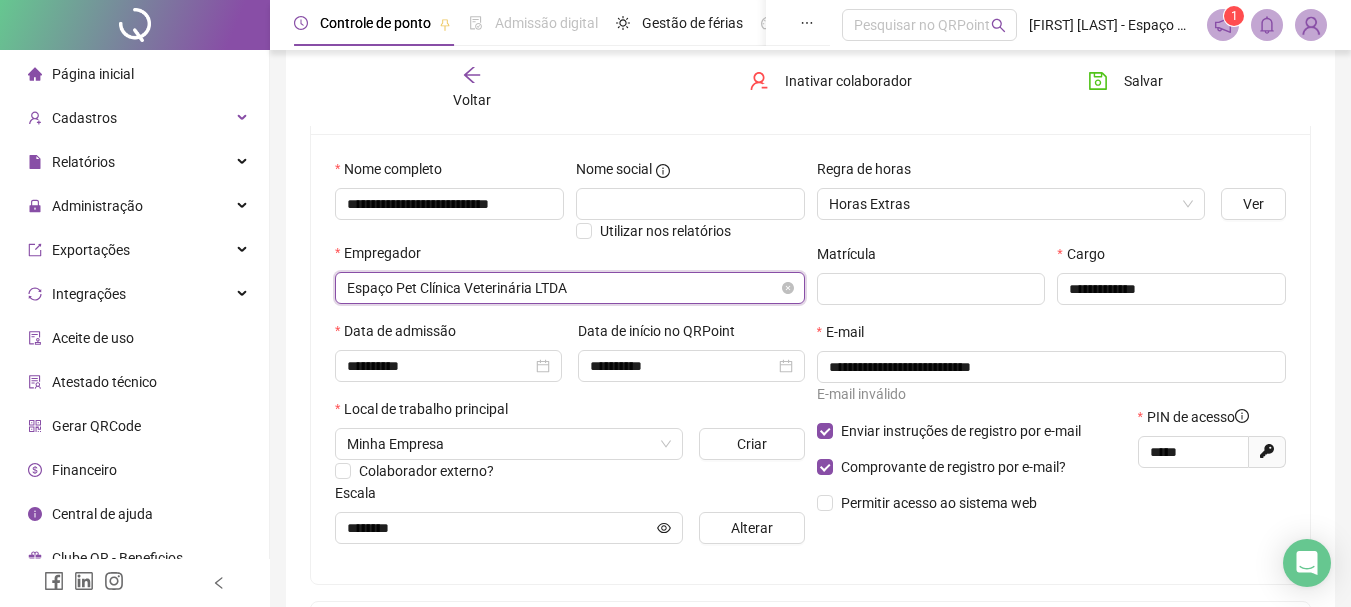 click on "Espaço Pet Clínica Veterinária LTDA" at bounding box center [570, 288] 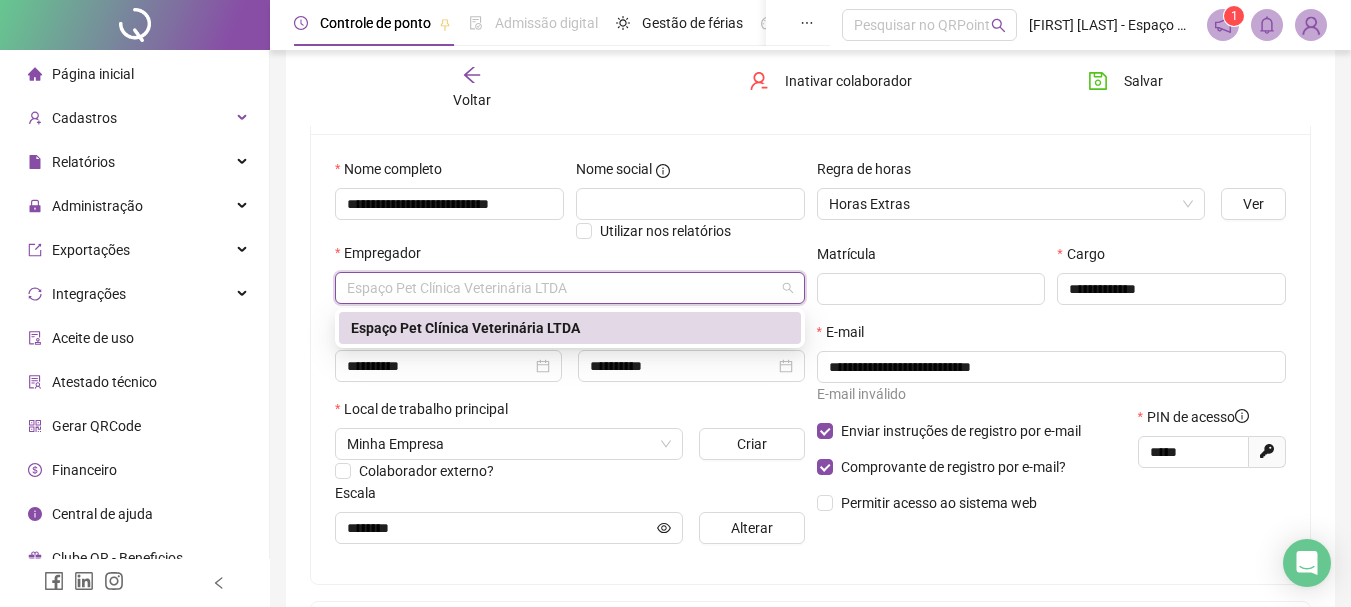 click on "Espaço Pet Clínica Veterinária LTDA" at bounding box center [570, 328] 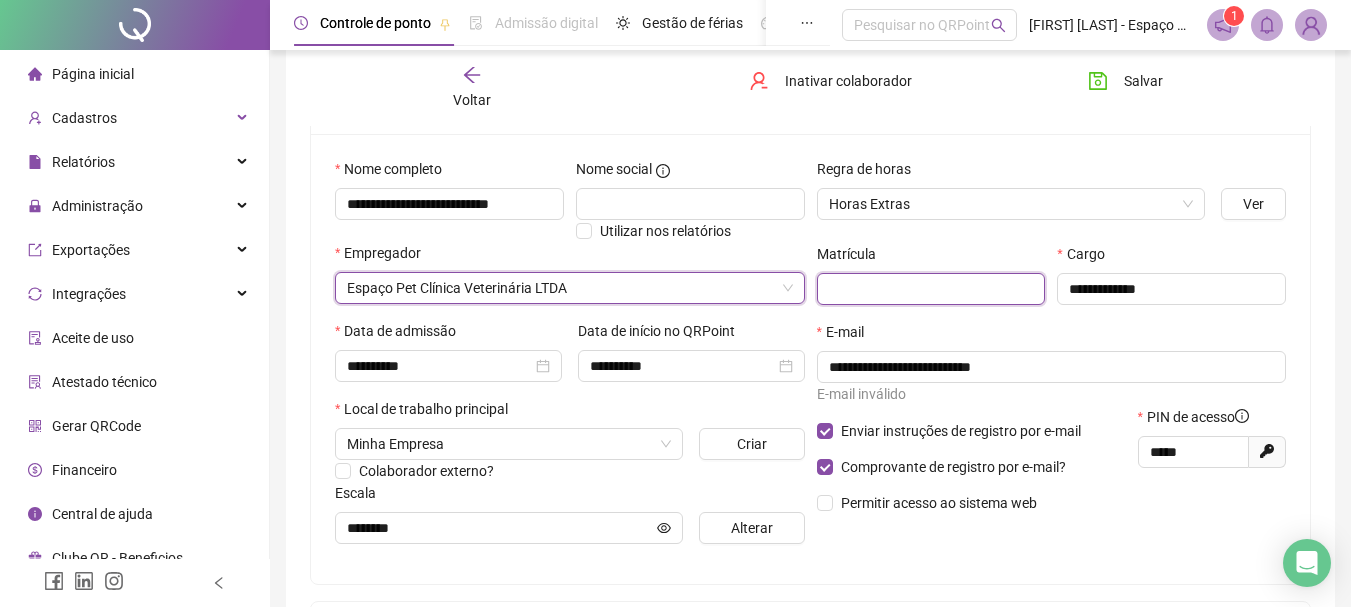 click at bounding box center [931, 289] 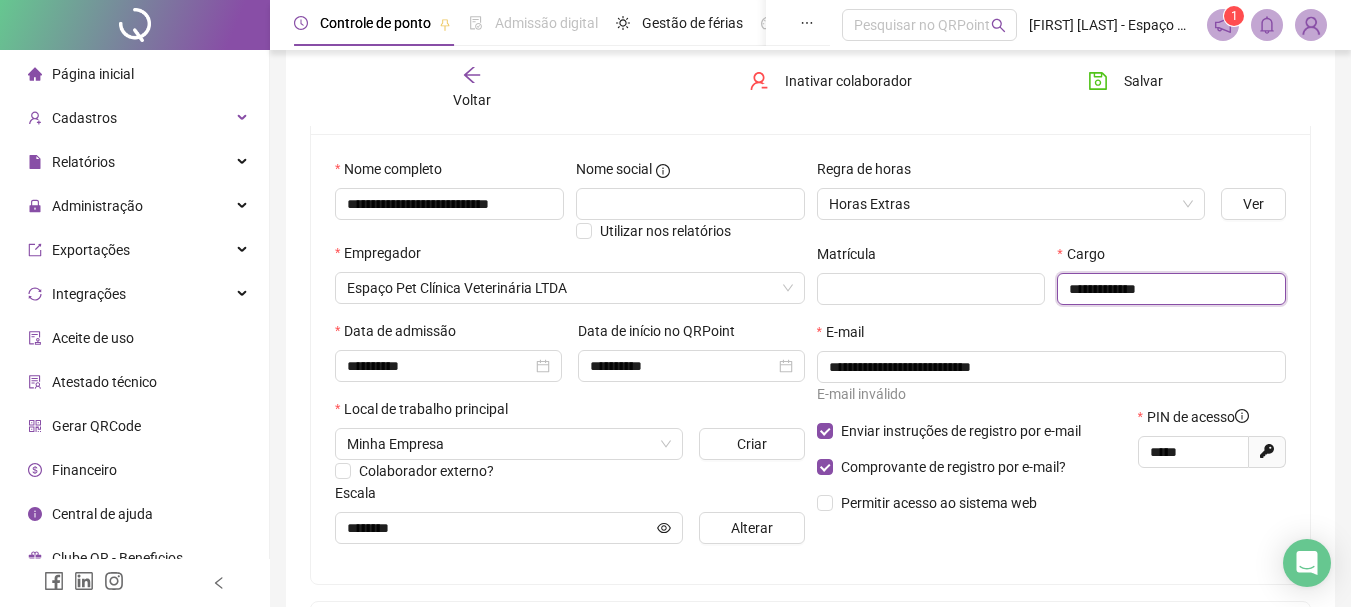 click on "**********" at bounding box center (1171, 289) 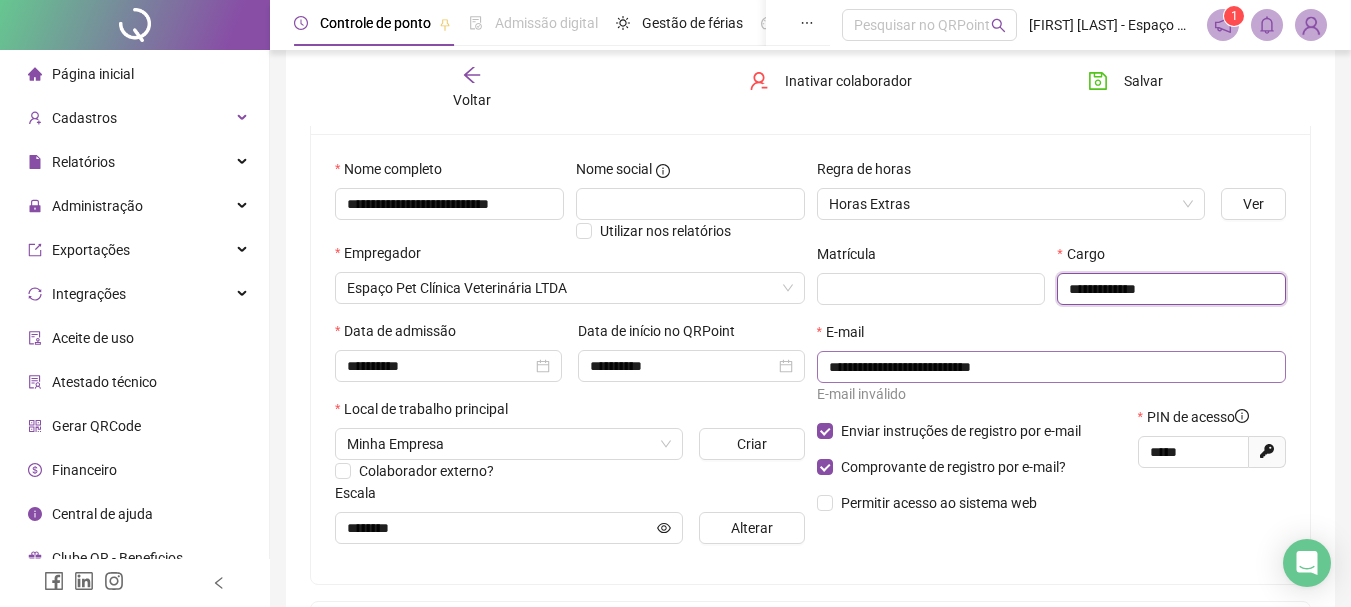 scroll, scrollTop: 269, scrollLeft: 0, axis: vertical 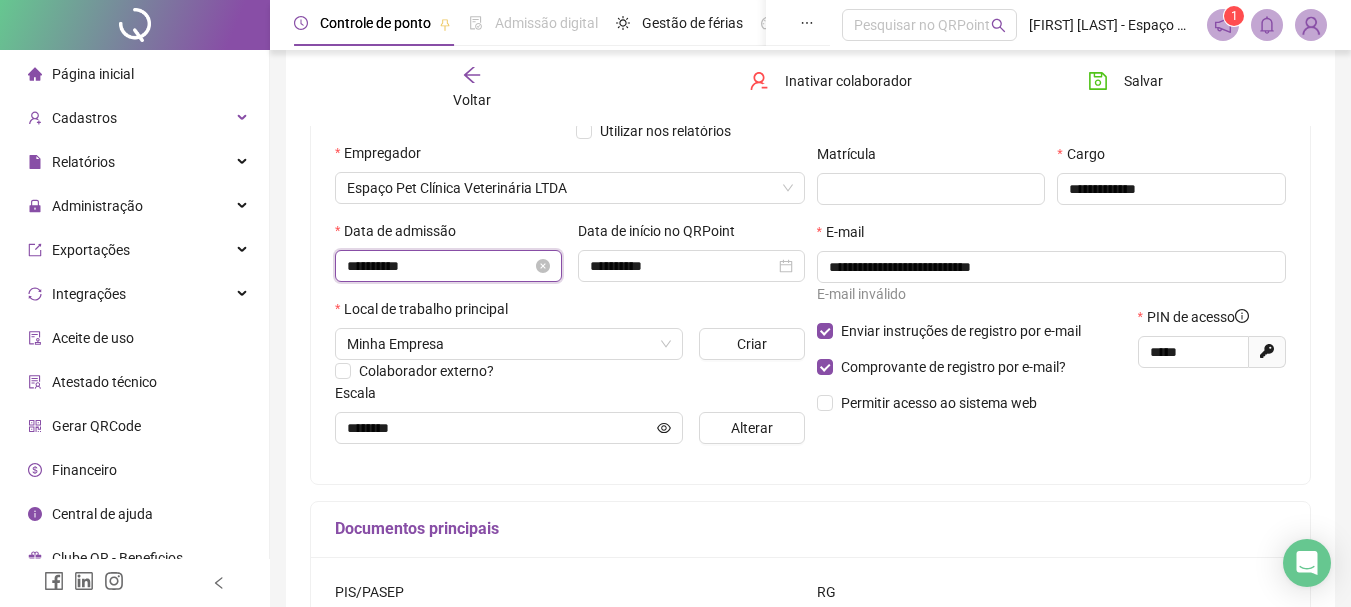 click on "**********" at bounding box center (439, 266) 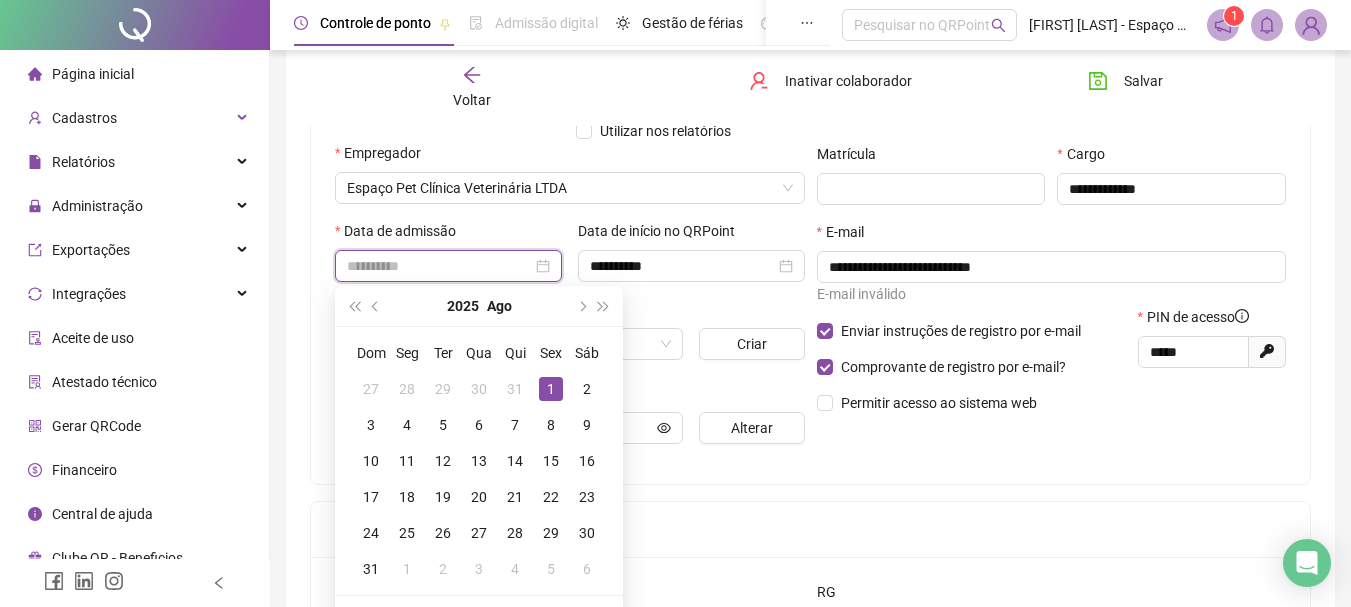 type on "**********" 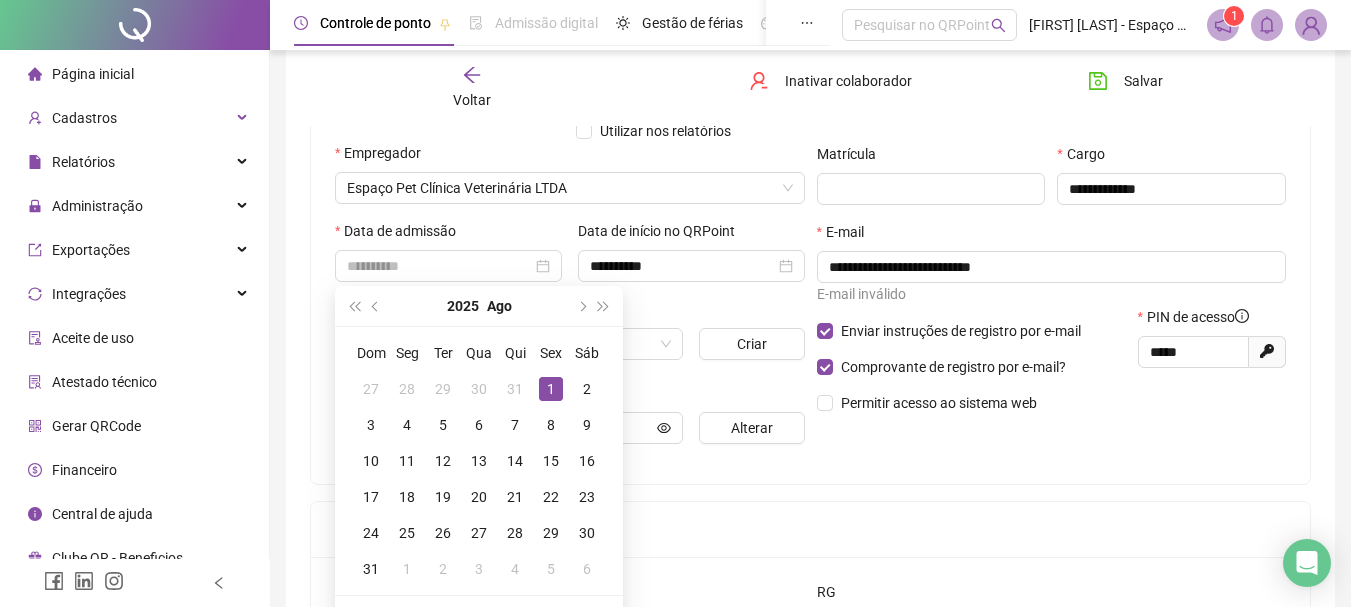 click on "1" at bounding box center [551, 389] 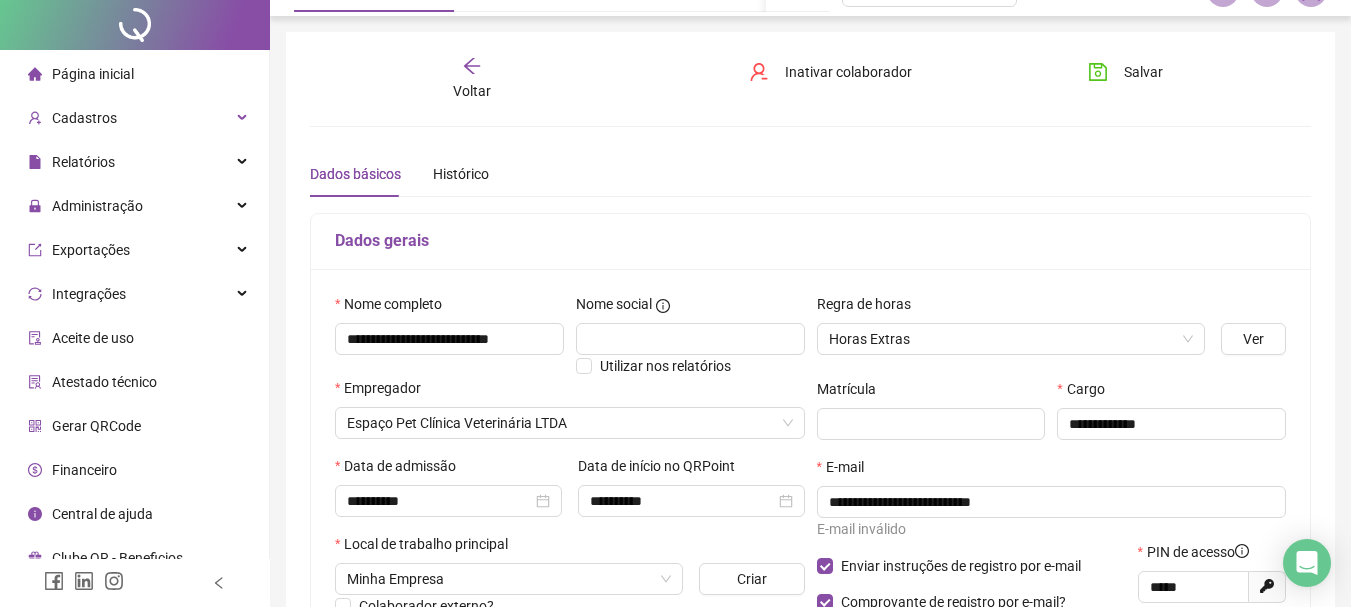 scroll, scrollTop: 0, scrollLeft: 0, axis: both 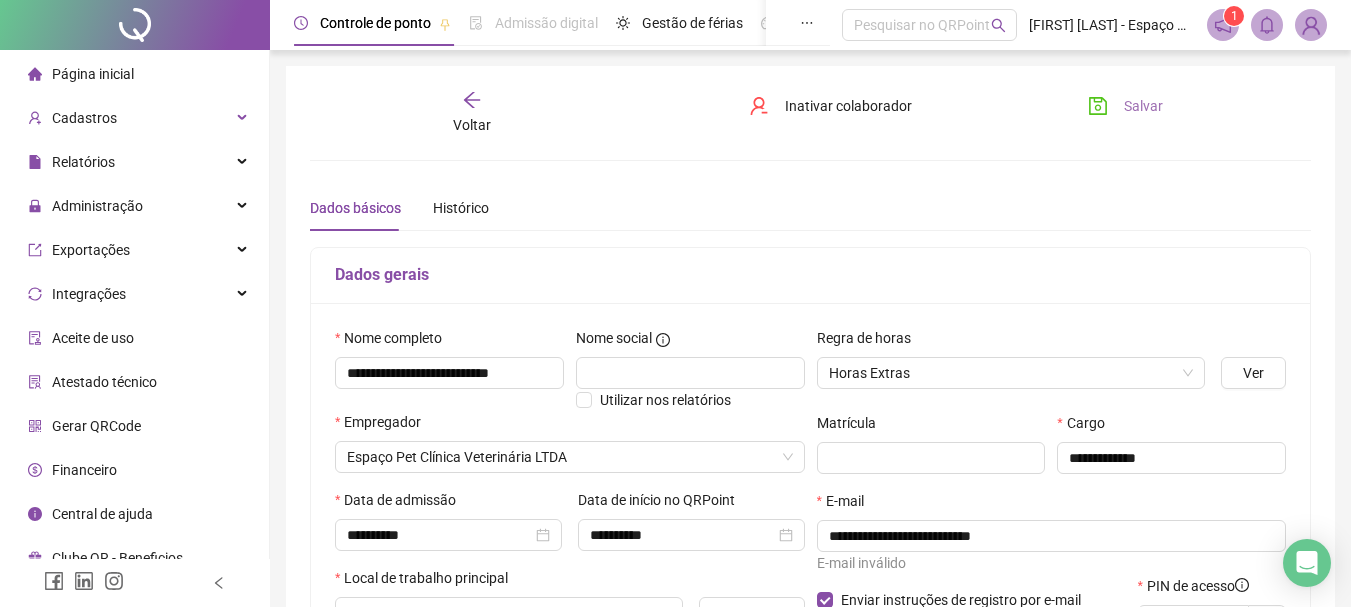 click 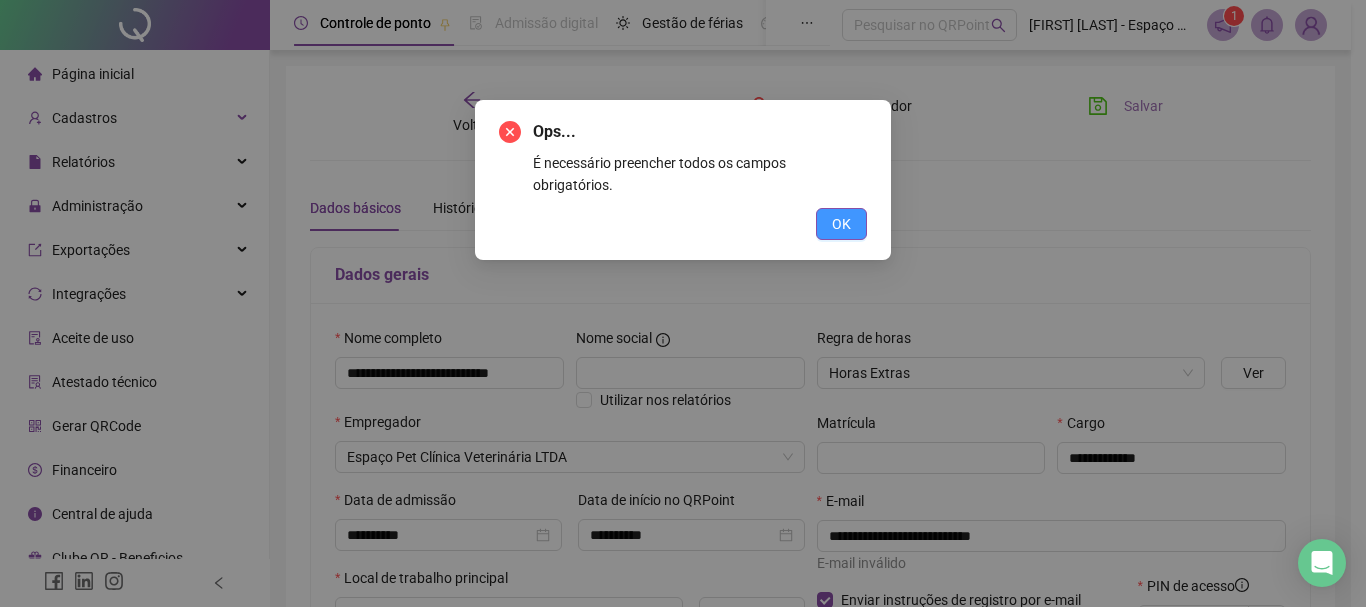 click on "OK" at bounding box center (841, 224) 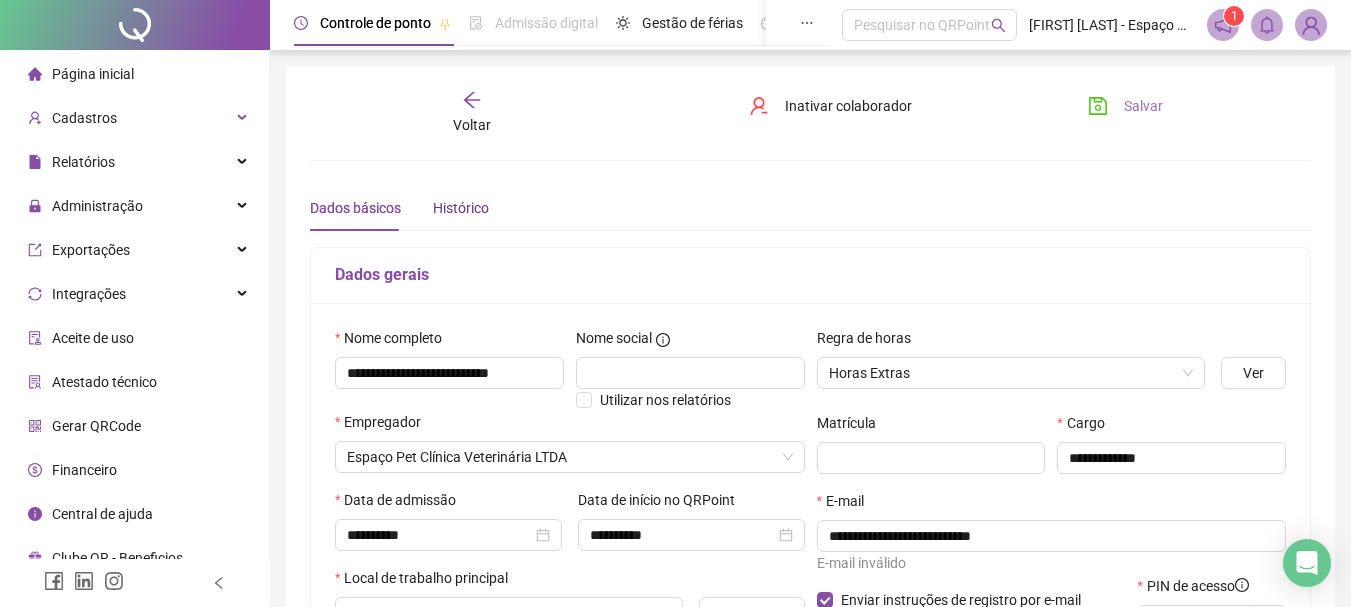 click on "Histórico" at bounding box center [461, 208] 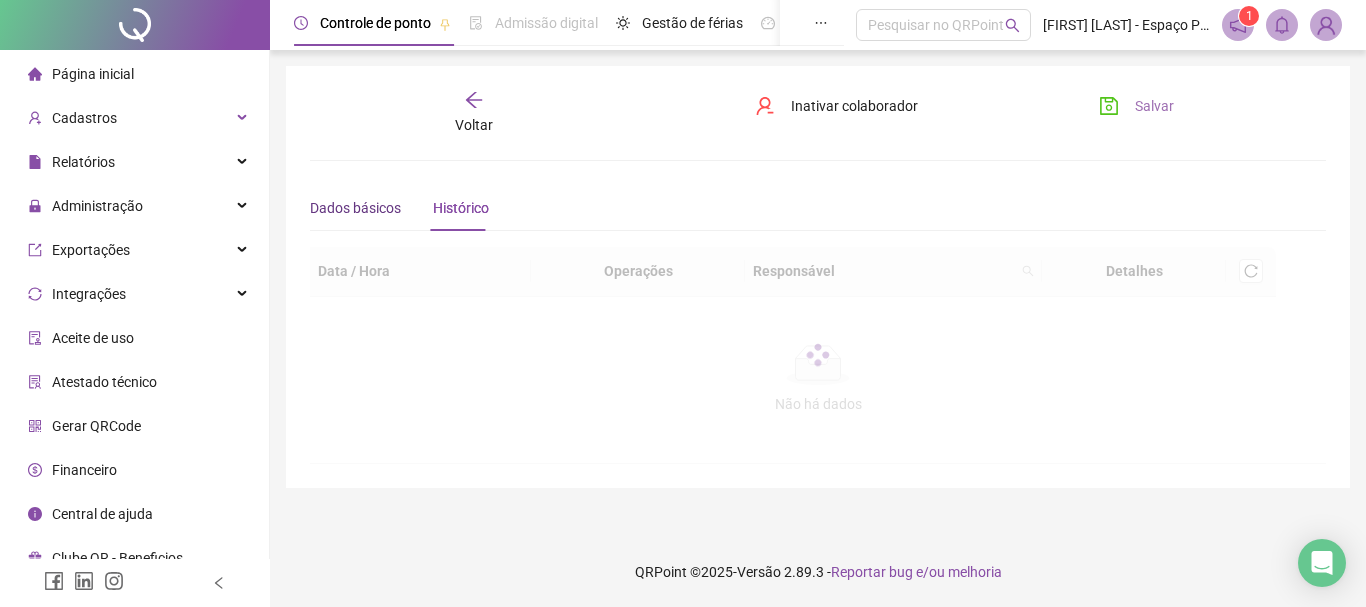 click on "Dados básicos" at bounding box center (355, 208) 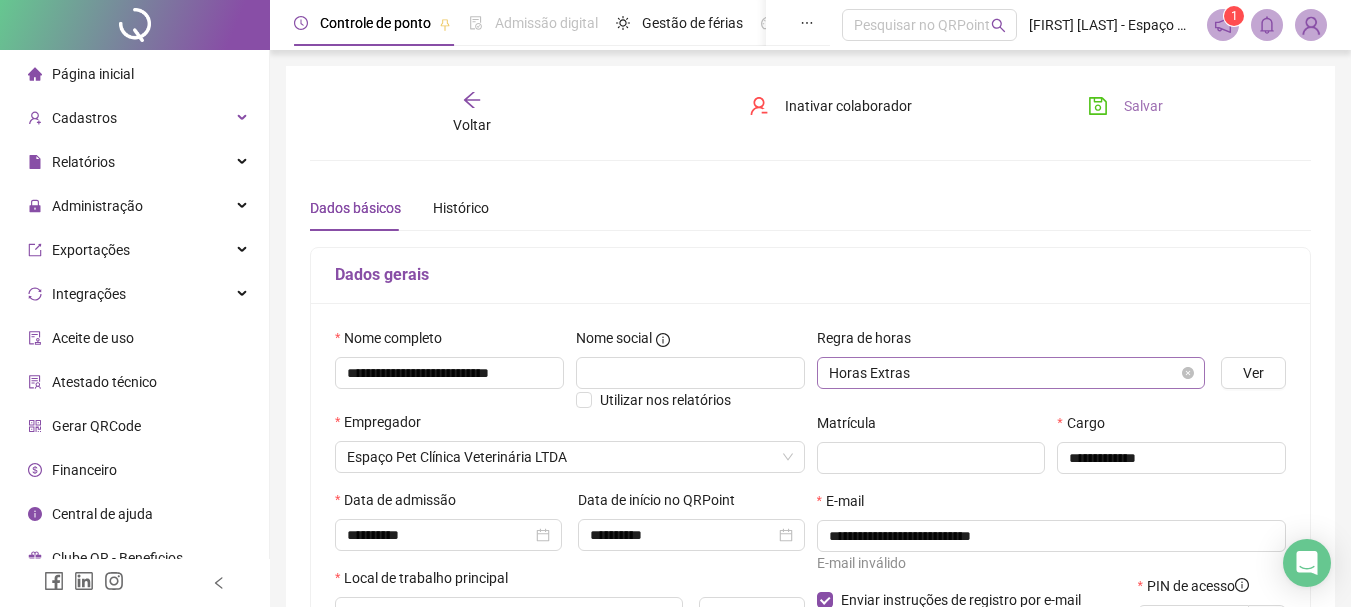 click on "Horas Extras" at bounding box center [1011, 373] 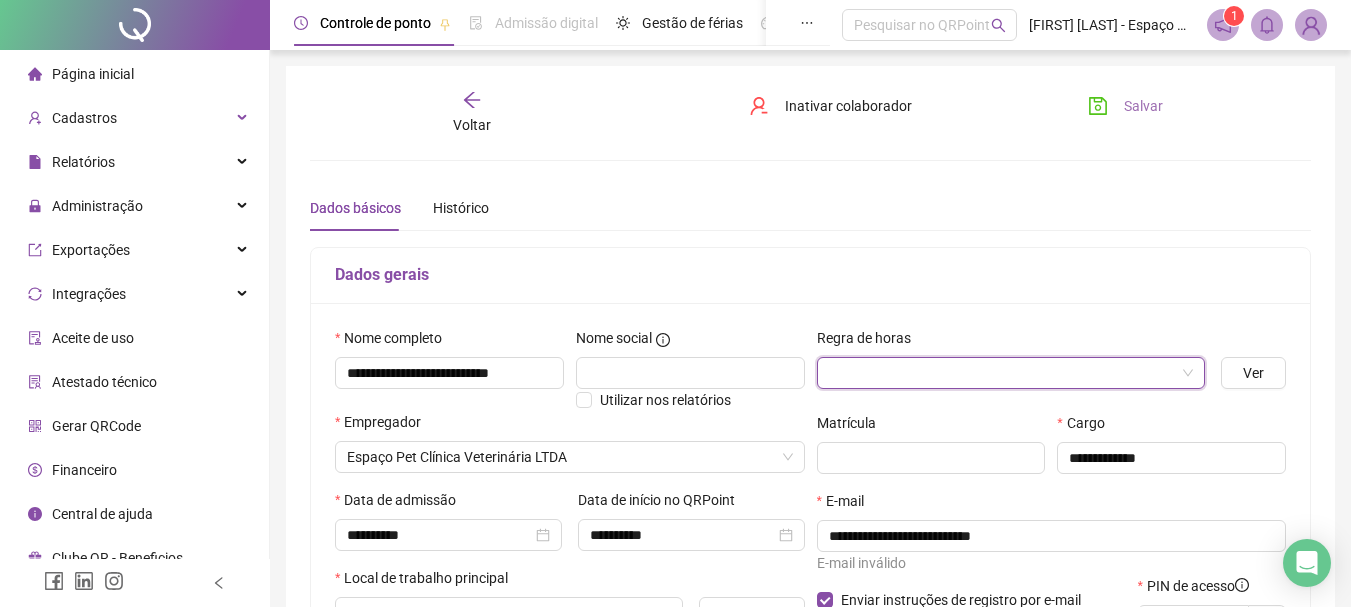 click at bounding box center (1002, 373) 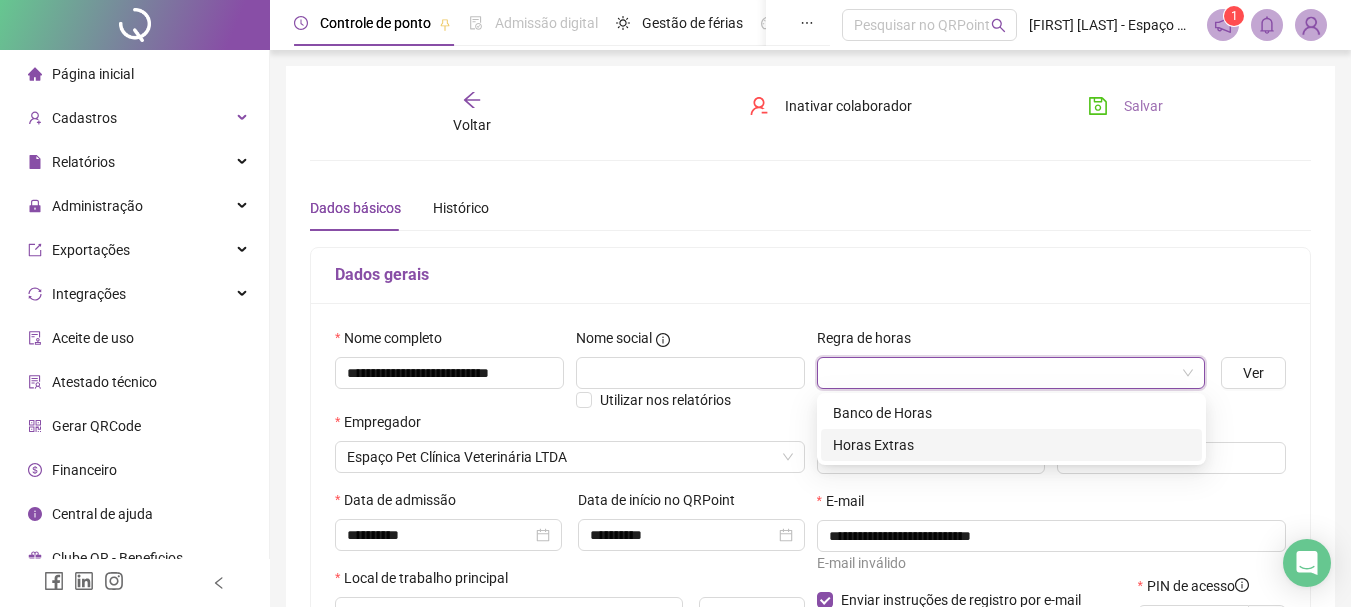 click on "Horas Extras" at bounding box center [1011, 445] 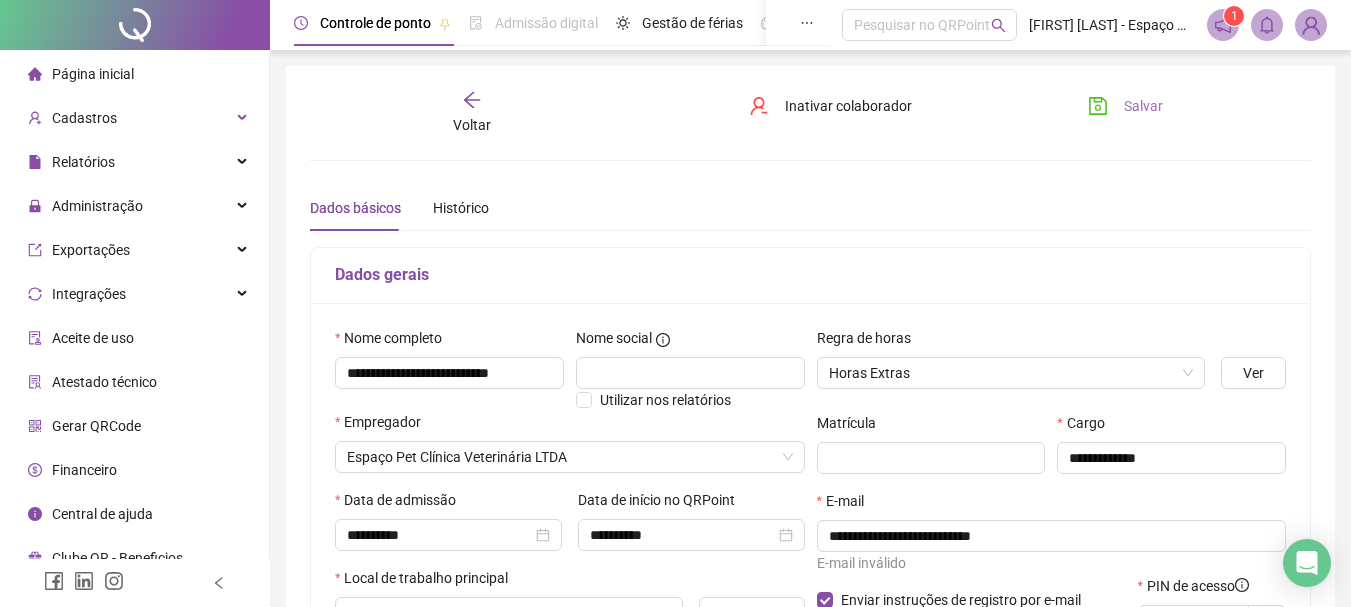 click on "Matrícula" at bounding box center (931, 427) 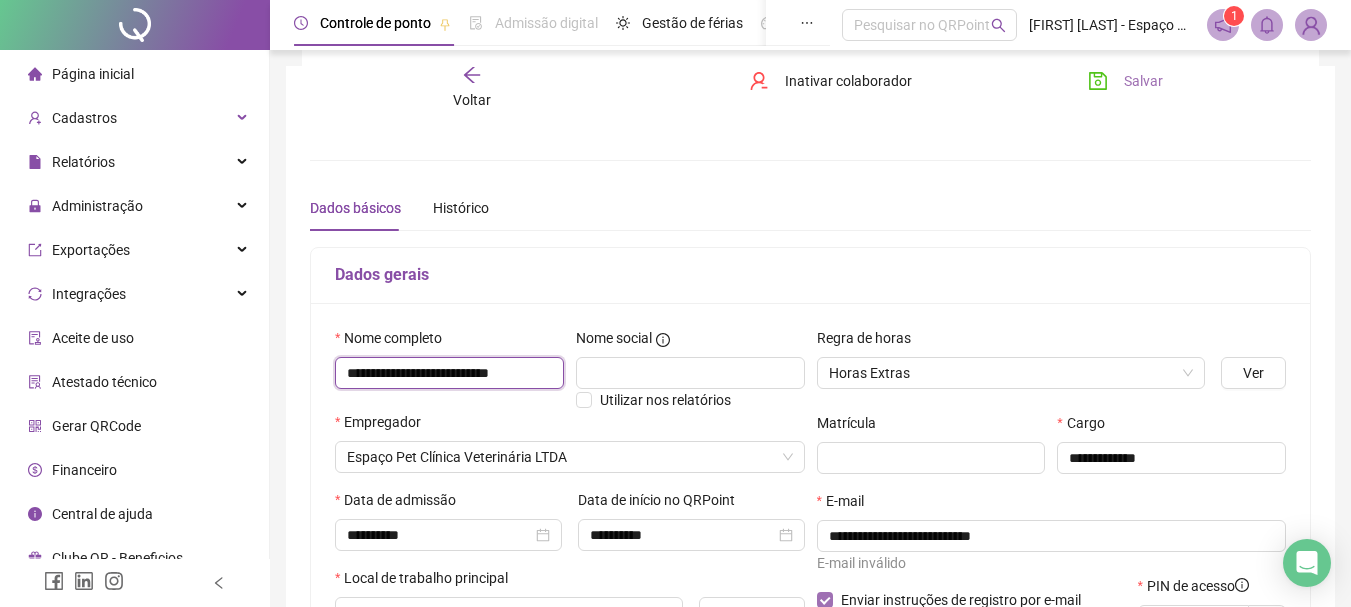 scroll, scrollTop: 200, scrollLeft: 0, axis: vertical 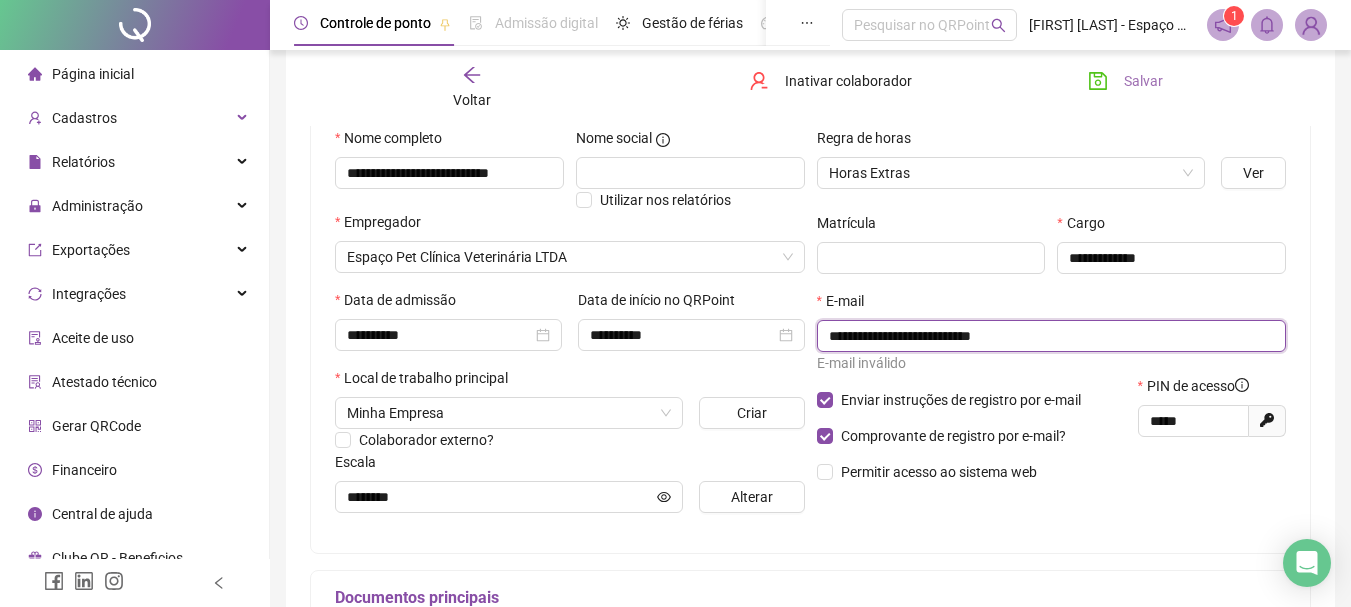 drag, startPoint x: 1025, startPoint y: 344, endPoint x: 815, endPoint y: 352, distance: 210.15233 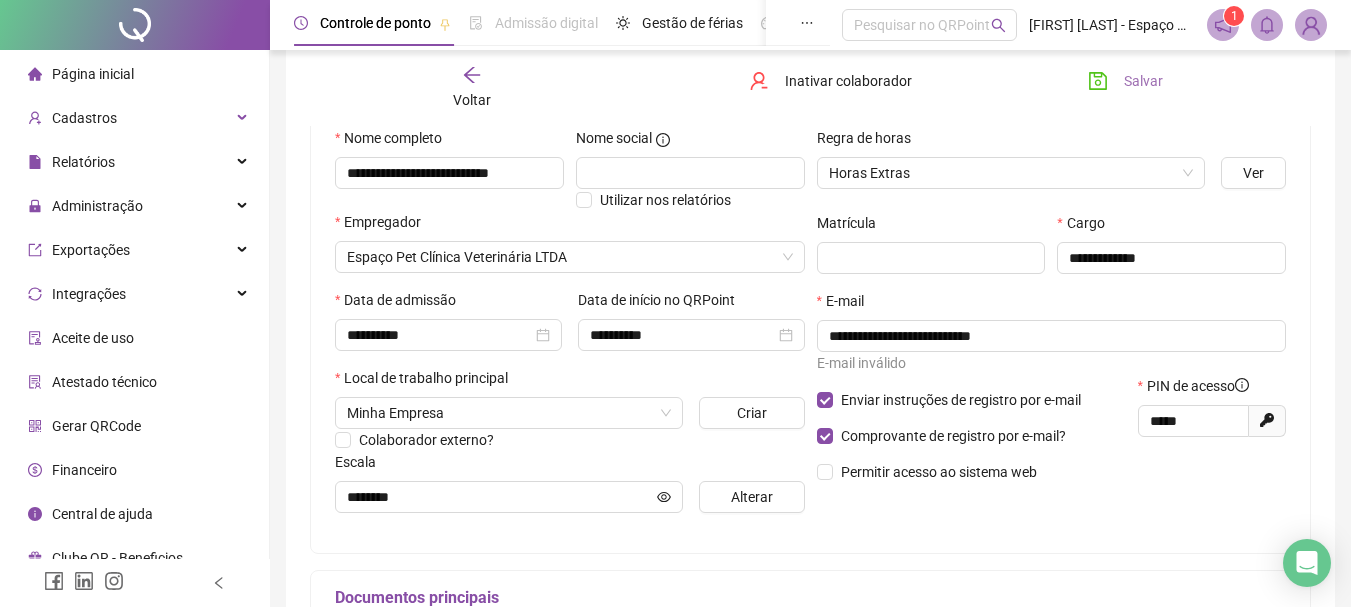 click on "**********" at bounding box center [691, 328] 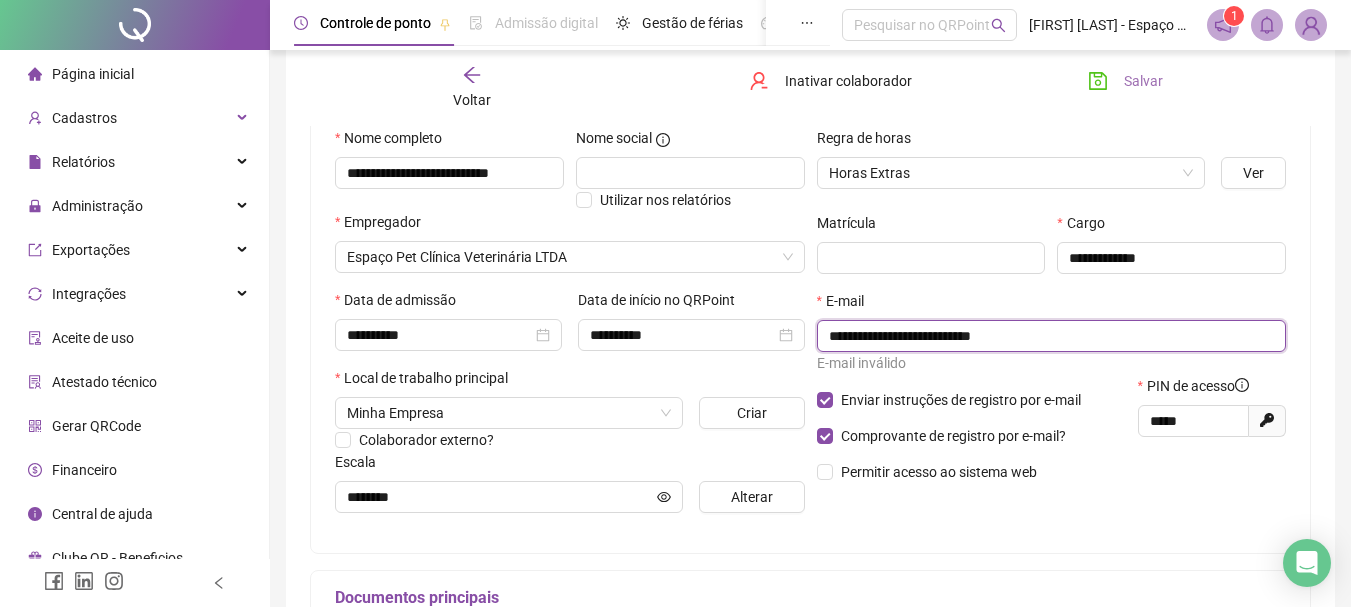 drag, startPoint x: 1041, startPoint y: 347, endPoint x: 786, endPoint y: 313, distance: 257.25668 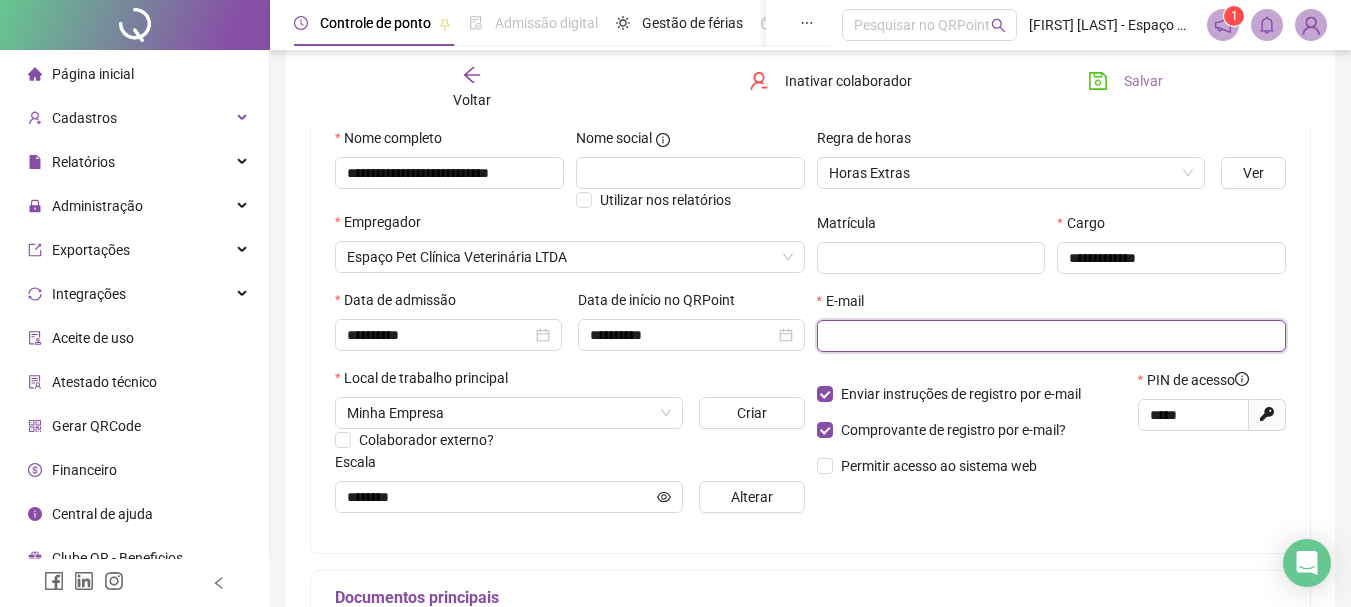 paste on "**********" 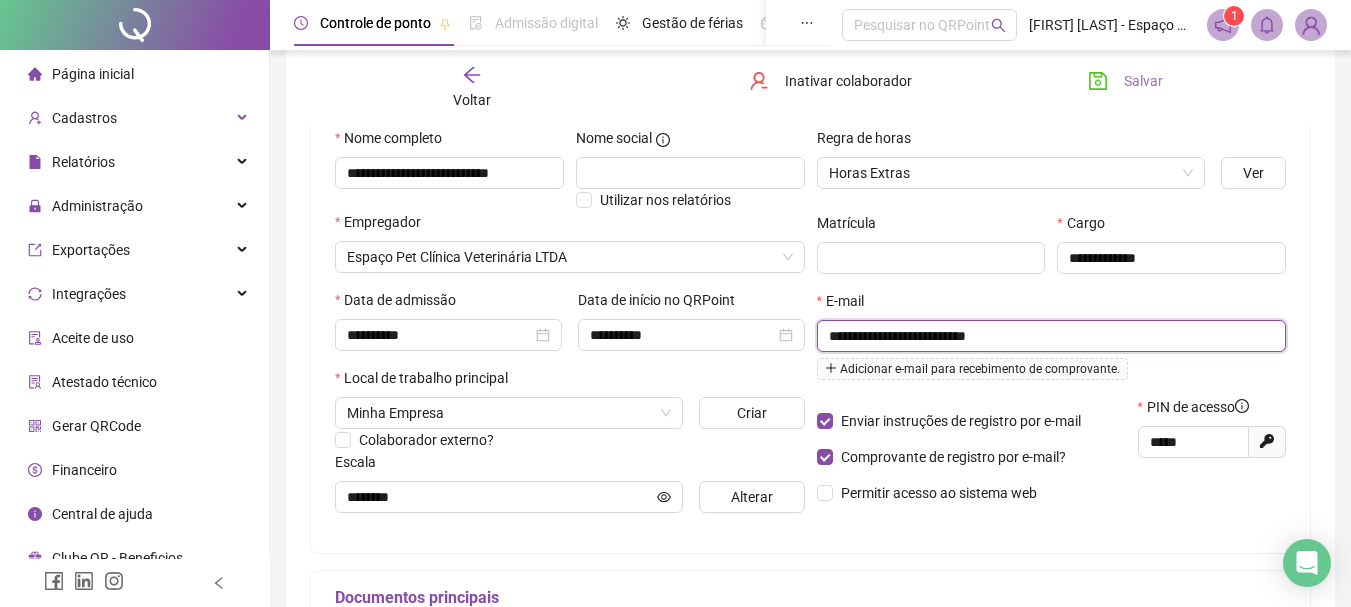 type on "**********" 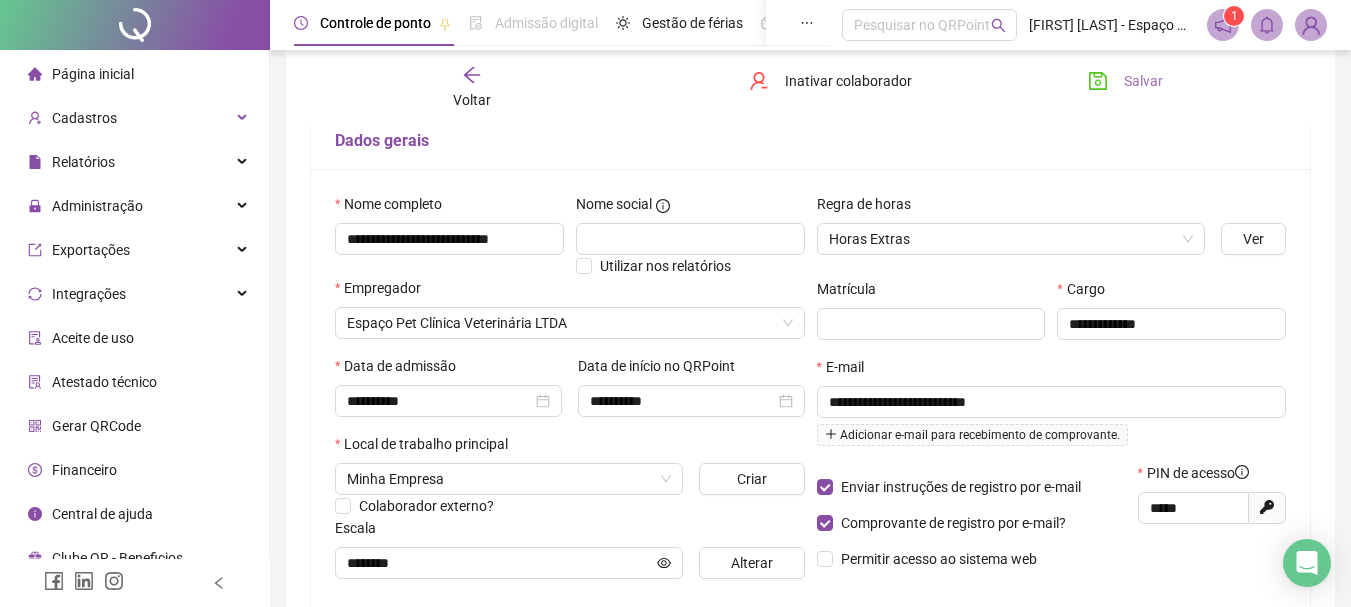 scroll, scrollTop: 34, scrollLeft: 0, axis: vertical 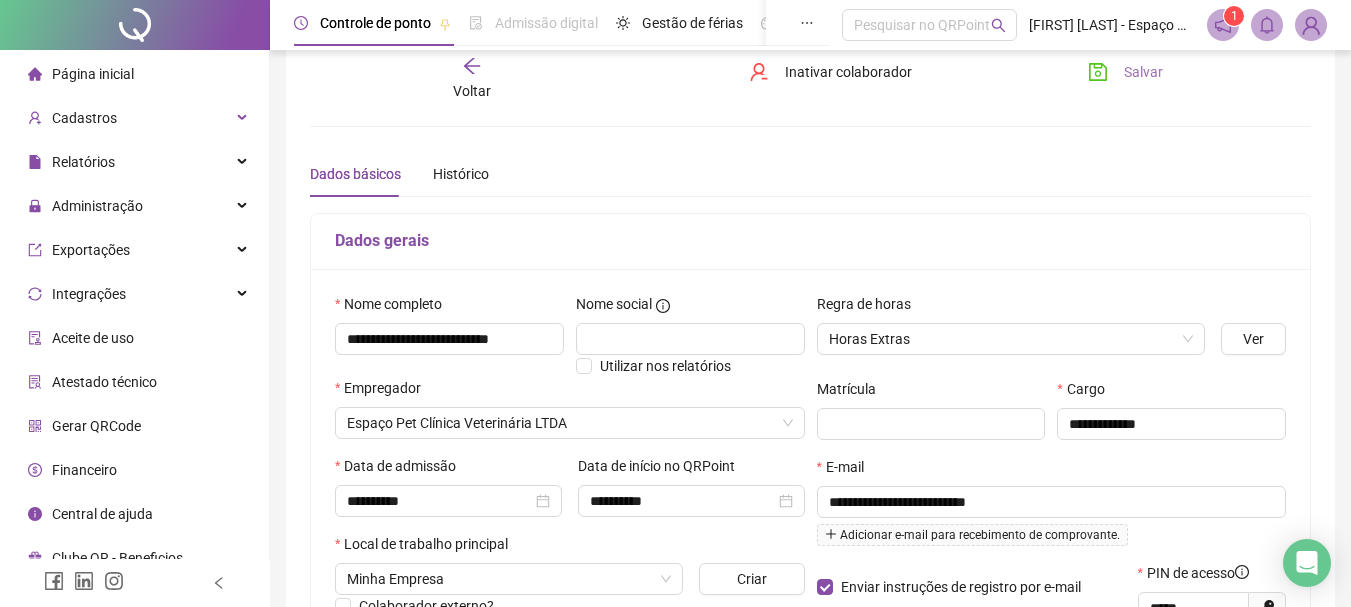 click on "Salvar" at bounding box center (1143, 72) 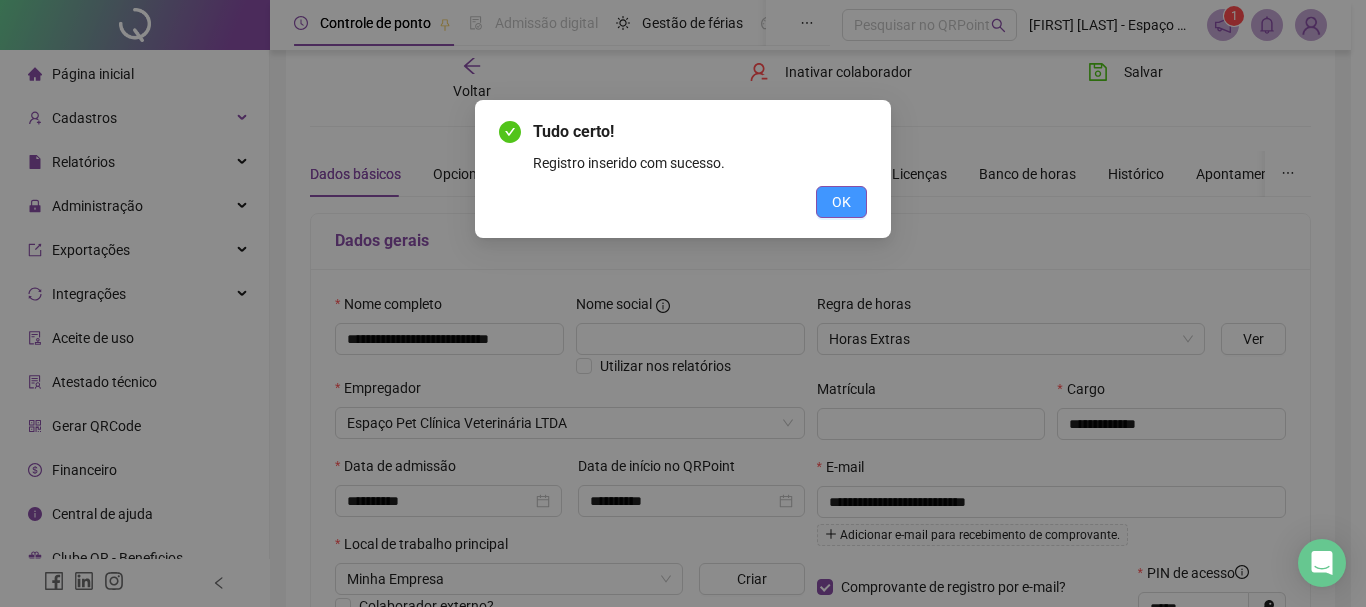 click on "OK" at bounding box center (841, 202) 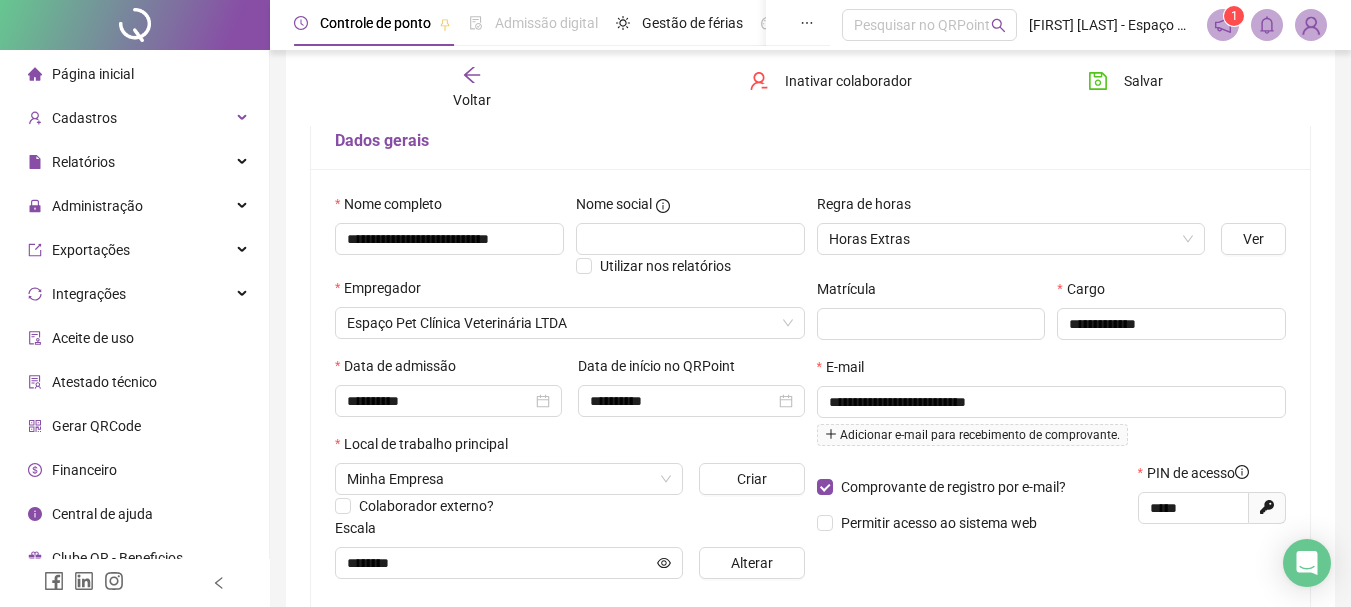 scroll, scrollTop: 0, scrollLeft: 0, axis: both 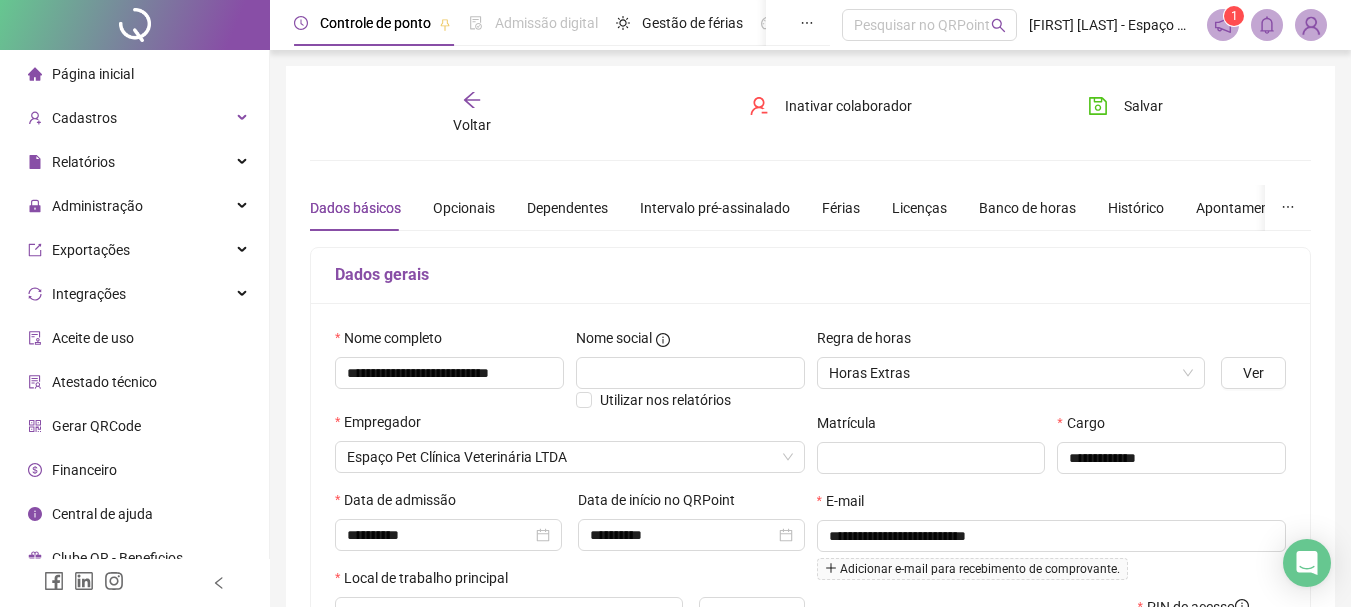 click on "Voltar" at bounding box center (472, 113) 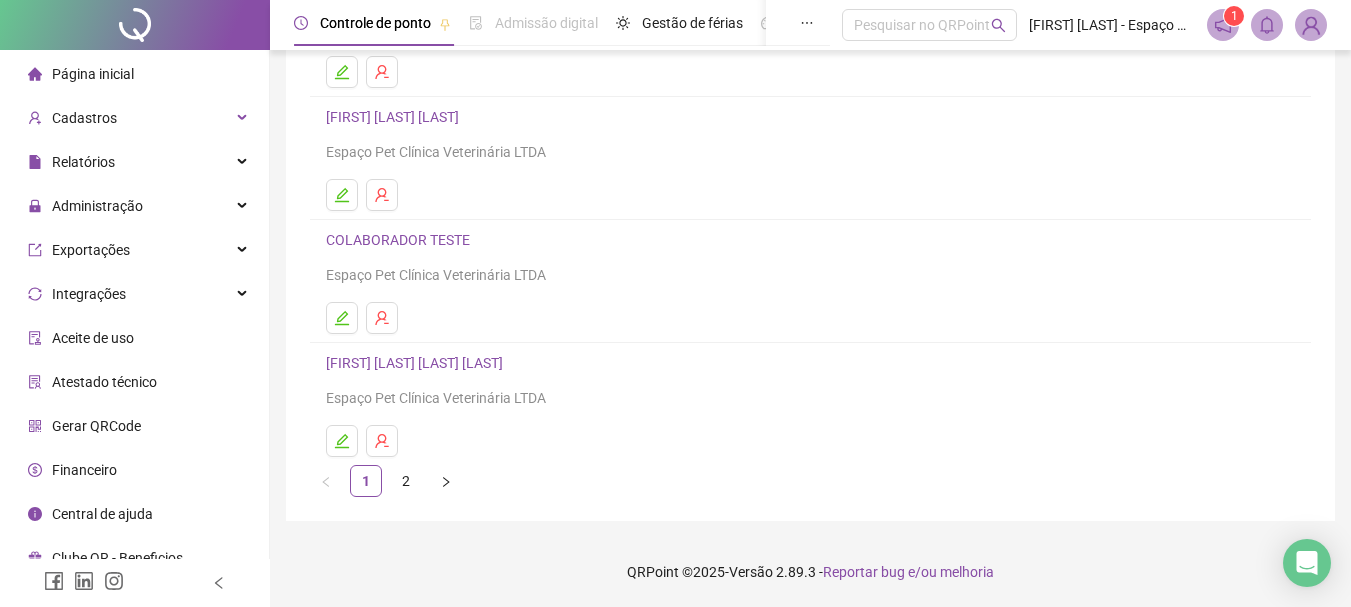 scroll, scrollTop: 0, scrollLeft: 0, axis: both 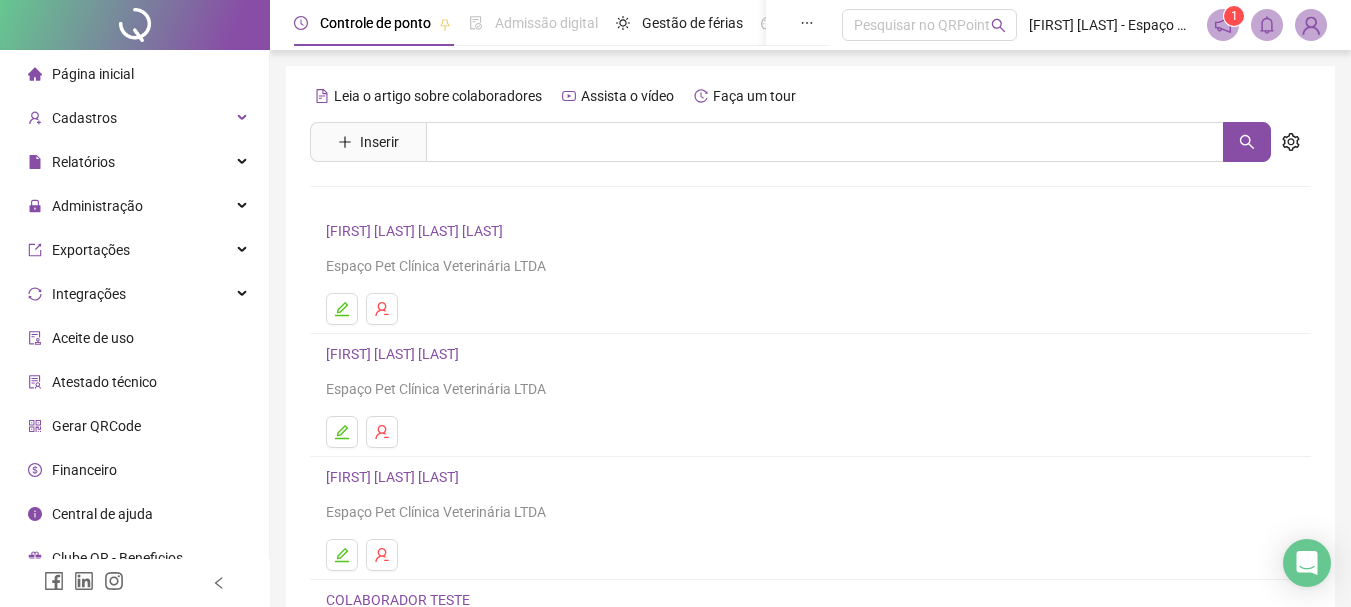 click on "Página inicial" at bounding box center [93, 74] 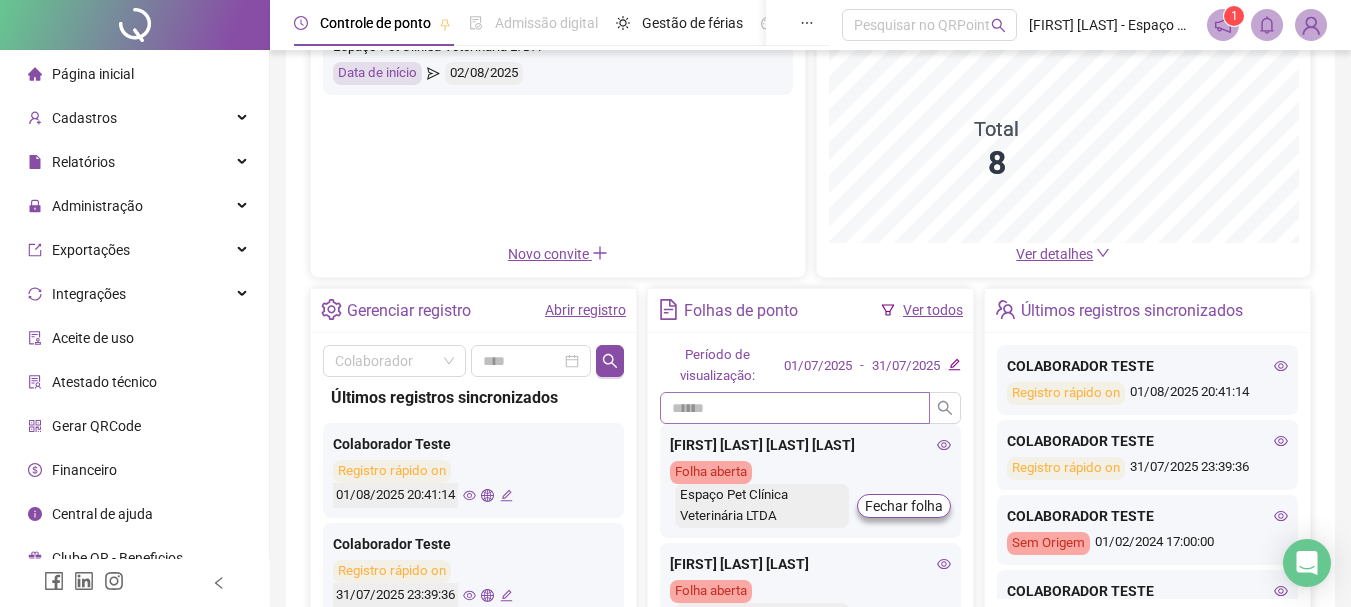 scroll, scrollTop: 378, scrollLeft: 0, axis: vertical 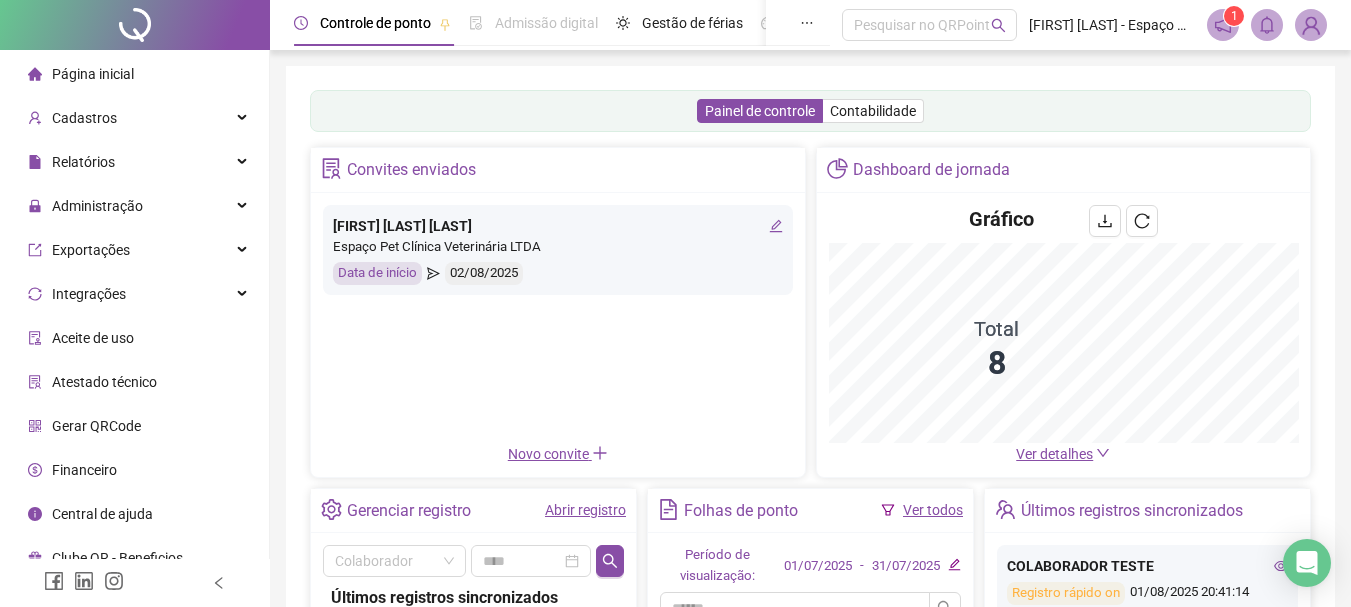 click on "Integrações" at bounding box center [134, 294] 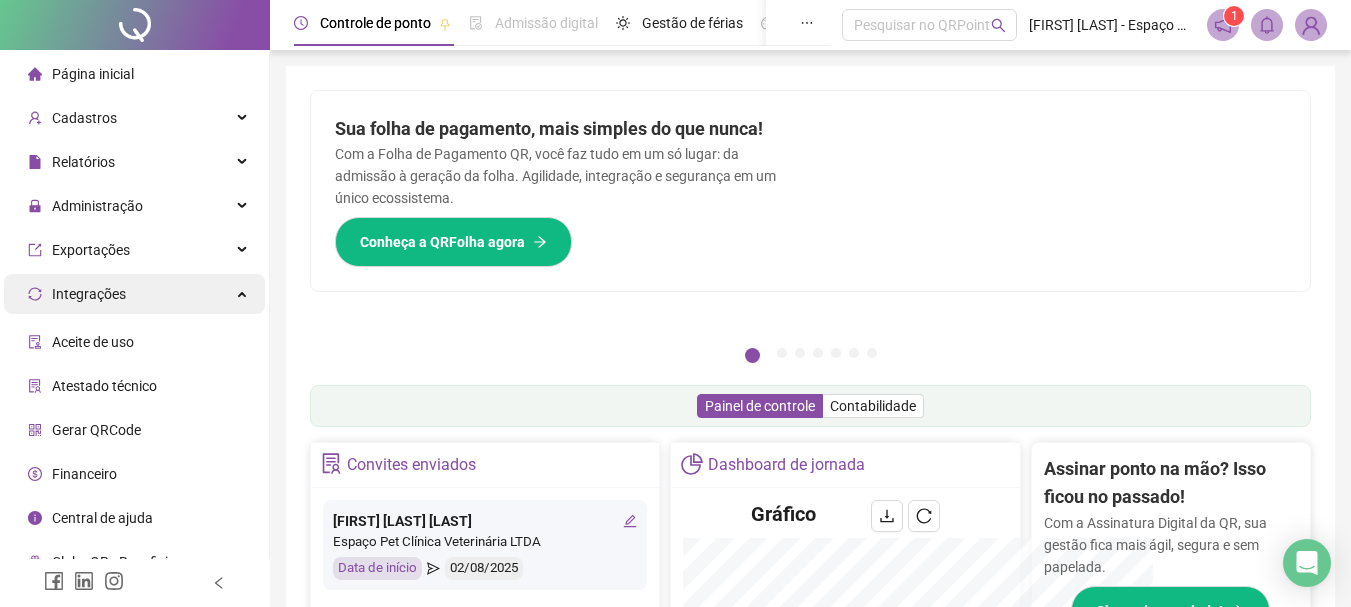 scroll, scrollTop: 100, scrollLeft: 0, axis: vertical 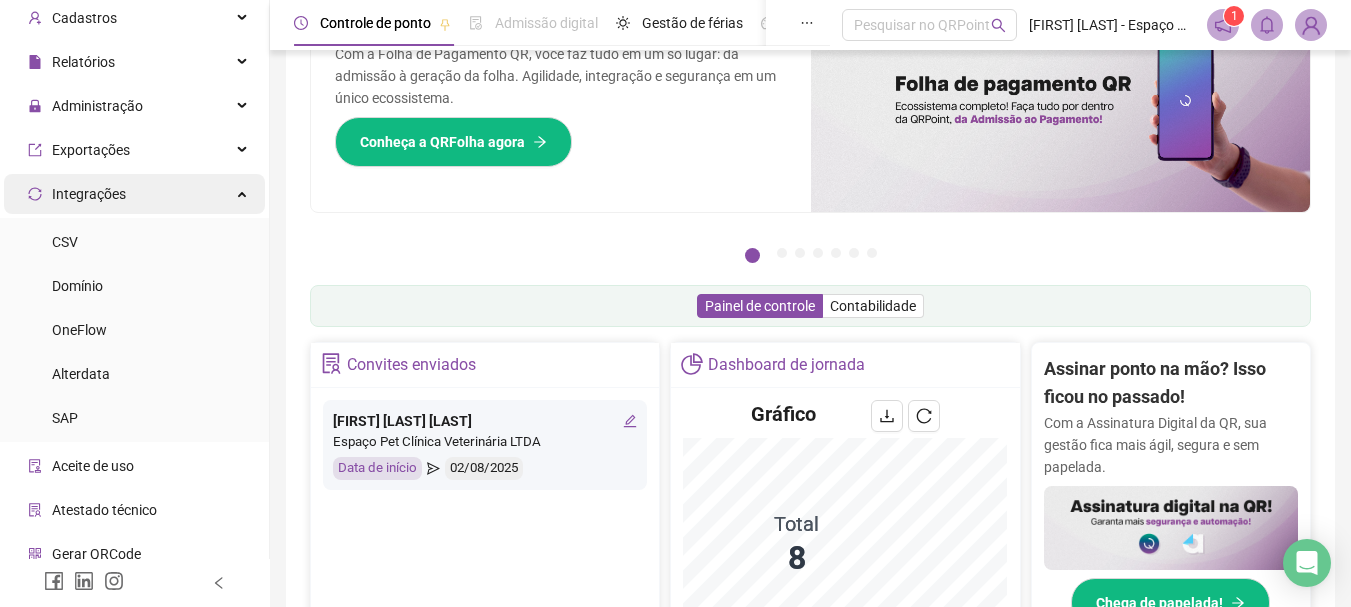 click on "Integrações" at bounding box center (89, 194) 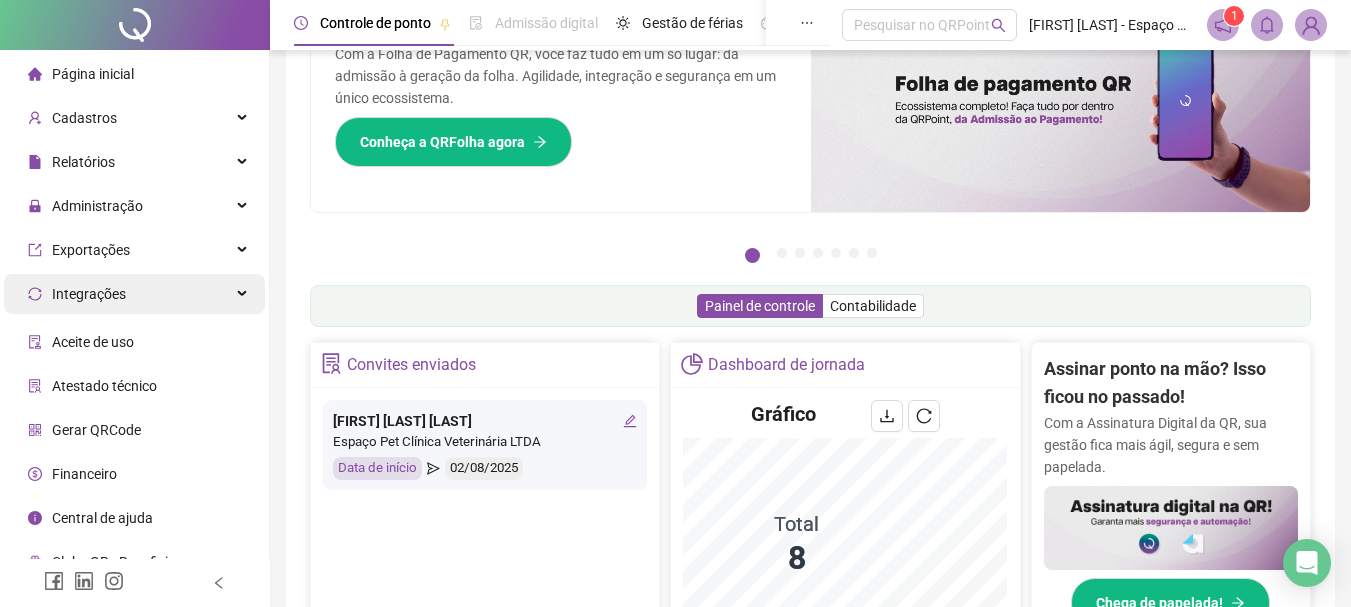scroll, scrollTop: 0, scrollLeft: 0, axis: both 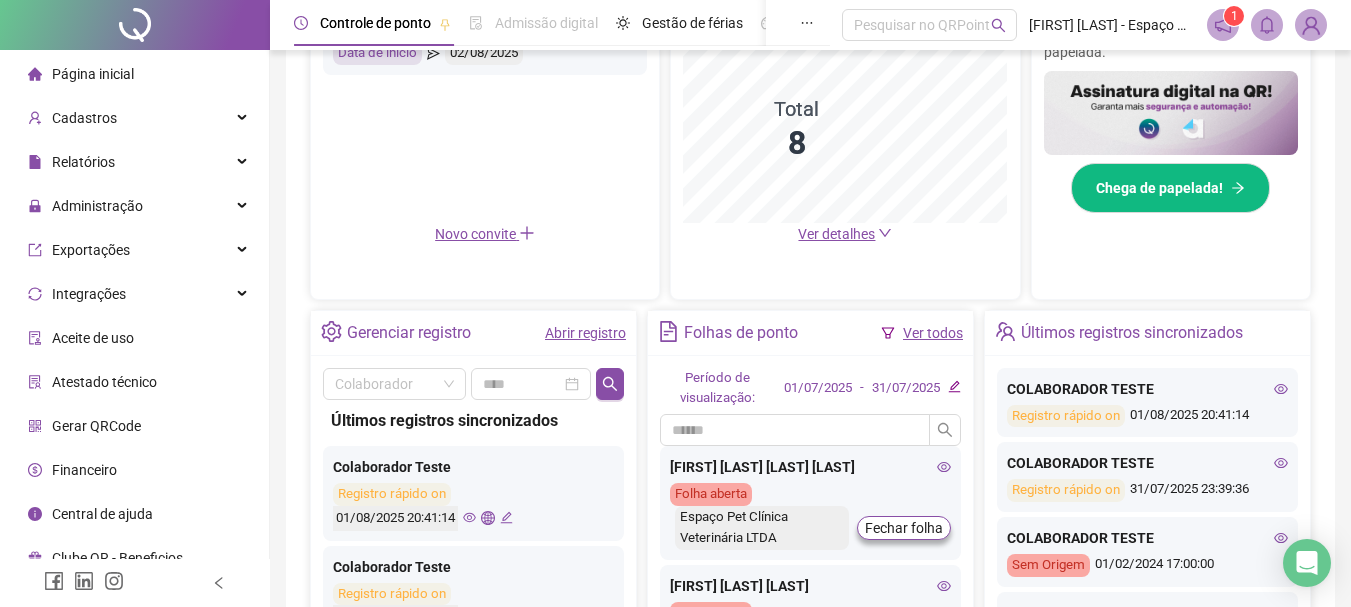 click on "Página inicial" at bounding box center [81, 74] 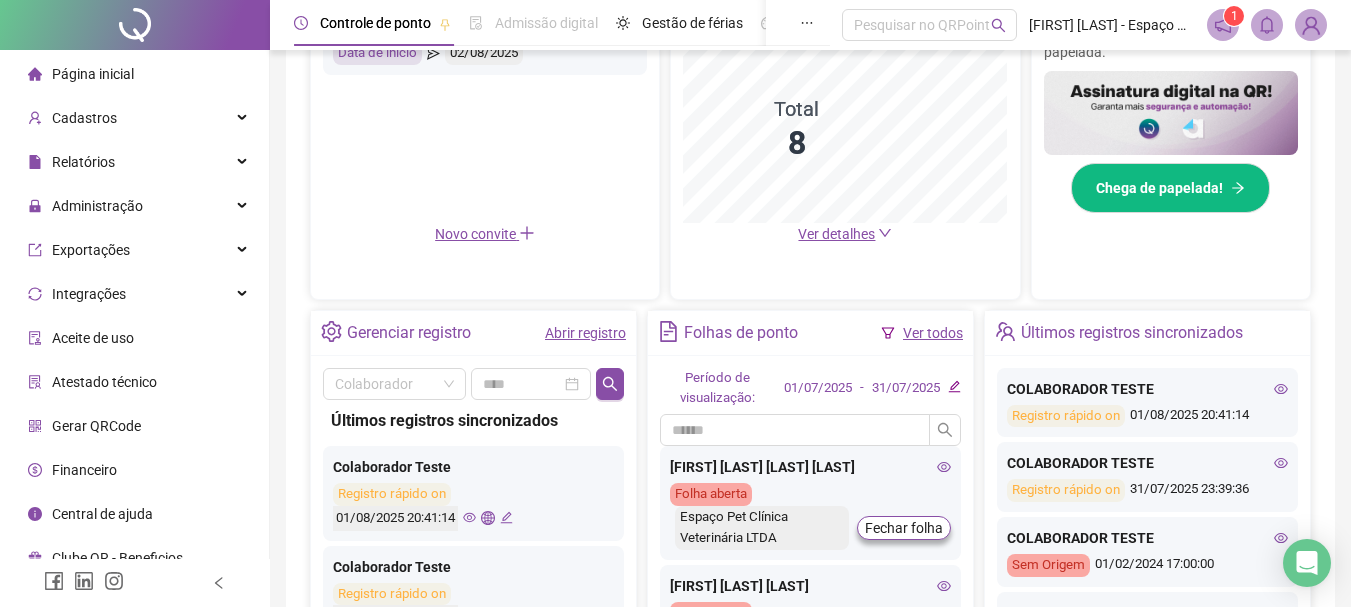 scroll, scrollTop: 715, scrollLeft: 0, axis: vertical 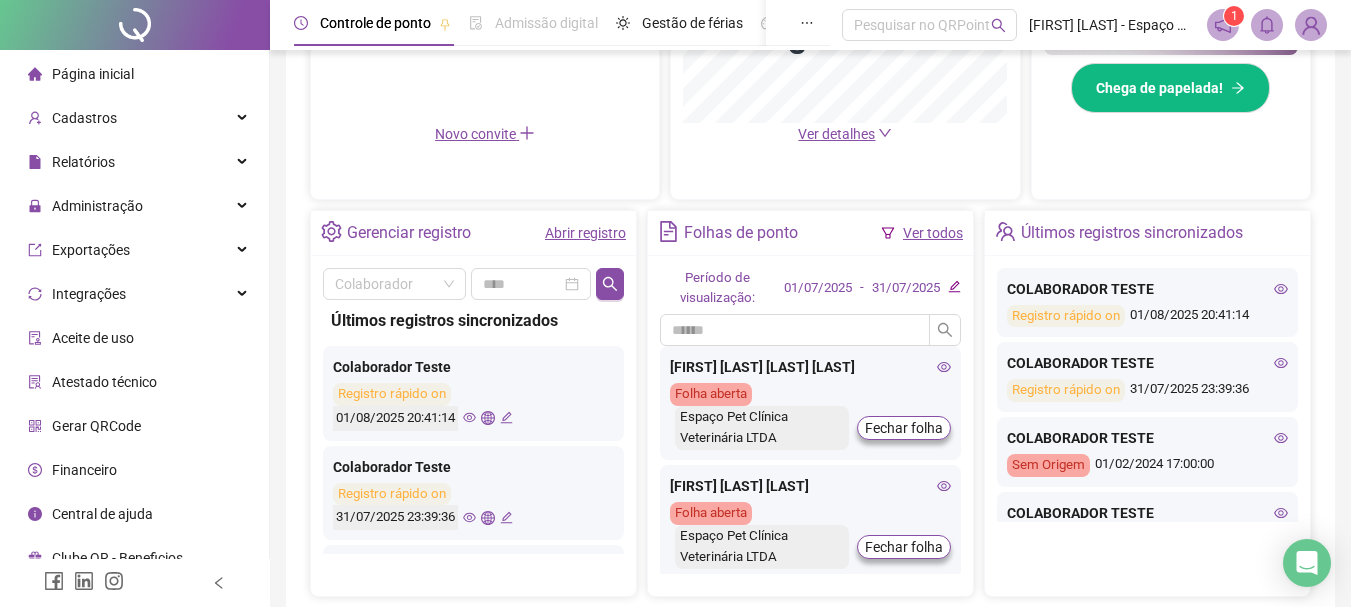 click on "Ver todos" at bounding box center (933, 233) 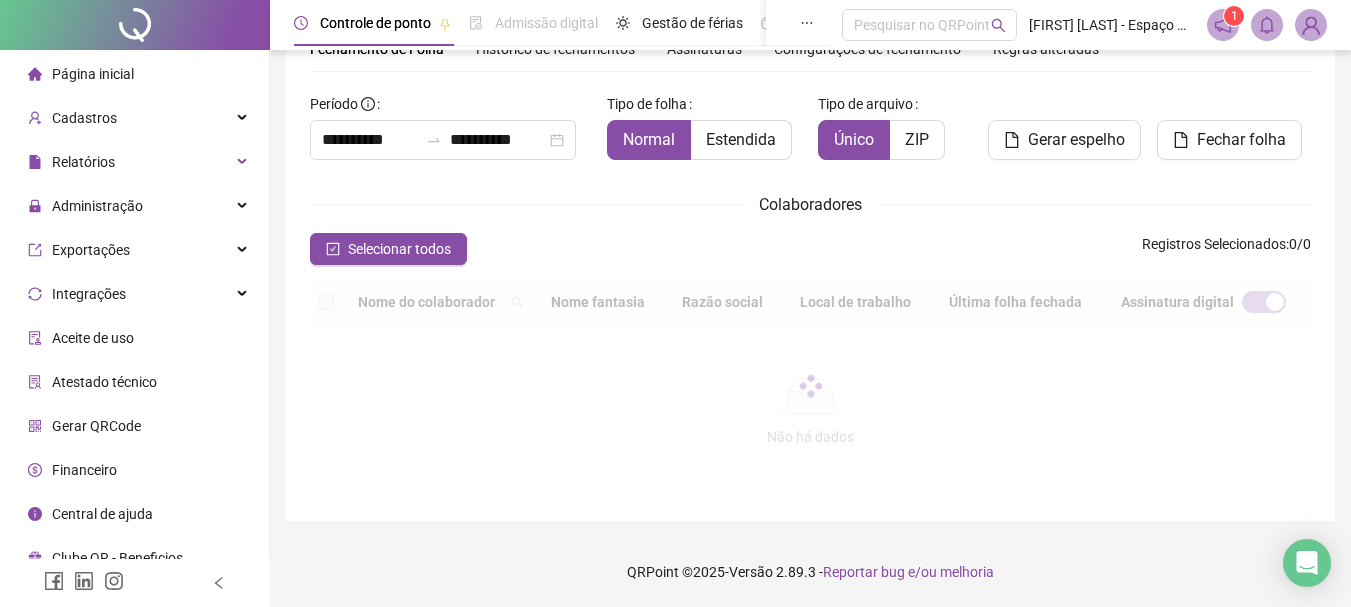 scroll, scrollTop: 106, scrollLeft: 0, axis: vertical 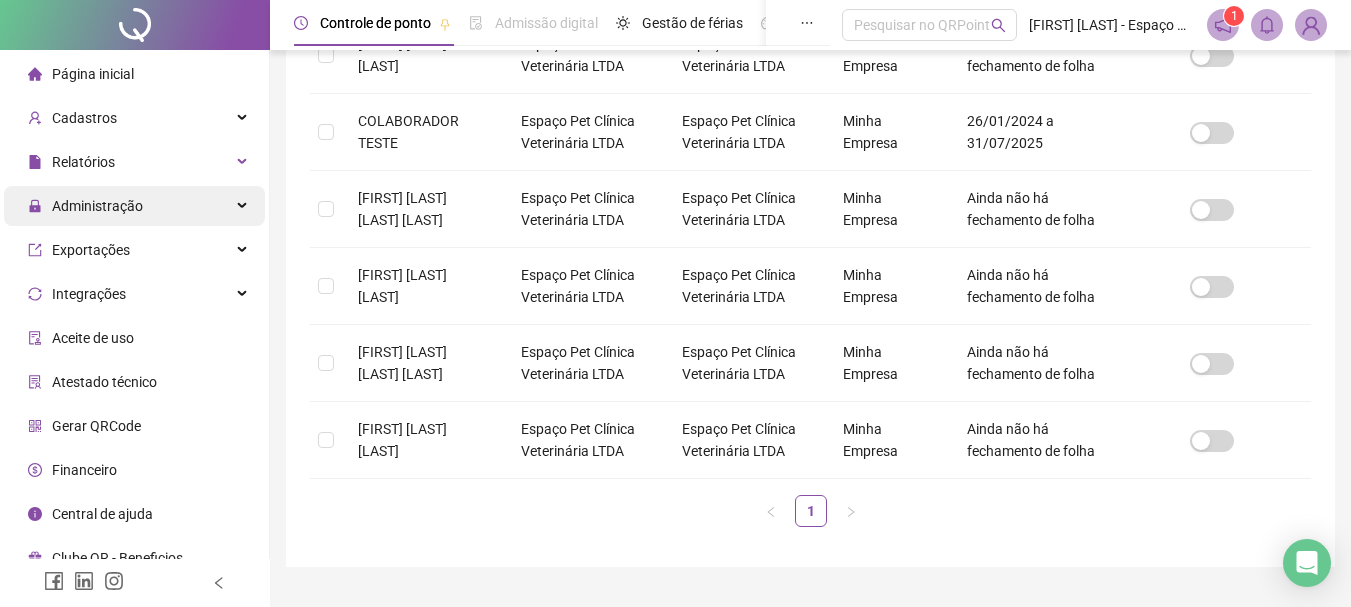 click on "Administração" at bounding box center (85, 206) 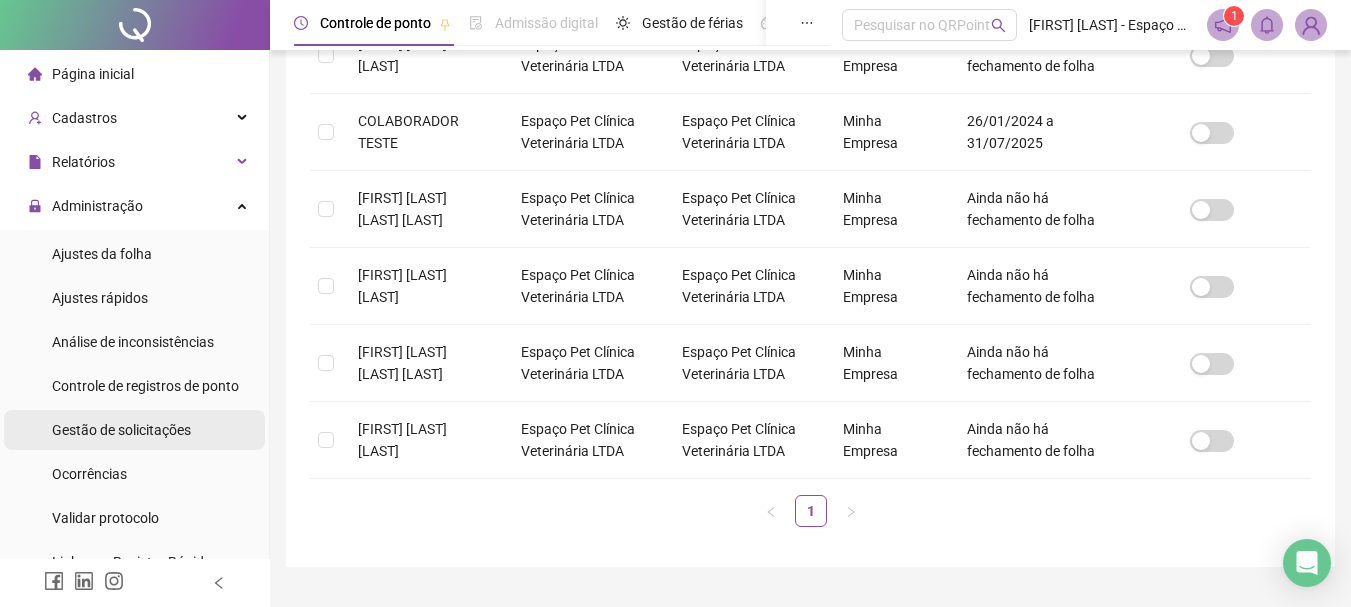 click on "Gestão de solicitações" at bounding box center [121, 430] 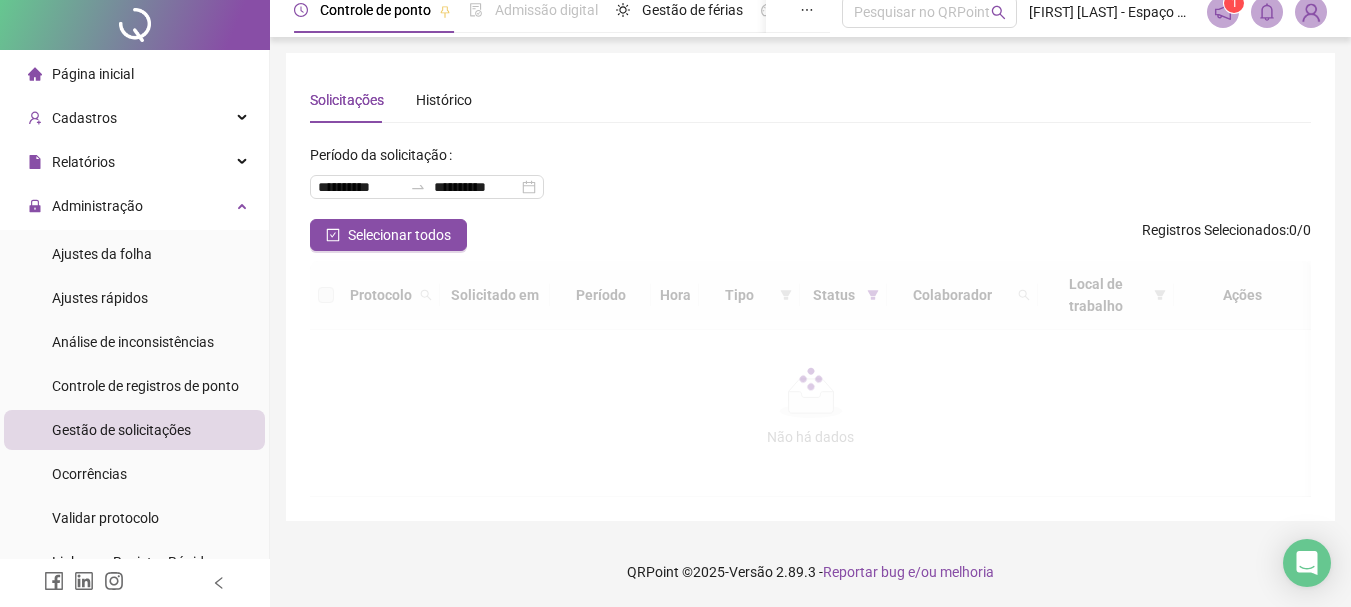 scroll, scrollTop: 0, scrollLeft: 0, axis: both 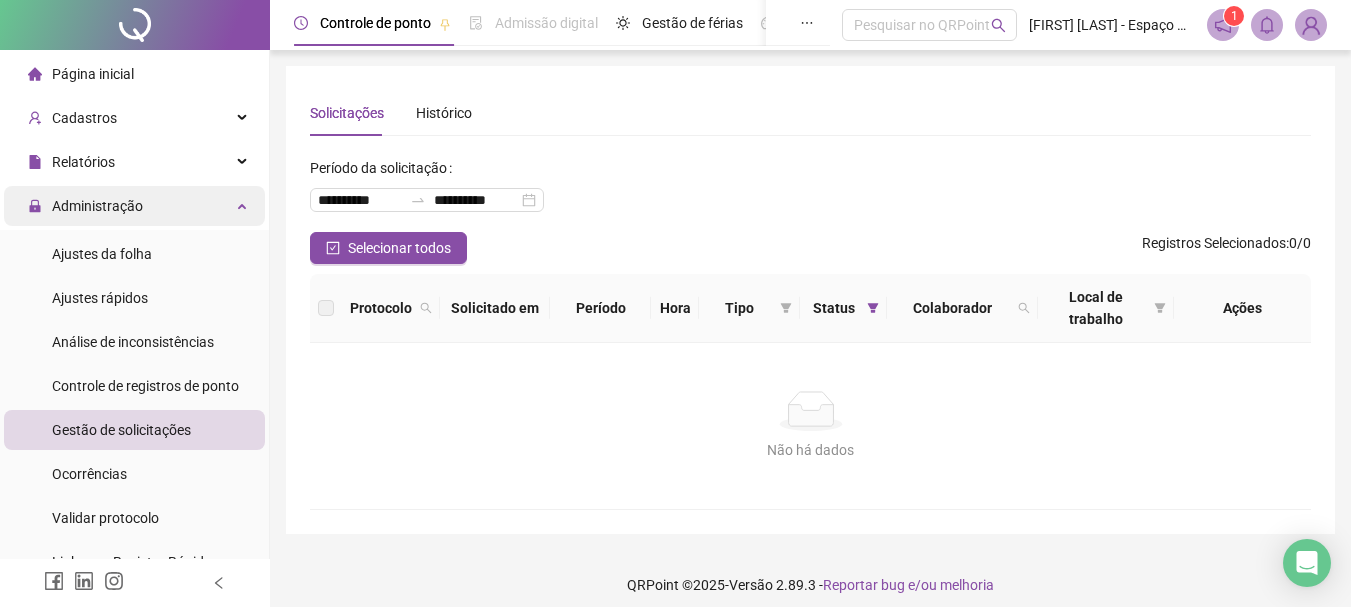 click on "Administração" at bounding box center [85, 206] 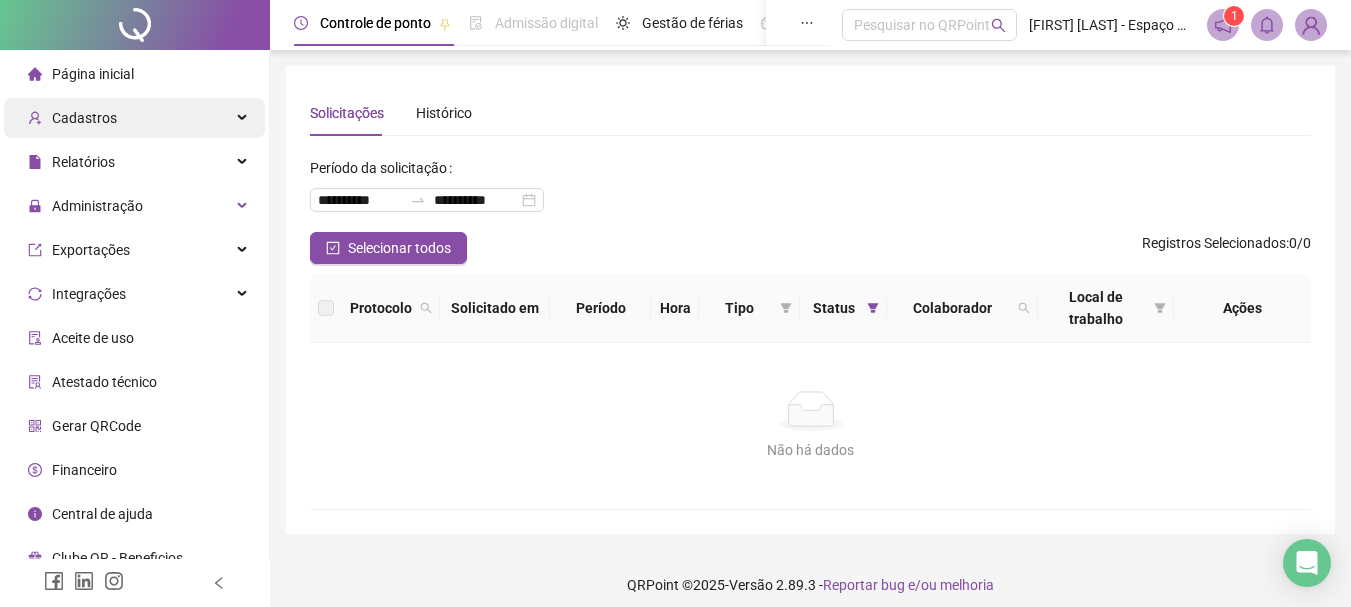 click on "Cadastros" at bounding box center (84, 118) 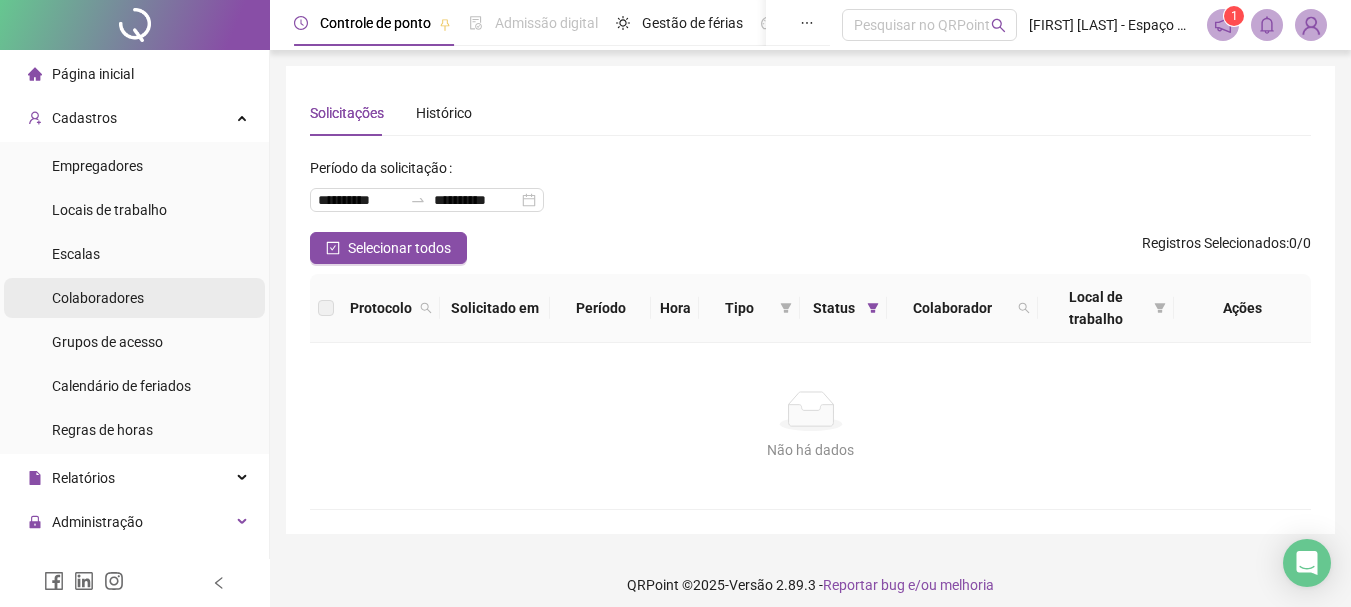 click on "Colaboradores" at bounding box center [98, 298] 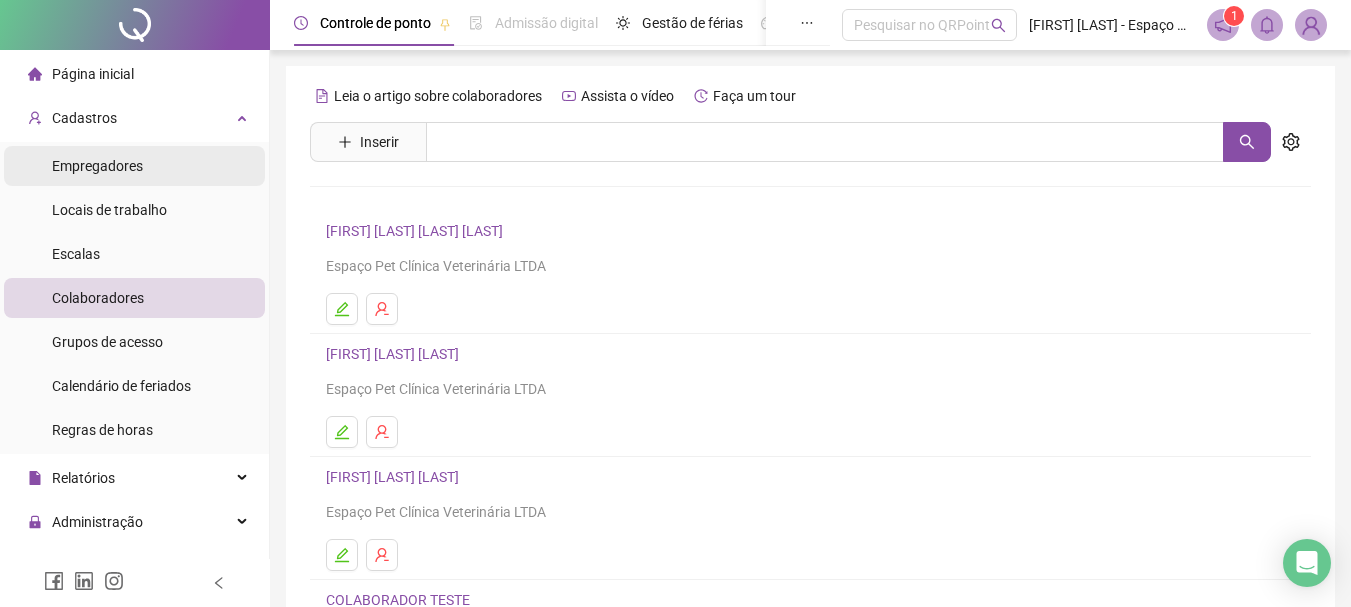 click on "Empregadores" at bounding box center [97, 166] 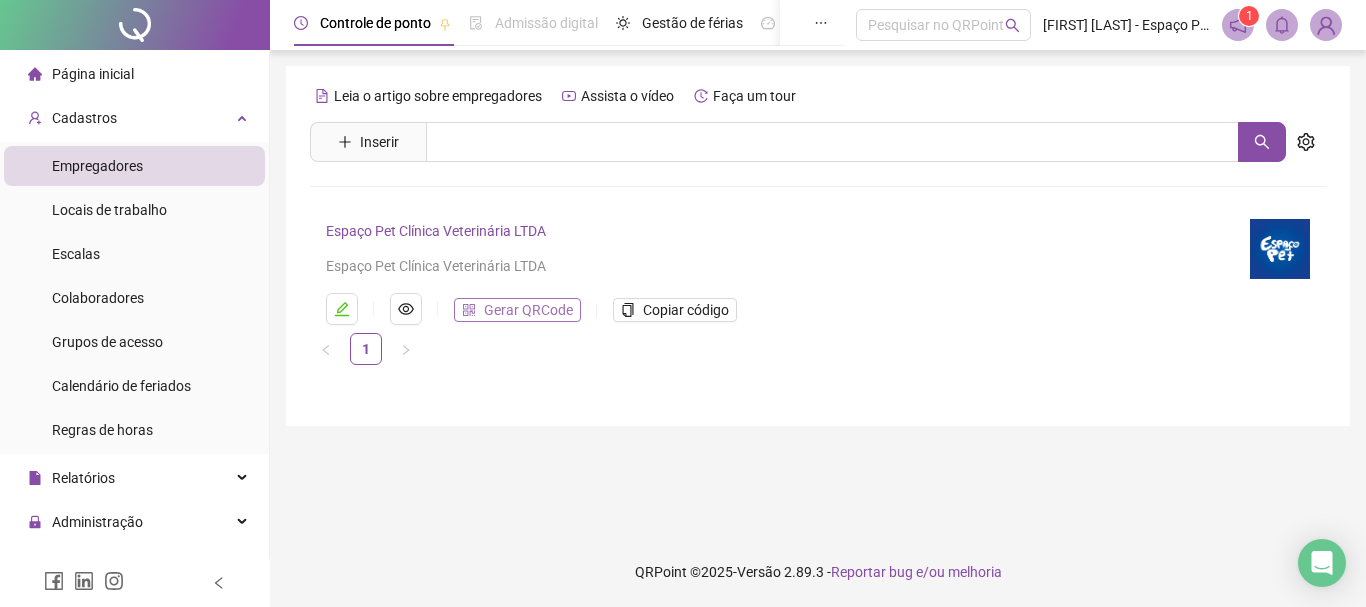 click on "Gerar QRCode" at bounding box center [528, 310] 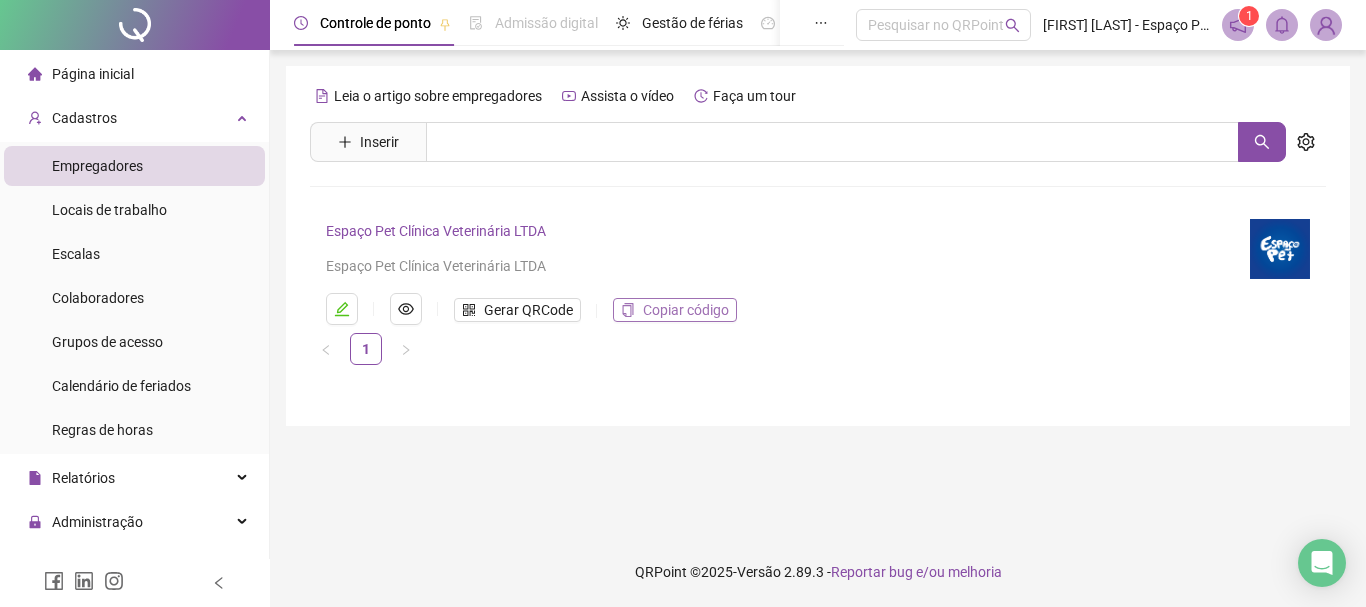 click on "Copiar código" at bounding box center (686, 310) 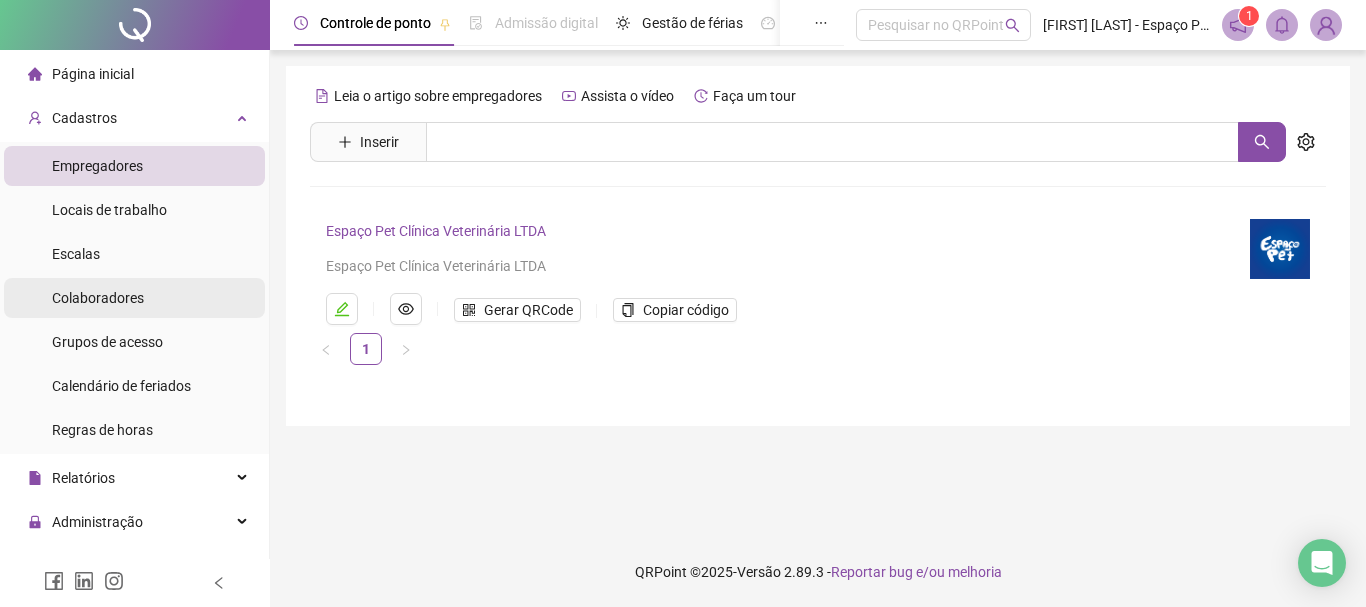click on "Colaboradores" at bounding box center (98, 298) 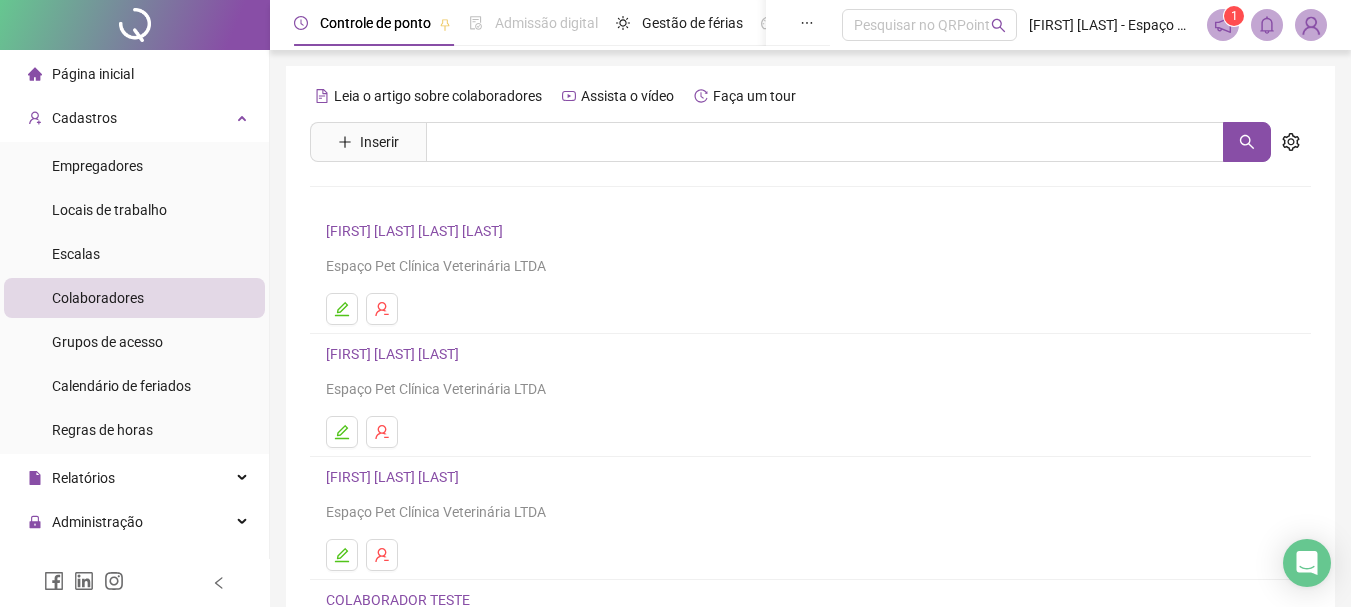 scroll, scrollTop: 200, scrollLeft: 0, axis: vertical 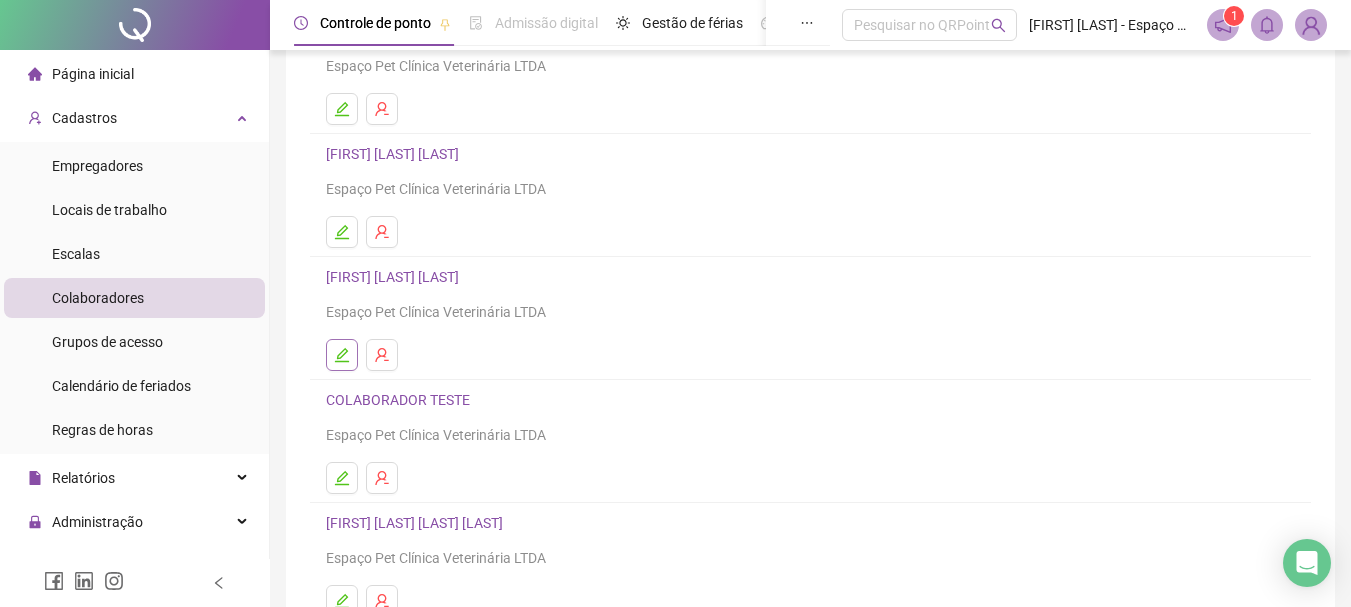 click at bounding box center [342, 355] 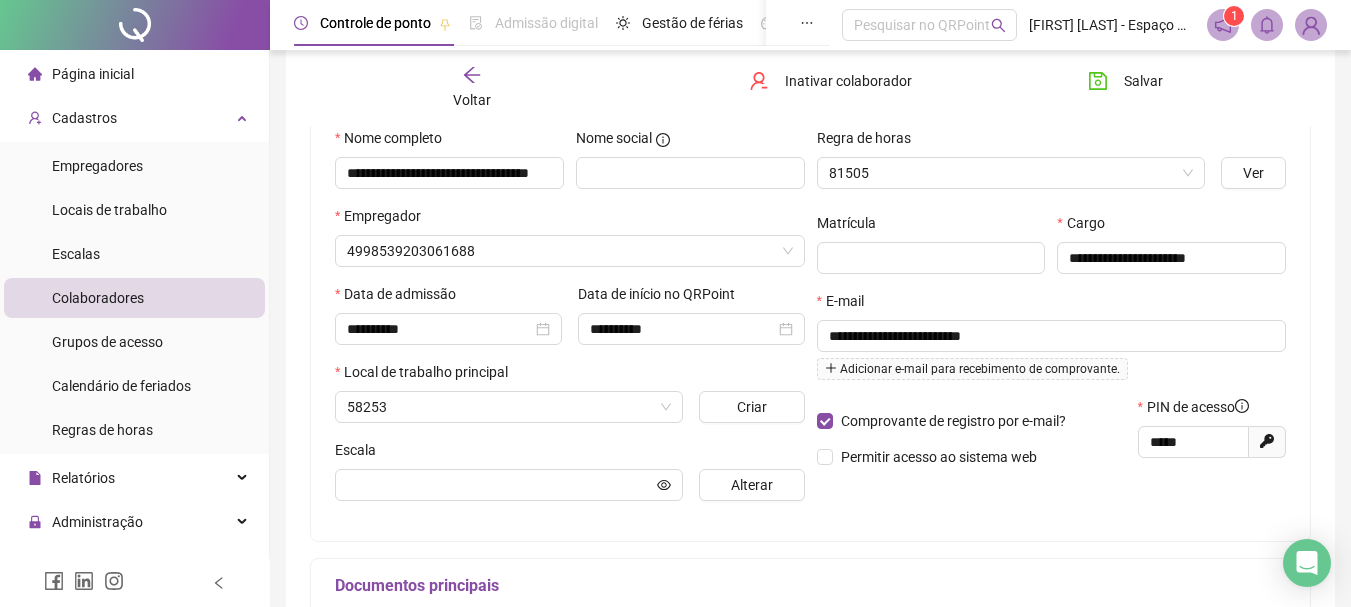 scroll, scrollTop: 210, scrollLeft: 0, axis: vertical 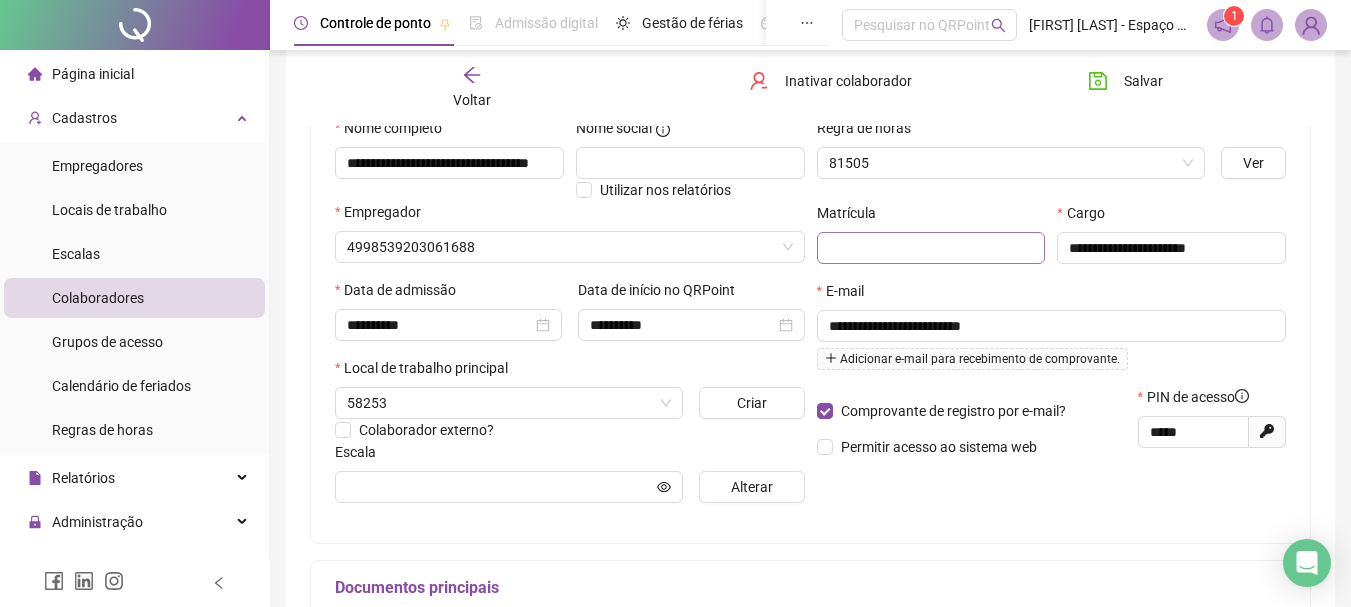type on "*******" 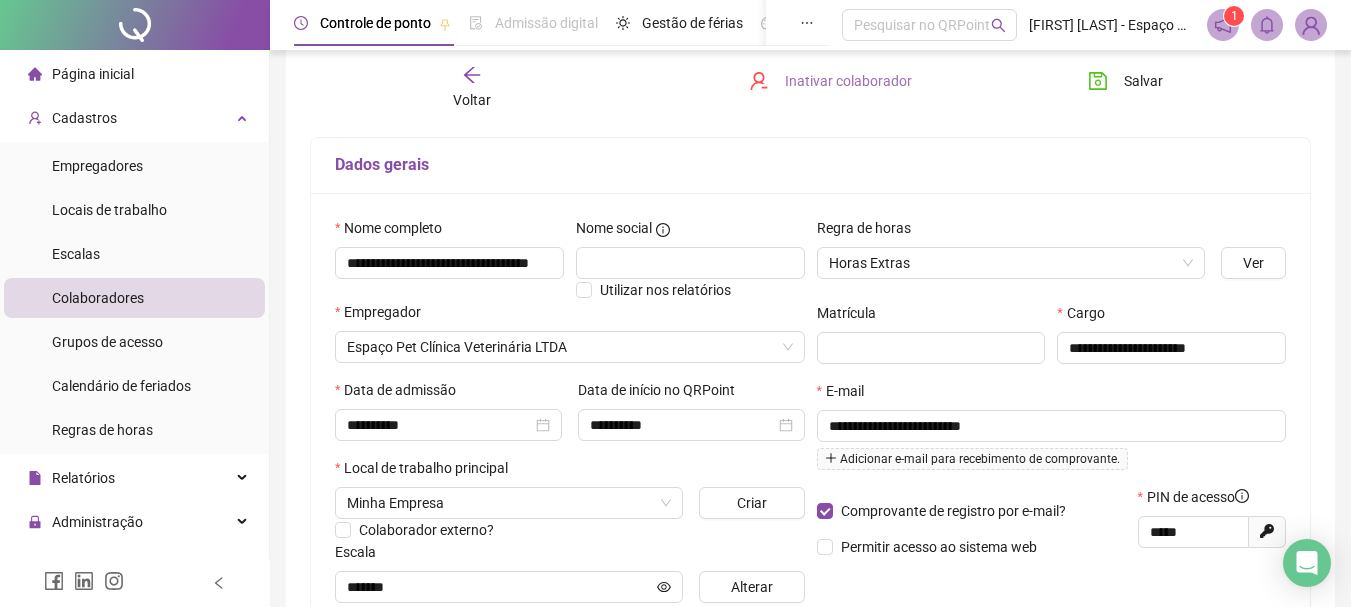 scroll, scrollTop: 0, scrollLeft: 0, axis: both 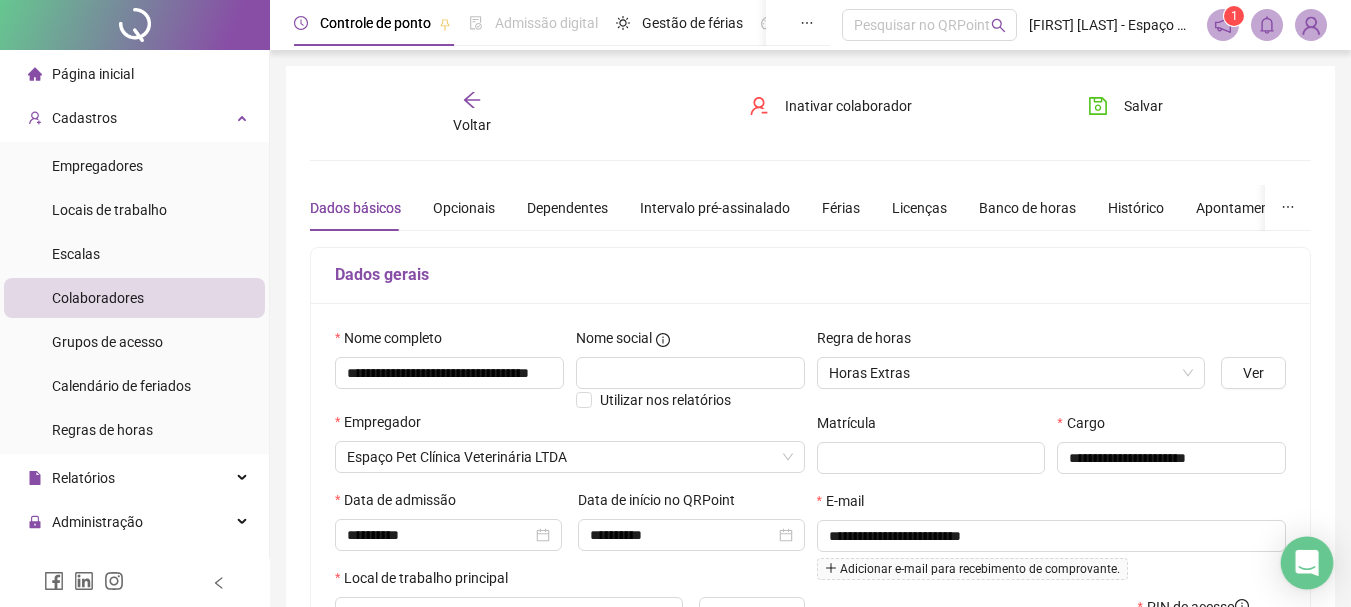 click 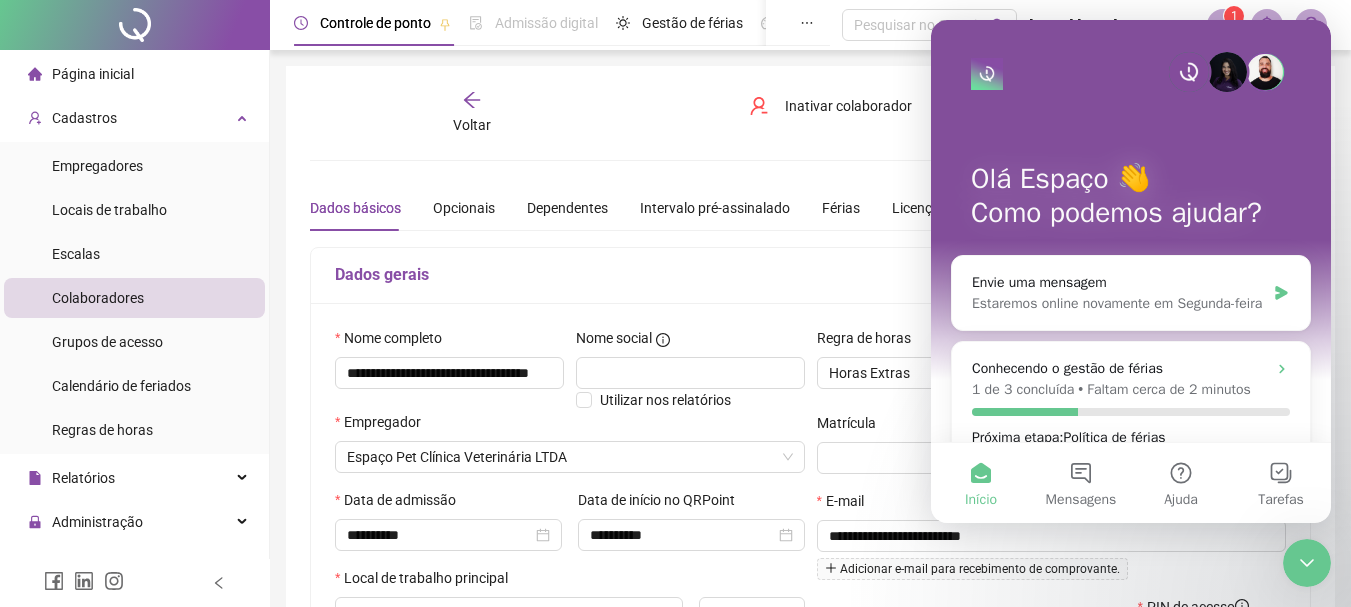 scroll, scrollTop: 0, scrollLeft: 0, axis: both 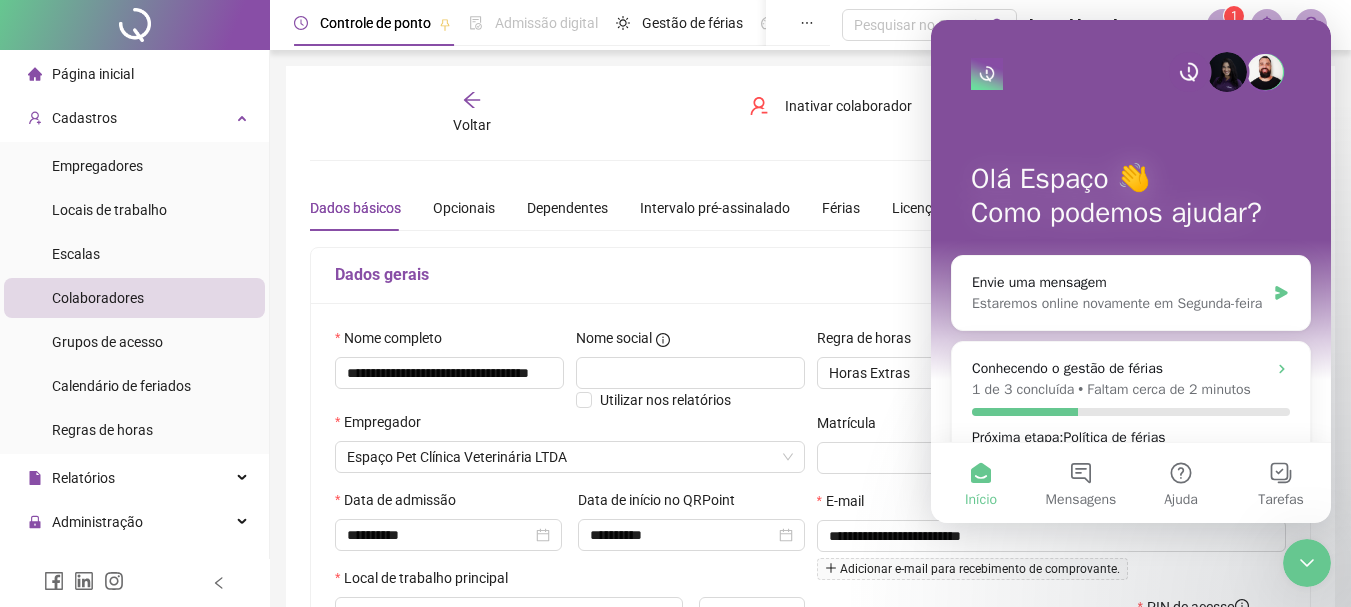 click on "Voltar Inativar colaborador Salvar" at bounding box center (810, 113) 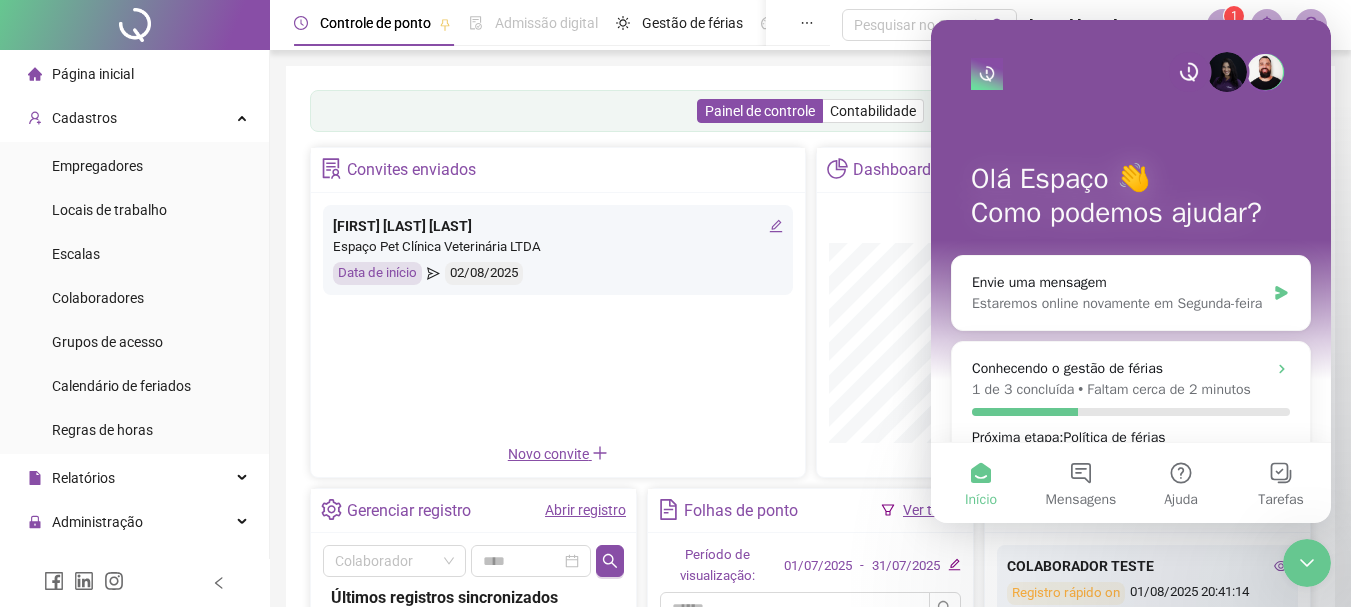click 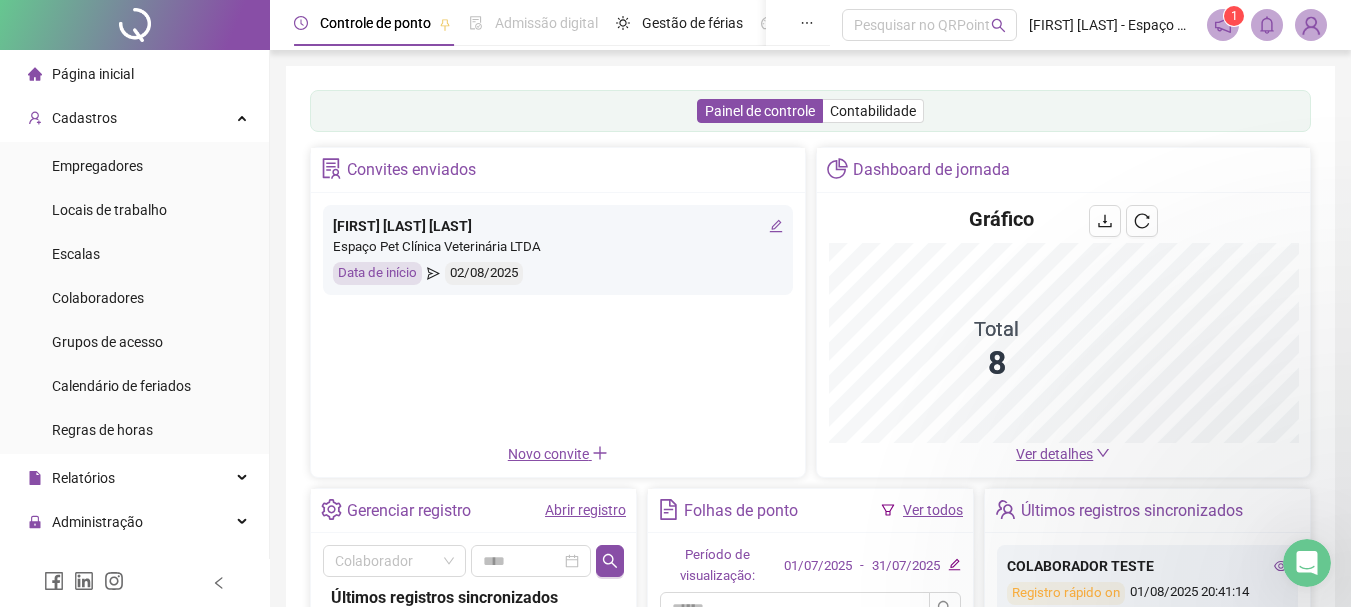 scroll, scrollTop: 0, scrollLeft: 0, axis: both 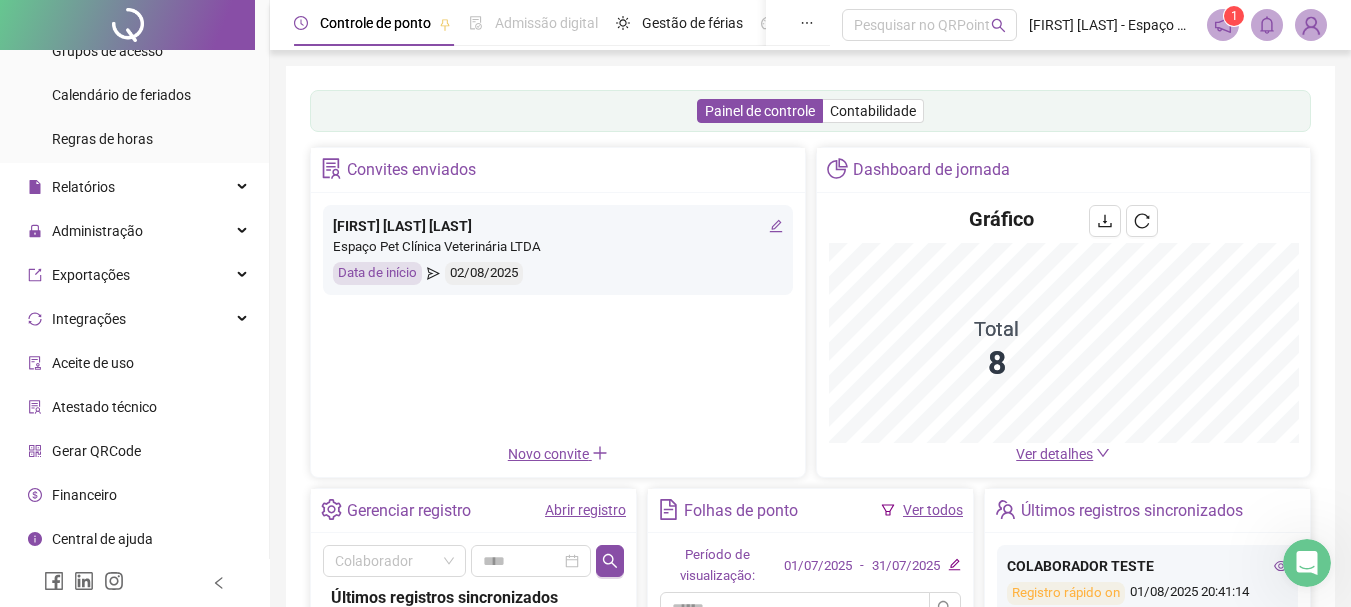 click at bounding box center (1311, 25) 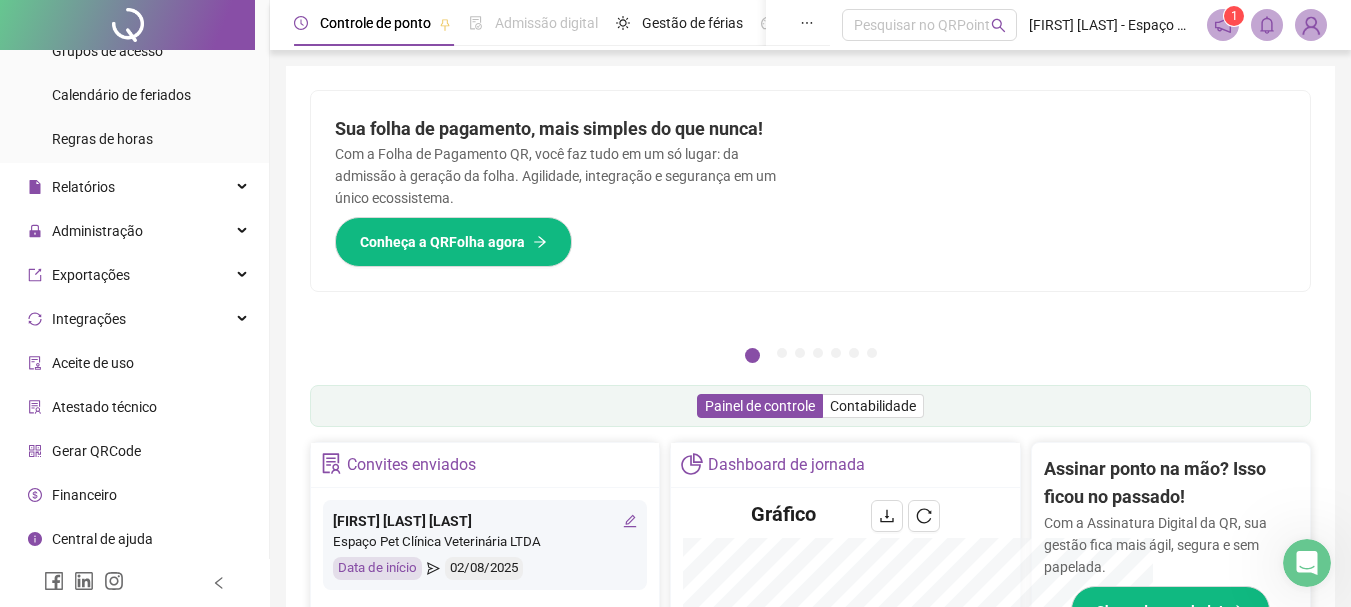 scroll, scrollTop: 295, scrollLeft: 0, axis: vertical 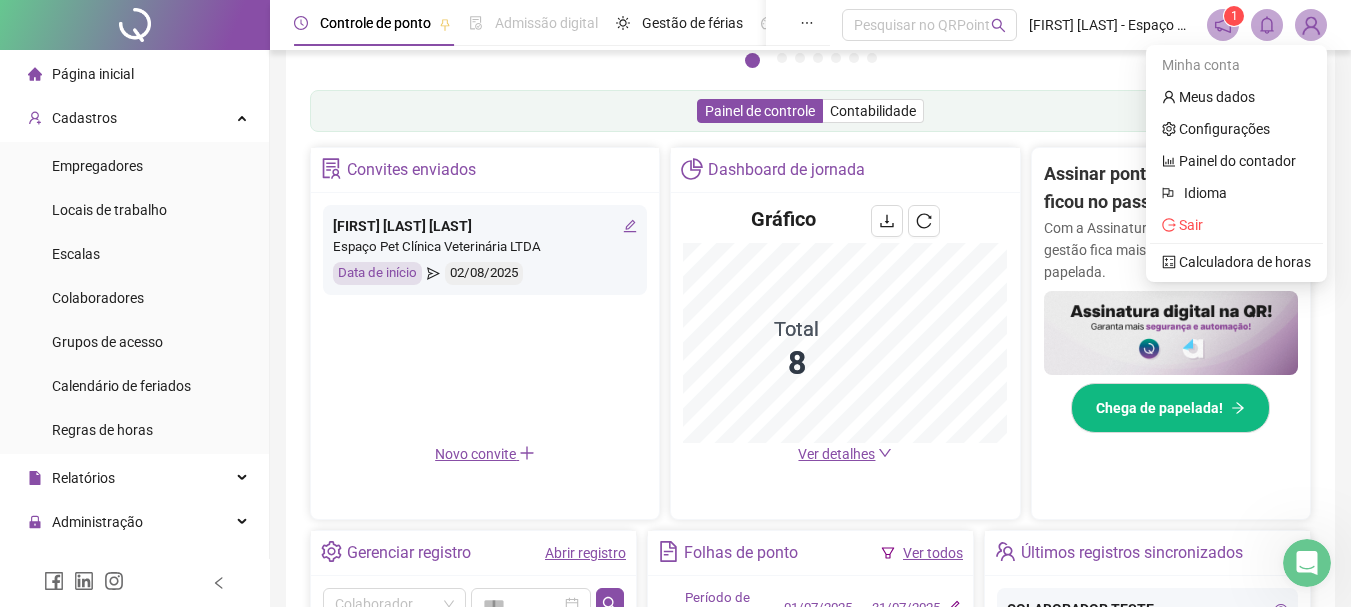 click at bounding box center [1311, 25] 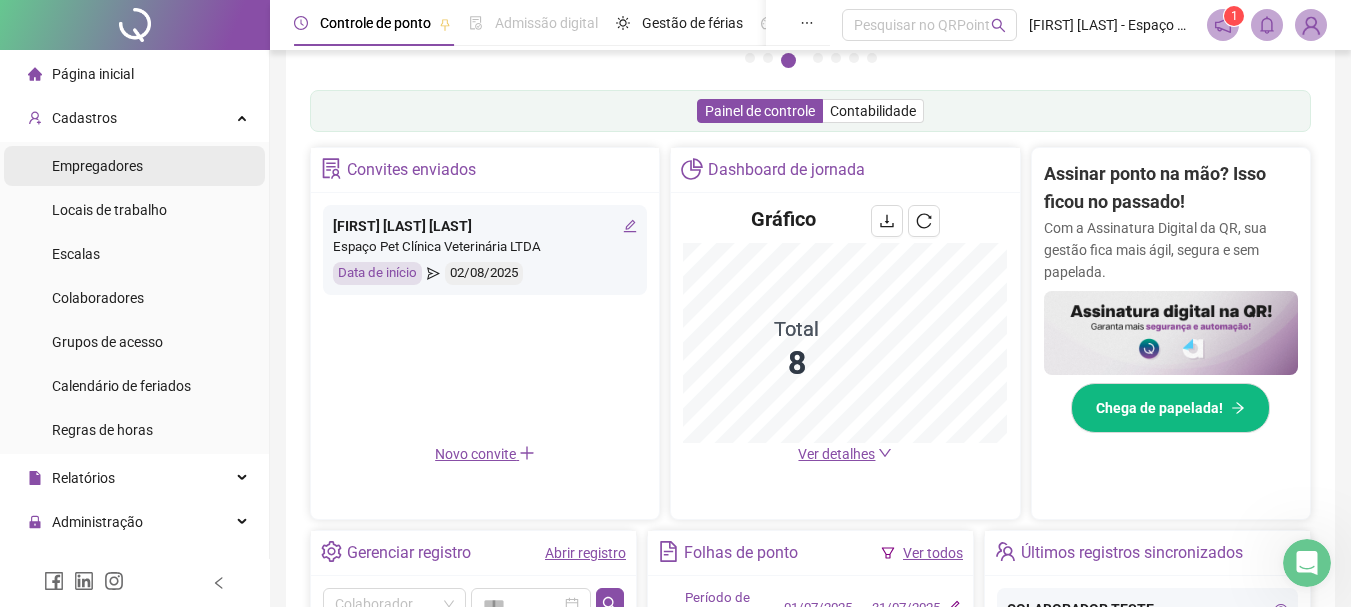 click on "Empregadores" at bounding box center [97, 166] 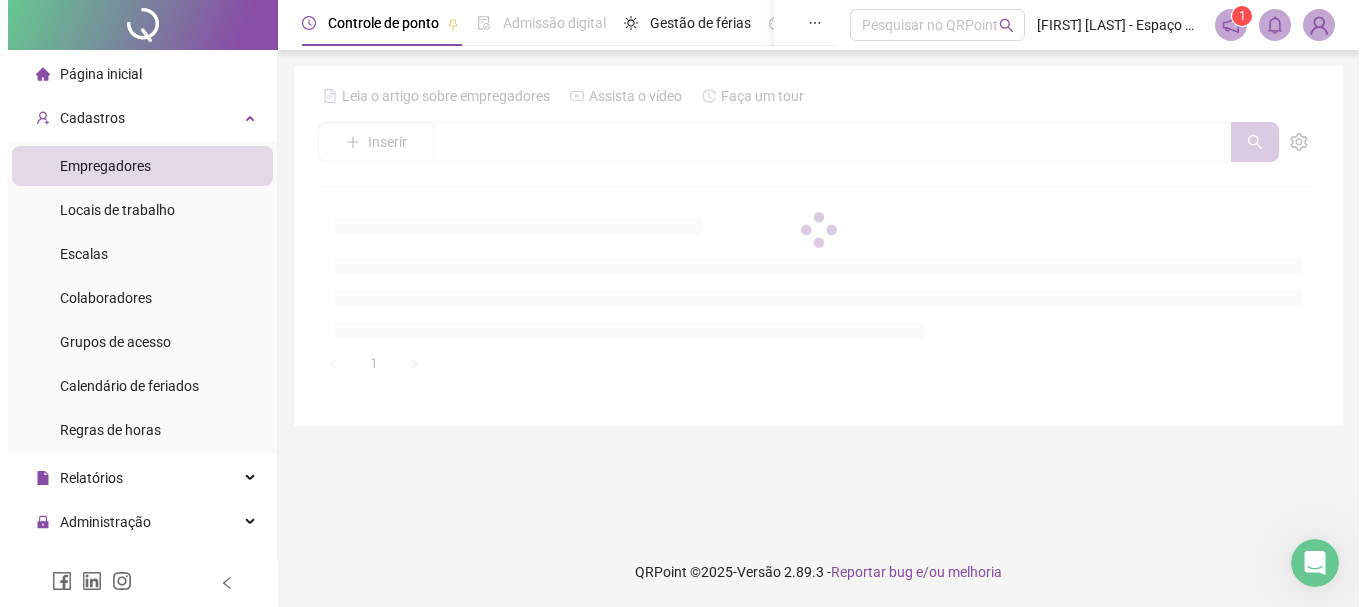 scroll, scrollTop: 0, scrollLeft: 0, axis: both 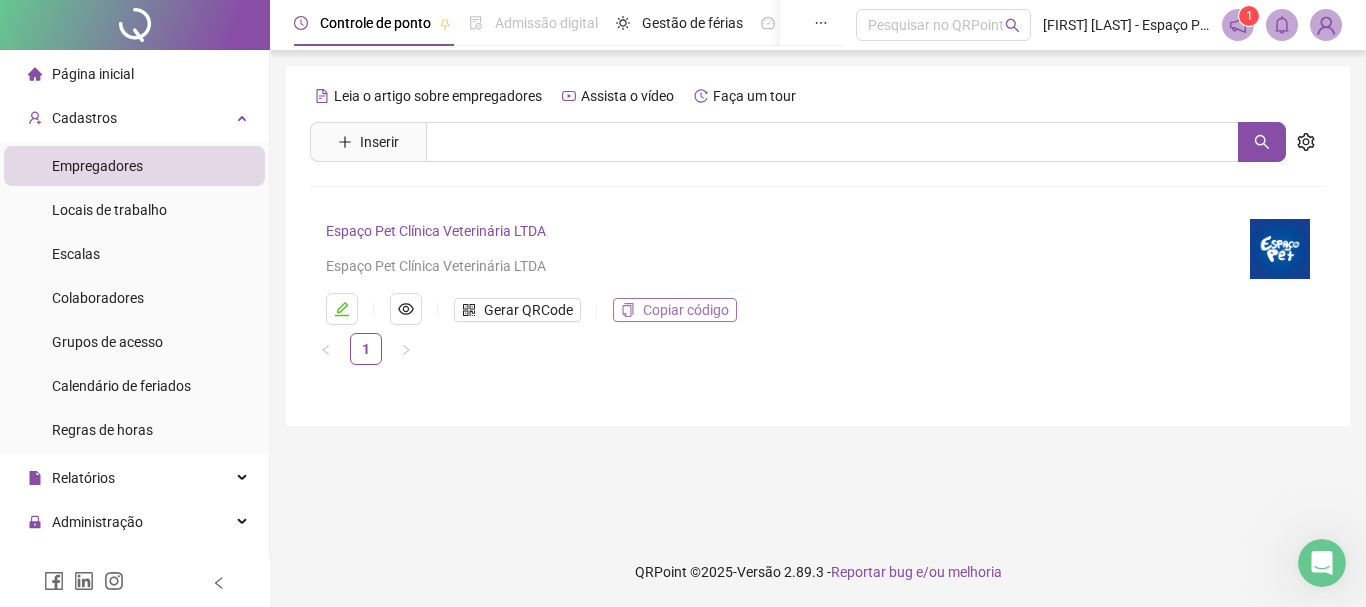 click on "Copiar código" at bounding box center [686, 310] 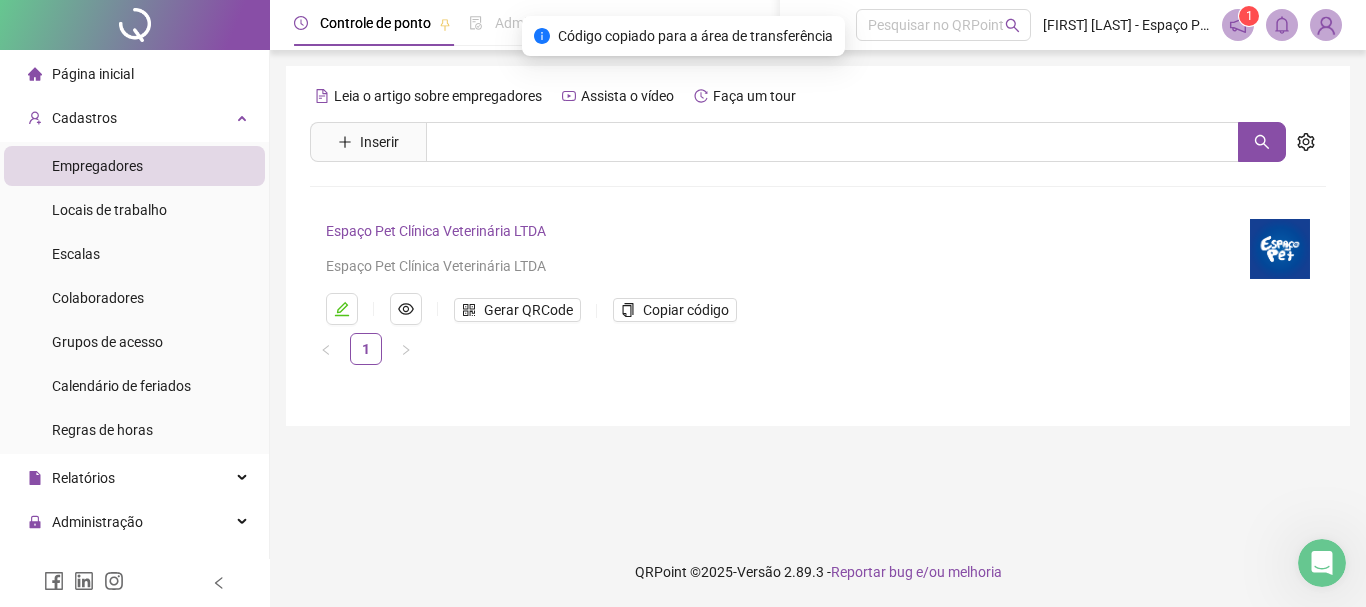 type 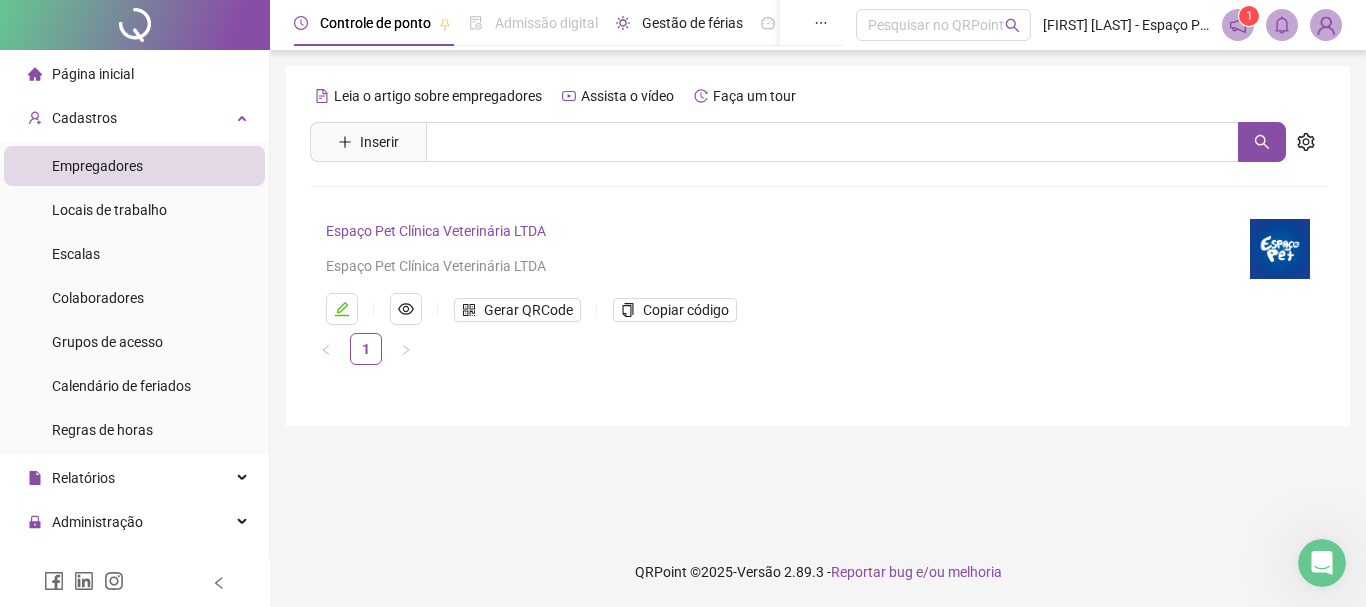 click on "Gestão de férias" at bounding box center [692, 23] 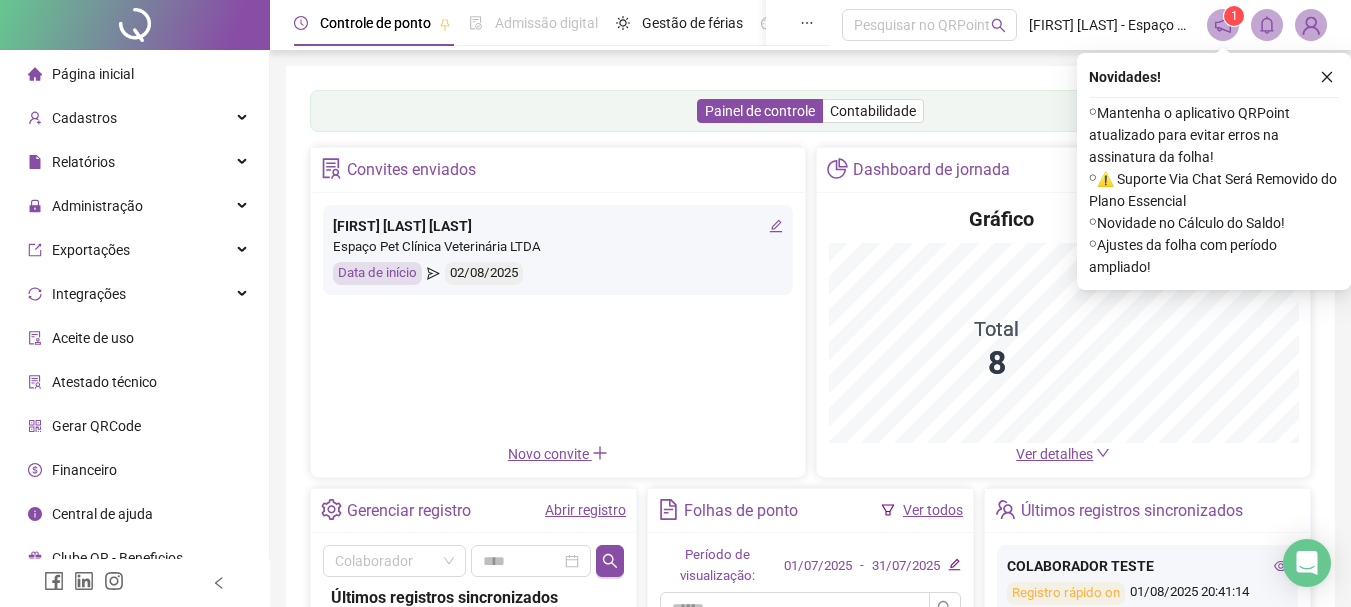 scroll, scrollTop: 100, scrollLeft: 0, axis: vertical 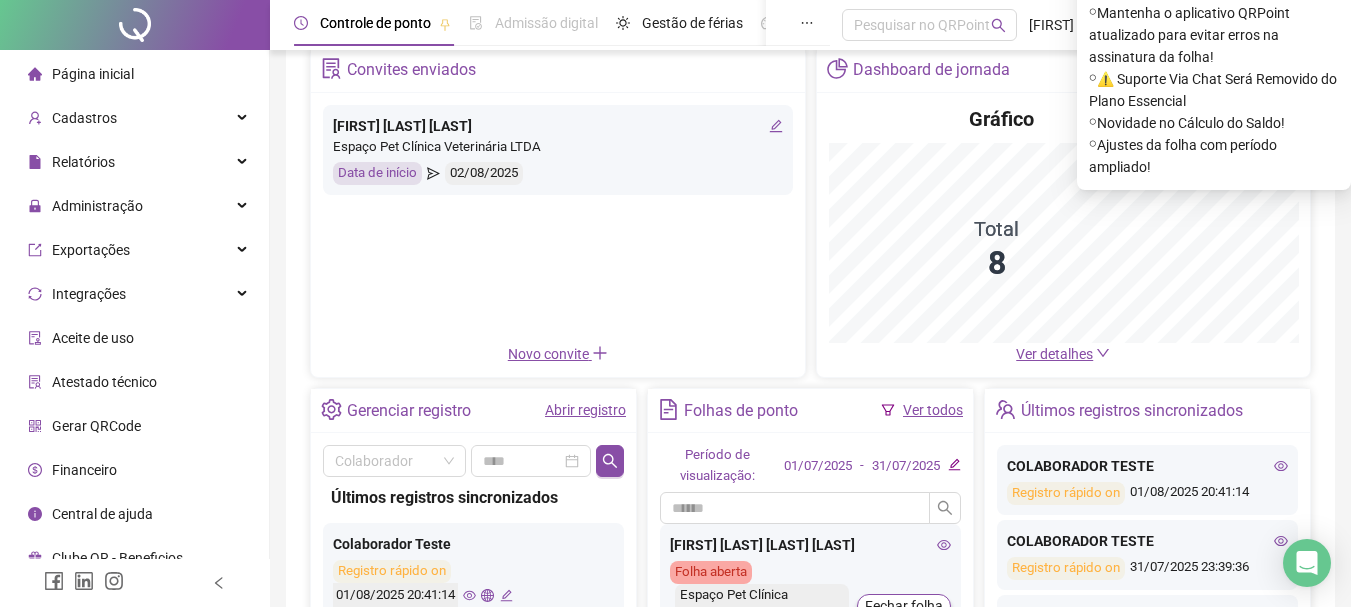 click on "Gráfico Total 8 Ver detalhes" at bounding box center (1064, 235) 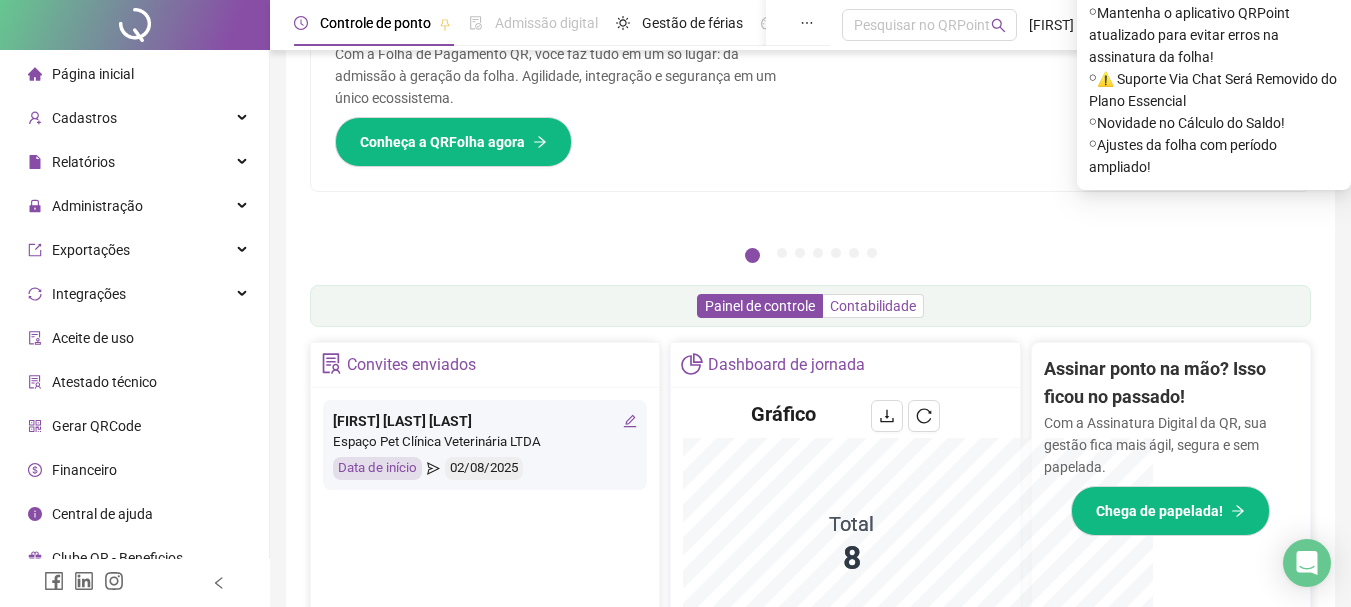 click on "Contabilidade" at bounding box center [873, 306] 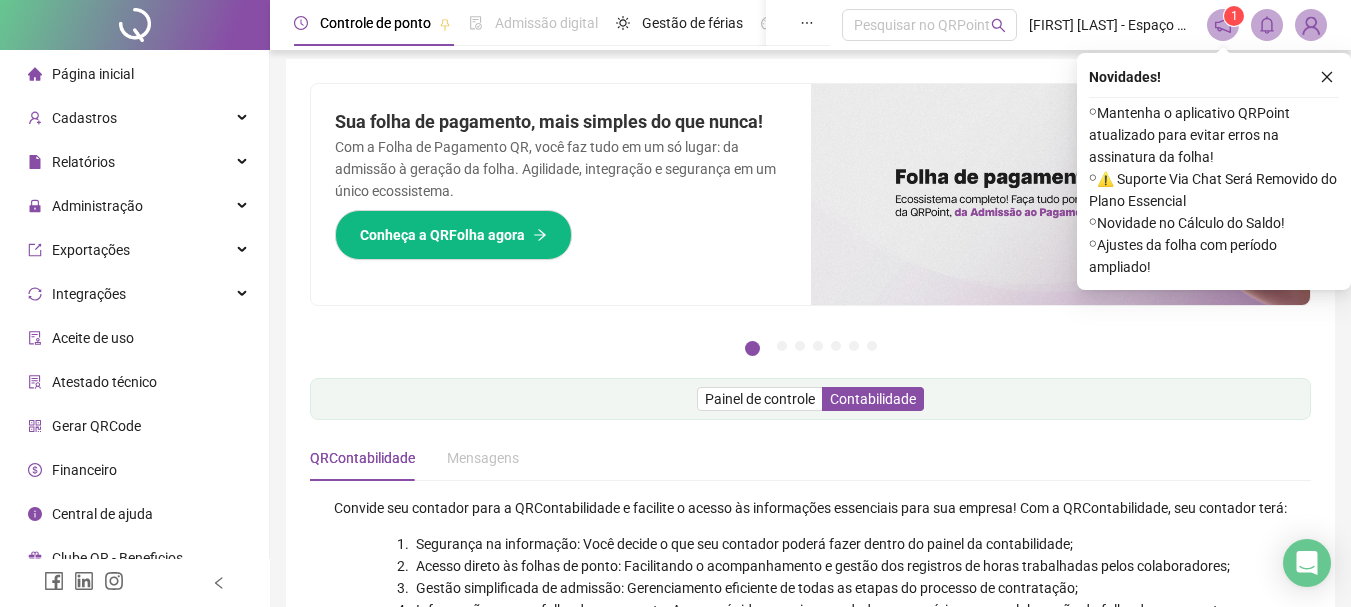 scroll, scrollTop: 307, scrollLeft: 0, axis: vertical 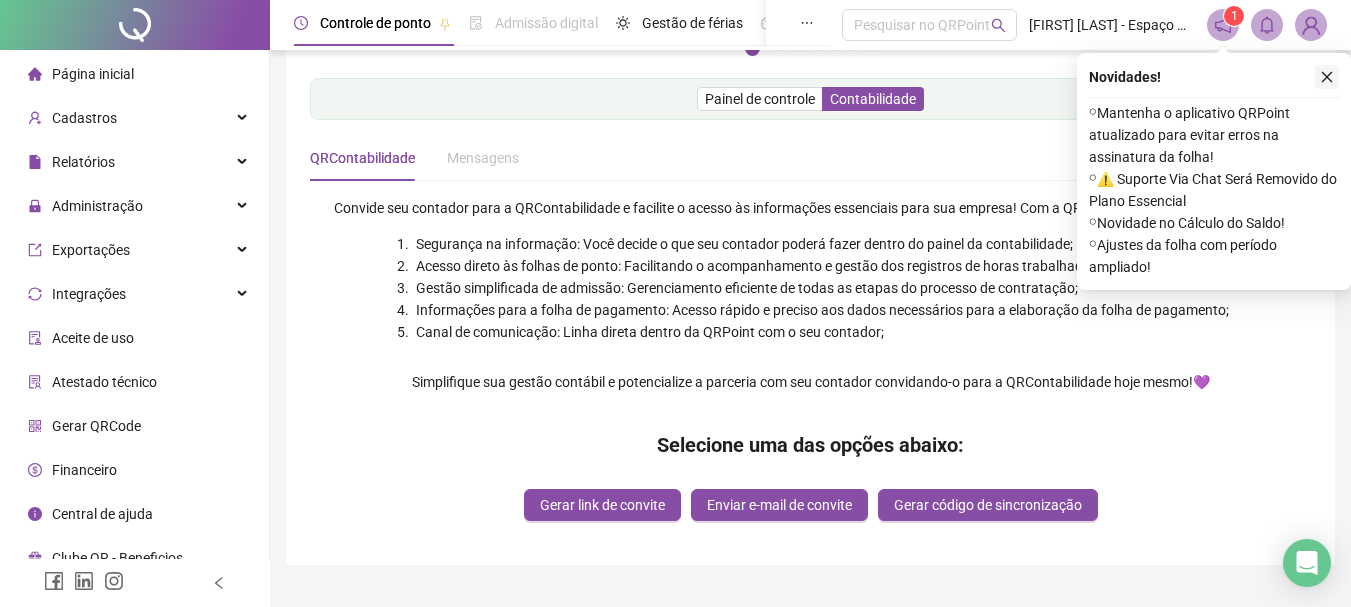 click 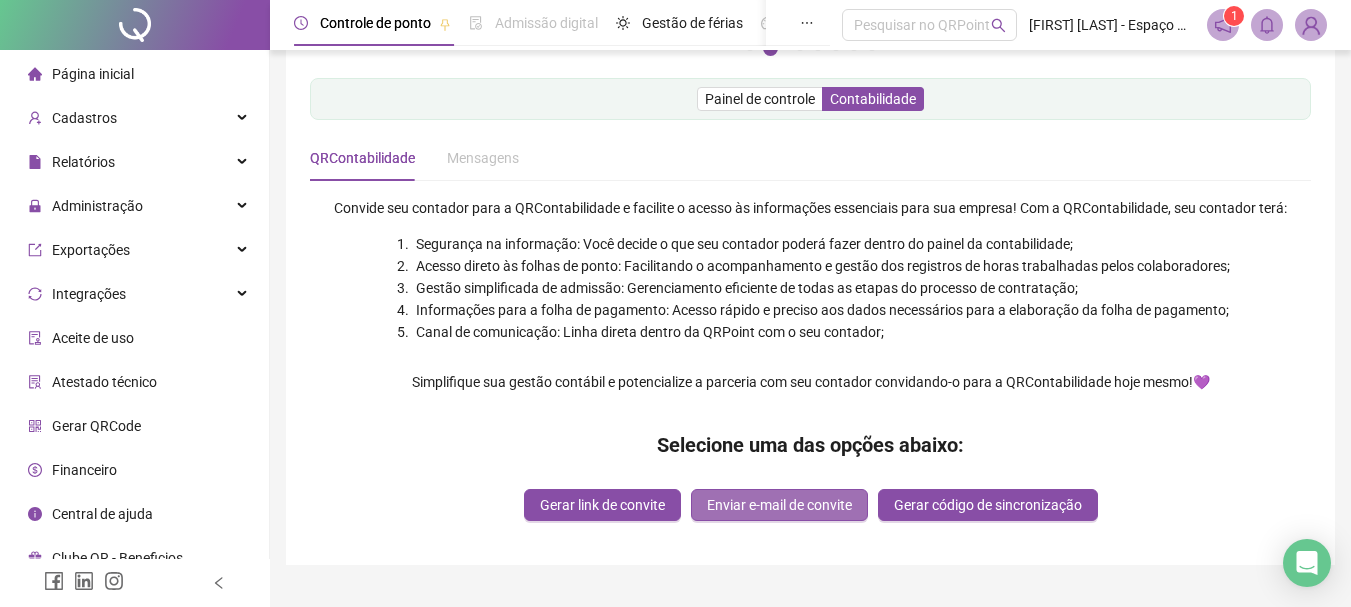 click on "Enviar e-mail de convite" at bounding box center [779, 505] 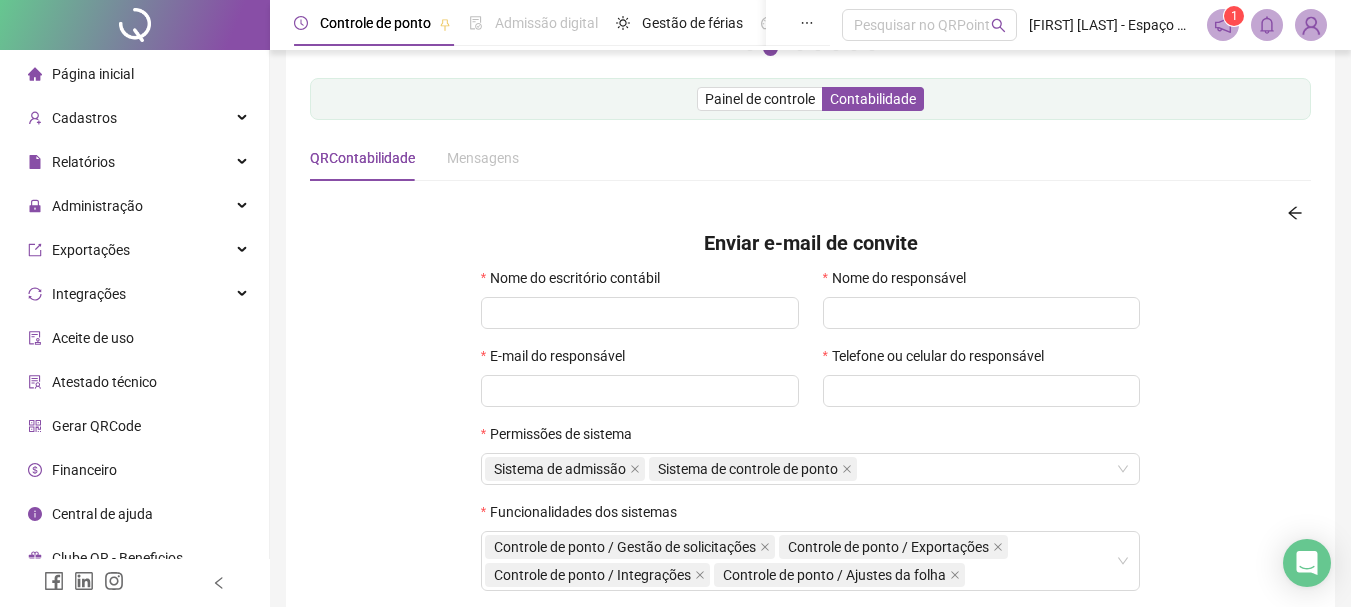 scroll, scrollTop: 449, scrollLeft: 0, axis: vertical 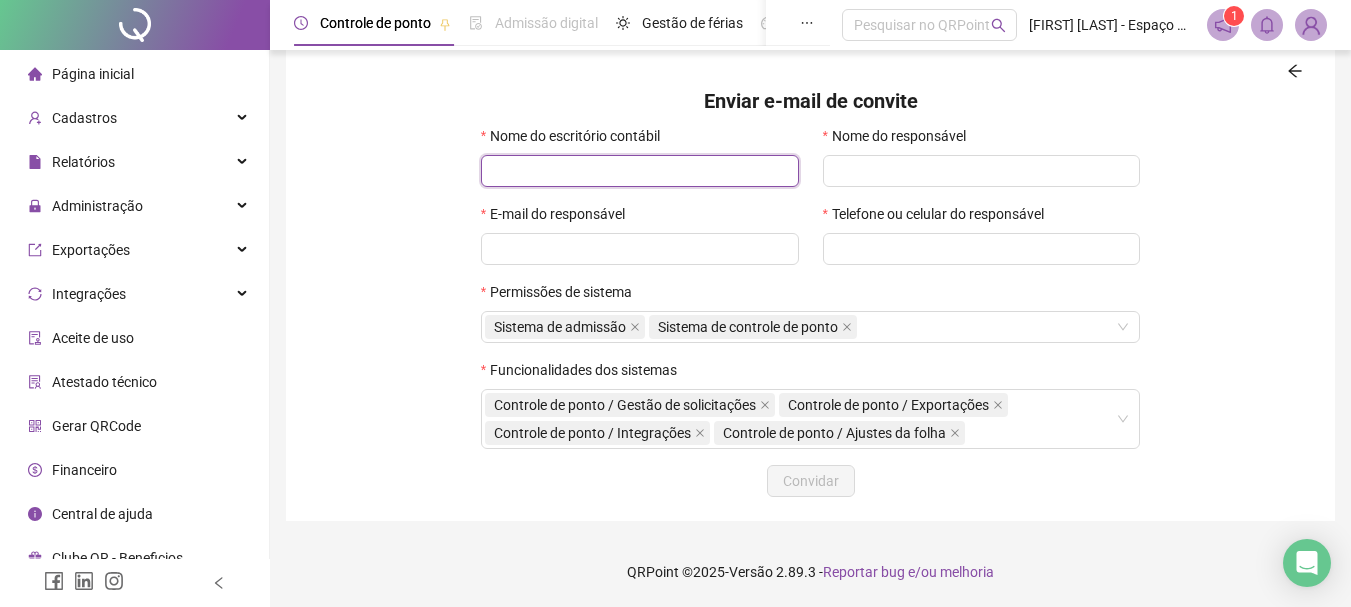 click at bounding box center (640, 171) 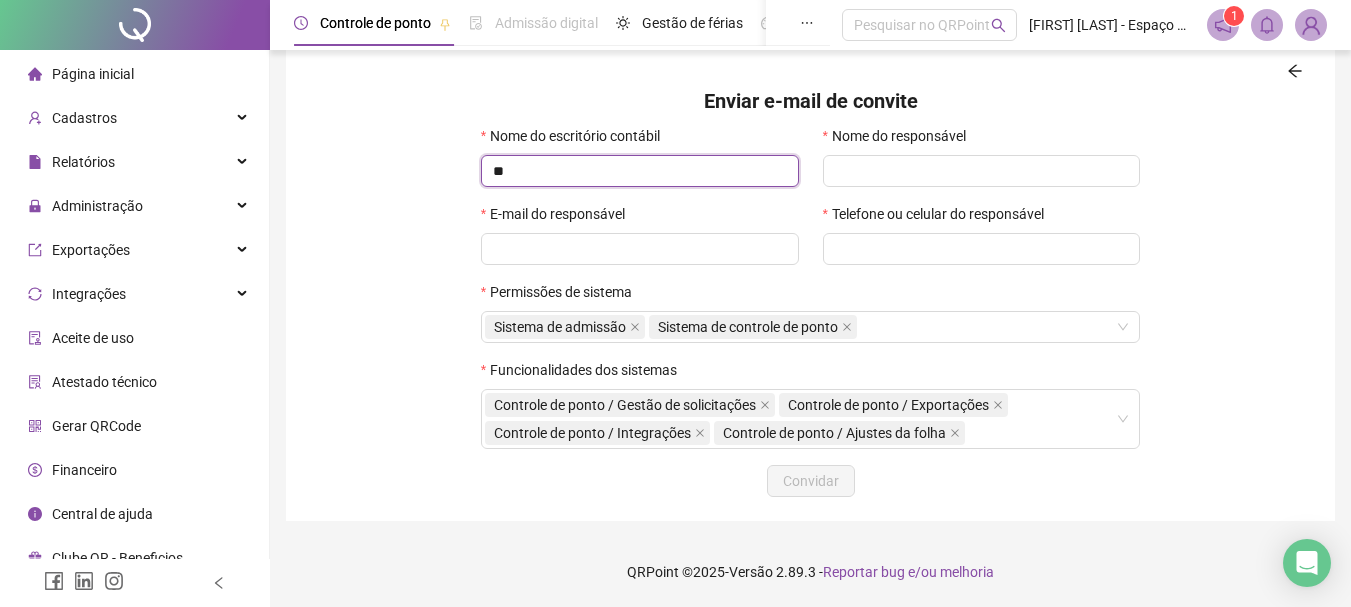 type on "*" 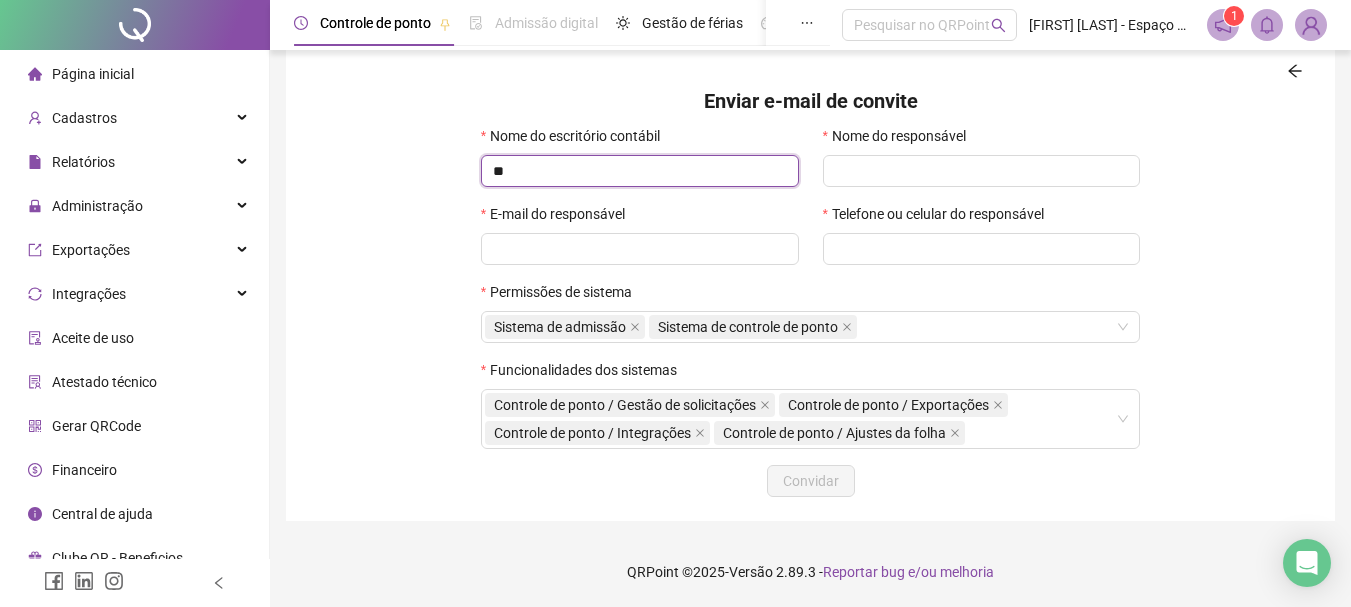 type on "*" 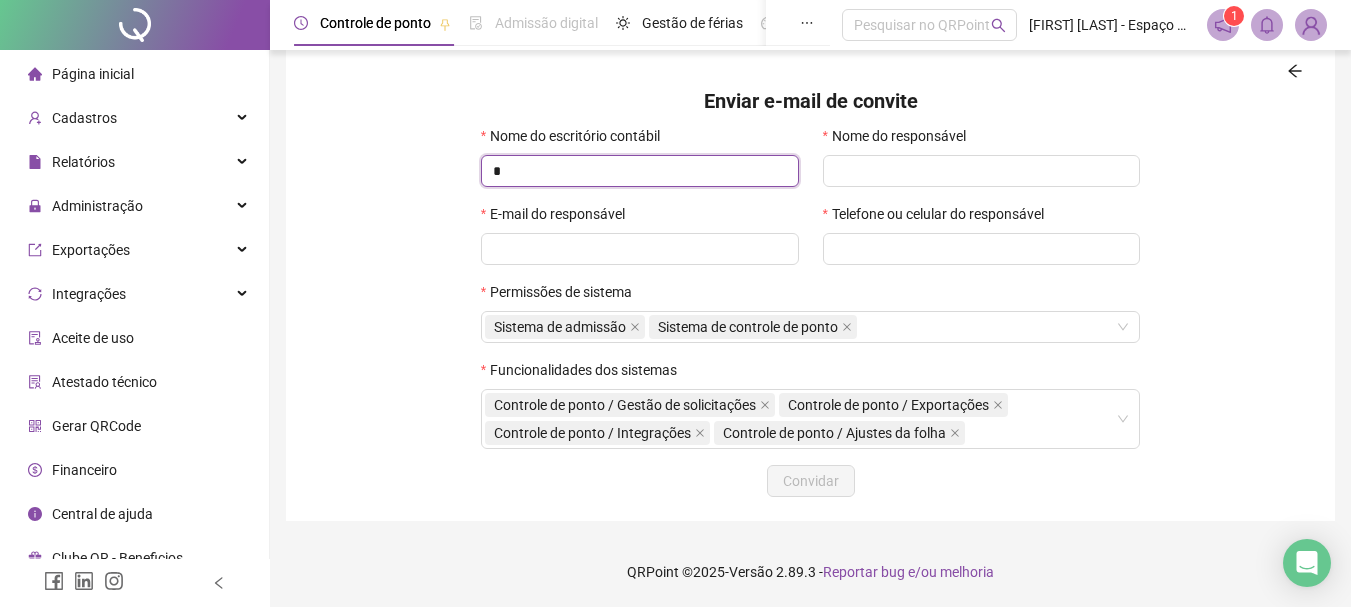 type 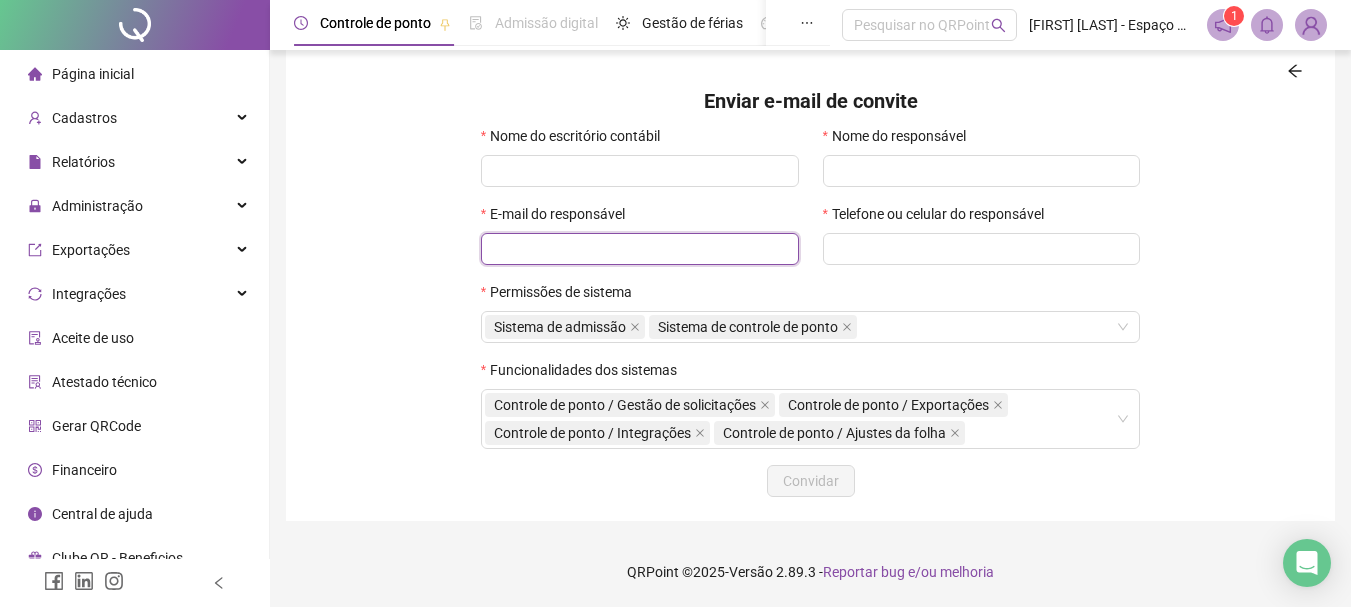 click at bounding box center [640, 249] 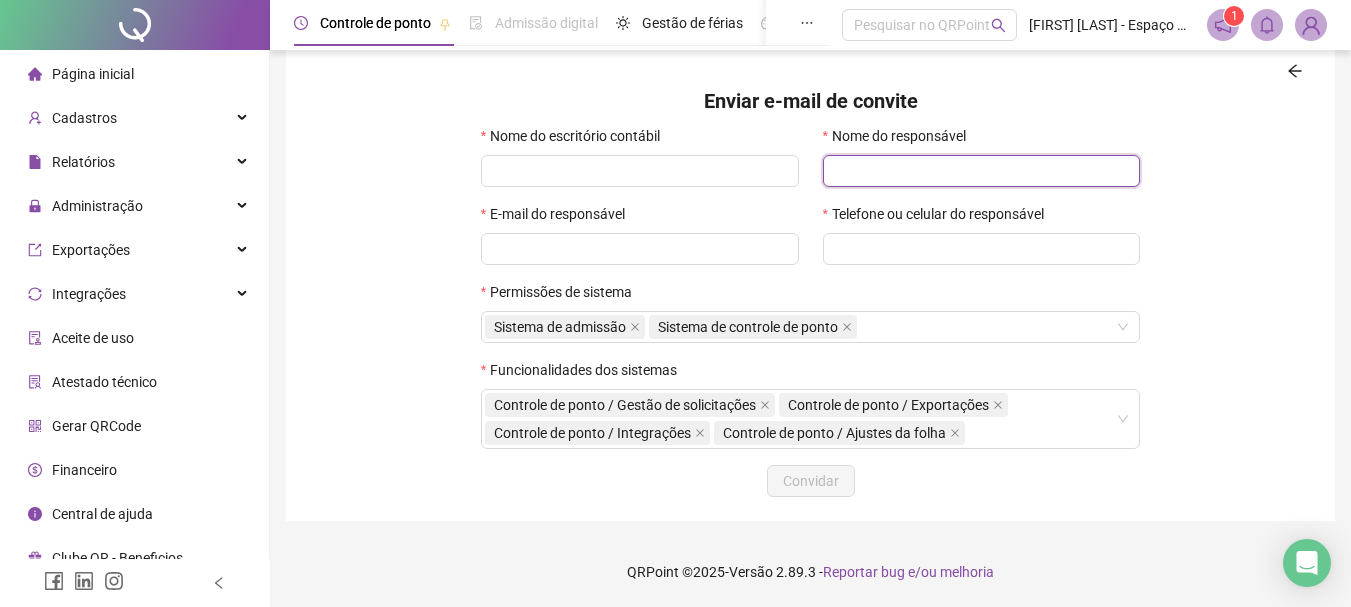 click at bounding box center [982, 171] 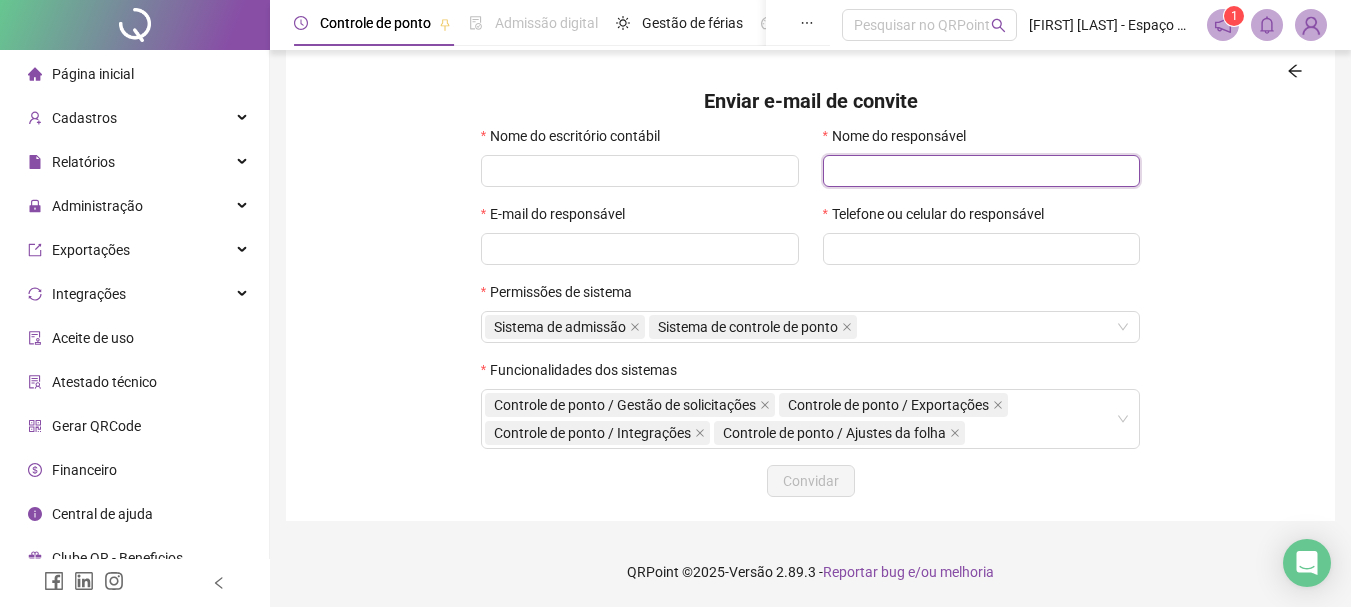 scroll, scrollTop: 349, scrollLeft: 0, axis: vertical 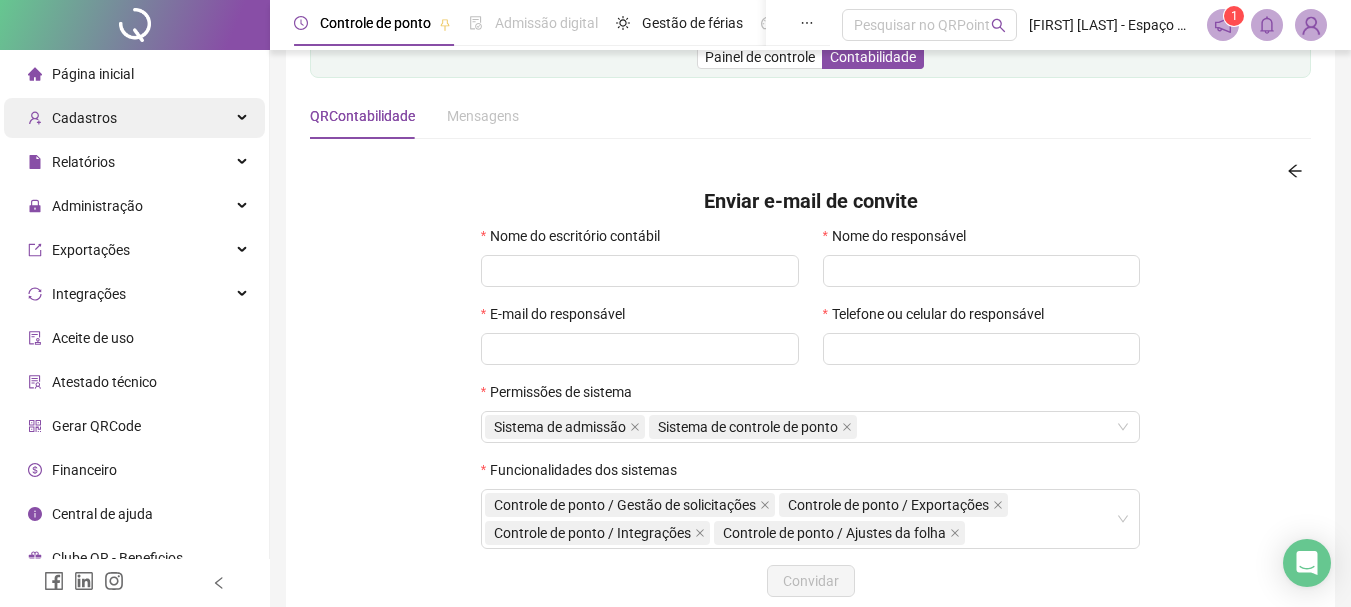 click on "Cadastros" at bounding box center (134, 118) 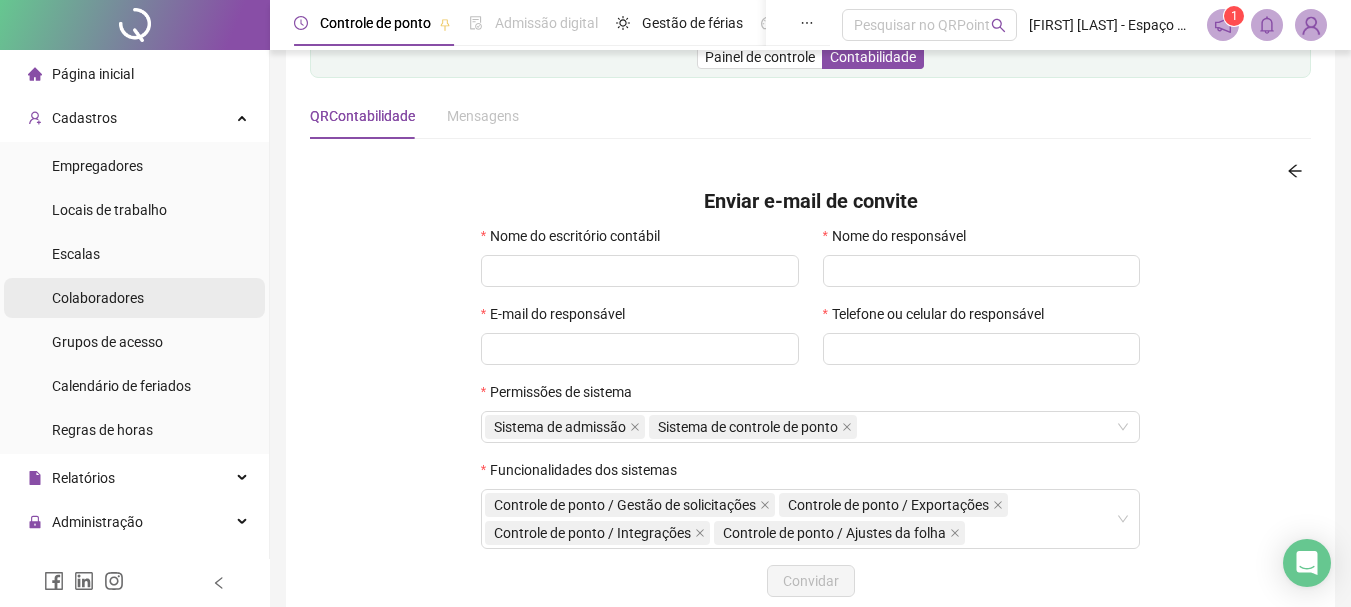 click on "Colaboradores" at bounding box center [98, 298] 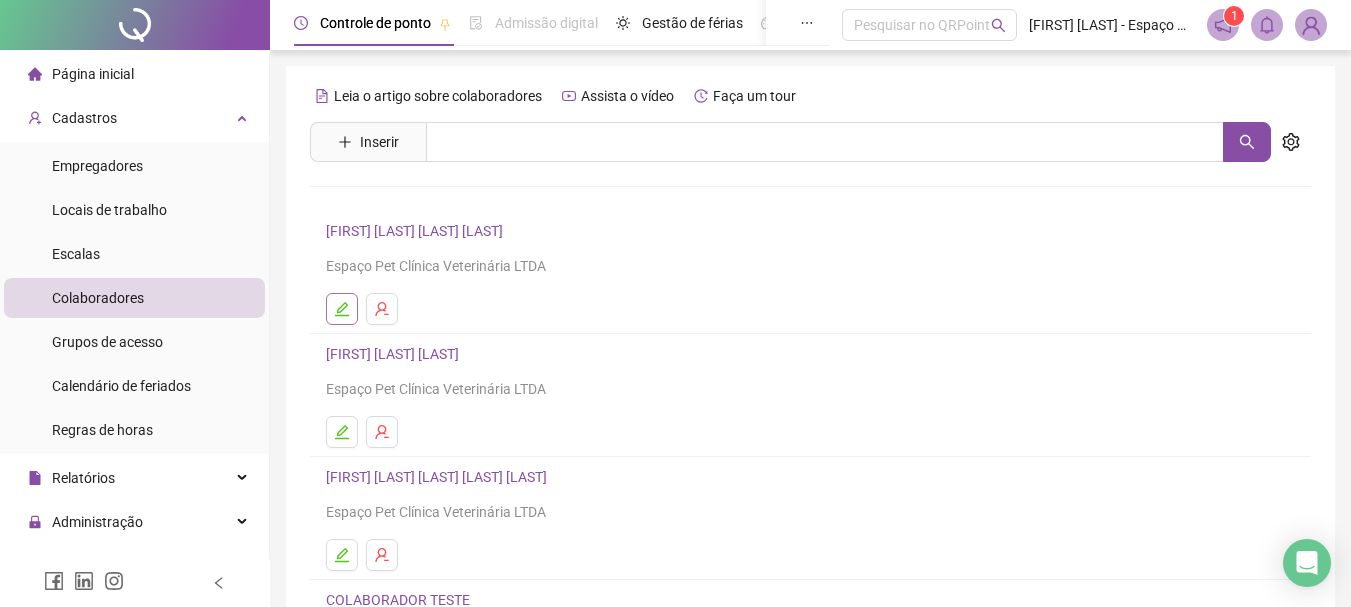 click 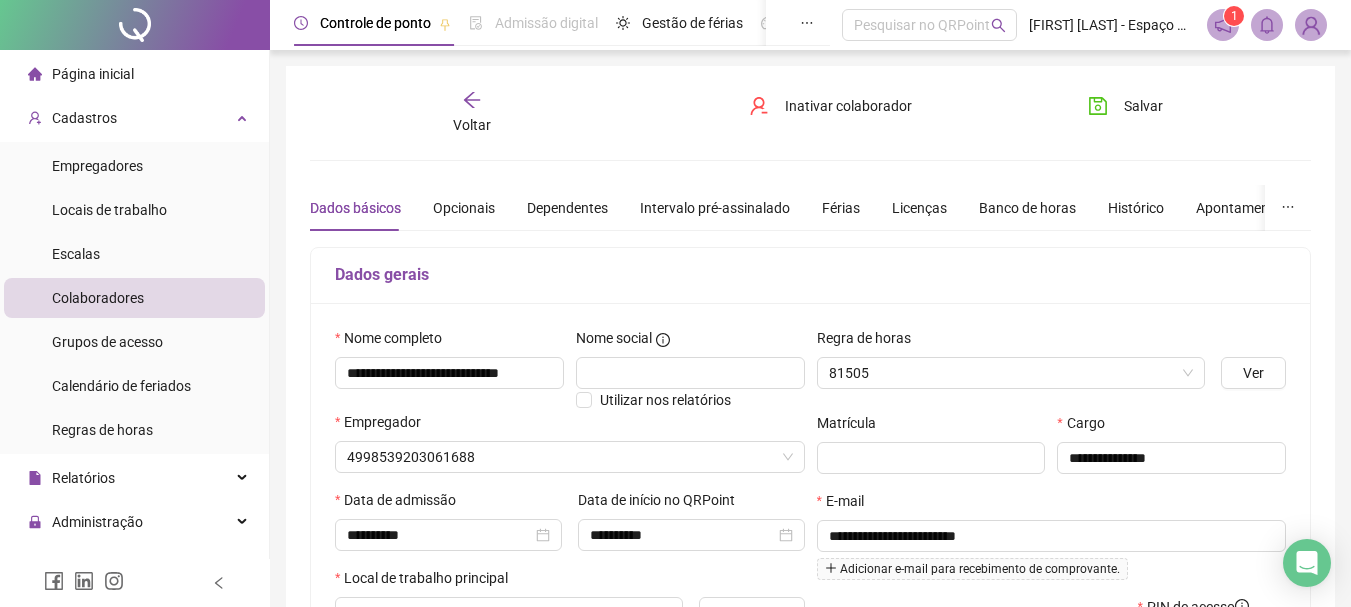 type on "*******" 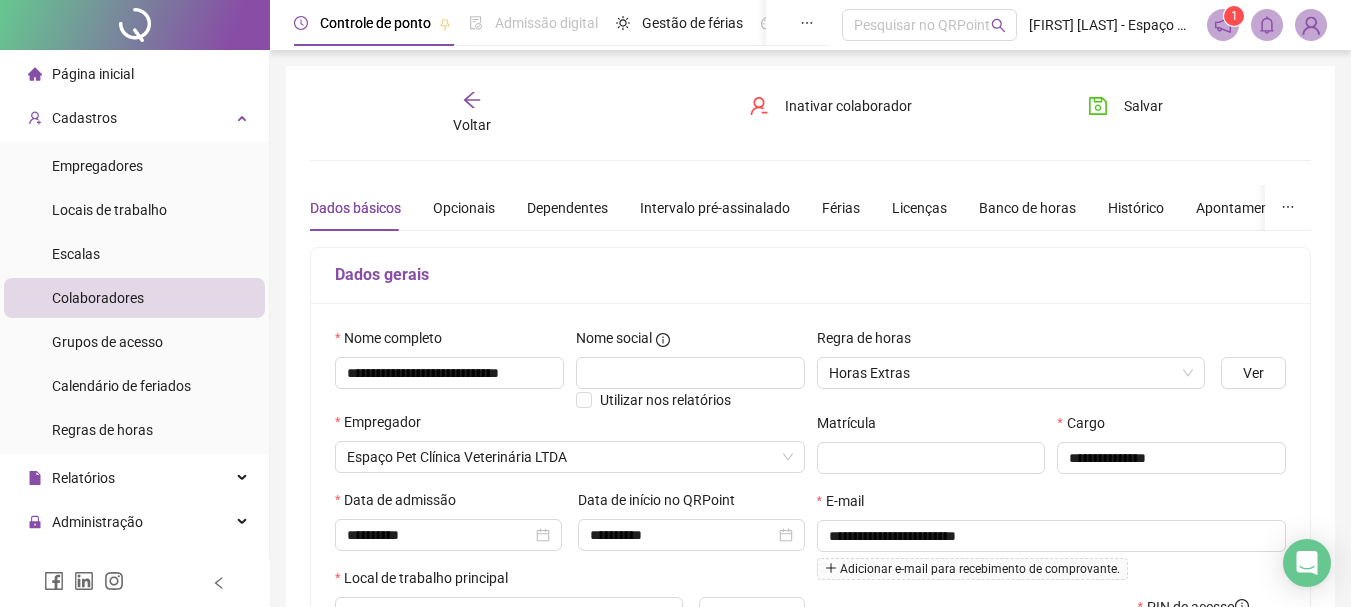 scroll, scrollTop: 200, scrollLeft: 0, axis: vertical 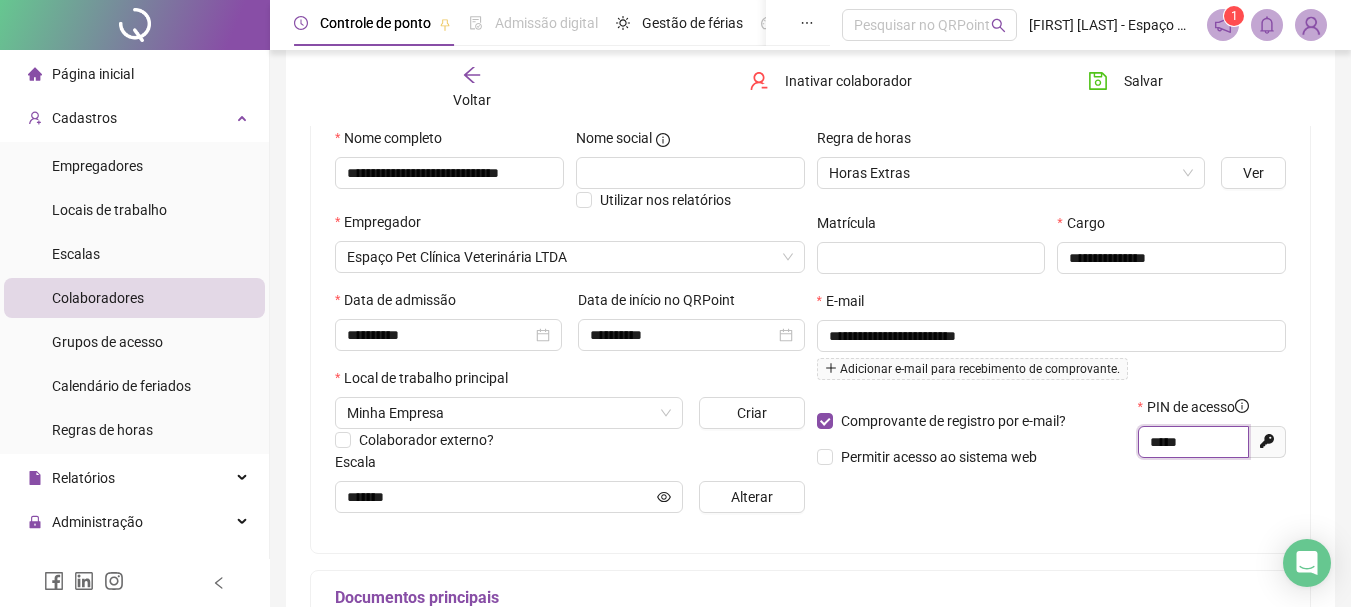 click on "*****" at bounding box center [1191, 442] 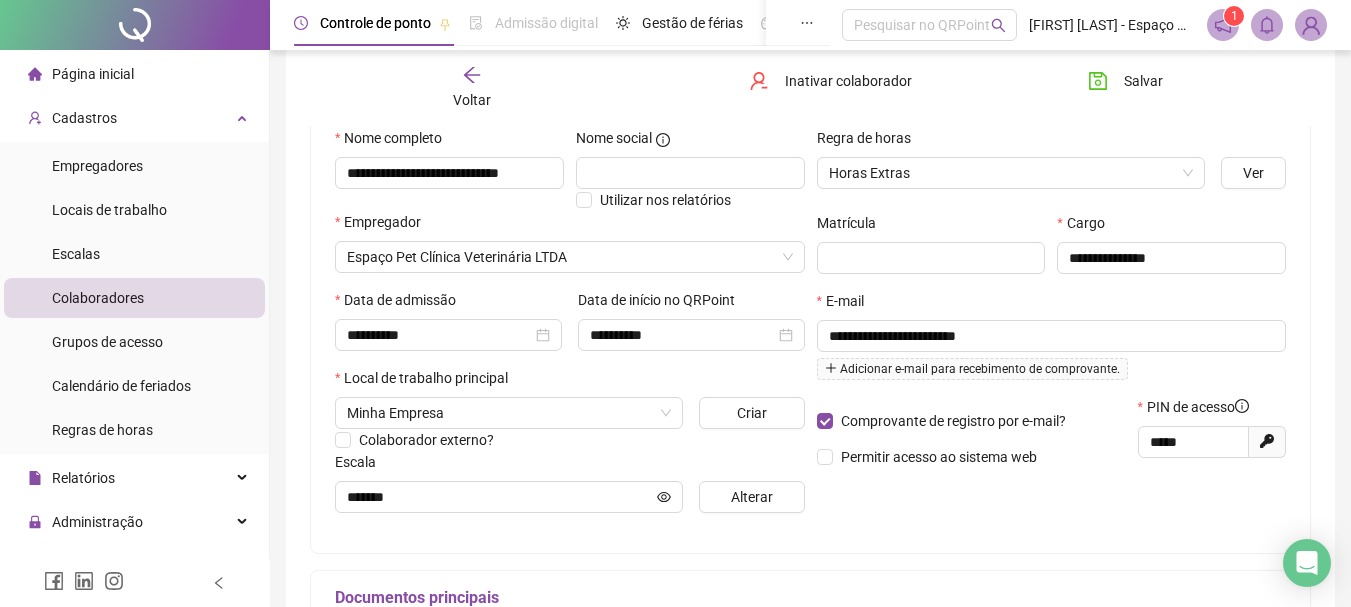 click on "Voltar" at bounding box center (472, 100) 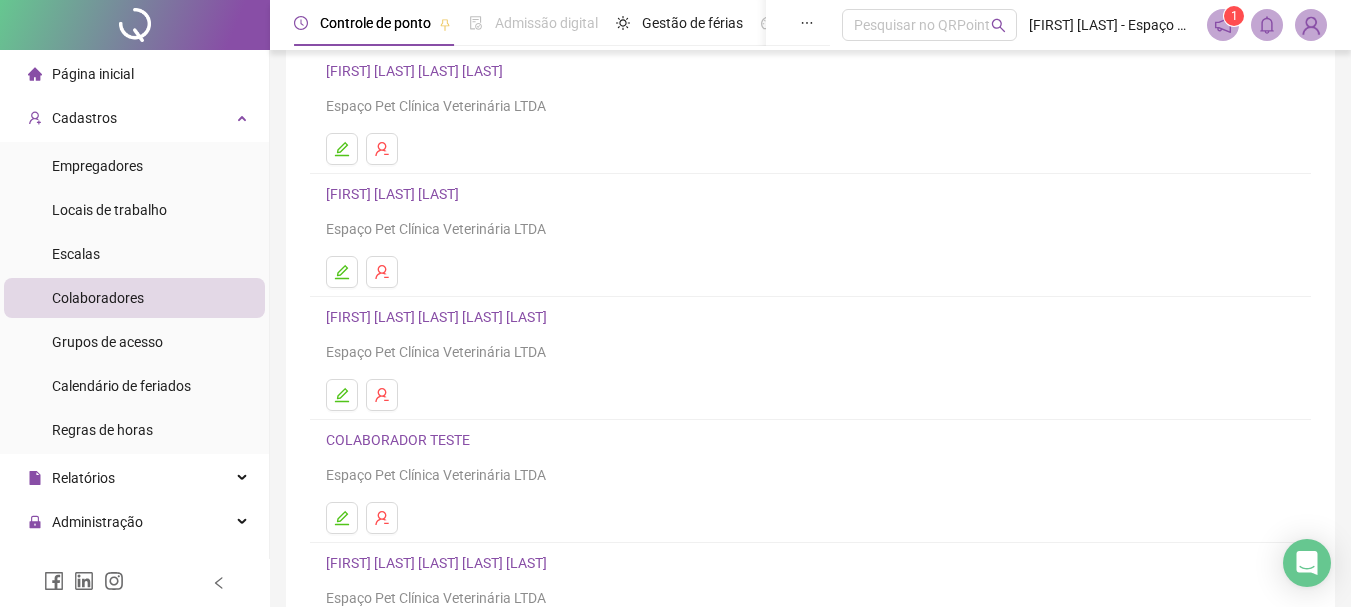 scroll, scrollTop: 360, scrollLeft: 0, axis: vertical 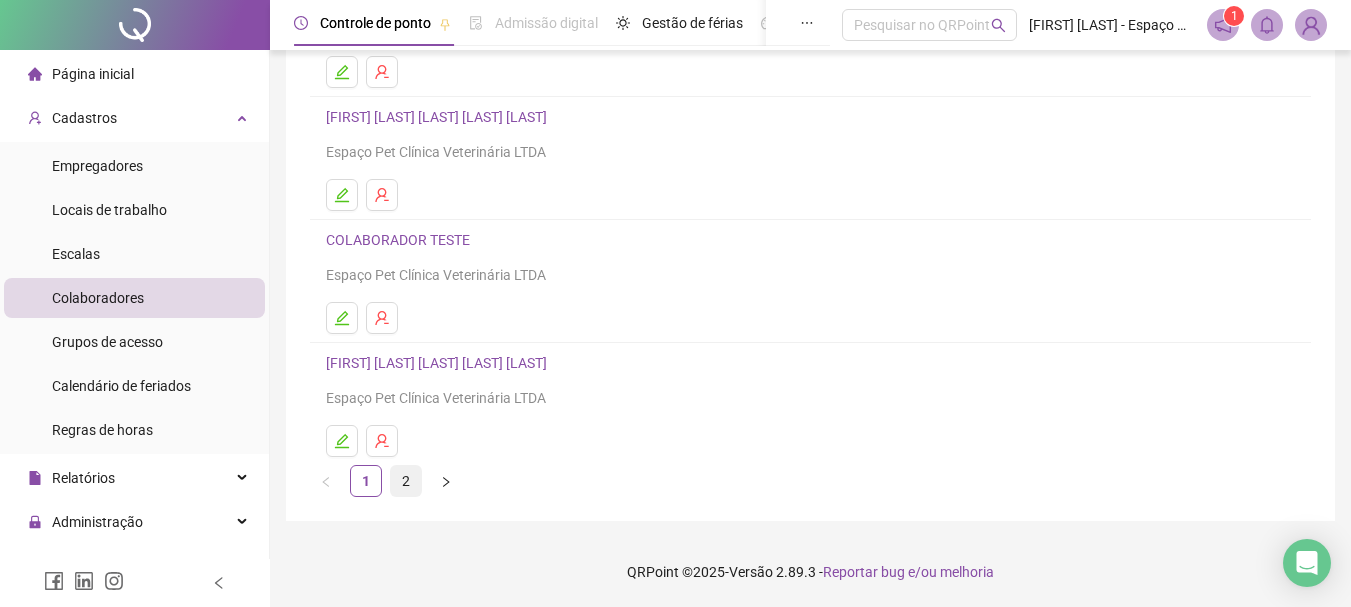 click on "2" at bounding box center [406, 481] 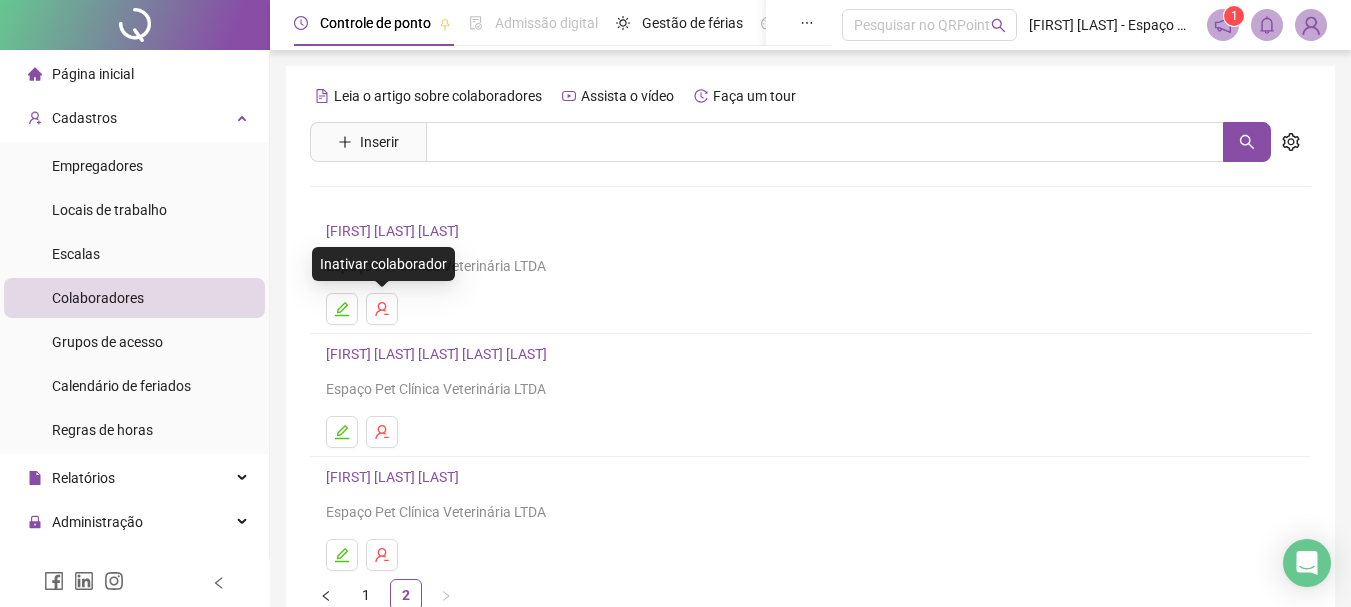 scroll, scrollTop: 100, scrollLeft: 0, axis: vertical 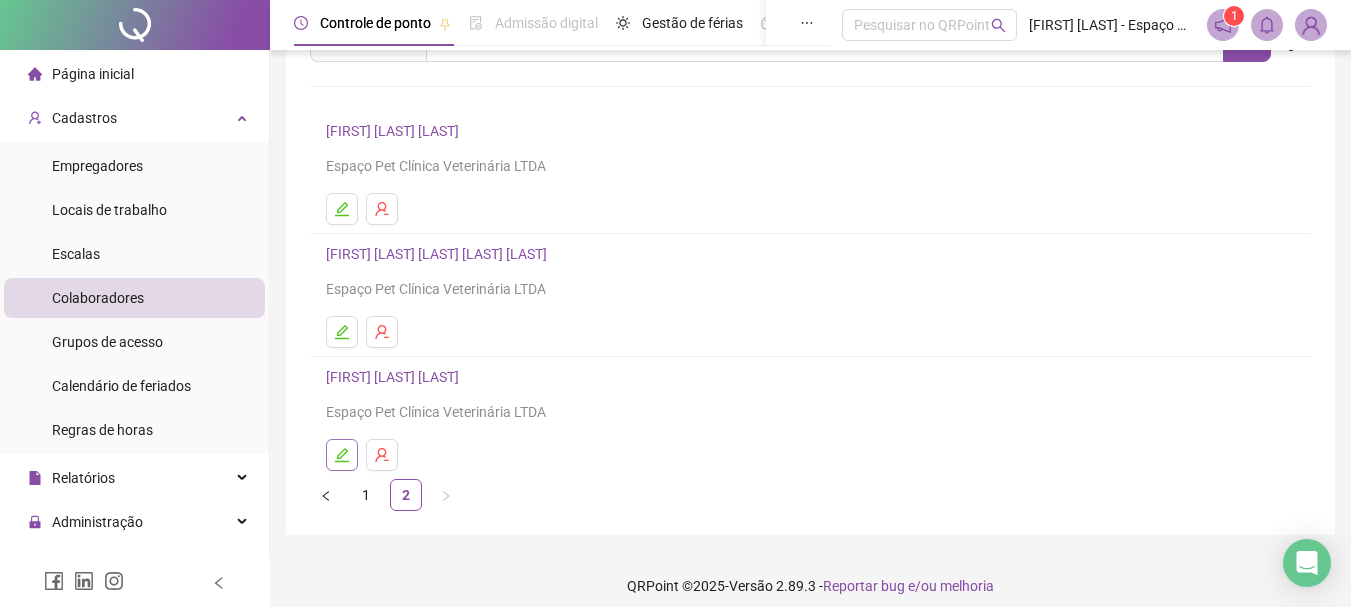 click 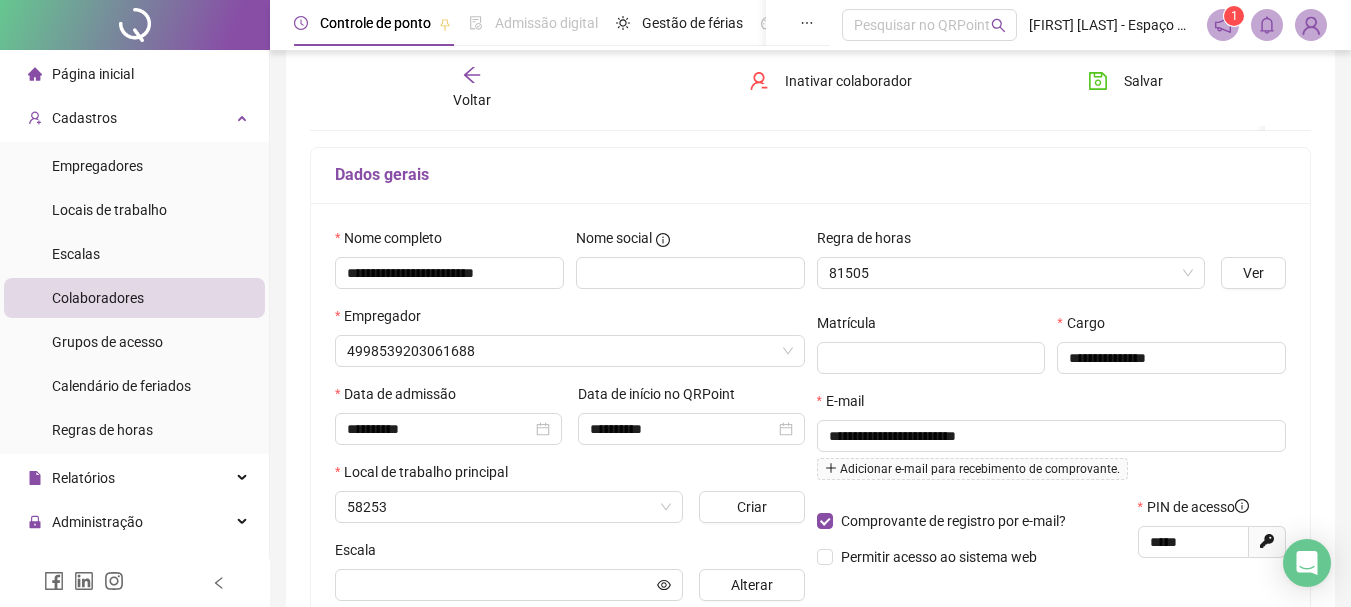 scroll, scrollTop: 110, scrollLeft: 0, axis: vertical 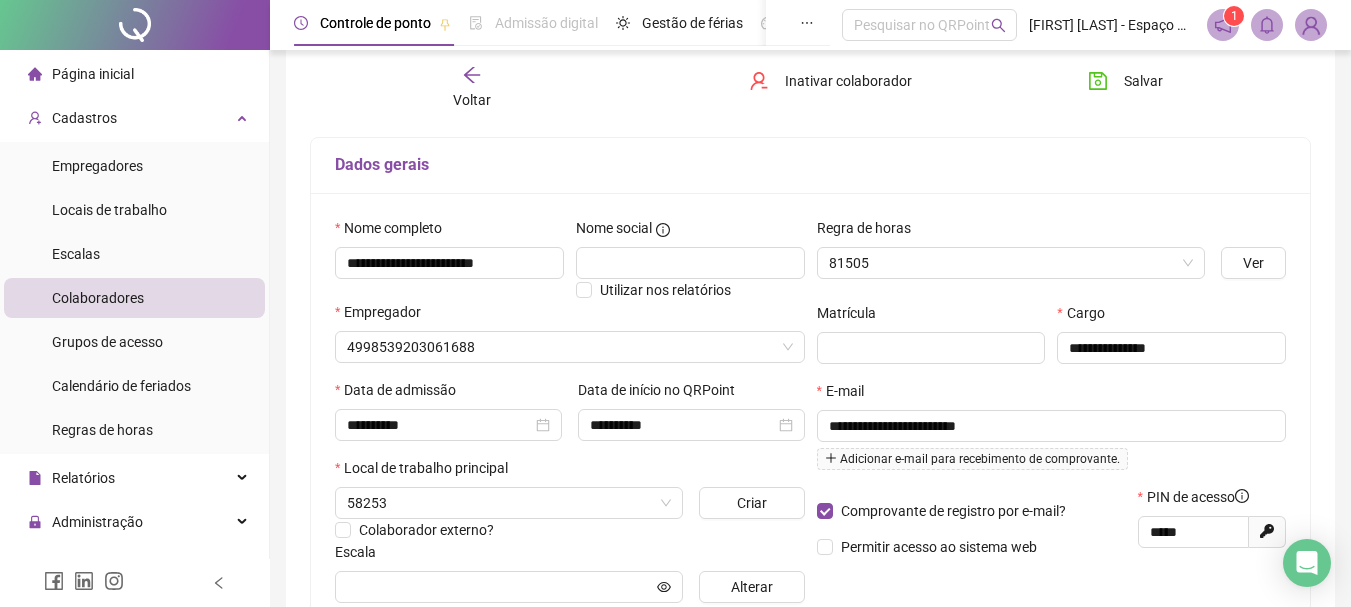 type on "*******" 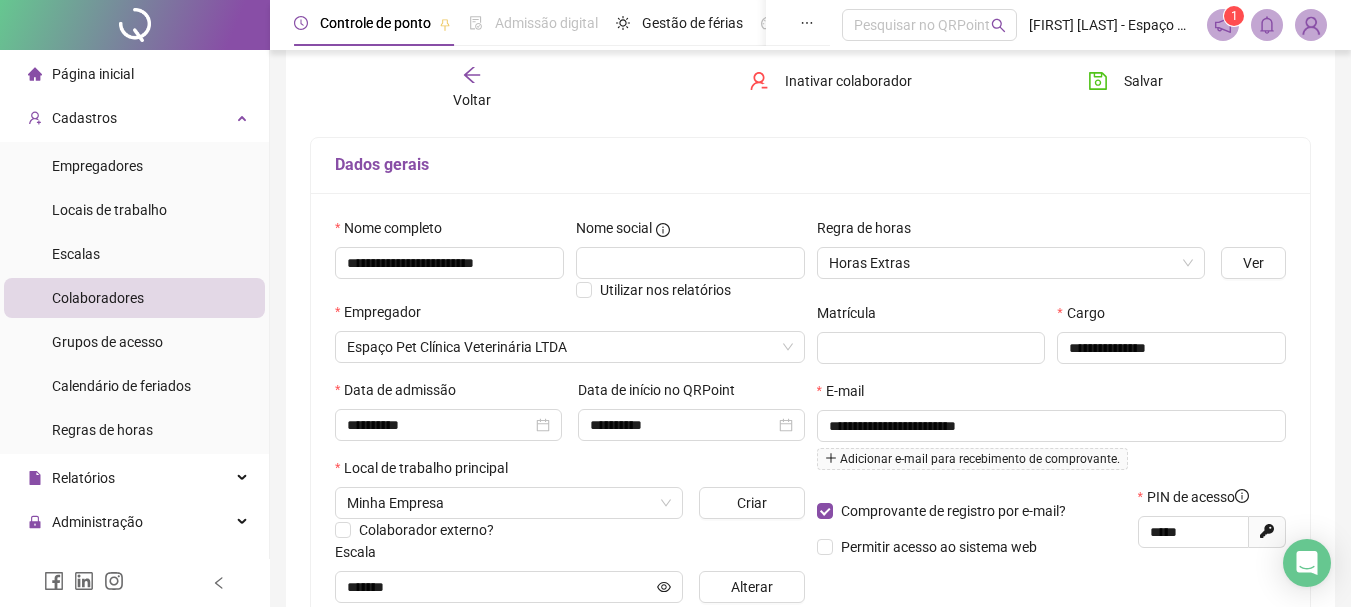 scroll, scrollTop: 210, scrollLeft: 0, axis: vertical 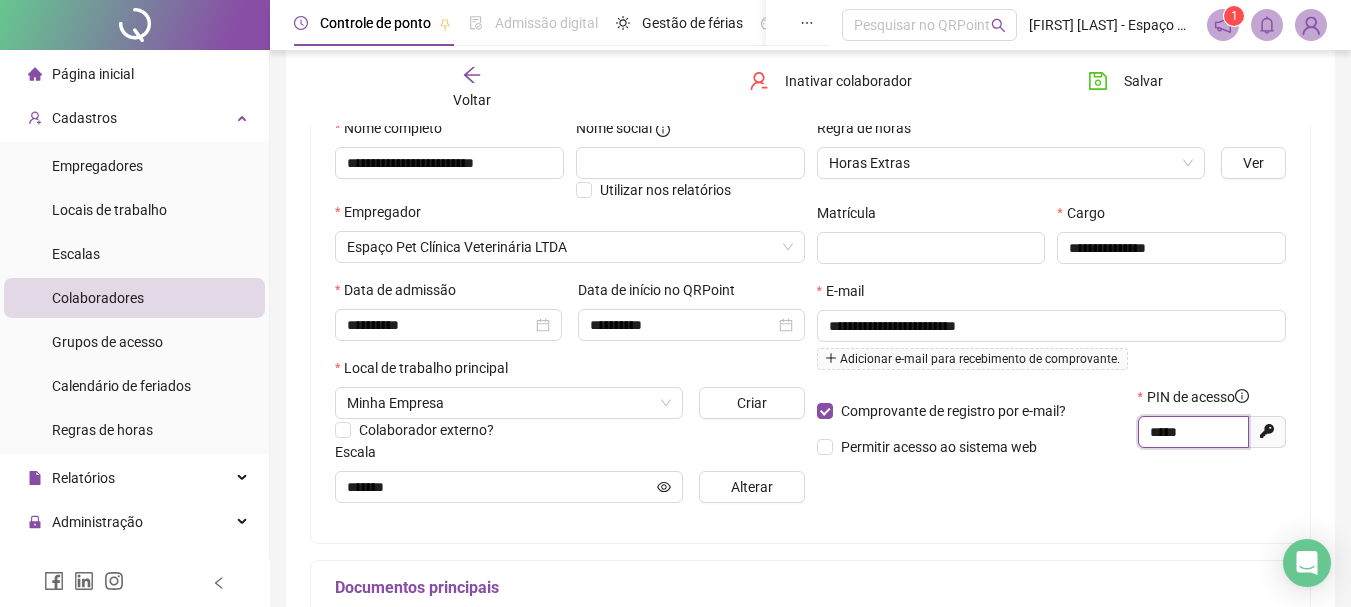 drag, startPoint x: 1203, startPoint y: 434, endPoint x: 1094, endPoint y: 435, distance: 109.004585 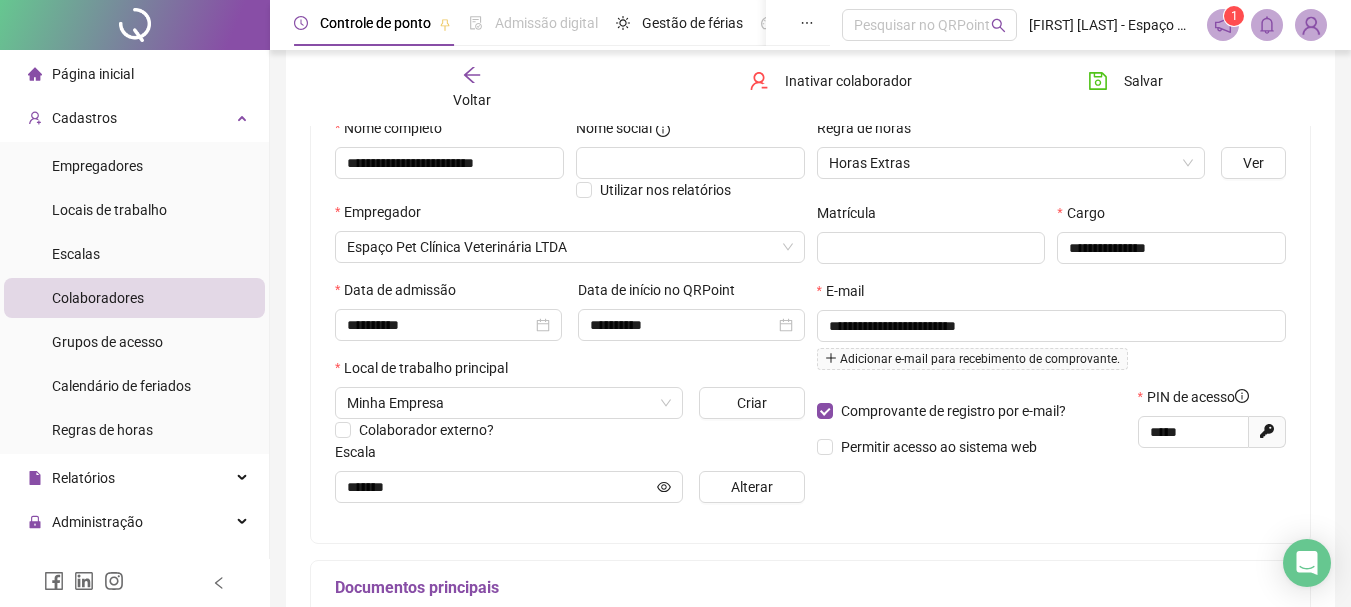 click on "Permitir acesso ao sistema web" at bounding box center [971, 447] 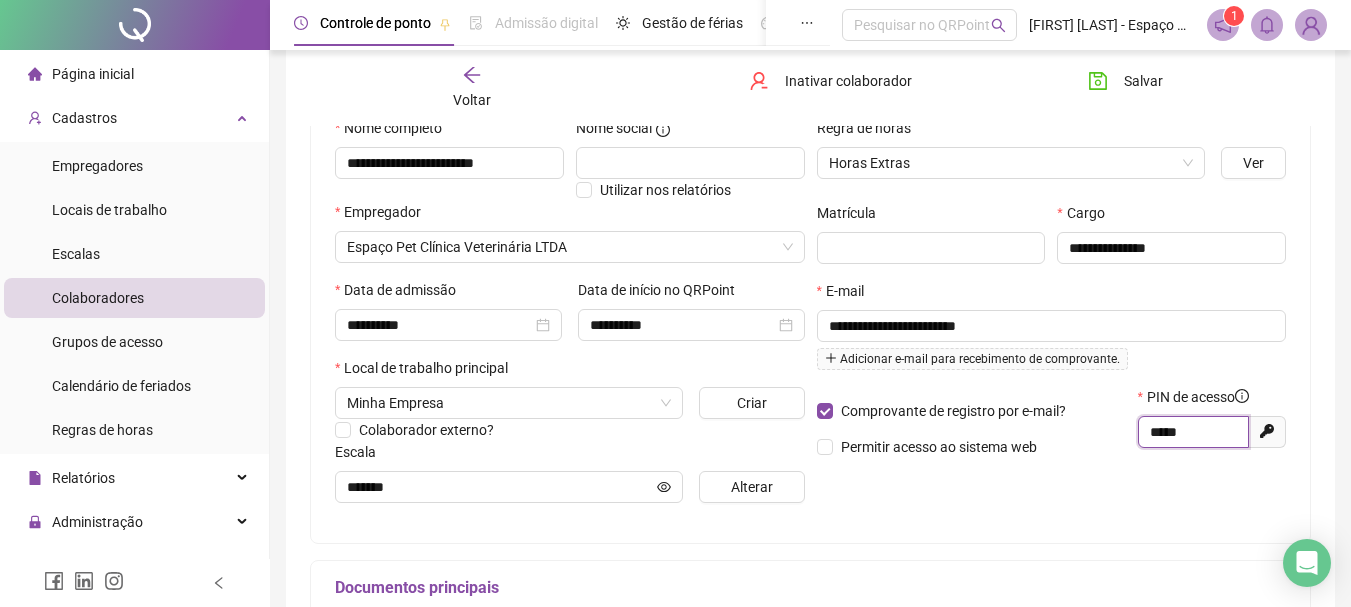 click on "*****" at bounding box center (1191, 432) 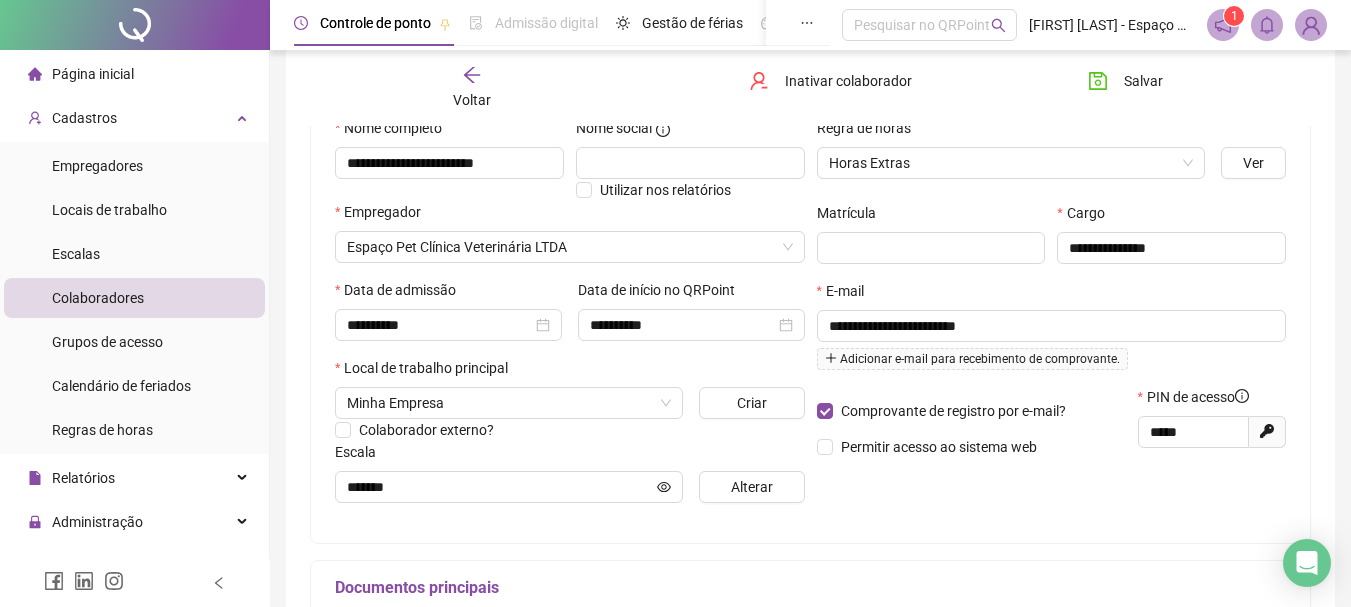 click on "**********" at bounding box center (1052, 318) 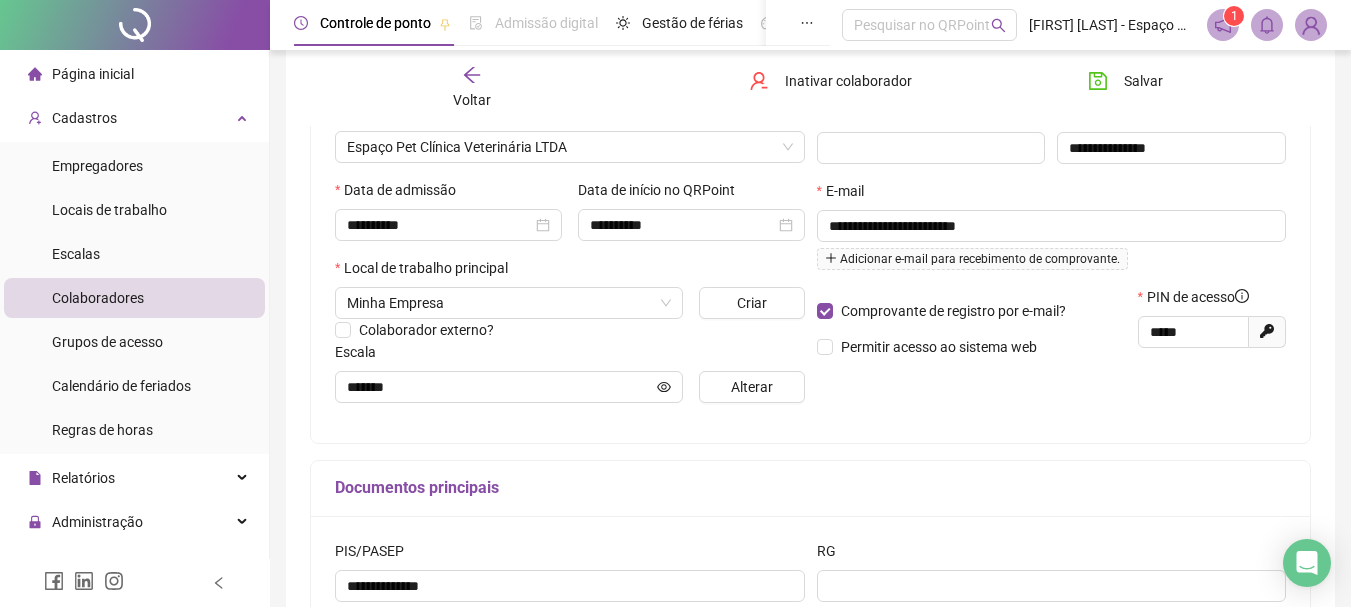 scroll, scrollTop: 510, scrollLeft: 0, axis: vertical 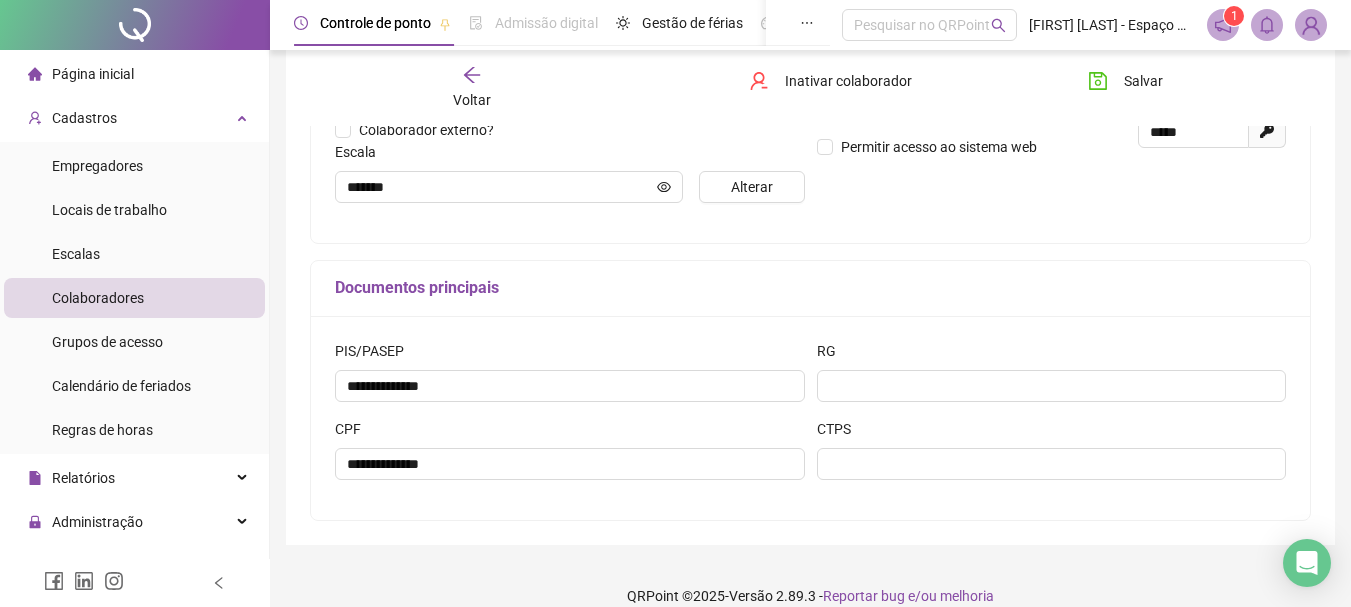 click 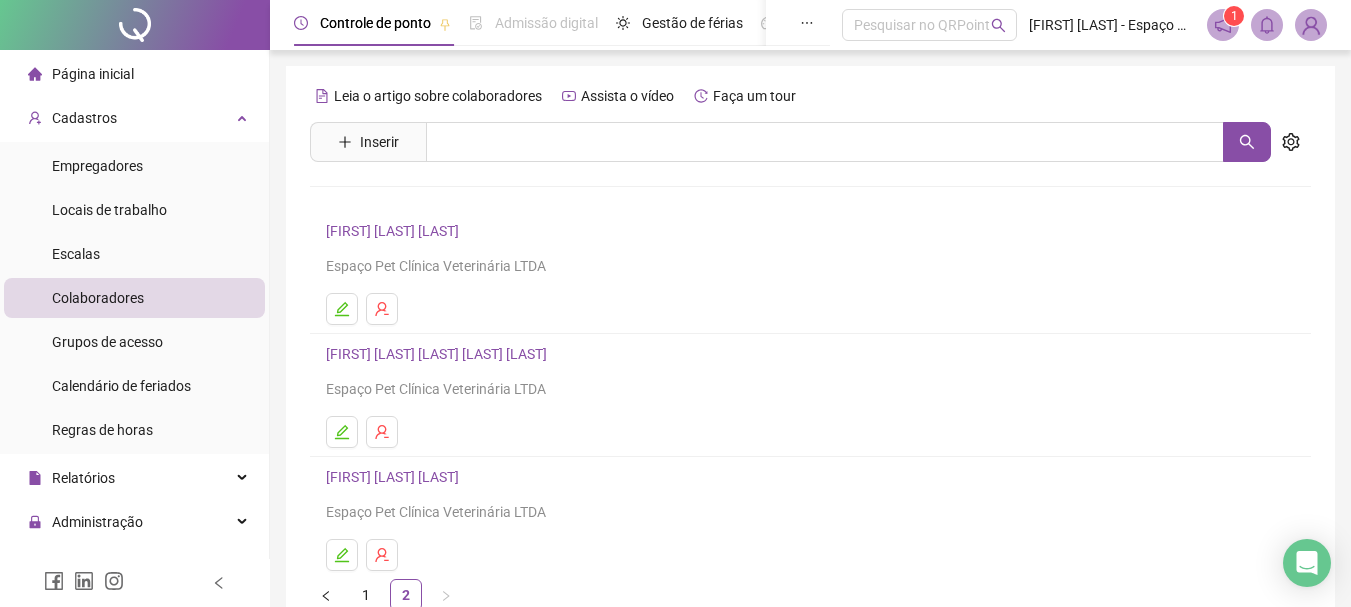 scroll, scrollTop: 100, scrollLeft: 0, axis: vertical 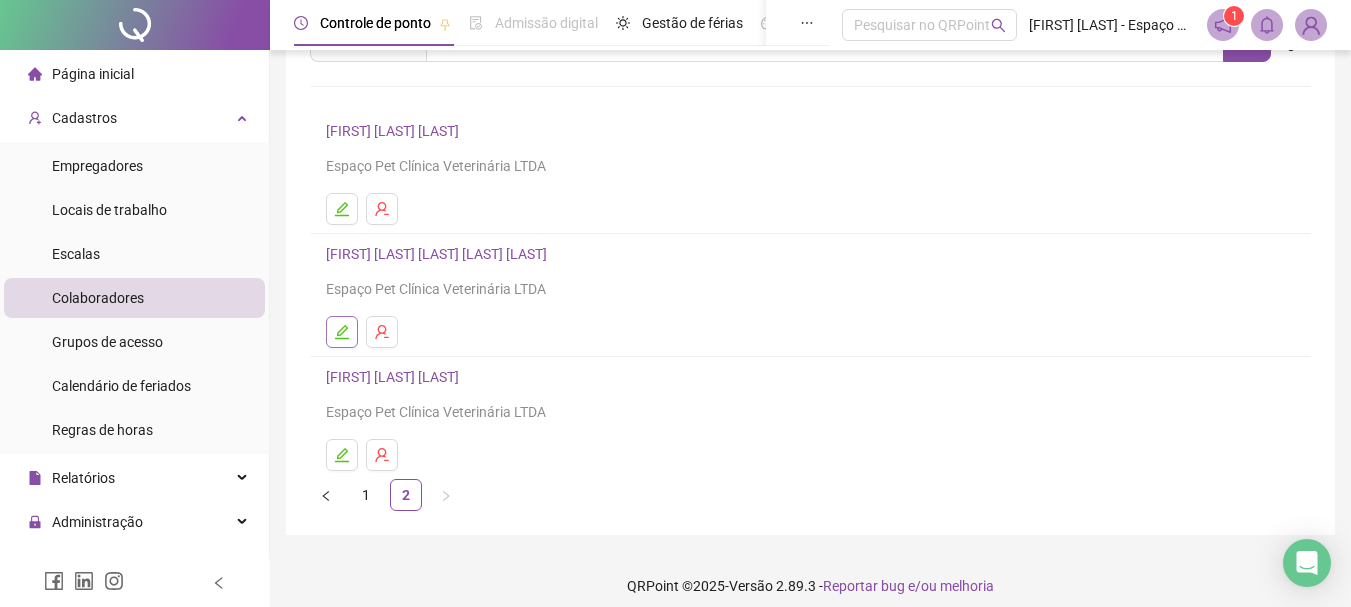 click 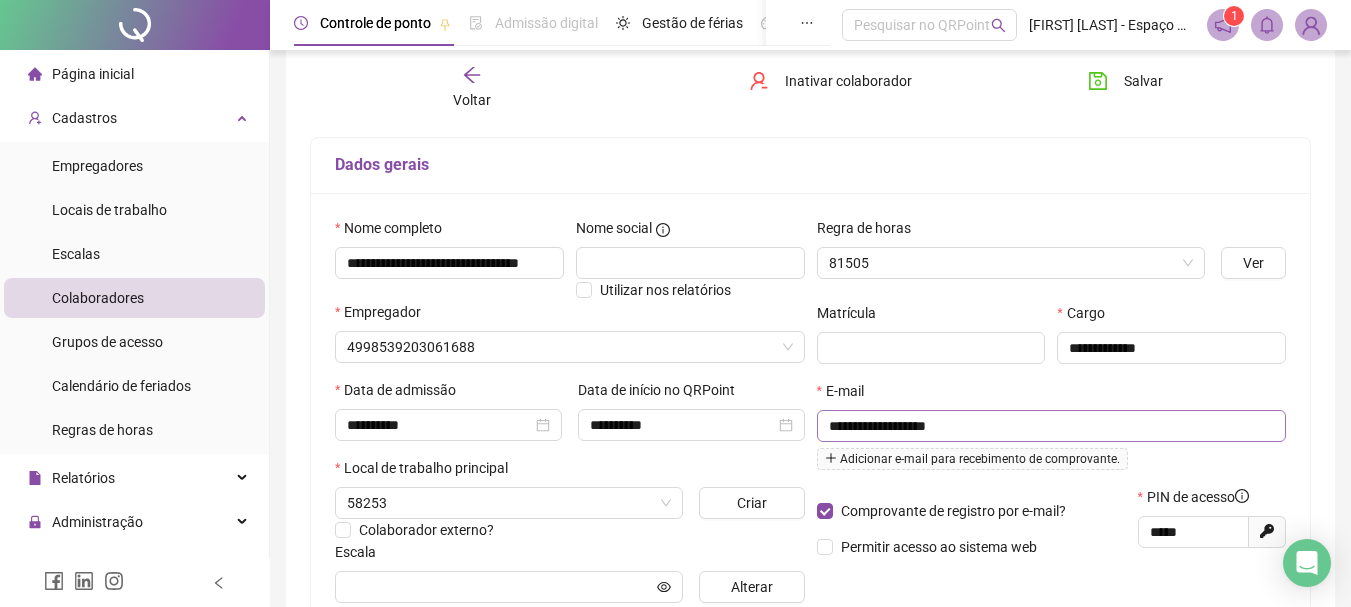 type on "********" 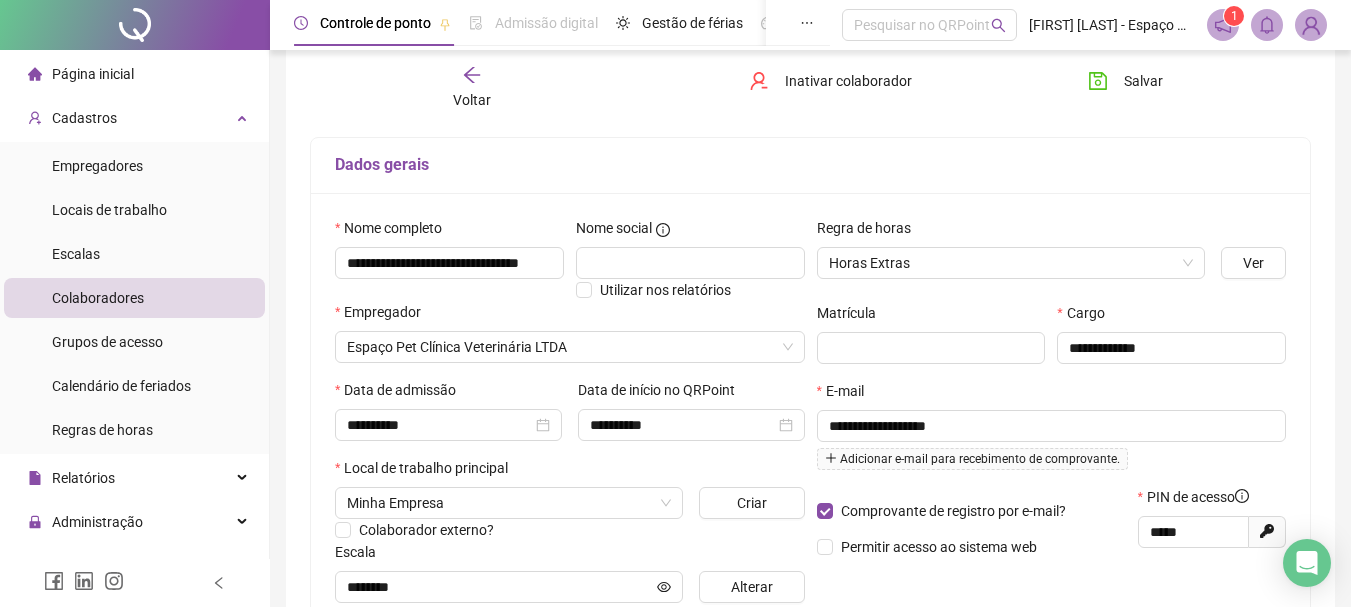 scroll, scrollTop: 310, scrollLeft: 0, axis: vertical 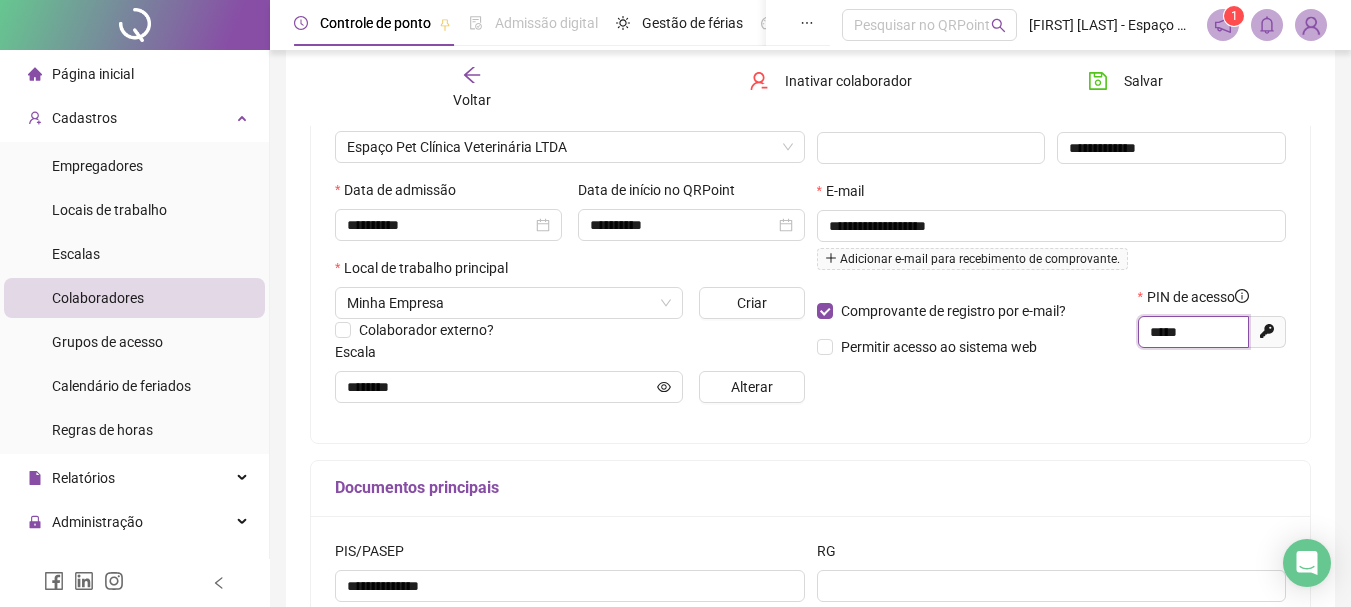 drag, startPoint x: 1194, startPoint y: 331, endPoint x: 1081, endPoint y: 317, distance: 113.86395 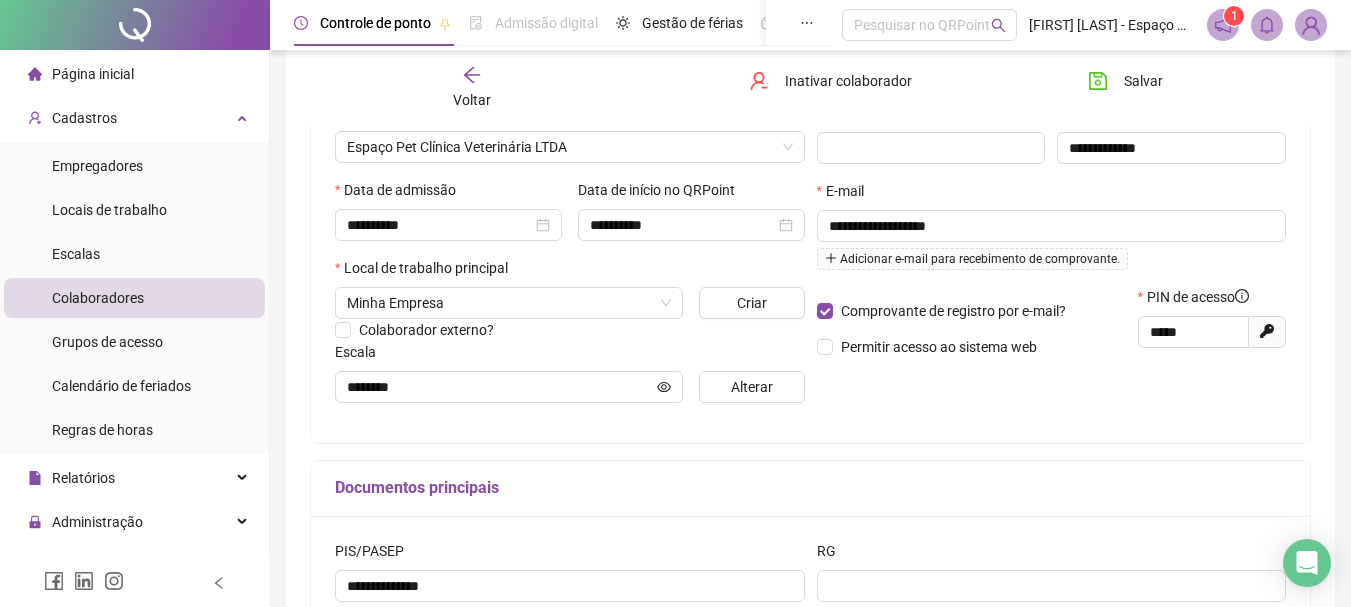 click on "Comprovante de registro por e-mail?" at bounding box center (971, 311) 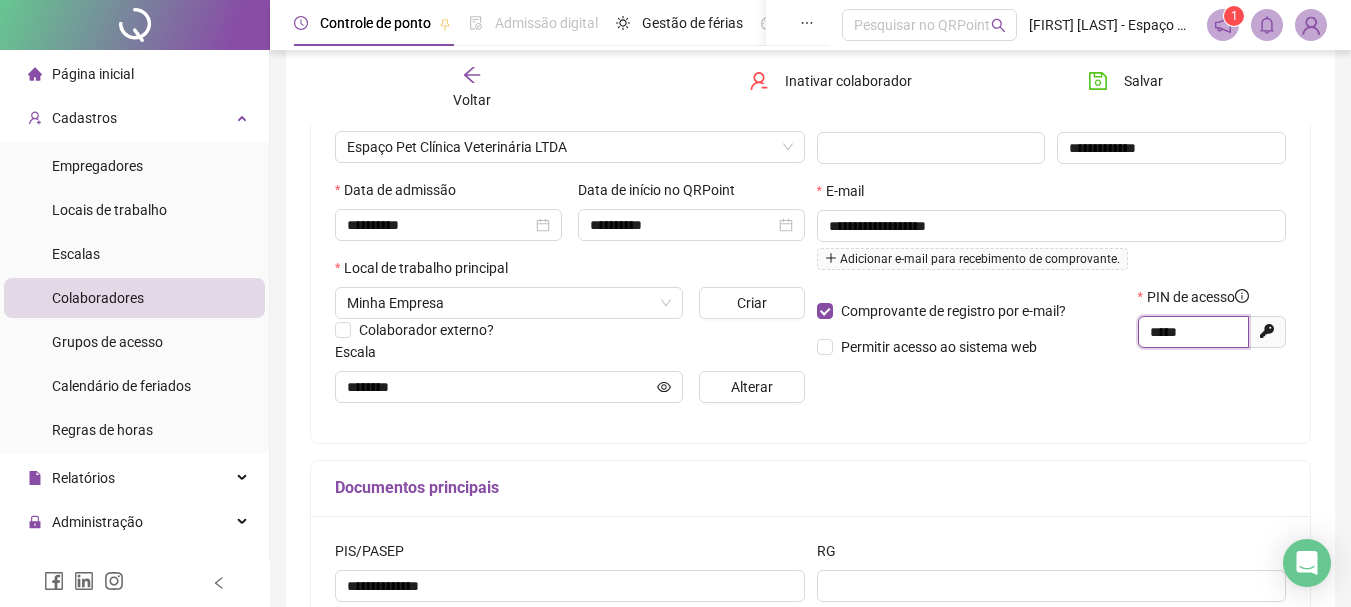 click on "*****" at bounding box center [1191, 332] 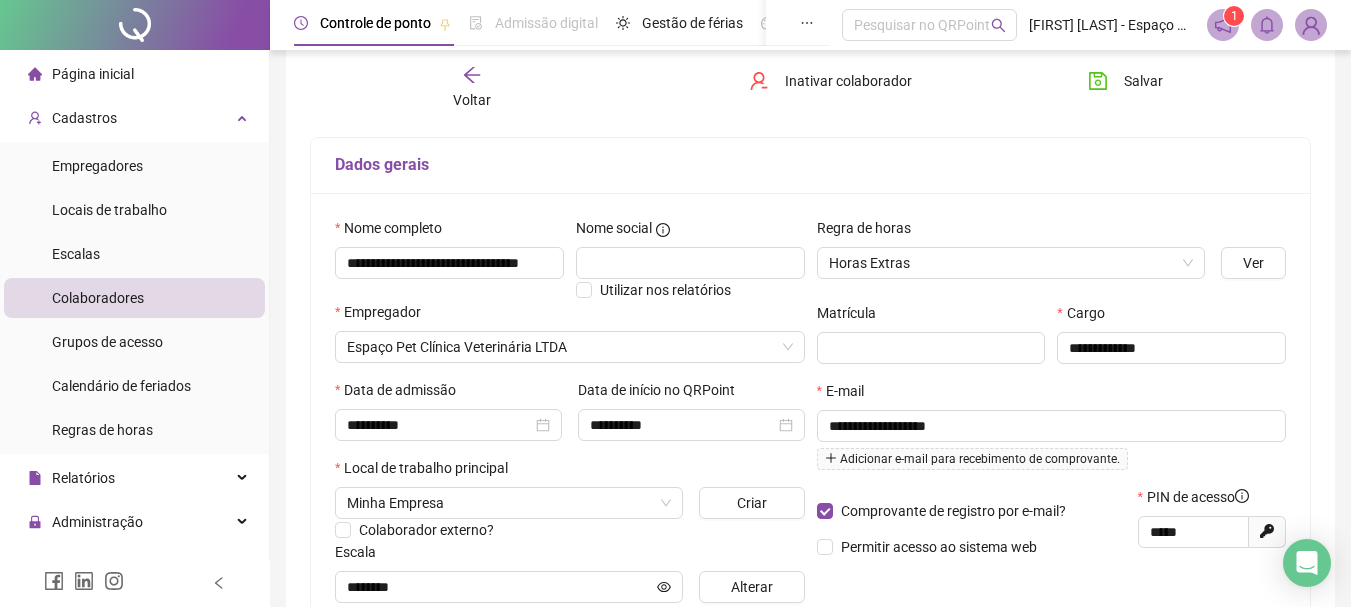 click on "Voltar" at bounding box center (472, 88) 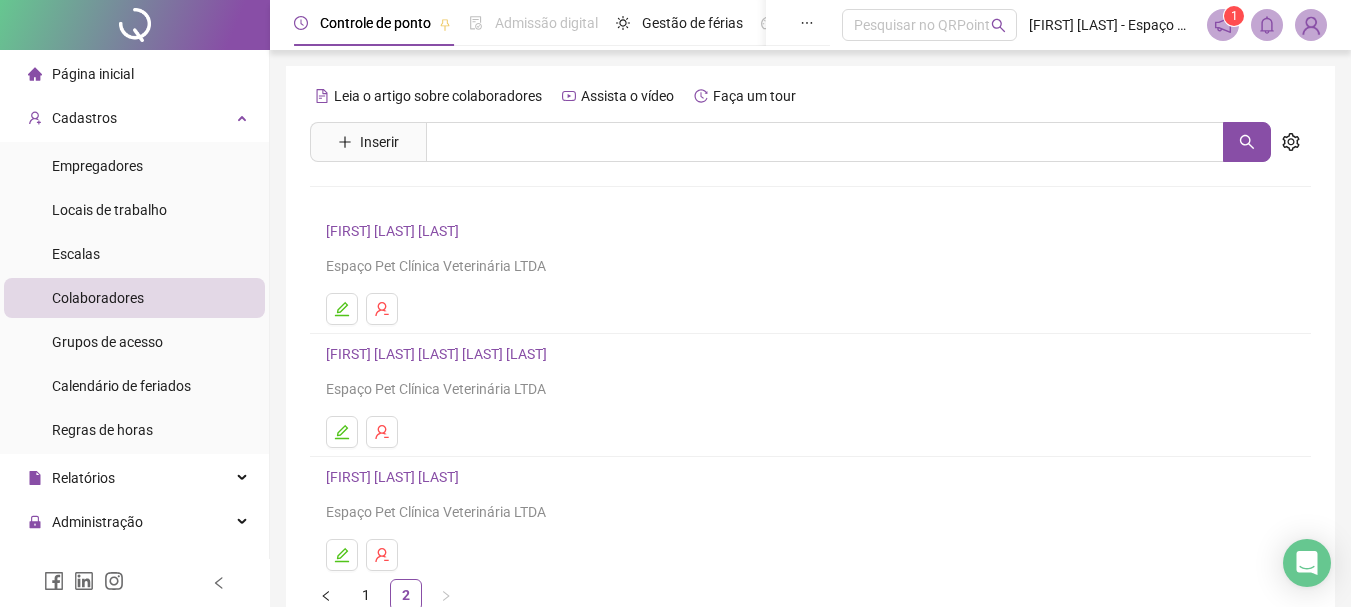 scroll, scrollTop: 114, scrollLeft: 0, axis: vertical 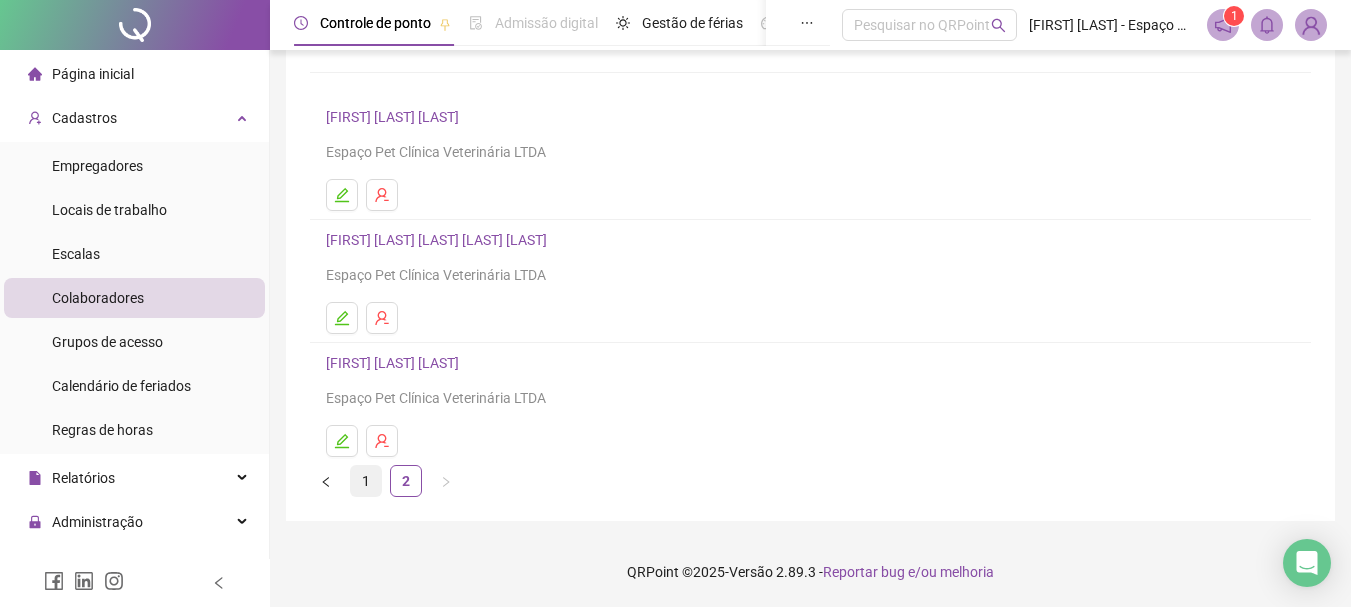 click on "1" at bounding box center (366, 481) 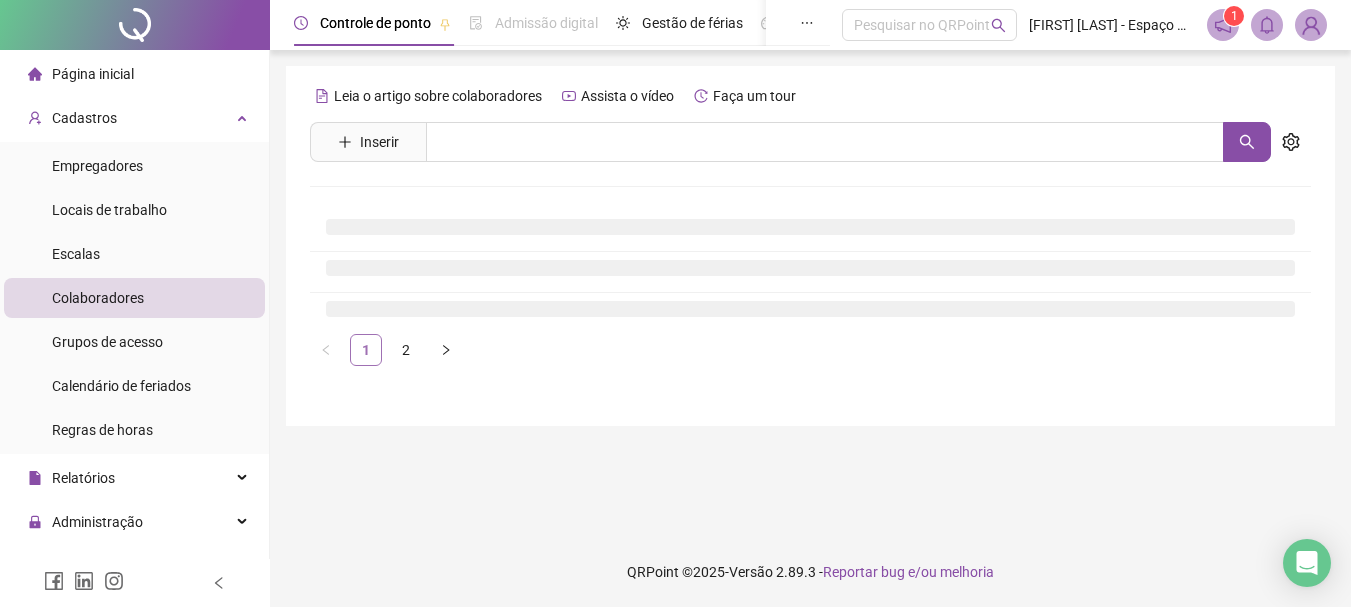 scroll, scrollTop: 0, scrollLeft: 0, axis: both 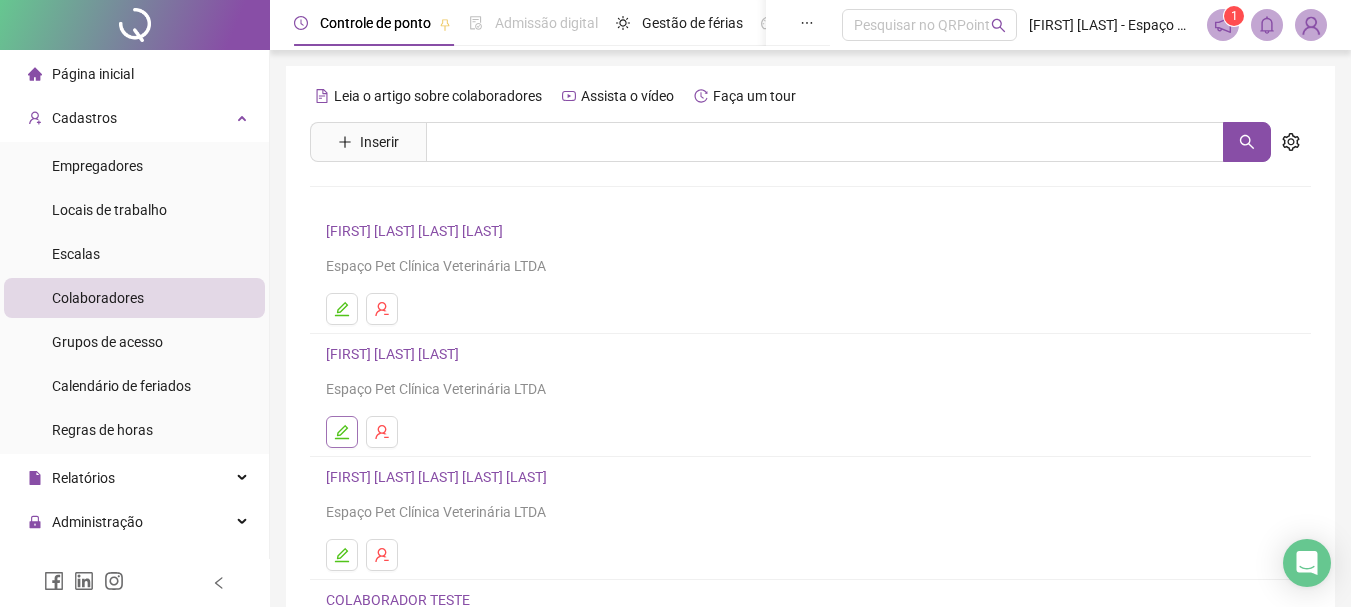 click 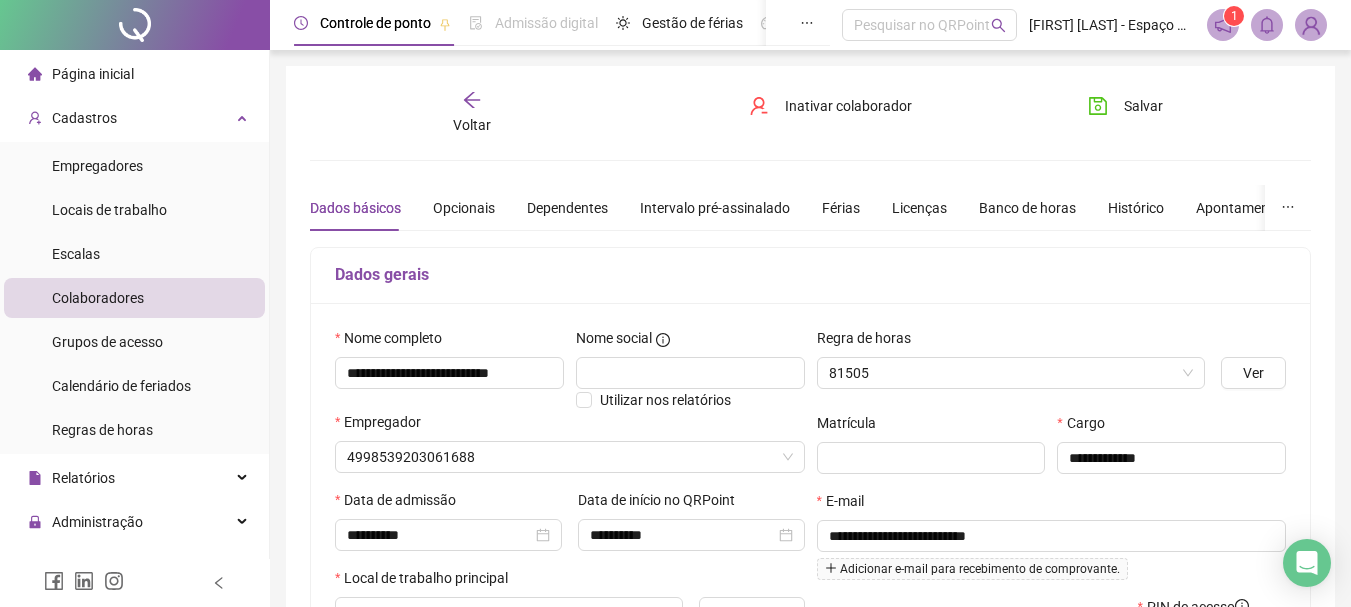 type on "********" 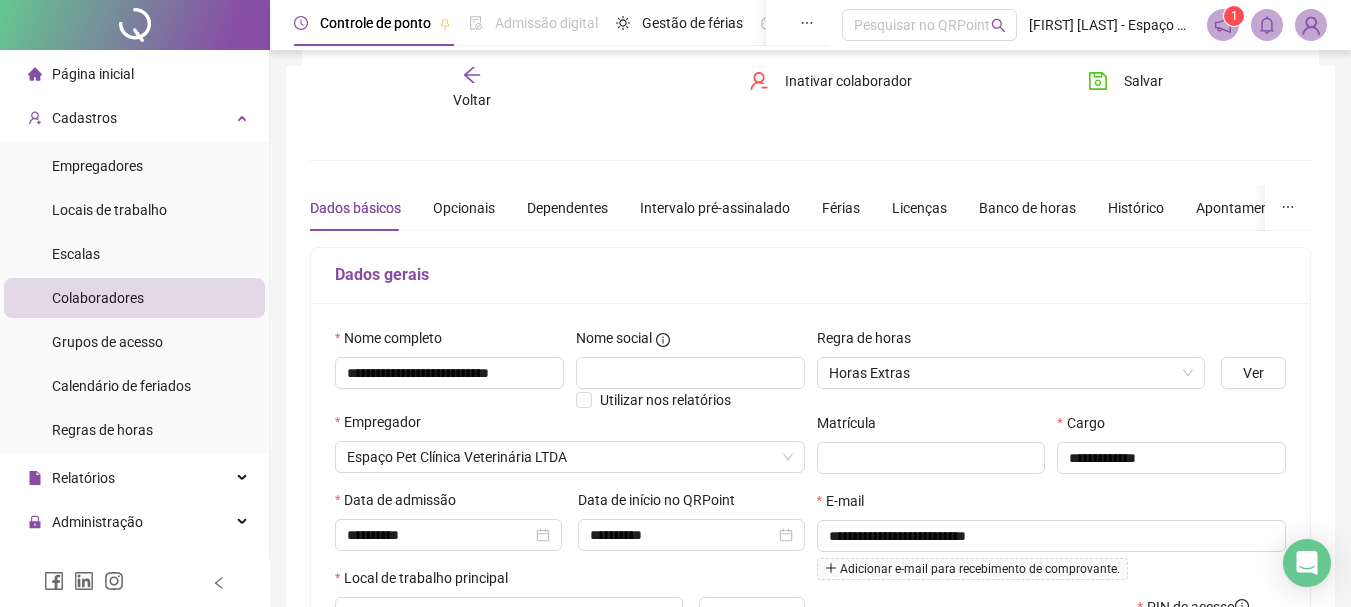 scroll, scrollTop: 300, scrollLeft: 0, axis: vertical 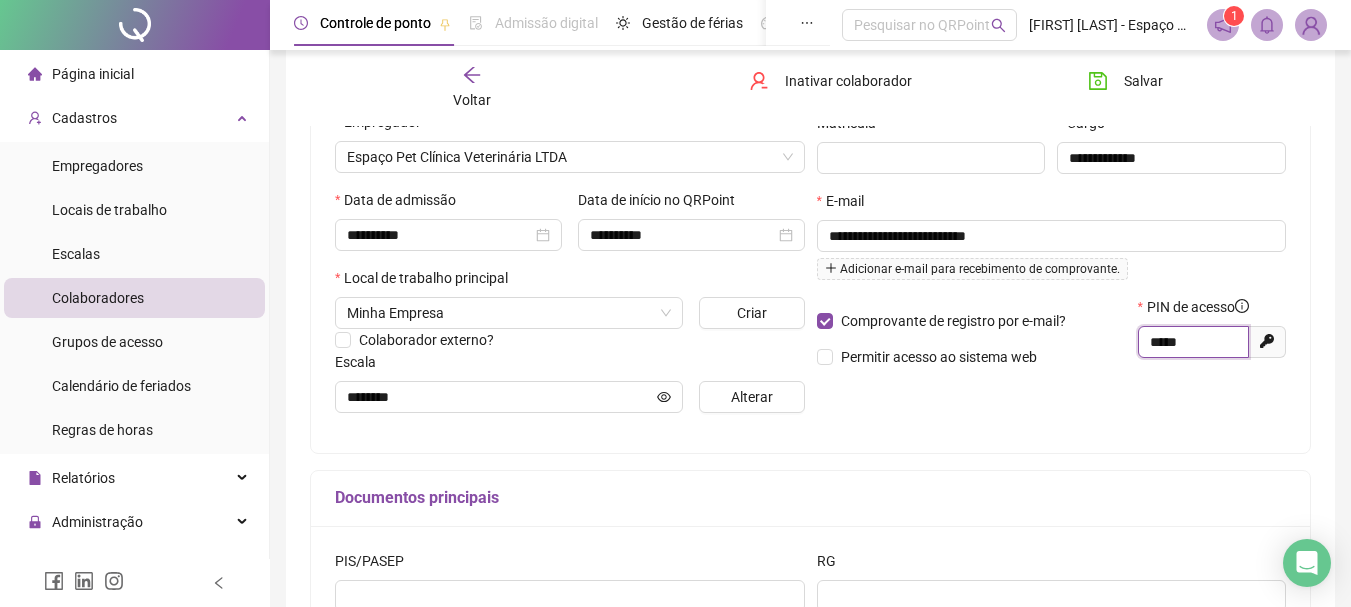 drag, startPoint x: 1160, startPoint y: 347, endPoint x: 1021, endPoint y: 343, distance: 139.05754 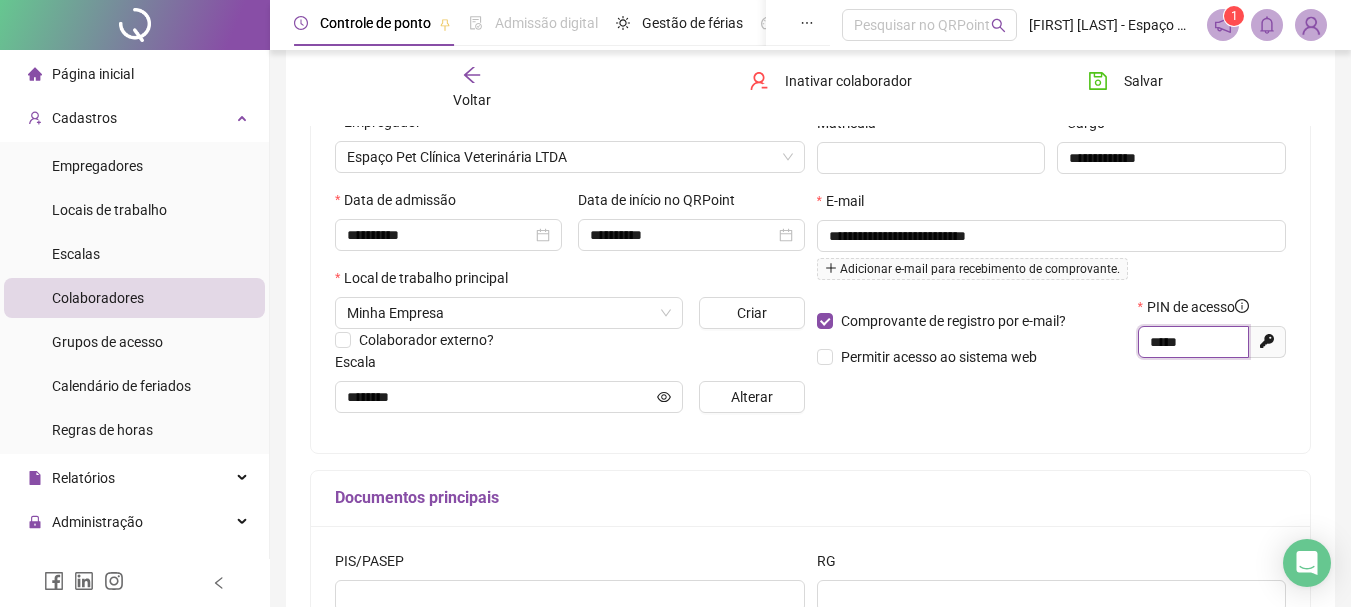 scroll, scrollTop: 200, scrollLeft: 0, axis: vertical 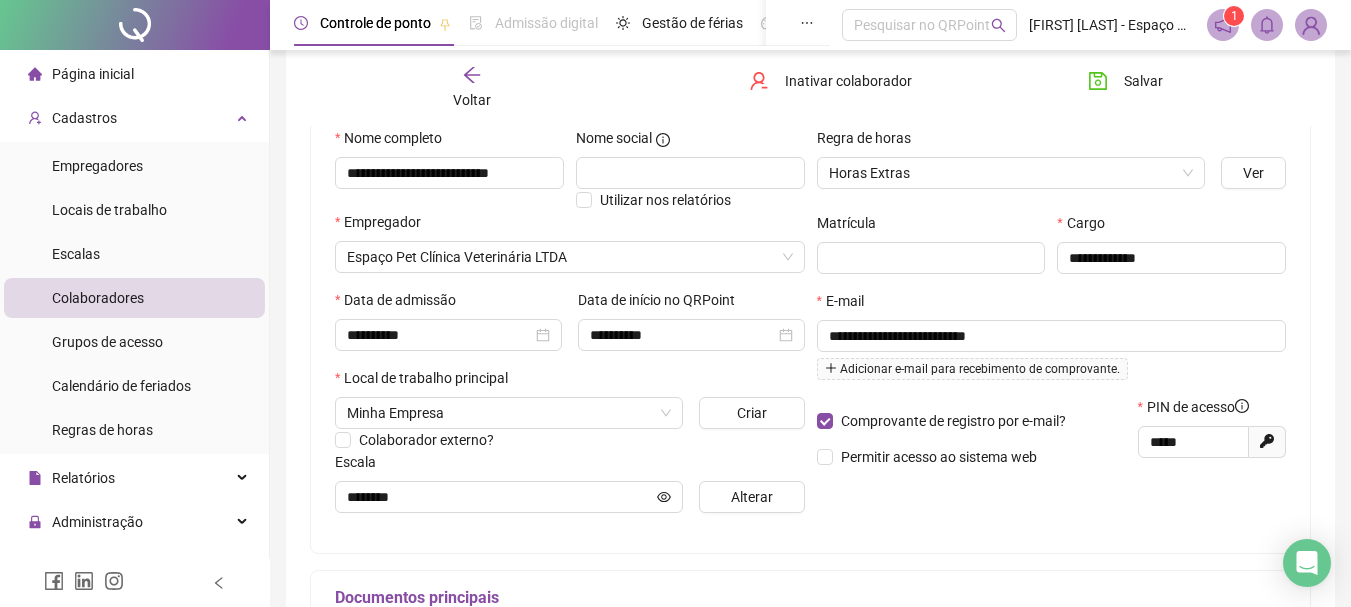 click 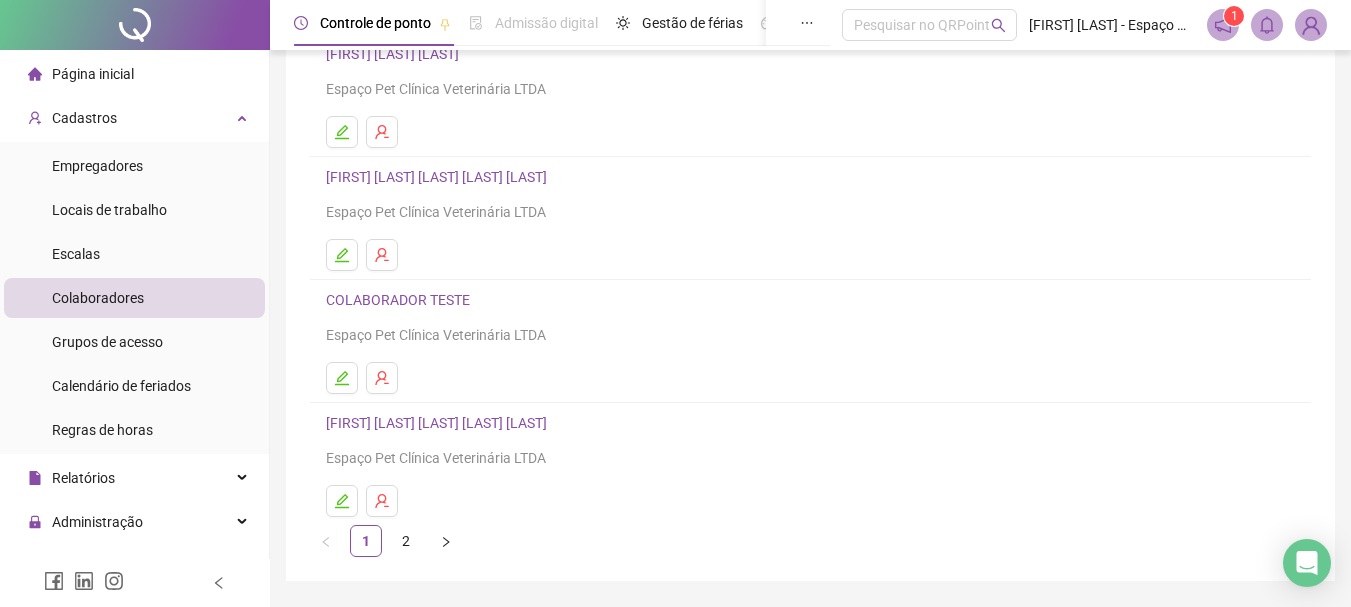 scroll, scrollTop: 360, scrollLeft: 0, axis: vertical 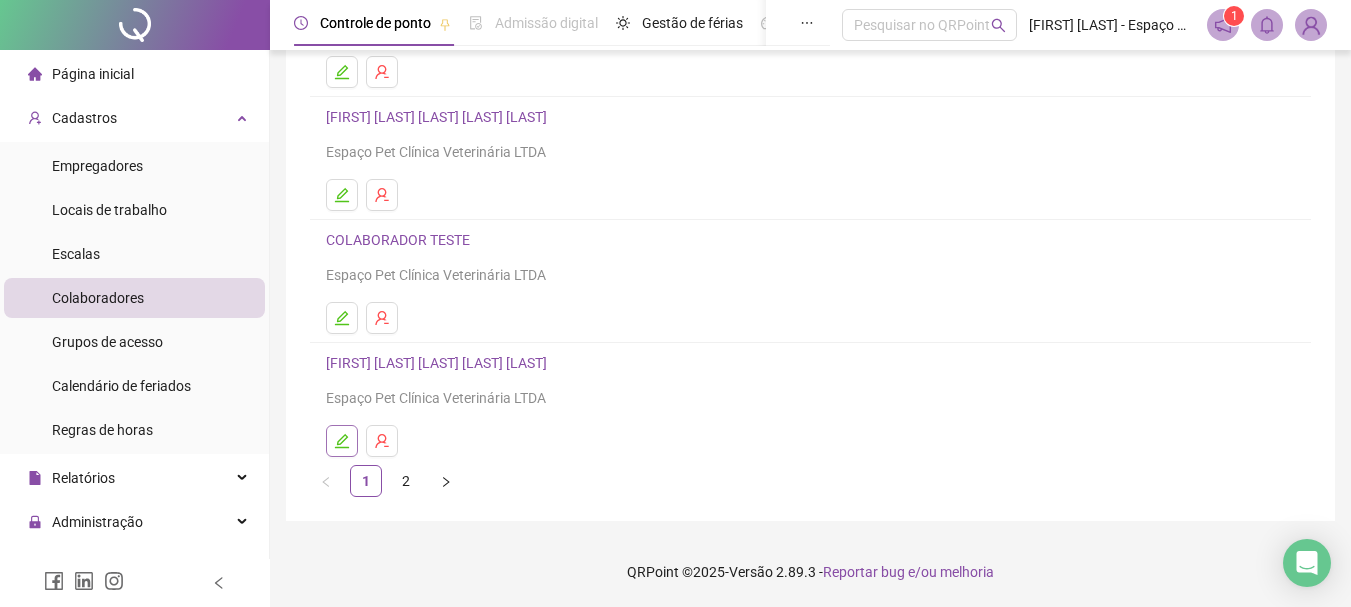 click at bounding box center (342, 441) 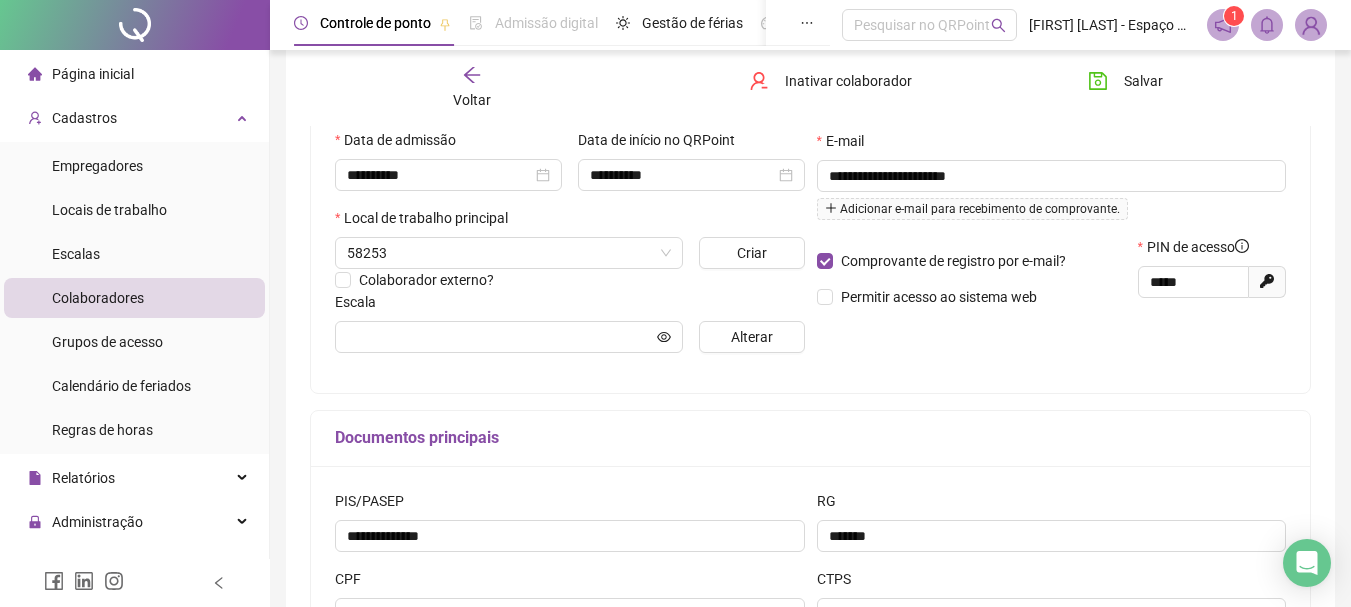 scroll, scrollTop: 370, scrollLeft: 0, axis: vertical 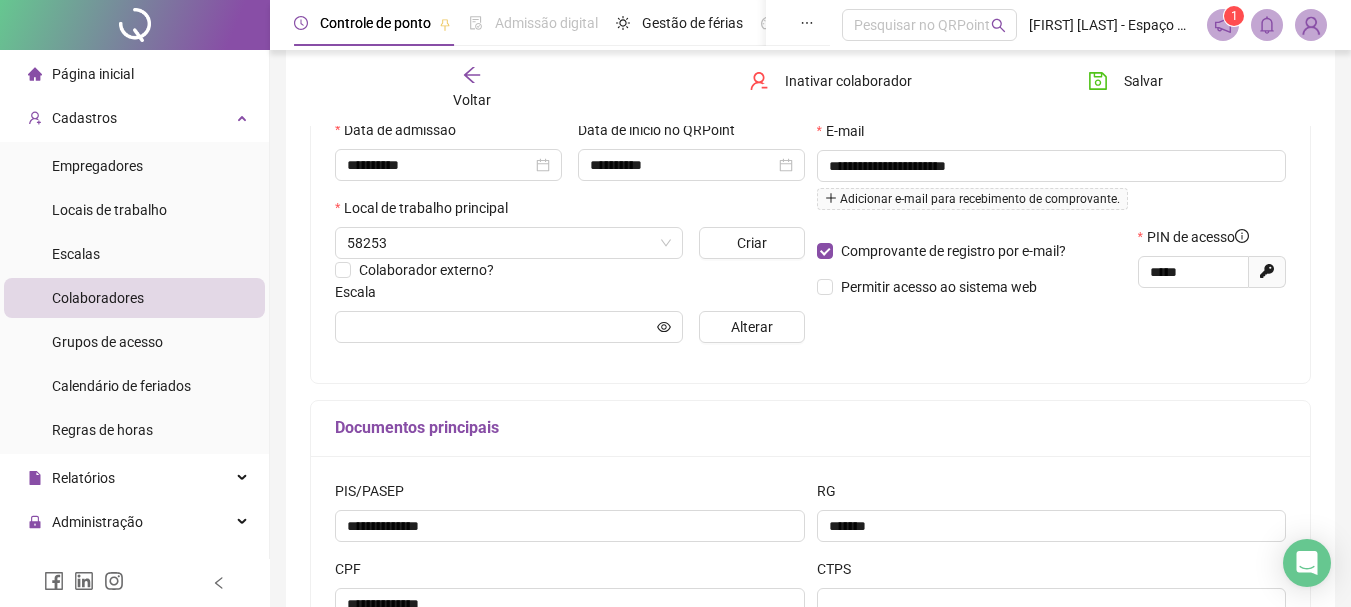 type on "*******" 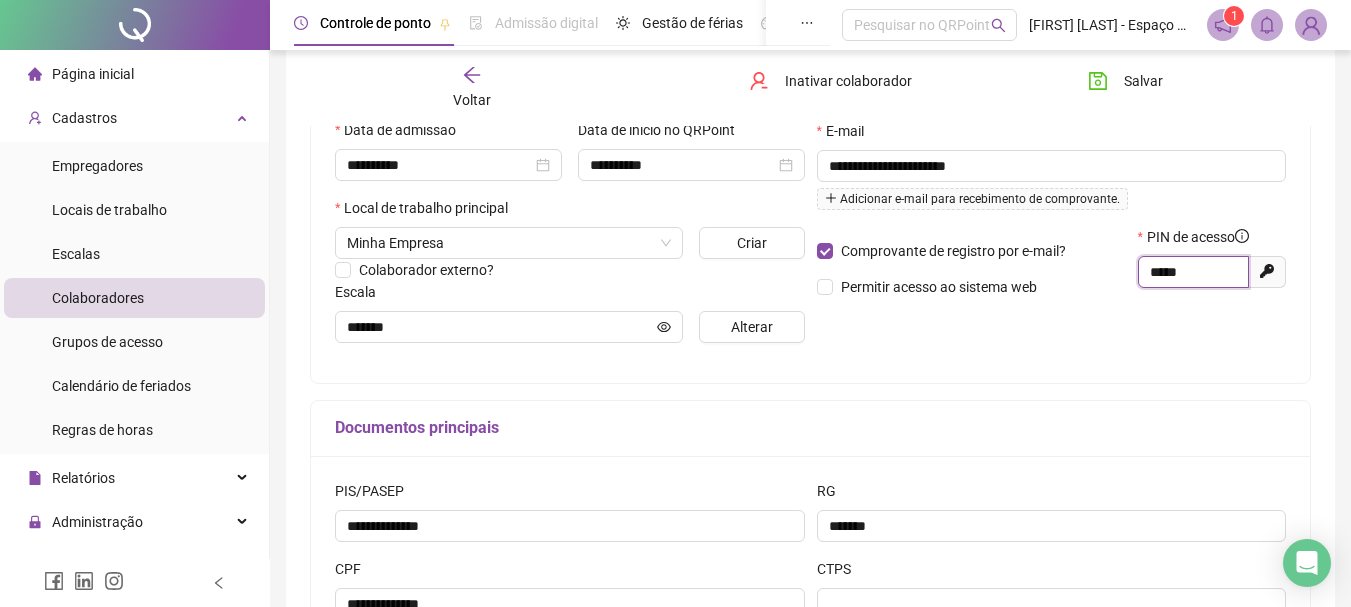 drag, startPoint x: 1221, startPoint y: 269, endPoint x: 1076, endPoint y: 269, distance: 145 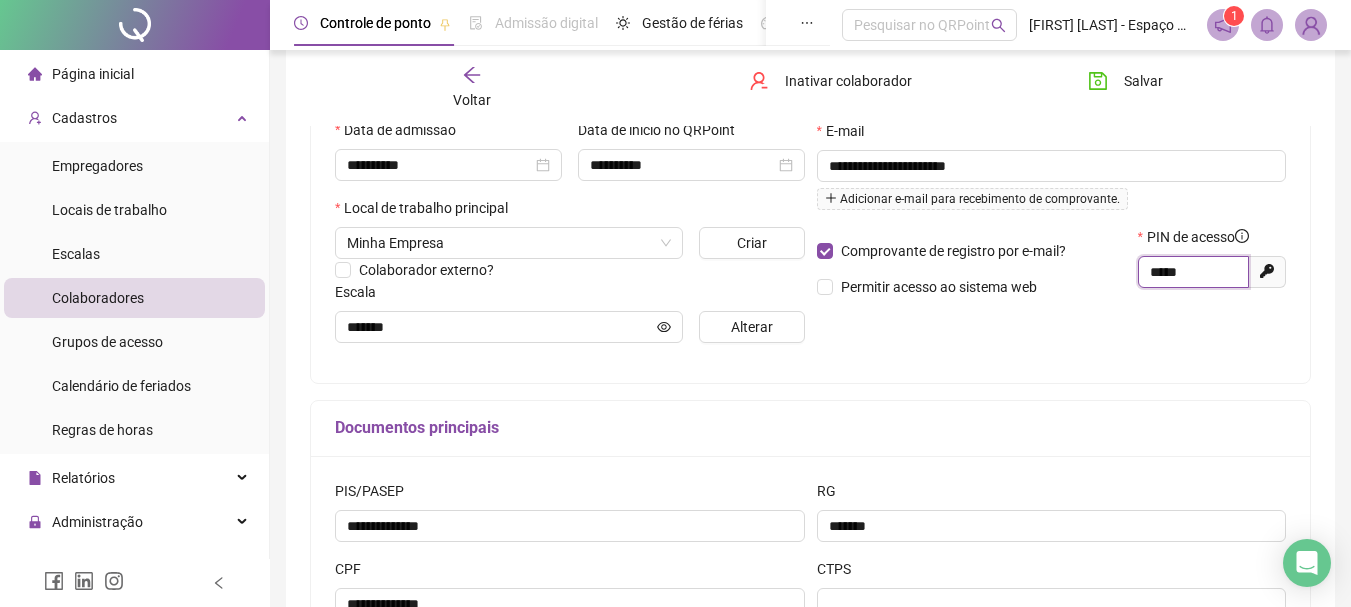scroll, scrollTop: 170, scrollLeft: 0, axis: vertical 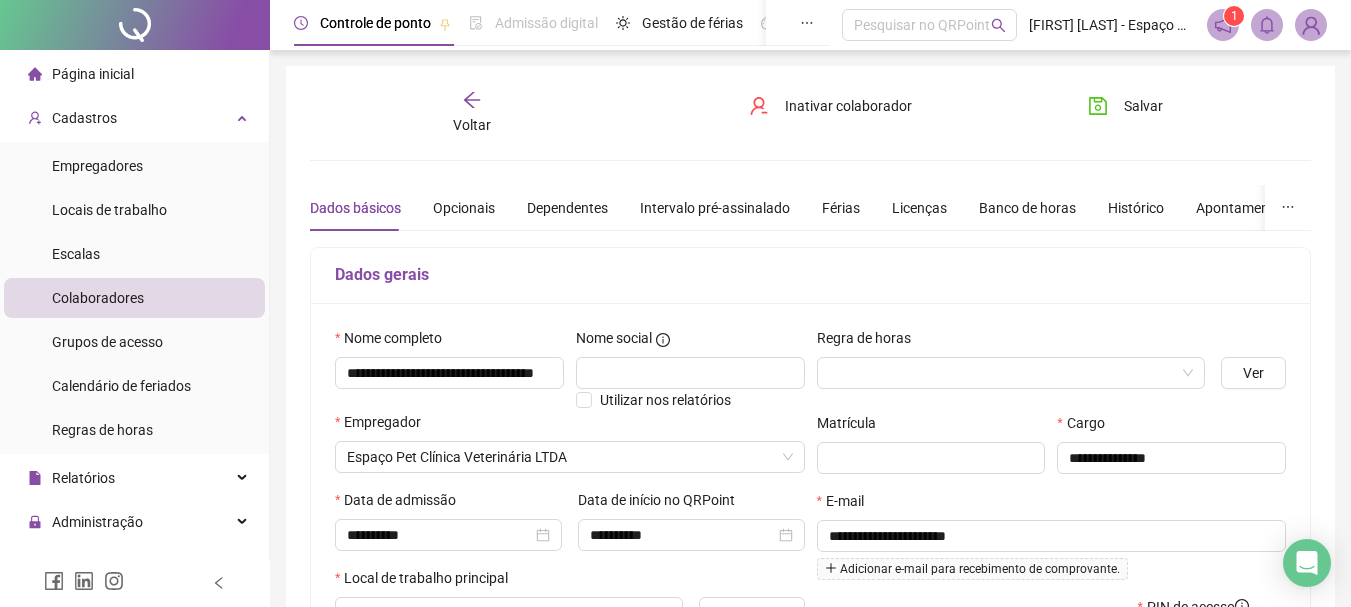 click 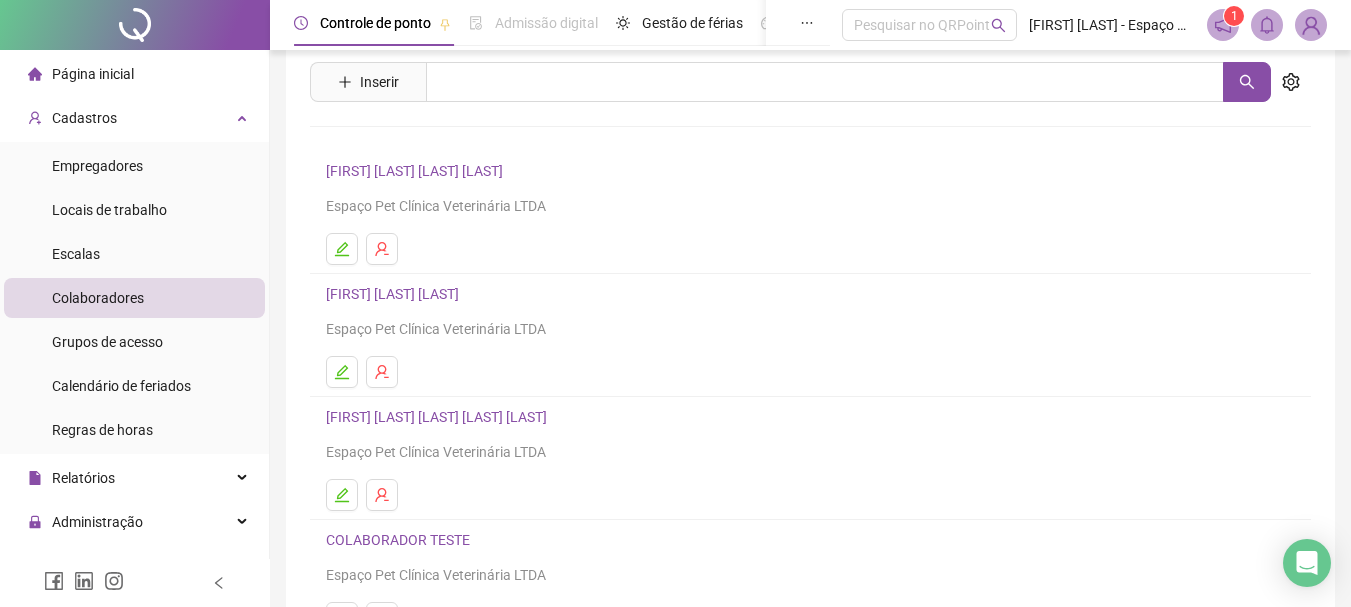 scroll, scrollTop: 360, scrollLeft: 0, axis: vertical 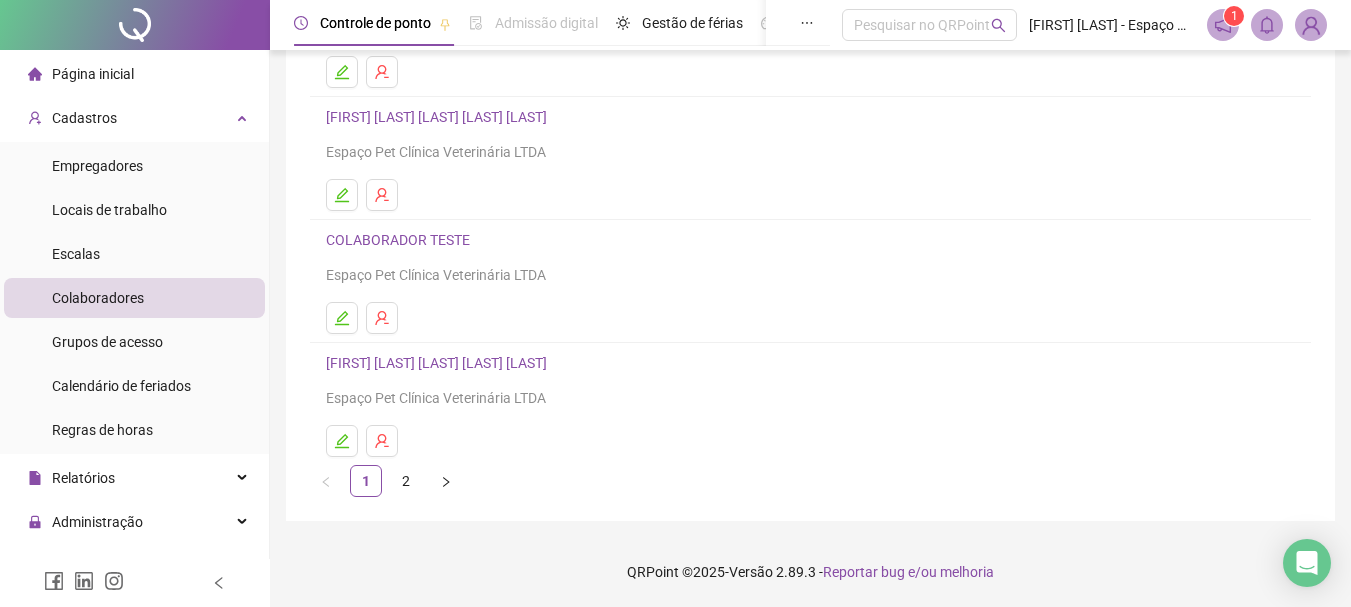 click on "2" at bounding box center (406, 481) 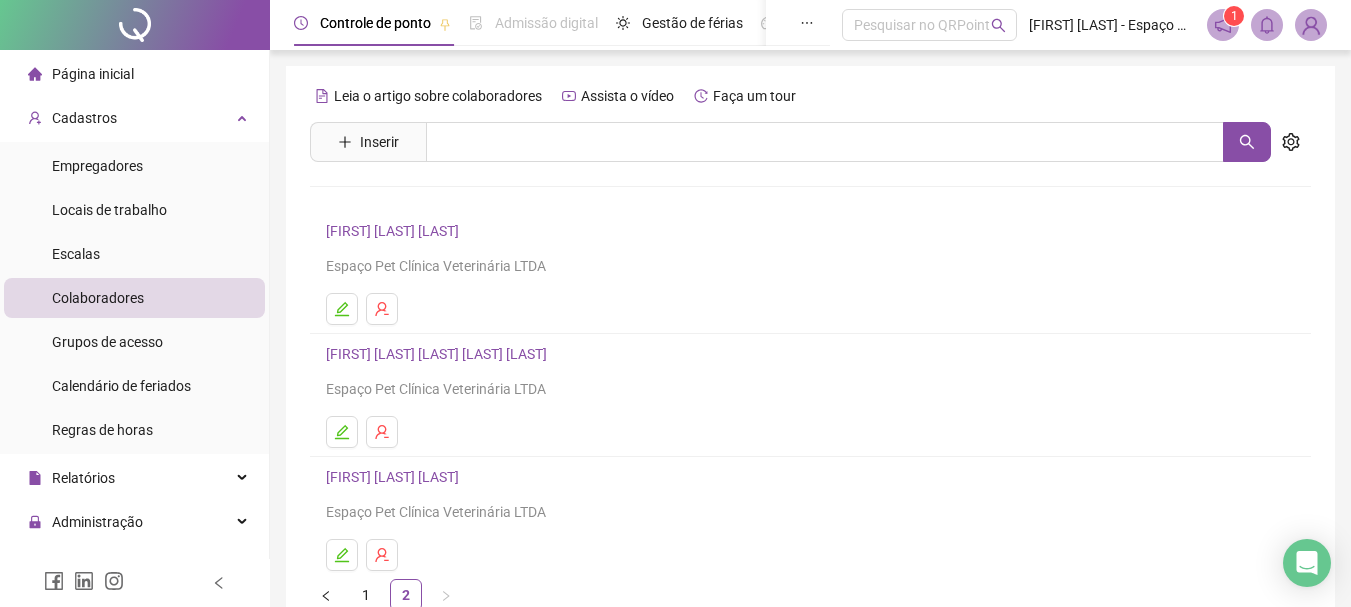 scroll, scrollTop: 114, scrollLeft: 0, axis: vertical 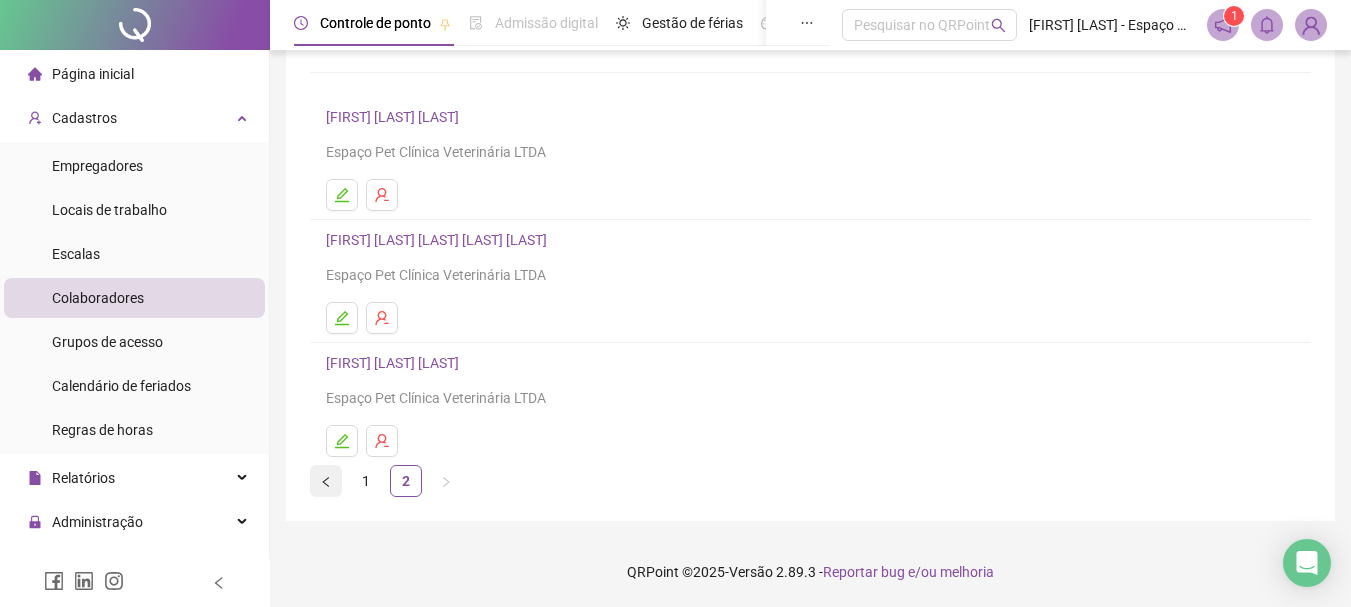 click 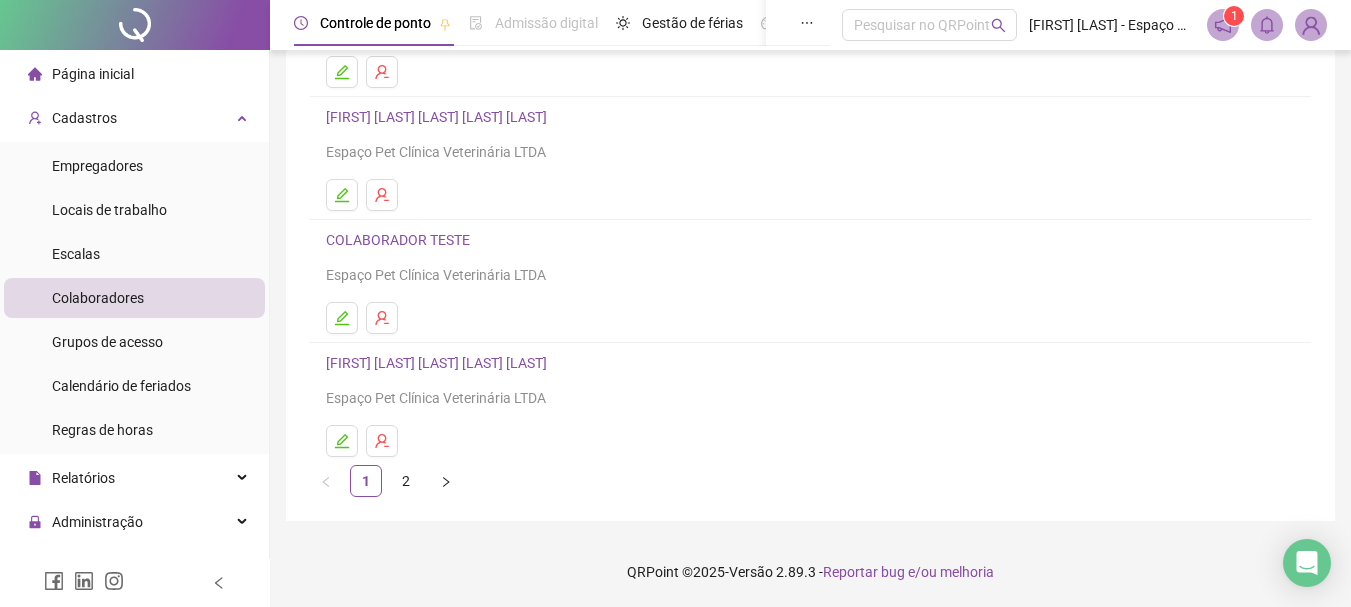 scroll, scrollTop: 60, scrollLeft: 0, axis: vertical 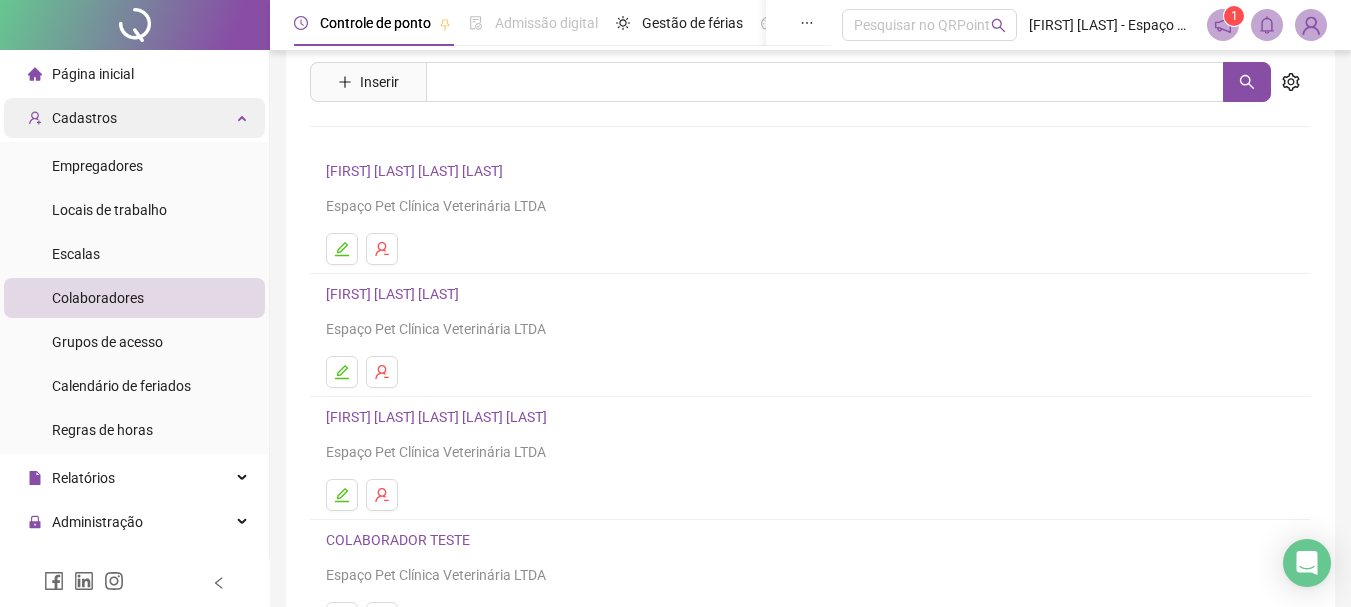 click on "Cadastros" at bounding box center [134, 118] 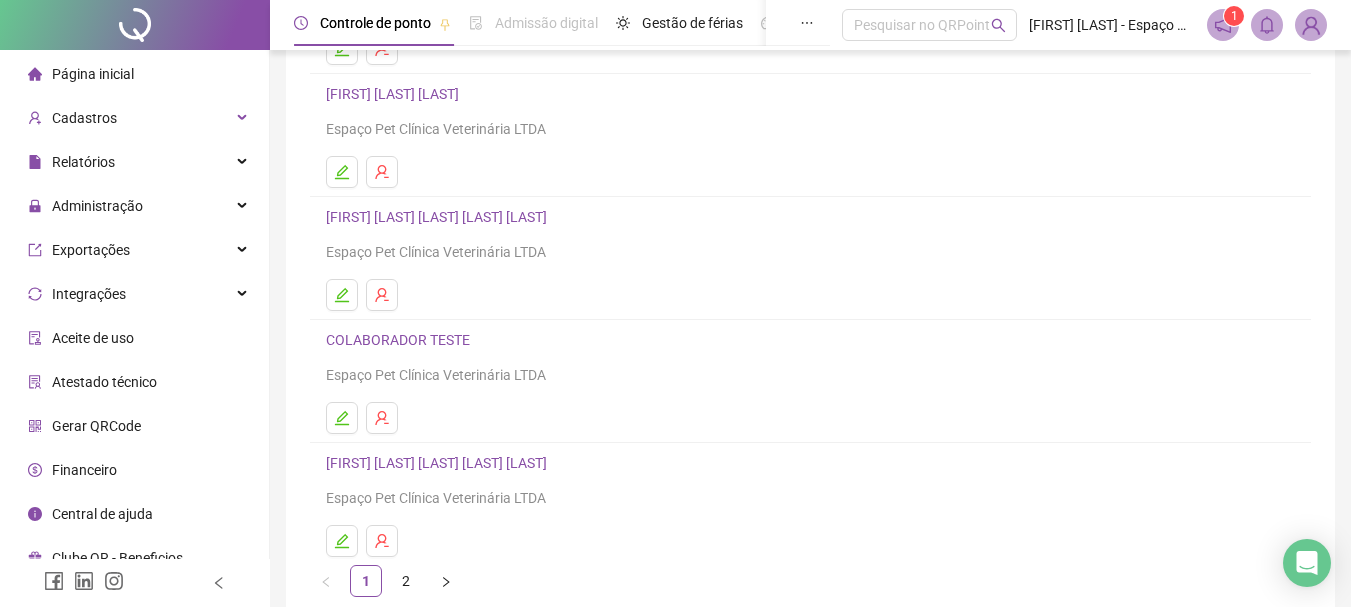 scroll, scrollTop: 60, scrollLeft: 0, axis: vertical 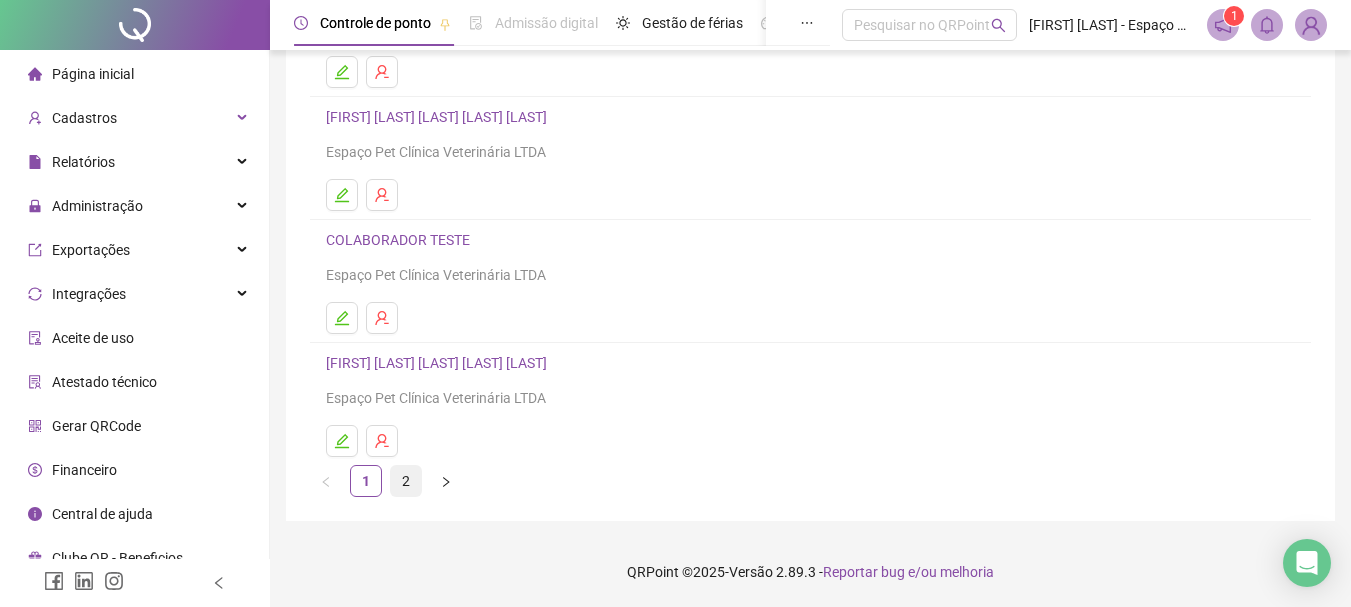 click on "2" at bounding box center (406, 481) 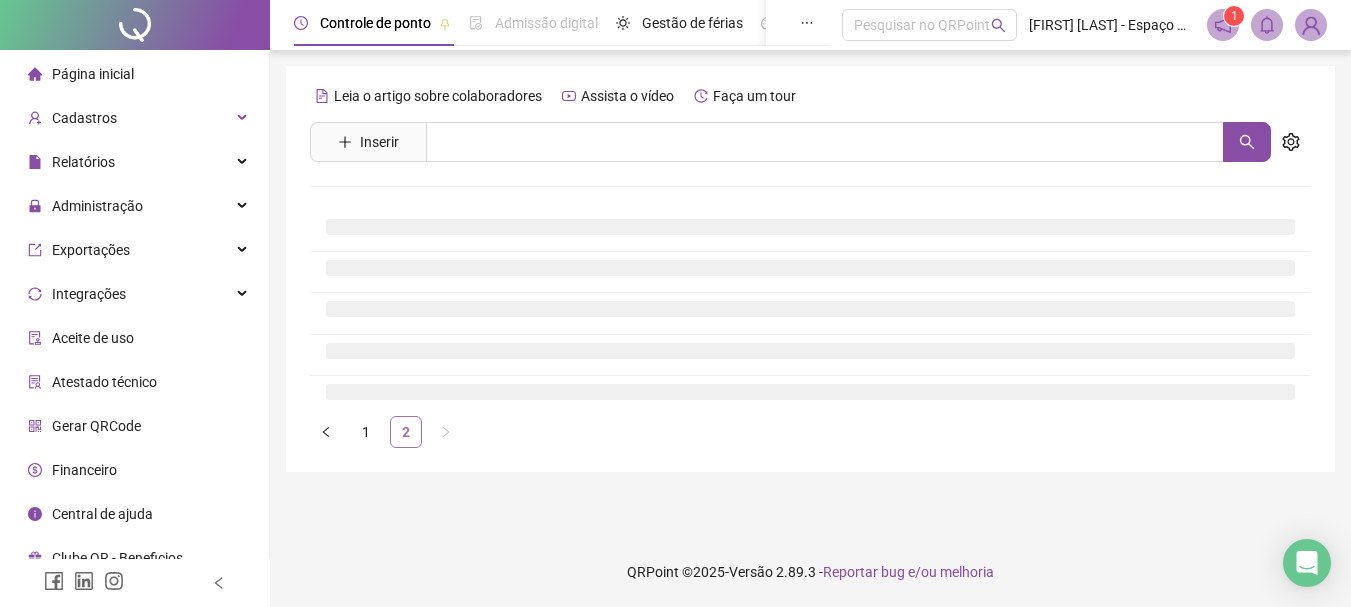 scroll, scrollTop: 0, scrollLeft: 0, axis: both 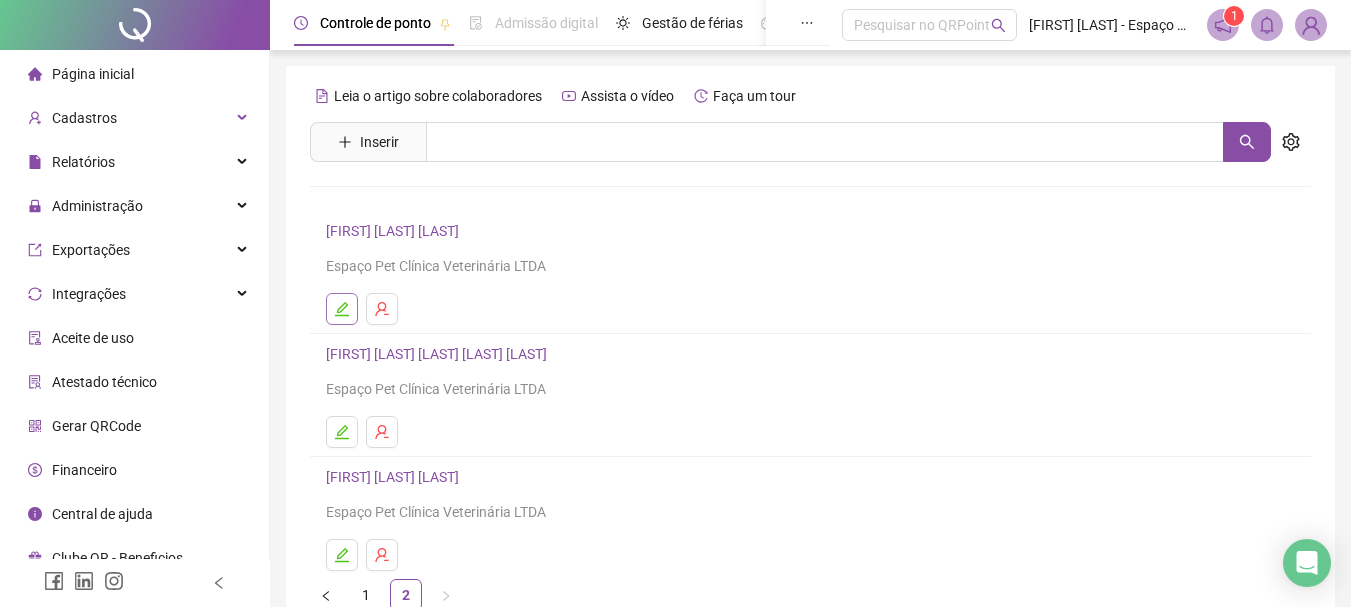 click 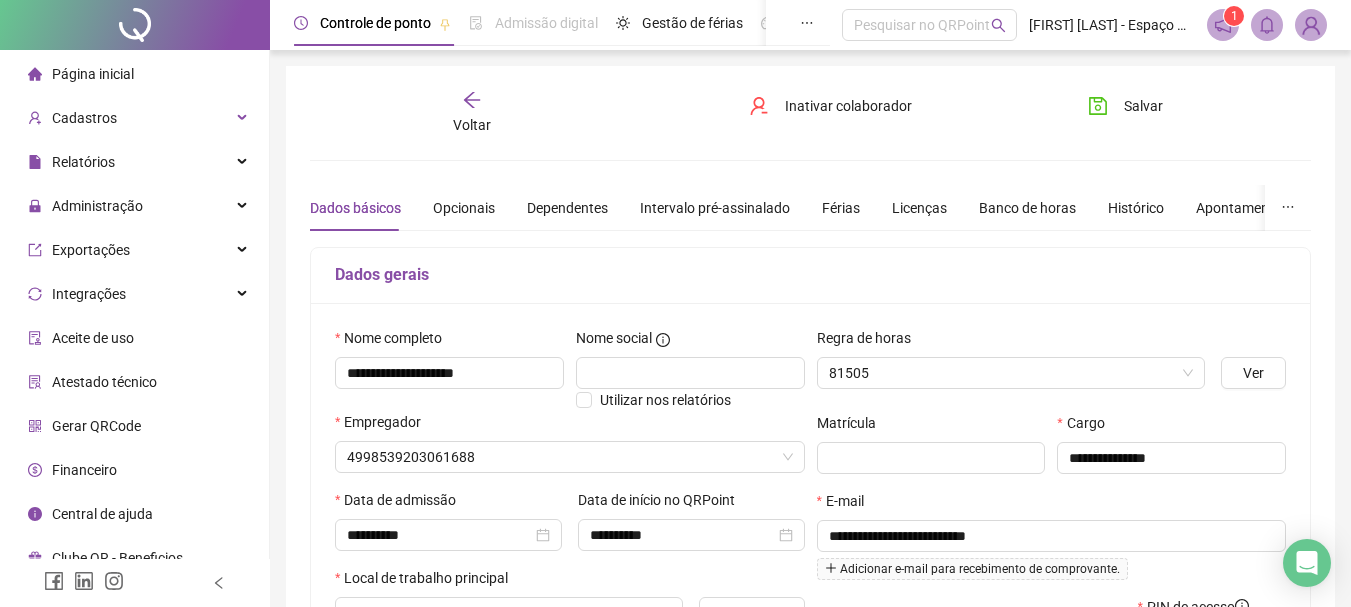 type on "*******" 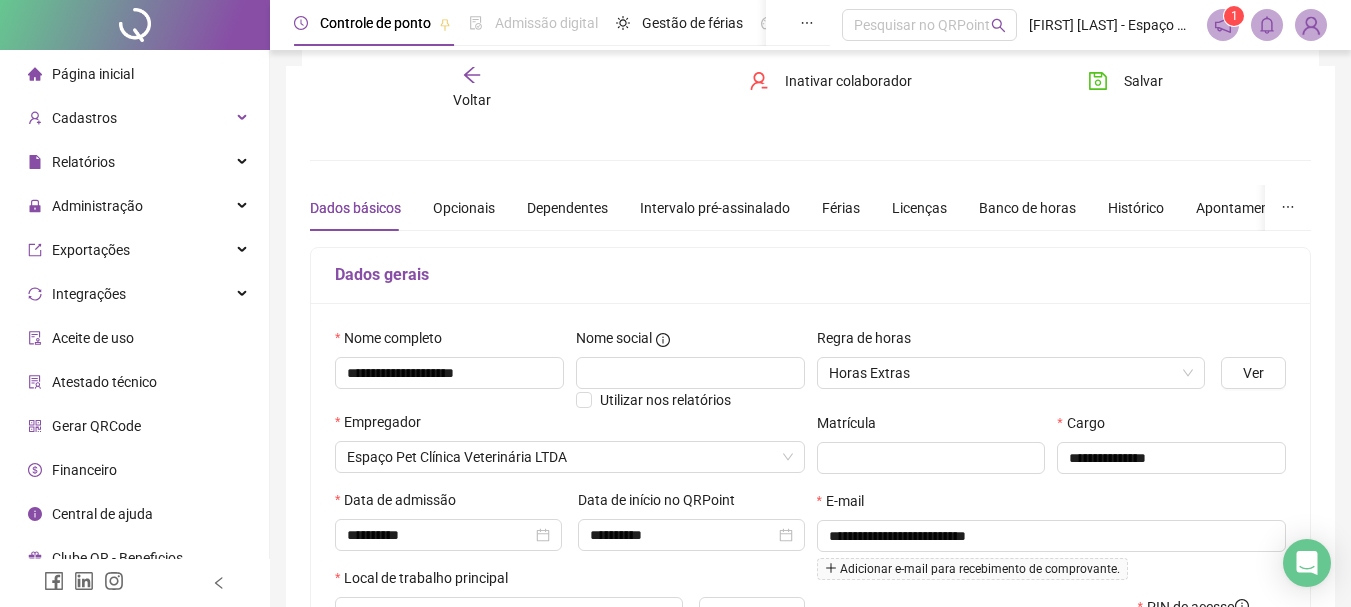 scroll, scrollTop: 200, scrollLeft: 0, axis: vertical 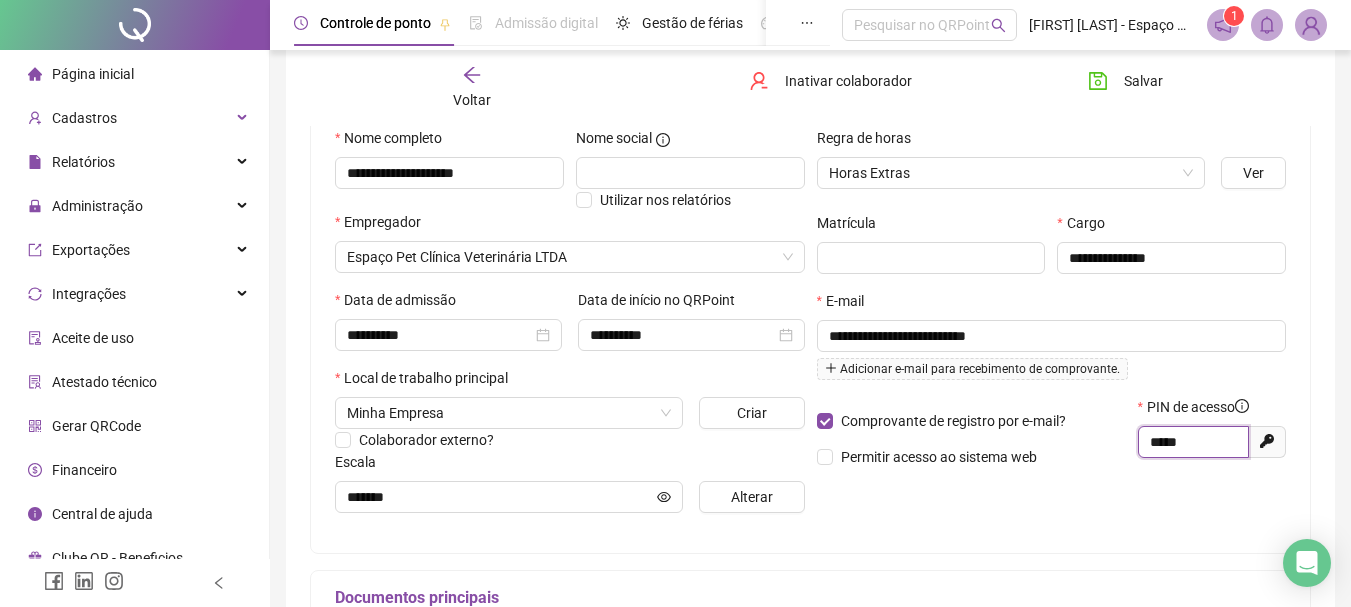drag, startPoint x: 1195, startPoint y: 438, endPoint x: 1088, endPoint y: 439, distance: 107.00467 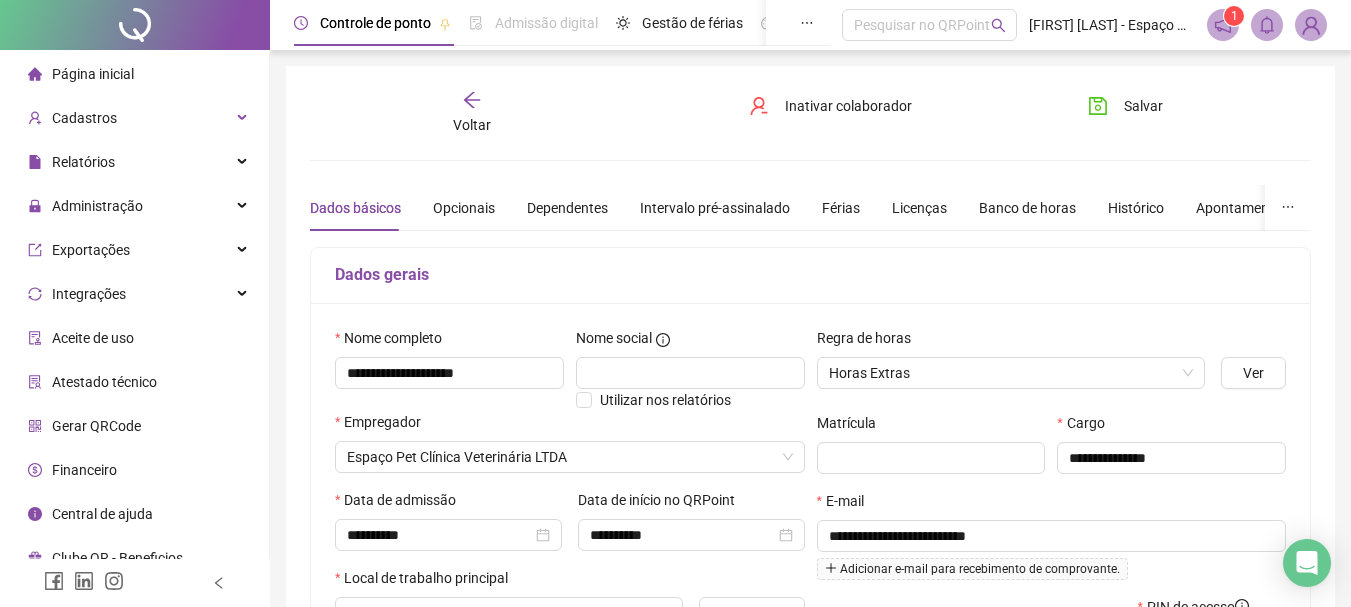 click 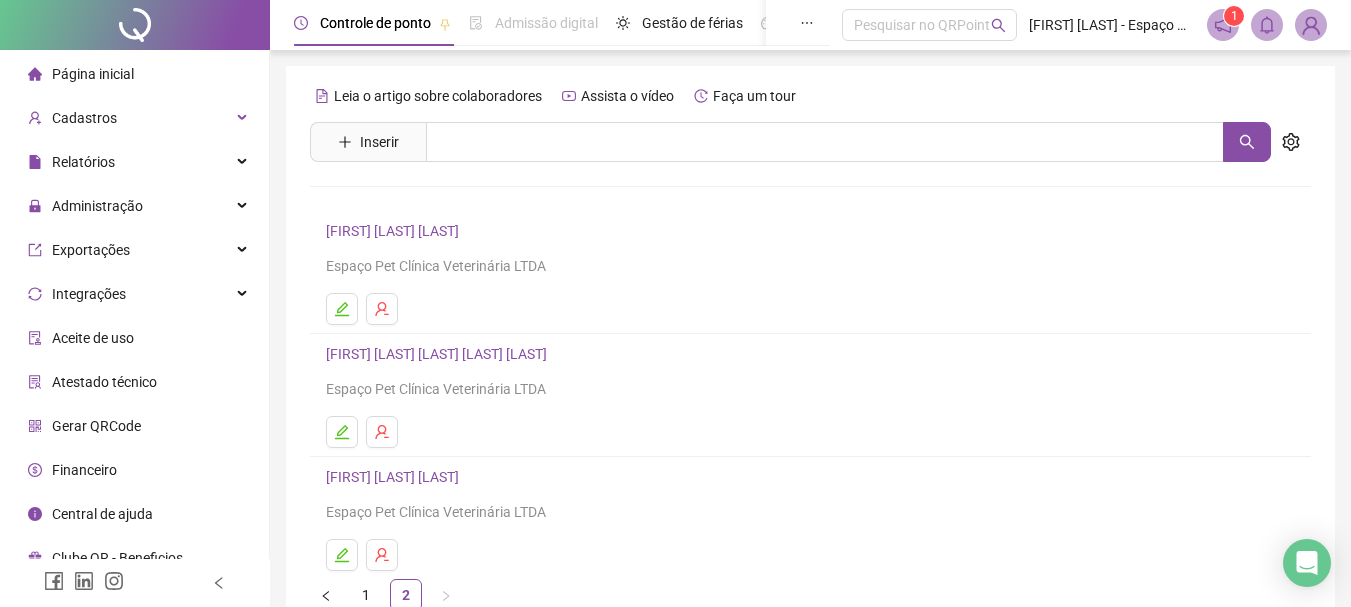 click on "Página inicial" at bounding box center [81, 74] 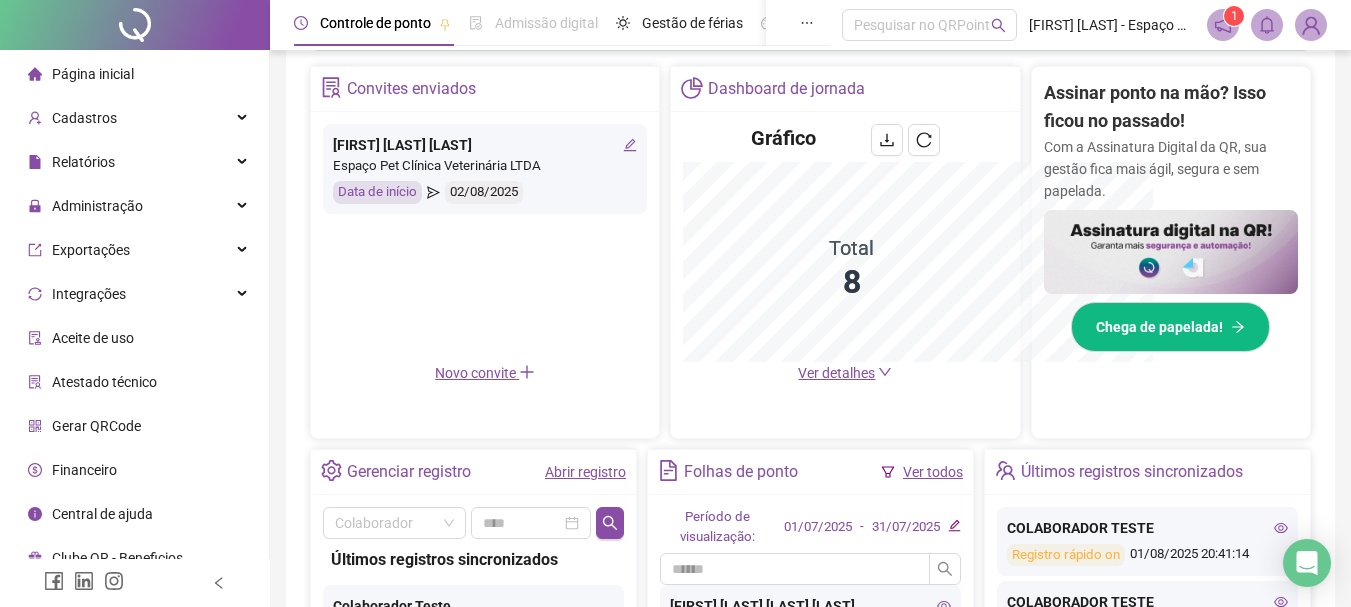 scroll, scrollTop: 671, scrollLeft: 0, axis: vertical 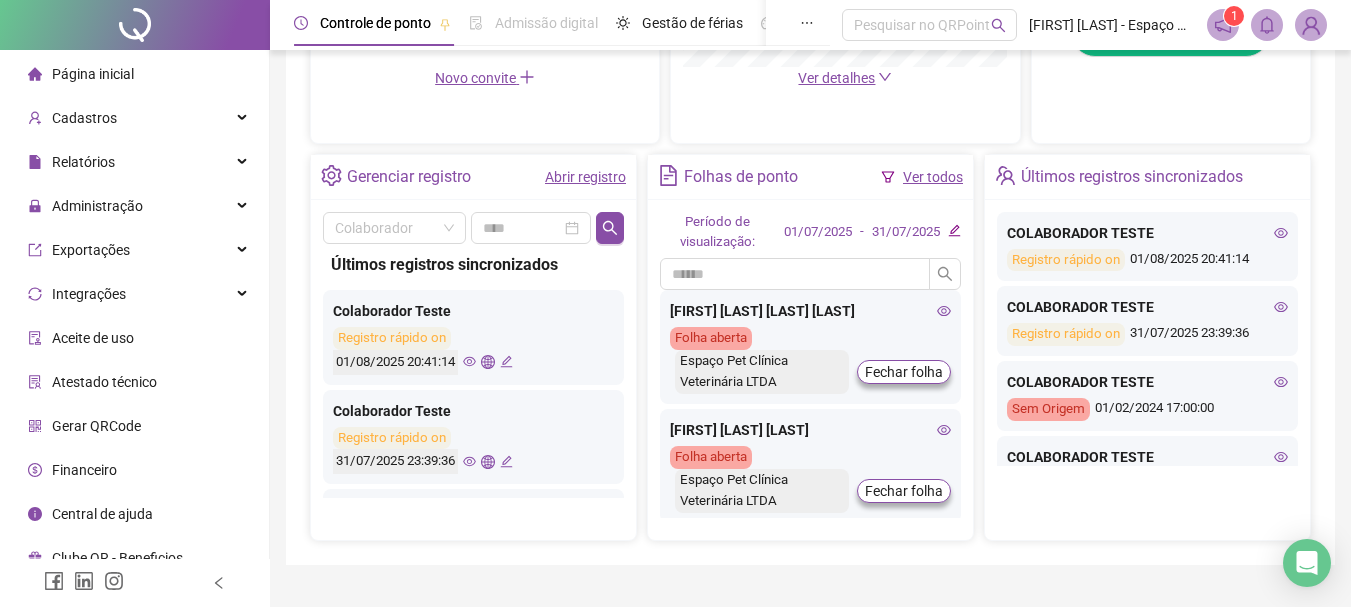 type 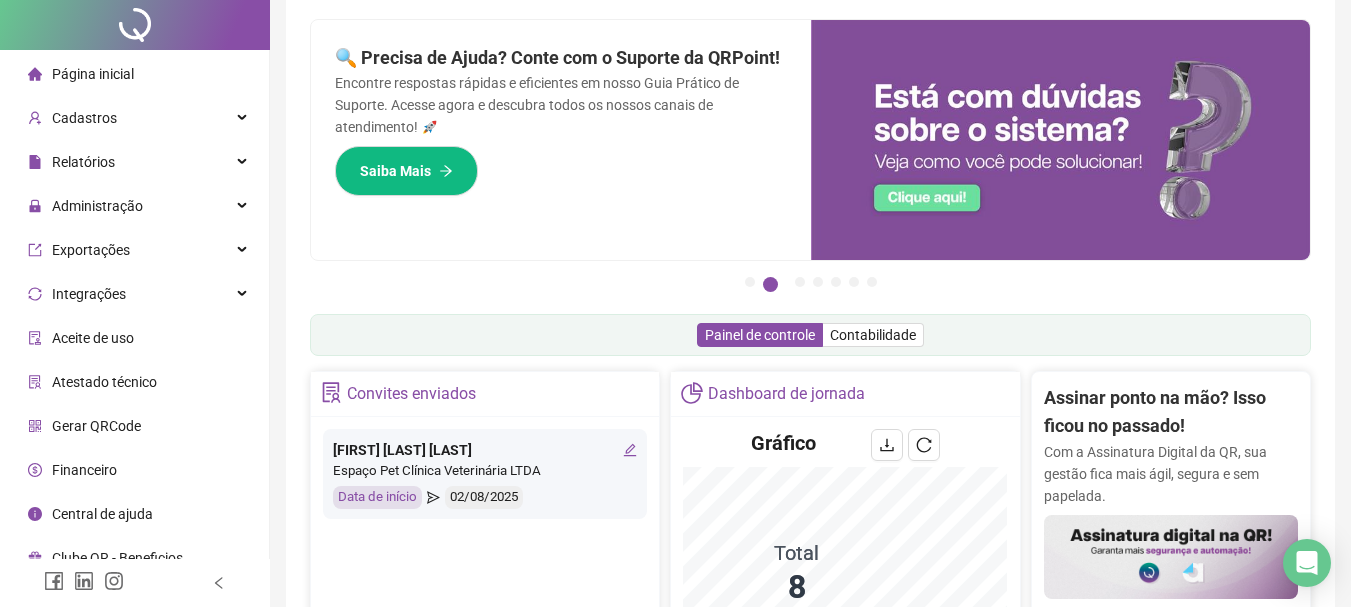 scroll, scrollTop: 0, scrollLeft: 0, axis: both 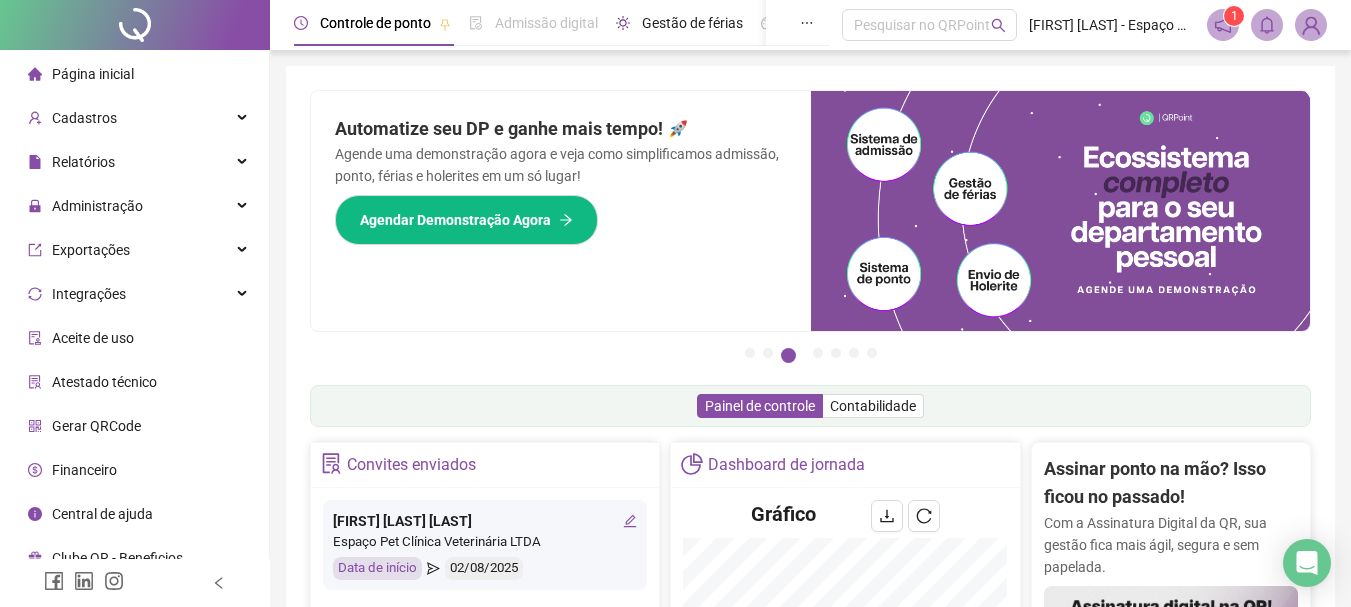 click on "Gestão de férias" at bounding box center (692, 23) 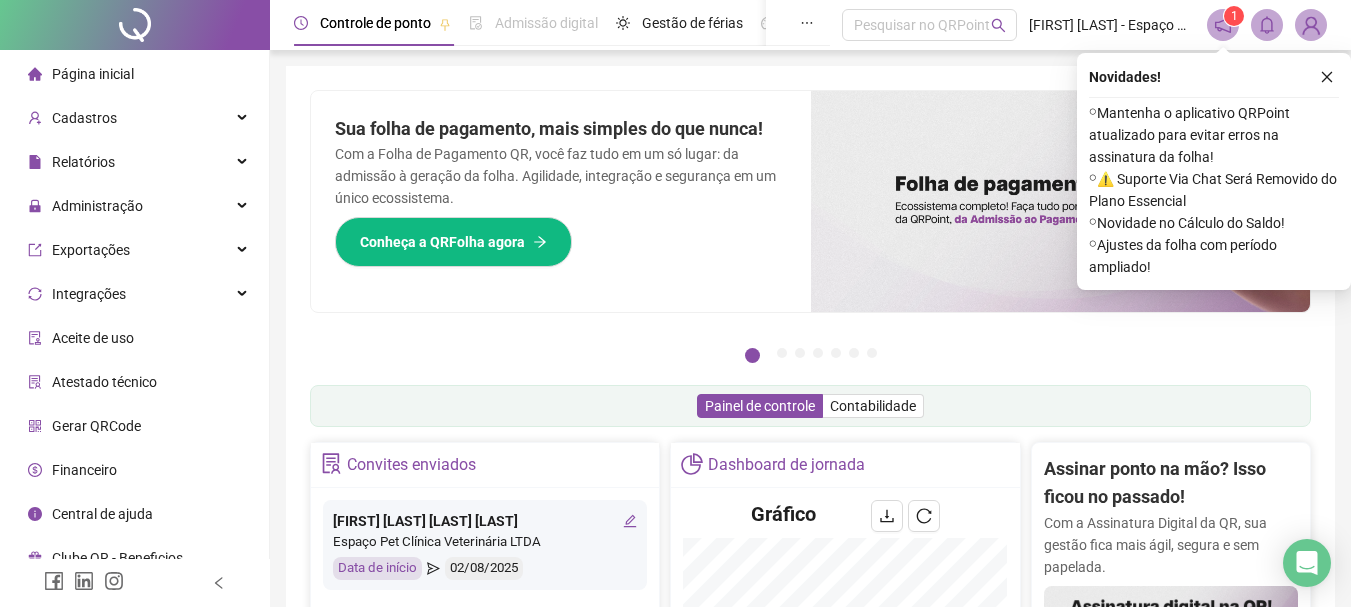 scroll, scrollTop: 300, scrollLeft: 0, axis: vertical 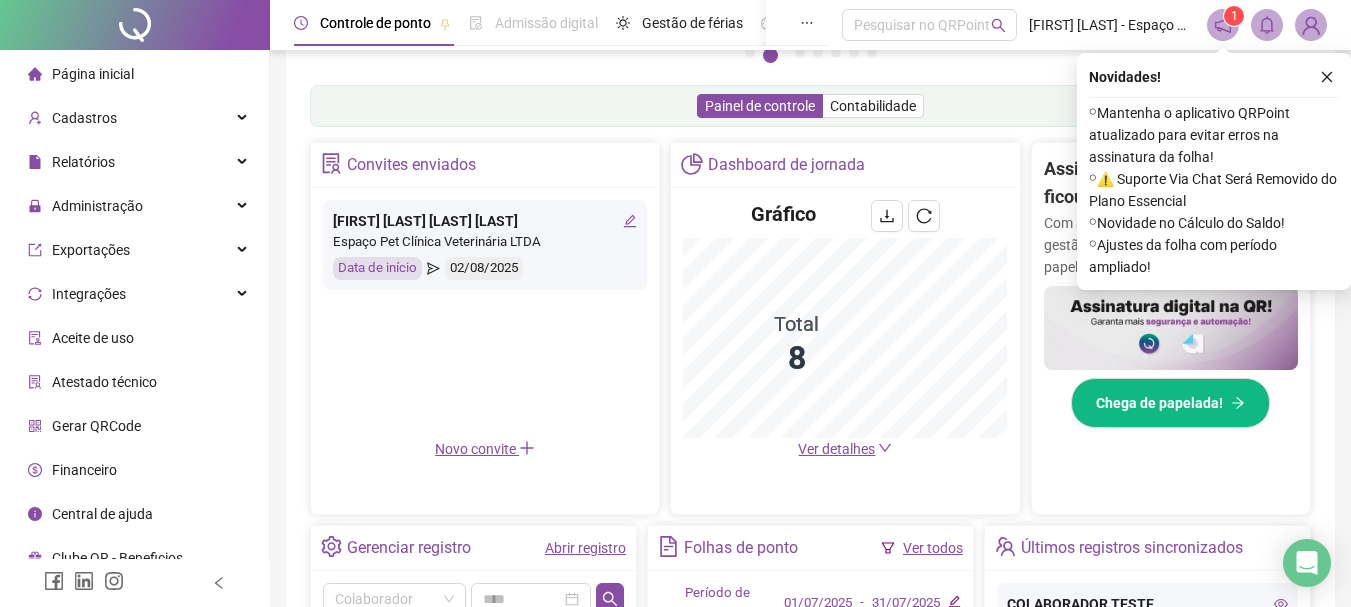 click on "Convites enviados" at bounding box center (411, 165) 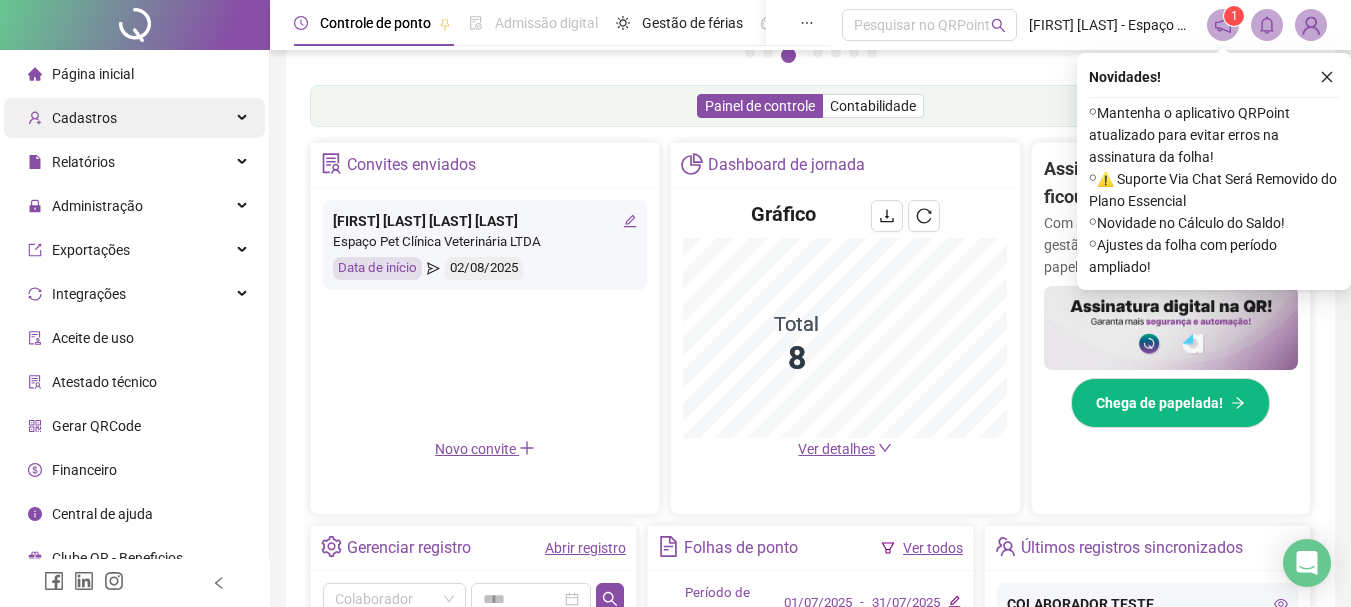 click on "Cadastros" at bounding box center [134, 118] 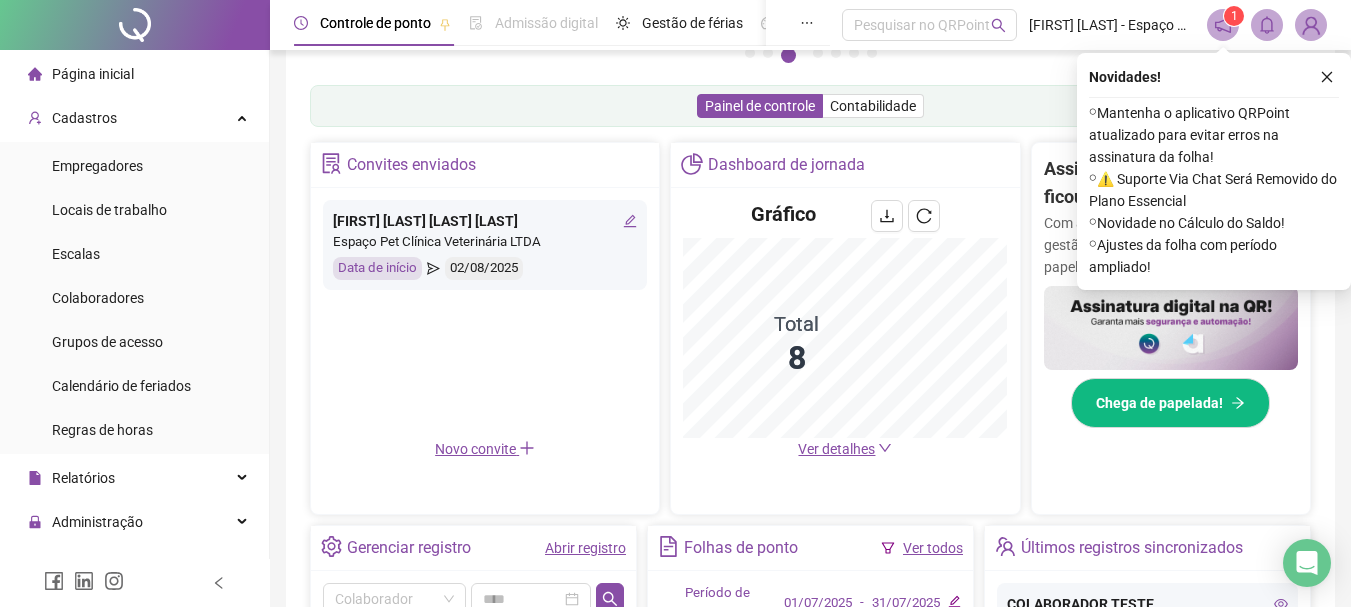 click on "Empregadores Locais de trabalho Escalas Colaboradores Grupos de acesso Calendário de feriados Regras de horas" at bounding box center (134, 298) 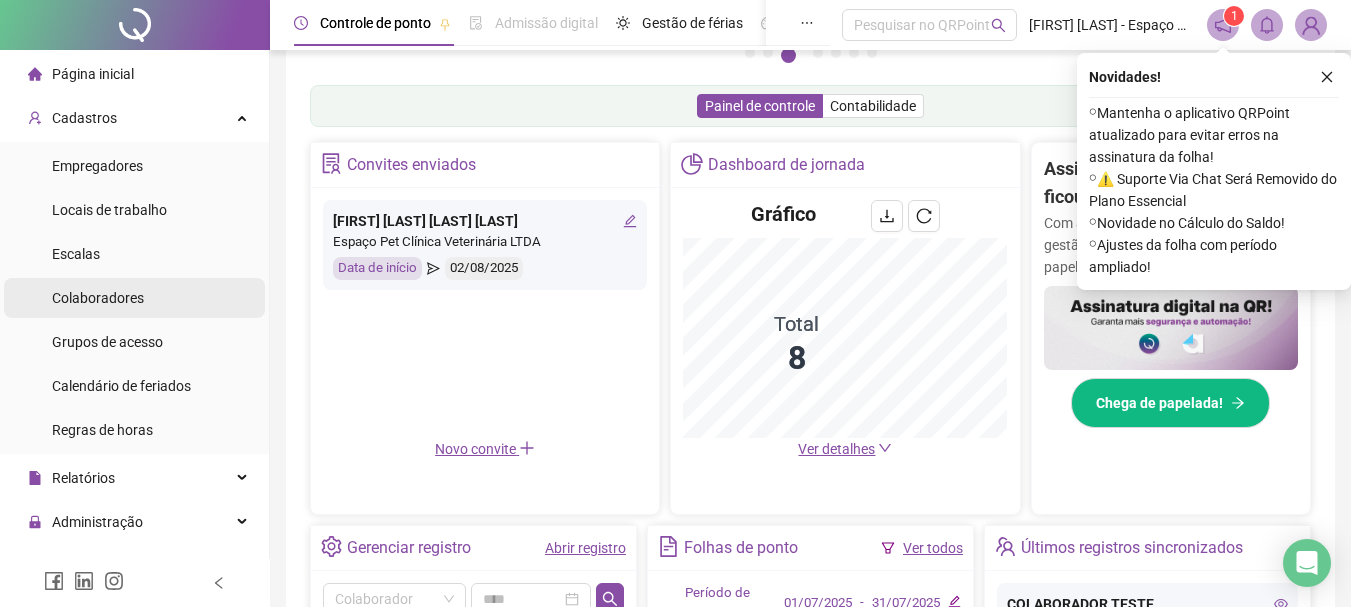 click on "Colaboradores" at bounding box center [98, 298] 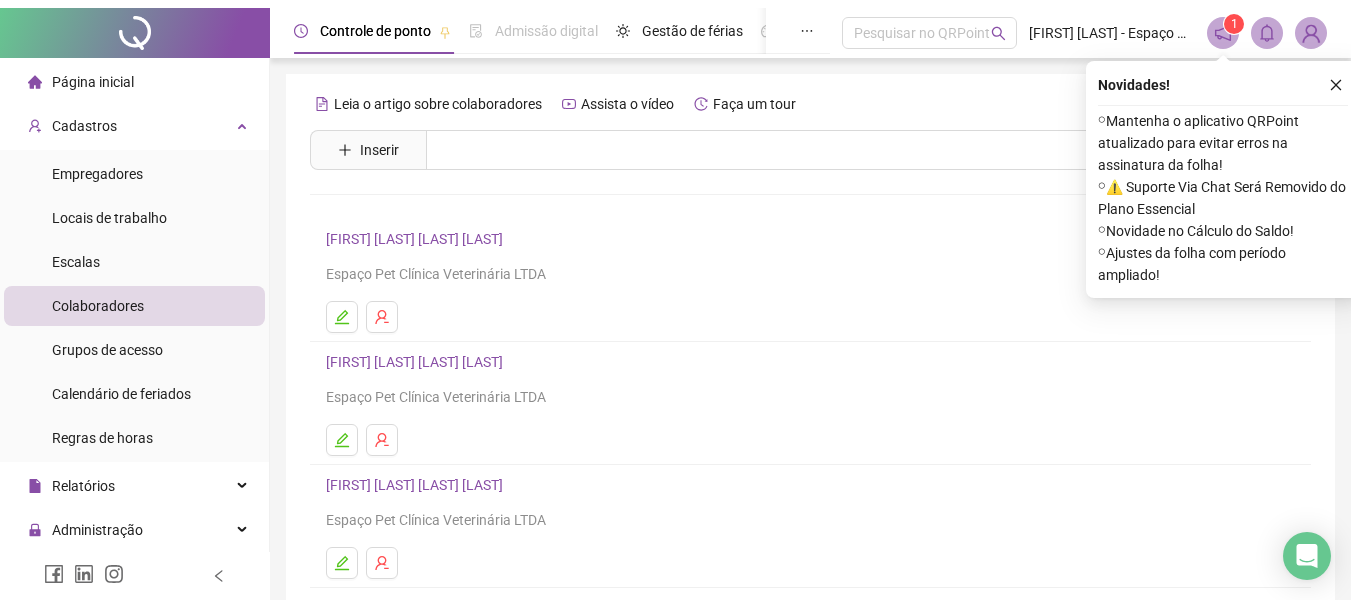 scroll, scrollTop: 200, scrollLeft: 0, axis: vertical 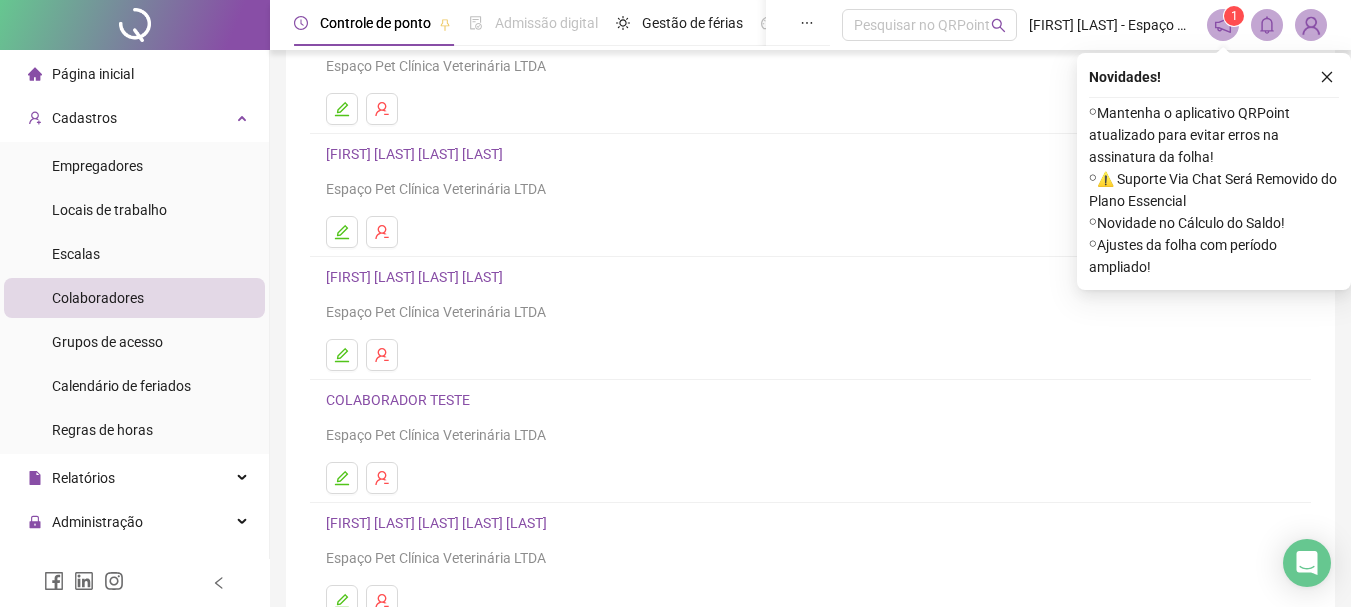 click on "[FIRST] [LAST] [LAST] [LAST]" at bounding box center [417, 277] 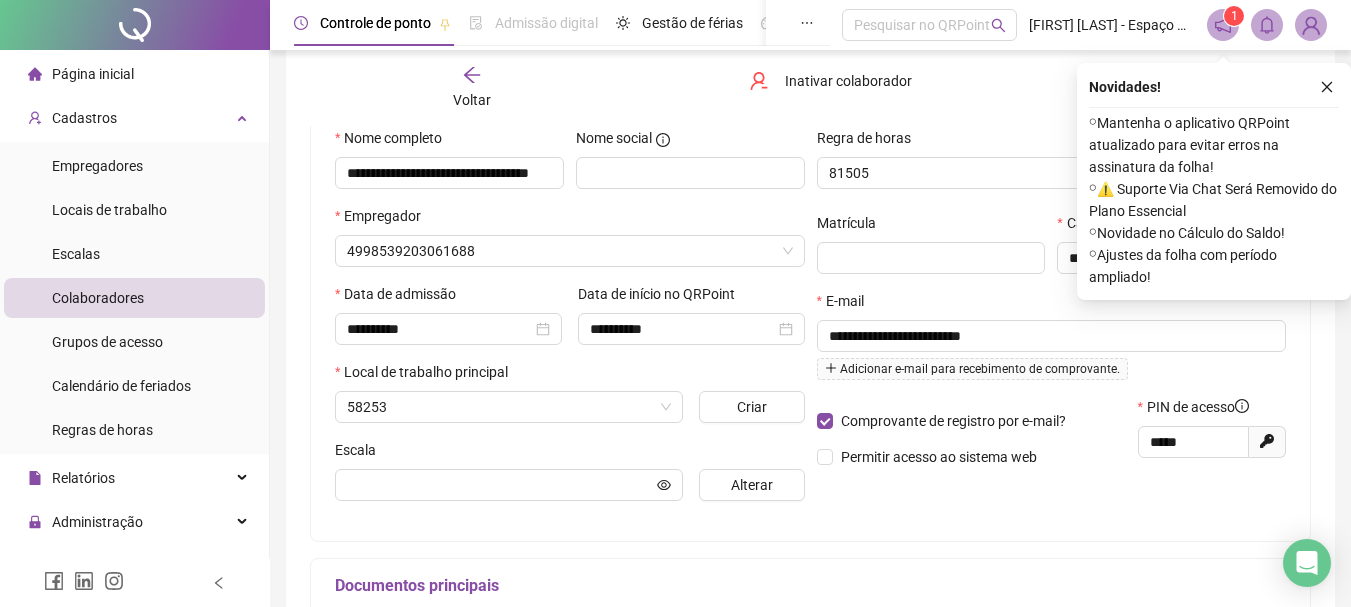 scroll, scrollTop: 210, scrollLeft: 0, axis: vertical 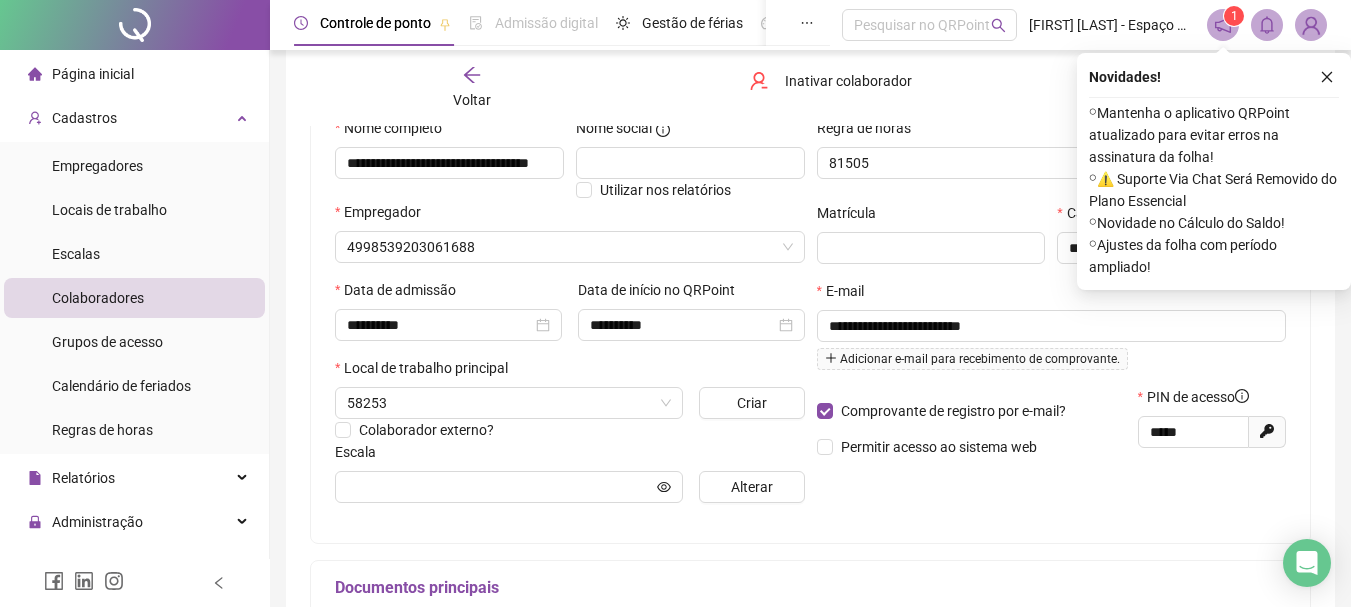 type on "*******" 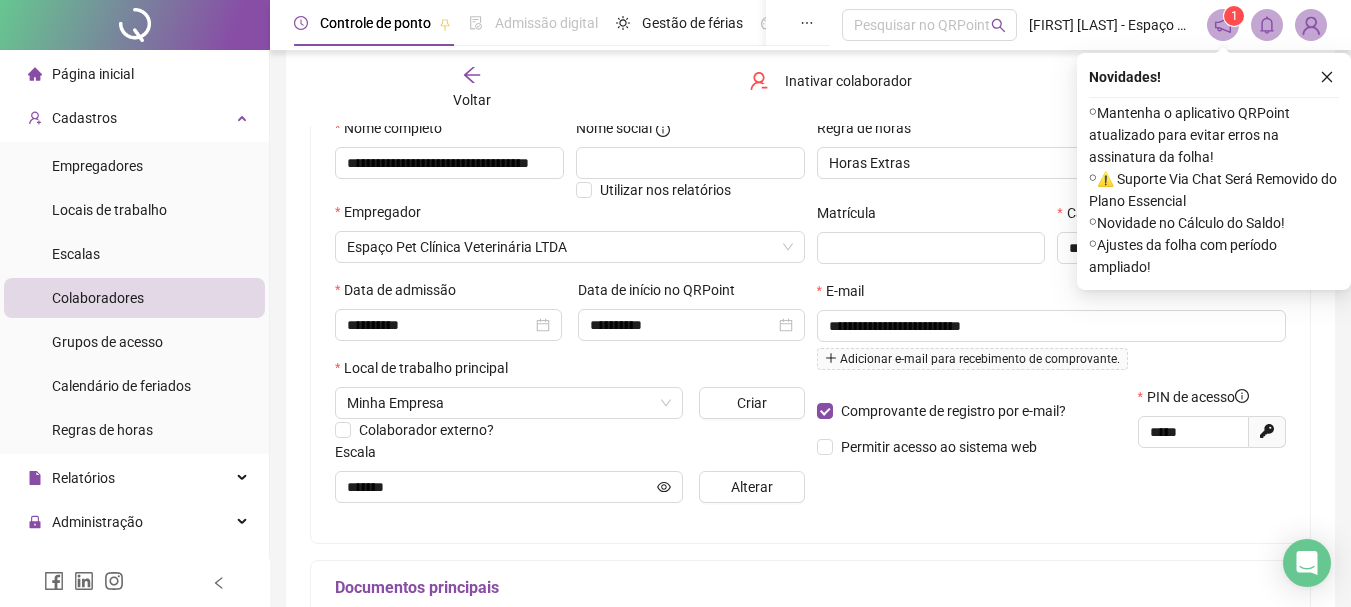 click 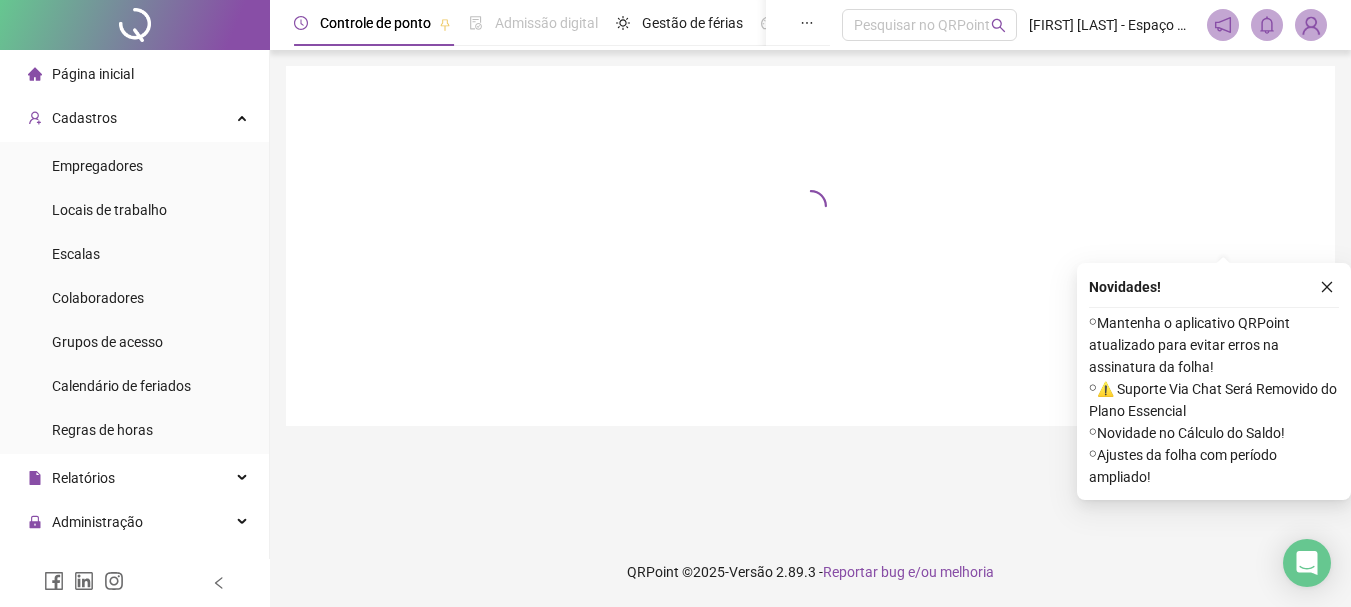 scroll, scrollTop: 0, scrollLeft: 0, axis: both 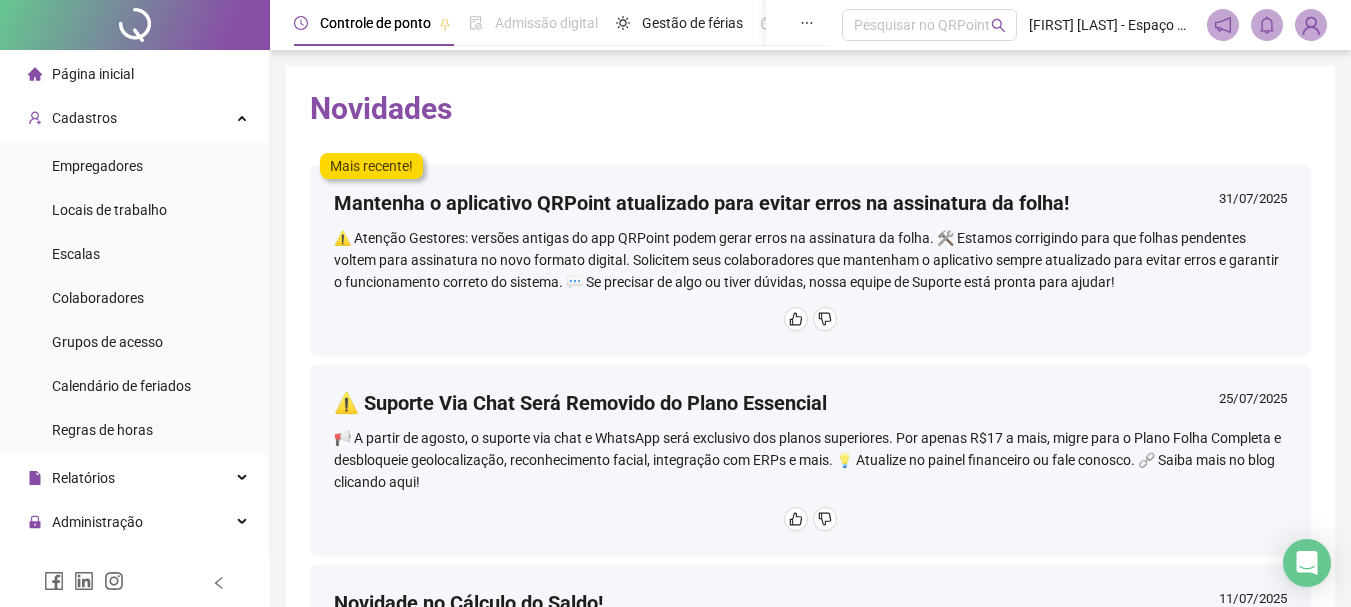 click on "Página inicial" at bounding box center (93, 74) 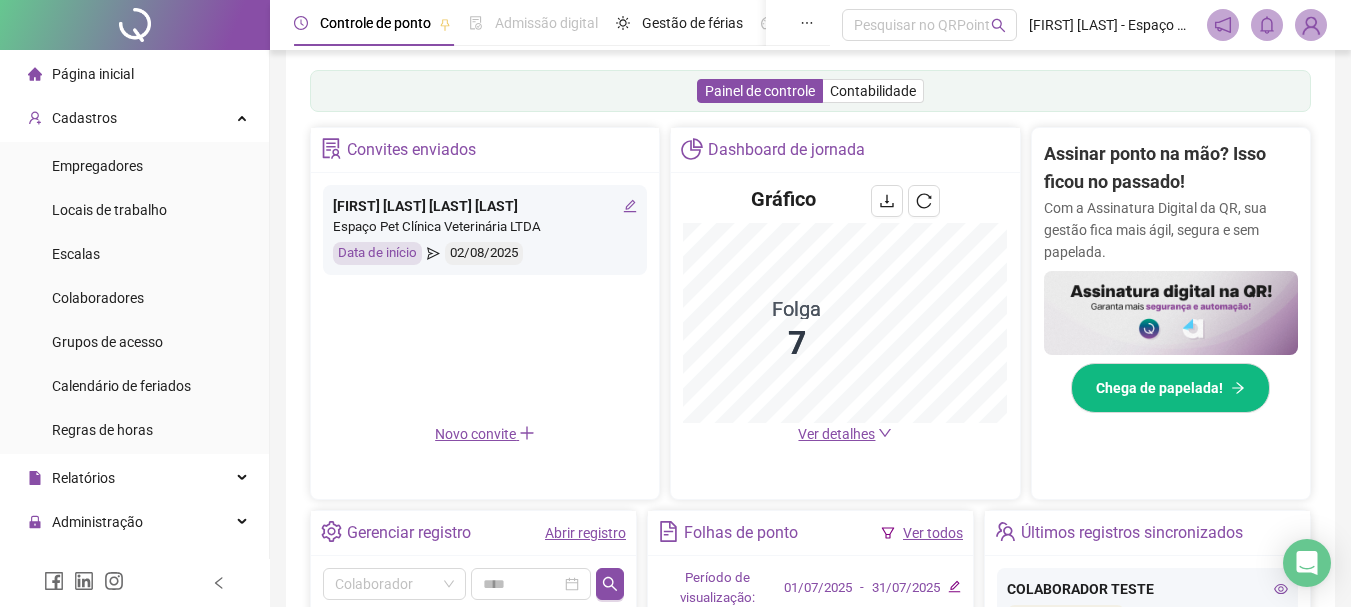 scroll, scrollTop: 0, scrollLeft: 0, axis: both 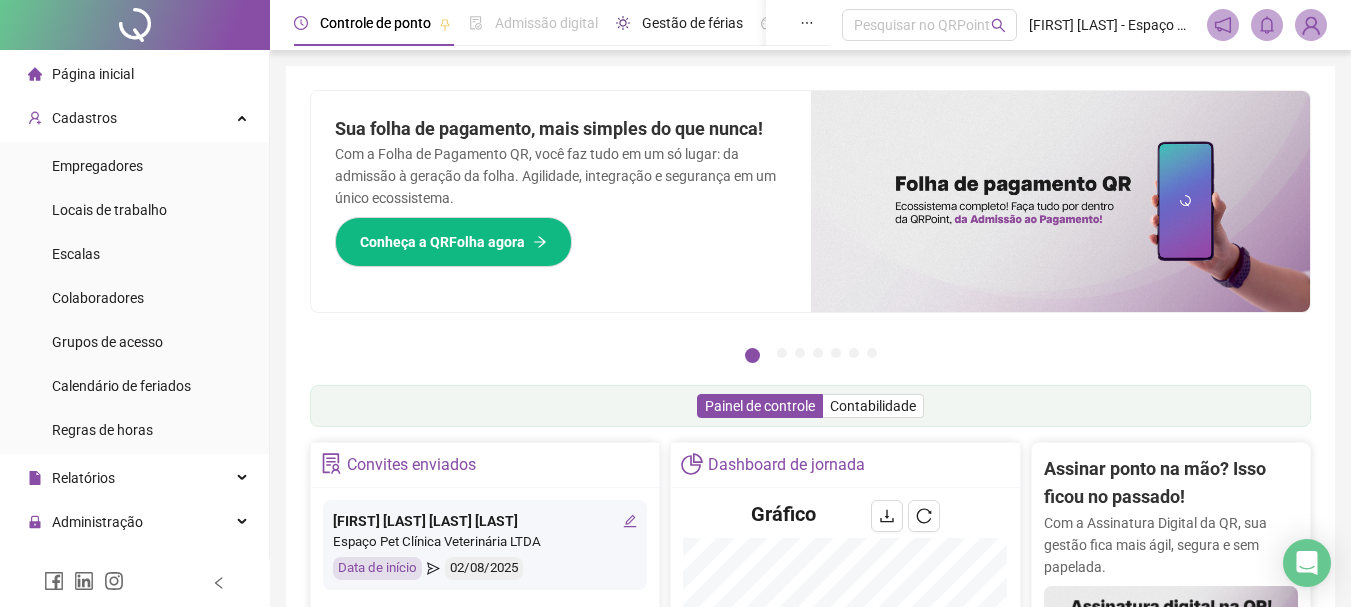click on "Gestão de férias" at bounding box center (692, 23) 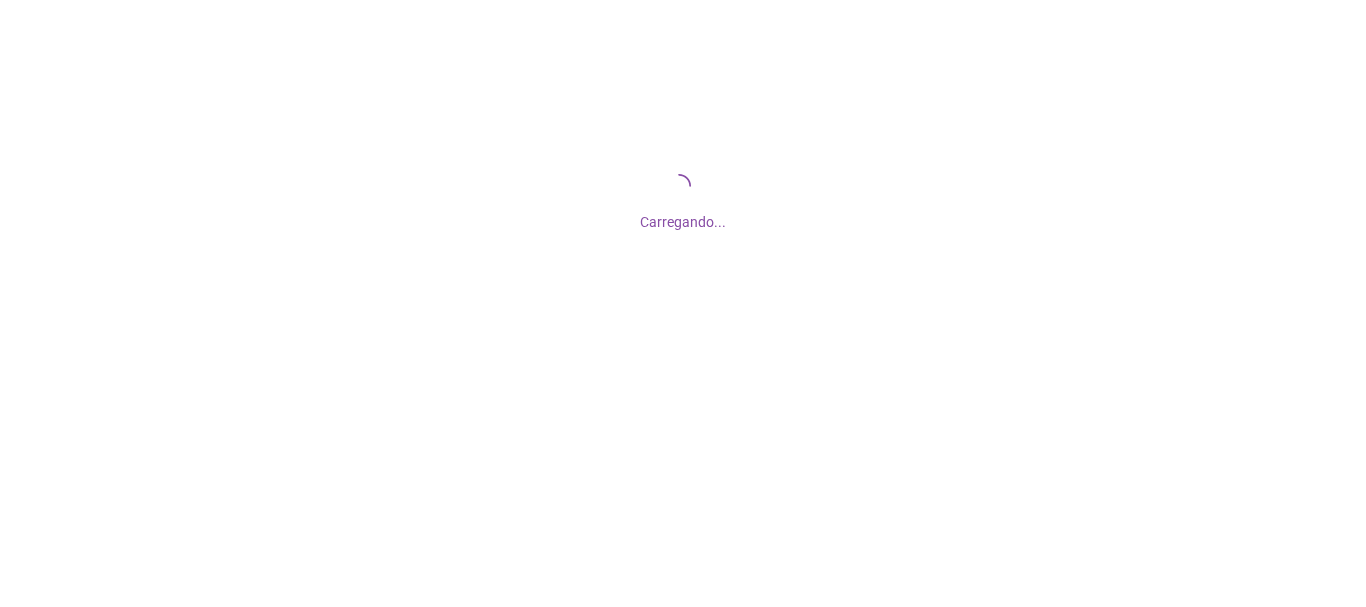 scroll, scrollTop: 0, scrollLeft: 0, axis: both 